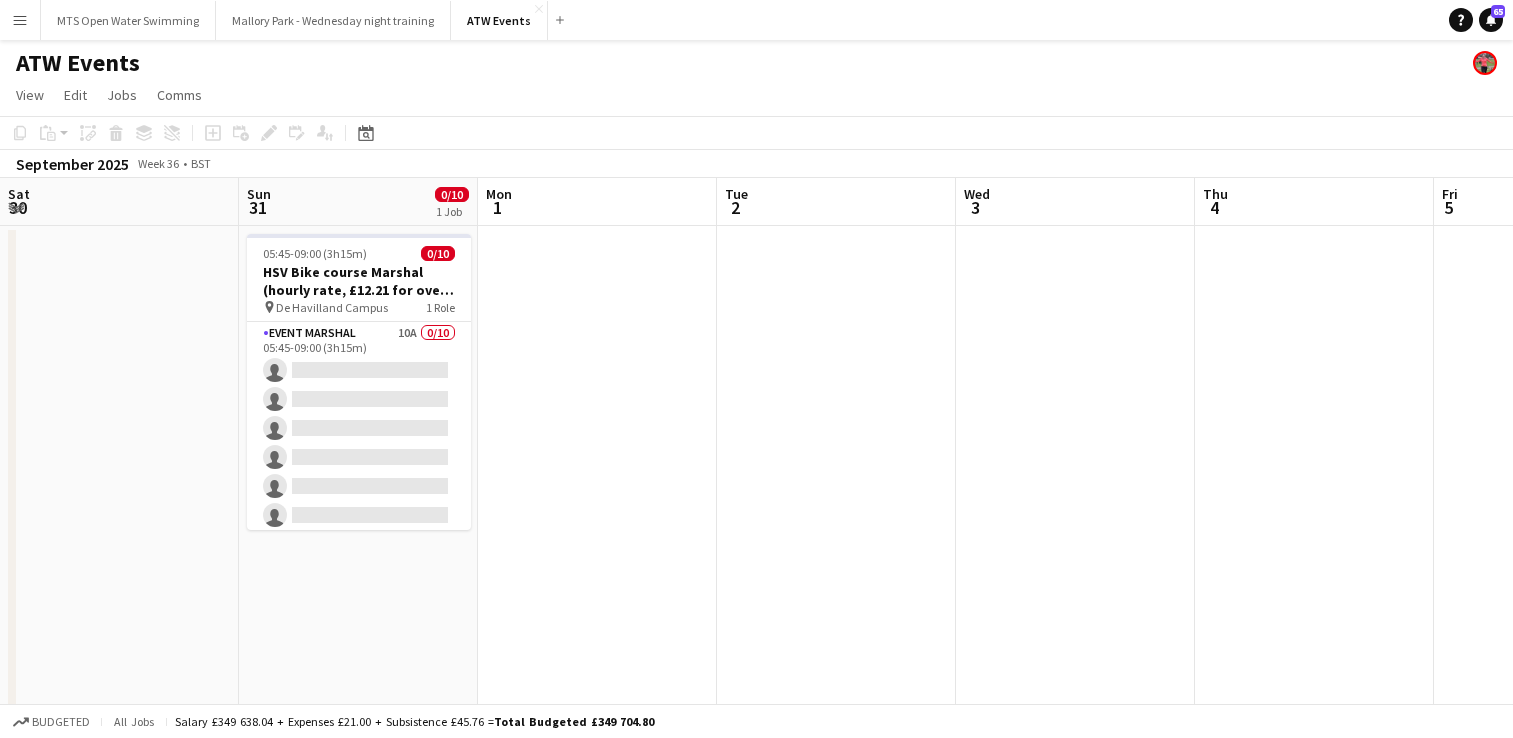 scroll, scrollTop: 0, scrollLeft: 0, axis: both 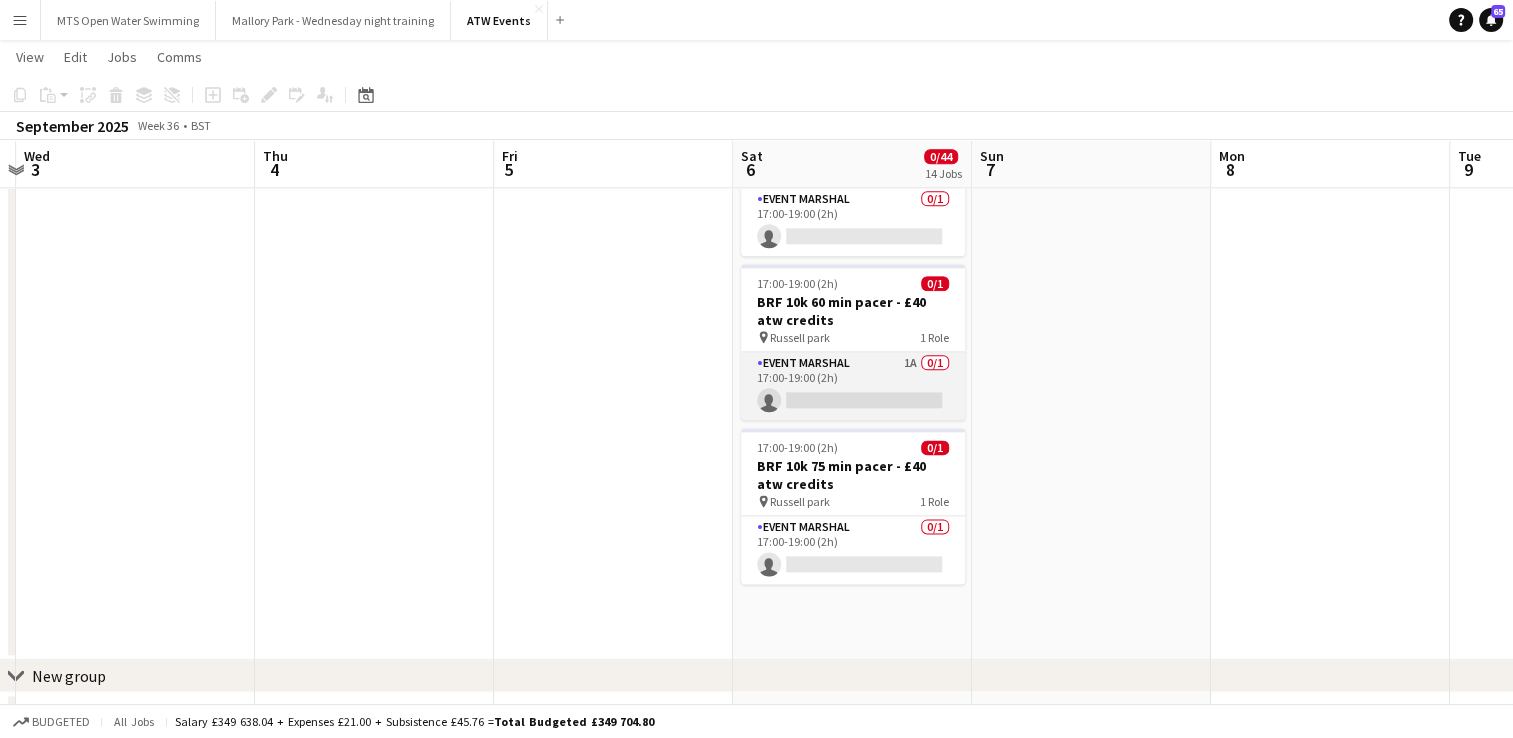 click on "Event Marshal   1A   0/1   17:00-19:00 (2h)
single-neutral-actions" at bounding box center (853, 386) 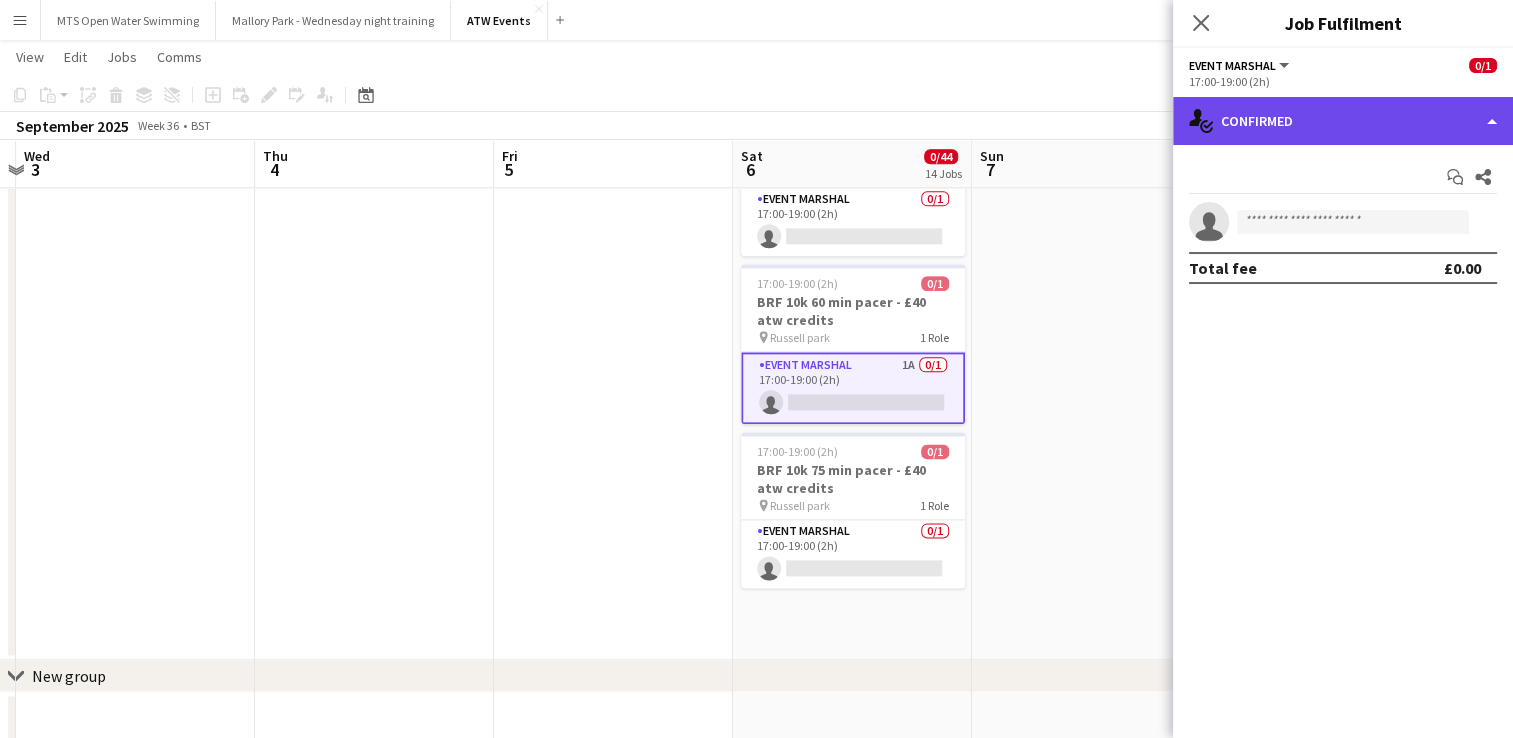 click on "single-neutral-actions-check-2
Confirmed" 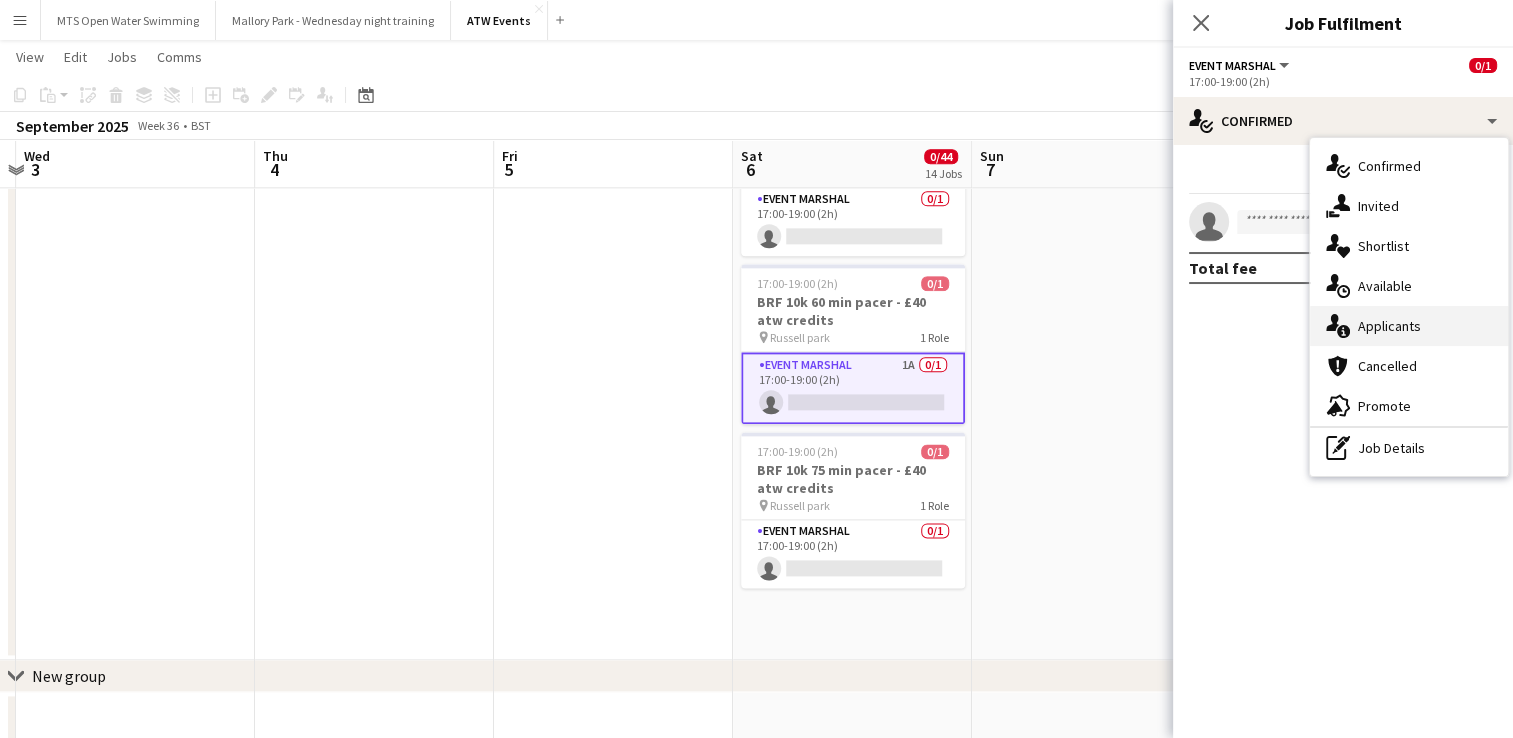 click on "single-neutral-actions-information
Applicants" at bounding box center (1409, 326) 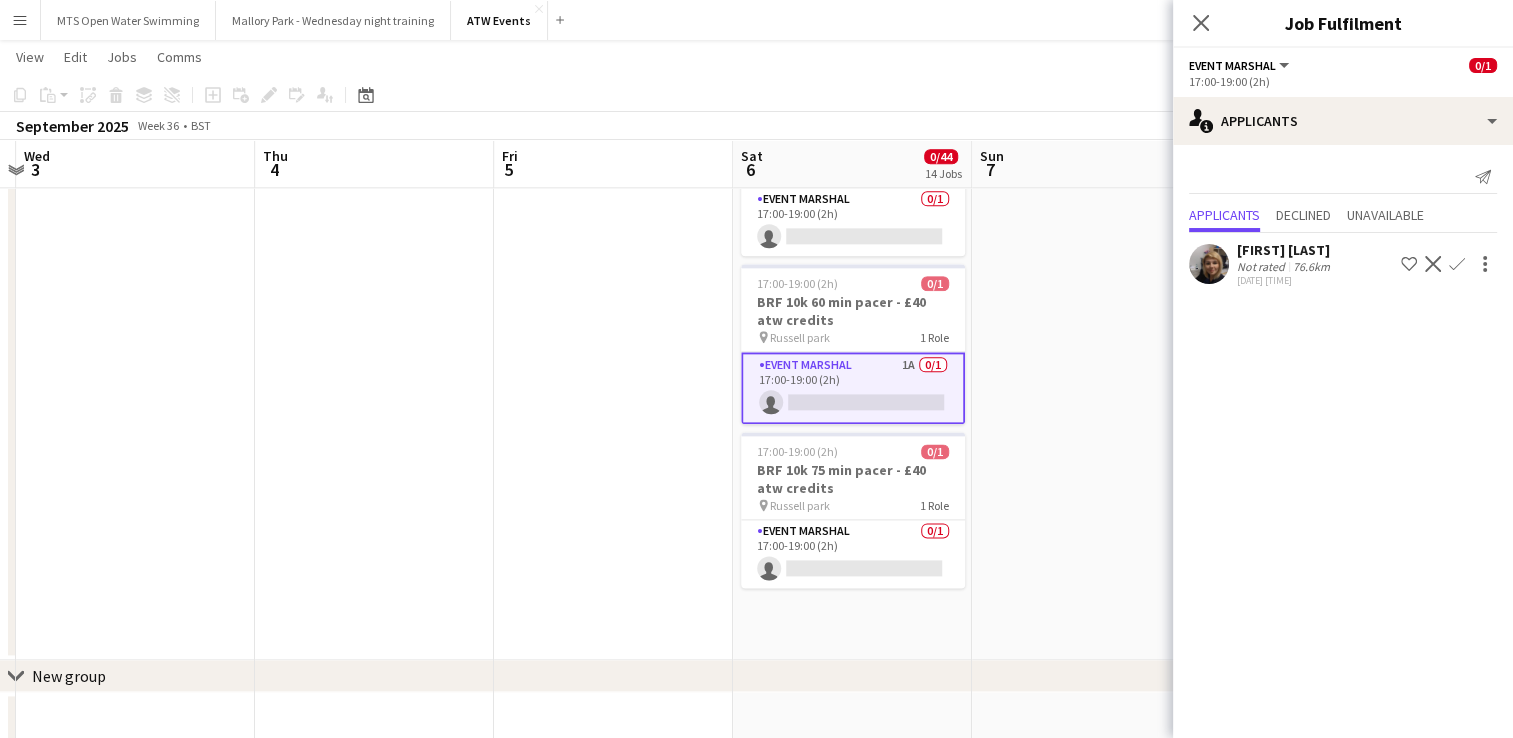 click on "Confirm" 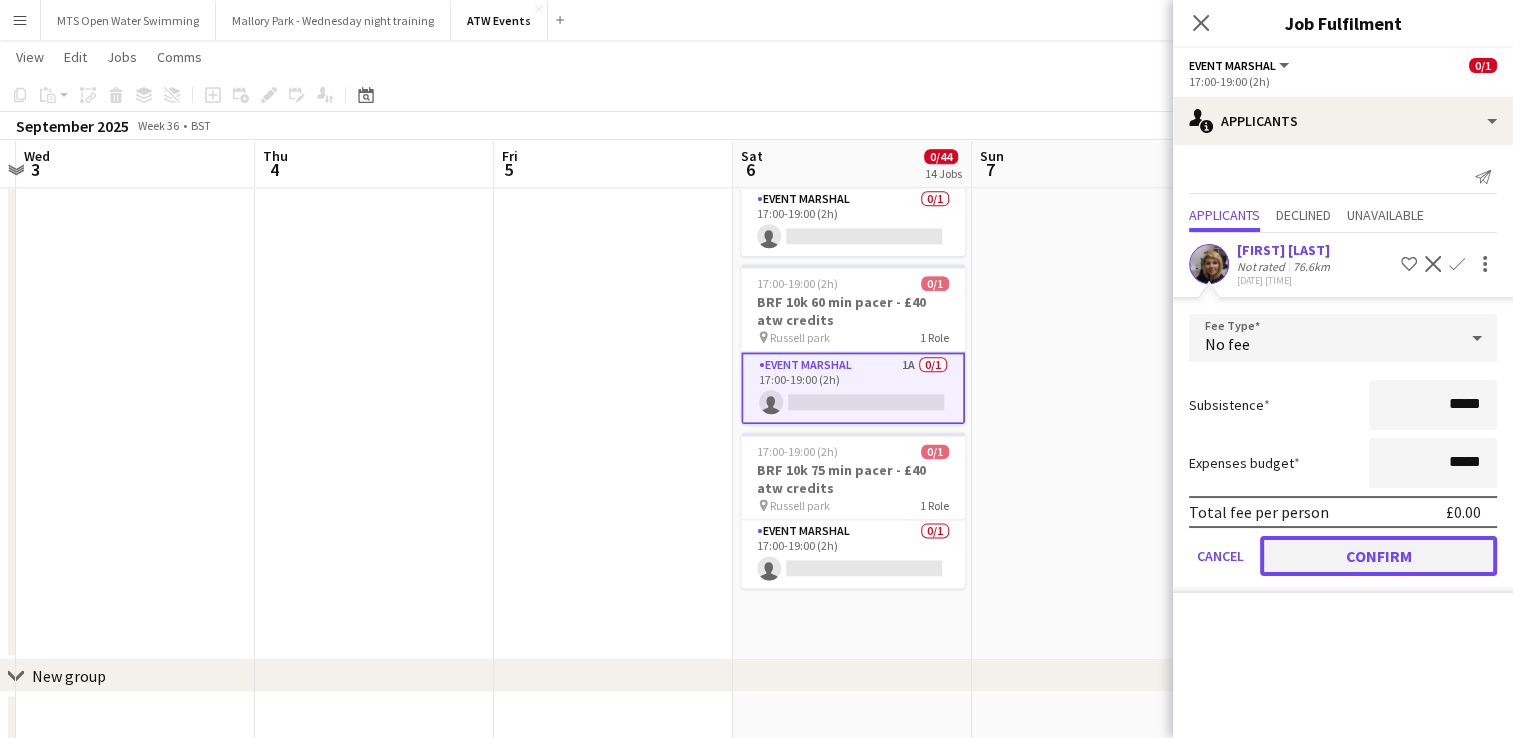 click on "Confirm" 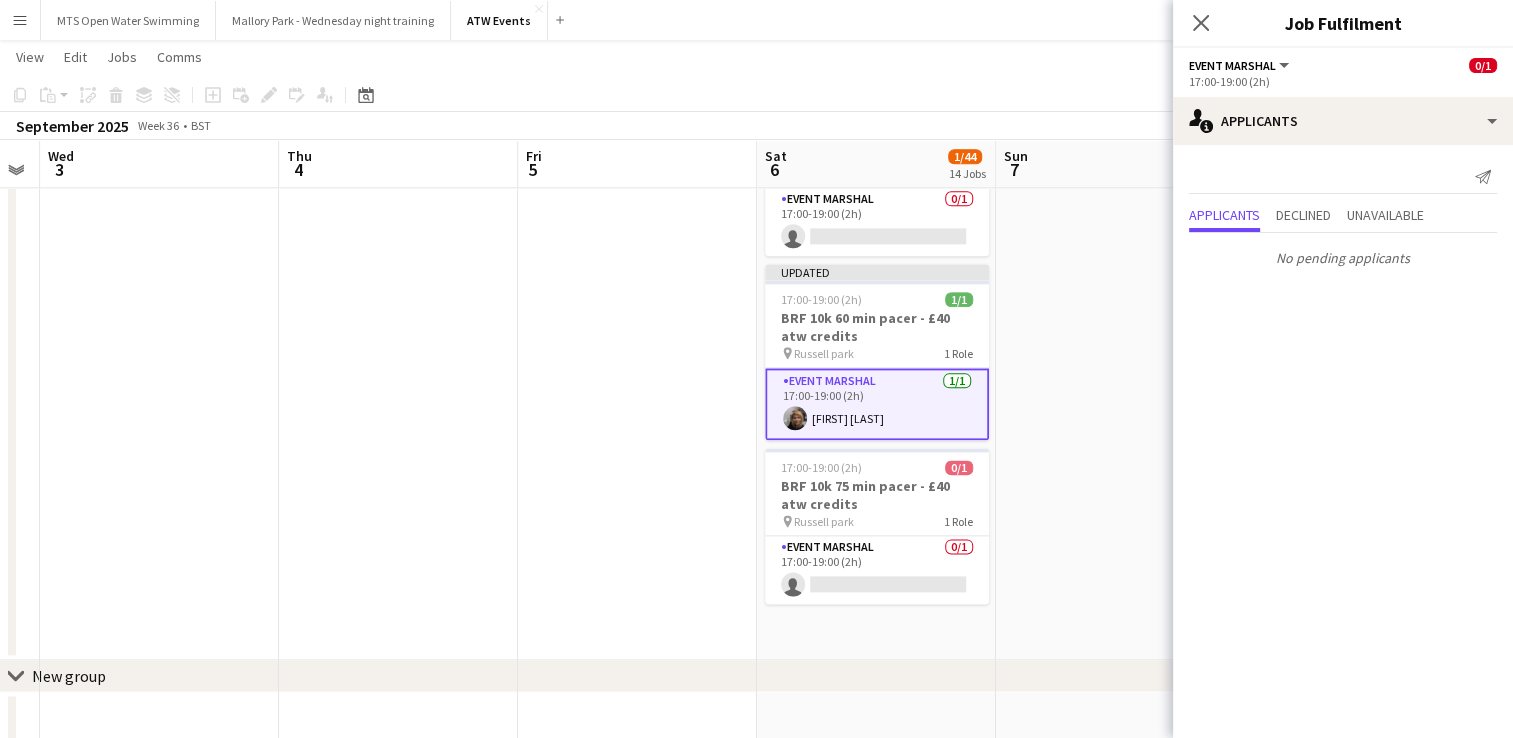scroll, scrollTop: 0, scrollLeft: 912, axis: horizontal 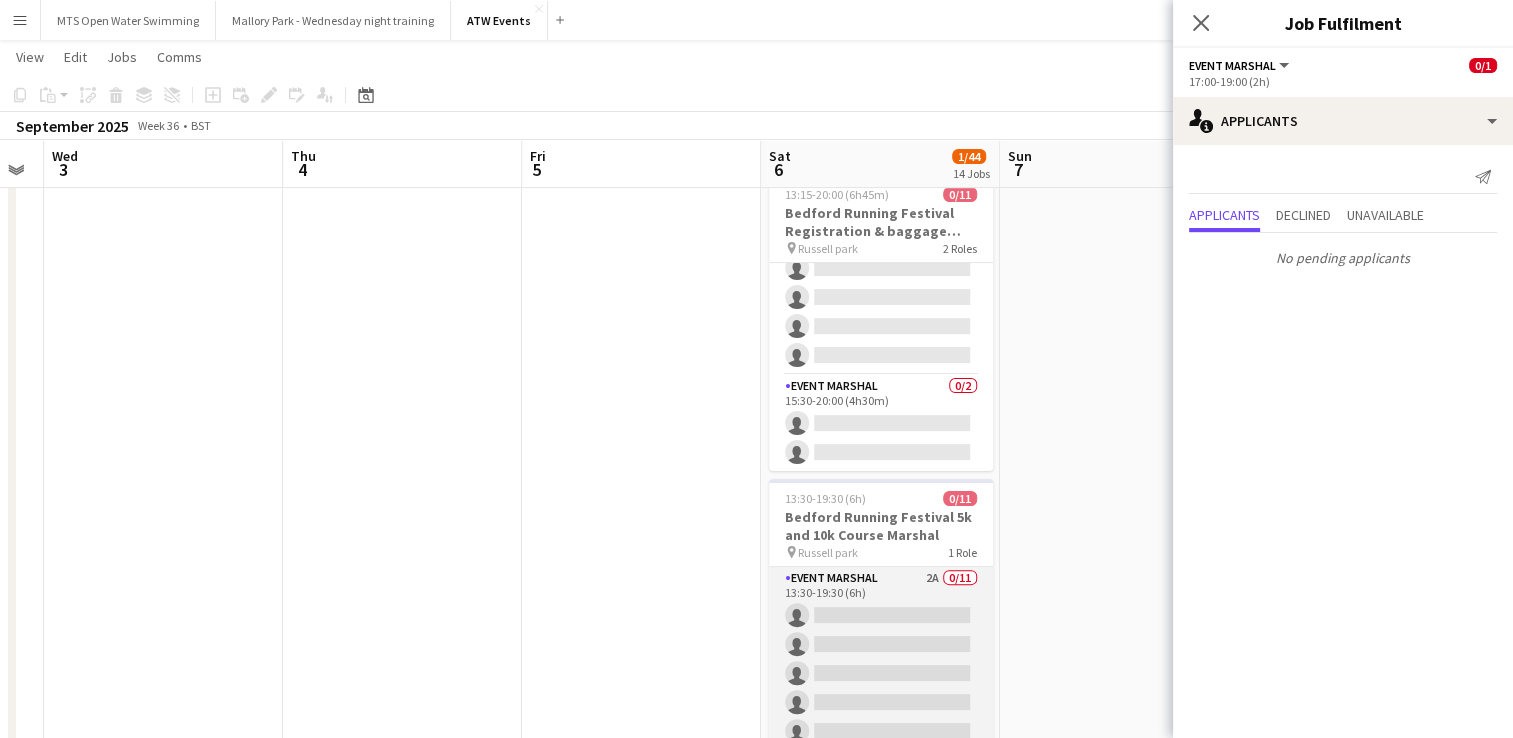 click on "Event Marshal   2A   0/11   13:30-19:30 (6h)
single-neutral-actions
single-neutral-actions
single-neutral-actions
single-neutral-actions
single-neutral-actions
single-neutral-actions
single-neutral-actions
single-neutral-actions
single-neutral-actions
single-neutral-actions
single-neutral-actions" at bounding box center (881, 746) 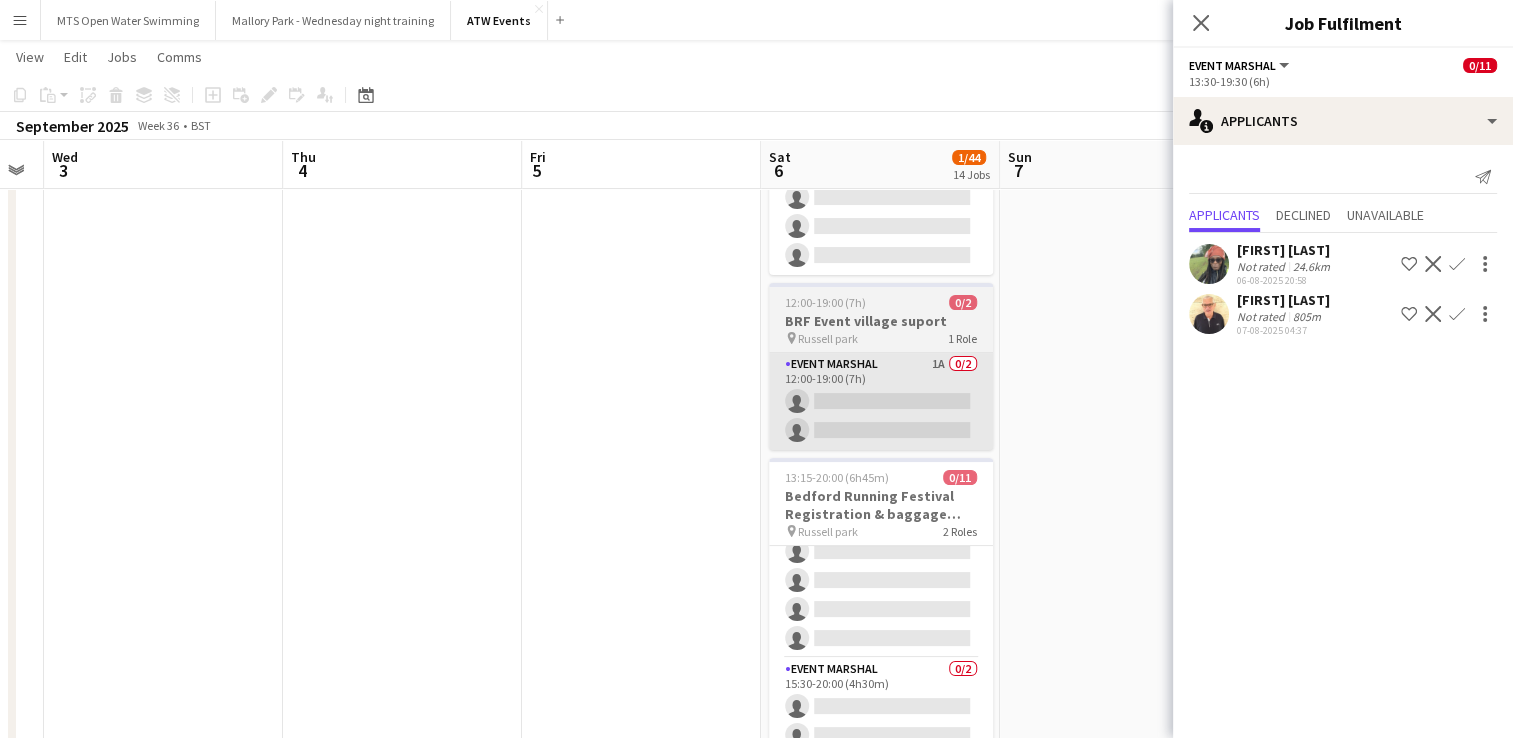 scroll, scrollTop: 172, scrollLeft: 0, axis: vertical 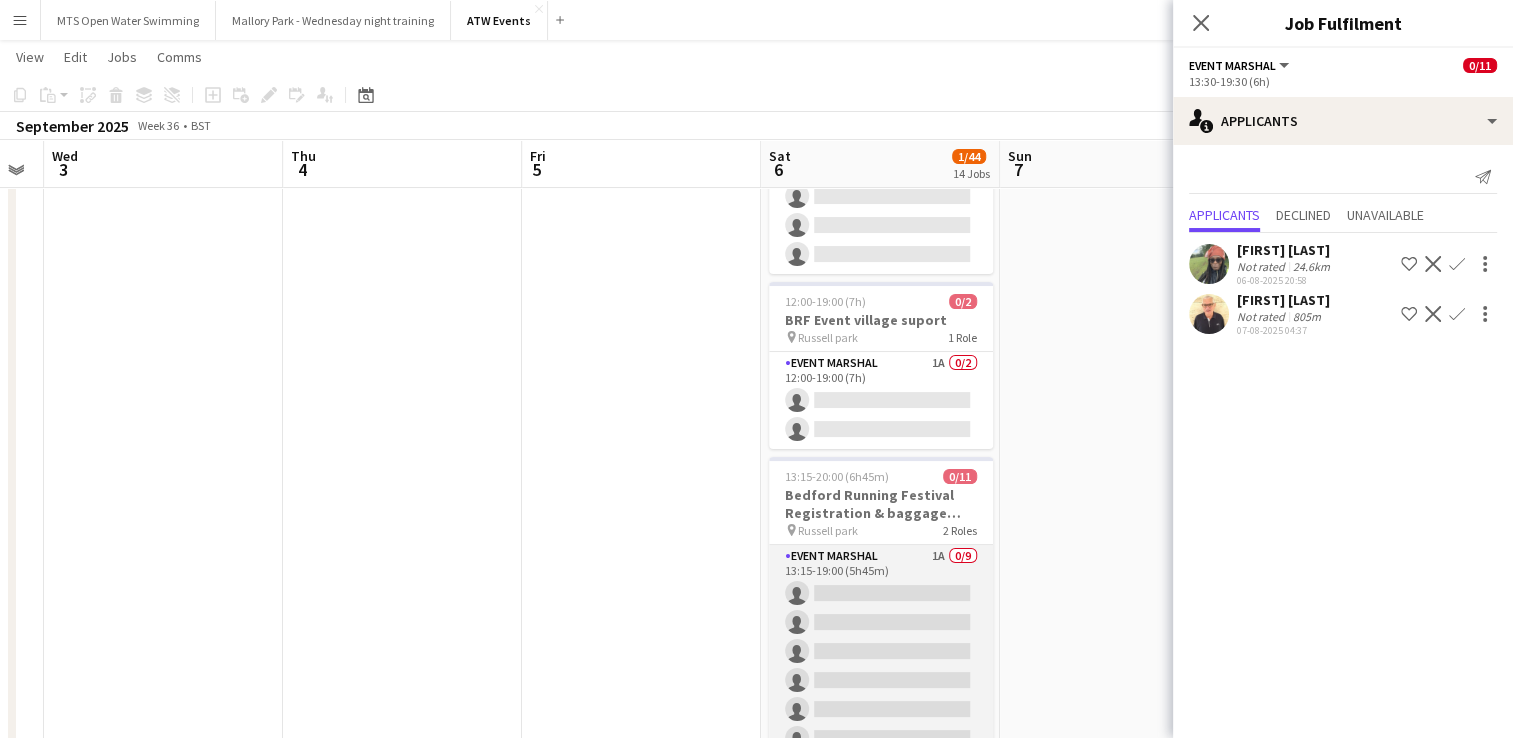 click on "Event Marshal   1A   0/9   13:15-19:00 (5h45m)
single-neutral-actions
single-neutral-actions
single-neutral-actions
single-neutral-actions
single-neutral-actions
single-neutral-actions
single-neutral-actions
single-neutral-actions
single-neutral-actions" at bounding box center [881, 695] 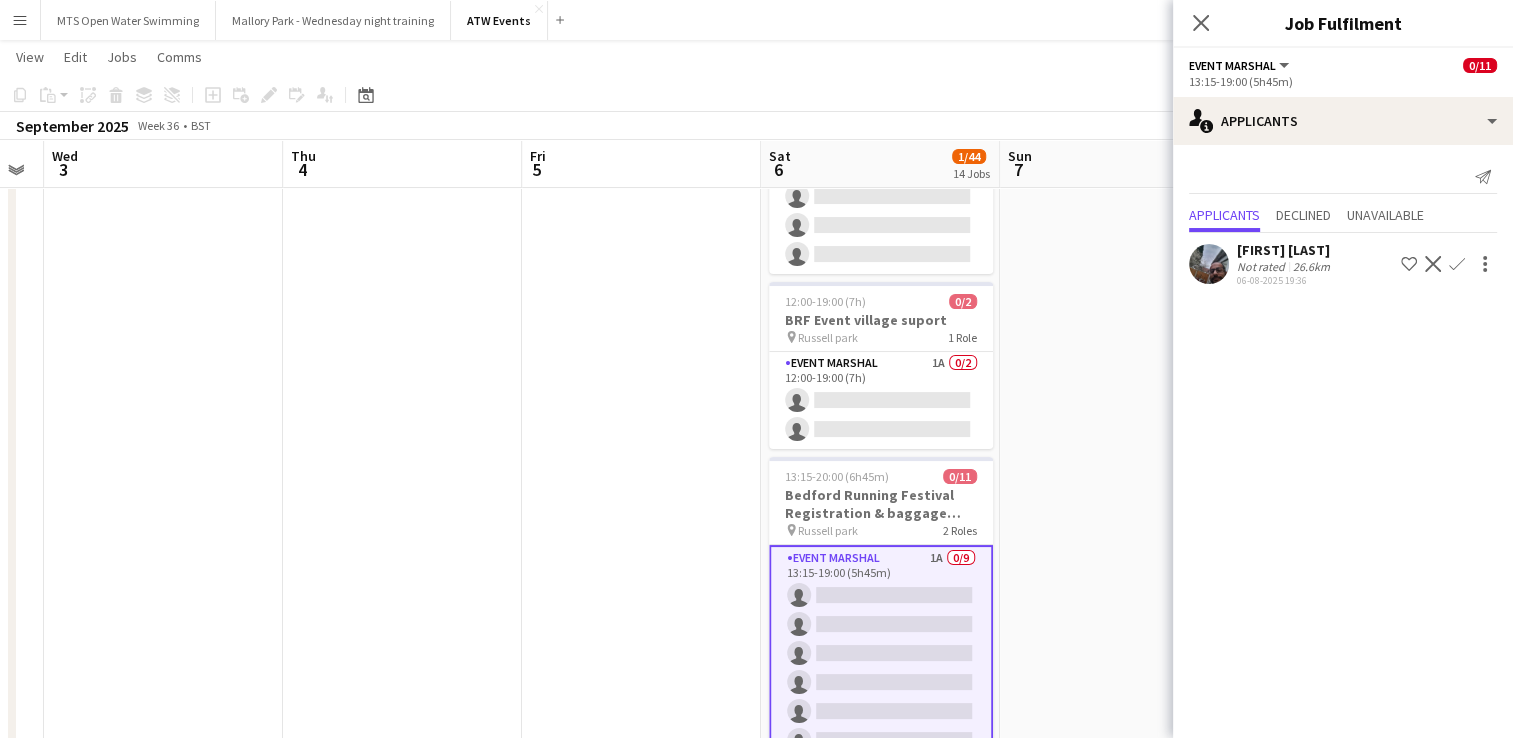 click on "Confirm" 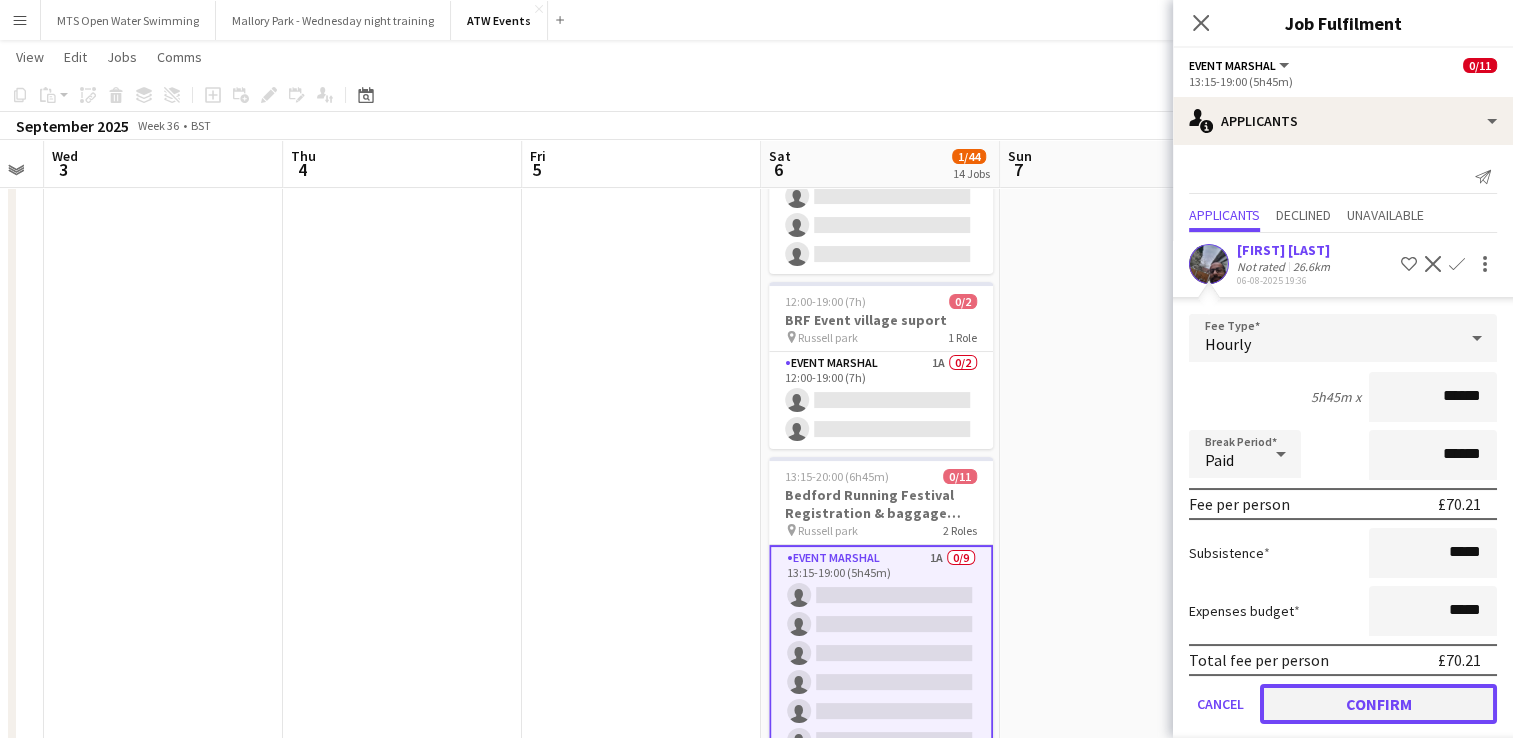 click on "Confirm" 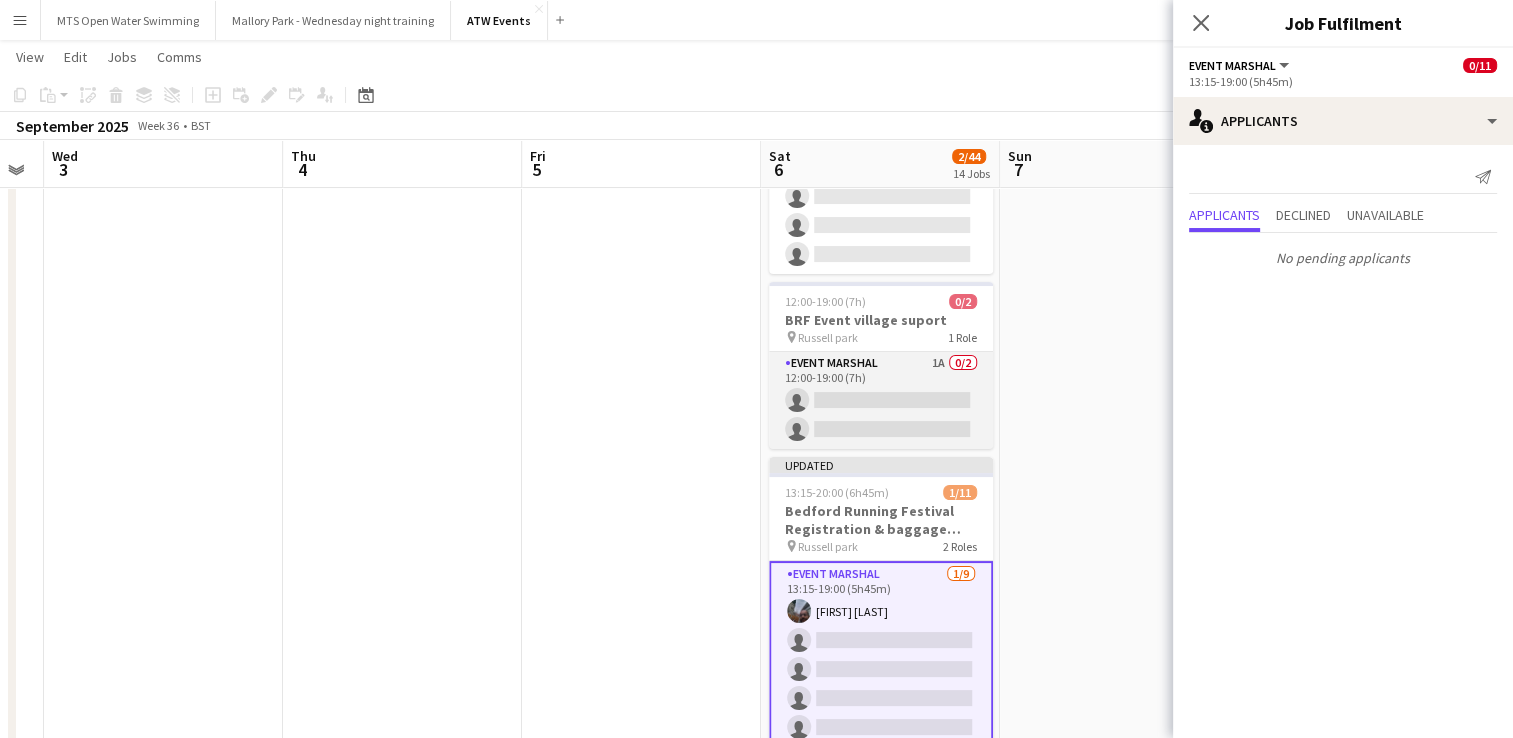 click on "Event Marshal   1A   0/2   12:00-19:00 (7h)
single-neutral-actions
single-neutral-actions" at bounding box center (881, 400) 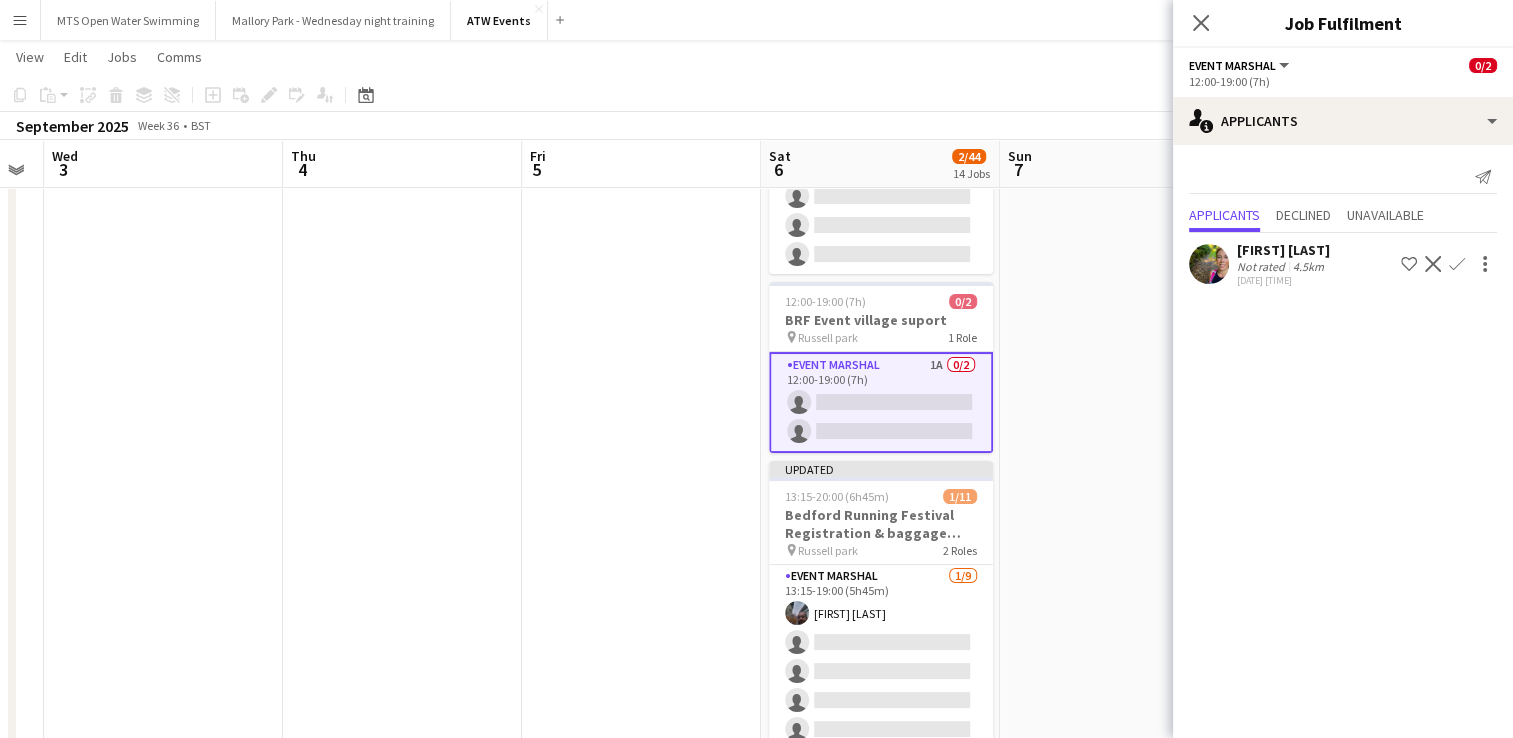 click on "Confirm" 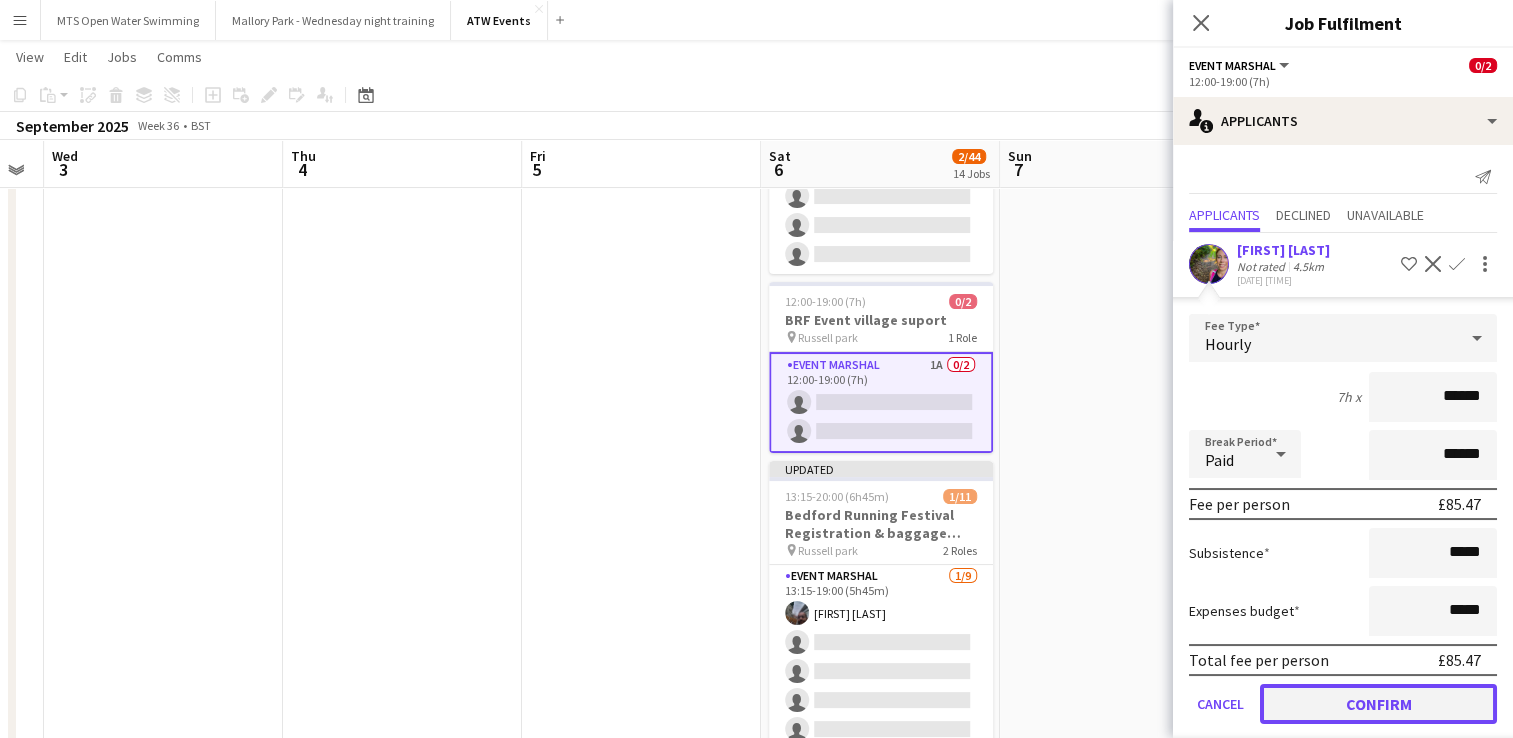 click on "Confirm" 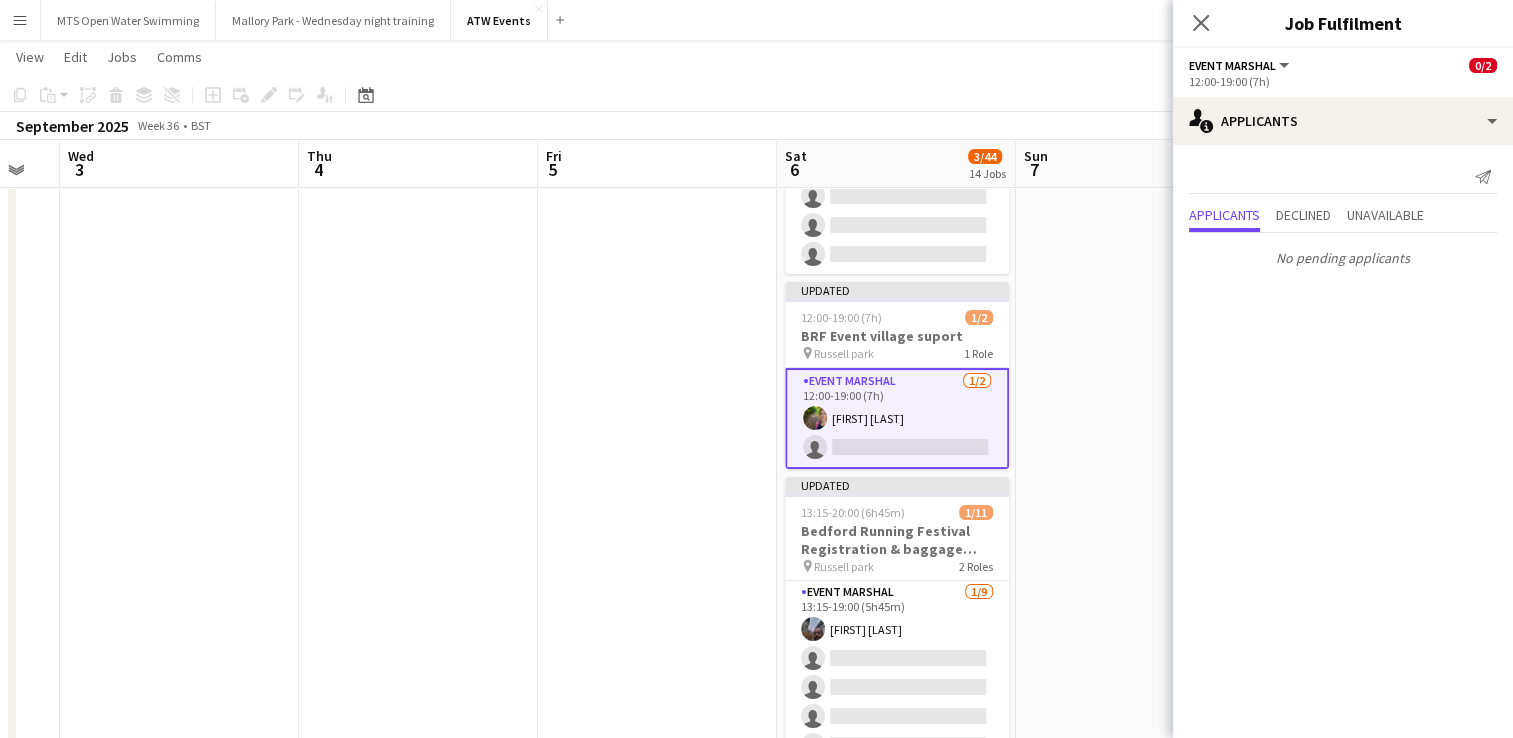 scroll, scrollTop: 0, scrollLeft: 890, axis: horizontal 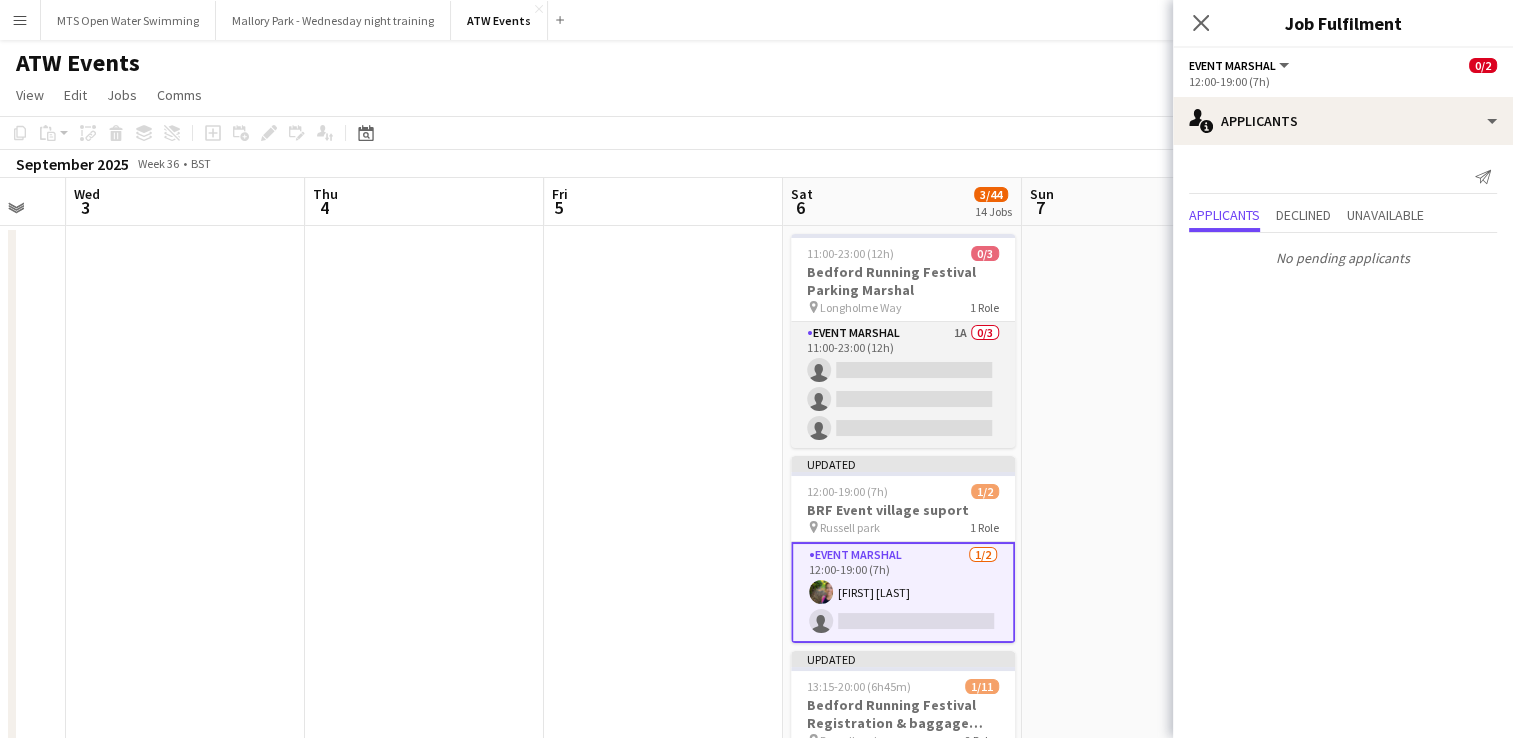 click on "Event Marshal   1A   0/3   11:00-23:00 (12h)
single-neutral-actions
single-neutral-actions
single-neutral-actions" at bounding box center [903, 385] 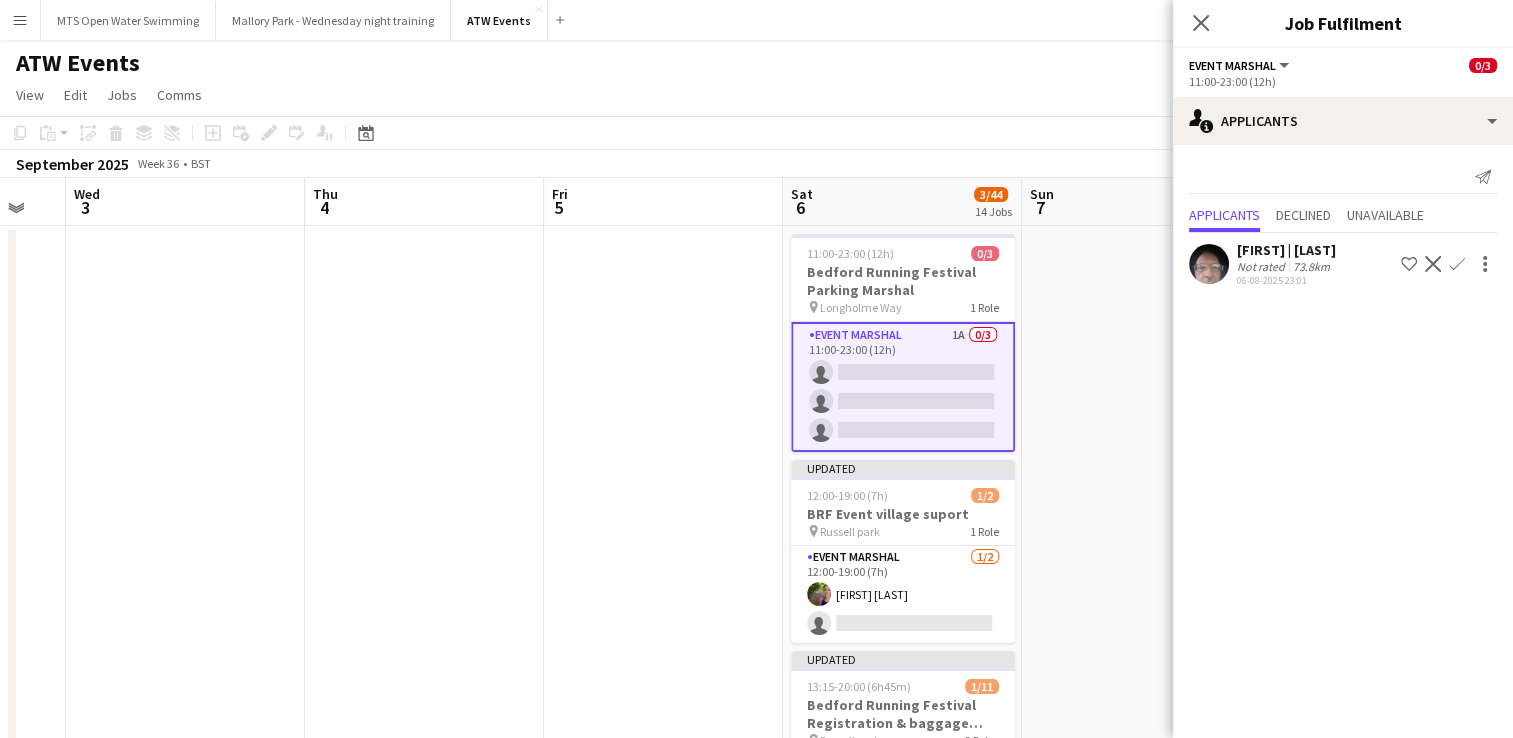 click on "Confirm" 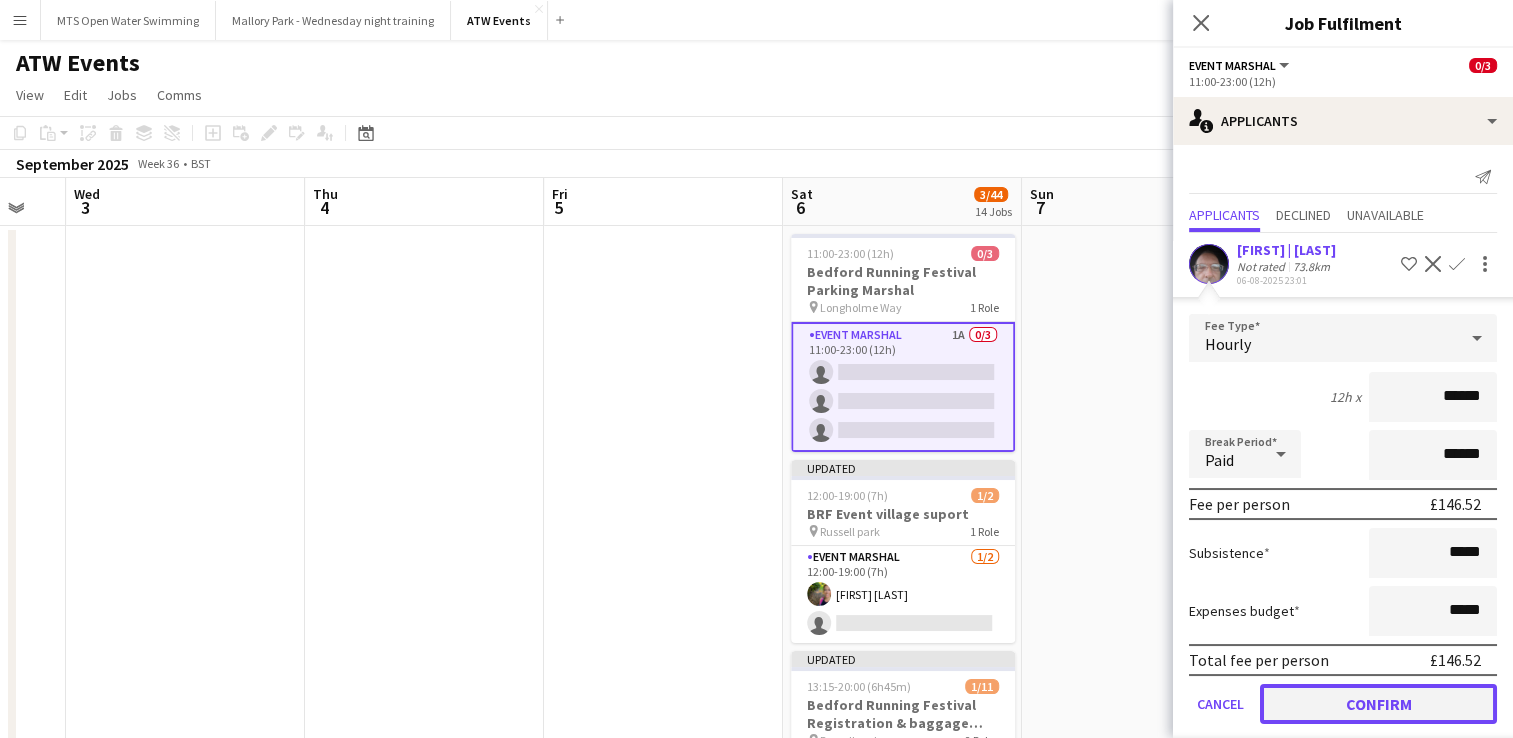 click on "Confirm" 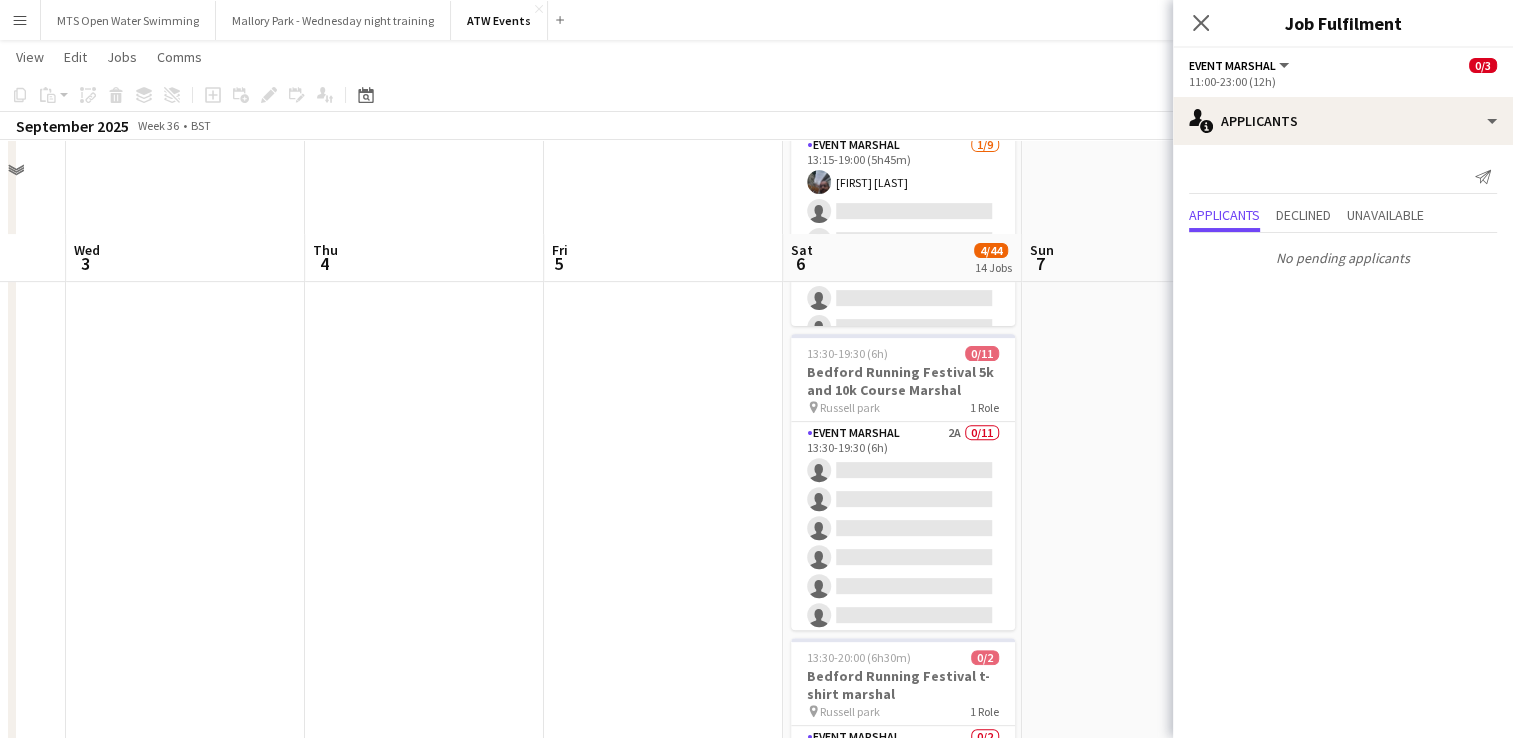 scroll, scrollTop: 732, scrollLeft: 0, axis: vertical 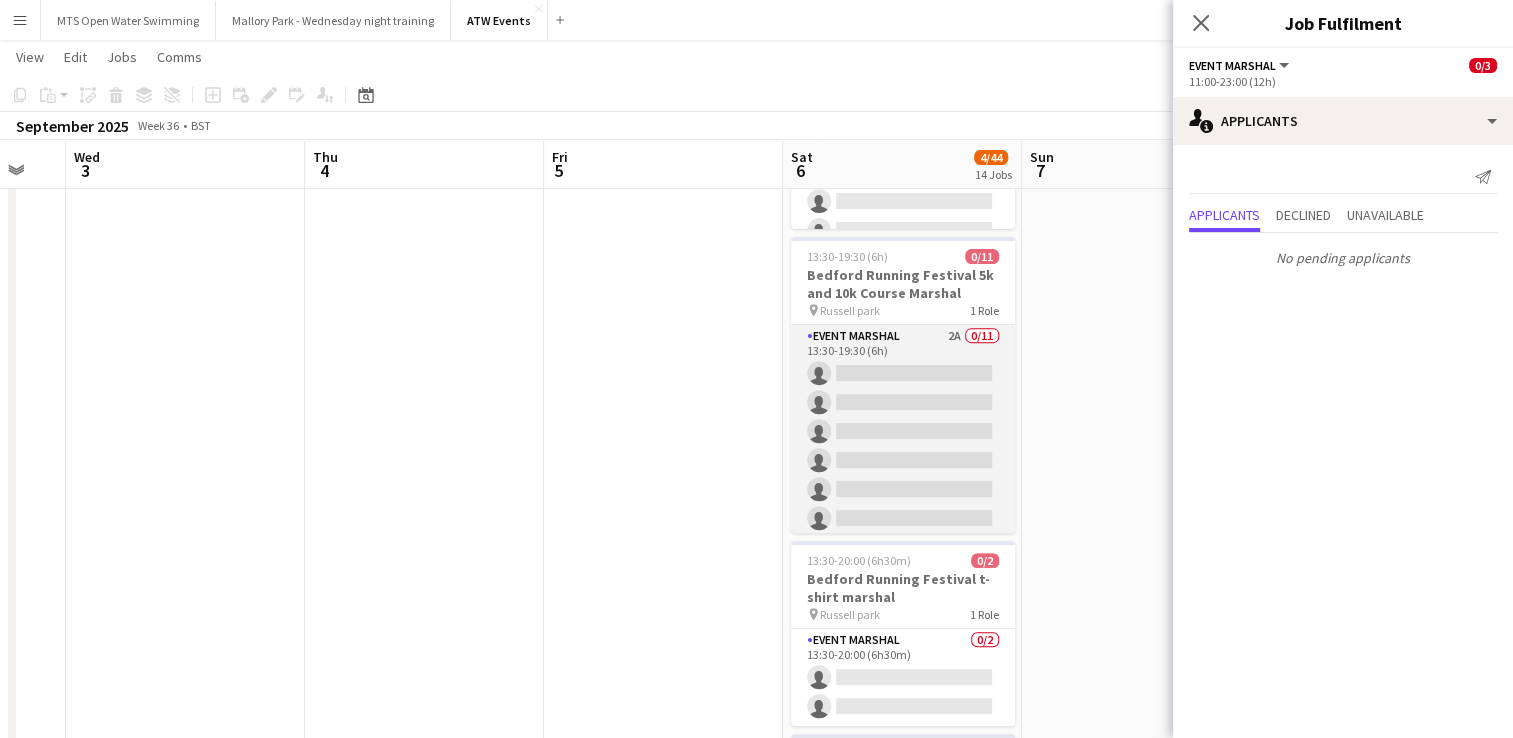 click on "Event Marshal   2A   0/11   13:30-19:30 (6h)
single-neutral-actions
single-neutral-actions
single-neutral-actions
single-neutral-actions
single-neutral-actions
single-neutral-actions
single-neutral-actions
single-neutral-actions
single-neutral-actions
single-neutral-actions
single-neutral-actions" at bounding box center (903, 504) 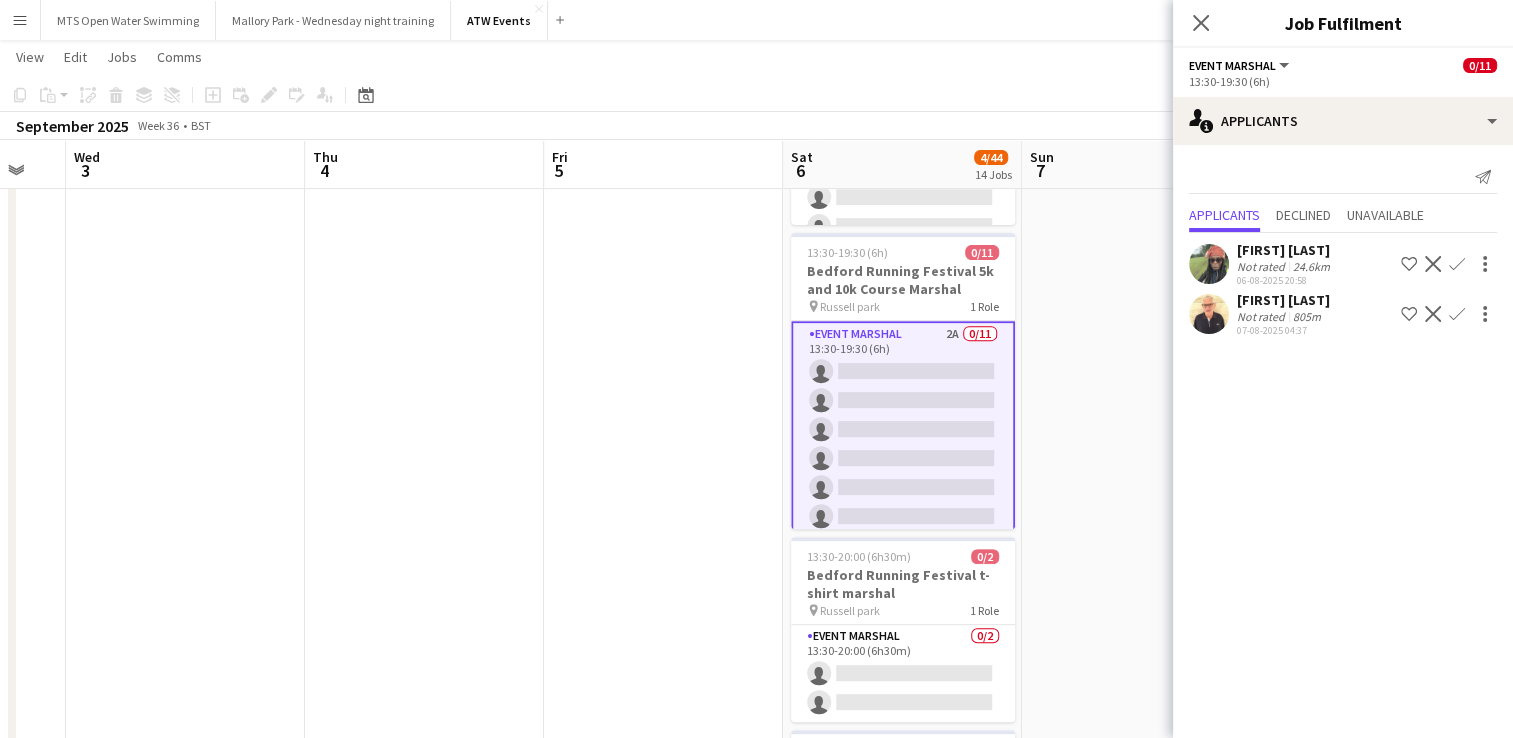 click on "Confirm" at bounding box center [1457, 314] 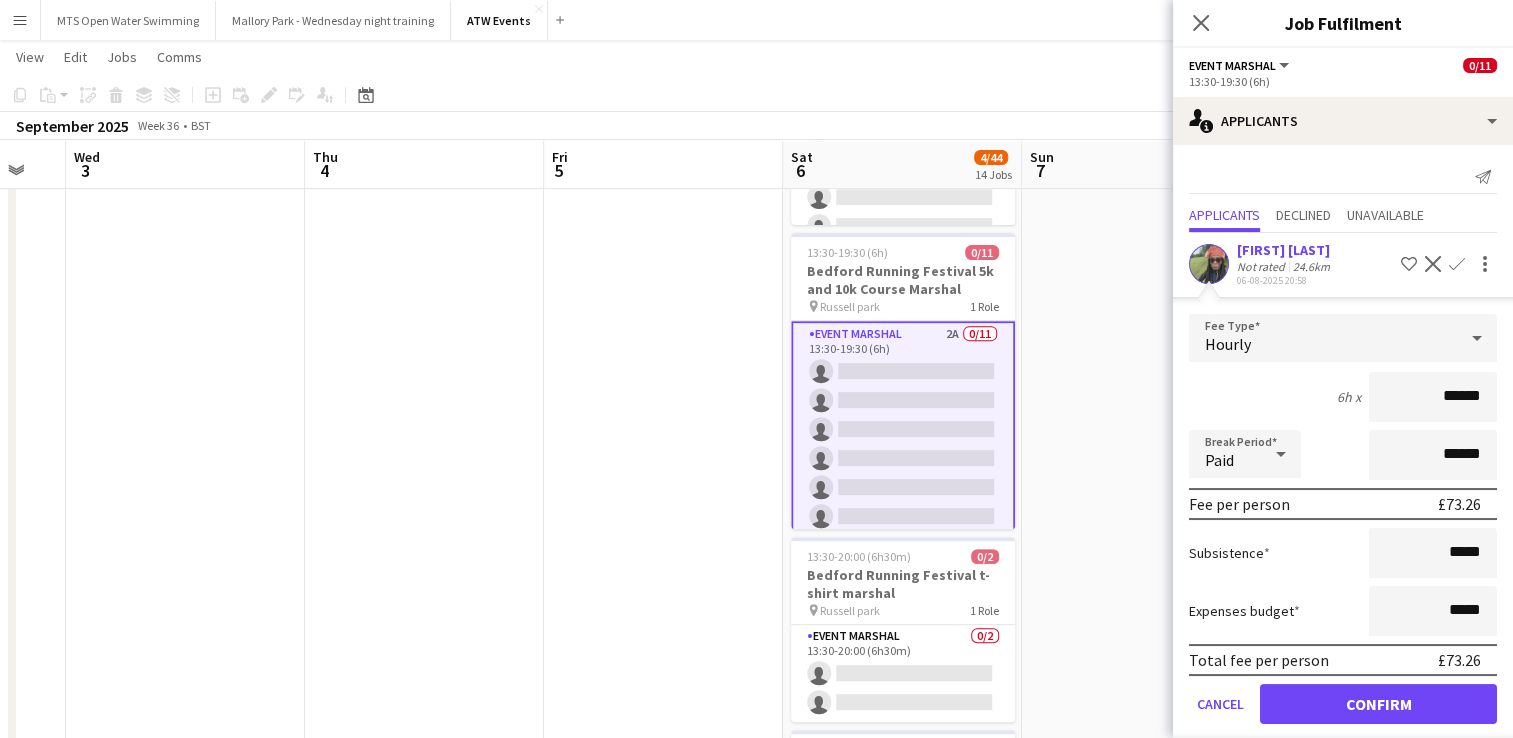 scroll, scrollTop: 69, scrollLeft: 0, axis: vertical 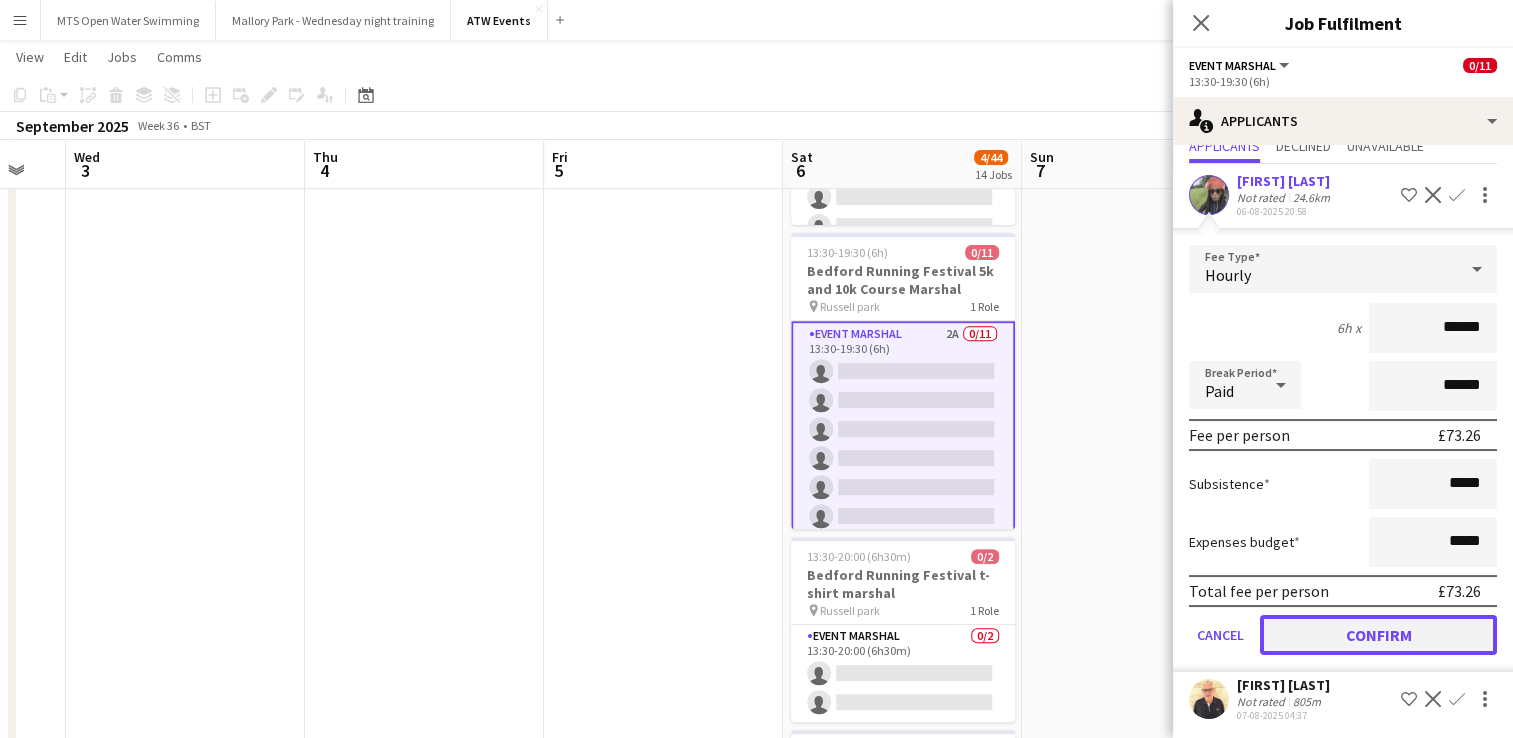 click on "Confirm" 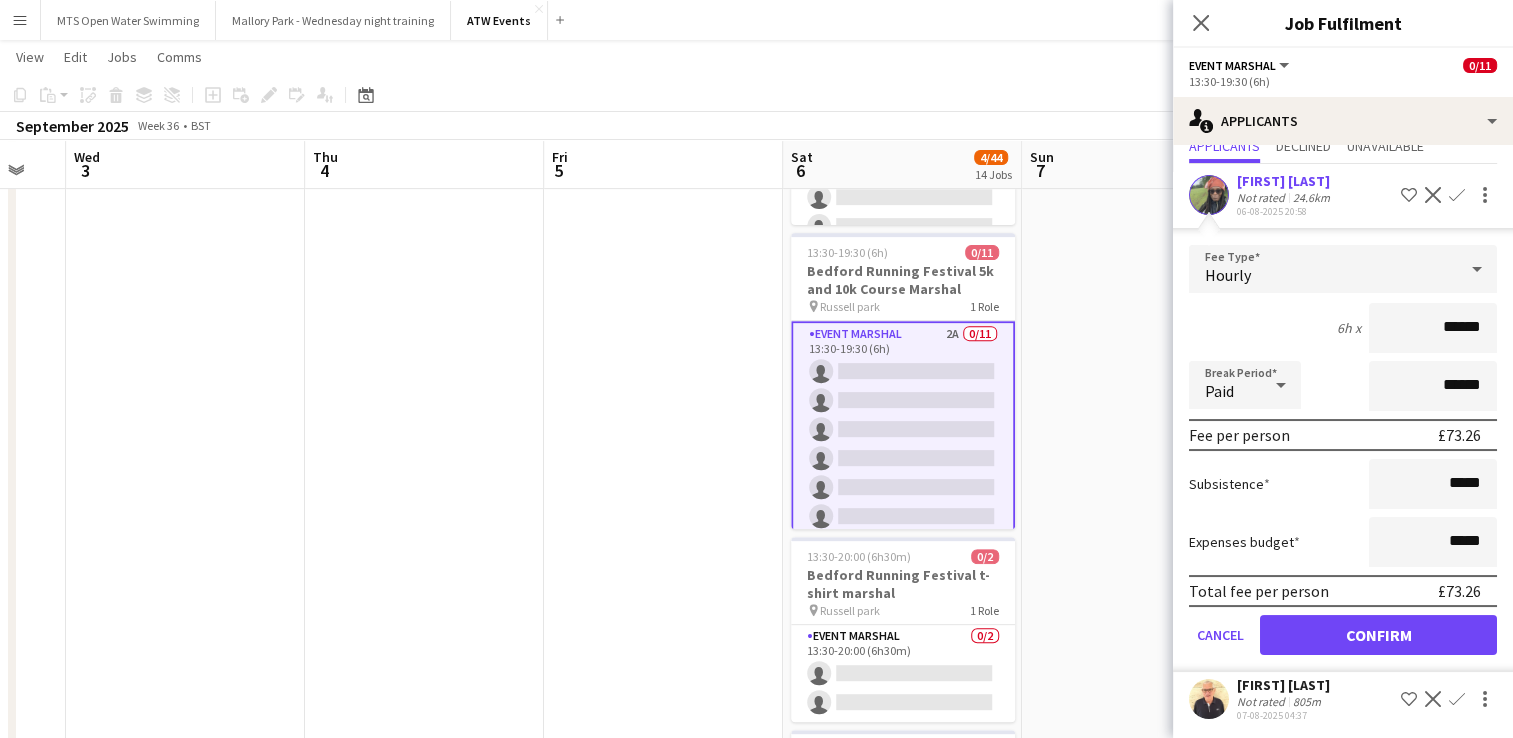 scroll, scrollTop: 0, scrollLeft: 0, axis: both 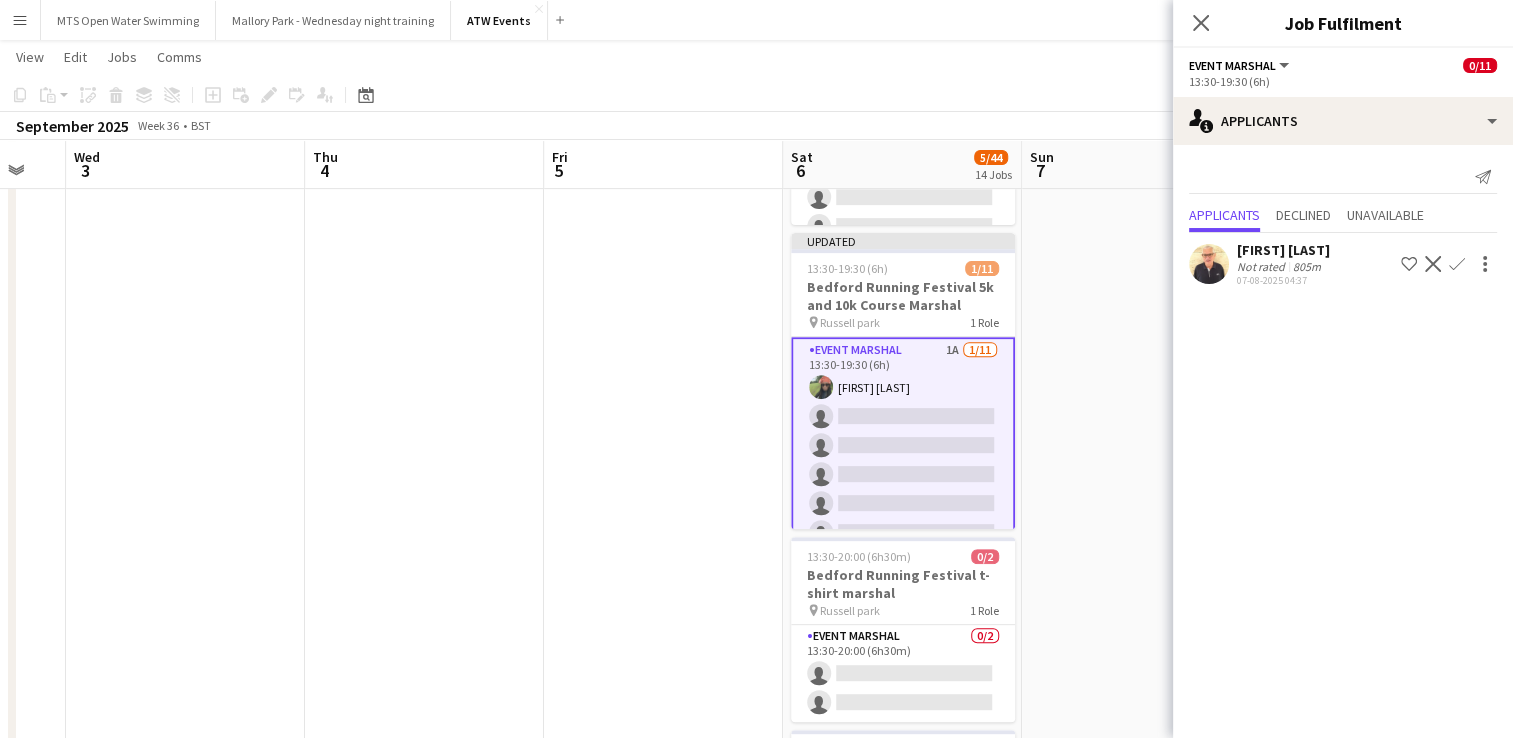 click on "Confirm" 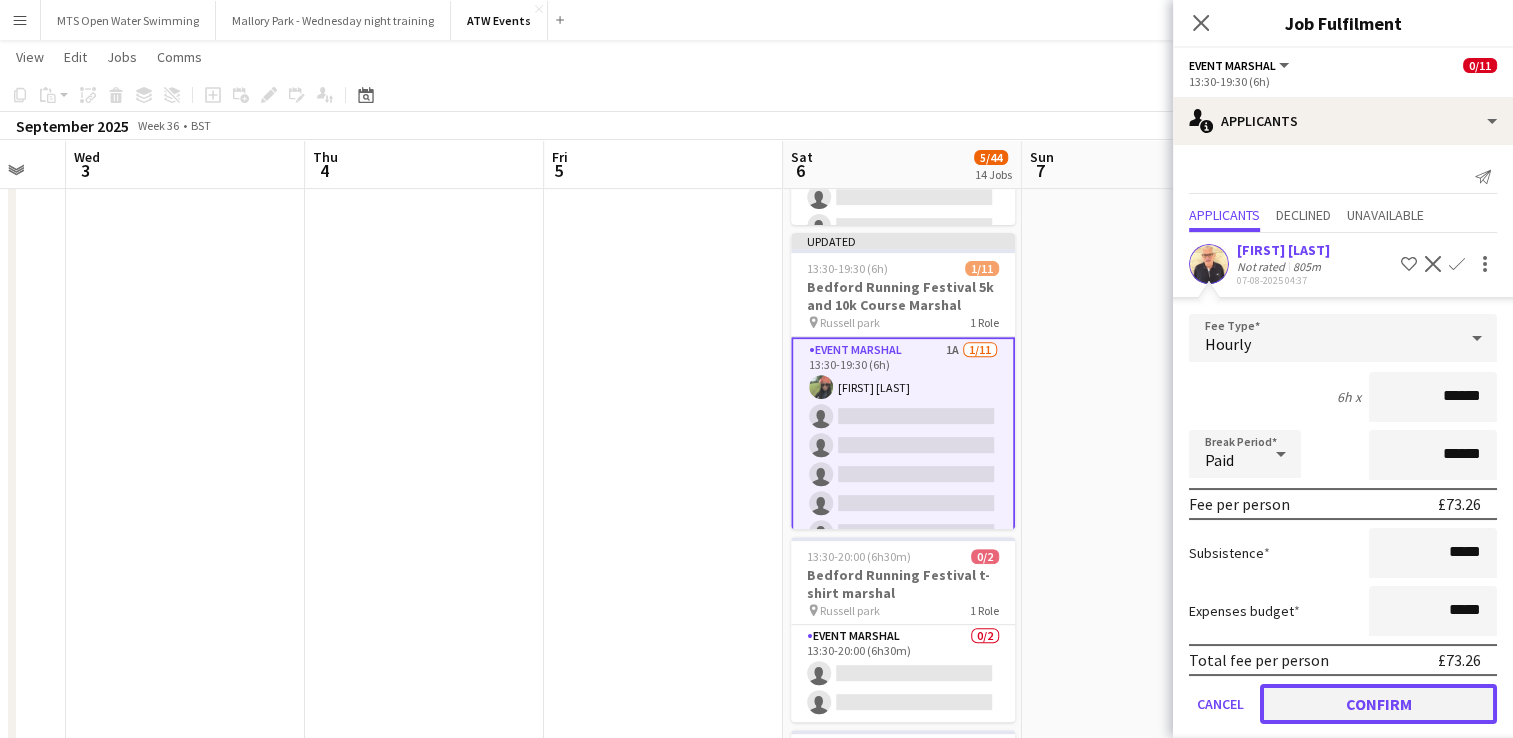 click on "Confirm" 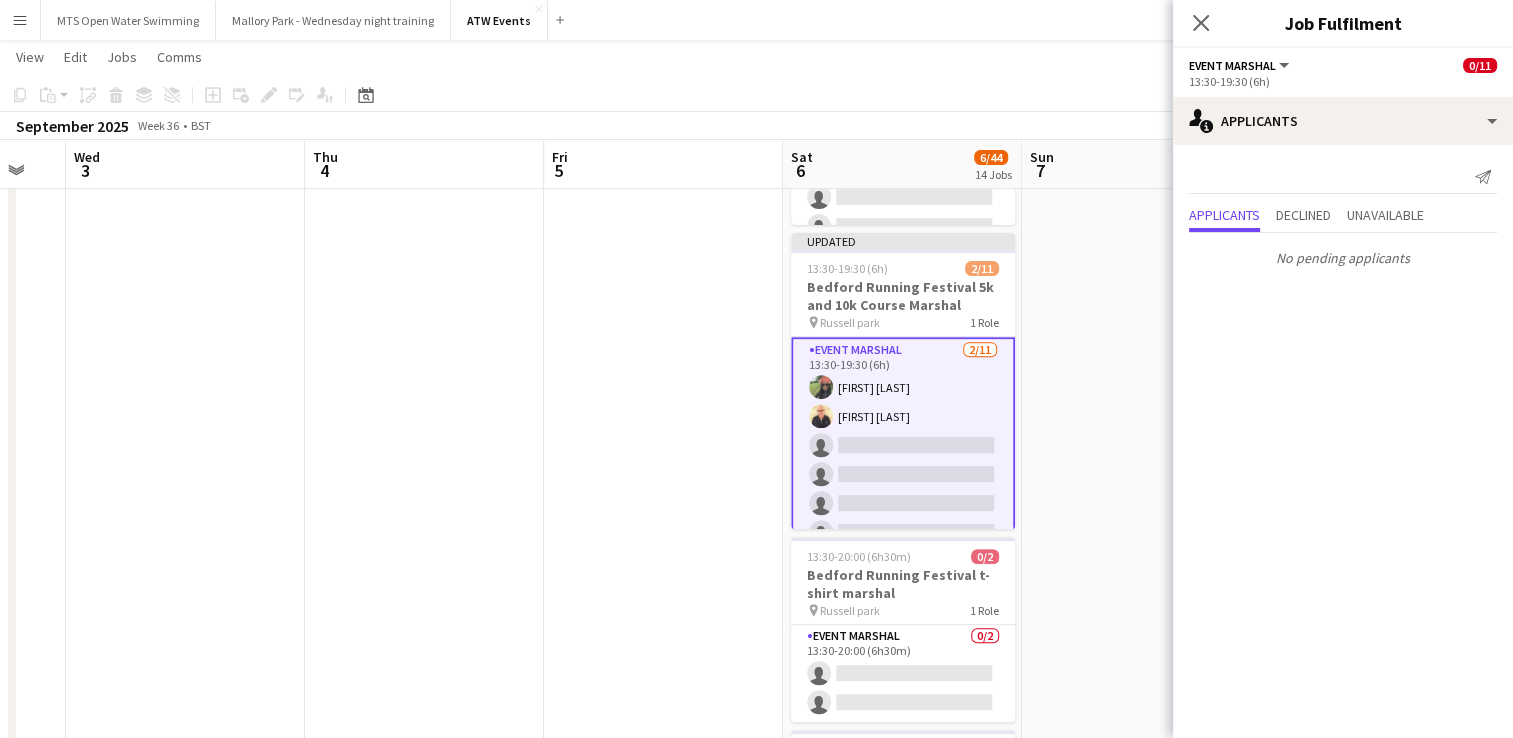 scroll, scrollTop: 169, scrollLeft: 0, axis: vertical 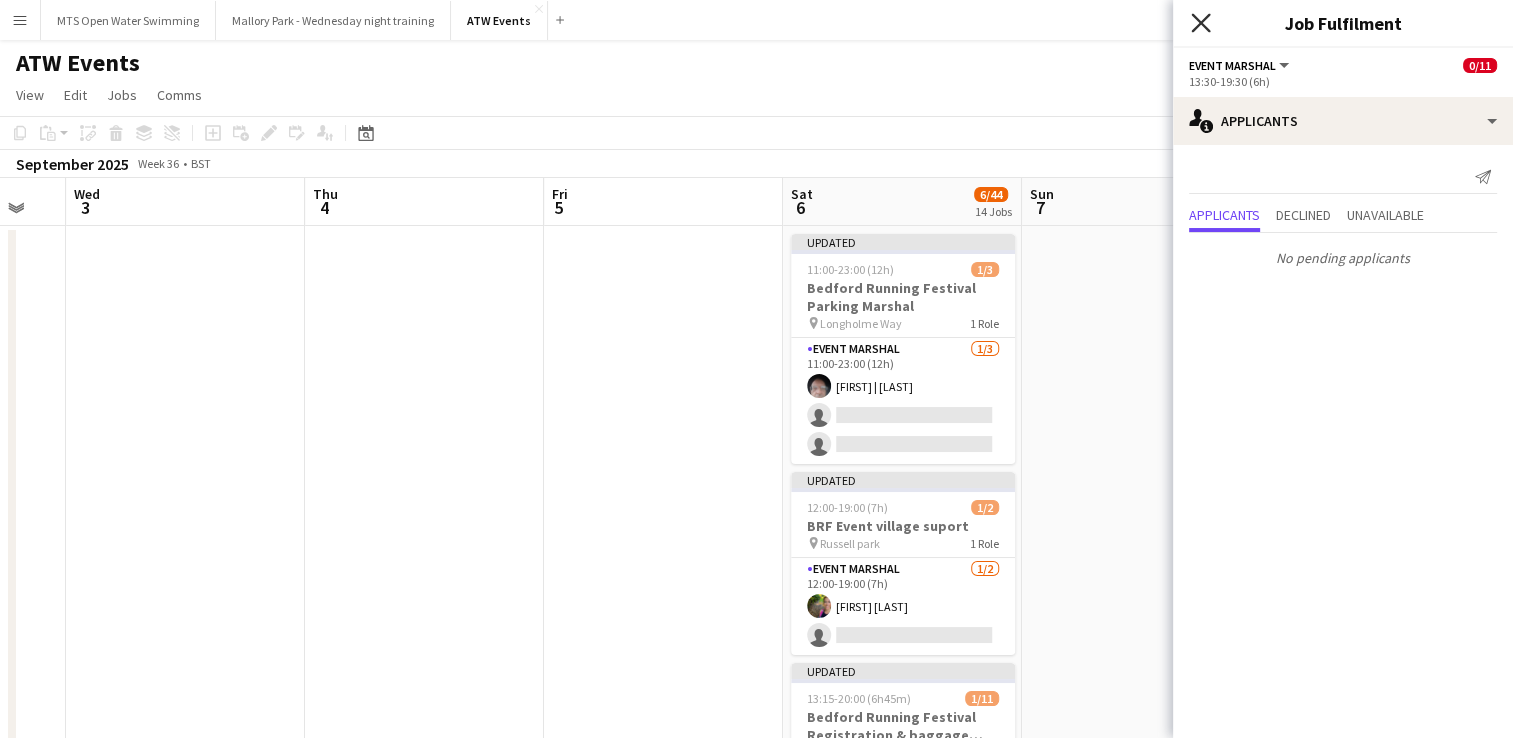 click 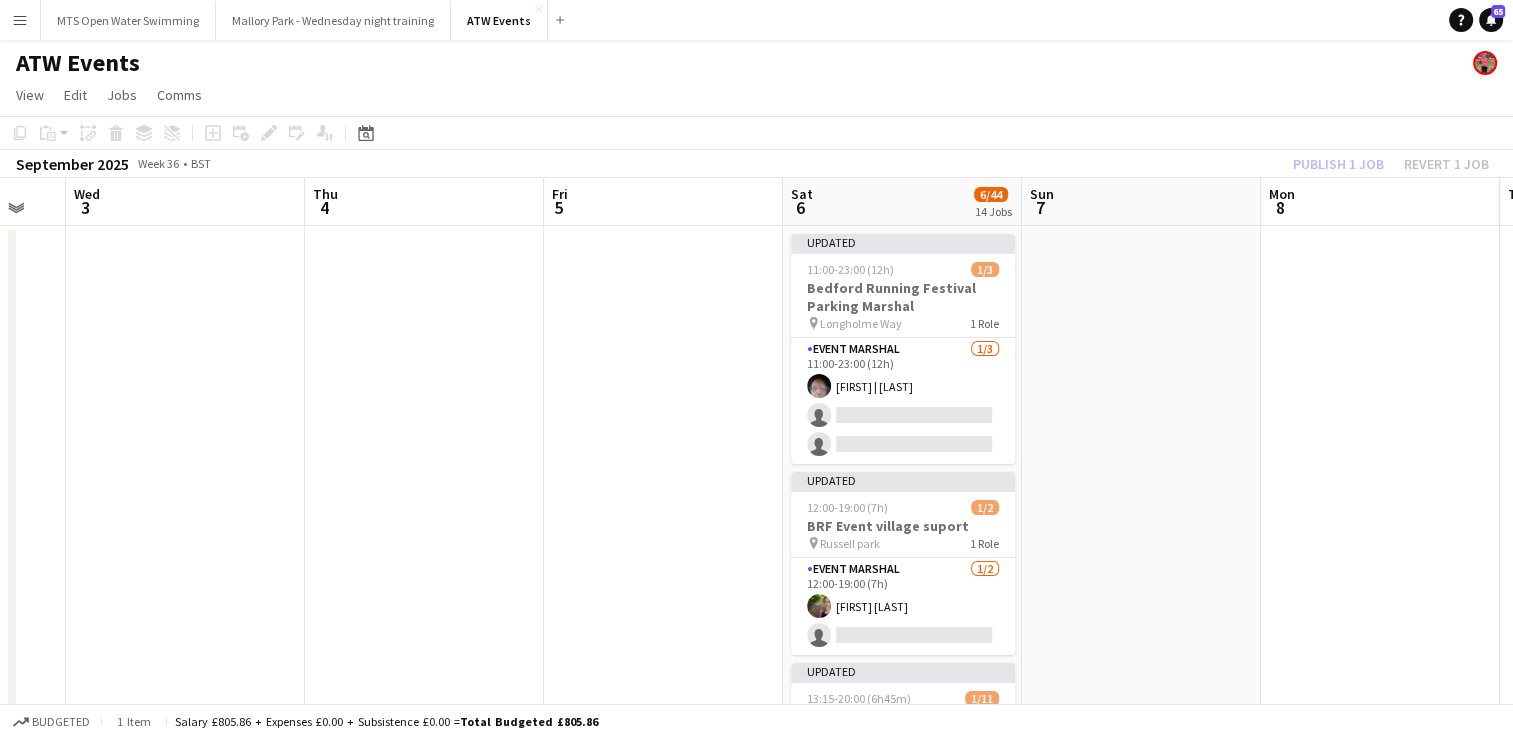click on "Publish 1 job   Revert 1 job" 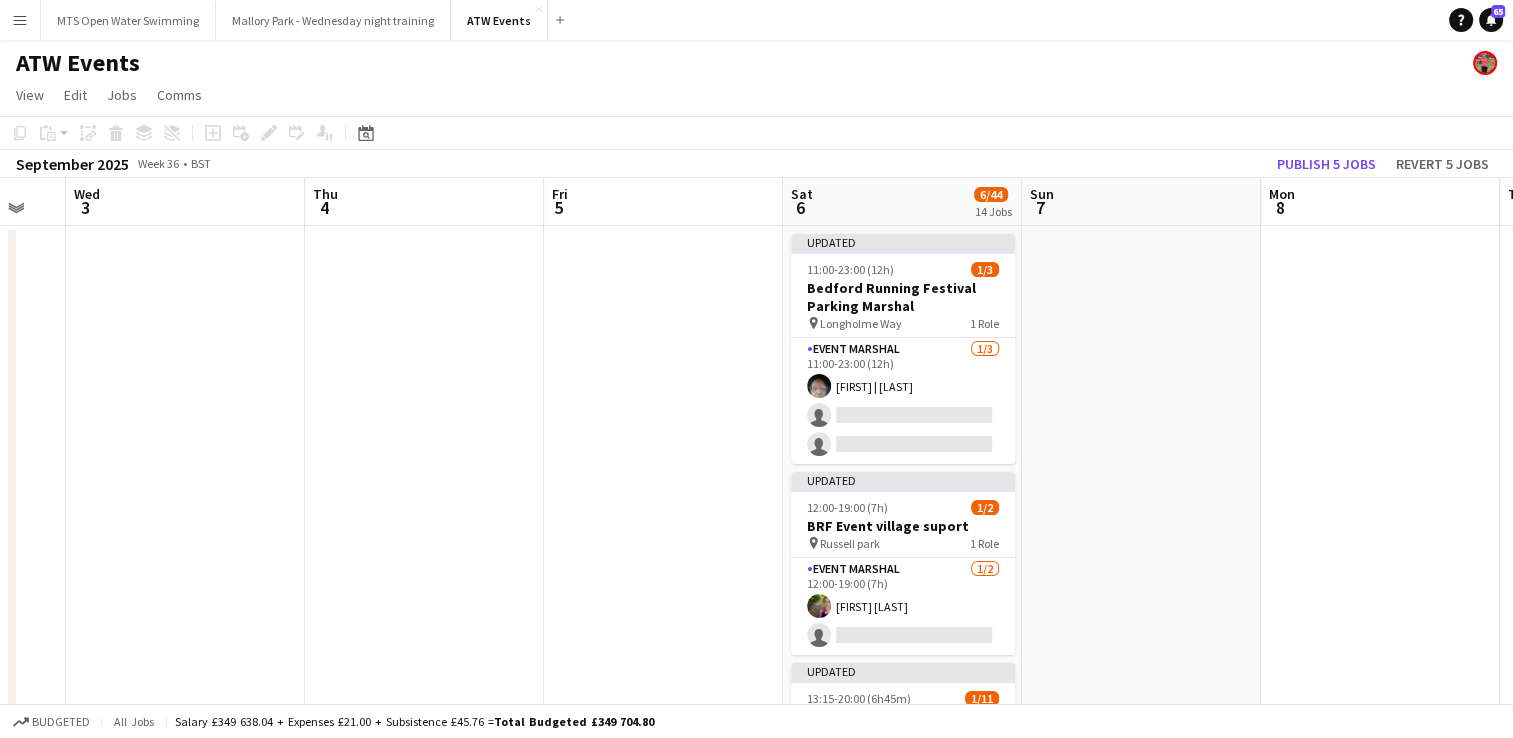scroll, scrollTop: 166, scrollLeft: 0, axis: vertical 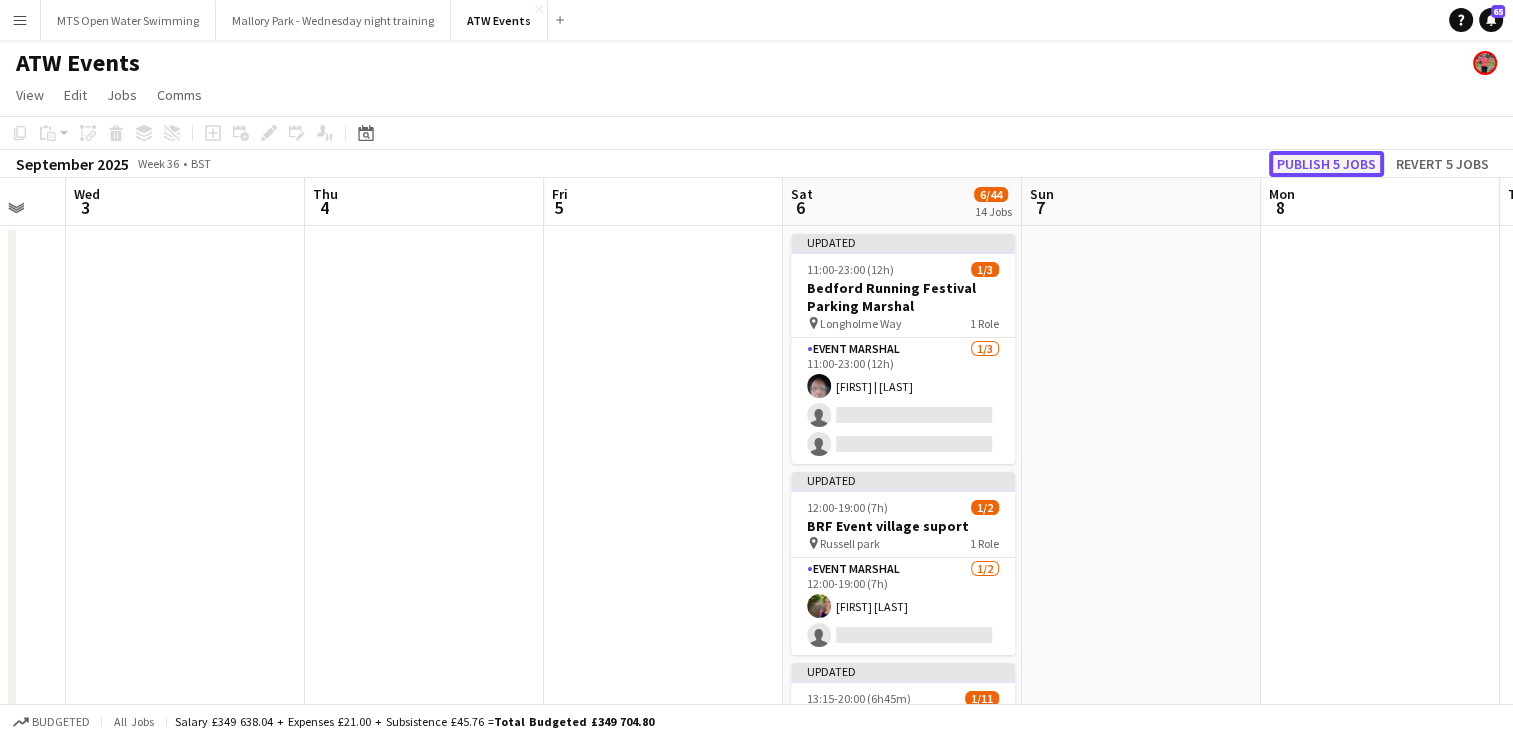 click on "Publish 5 jobs" 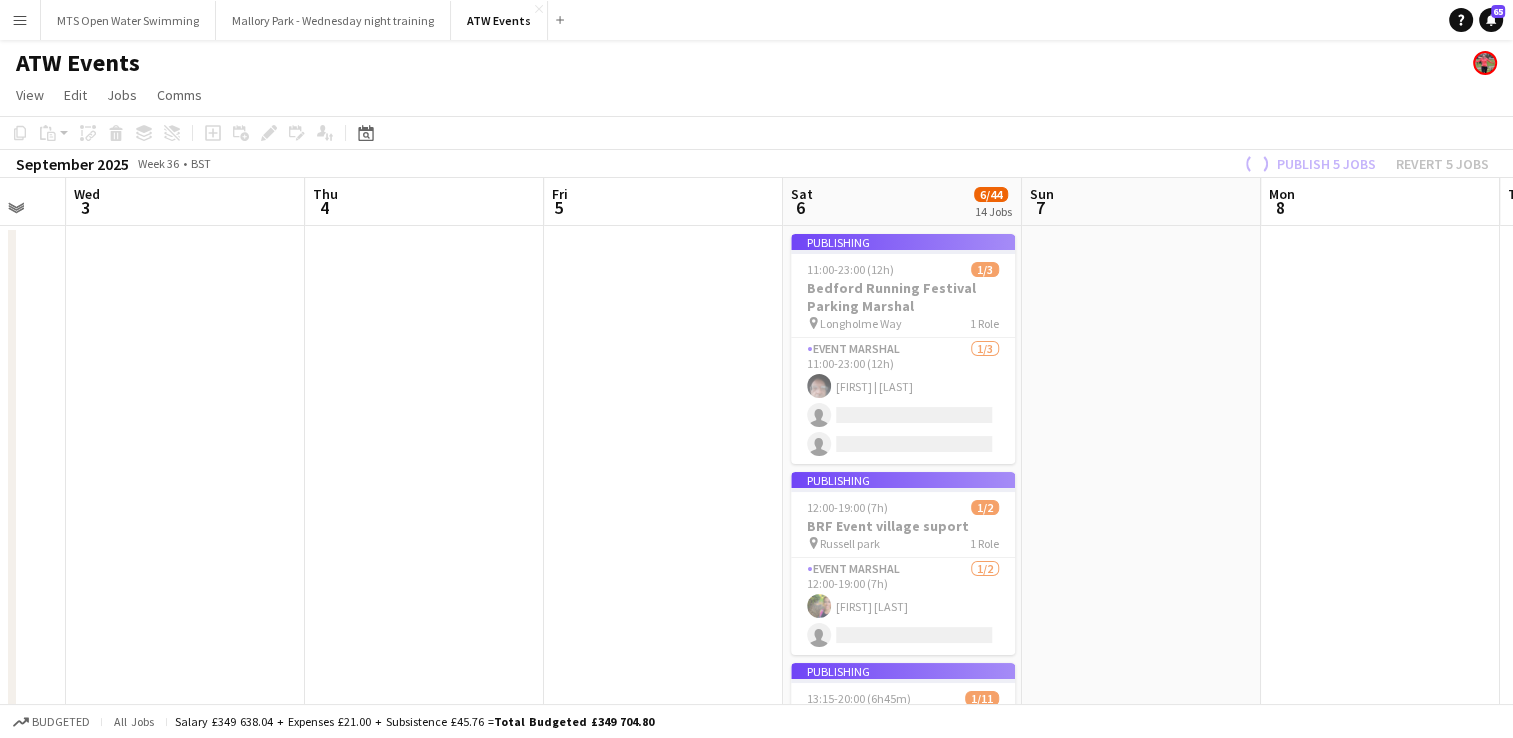 scroll, scrollTop: 150, scrollLeft: 0, axis: vertical 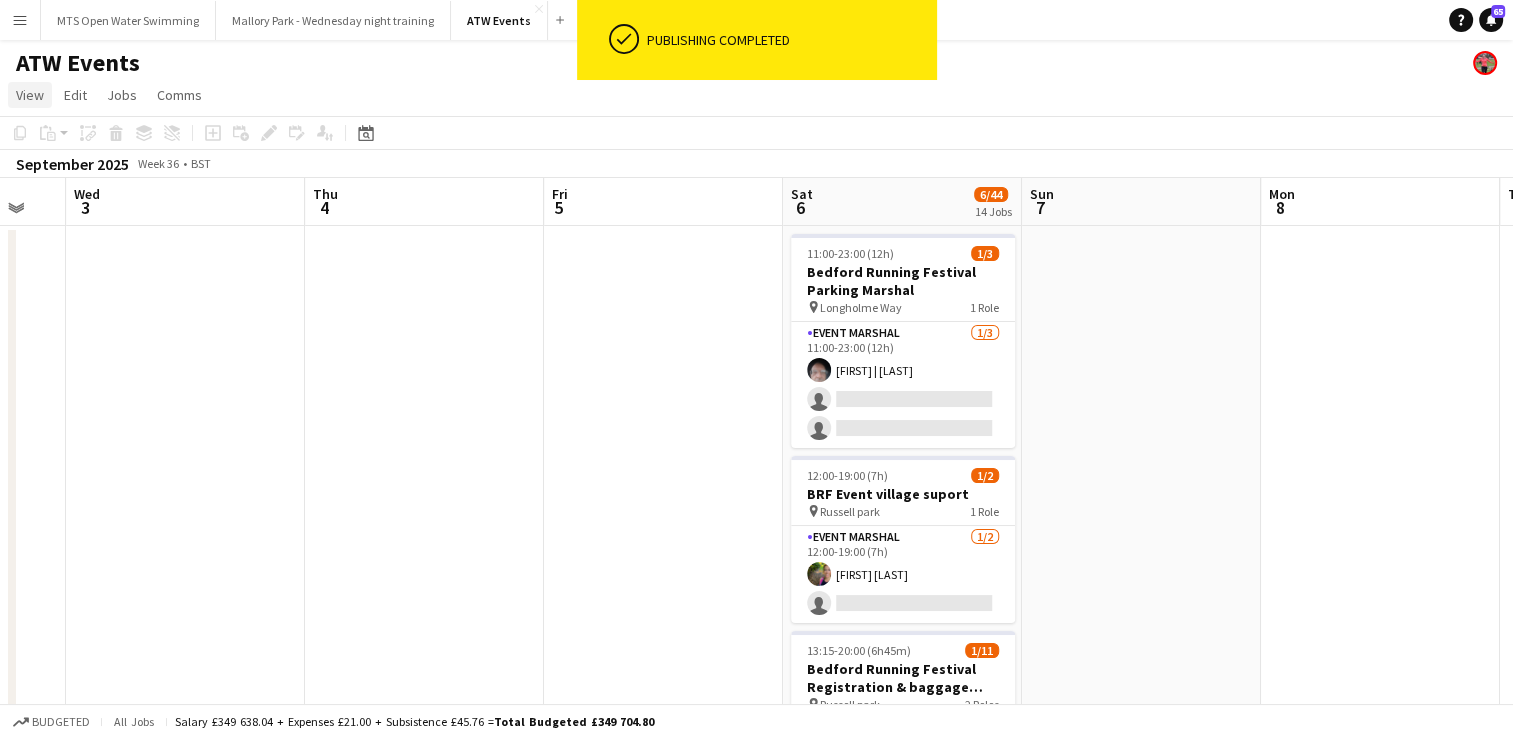 click on "View" 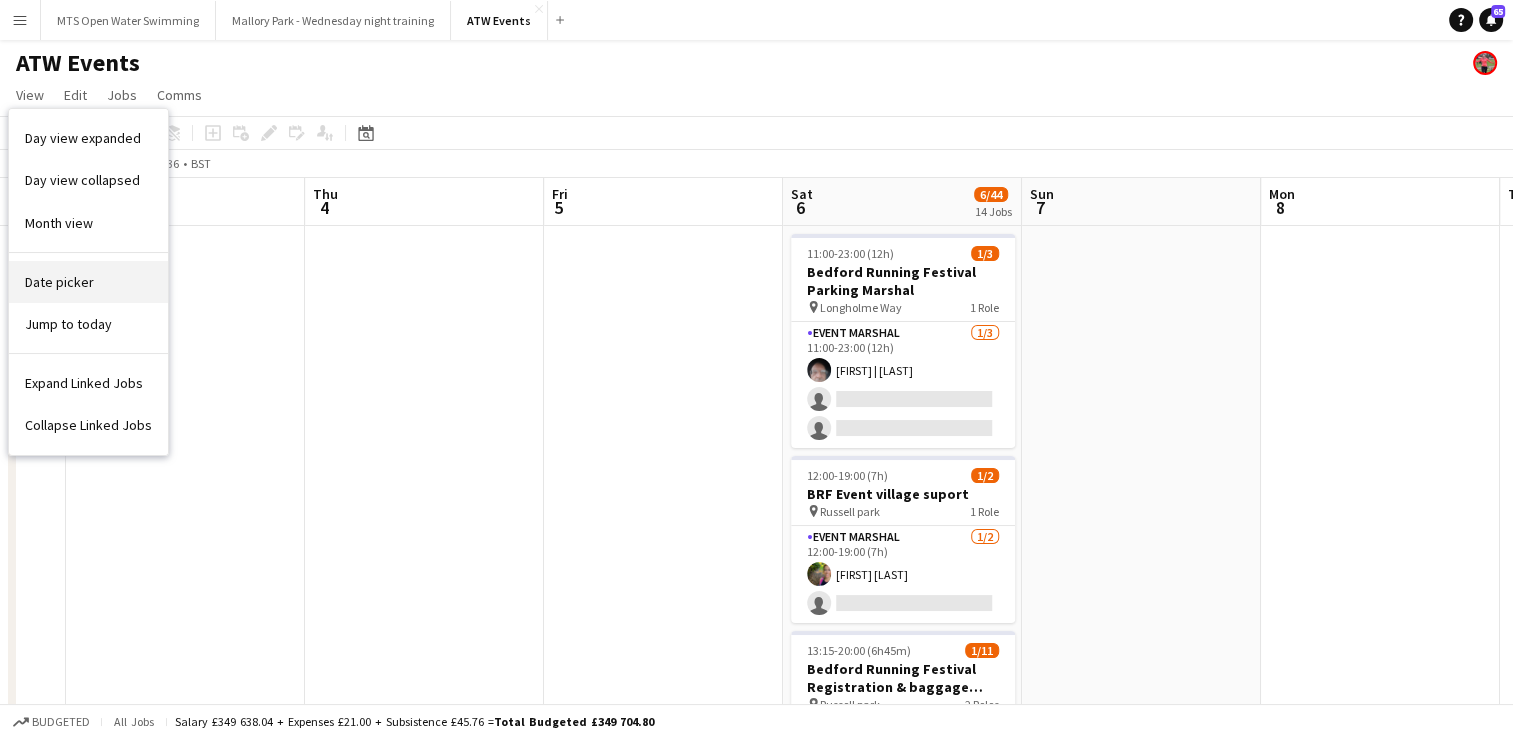 click on "Date picker" at bounding box center [59, 282] 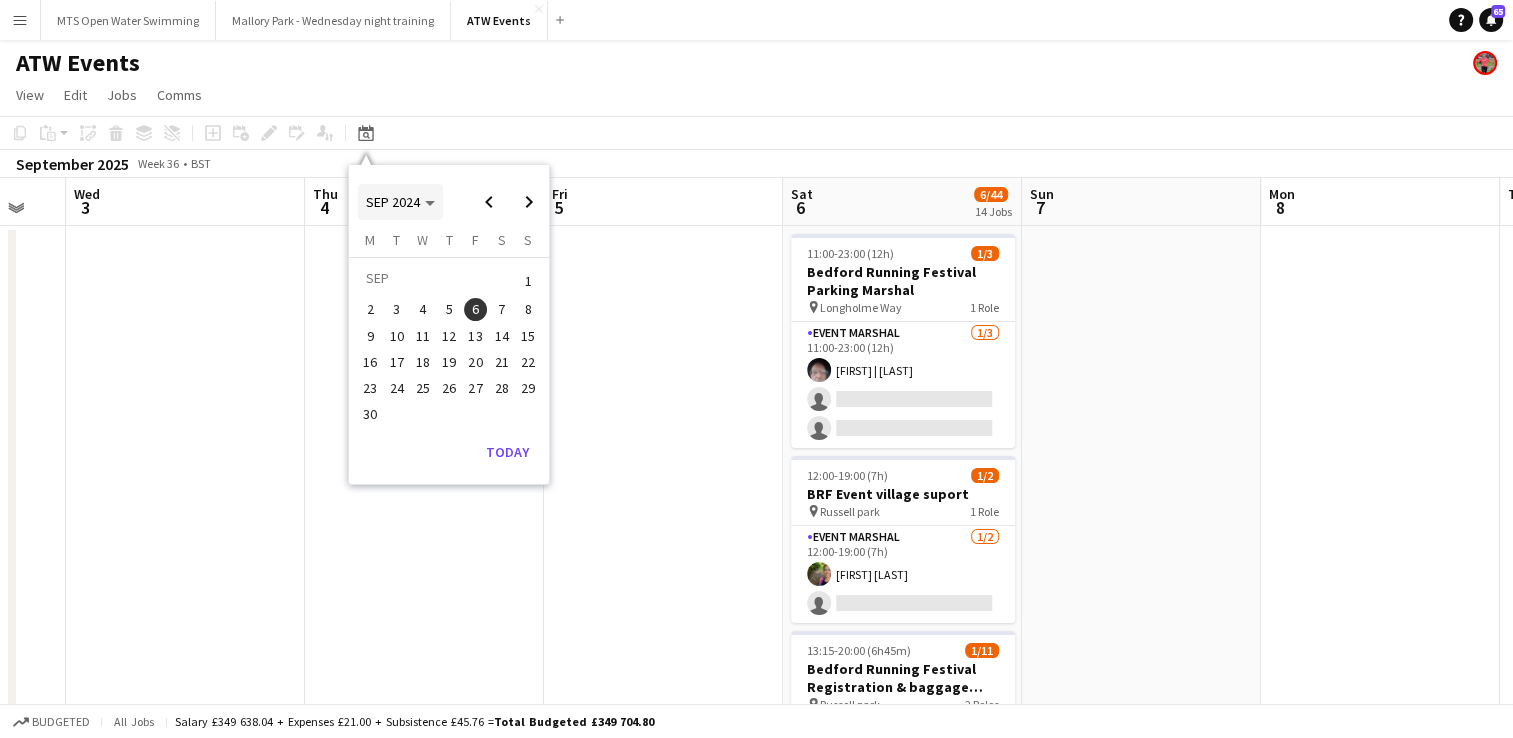 click on "SEP 2024" at bounding box center [393, 202] 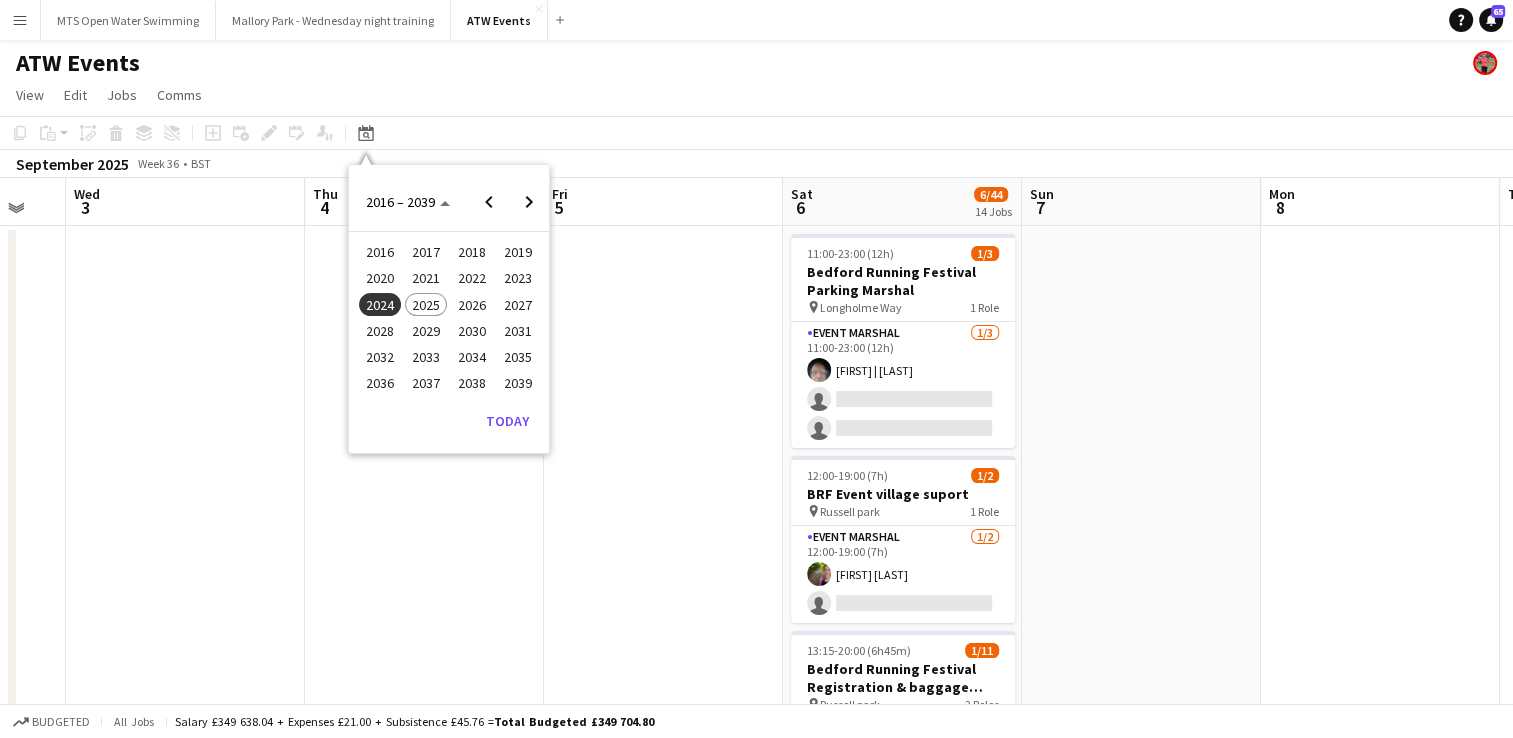 click on "2024" at bounding box center [379, 305] 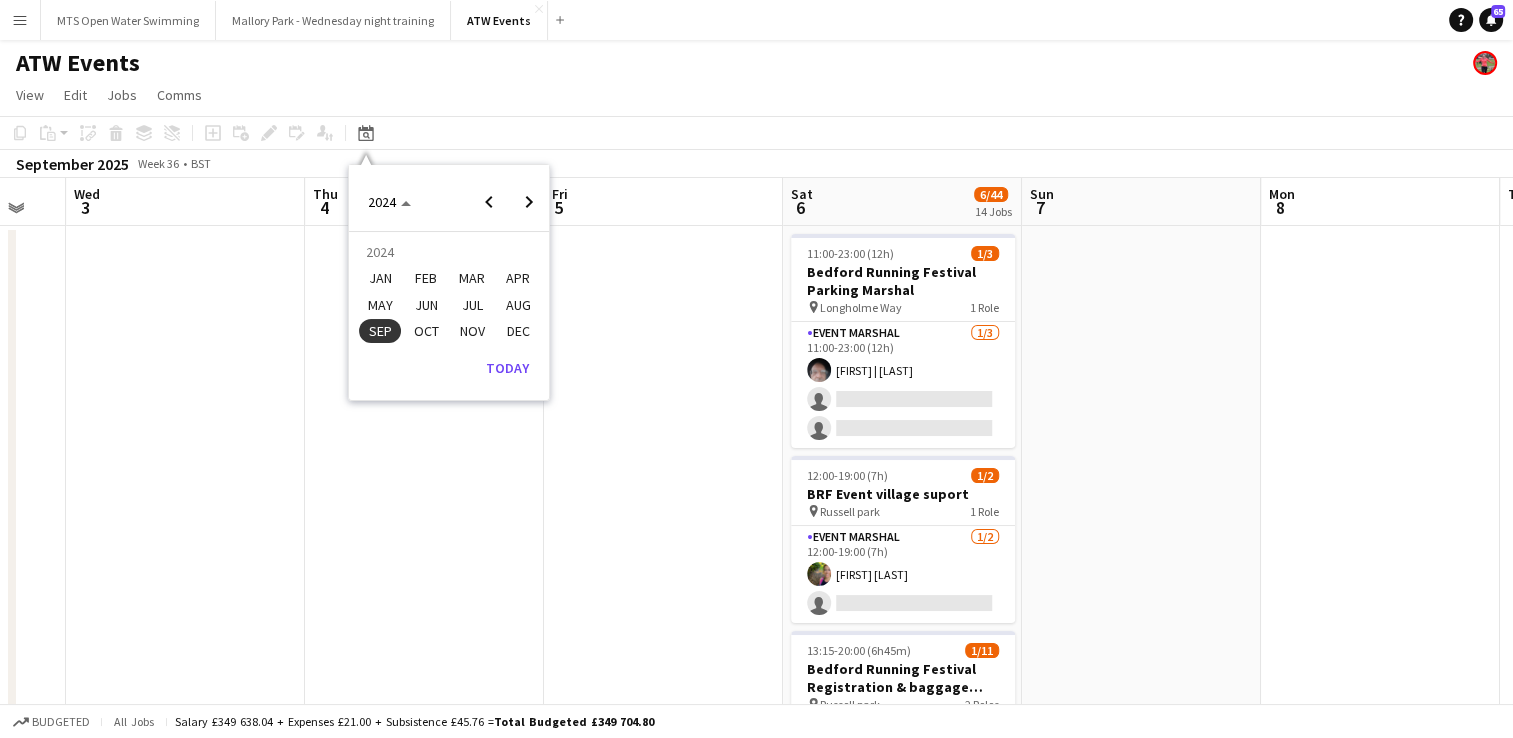 click on "SEP" at bounding box center [379, 331] 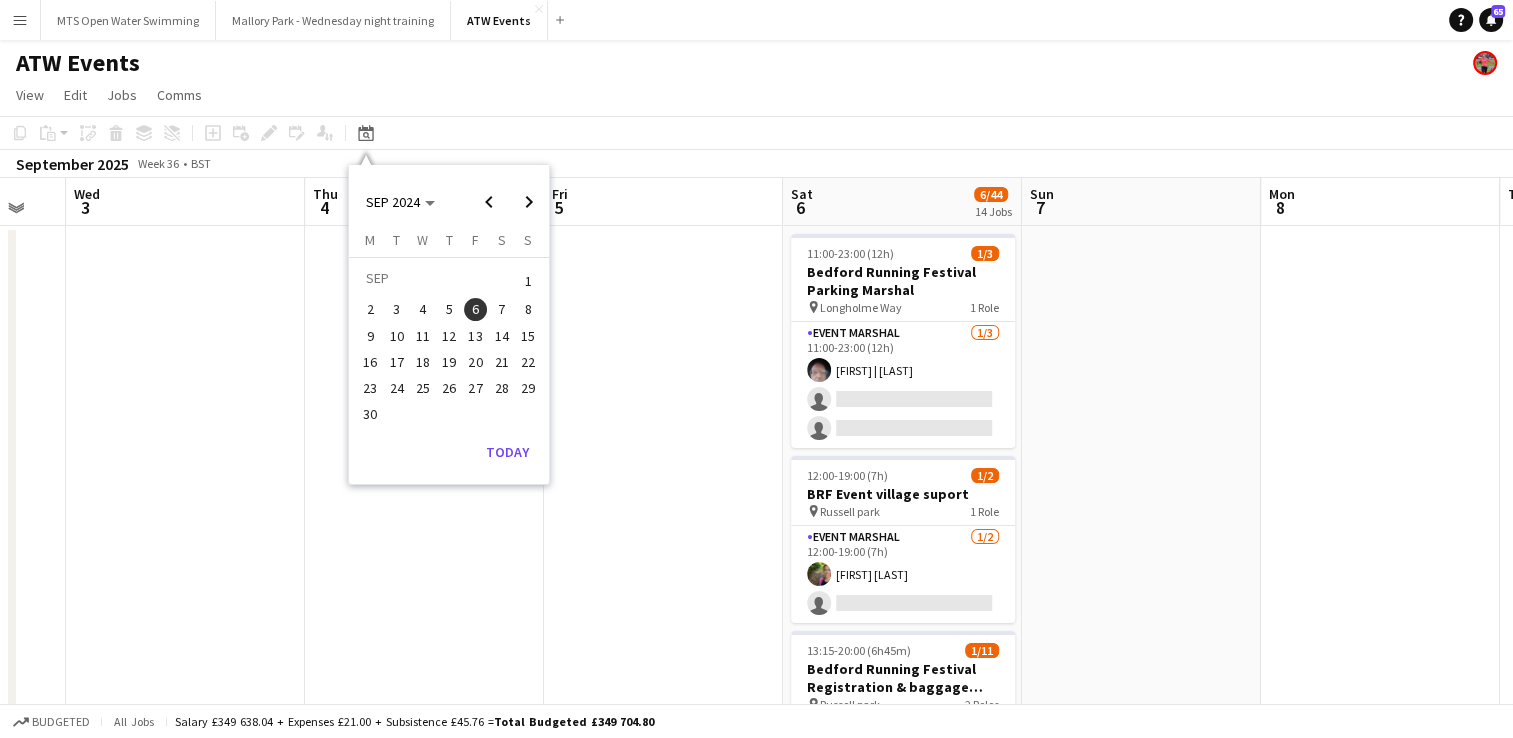 click on "8" at bounding box center [528, 310] 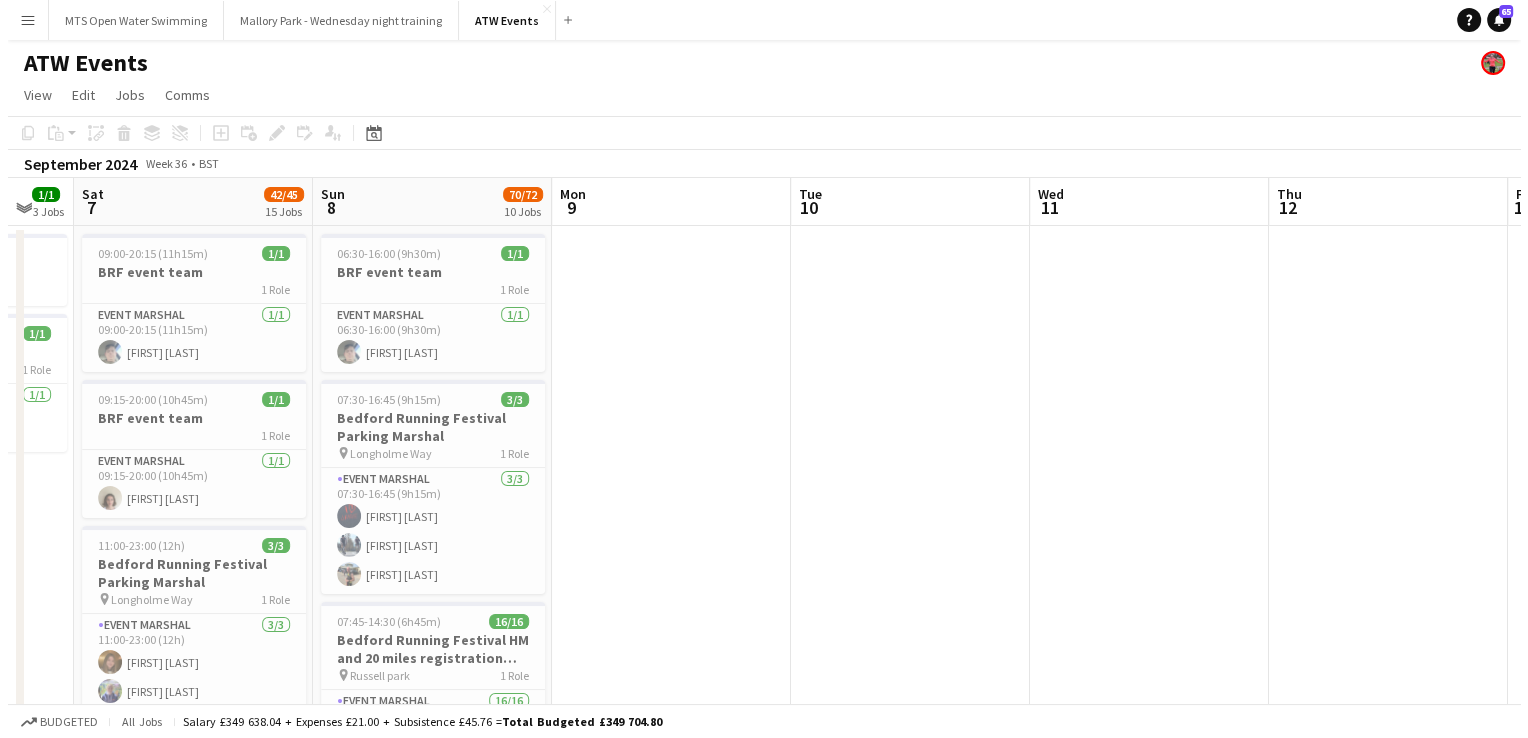 scroll, scrollTop: 0, scrollLeft: 688, axis: horizontal 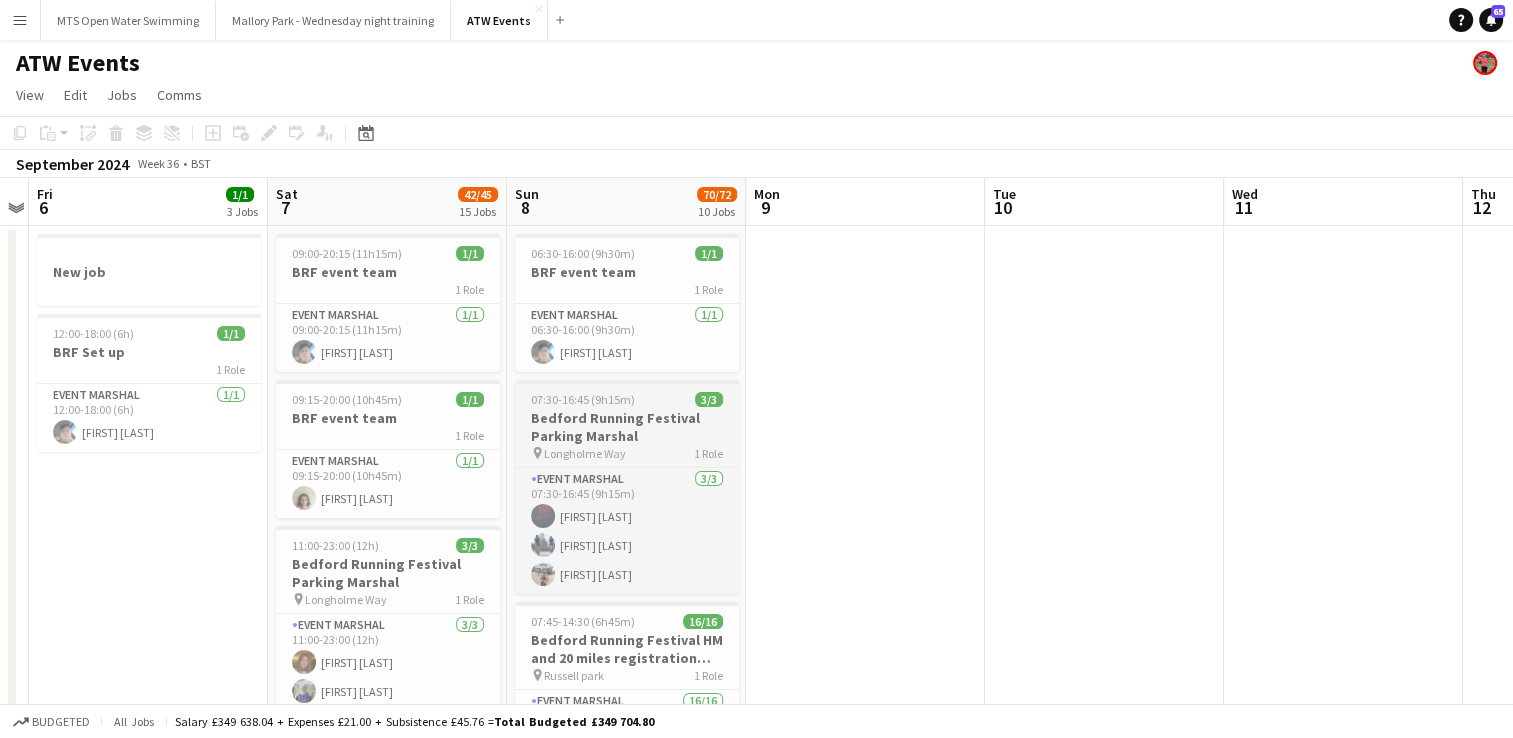 click on "Bedford Running Festival Parking Marshal" at bounding box center [627, 427] 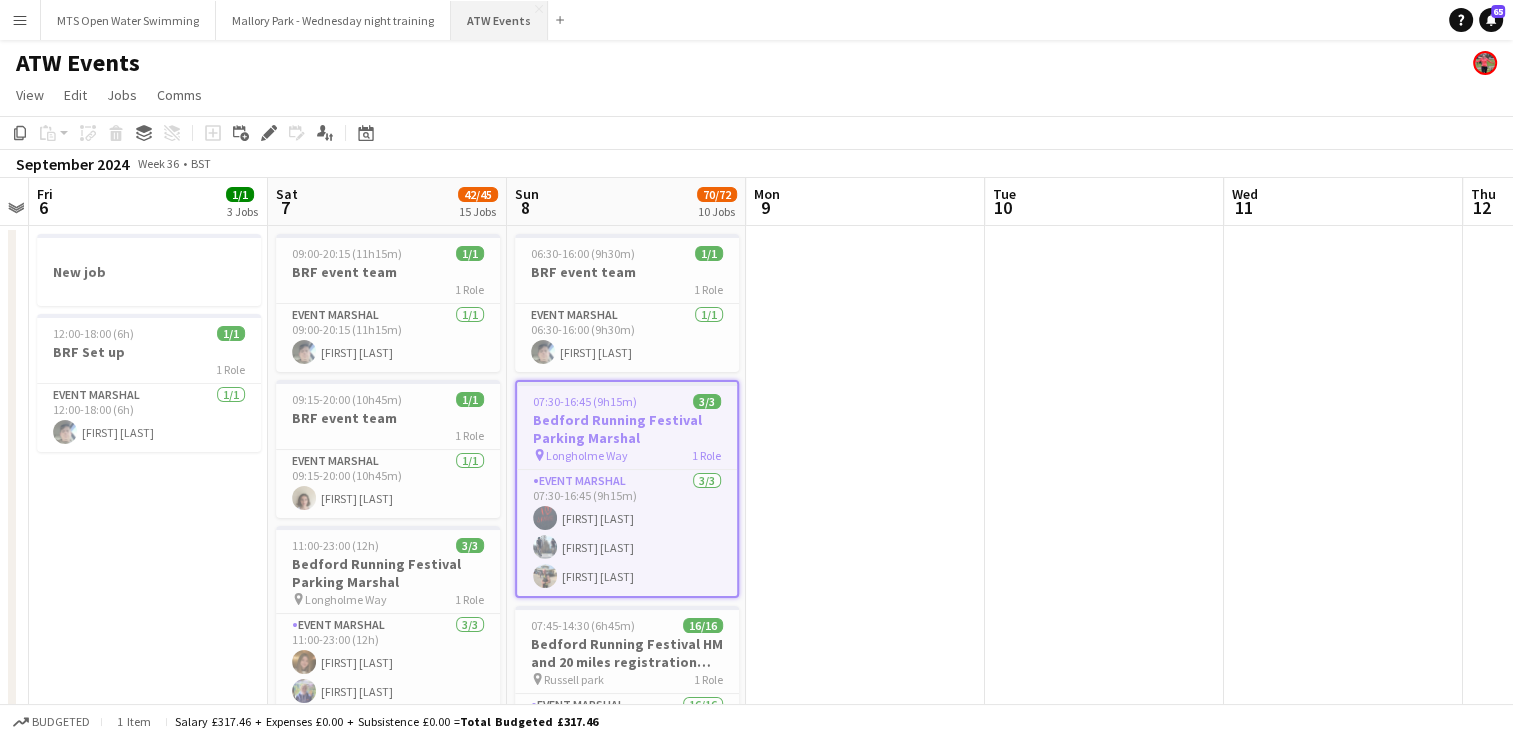 click on "ATW Events
Close" at bounding box center [499, 20] 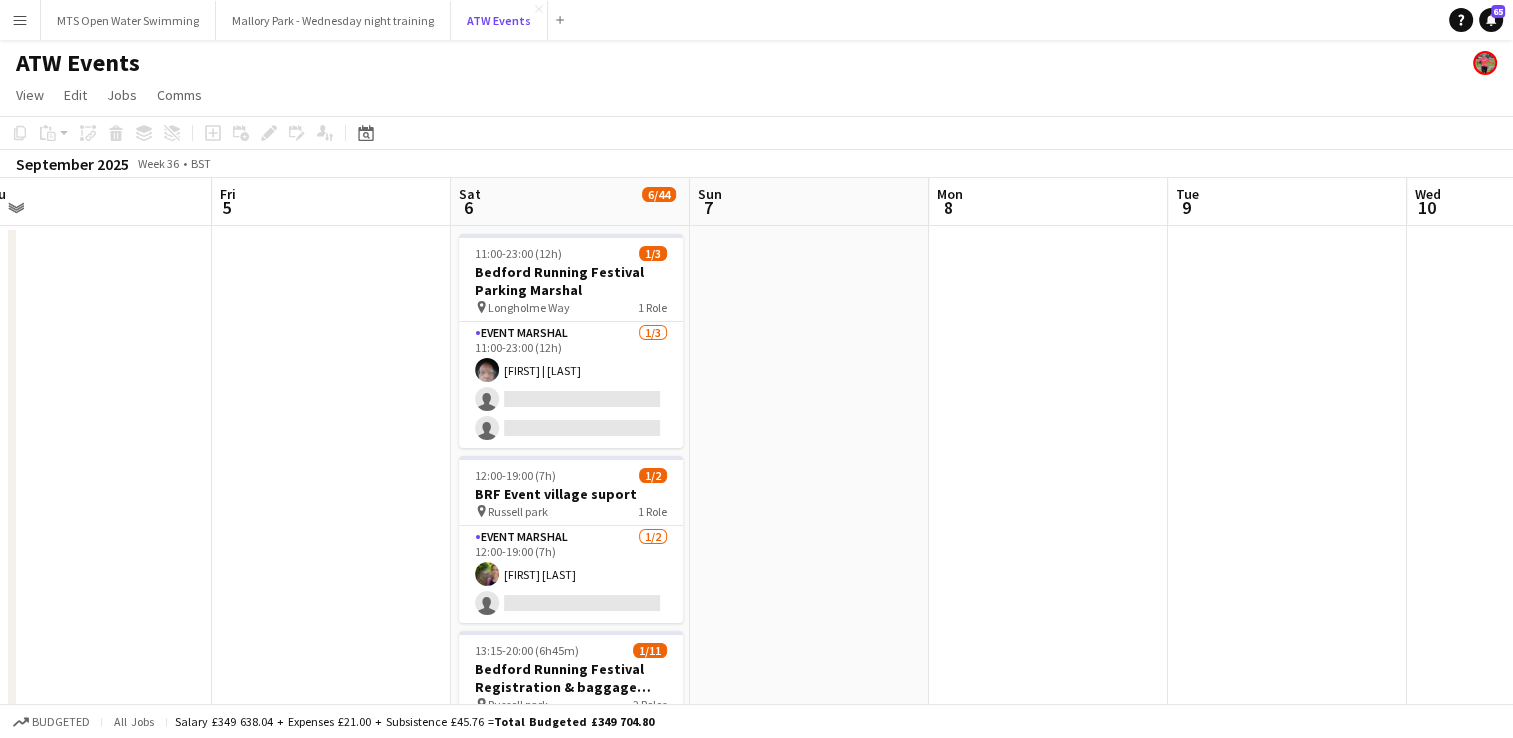 scroll, scrollTop: 0, scrollLeft: 760, axis: horizontal 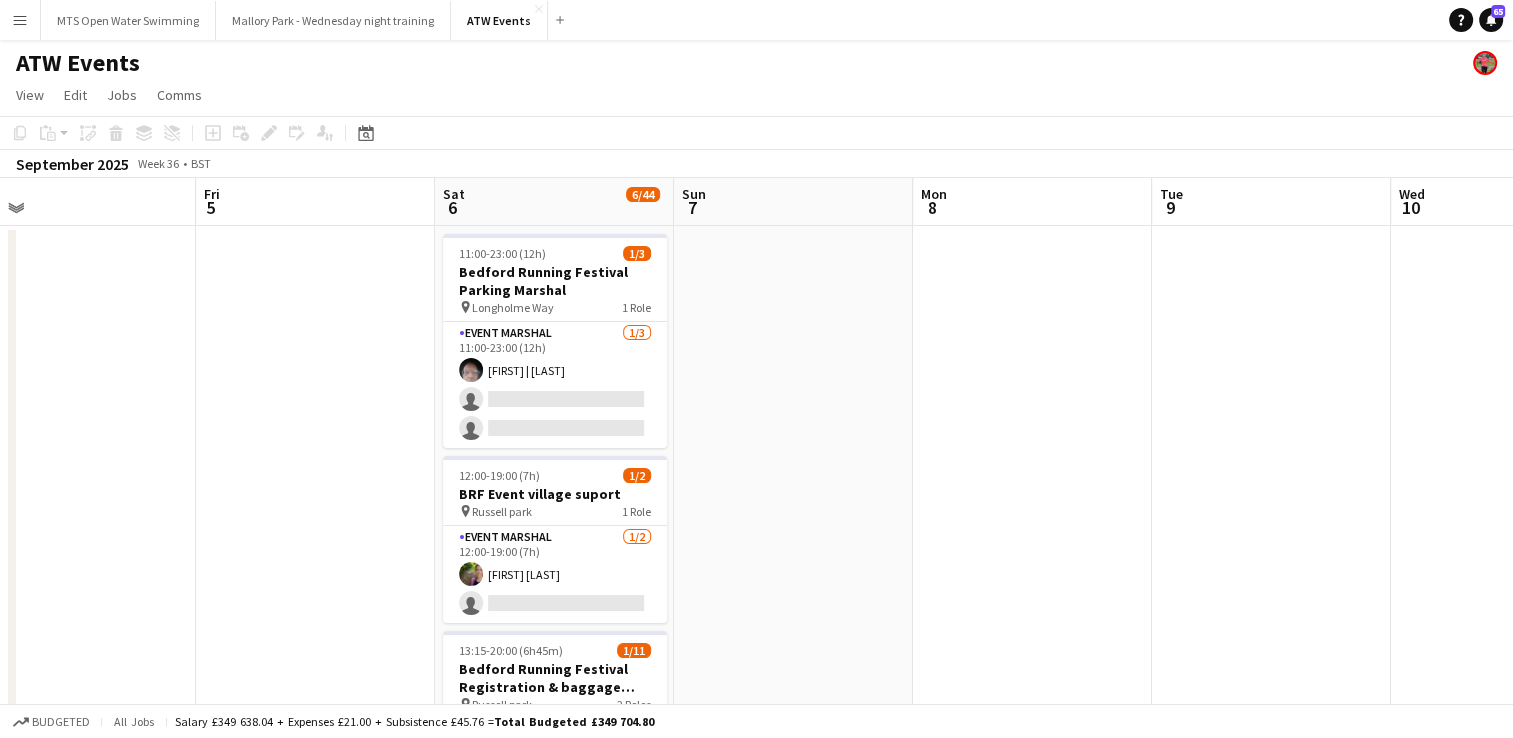 click at bounding box center (793, 1688) 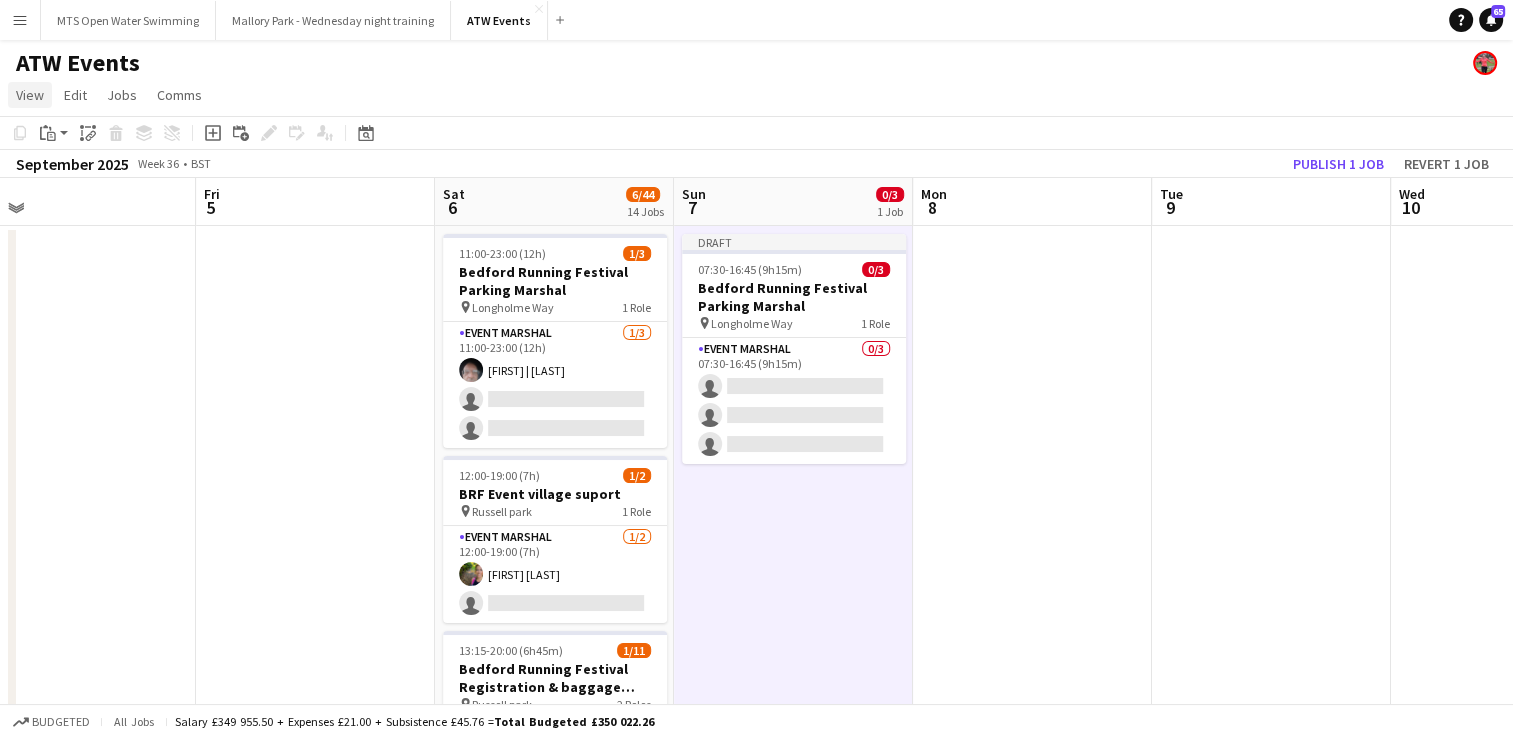 click on "View" 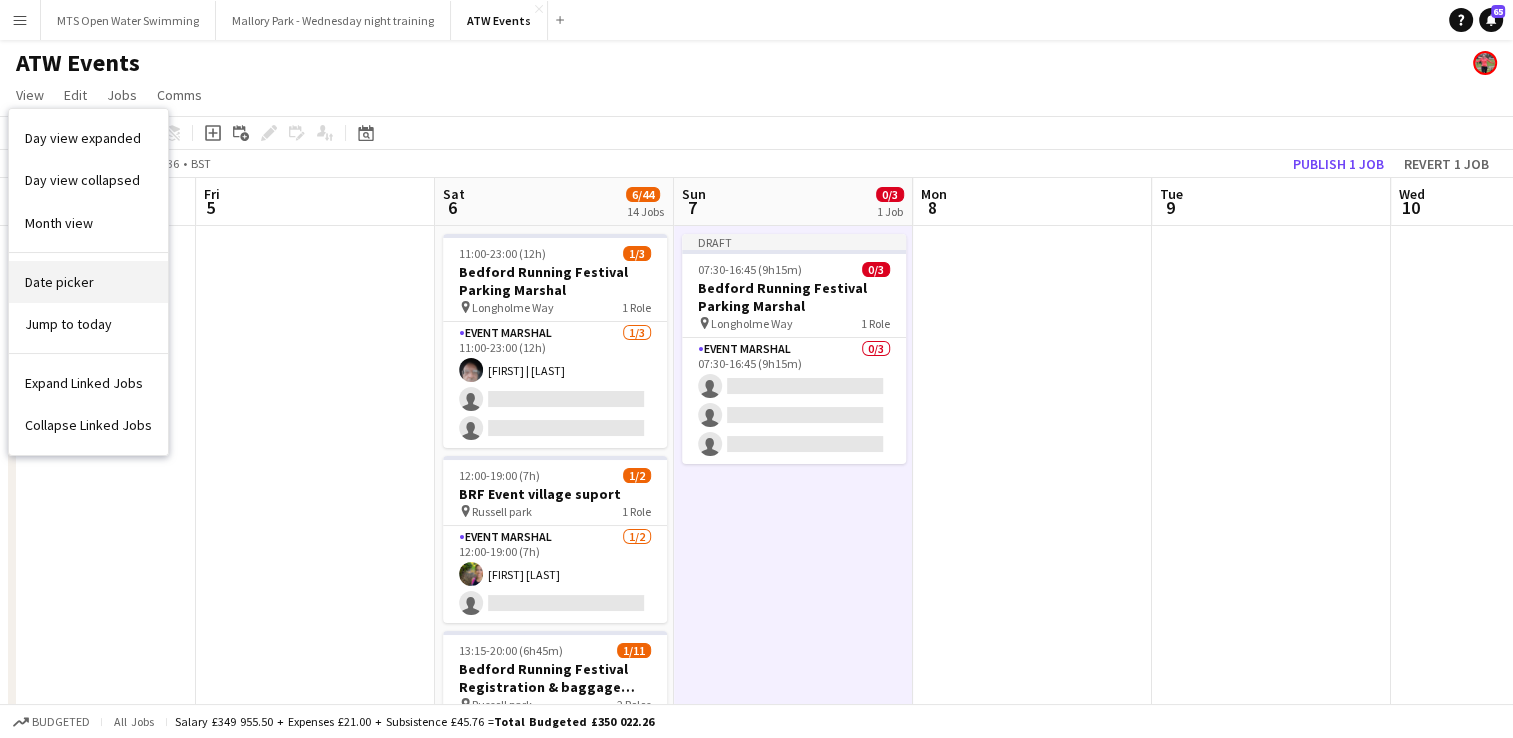 click on "Date picker" at bounding box center [59, 282] 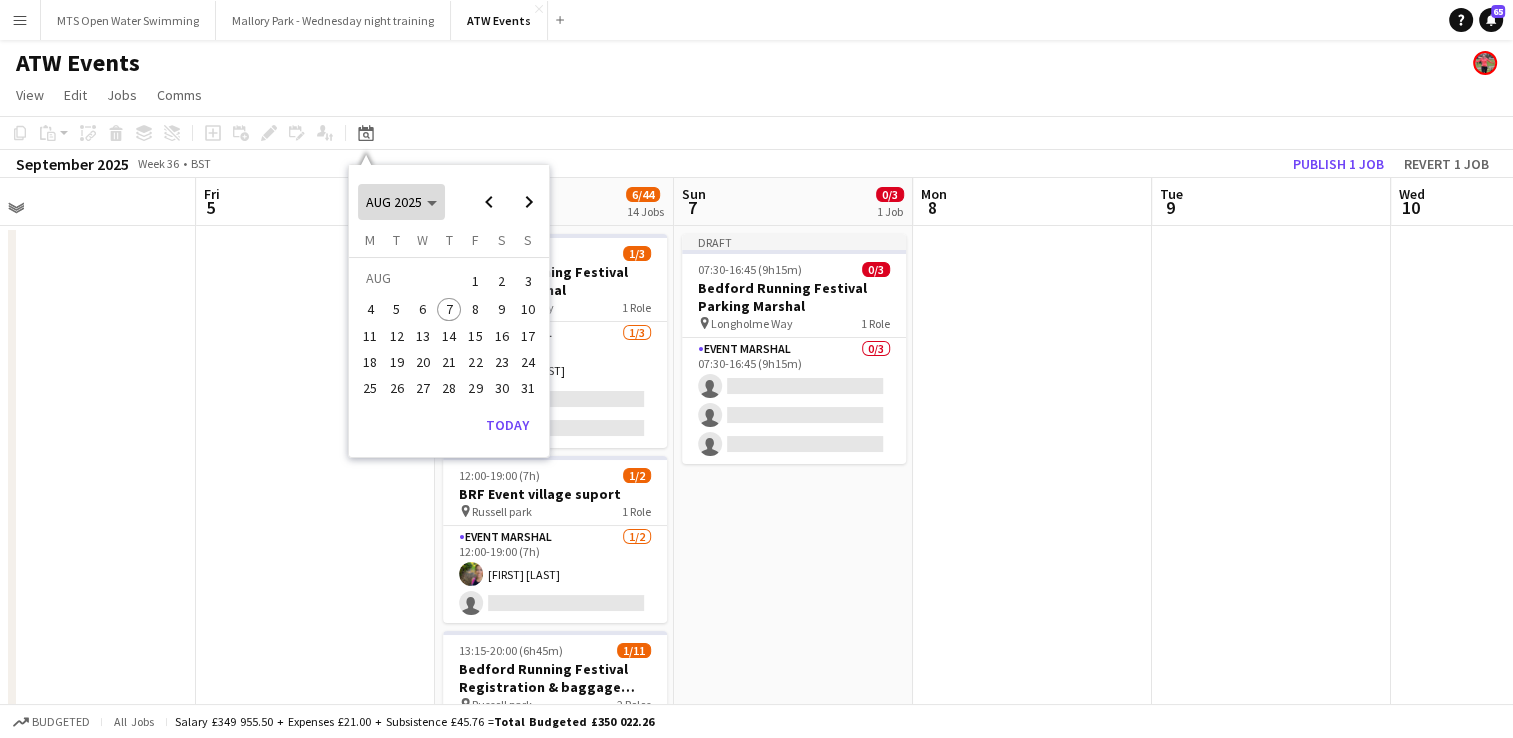 click on "AUG 2025" at bounding box center [394, 202] 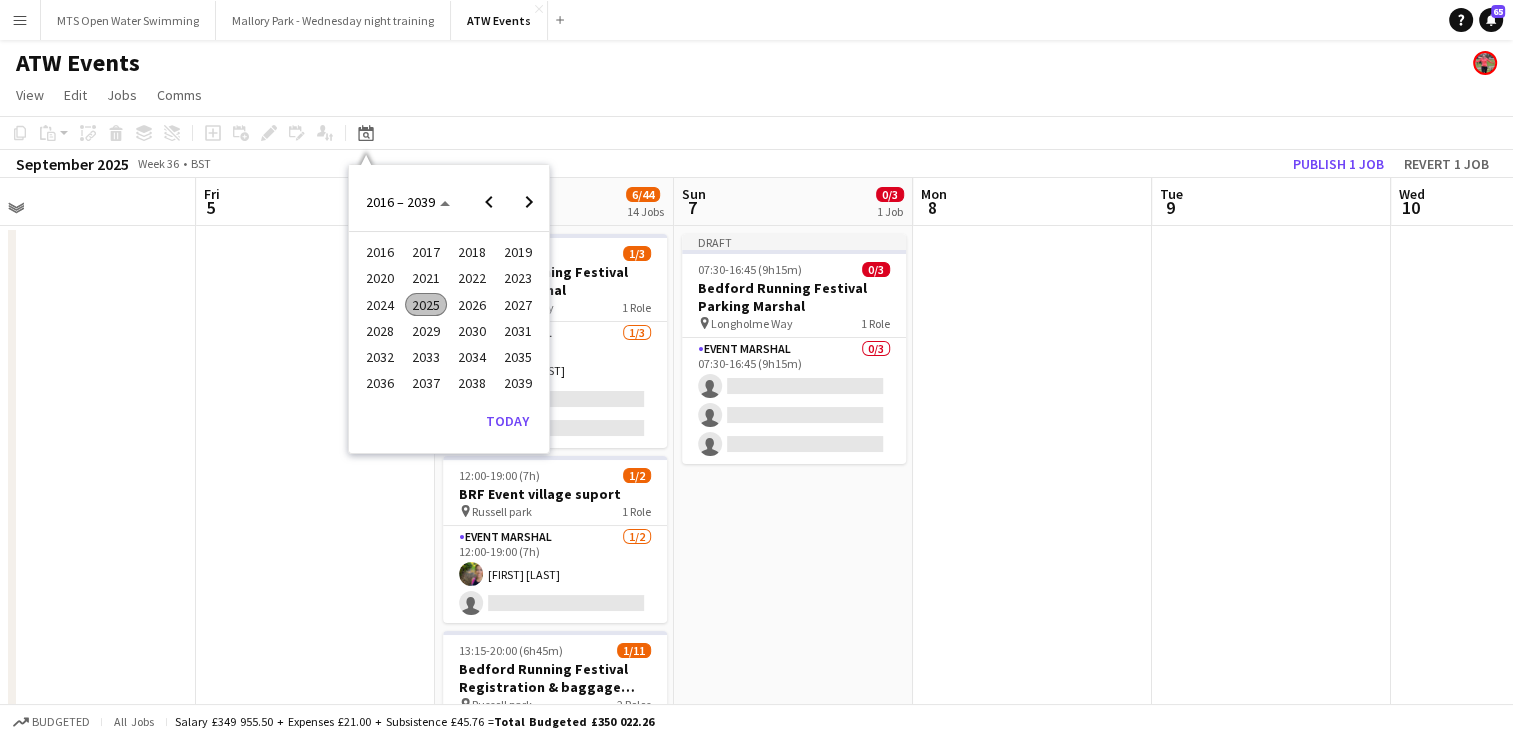click on "2024" at bounding box center [379, 305] 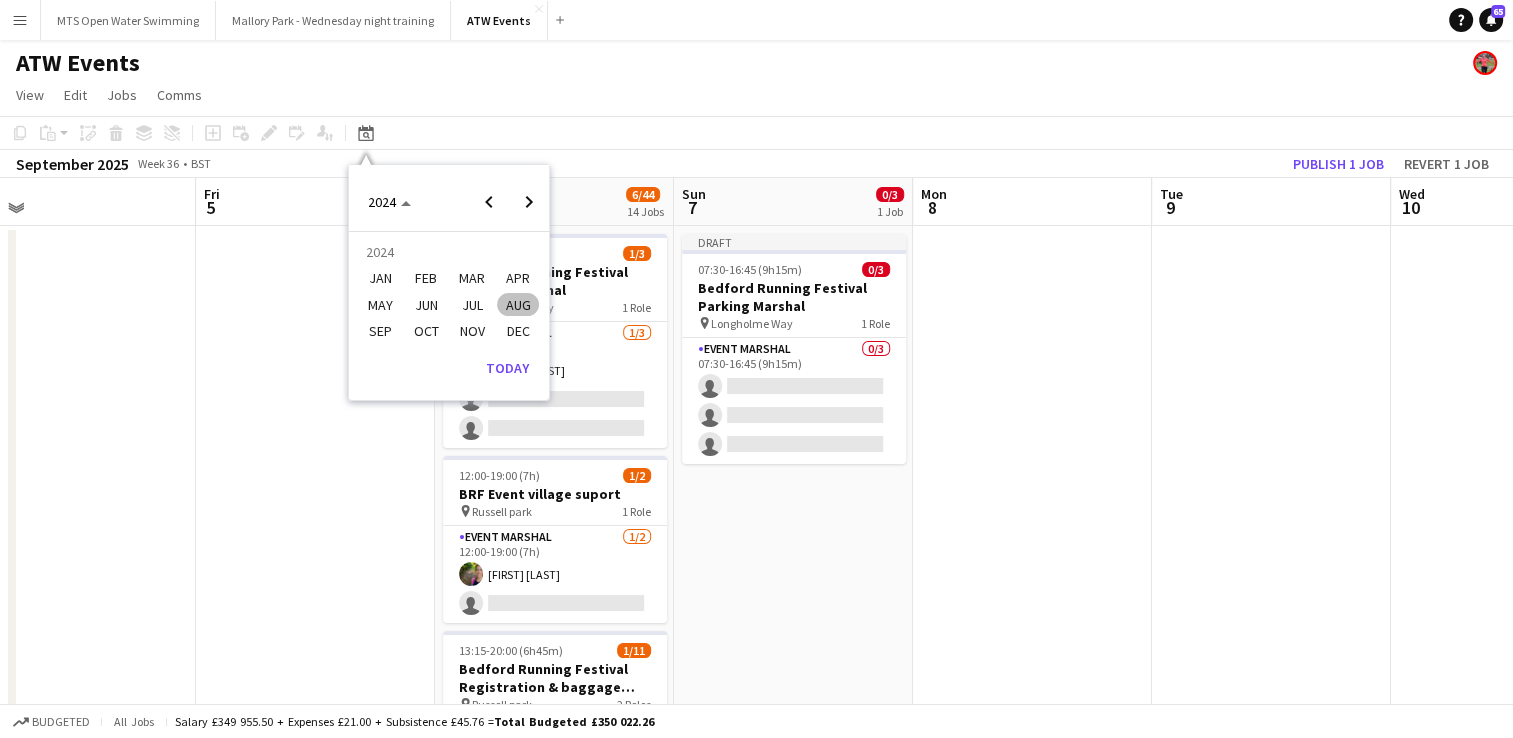 click on "SEP" at bounding box center (379, 331) 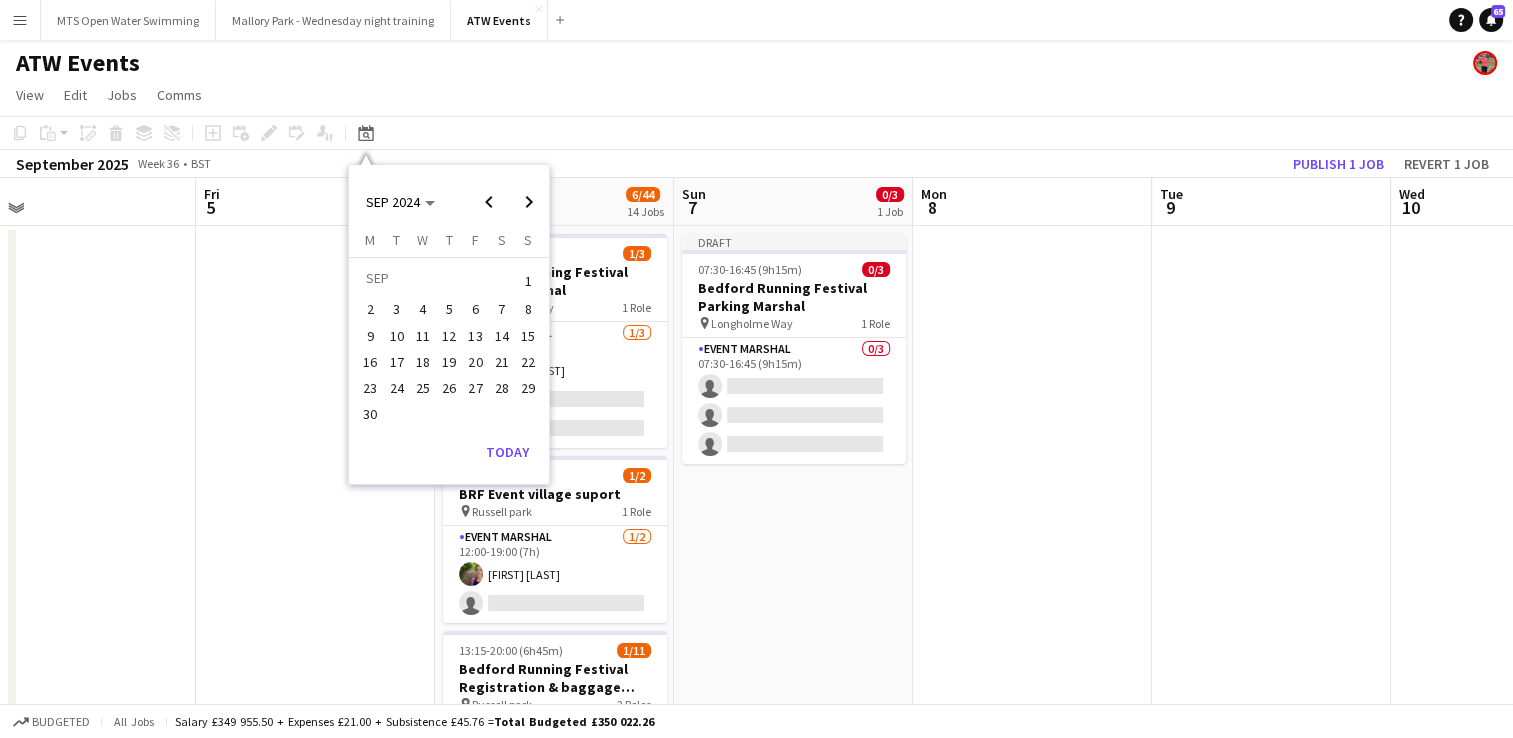 click on "8" at bounding box center [528, 310] 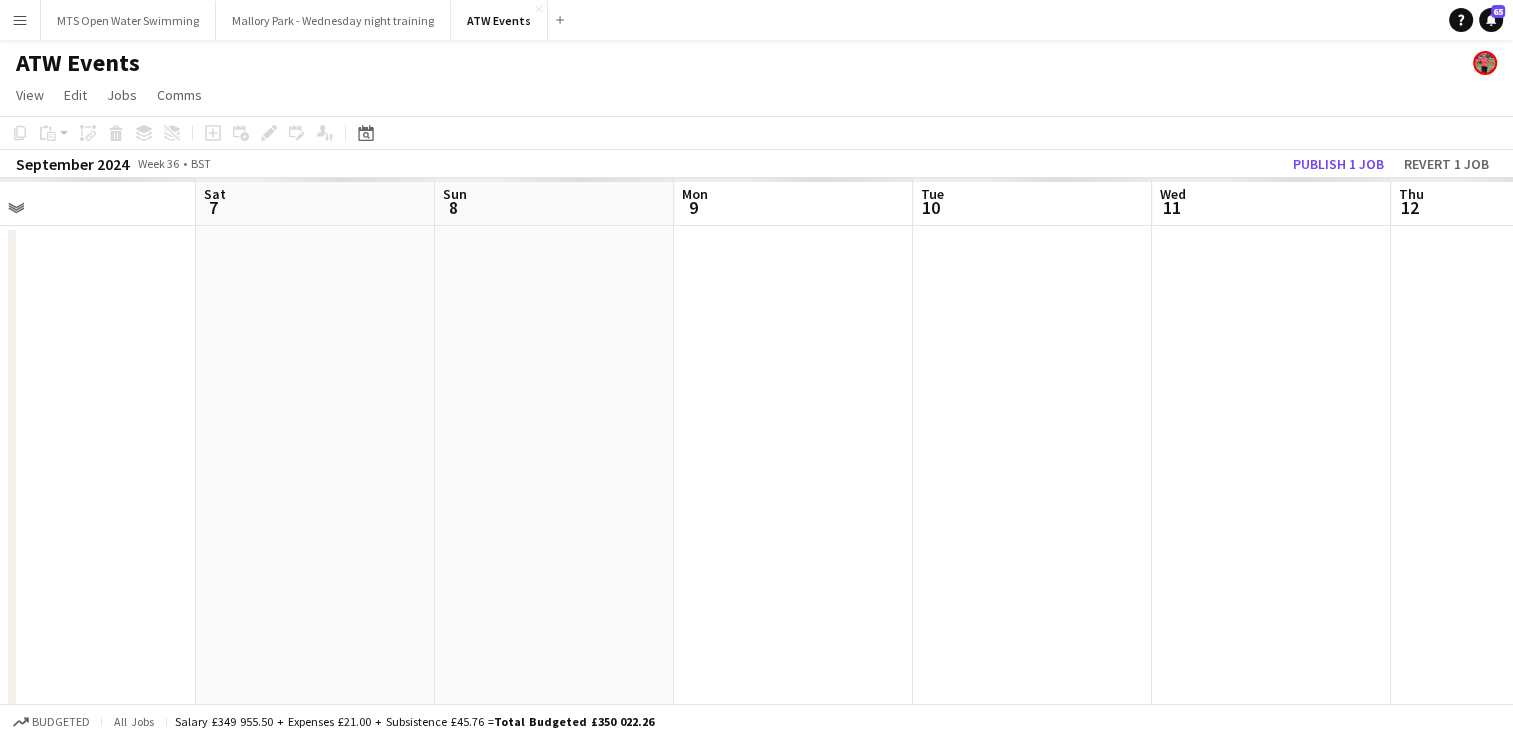 scroll, scrollTop: 0, scrollLeft: 688, axis: horizontal 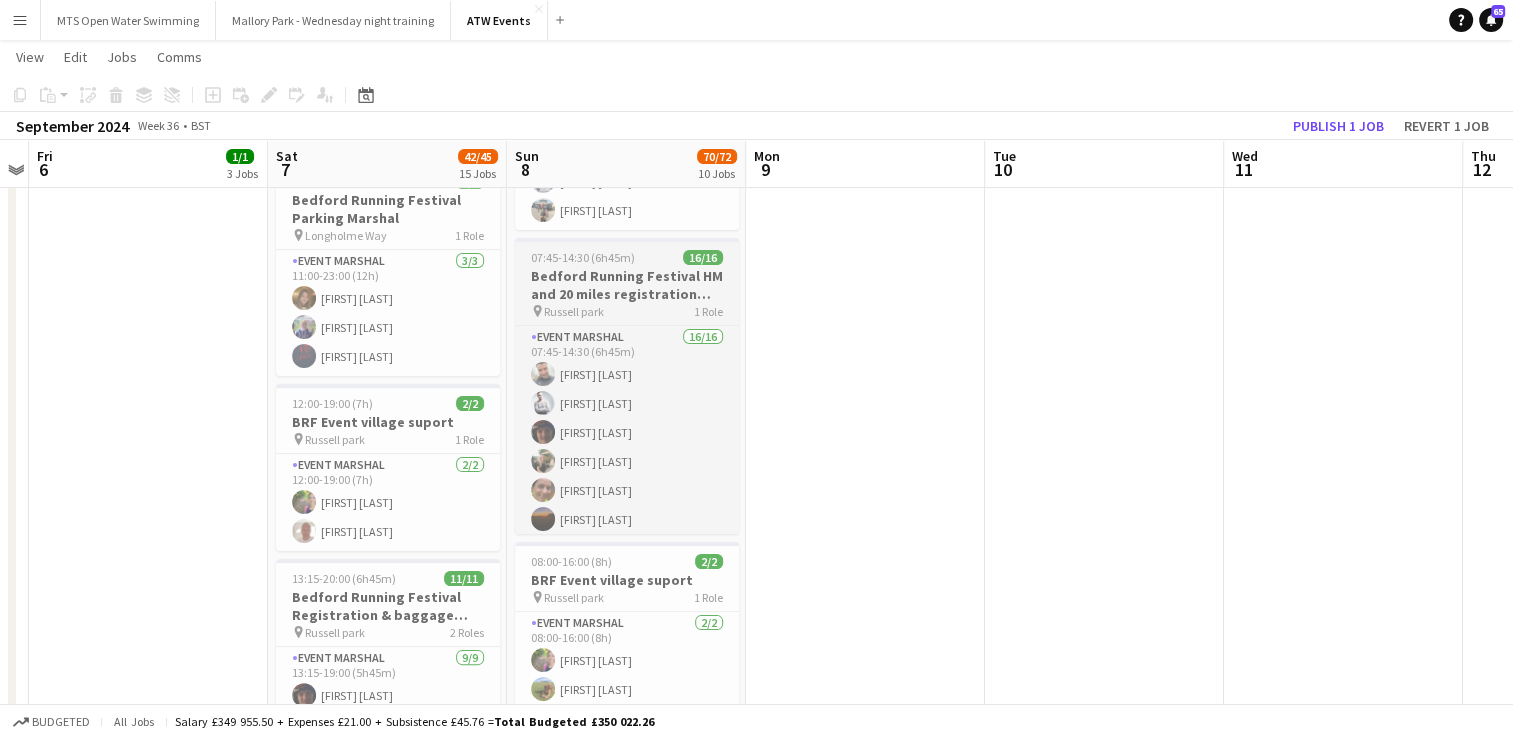 click on "Bedford Running Festival HM and 20 miles registration baggagge and t- shirts" at bounding box center [627, 285] 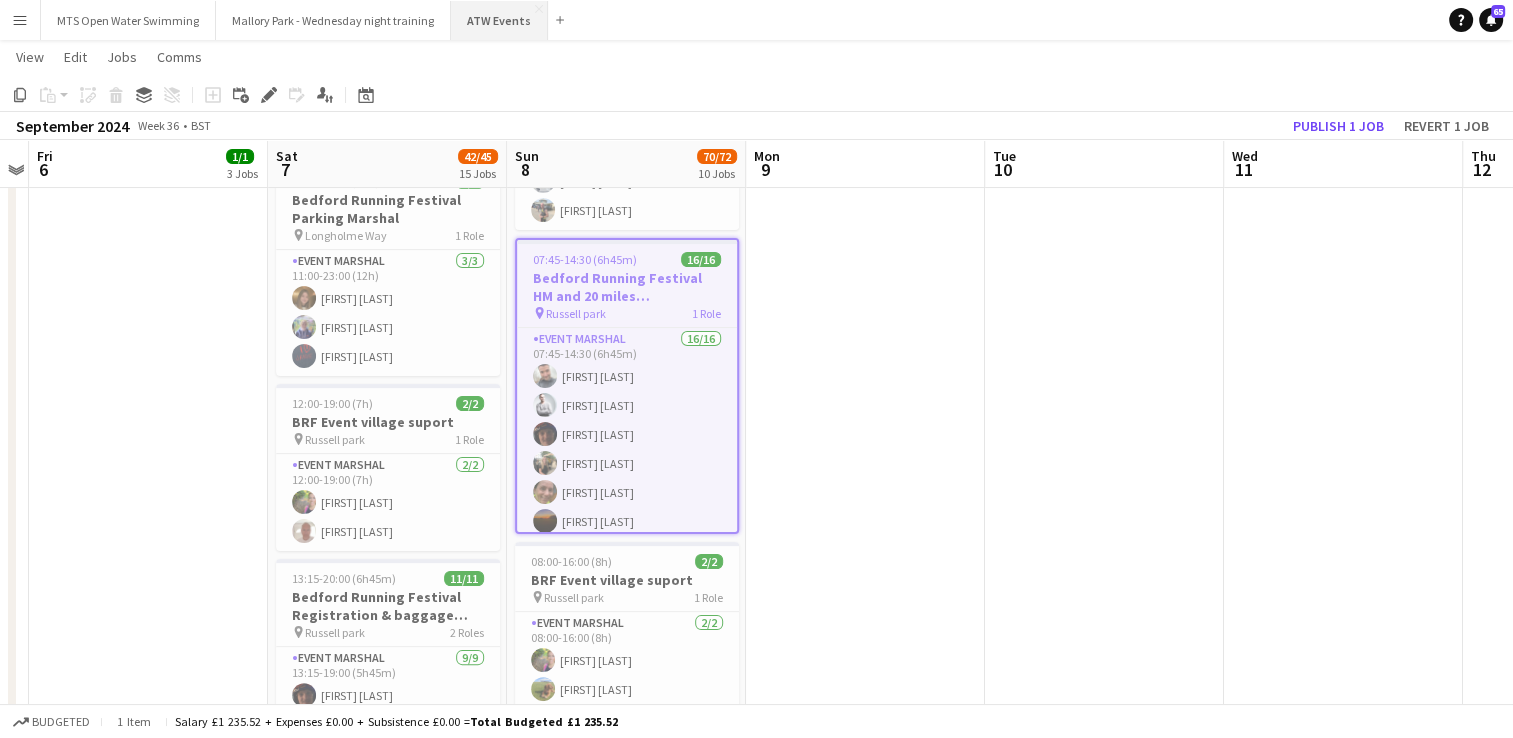 click on "ATW Events
Close" at bounding box center (499, 20) 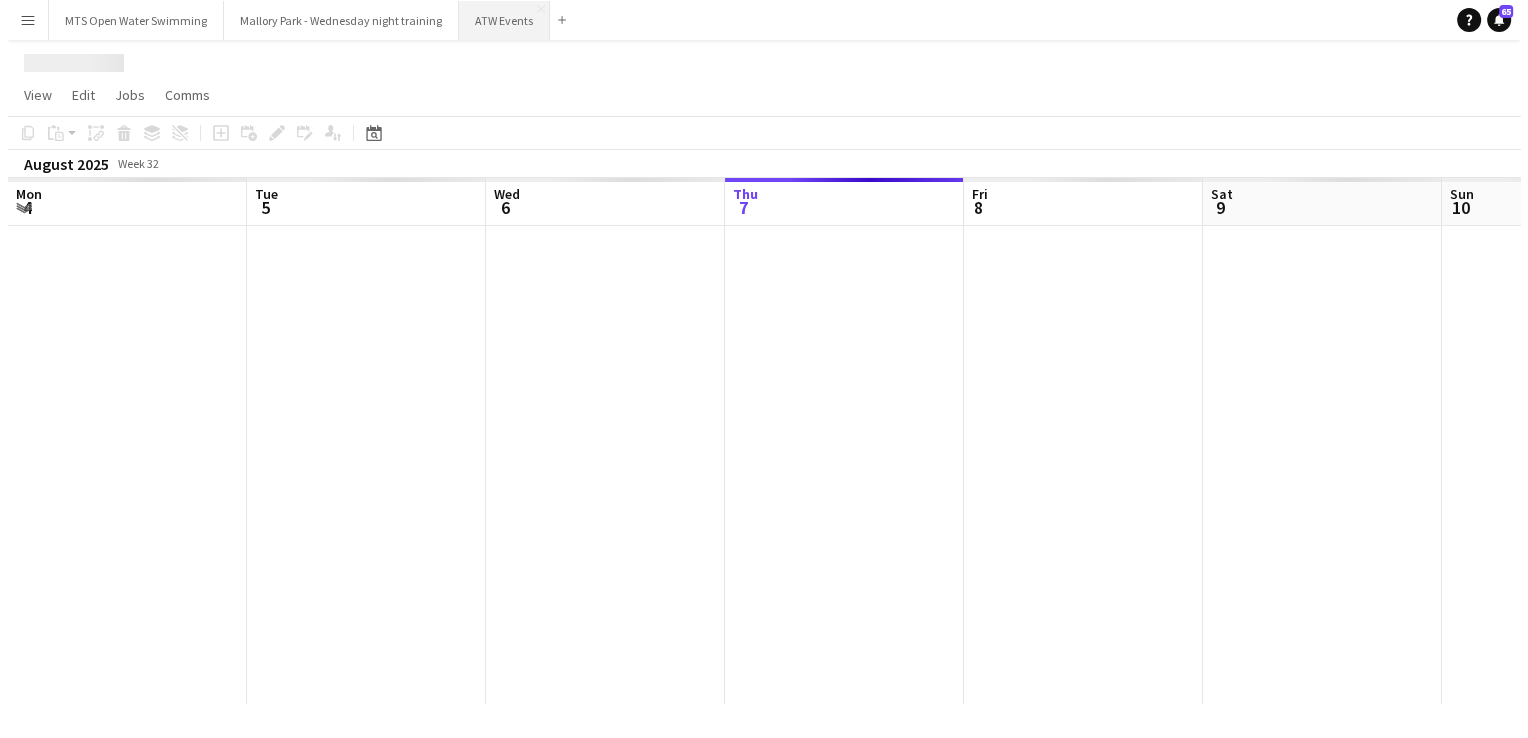 scroll, scrollTop: 0, scrollLeft: 0, axis: both 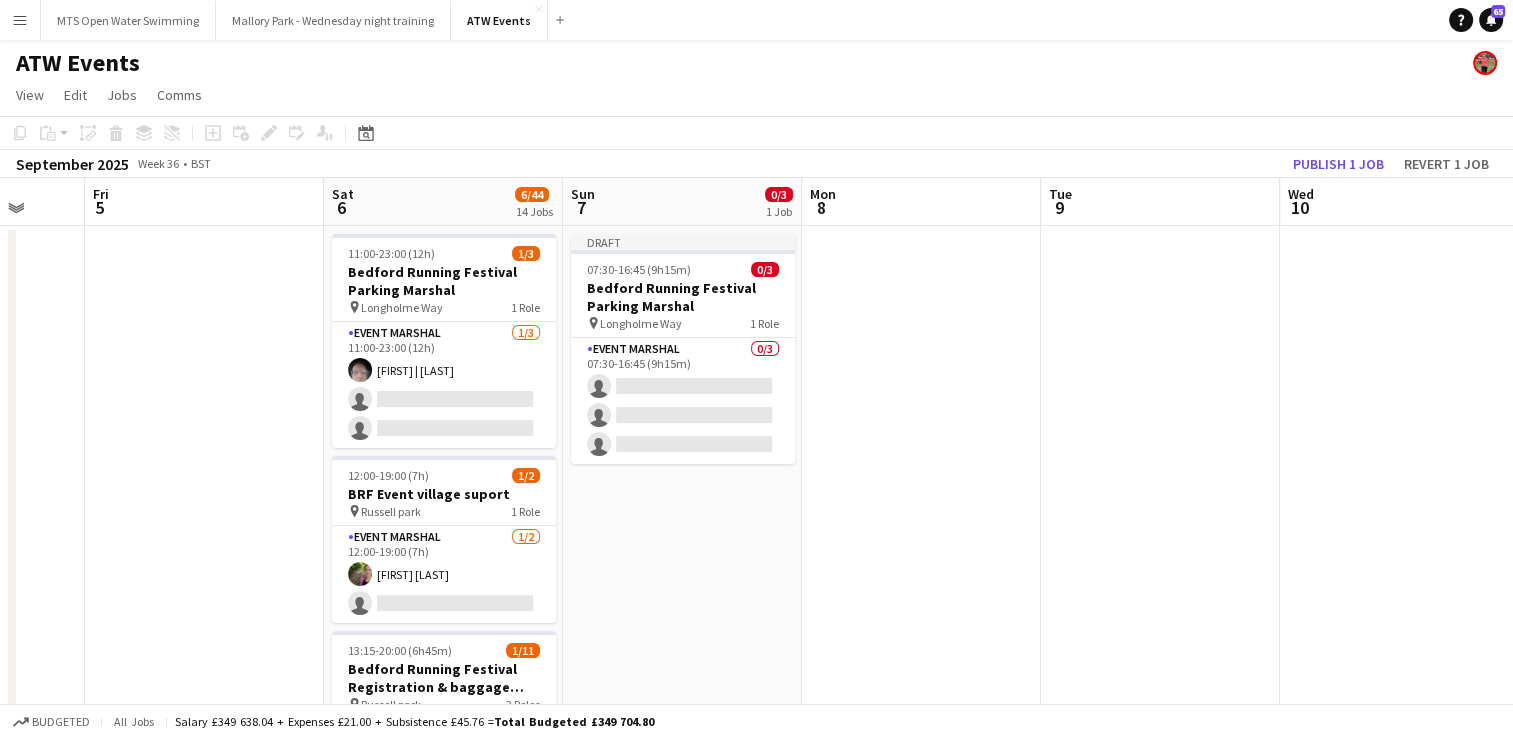 click on "Draft   [TIME]    0/3   Bedford Running Festival Parking Marshal
pin
Longholme Way   1 Role   Event Marshal   0/3   [TIME]
single-neutral-actions
single-neutral-actions
single-neutral-actions" at bounding box center [682, 1688] 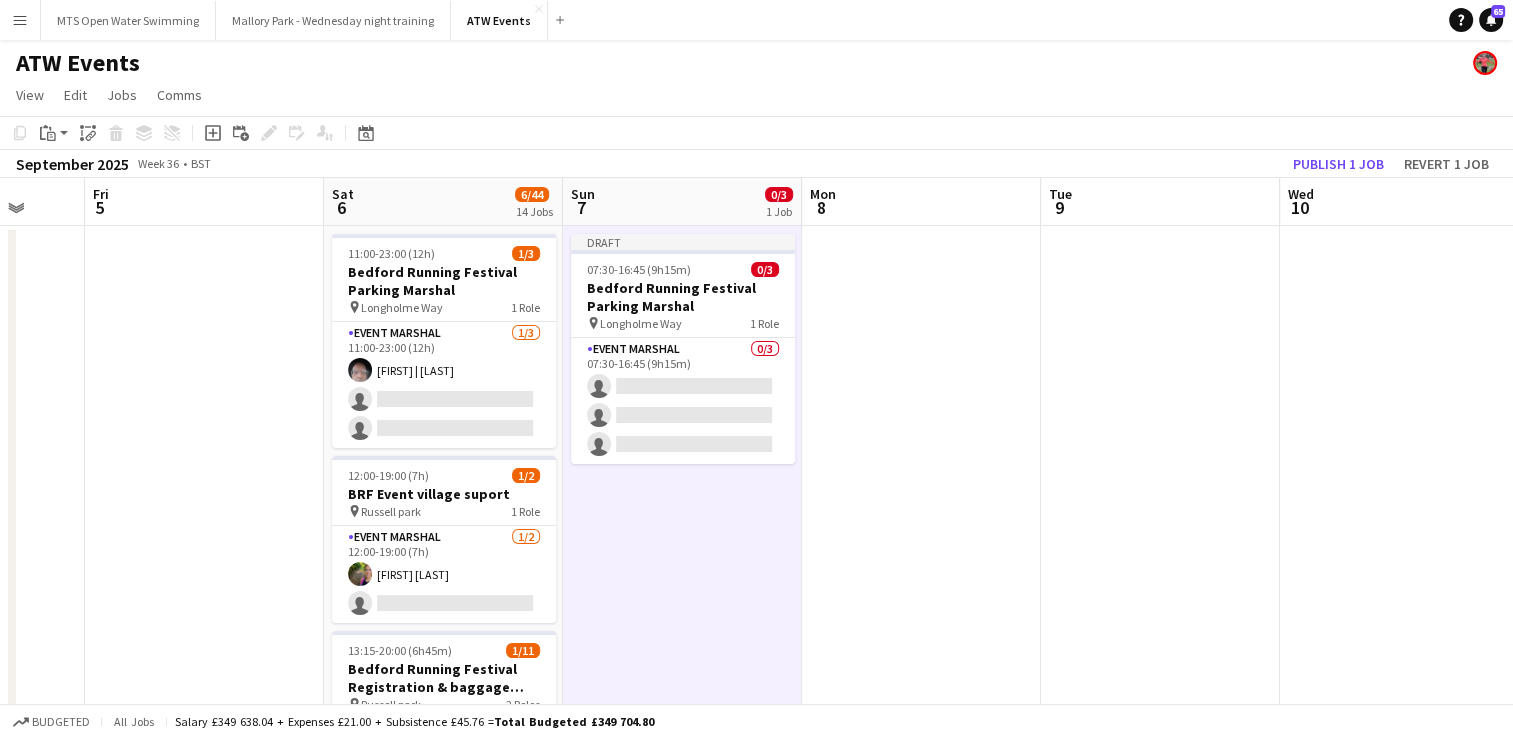 click on "Draft   [TIME]    0/3   Bedford Running Festival Parking Marshal
pin
Longholme Way   1 Role   Event Marshal   0/3   [TIME]
single-neutral-actions
single-neutral-actions
single-neutral-actions" at bounding box center [682, 1688] 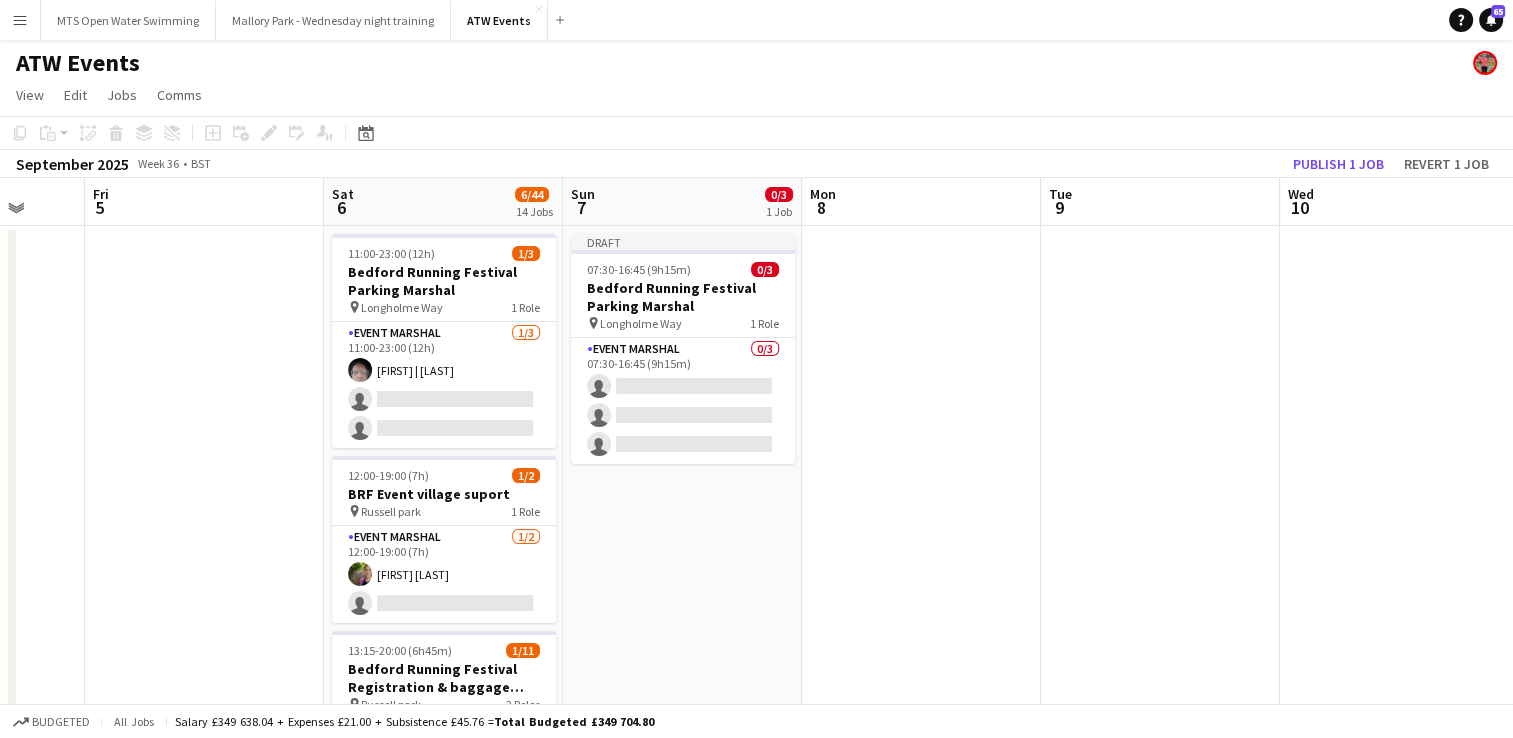 click on "Draft   [TIME]    0/3   Bedford Running Festival Parking Marshal
pin
Longholme Way   1 Role   Event Marshal   0/3   [TIME]
single-neutral-actions
single-neutral-actions
single-neutral-actions" at bounding box center [682, 1688] 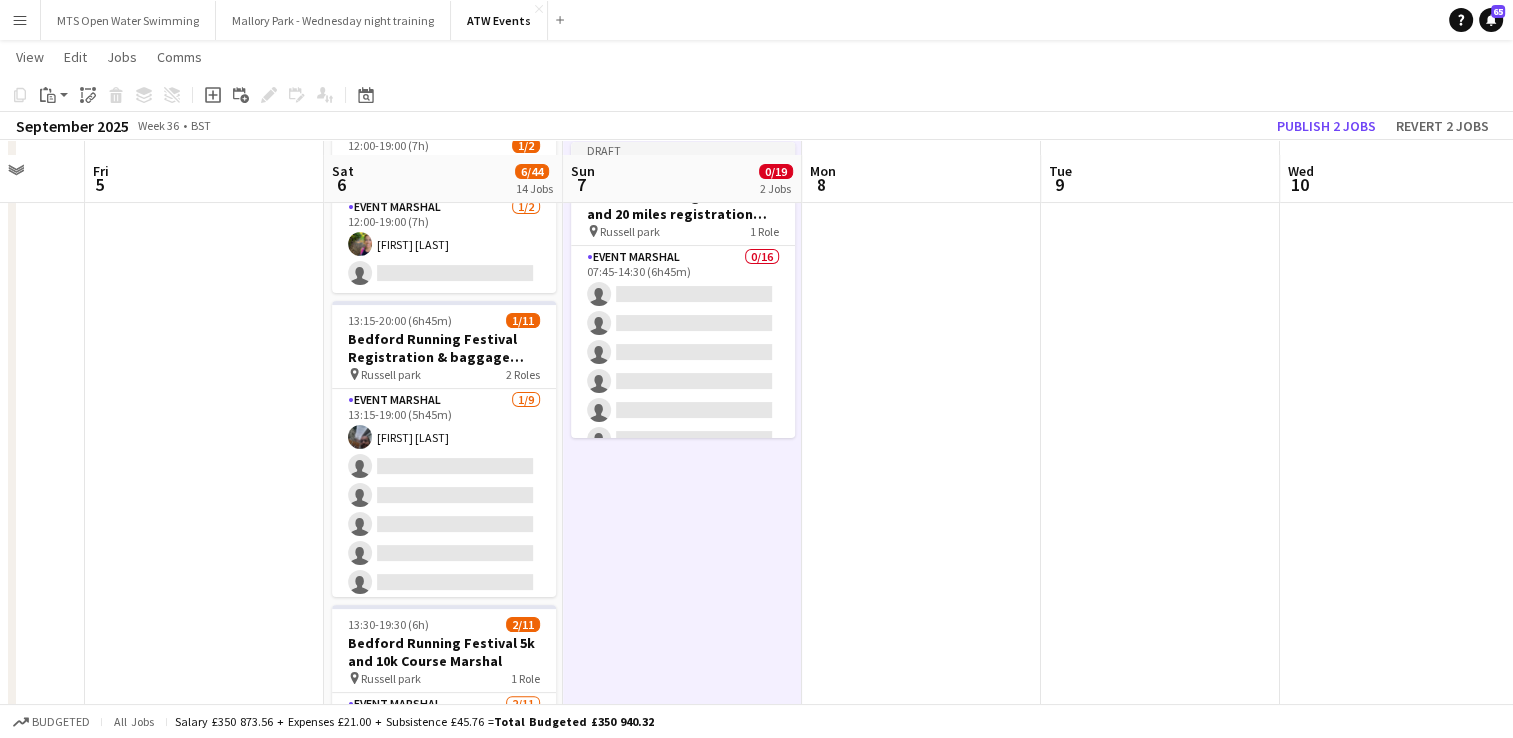 scroll, scrollTop: 344, scrollLeft: 0, axis: vertical 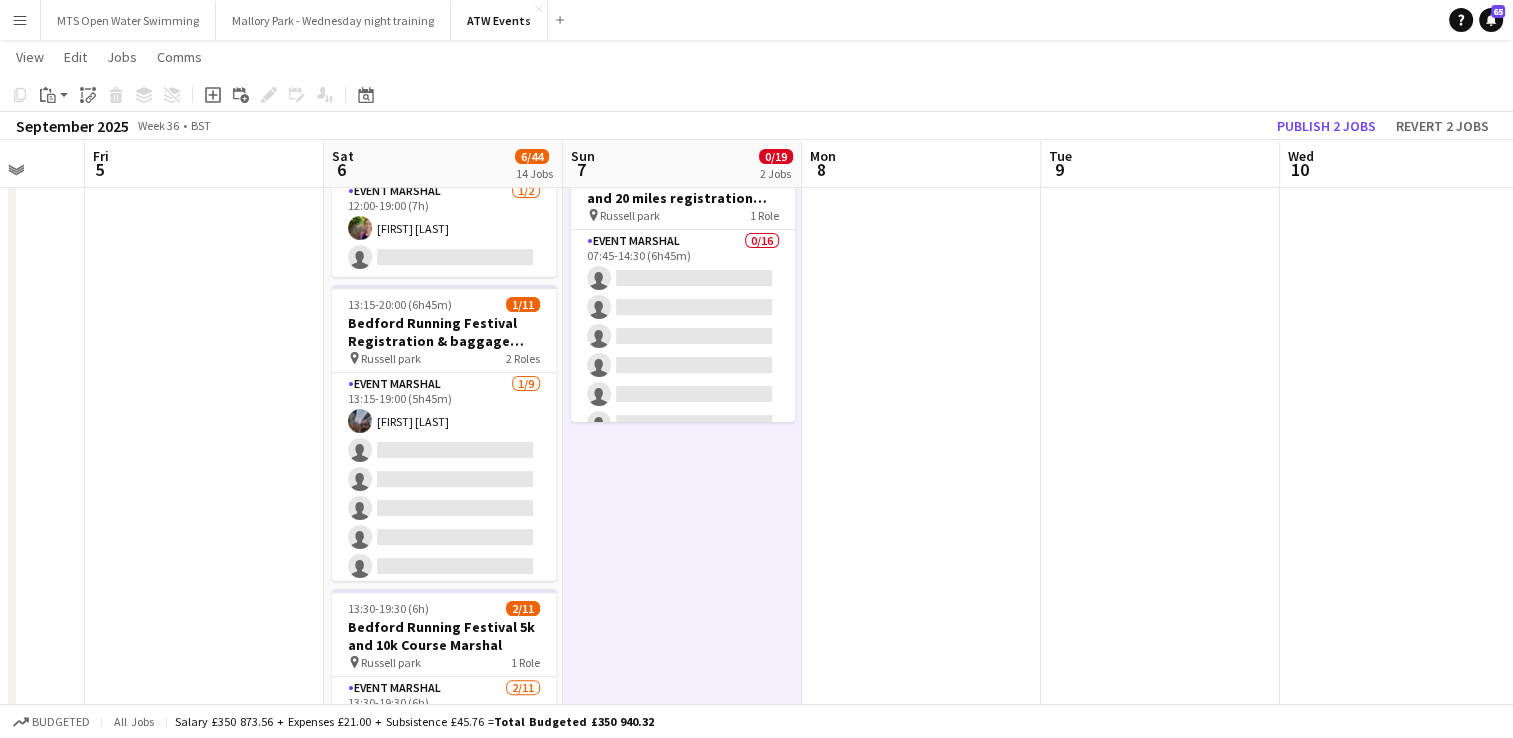click on "Draft   07:30-16:45 (9h15m)    0/3   Bedford Running Festival Parking Marshal
pin
Longholme Way   1 Role   Event Marshal   0/3   07:30-16:45 (9h15m)
single-neutral-actions
single-neutral-actions
single-neutral-actions
Draft   07:45-14:30 (6h45m)    0/16   Bedford Running Festival HM and 20 miles registration baggagge and t- shirts
pin
Russell park   1 Role   Event Marshal   0/16   07:45-14:30 (6h45m)
single-neutral-actions
single-neutral-actions
single-neutral-actions
single-neutral-actions
single-neutral-actions
single-neutral-actions
single-neutral-actions" at bounding box center (682, 1342) 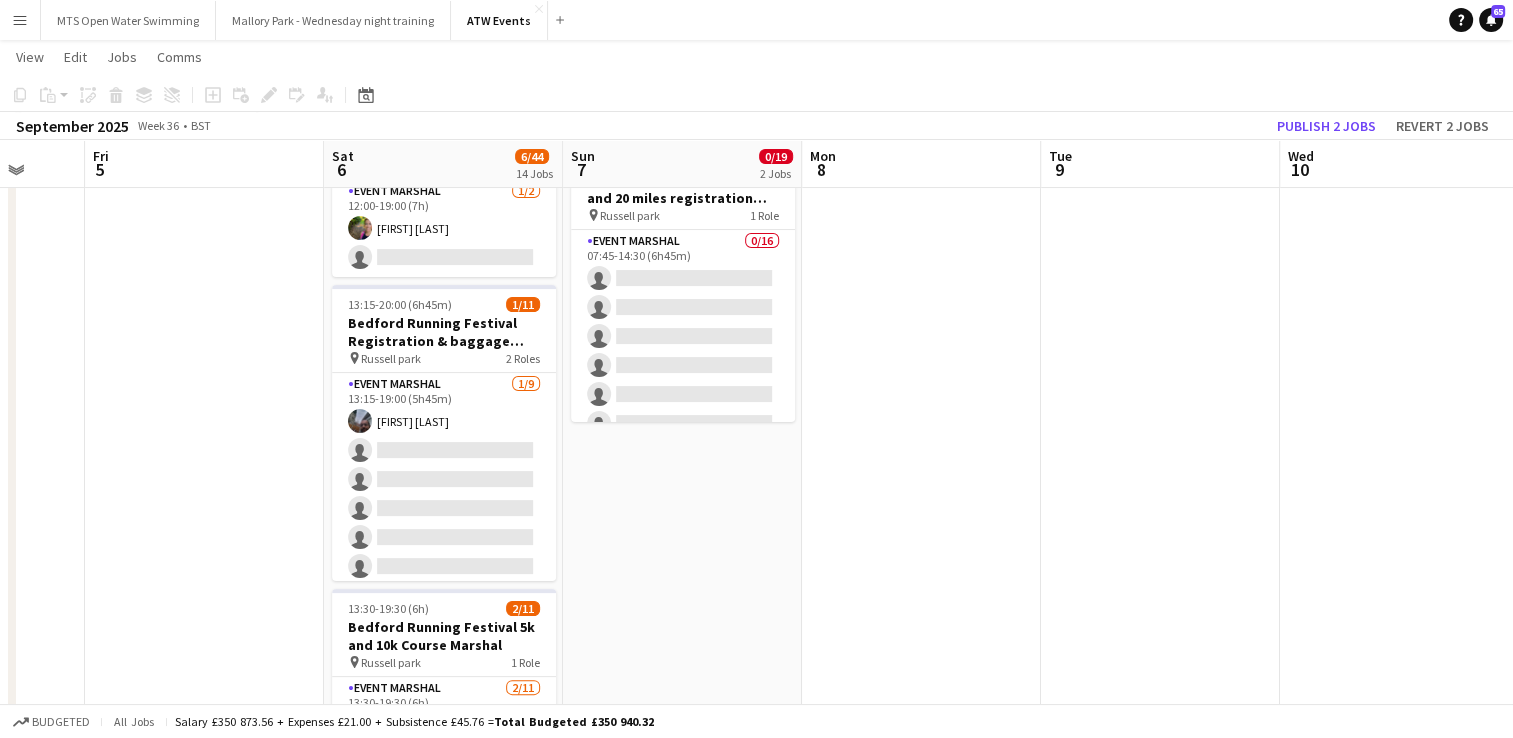 click on "Draft   07:30-16:45 (9h15m)    0/3   Bedford Running Festival Parking Marshal
pin
Longholme Way   1 Role   Event Marshal   0/3   07:30-16:45 (9h15m)
single-neutral-actions
single-neutral-actions
single-neutral-actions
Draft   07:45-14:30 (6h45m)    0/16   Bedford Running Festival HM and 20 miles registration baggagge and t- shirts
pin
Russell park   1 Role   Event Marshal   0/16   07:45-14:30 (6h45m)
single-neutral-actions
single-neutral-actions
single-neutral-actions
single-neutral-actions
single-neutral-actions
single-neutral-actions
single-neutral-actions" at bounding box center (682, 1342) 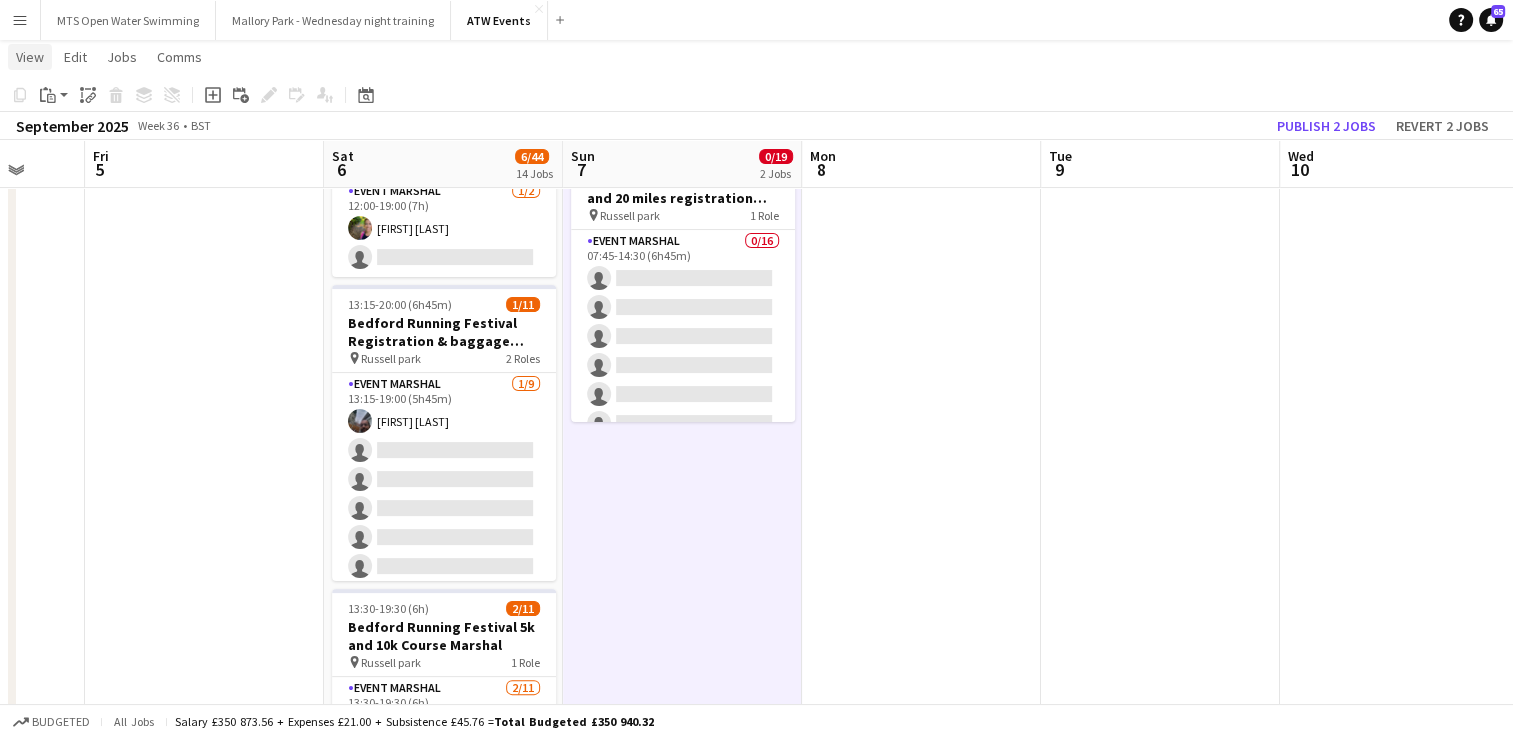 click on "View" 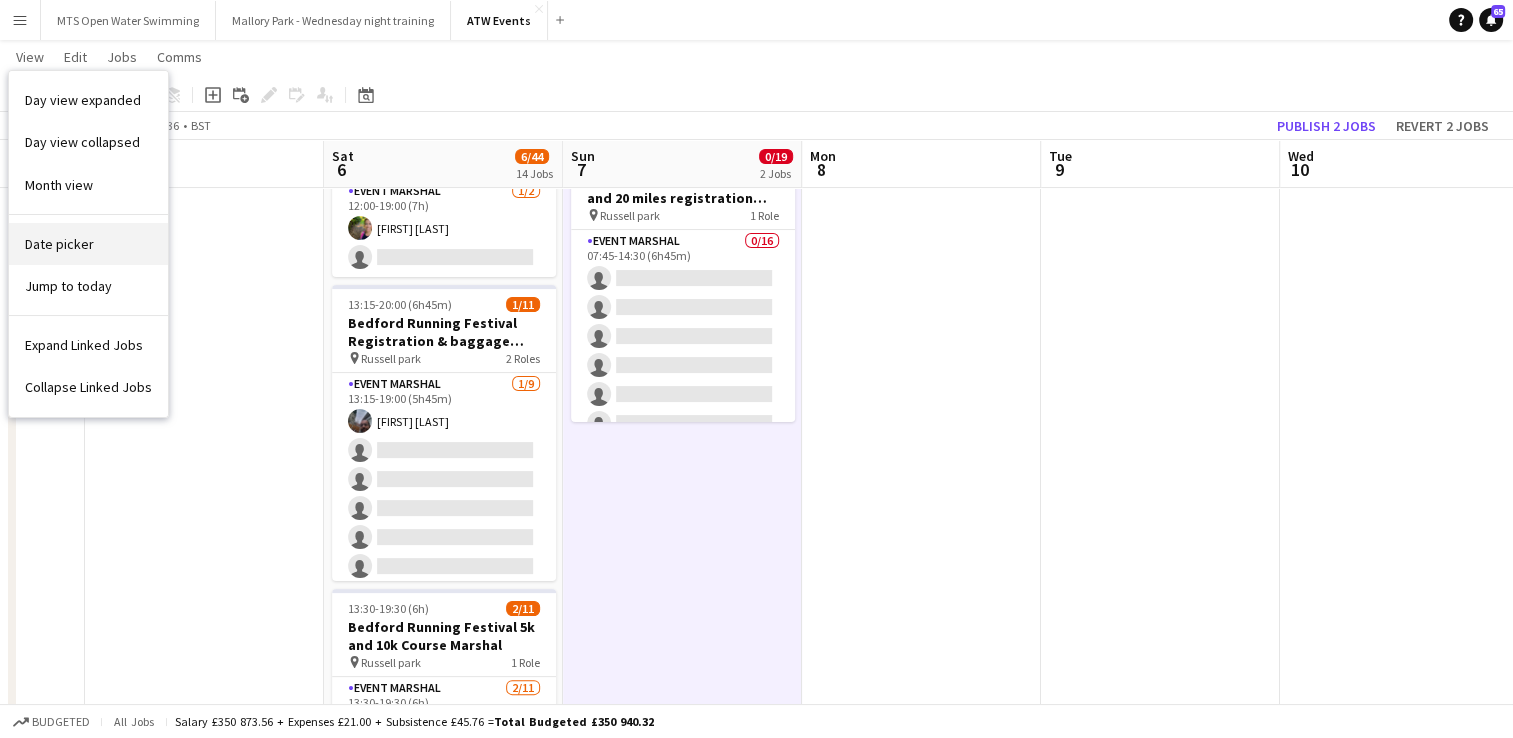click on "Date picker" at bounding box center (59, 244) 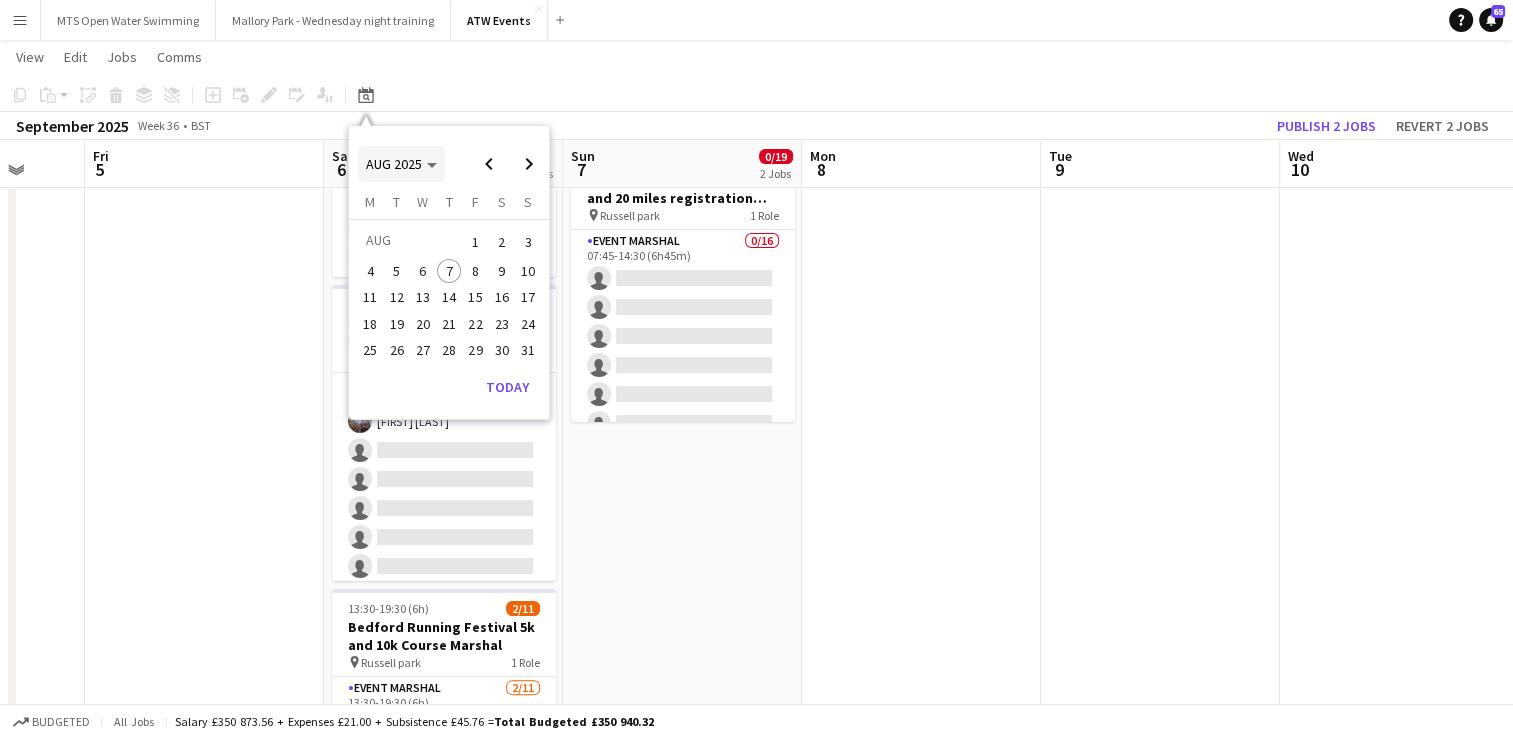click on "AUG 2025" at bounding box center (394, 164) 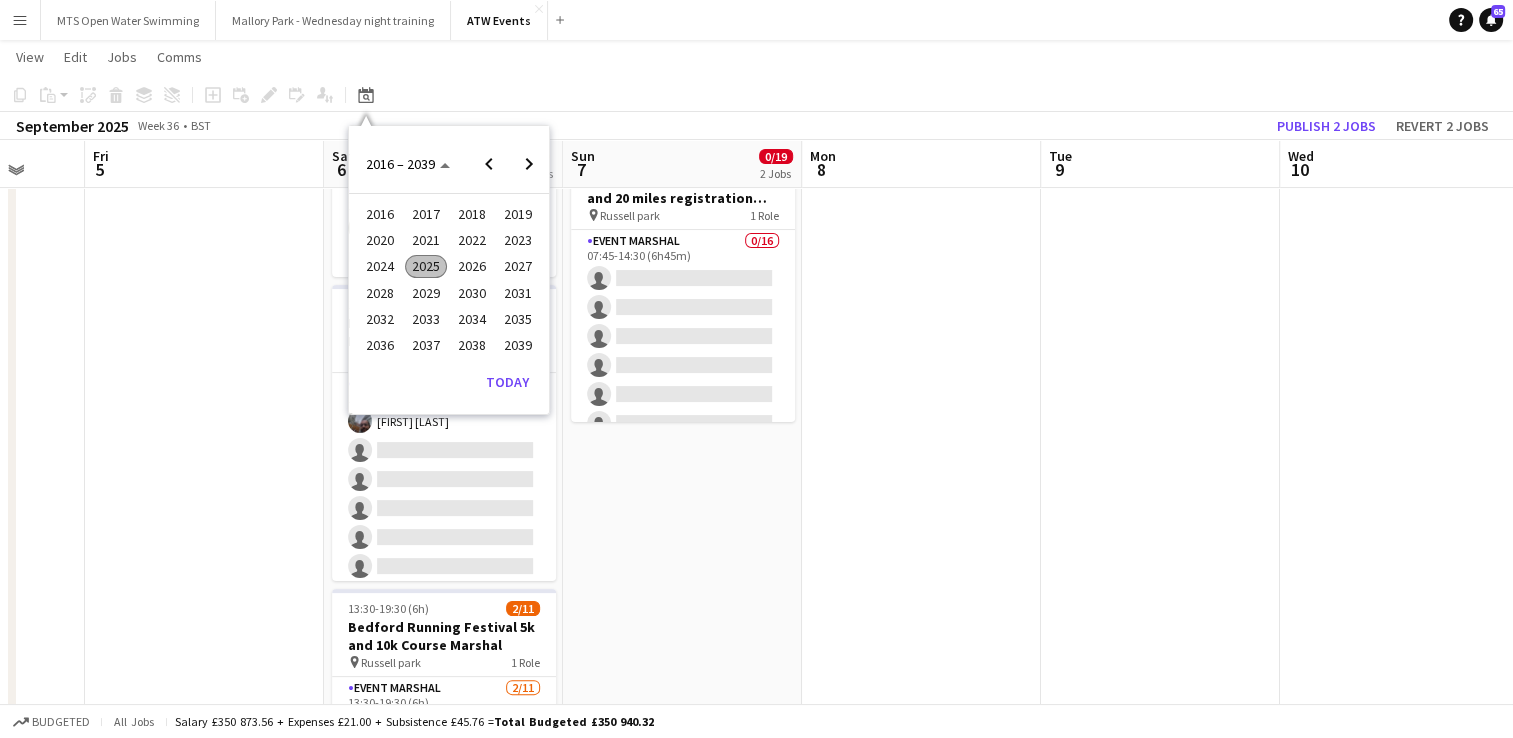 click on "2025" at bounding box center [425, 267] 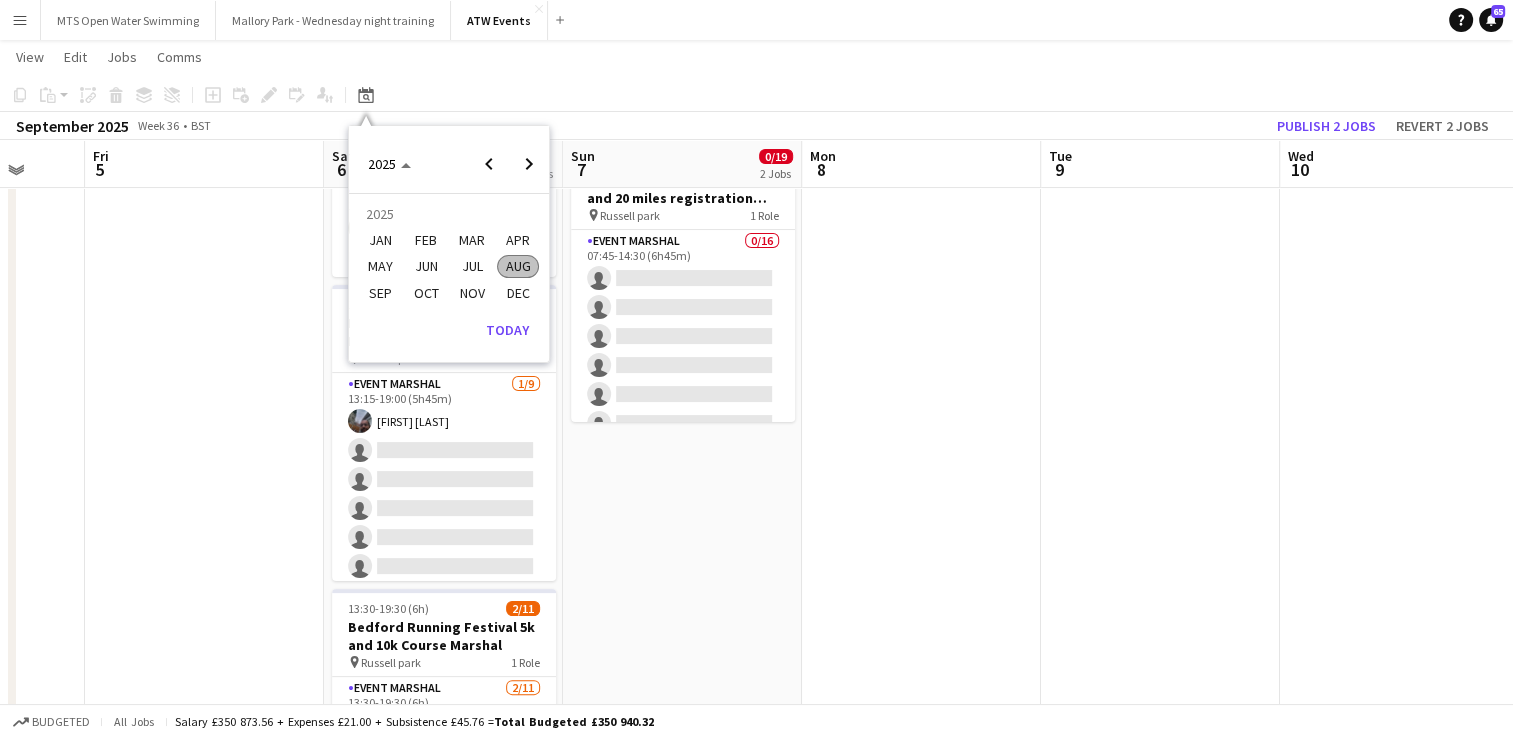 click on "SEP" at bounding box center [379, 293] 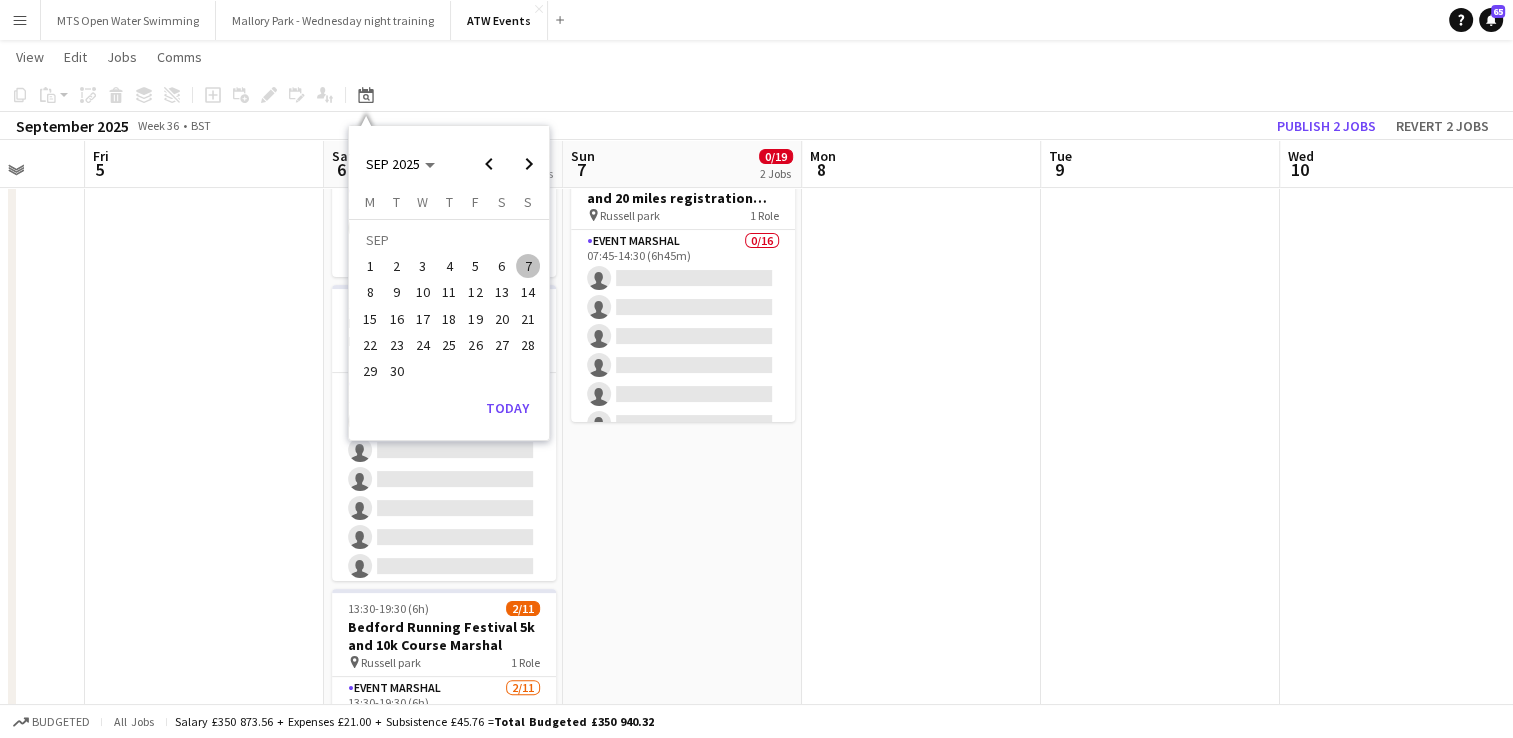 click on "8" at bounding box center [371, 293] 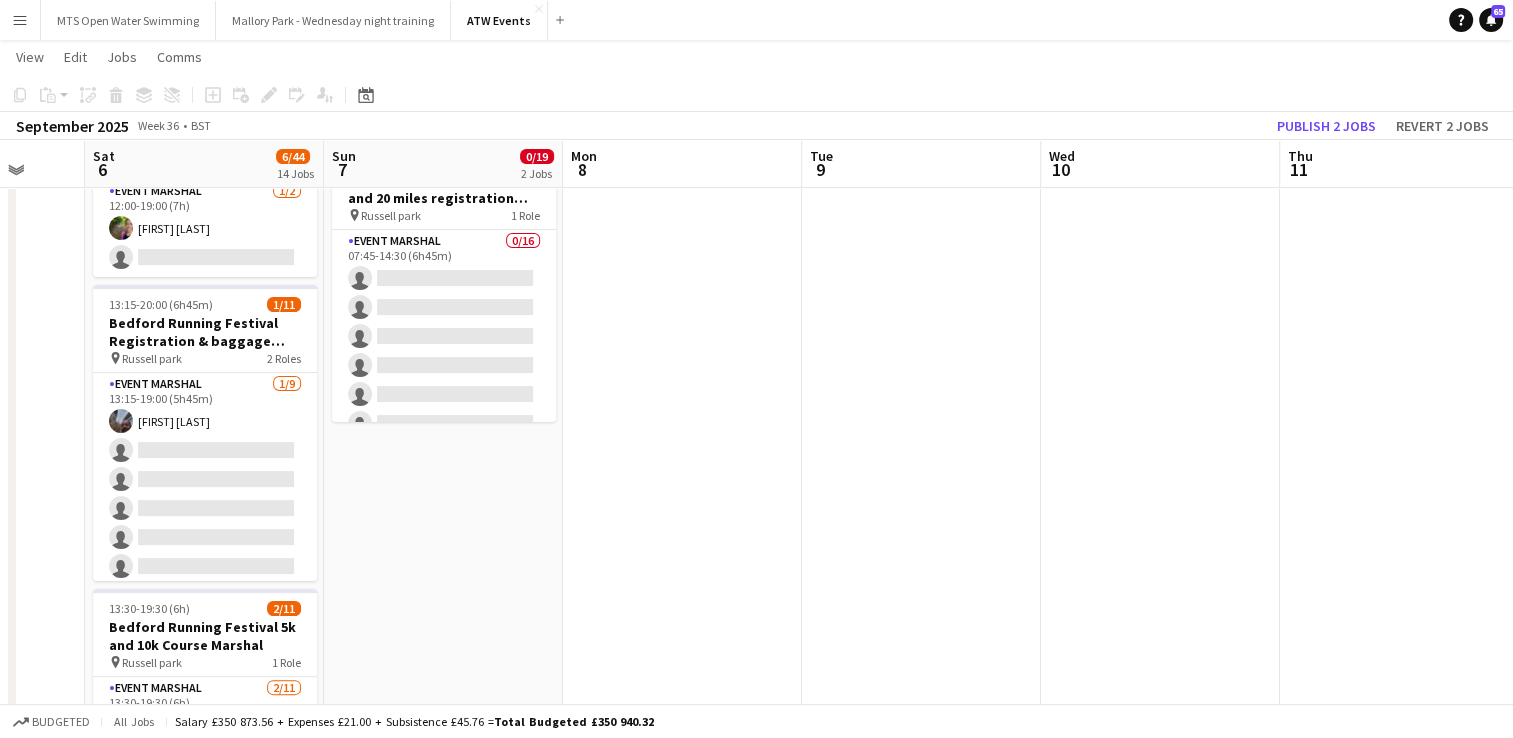 scroll, scrollTop: 0, scrollLeft: 688, axis: horizontal 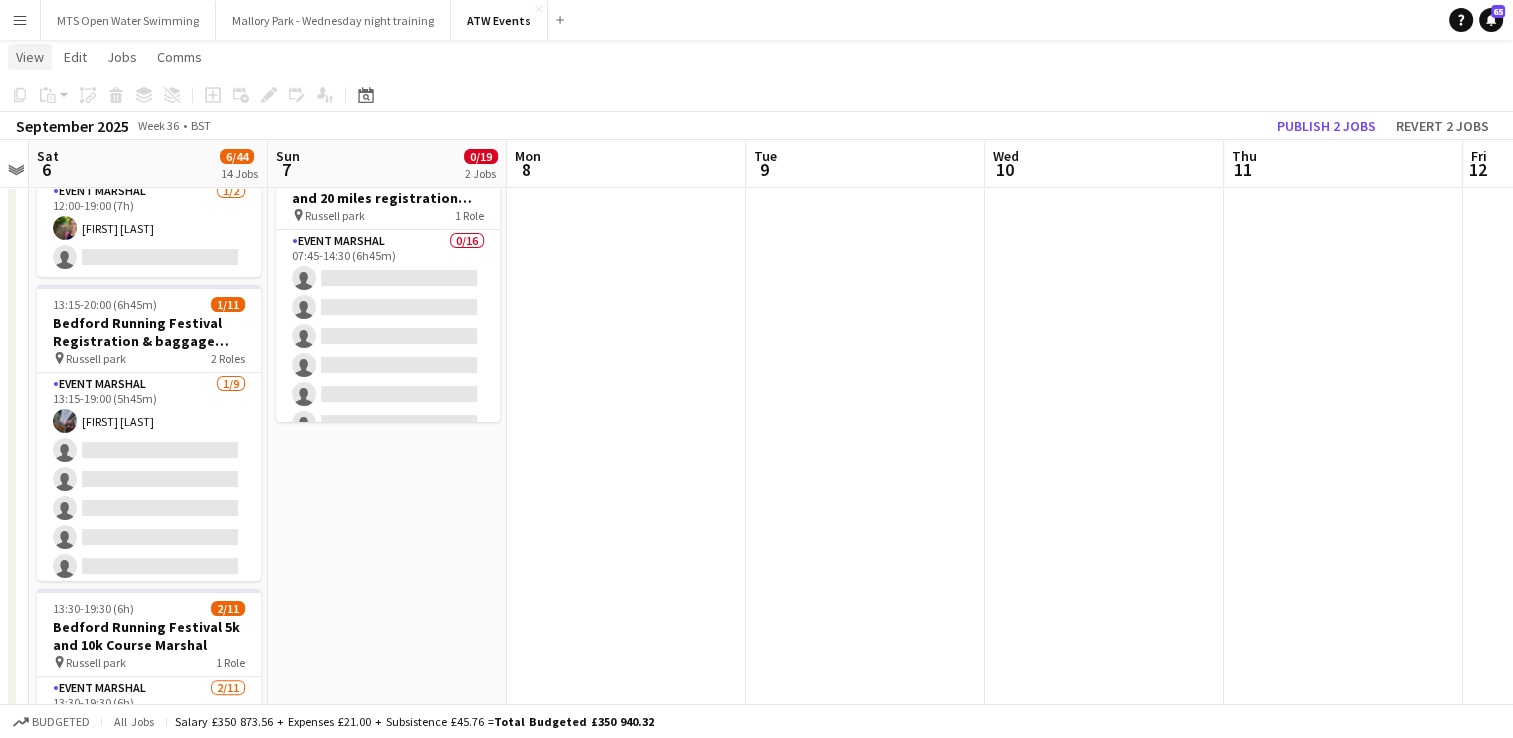 click on "View" 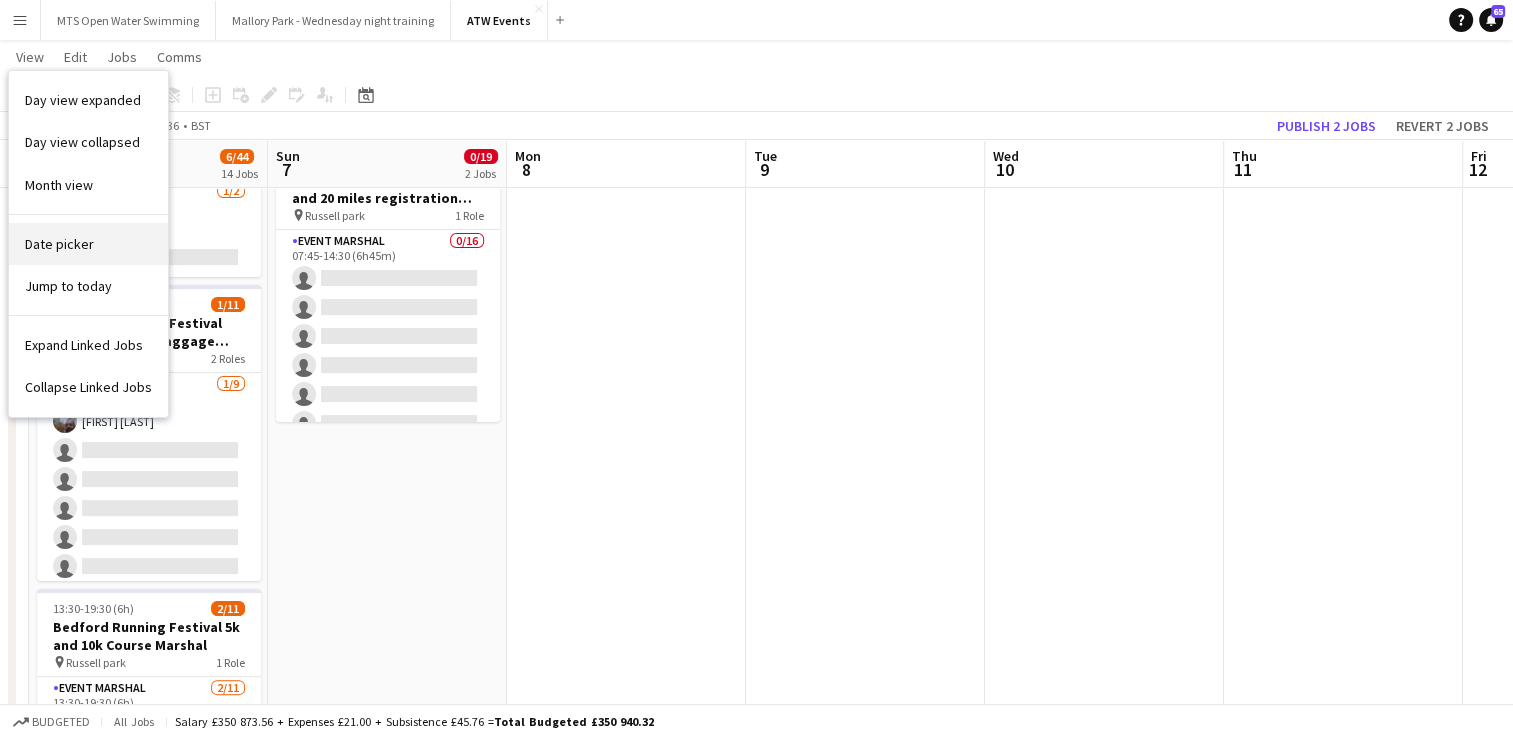 click on "Date picker" at bounding box center (59, 244) 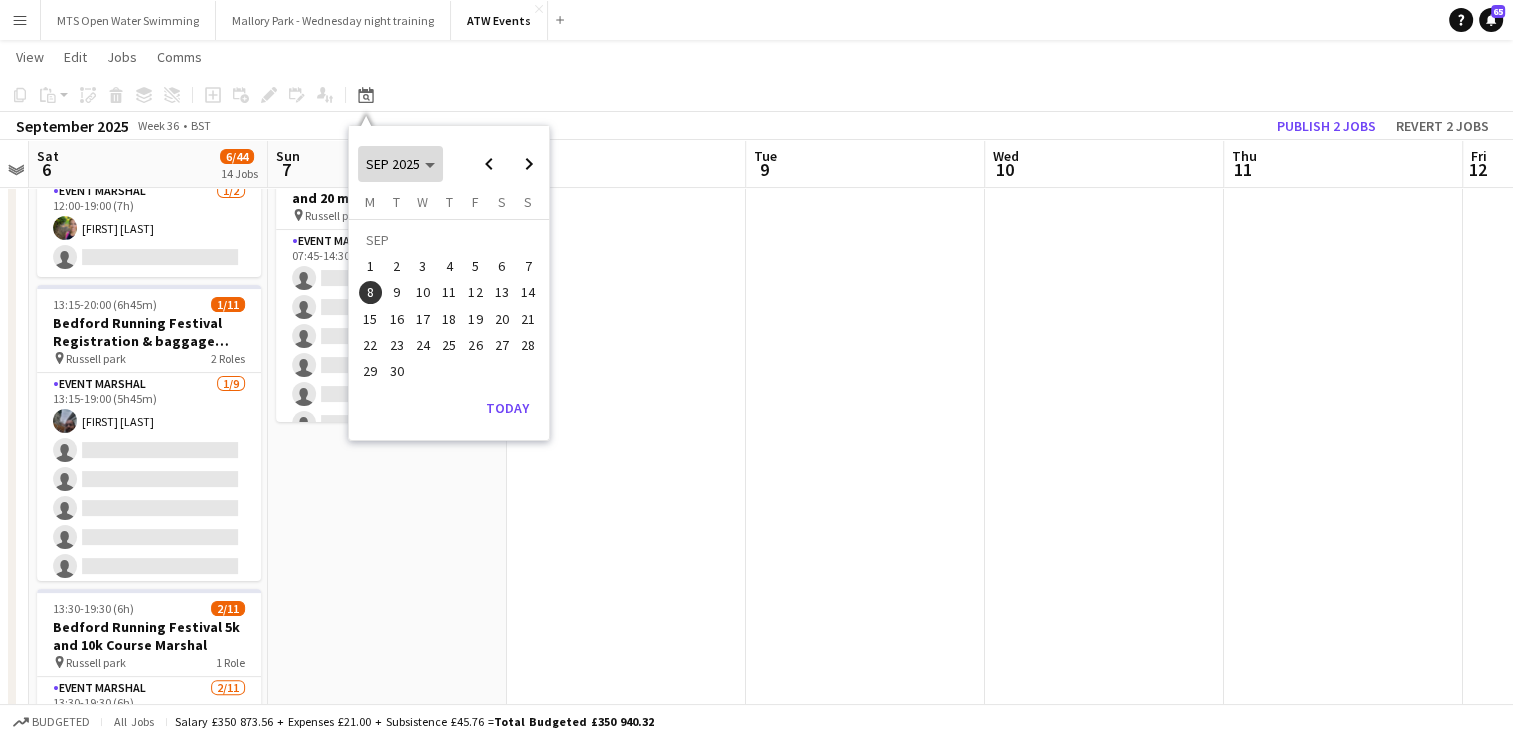 click at bounding box center [400, 164] 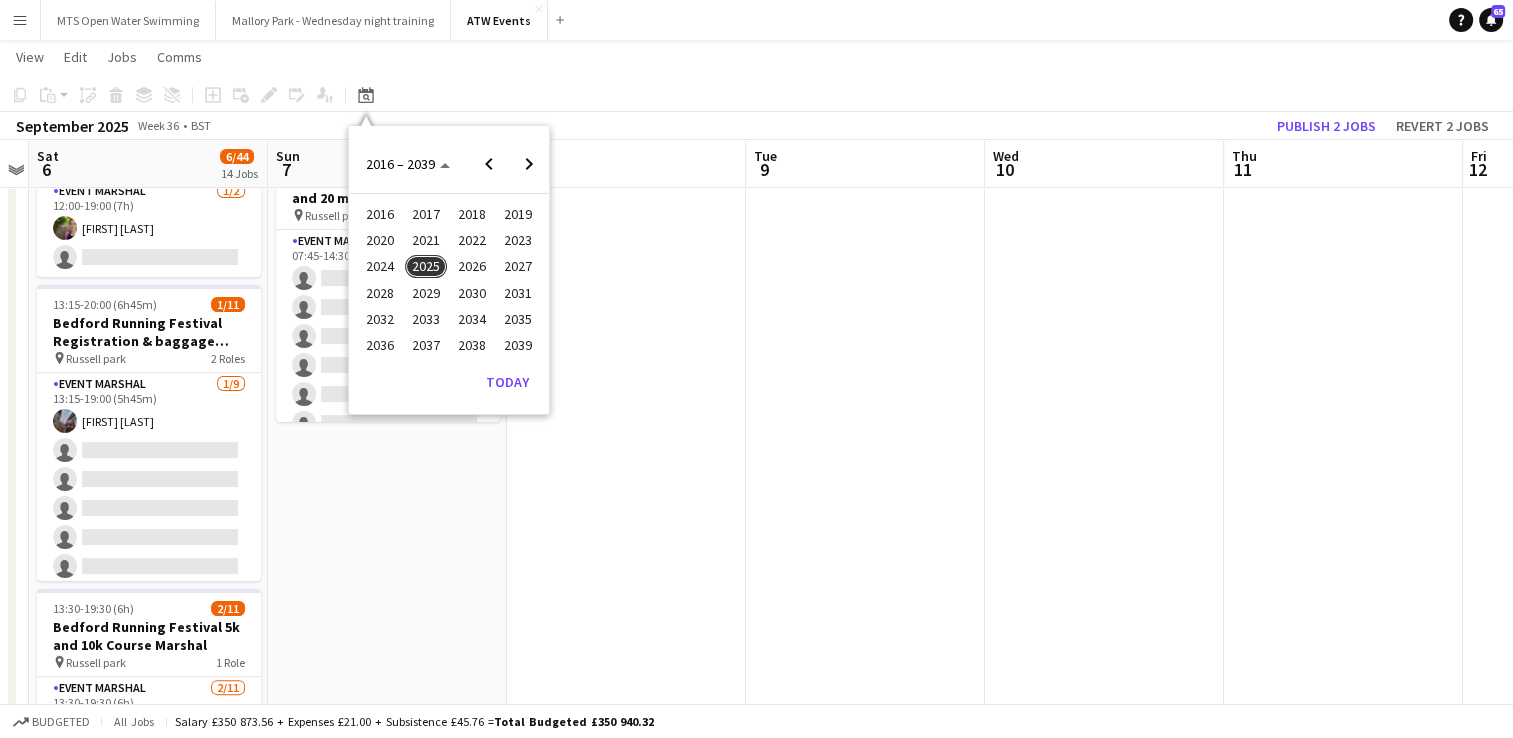click on "2024" at bounding box center [379, 267] 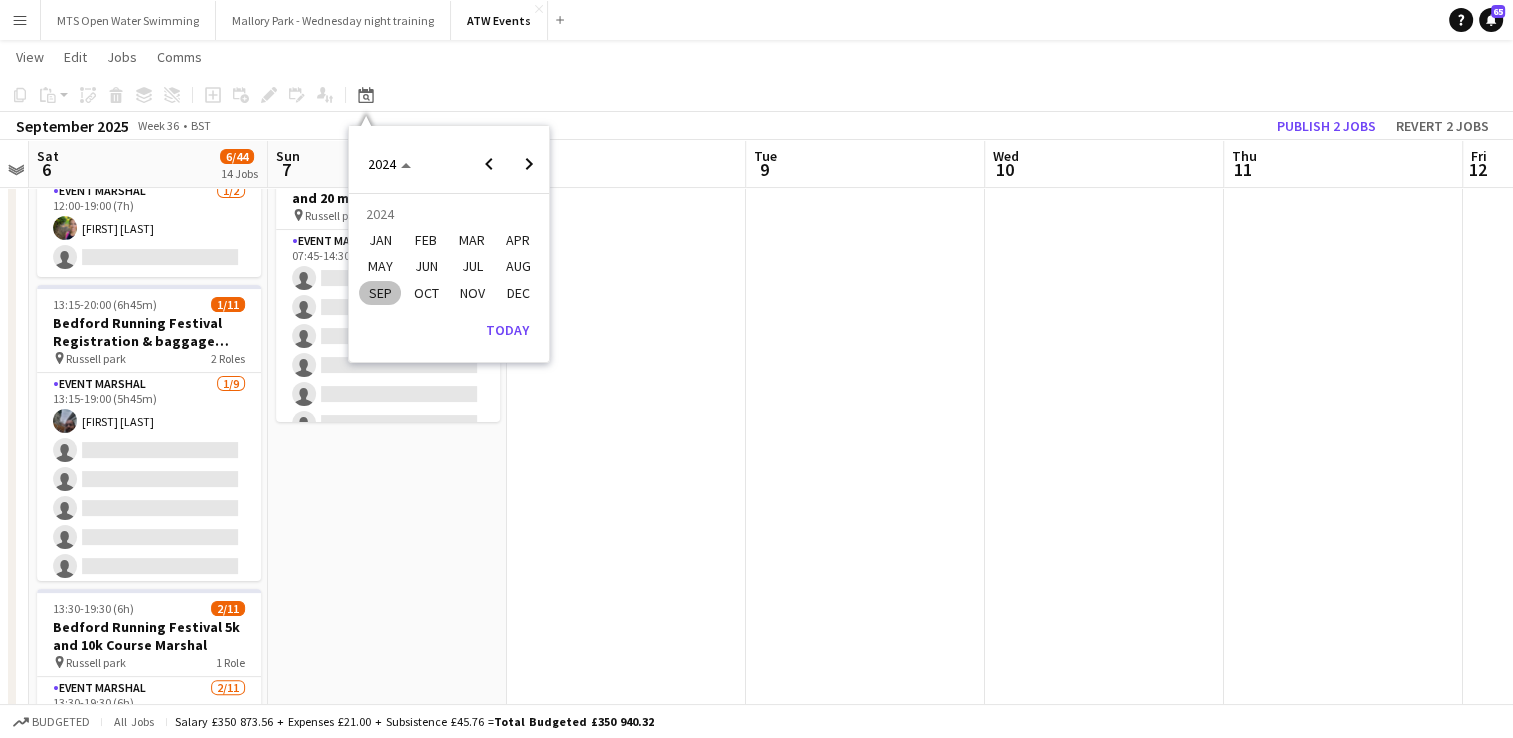 click on "SEP" at bounding box center (379, 293) 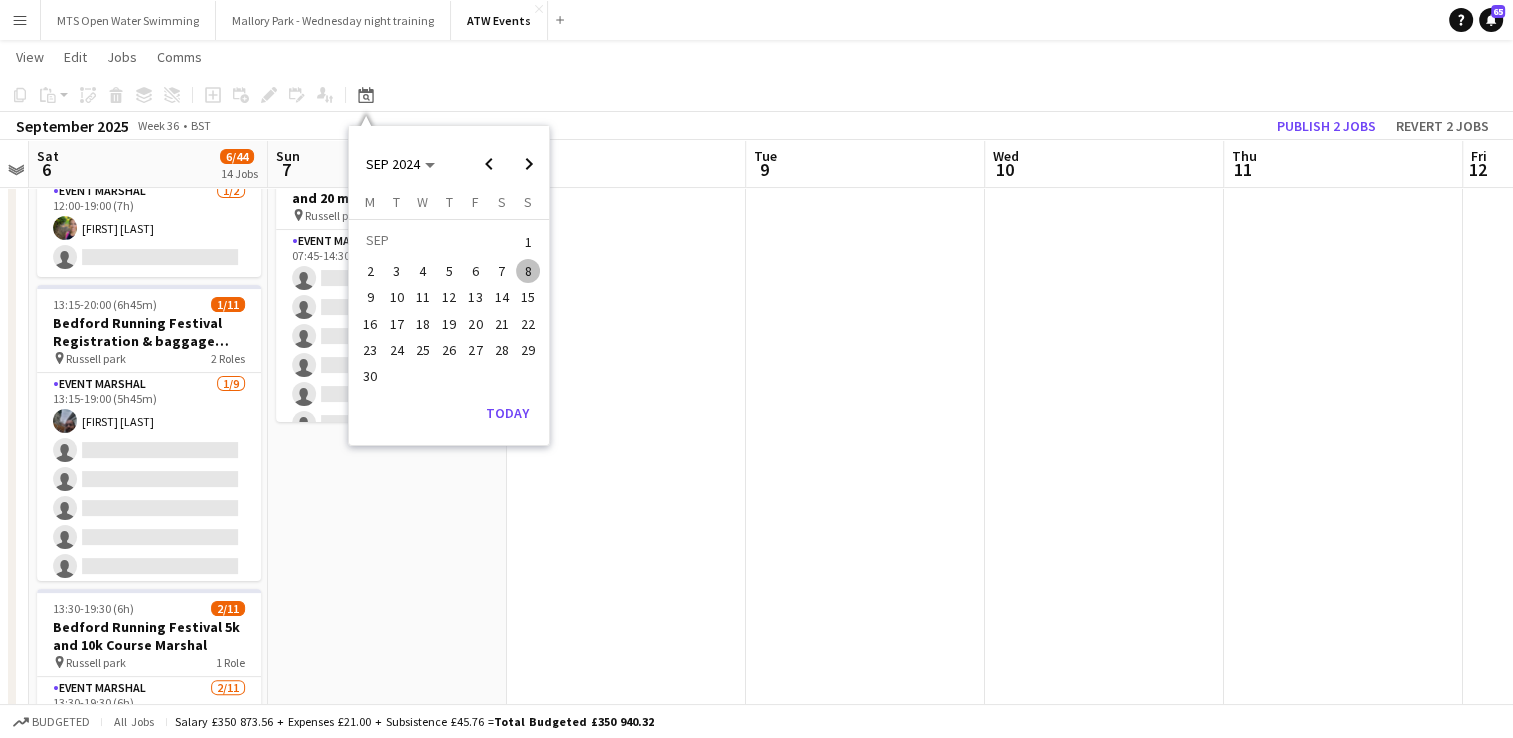 click on "8" at bounding box center (528, 271) 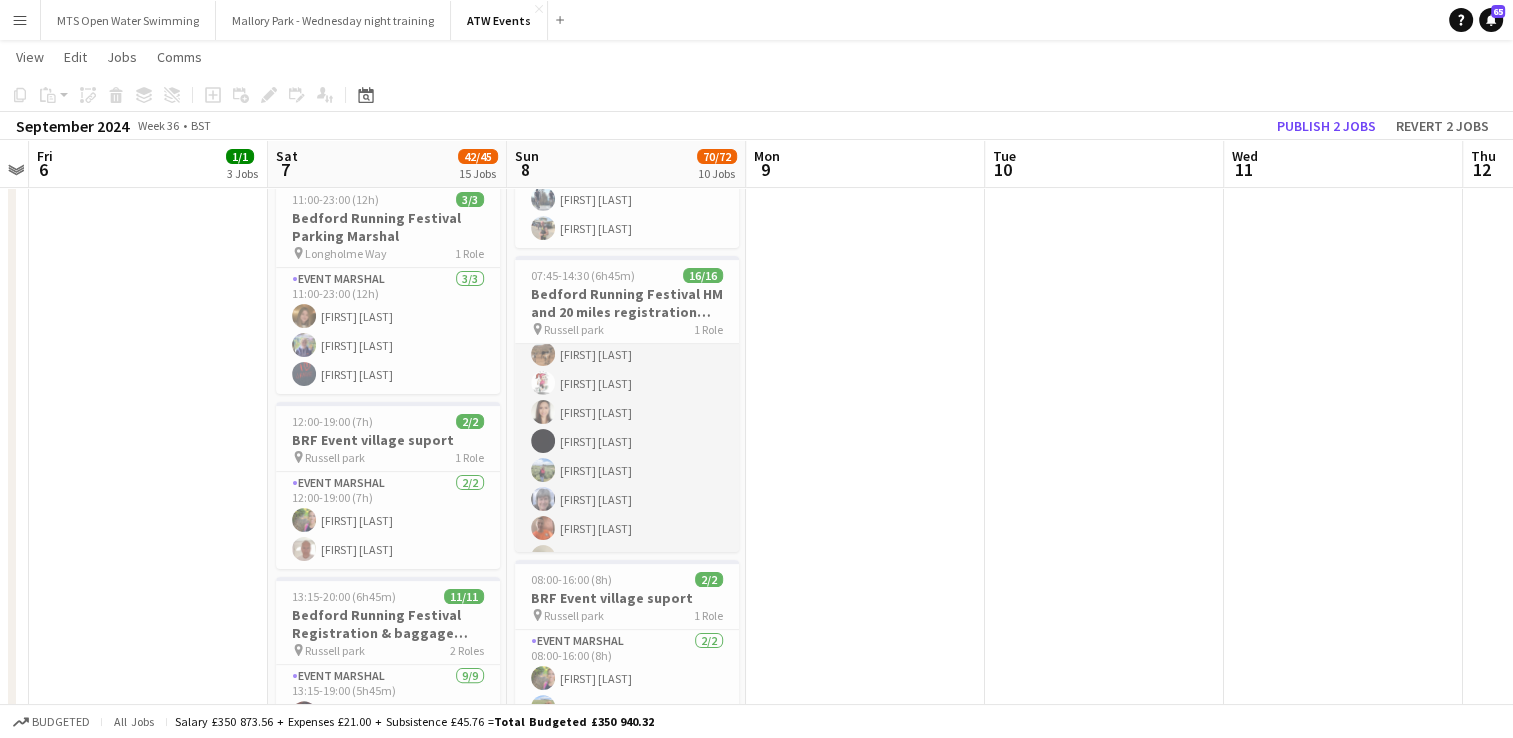 scroll, scrollTop: 295, scrollLeft: 0, axis: vertical 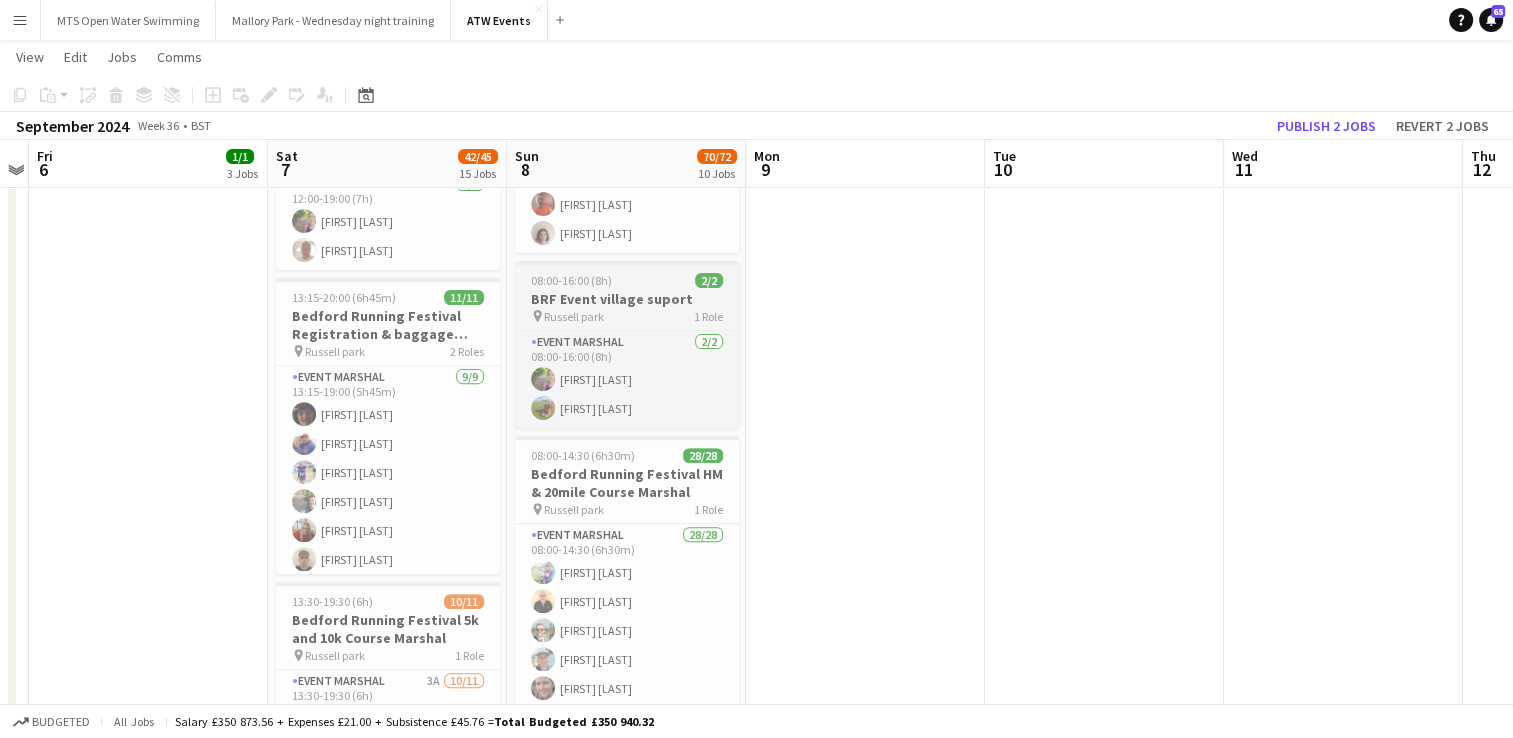 click on "BRF Event village suport" at bounding box center [627, 299] 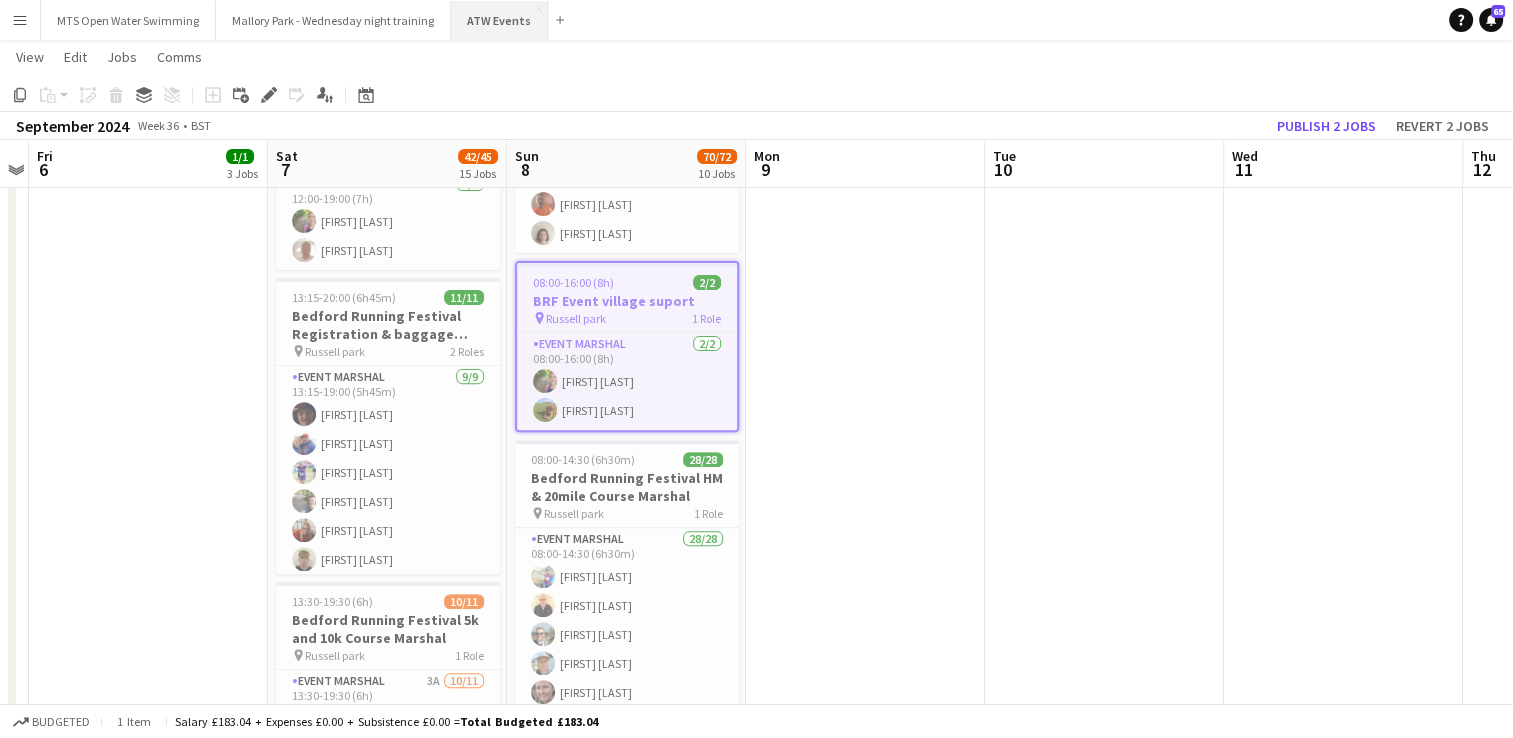 click on "ATW Events
Close" at bounding box center [499, 20] 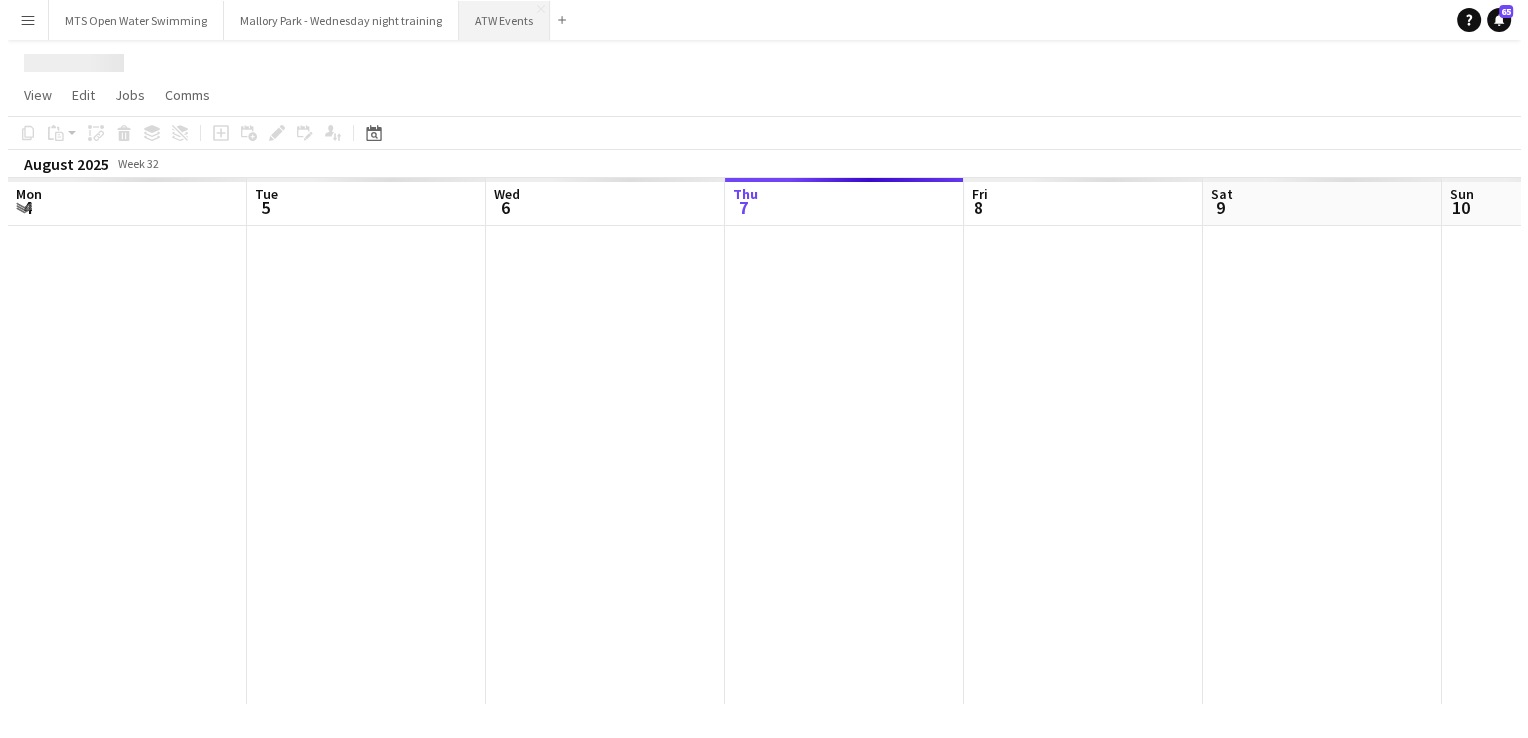 scroll, scrollTop: 0, scrollLeft: 0, axis: both 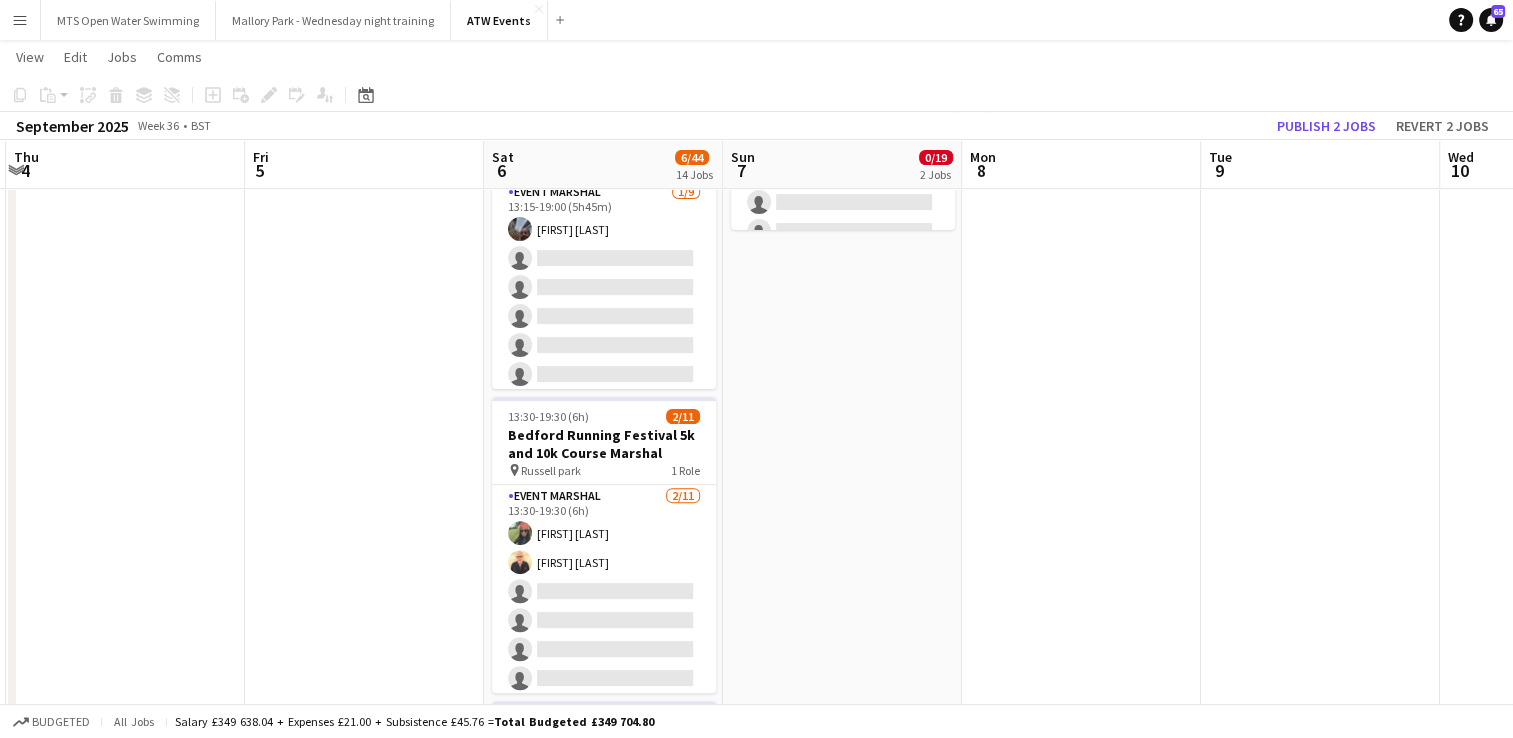 click on "Draft   07:30-16:45 (9h15m)    0/3   Bedford Running Festival Parking Marshal
pin
Longholme Way   1 Role   Event Marshal   0/3   07:30-16:45 (9h15m)
single-neutral-actions
single-neutral-actions
single-neutral-actions
Draft   07:45-14:30 (6h45m)    0/16   Bedford Running Festival HM and 20 miles registration baggagge and t- shirts
pin
Russell park   1 Role   Event Marshal   0/16   07:45-14:30 (6h45m)
single-neutral-actions
single-neutral-actions
single-neutral-actions
single-neutral-actions
single-neutral-actions
single-neutral-actions
single-neutral-actions" at bounding box center (842, 1150) 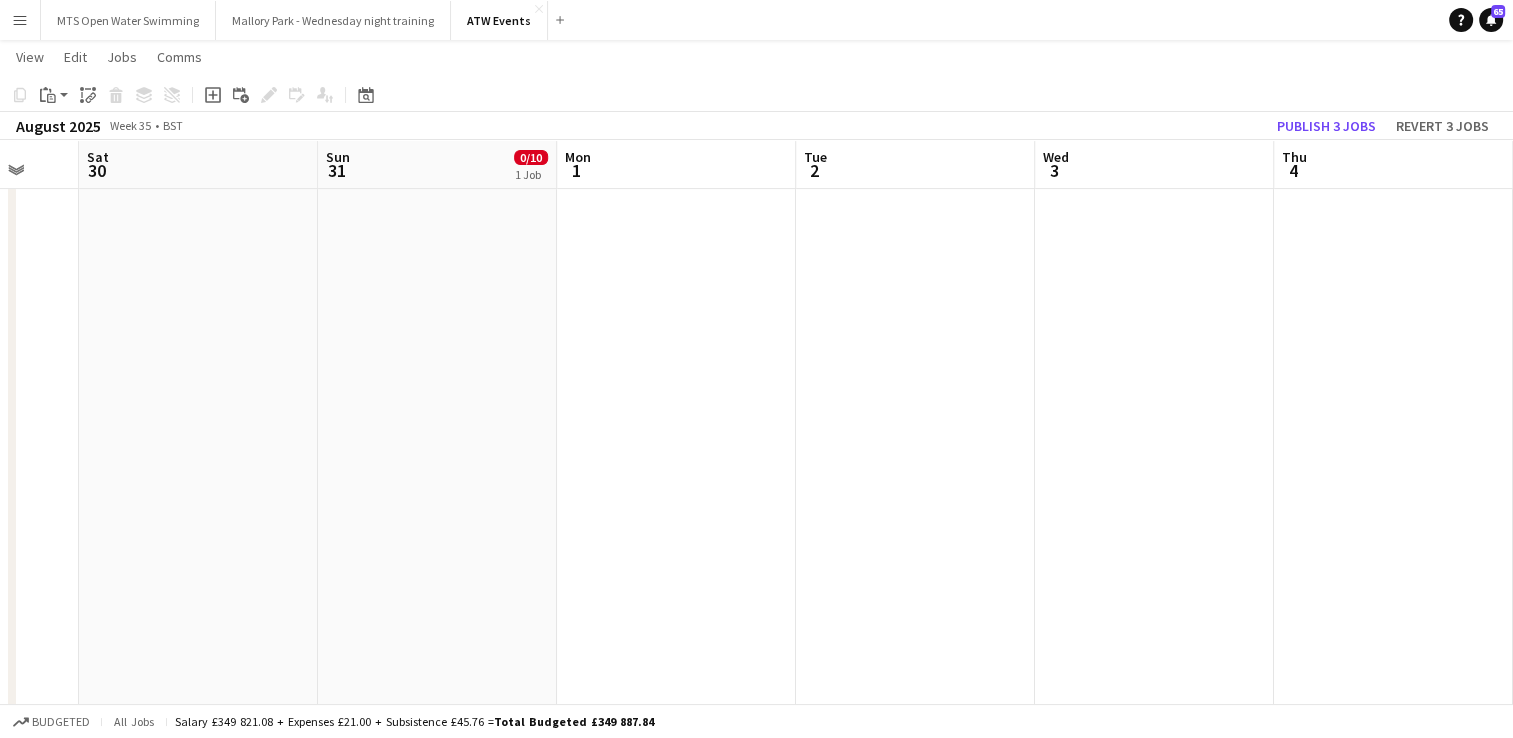 scroll, scrollTop: 0, scrollLeft: 640, axis: horizontal 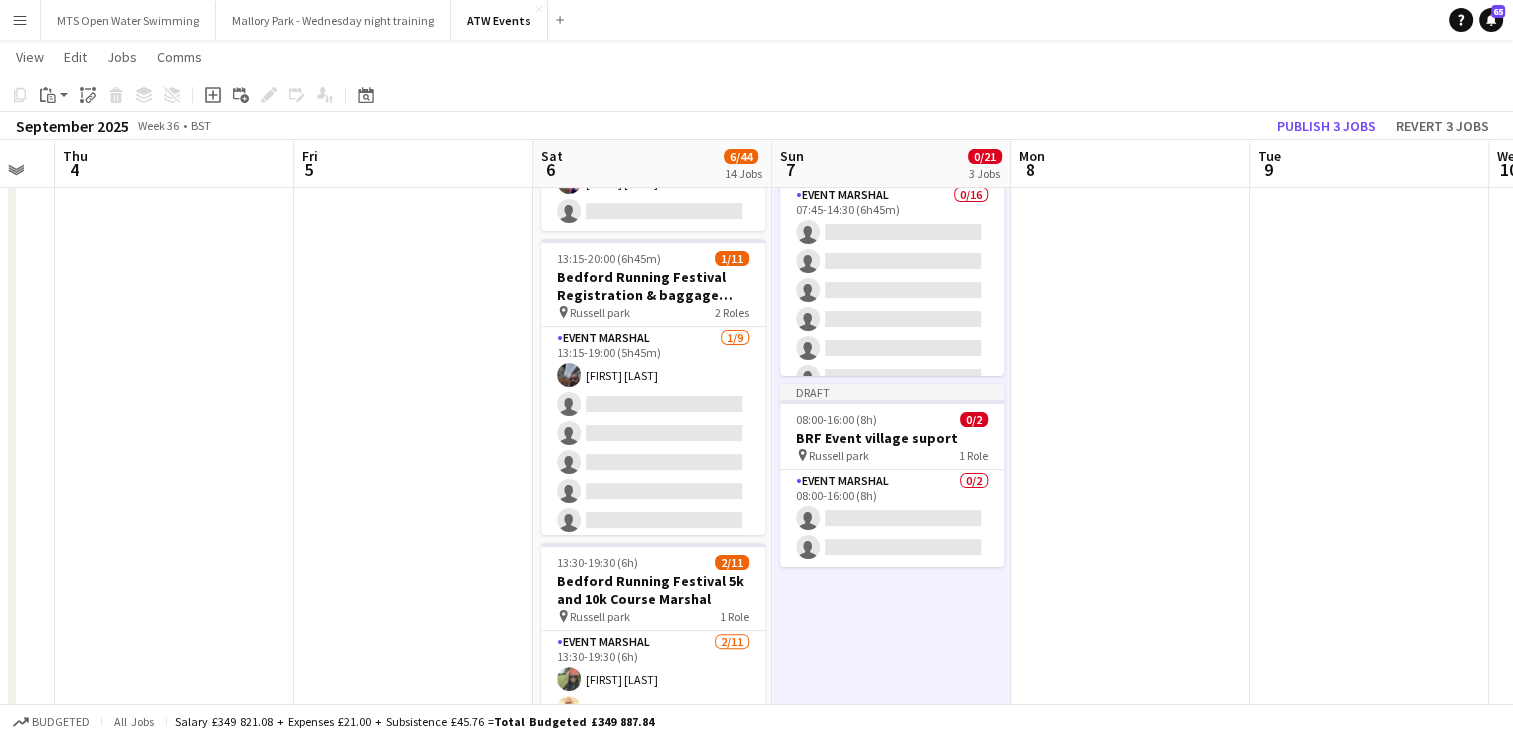 click on "Draft   07:30-16:45 (9h15m)    0/3   Bedford Running Festival Parking Marshal
pin
Longholme Way   1 Role   Event Marshal   0/3   07:30-16:45 (9h15m)
single-neutral-actions
single-neutral-actions
single-neutral-actions
Draft   07:45-14:30 (6h45m)    0/16   Bedford Running Festival HM and 20 miles registration baggagge and t- shirts
pin
Russell park   1 Role   Event Marshal   0/16   07:45-14:30 (6h45m)
single-neutral-actions
single-neutral-actions
single-neutral-actions
single-neutral-actions
single-neutral-actions
single-neutral-actions
single-neutral-actions" at bounding box center (891, 1934) 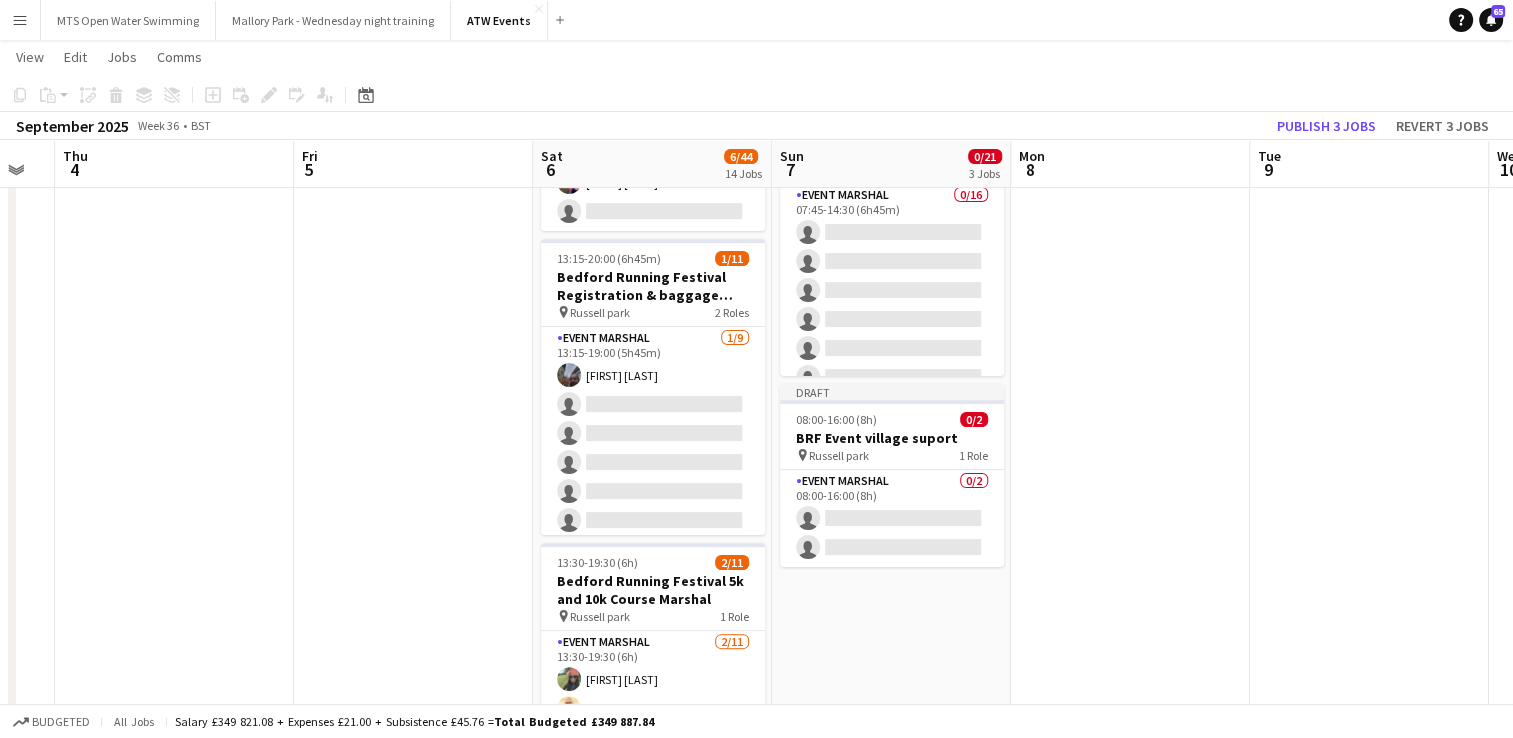 click on "Draft   07:30-16:45 (9h15m)    0/3   Bedford Running Festival Parking Marshal
pin
Longholme Way   1 Role   Event Marshal   0/3   07:30-16:45 (9h15m)
single-neutral-actions
single-neutral-actions
single-neutral-actions
Draft   07:45-14:30 (6h45m)    0/16   Bedford Running Festival HM and 20 miles registration baggagge and t- shirts
pin
Russell park   1 Role   Event Marshal   0/16   07:45-14:30 (6h45m)
single-neutral-actions
single-neutral-actions
single-neutral-actions
single-neutral-actions
single-neutral-actions
single-neutral-actions
single-neutral-actions" at bounding box center (891, 1934) 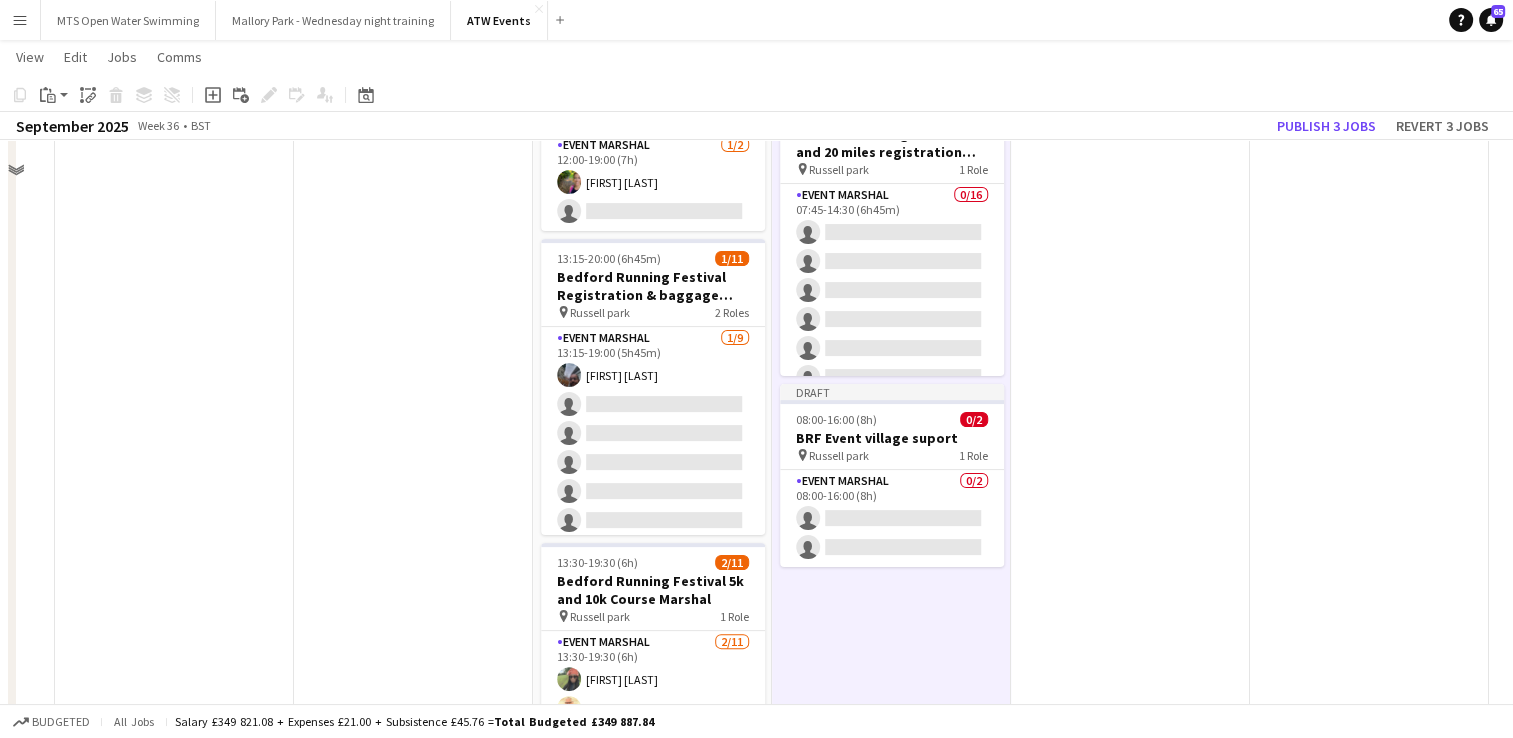 scroll, scrollTop: 140, scrollLeft: 0, axis: vertical 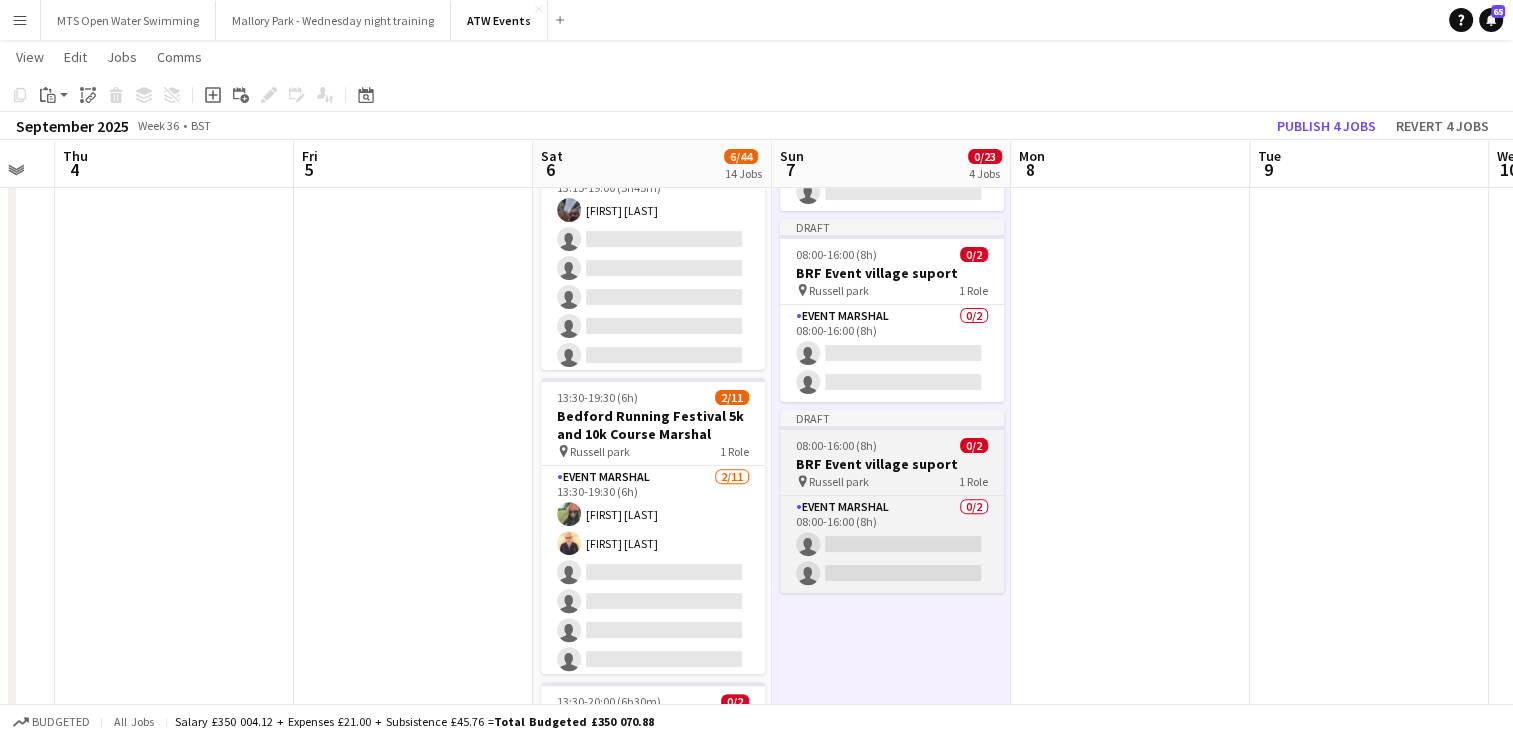 click on "08:00-16:00 (8h)    0/2" at bounding box center (892, 445) 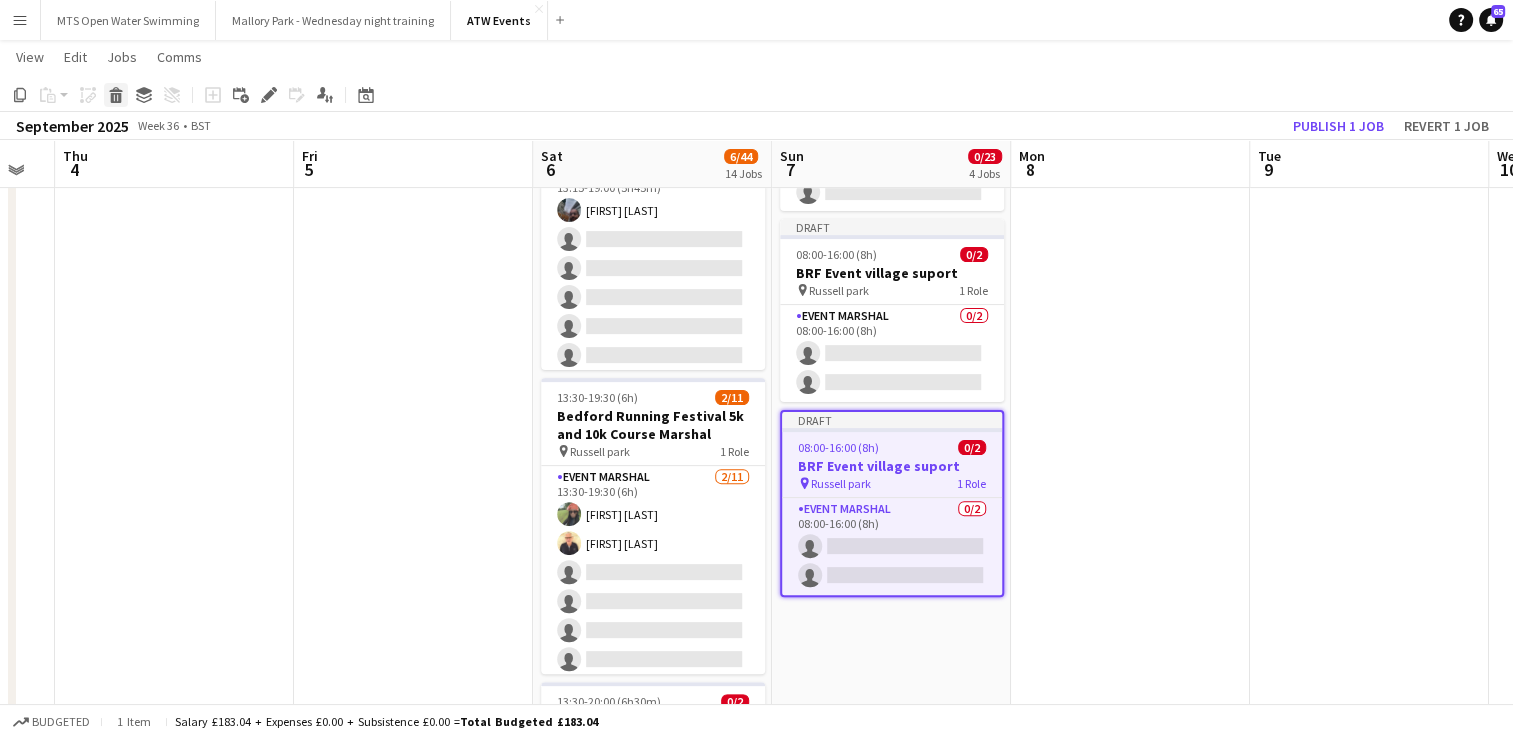click 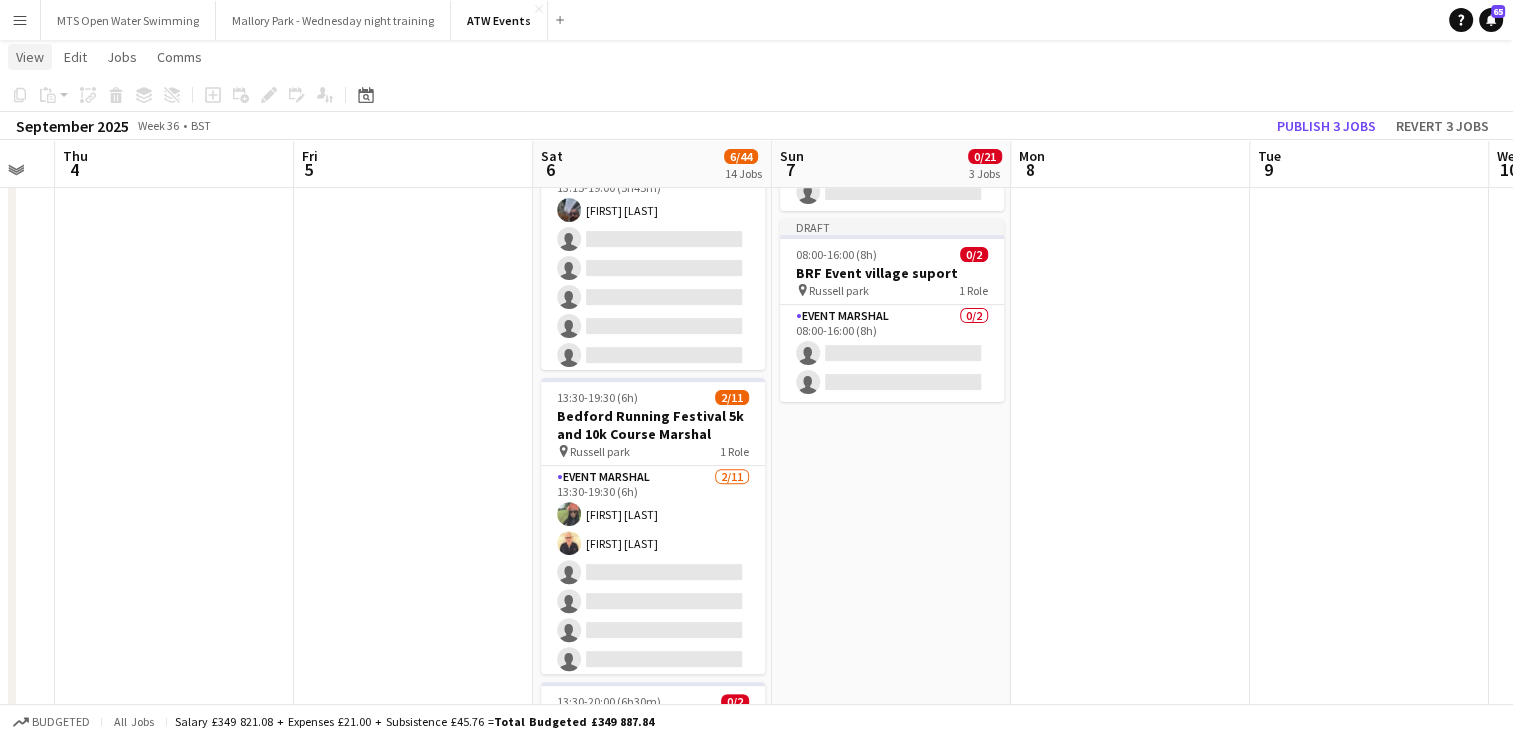 click on "View" 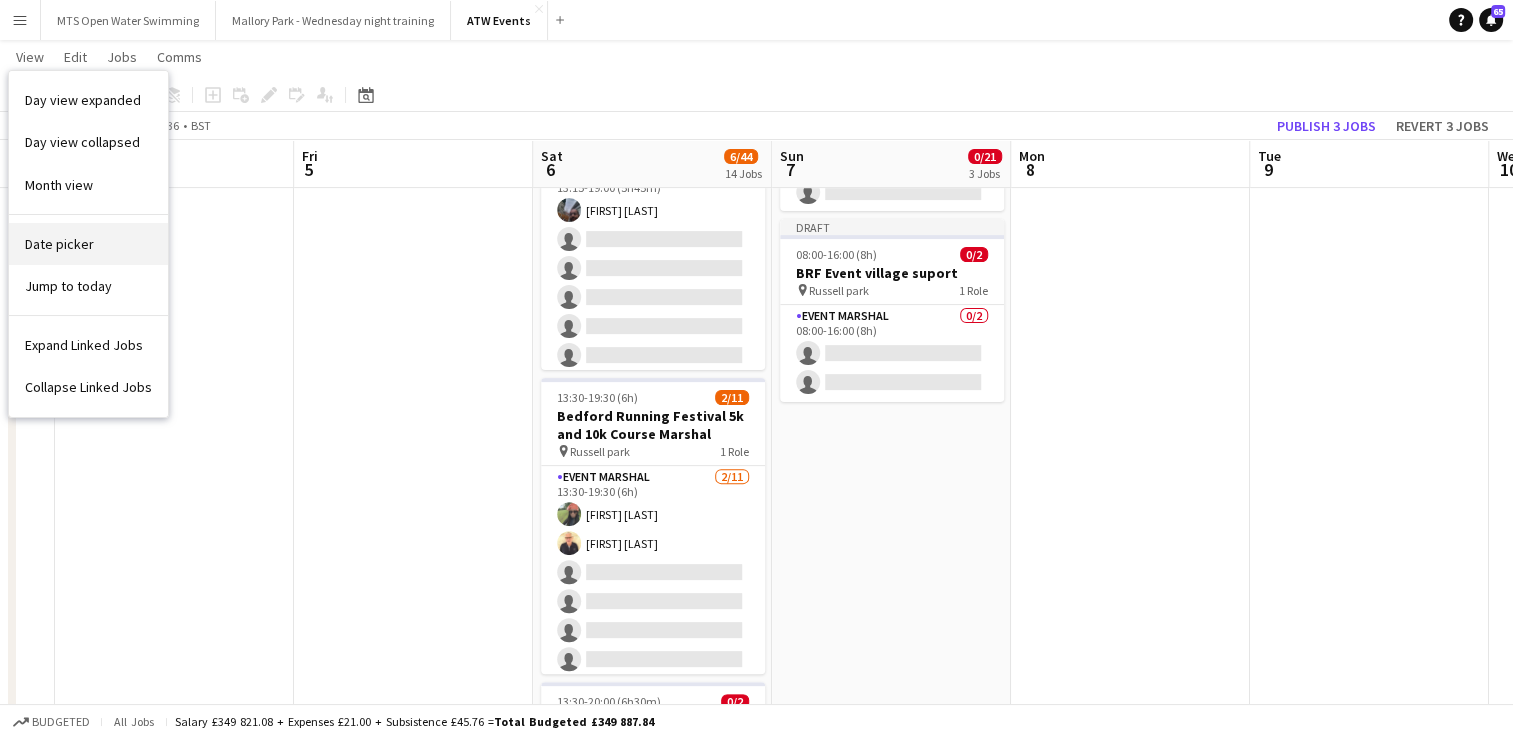 click on "Date picker" at bounding box center [59, 244] 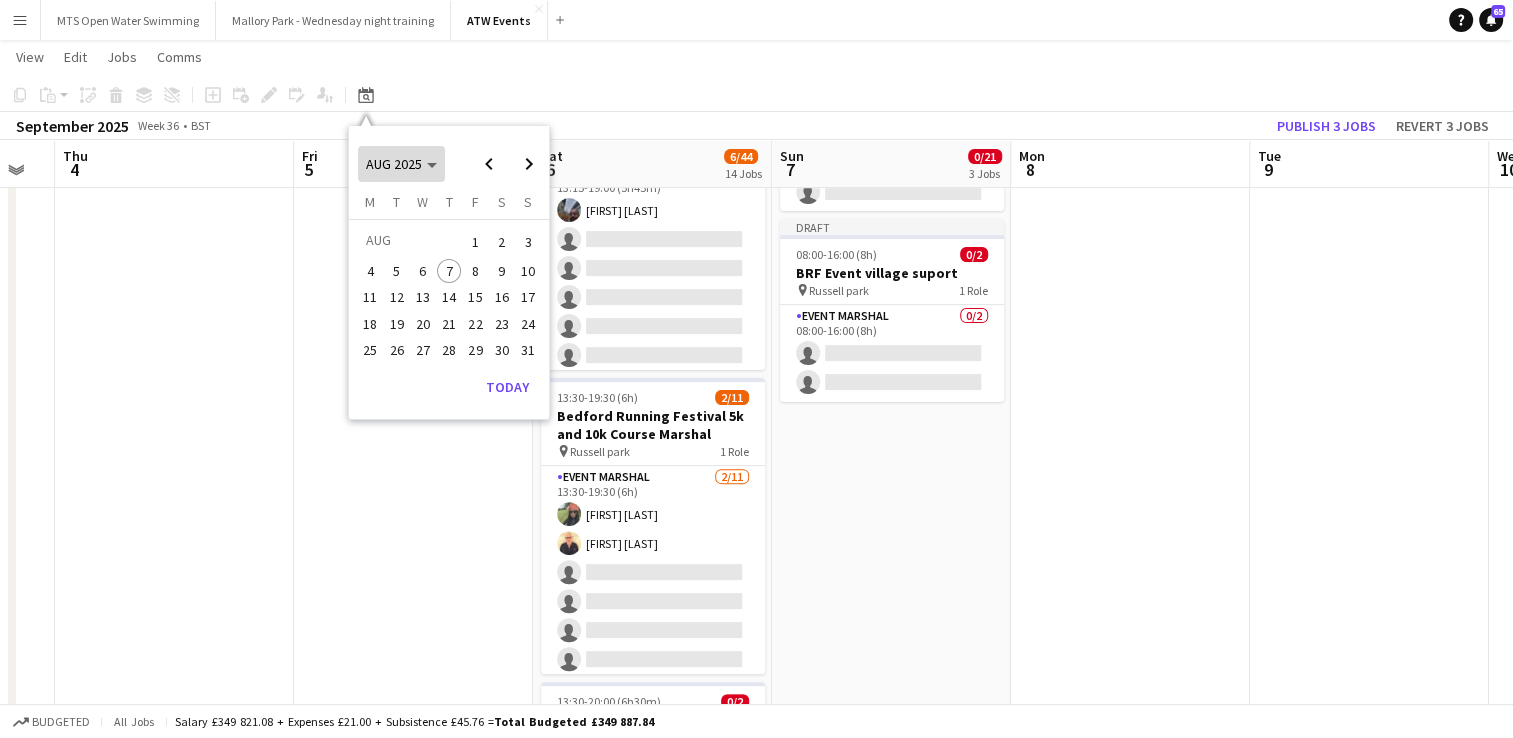 click on "AUG 2025" at bounding box center (394, 164) 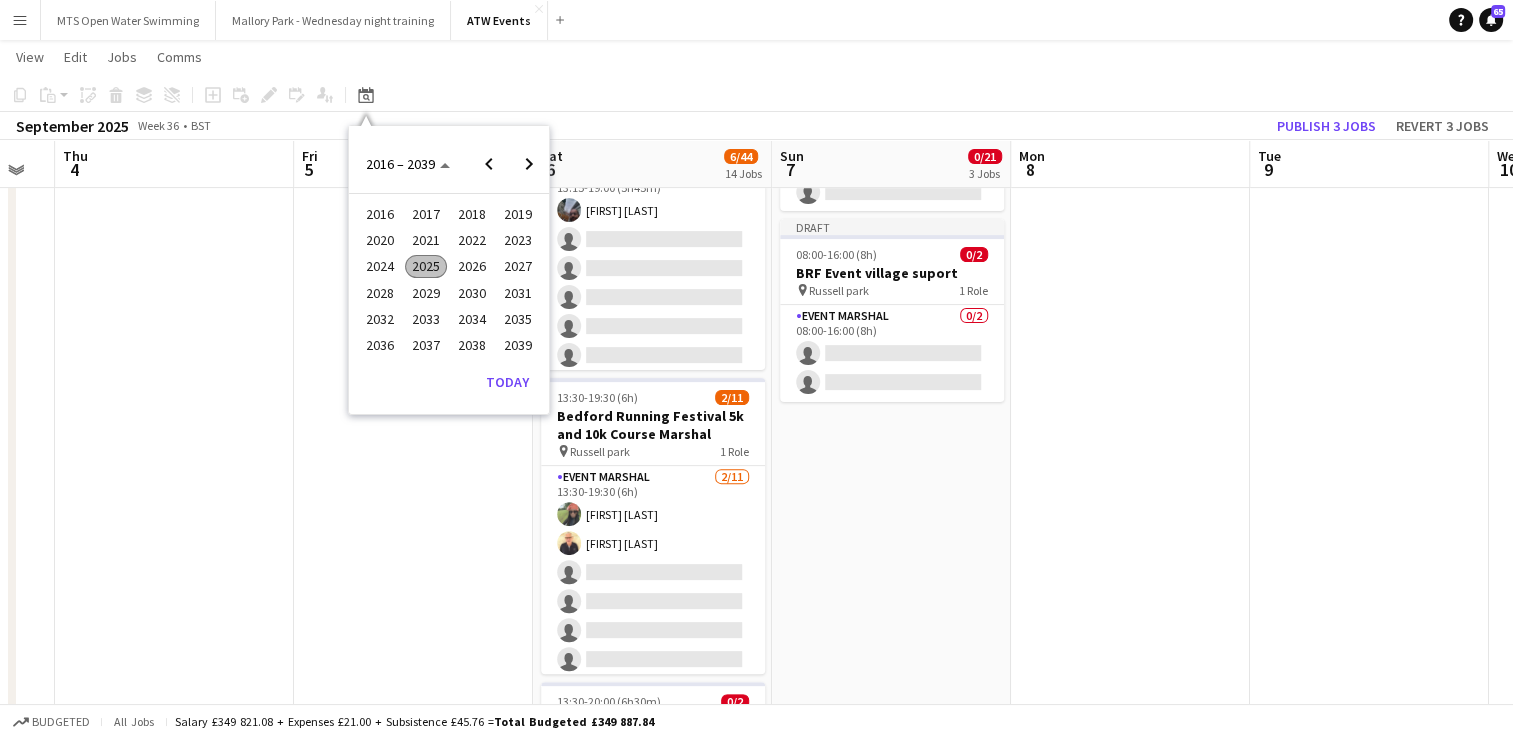 click on "2024" at bounding box center [379, 267] 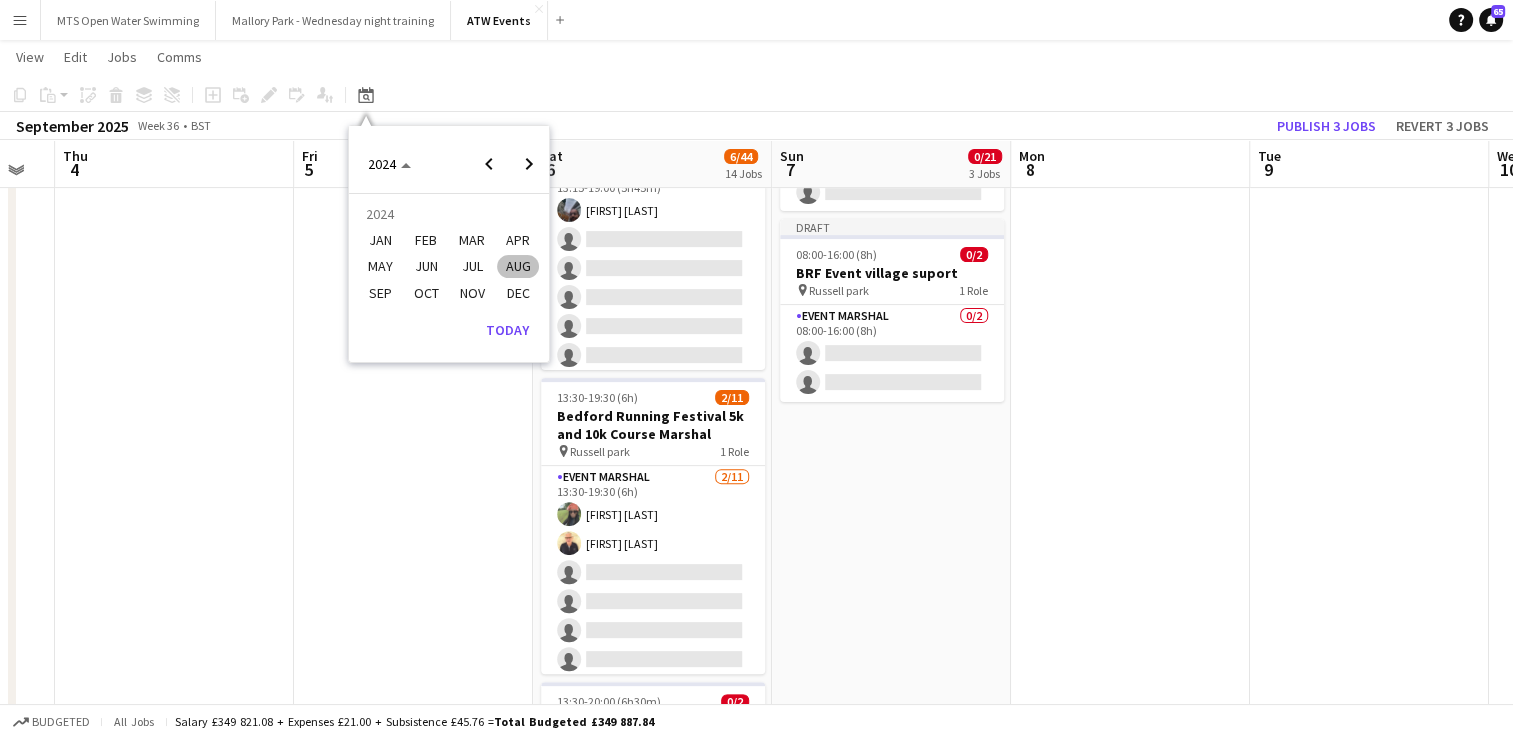 click on "SEP" at bounding box center (379, 293) 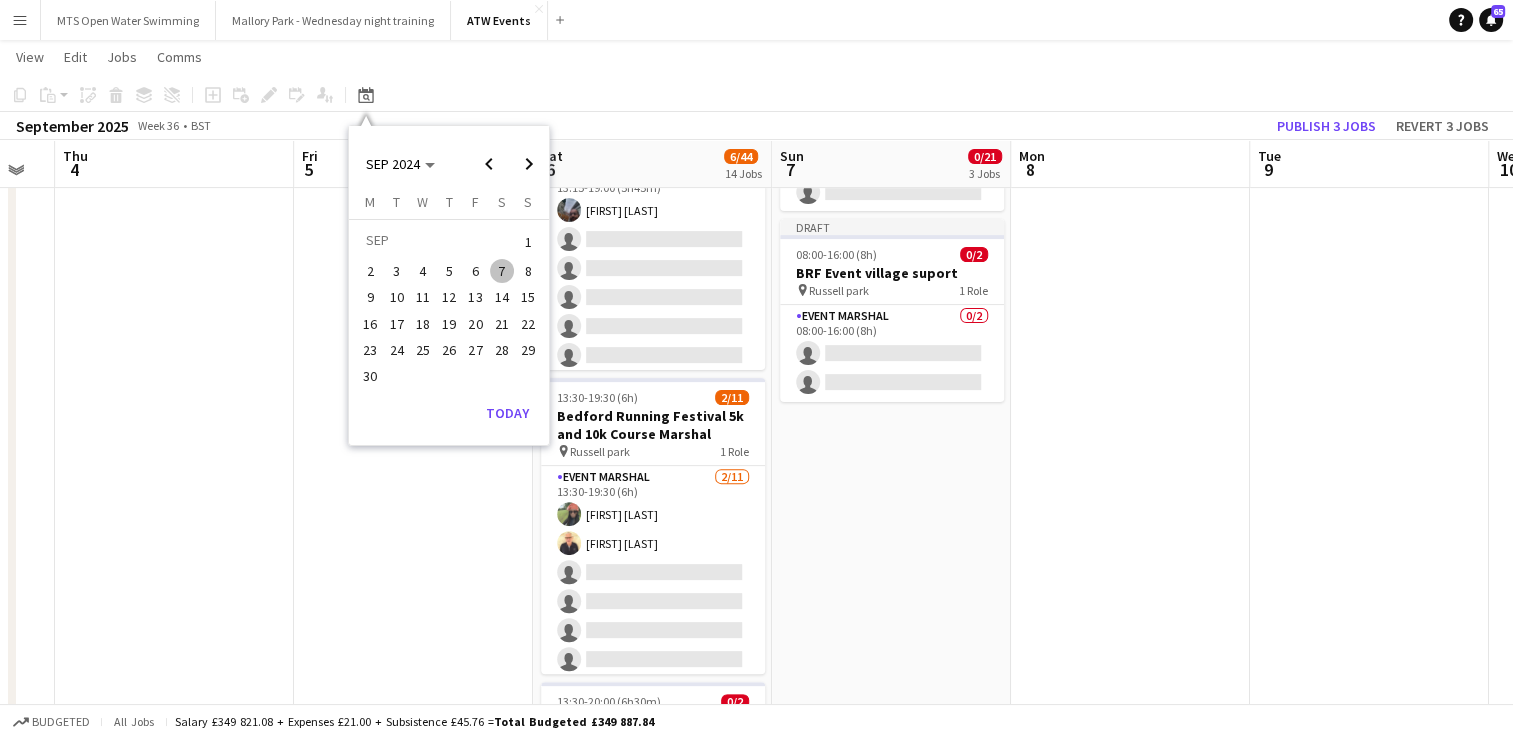 click on "8" at bounding box center (528, 271) 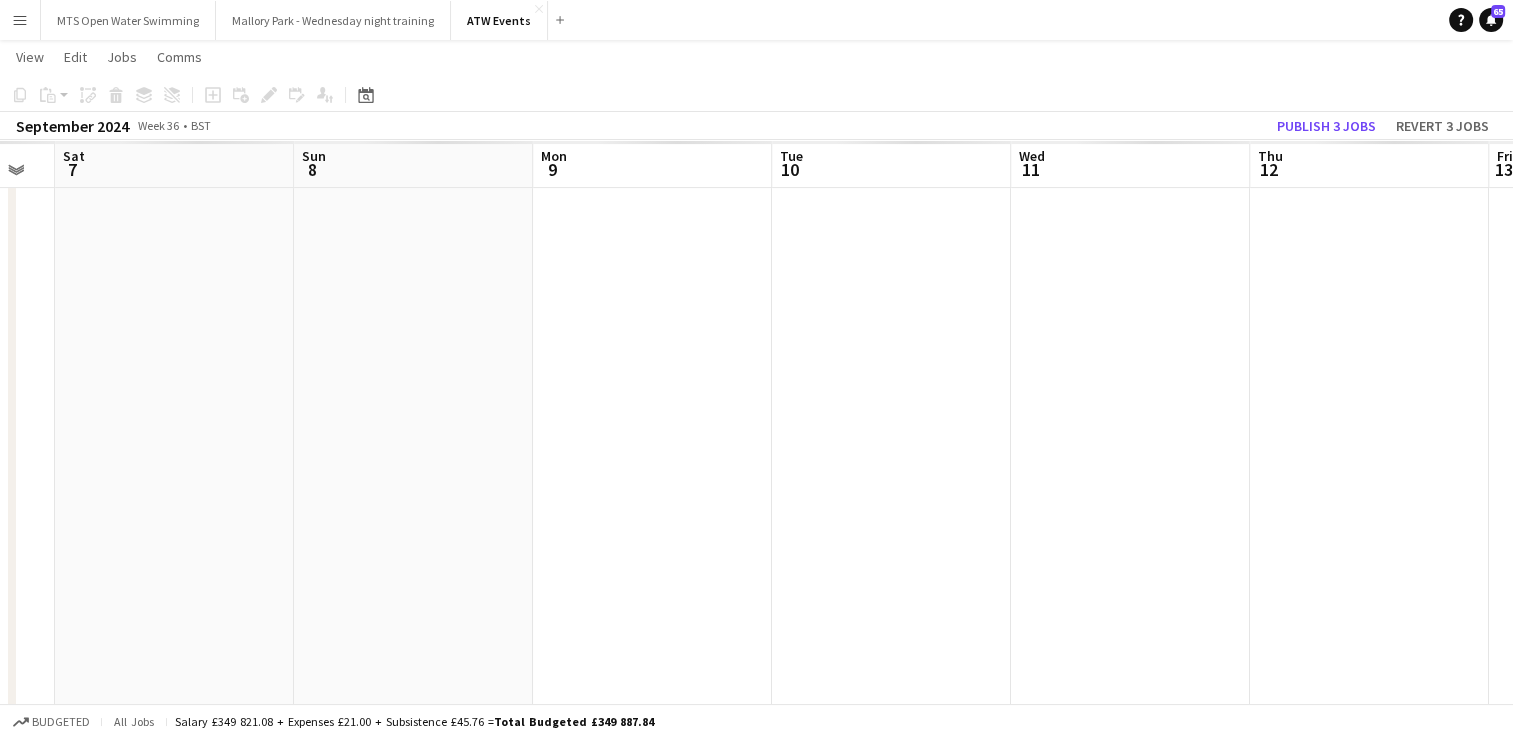 scroll, scrollTop: 0, scrollLeft: 688, axis: horizontal 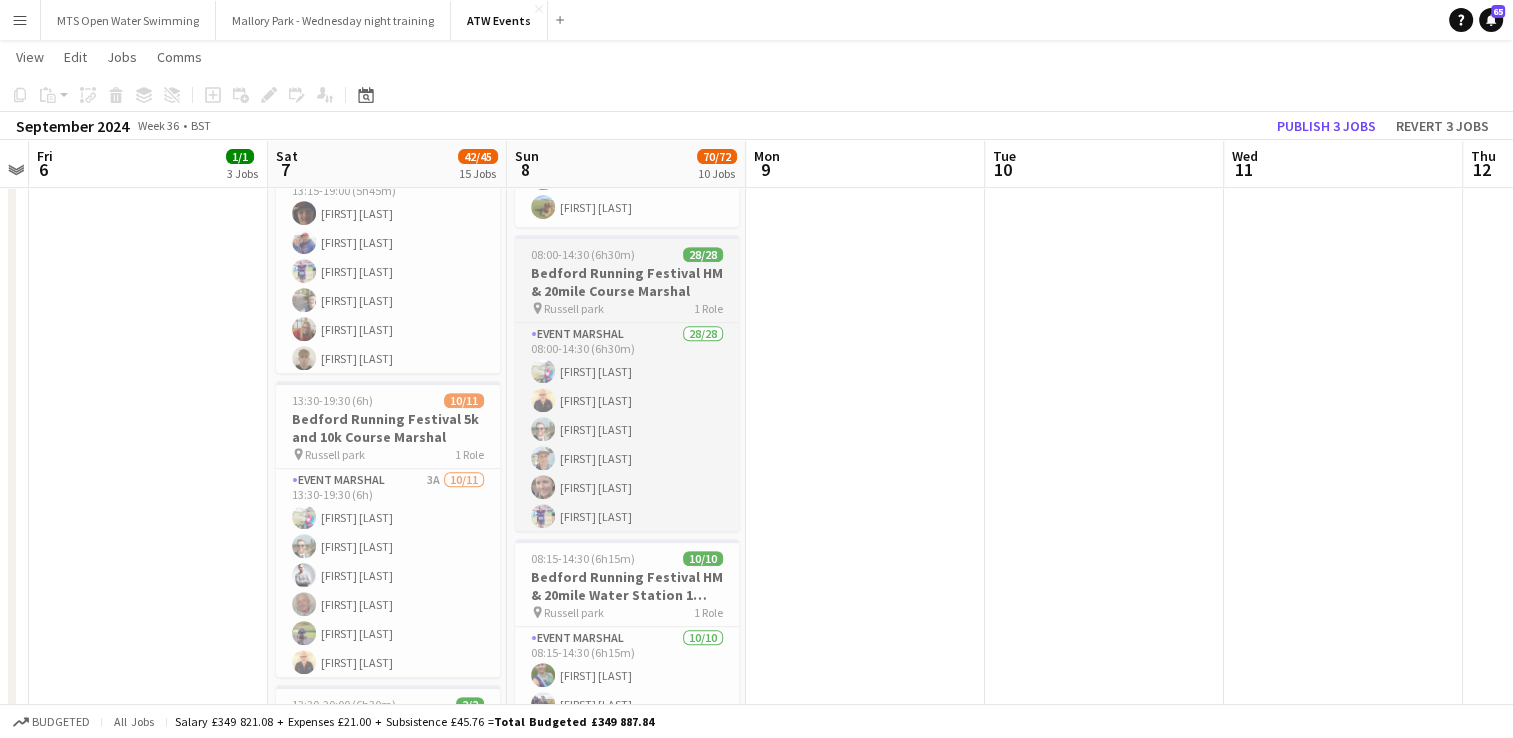 click on "Bedford Running Festival  HM & 20mile Course Marshal" at bounding box center (627, 282) 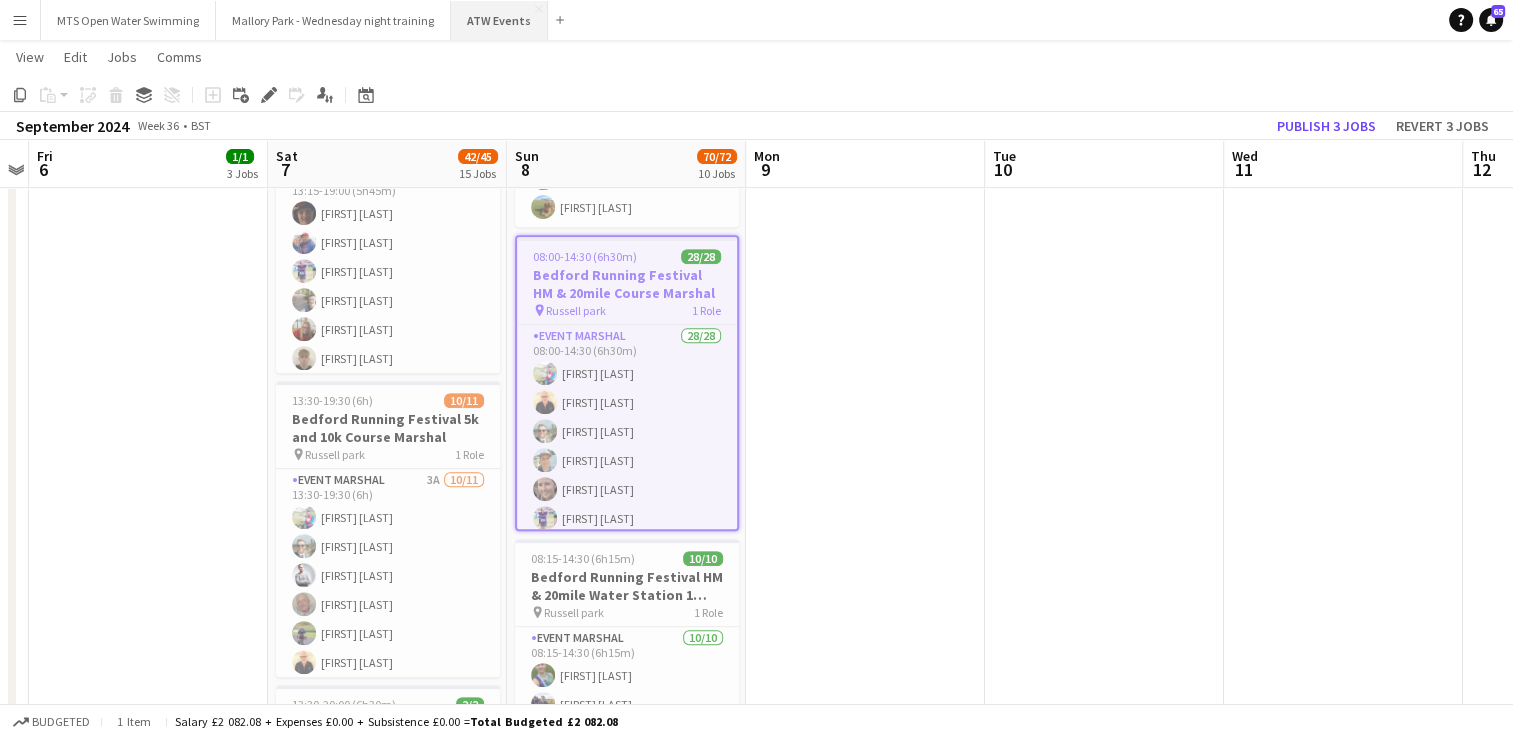 click on "ATW Events
Close" at bounding box center (499, 20) 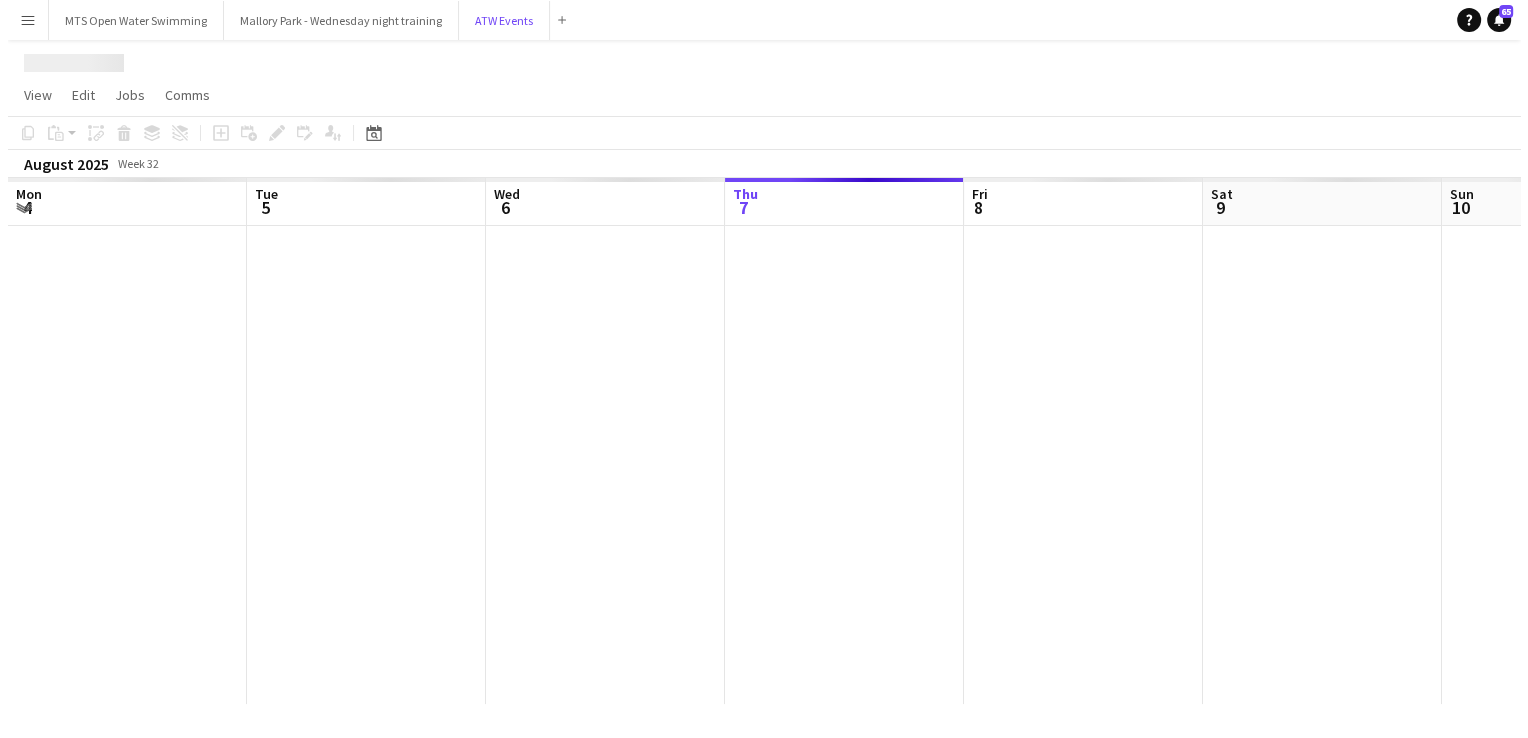 scroll, scrollTop: 0, scrollLeft: 0, axis: both 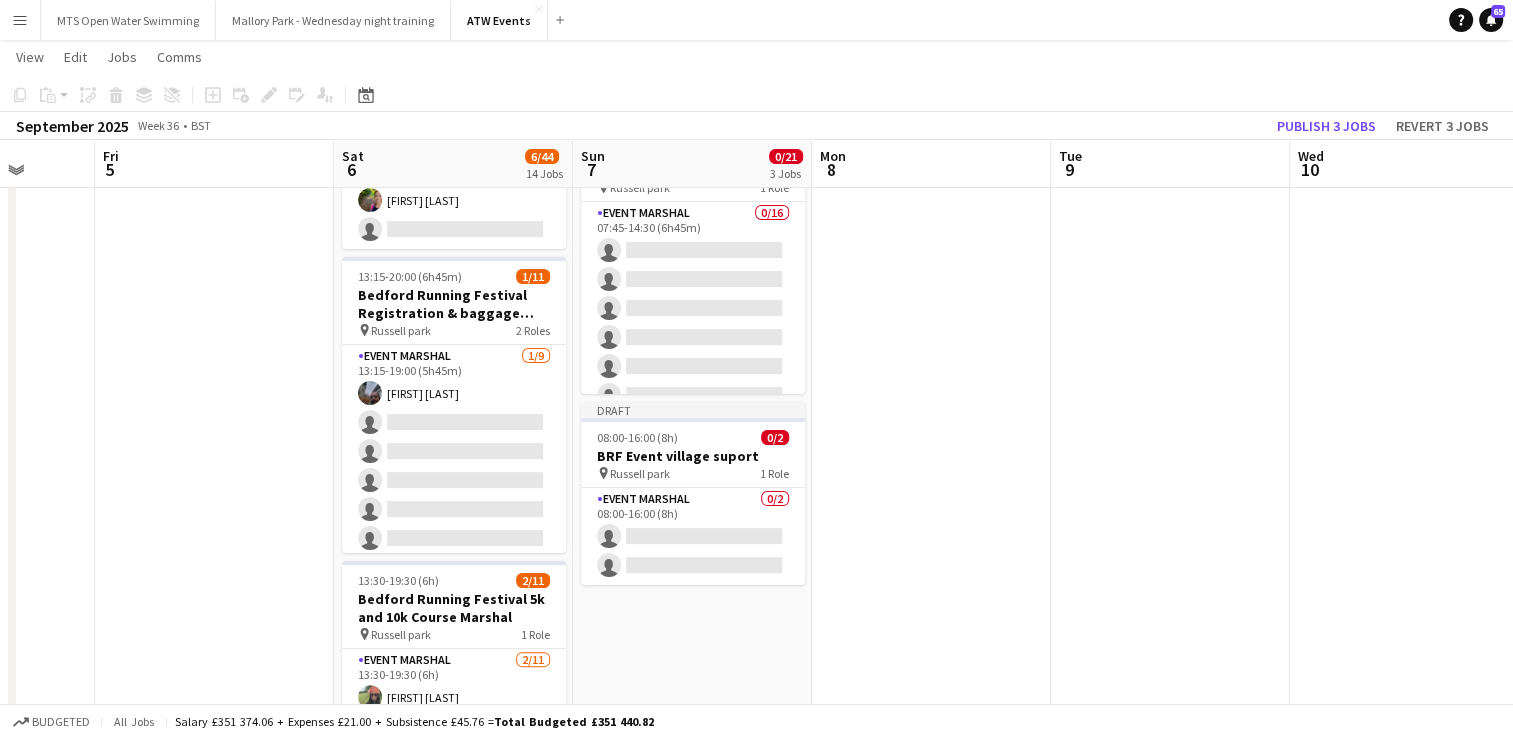 click on "Draft   07:30-16:45 (9h15m)    0/3   Bedford Running Festival Parking Marshal
pin
Longholme Way   1 Role   Event Marshal   0/3   07:30-16:45 (9h15m)
single-neutral-actions
single-neutral-actions
single-neutral-actions
Draft   07:45-14:30 (6h45m)    0/16   Bedford Running Festival HM and 20 miles registration baggagge and t- shirts
pin
Russell park   1 Role   Event Marshal   0/16   07:45-14:30 (6h45m)
single-neutral-actions
single-neutral-actions
single-neutral-actions
single-neutral-actions
single-neutral-actions
single-neutral-actions
single-neutral-actions" at bounding box center (692, 1314) 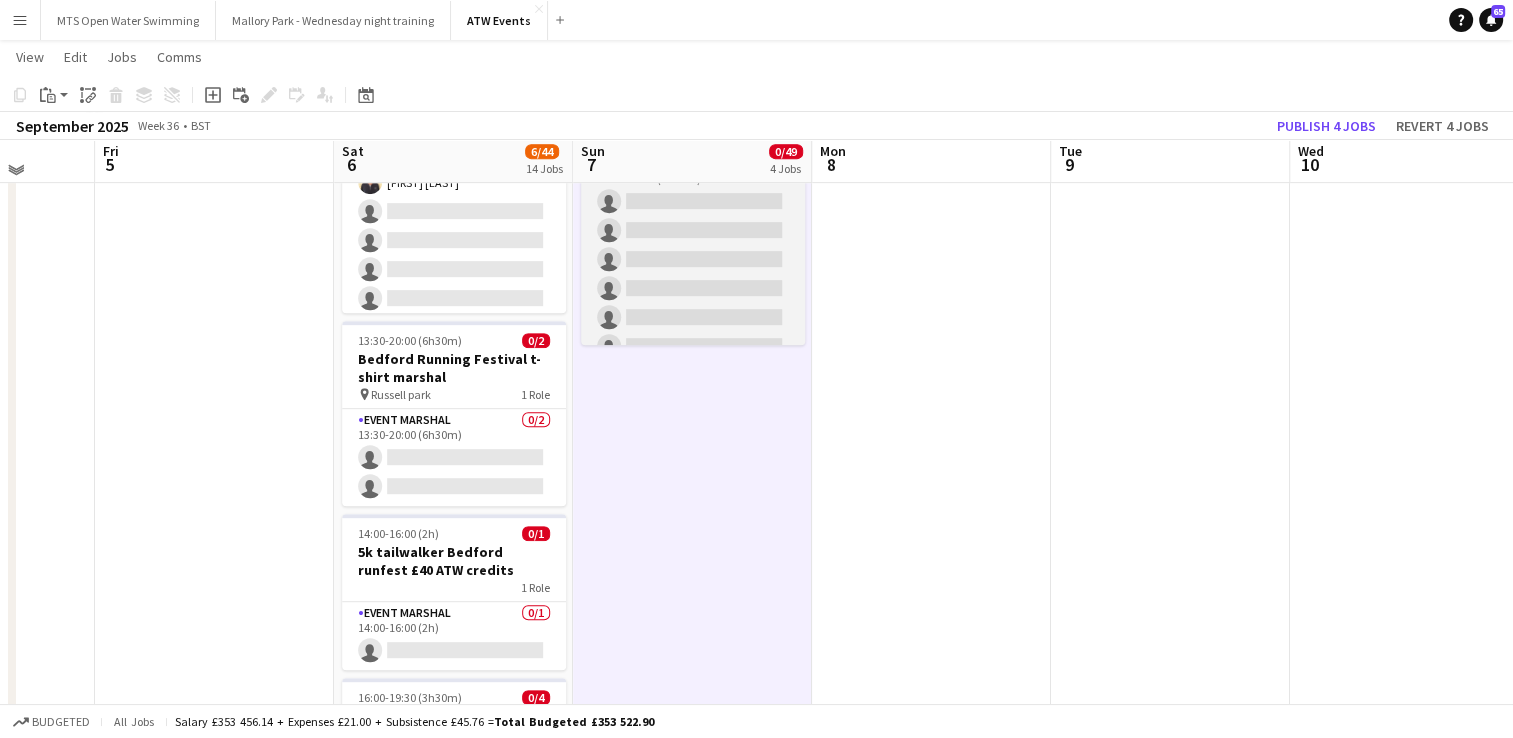 scroll, scrollTop: 918, scrollLeft: 0, axis: vertical 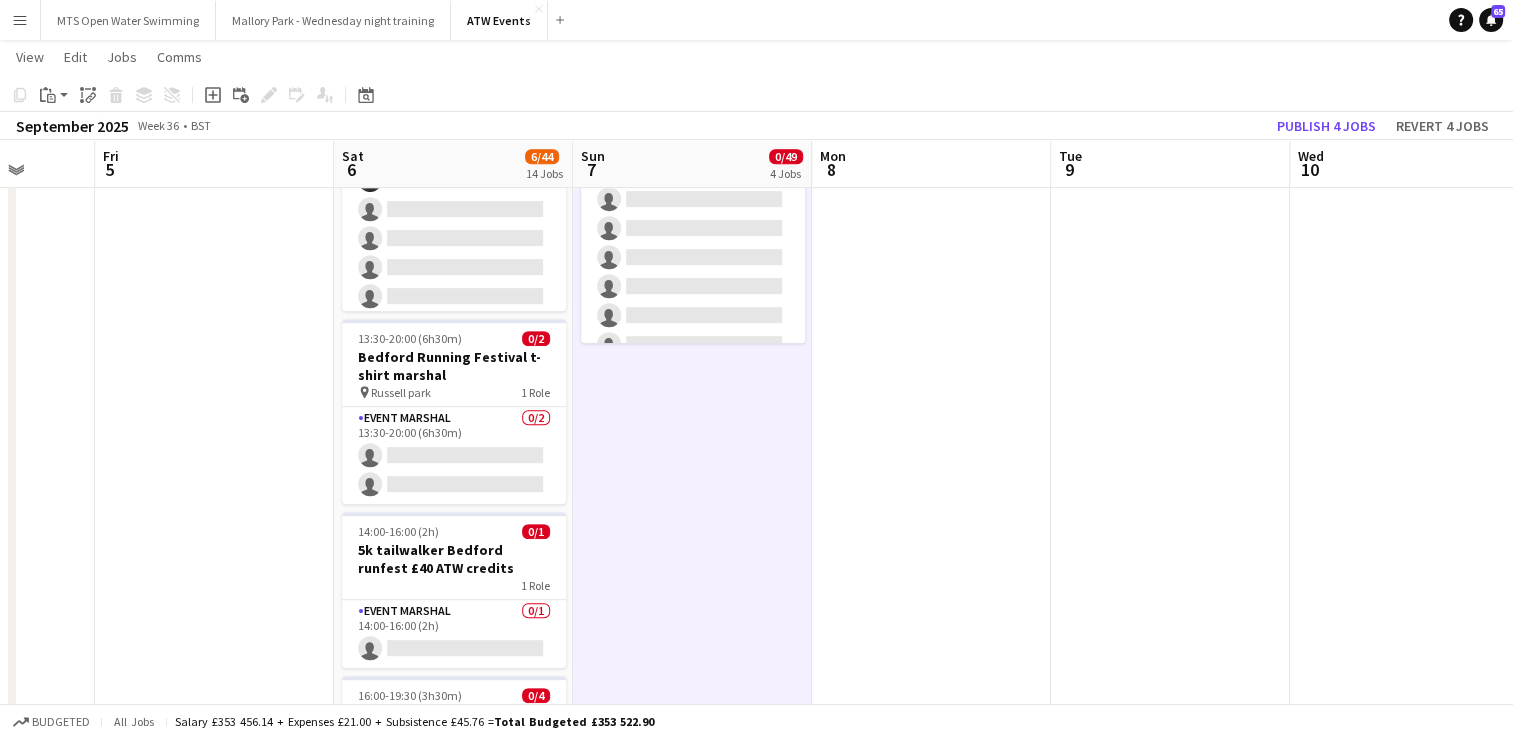 click on "Draft   07:30-16:45 (9h15m)    0/3   Bedford Running Festival Parking Marshal
pin
Longholme Way   1 Role   Event Marshal   0/3   07:30-16:45 (9h15m)
single-neutral-actions
single-neutral-actions
single-neutral-actions
Draft   07:45-14:30 (6h45m)    0/16   Bedford Running Festival HM and 20 miles registration baggagge and t- shirts
pin
Russell park   1 Role   Event Marshal   0/16   07:45-14:30 (6h45m)
single-neutral-actions
single-neutral-actions
single-neutral-actions
single-neutral-actions
single-neutral-actions
single-neutral-actions
single-neutral-actions" at bounding box center (692, 768) 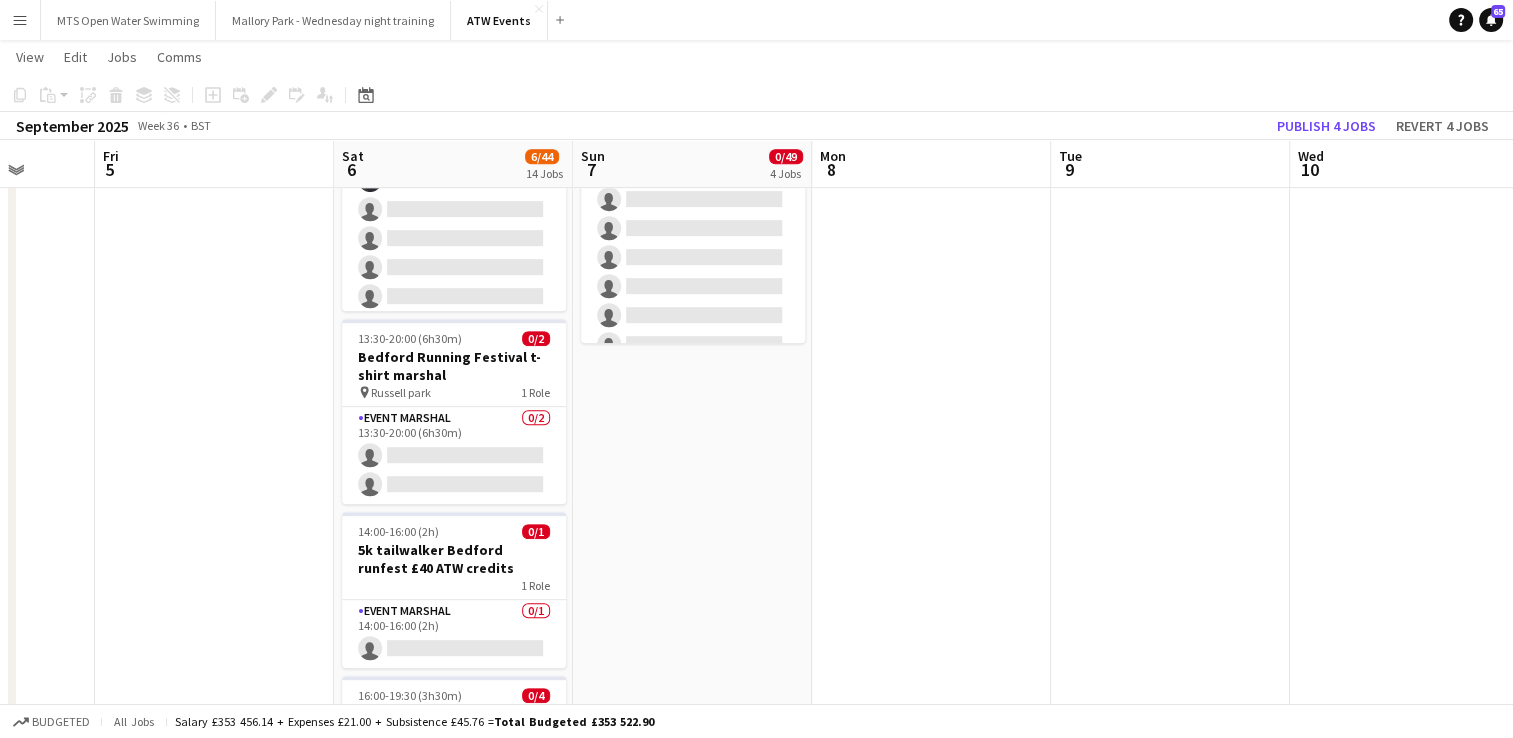 click on "Draft   07:30-16:45 (9h15m)    0/3   Bedford Running Festival Parking Marshal
pin
Longholme Way   1 Role   Event Marshal   0/3   07:30-16:45 (9h15m)
single-neutral-actions
single-neutral-actions
single-neutral-actions
Draft   07:45-14:30 (6h45m)    0/16   Bedford Running Festival HM and 20 miles registration baggagge and t- shirts
pin
Russell park   1 Role   Event Marshal   0/16   07:45-14:30 (6h45m)
single-neutral-actions
single-neutral-actions
single-neutral-actions
single-neutral-actions
single-neutral-actions
single-neutral-actions
single-neutral-actions" at bounding box center (692, 768) 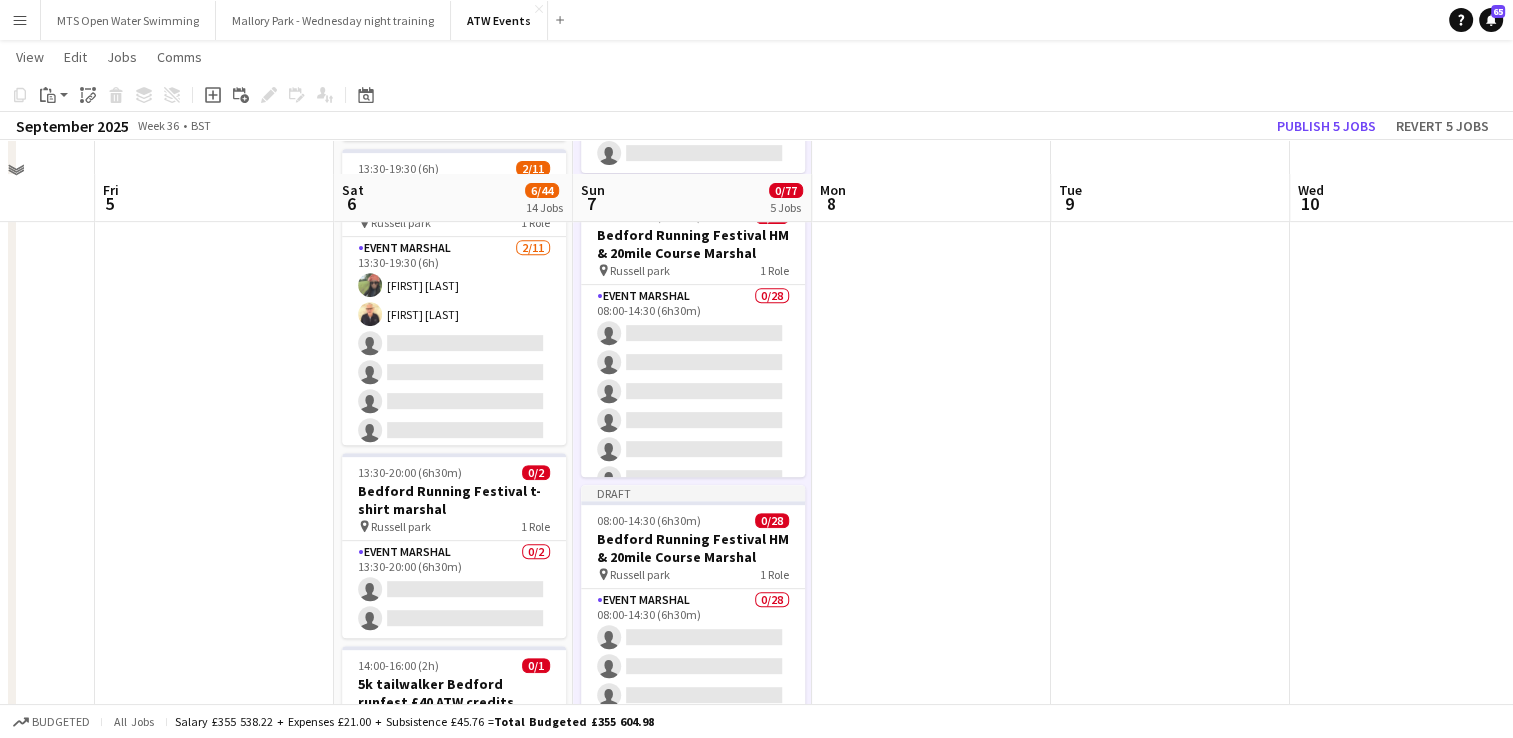 scroll, scrollTop: 834, scrollLeft: 0, axis: vertical 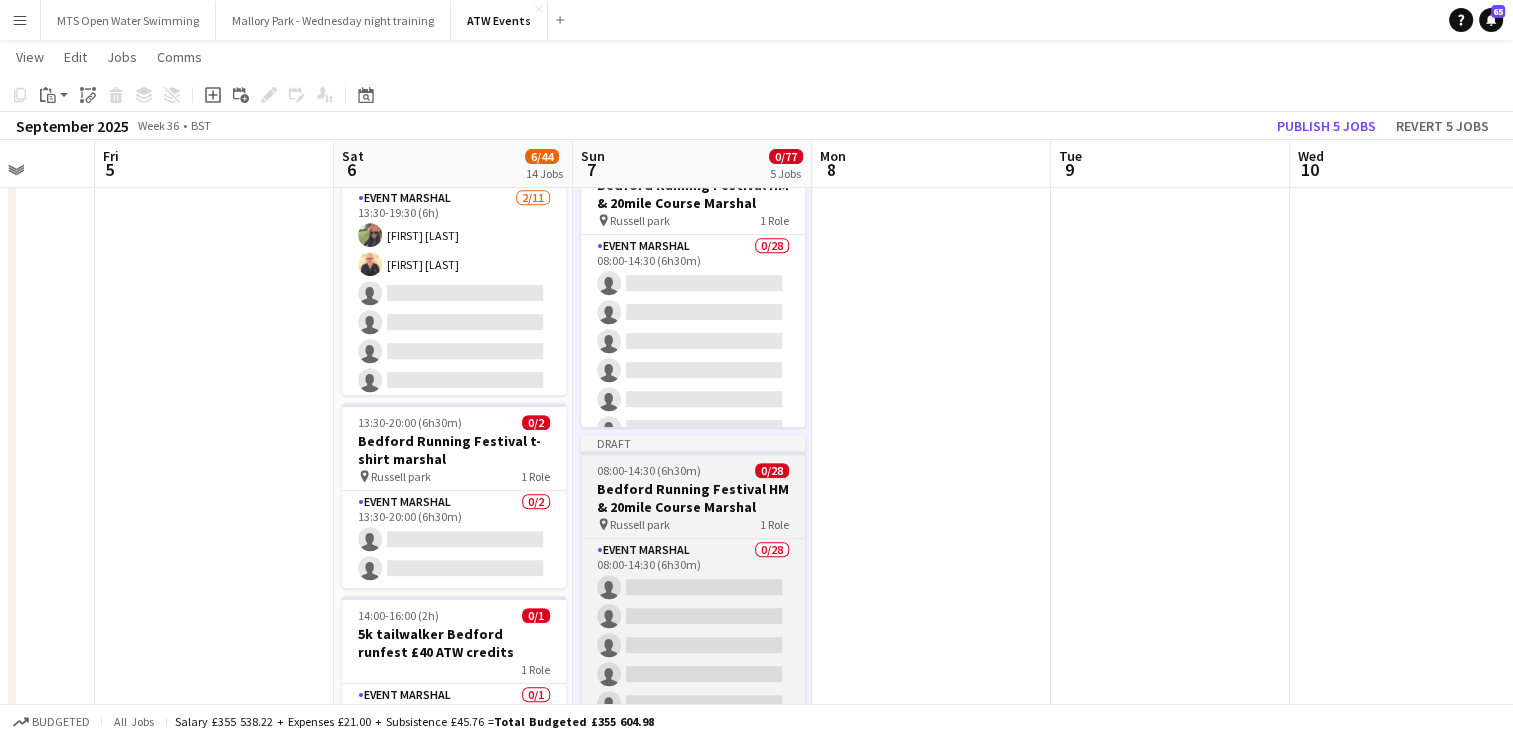 click on "Bedford Running Festival  HM & 20mile Course Marshal" at bounding box center (693, 498) 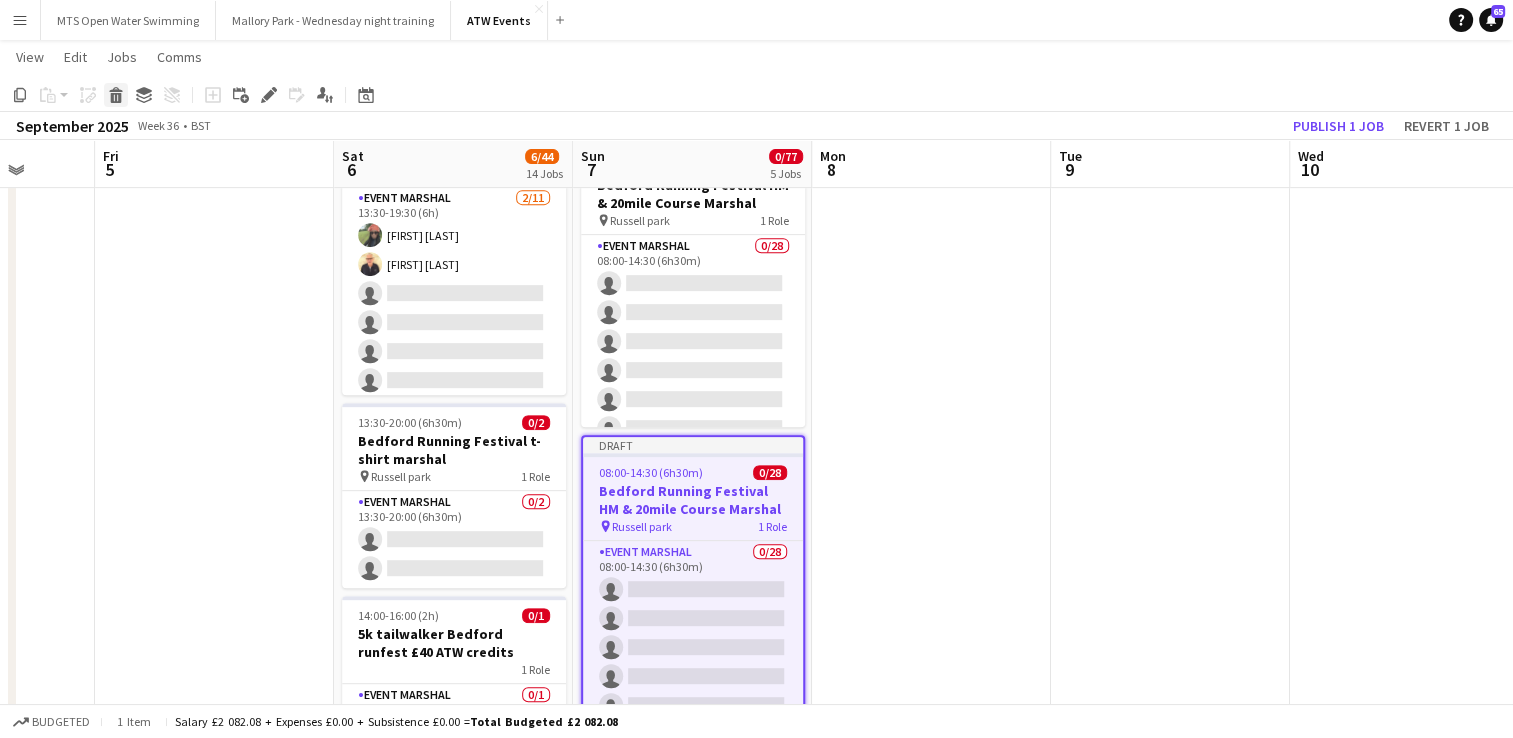 click 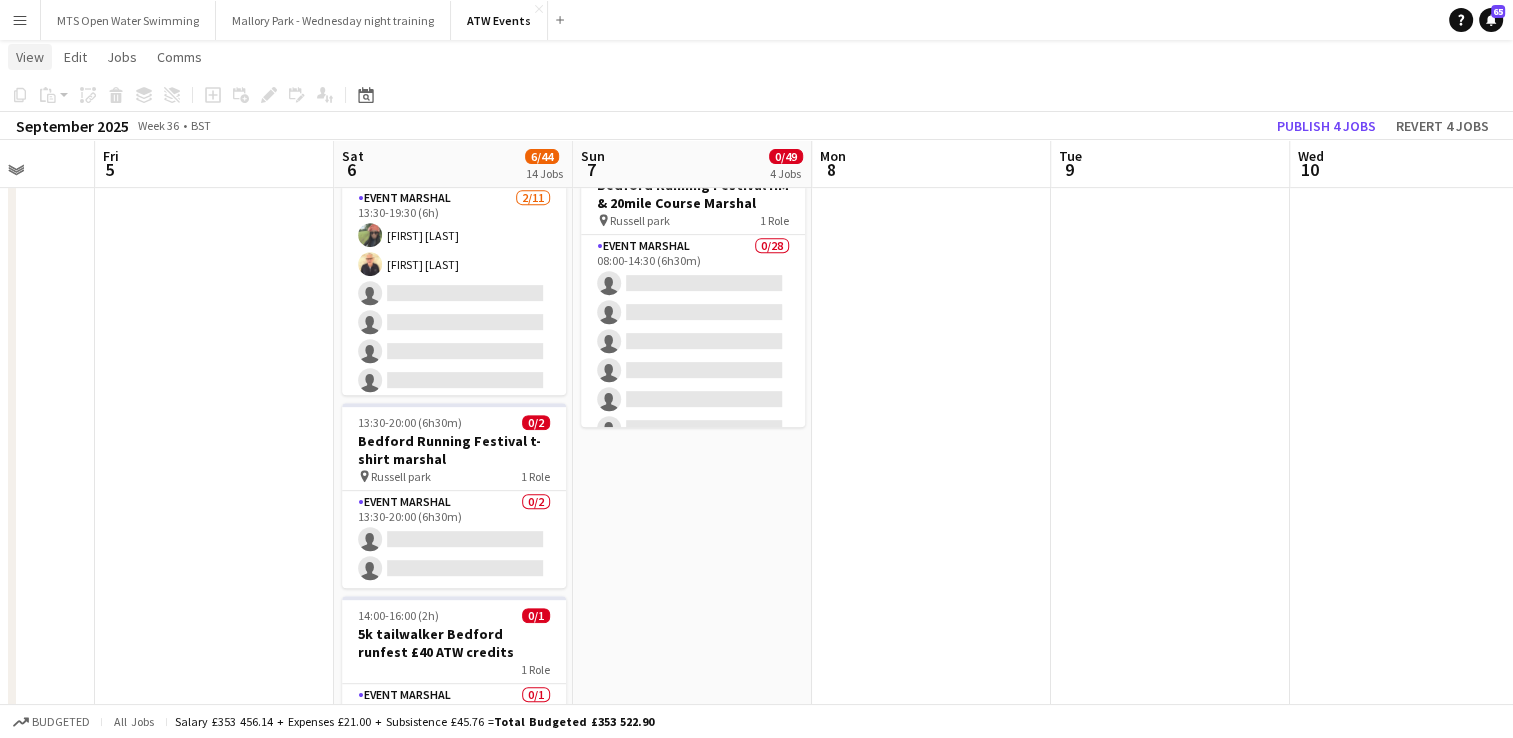 click on "View" 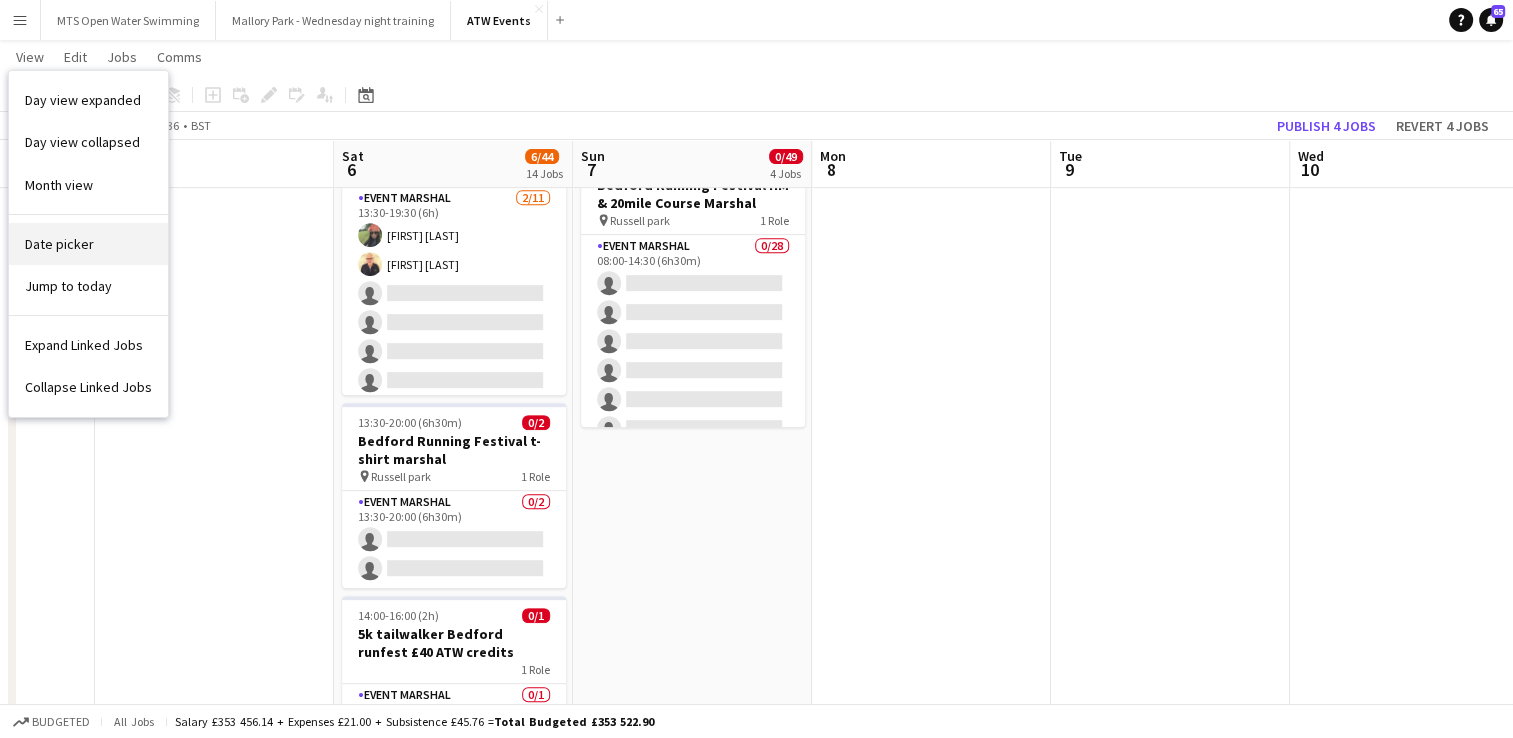 click on "Date picker" at bounding box center [88, 244] 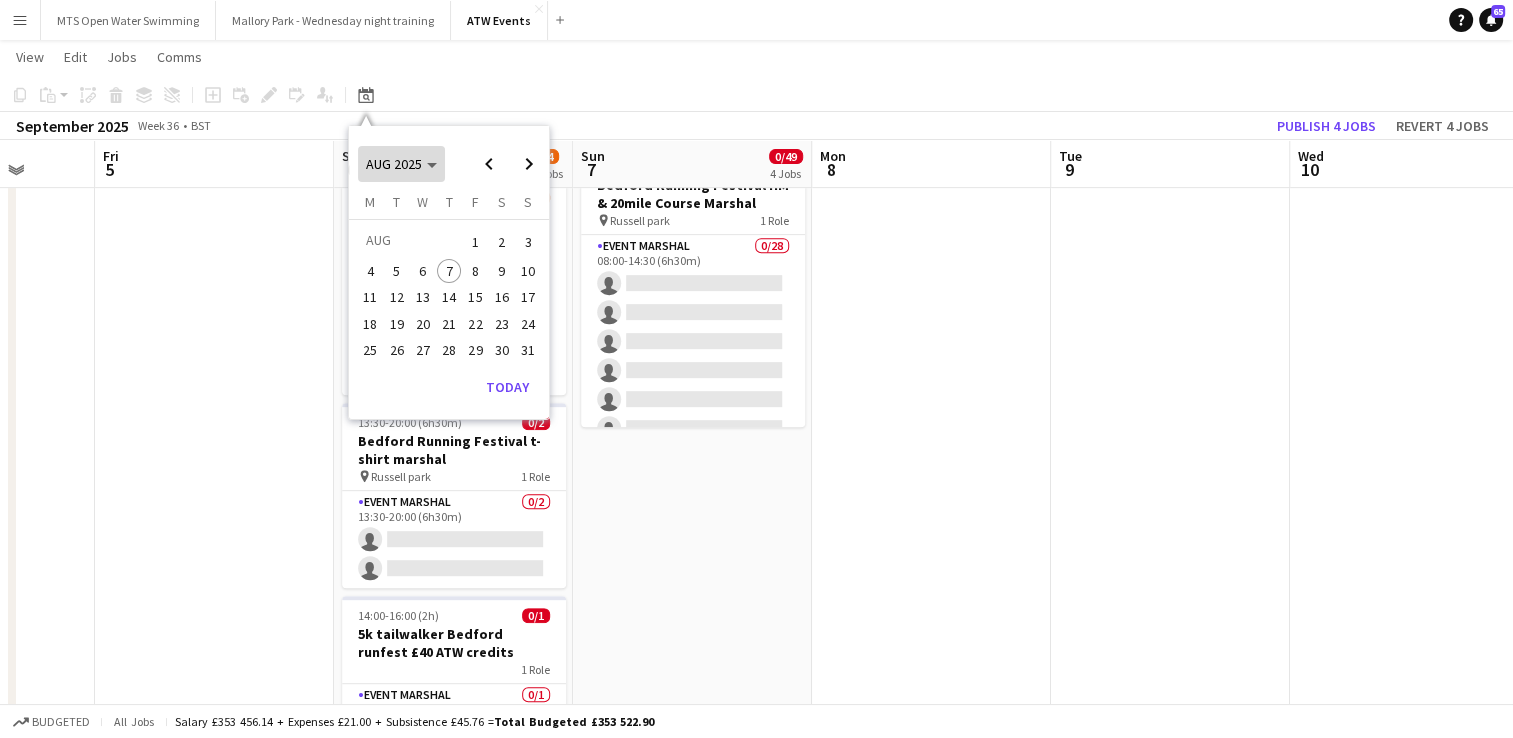 click at bounding box center [401, 164] 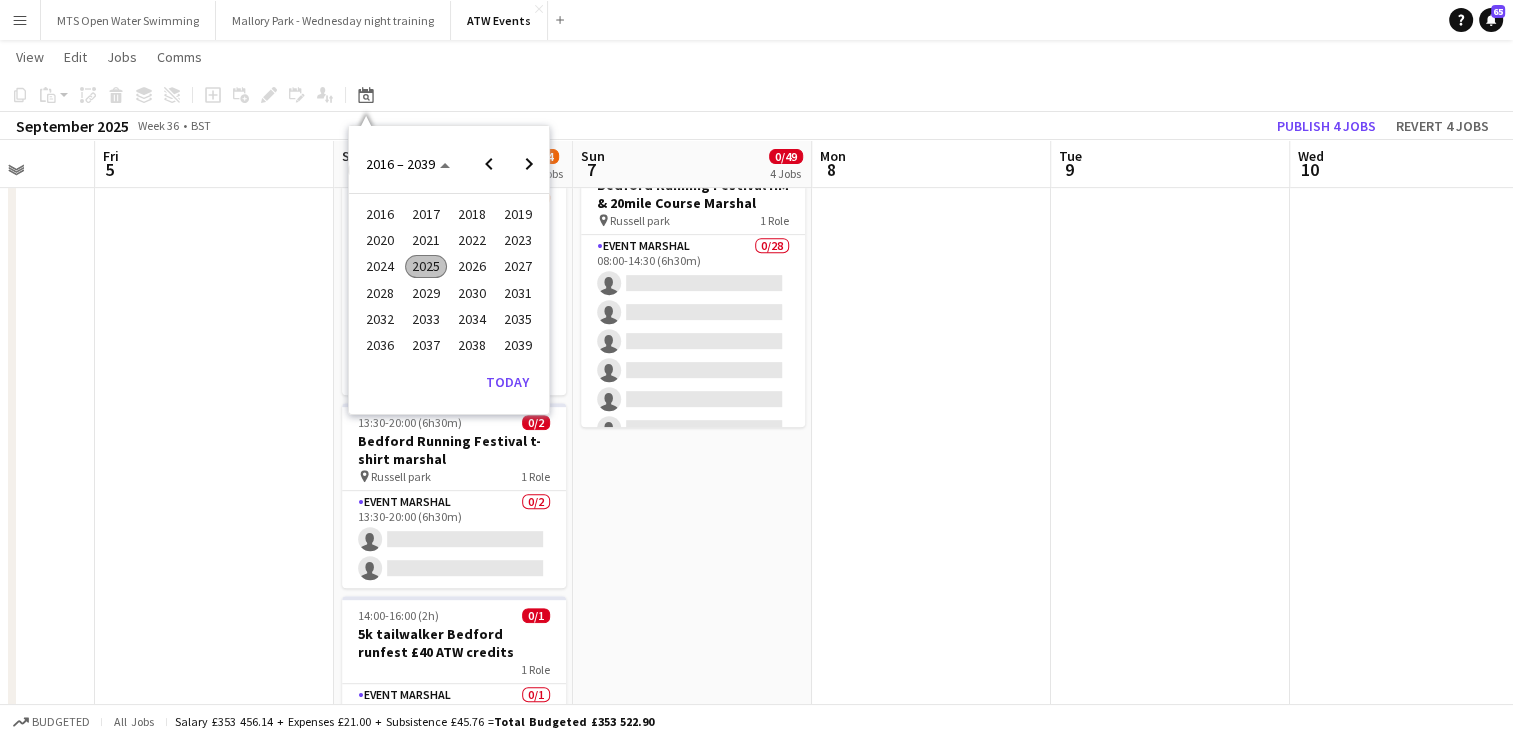 click on "2024" at bounding box center [379, 267] 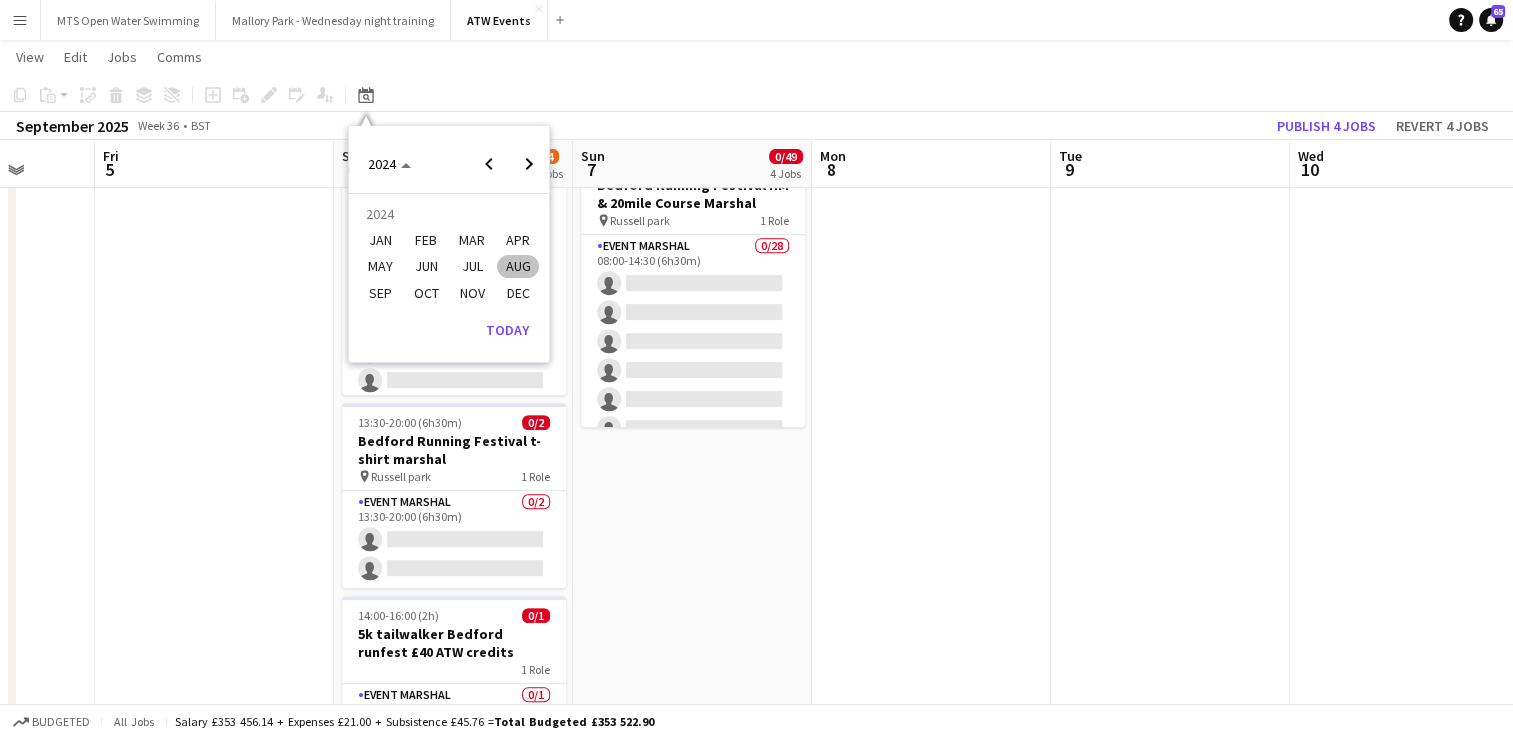 click on "SEP" at bounding box center (379, 293) 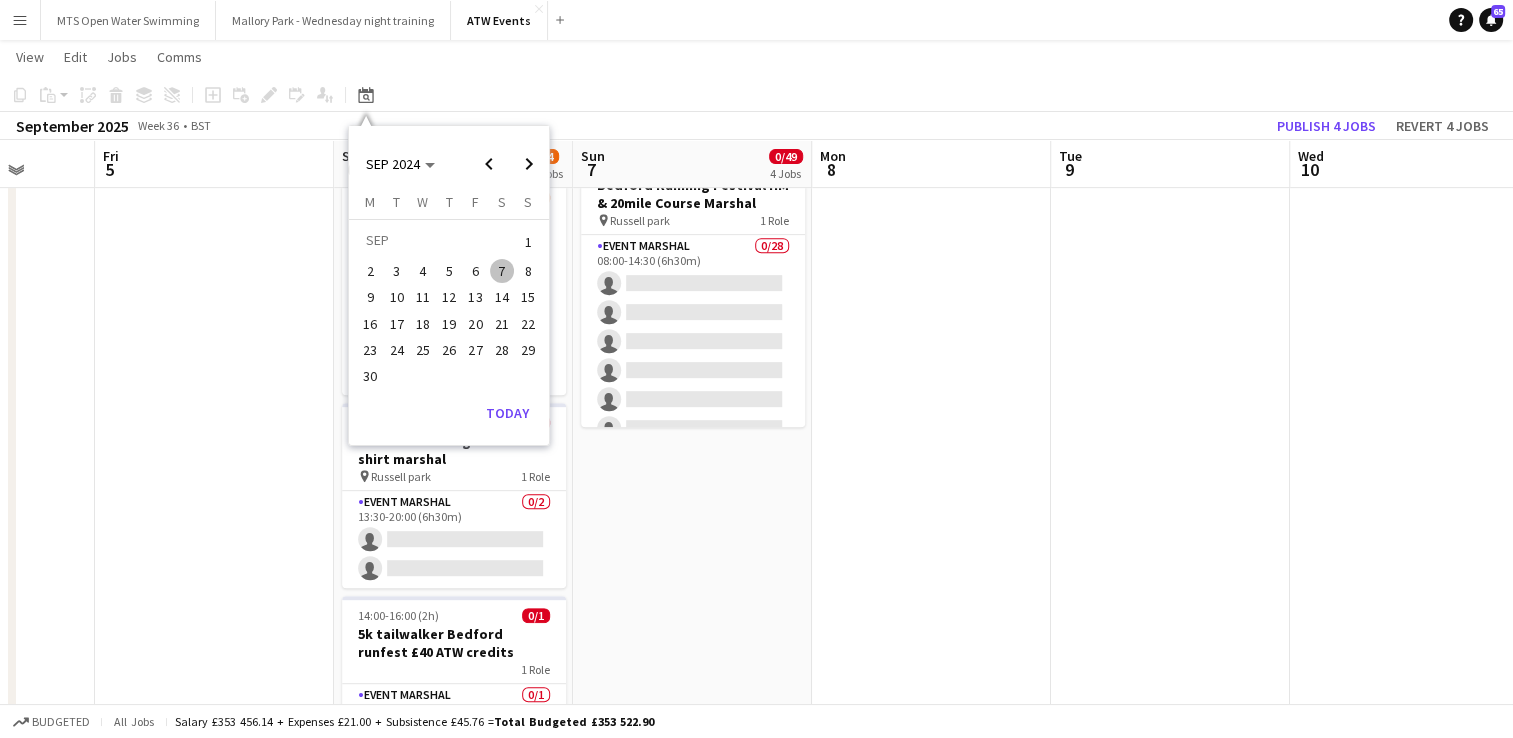 click on "8" at bounding box center (528, 271) 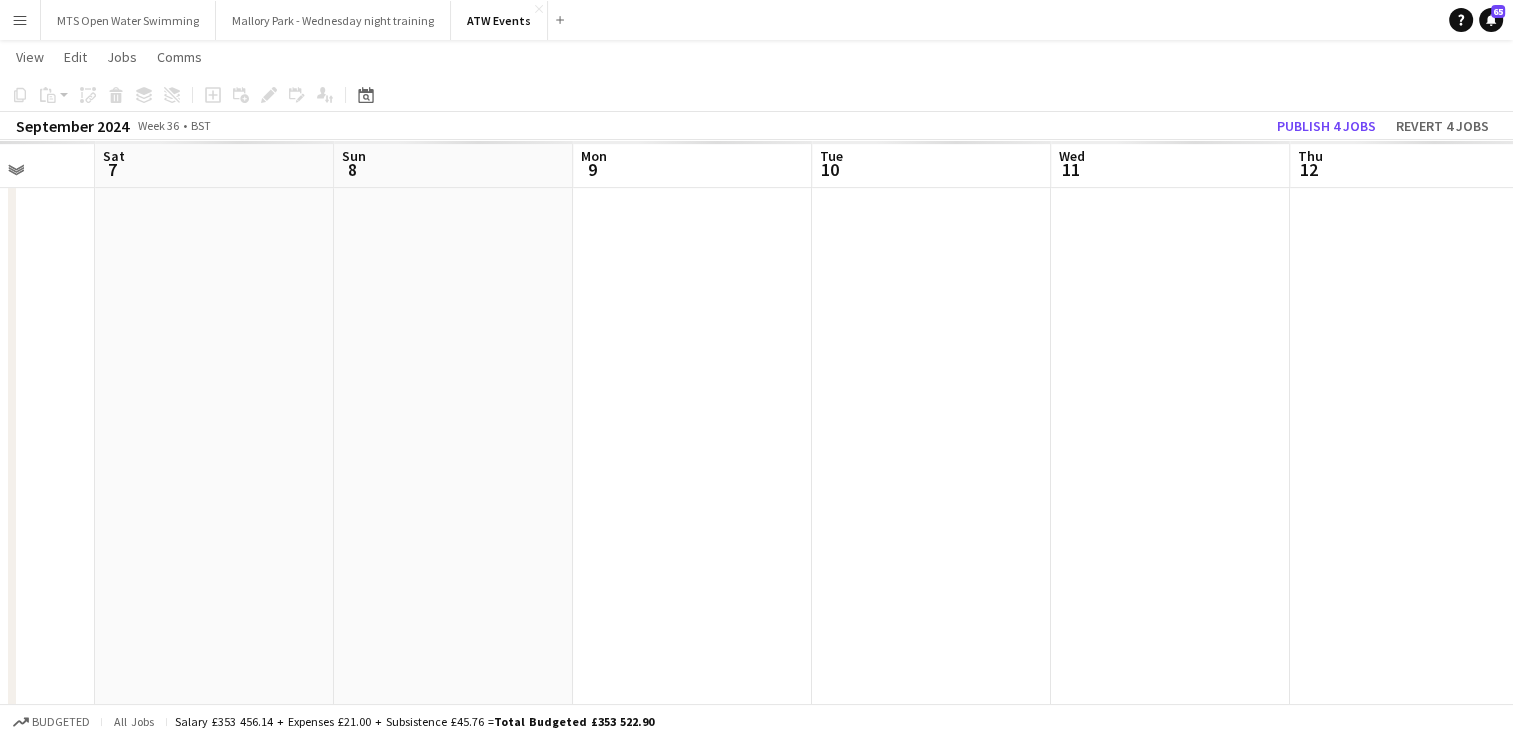 scroll, scrollTop: 0, scrollLeft: 688, axis: horizontal 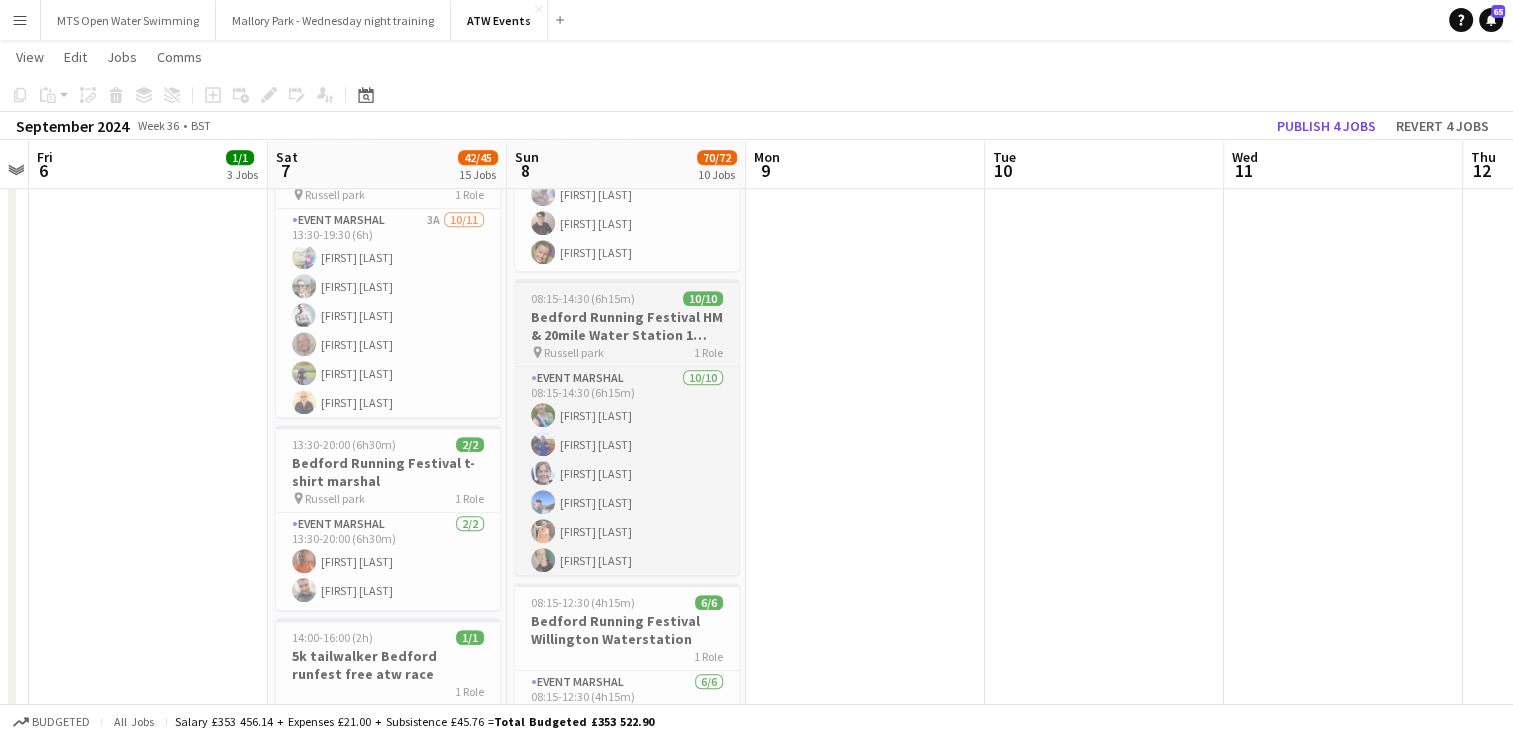 click on "Bedford Running Festival HM & 20mile Water Station 1 priory" at bounding box center [627, 326] 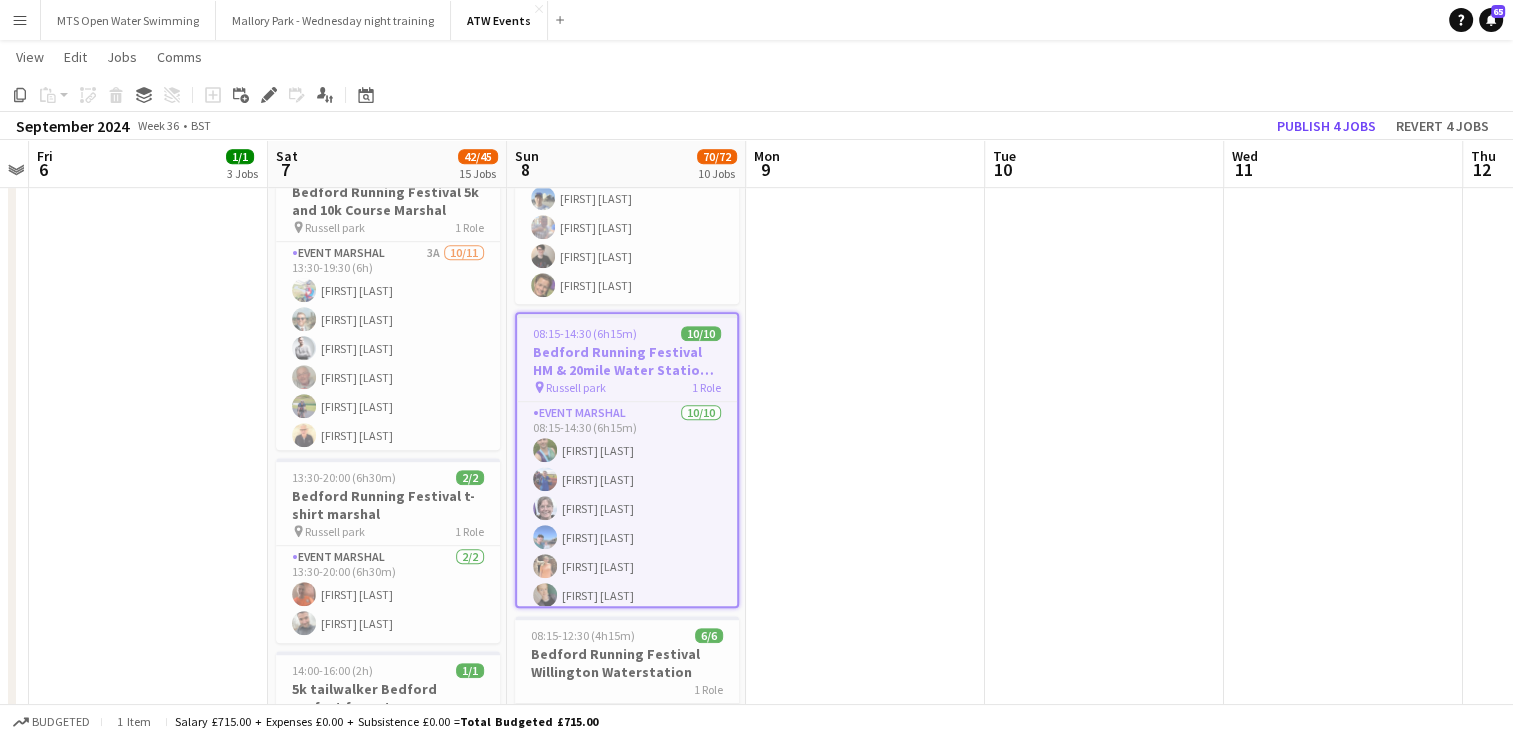 scroll, scrollTop: 1070, scrollLeft: 0, axis: vertical 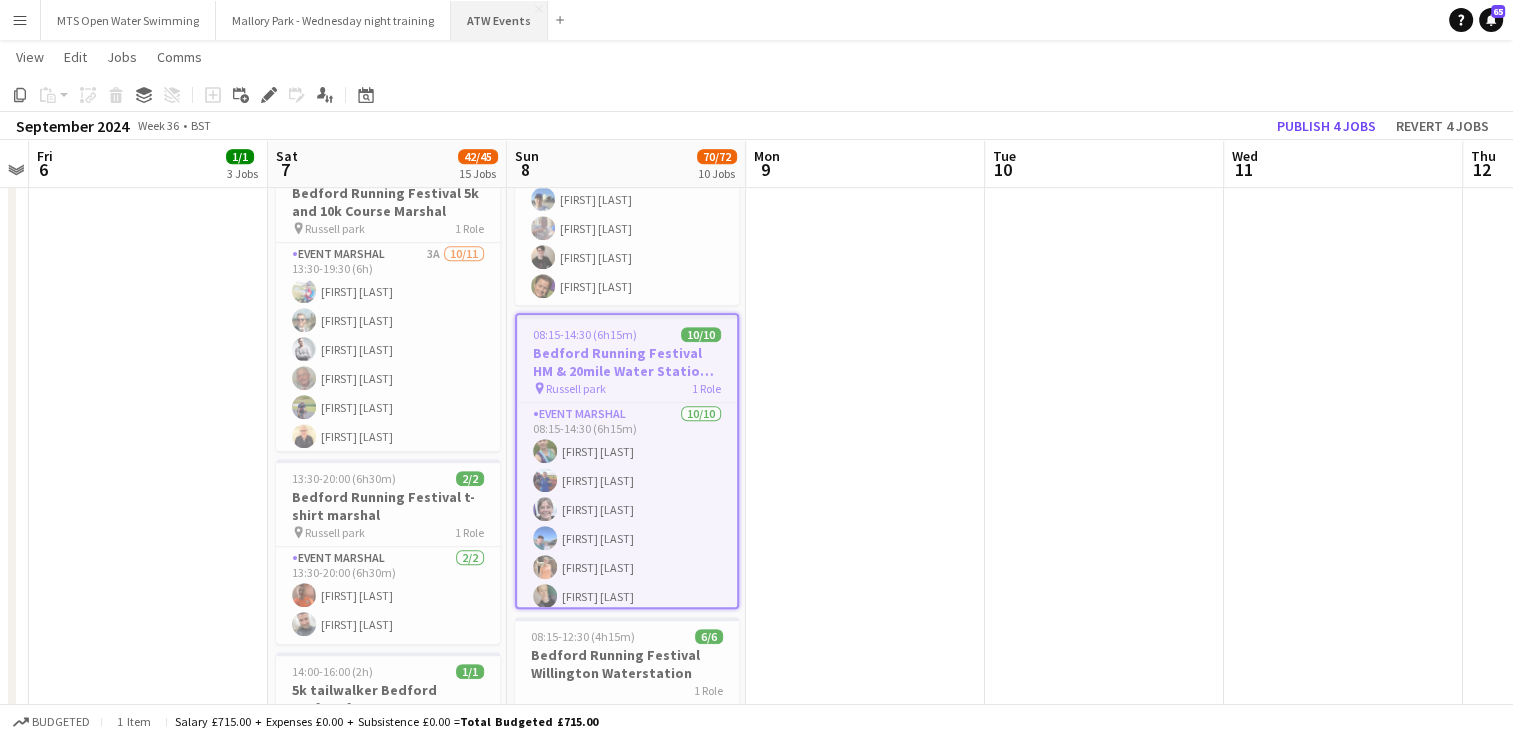 click on "ATW Events
Close" at bounding box center (499, 20) 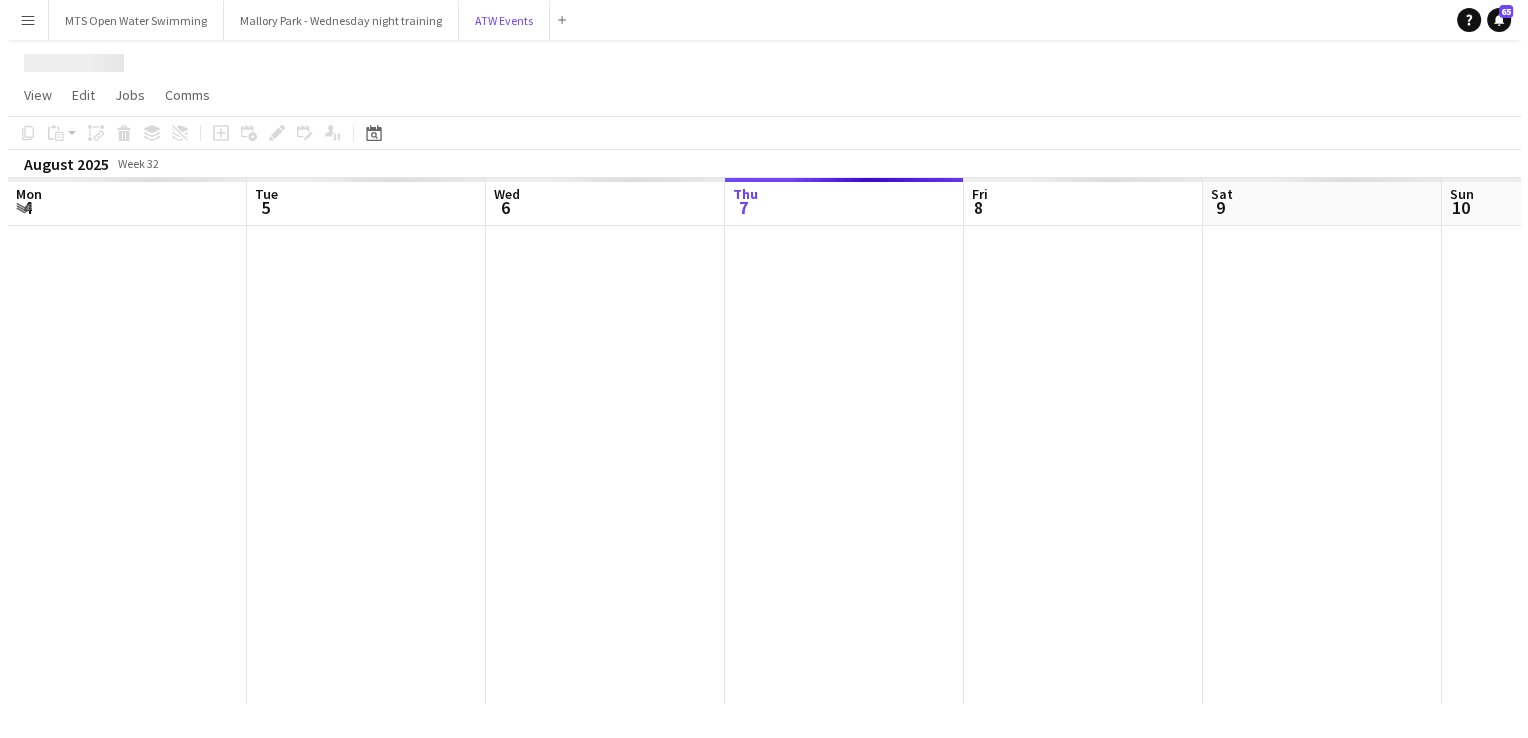 scroll, scrollTop: 0, scrollLeft: 0, axis: both 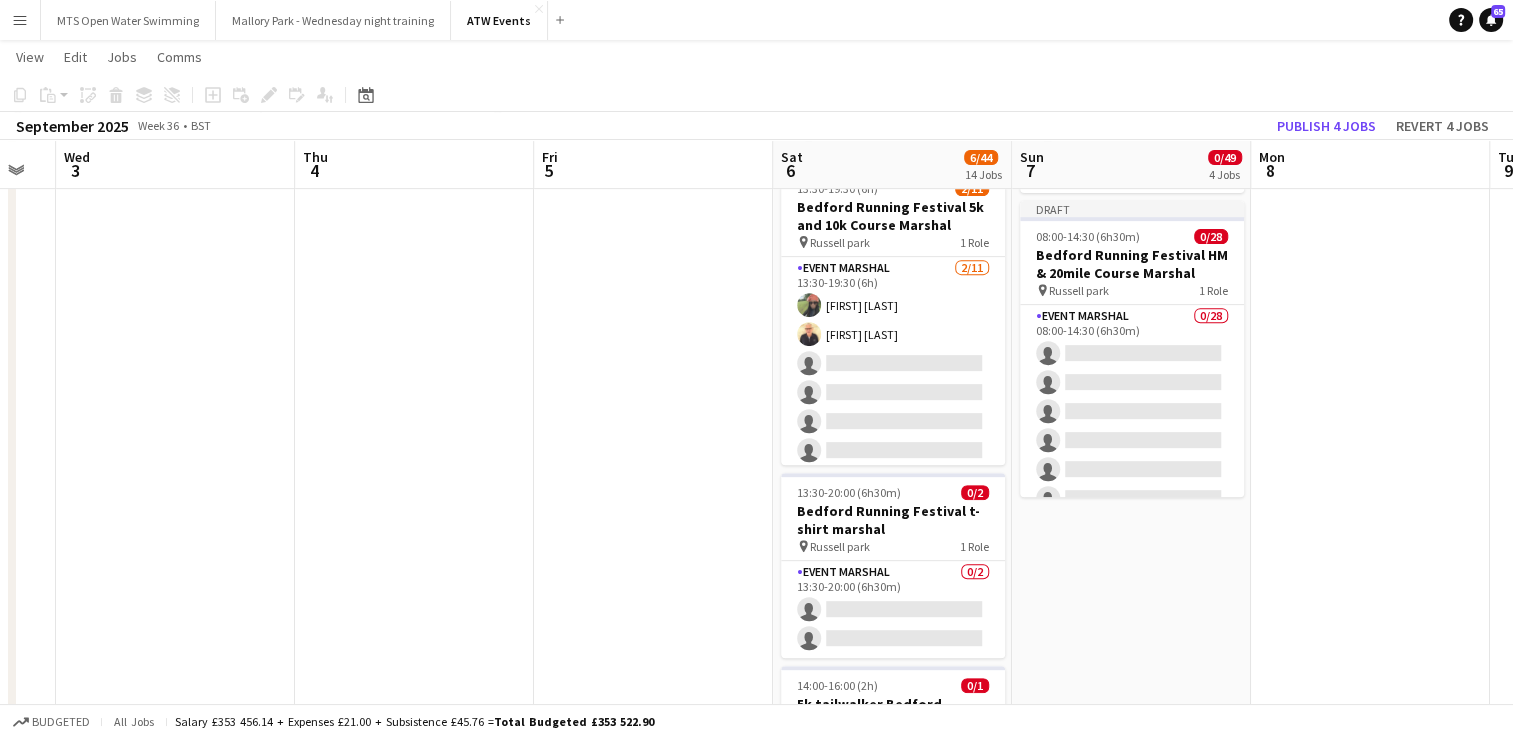 click on "Draft   07:30-16:45 (9h15m)    0/3   Bedford Running Festival Parking Marshal
pin
Longholme Way   1 Role   Event Marshal   0/3   07:30-16:45 (9h15m)
single-neutral-actions
single-neutral-actions
single-neutral-actions
Draft   07:45-14:30 (6h45m)    0/16   Bedford Running Festival HM and 20 miles registration baggagge and t- shirts
pin
Russell park   1 Role   Event Marshal   0/16   07:45-14:30 (6h45m)
single-neutral-actions
single-neutral-actions
single-neutral-actions
single-neutral-actions
single-neutral-actions
single-neutral-actions
single-neutral-actions" at bounding box center [1131, 922] 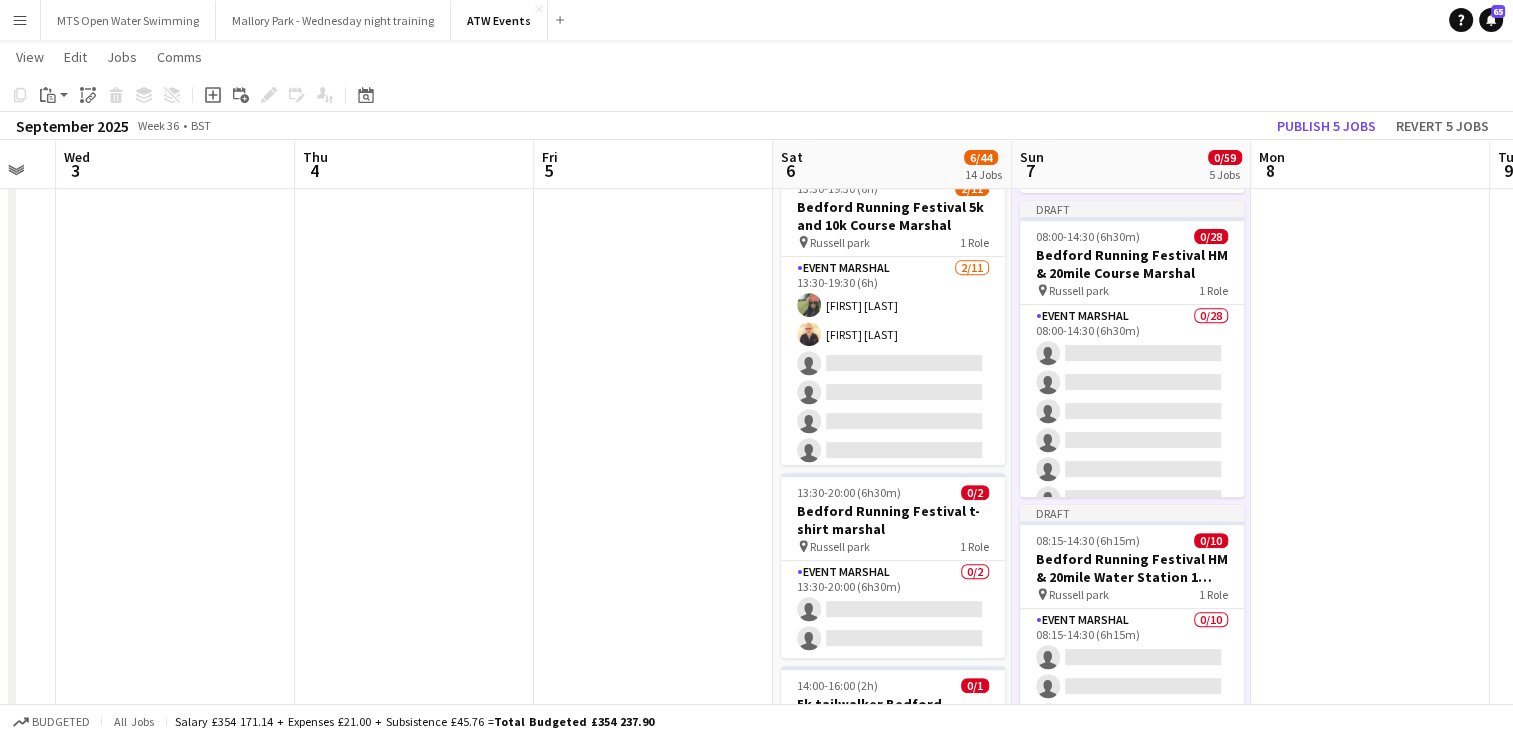 click on "Menu" at bounding box center [20, 20] 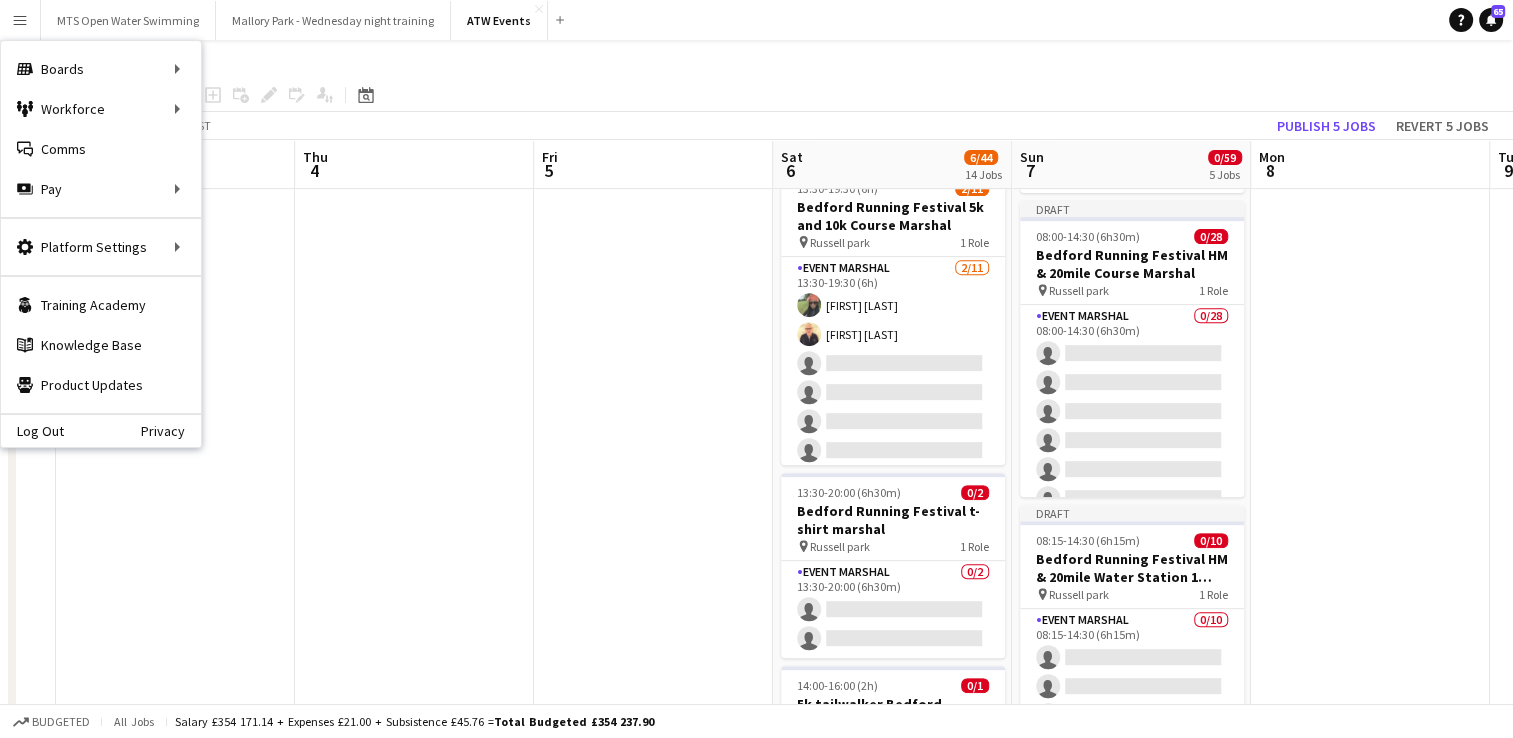 click on "Menu" at bounding box center (20, 20) 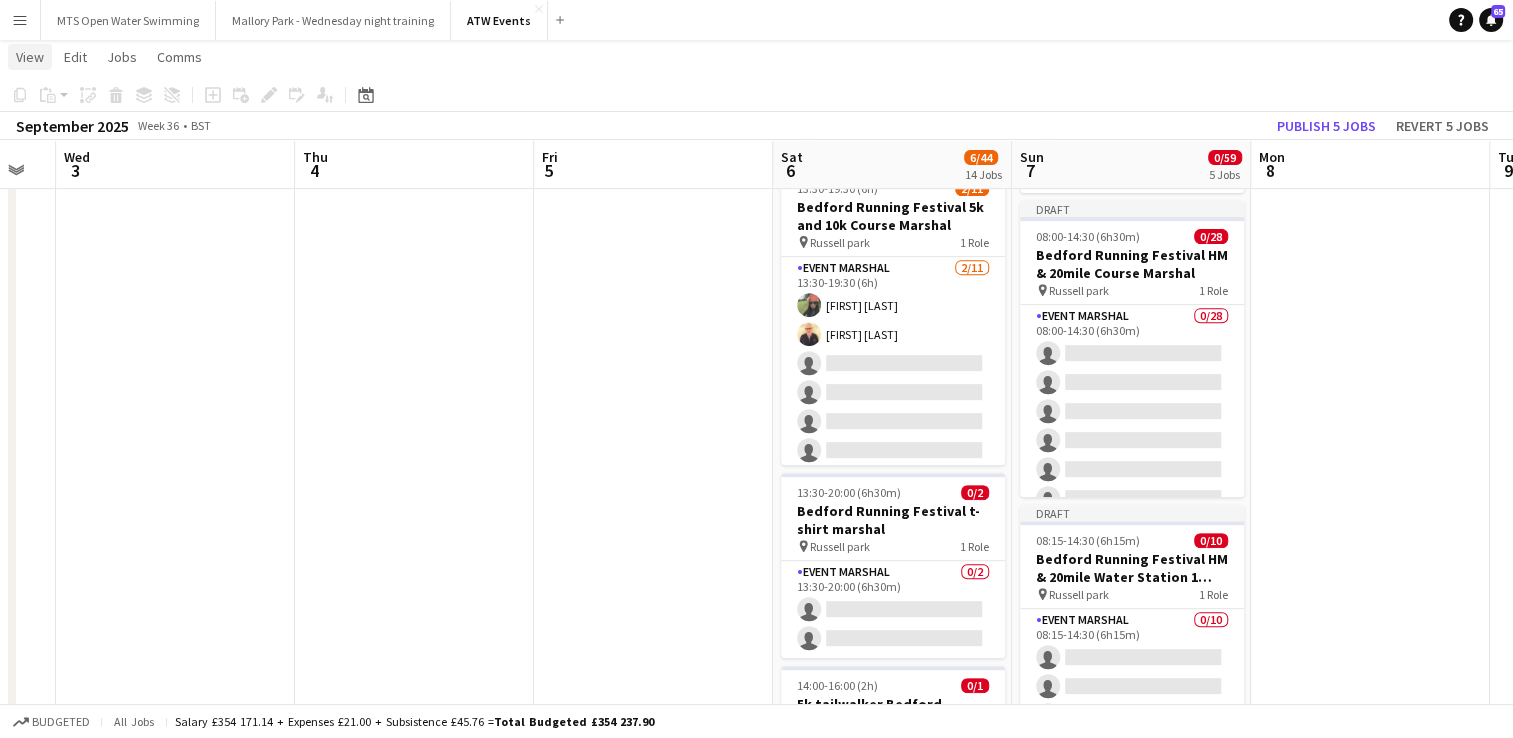 click on "View" 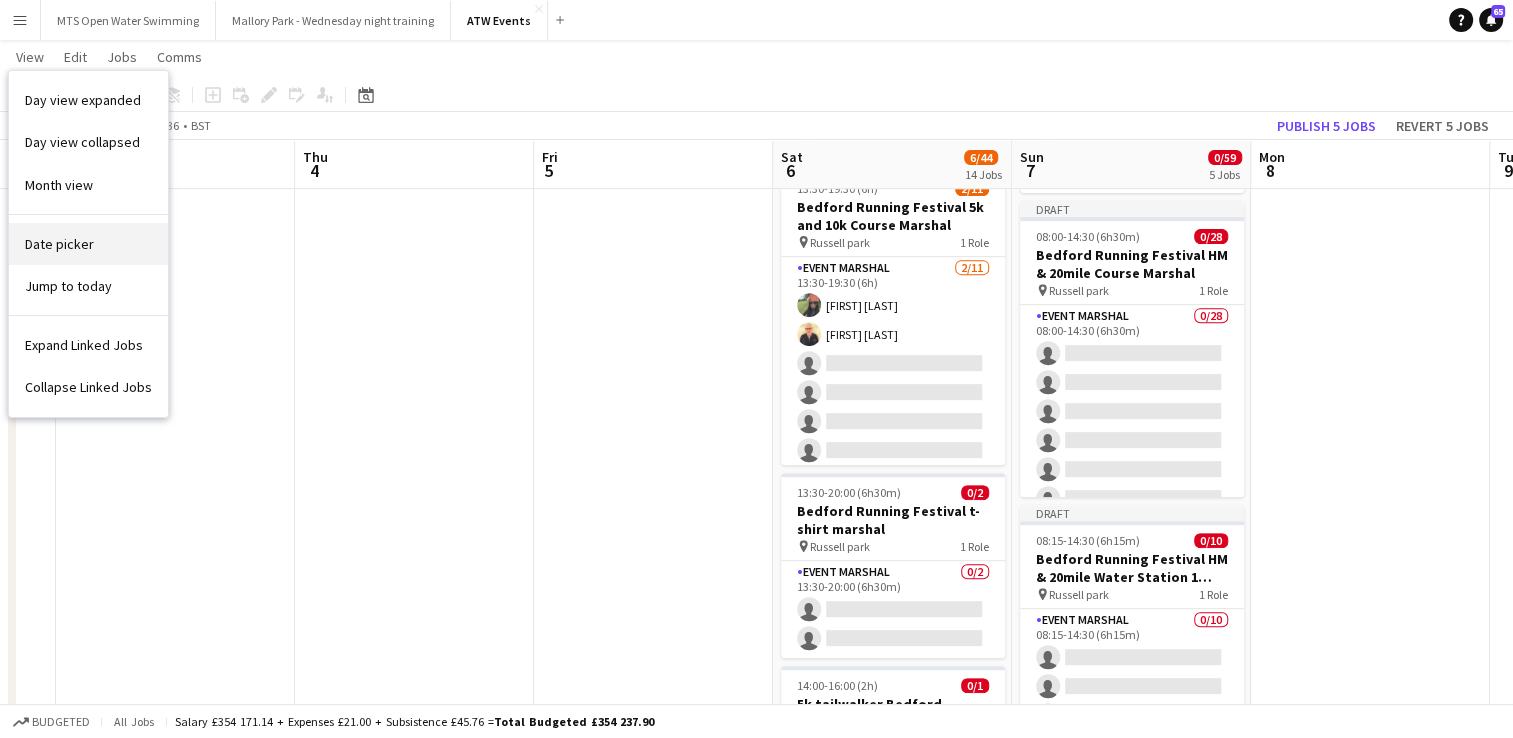 click on "Date picker" at bounding box center [59, 244] 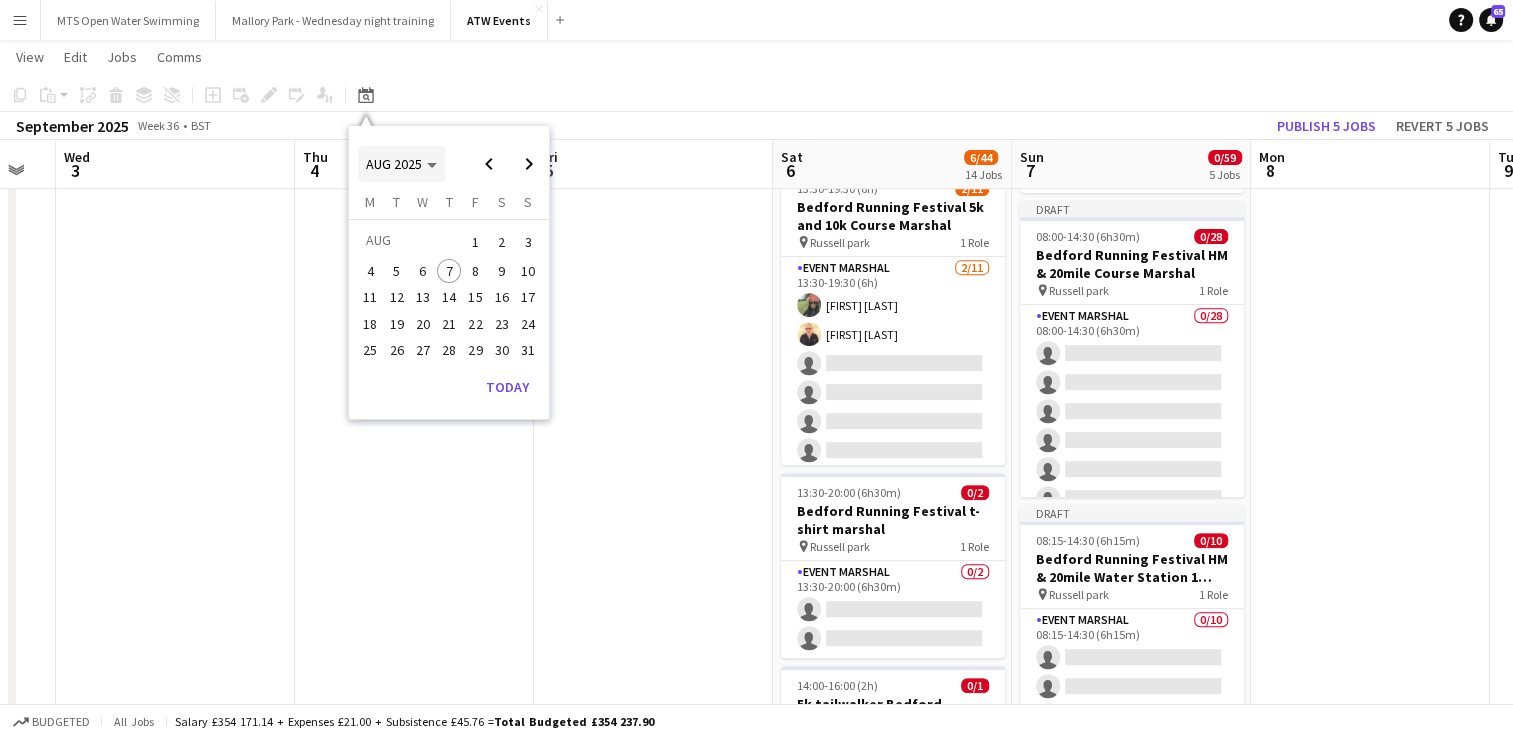 click on "AUG 2025" at bounding box center [394, 164] 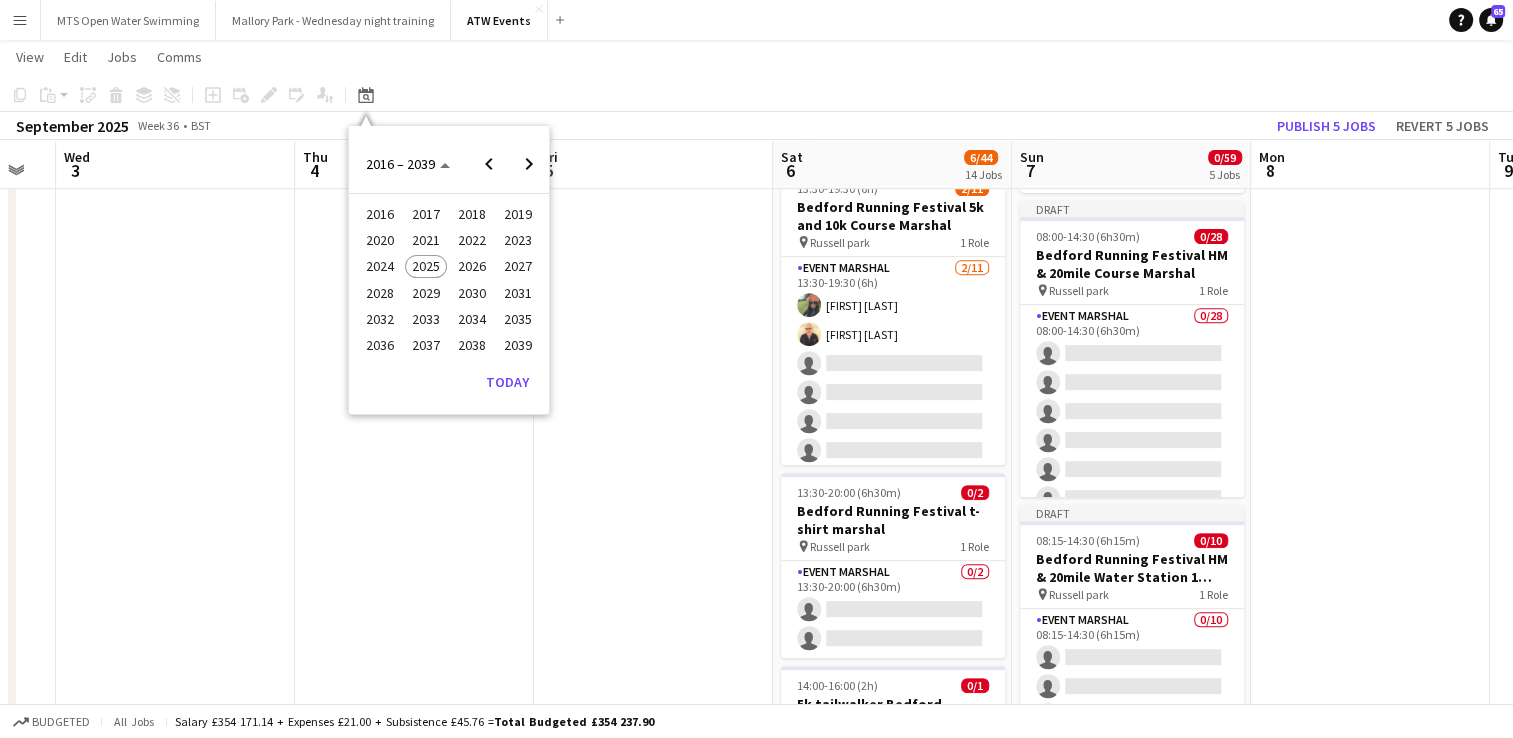 click on "2024" at bounding box center (379, 267) 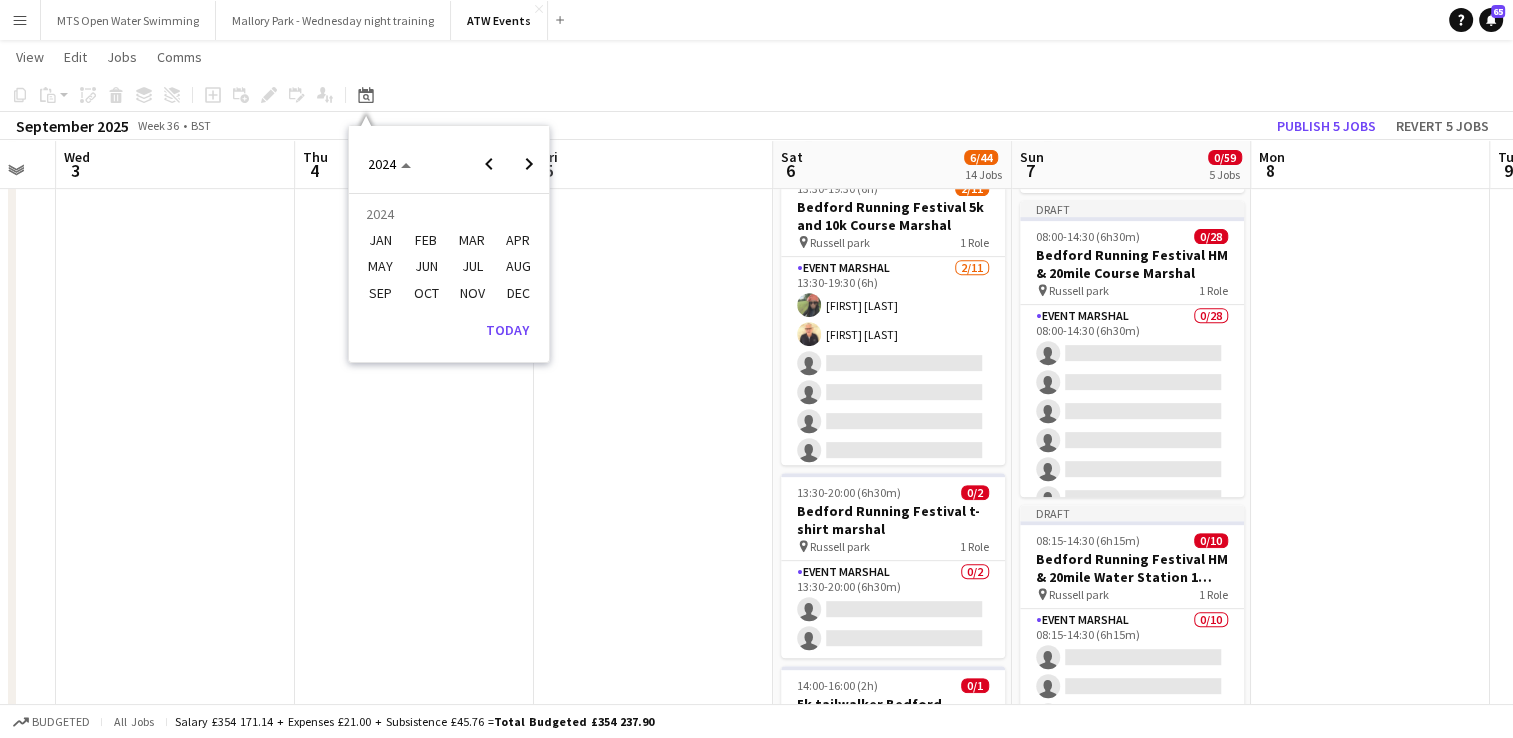 click on "SEP" at bounding box center [379, 293] 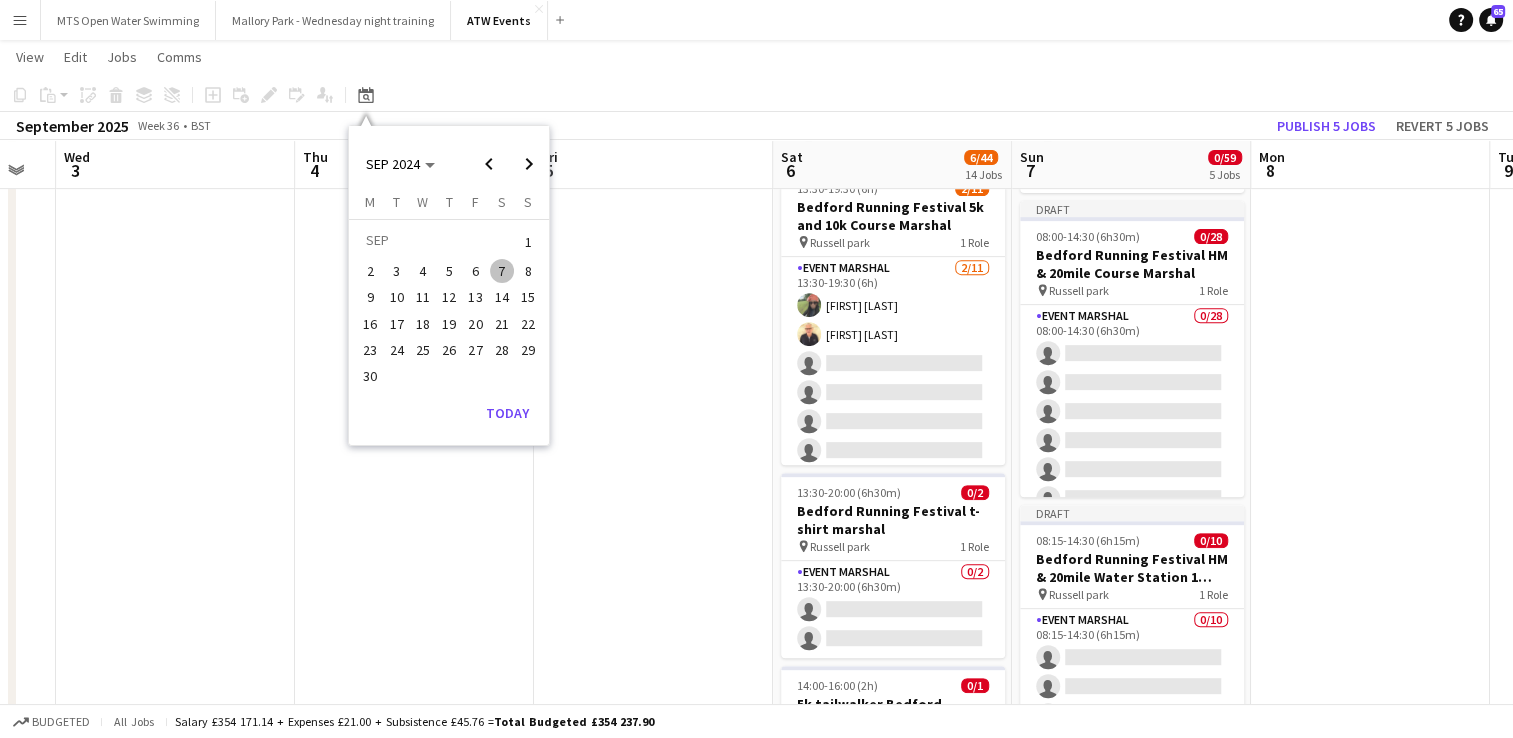 click on "8" at bounding box center (528, 271) 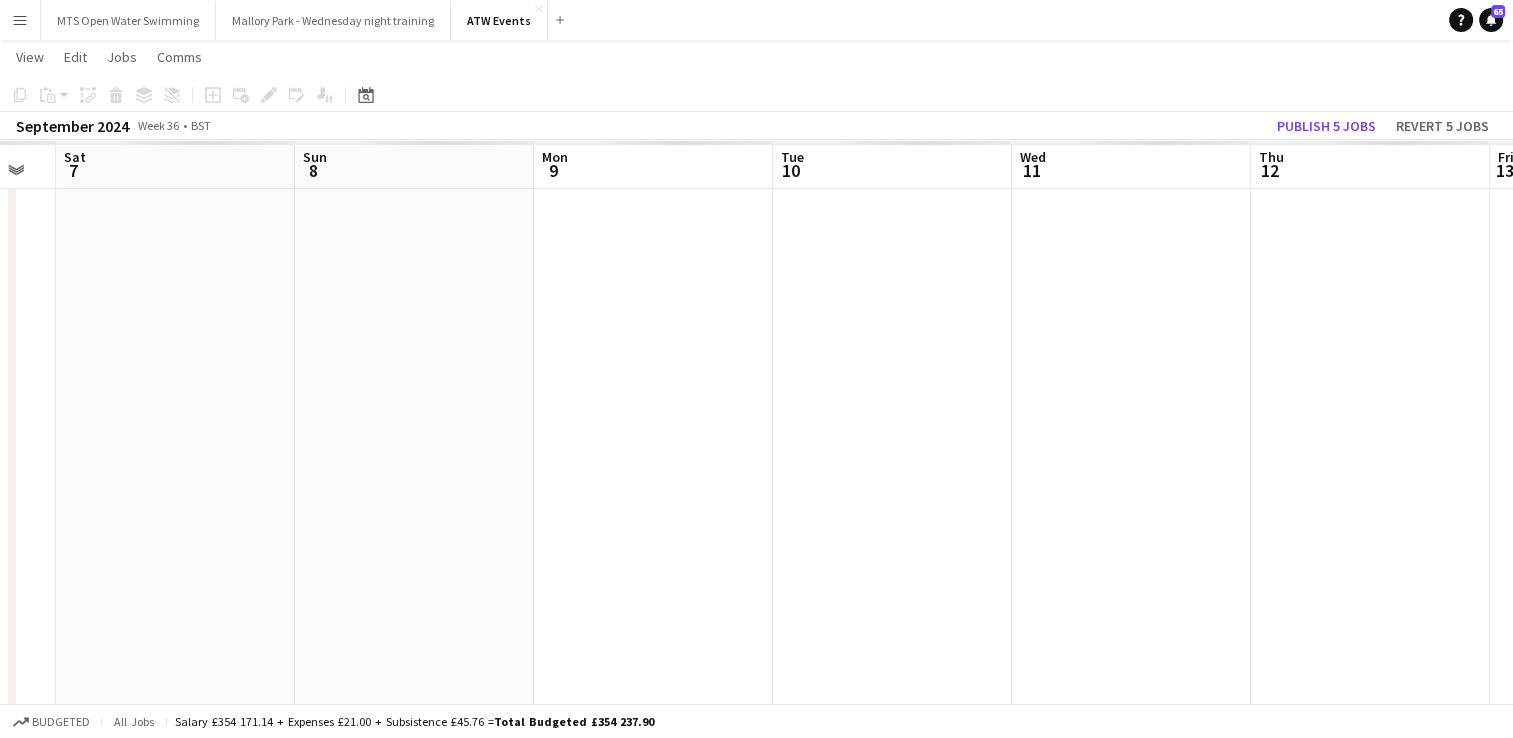 scroll, scrollTop: 0, scrollLeft: 688, axis: horizontal 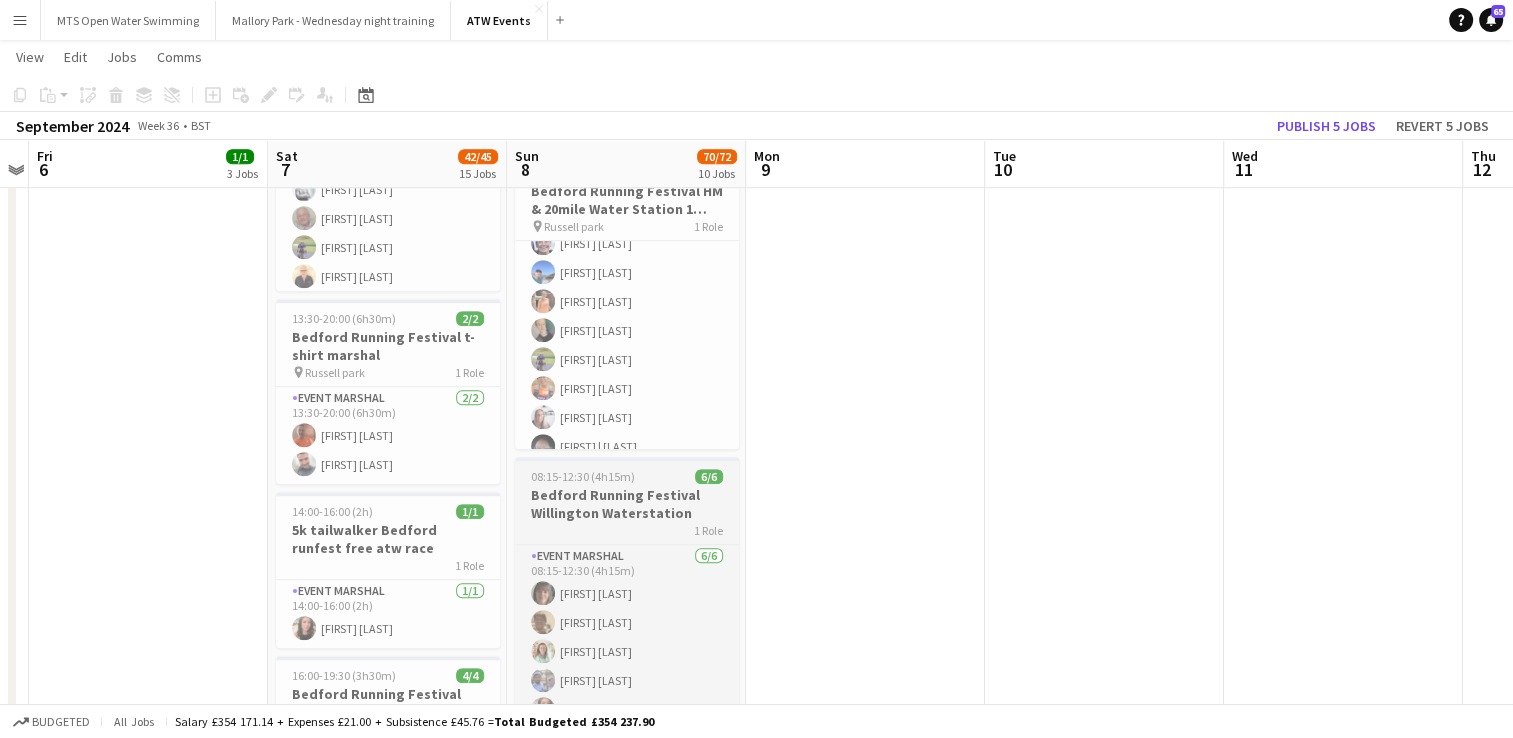 click on "Bedford Running Festival Willington Waterstation" at bounding box center (627, 504) 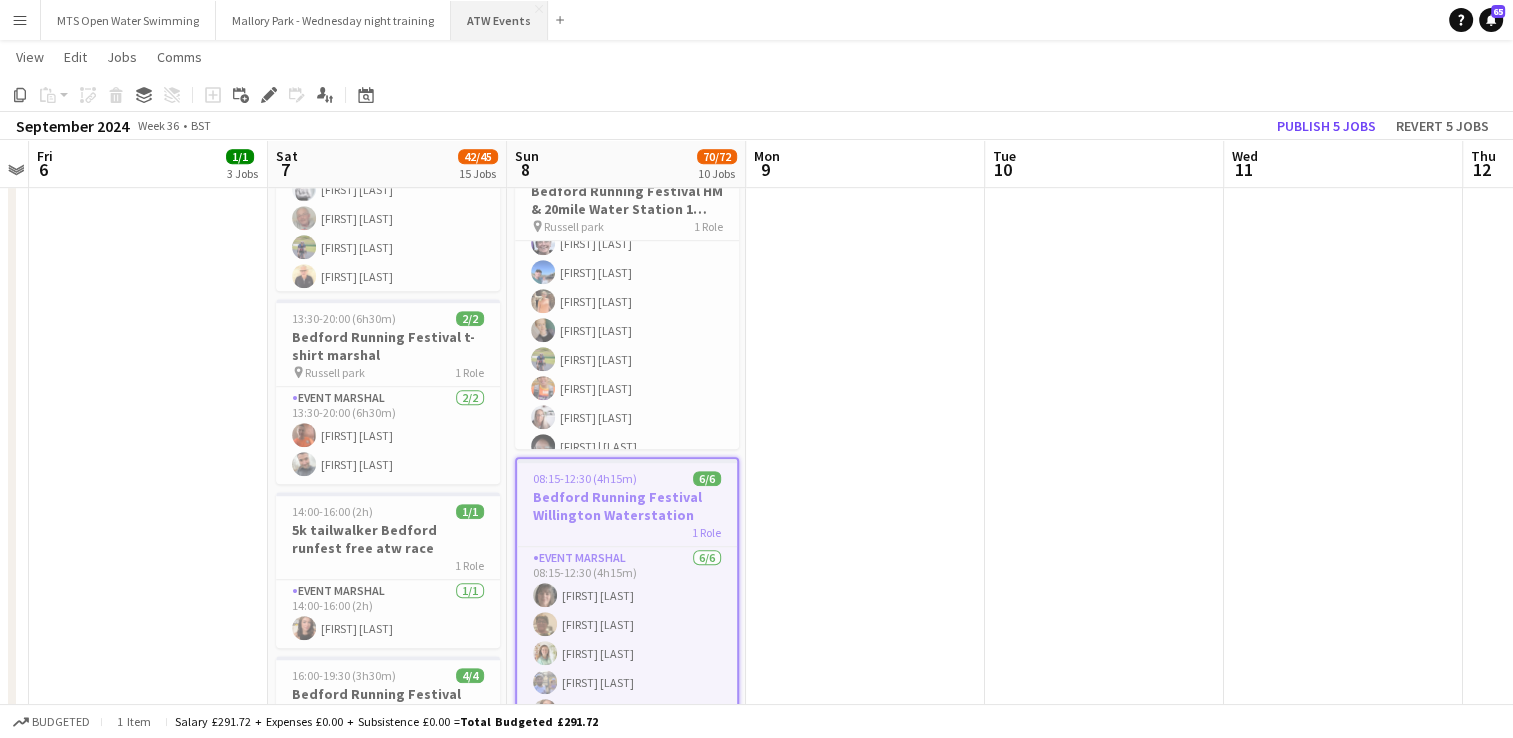 click on "ATW Events
Close" at bounding box center (499, 20) 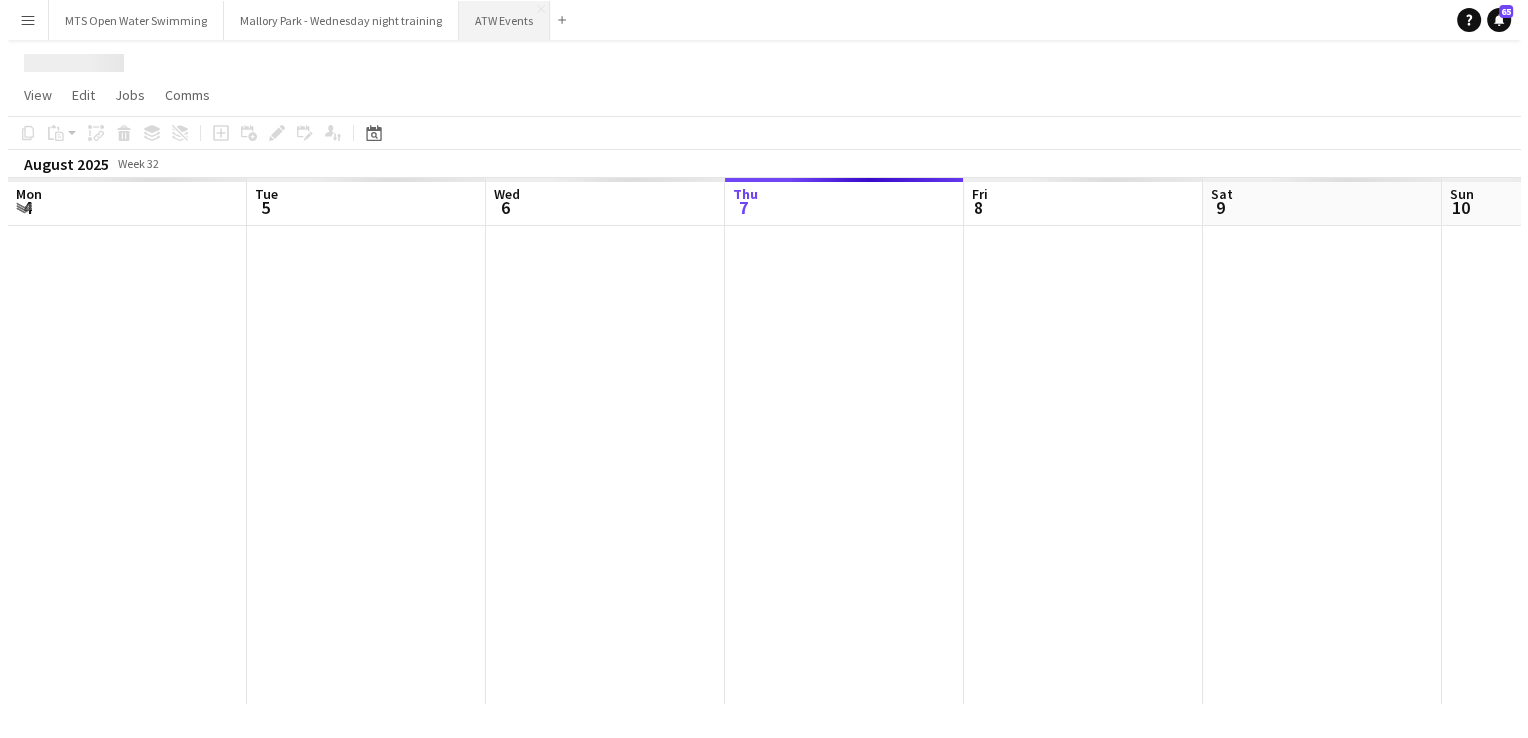 scroll, scrollTop: 0, scrollLeft: 0, axis: both 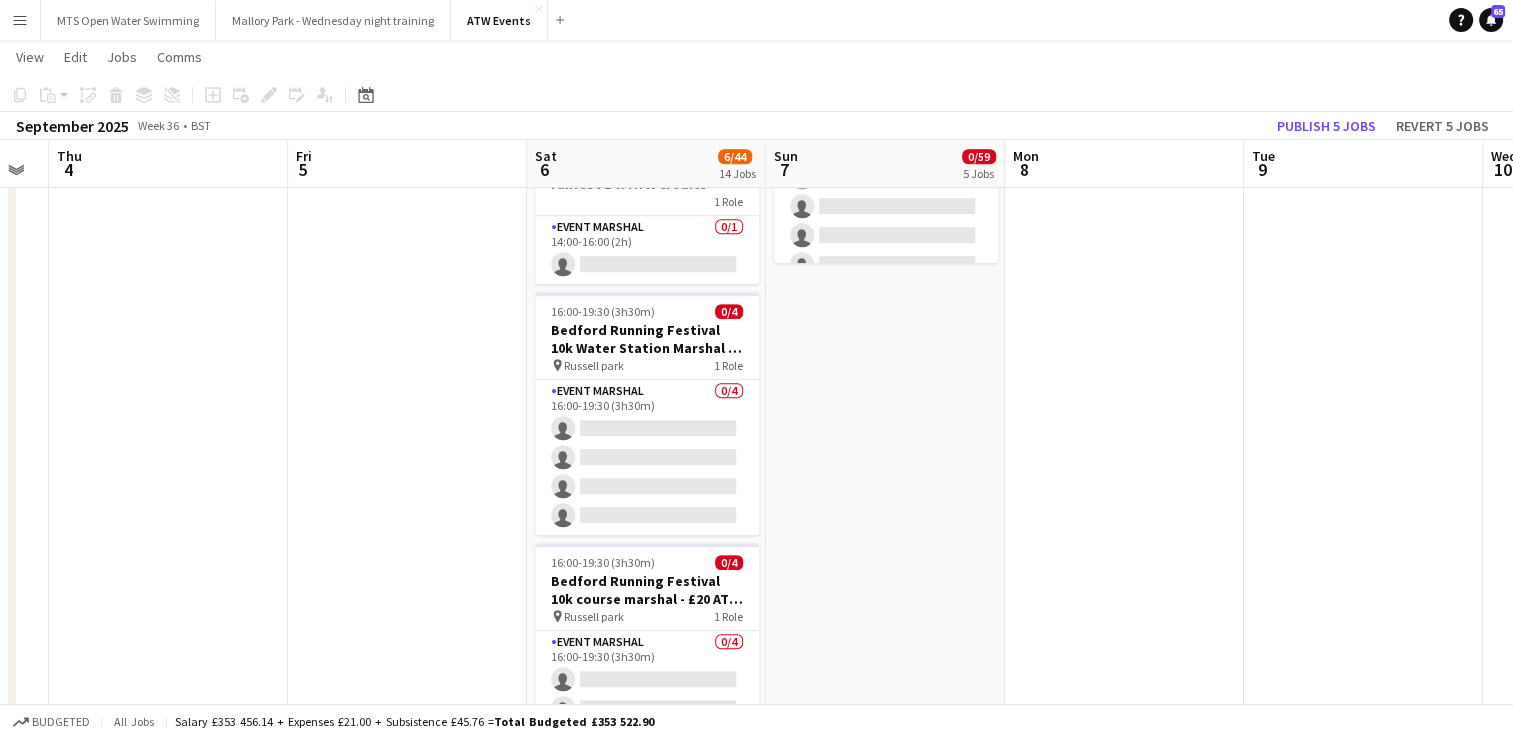 click on "Draft   07:30-16:45 (9h15m)    0/3   Bedford Running Festival Parking Marshal
pin
Longholme Way   1 Role   Event Marshal   0/3   07:30-16:45 (9h15m)
single-neutral-actions
single-neutral-actions
single-neutral-actions
Draft   07:45-14:30 (6h45m)    0/16   Bedford Running Festival HM and 20 miles registration baggagge and t- shirts
pin
Russell park   1 Role   Event Marshal   0/16   07:45-14:30 (6h45m)
single-neutral-actions
single-neutral-actions
single-neutral-actions
single-neutral-actions
single-neutral-actions
single-neutral-actions
single-neutral-actions" at bounding box center (885, 384) 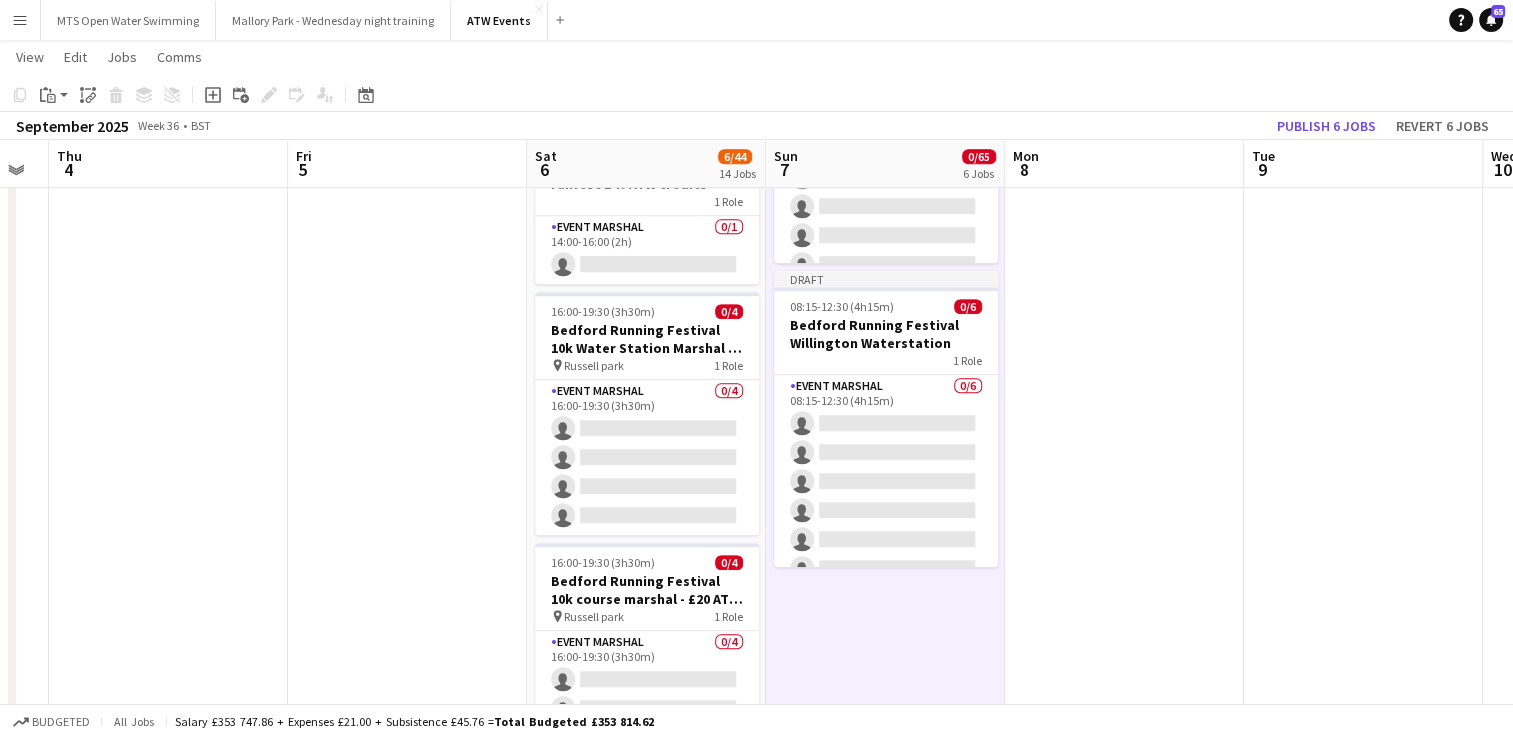click on "Menu" at bounding box center [20, 20] 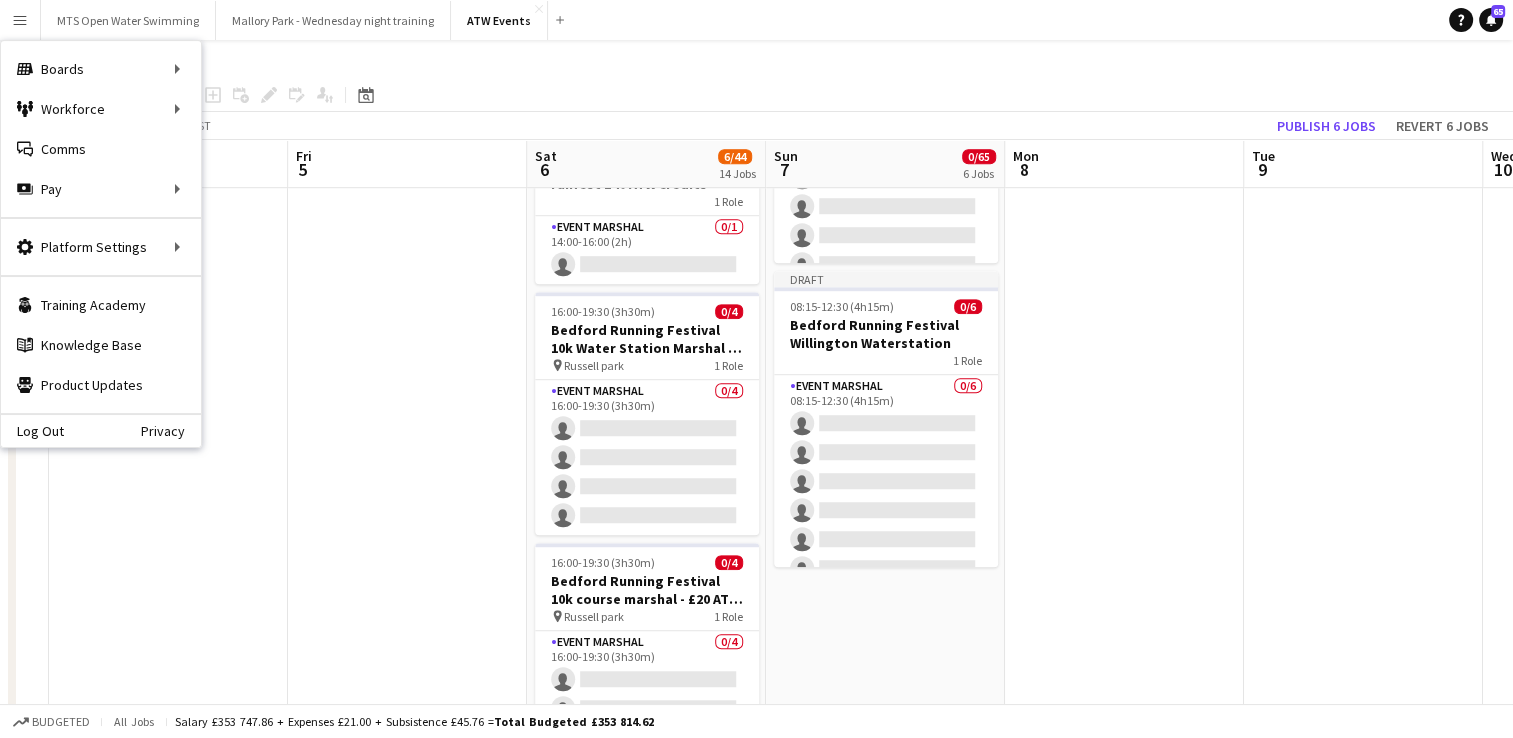 click on "Copy
Paste
Paste   Ctrl+V Paste with crew  Ctrl+Shift+V
Paste linked Job
Delete
Group
Ungroup
Add job
Add linked Job
Edit
Edit linked Job
Applicants
Date picker
AUG 2025 AUG 2025 Monday M Tuesday T Wednesday W Thursday T Friday F Saturday S Sunday S  AUG   1   2   3   4   5   6   7   8   9   10   11   12   13   14   15   16   17   18   19   20   21   22   23   24   25   26   27   28   29   30   31
Comparison range
Comparison range
Today" 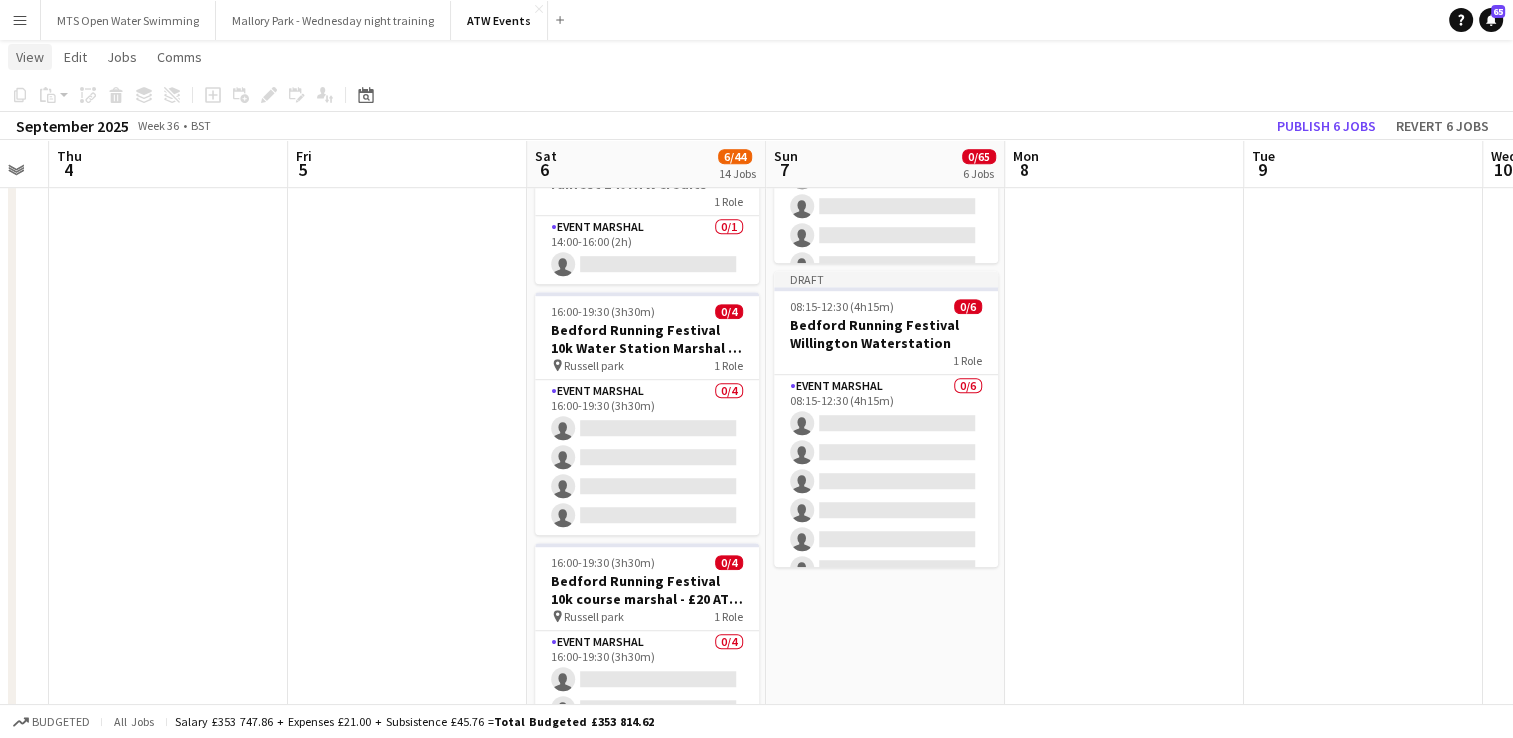 click on "View" 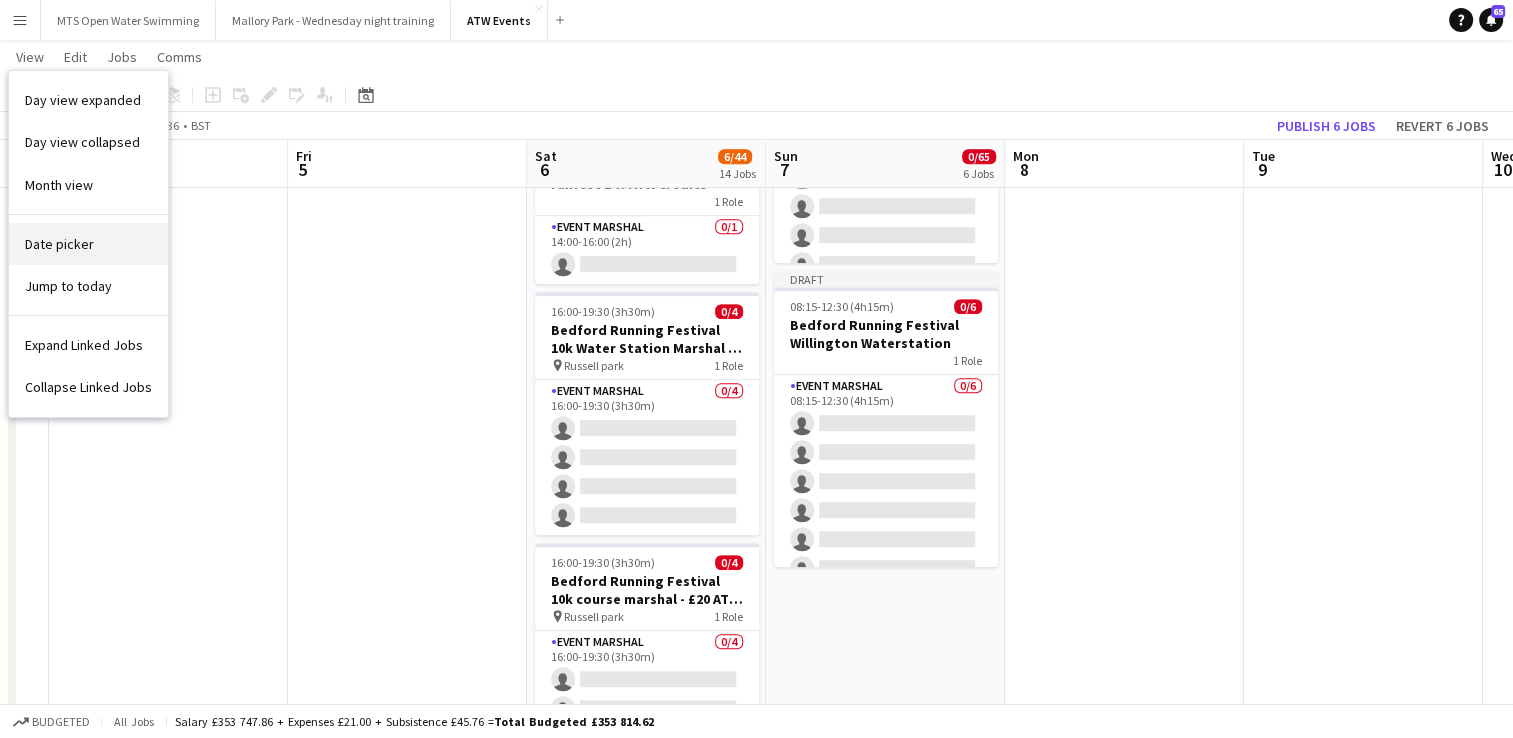 click on "Date picker" at bounding box center (59, 244) 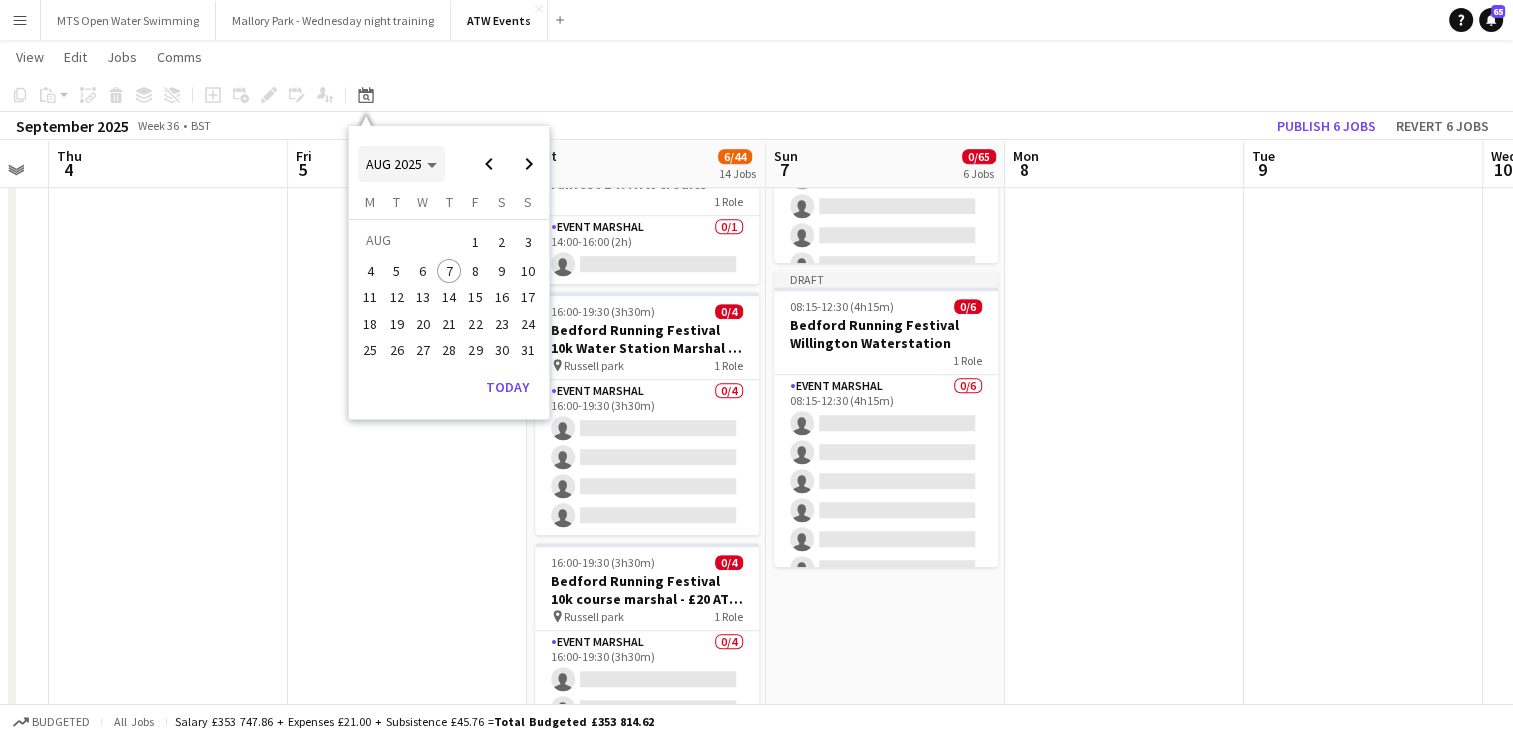 click on "AUG 2025" at bounding box center (394, 164) 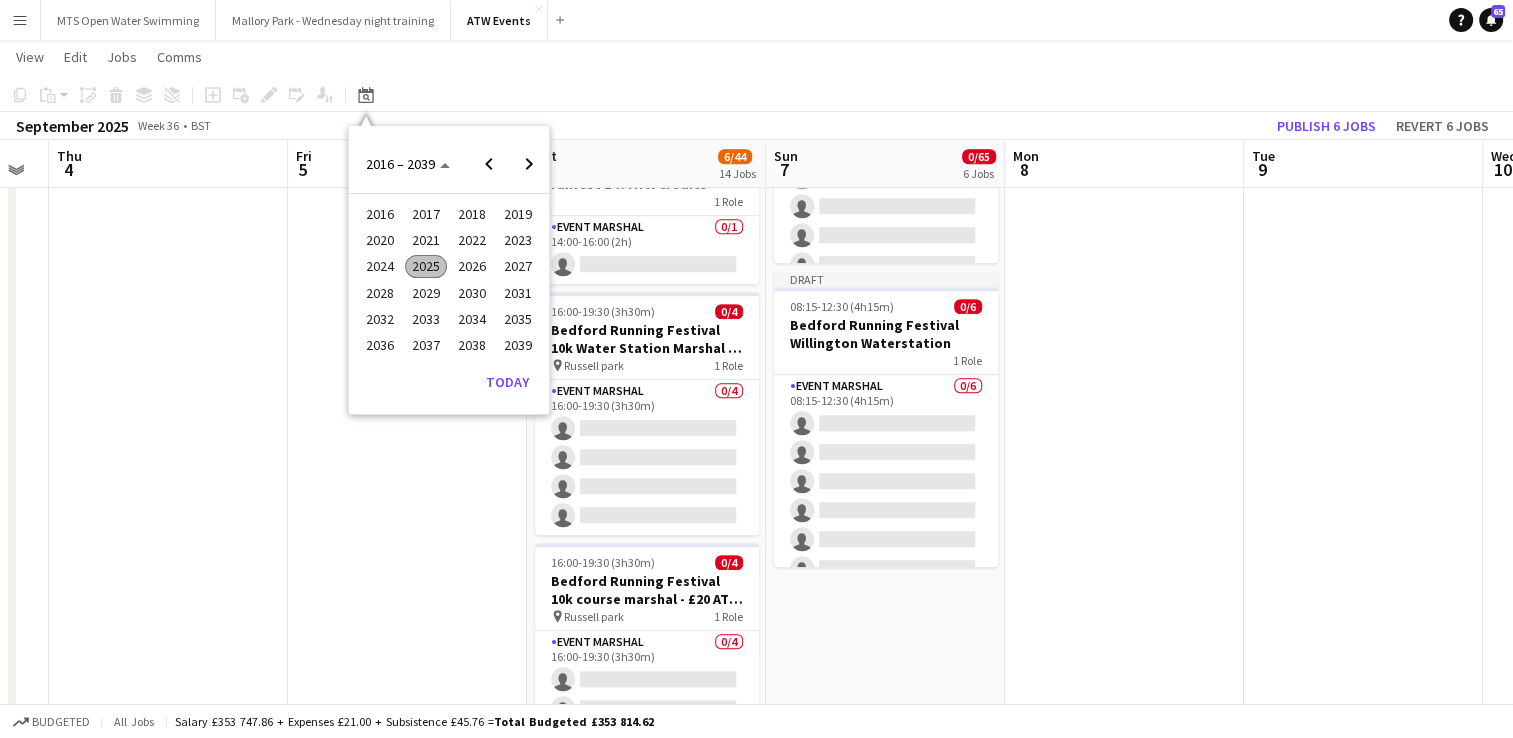 click on "2024" at bounding box center (379, 267) 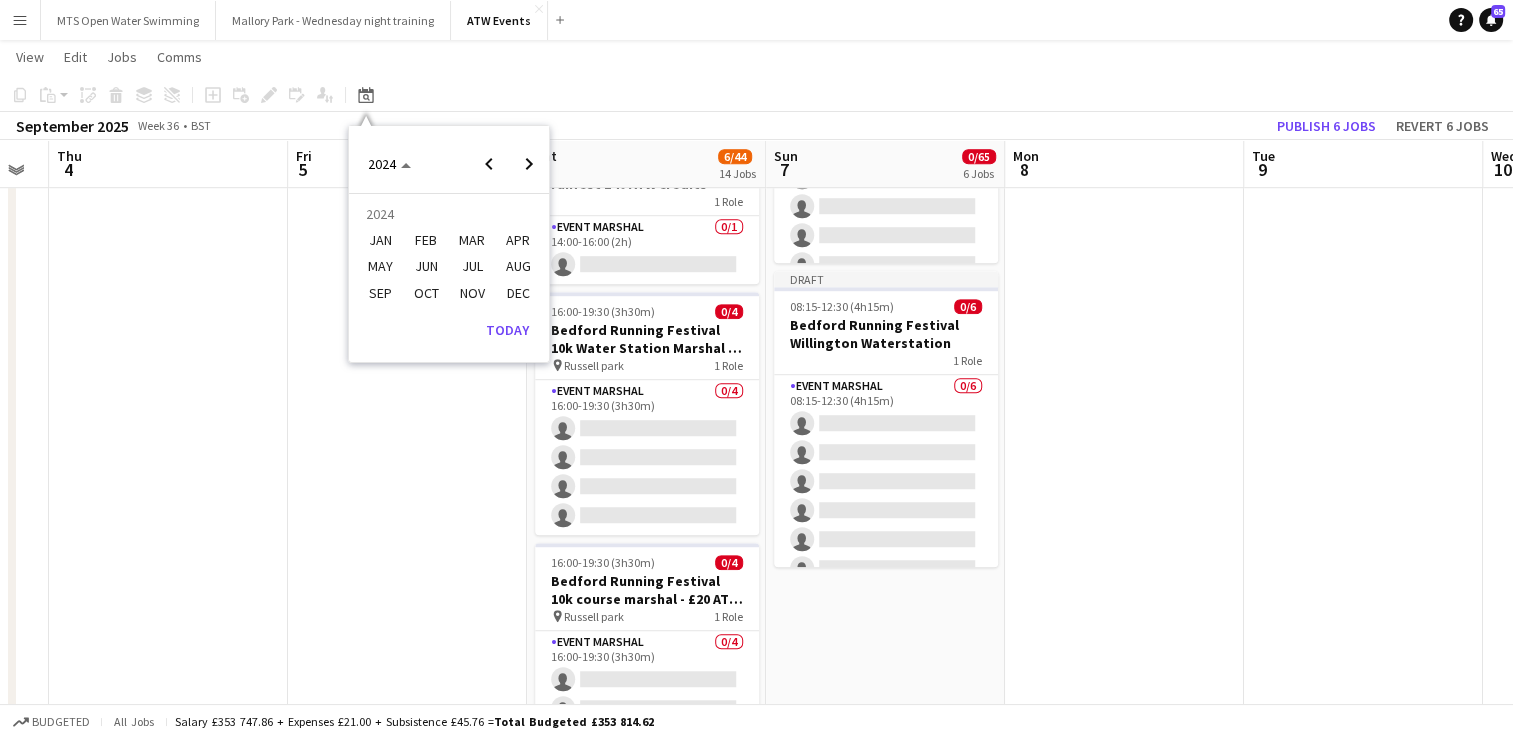 click on "SEP" at bounding box center (379, 293) 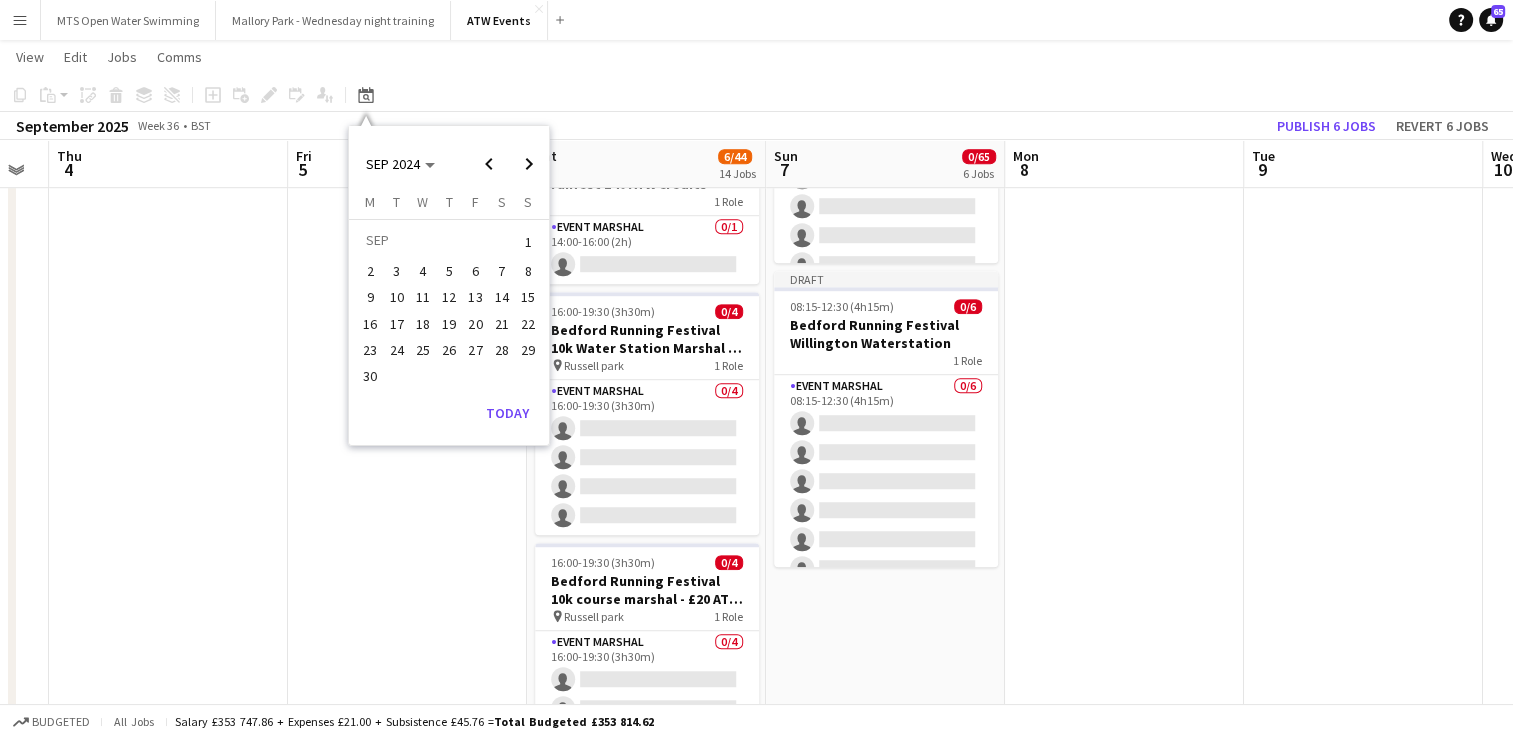 click on "8" at bounding box center (528, 271) 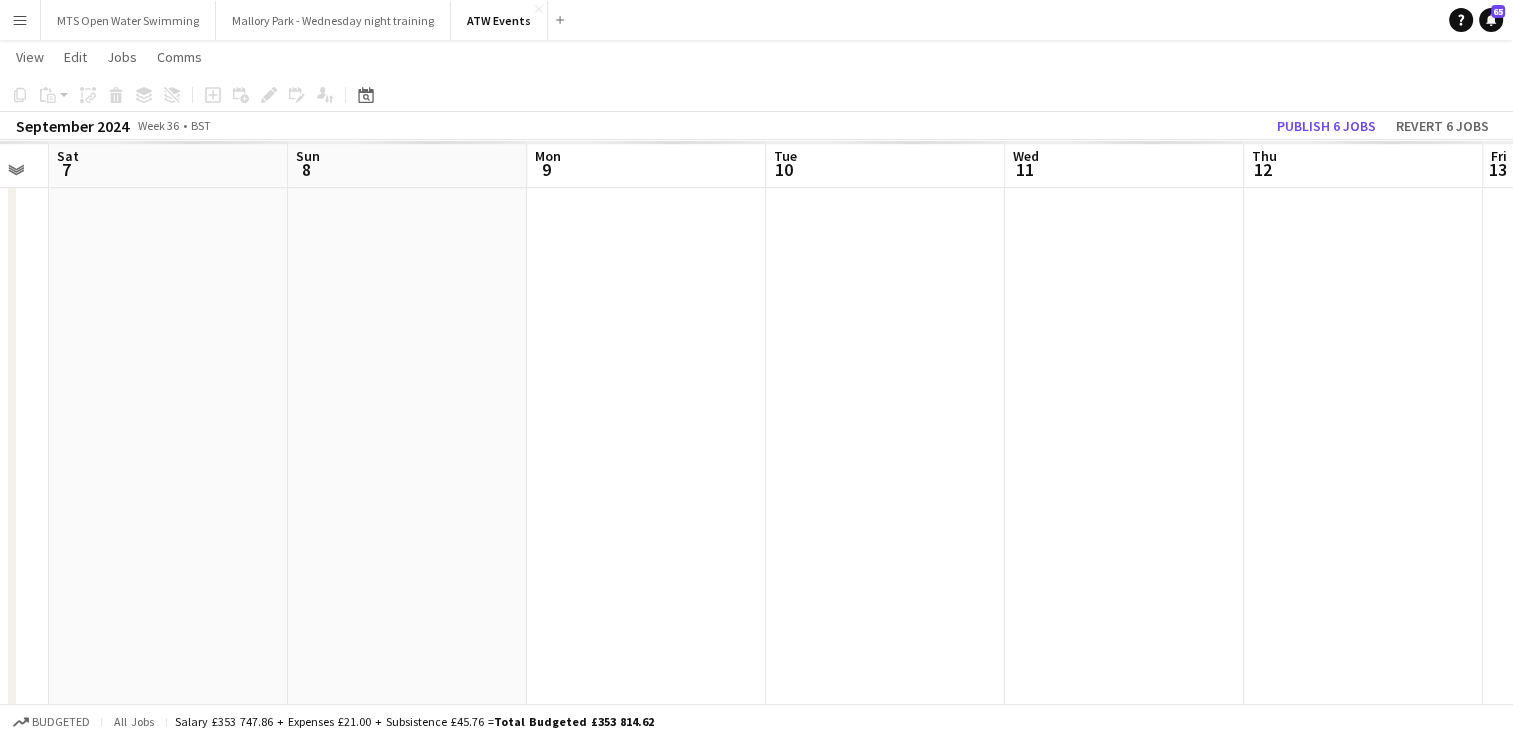 scroll, scrollTop: 0, scrollLeft: 688, axis: horizontal 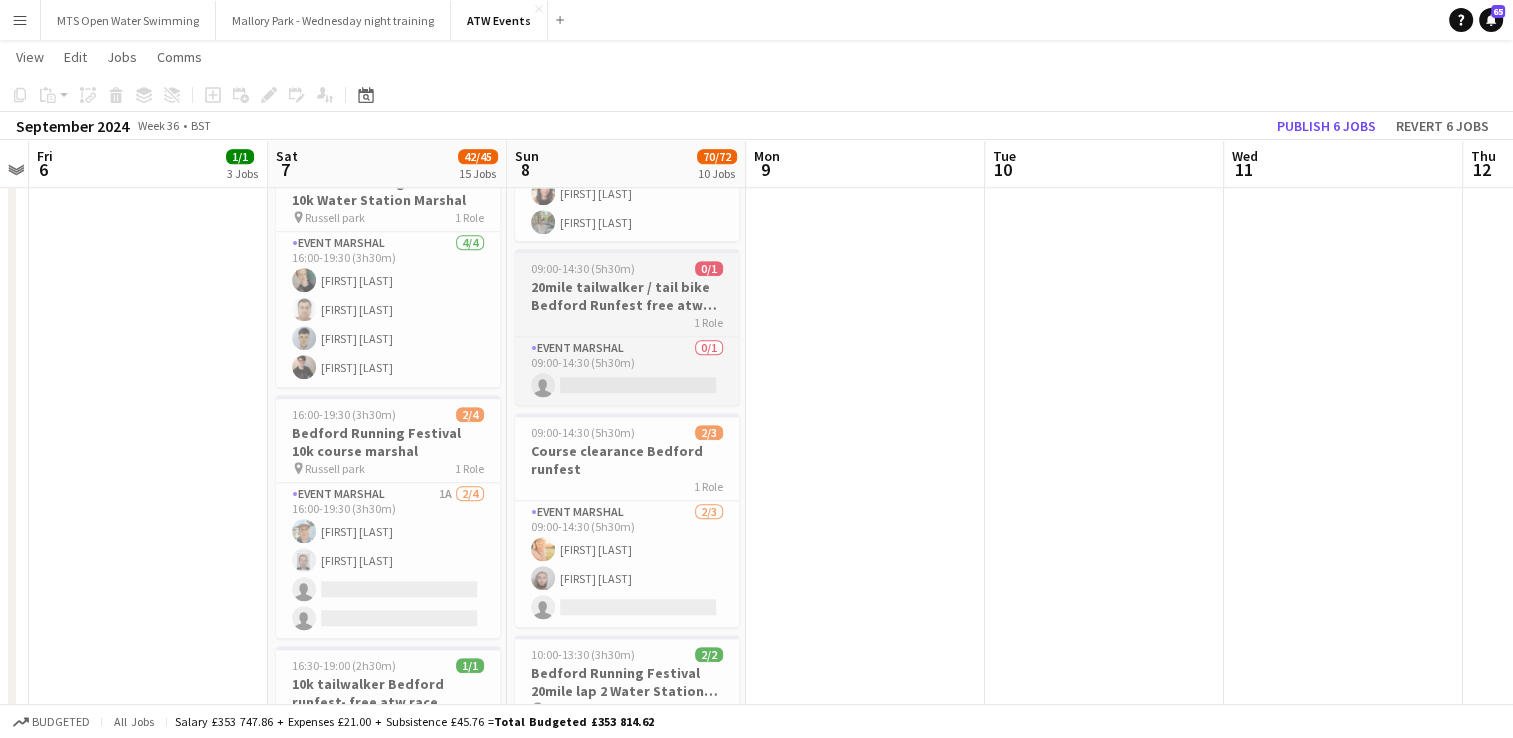 click on "20mile tailwalker / tail bike Bedford Runfest free atw race" at bounding box center [627, 296] 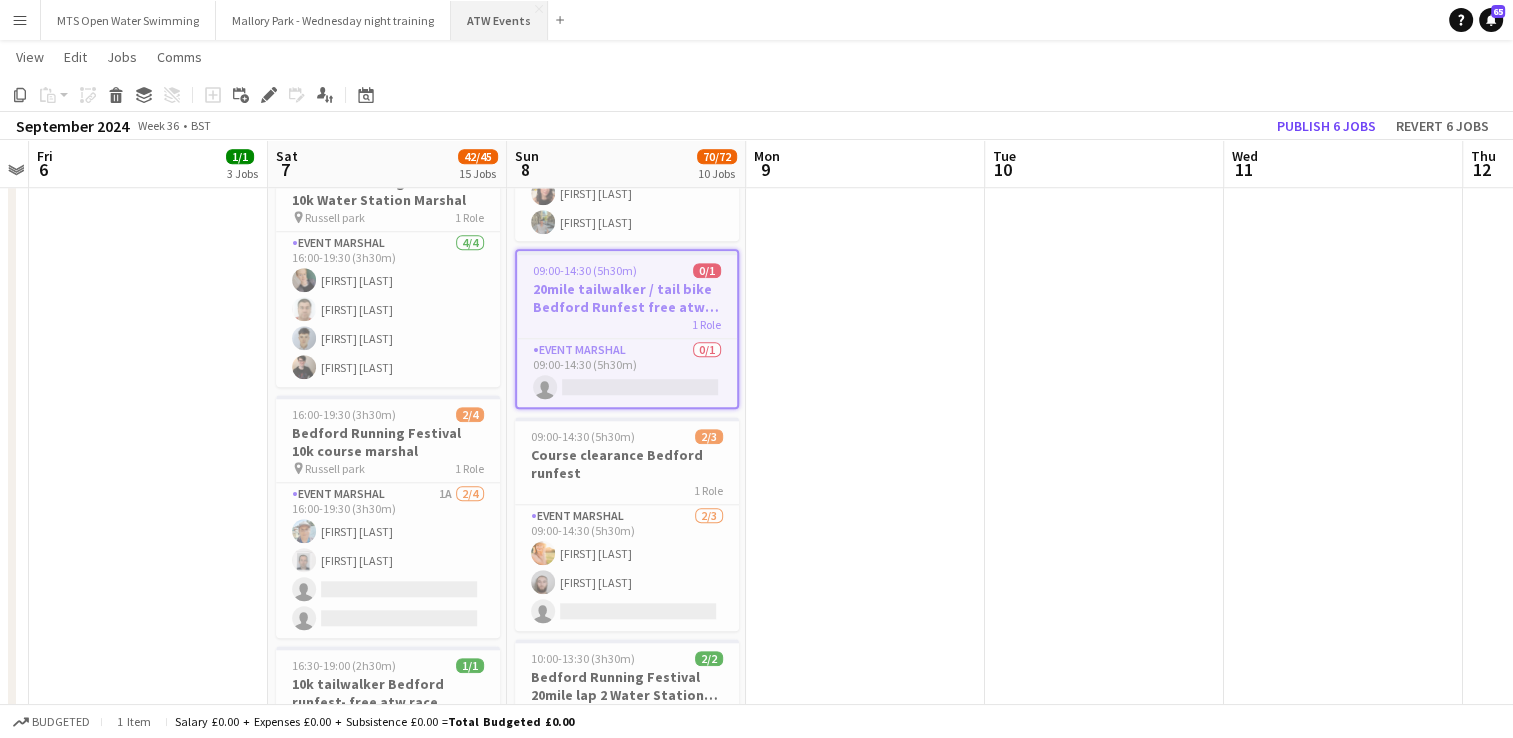click on "ATW Events
Close" at bounding box center [499, 20] 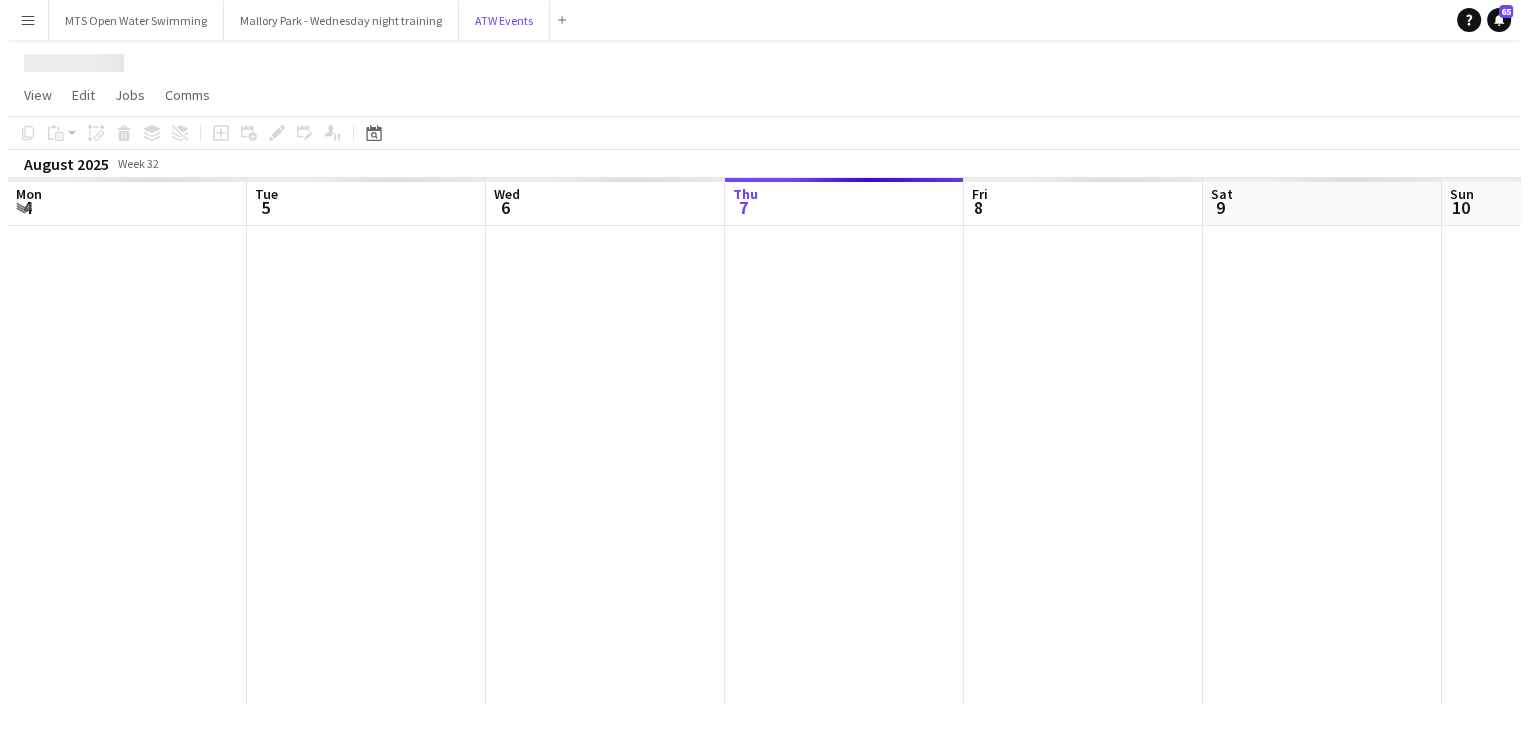 scroll, scrollTop: 0, scrollLeft: 0, axis: both 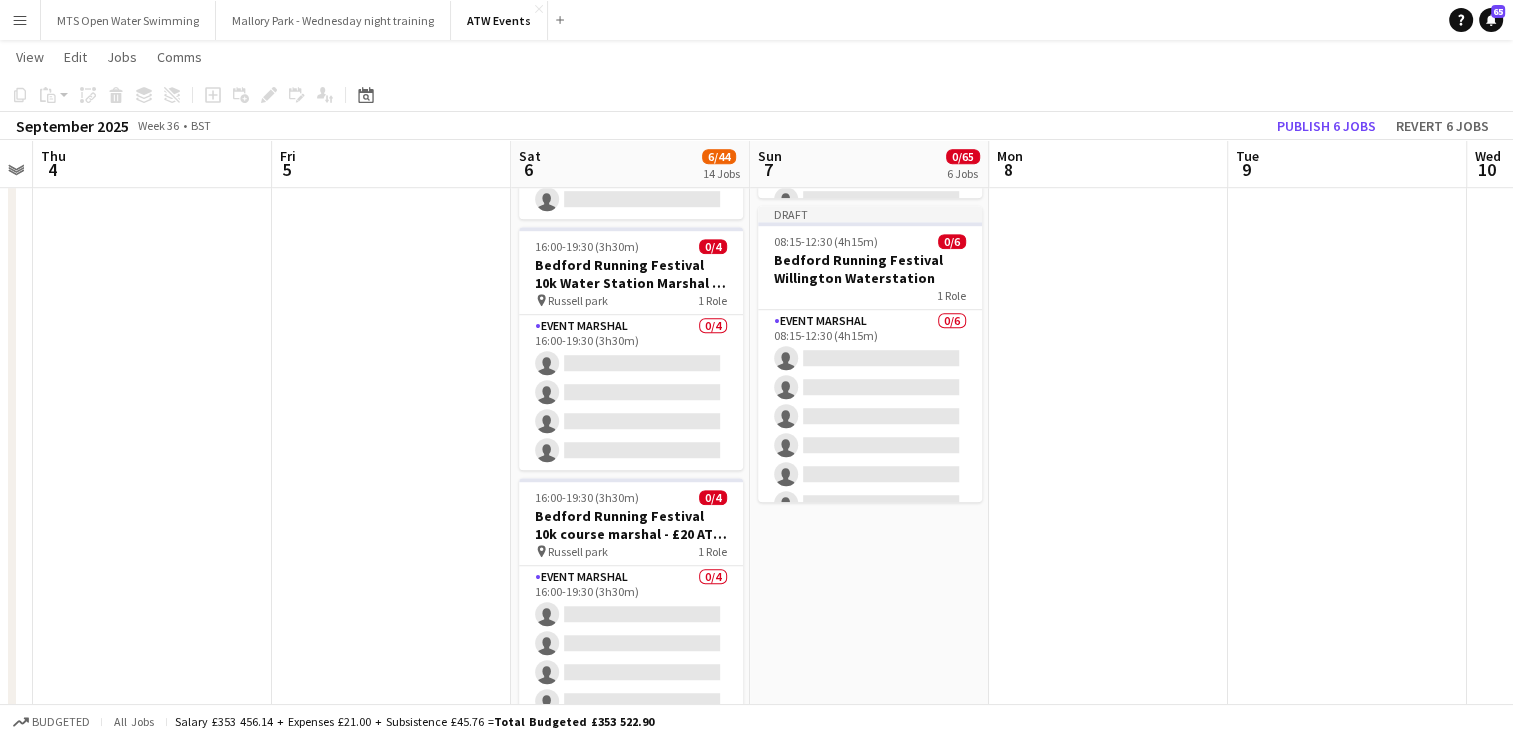 click on "Draft   07:30-16:45 (9h15m)    0/3   Bedford Running Festival Parking Marshal
pin
Longholme Way   1 Role   Event Marshal   0/3   07:30-16:45 (9h15m)
single-neutral-actions
single-neutral-actions
single-neutral-actions
Draft   07:45-14:30 (6h45m)    0/16   Bedford Running Festival HM and 20 miles registration baggagge and t- shirts
pin
Russell park   1 Role   Event Marshal   0/16   07:45-14:30 (6h45m)
single-neutral-actions
single-neutral-actions
single-neutral-actions
single-neutral-actions
single-neutral-actions
single-neutral-actions
single-neutral-actions" at bounding box center [869, 319] 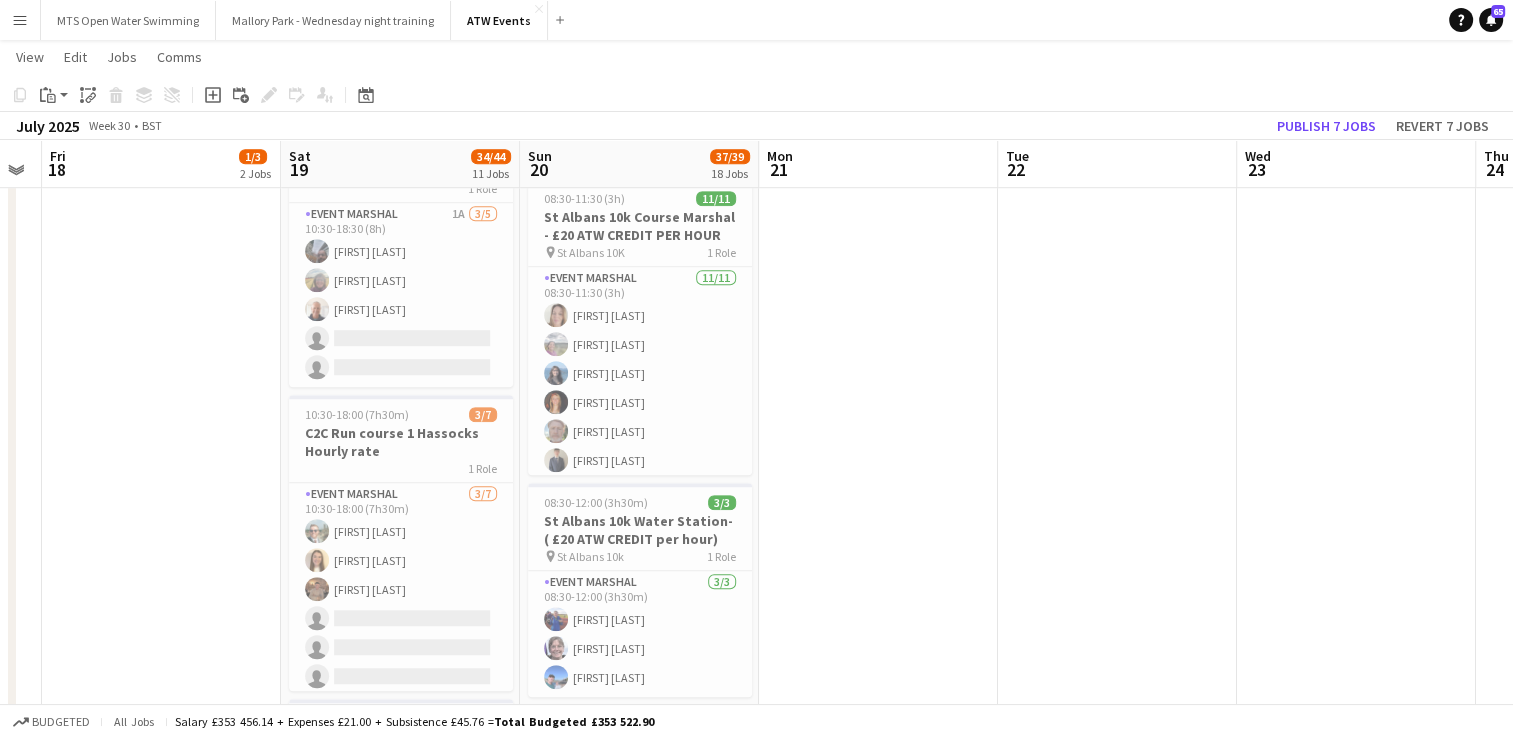 scroll, scrollTop: 0, scrollLeft: 478, axis: horizontal 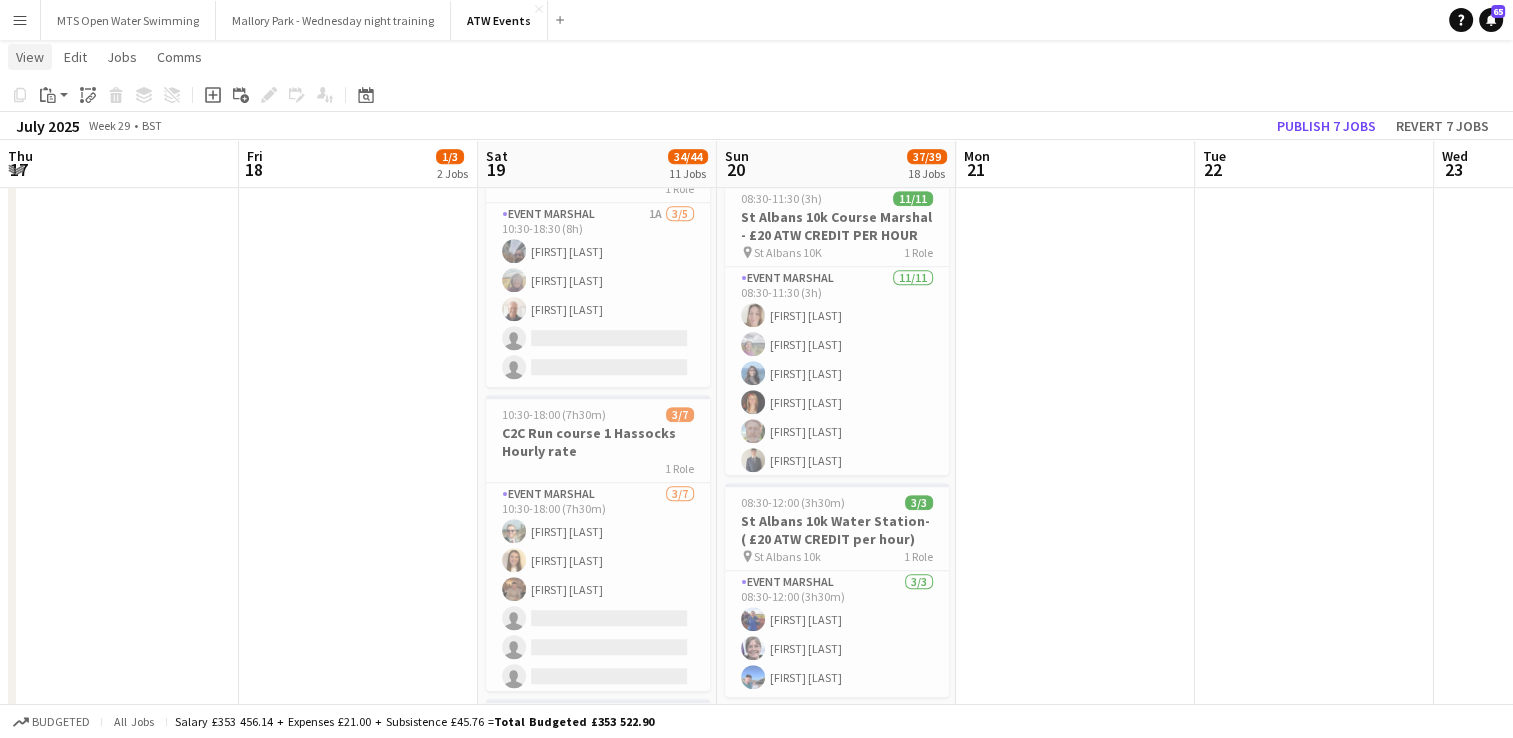 click on "View" 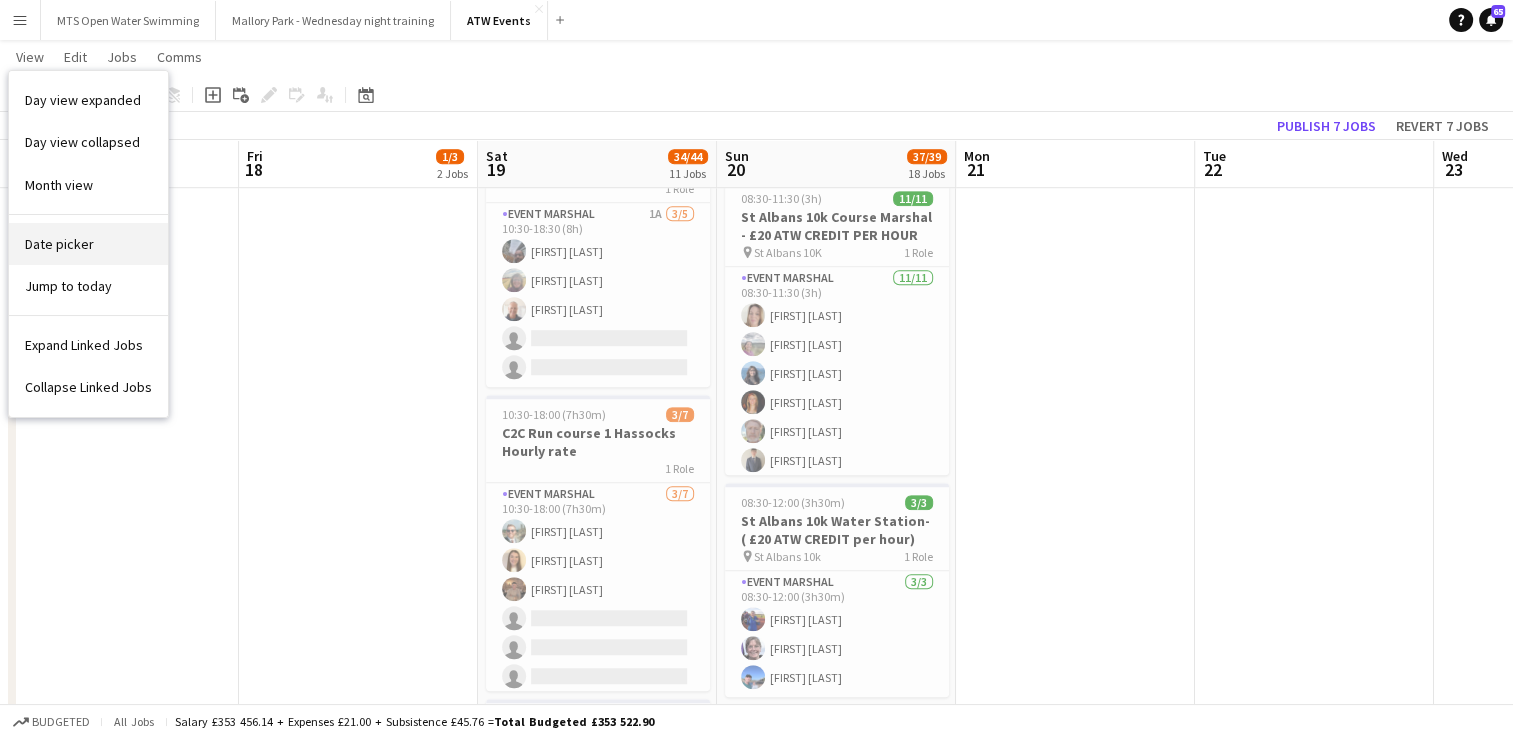 click on "Date picker" at bounding box center [59, 244] 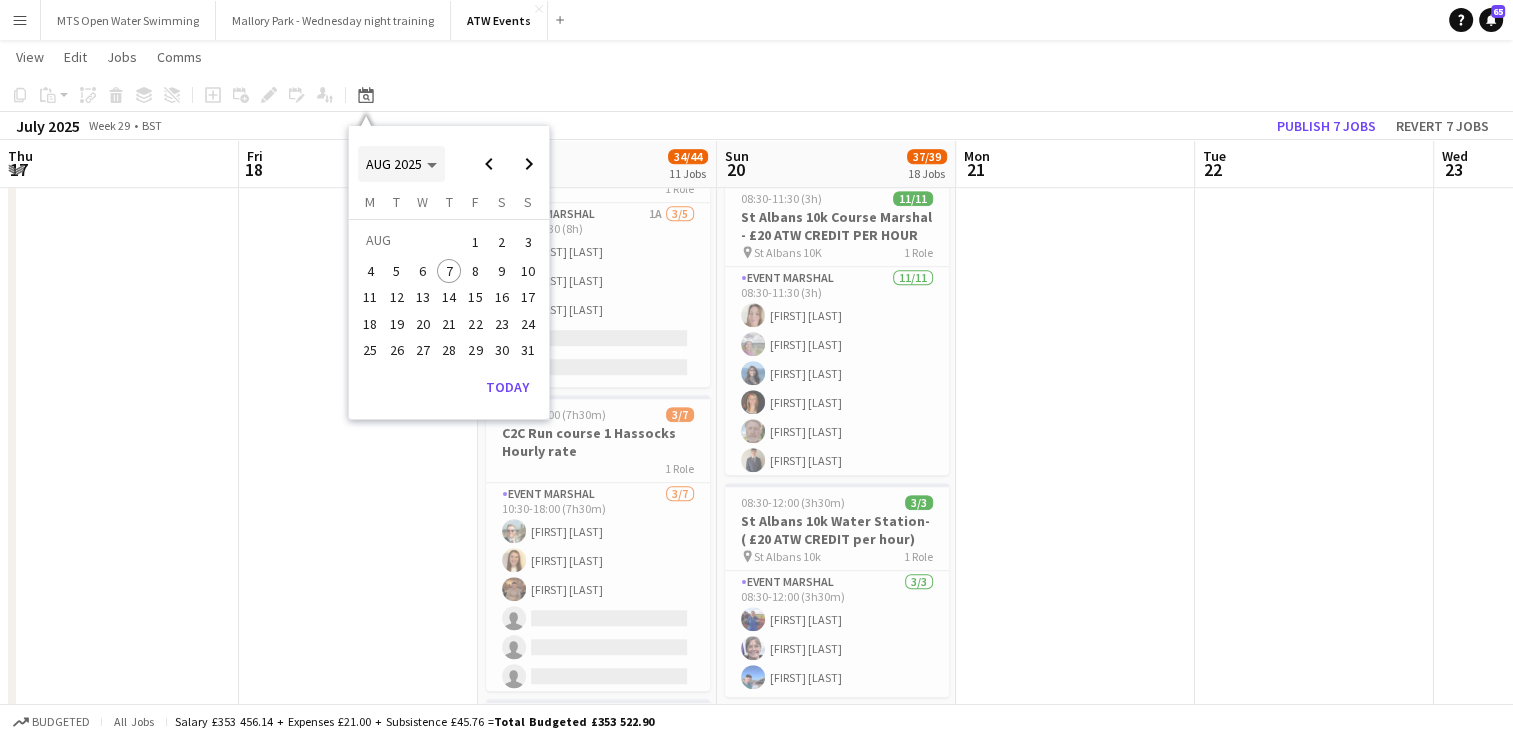 click on "AUG 2025" at bounding box center (394, 164) 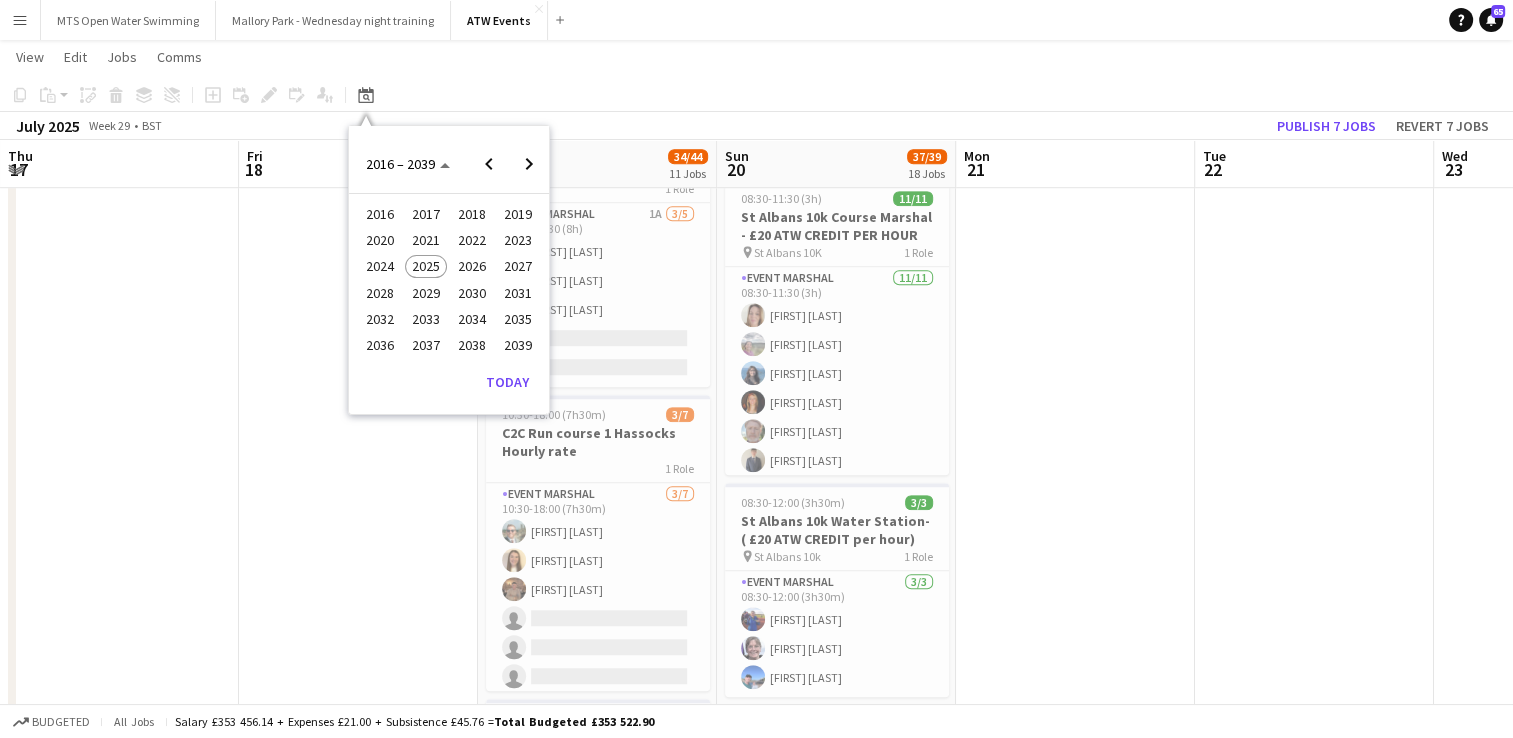 click on "2024" at bounding box center (379, 267) 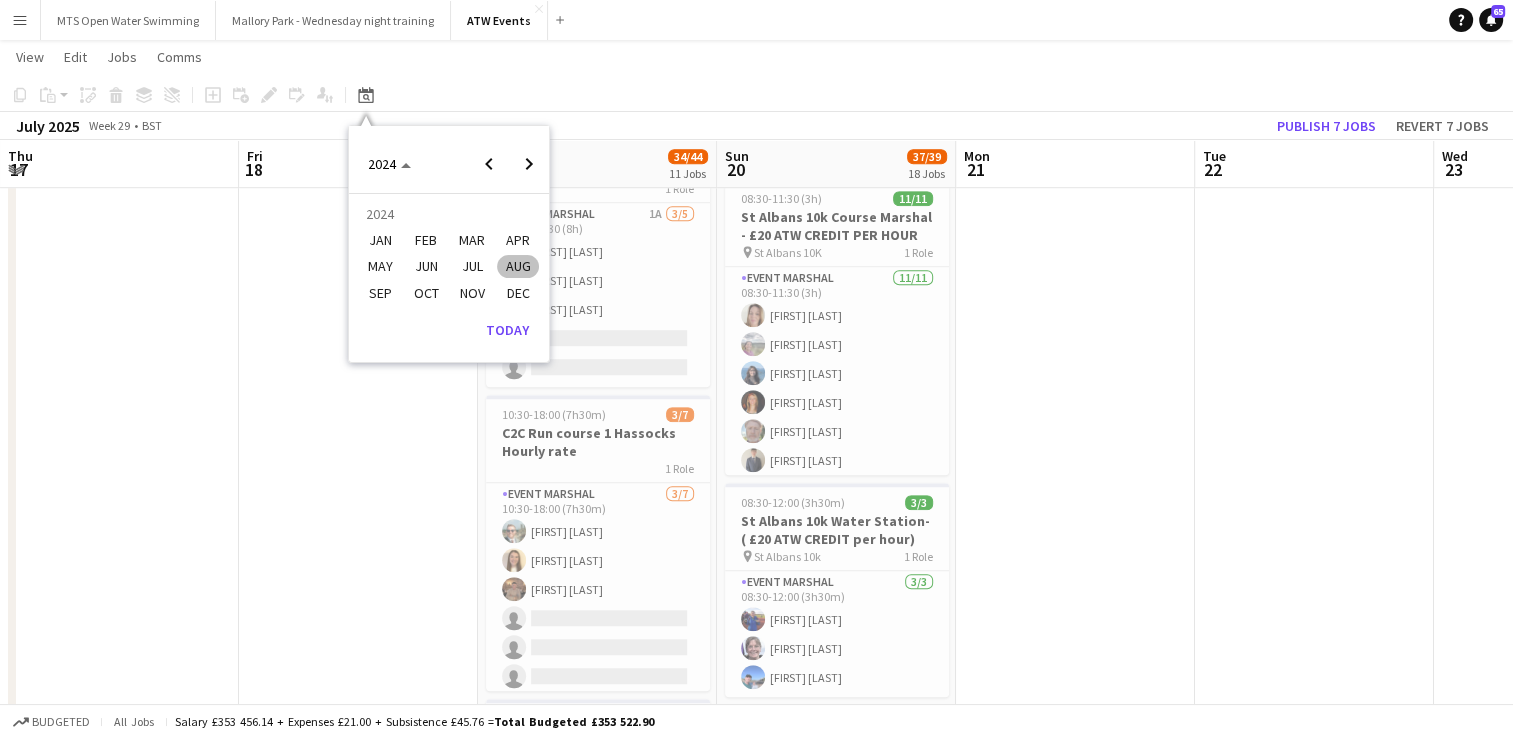 click on "SEP" at bounding box center [379, 293] 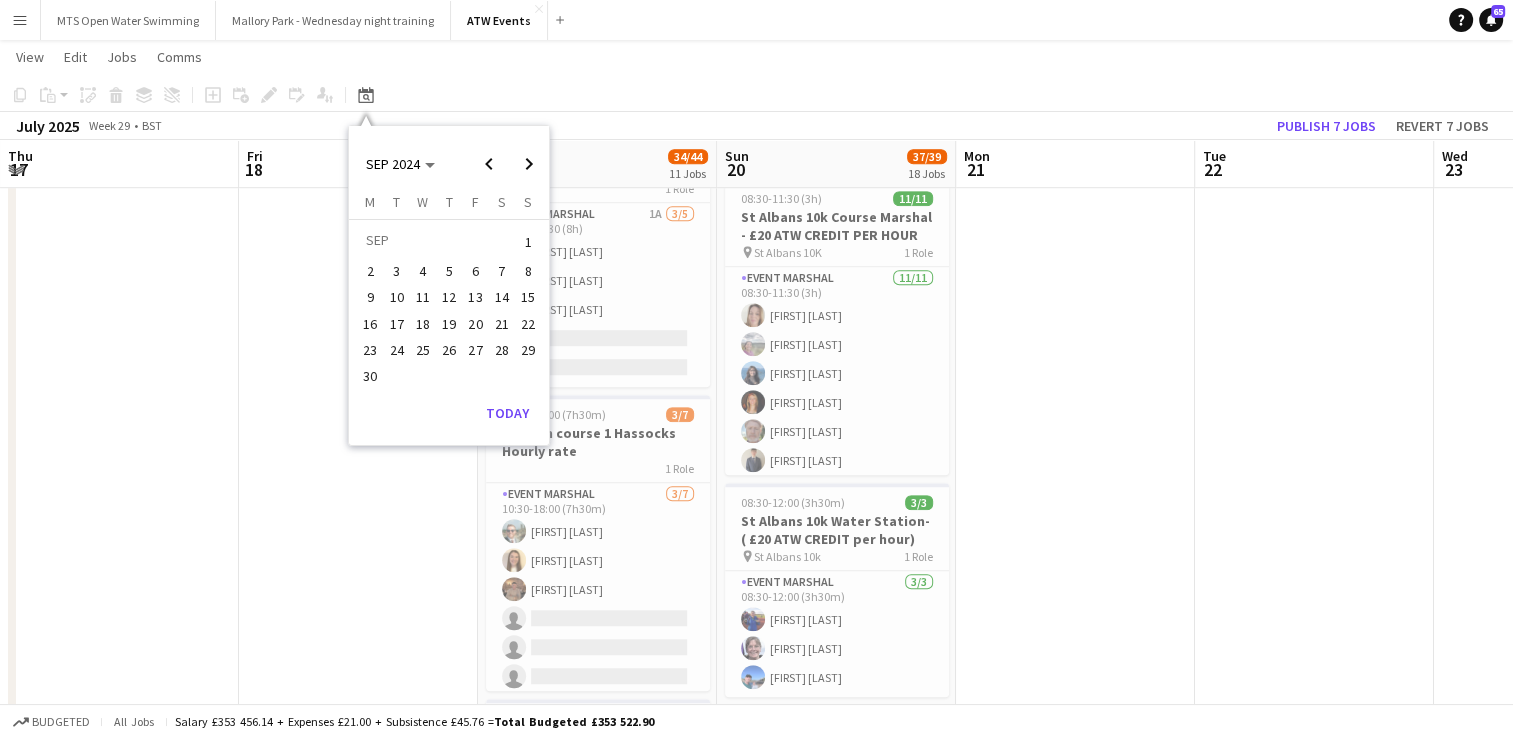 click on "8" at bounding box center [528, 271] 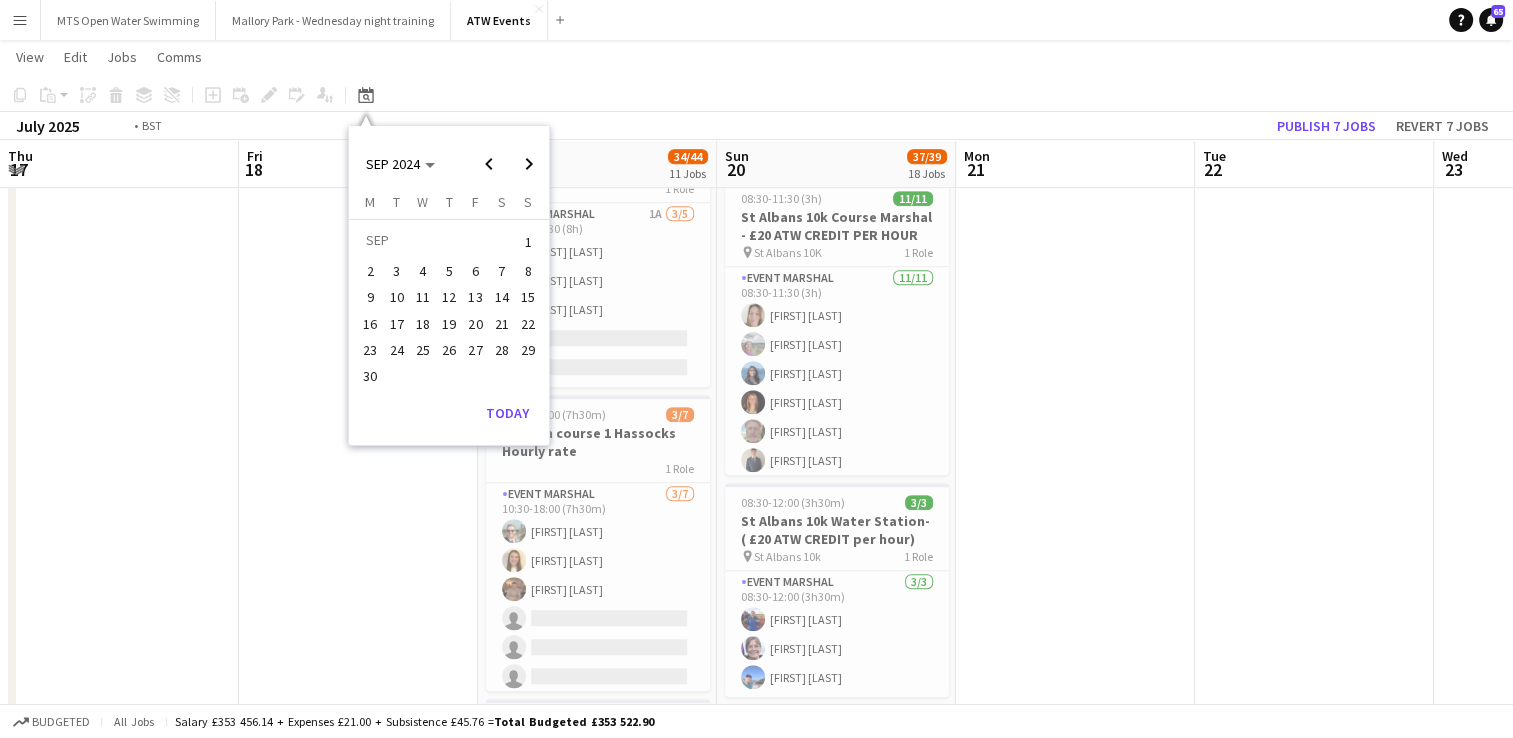 scroll, scrollTop: 0, scrollLeft: 688, axis: horizontal 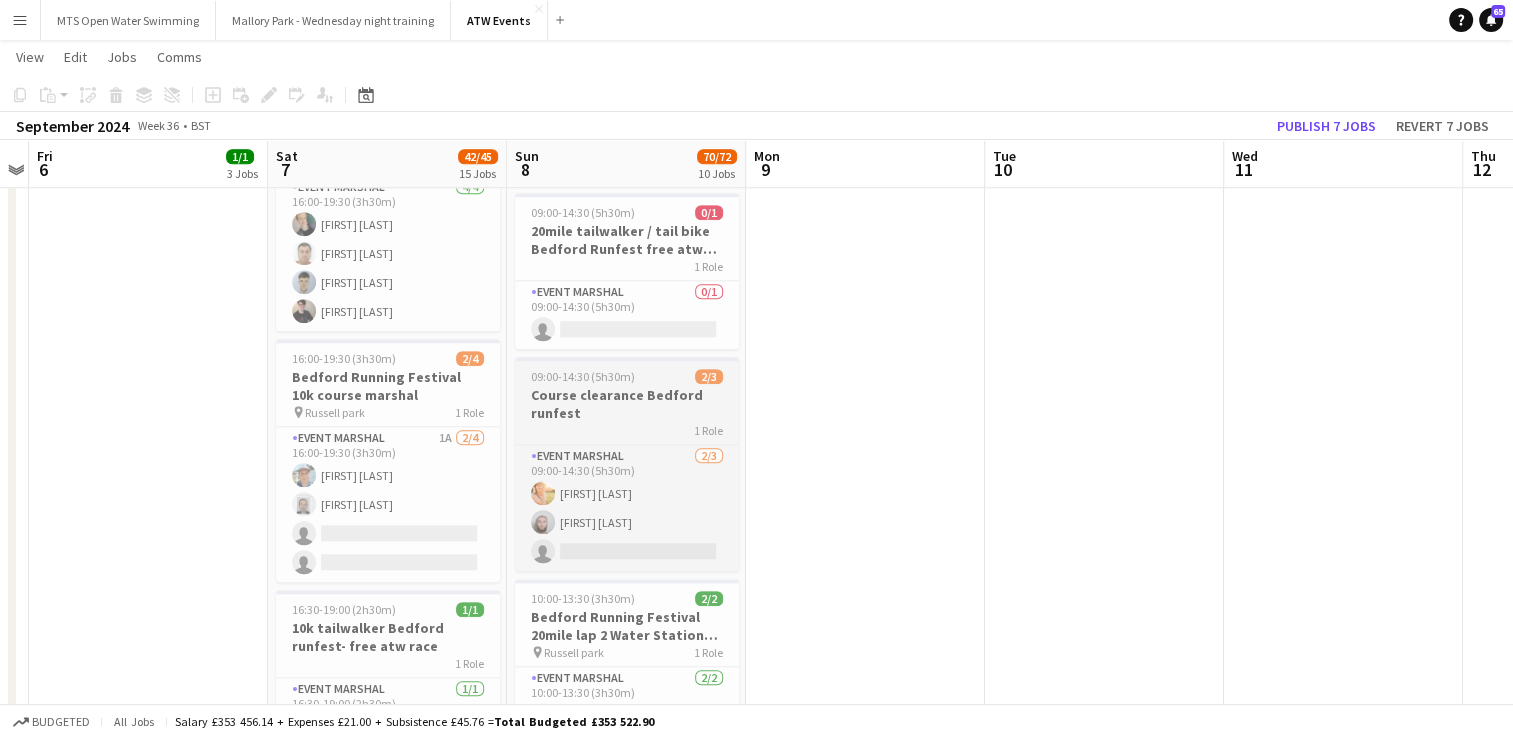 click on "Course clearance Bedford runfest" at bounding box center [627, 404] 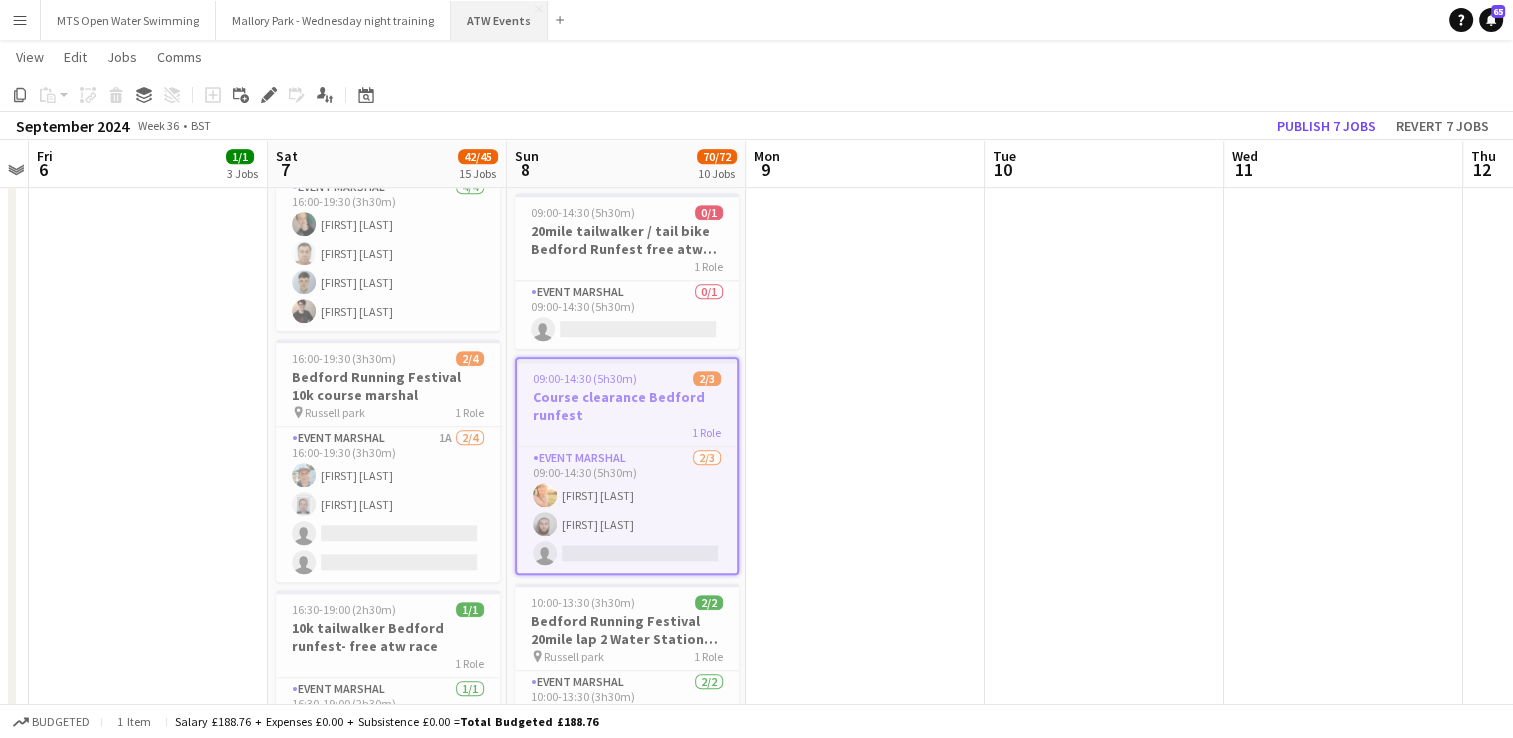 click on "ATW Events
Close" at bounding box center (499, 20) 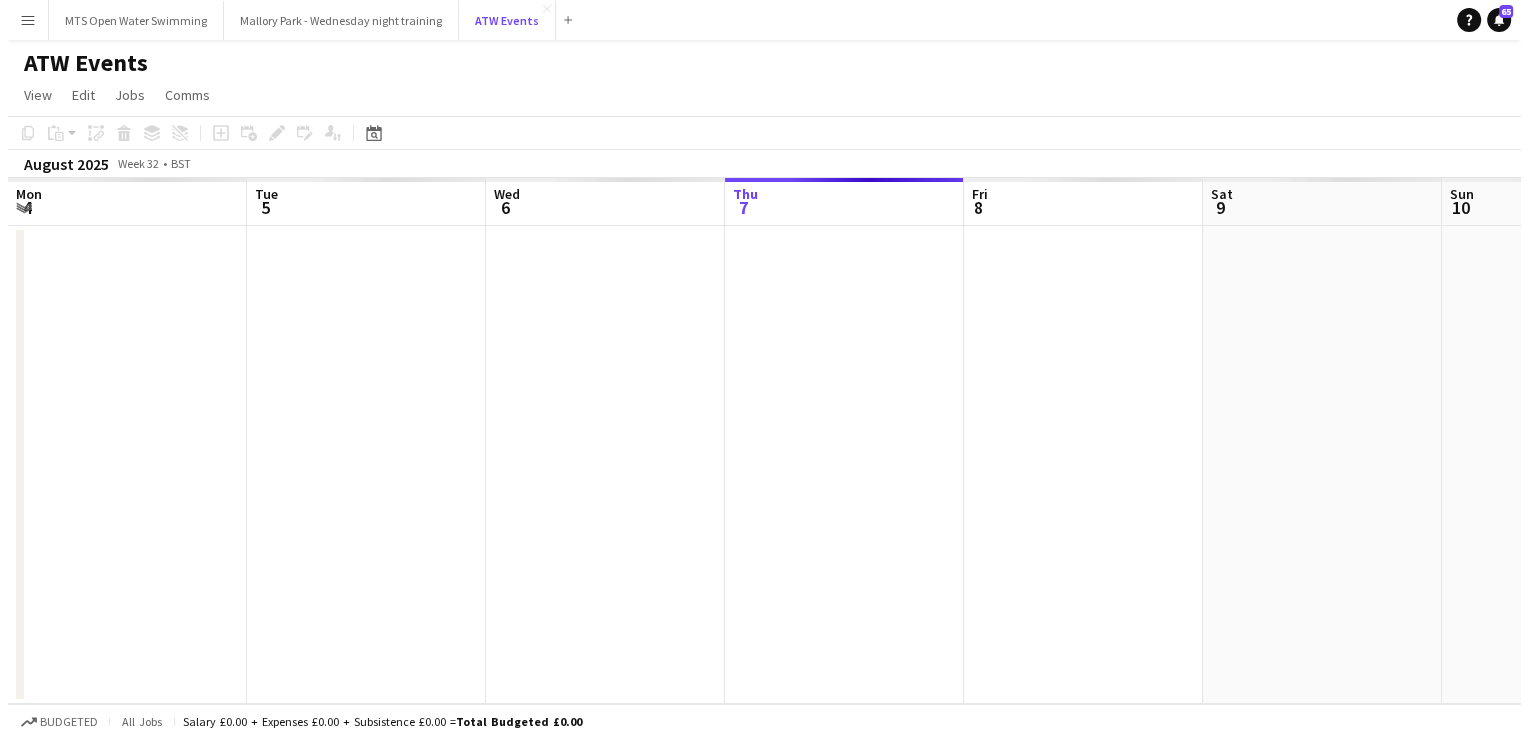 scroll, scrollTop: 0, scrollLeft: 0, axis: both 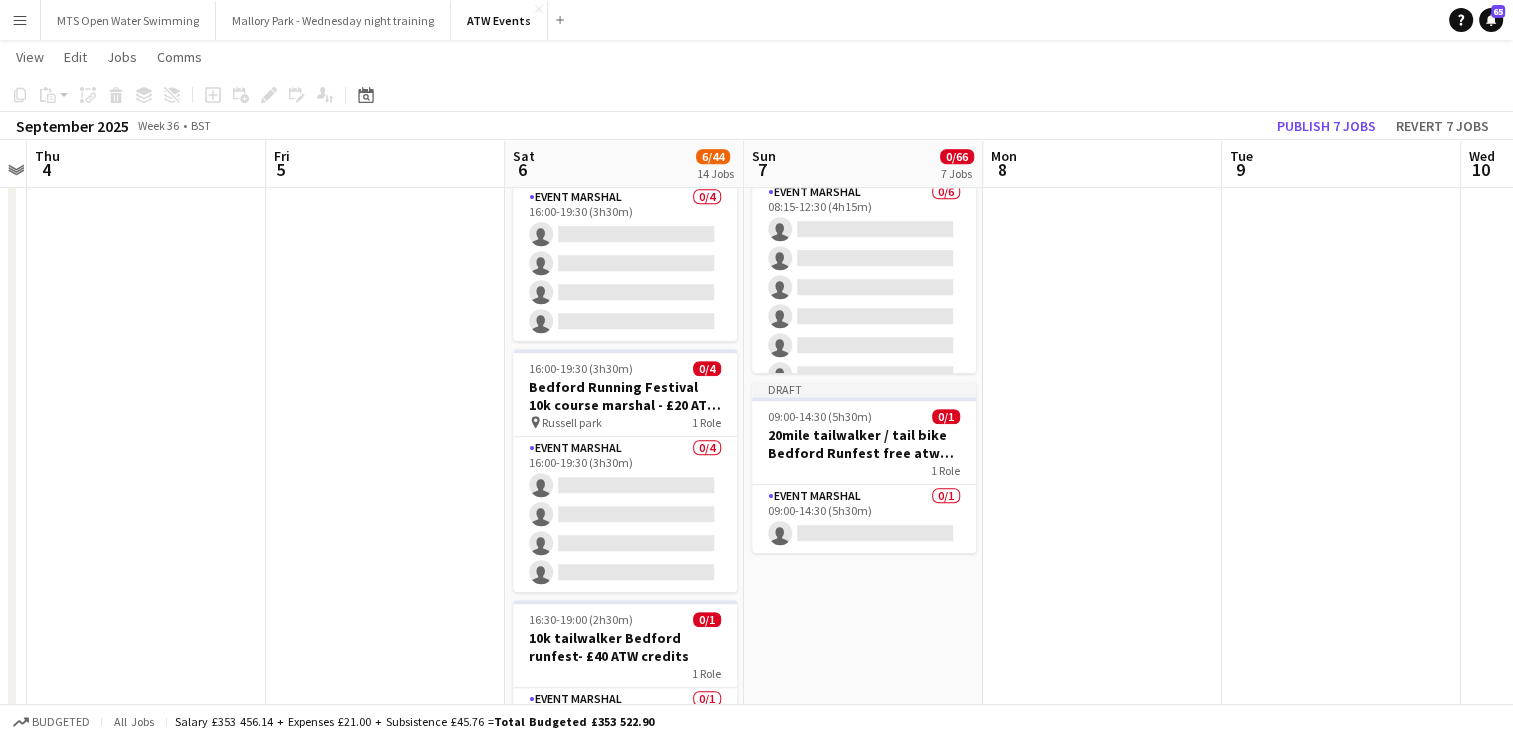 click on "Draft   07:30-16:45 (9h15m)    0/3   Bedford Running Festival Parking Marshal
pin
Longholme Way   1 Role   Event Marshal   0/3   07:30-16:45 (9h15m)
single-neutral-actions
single-neutral-actions
single-neutral-actions
Draft   07:45-14:30 (6h45m)    0/16   Bedford Running Festival HM and 20 miles registration baggagge and t- shirts
pin
Russell park   1 Role   Event Marshal   0/16   07:45-14:30 (6h45m)
single-neutral-actions
single-neutral-actions
single-neutral-actions
single-neutral-actions
single-neutral-actions
single-neutral-actions
single-neutral-actions" at bounding box center [863, 190] 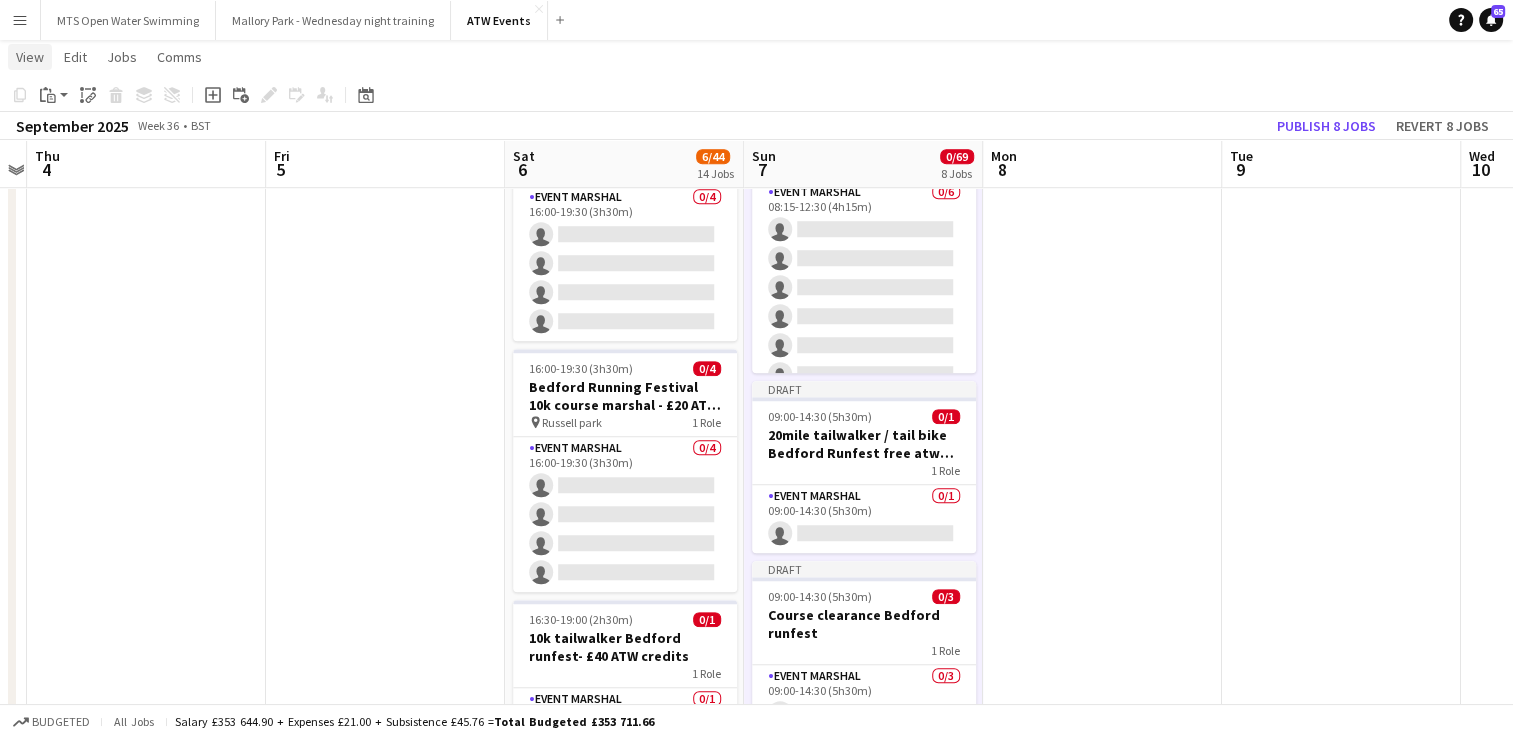 click on "View" 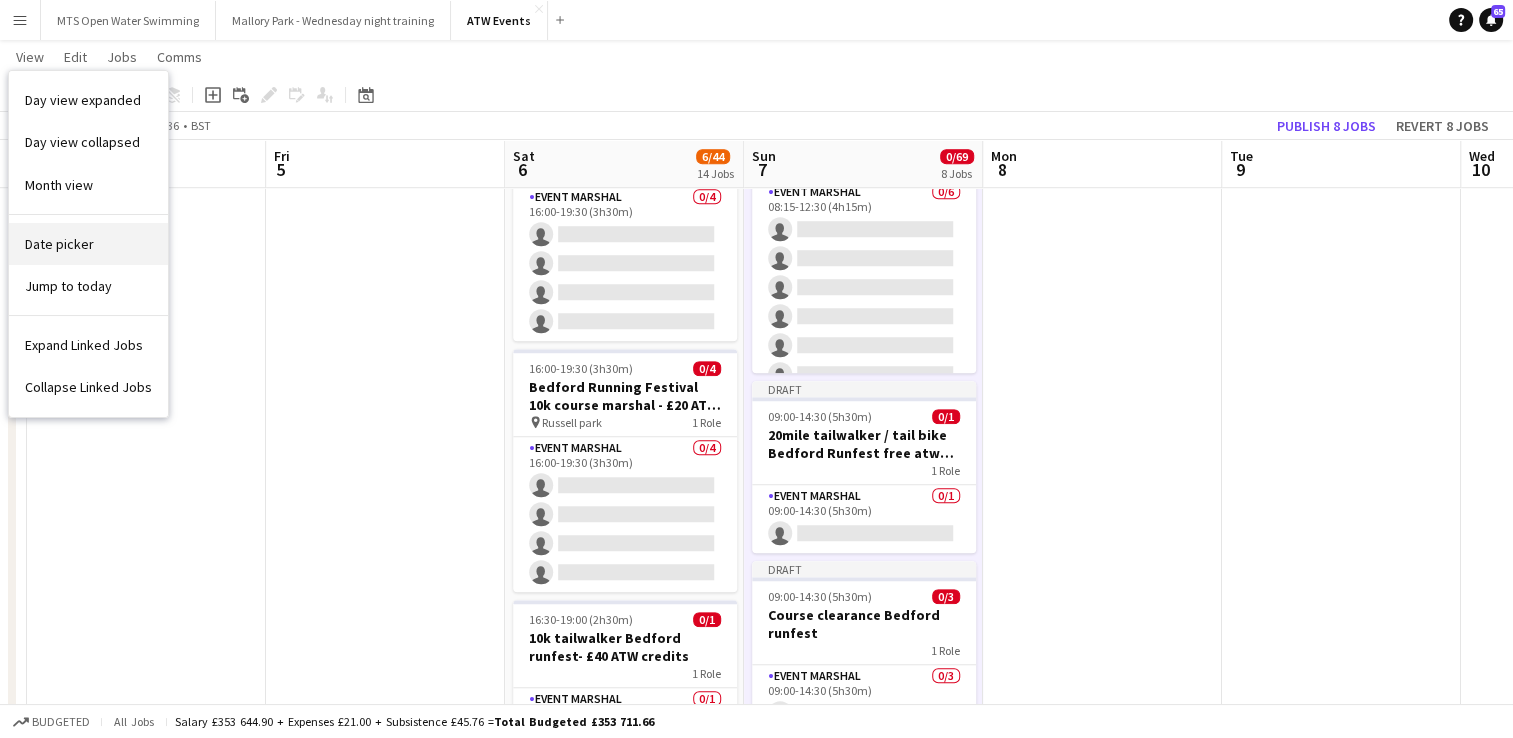 click on "Date picker" at bounding box center [59, 244] 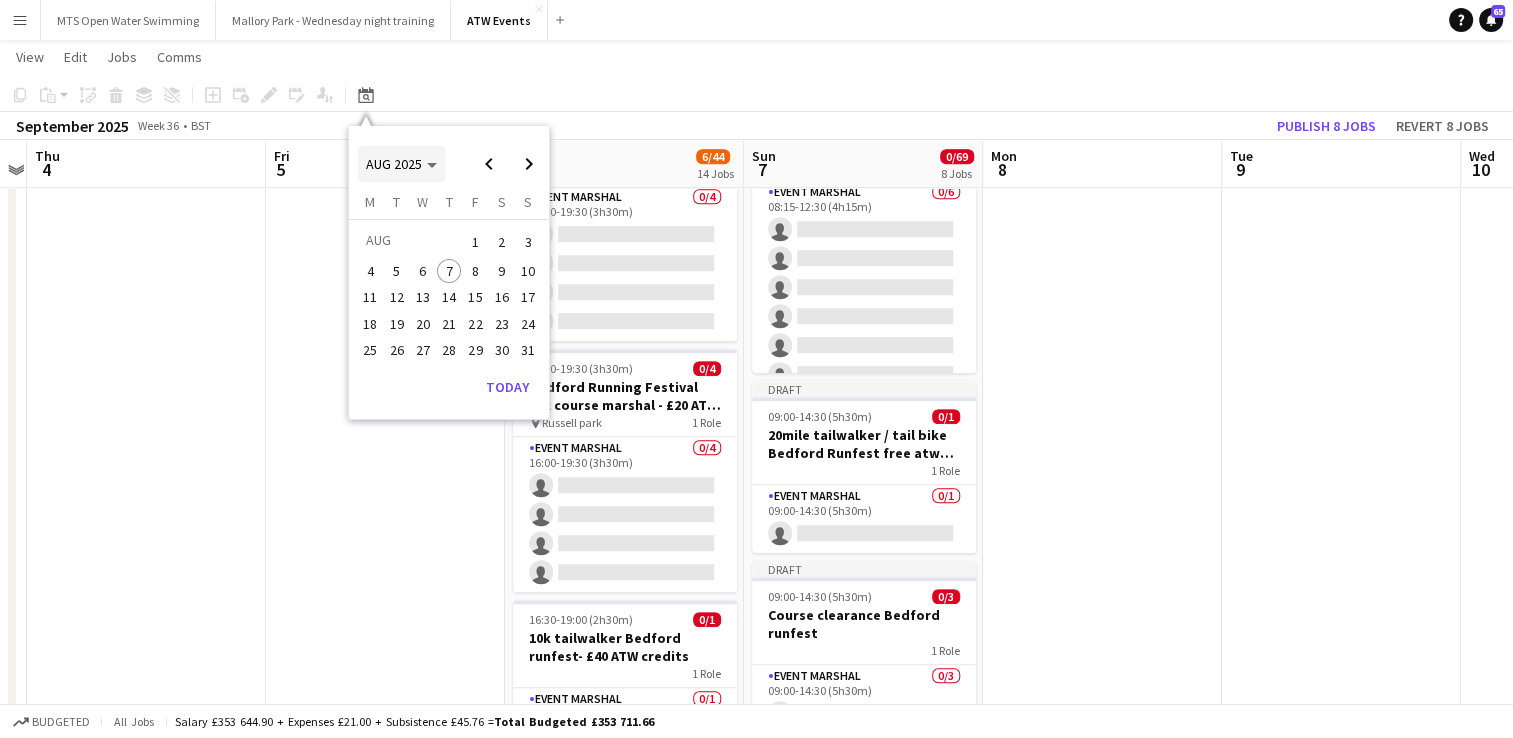 click on "AUG 2025" at bounding box center [394, 164] 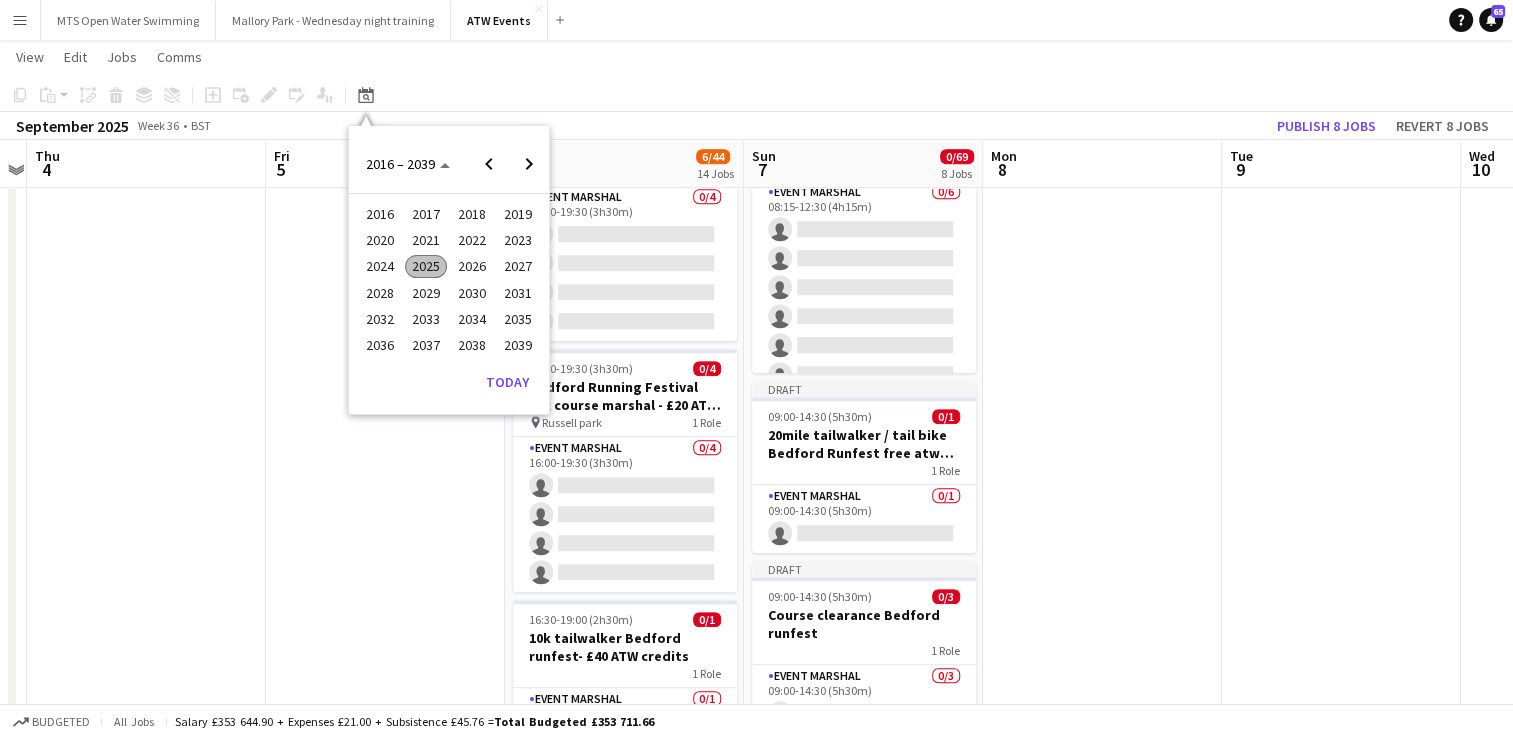 click on "2024" at bounding box center [379, 267] 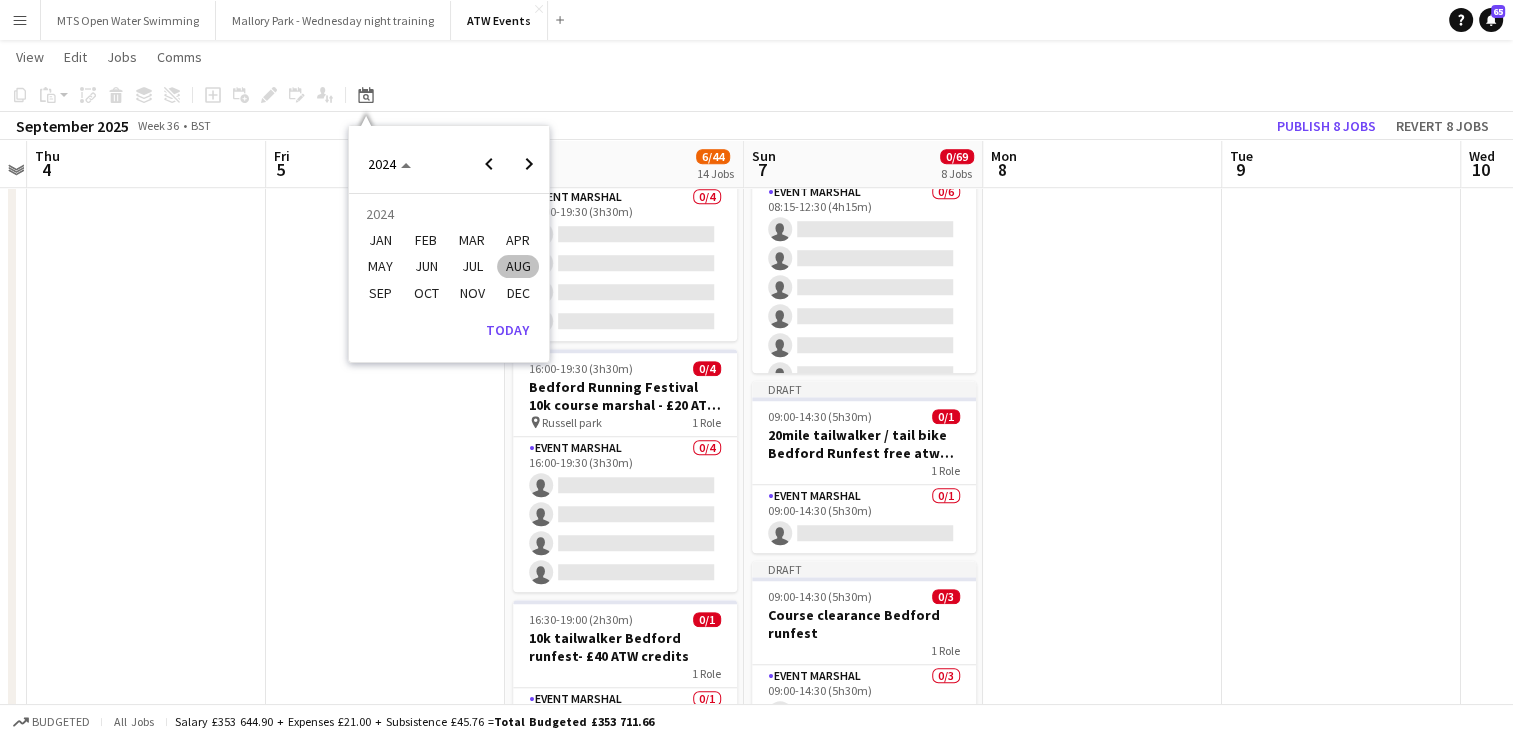click on "SEP" at bounding box center [379, 293] 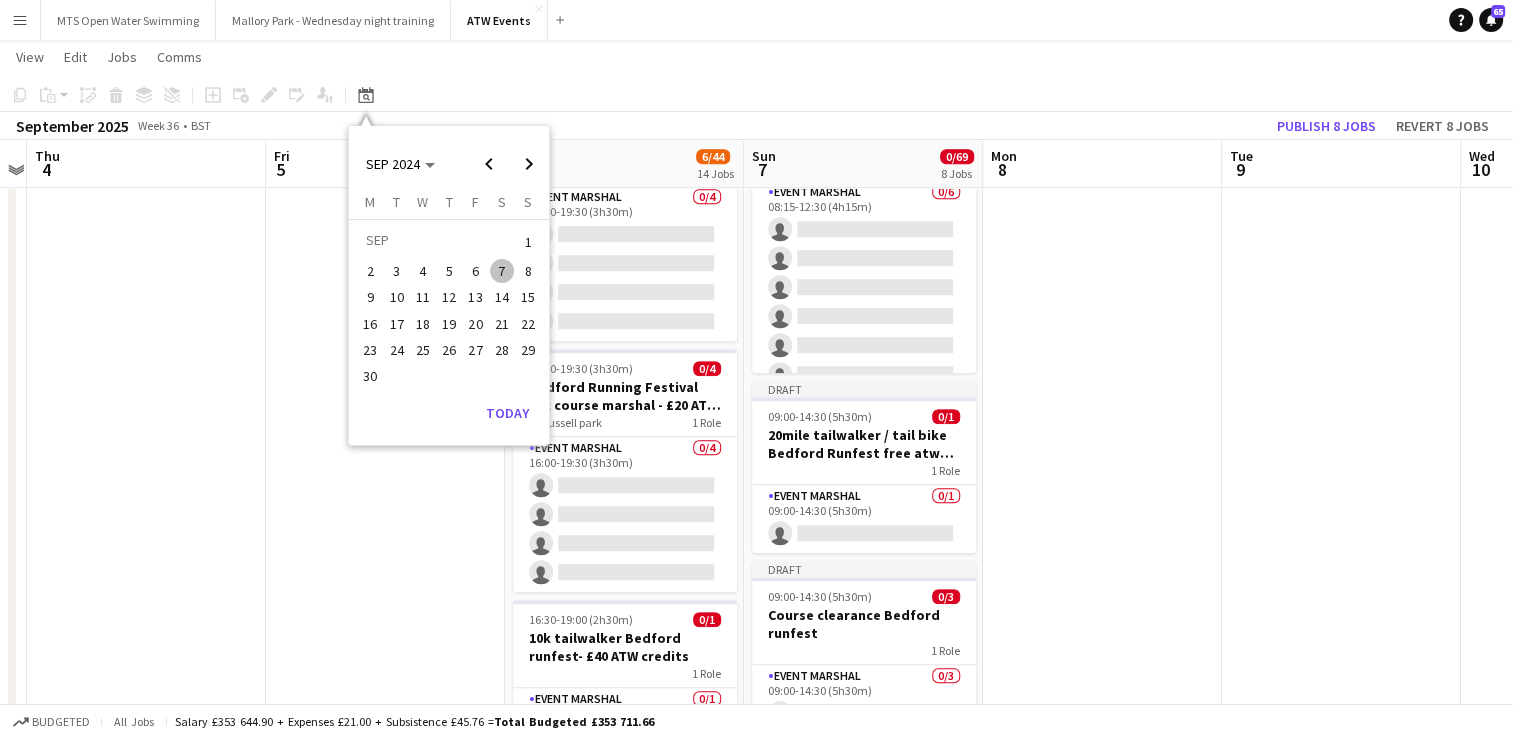 click on "8" at bounding box center [528, 271] 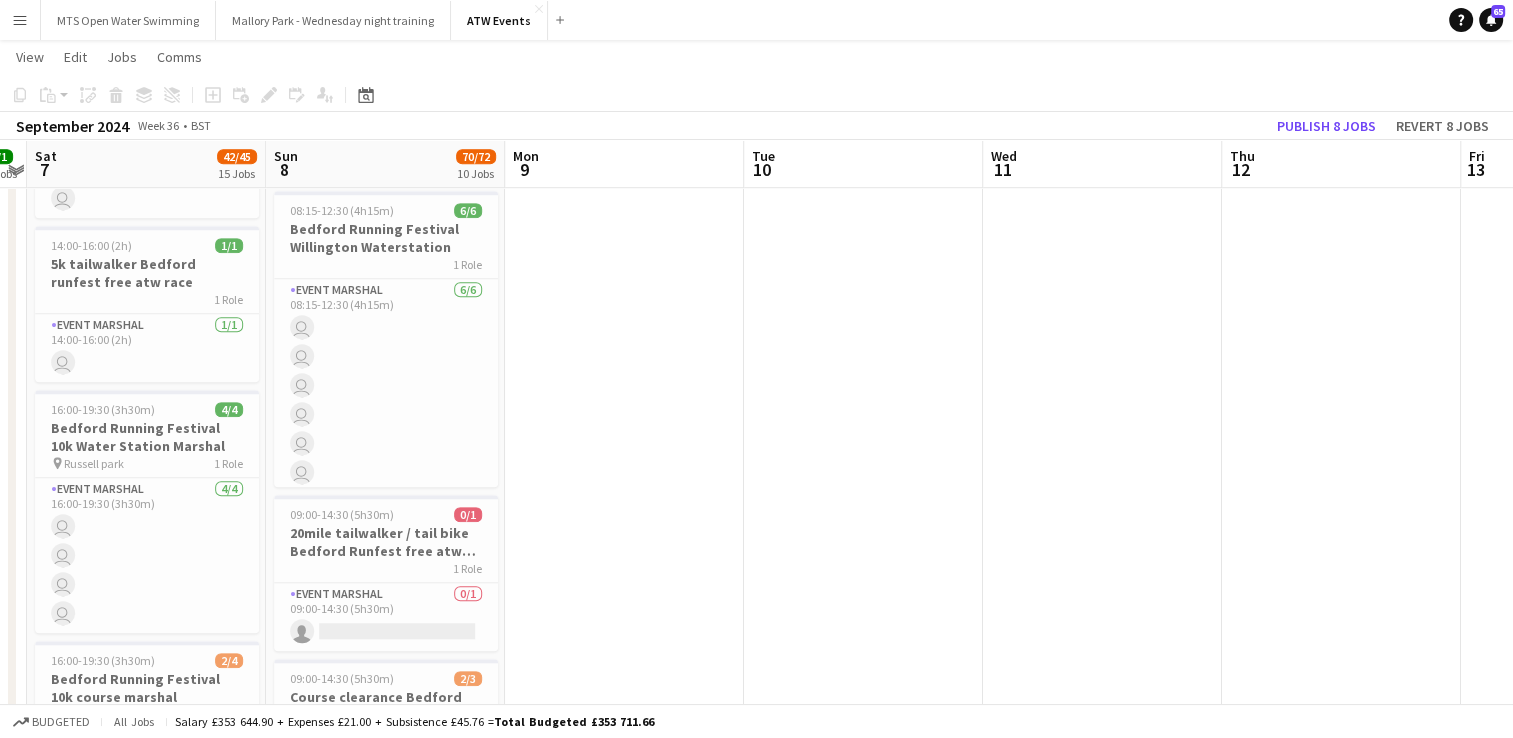 scroll, scrollTop: 0, scrollLeft: 688, axis: horizontal 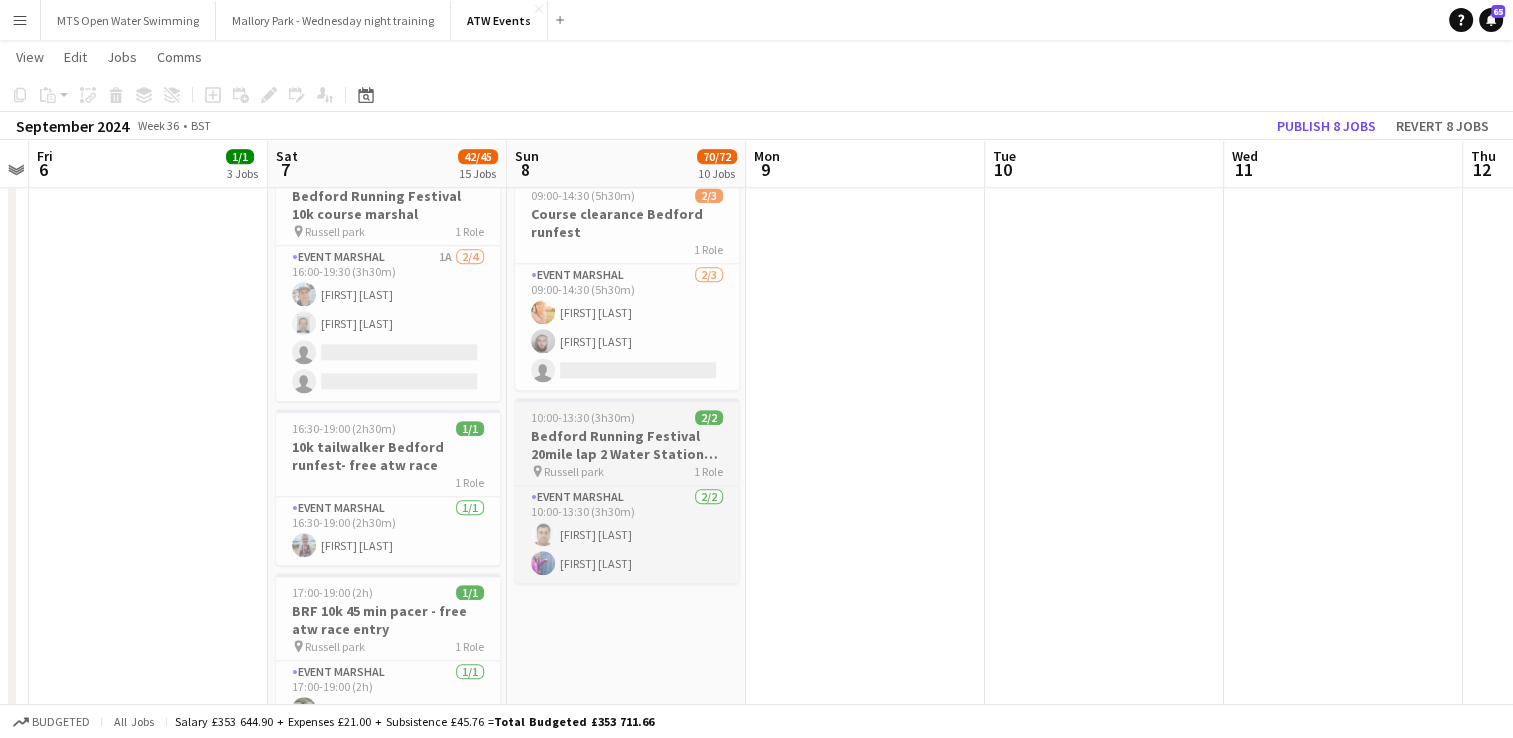 click on "Bedford Running Festival  20mile lap 2 Water Station marshal" at bounding box center (627, 445) 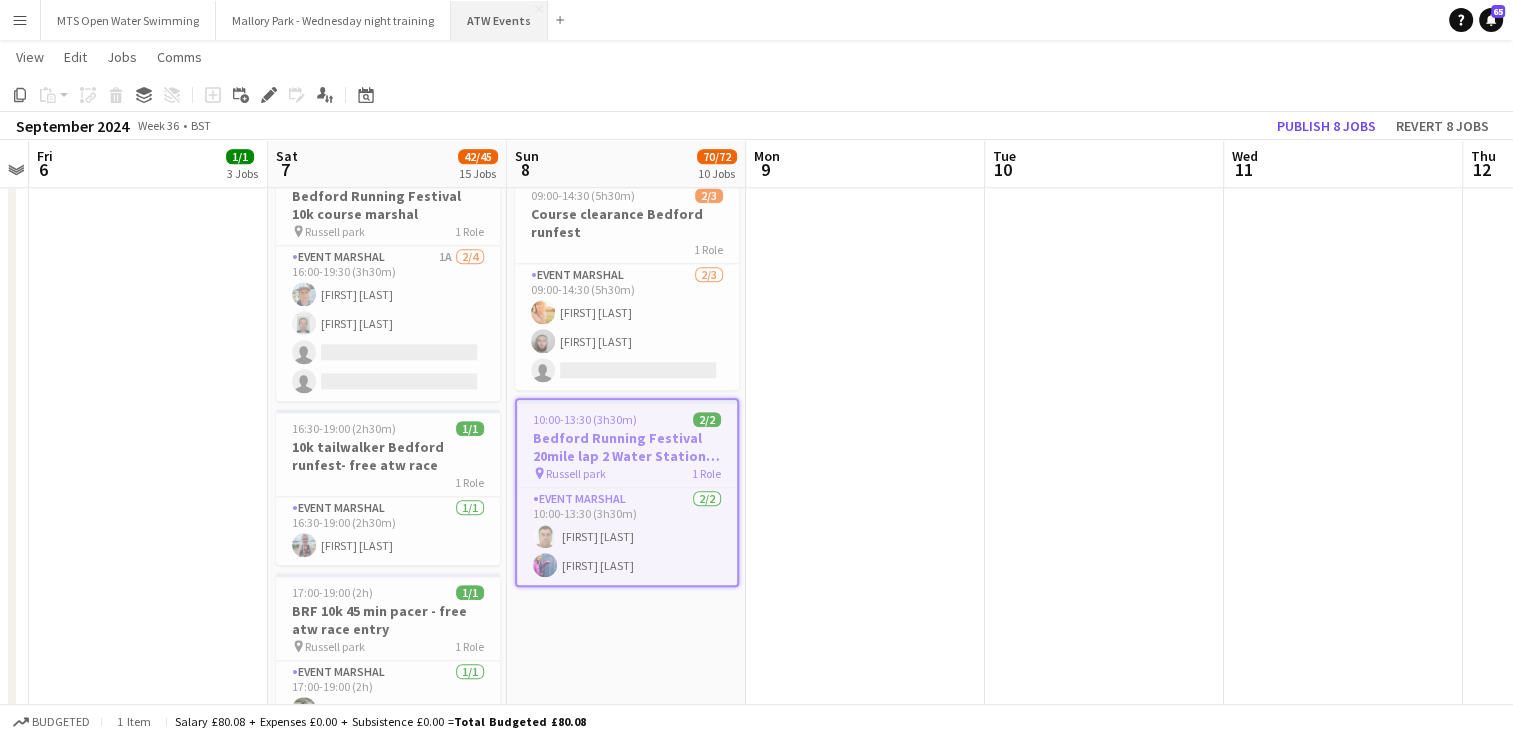 click on "ATW Events
Close" at bounding box center (499, 20) 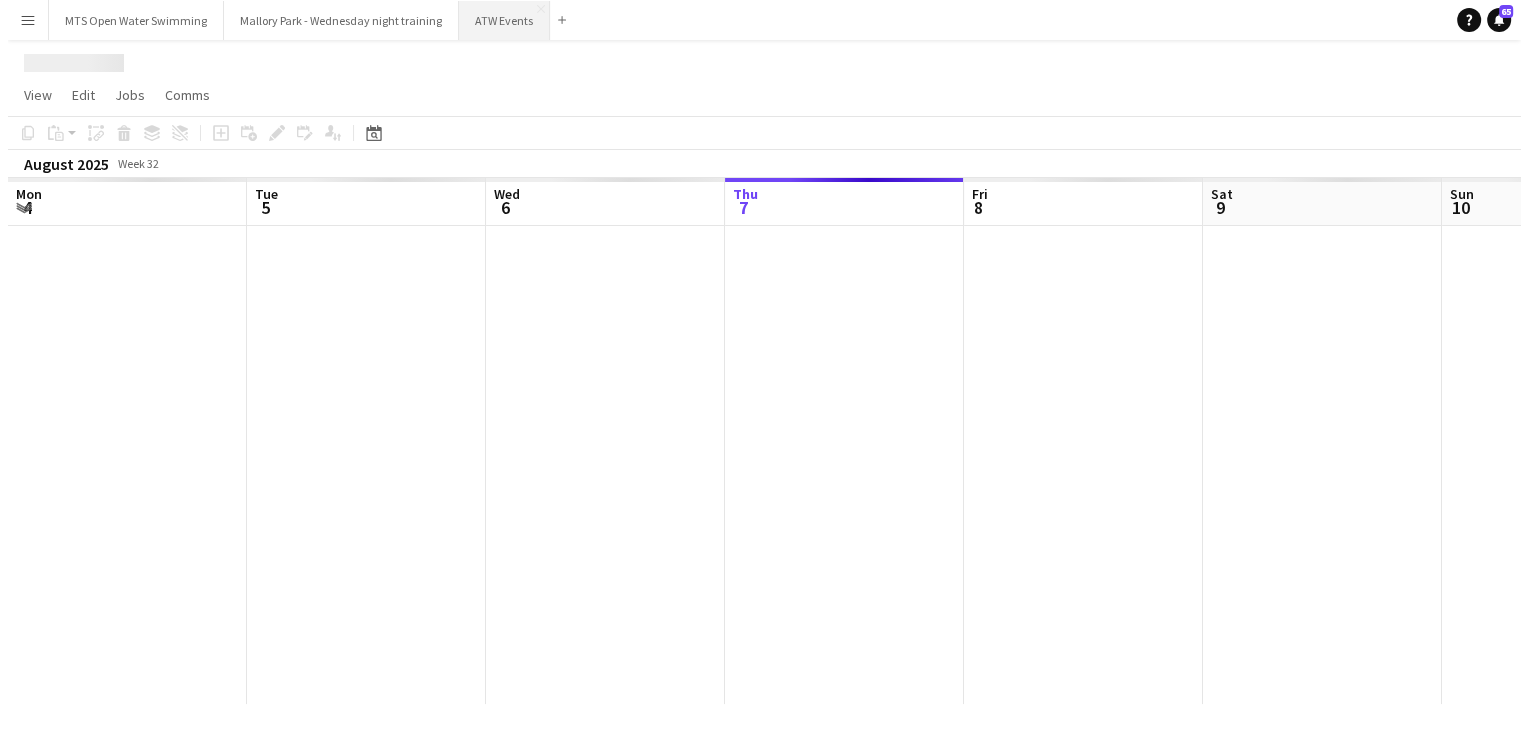 scroll, scrollTop: 0, scrollLeft: 0, axis: both 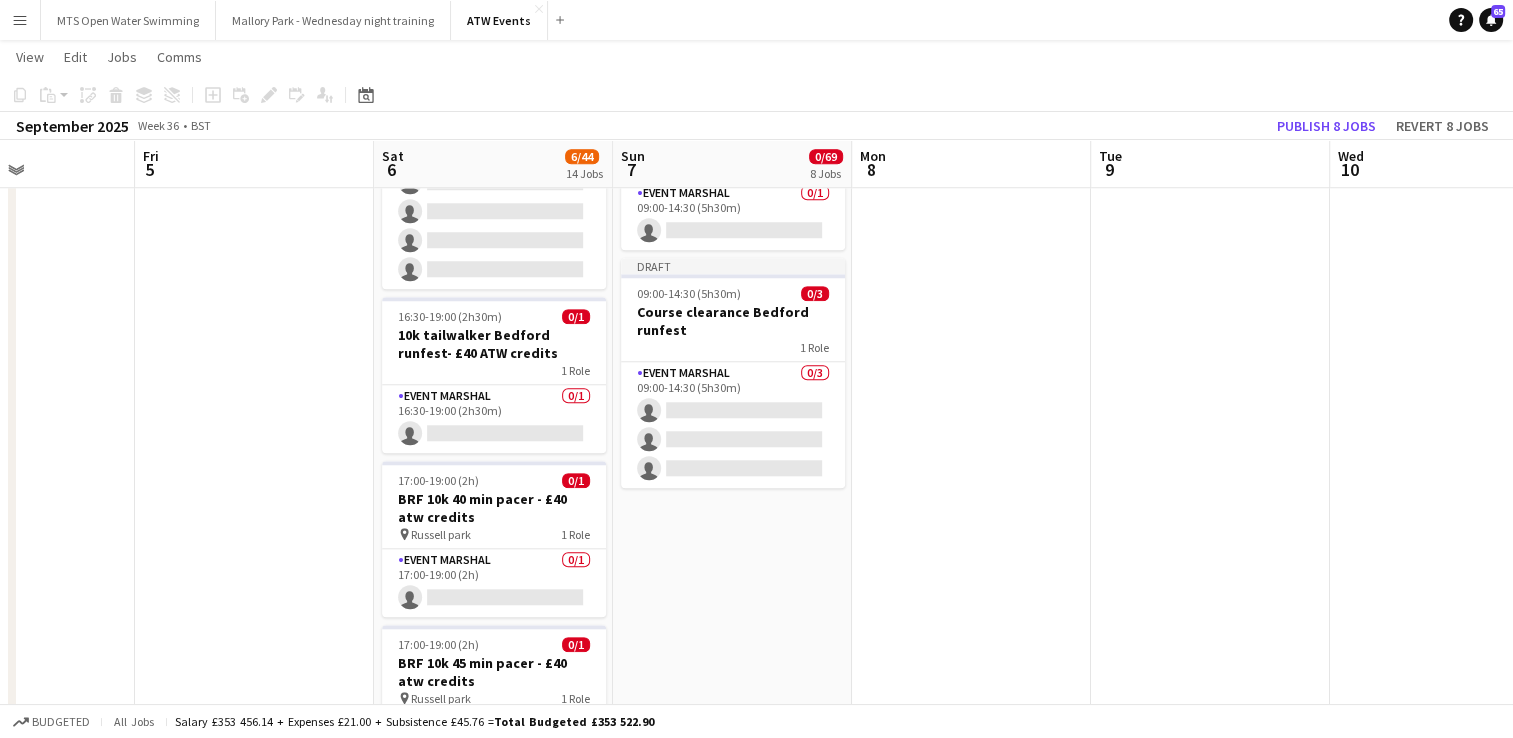 click on "Draft   07:30-16:45 (9h15m)    0/3   Bedford Running Festival Parking Marshal
pin
Longholme Way   1 Role   Event Marshal   0/3   07:30-16:45 (9h15m)
single-neutral-actions
single-neutral-actions
single-neutral-actions
Draft   07:45-14:30 (6h45m)    0/16   Bedford Running Festival HM and 20 miles registration baggagge and t- shirts
pin
Russell park   1 Role   Event Marshal   0/16   07:45-14:30 (6h45m)
single-neutral-actions
single-neutral-actions
single-neutral-actions
single-neutral-actions
single-neutral-actions
single-neutral-actions
single-neutral-actions" at bounding box center [732, -113] 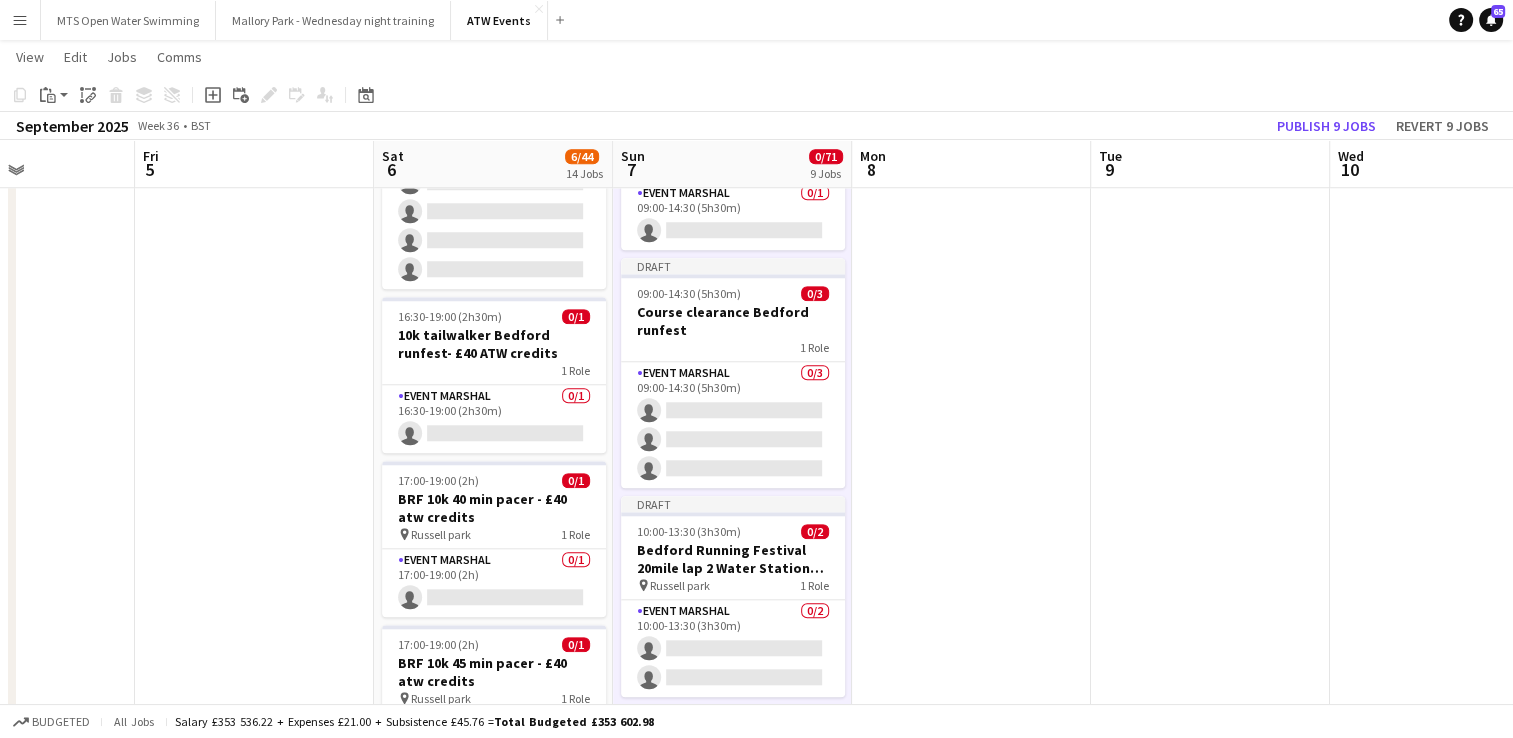 click on "Menu" at bounding box center [20, 20] 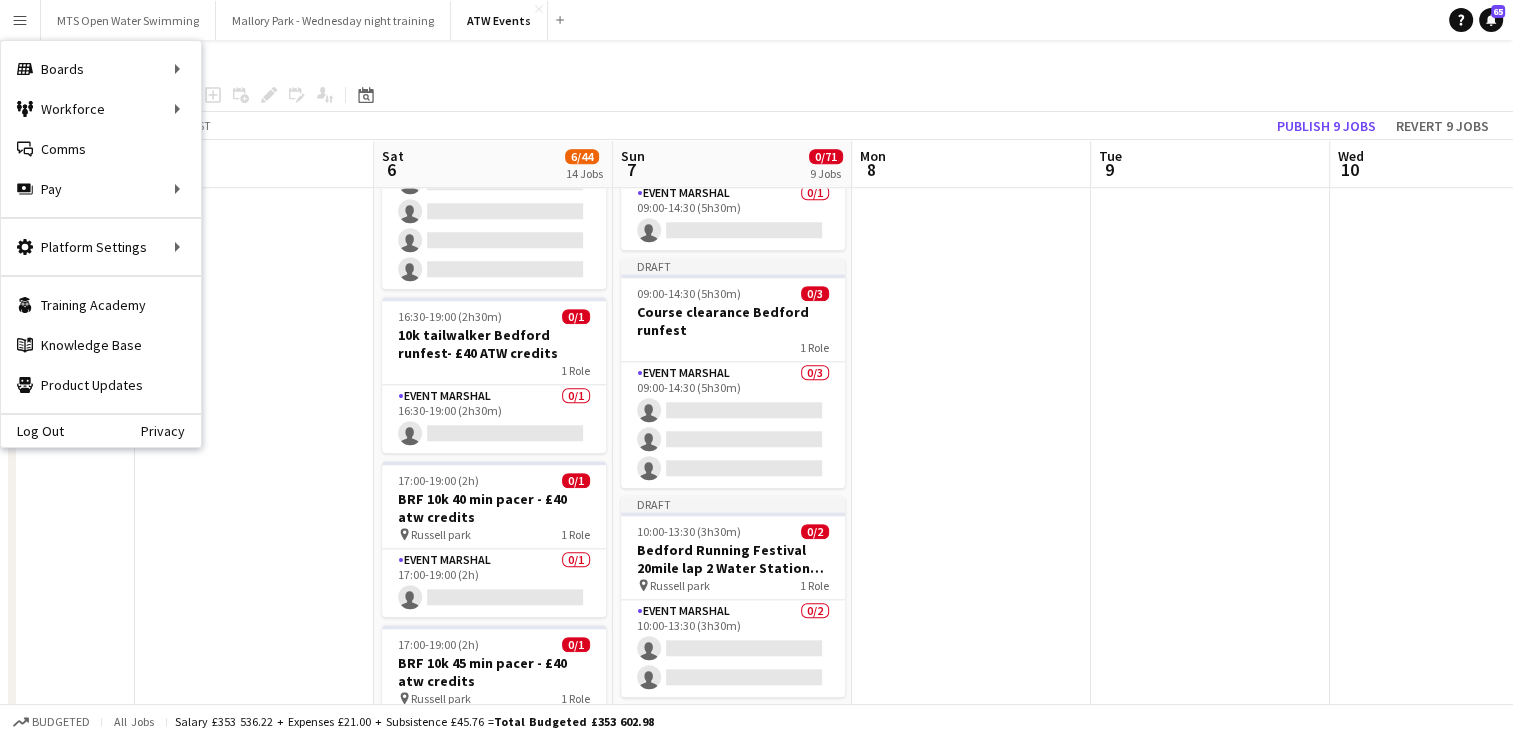 click at bounding box center [254, -113] 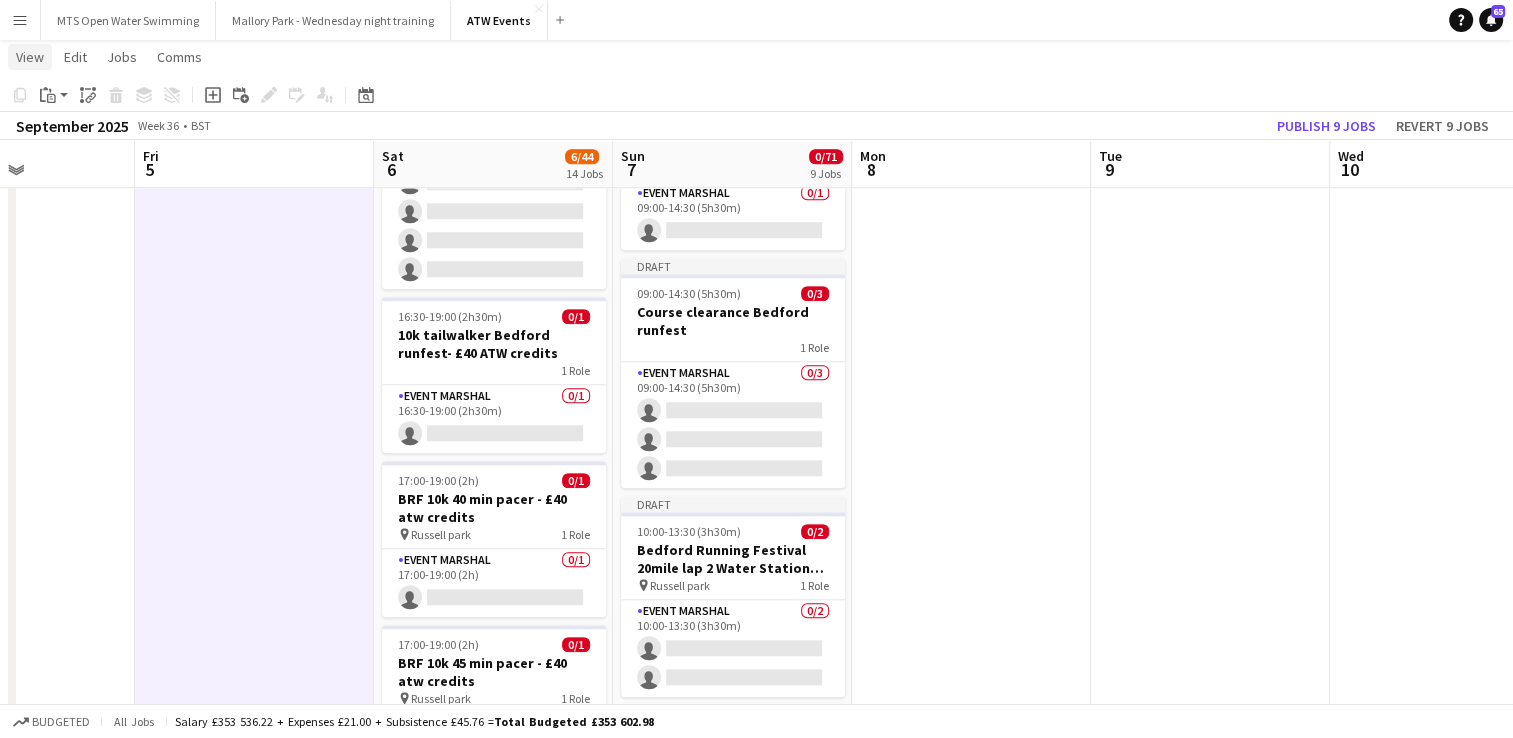 click on "View" 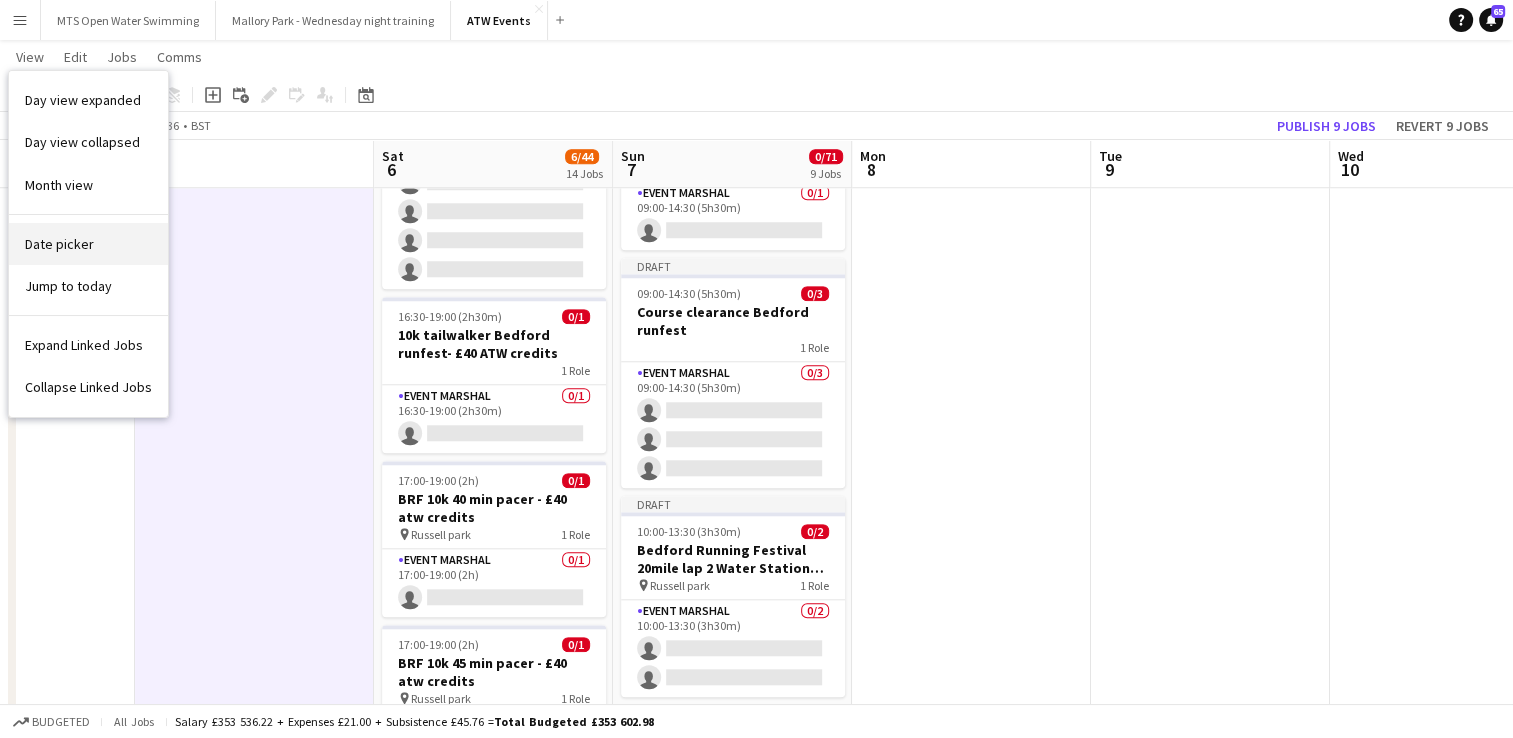 click on "Date picker" at bounding box center (59, 244) 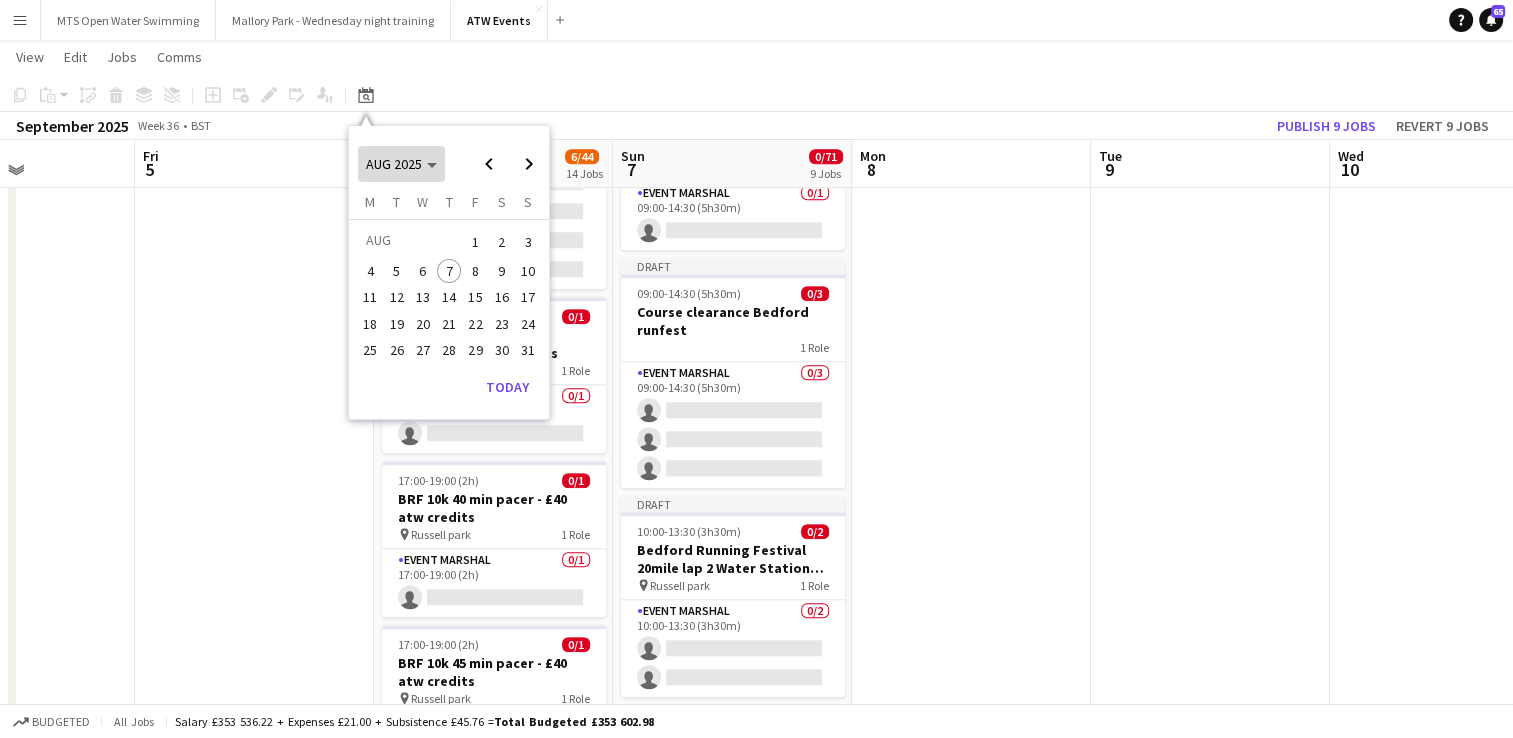 click on "AUG 2025" at bounding box center [394, 164] 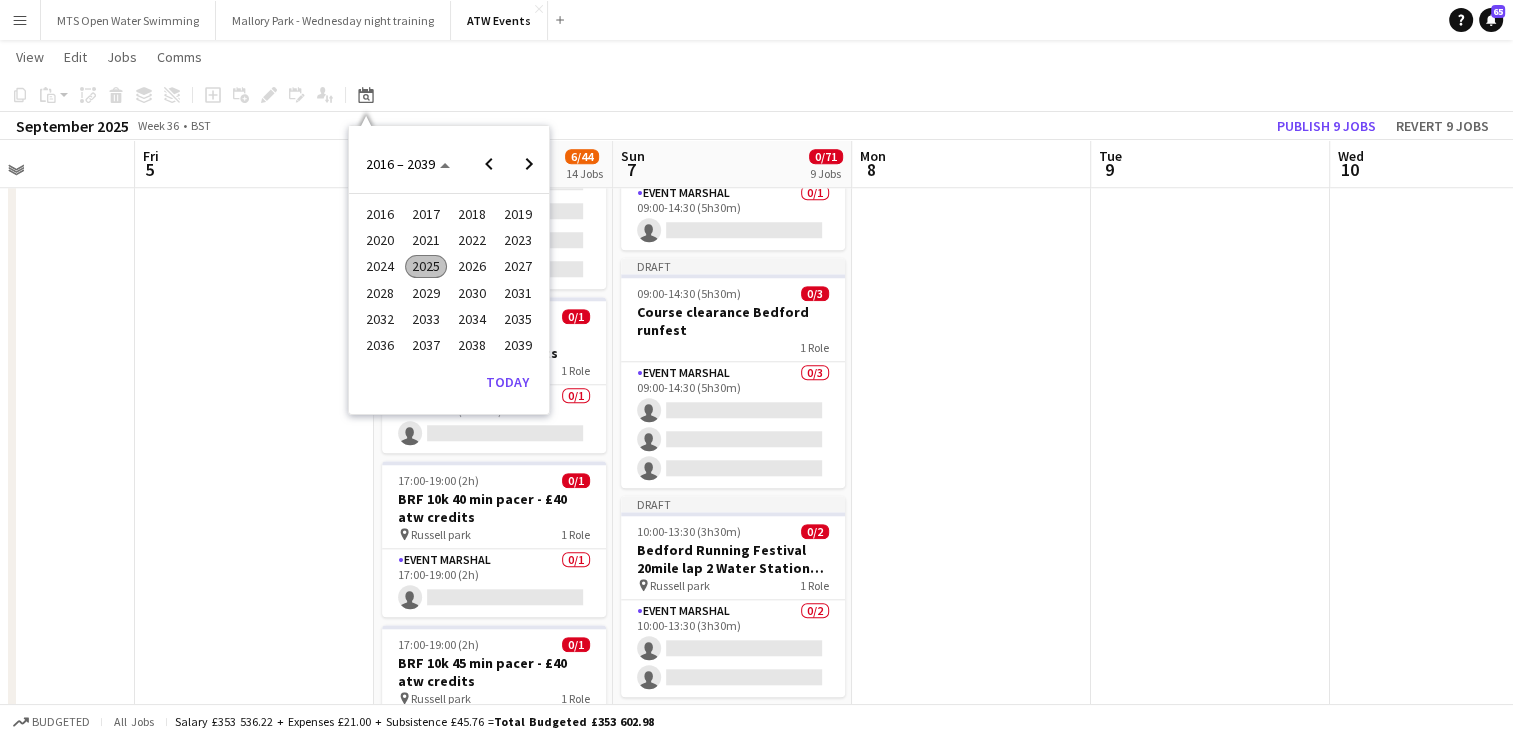 click on "2024" at bounding box center (379, 267) 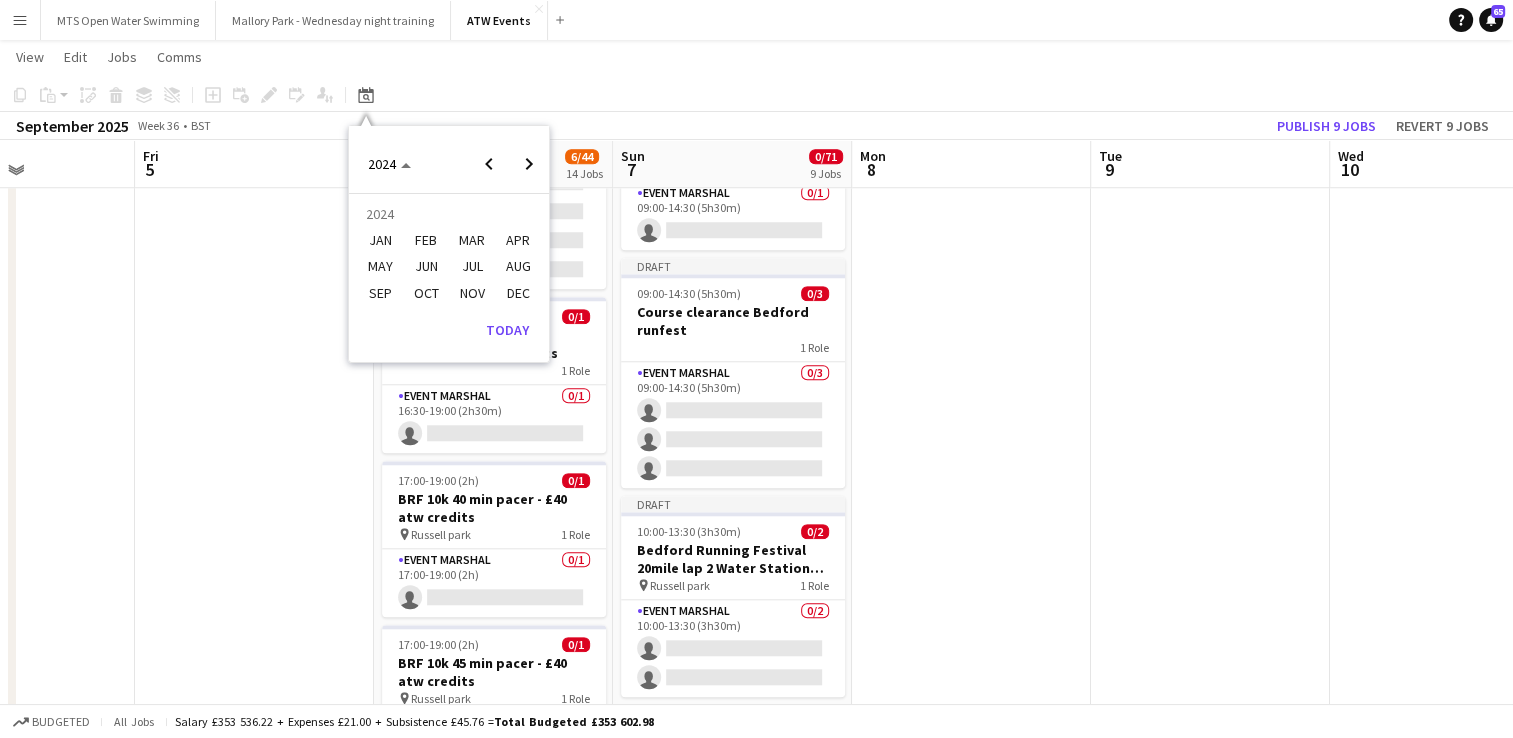 click on "SEP" at bounding box center [379, 293] 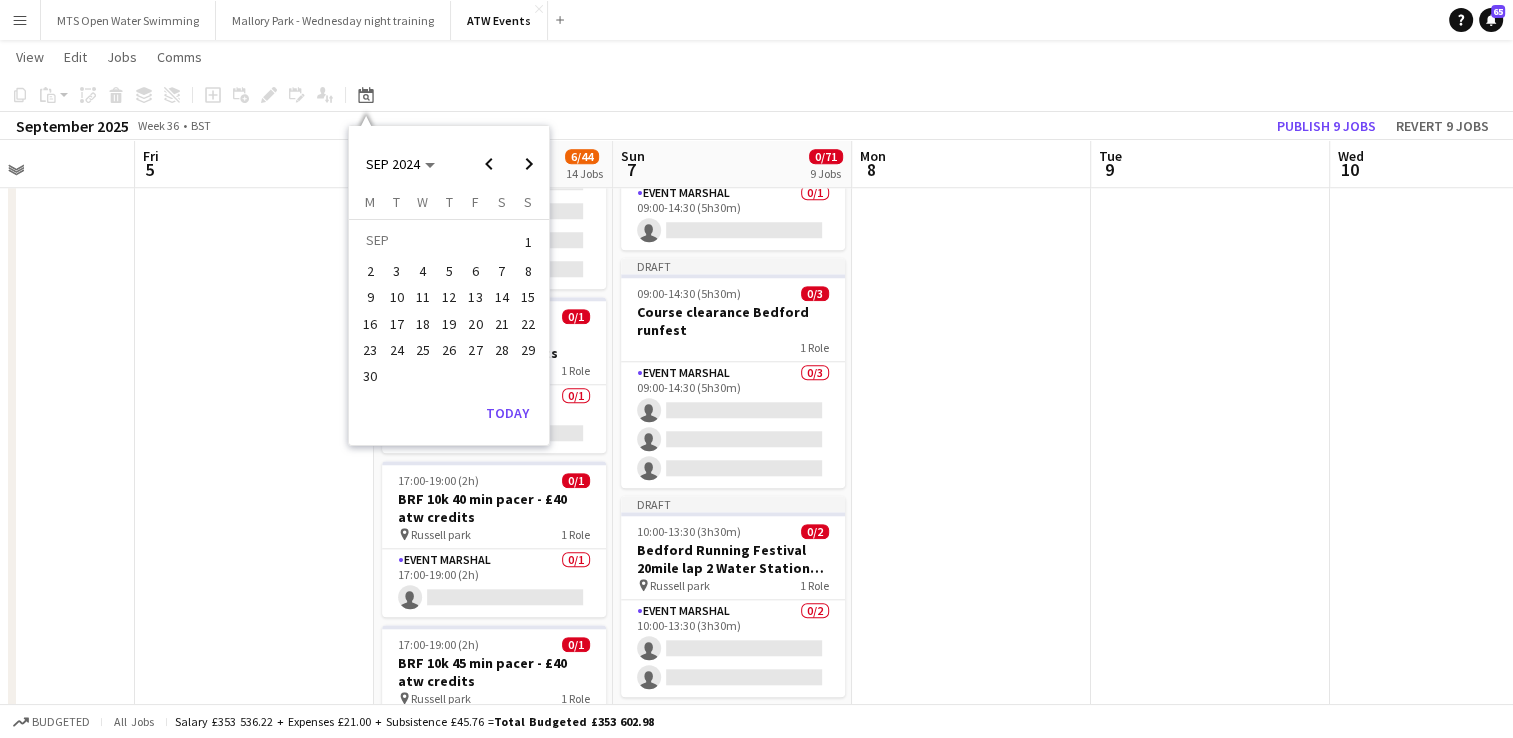 click on "8" at bounding box center [528, 271] 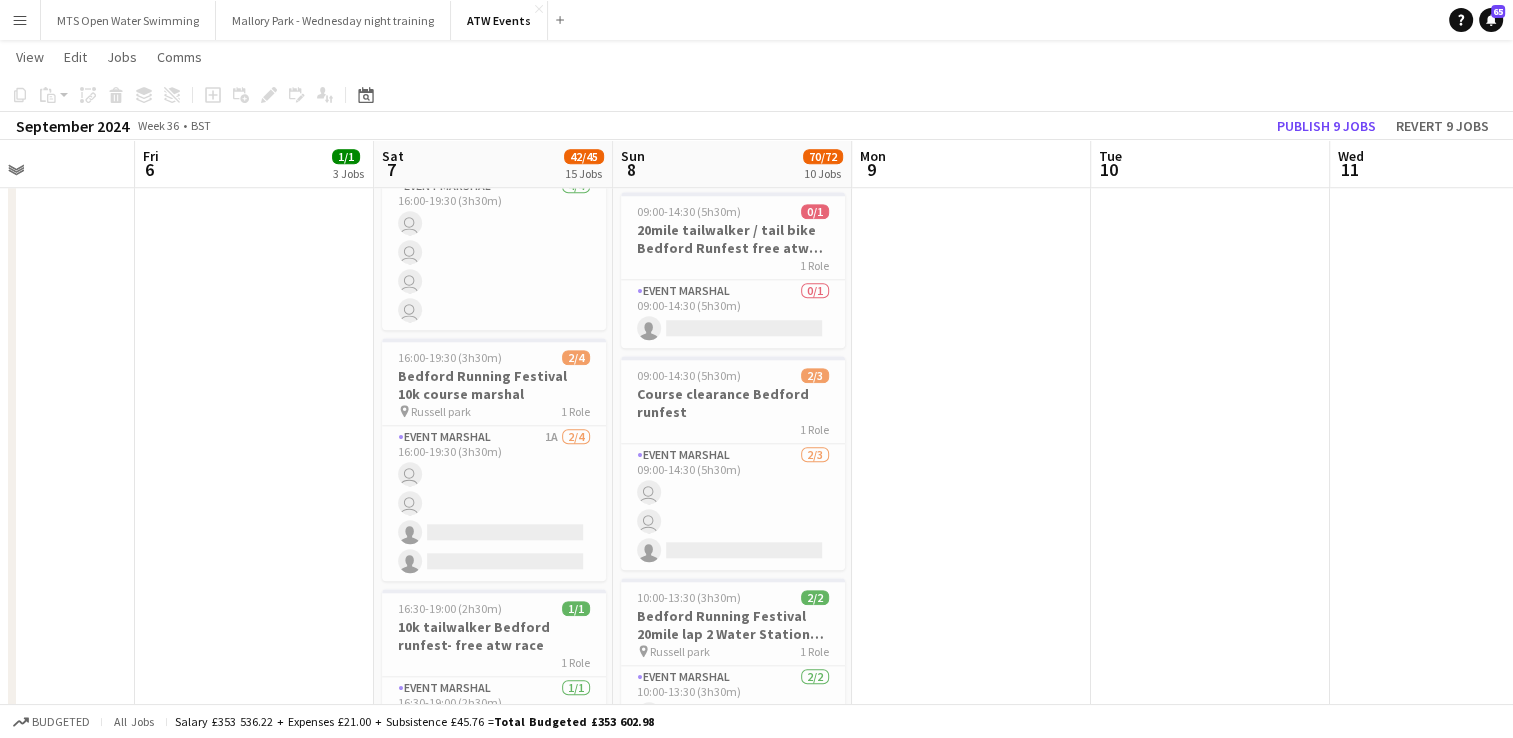scroll, scrollTop: 0, scrollLeft: 688, axis: horizontal 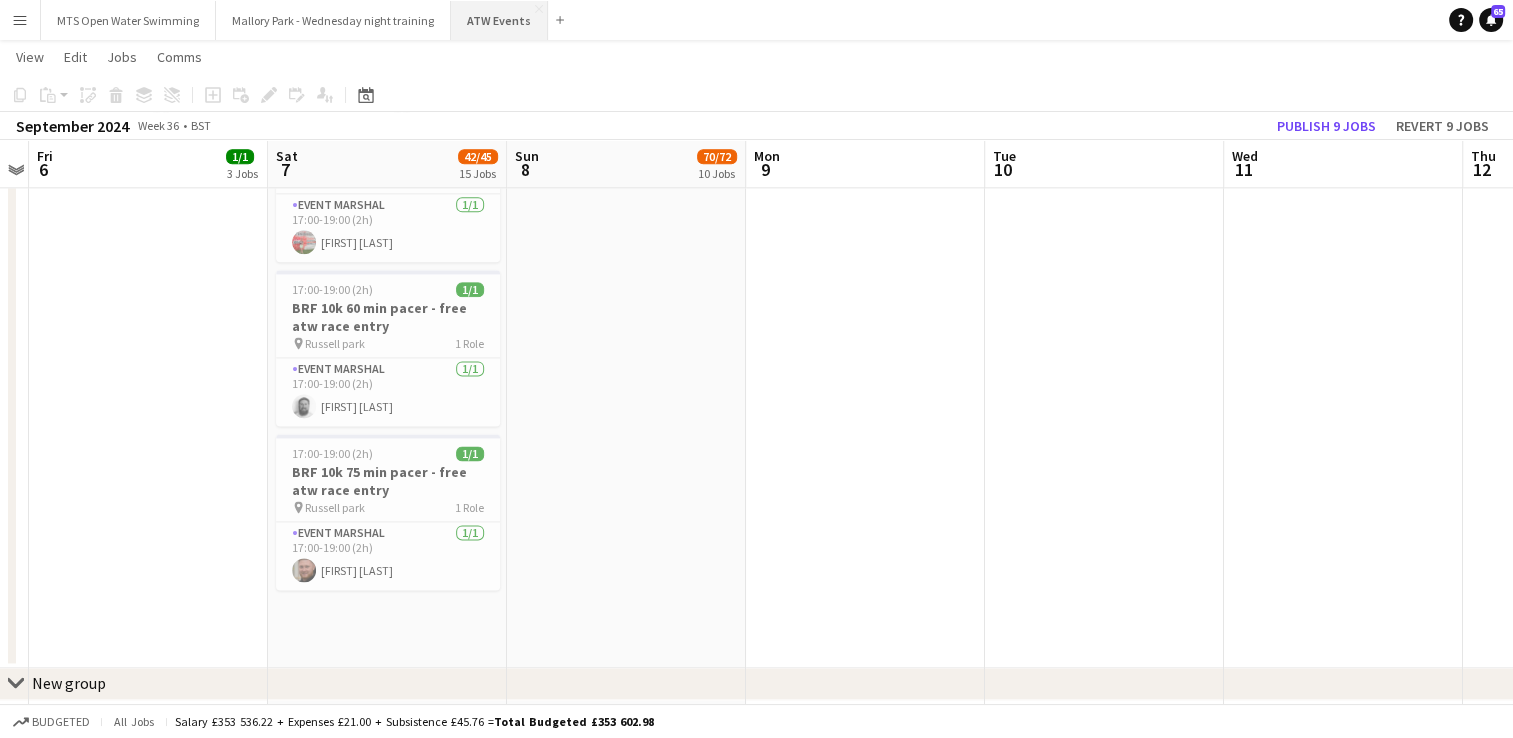 click on "ATW Events
Close" at bounding box center (499, 20) 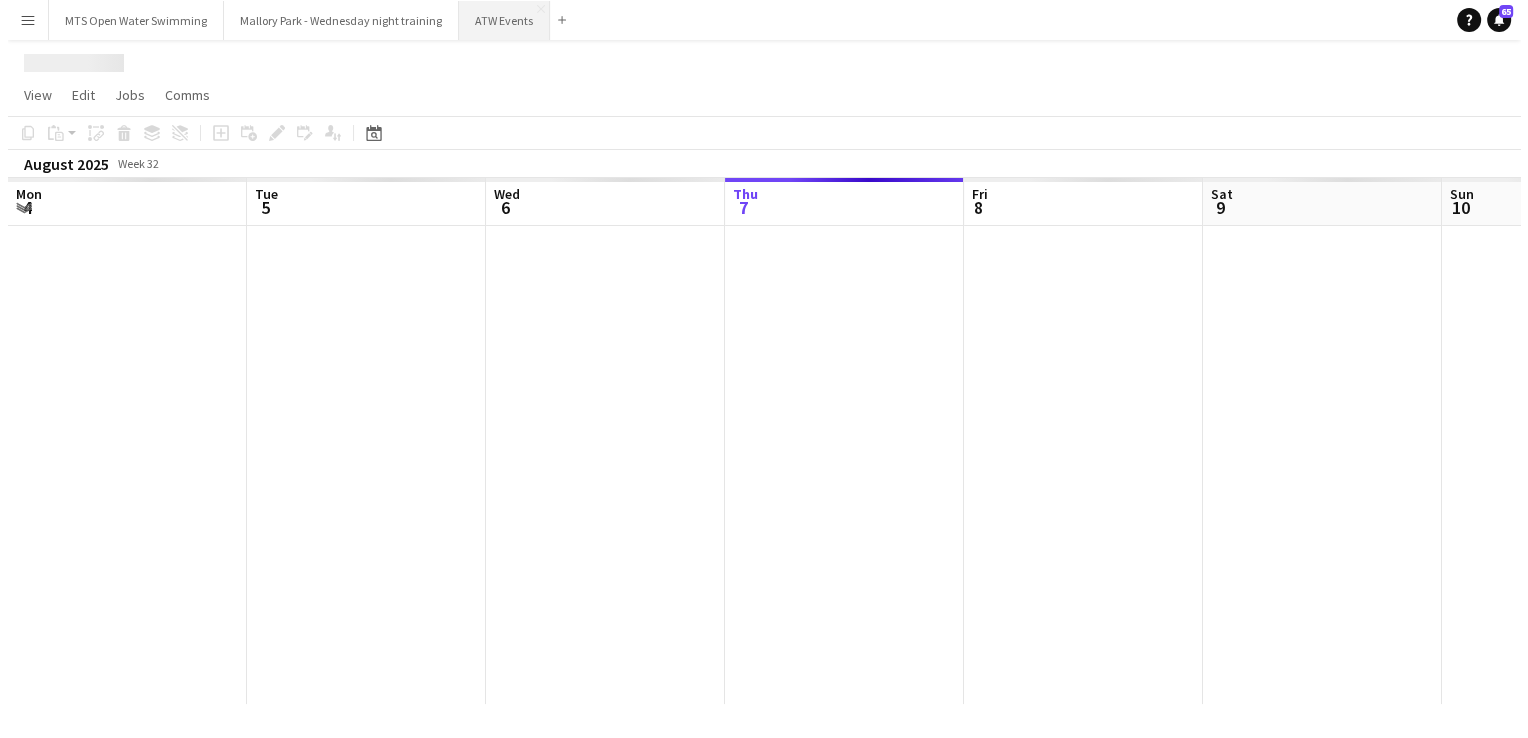 scroll, scrollTop: 0, scrollLeft: 0, axis: both 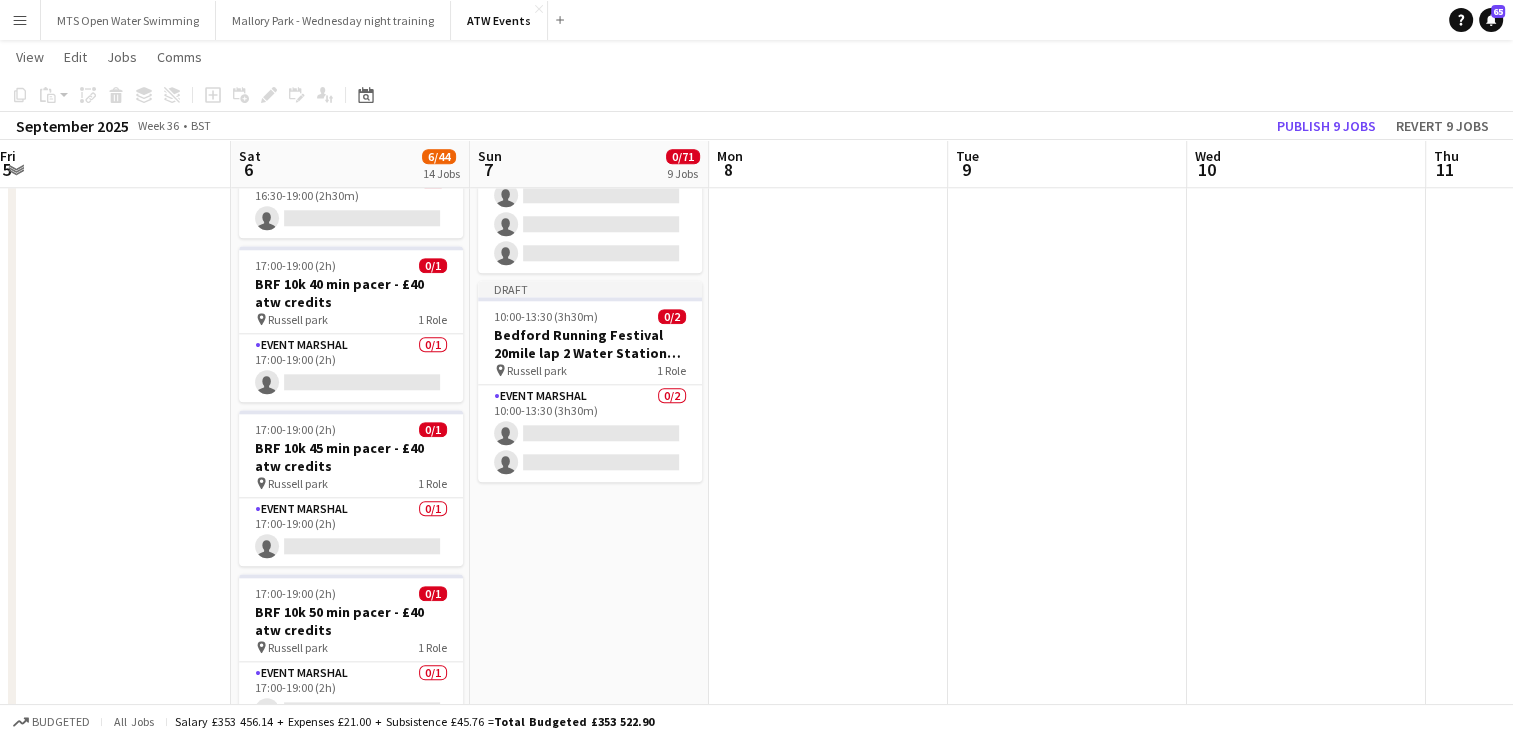 click on "Draft   07:30-16:45 (9h15m)    0/3   Bedford Running Festival Parking Marshal
pin
Longholme Way   1 Role   Event Marshal   0/3   07:30-16:45 (9h15m)
single-neutral-actions
single-neutral-actions
single-neutral-actions
Draft   07:45-14:30 (6h45m)    0/16   Bedford Running Festival HM and 20 miles registration baggagge and t- shirts
pin
Russell park   1 Role   Event Marshal   0/16   07:45-14:30 (6h45m)
single-neutral-actions
single-neutral-actions
single-neutral-actions
single-neutral-actions
single-neutral-actions
single-neutral-actions
single-neutral-actions" at bounding box center (589, -328) 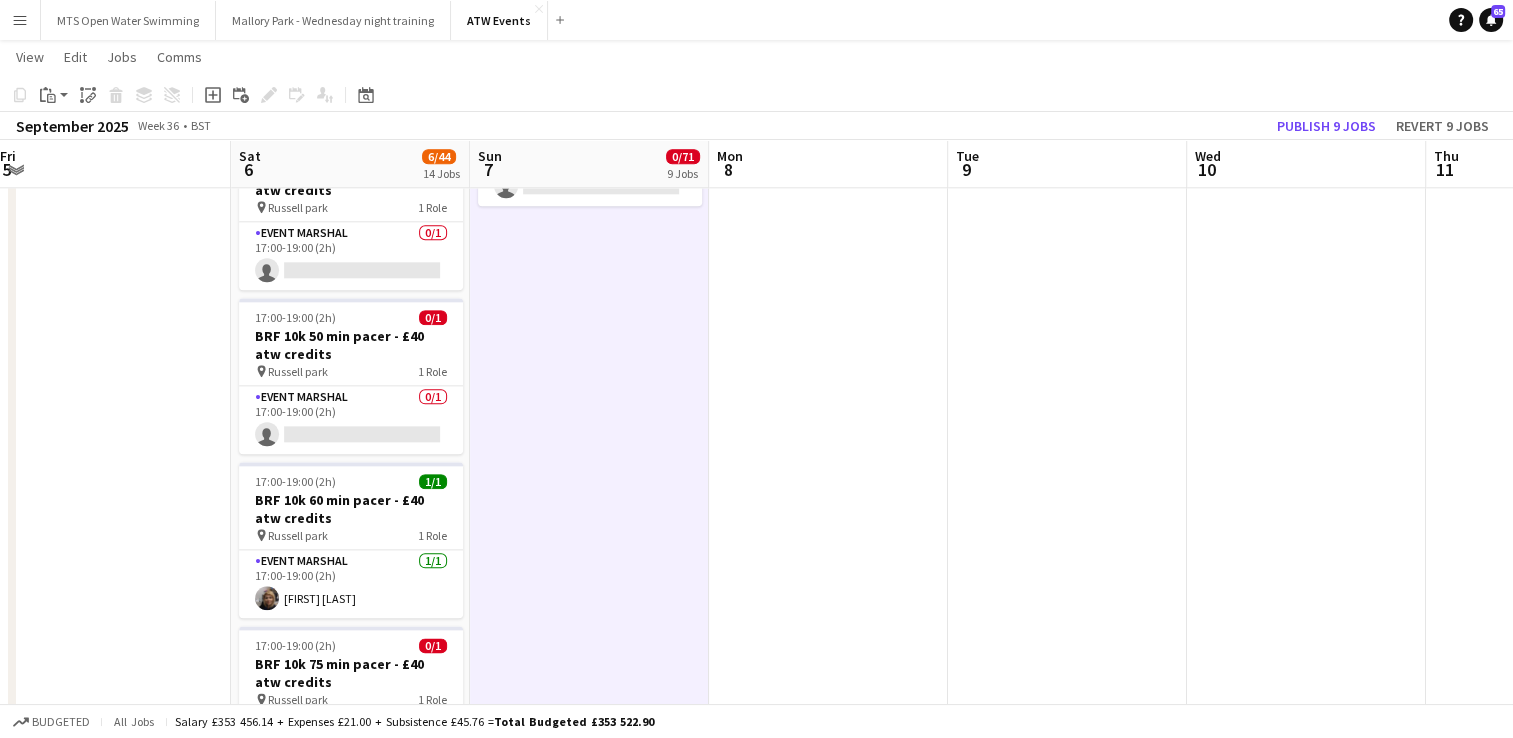 scroll, scrollTop: 2288, scrollLeft: 0, axis: vertical 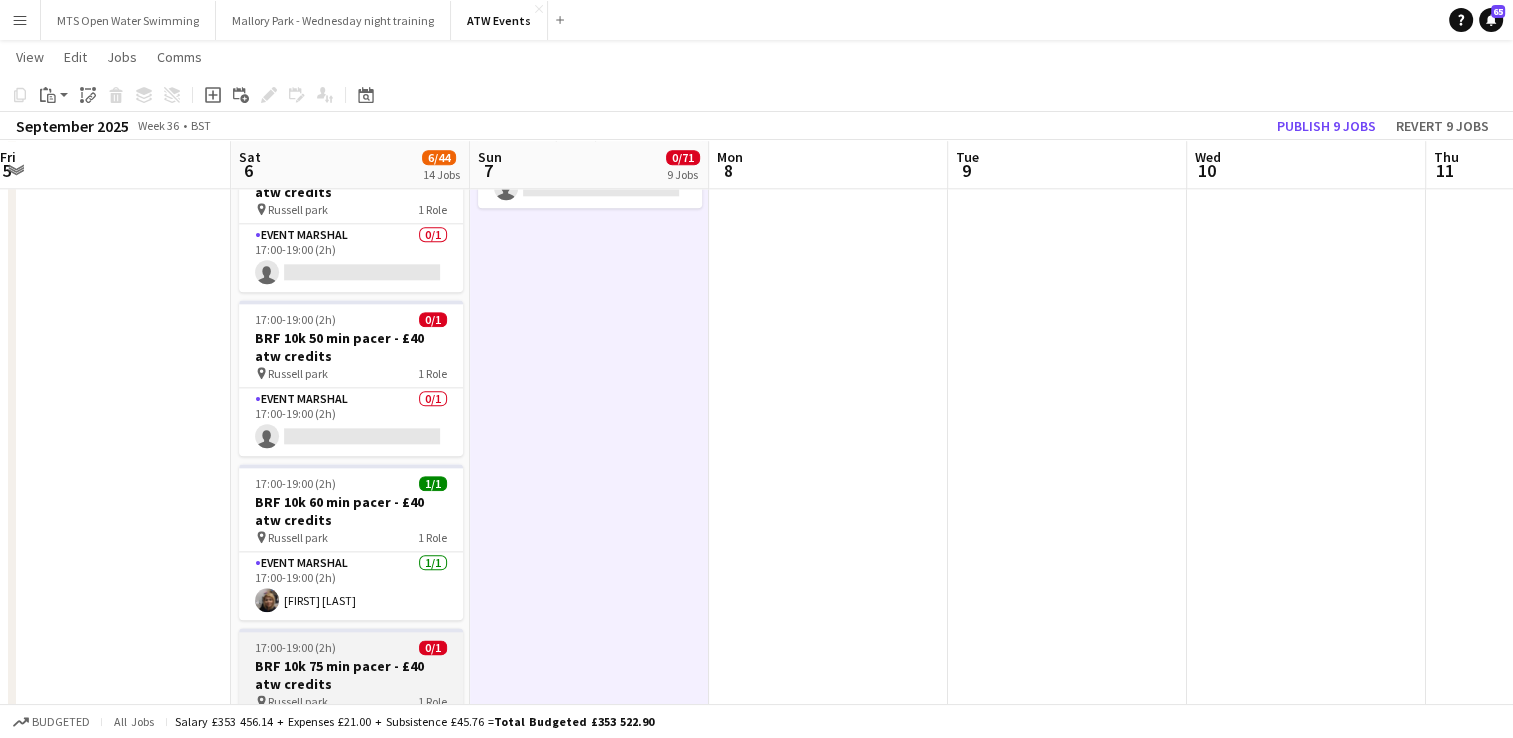 click on "17:00-19:00 (2h)" at bounding box center [295, 647] 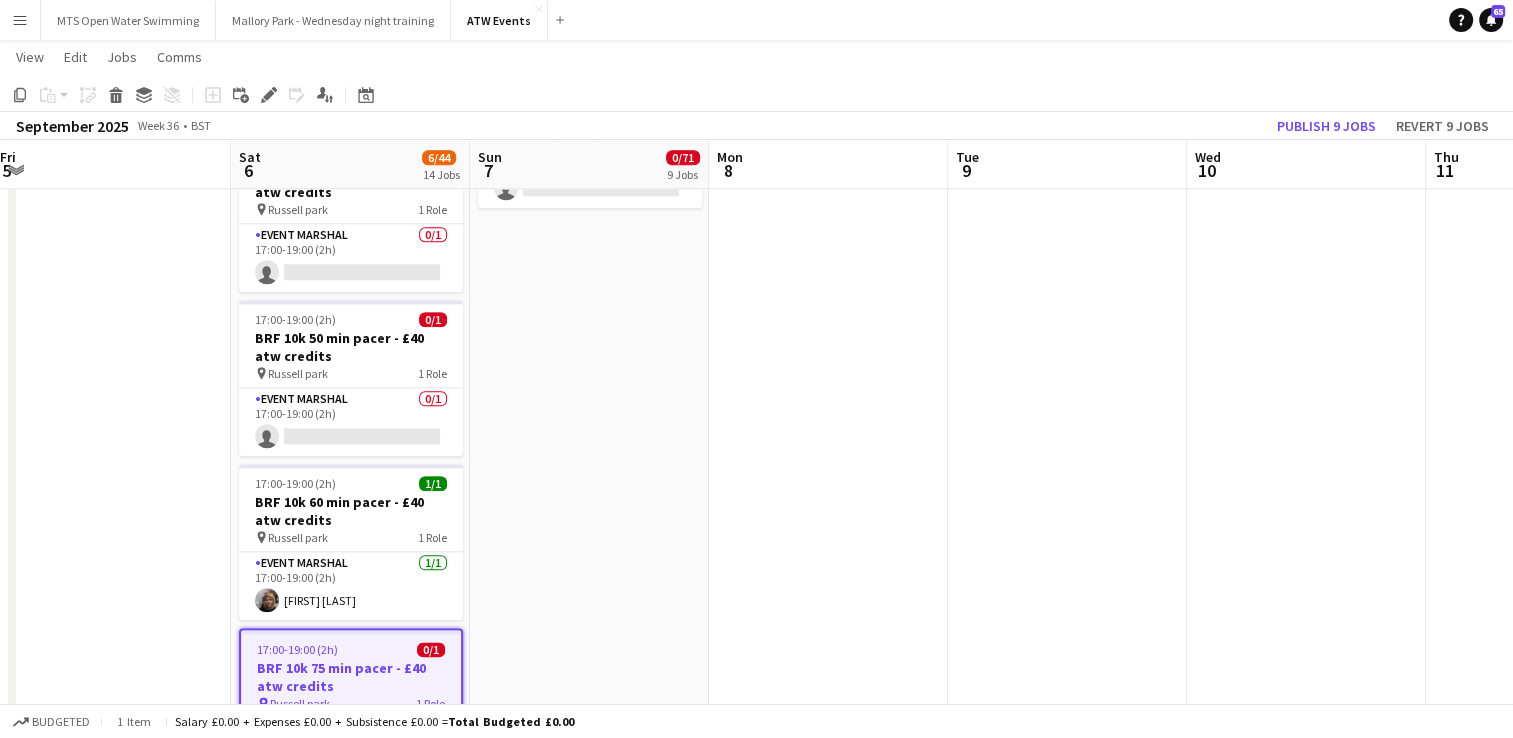 click on "Draft   07:30-16:45 (9h15m)    0/3   Bedford Running Festival Parking Marshal
pin
Longholme Way   1 Role   Event Marshal   0/3   07:30-16:45 (9h15m)
single-neutral-actions
single-neutral-actions
single-neutral-actions
Draft   07:45-14:30 (6h45m)    0/16   Bedford Running Festival HM and 20 miles registration baggagge and t- shirts
pin
Russell park   1 Role   Event Marshal   0/16   07:45-14:30 (6h45m)
single-neutral-actions
single-neutral-actions
single-neutral-actions
single-neutral-actions
single-neutral-actions
single-neutral-actions
single-neutral-actions" at bounding box center [589, -602] 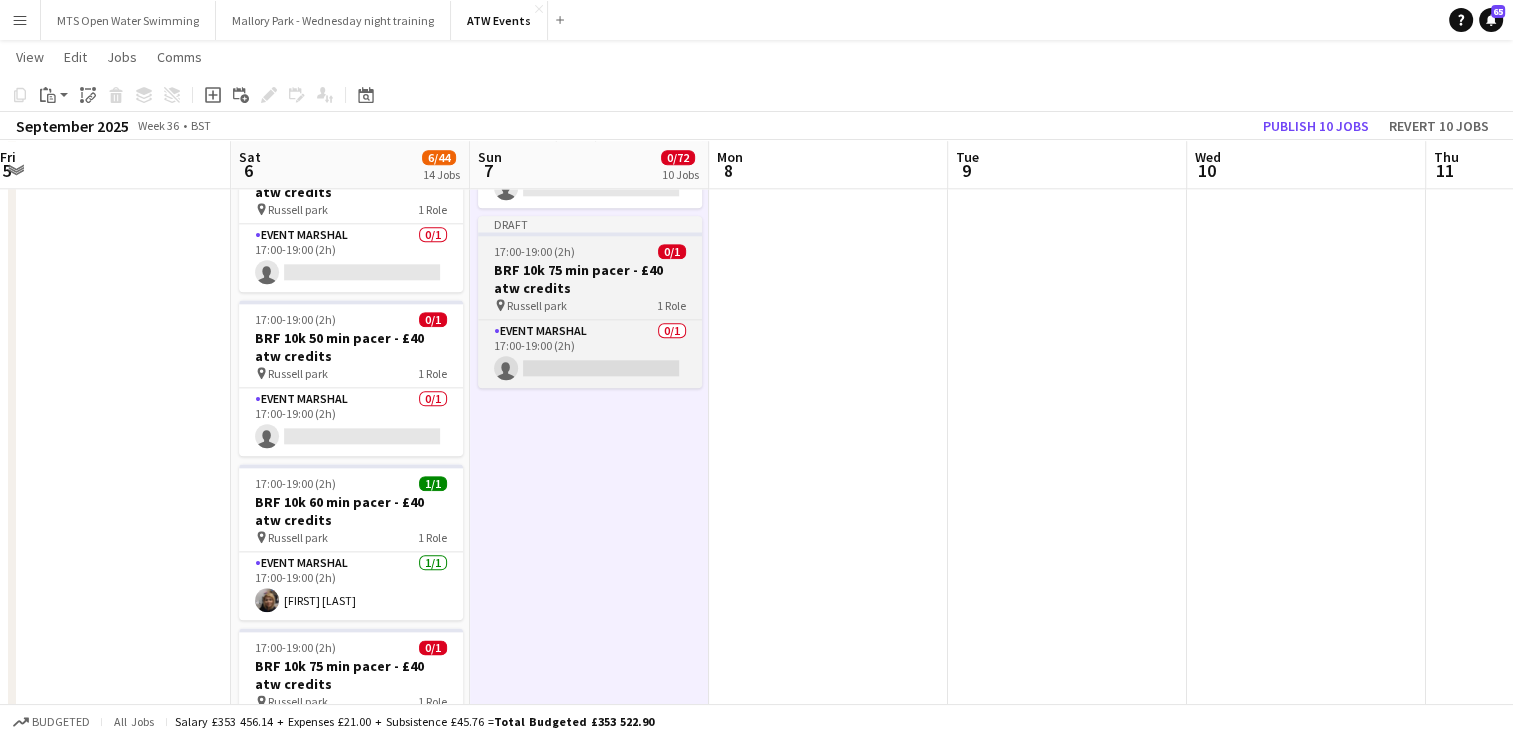 click on "BRF 10k 75 min pacer -  £40 atw credits" at bounding box center [590, 279] 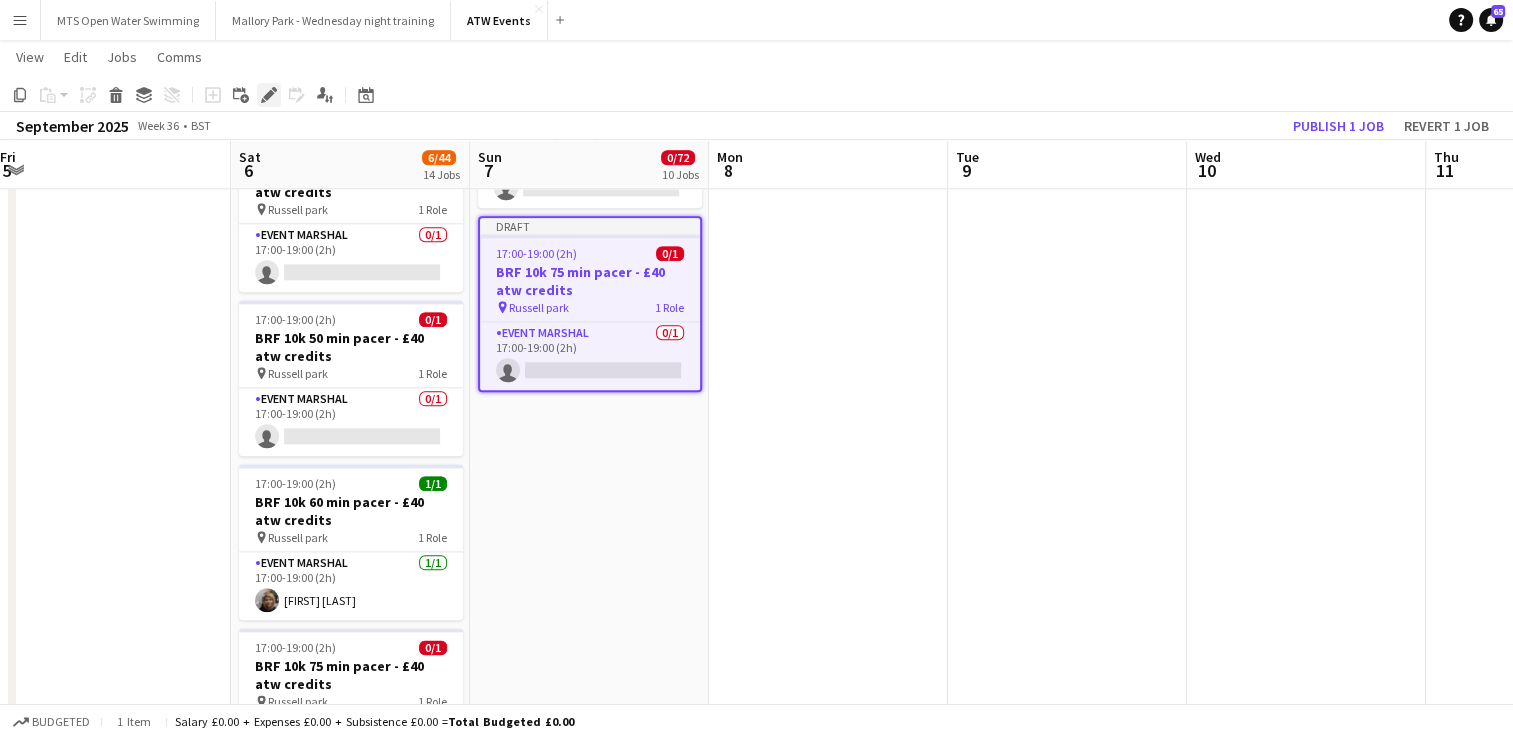 click on "Edit" 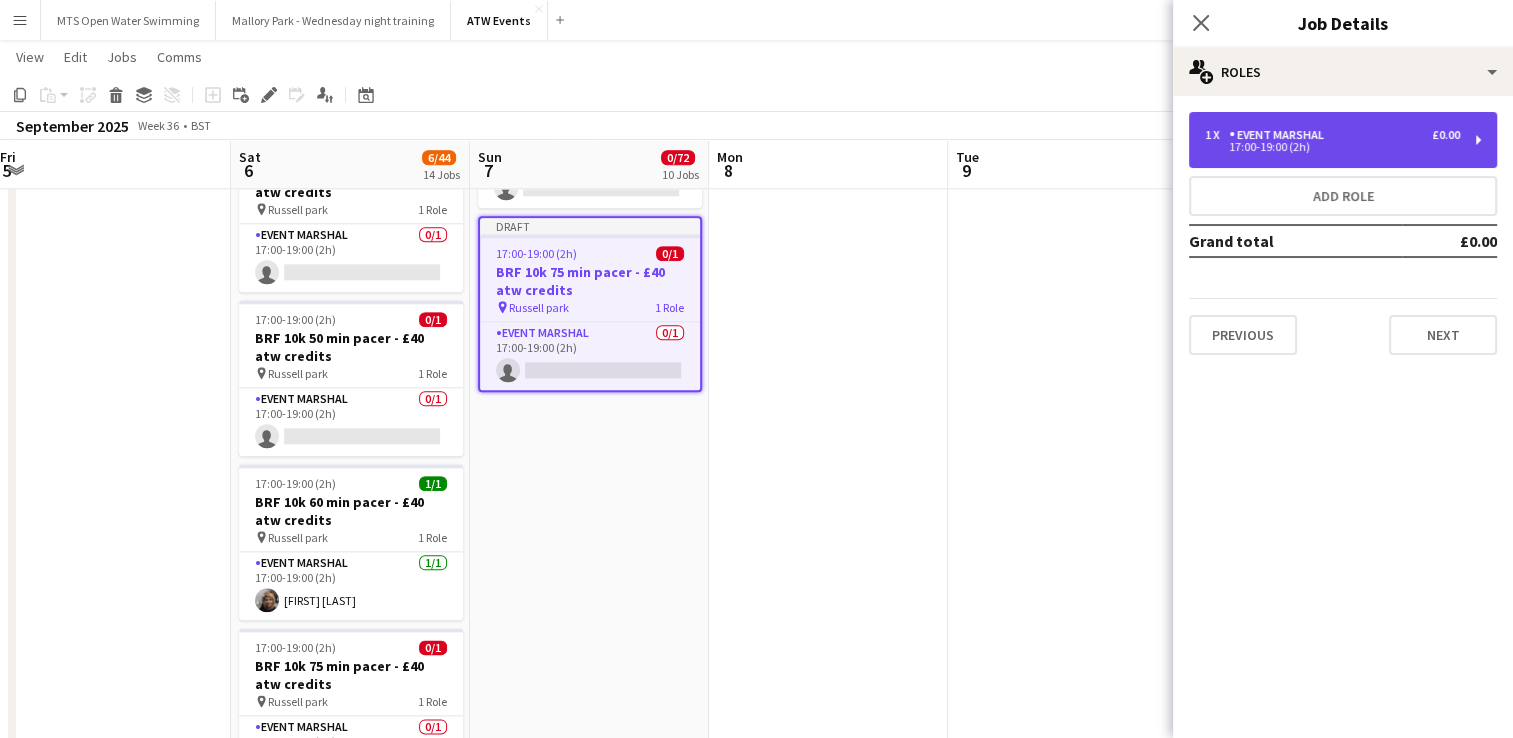 click on "1 x   Event Marshal   £0.00   17:00-19:00 (2h)" at bounding box center [1343, 140] 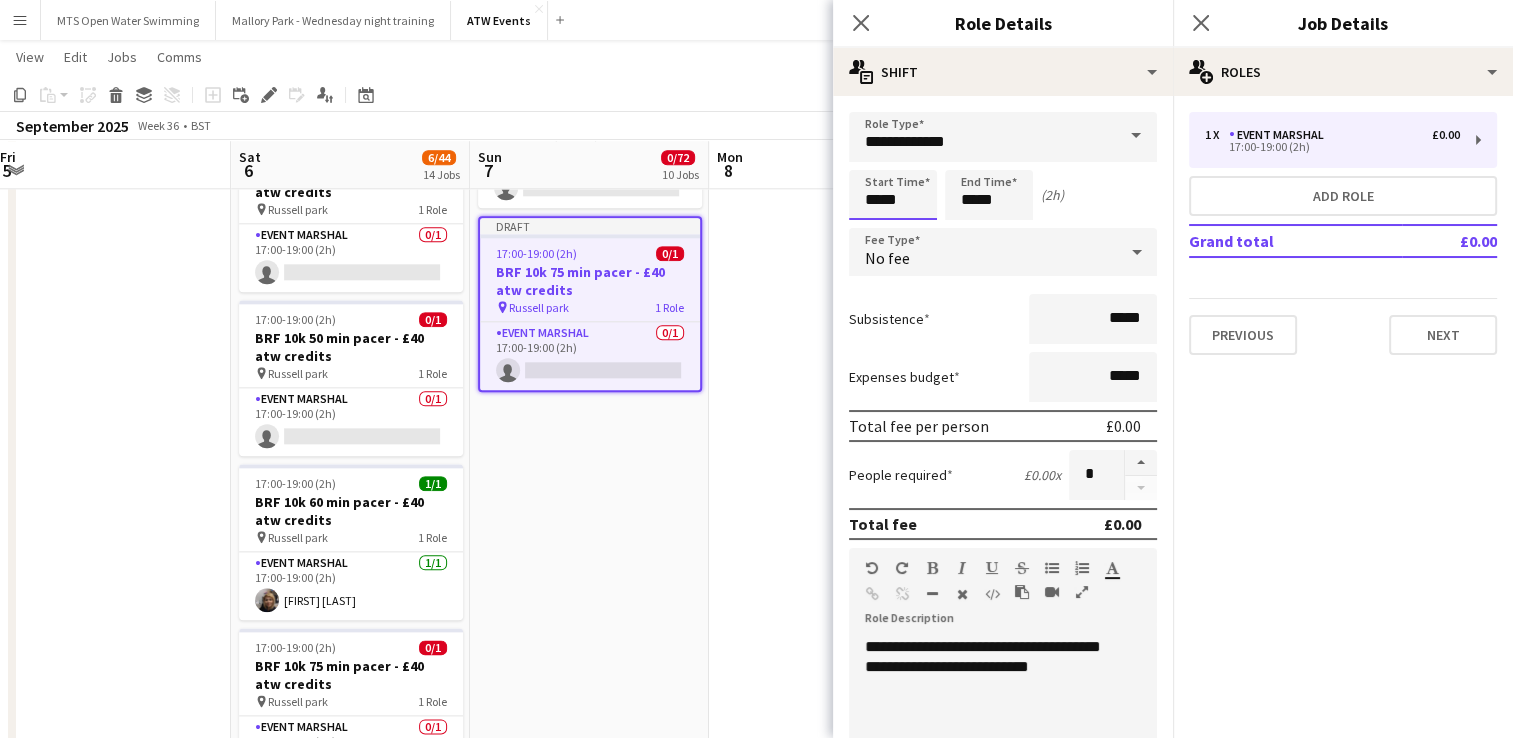 click on "*****" at bounding box center [893, 195] 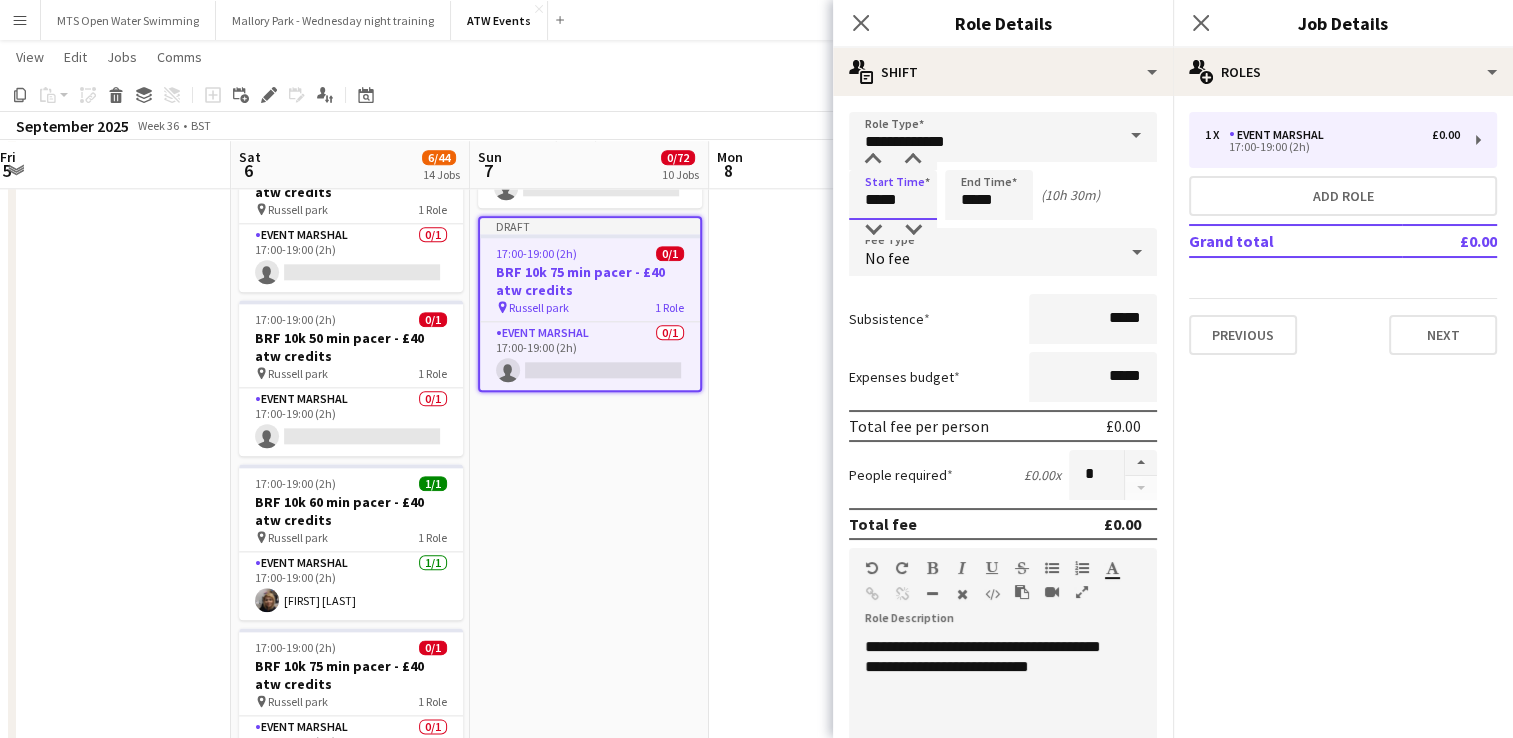 type on "*****" 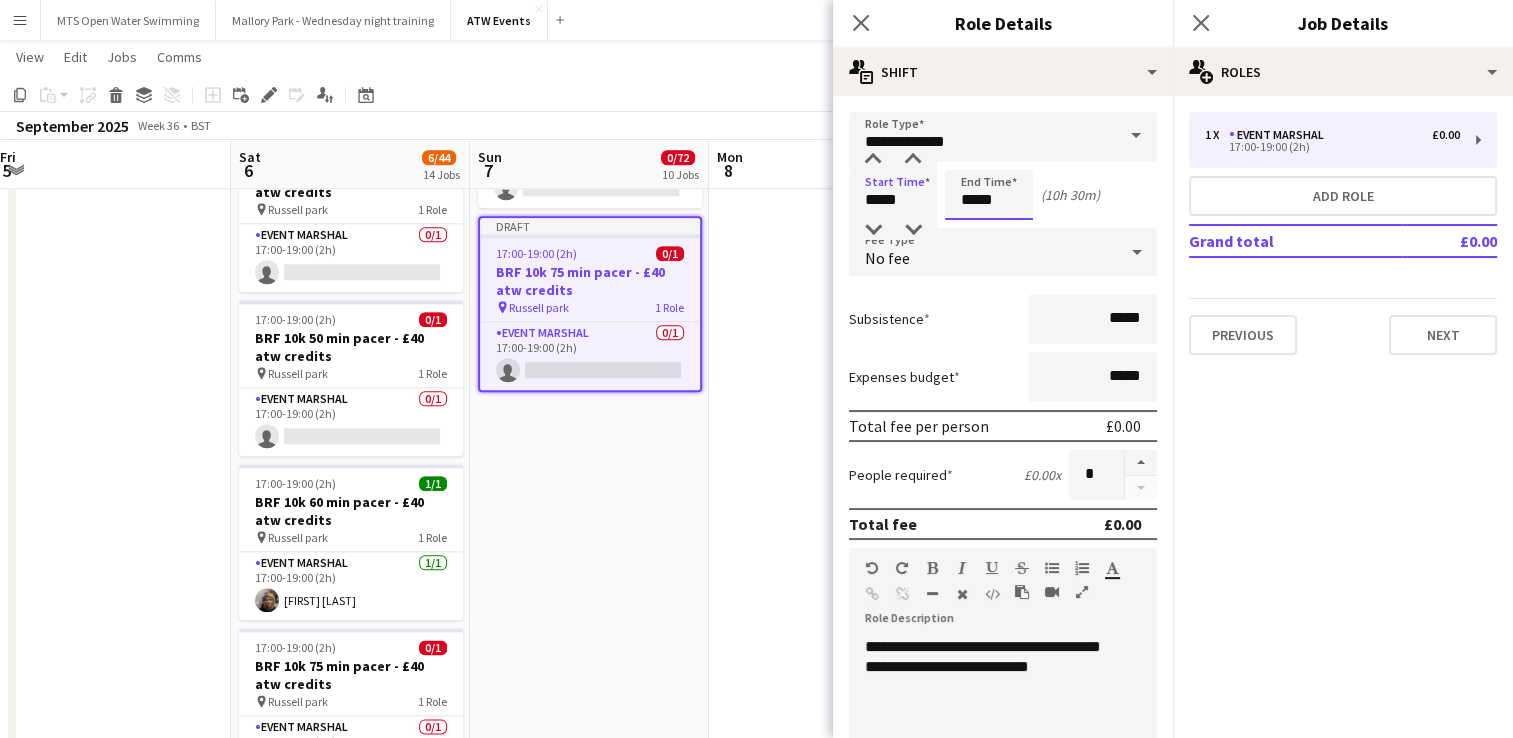 click on "*****" at bounding box center (989, 195) 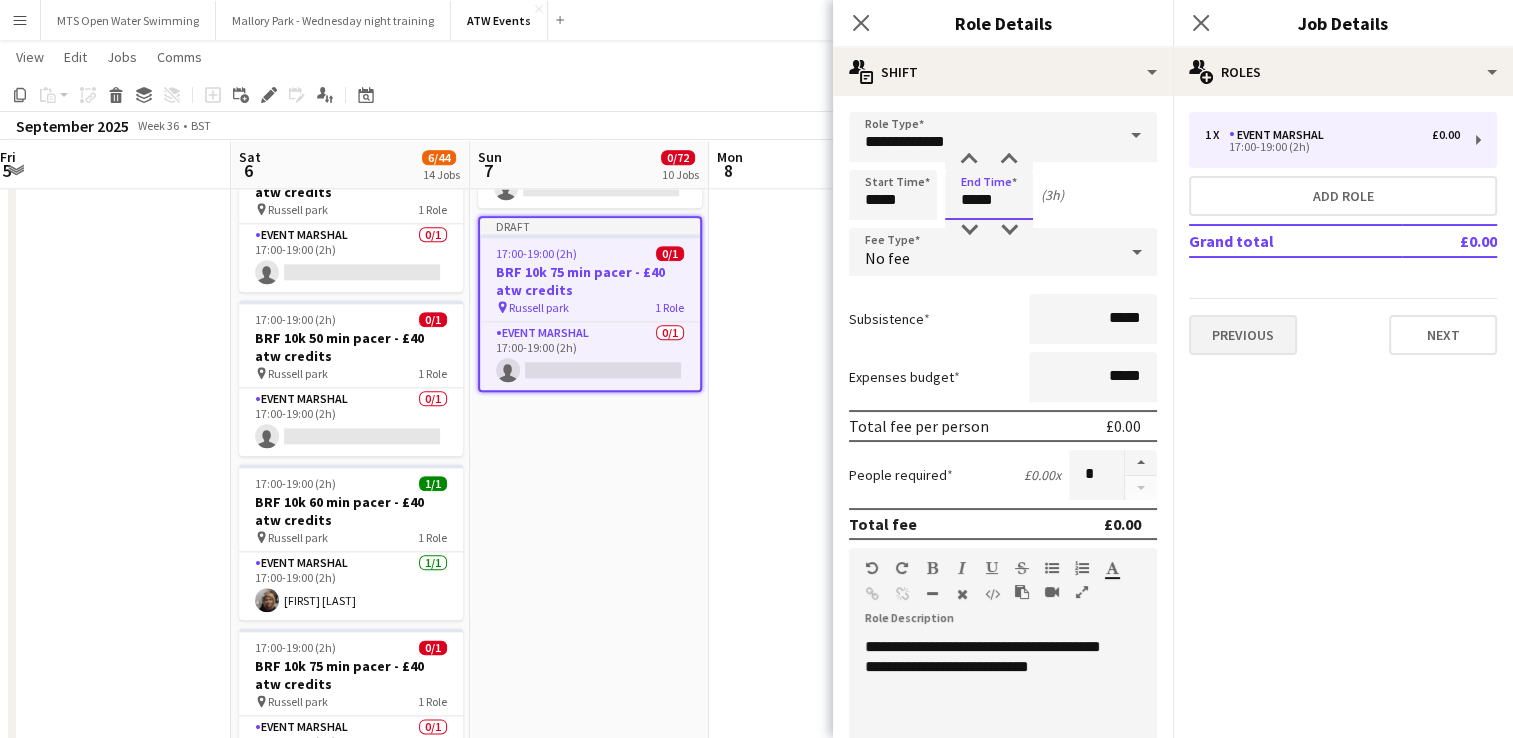type on "*****" 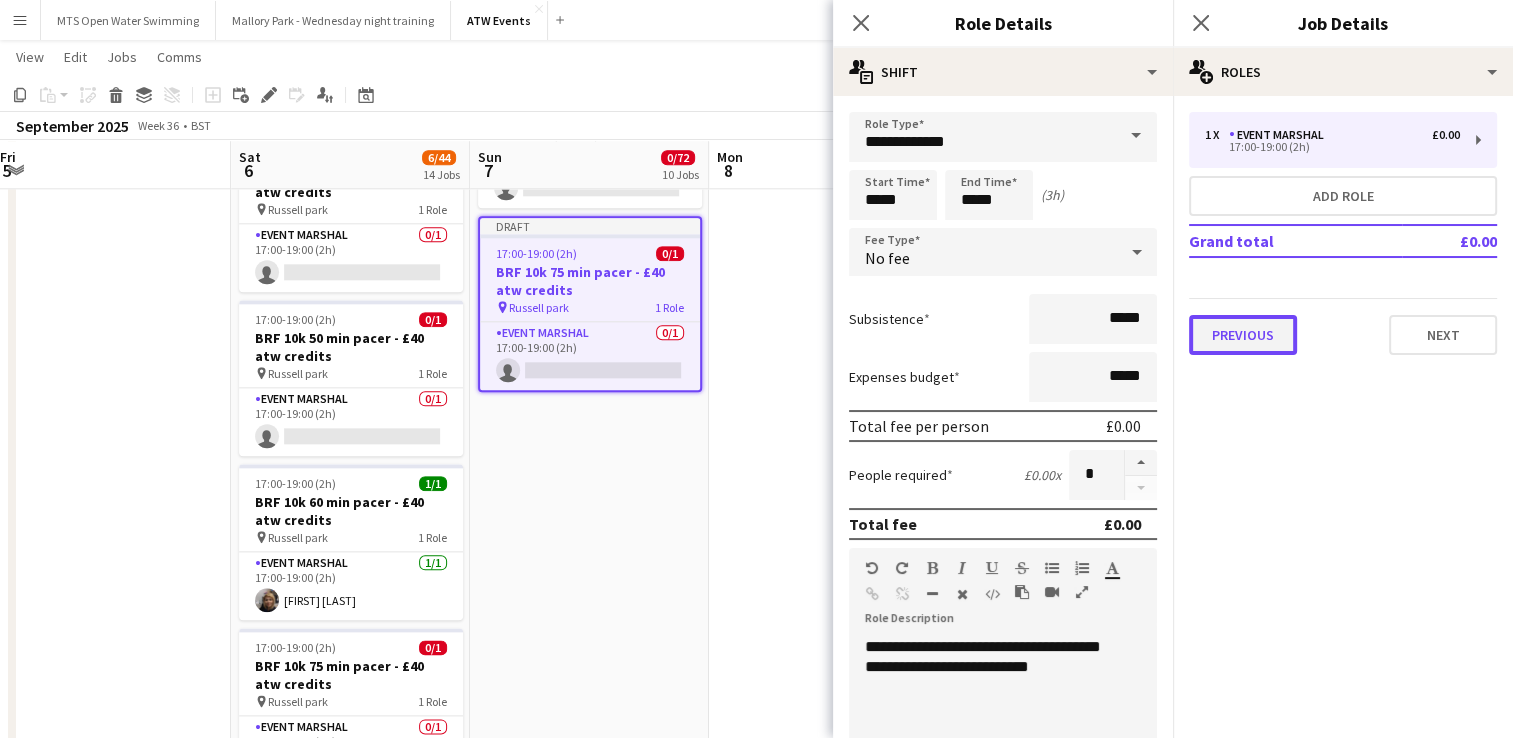 click on "Previous" at bounding box center [1243, 335] 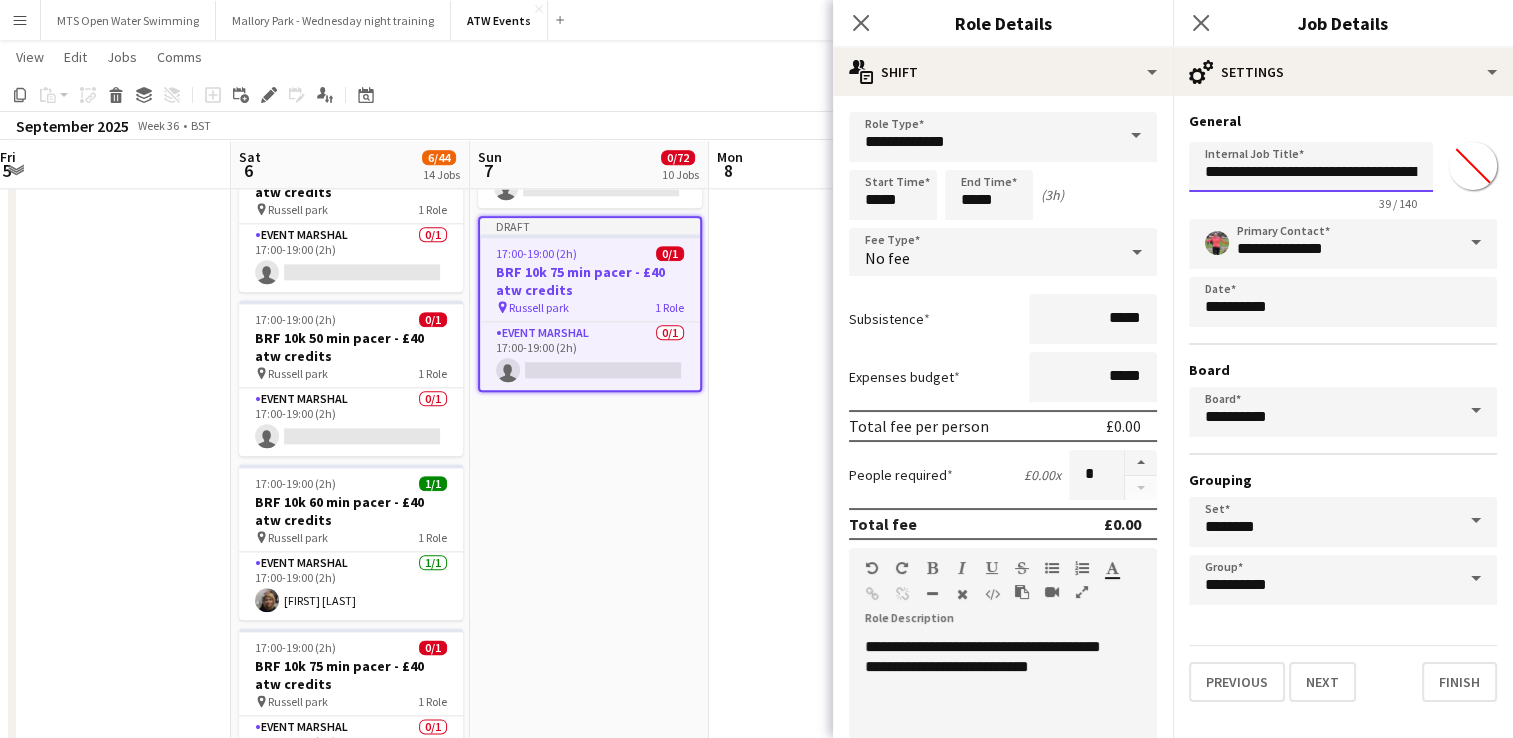 click on "**********" at bounding box center (1311, 167) 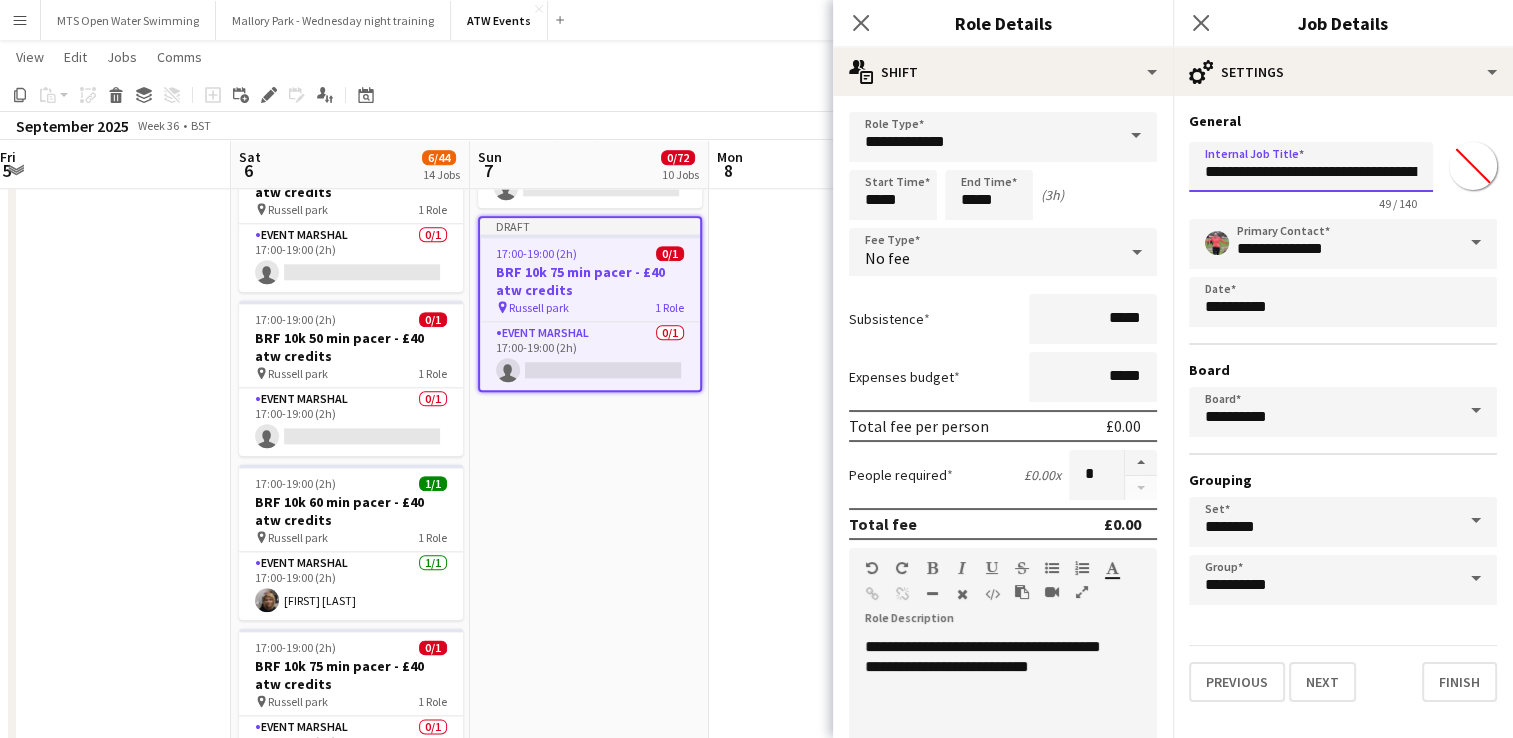 click on "**********" at bounding box center [1311, 167] 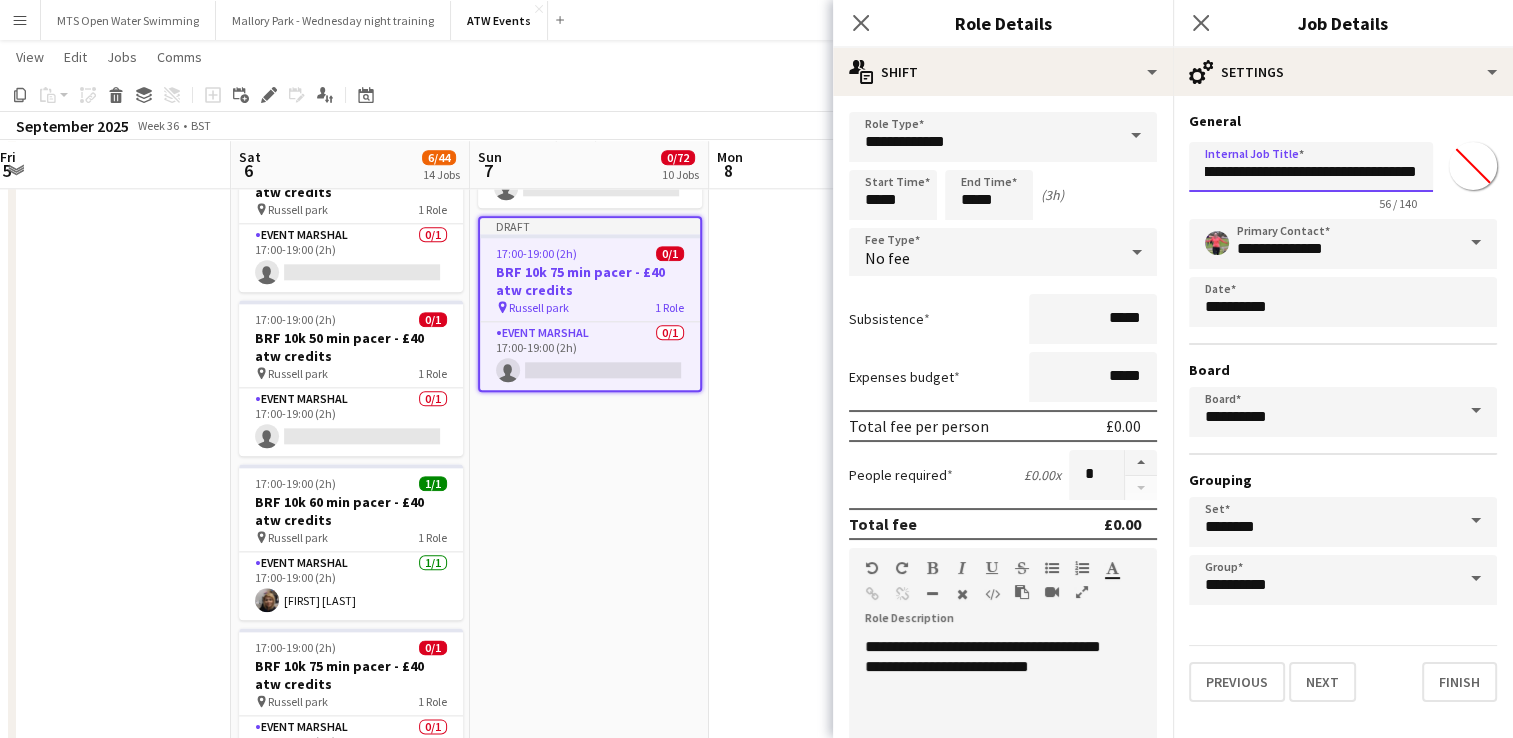scroll, scrollTop: 0, scrollLeft: 167, axis: horizontal 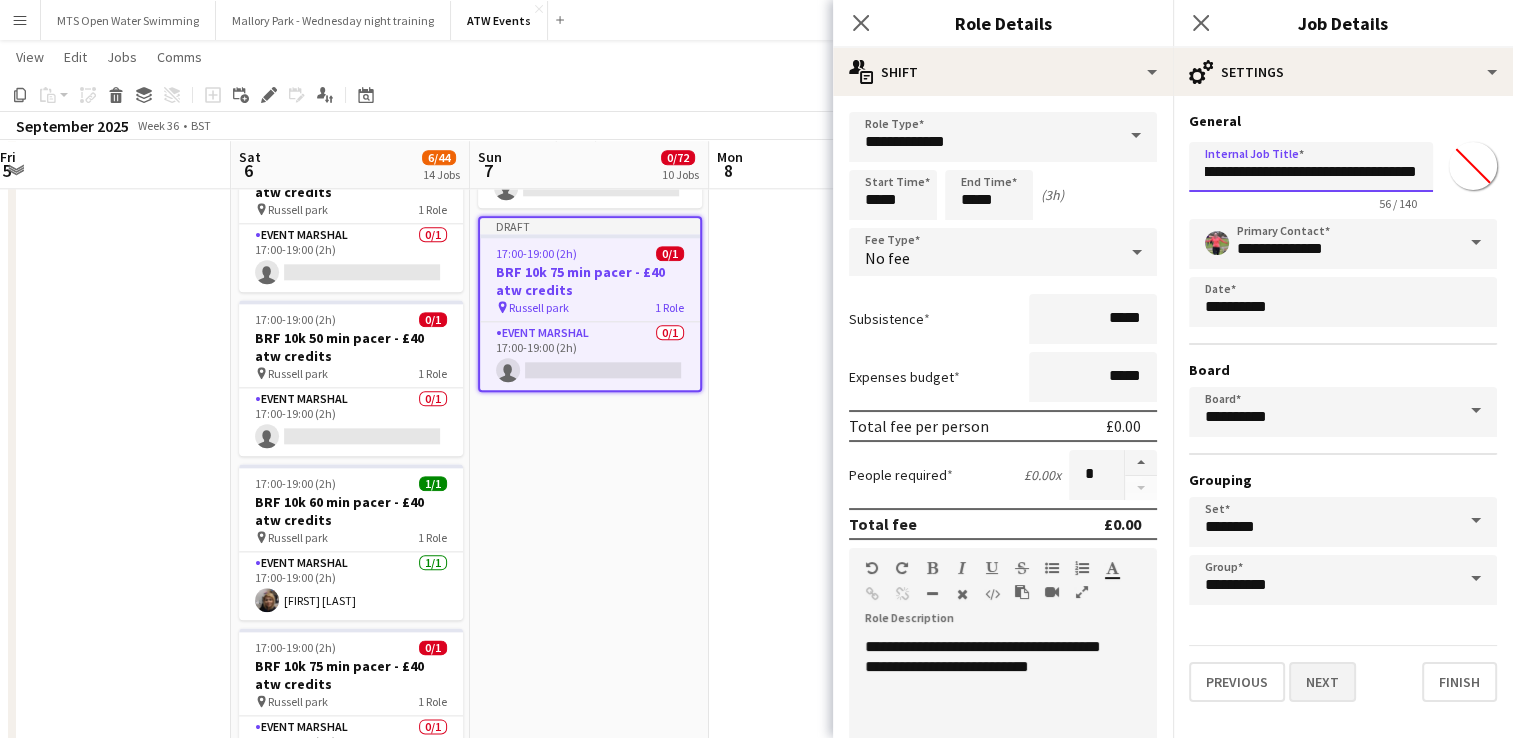 type on "**********" 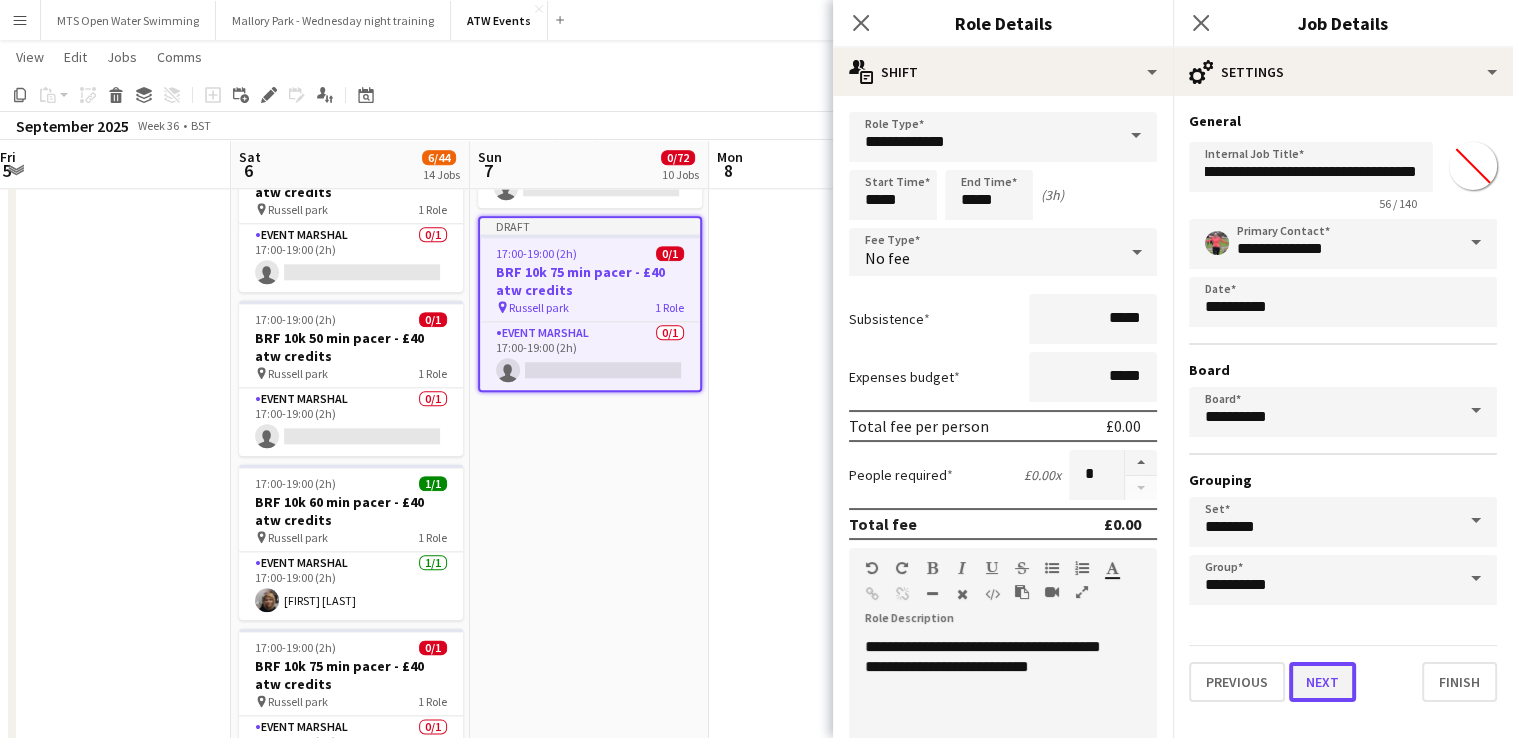 scroll, scrollTop: 0, scrollLeft: 0, axis: both 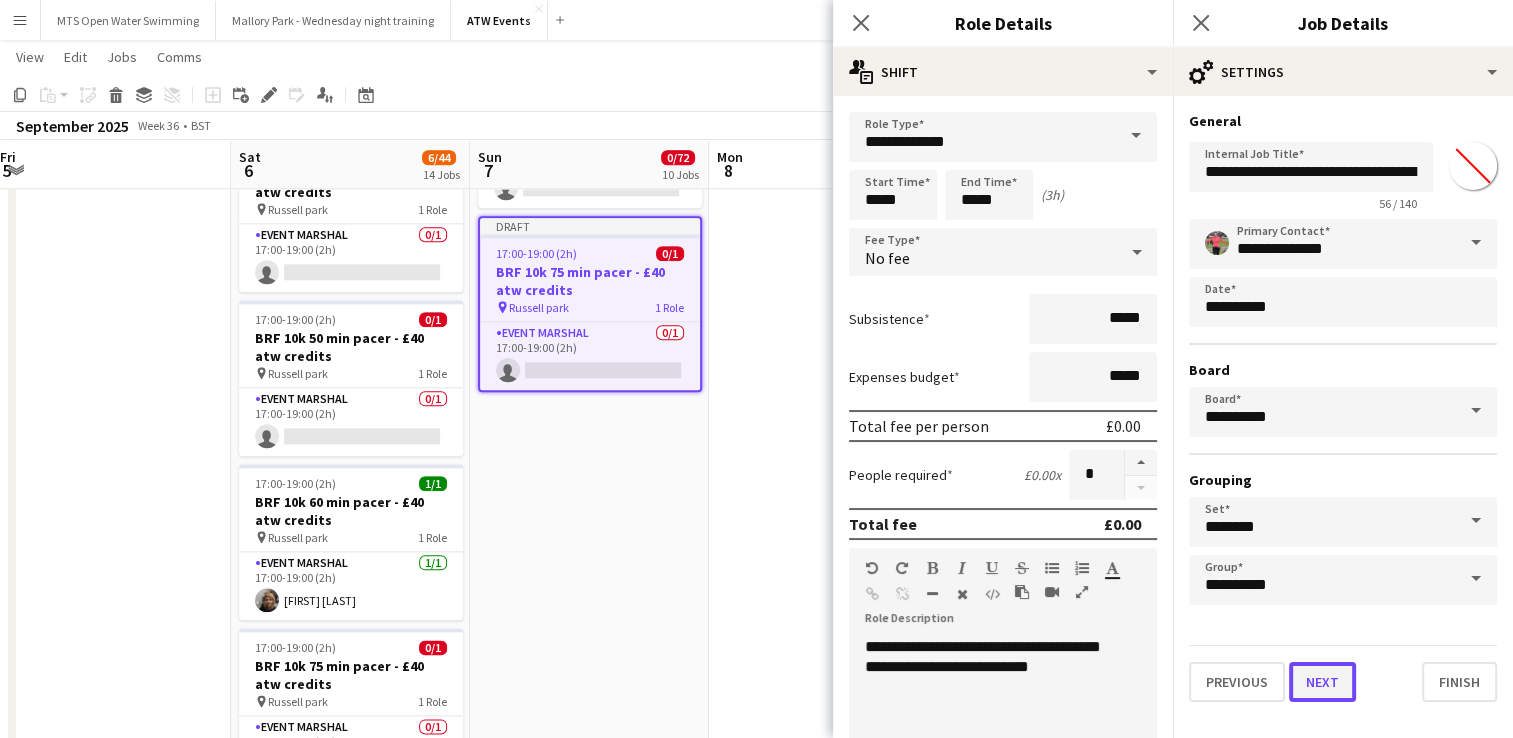 click on "Next" at bounding box center [1322, 682] 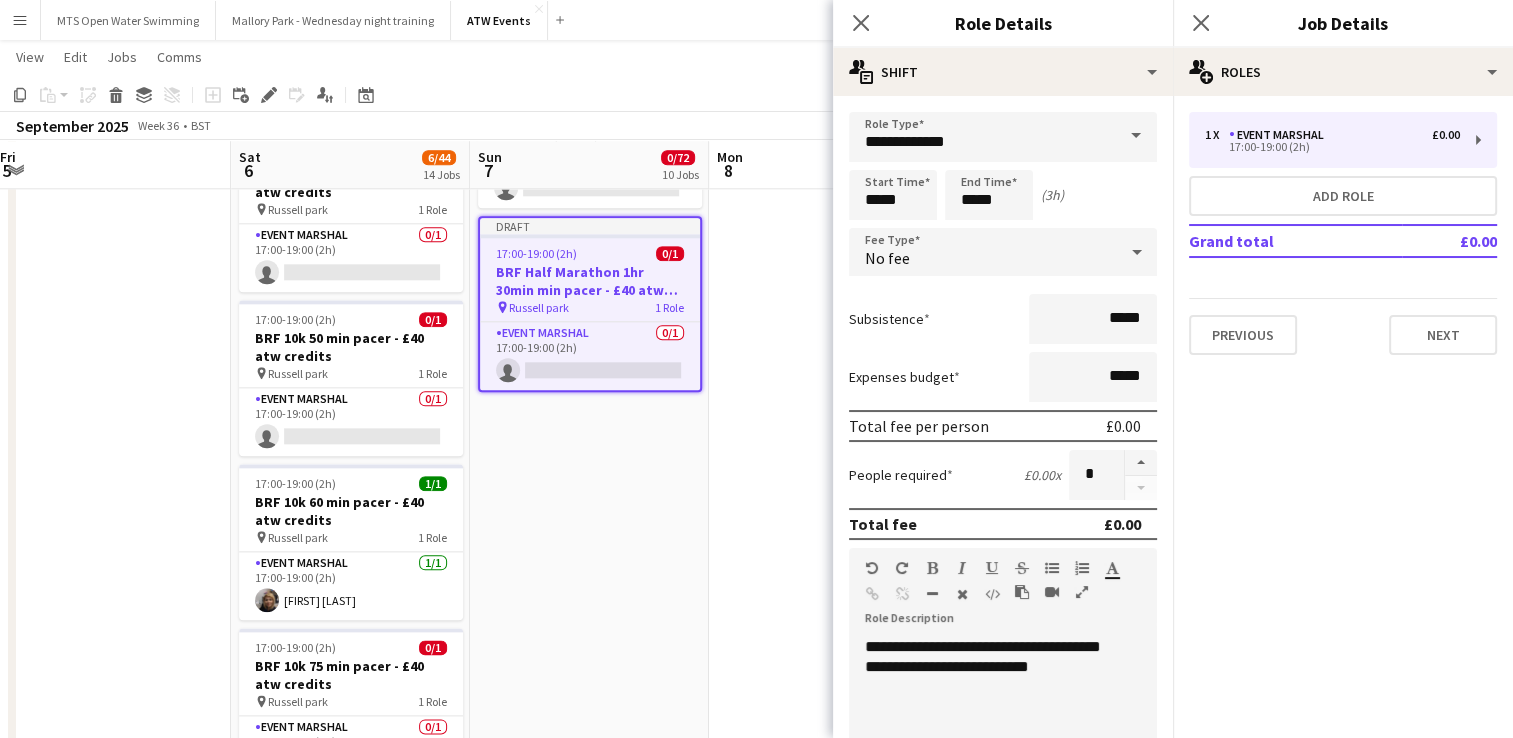 click on "Draft   07:30-16:45 (9h15m)    0/3   Bedford Running Festival Parking Marshal
pin
Longholme Way   1 Role   Event Marshal   0/3   07:30-16:45 (9h15m)
single-neutral-actions
single-neutral-actions
single-neutral-actions
Draft   07:45-14:30 (6h45m)    0/16   Bedford Running Festival HM and 20 miles registration baggagge and t- shirts
pin
Russell park   1 Role   Event Marshal   0/16   07:45-14:30 (6h45m)
single-neutral-actions
single-neutral-actions
single-neutral-actions
single-neutral-actions
single-neutral-actions
single-neutral-actions
single-neutral-actions" at bounding box center [589, -602] 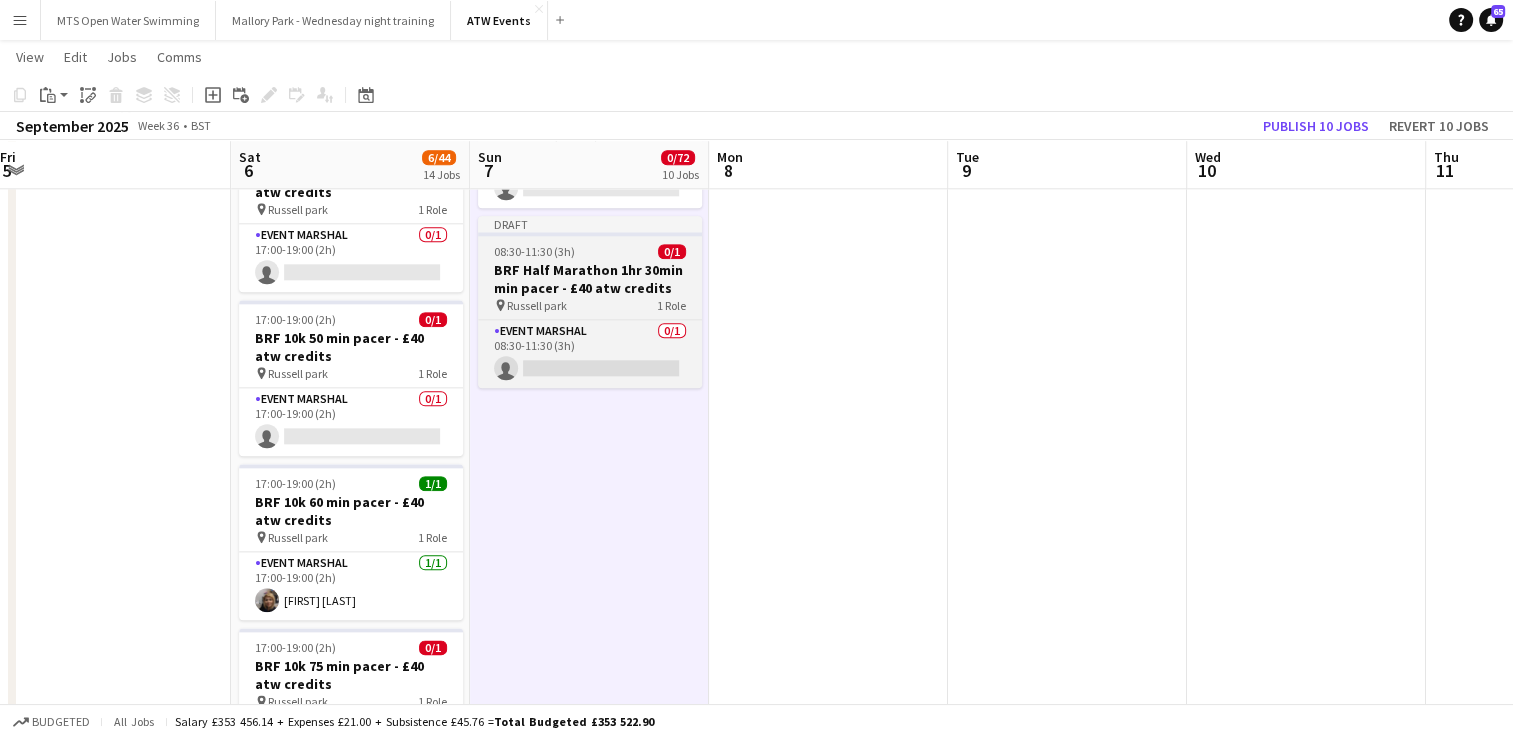 click on "08:30-11:30 (3h)" at bounding box center [534, 251] 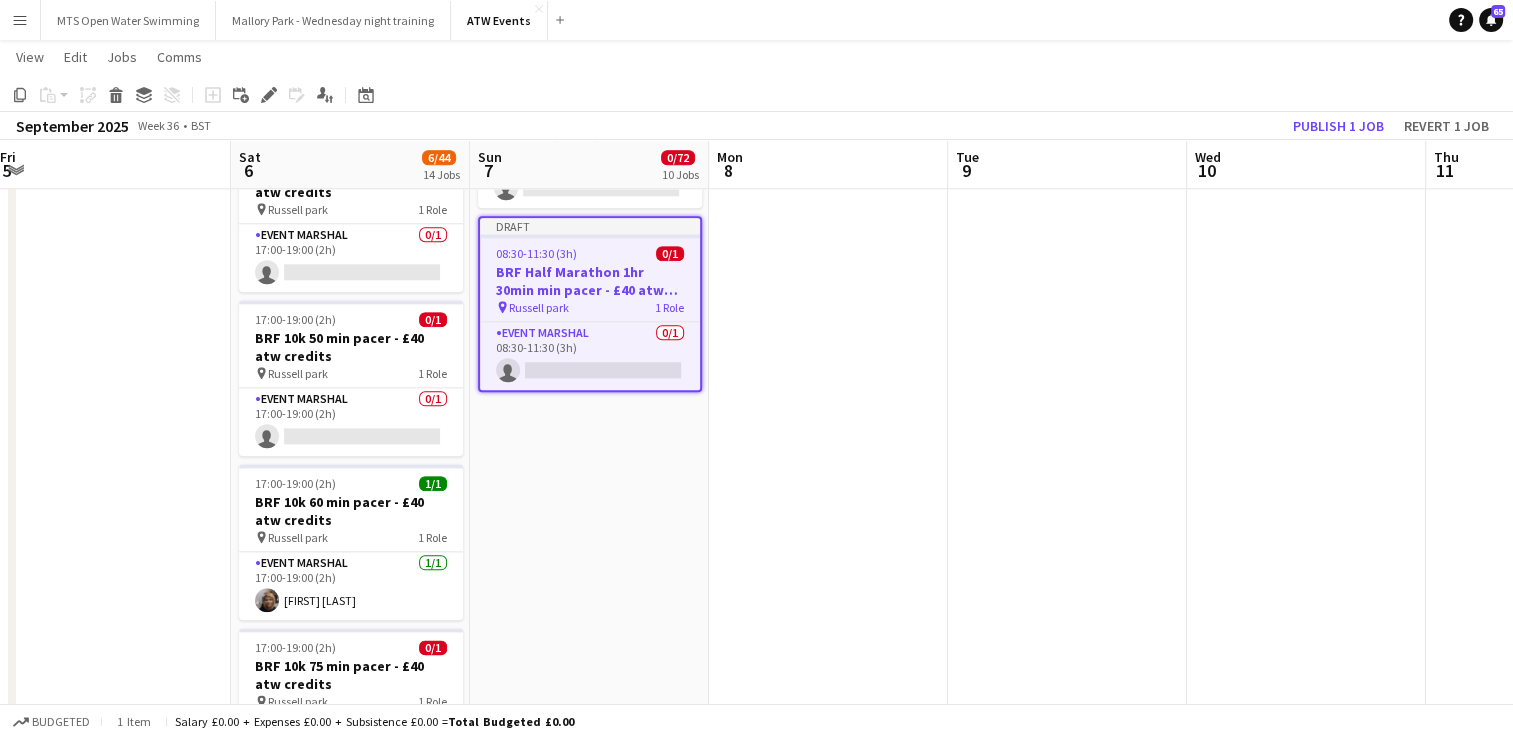 click on "Draft   07:30-16:45 (9h15m)    0/3   Bedford Running Festival Parking Marshal
pin
Longholme Way   1 Role   Event Marshal   0/3   07:30-16:45 (9h15m)
single-neutral-actions
single-neutral-actions
single-neutral-actions
Draft   07:45-14:30 (6h45m)    0/16   Bedford Running Festival HM and 20 miles registration baggagge and t- shirts
pin
Russell park   1 Role   Event Marshal   0/16   07:45-14:30 (6h45m)
single-neutral-actions
single-neutral-actions
single-neutral-actions
single-neutral-actions
single-neutral-actions
single-neutral-actions
single-neutral-actions" at bounding box center (589, -602) 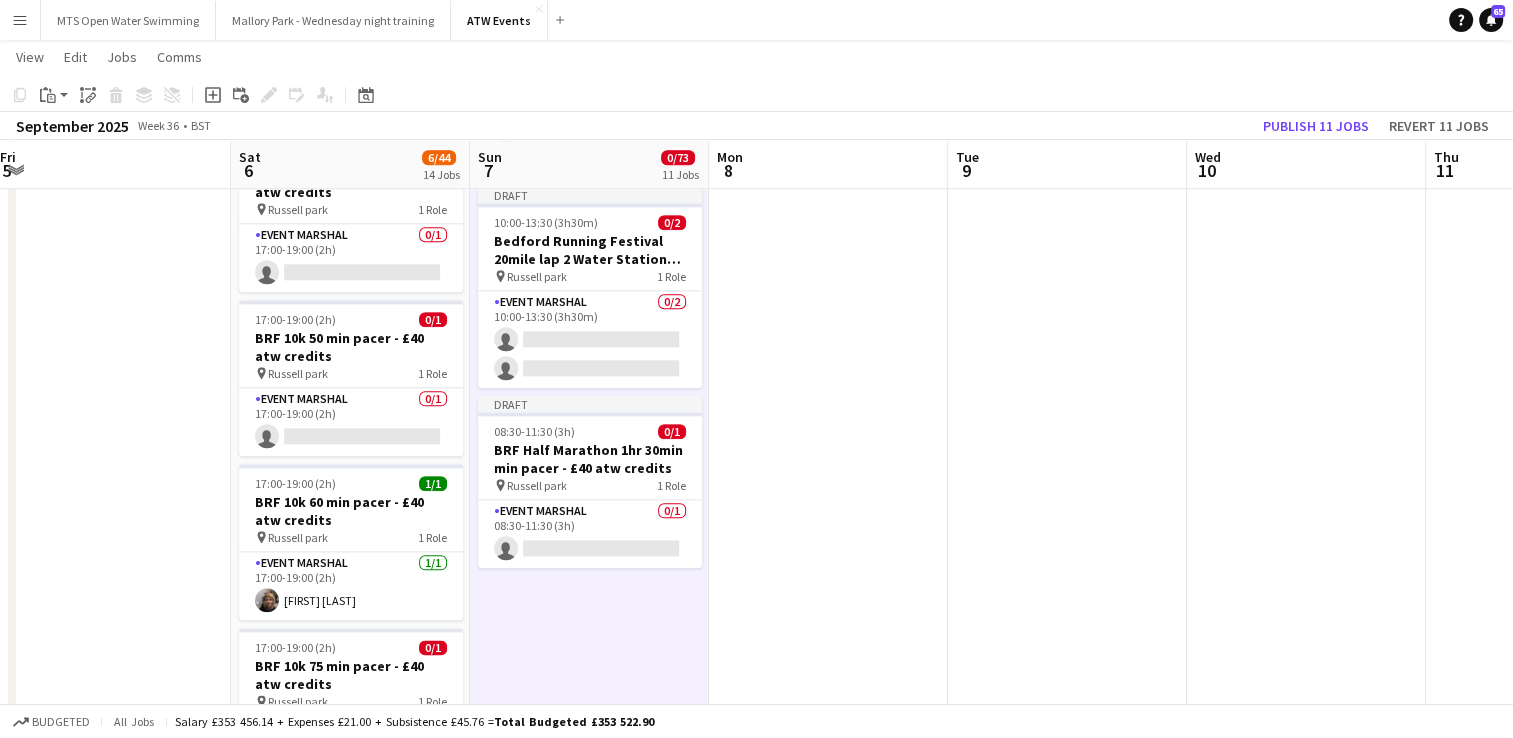 click on "Draft   07:30-16:45 (9h15m)    0/3   Bedford Running Festival Parking Marshal
pin
Longholme Way   1 Role   Event Marshal   0/3   07:30-16:45 (9h15m)
single-neutral-actions
single-neutral-actions
single-neutral-actions
Draft   07:45-14:30 (6h45m)    0/16   Bedford Running Festival HM and 20 miles registration baggagge and t- shirts
pin
Russell park   1 Role   Event Marshal   0/16   07:45-14:30 (6h45m)
single-neutral-actions
single-neutral-actions
single-neutral-actions
single-neutral-actions
single-neutral-actions
single-neutral-actions
single-neutral-actions" at bounding box center (589, -602) 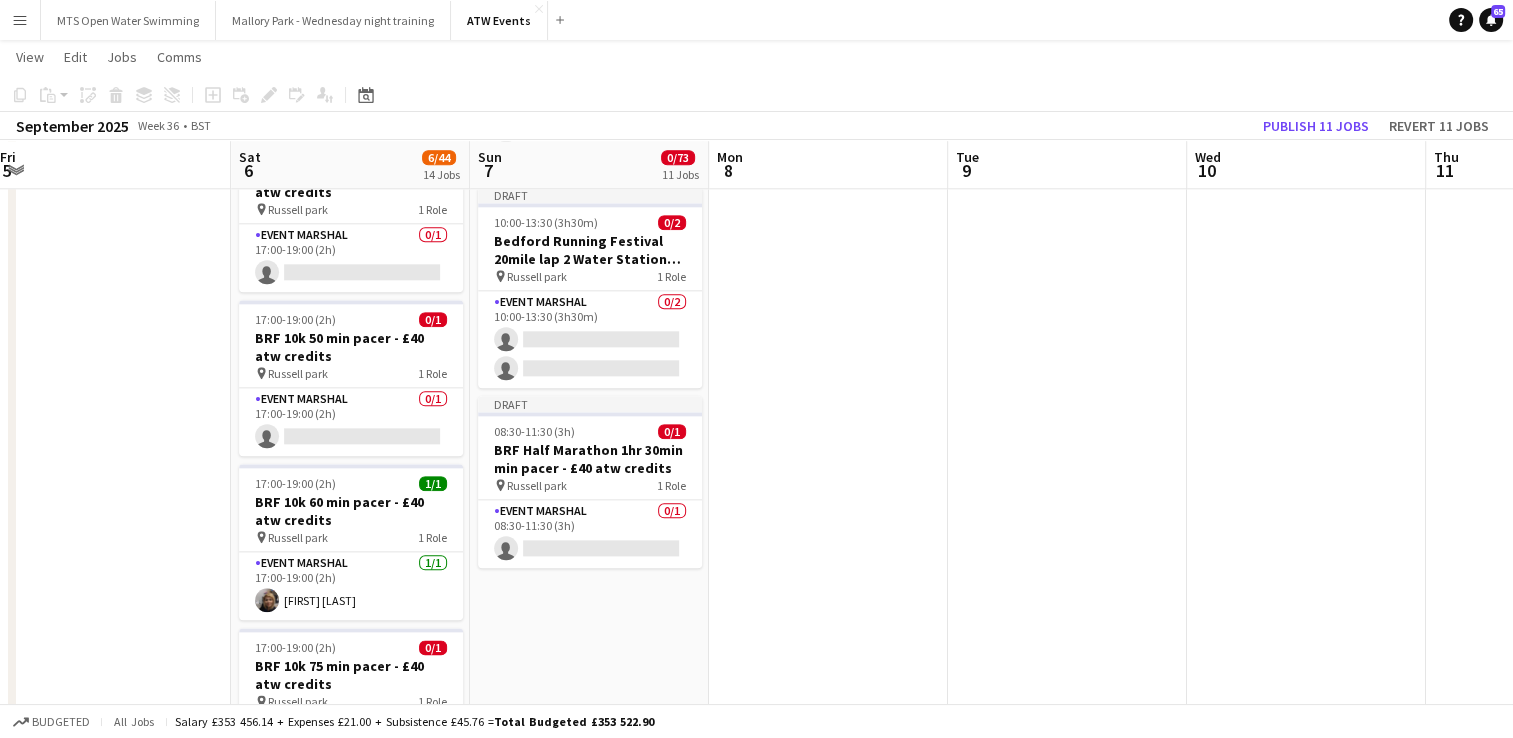 click on "Draft   07:30-16:45 (9h15m)    0/3   Bedford Running Festival Parking Marshal
pin
Longholme Way   1 Role   Event Marshal   0/3   07:30-16:45 (9h15m)
single-neutral-actions
single-neutral-actions
single-neutral-actions
Draft   07:45-14:30 (6h45m)    0/16   Bedford Running Festival HM and 20 miles registration baggagge and t- shirts
pin
Russell park   1 Role   Event Marshal   0/16   07:45-14:30 (6h45m)
single-neutral-actions
single-neutral-actions
single-neutral-actions
single-neutral-actions
single-neutral-actions
single-neutral-actions
single-neutral-actions" at bounding box center (589, -602) 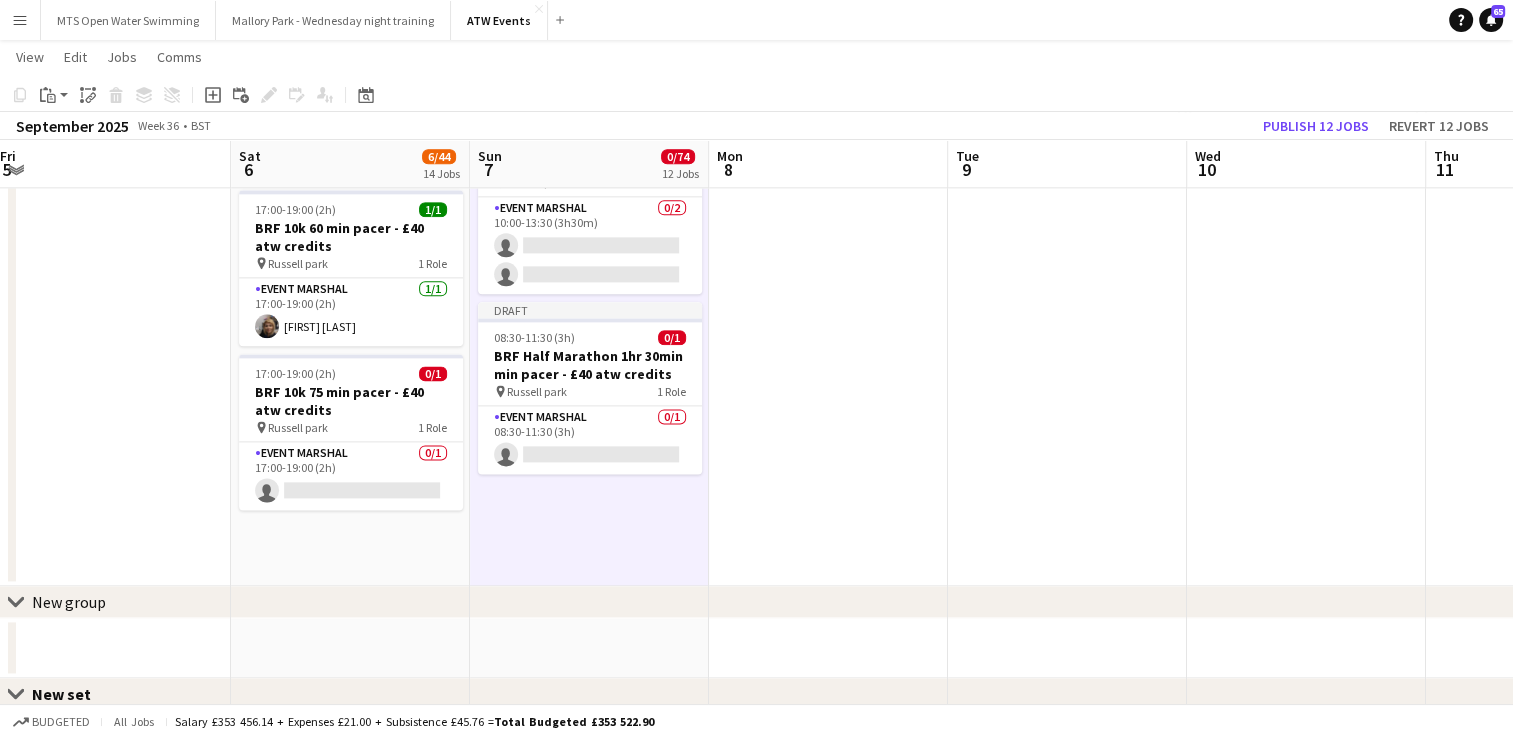 scroll, scrollTop: 2564, scrollLeft: 0, axis: vertical 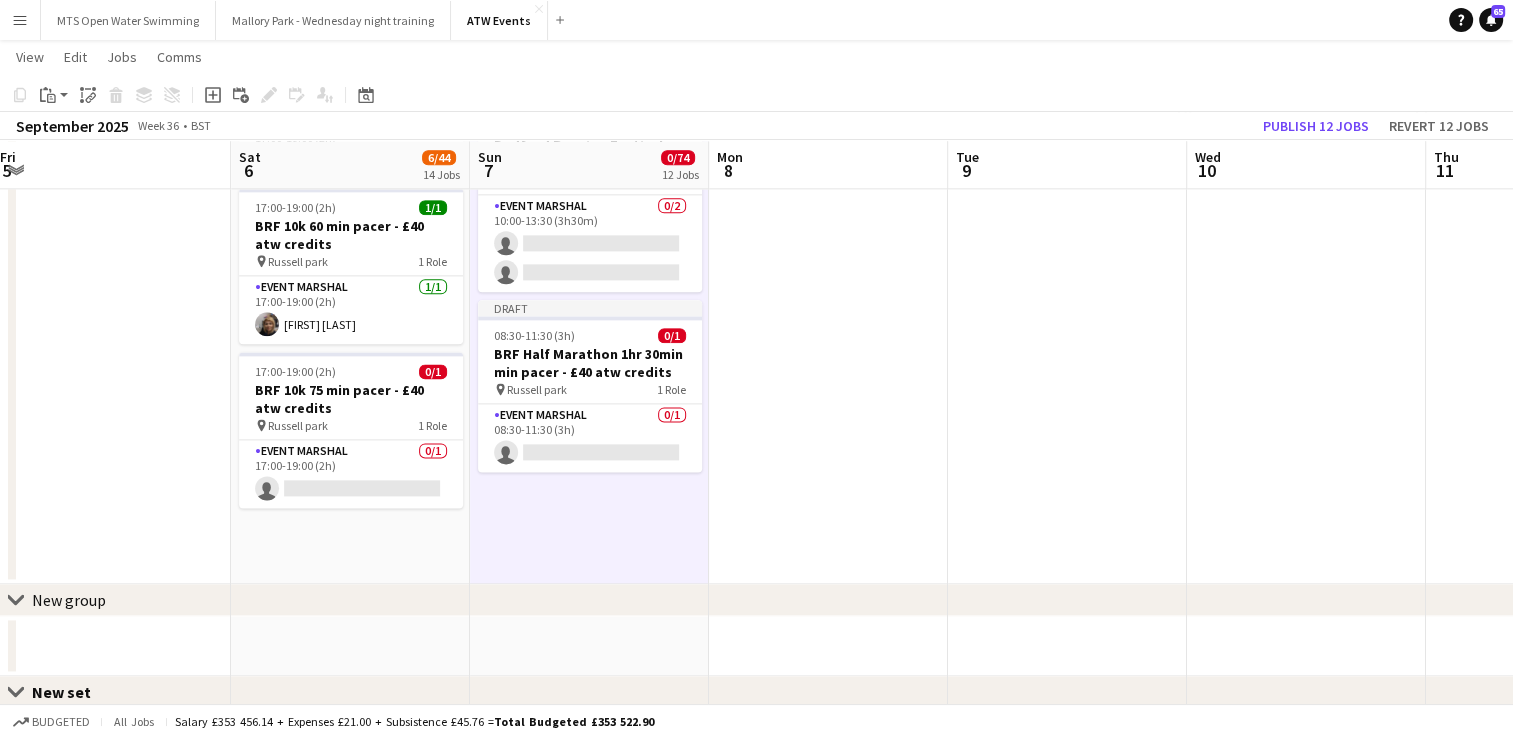 click on "Draft   07:30-16:45 (9h15m)    0/3   Bedford Running Festival Parking Marshal
pin
Longholme Way   1 Role   Event Marshal   0/3   07:30-16:45 (9h15m)
single-neutral-actions
single-neutral-actions
single-neutral-actions
Draft   07:45-14:30 (6h45m)    0/16   Bedford Running Festival HM and 20 miles registration baggagge and t- shirts
pin
Russell park   1 Role   Event Marshal   0/16   07:45-14:30 (6h45m)
single-neutral-actions
single-neutral-actions
single-neutral-actions
single-neutral-actions
single-neutral-actions
single-neutral-actions
single-neutral-actions" at bounding box center (589, -878) 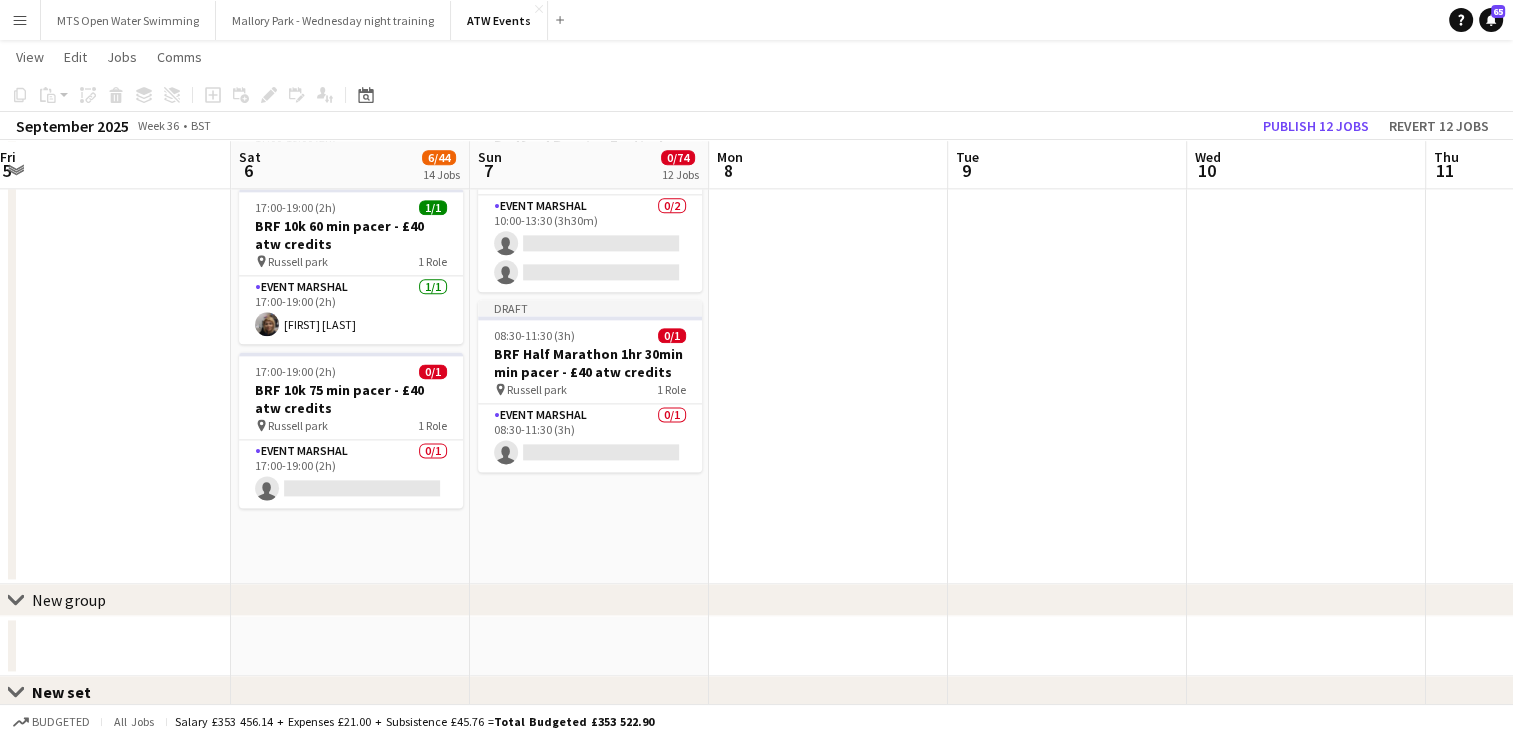 click on "Draft   07:30-16:45 (9h15m)    0/3   Bedford Running Festival Parking Marshal
pin
Longholme Way   1 Role   Event Marshal   0/3   07:30-16:45 (9h15m)
single-neutral-actions
single-neutral-actions
single-neutral-actions
Draft   07:45-14:30 (6h45m)    0/16   Bedford Running Festival HM and 20 miles registration baggagge and t- shirts
pin
Russell park   1 Role   Event Marshal   0/16   07:45-14:30 (6h45m)
single-neutral-actions
single-neutral-actions
single-neutral-actions
single-neutral-actions
single-neutral-actions
single-neutral-actions
single-neutral-actions" at bounding box center [589, -878] 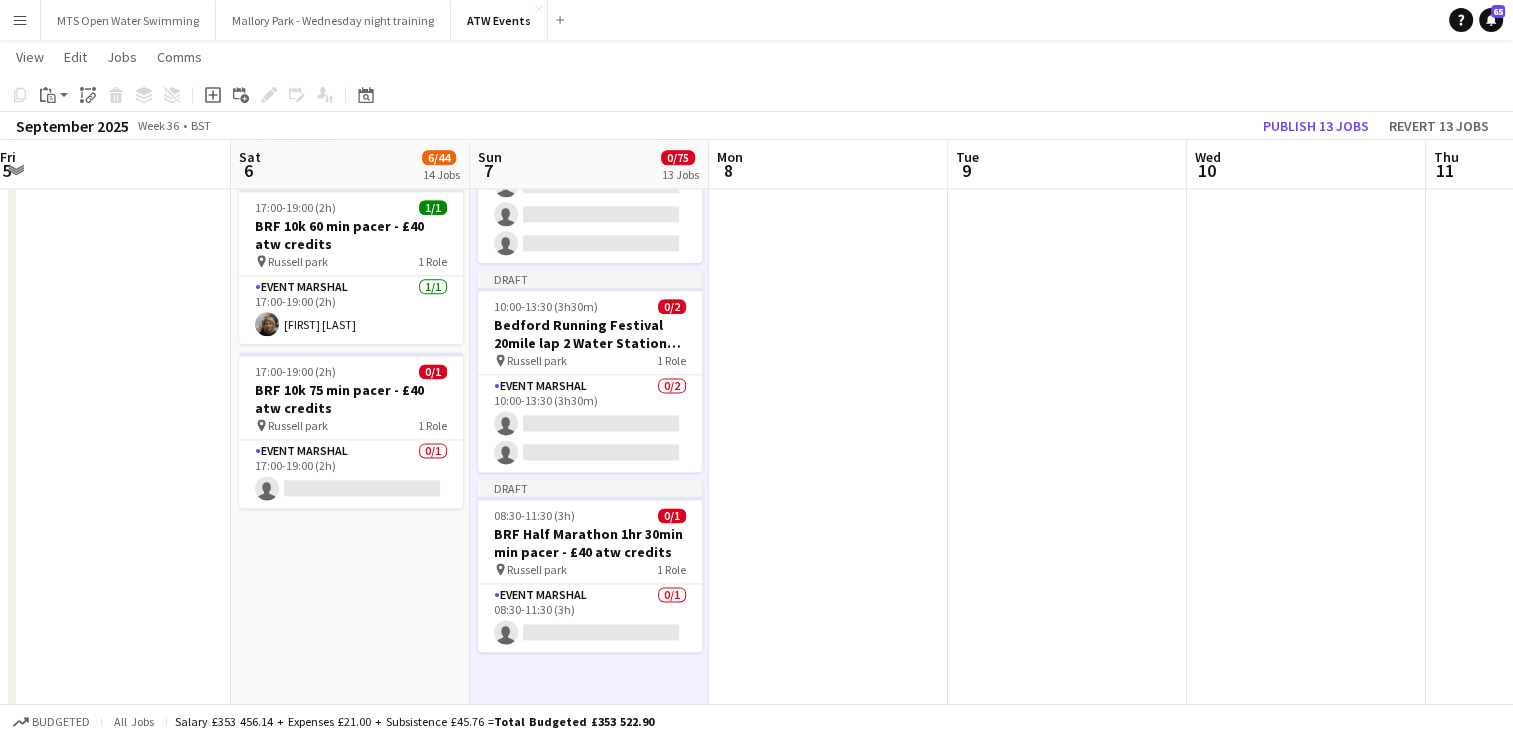 click on "Draft   07:30-16:45 (9h15m)    0/3   Bedford Running Festival Parking Marshal
pin
Longholme Way   1 Role   Event Marshal   0/3   07:30-16:45 (9h15m)
single-neutral-actions
single-neutral-actions
single-neutral-actions
Draft   07:45-14:30 (6h45m)    0/16   Bedford Running Festival HM and 20 miles registration baggagge and t- shirts
pin
Russell park   1 Role   Event Marshal   0/16   07:45-14:30 (6h45m)
single-neutral-actions
single-neutral-actions
single-neutral-actions
single-neutral-actions
single-neutral-actions
single-neutral-actions
single-neutral-actions" at bounding box center [589, -808] 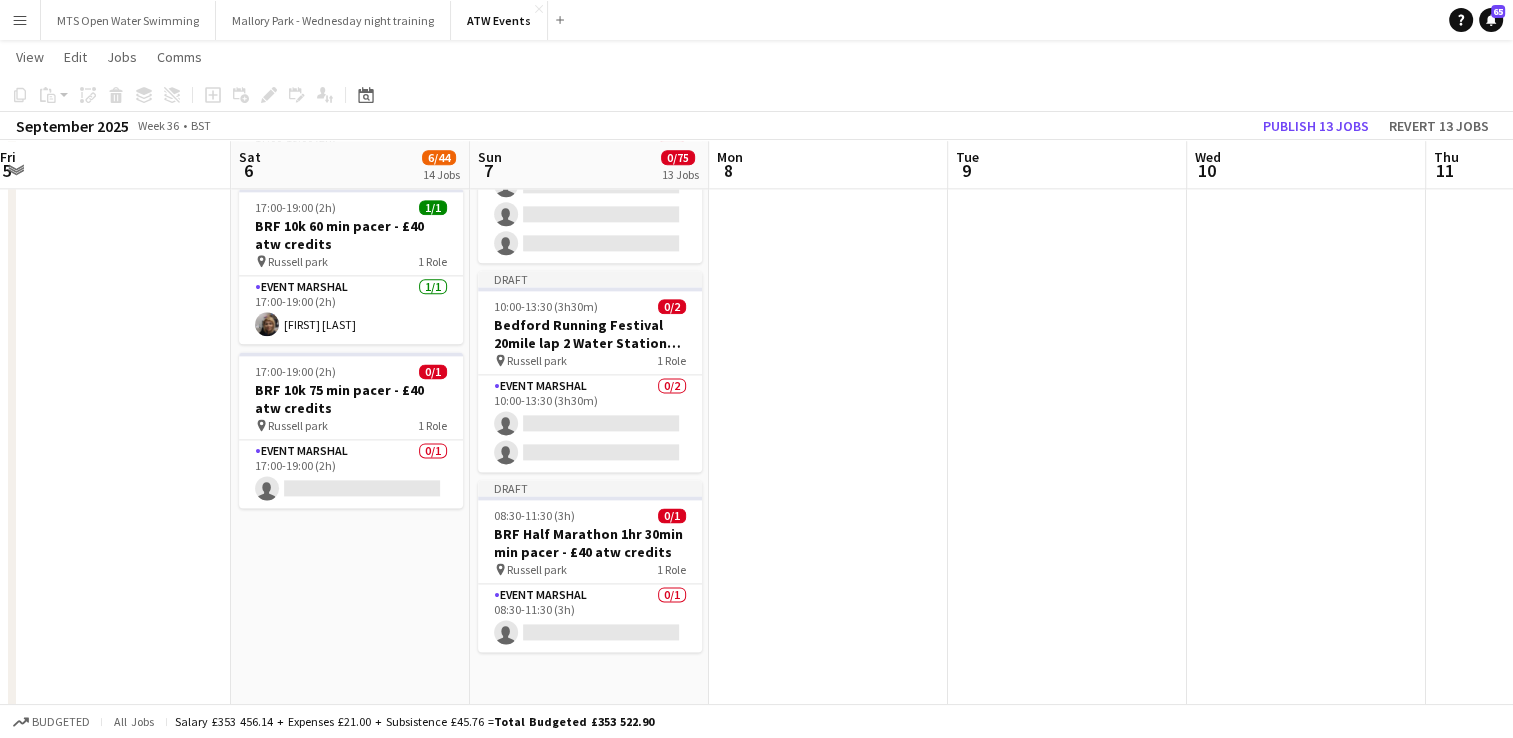 click on "Draft   07:30-16:45 (9h15m)    0/3   Bedford Running Festival Parking Marshal
pin
Longholme Way   1 Role   Event Marshal   0/3   07:30-16:45 (9h15m)
single-neutral-actions
single-neutral-actions
single-neutral-actions
Draft   07:45-14:30 (6h45m)    0/16   Bedford Running Festival HM and 20 miles registration baggagge and t- shirts
pin
Russell park   1 Role   Event Marshal   0/16   07:45-14:30 (6h45m)
single-neutral-actions
single-neutral-actions
single-neutral-actions
single-neutral-actions
single-neutral-actions
single-neutral-actions
single-neutral-actions" at bounding box center (589, -808) 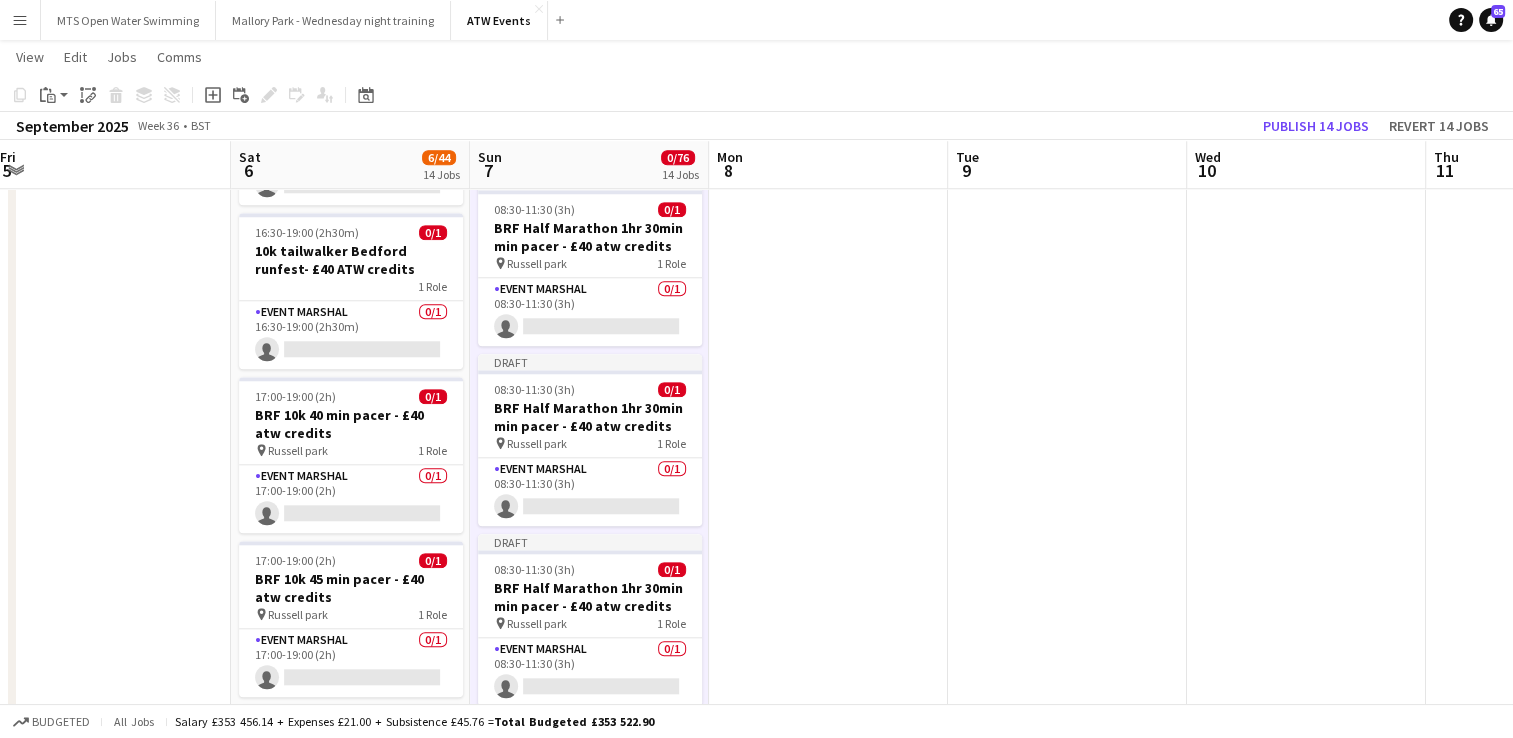 scroll, scrollTop: 1884, scrollLeft: 0, axis: vertical 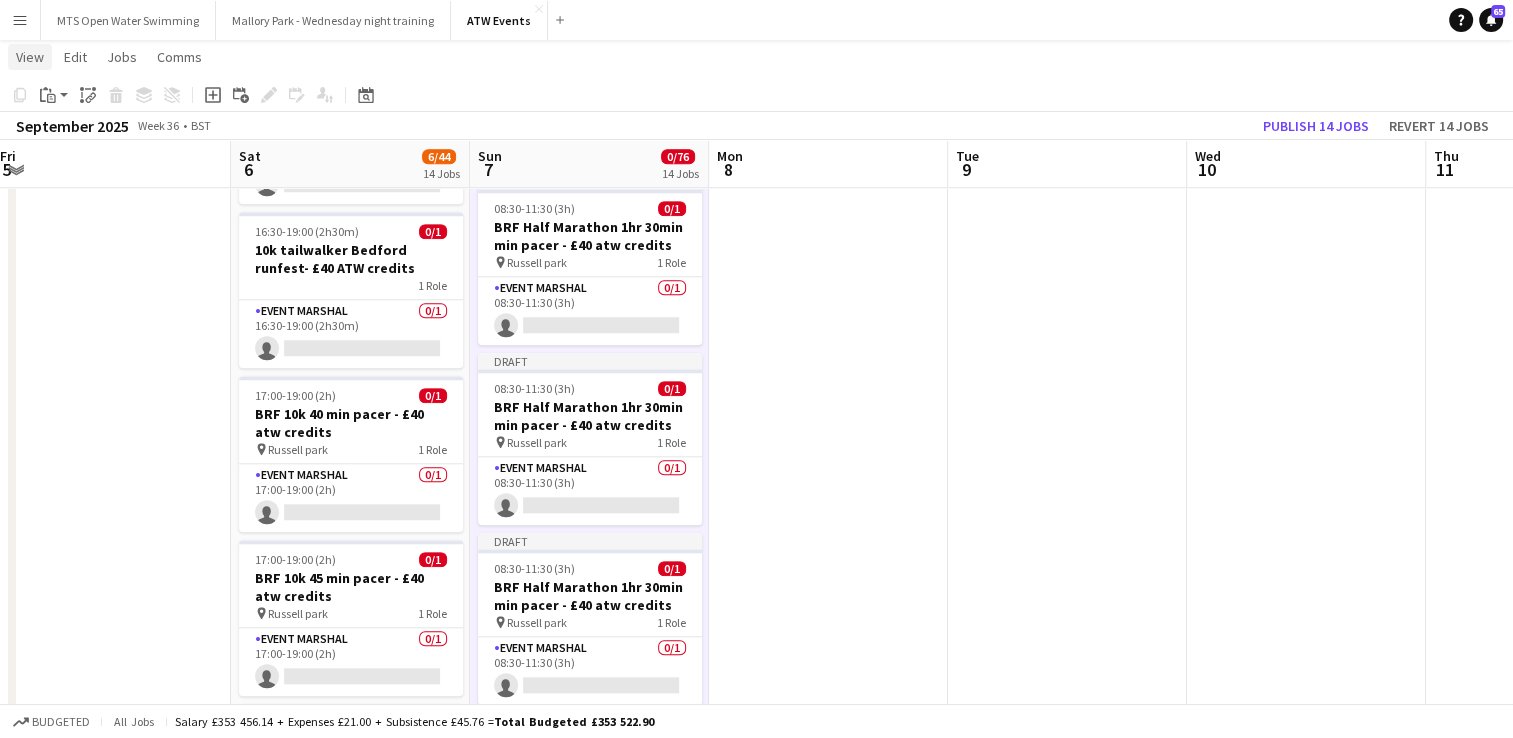 click on "View" 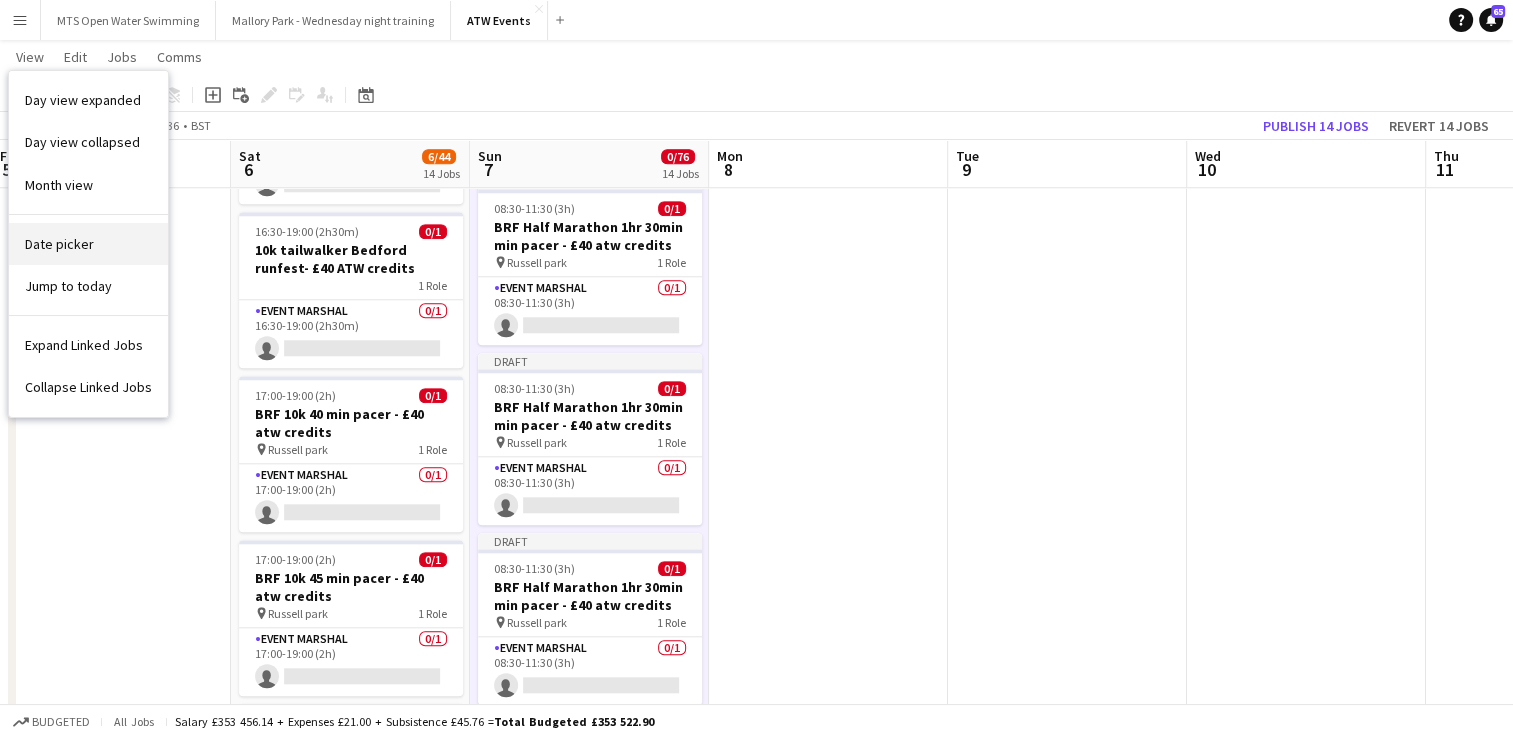 click on "Date picker" at bounding box center (59, 244) 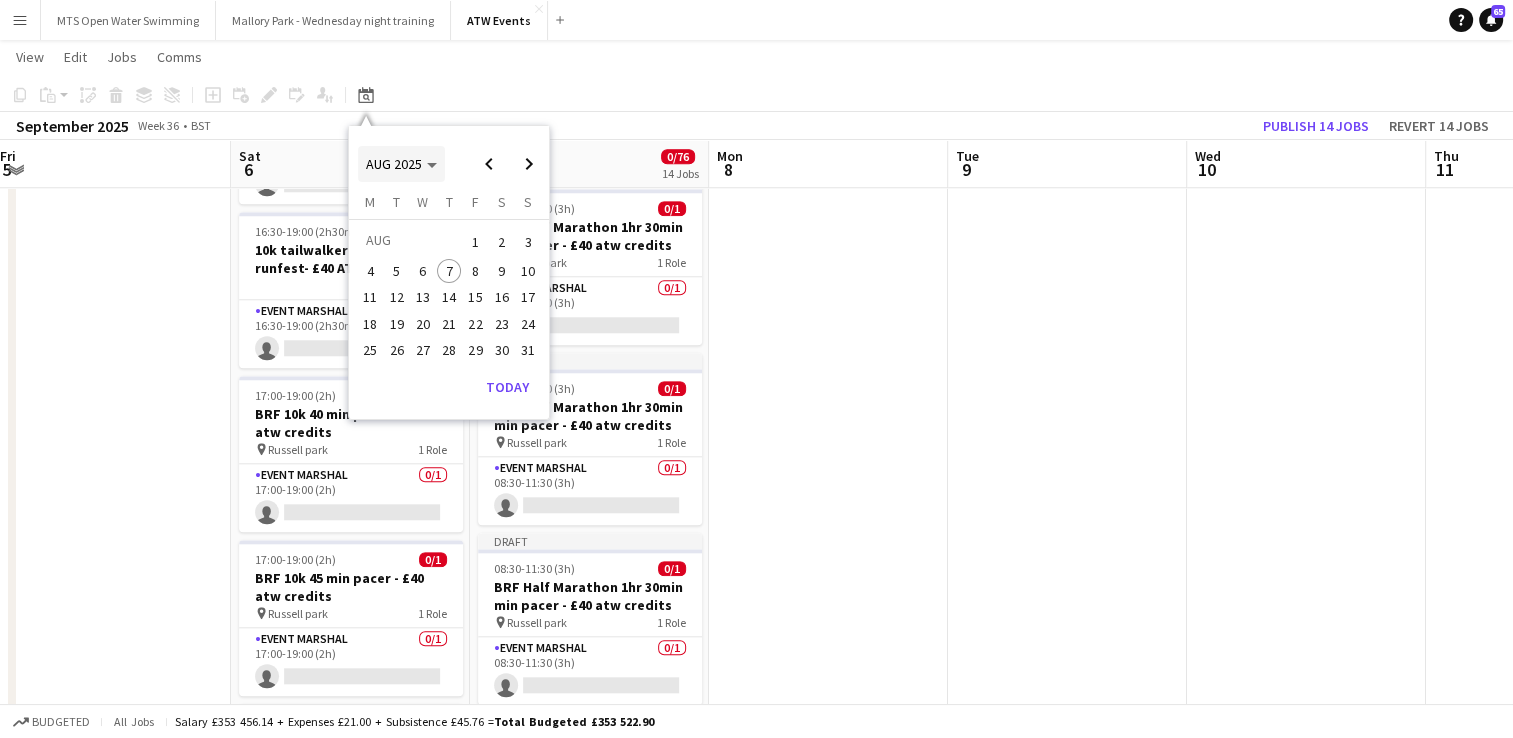 click on "AUG 2025" at bounding box center (394, 164) 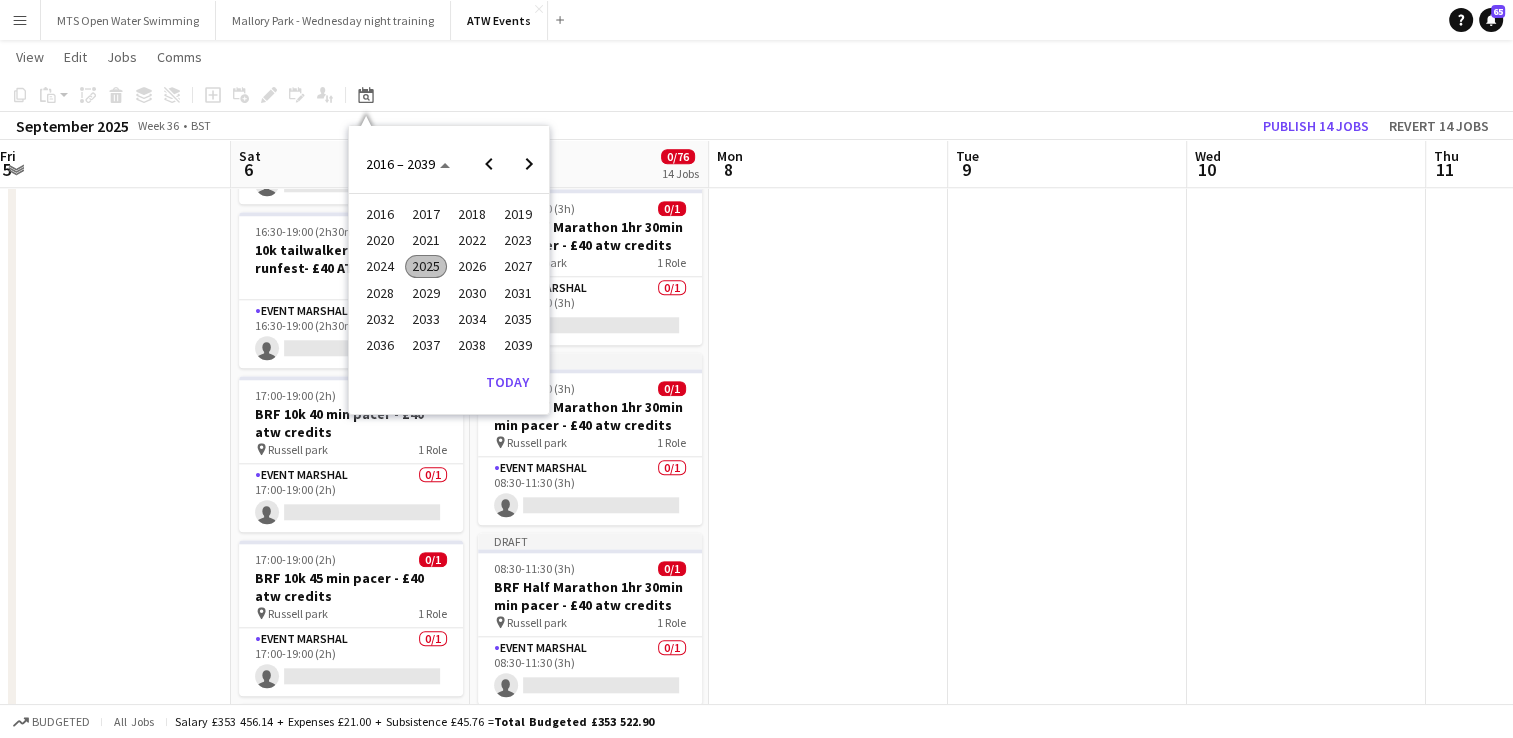 click on "2025" at bounding box center (425, 267) 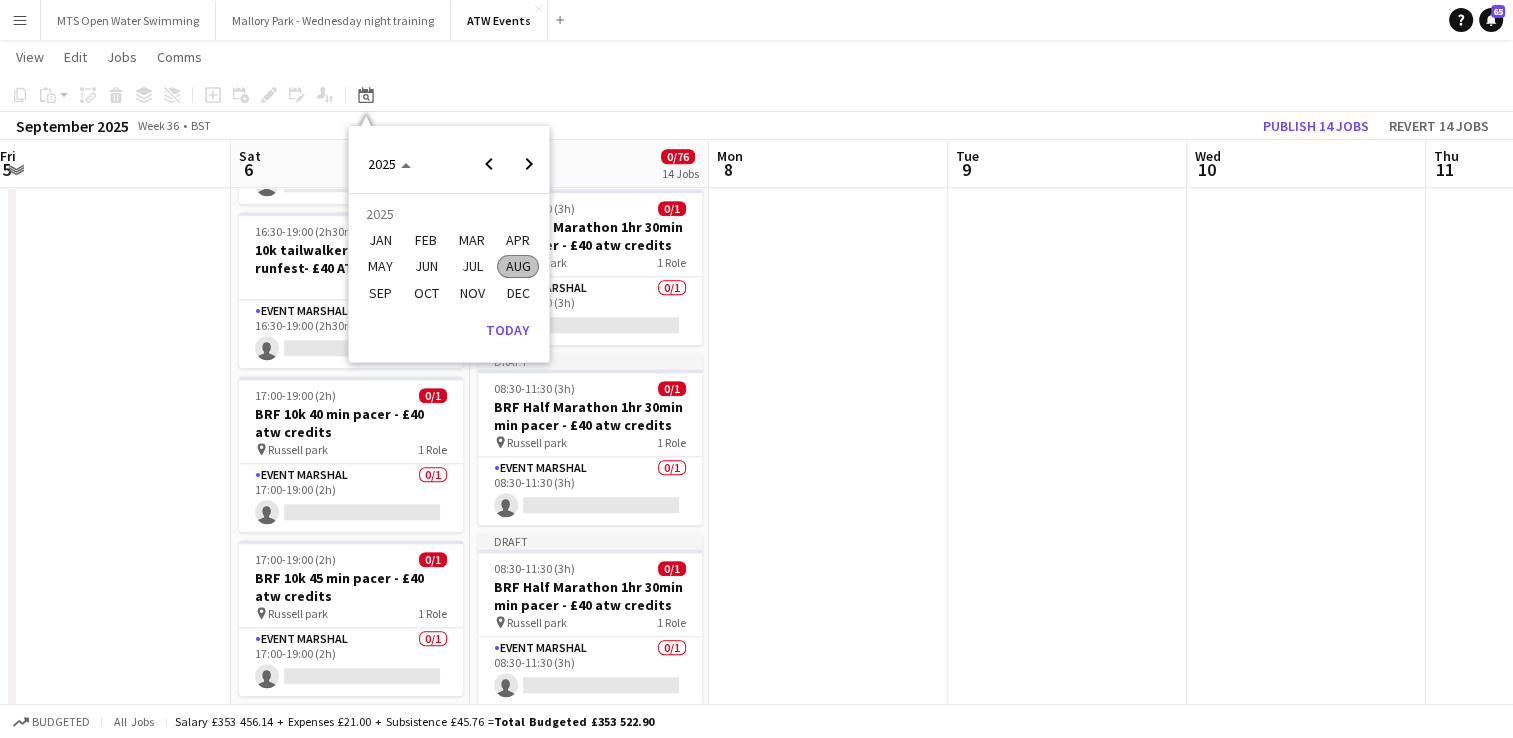 click on "JUN" at bounding box center (425, 267) 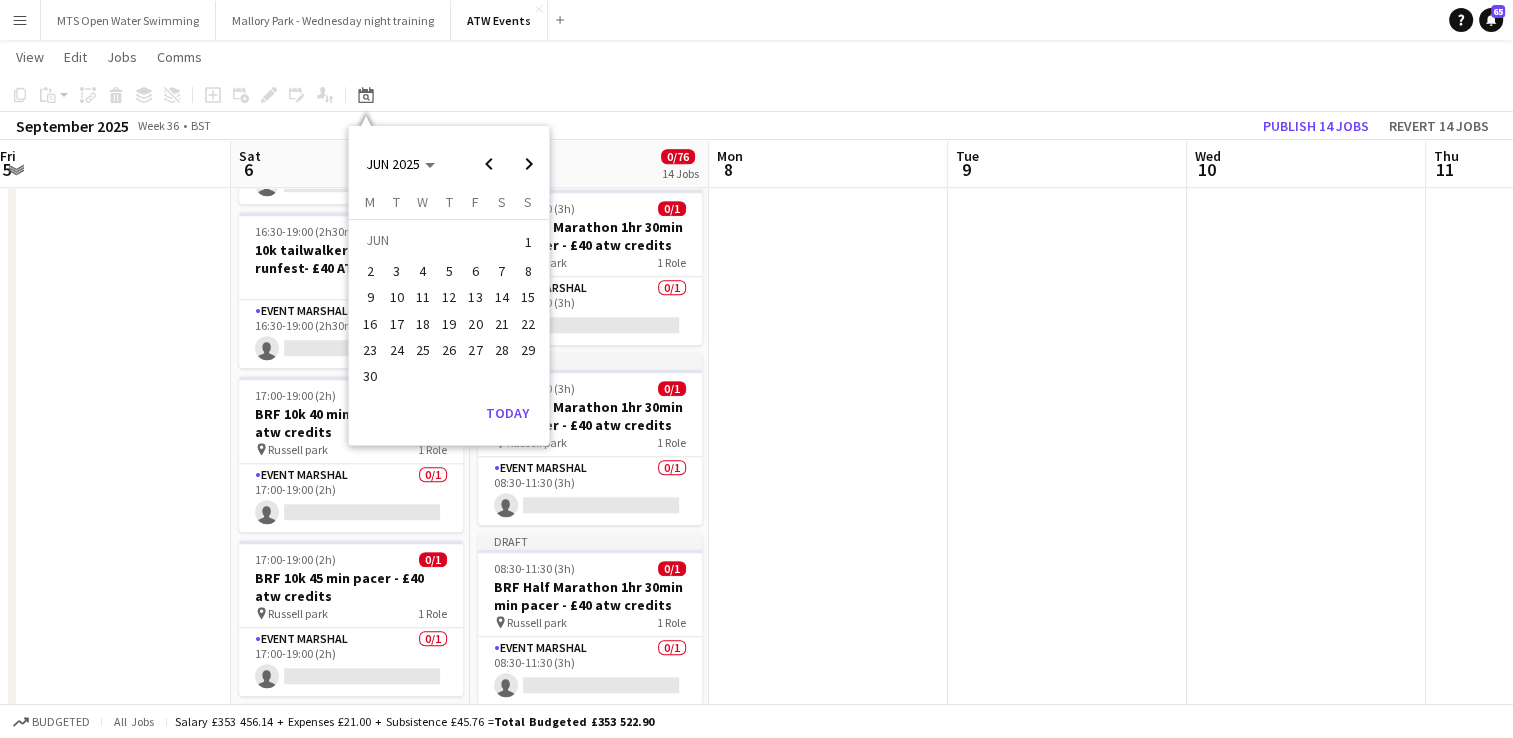click on "8" at bounding box center (528, 271) 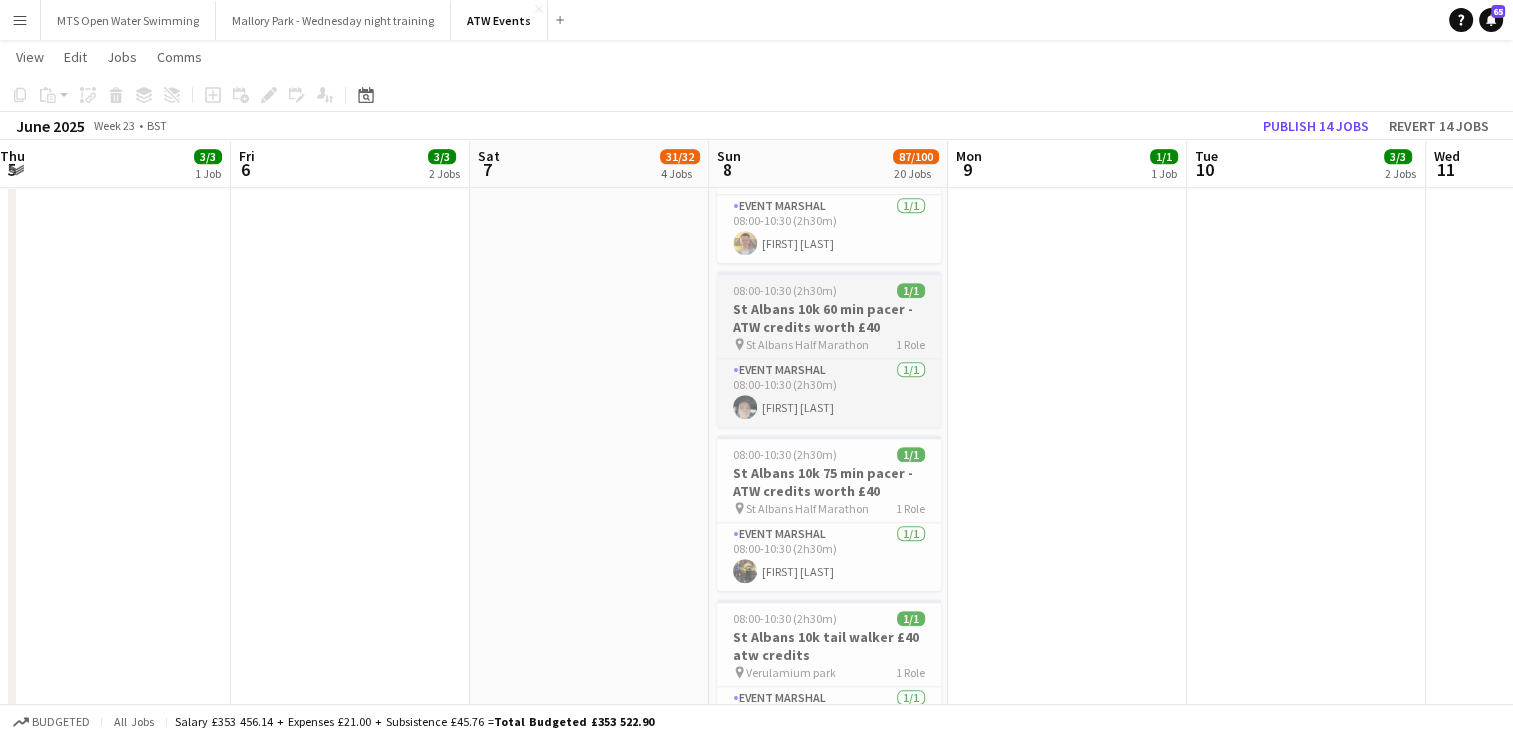 scroll, scrollTop: 0, scrollLeft: 688, axis: horizontal 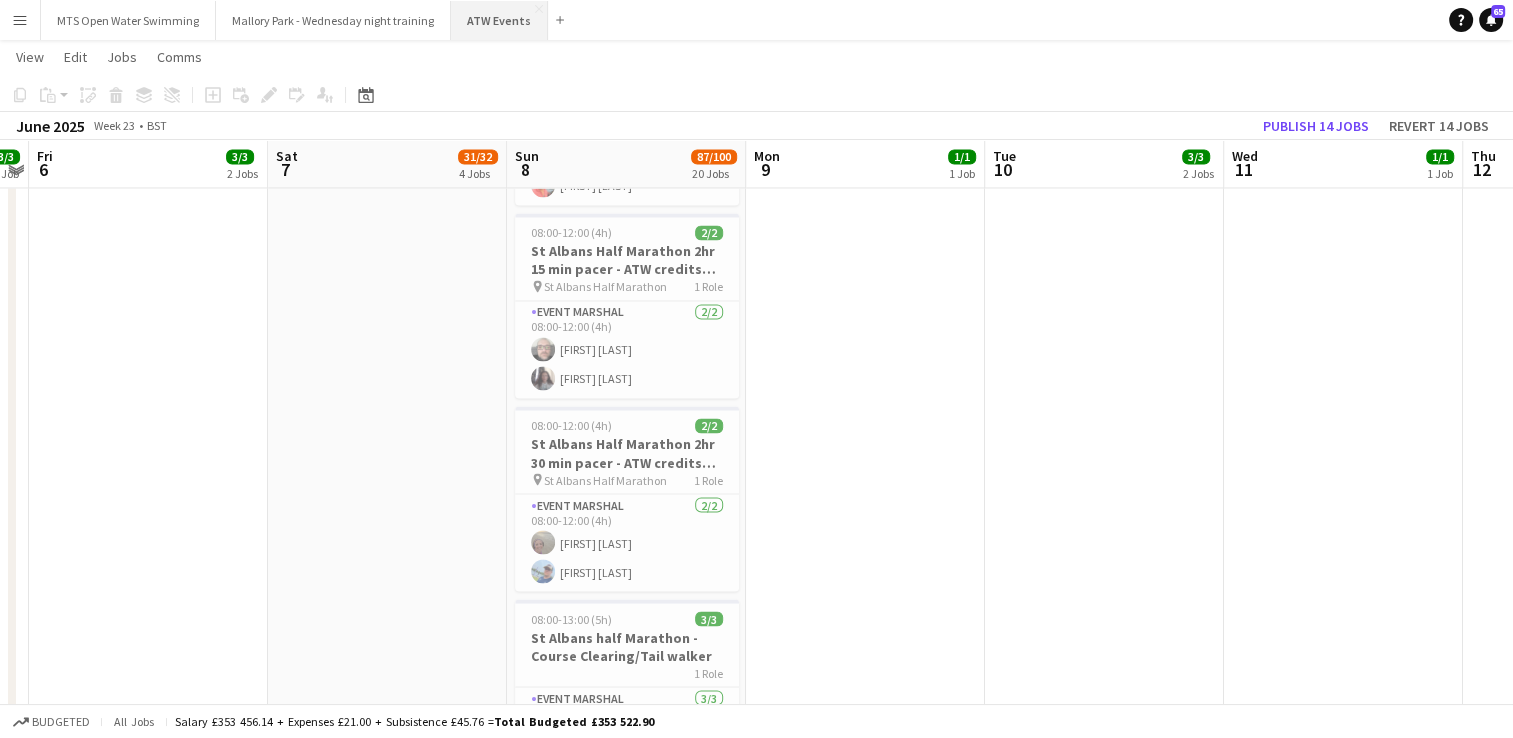 click on "ATW Events
Close" at bounding box center (499, 20) 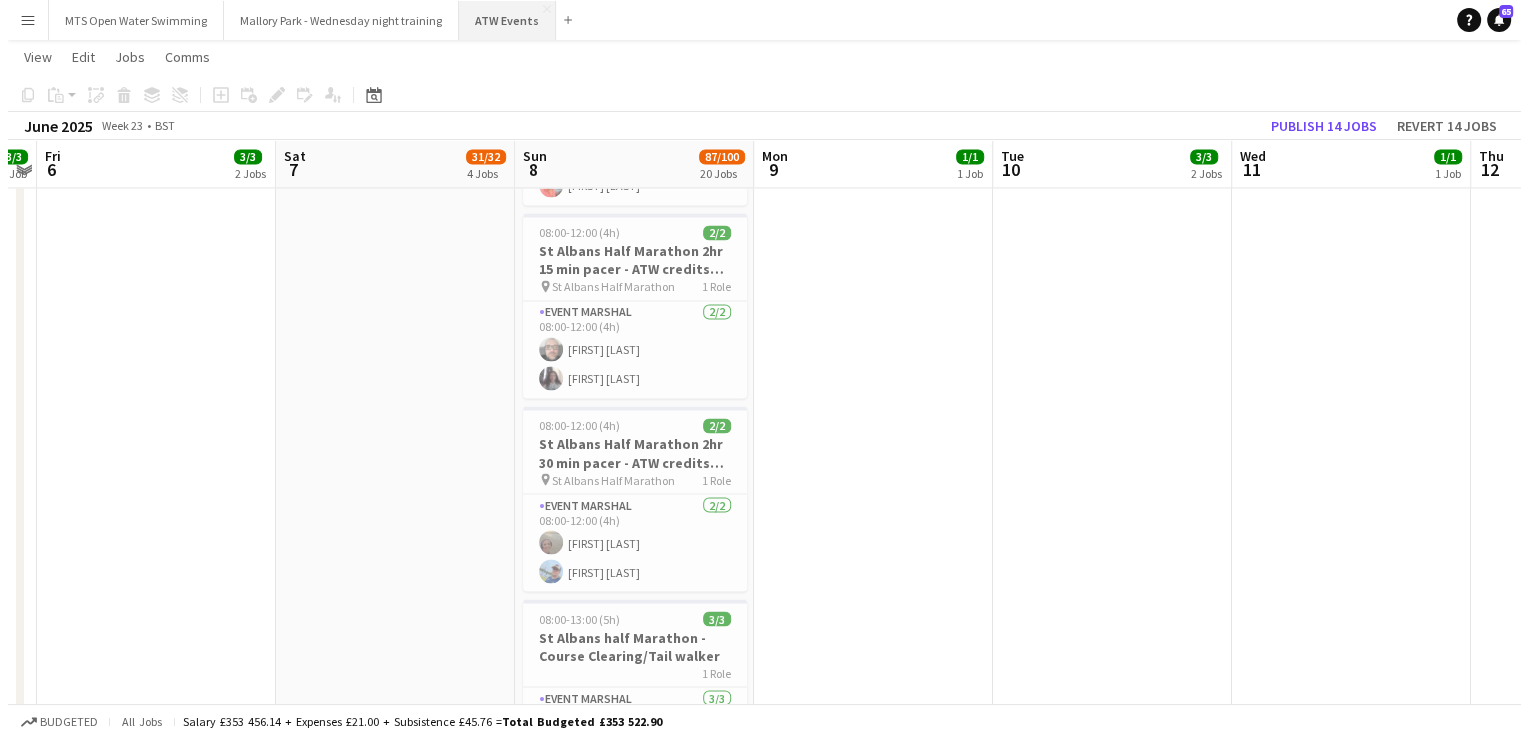 scroll, scrollTop: 0, scrollLeft: 0, axis: both 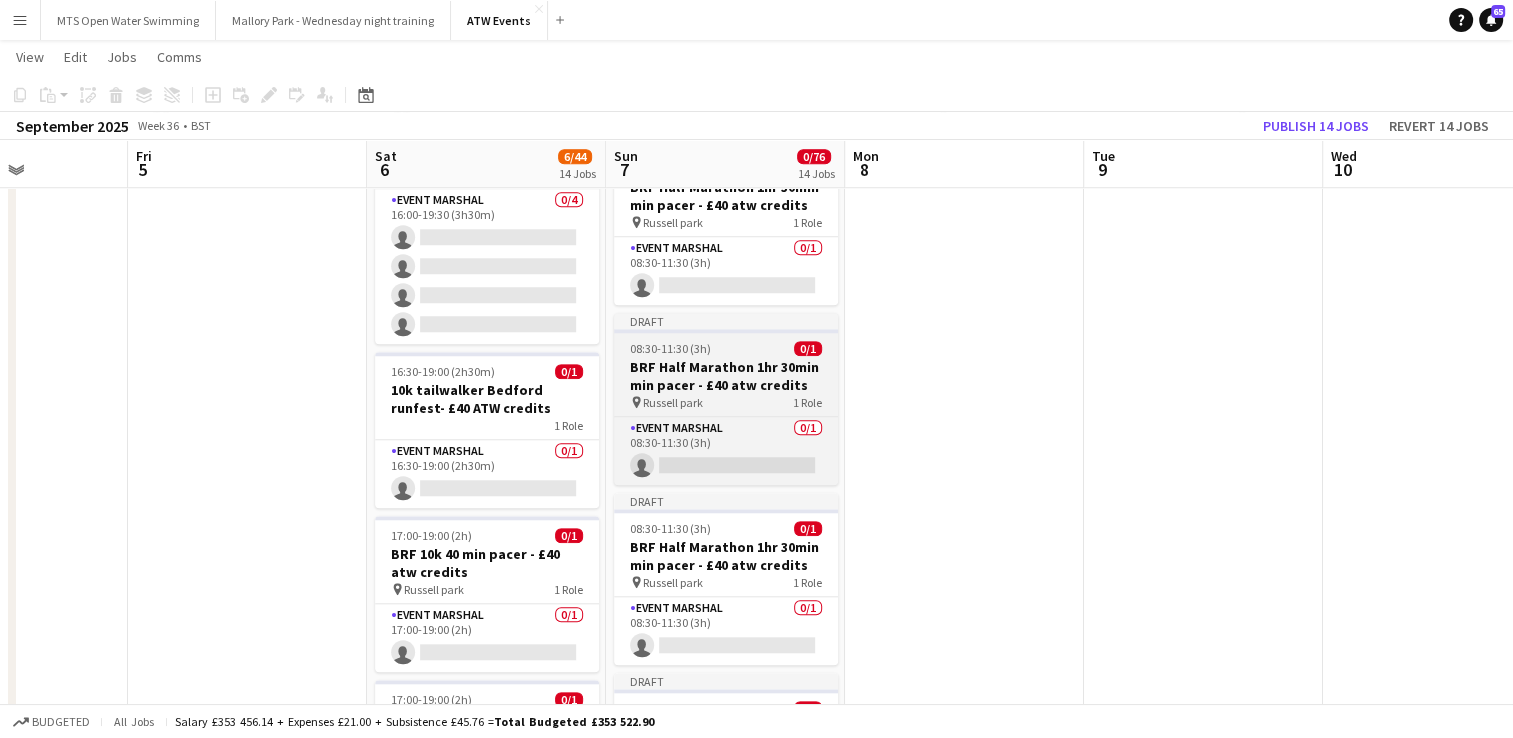 click on "Draft   08:30-11:30 (3h)    0/1   BRF Half Marathon 1hr 30min min pacer -  £40 atw credits
pin
Russell park   1 Role   Event Marshal   0/1   08:30-11:30 (3h)
single-neutral-actions" at bounding box center [726, 399] 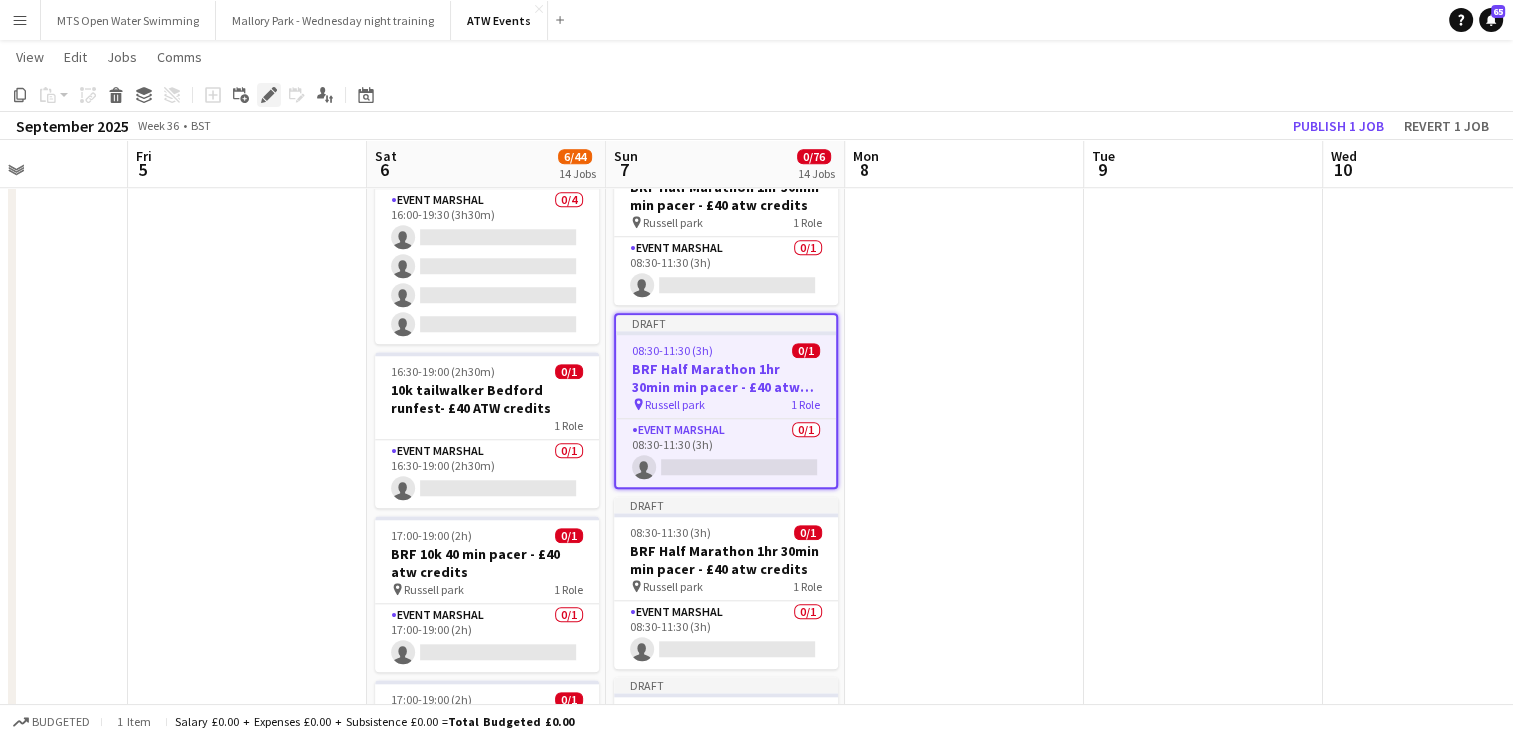 click on "Edit" 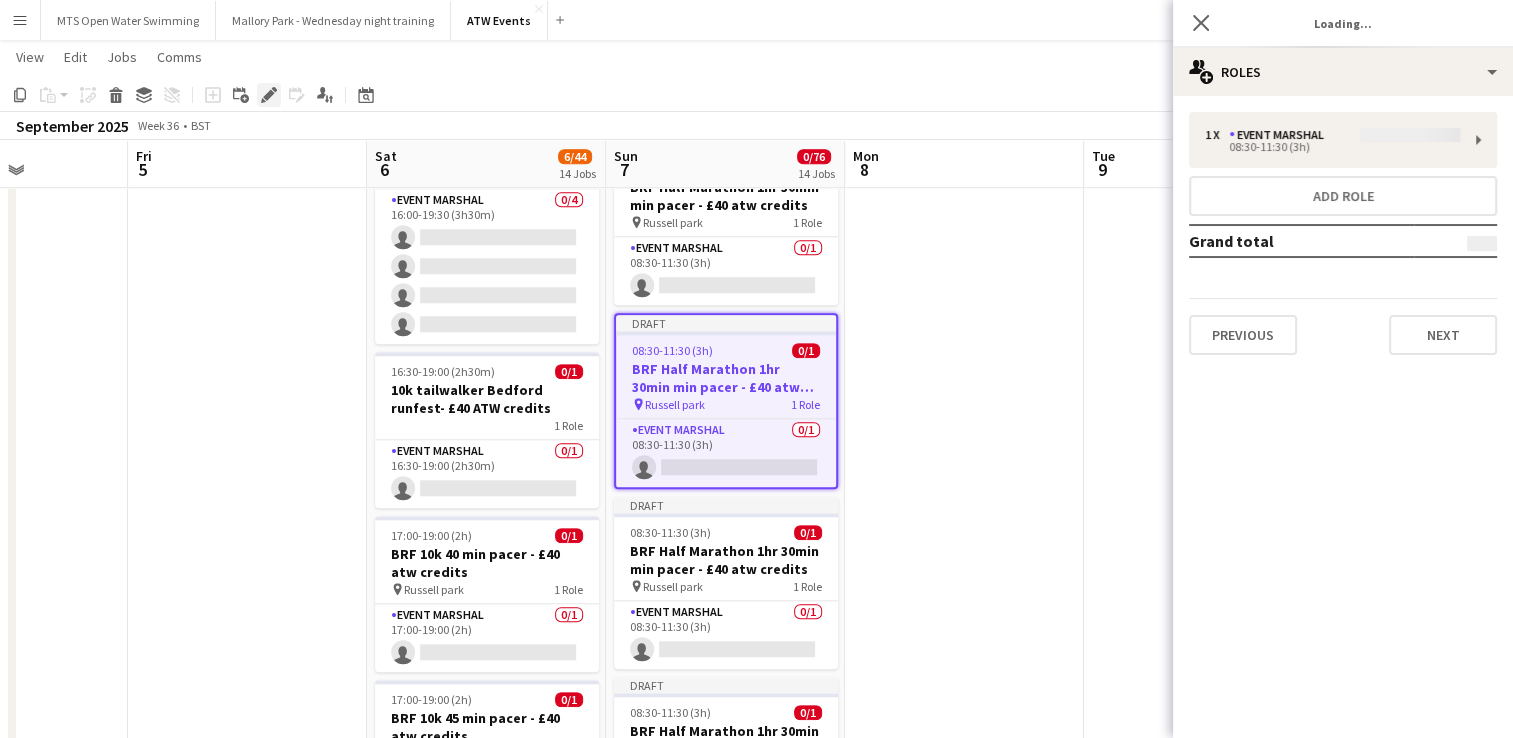type on "*******" 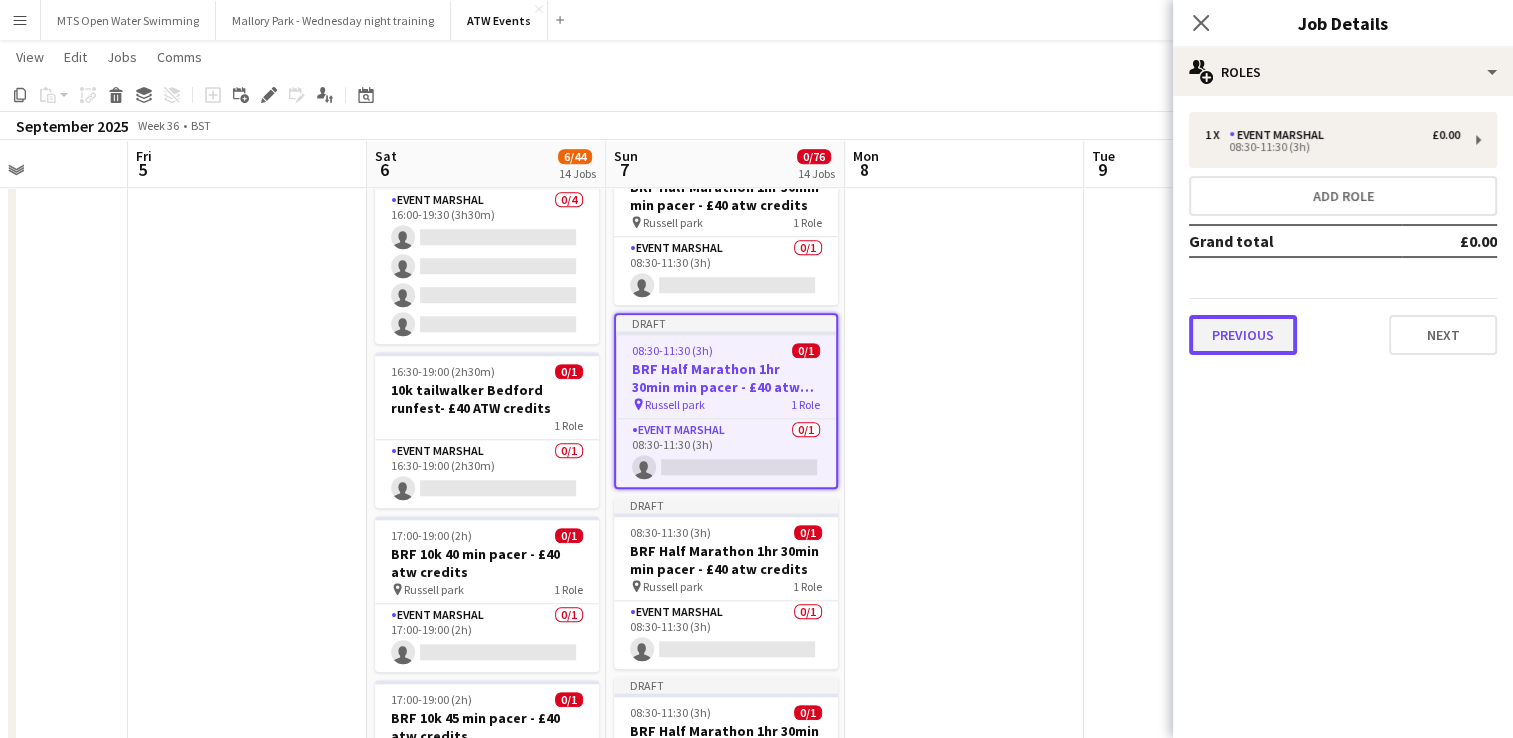 click on "Previous" at bounding box center [1243, 335] 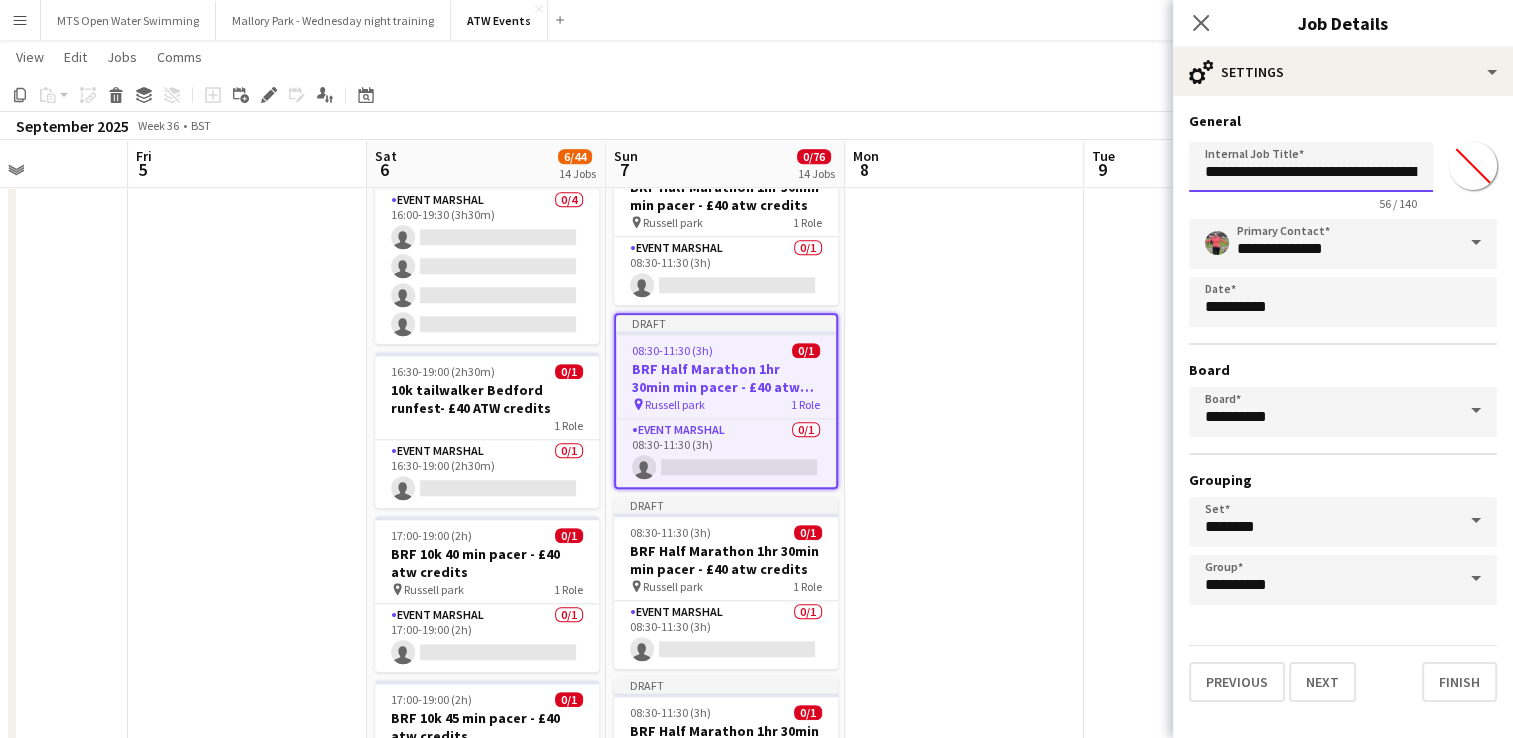 click on "**********" at bounding box center (1311, 167) 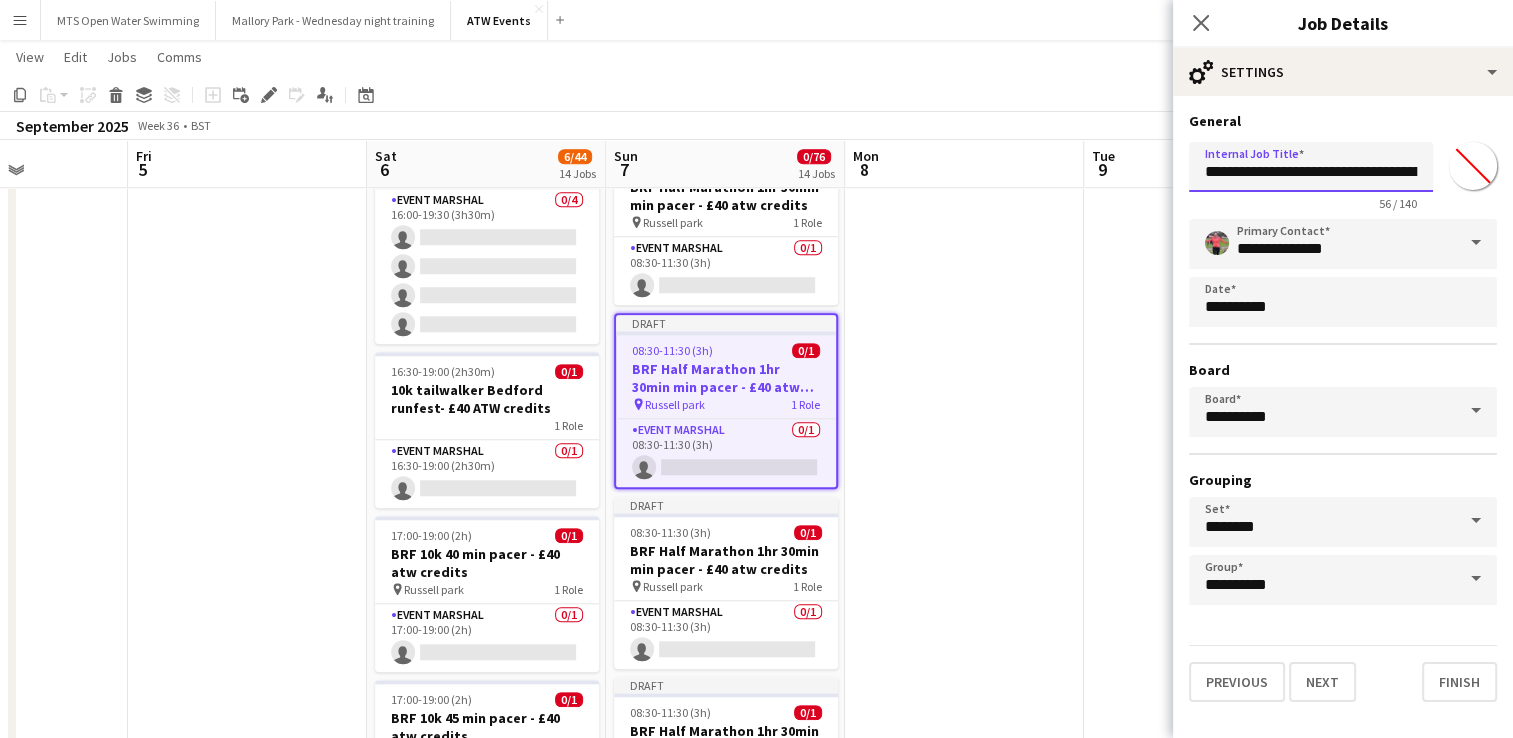 click on "**********" at bounding box center (1311, 167) 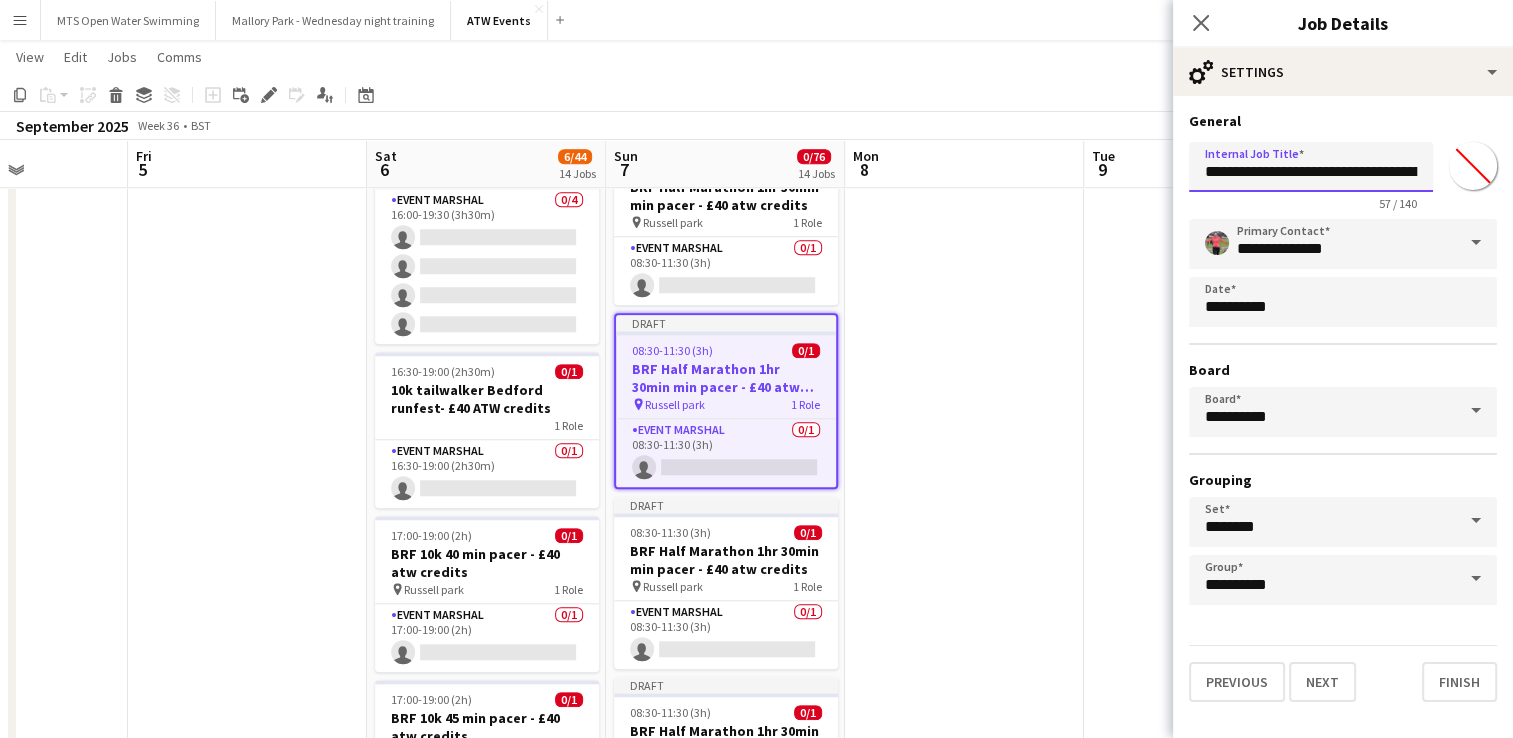 click on "**********" at bounding box center [1311, 167] 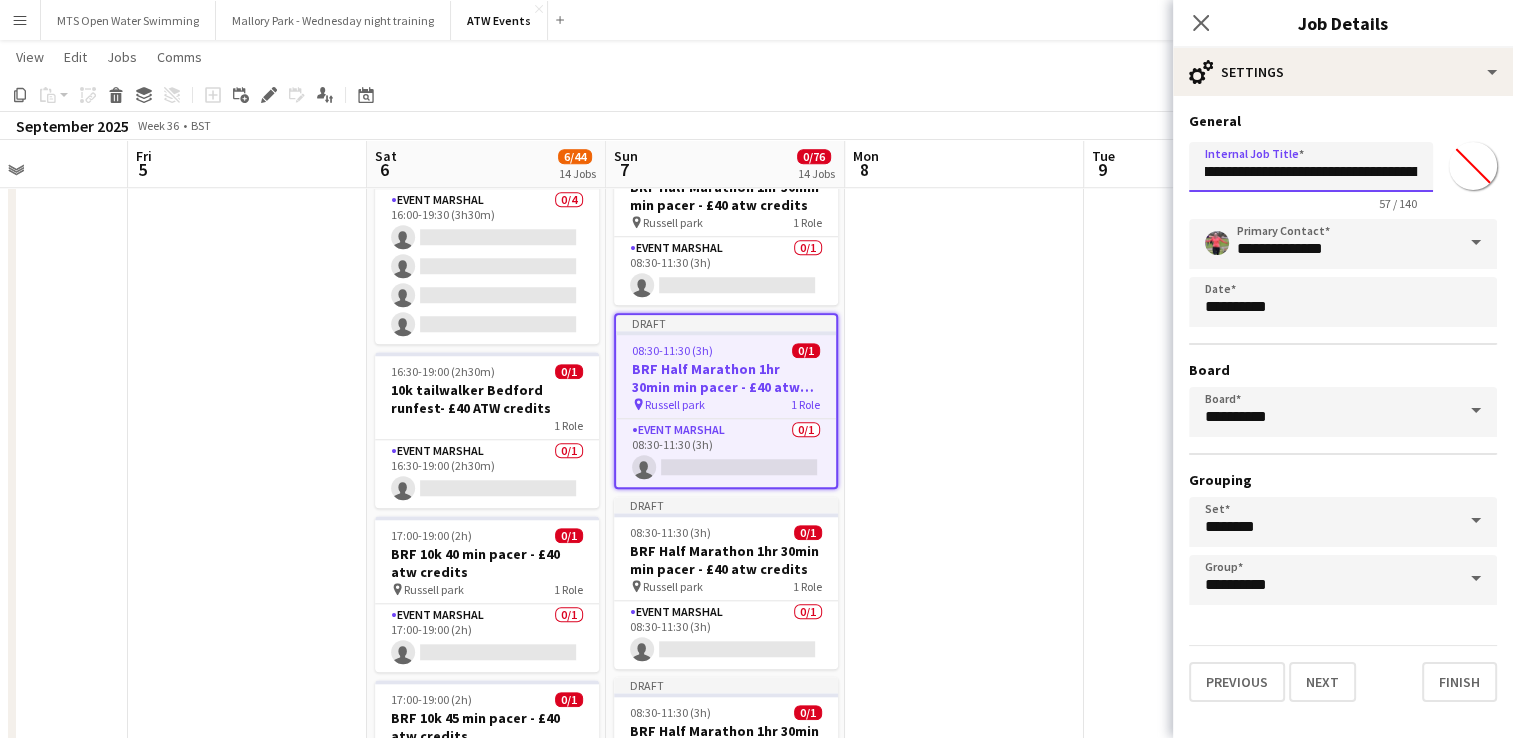 scroll, scrollTop: 0, scrollLeft: 28, axis: horizontal 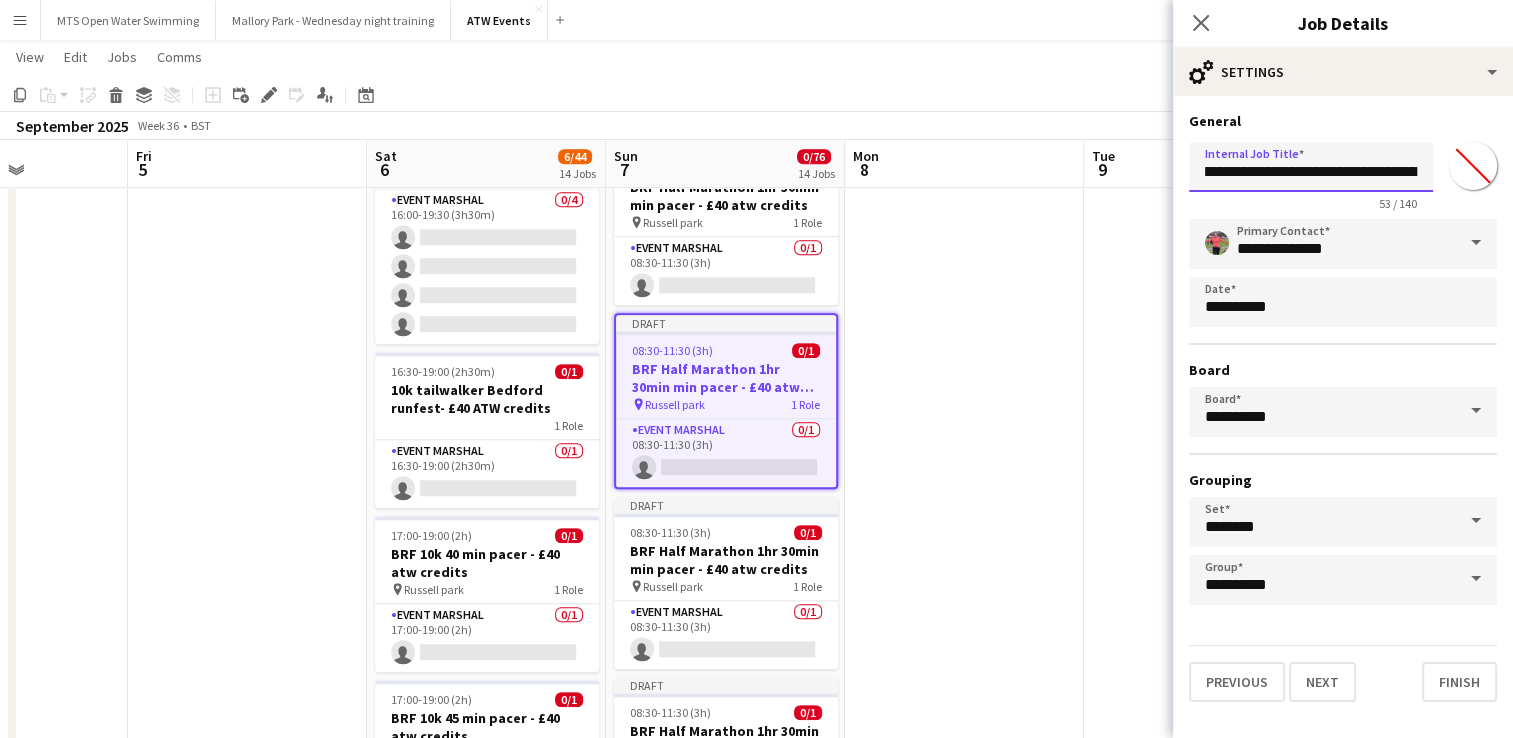 type on "**********" 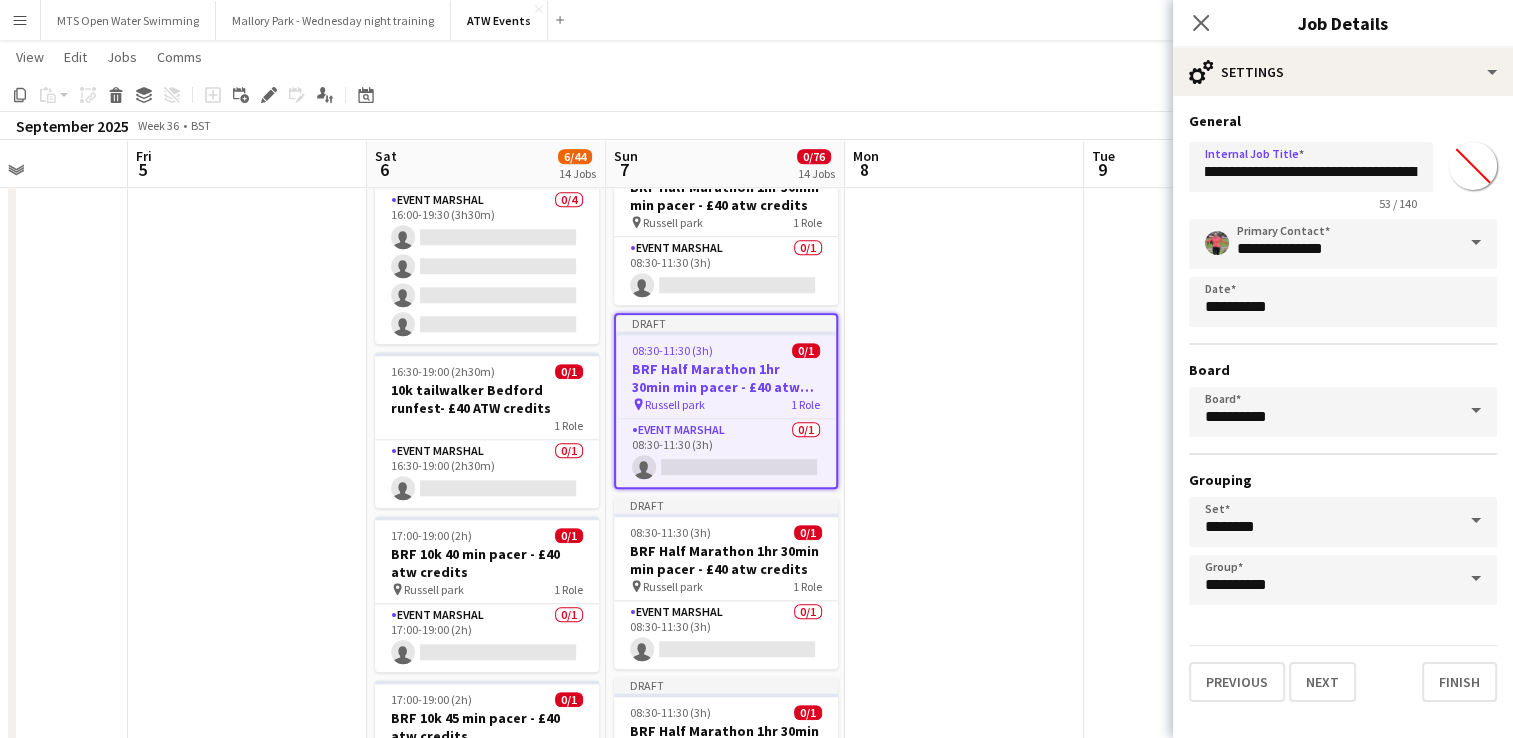 scroll, scrollTop: 0, scrollLeft: 0, axis: both 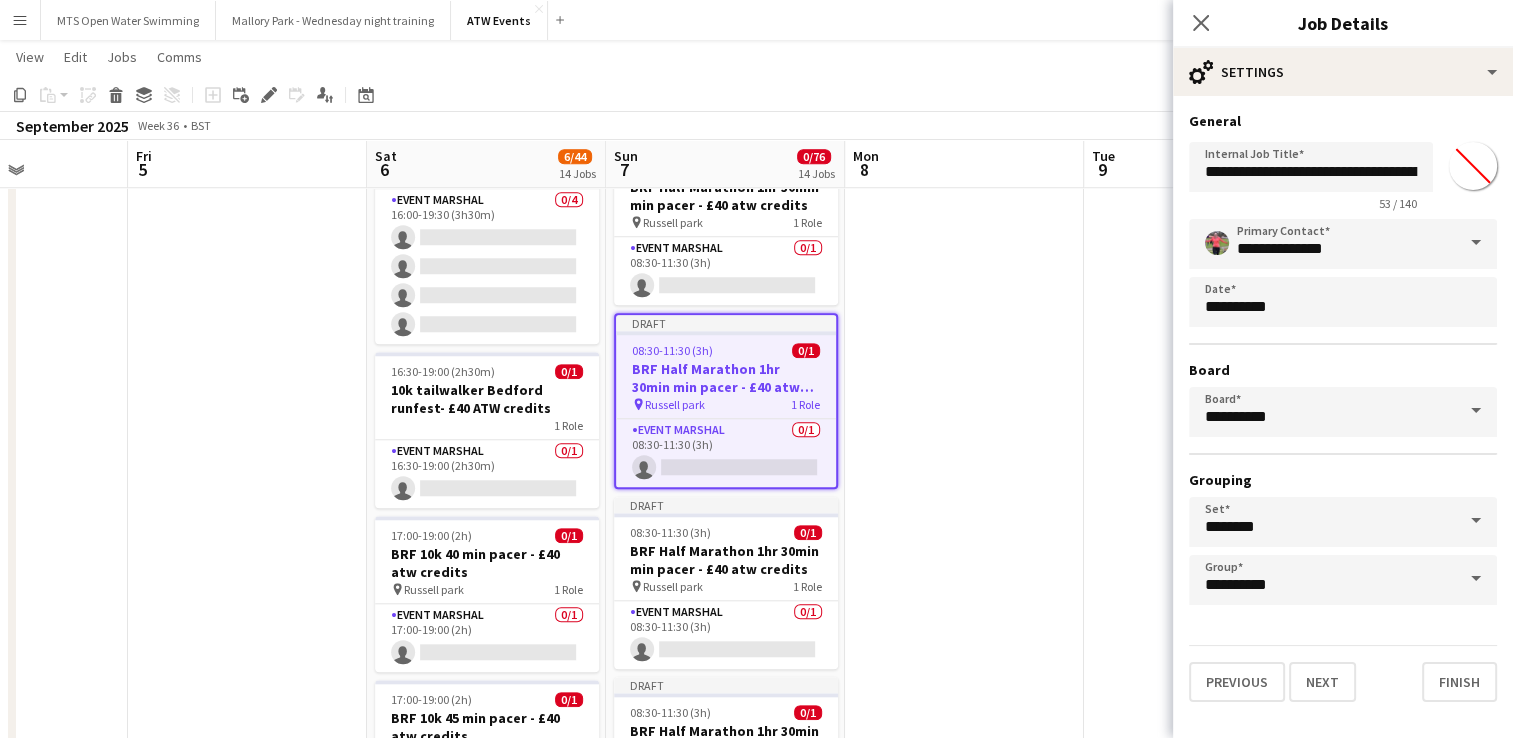 click at bounding box center [964, 102] 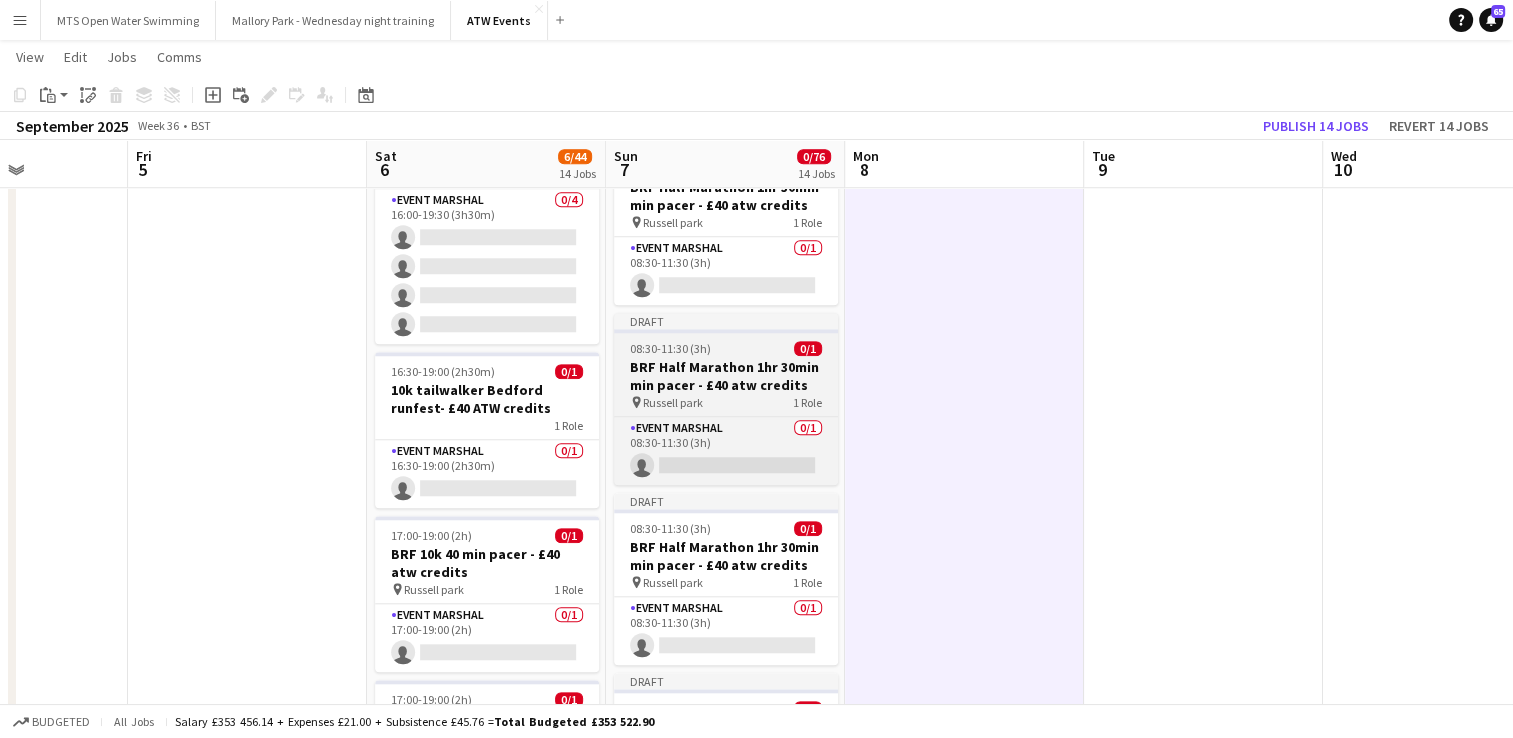 click on "BRF Half Marathon 1hr 30min min pacer -  £40 atw credits" at bounding box center (726, 376) 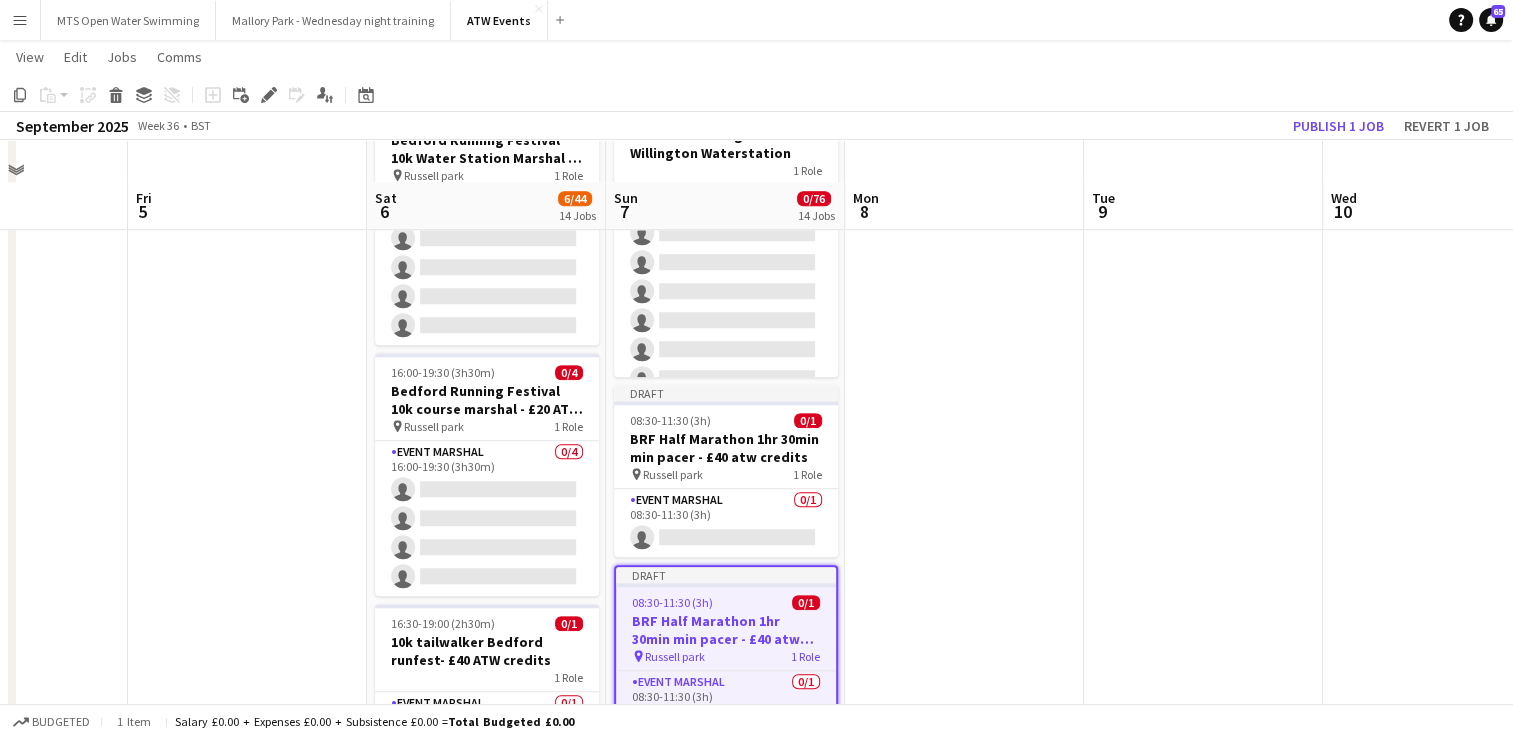 scroll, scrollTop: 1536, scrollLeft: 0, axis: vertical 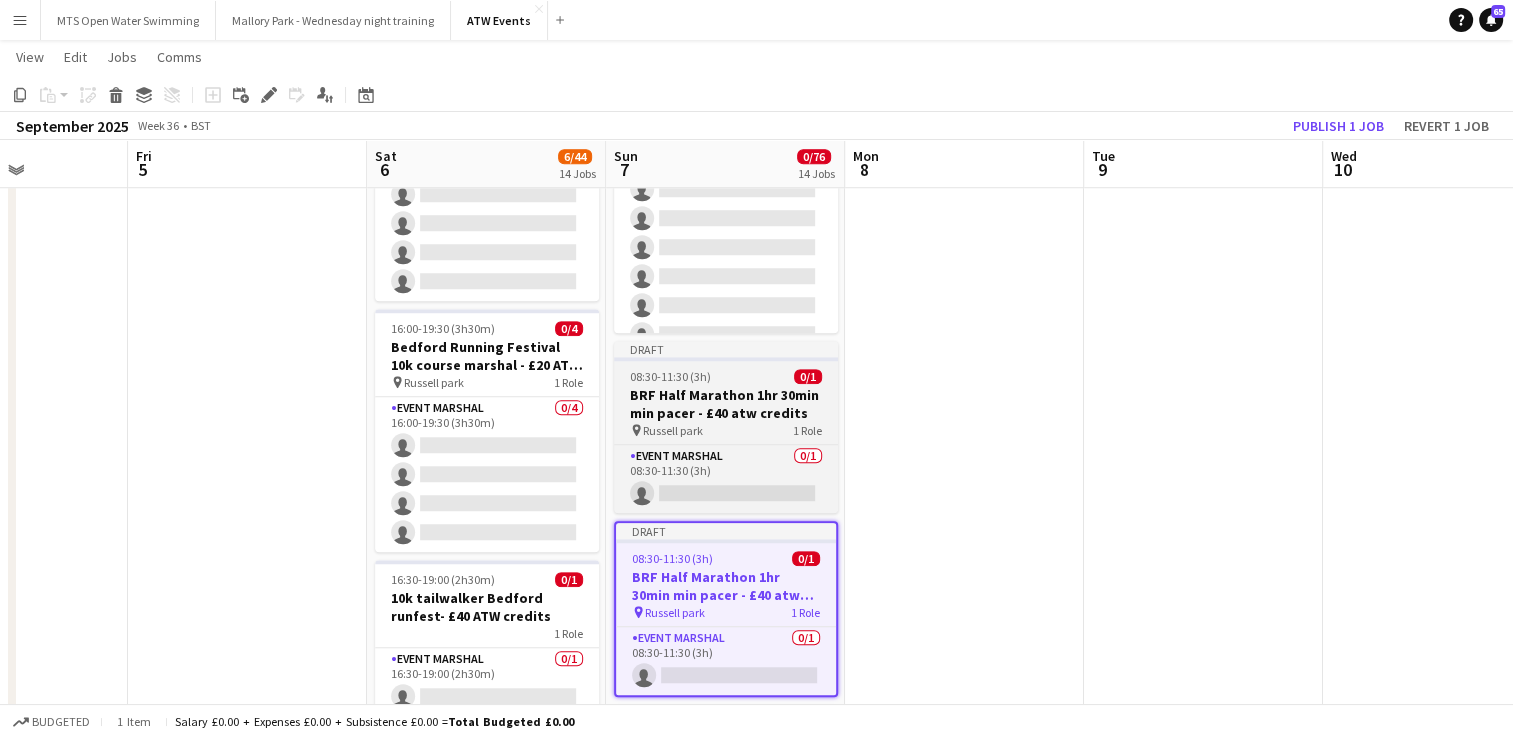 click on "BRF Half Marathon 1hr 30min min pacer -  £40 atw credits" at bounding box center (726, 404) 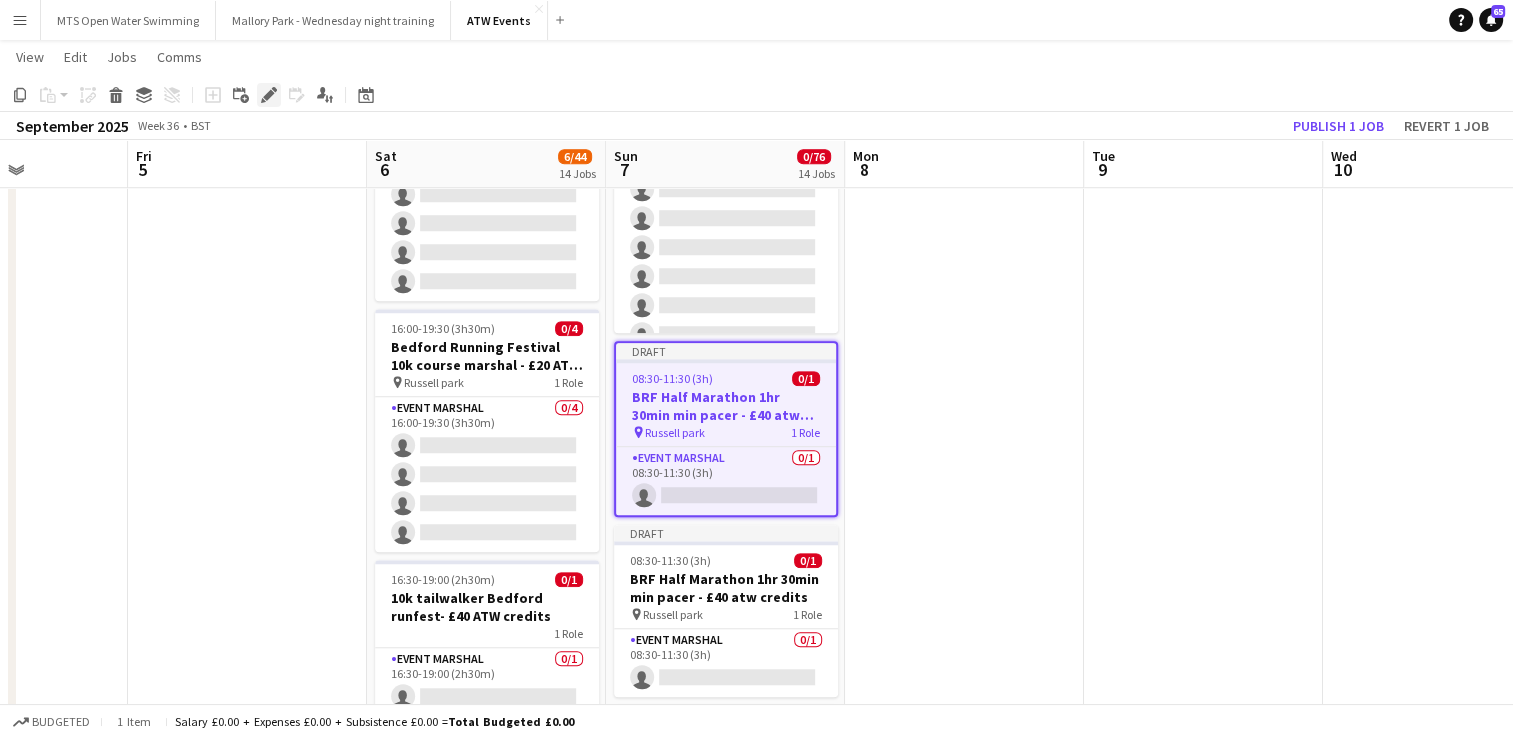 click 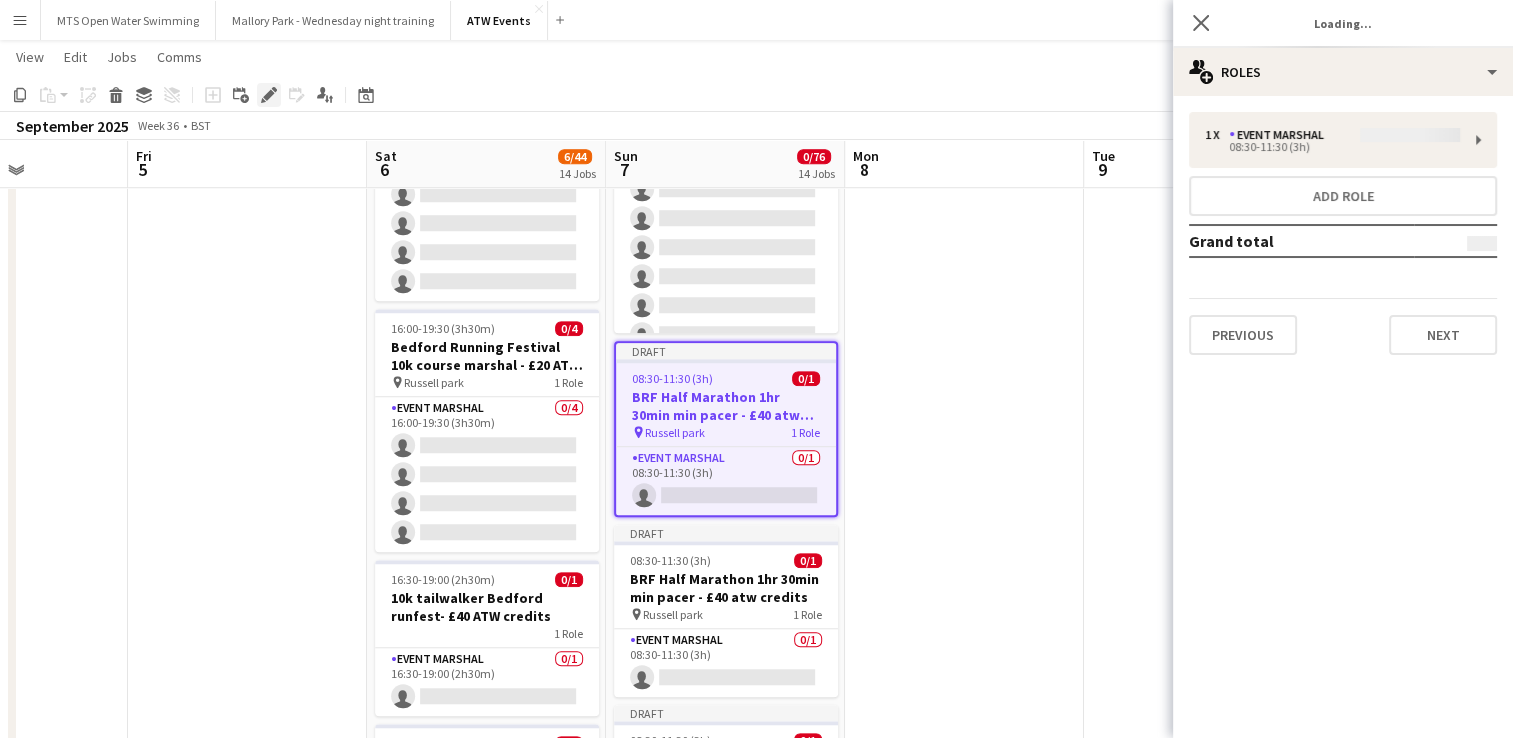 type on "*******" 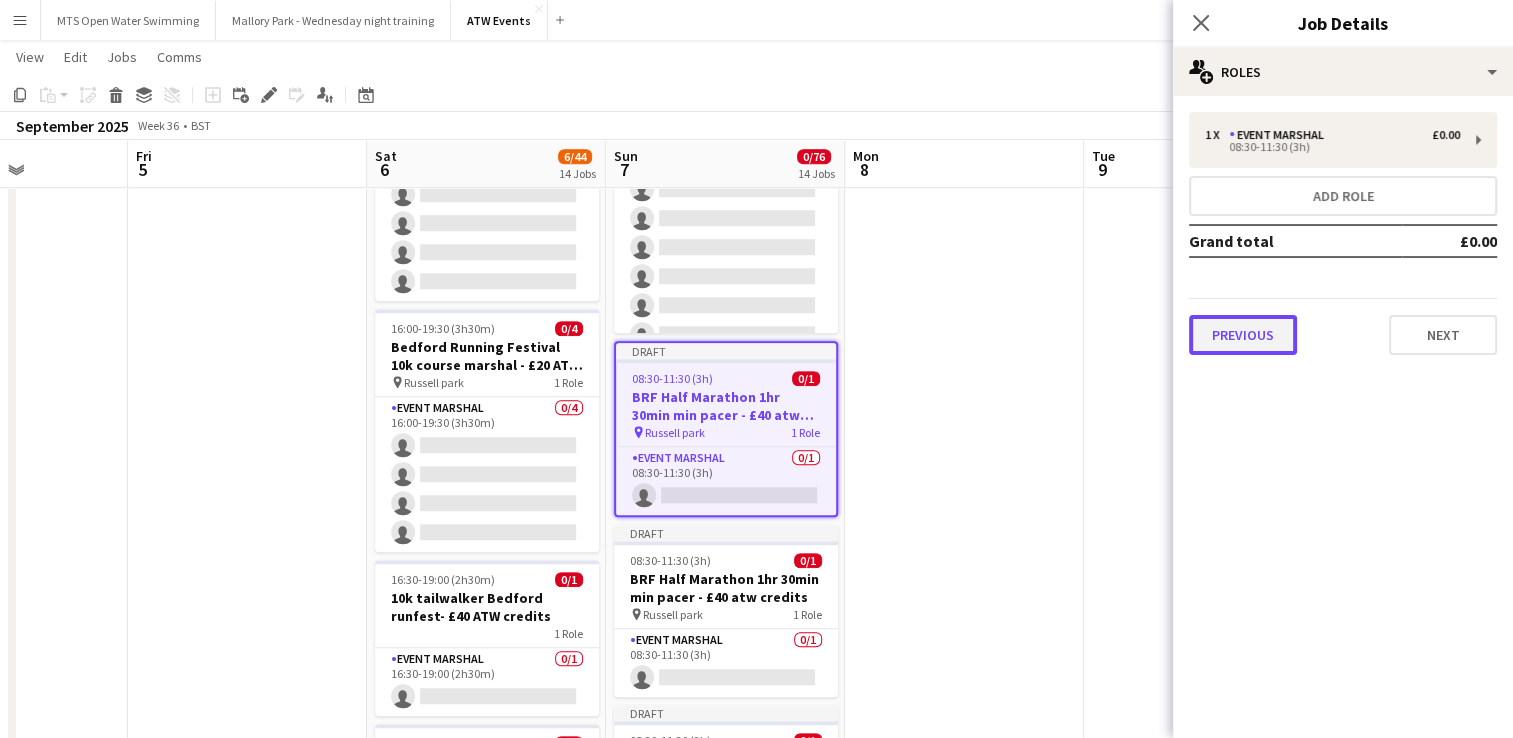 click on "Previous" at bounding box center [1243, 335] 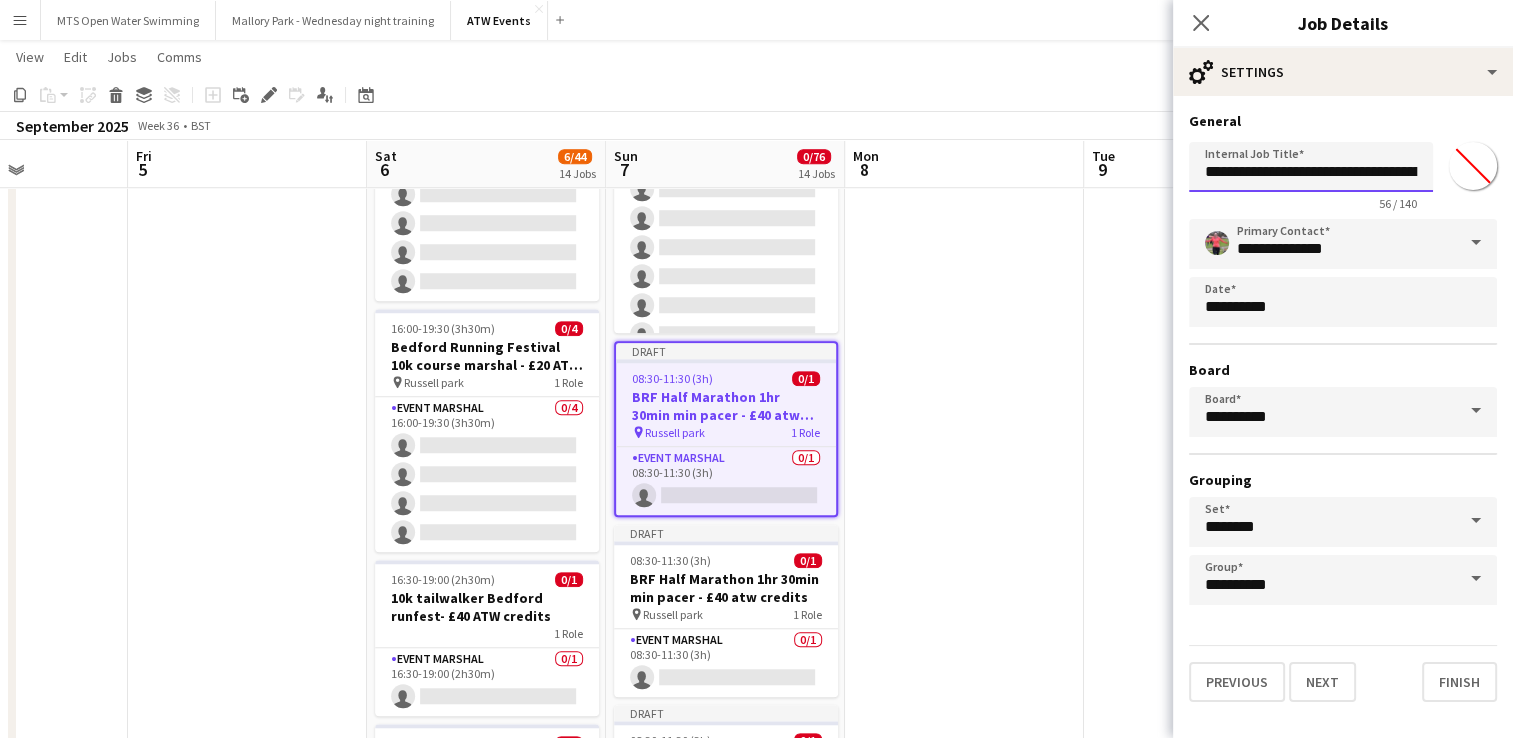 click on "**********" at bounding box center [1311, 167] 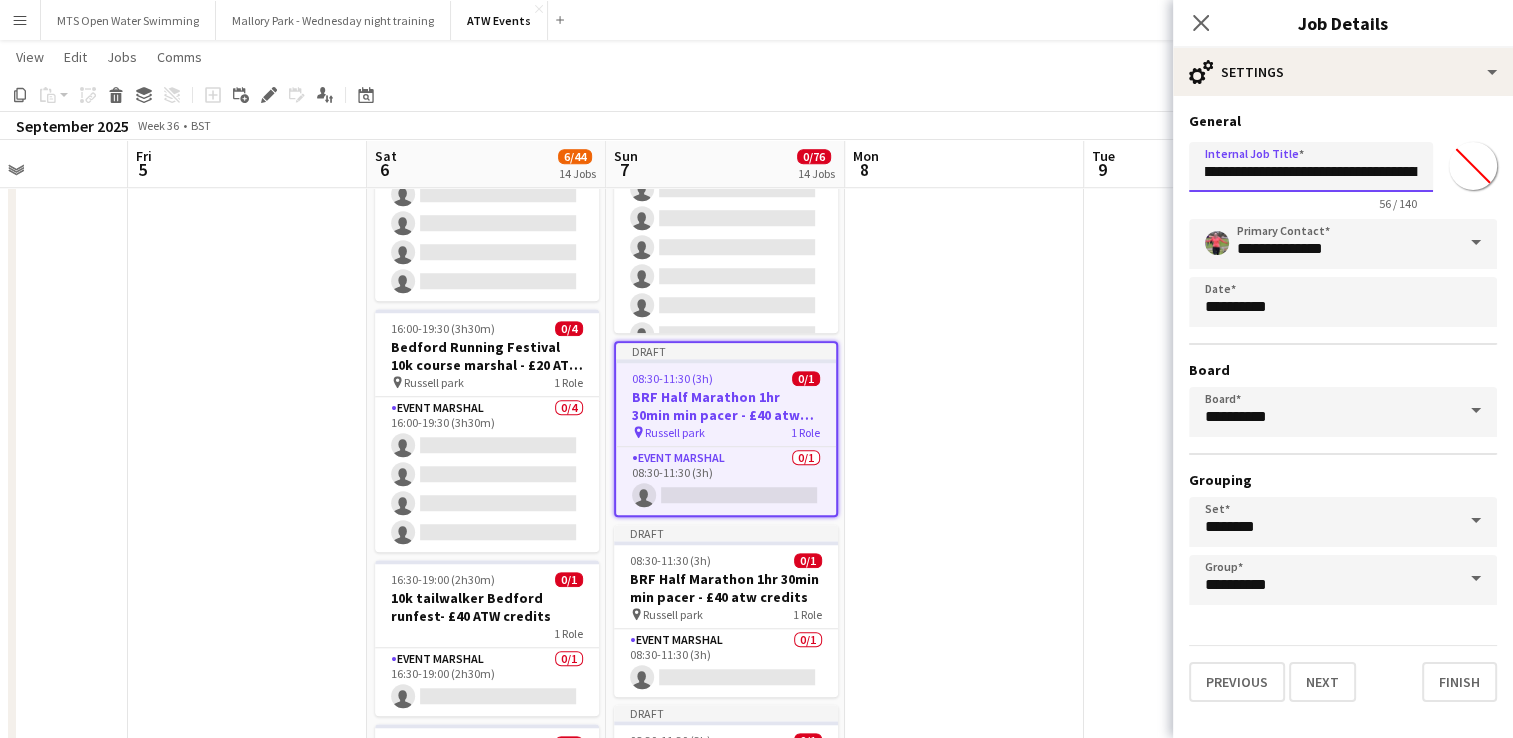 scroll, scrollTop: 0, scrollLeft: 12, axis: horizontal 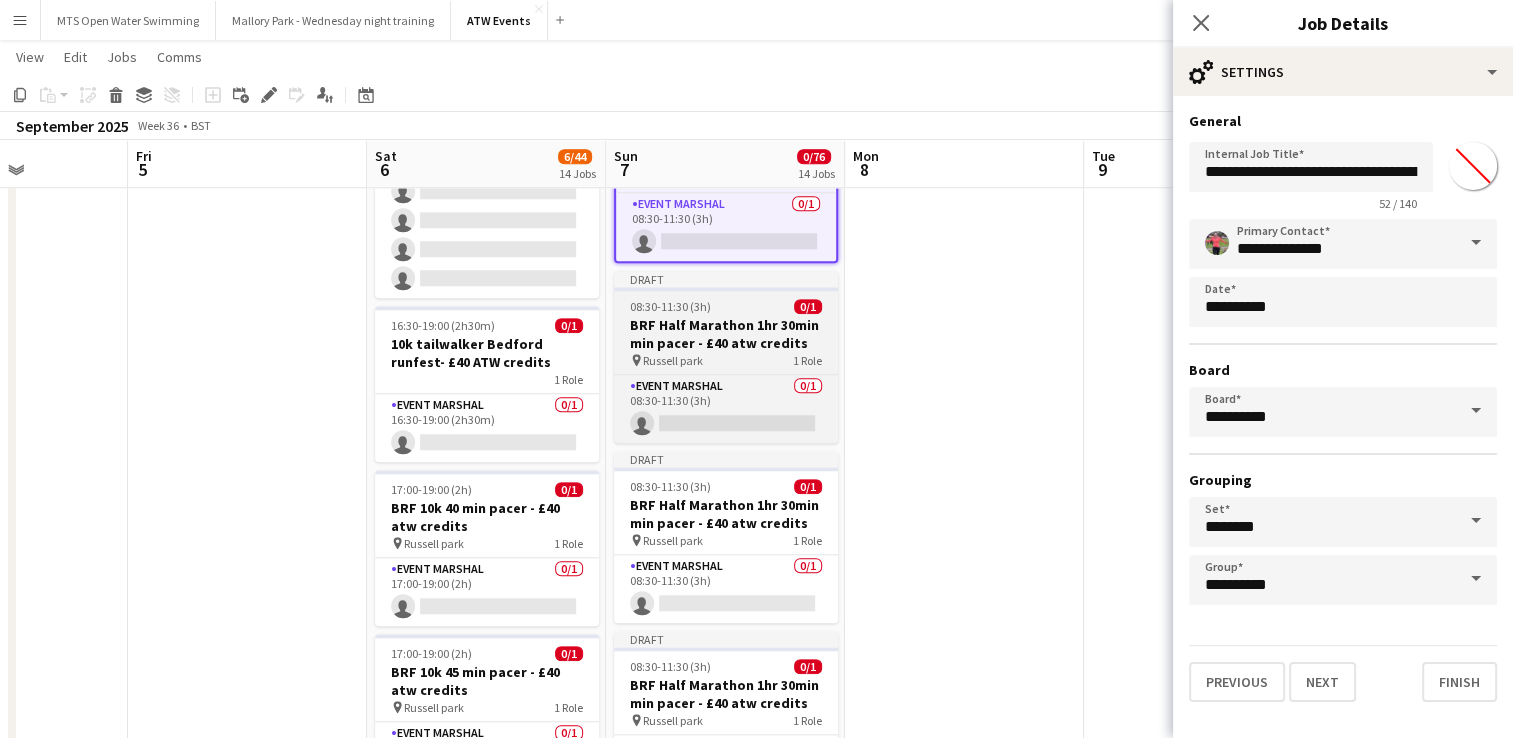 click on "BRF Half Marathon 1hr 30min min pacer -  £40 atw credits" at bounding box center [726, 334] 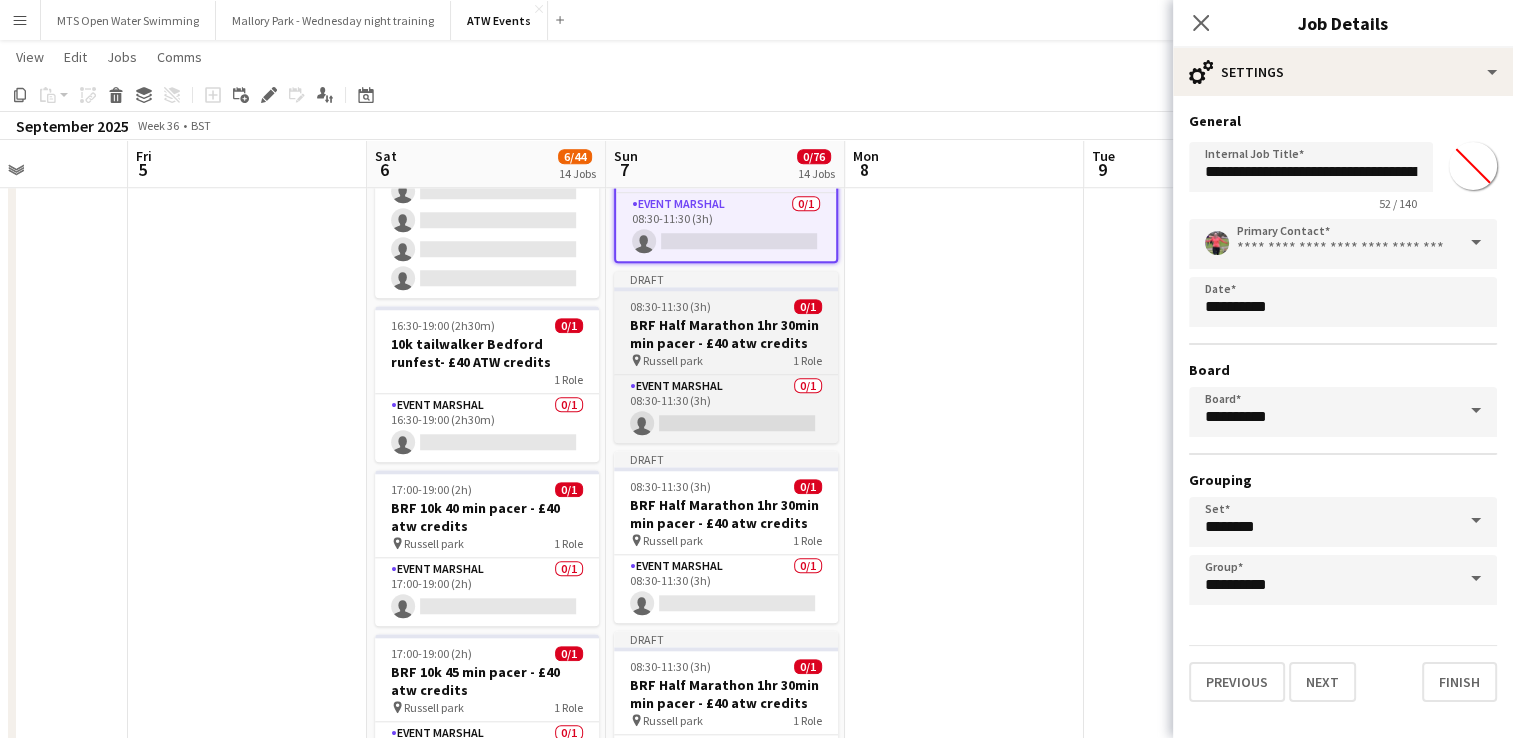 type on "*******" 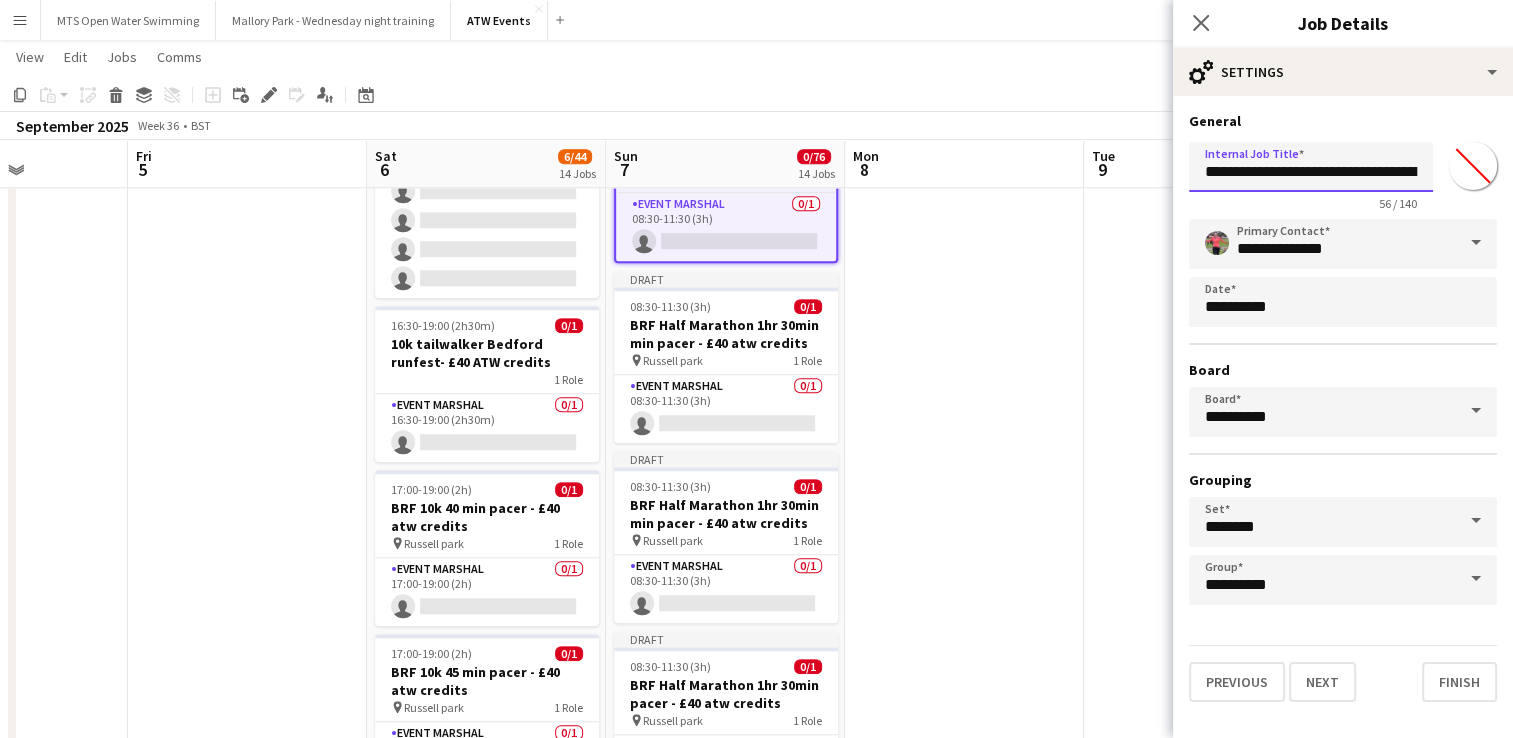 click on "**********" at bounding box center (1311, 167) 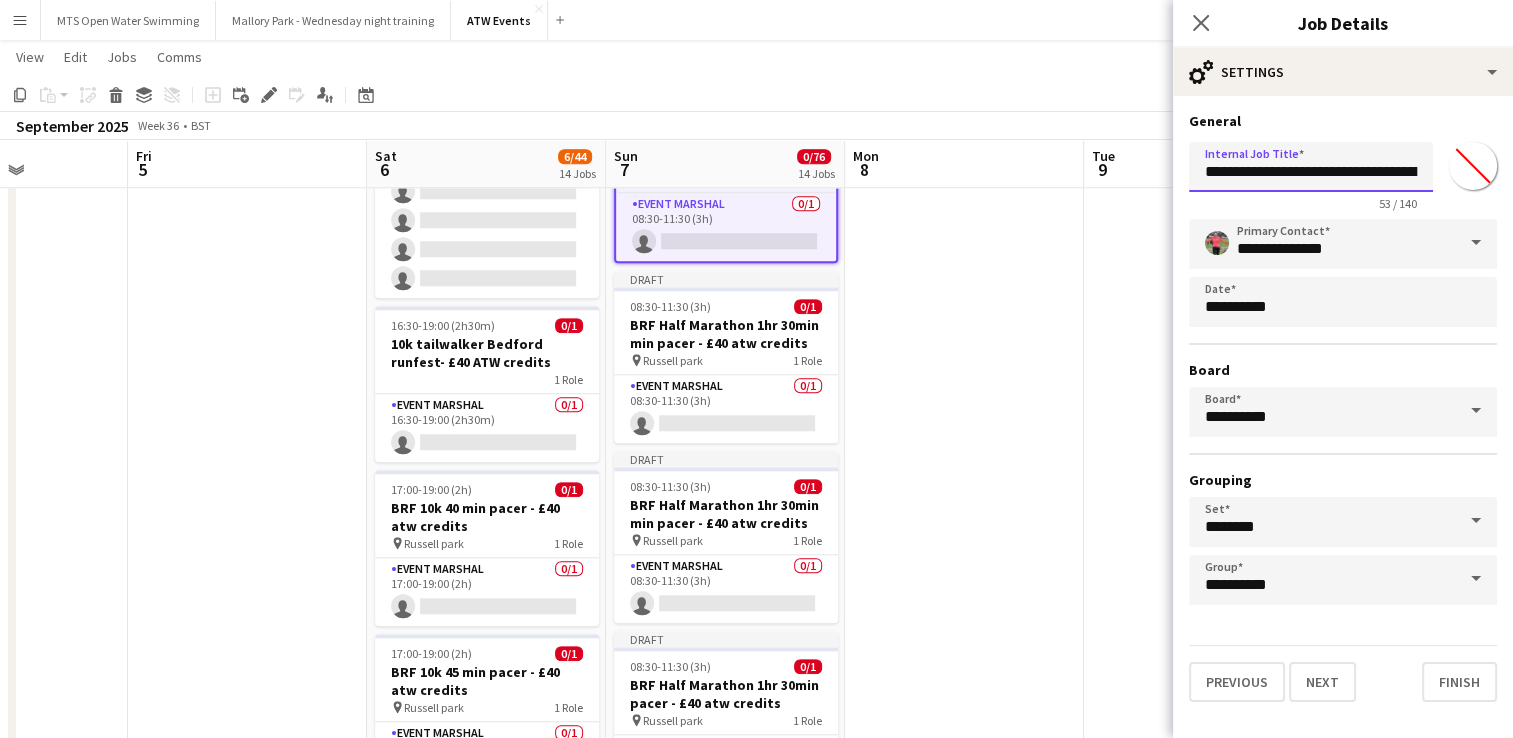 type on "**********" 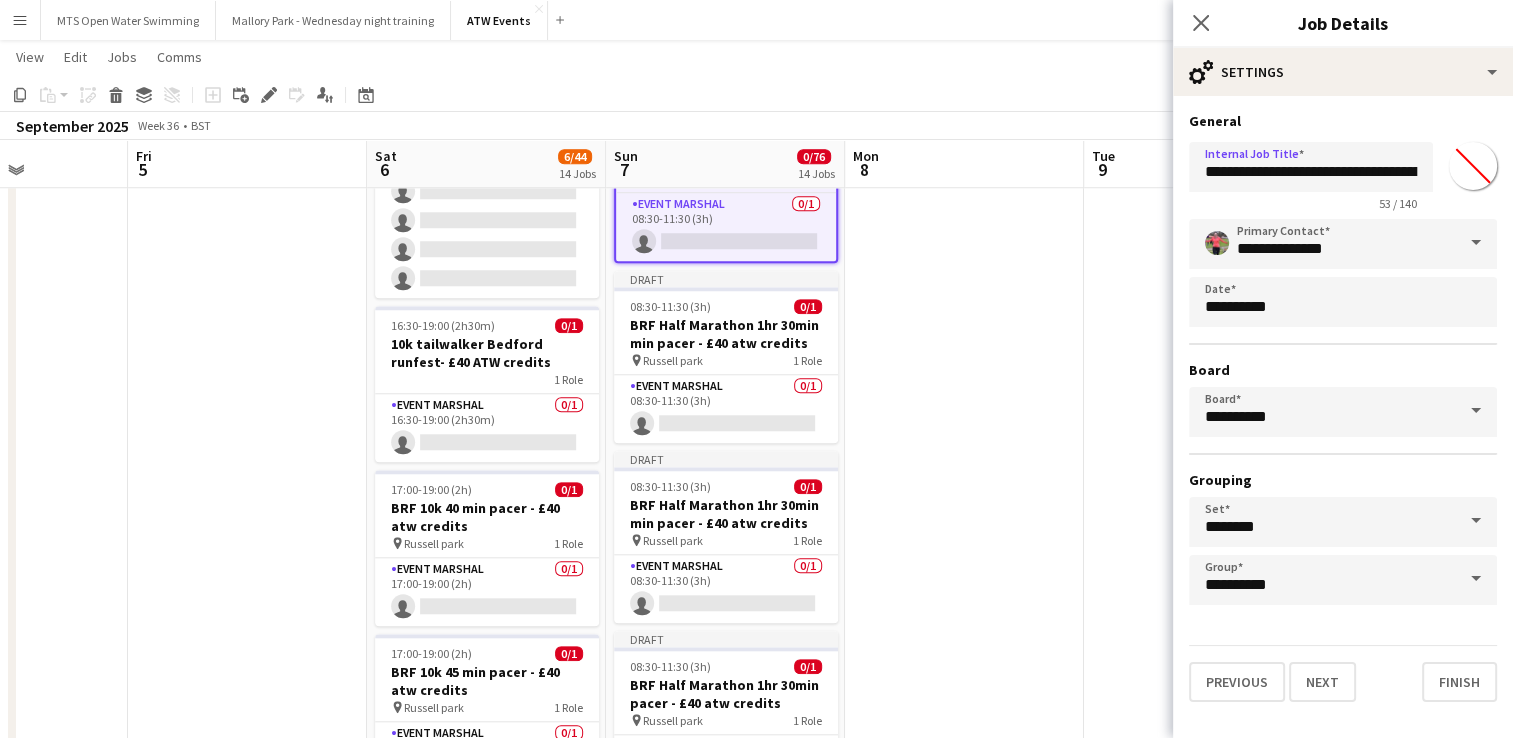click at bounding box center (964, 56) 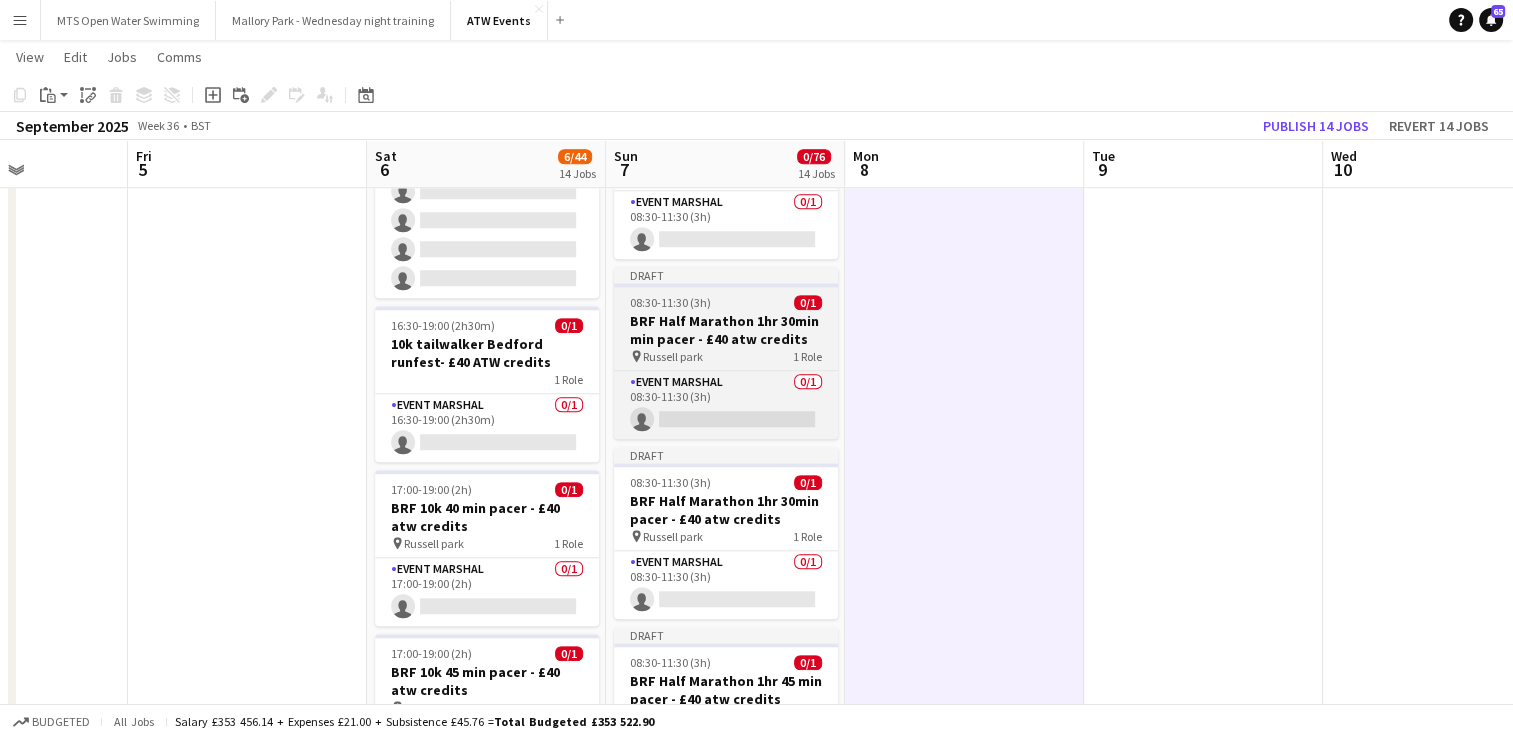 click on "BRF Half Marathon 1hr 30min min pacer -  £40 atw credits" at bounding box center [726, 330] 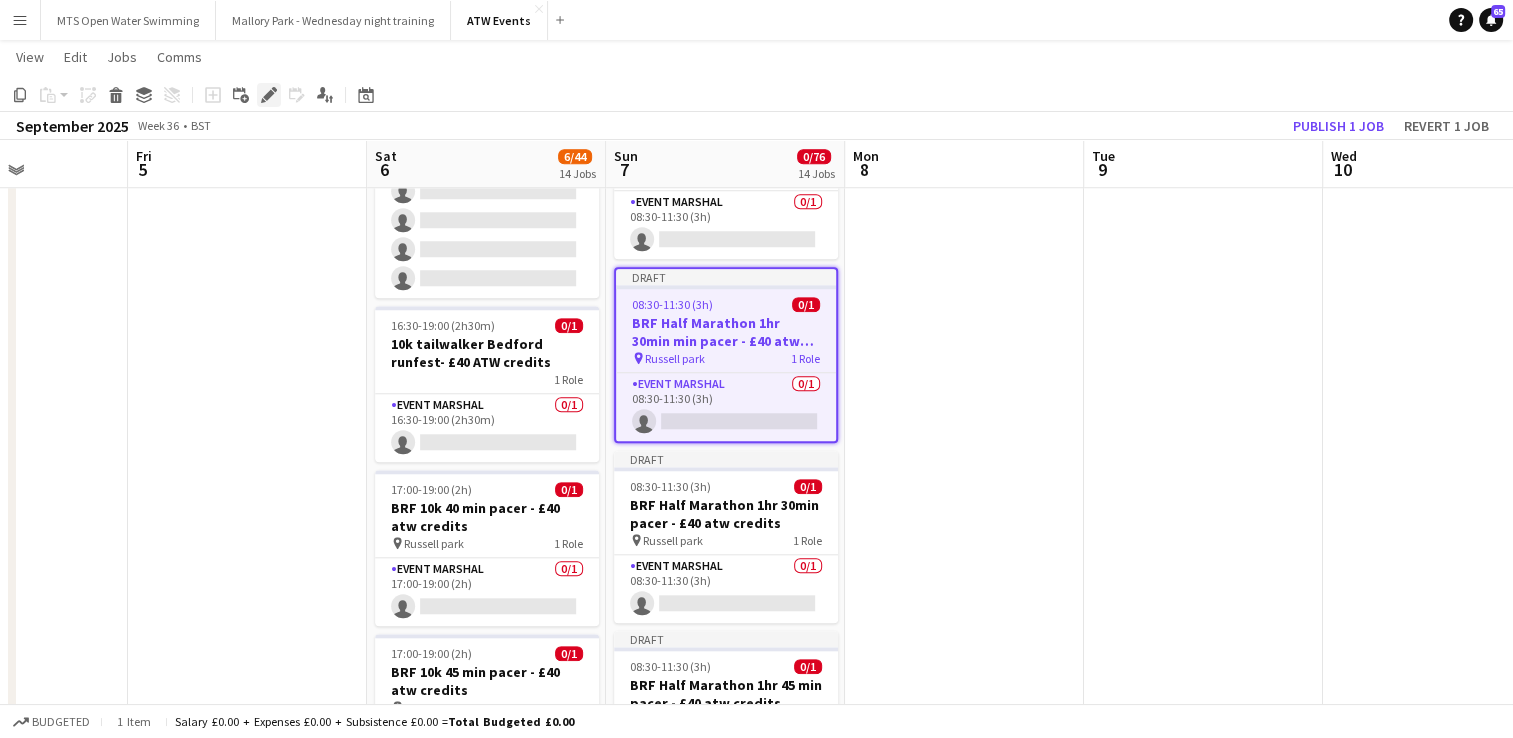 click on "Edit" 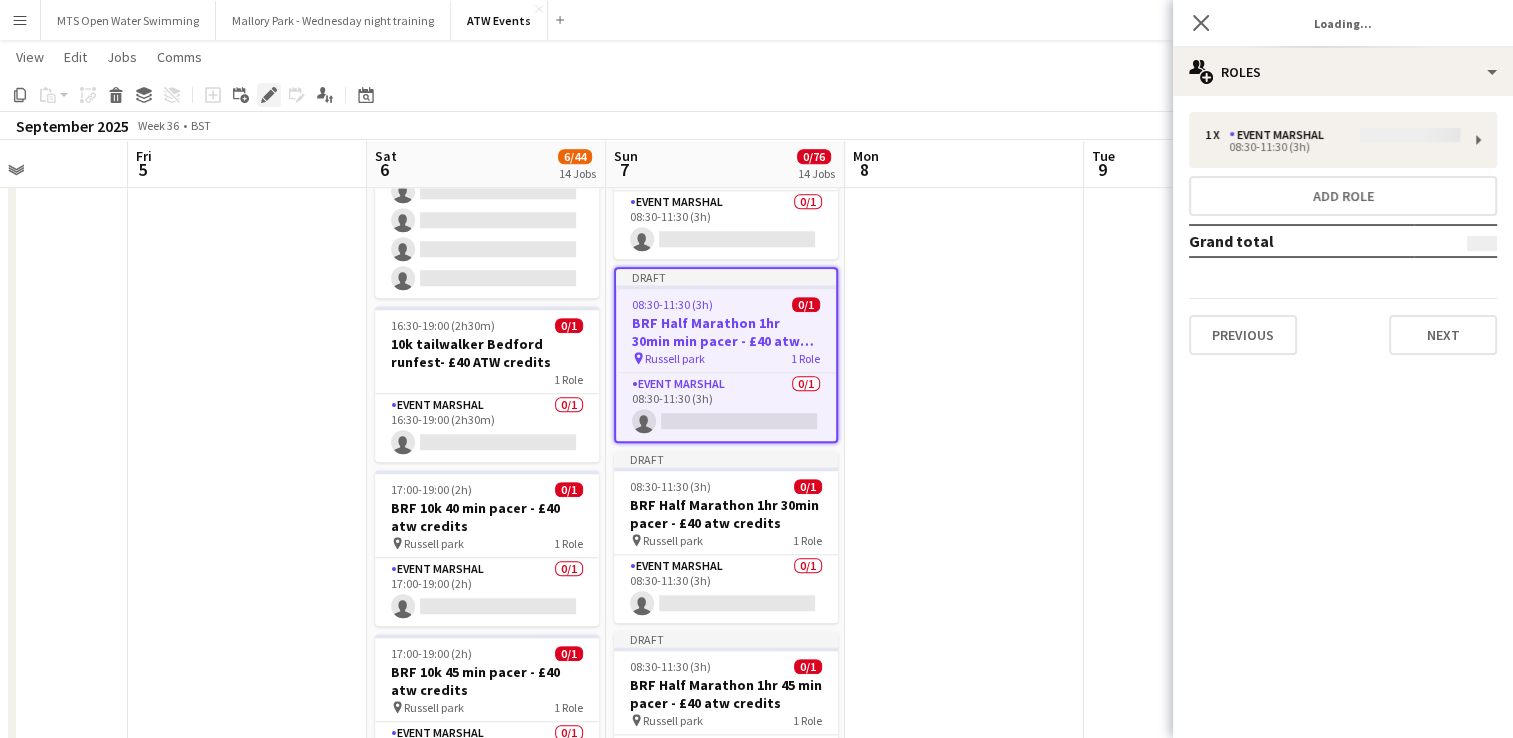 type on "*******" 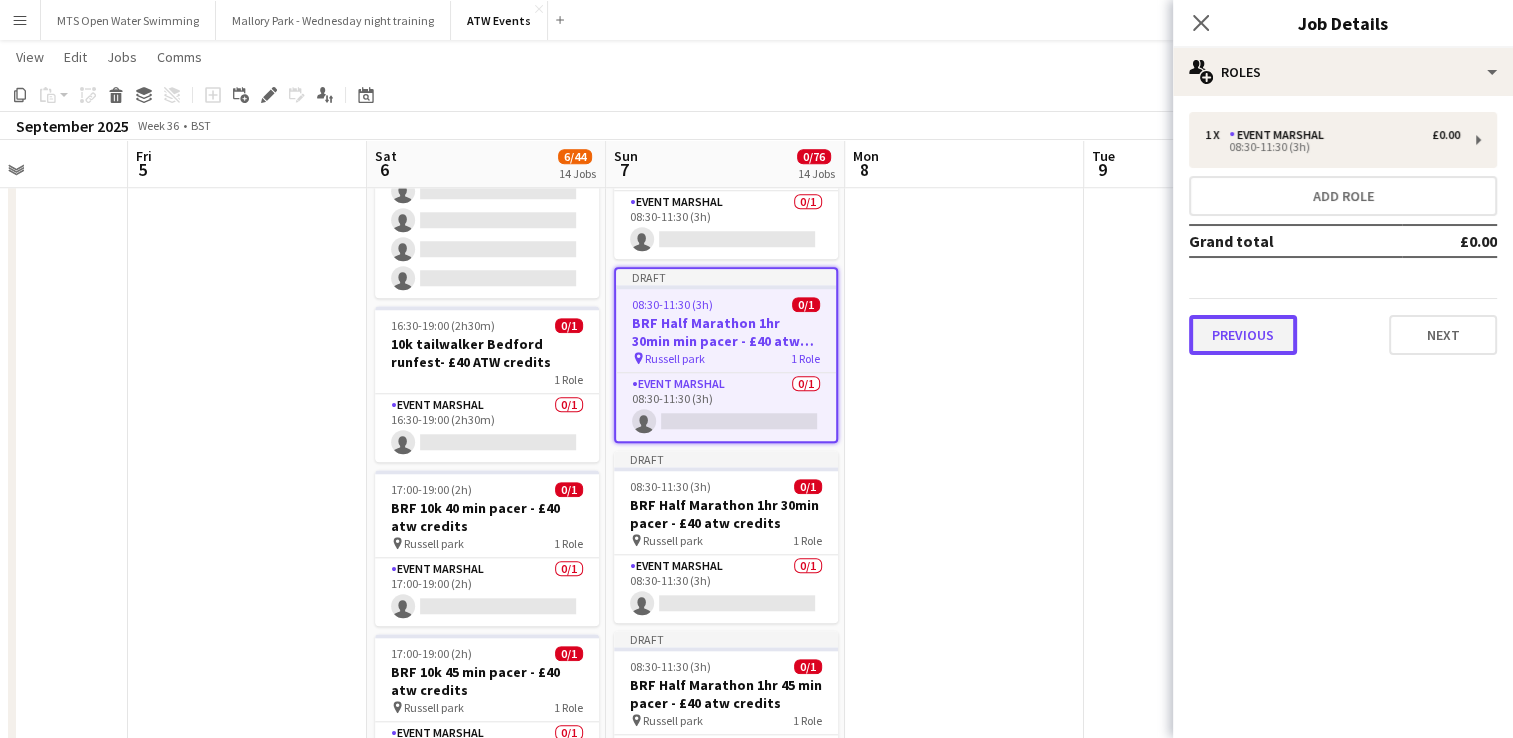 click on "Previous" at bounding box center [1243, 335] 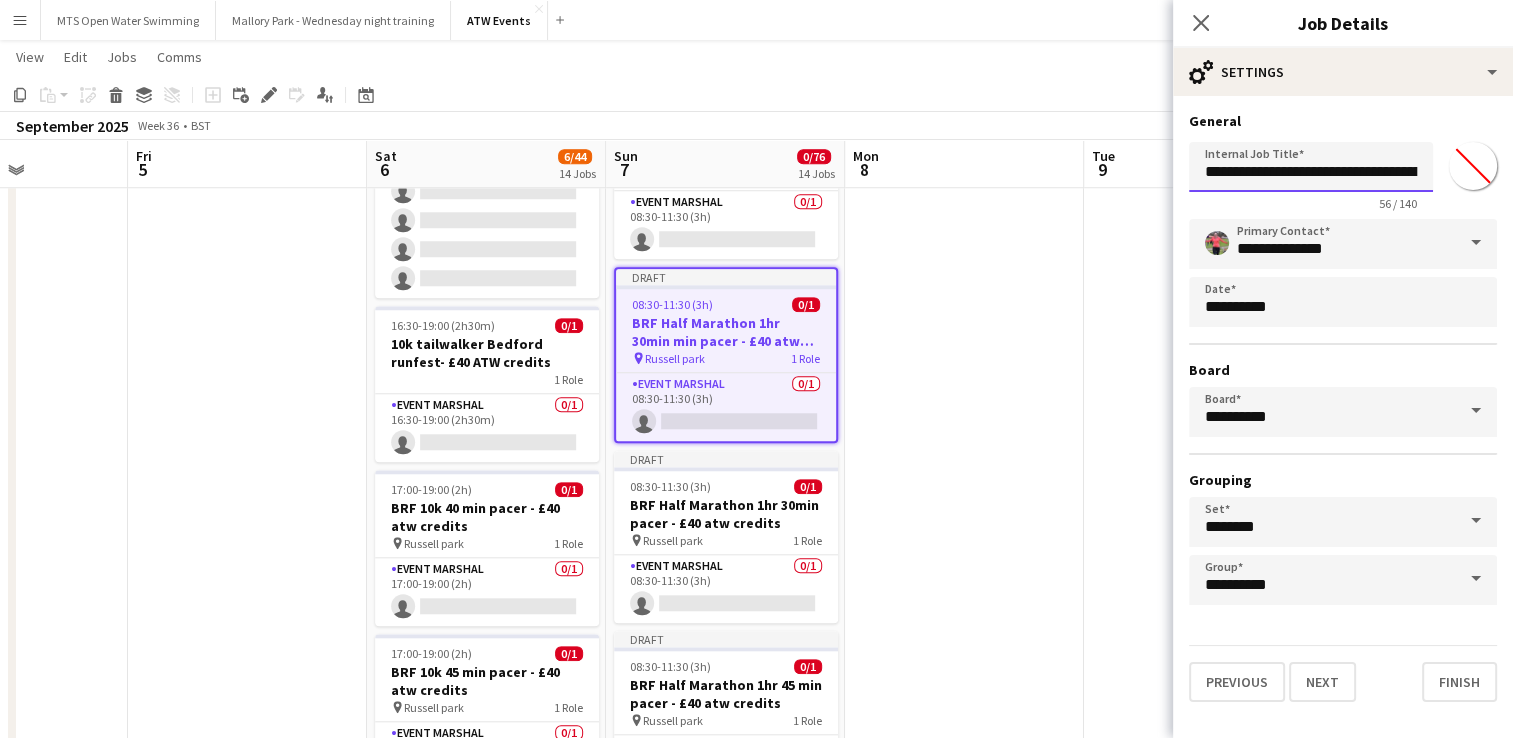 click on "**********" at bounding box center [1311, 167] 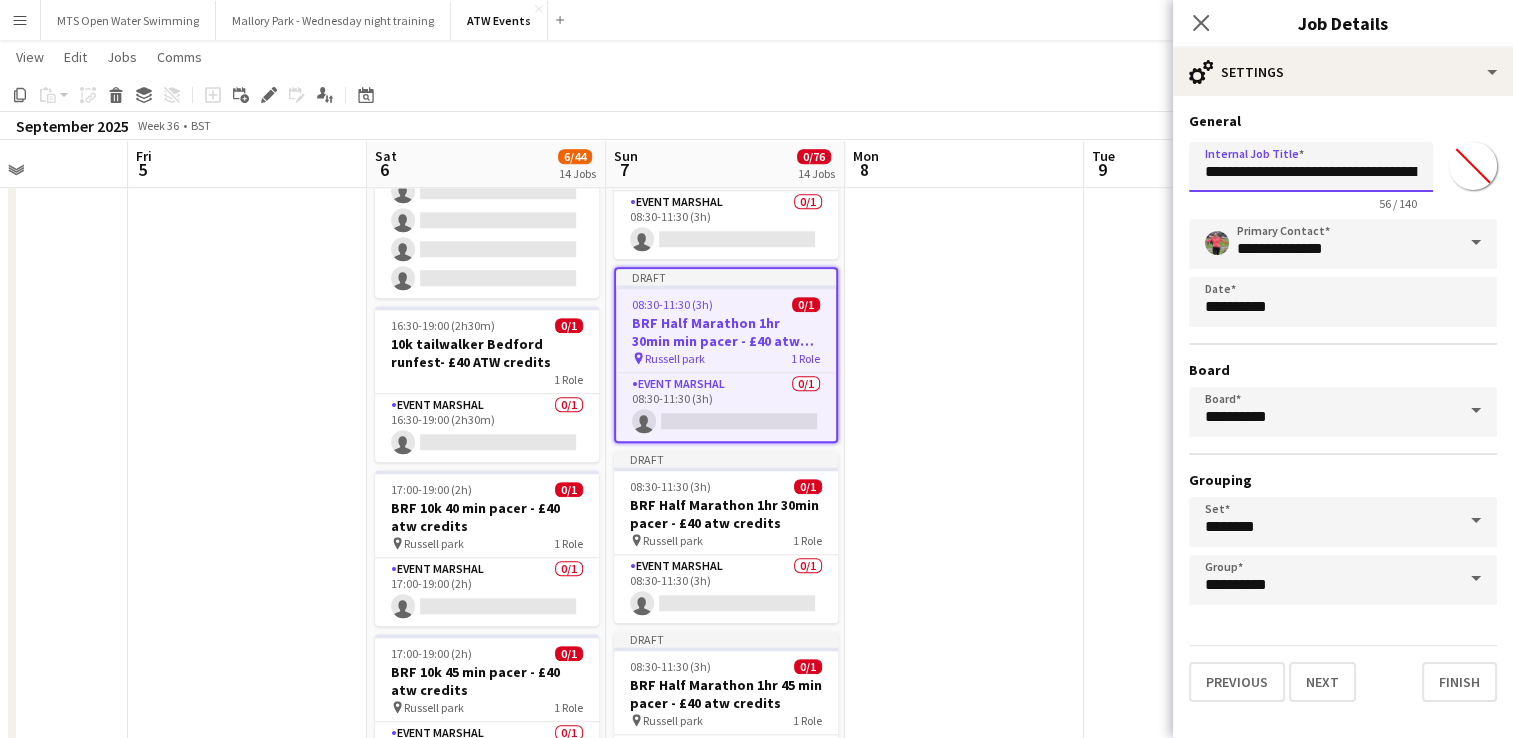 click on "**********" at bounding box center (1311, 167) 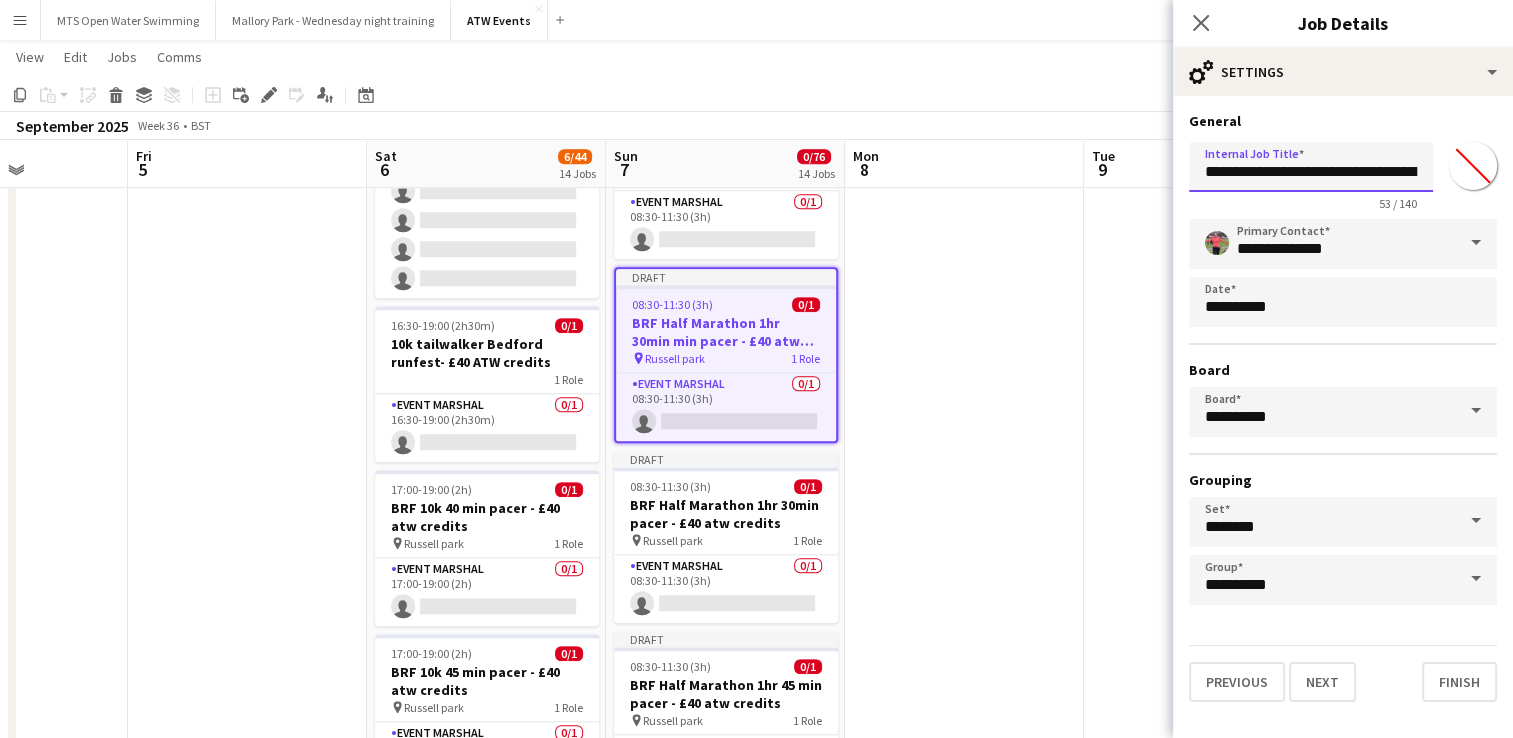 click on "**********" at bounding box center [1311, 167] 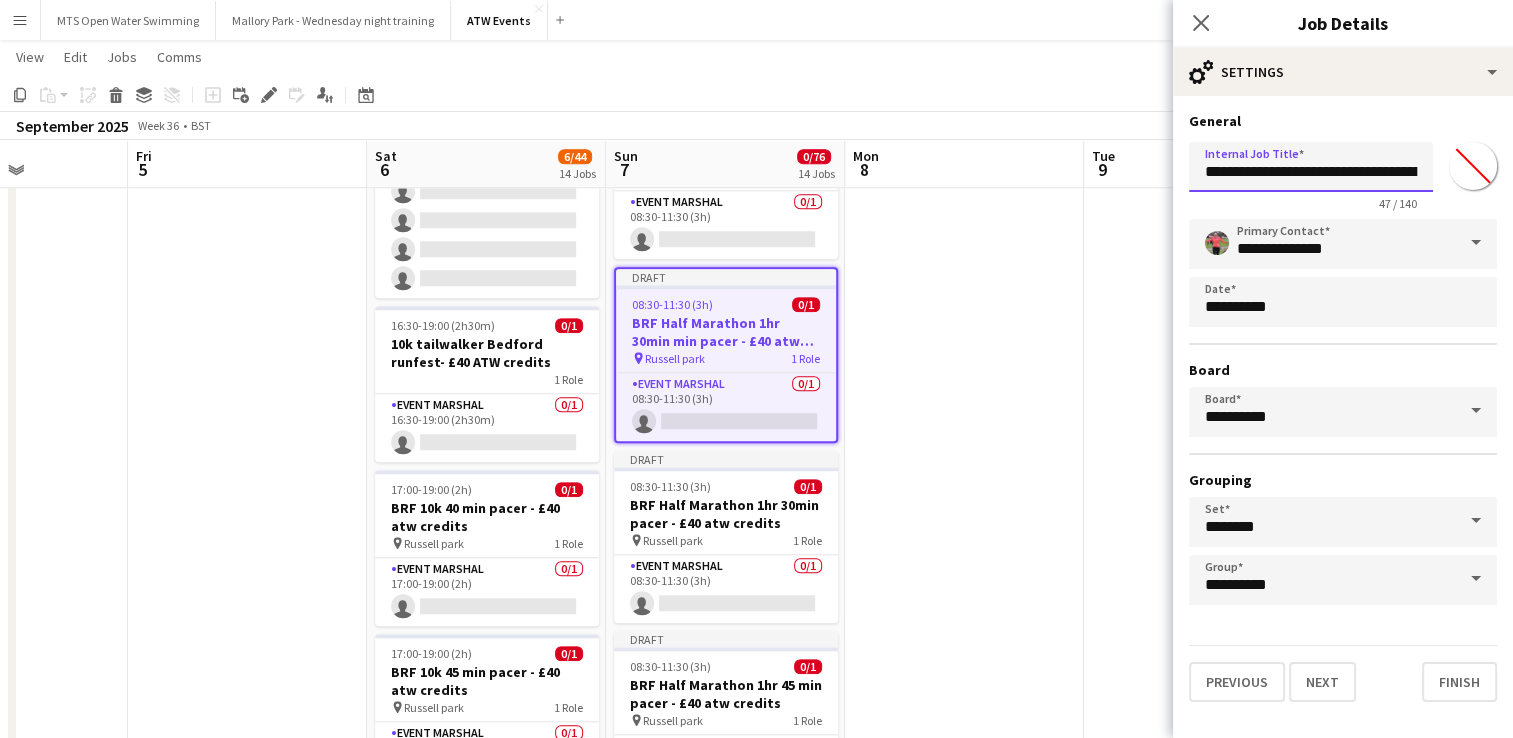 type on "**********" 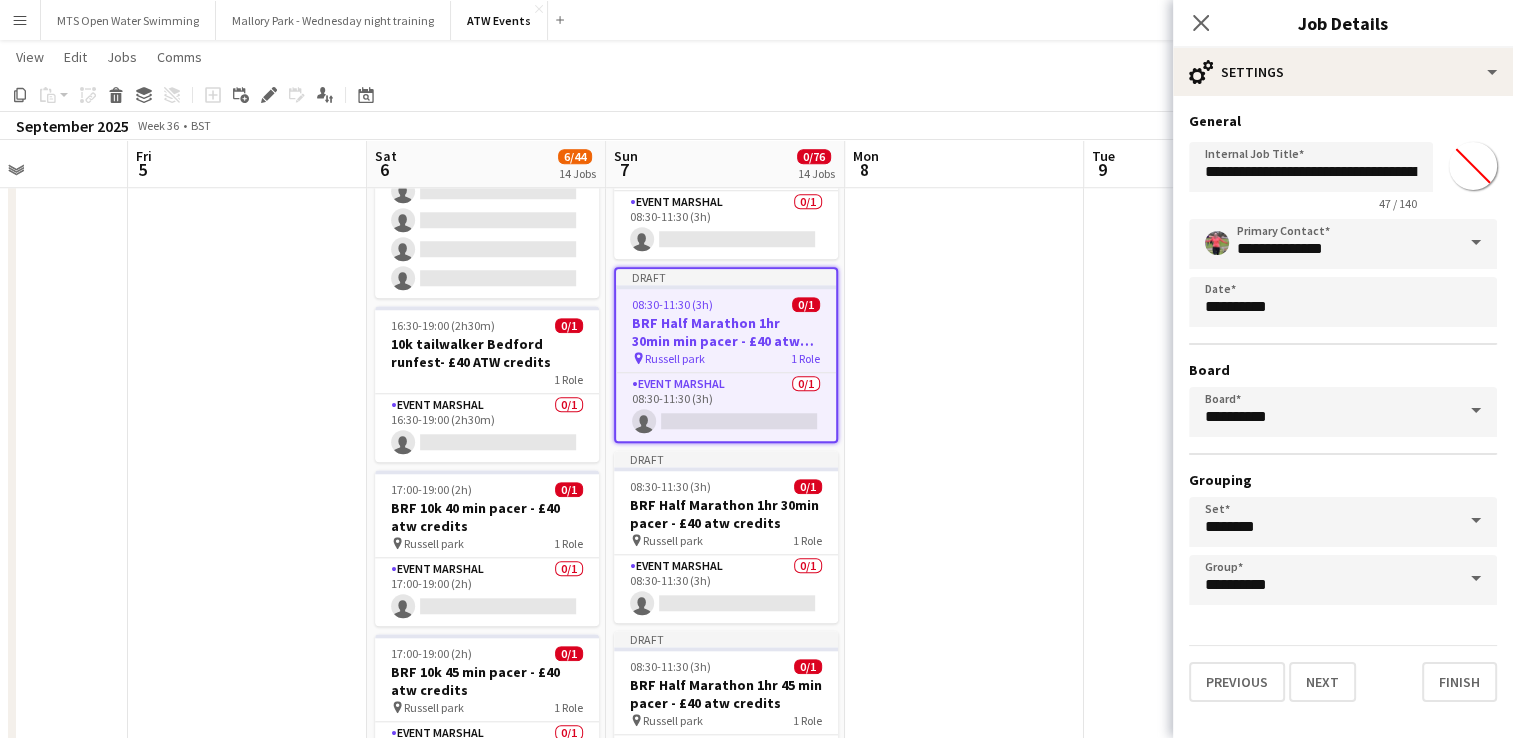 click at bounding box center (964, 56) 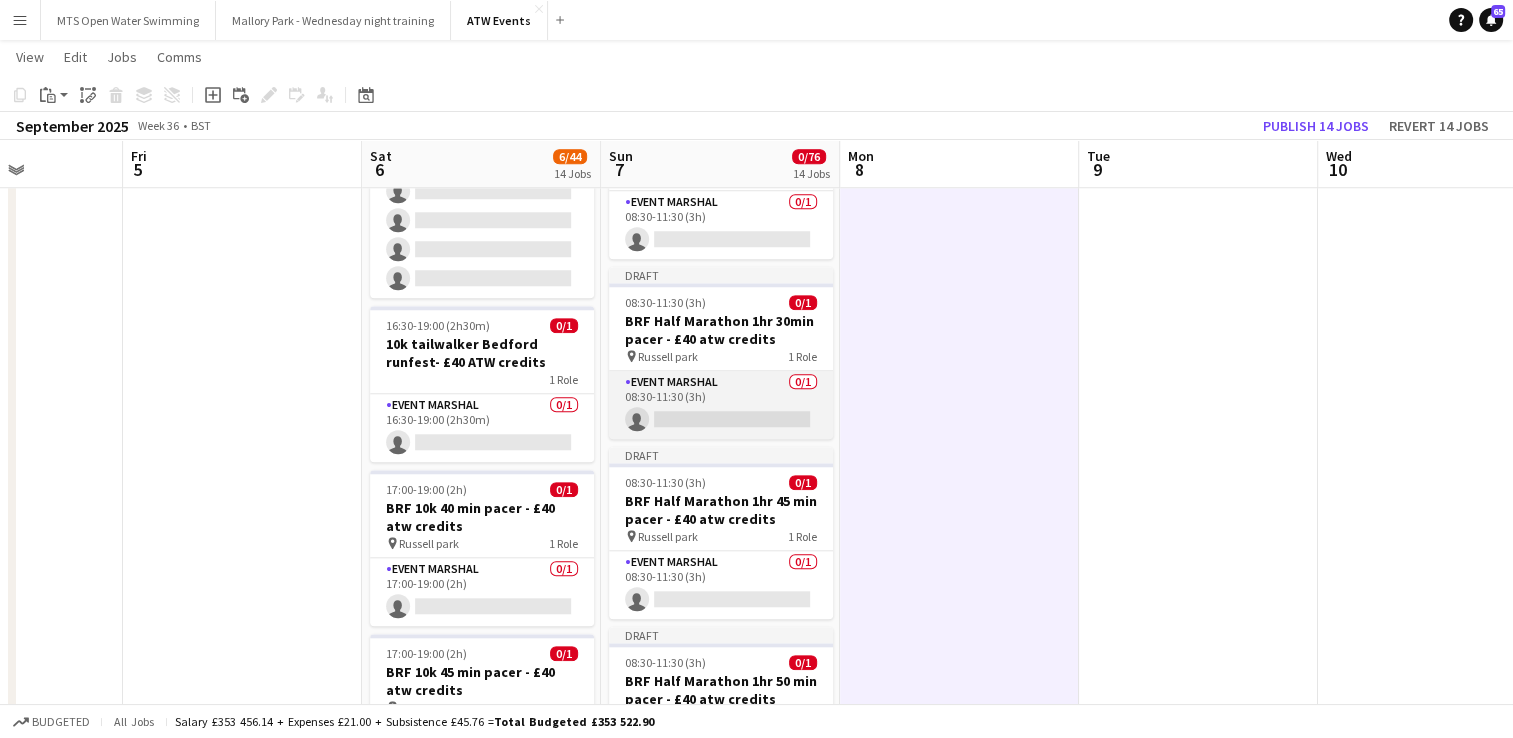 scroll, scrollTop: 0, scrollLeft: 595, axis: horizontal 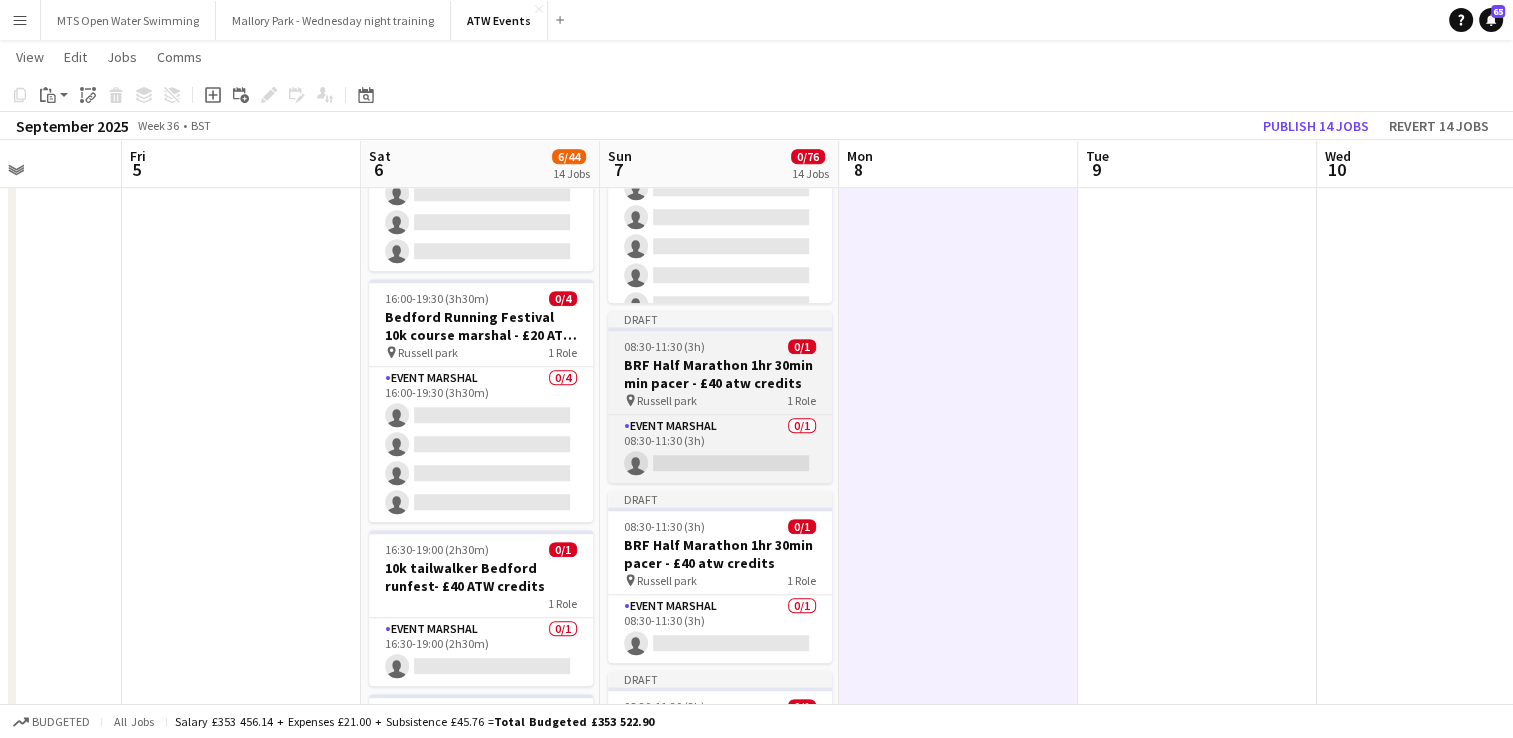 click on "BRF Half Marathon 1hr 30min min pacer -  £40 atw credits" at bounding box center (720, 374) 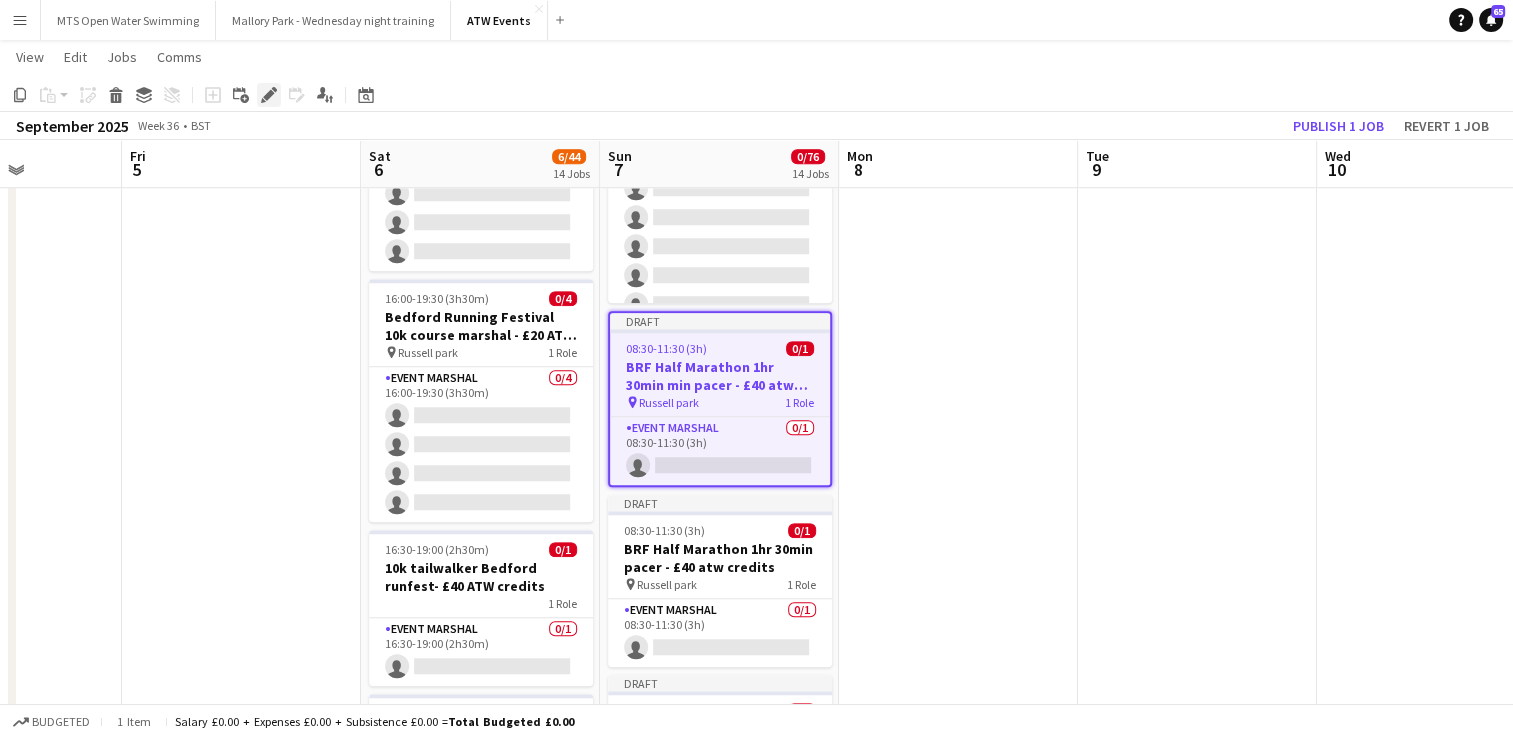 click on "Edit" 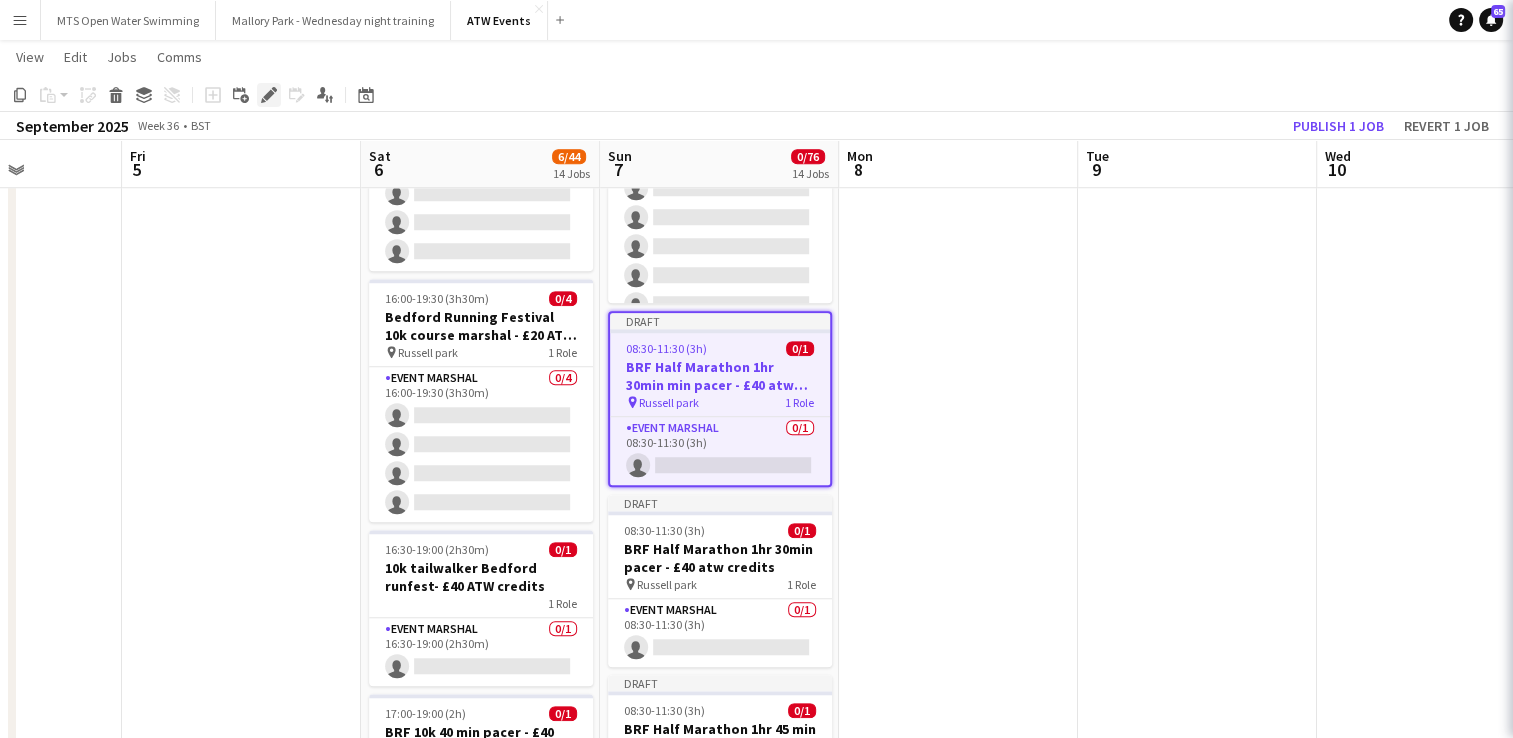 type on "*******" 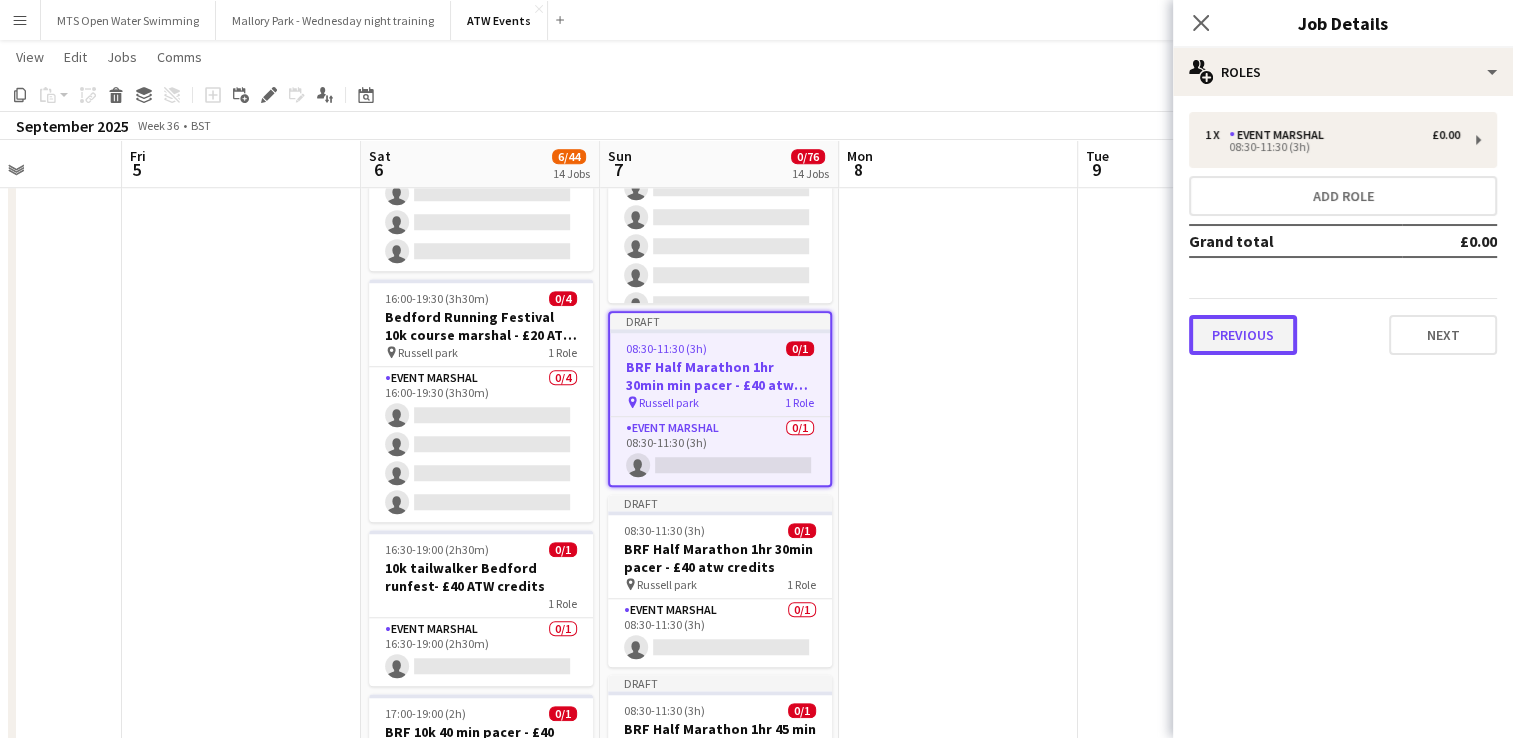 click on "Previous" at bounding box center [1243, 335] 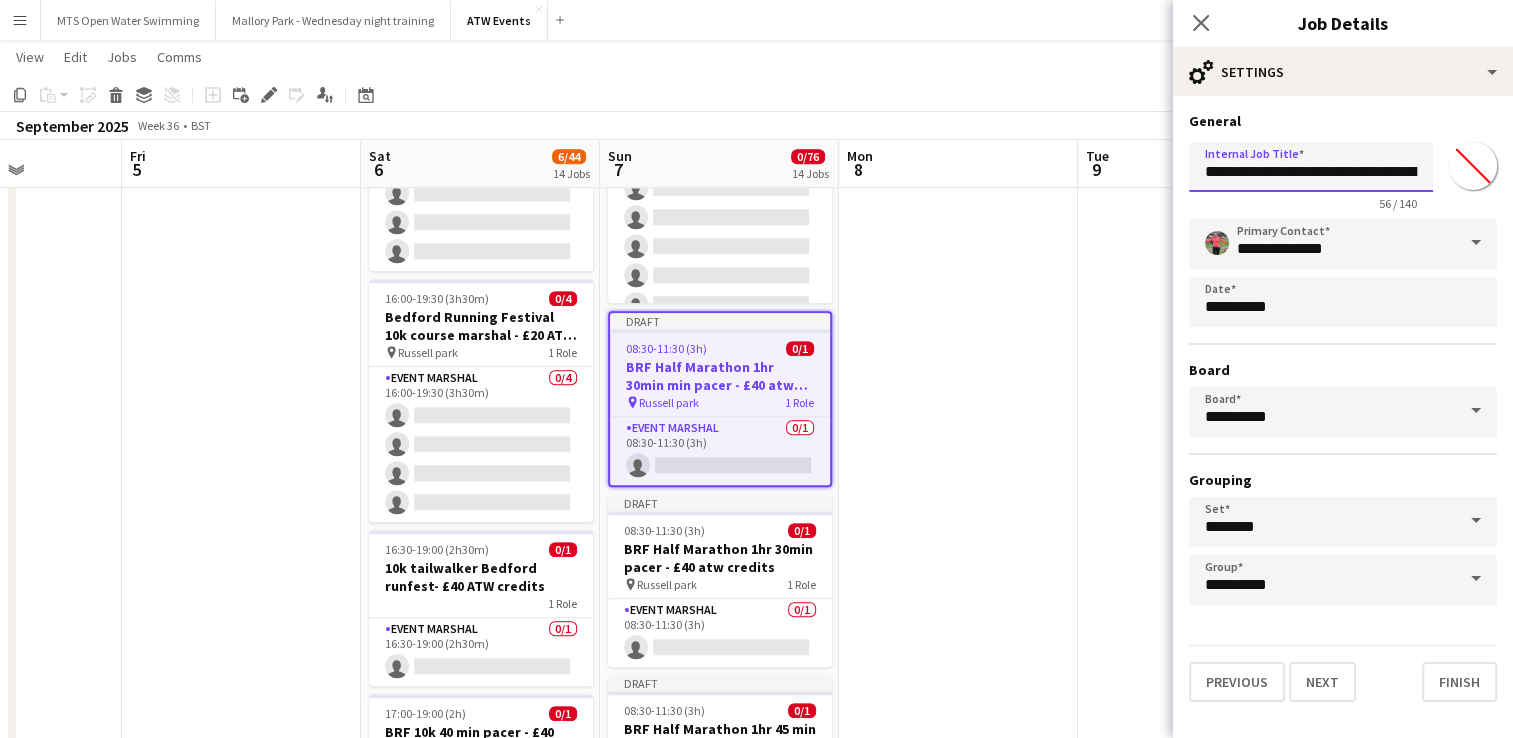 click on "**********" at bounding box center [1311, 167] 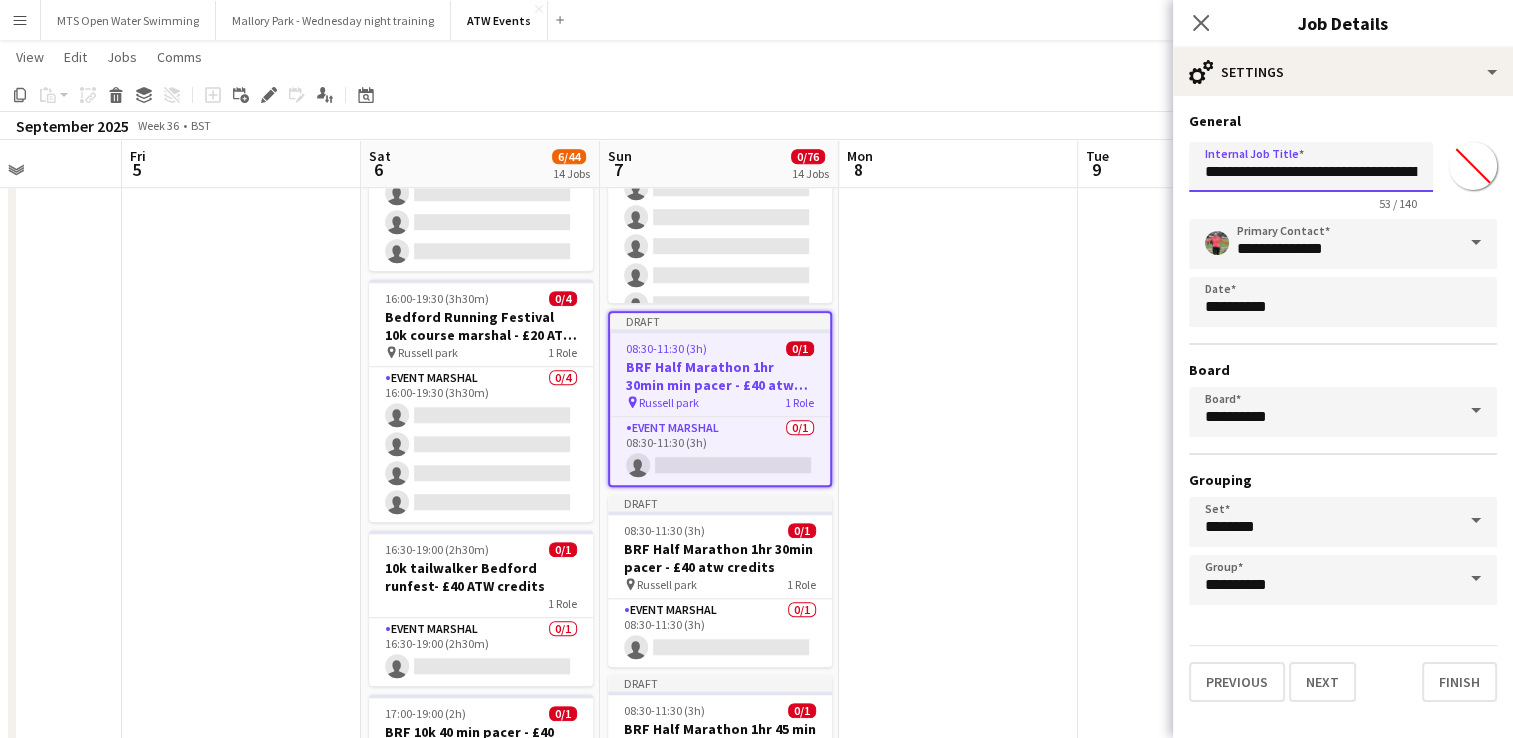 type on "**********" 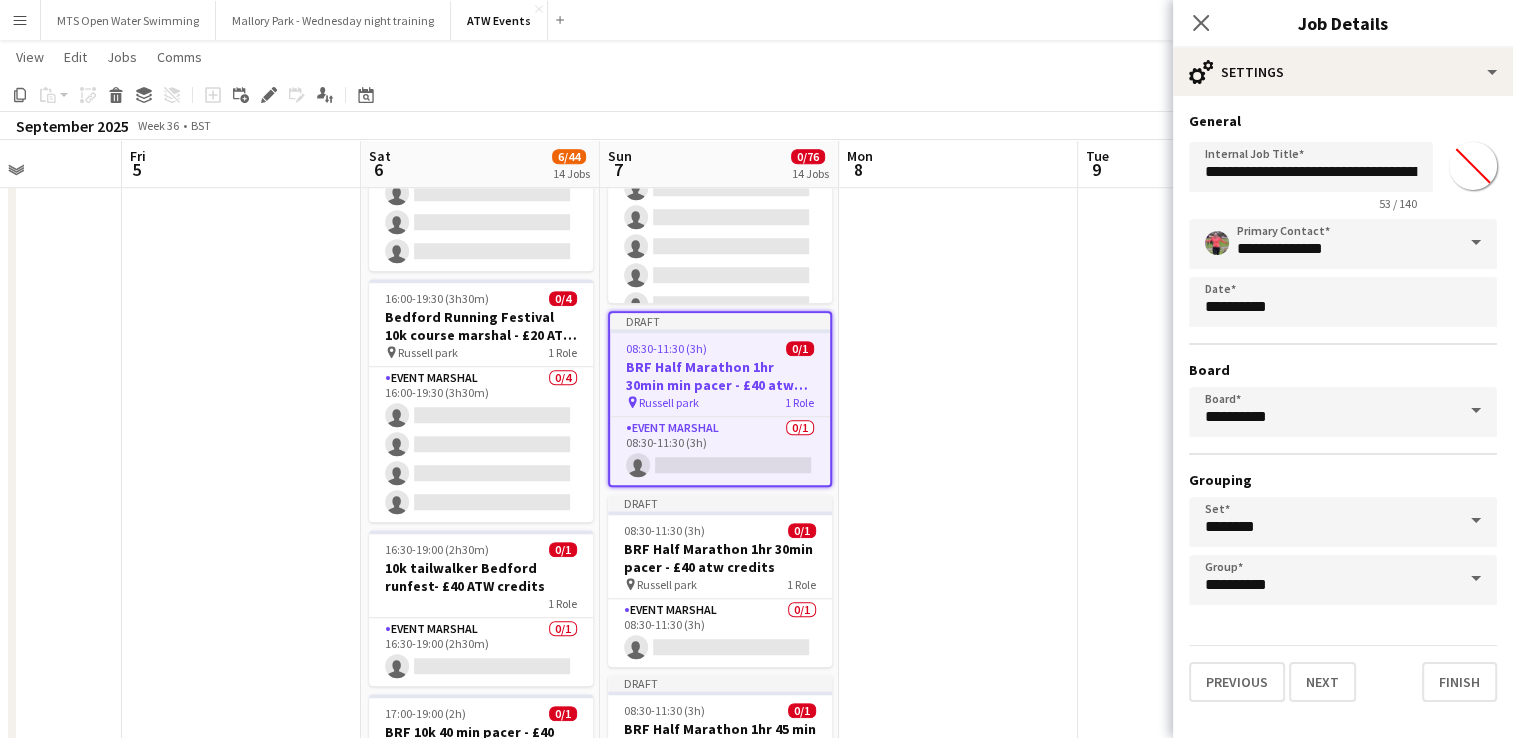 click at bounding box center (958, 280) 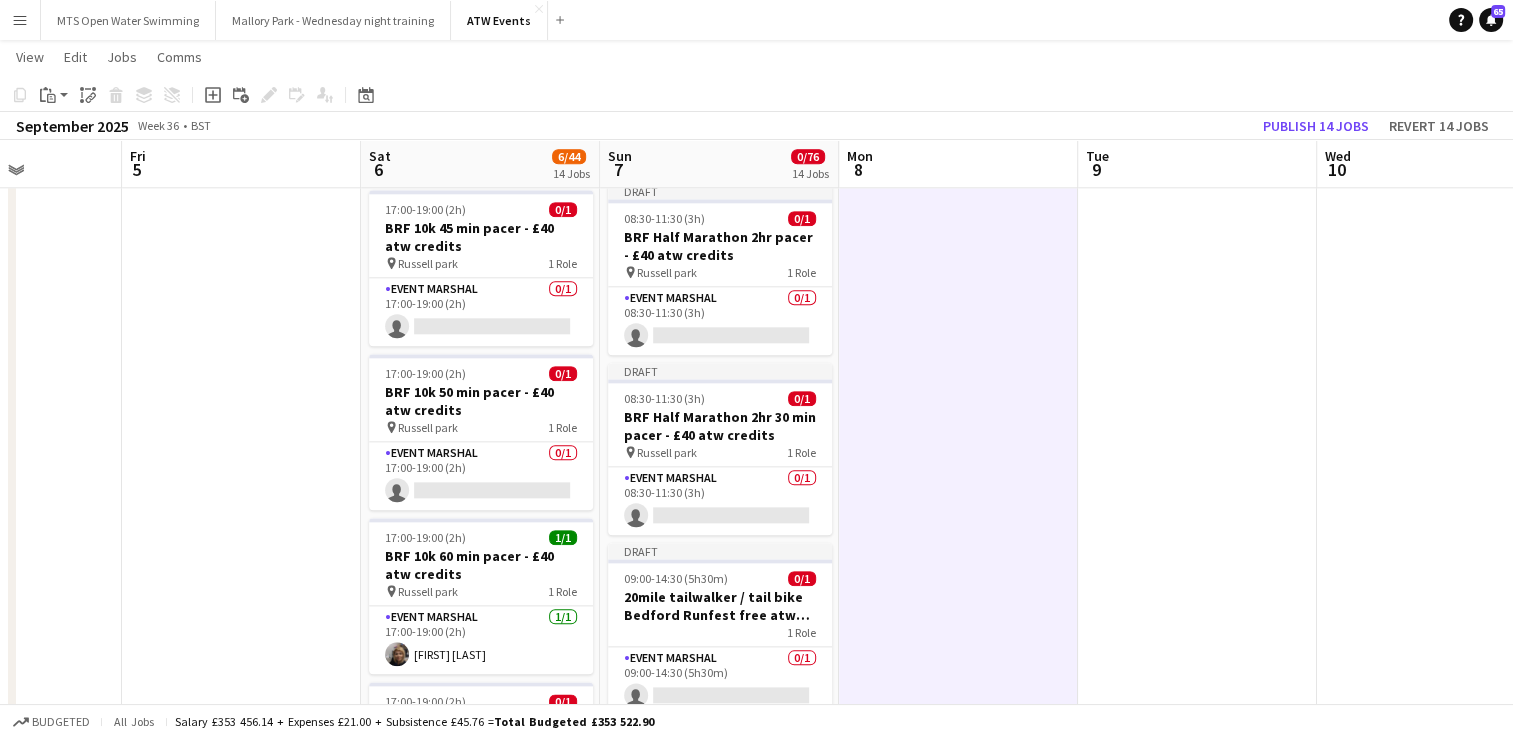 scroll, scrollTop: 2232, scrollLeft: 0, axis: vertical 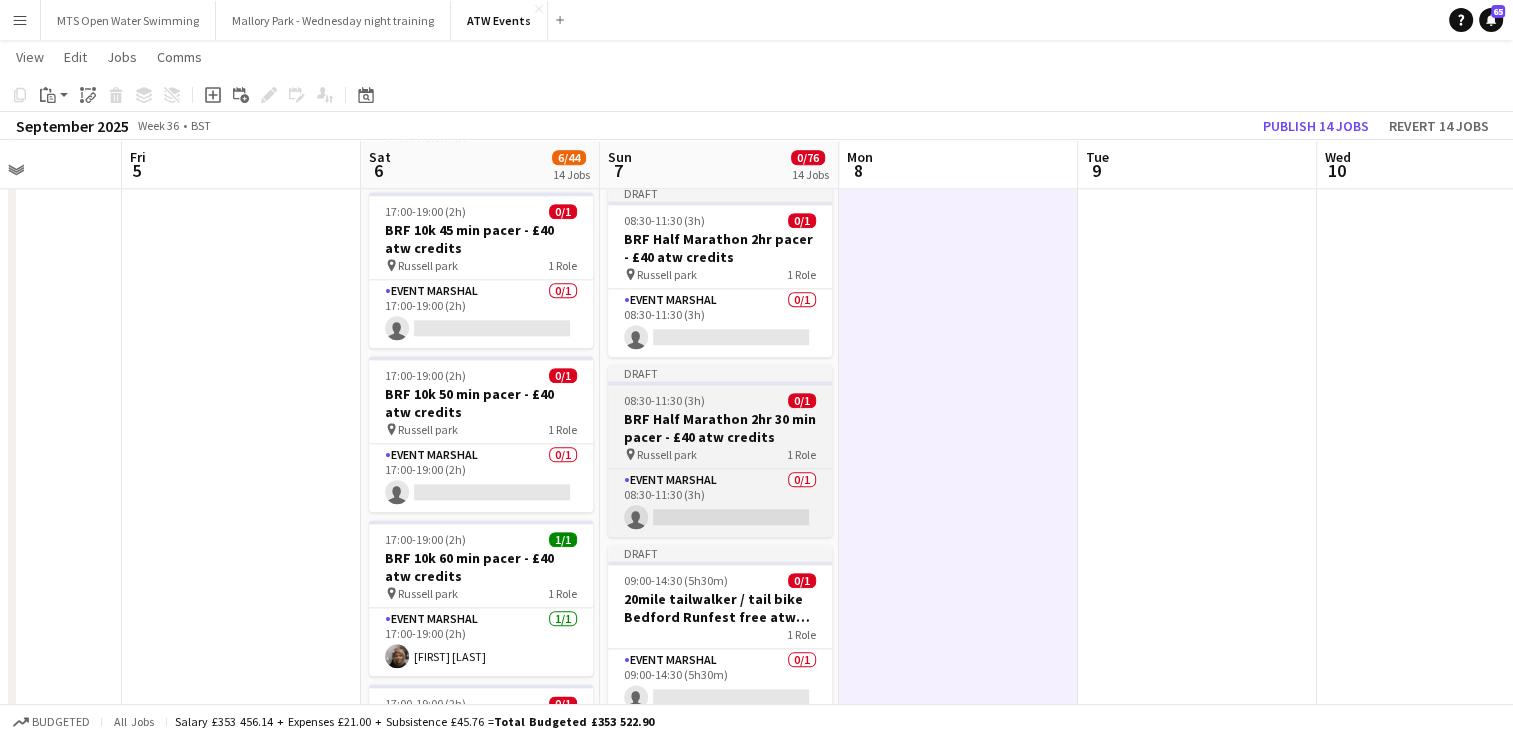 click on "Draft   [TIME]    0/1   BRF Half Marathon 2hr 30 min pacer -  £40 atw credits
pin
Russell park   1 Role   Event Marshal   0/1   [TIME]
single-neutral-actions" at bounding box center [720, 451] 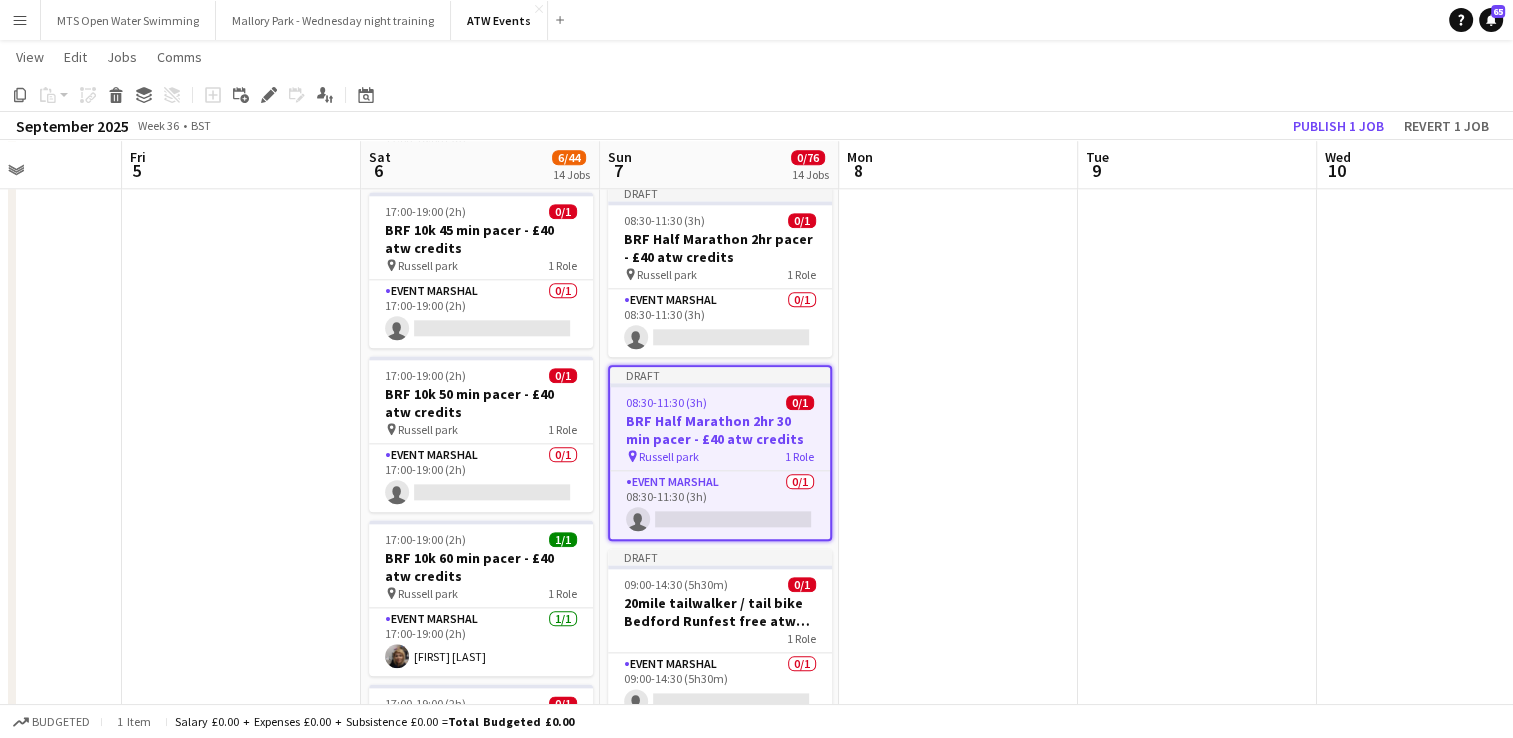 click on "Draft   07:30-16:45 (9h15m)    0/3   Bedford Running Festival Parking Marshal
pin
Longholme Way   1 Role   Event Marshal   0/3   07:30-16:45 (9h15m)
single-neutral-actions
single-neutral-actions
single-neutral-actions
Draft   07:45-14:30 (6h45m)    0/16   Bedford Running Festival HM and 20 miles registration baggagge and t- shirts
pin
Russell park   1 Role   Event Marshal   0/16   07:45-14:30 (6h45m)
single-neutral-actions
single-neutral-actions
single-neutral-actions
single-neutral-actions
single-neutral-actions
single-neutral-actions
single-neutral-actions" at bounding box center (719, -386) 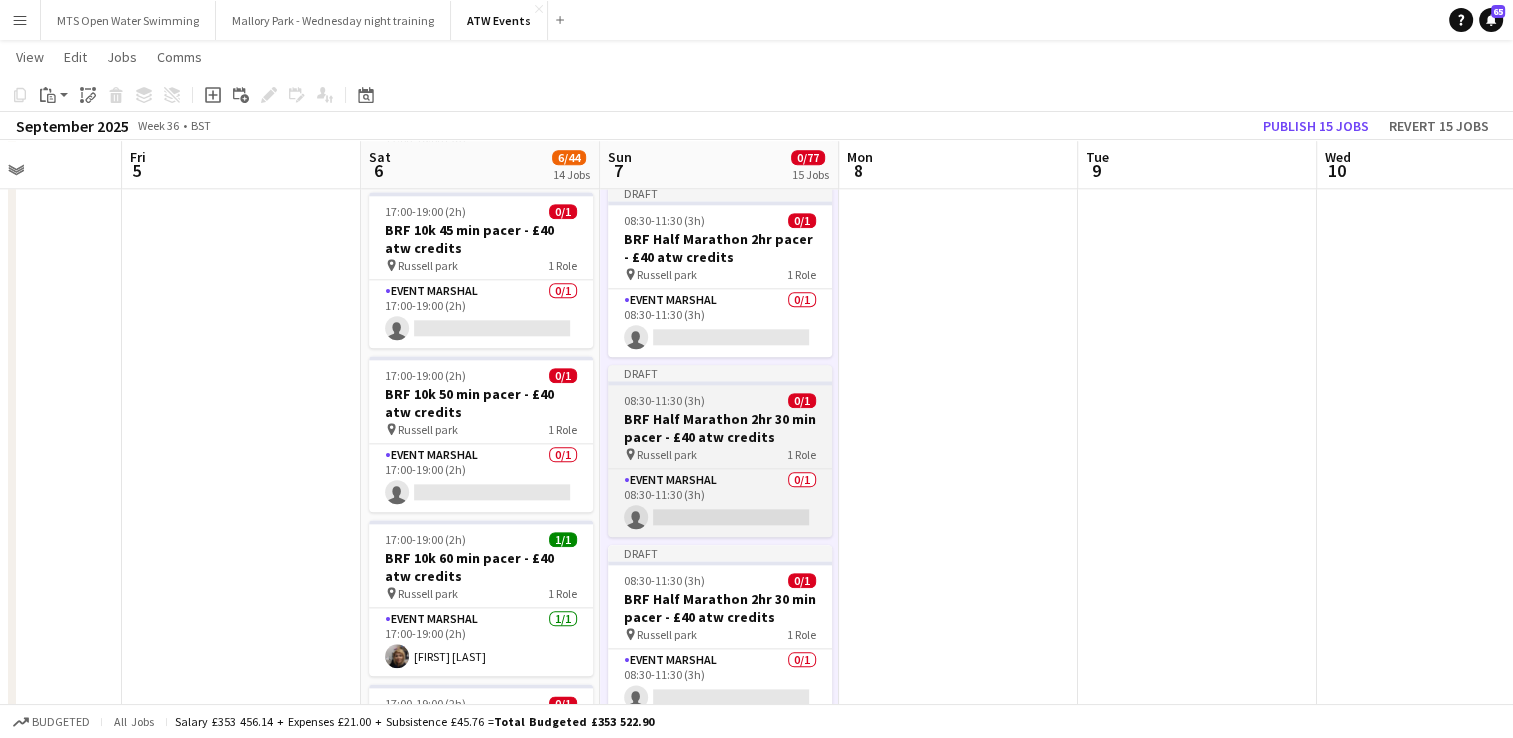 click on "08:30-11:30 (3h)    0/1" at bounding box center [720, 400] 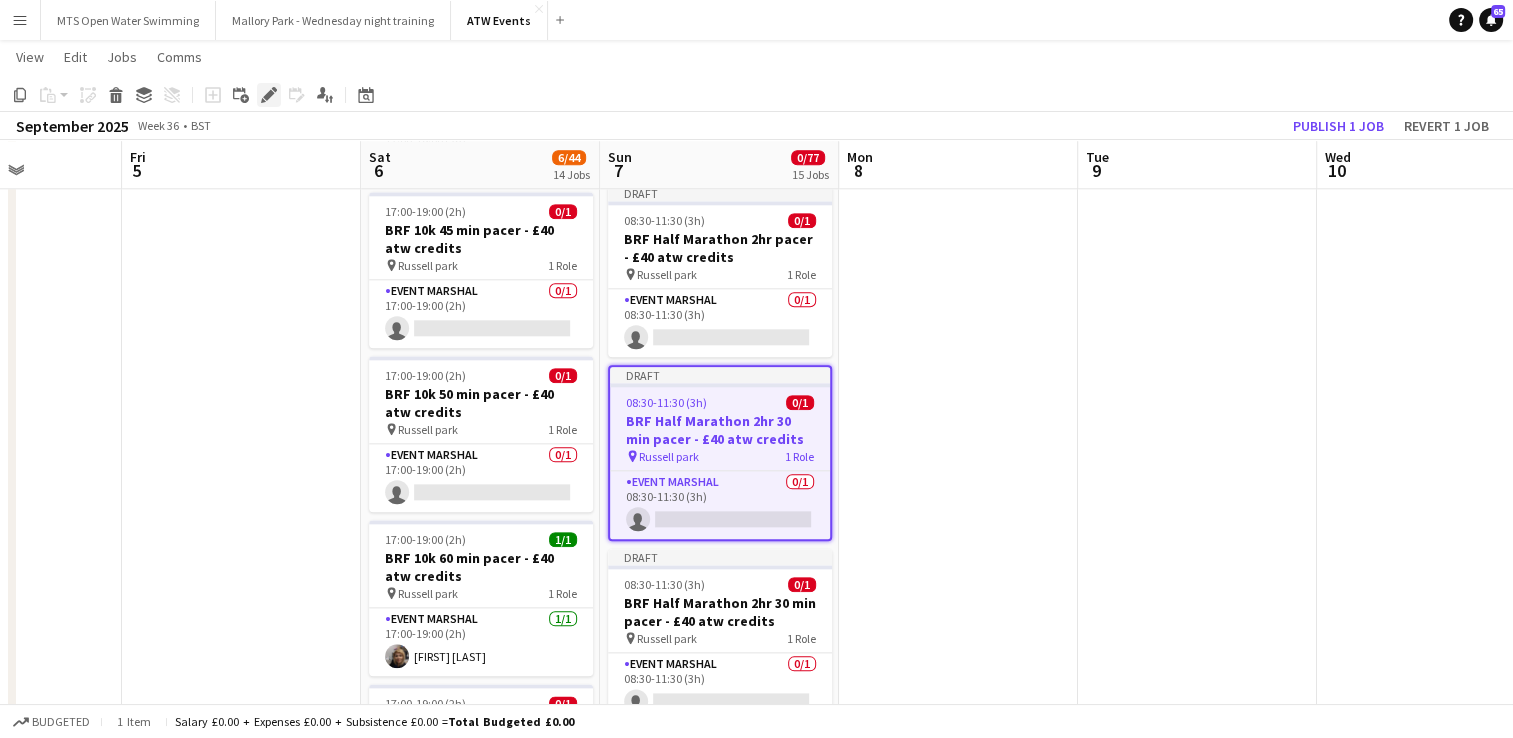 click on "Edit" 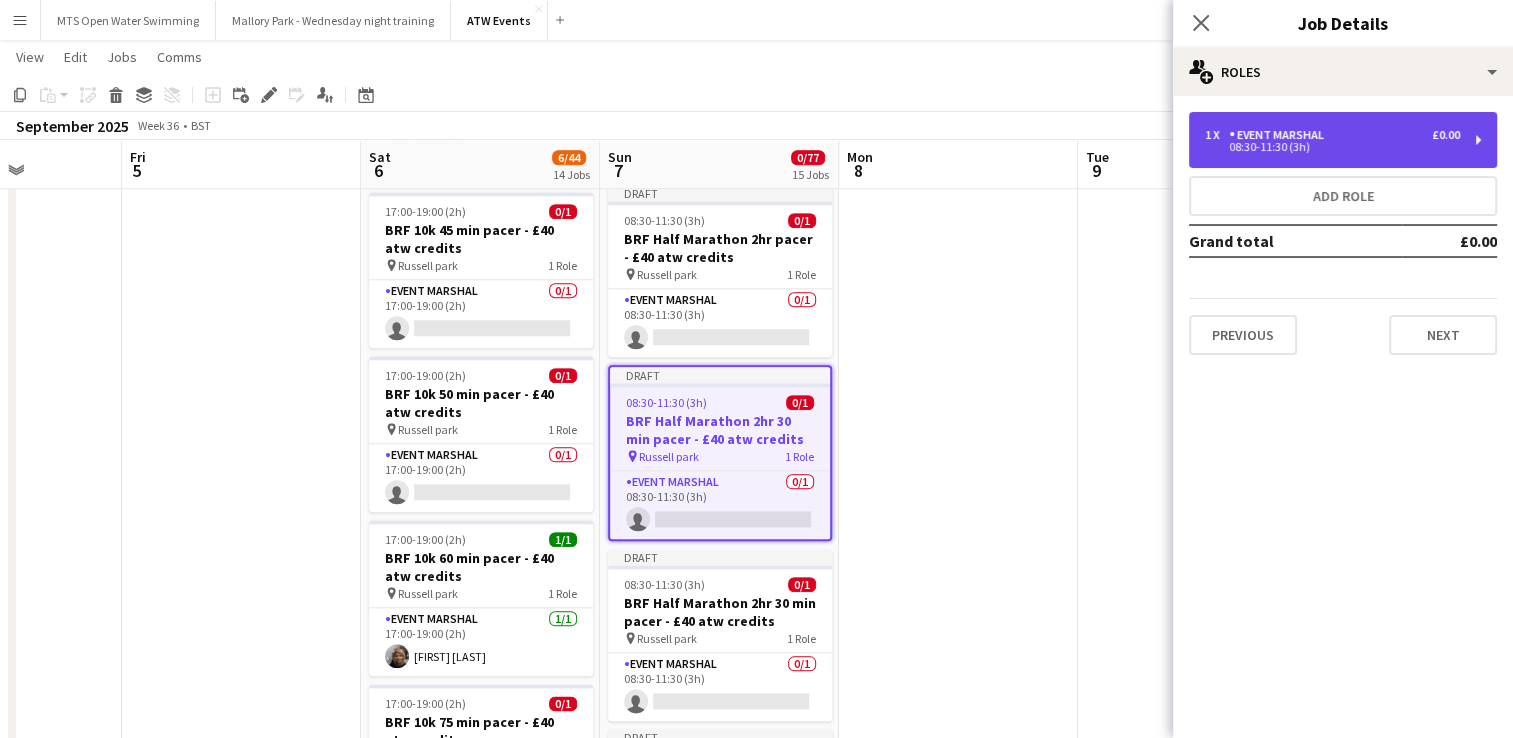click on "08:30-11:30 (3h)" at bounding box center (1332, 147) 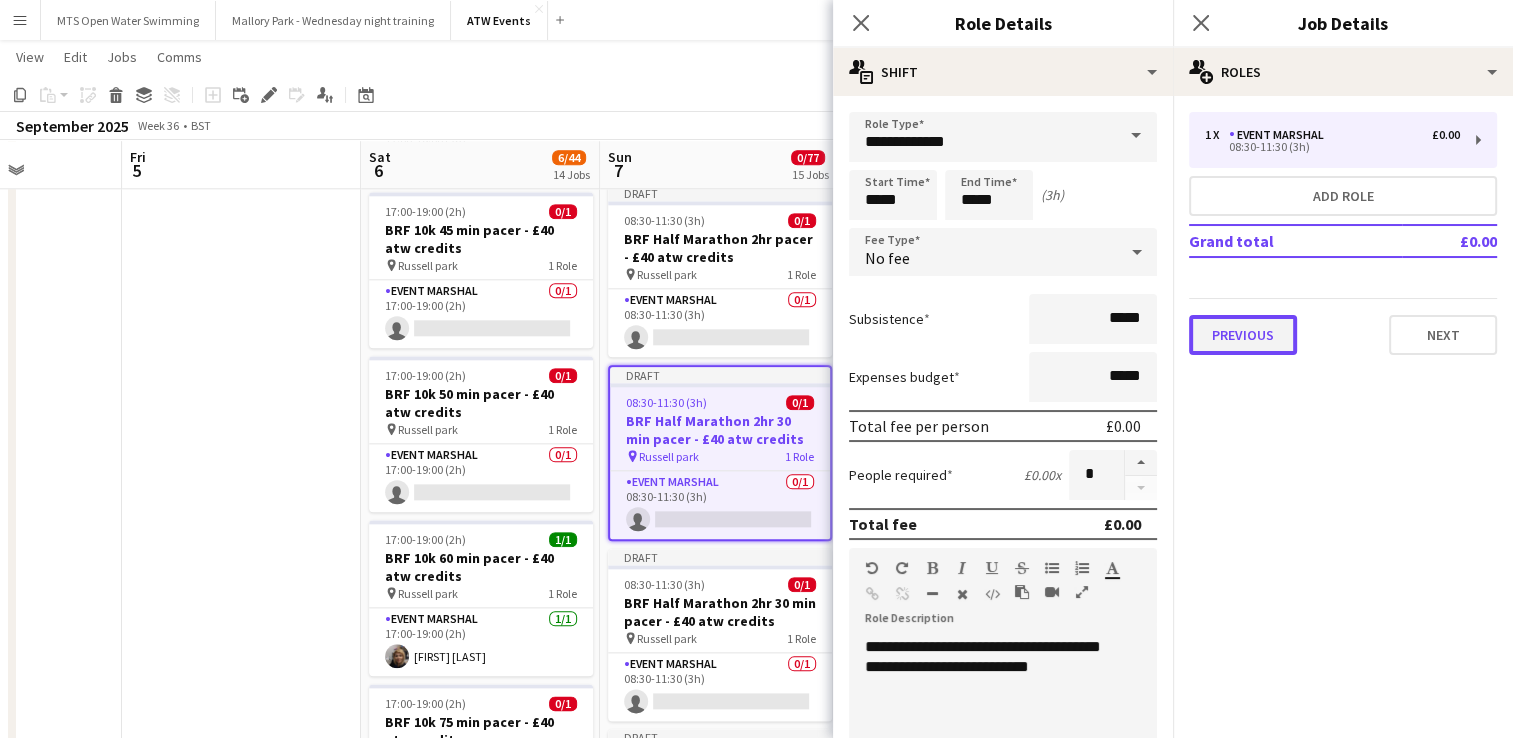 click on "Previous" at bounding box center [1243, 335] 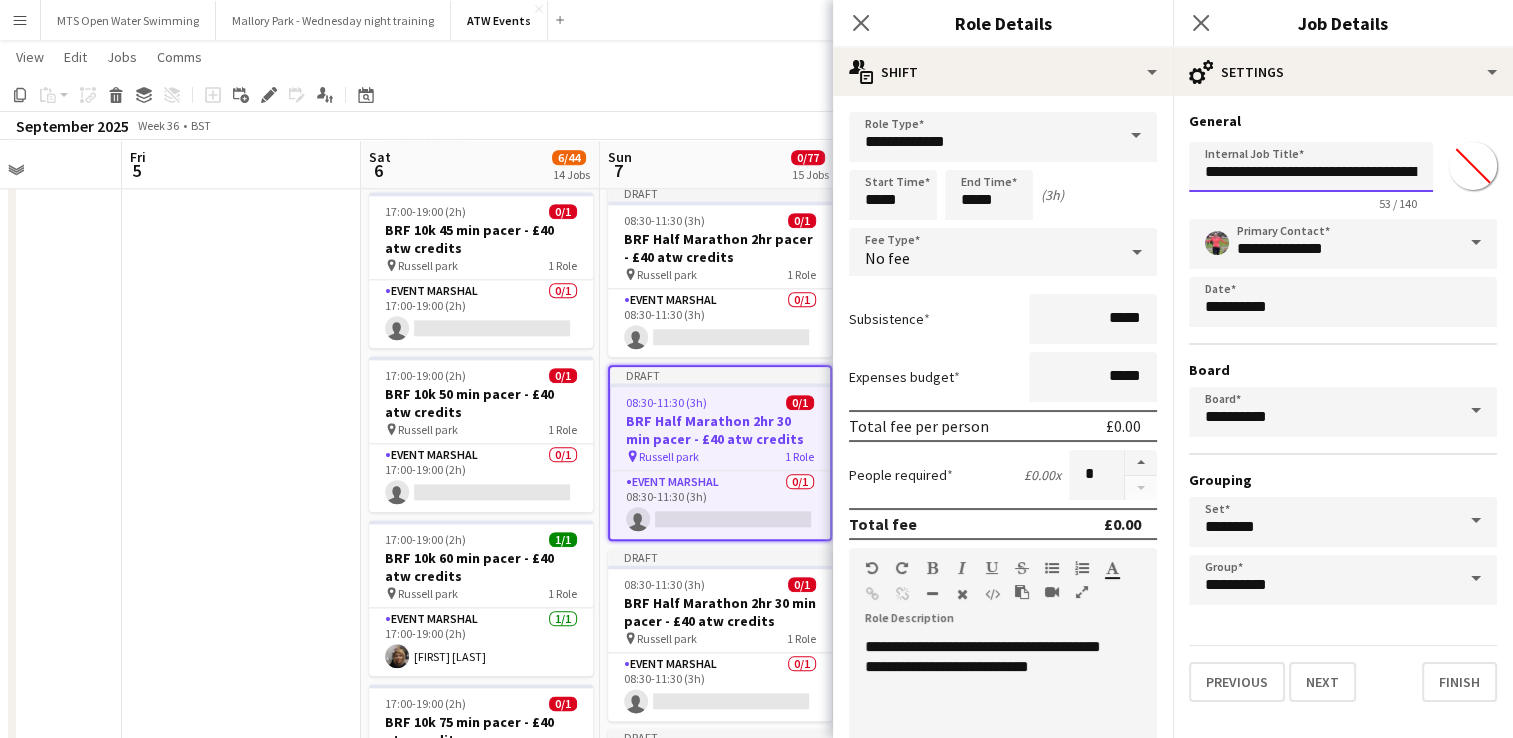 click on "**********" at bounding box center (1311, 167) 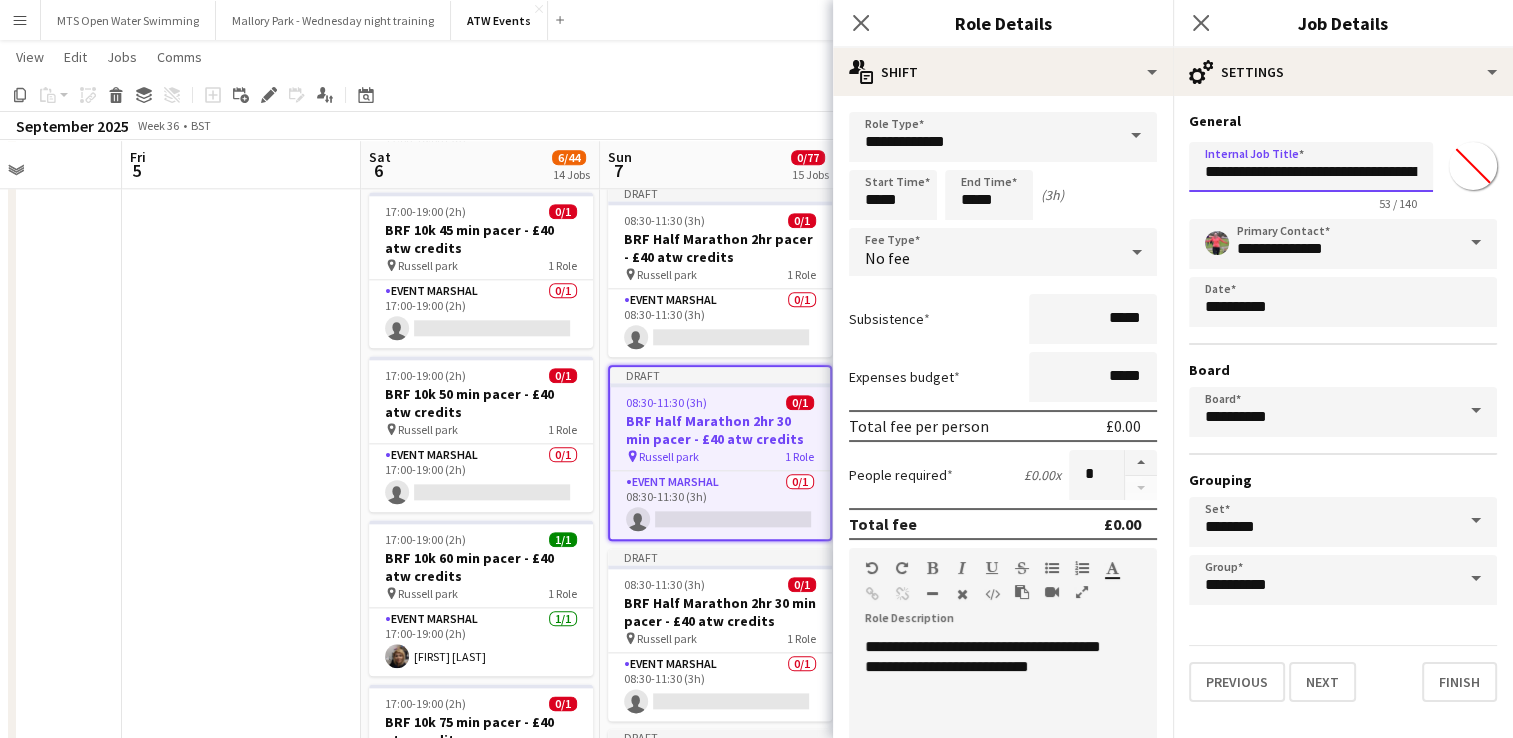 type on "**********" 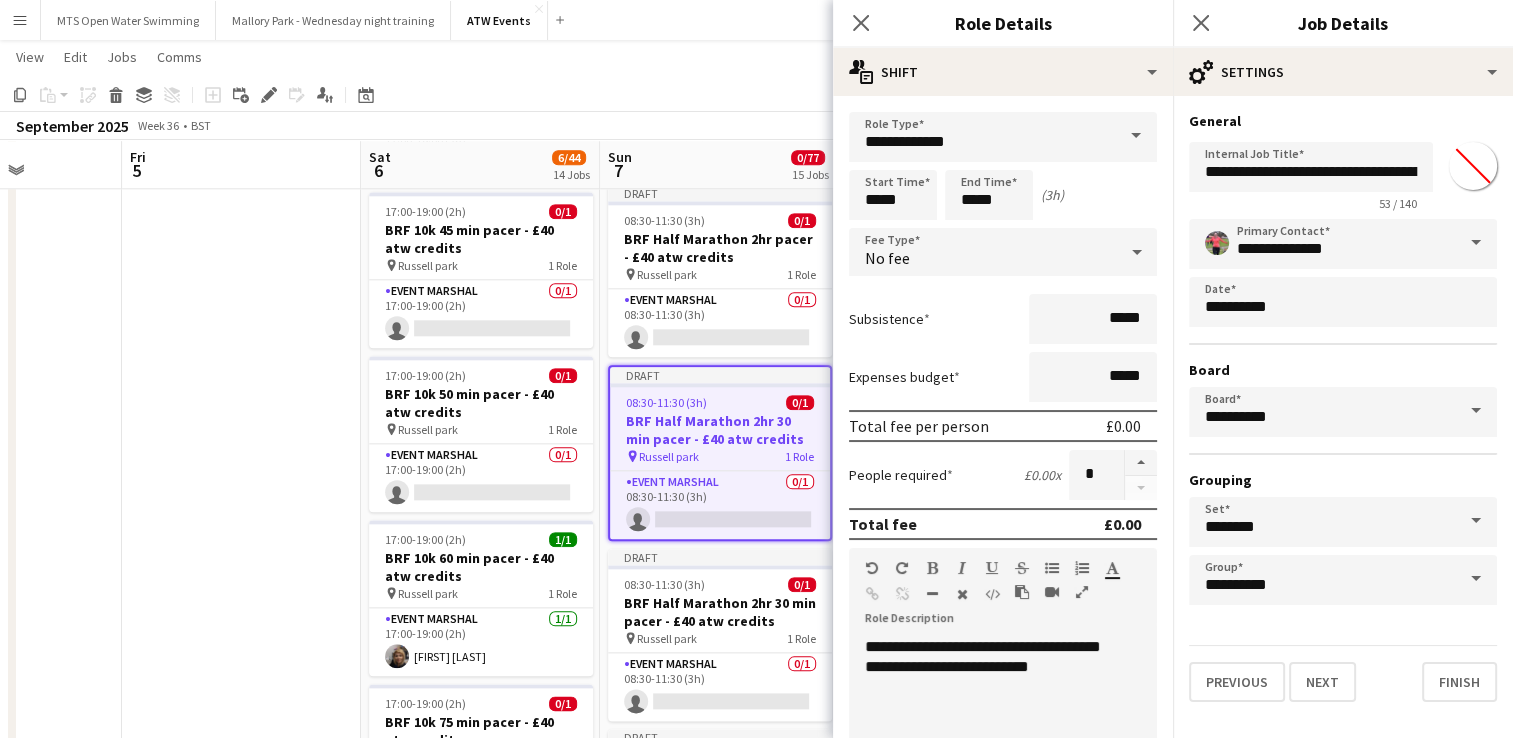 click on "Copy
Paste
Paste   Ctrl+V Paste with crew  Ctrl+Shift+V
Paste linked Job
Delete
Group
Ungroup
Add job
Add linked Job
Edit
Edit linked Job
Applicants
Date picker
AUG 2025 AUG 2025 Monday M Tuesday T Wednesday W Thursday T Friday F Saturday S Sunday S  AUG   1   2   3   4   5   6   7   8   9   10   11   12   13   14   15   16   17   18   19   20   21   22   23   24   25   26   27   28   29   30   31
Comparison range
Comparison range
Today" 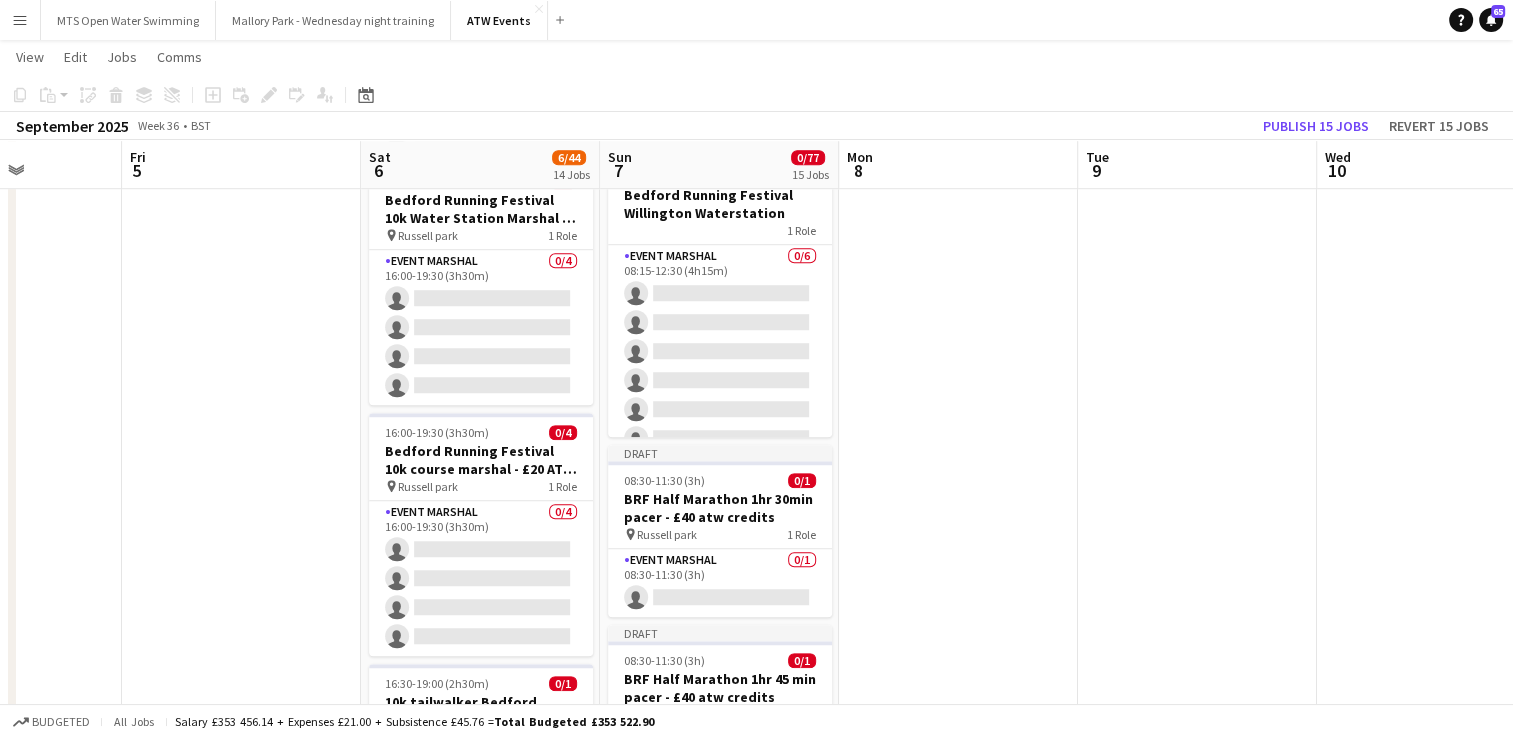 scroll, scrollTop: 1432, scrollLeft: 0, axis: vertical 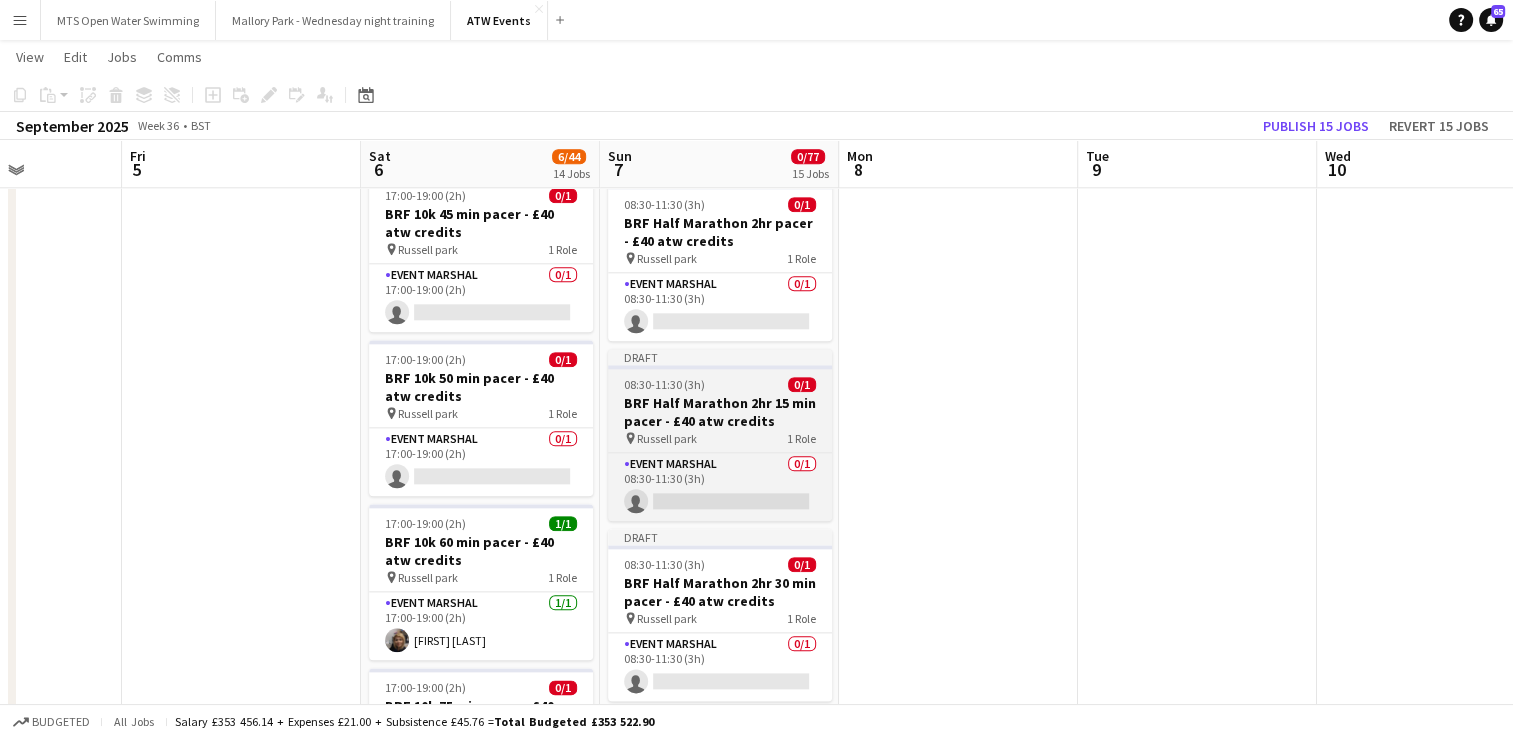 click on "BRF Half Marathon 2hr 15 min pacer -  £40 atw credits" at bounding box center [720, 412] 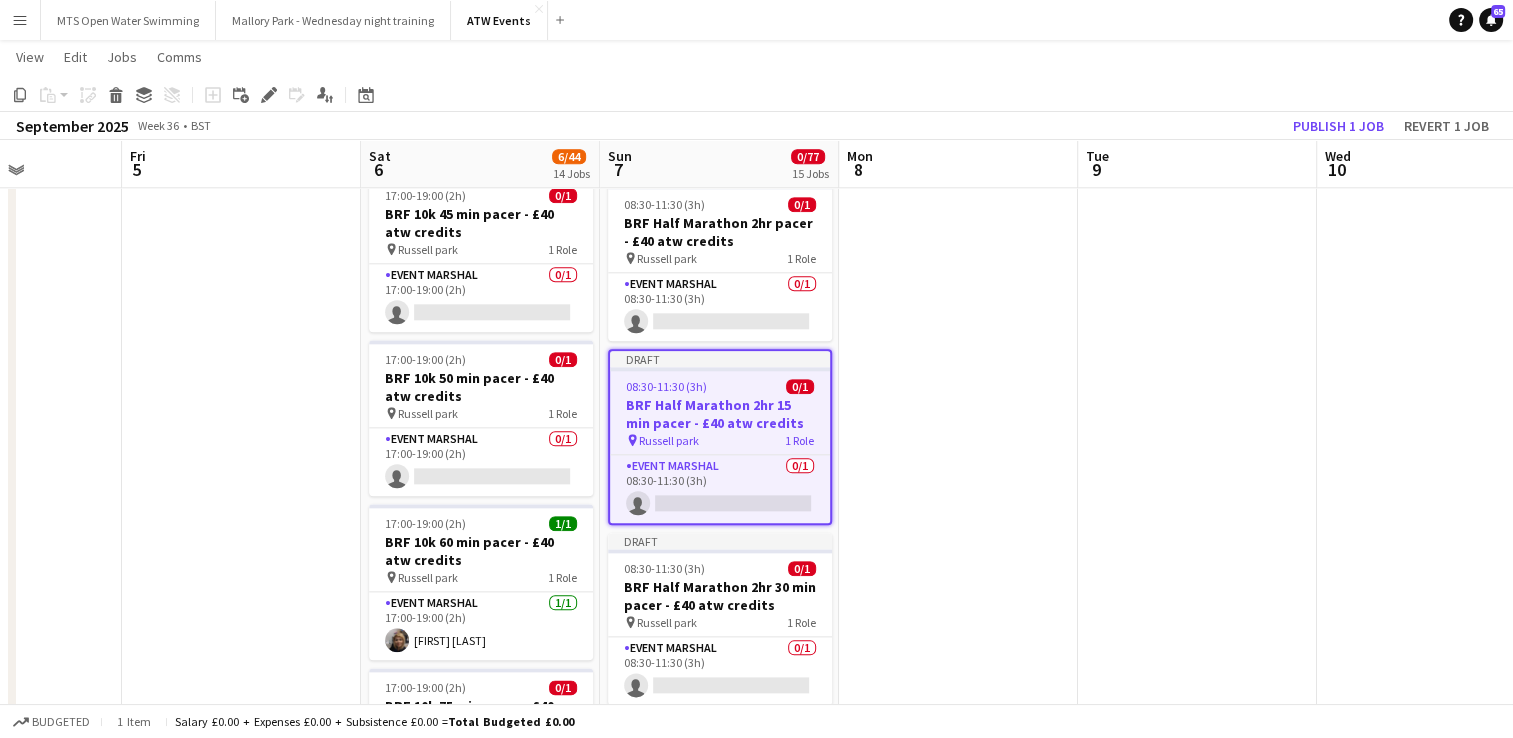 click on "Draft   07:30-16:45 (9h15m)    0/3   Bedford Running Festival Parking Marshal
pin
Longholme Way   1 Role   Event Marshal   0/3   07:30-16:45 (9h15m)
single-neutral-actions
single-neutral-actions
single-neutral-actions
Draft   07:45-14:30 (6h45m)    0/16   Bedford Running Festival HM and 20 miles registration baggagge and t- shirts
pin
Russell park   1 Role   Event Marshal   0/16   07:45-14:30 (6h45m)
single-neutral-actions
single-neutral-actions
single-neutral-actions
single-neutral-actions
single-neutral-actions
single-neutral-actions
single-neutral-actions" at bounding box center [719, -311] 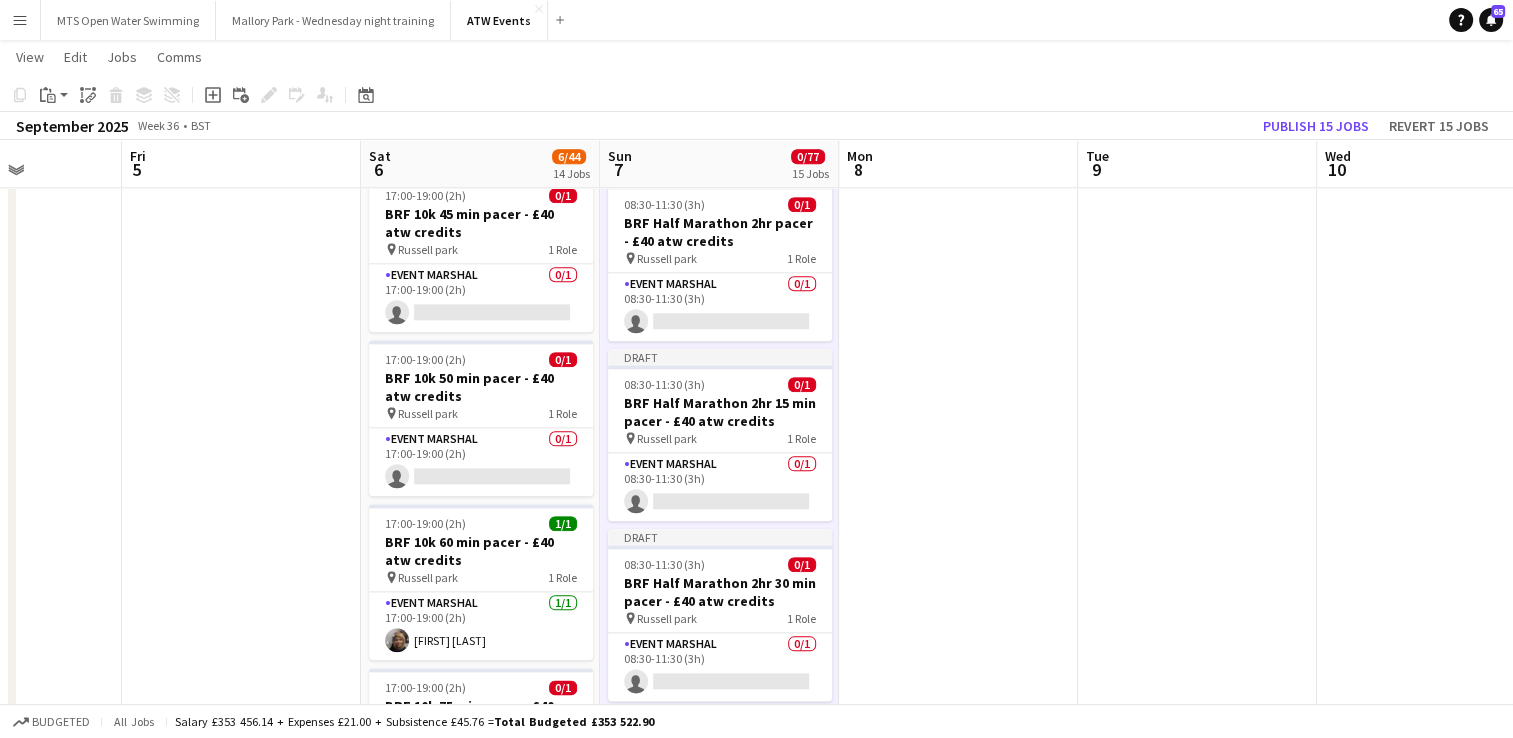 drag, startPoint x: 738, startPoint y: 345, endPoint x: 704, endPoint y: 342, distance: 34.132095 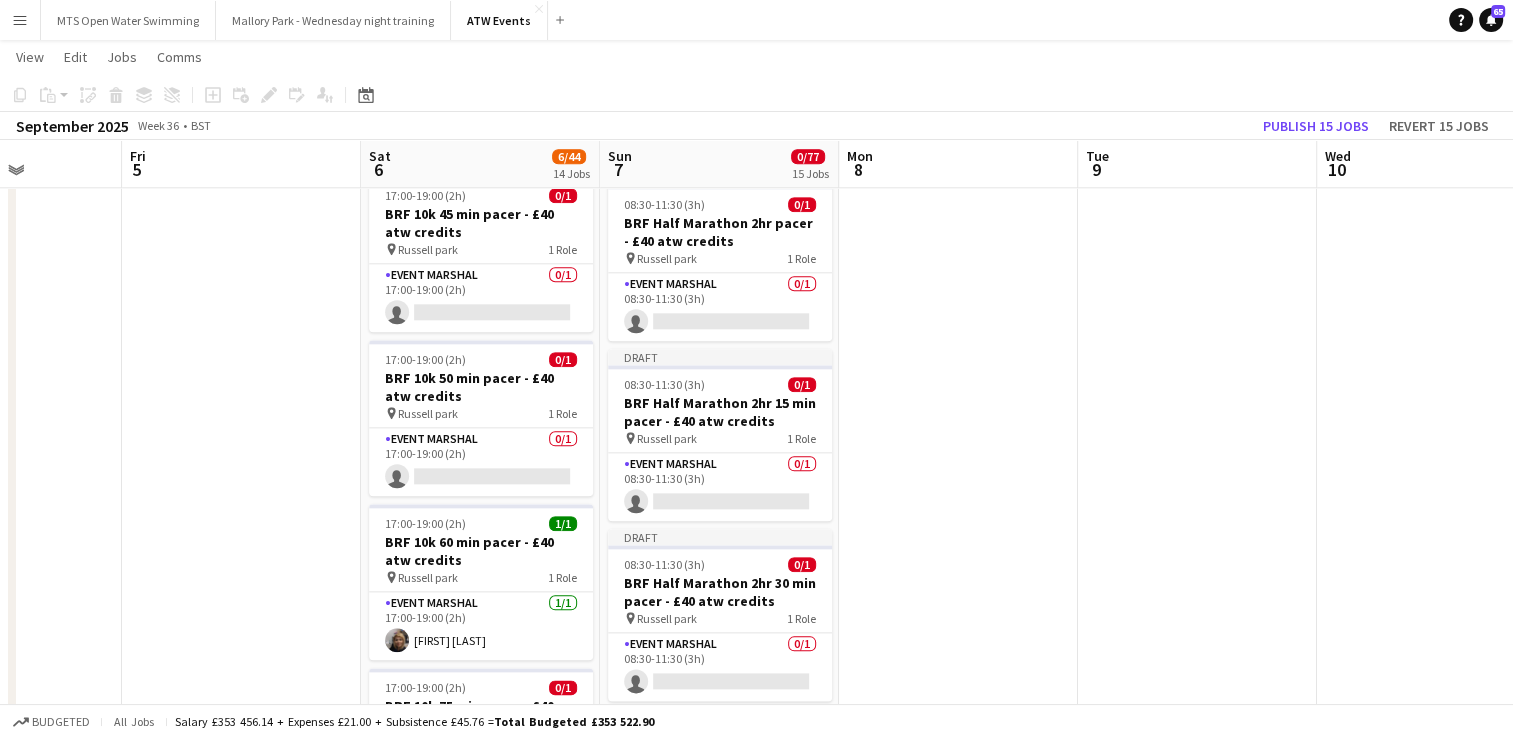 click on "Draft   07:30-16:45 (9h15m)    0/3   Bedford Running Festival Parking Marshal
pin
Longholme Way   1 Role   Event Marshal   0/3   07:30-16:45 (9h15m)
single-neutral-actions
single-neutral-actions
single-neutral-actions
Draft   07:45-14:30 (6h45m)    0/16   Bedford Running Festival HM and 20 miles registration baggagge and t- shirts
pin
Russell park   1 Role   Event Marshal   0/16   07:45-14:30 (6h45m)
single-neutral-actions
single-neutral-actions
single-neutral-actions
single-neutral-actions
single-neutral-actions
single-neutral-actions
single-neutral-actions" at bounding box center (719, -311) 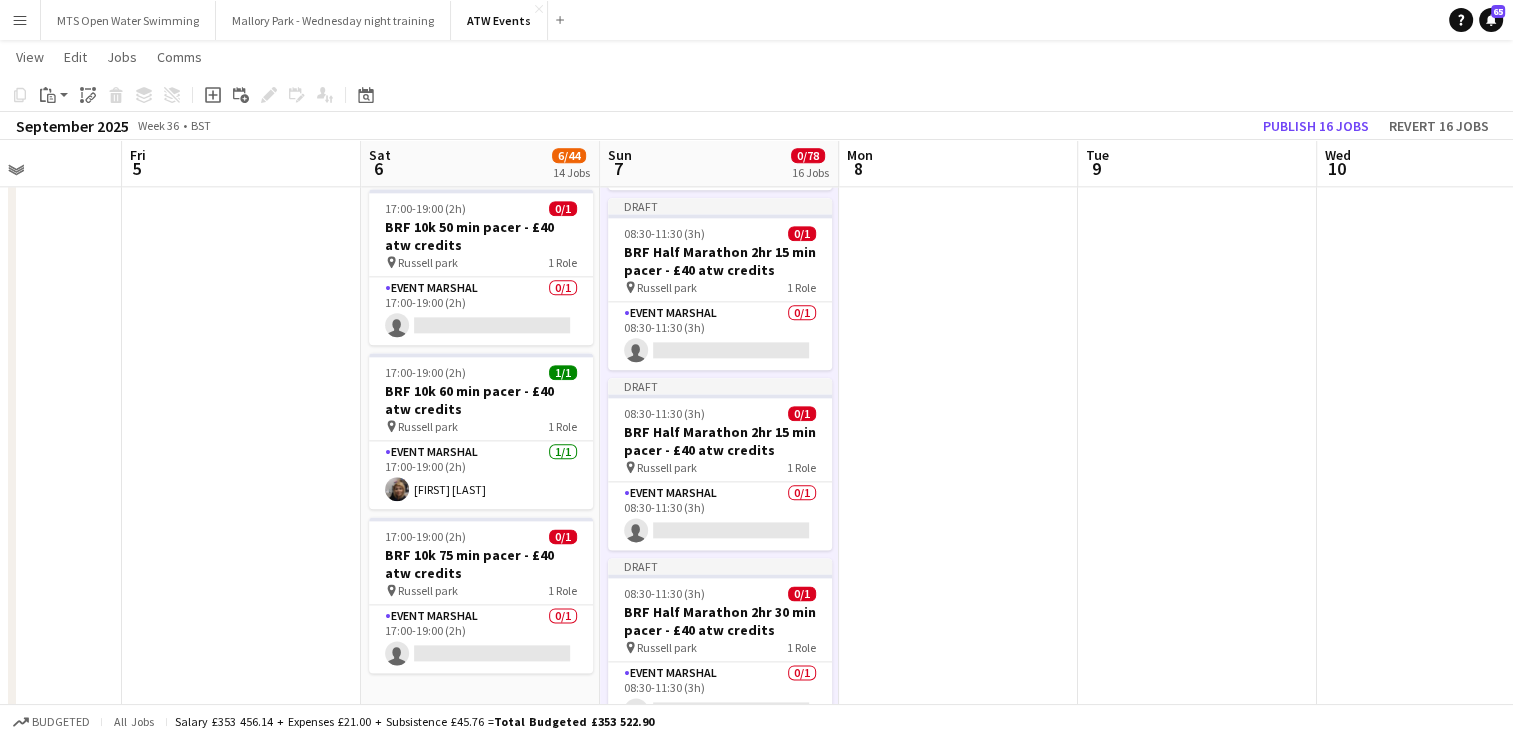 scroll, scrollTop: 2398, scrollLeft: 0, axis: vertical 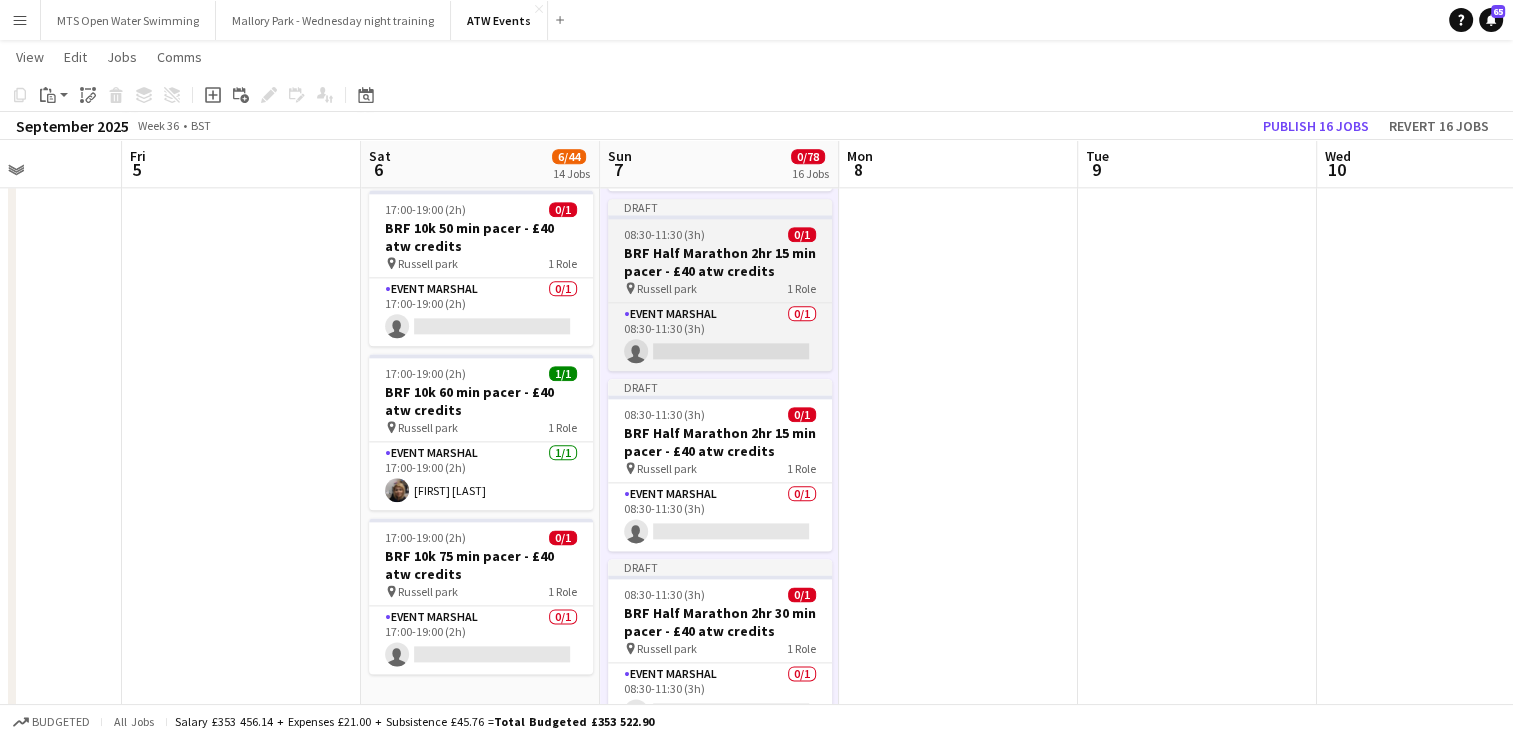 click on "BRF Half Marathon 2hr 15 min pacer -  £40 atw credits" at bounding box center (720, 262) 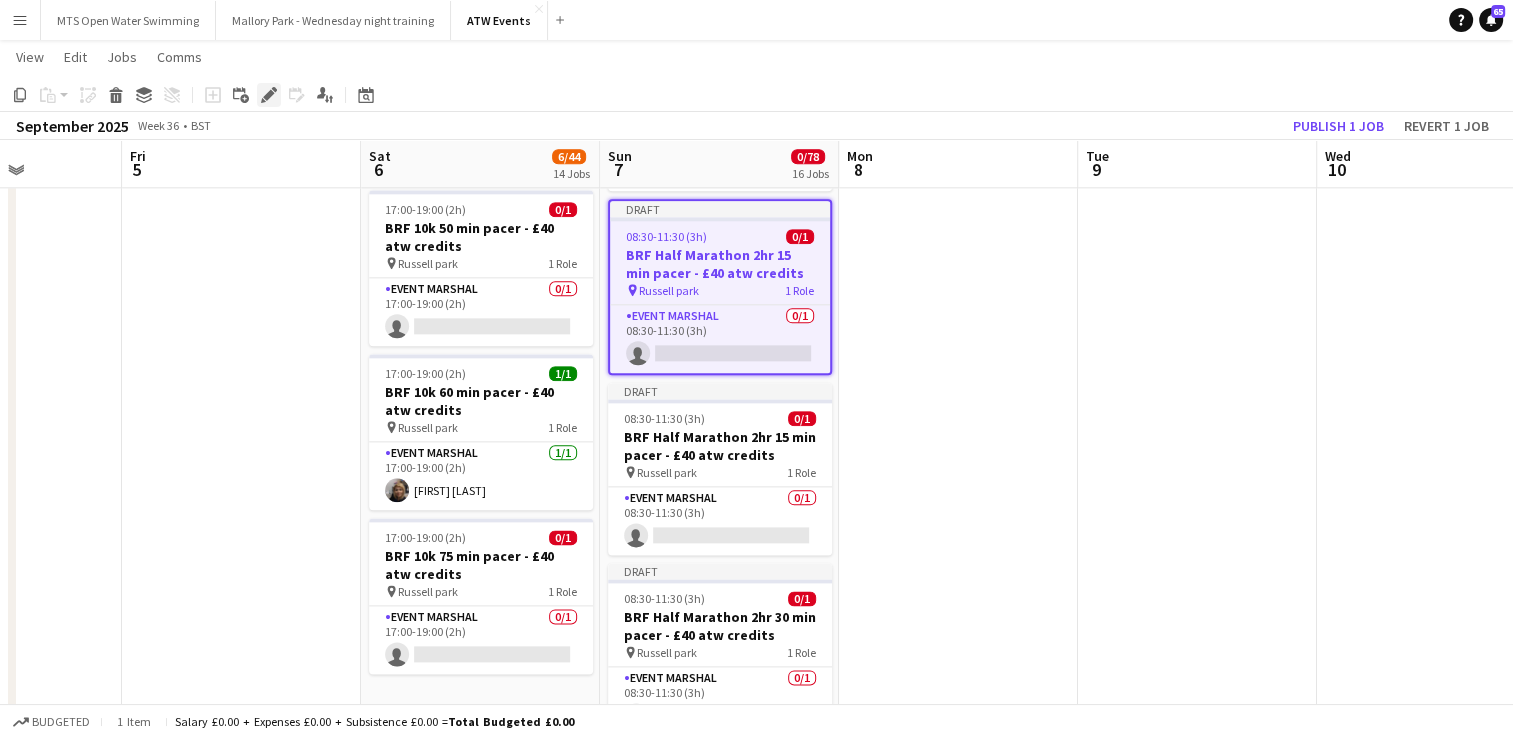 click 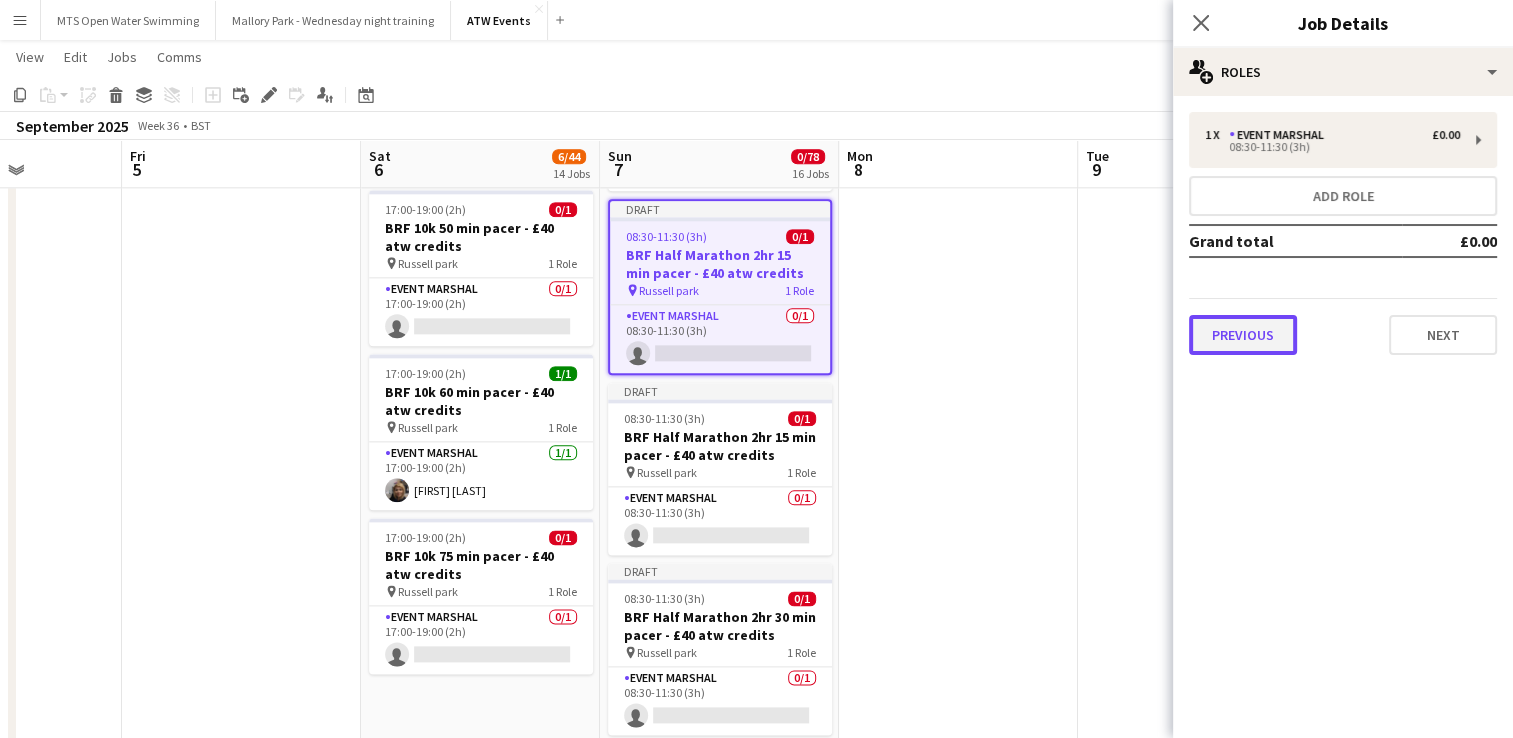 click on "Previous" at bounding box center [1243, 335] 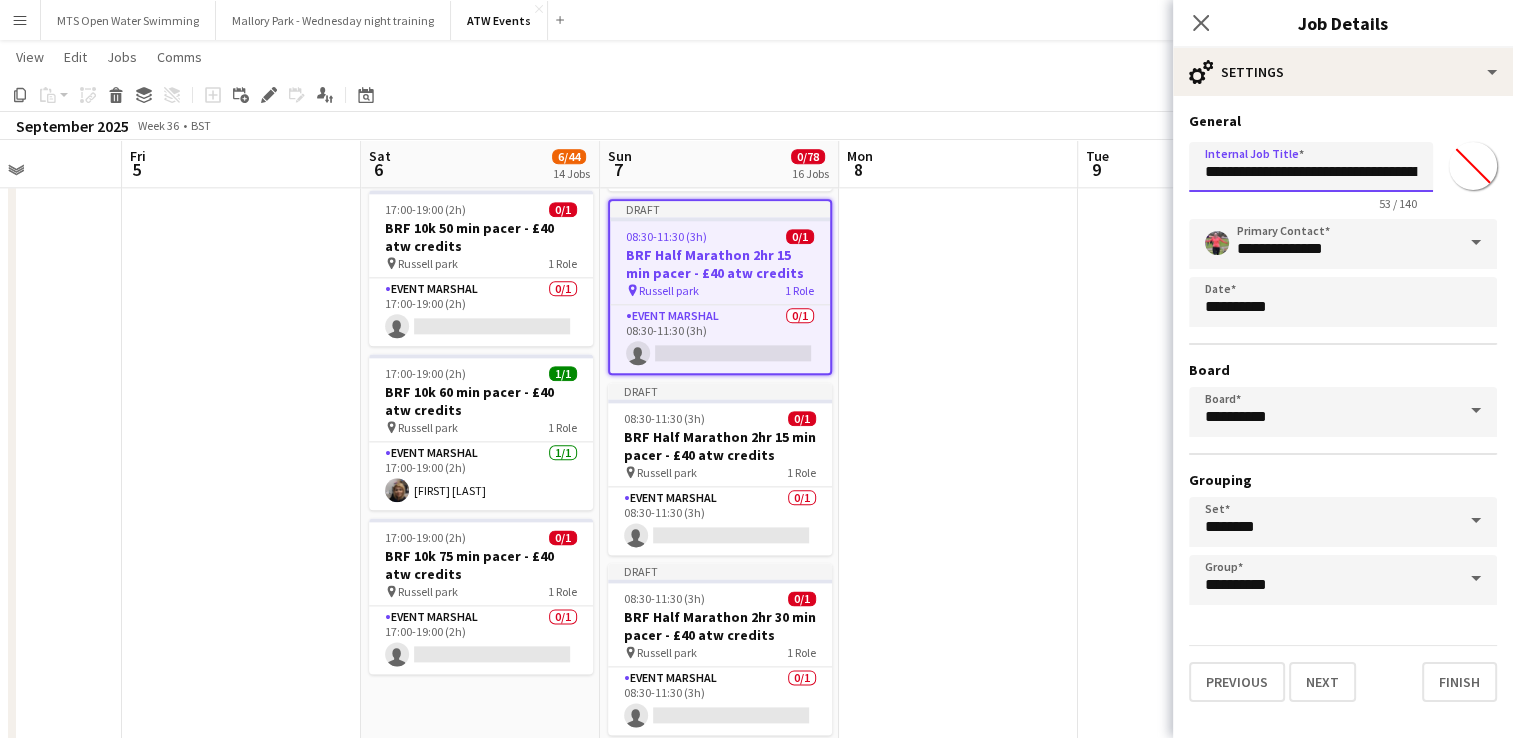 click on "**********" at bounding box center [1311, 167] 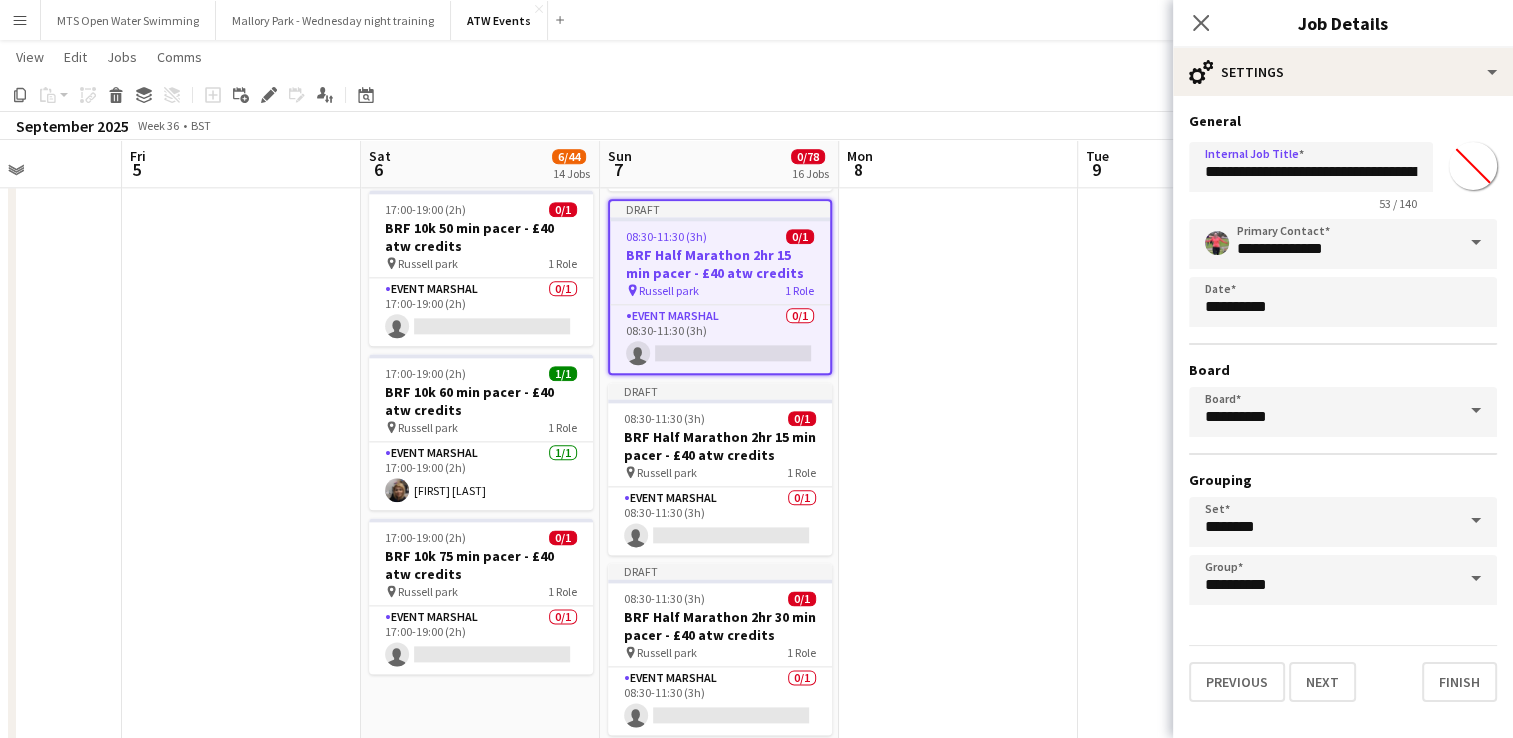 click on "Board" at bounding box center [1343, 370] 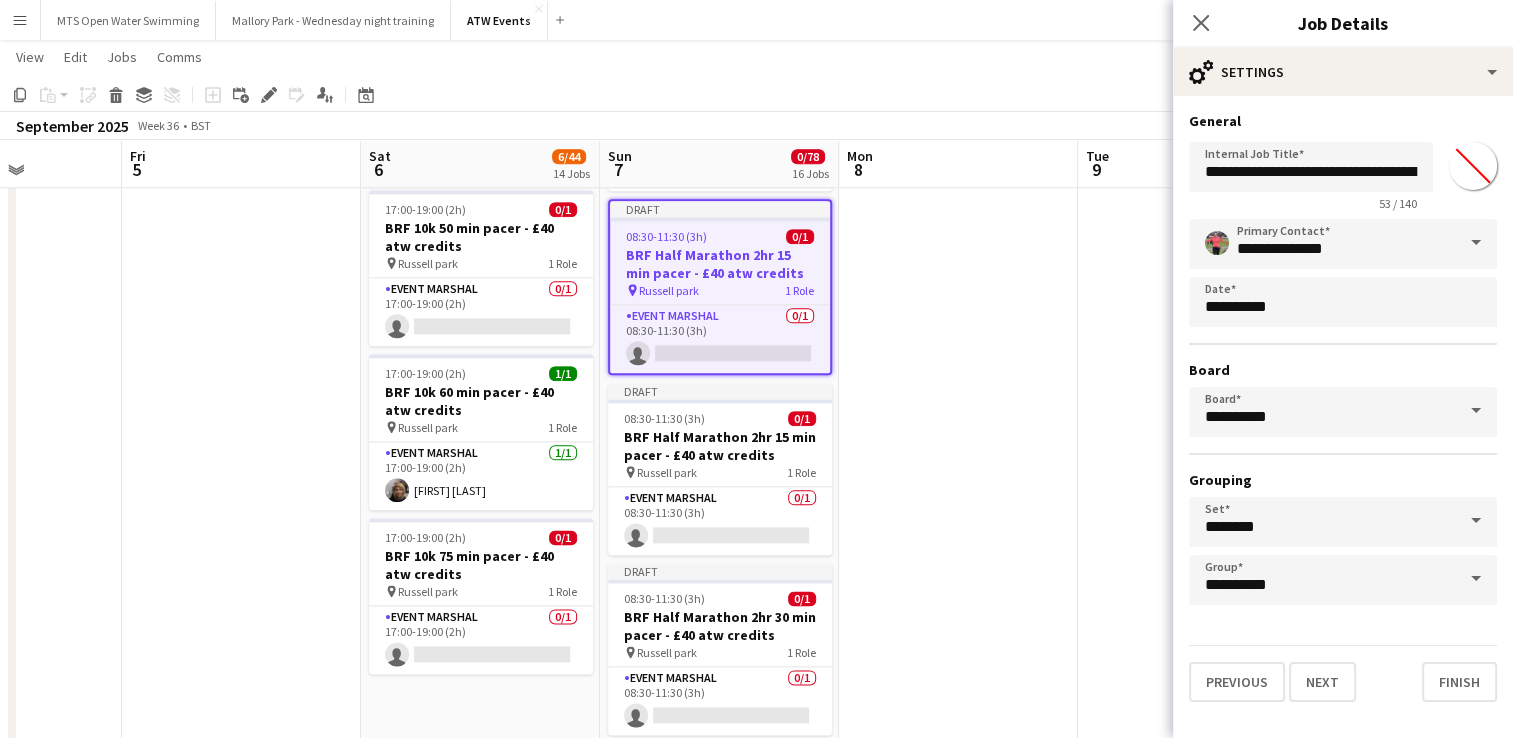 click at bounding box center (958, -370) 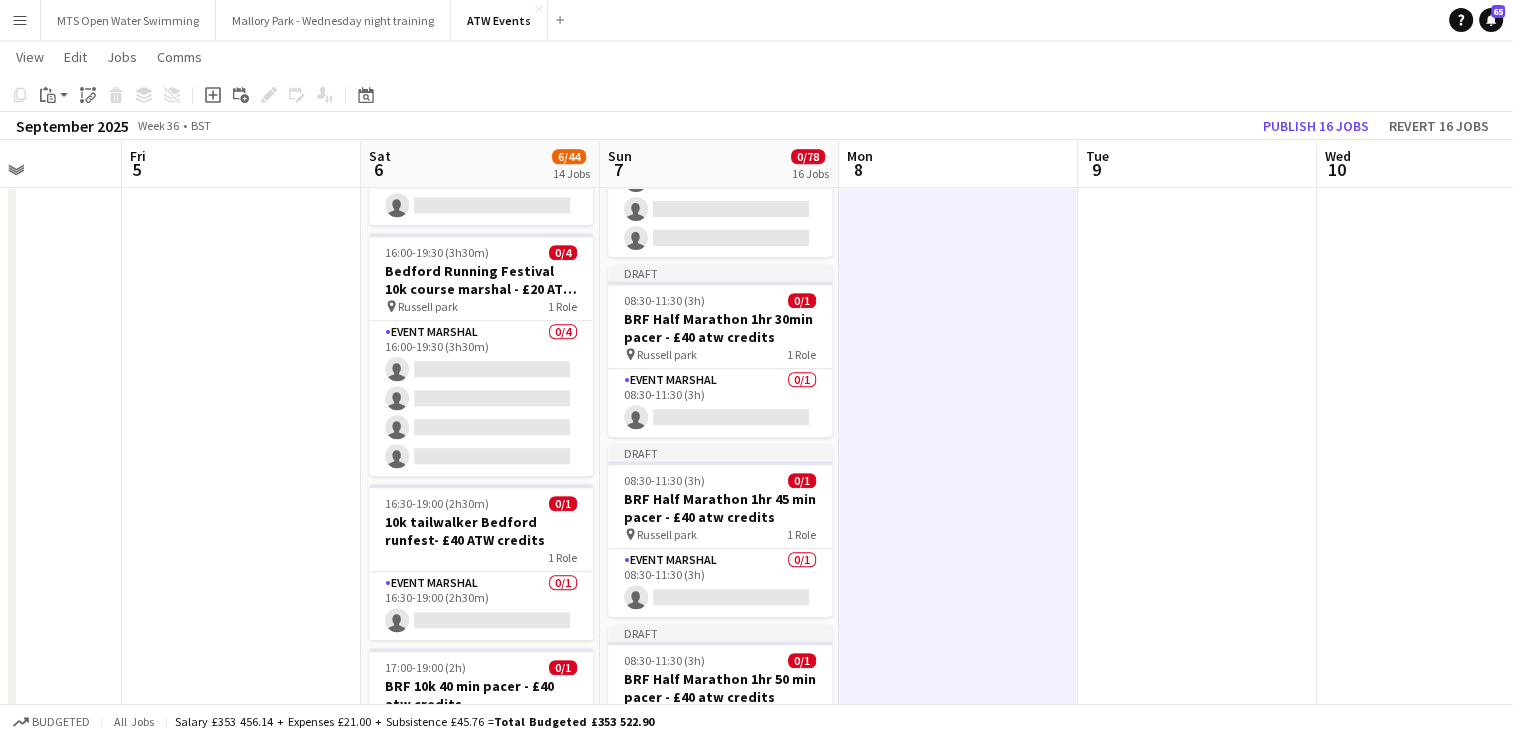 scroll, scrollTop: 1612, scrollLeft: 0, axis: vertical 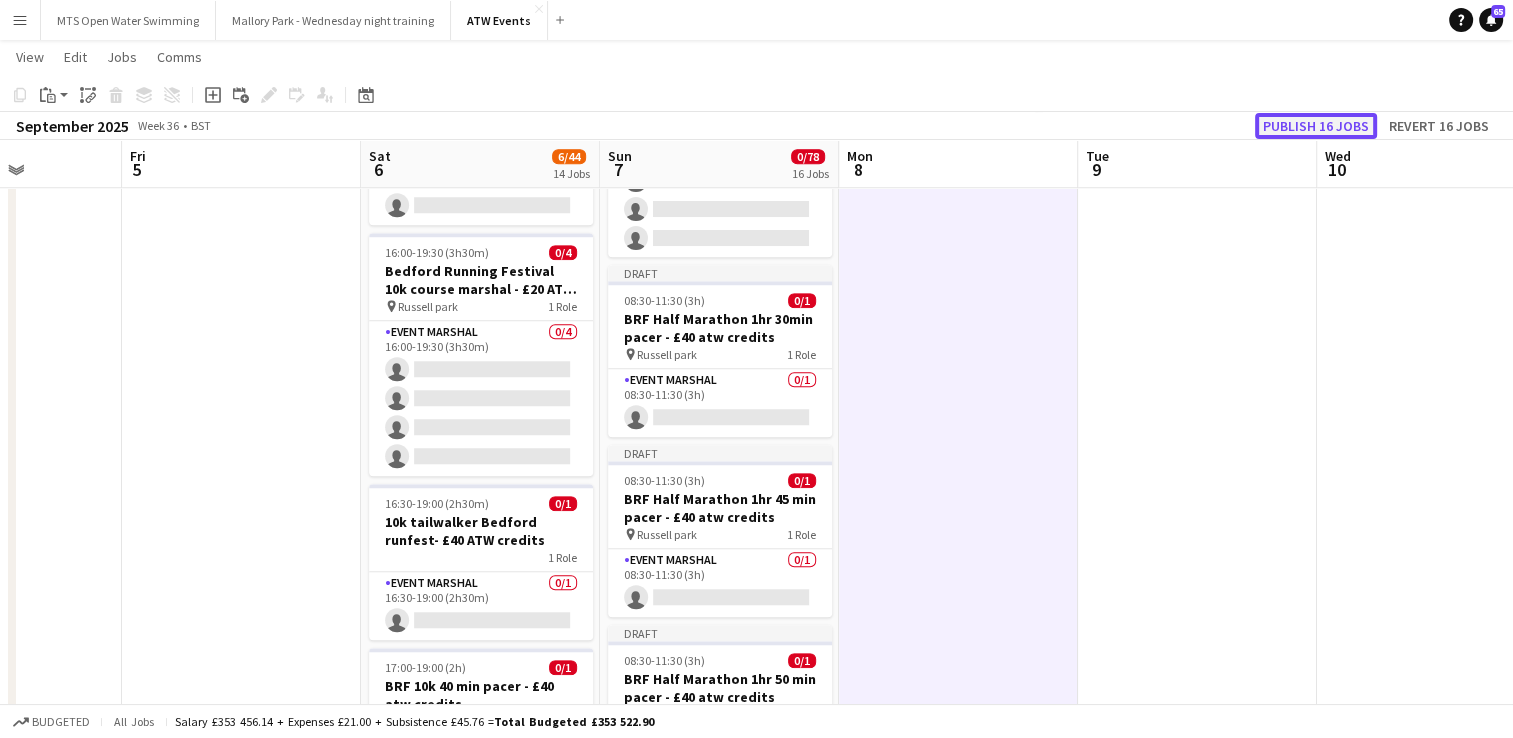 click on "Publish 16 jobs" 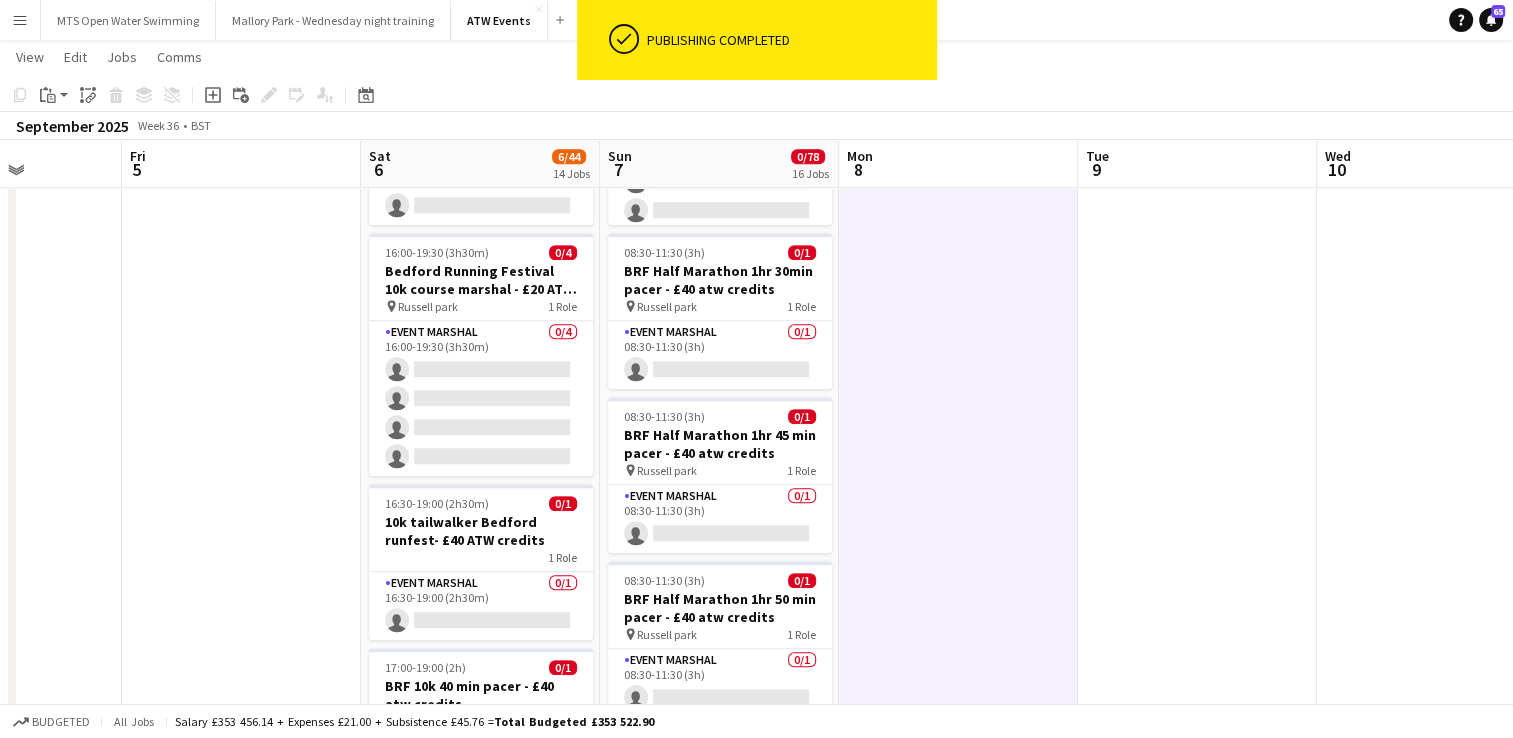 click on "Menu" at bounding box center [20, 20] 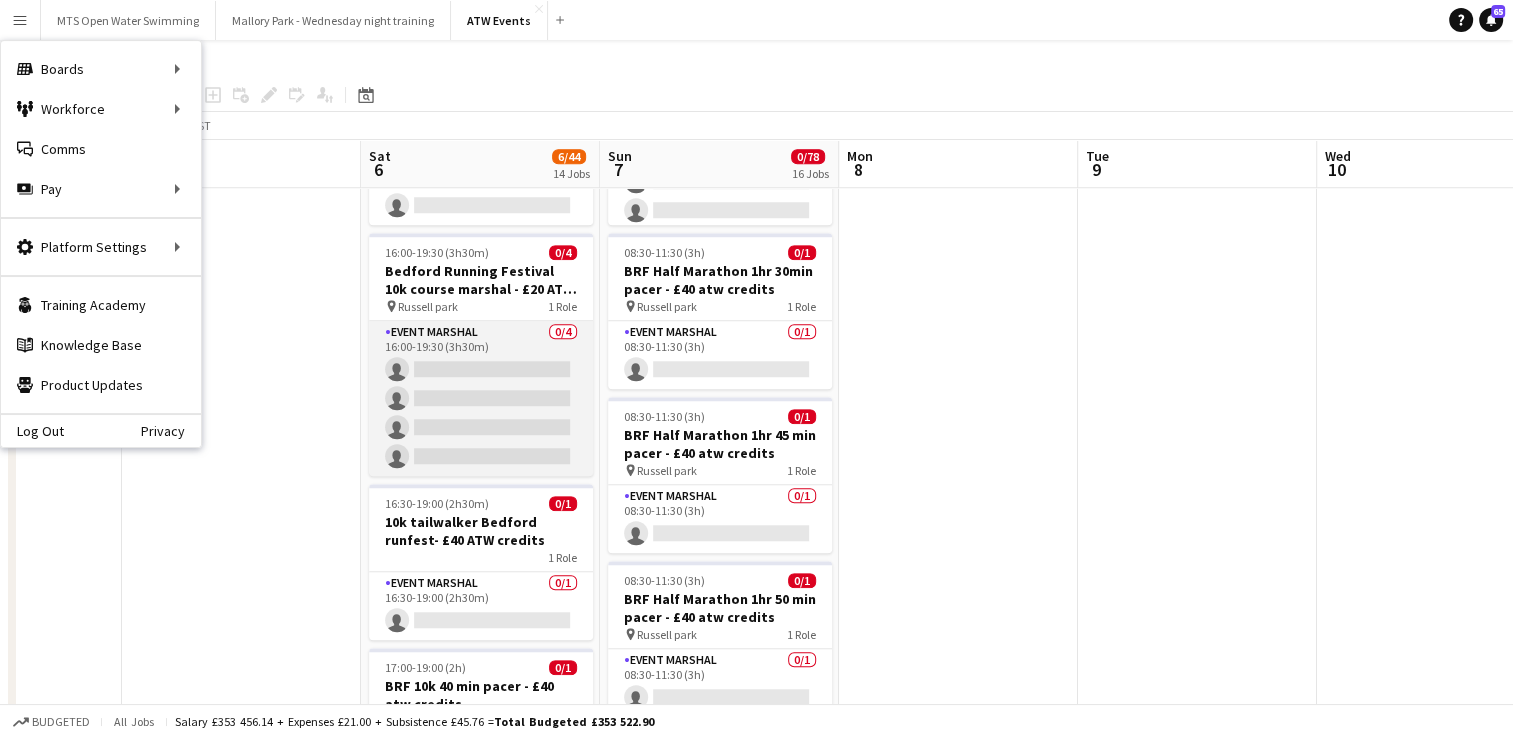 drag, startPoint x: 10, startPoint y: 19, endPoint x: 549, endPoint y: 337, distance: 625.8155 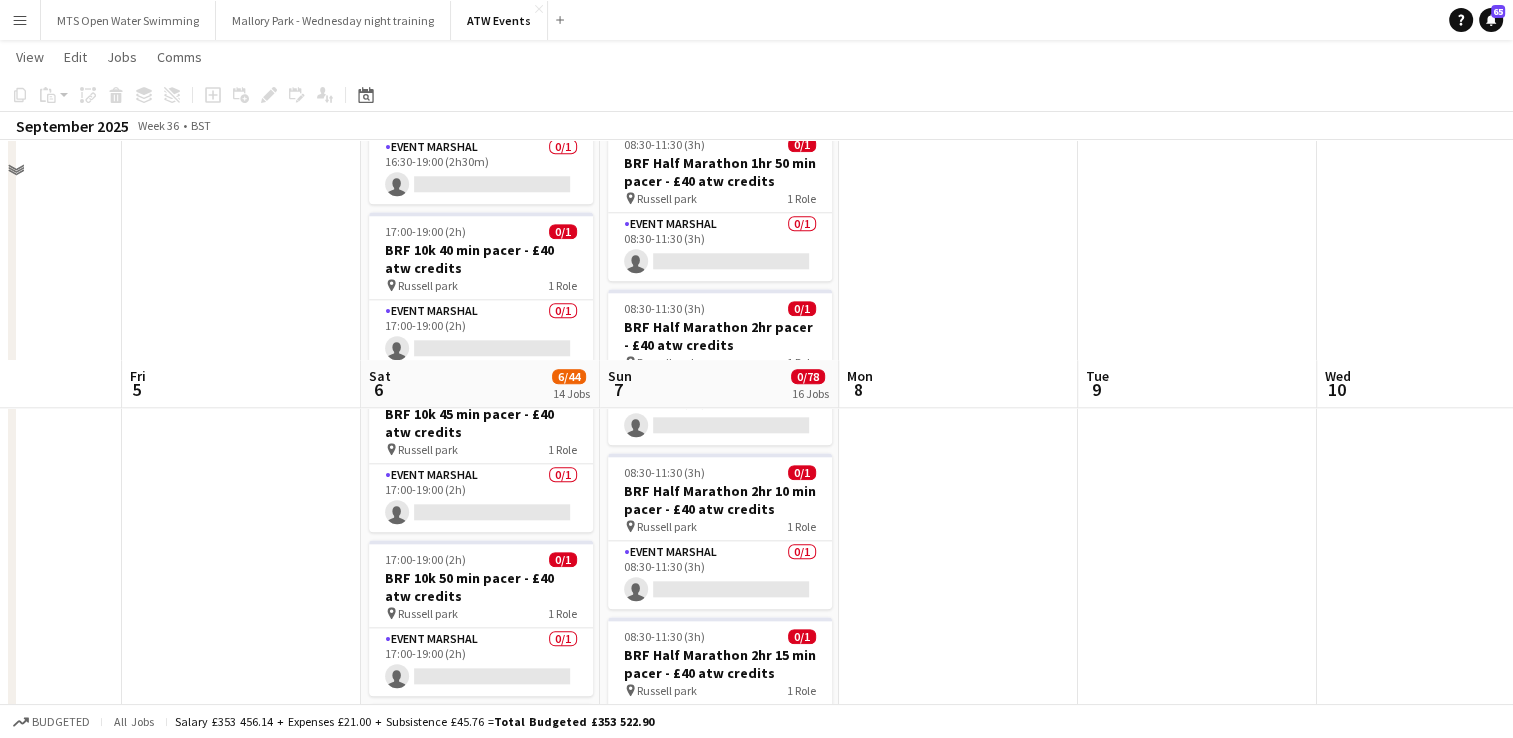 scroll, scrollTop: 2515, scrollLeft: 0, axis: vertical 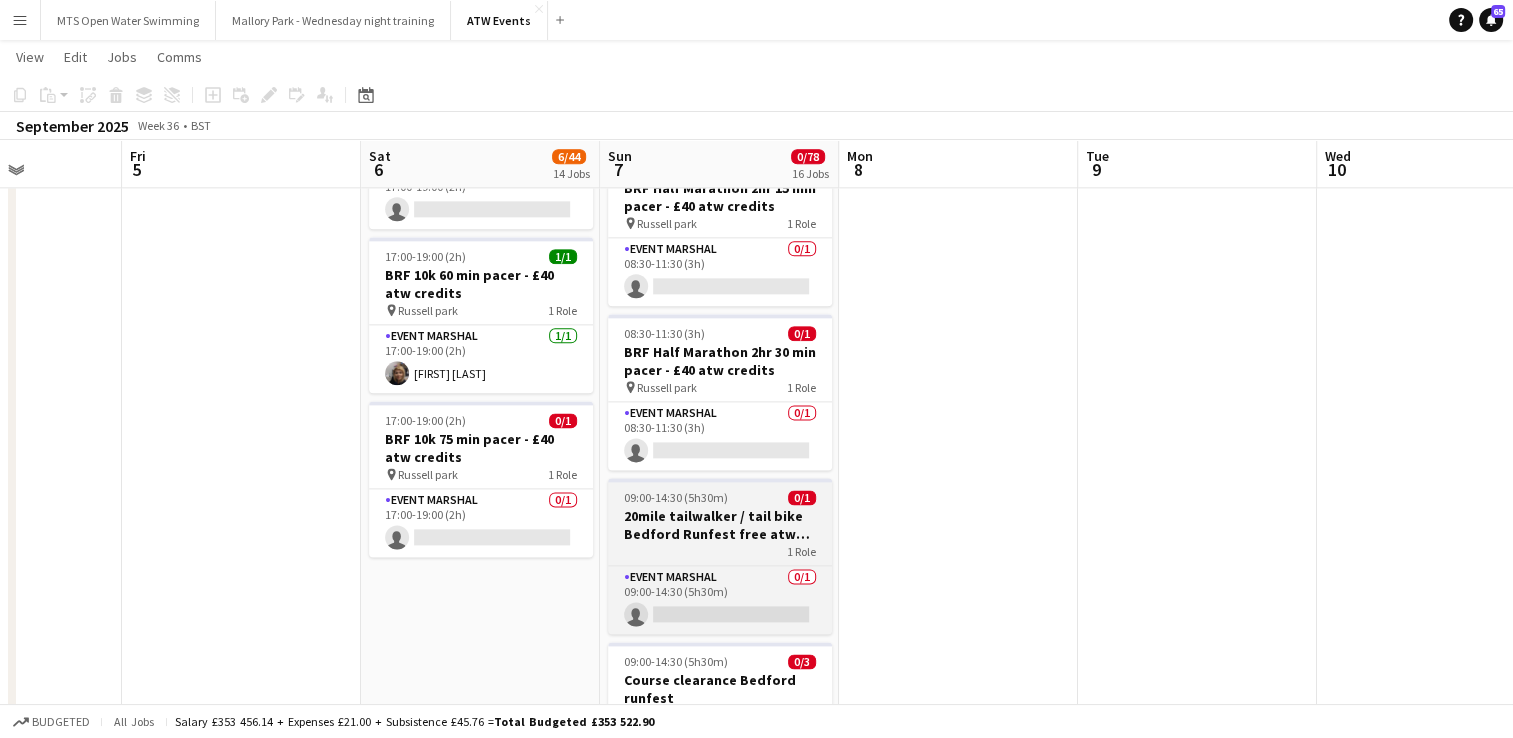 click on "20mile tailwalker / tail bike Bedford Runfest free atw race" at bounding box center [720, 525] 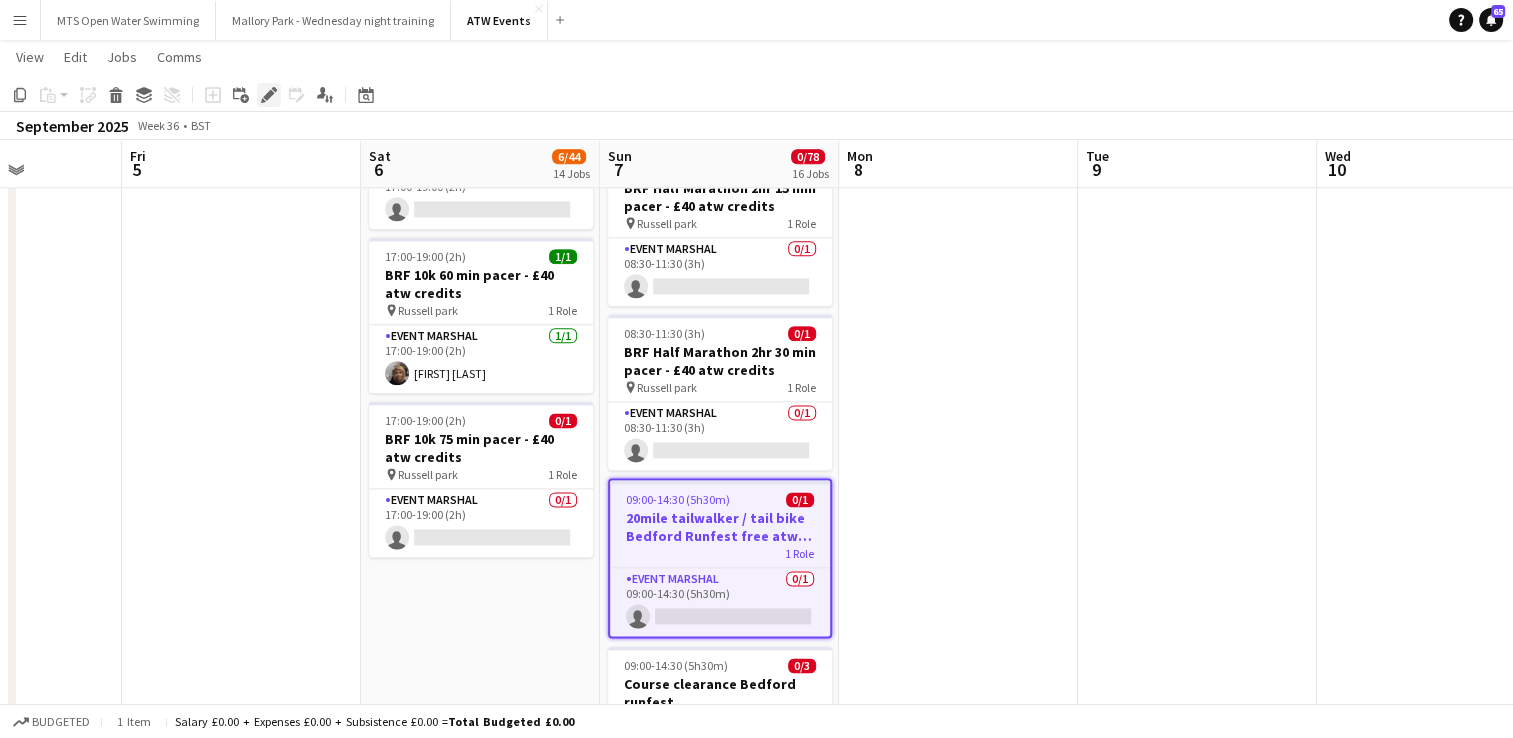 click 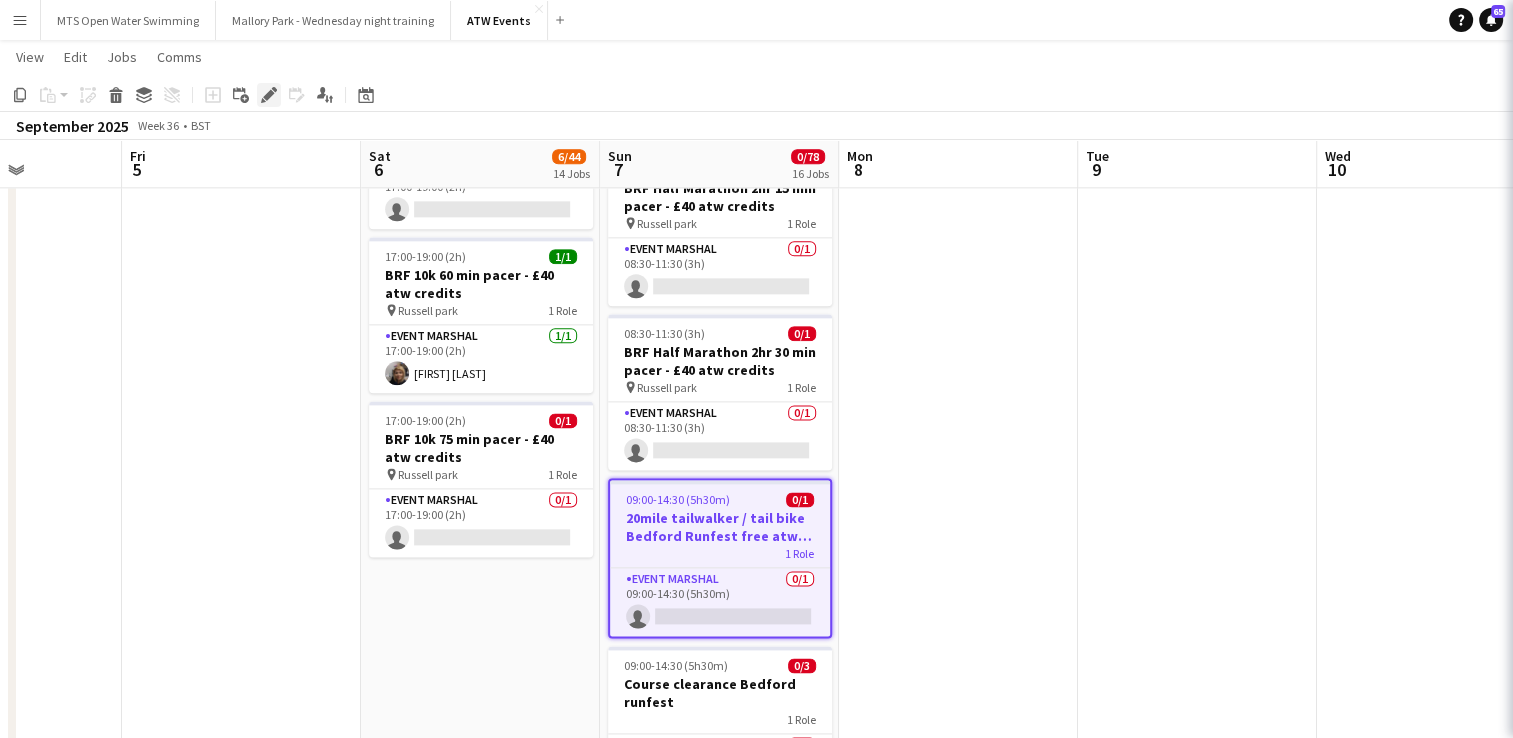 type on "*******" 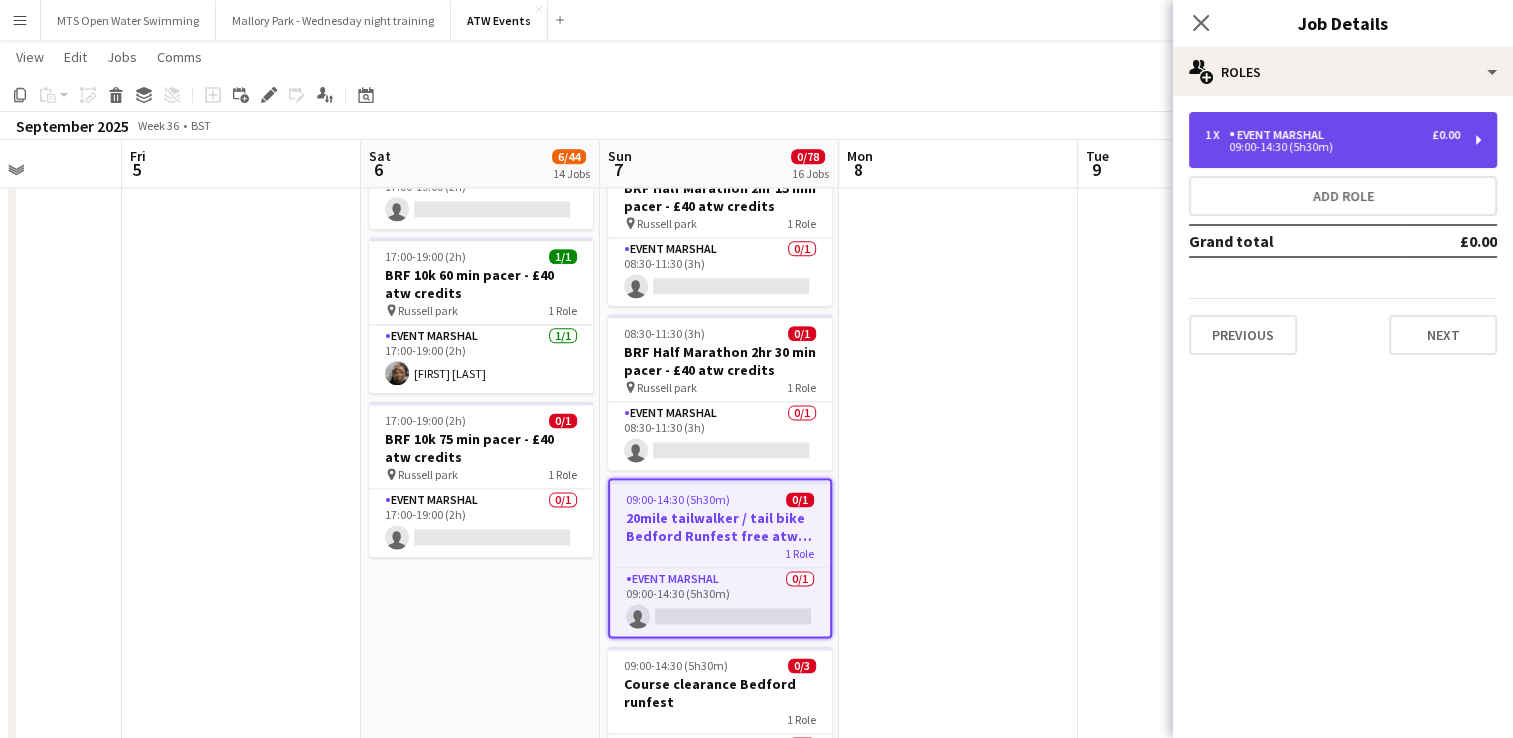 click on "09:00-14:30 (5h30m)" at bounding box center (1332, 147) 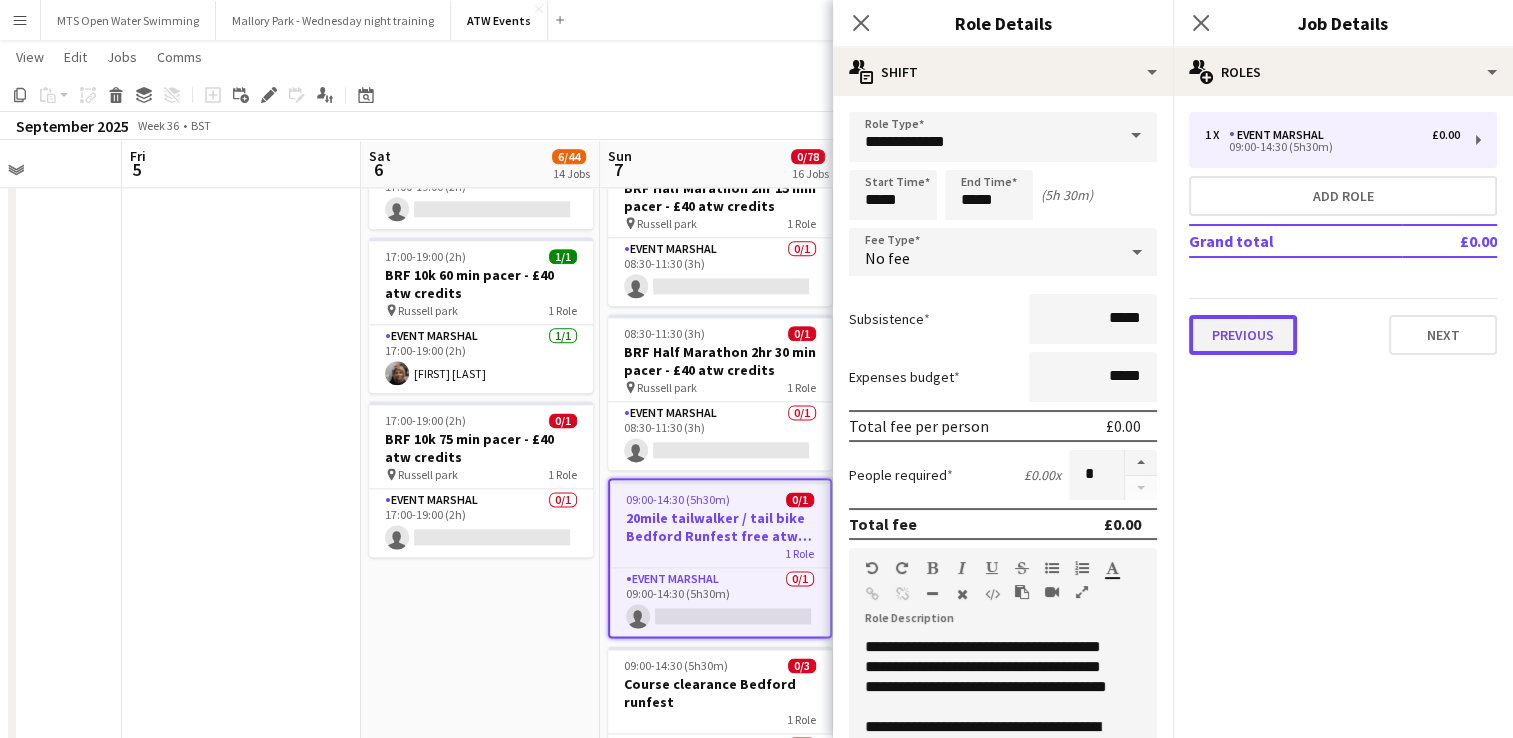 click on "Previous" at bounding box center [1243, 335] 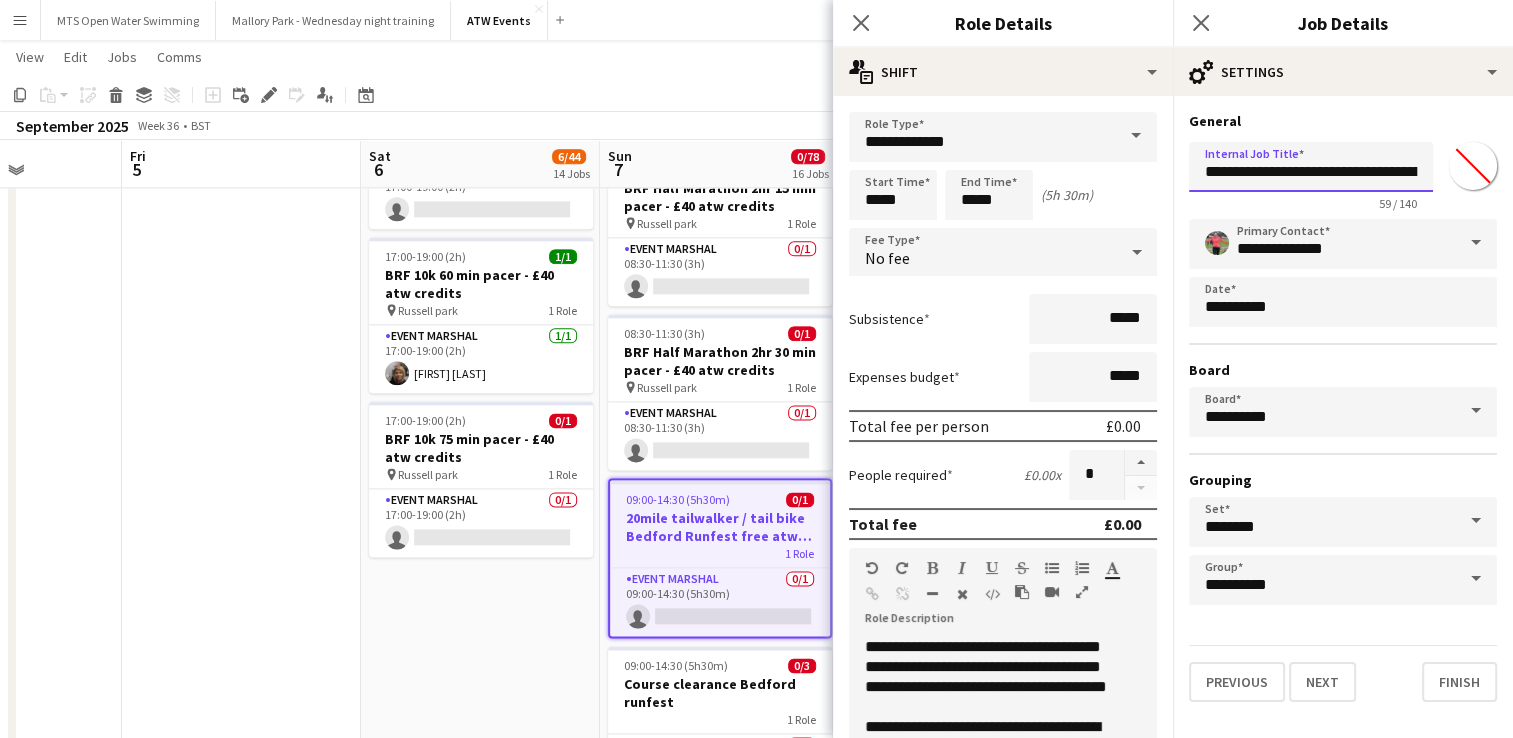 click on "**********" at bounding box center [1311, 167] 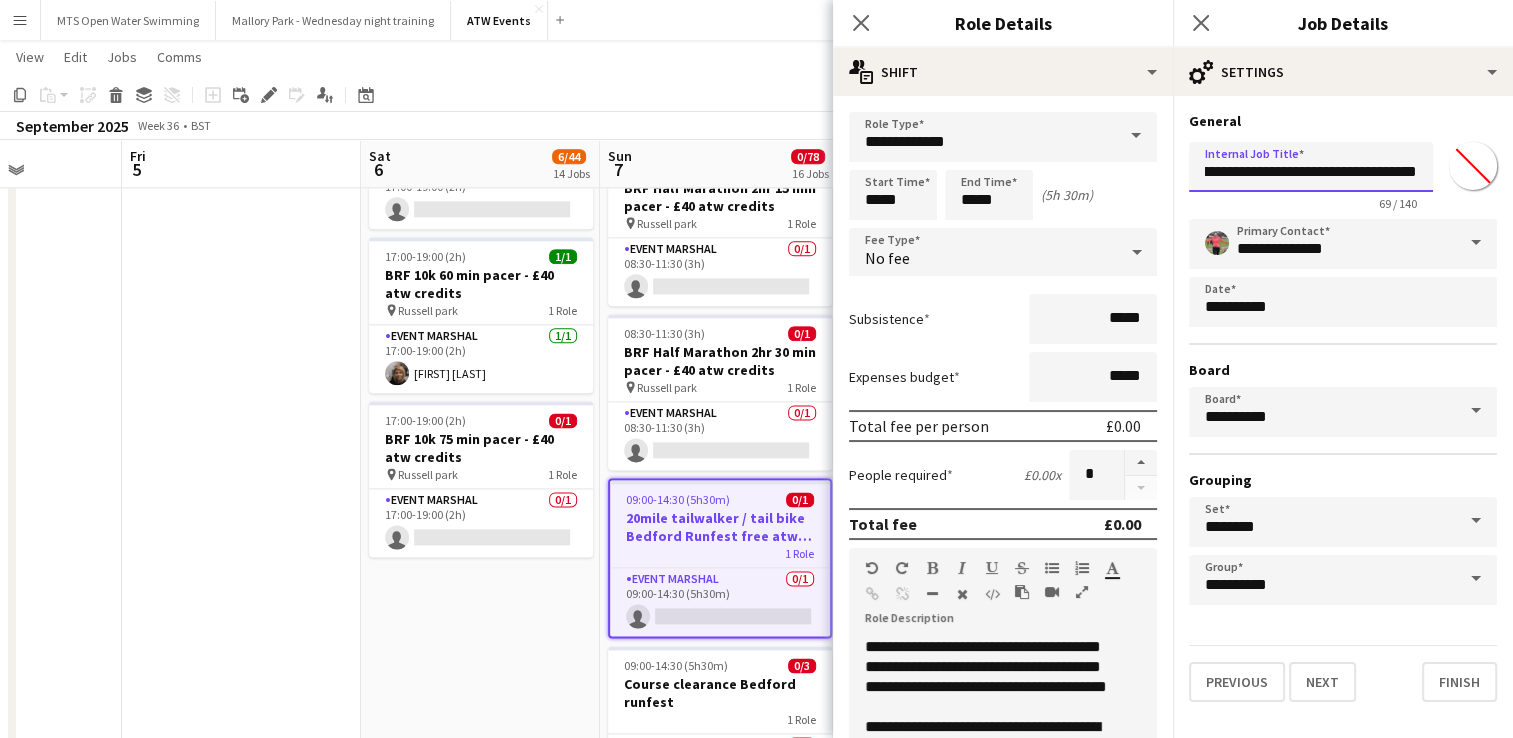 scroll, scrollTop: 0, scrollLeft: 245, axis: horizontal 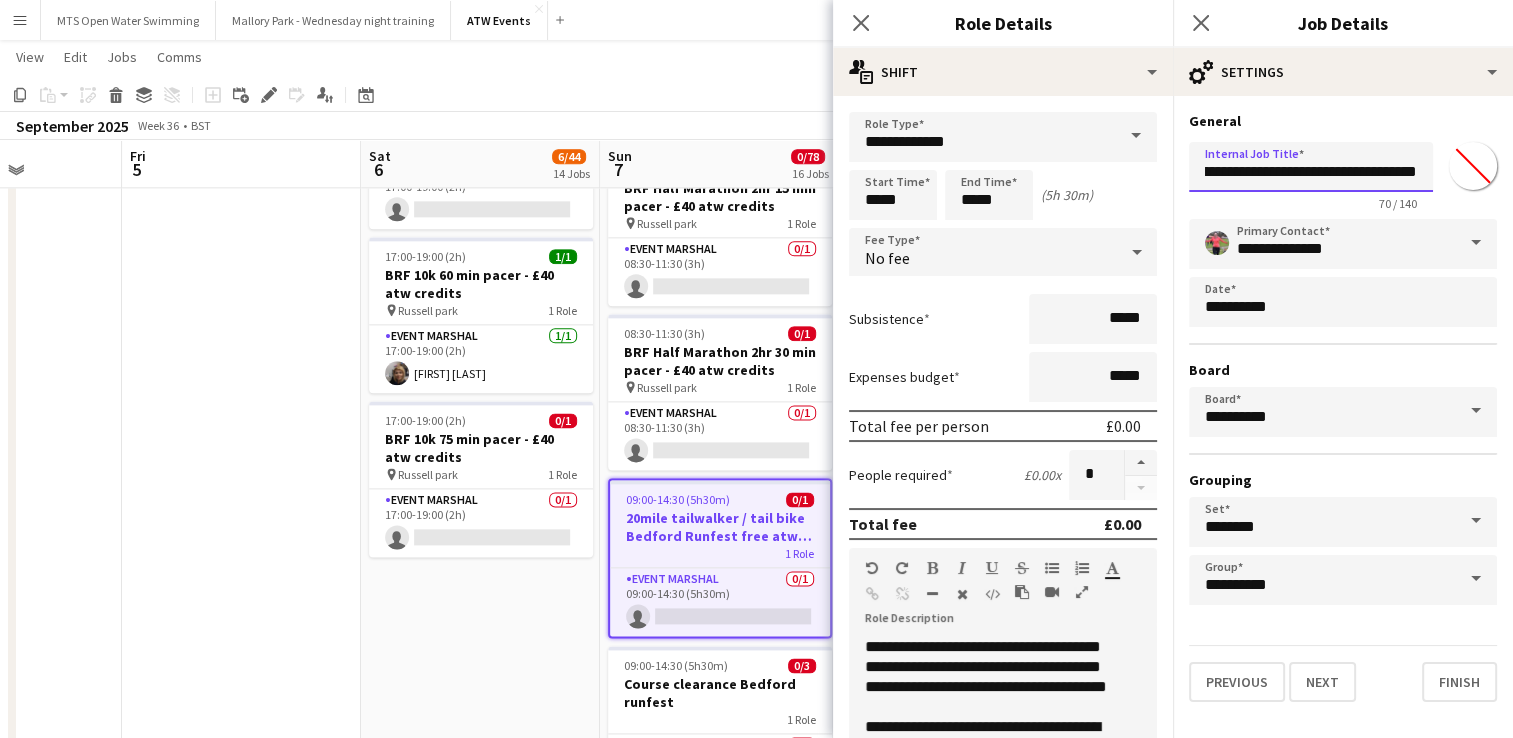 type on "**********" 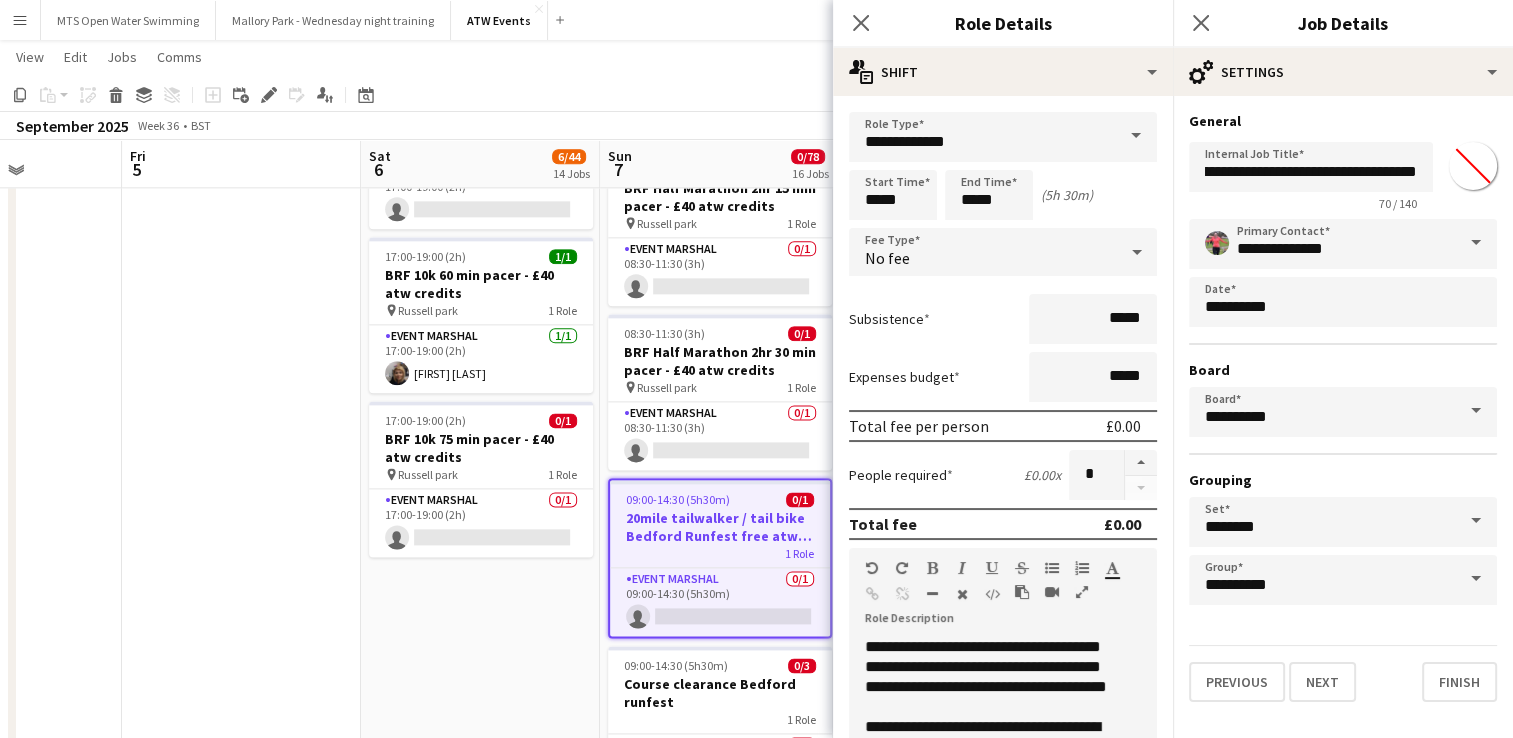 click on "View  Day view expanded Day view collapsed Month view Date picker Jump to today Expand Linked Jobs Collapse Linked Jobs  Edit  Copy Ctrl+C  Paste  Without Crew Ctrl+V With Crew Ctrl+Shift+V Paste as linked job  Group  Group Ungroup  Jobs  New Job Edit Job Delete Job New Linked Job Edit Linked Jobs Job fulfilment Promote Role Copy Role URL  Comms  Notify confirmed crew Create chat" 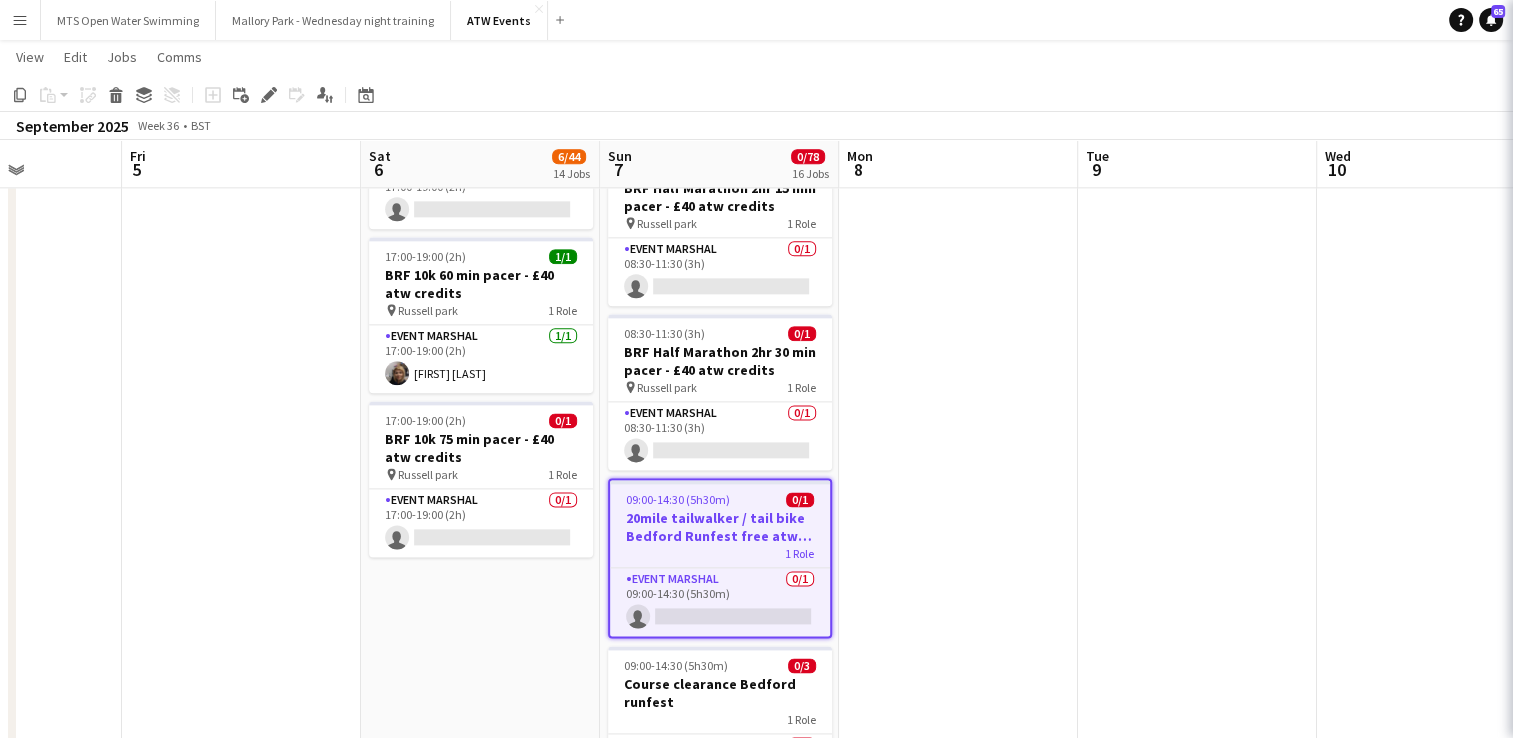 scroll, scrollTop: 0, scrollLeft: 0, axis: both 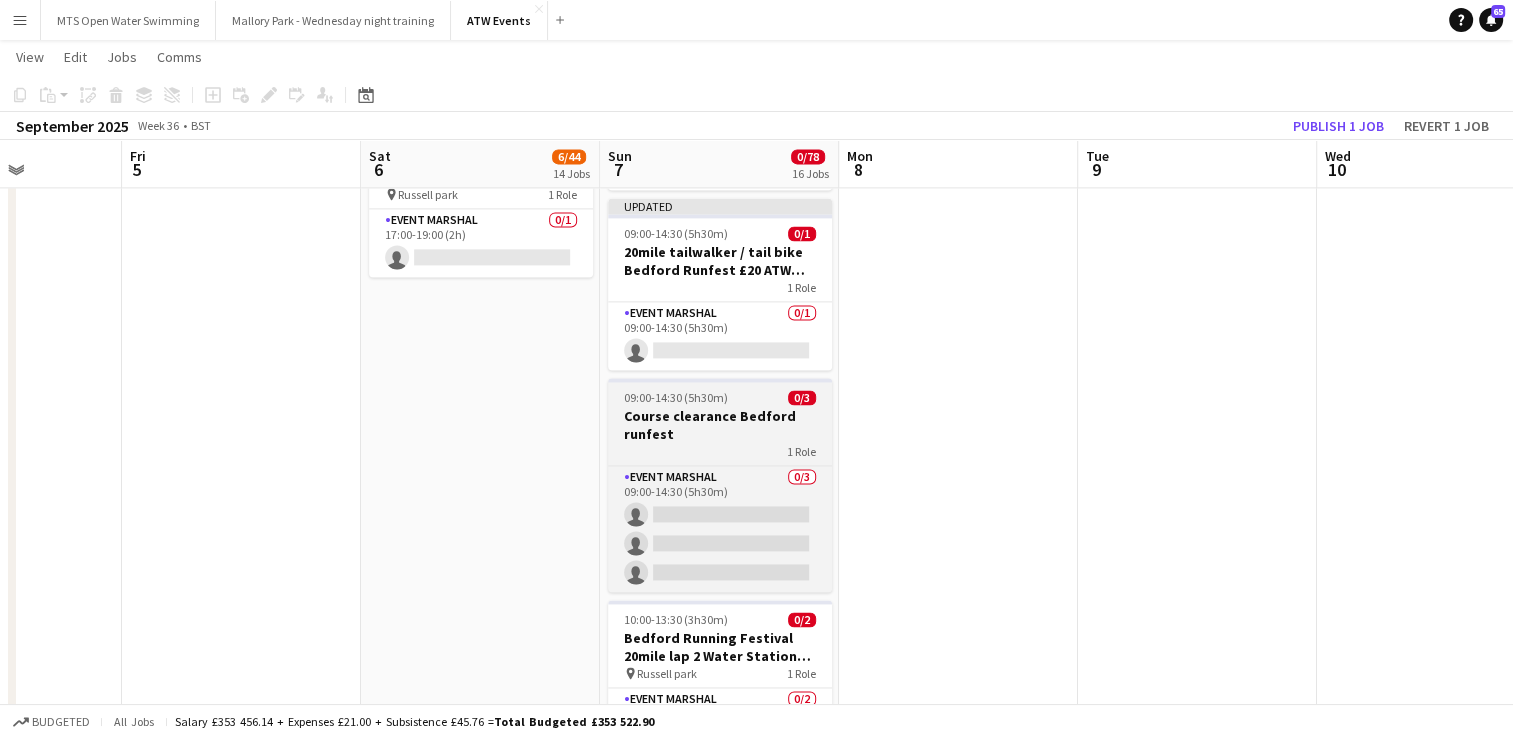 click on "Course clearance Bedford runfest" at bounding box center [720, 425] 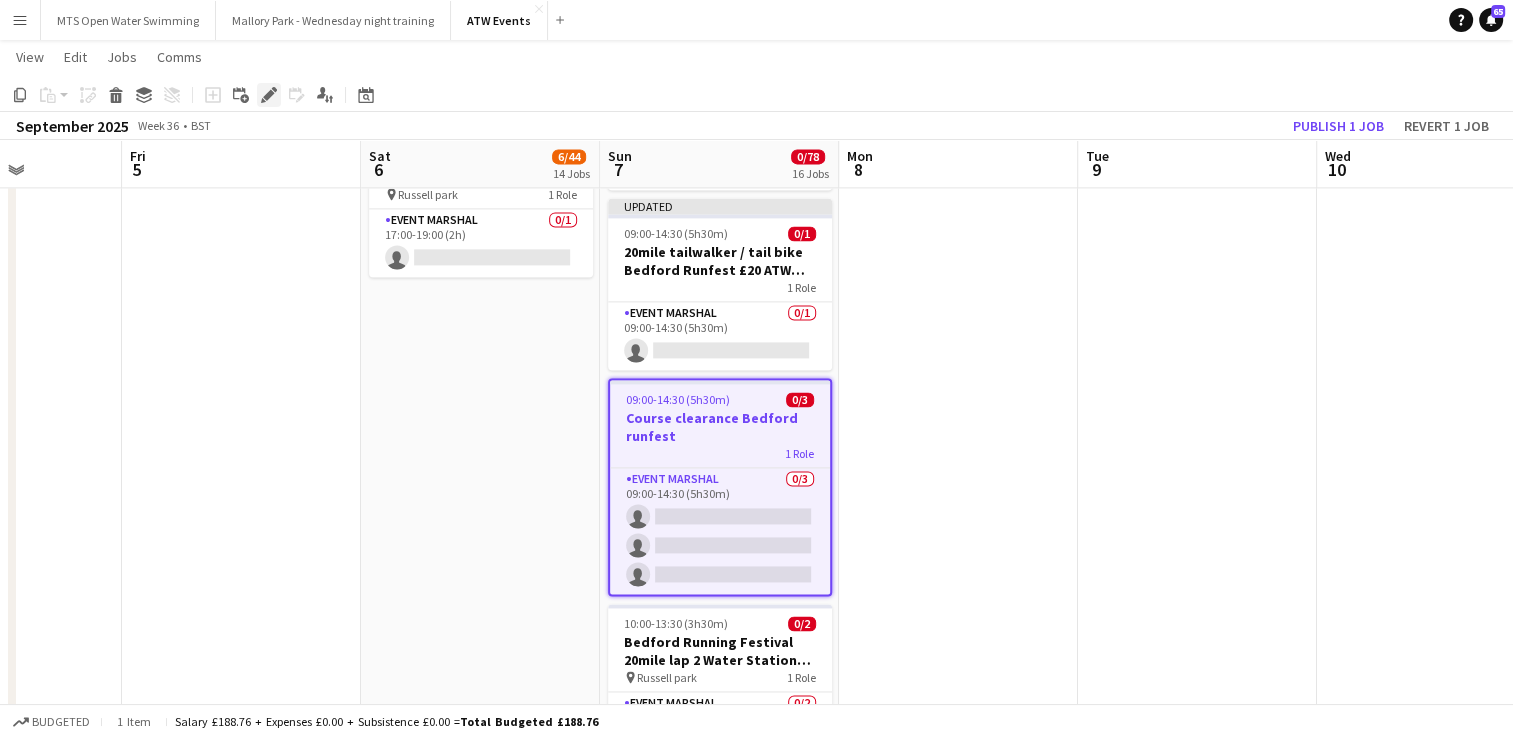 click on "Edit" 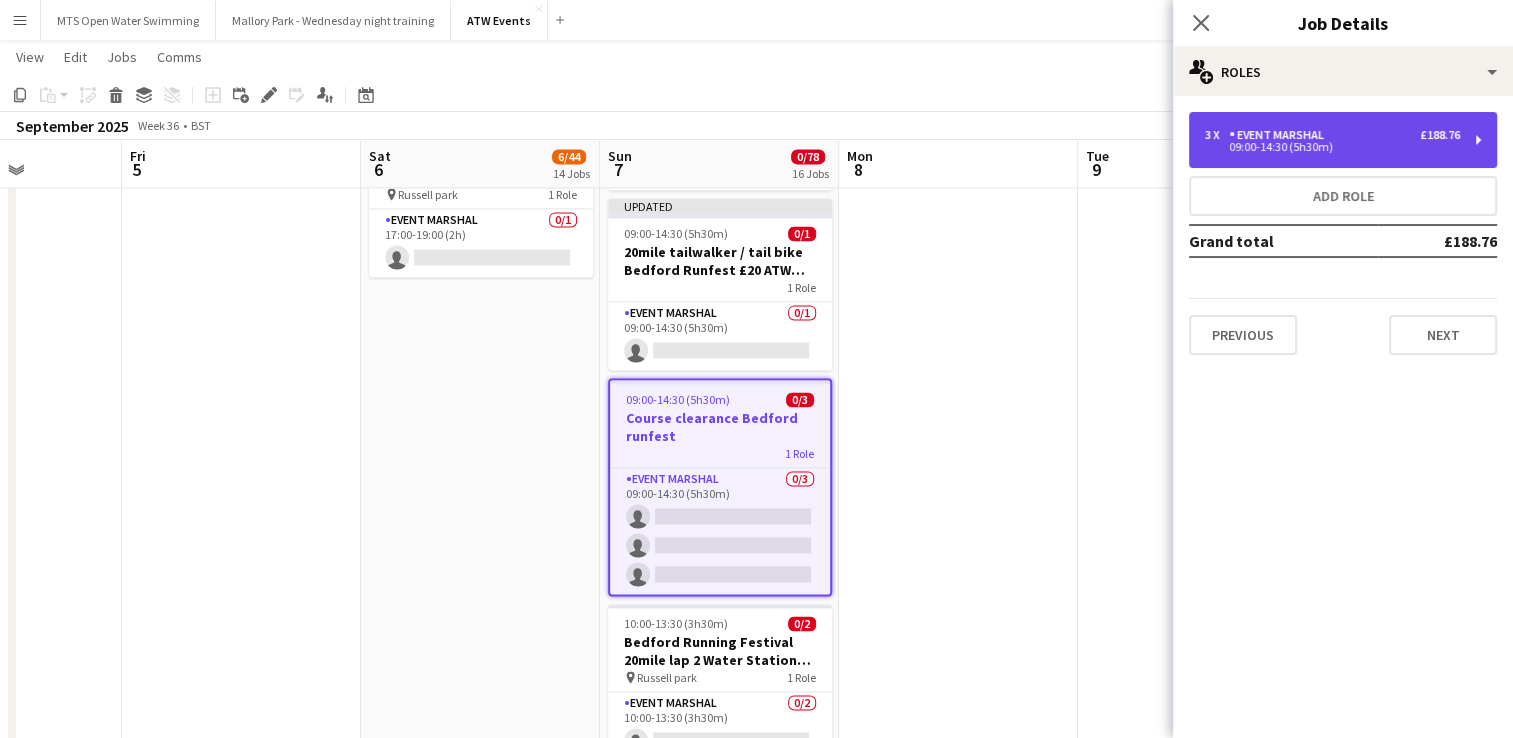 click on "09:00-14:30 (5h30m)" at bounding box center [1332, 147] 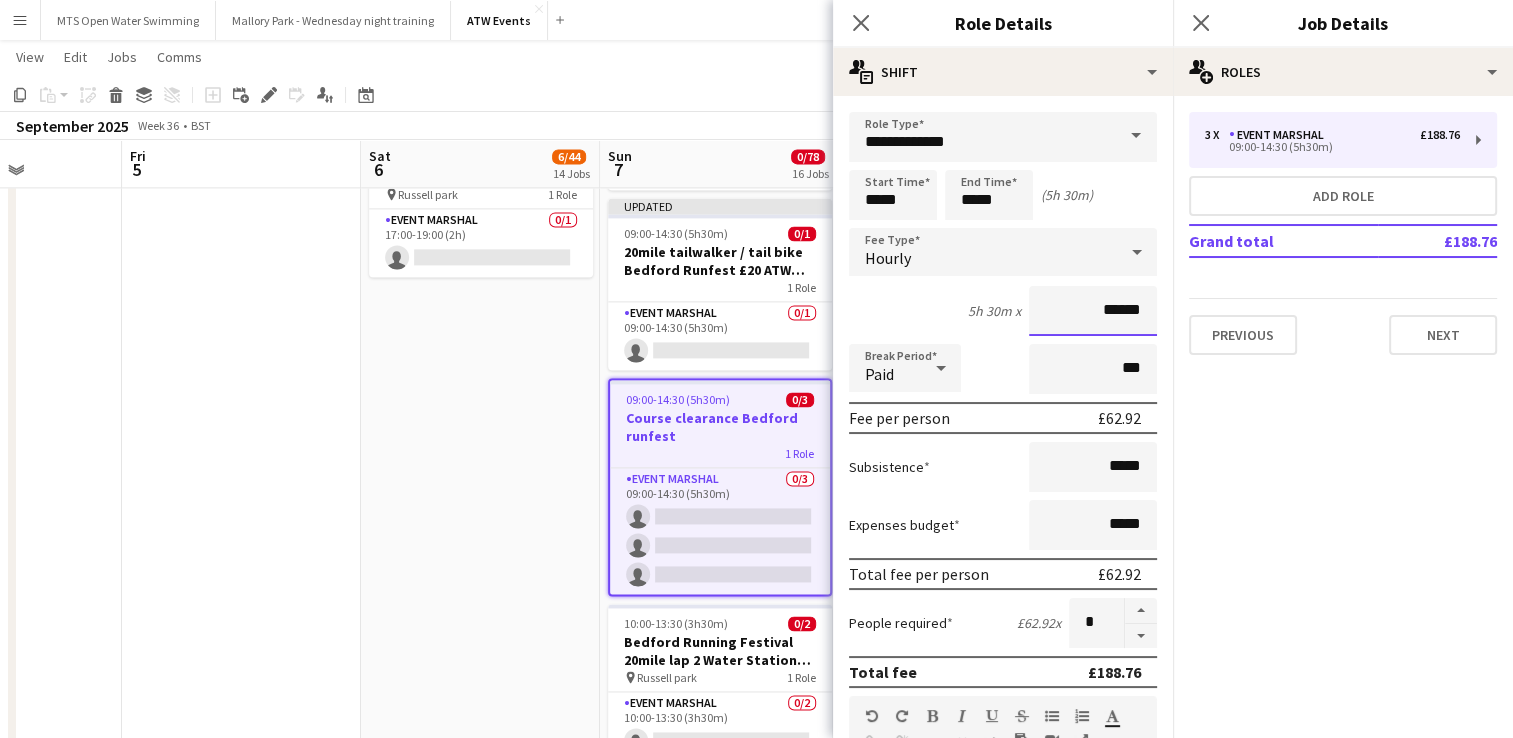 click on "******" at bounding box center (1093, 311) 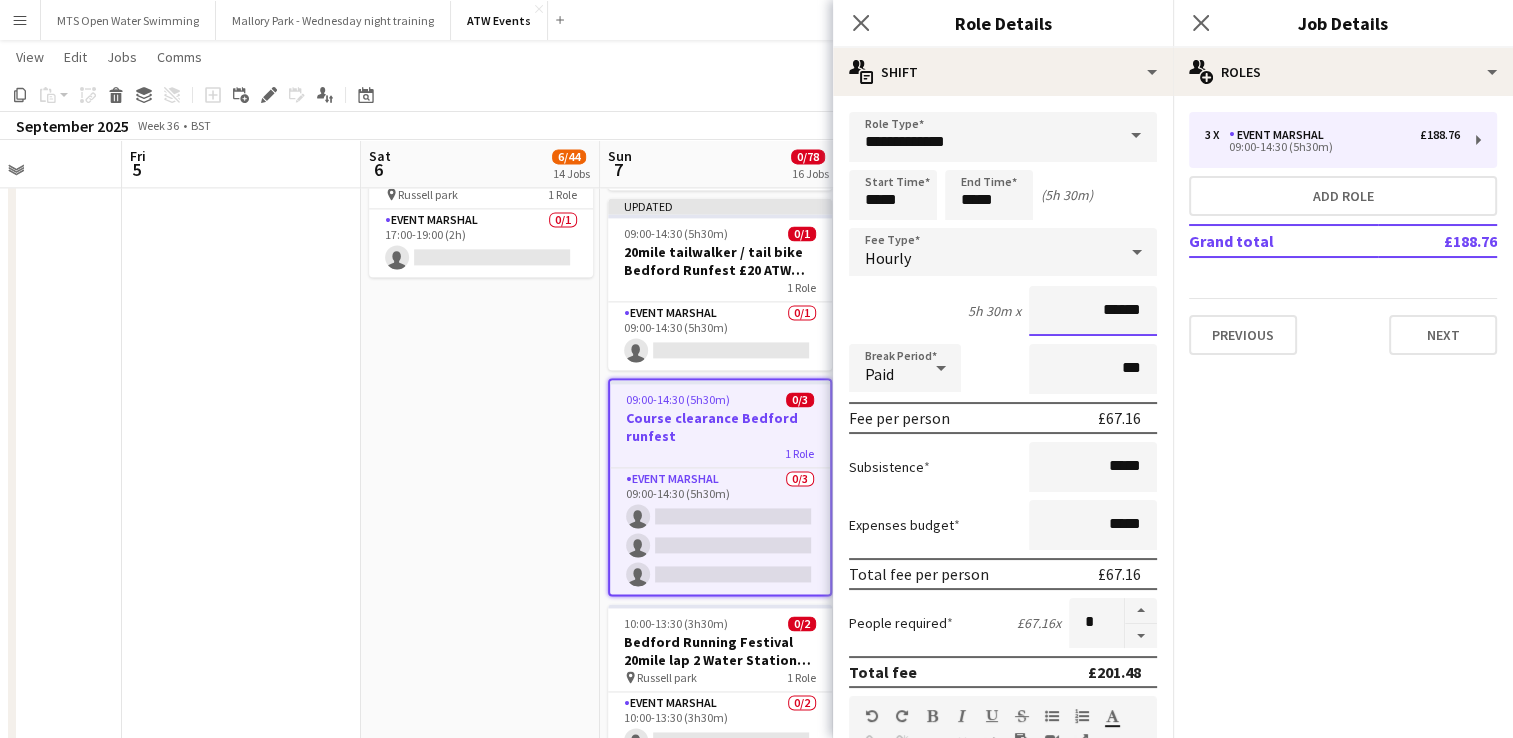 type on "******" 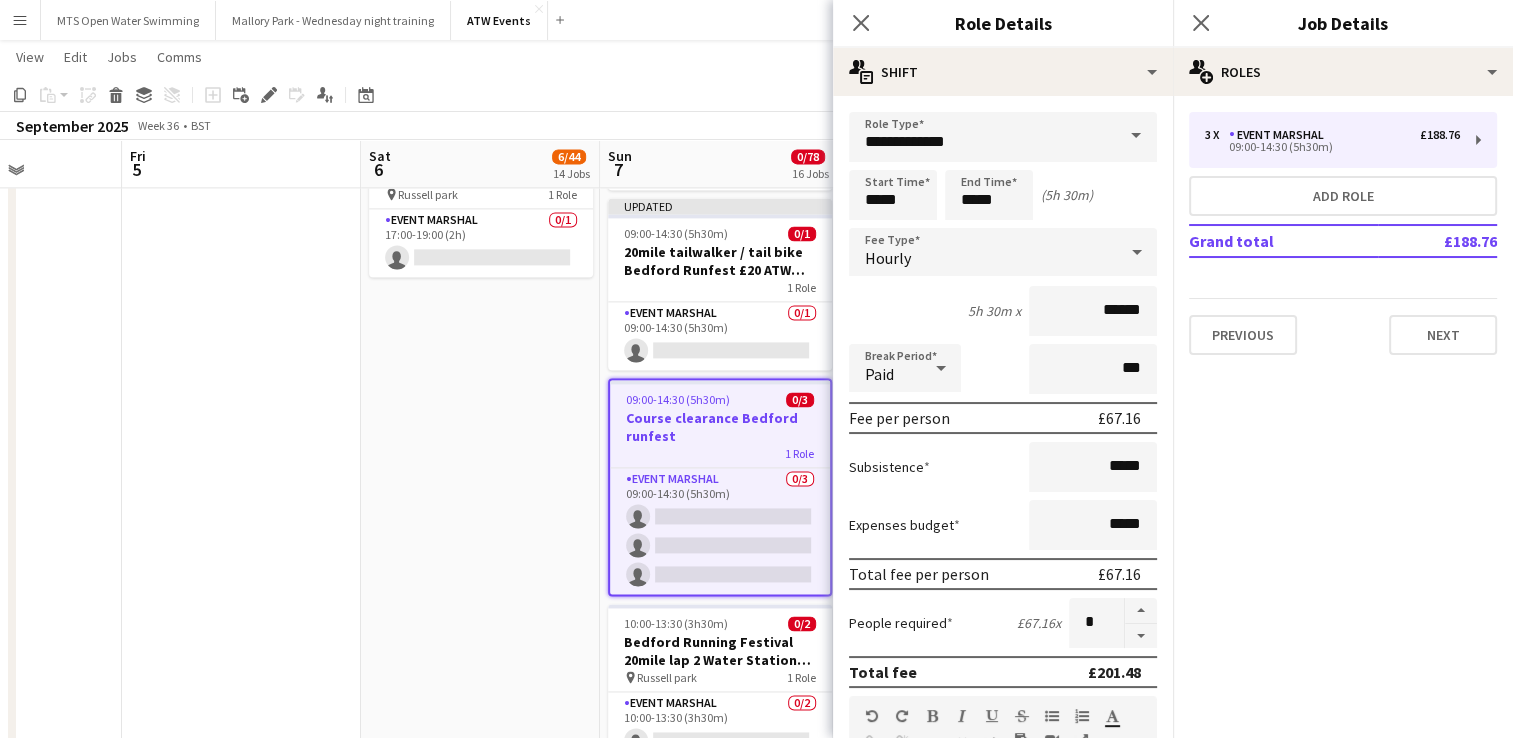 click on "11:00-23:00 (12h)    1/3   Bedford Running Festival Parking Marshal
pin
Longholme Way   1 Role   Event Marshal   1/3   11:00-23:00 (12h)
[FIRST]|[LAST]
single-neutral-actions
single-neutral-actions
12:00-19:00 (7h)    1/2   BRF Event village suport
pin
Russell park   1 Role   Event Marshal   1/2   12:00-19:00 (7h)
[FIRST] [LAST]
single-neutral-actions
13:15-20:00 (6h45m)    1/11   Bedford Running Festival  Registration & baggage marshal
pin
Russell park   2 Roles   Event Marshal   1/9   13:15-19:00 (5h45m)
[FIRST] [LAST]
single-neutral-actions
single-neutral-actions
single-neutral-actions
single-neutral-actions" at bounding box center (480, -863) 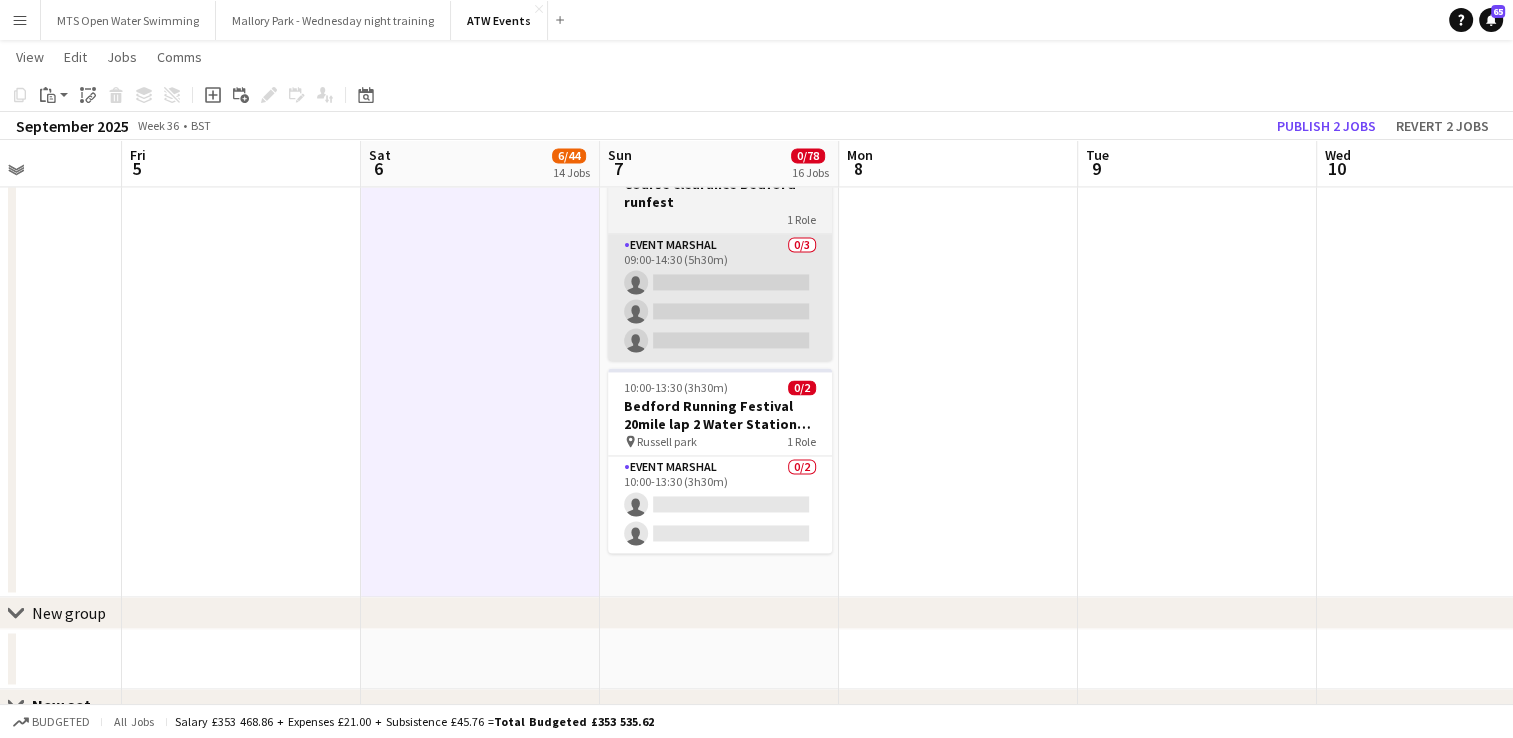 scroll, scrollTop: 3042, scrollLeft: 0, axis: vertical 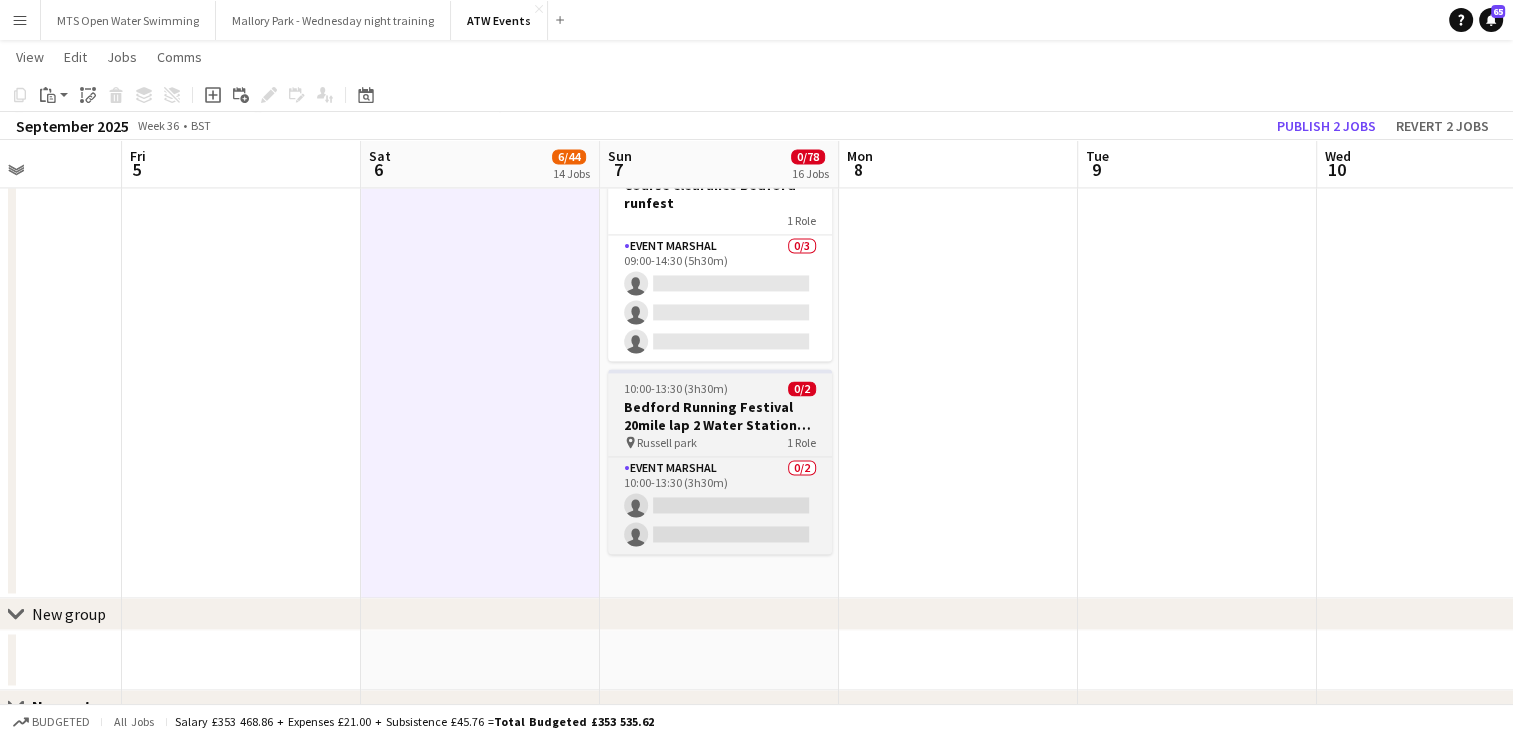 click on "Bedford Running Festival  20mile lap 2 Water Station marshal" at bounding box center (720, 416) 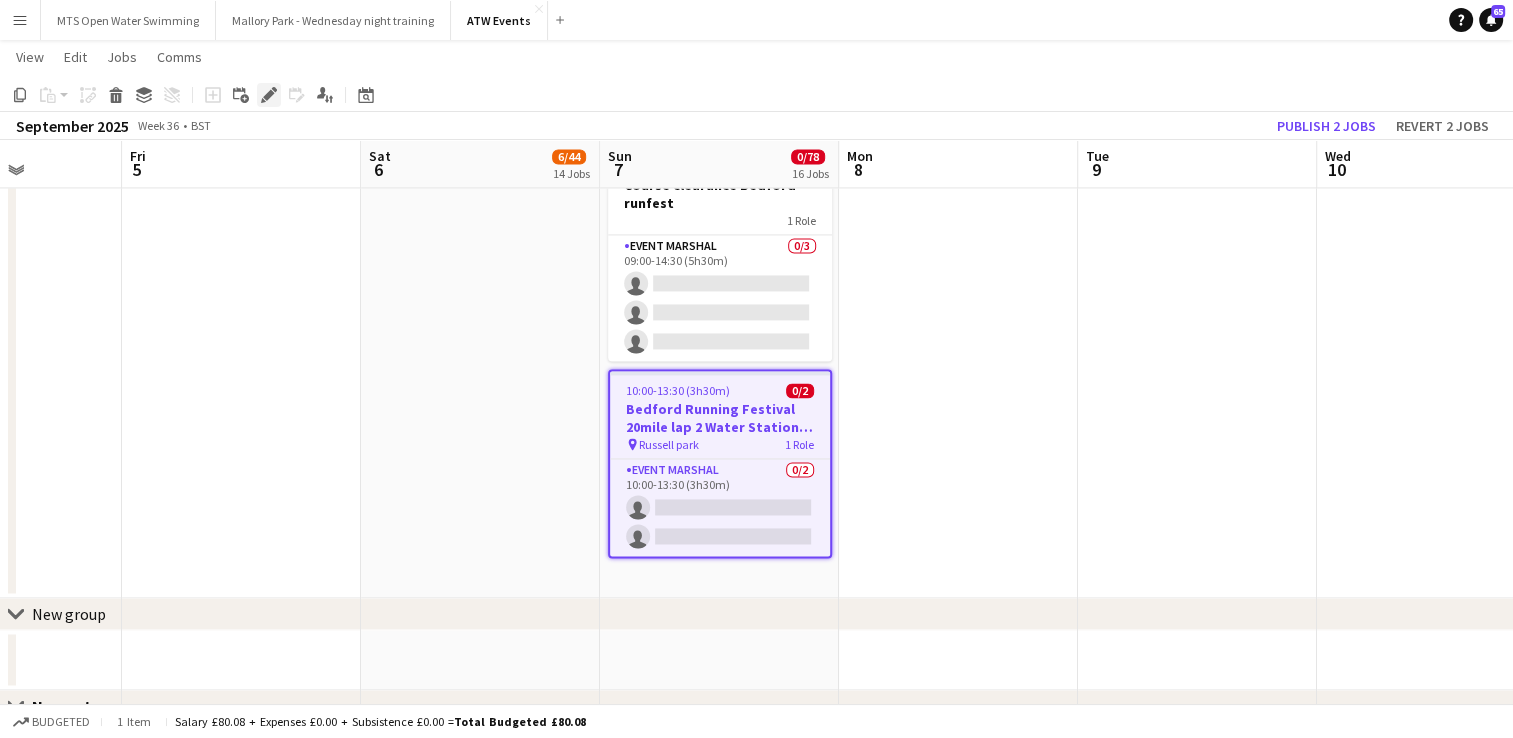 click on "Edit" at bounding box center (269, 95) 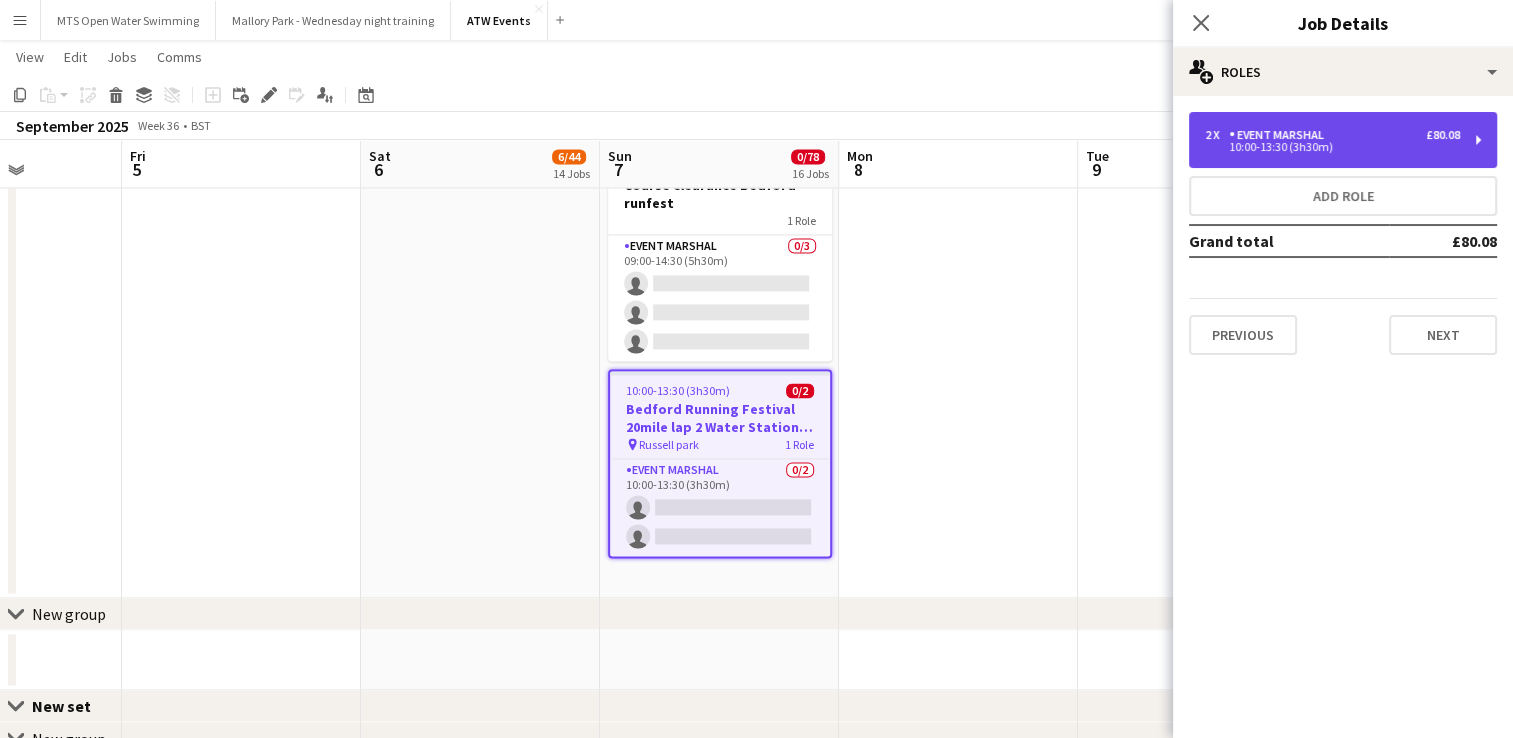 click on "2 x   Event Marshal   £80.08   10:00-13:30 (3h30m)" at bounding box center [1343, 140] 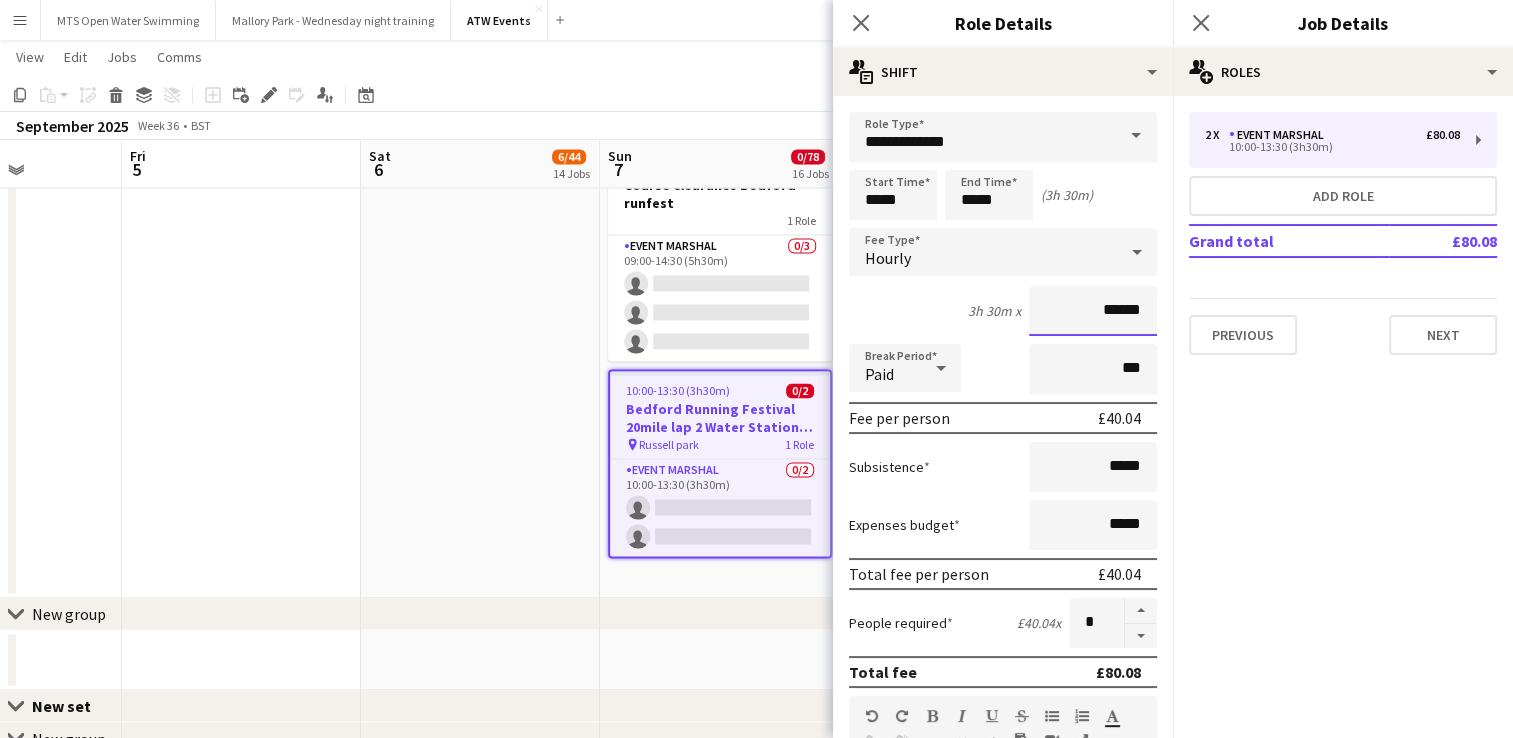 click on "******" at bounding box center (1093, 311) 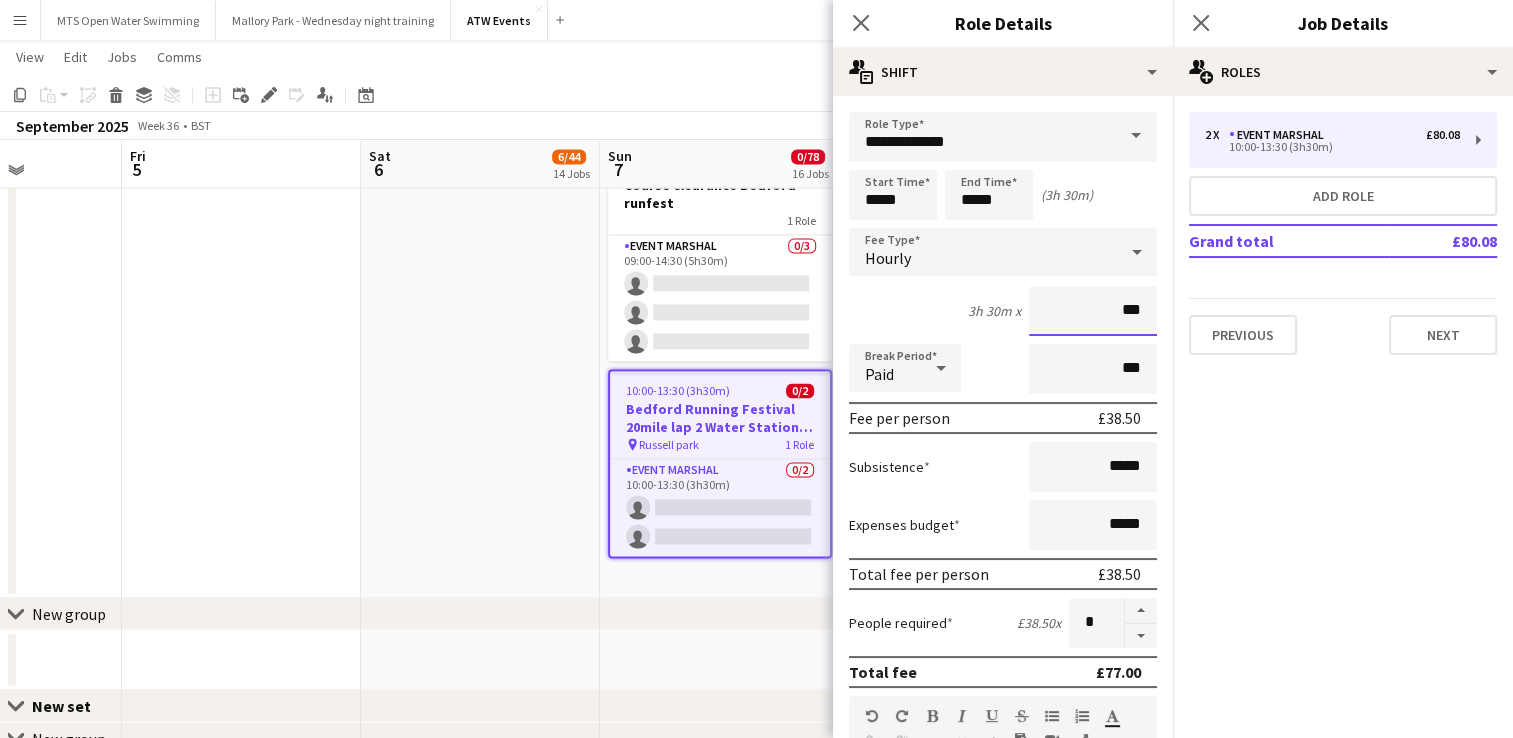 type on "**" 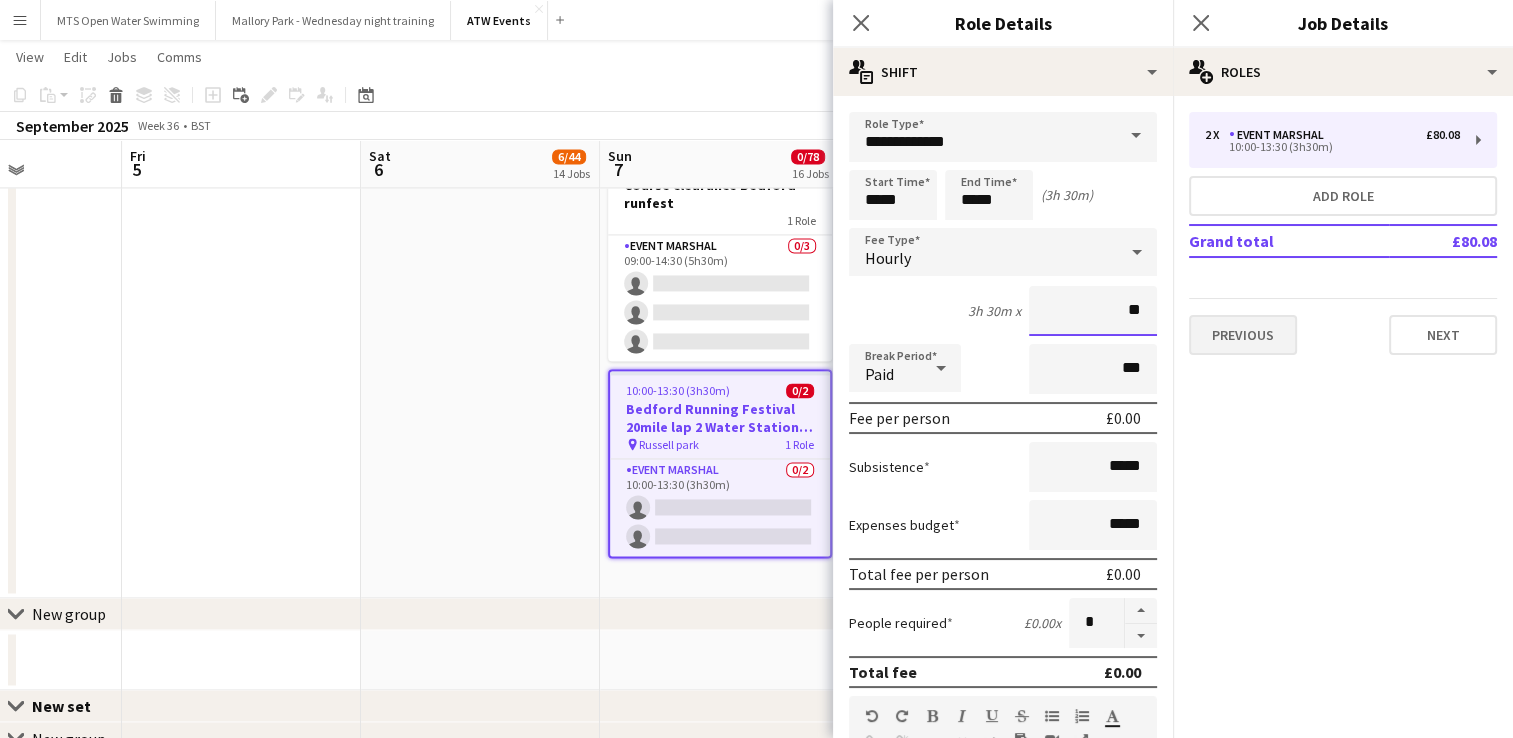 type on "**" 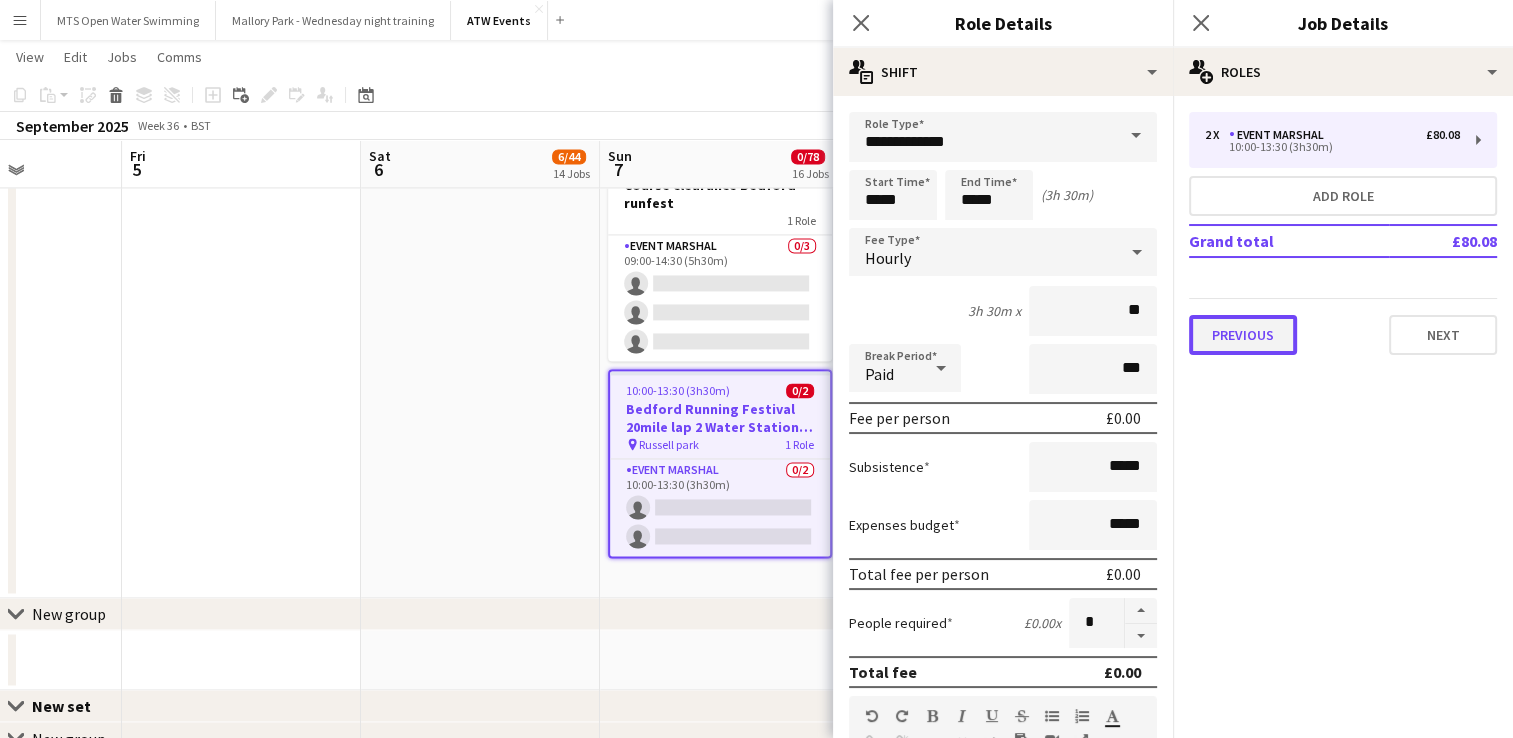 click on "Previous" at bounding box center (1243, 335) 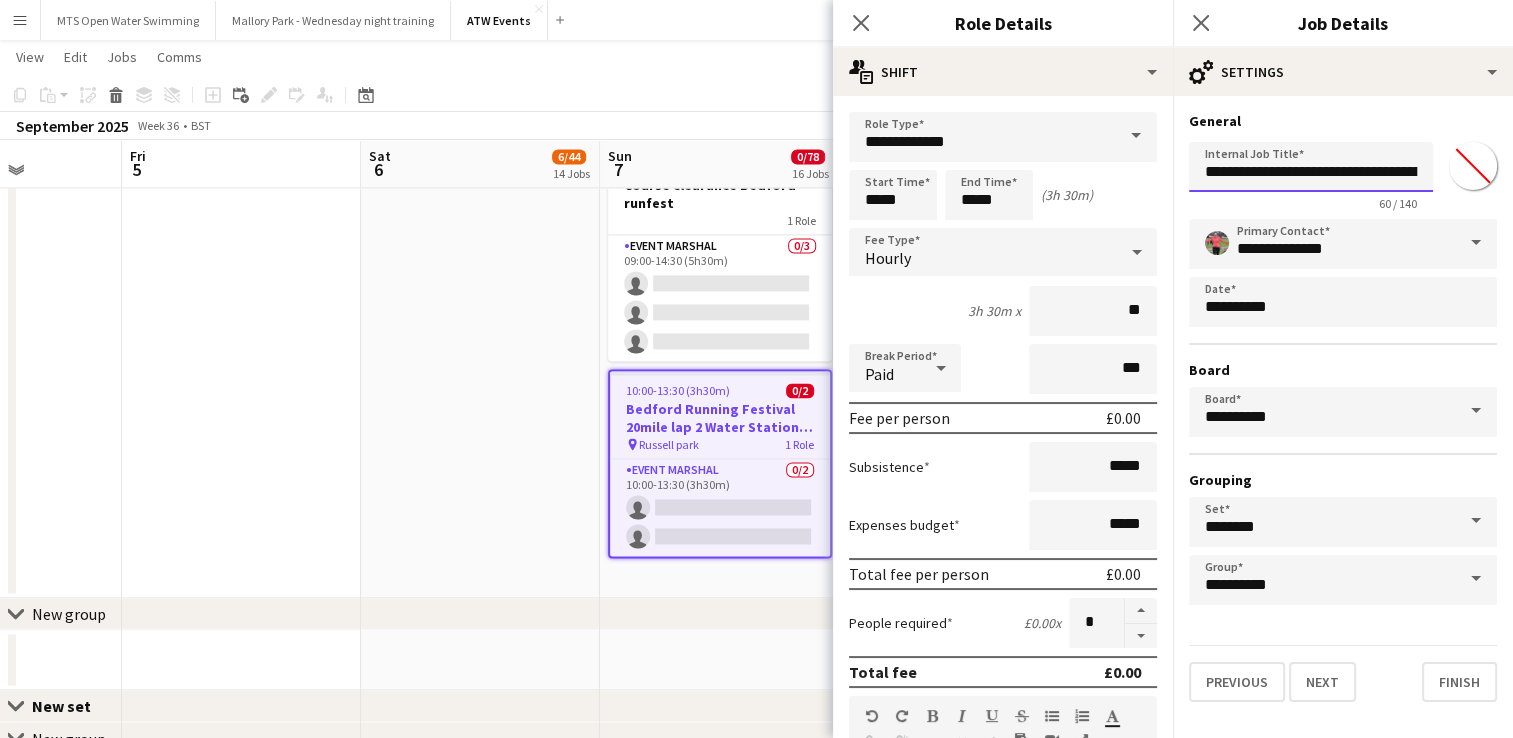 click on "**********" at bounding box center (1311, 167) 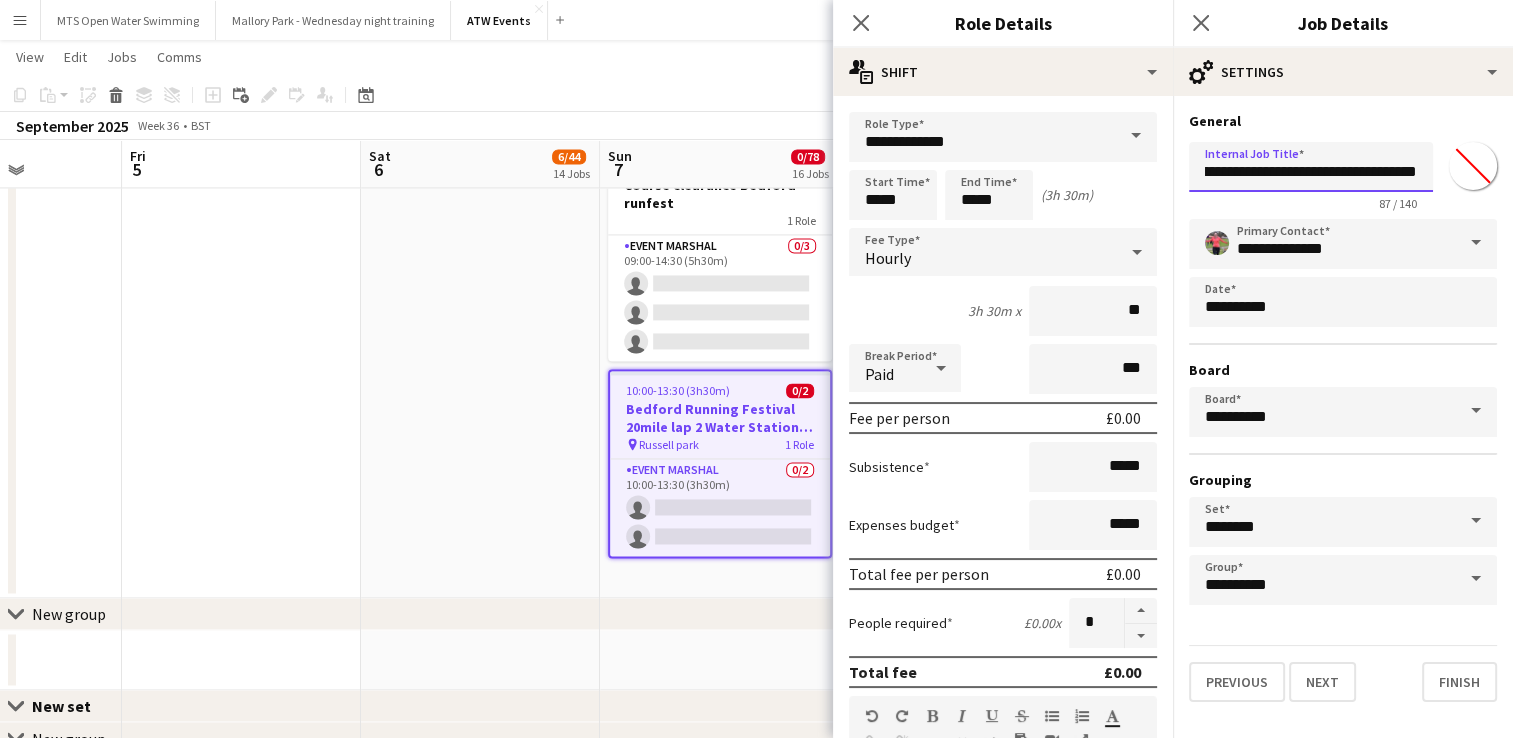 scroll, scrollTop: 0, scrollLeft: 368, axis: horizontal 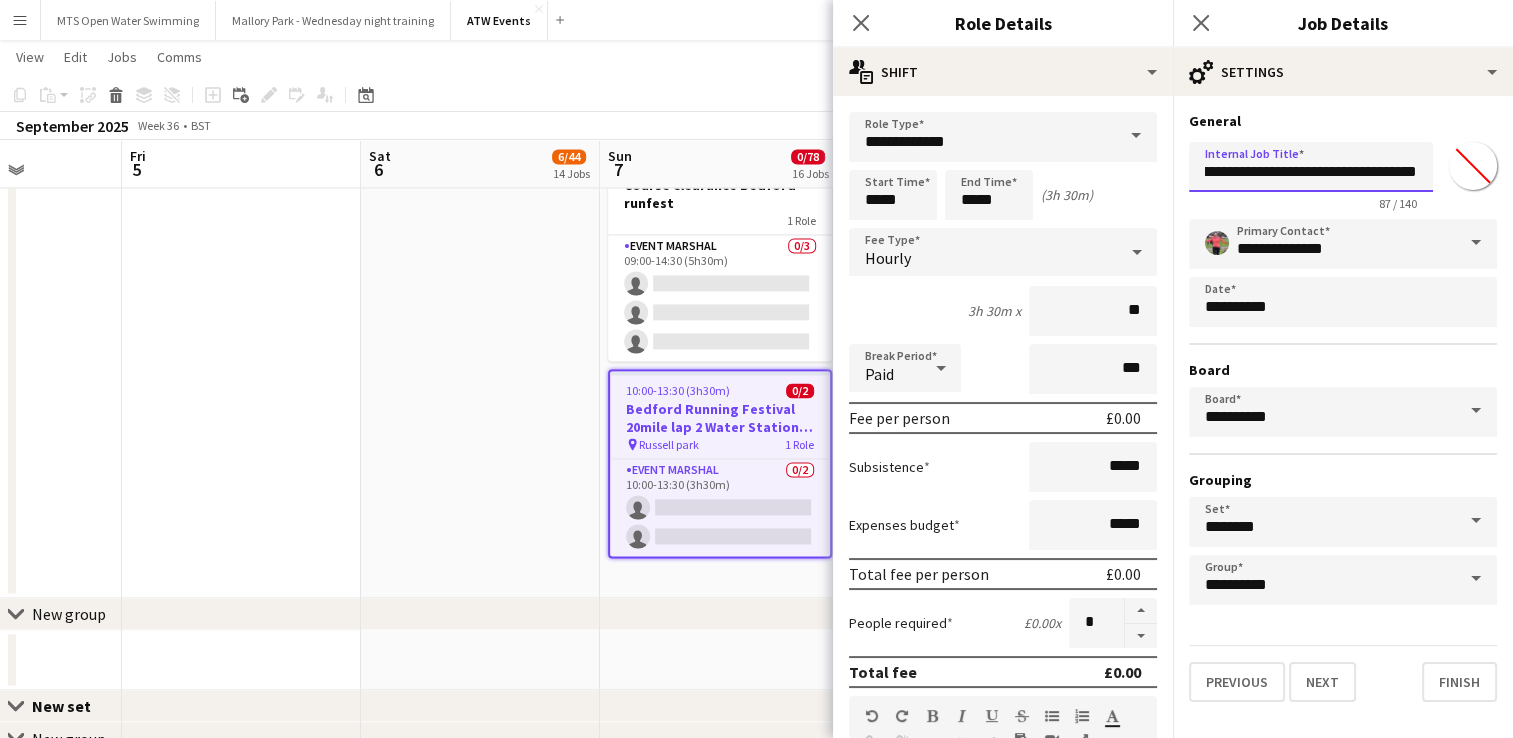 type on "**********" 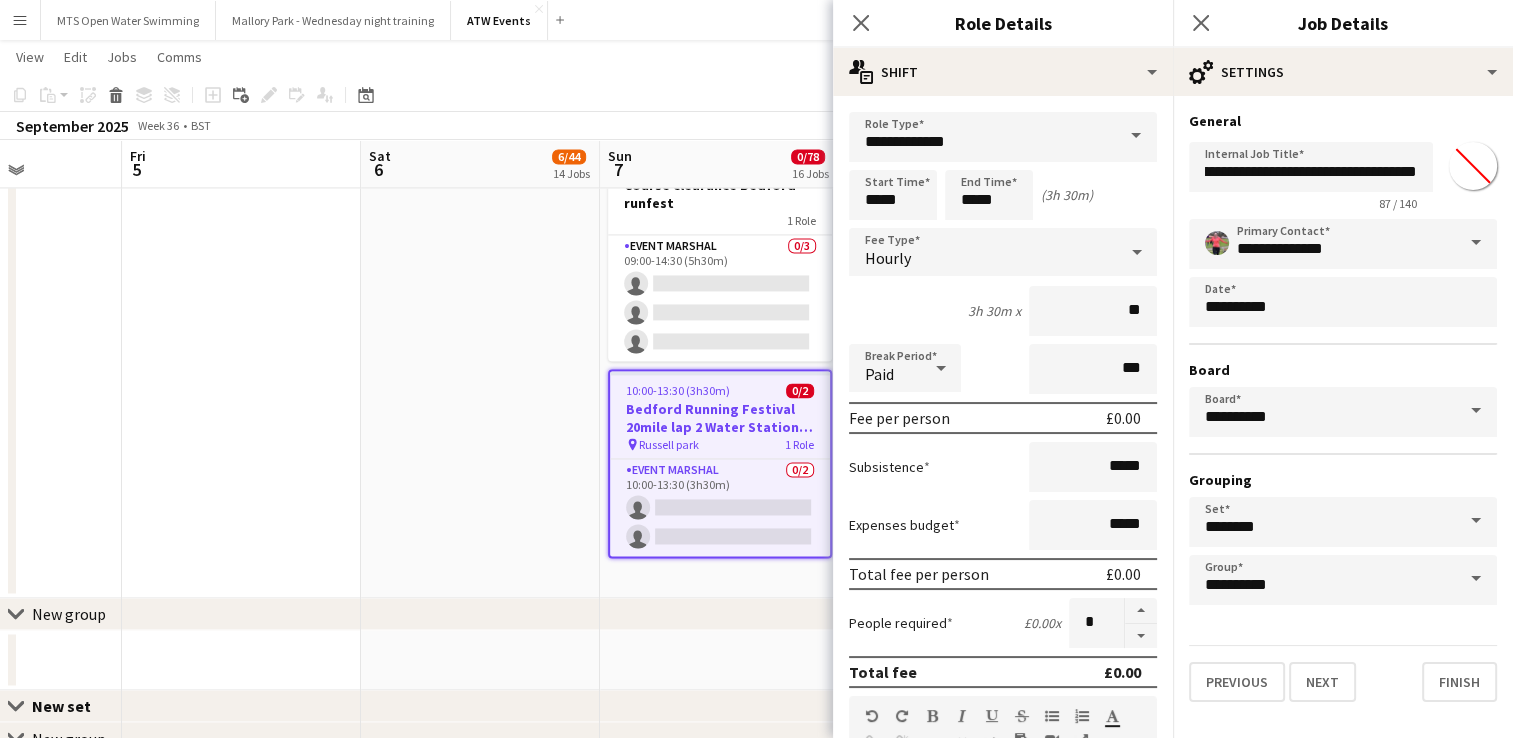 scroll, scrollTop: 0, scrollLeft: 0, axis: both 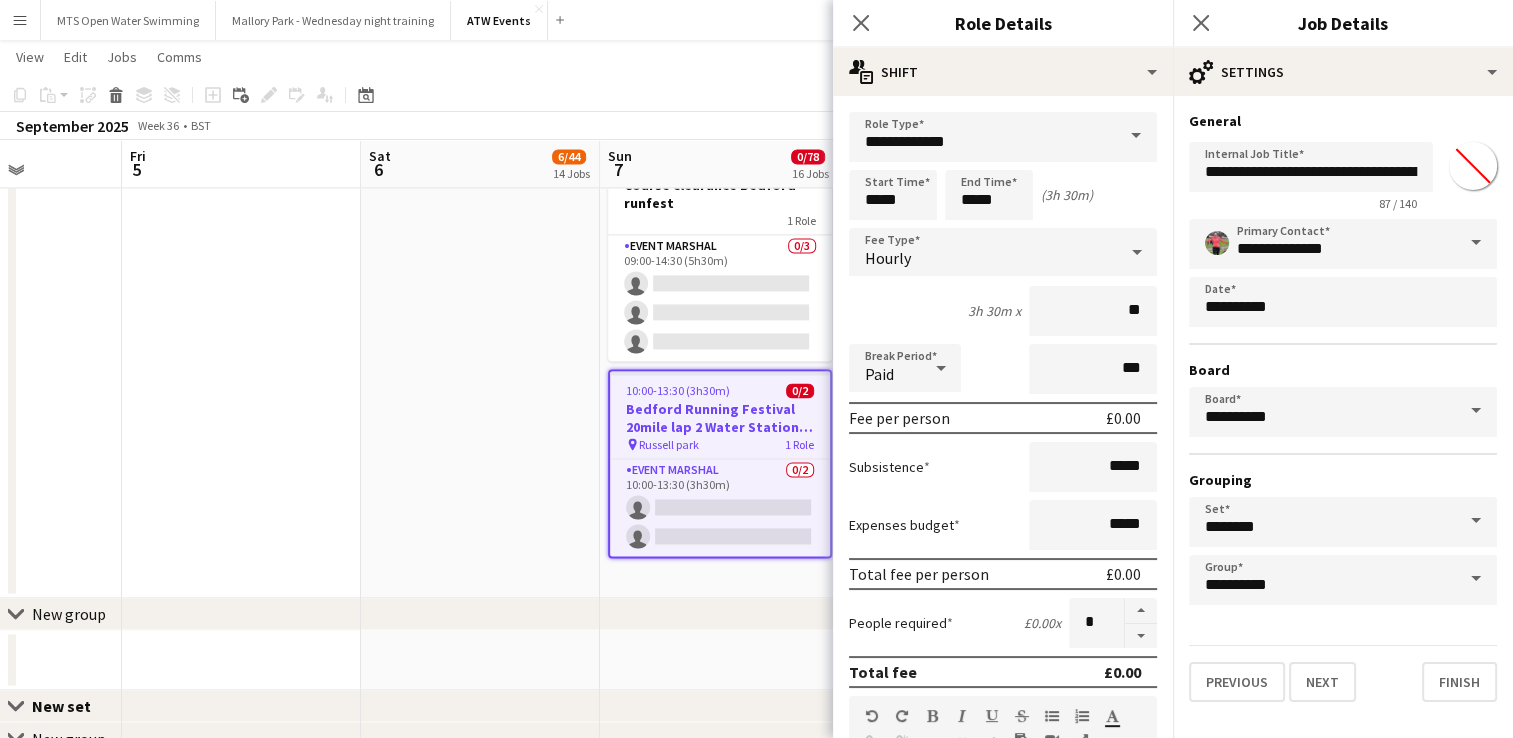 click on "11:00-23:00 (12h)    1/3   Bedford Running Festival Parking Marshal
pin
Longholme Way   1 Role   Event Marshal   1/3   11:00-23:00 (12h)
[FIRST]|[LAST]
single-neutral-actions
single-neutral-actions
12:00-19:00 (7h)    1/2   BRF Event village suport
pin
Russell park   1 Role   Event Marshal   1/2   12:00-19:00 (7h)
[FIRST] [LAST]
single-neutral-actions
13:15-20:00 (6h45m)    1/11   Bedford Running Festival  Registration & baggage marshal
pin
Russell park   2 Roles   Event Marshal   1/9   13:15-19:00 (5h45m)
[FIRST] [LAST]
single-neutral-actions
single-neutral-actions
single-neutral-actions
single-neutral-actions" at bounding box center [480, -1110] 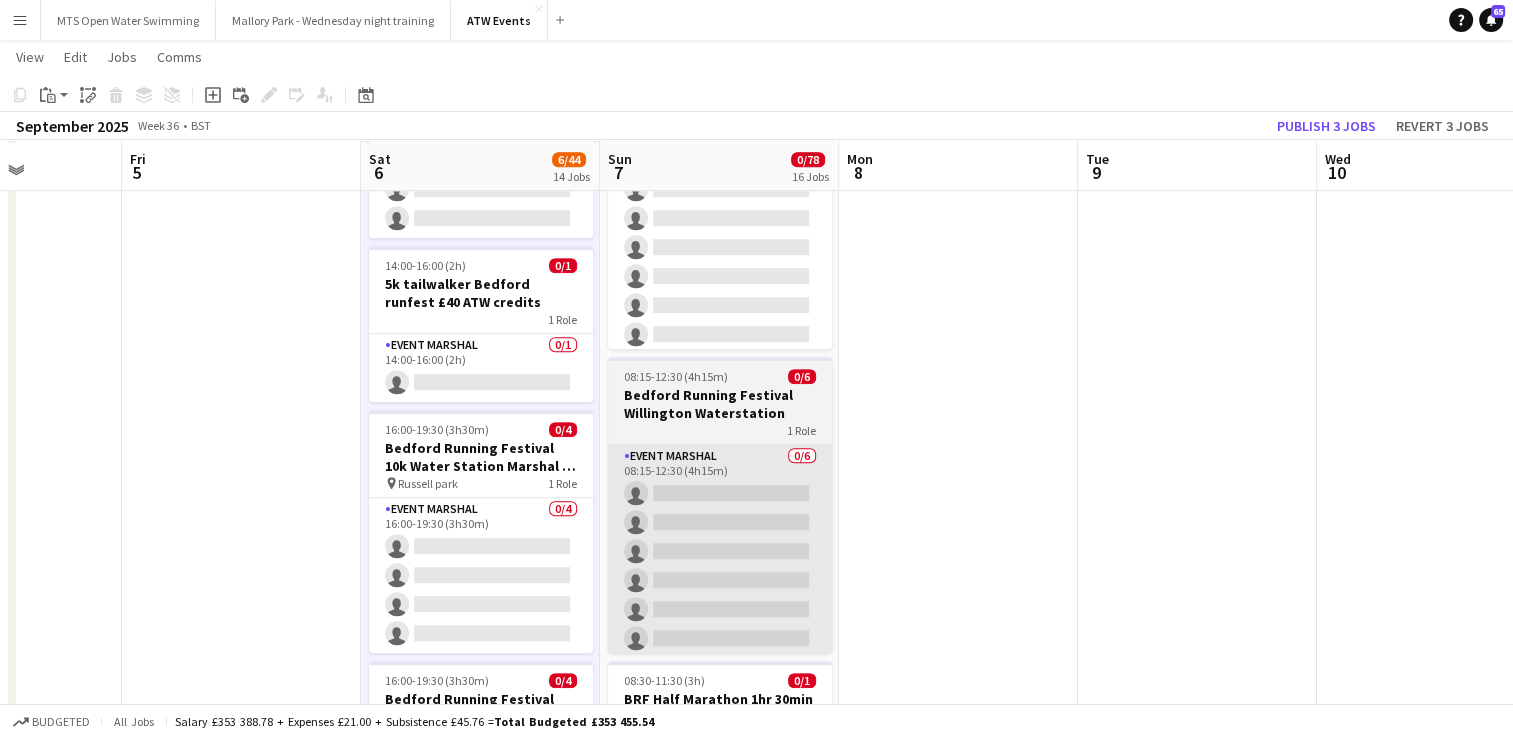scroll, scrollTop: 1184, scrollLeft: 0, axis: vertical 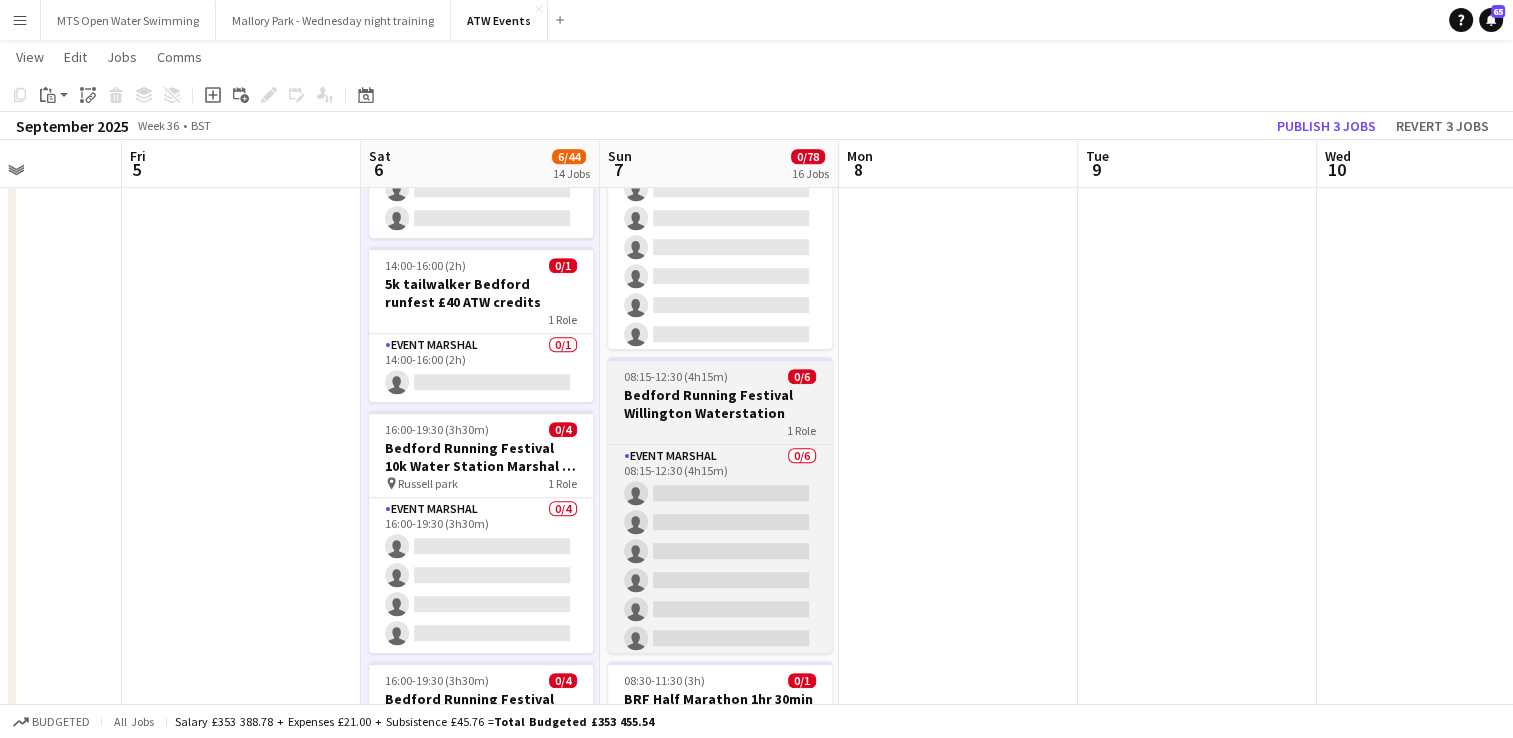 click on "Bedford Running Festival Willington Waterstation" at bounding box center [720, 404] 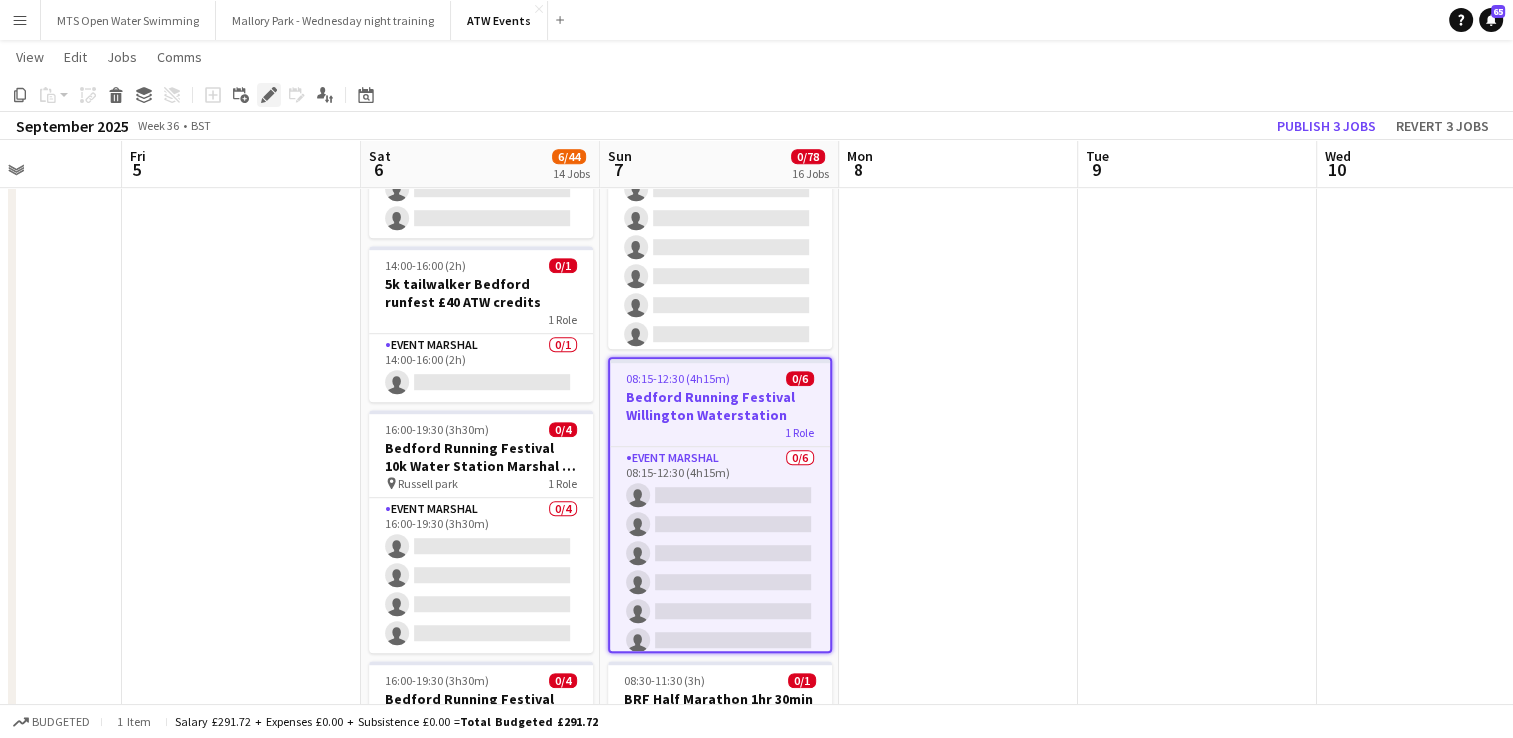 click on "Edit" at bounding box center [269, 95] 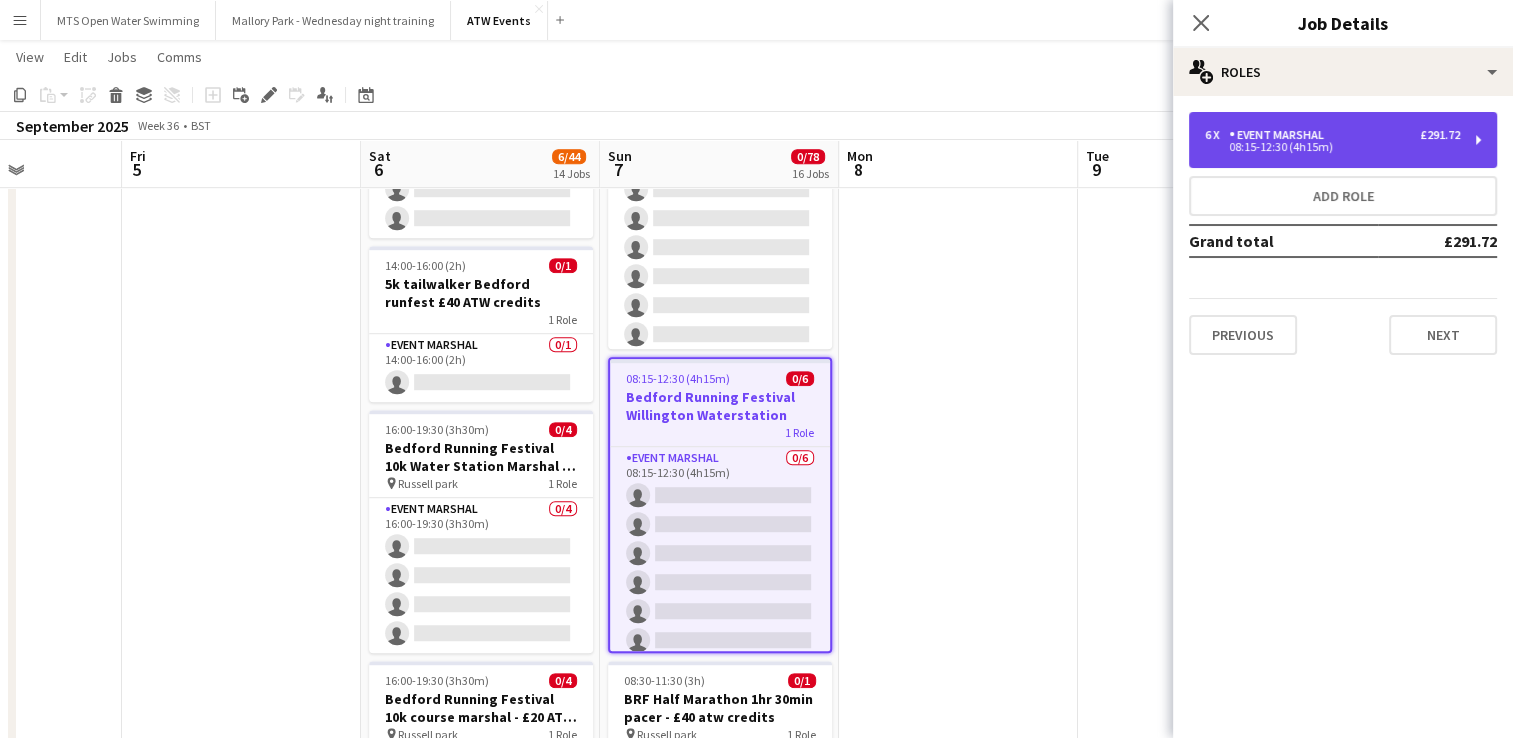 click on "08:15-12:30 (4h15m)" at bounding box center [1332, 147] 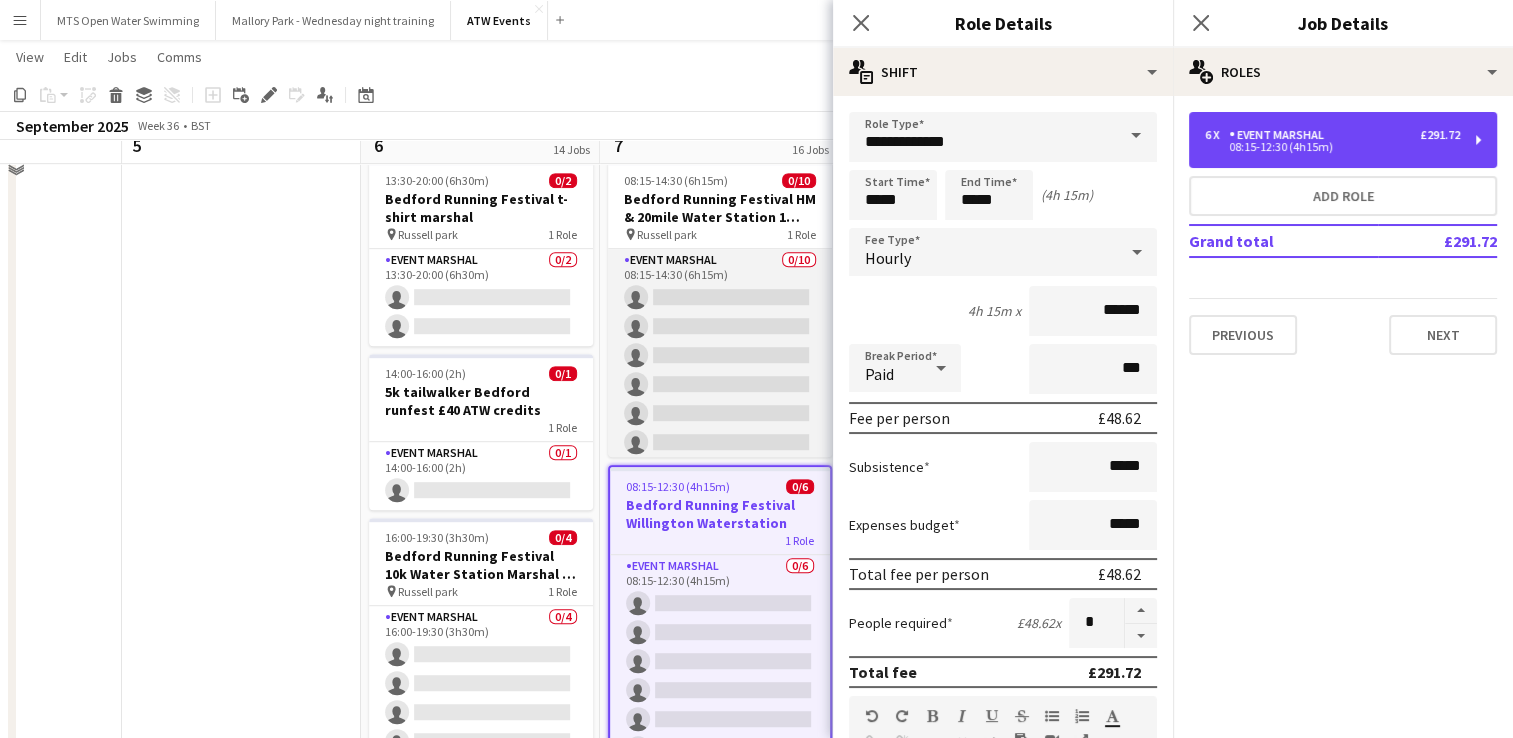 scroll, scrollTop: 1087, scrollLeft: 0, axis: vertical 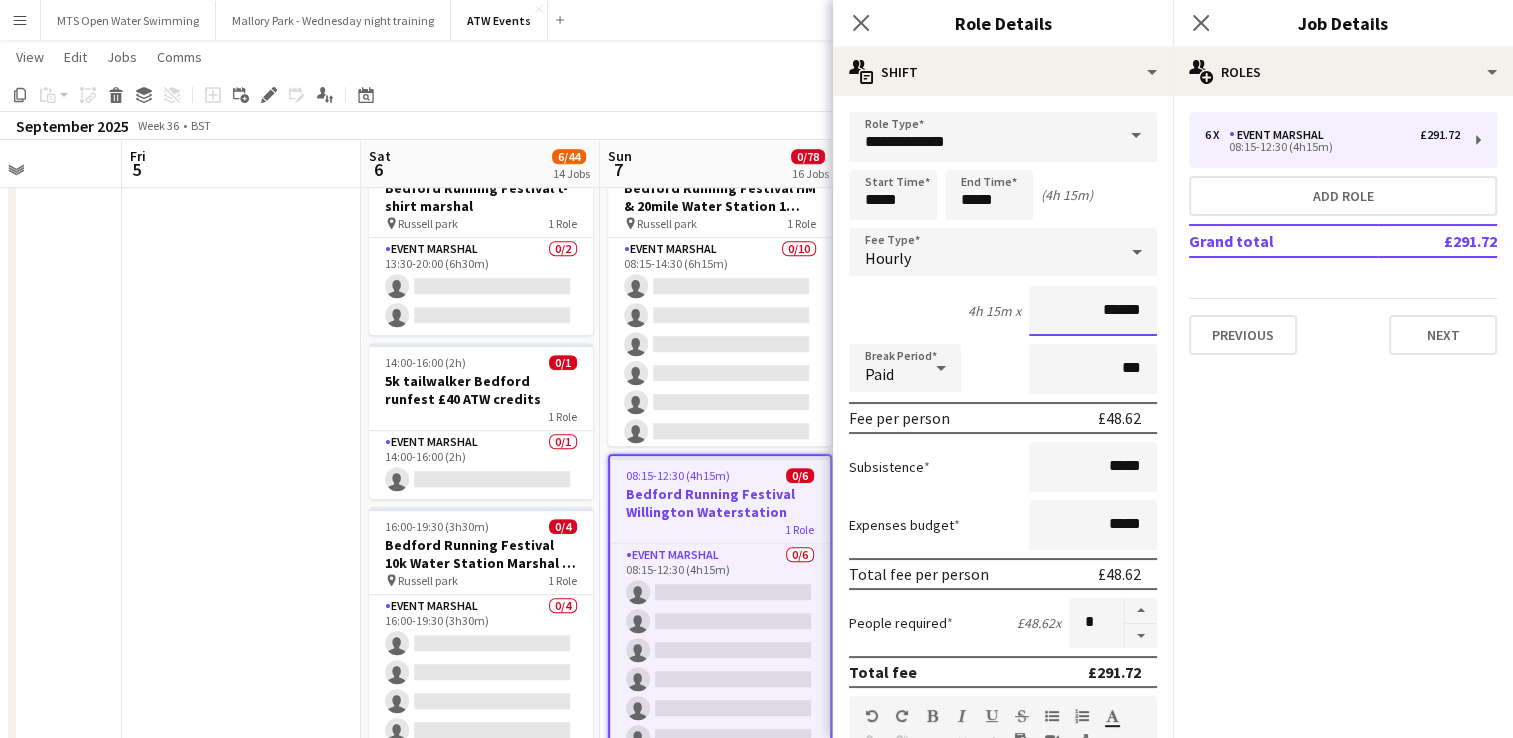 click on "******" at bounding box center (1093, 311) 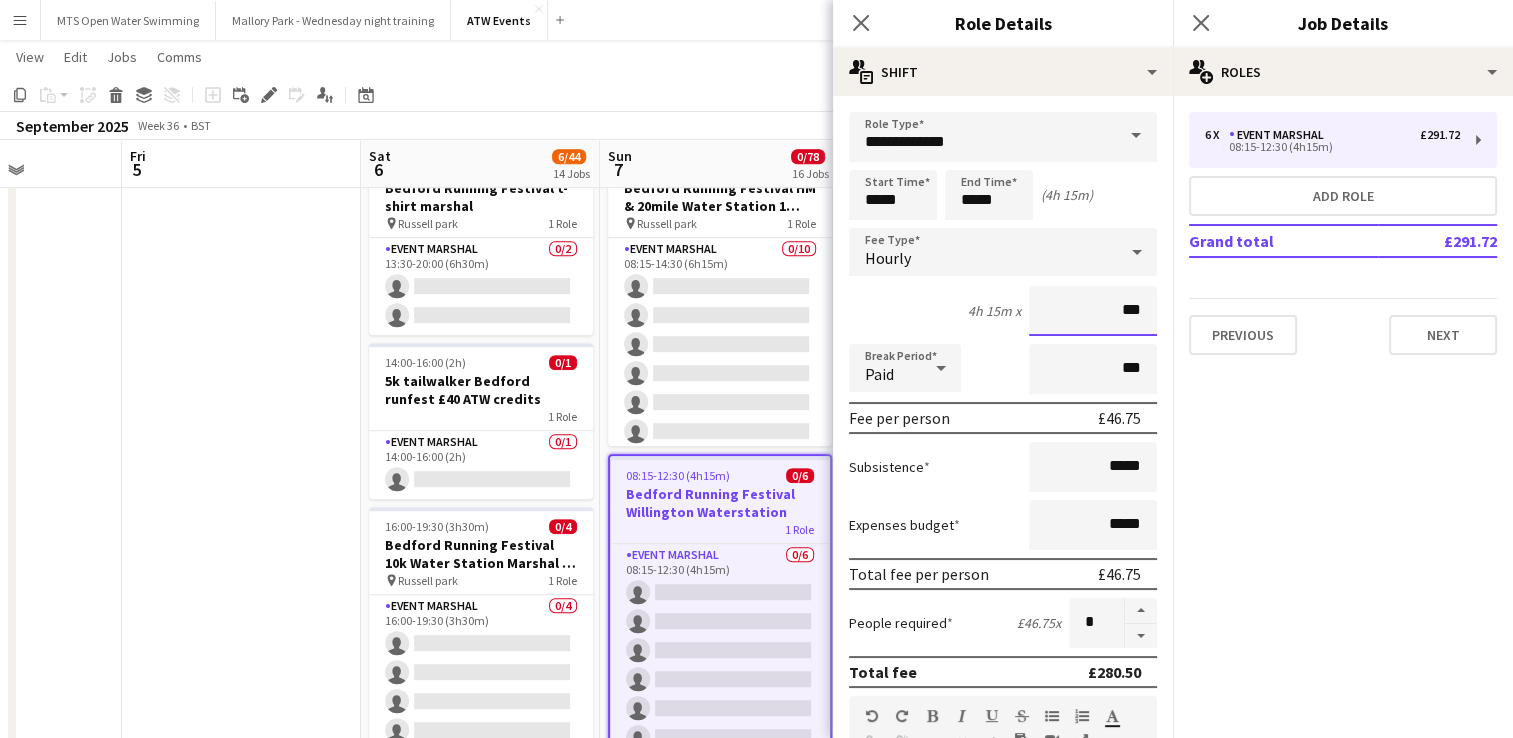 type on "**" 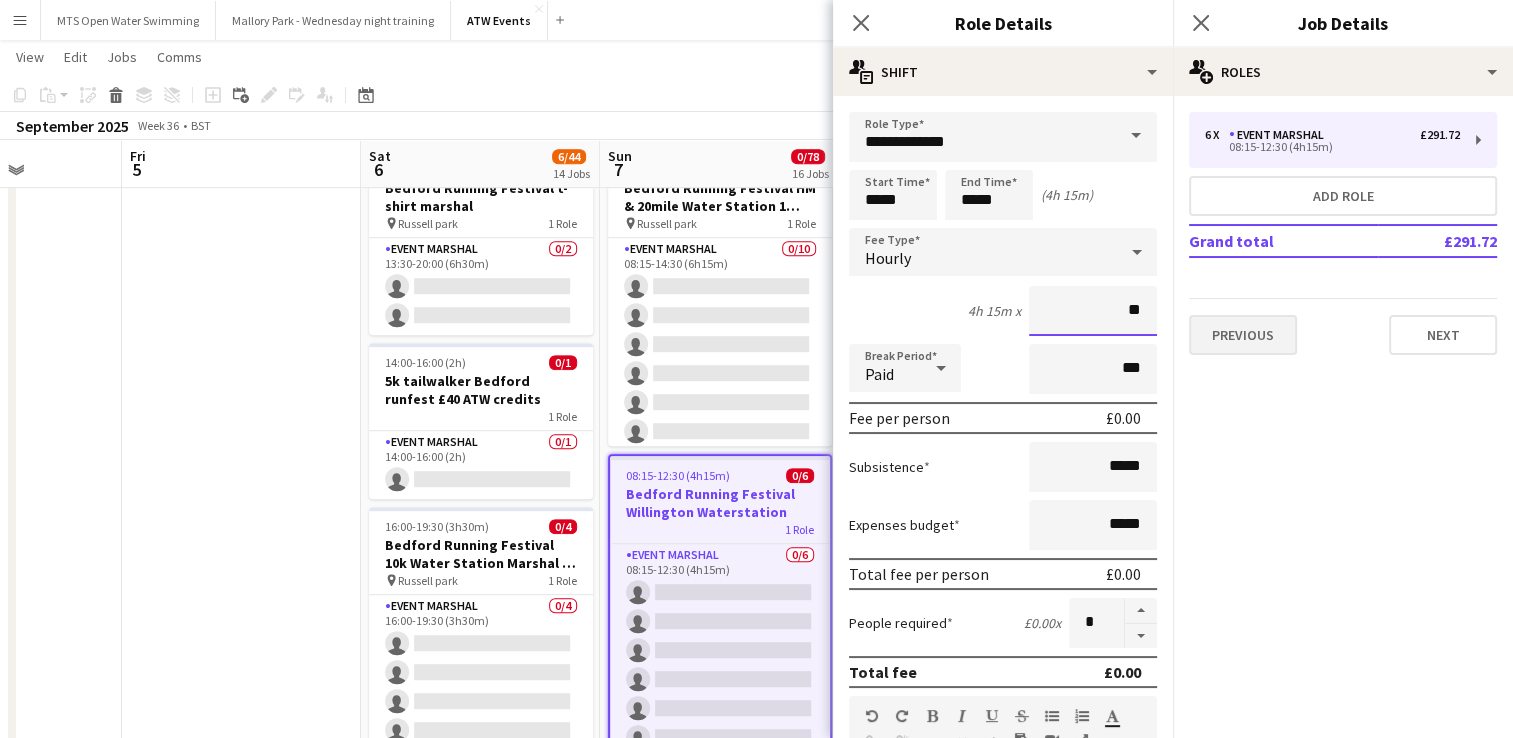 type on "**" 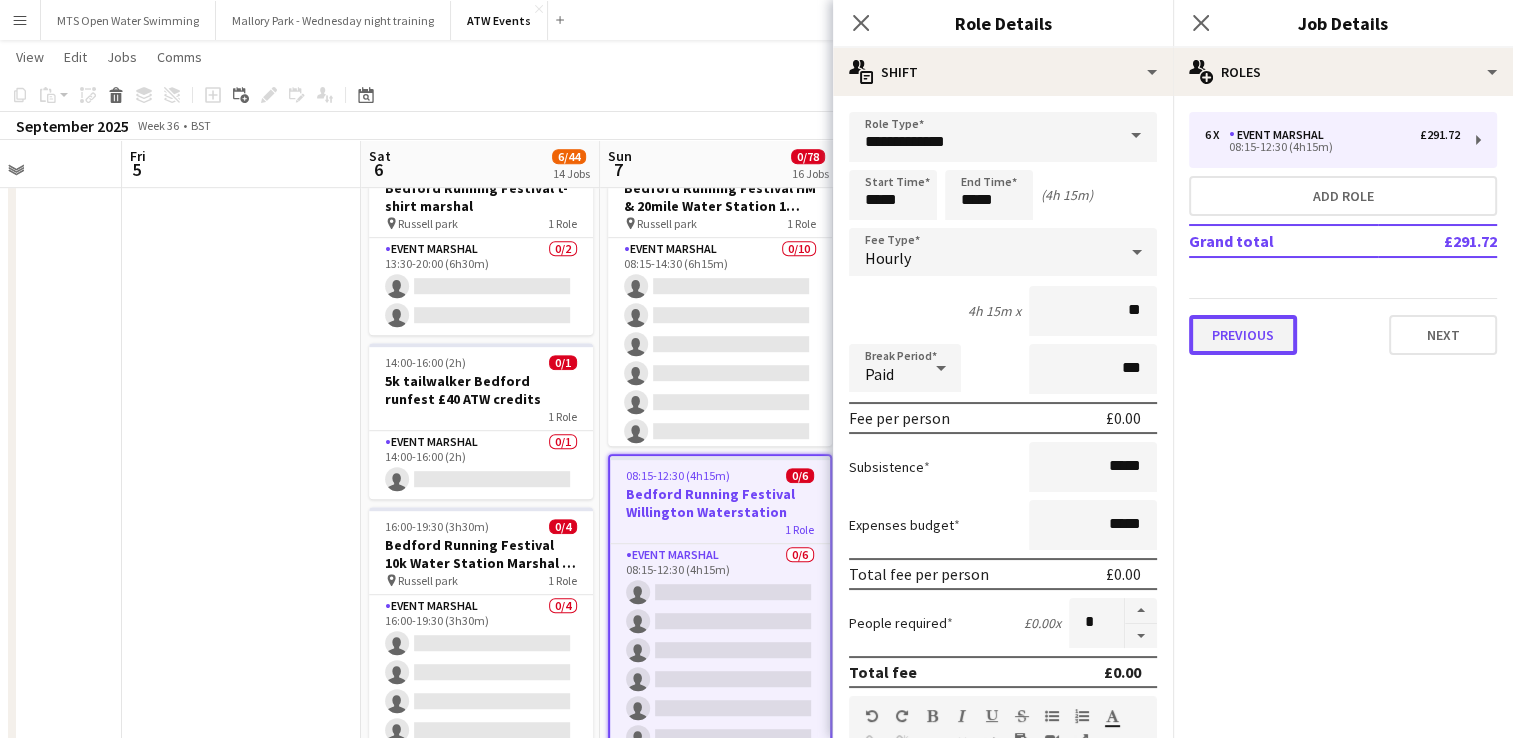 click on "Previous" at bounding box center [1243, 335] 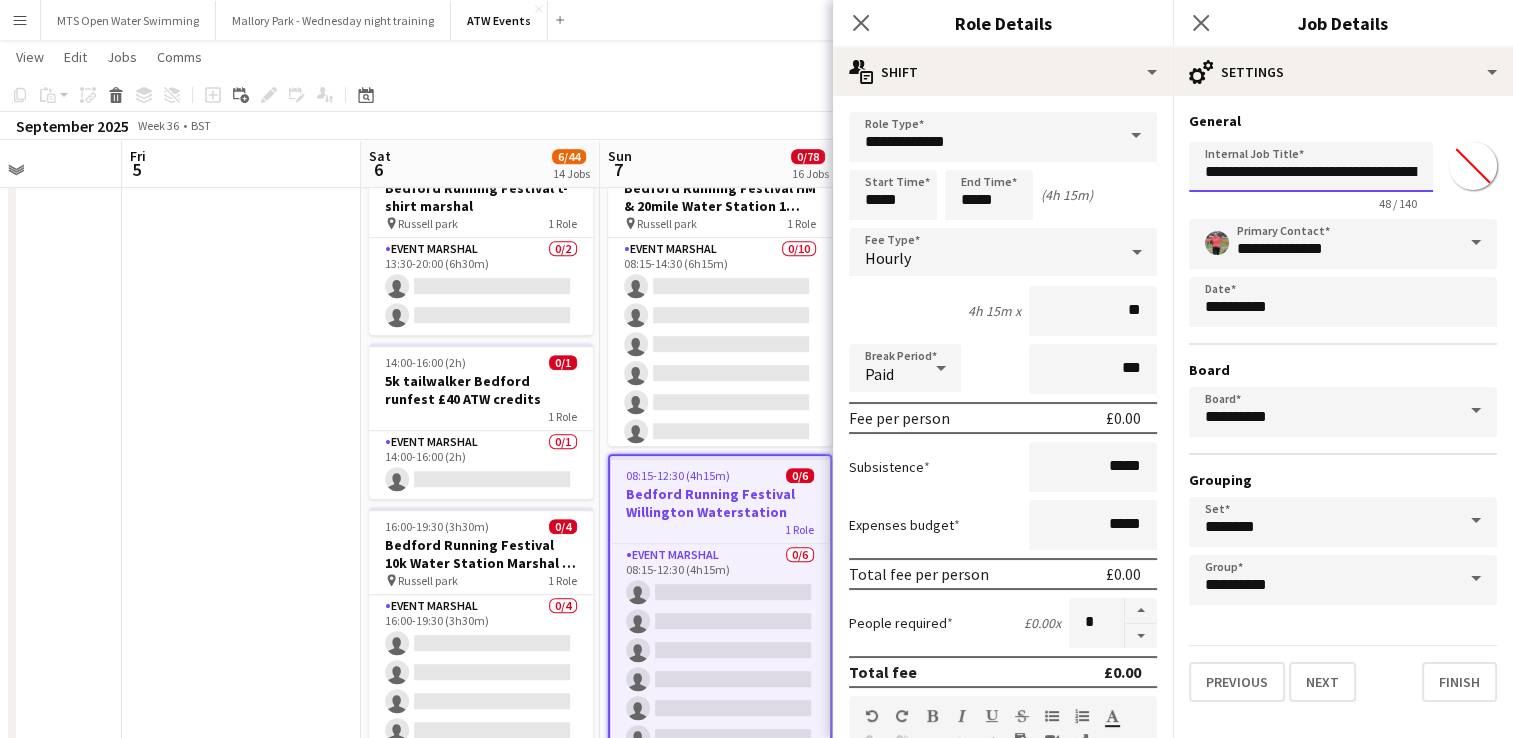 click on "**********" at bounding box center (1311, 167) 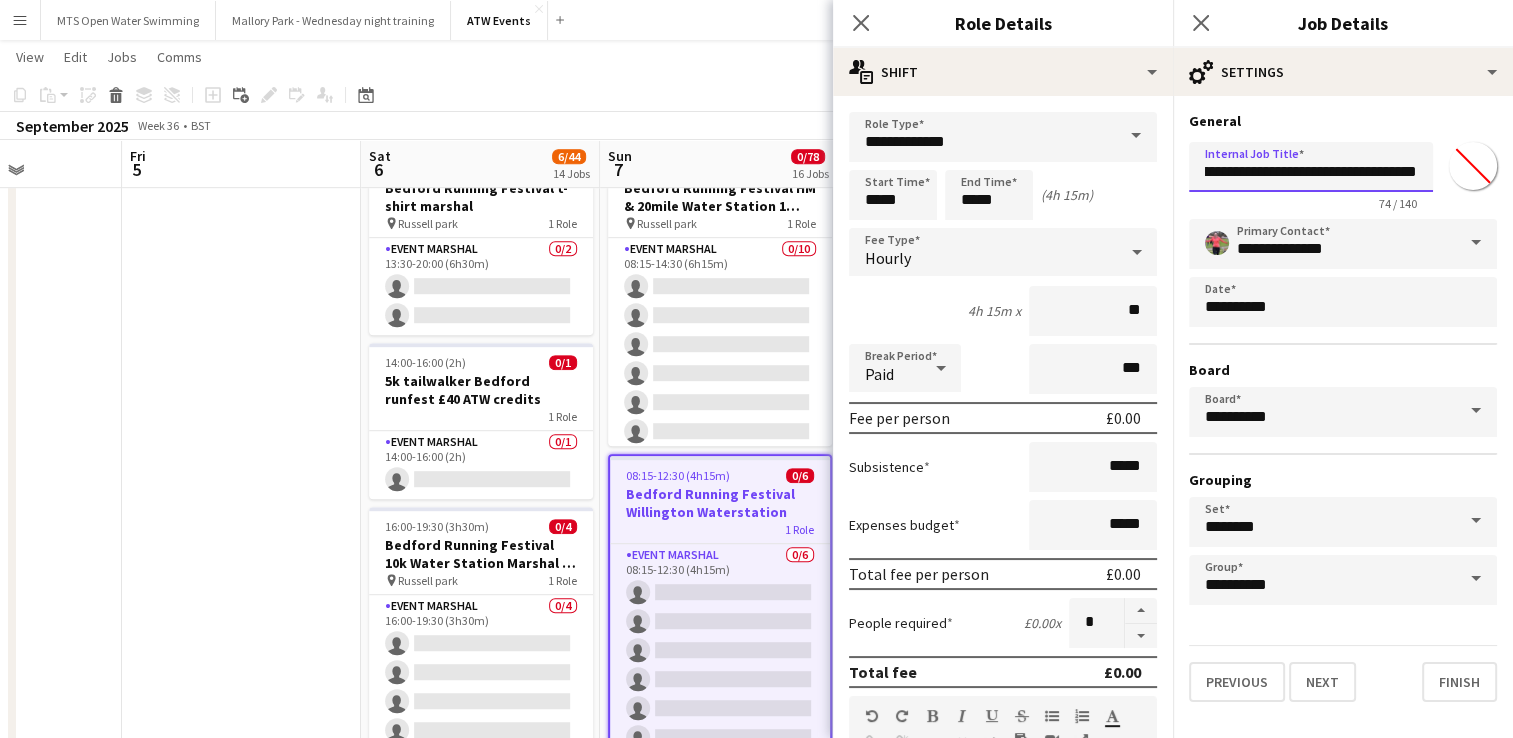 scroll, scrollTop: 0, scrollLeft: 290, axis: horizontal 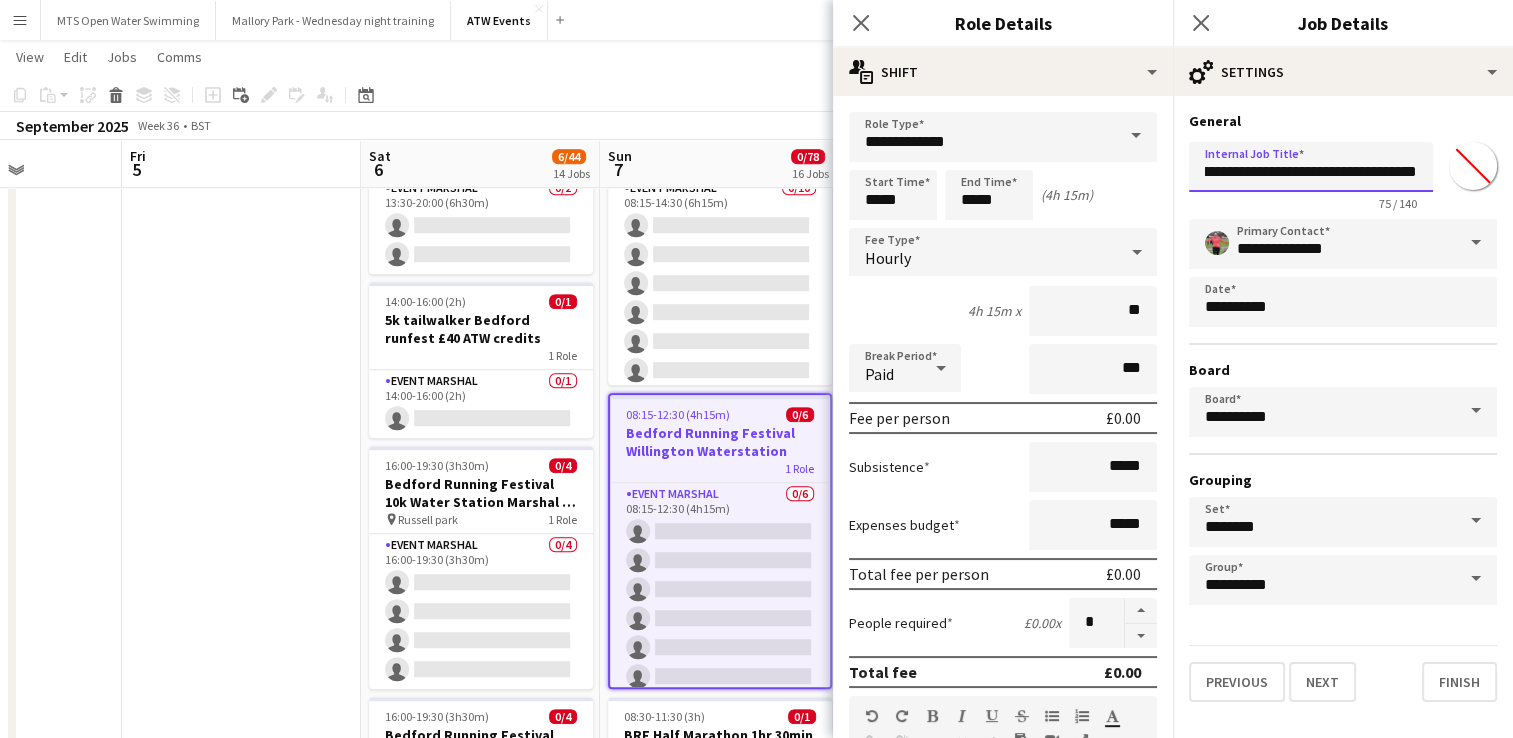 click on "**********" at bounding box center (1311, 167) 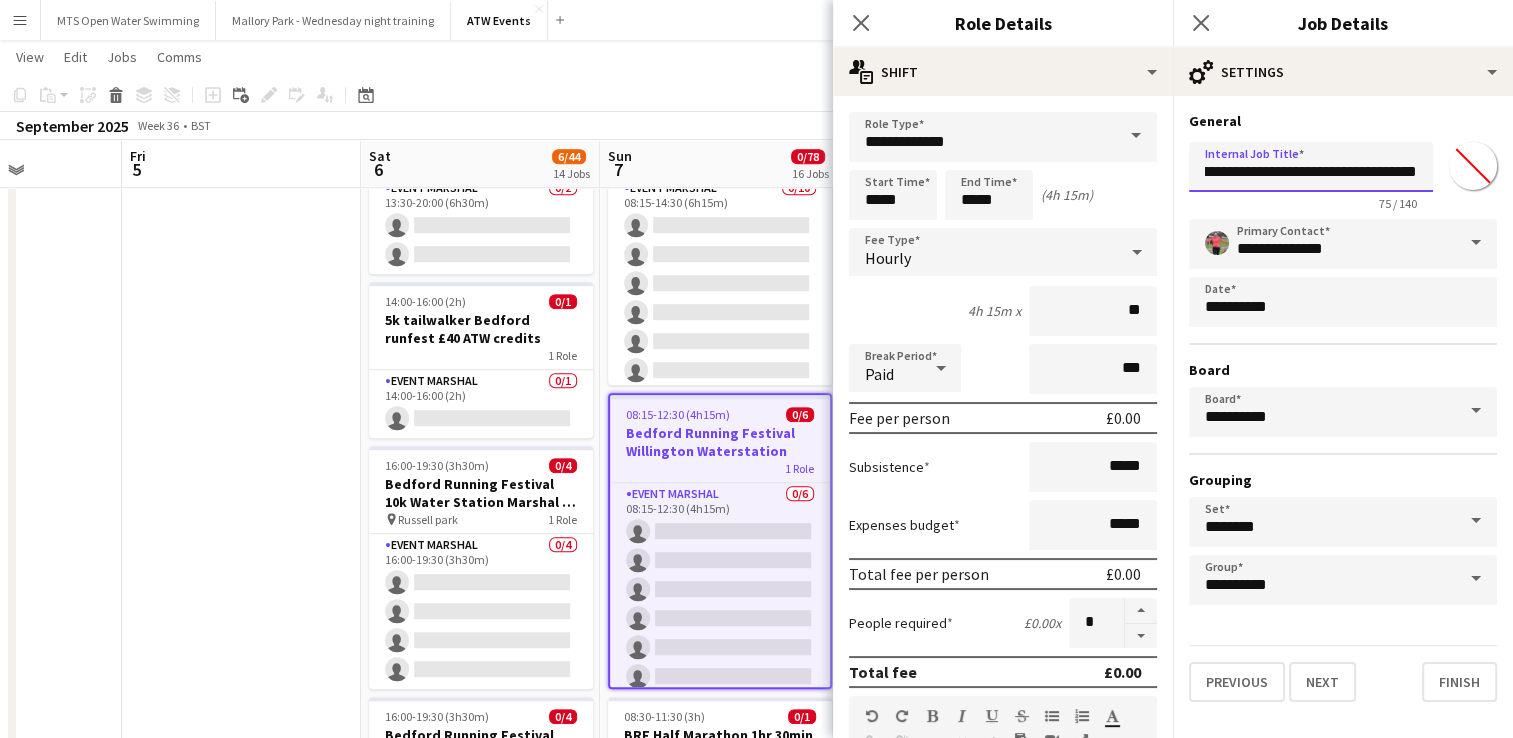 scroll, scrollTop: 0, scrollLeft: 290, axis: horizontal 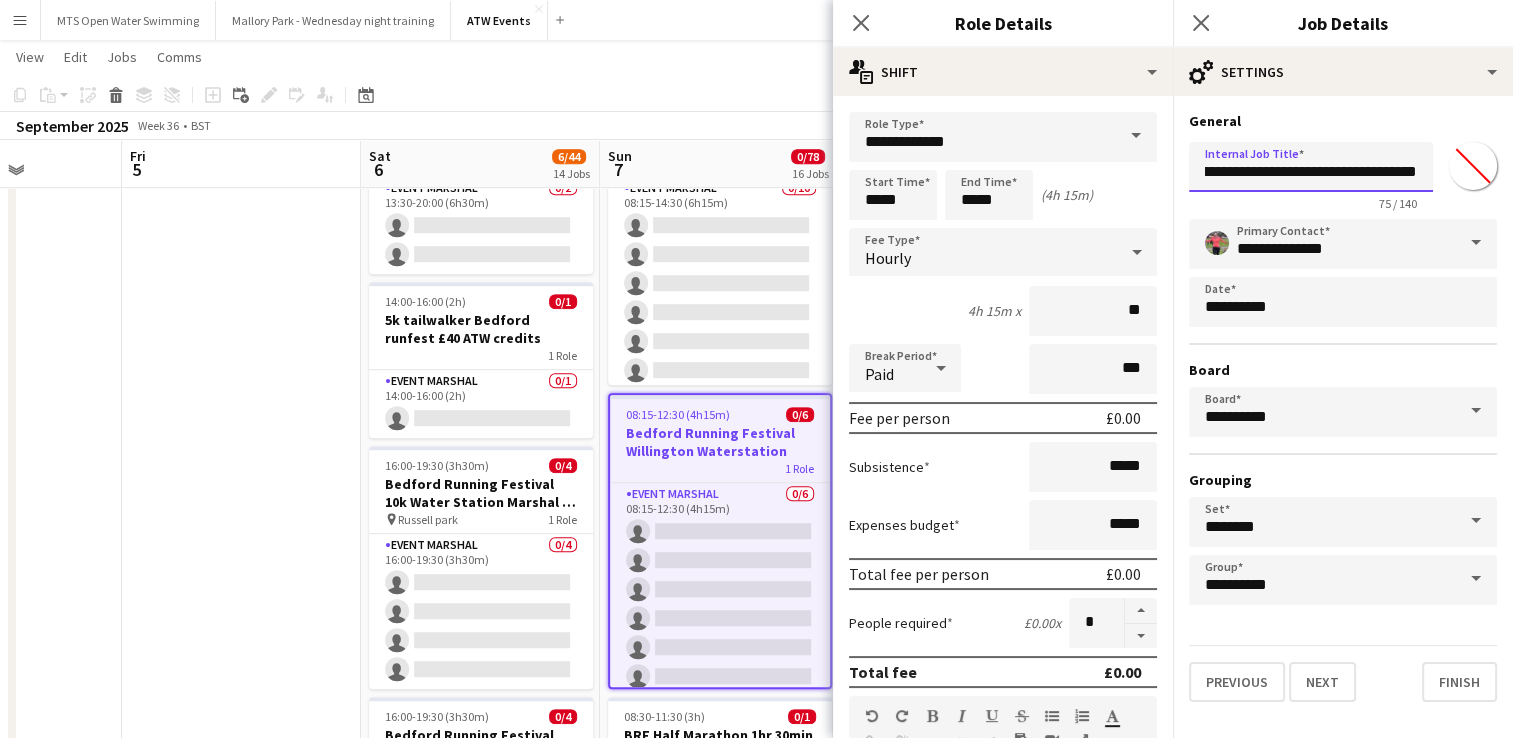 type on "**********" 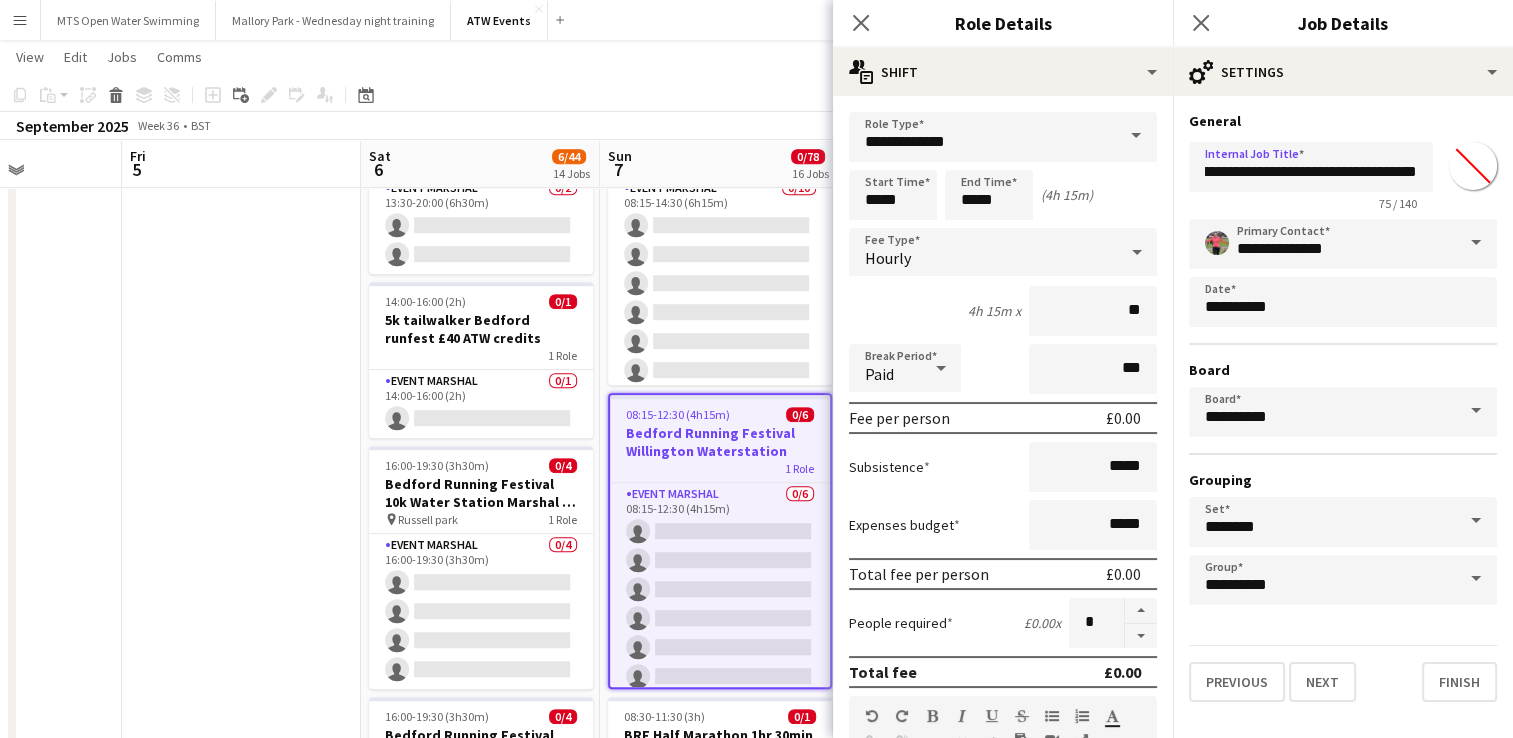 scroll, scrollTop: 0, scrollLeft: 0, axis: both 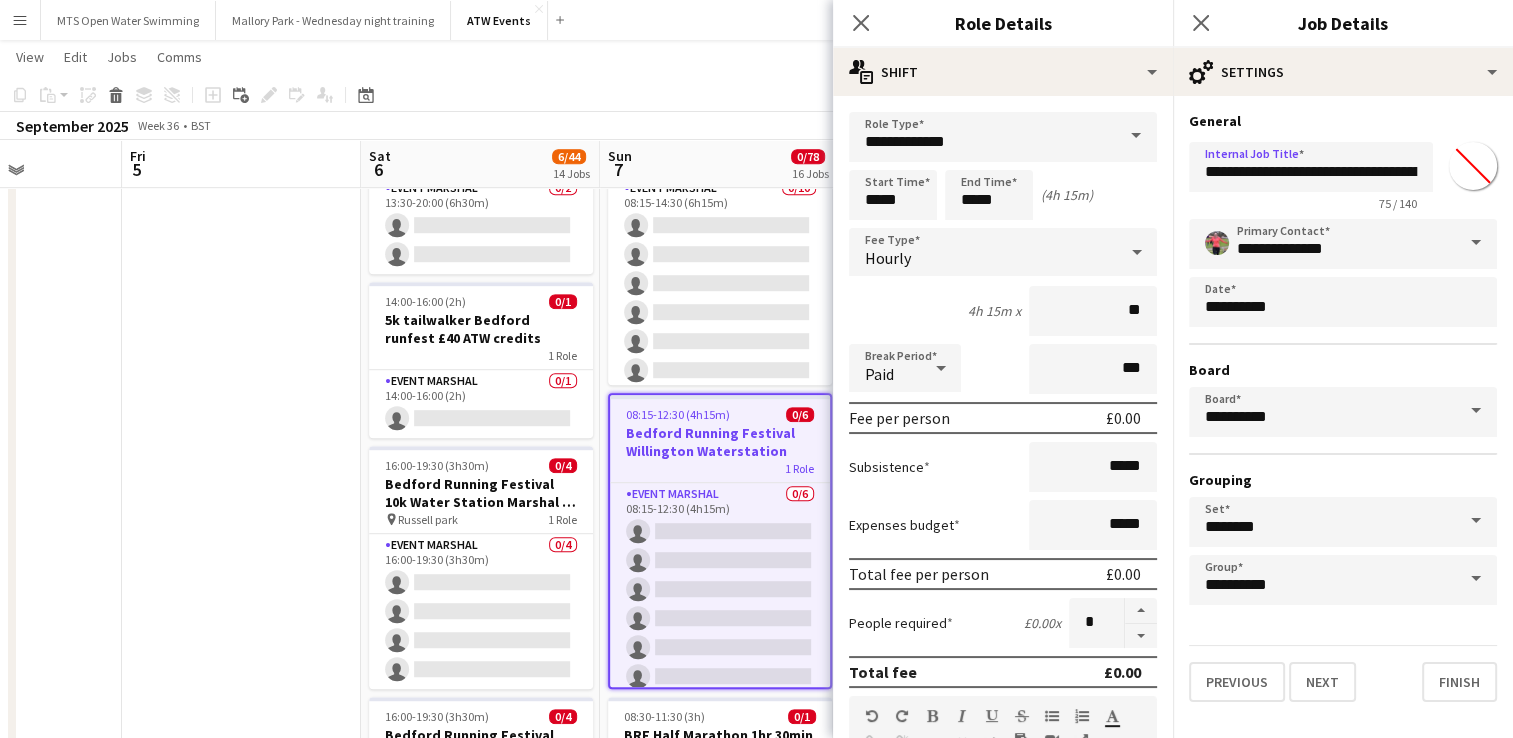 click on "[TIME] [TIME]    0/3   Bedford Running Festival Parking Marshal
pin
Longholme Way   1 Role   Event Marshal   0/3   [TIME]
single-neutral-actions
single-neutral-actions
single-neutral-actions
[TIME]    0/16   Bedford Running Festival HM and 20 miles registration baggagge and t- shirts
pin
Russell park   1 Role   Event Marshal   0/16   [TIME]
single-neutral-actions
single-neutral-actions
single-neutral-actions
single-neutral-actions
single-neutral-actions
single-neutral-actions" at bounding box center (719, 784) 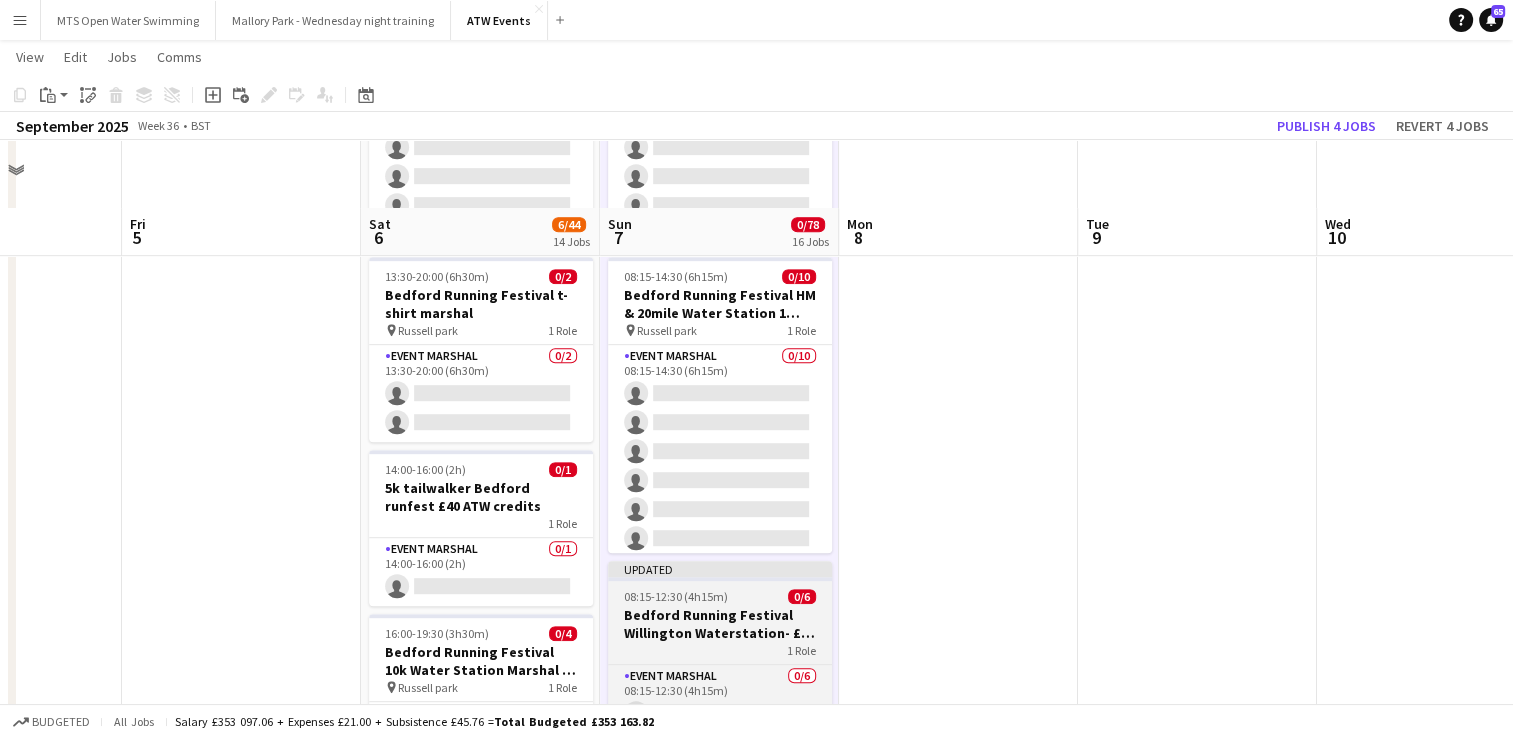 scroll, scrollTop: 974, scrollLeft: 0, axis: vertical 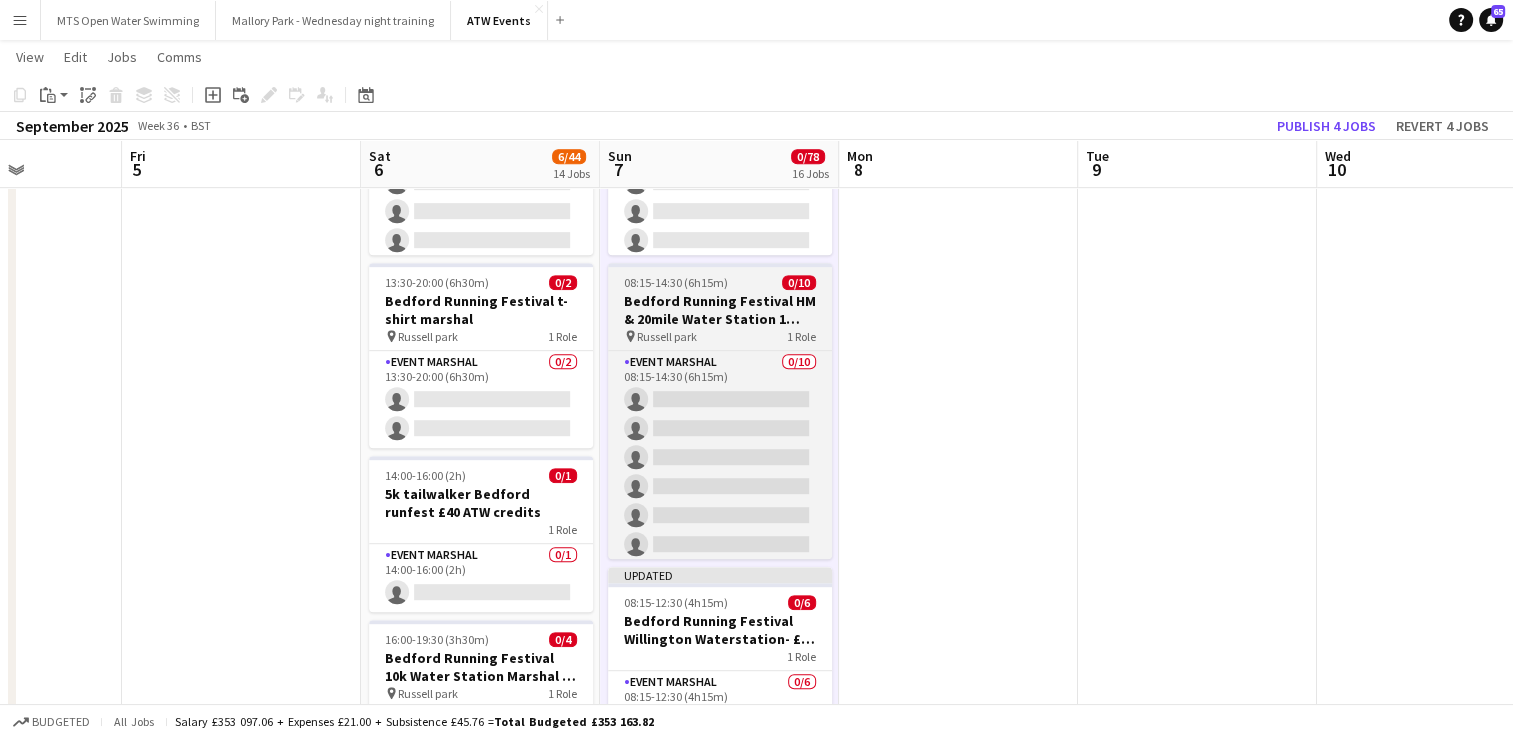 click on "Bedford Running Festival HM & 20mile Water Station 1 priory" at bounding box center (720, 310) 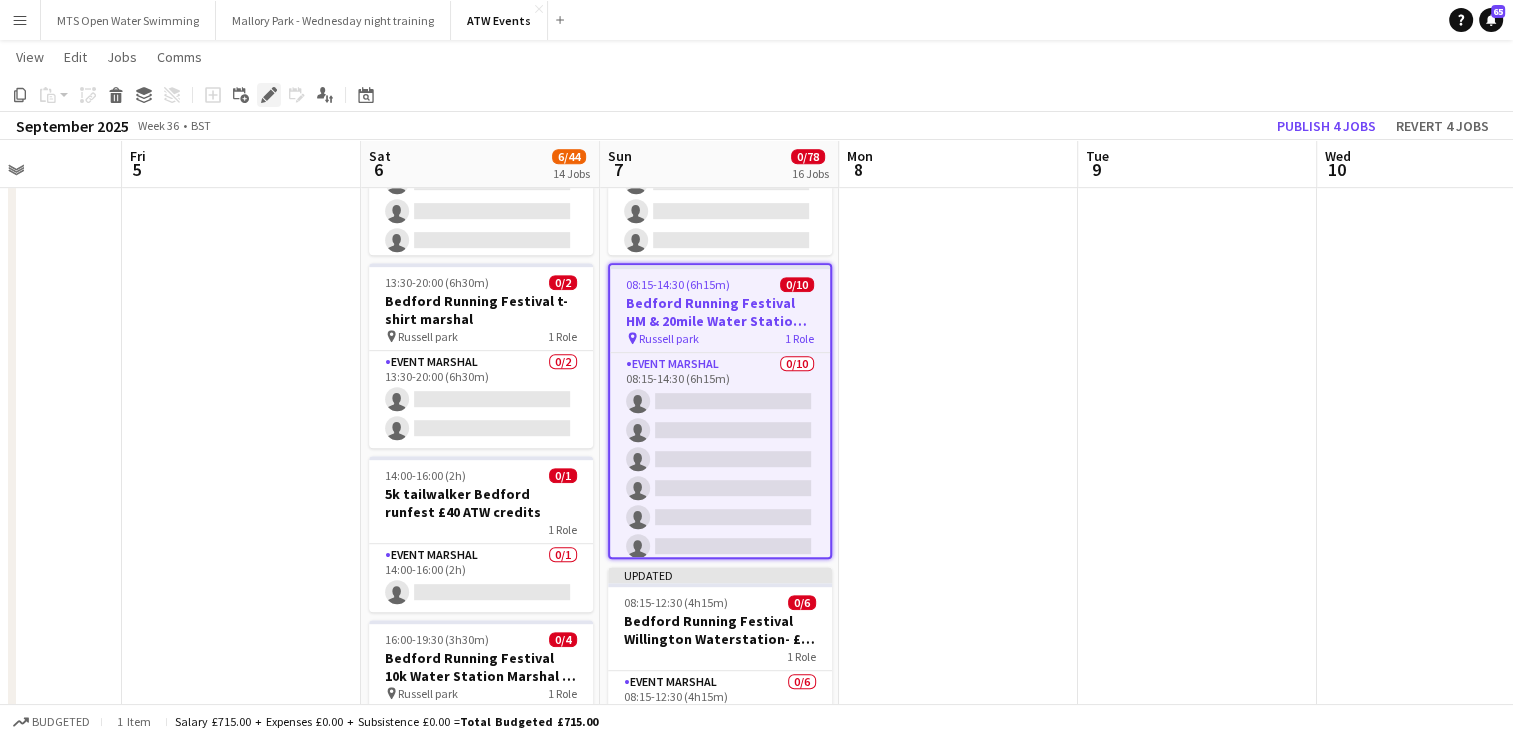 click 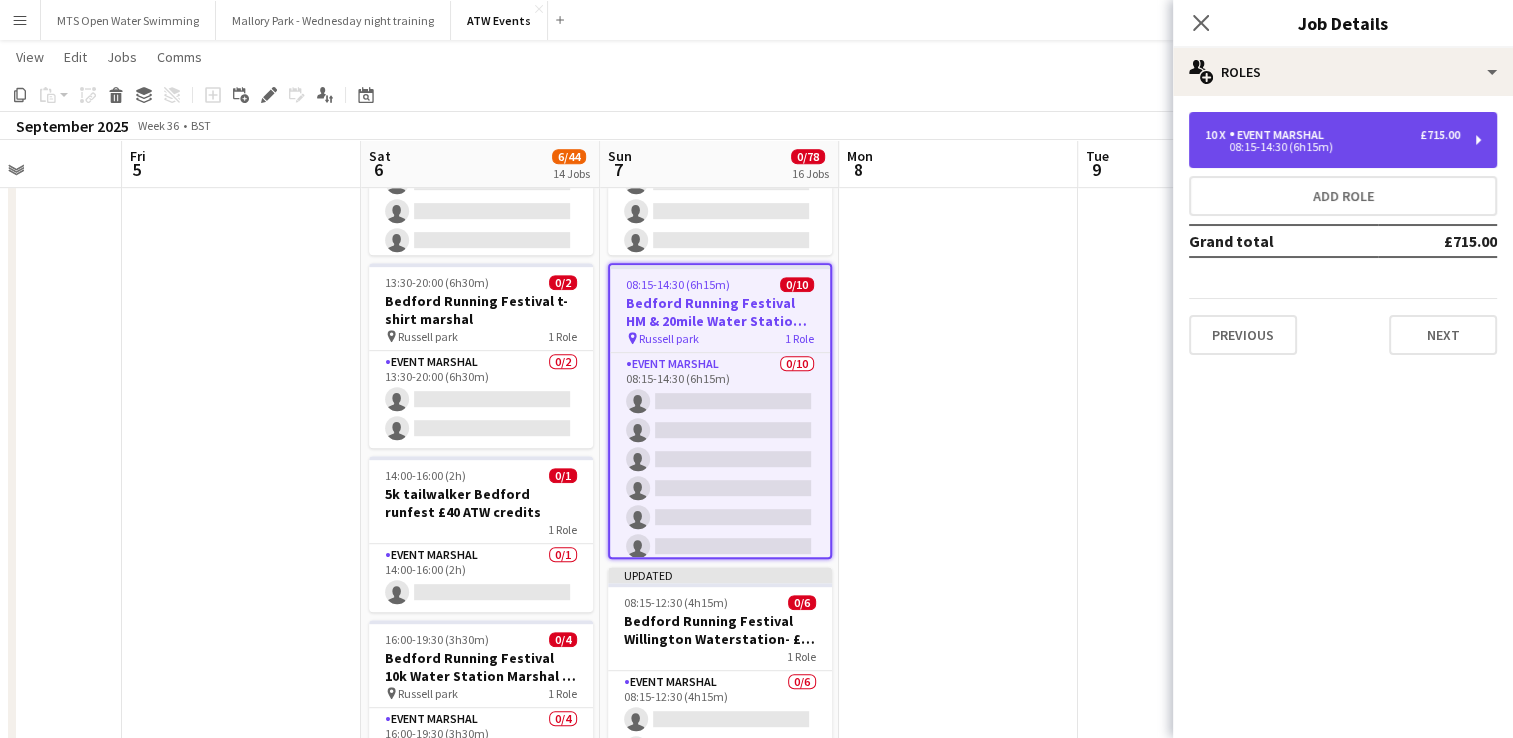 click on "08:15-14:30 (6h15m)" at bounding box center [1332, 147] 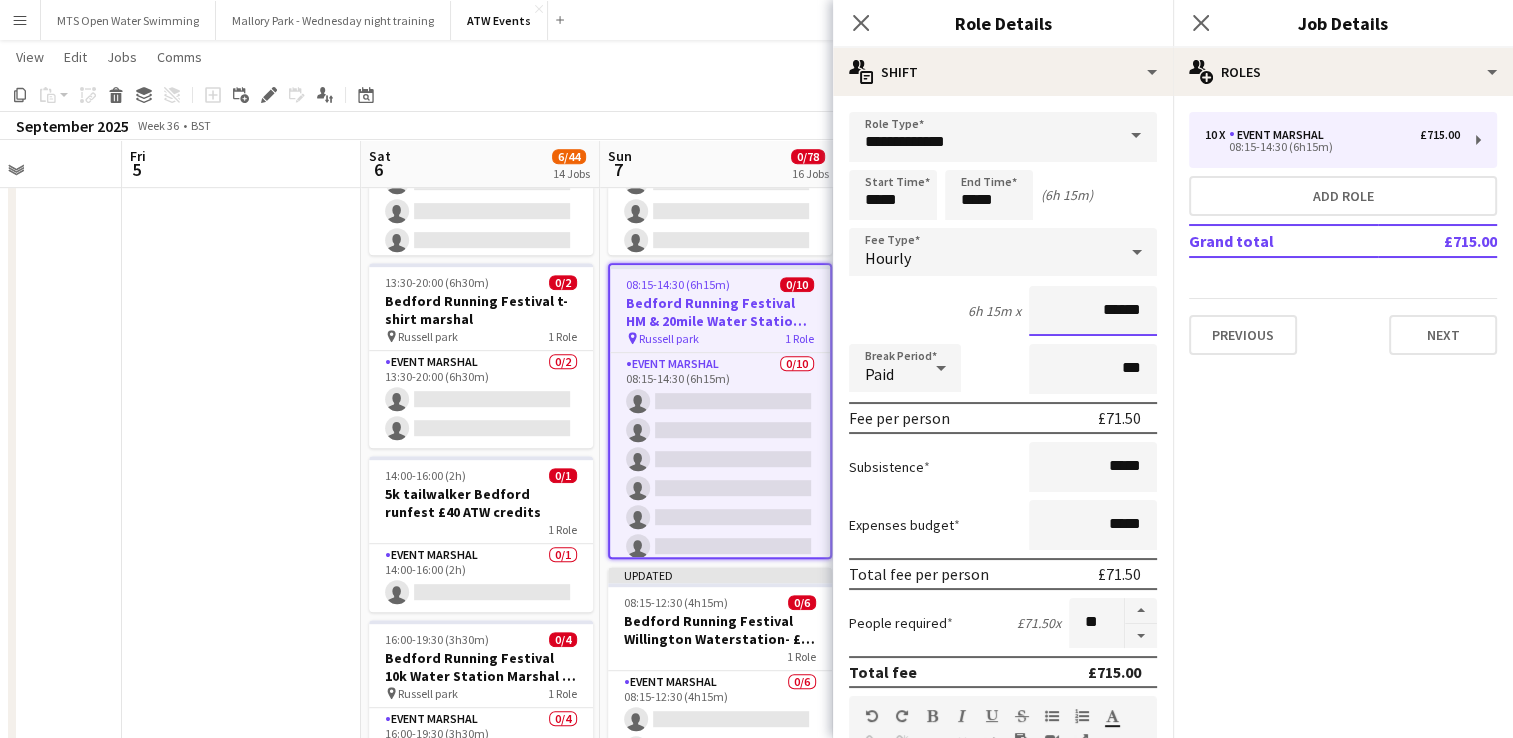 click on "******" at bounding box center (1093, 311) 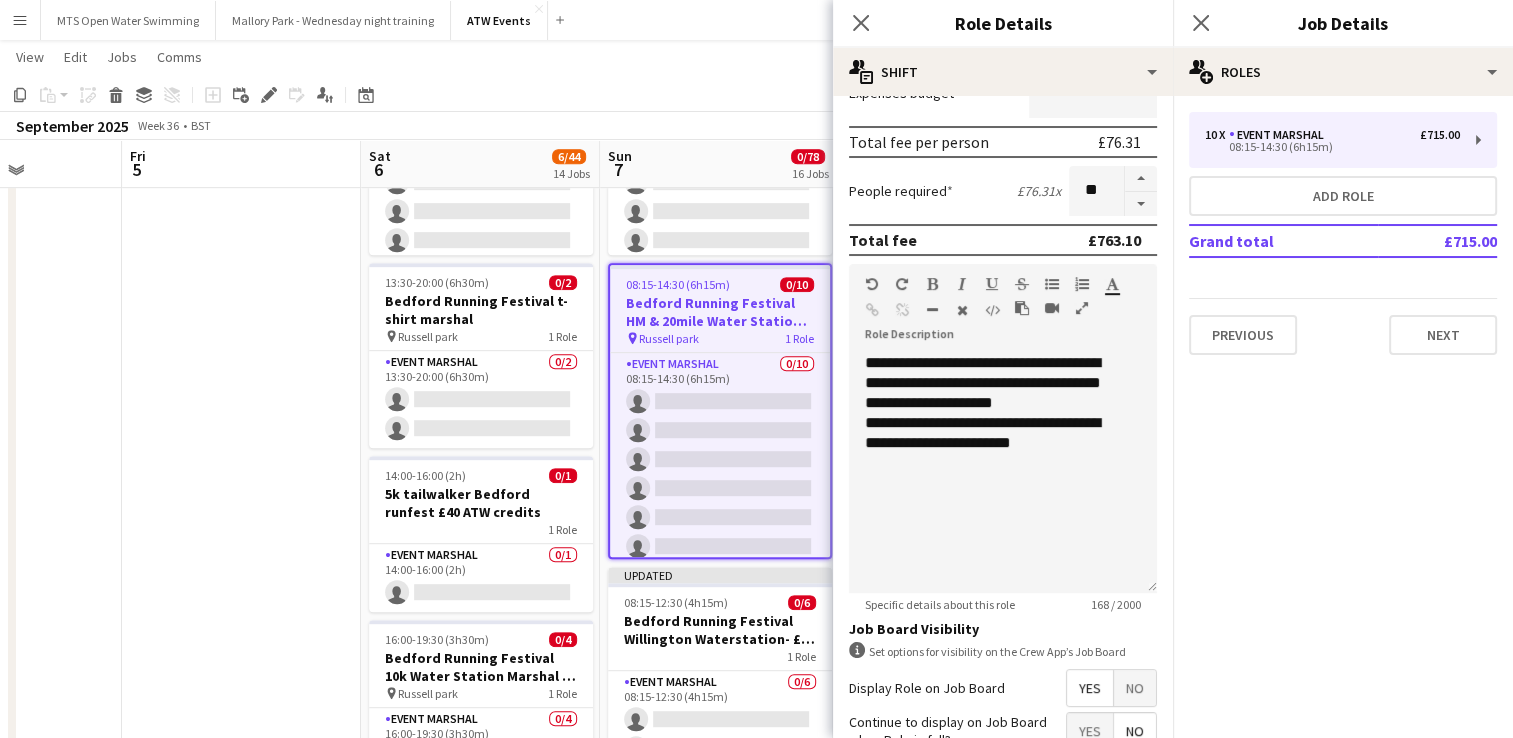 scroll, scrollTop: 442, scrollLeft: 0, axis: vertical 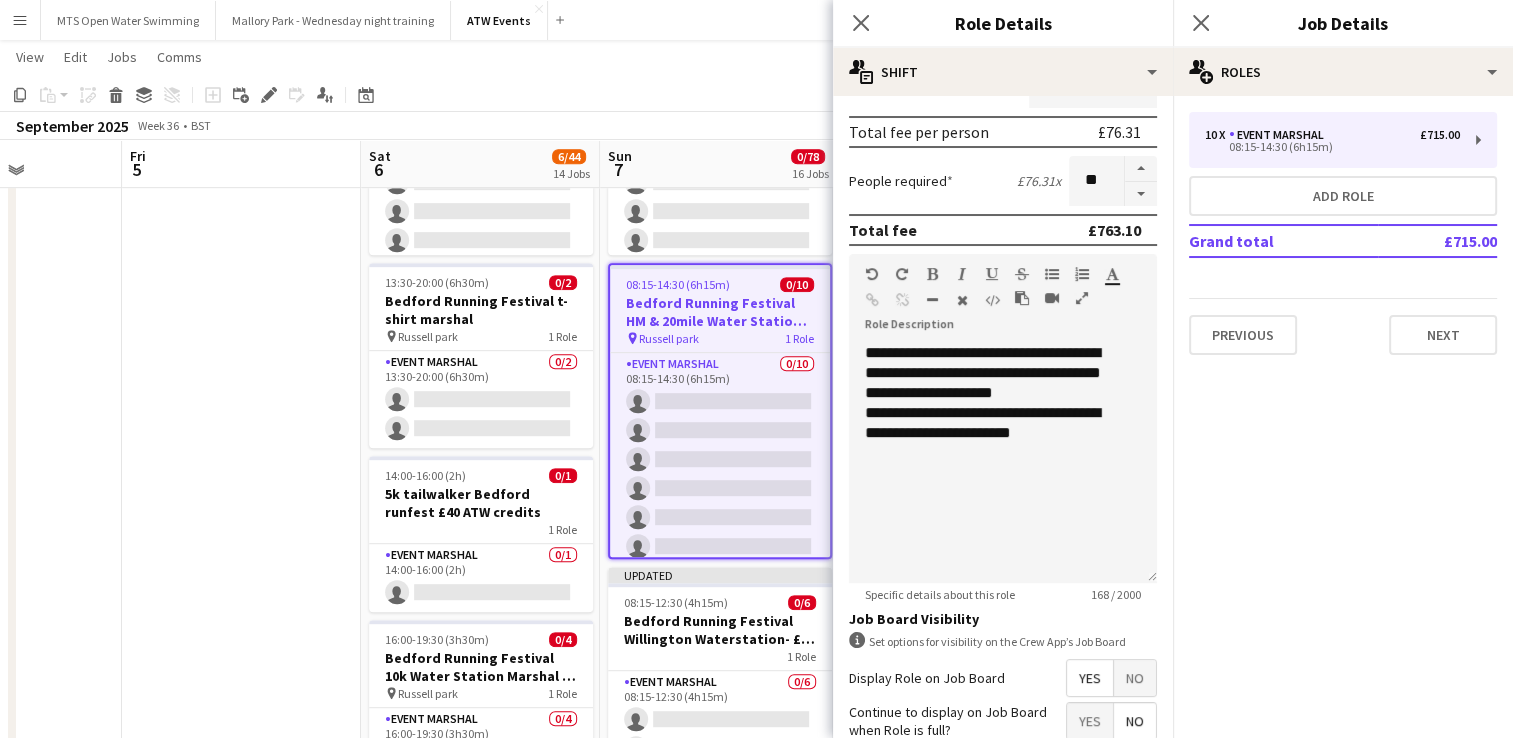 type on "******" 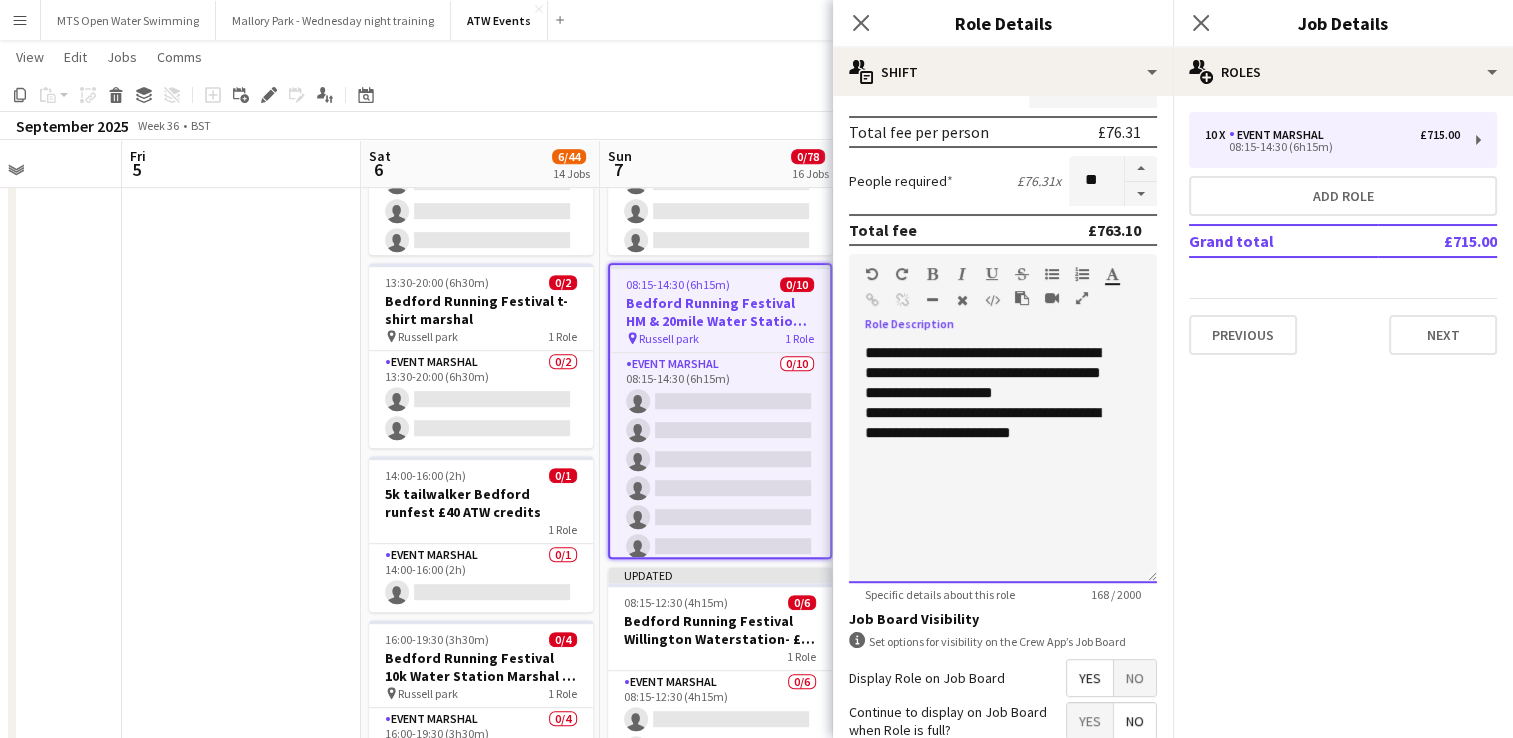 click on "**********" at bounding box center (995, 423) 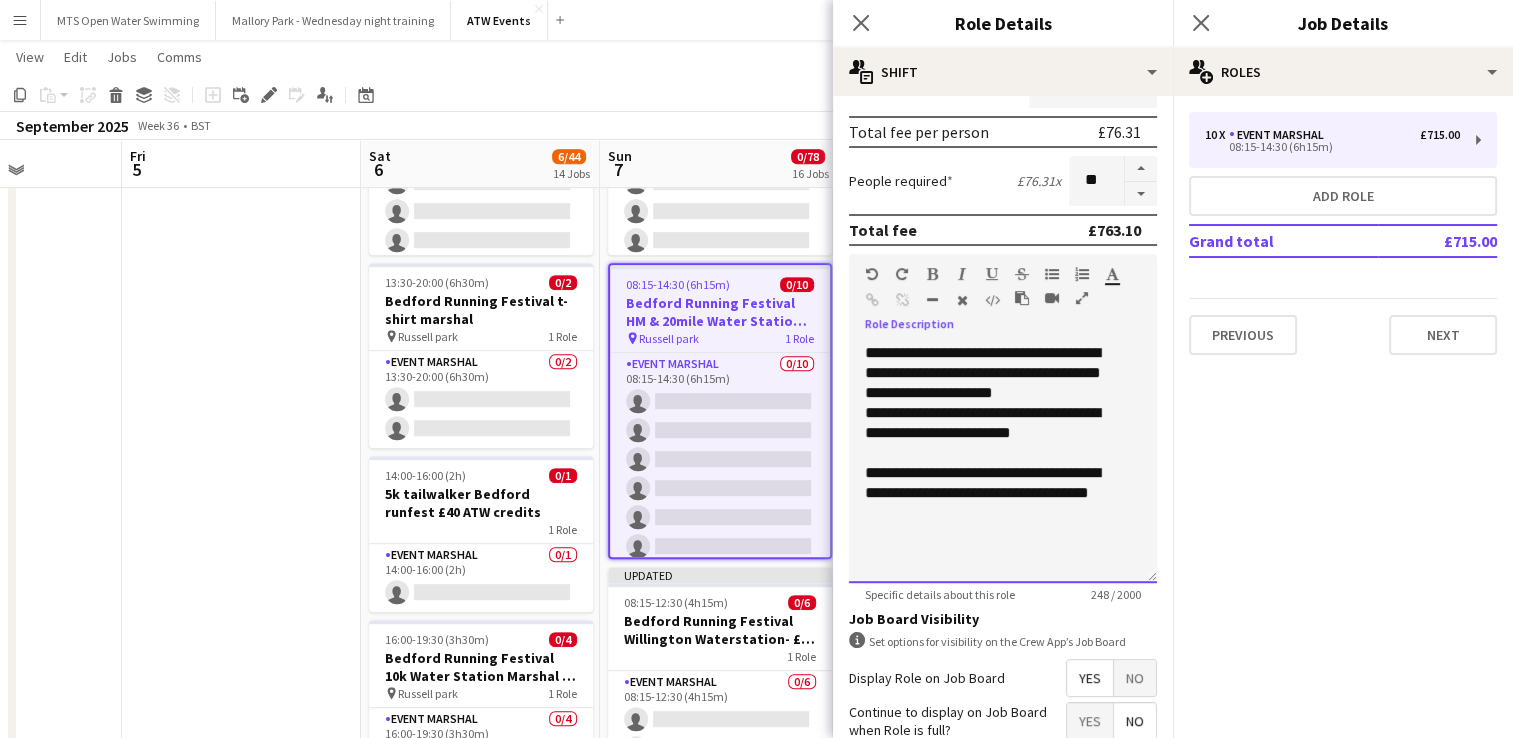 click on "**********" at bounding box center (995, 493) 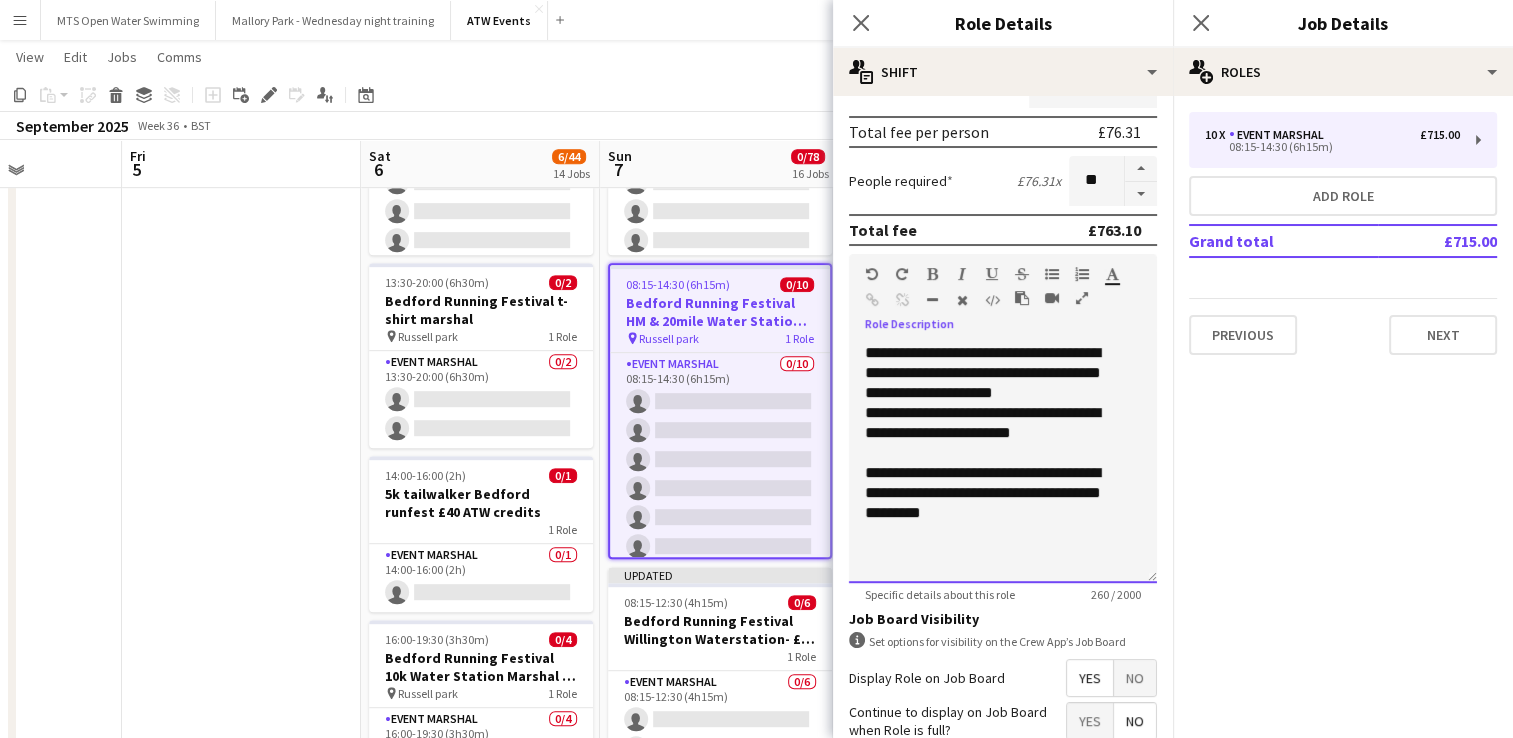click on "**********" at bounding box center [995, 493] 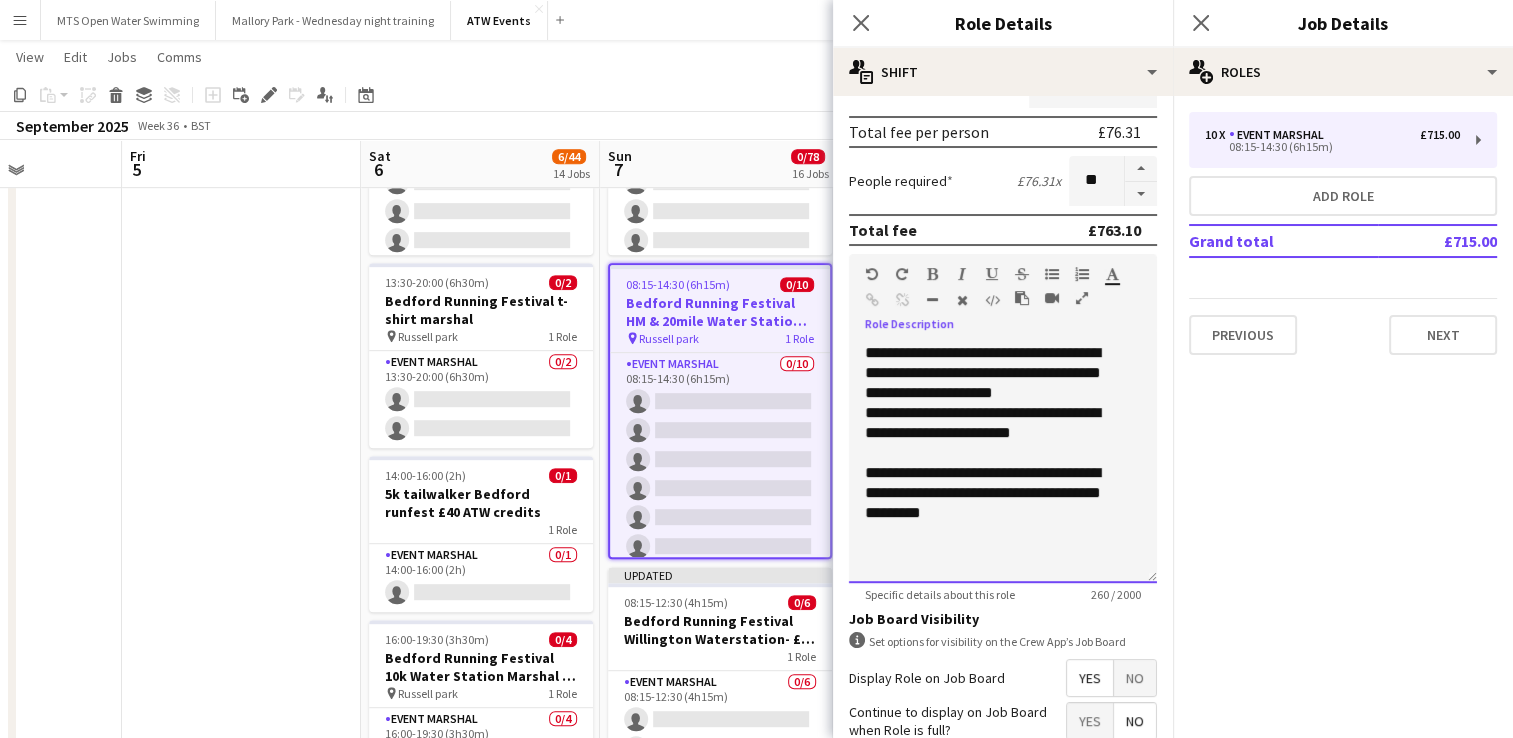 click on "**********" at bounding box center [995, 493] 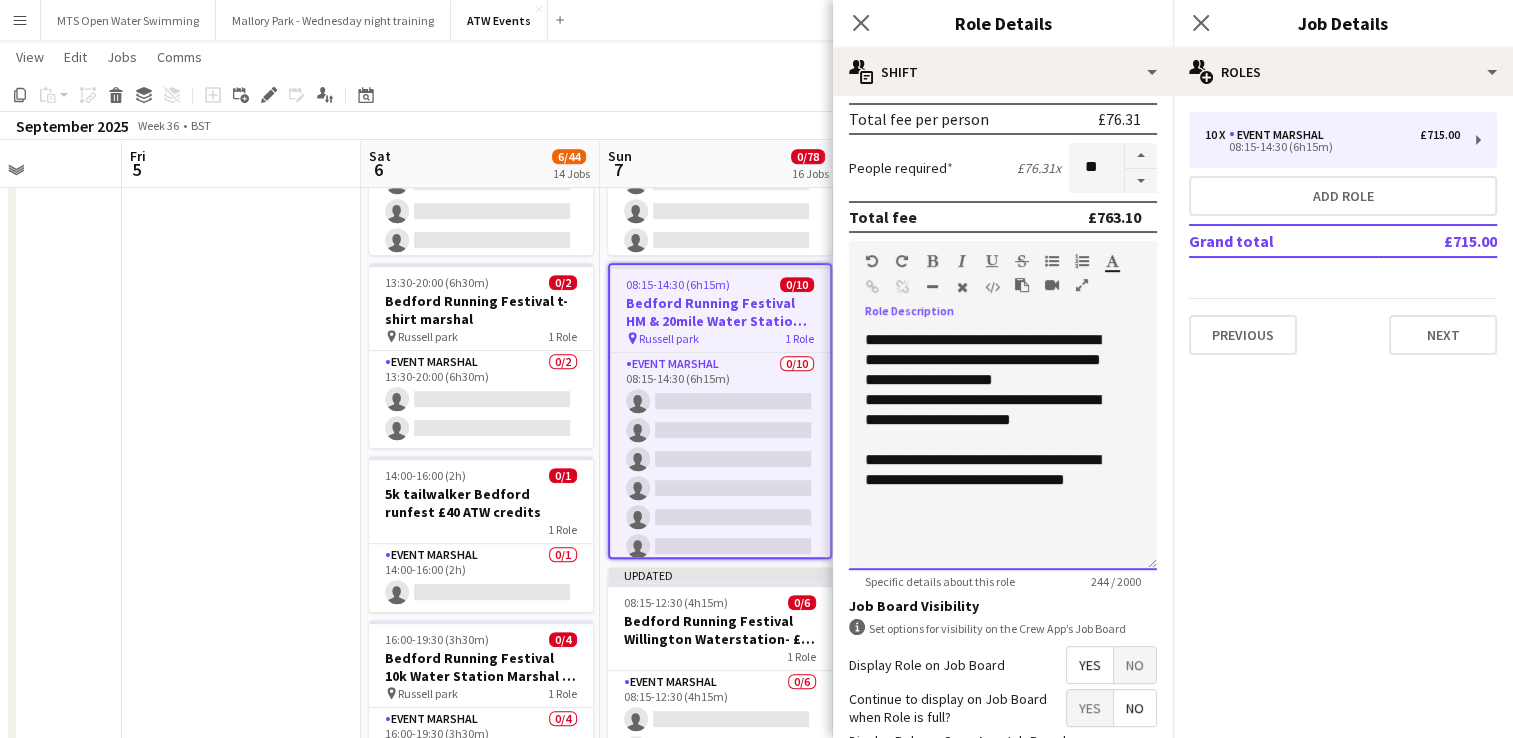 scroll, scrollTop: 456, scrollLeft: 0, axis: vertical 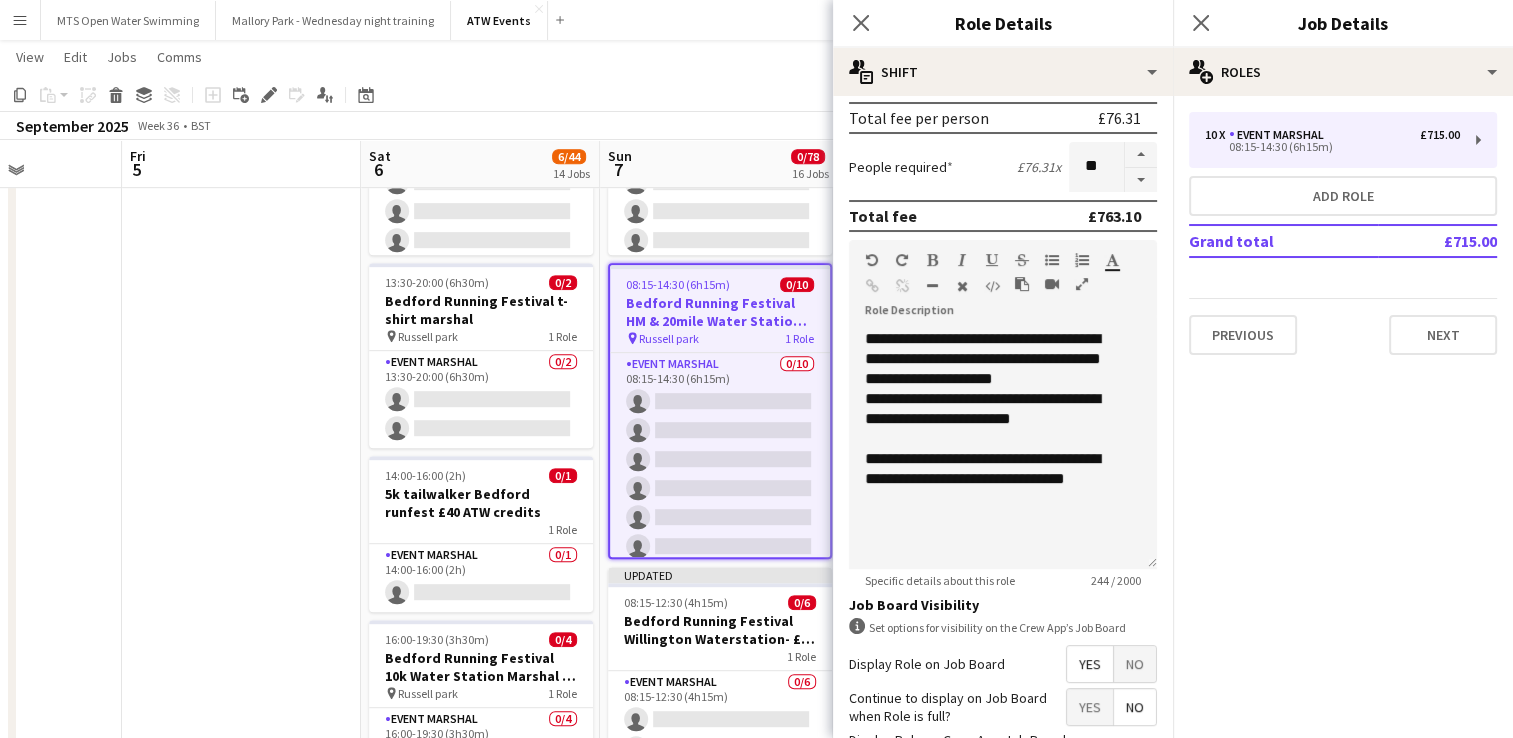 click on "Copy
Paste
Paste   Ctrl+V Paste with crew  Ctrl+Shift+V
Paste linked Job
Delete
Group
Ungroup
Add job
Add linked Job
Edit
Edit linked Job
Applicants
Date picker
AUG 2025 AUG 2025 Monday M Tuesday T Wednesday W Thursday T Friday F Saturday S Sunday S  AUG   1   2   3   4   5   6   7   8   9   10   11   12   13   14   15   16   17   18   19   20   21   22   23   24   25   26   27   28   29   30   31
Comparison range
Comparison range
Today" 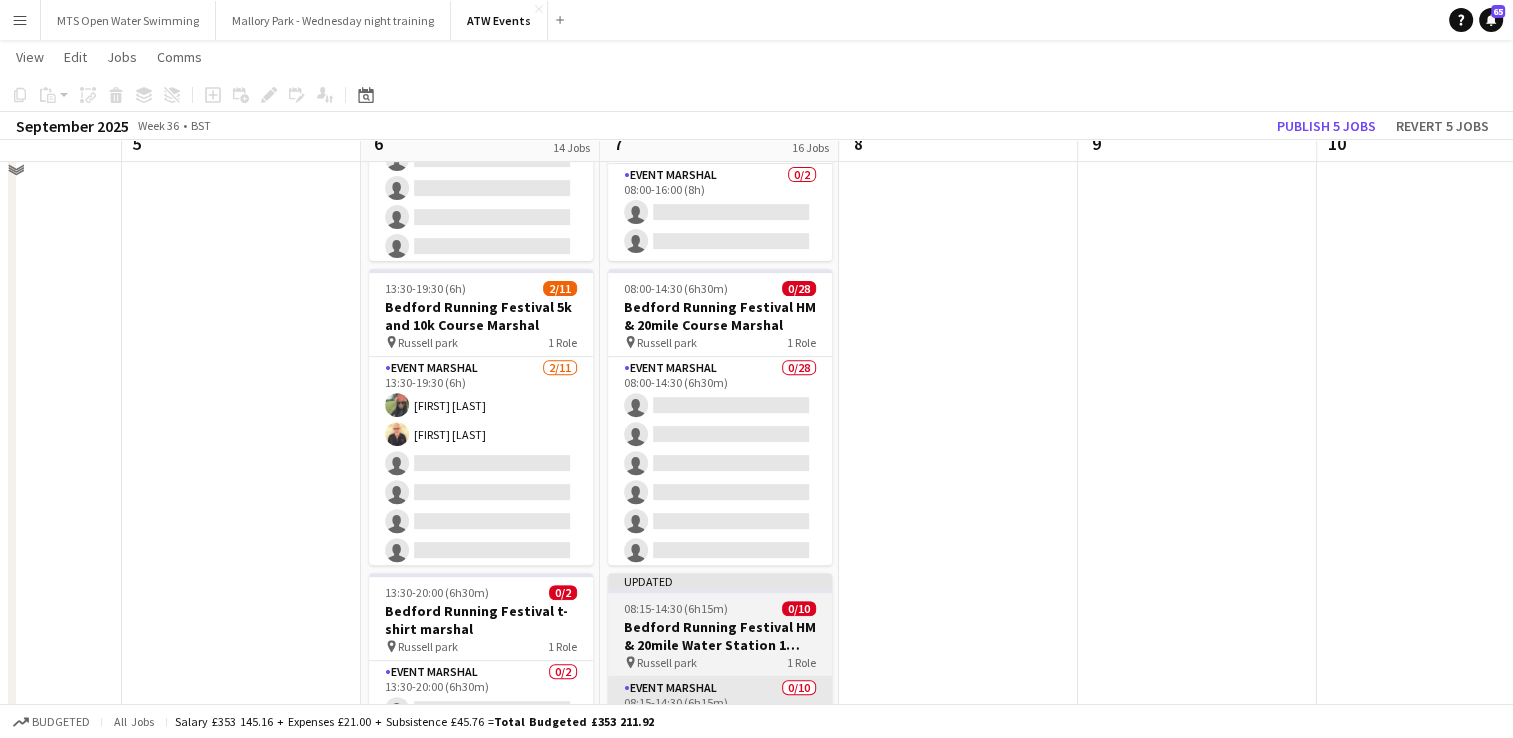scroll, scrollTop: 638, scrollLeft: 0, axis: vertical 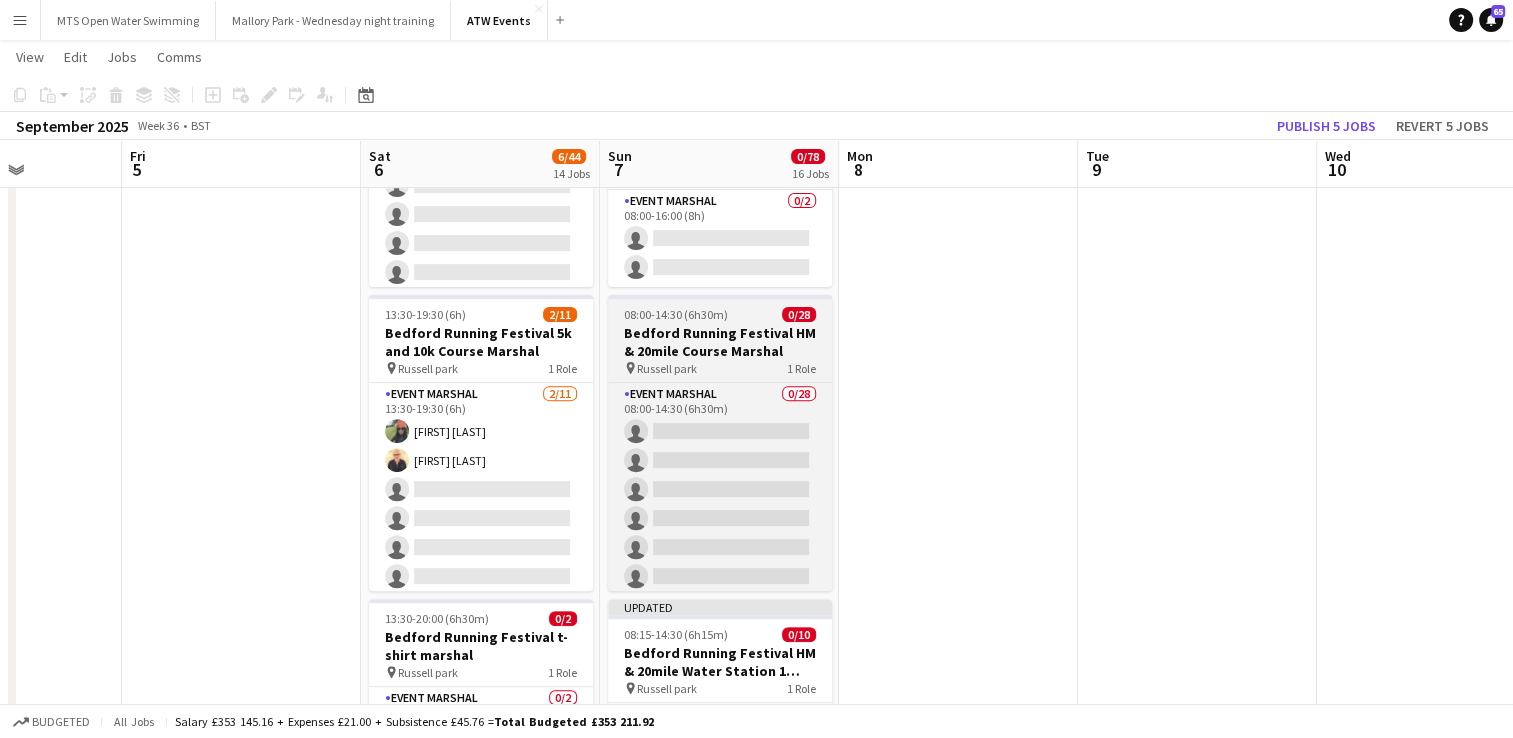 click on "Bedford Running Festival  HM & 20mile Course Marshal" at bounding box center (720, 342) 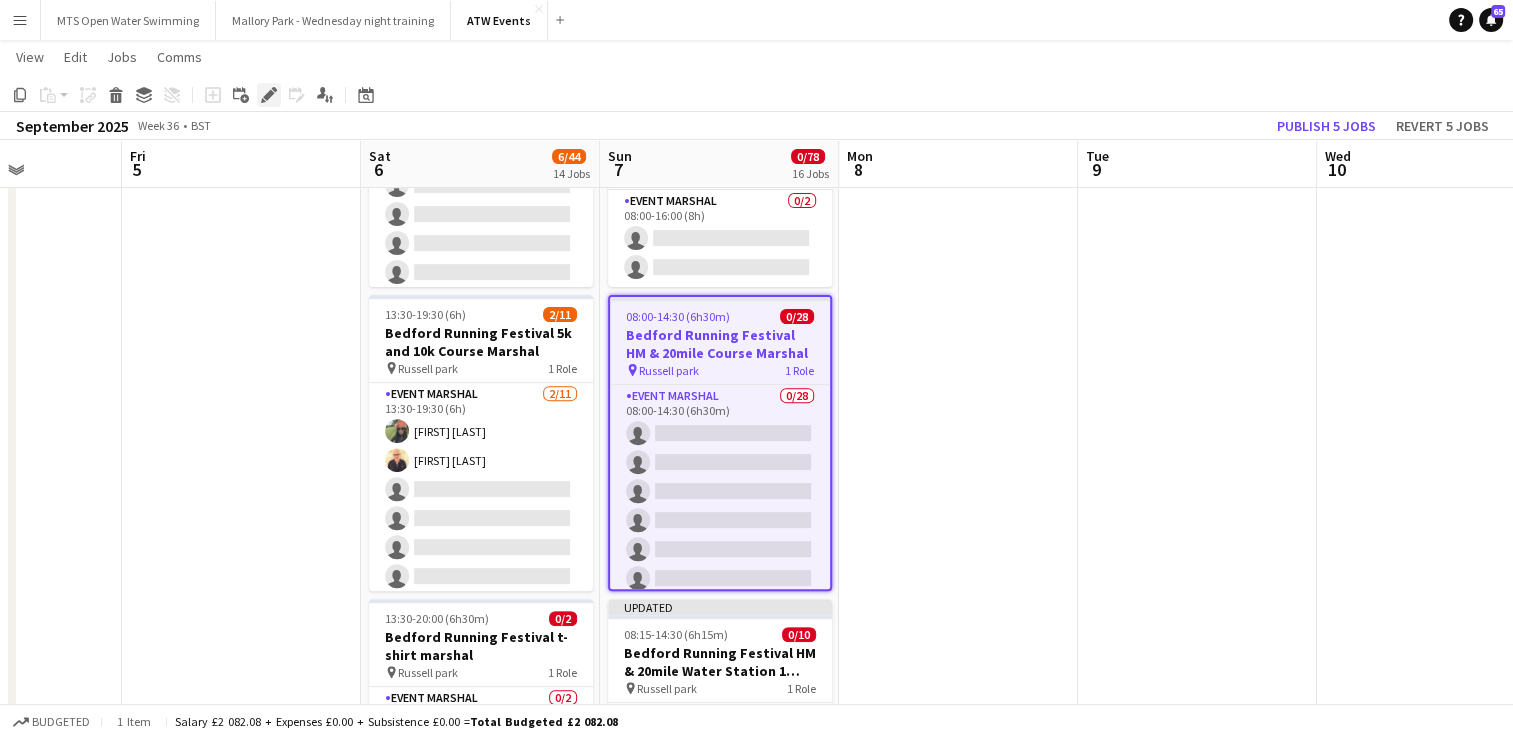 click on "Edit" 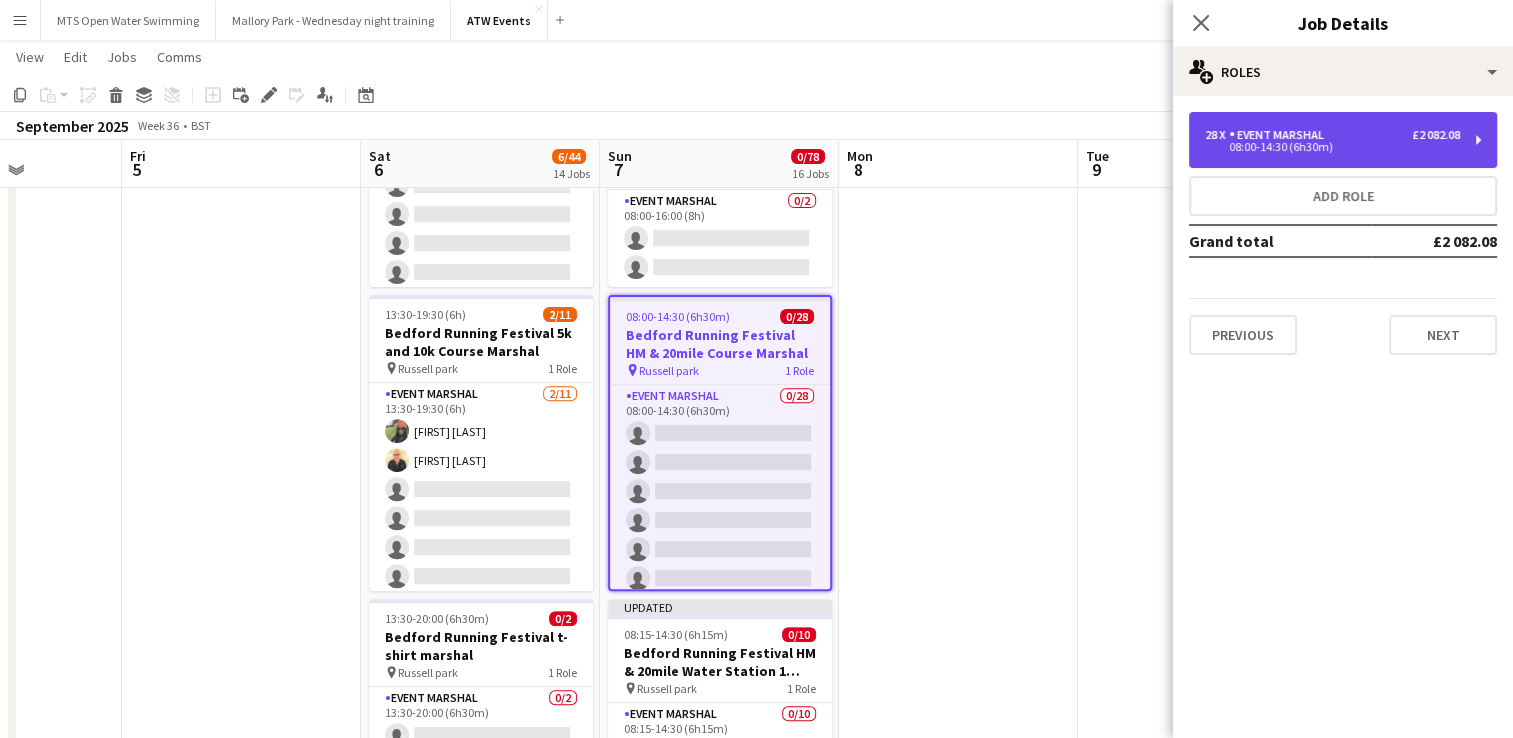 click on "08:00-14:30 (6h30m)" at bounding box center (1332, 147) 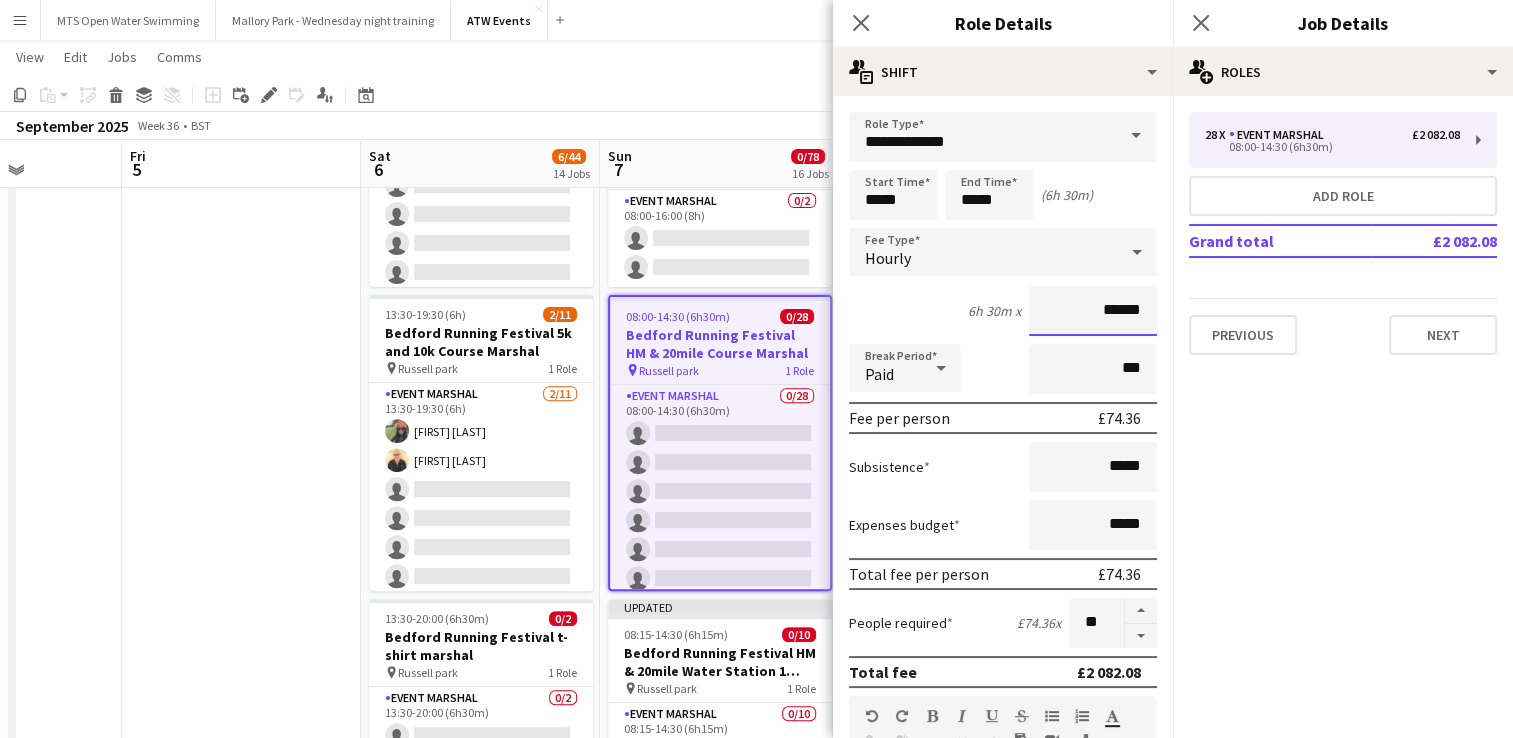 click on "******" at bounding box center (1093, 311) 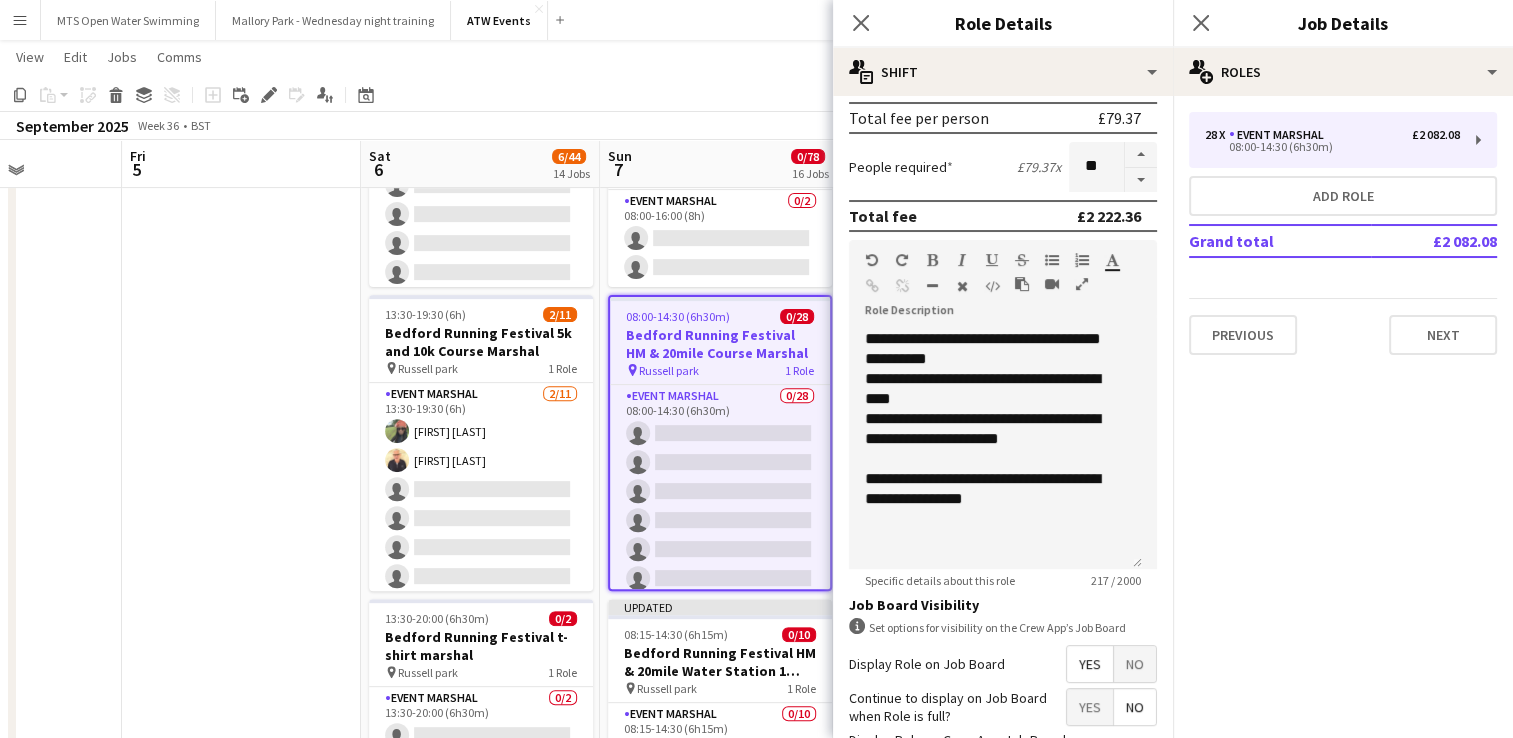 scroll, scrollTop: 458, scrollLeft: 0, axis: vertical 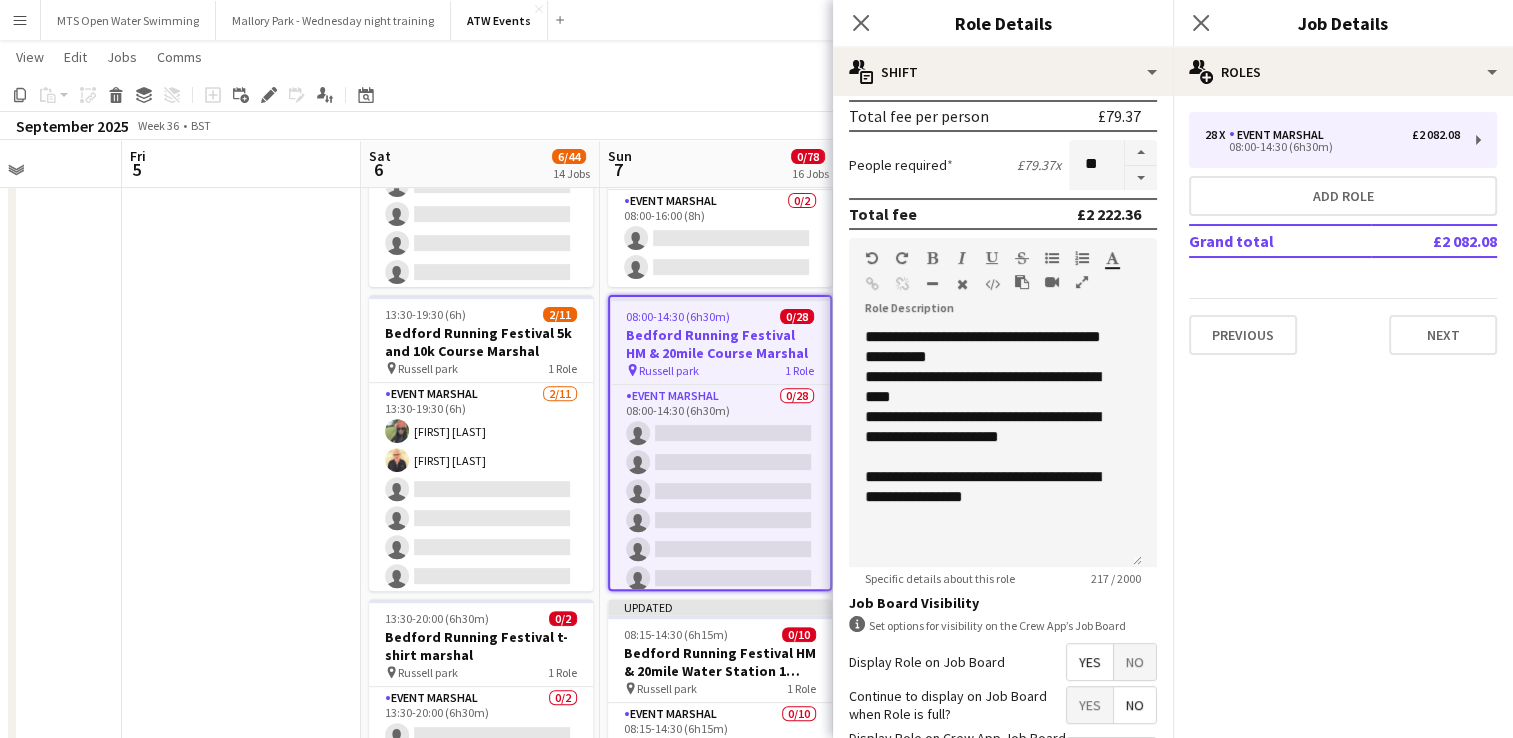 type on "******" 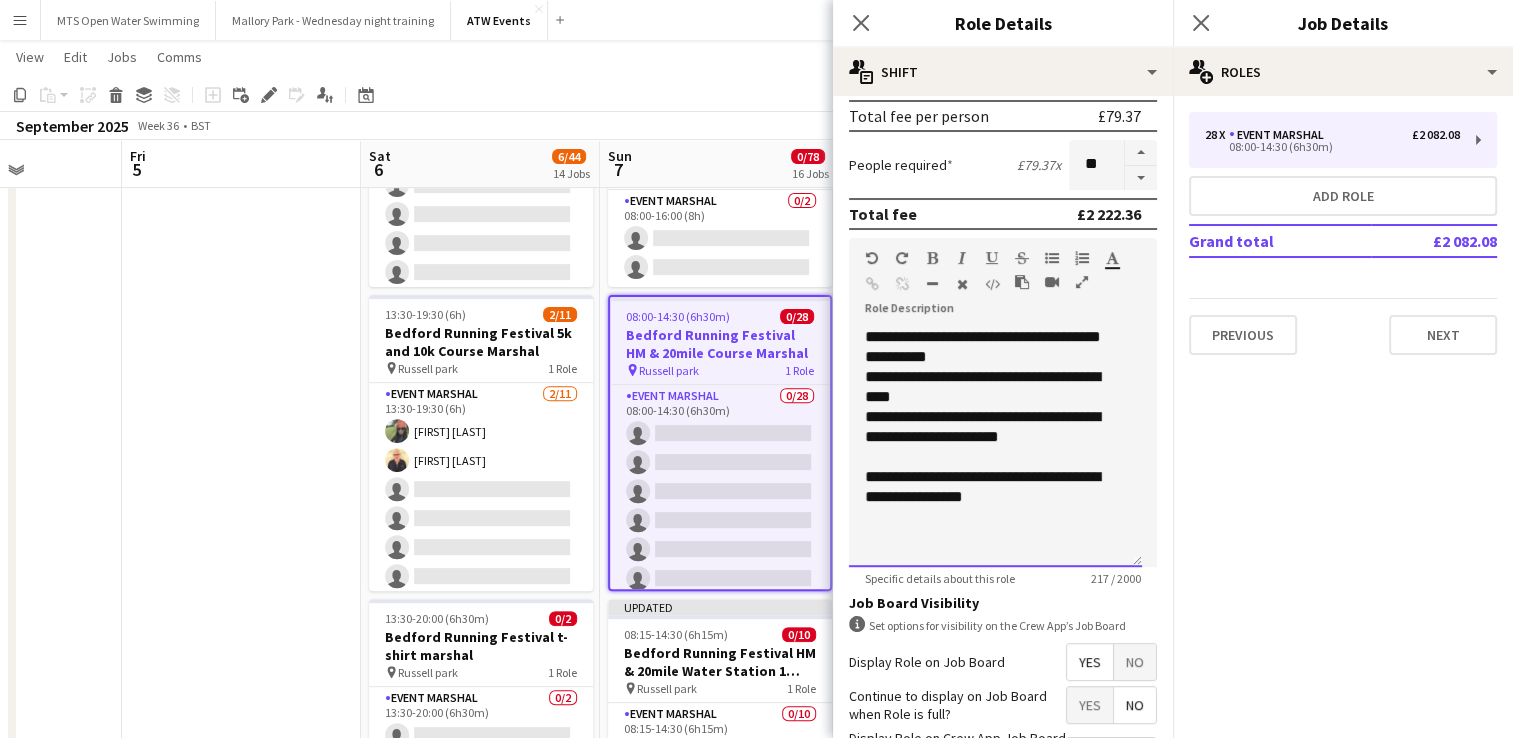 click on "**********" at bounding box center [995, 447] 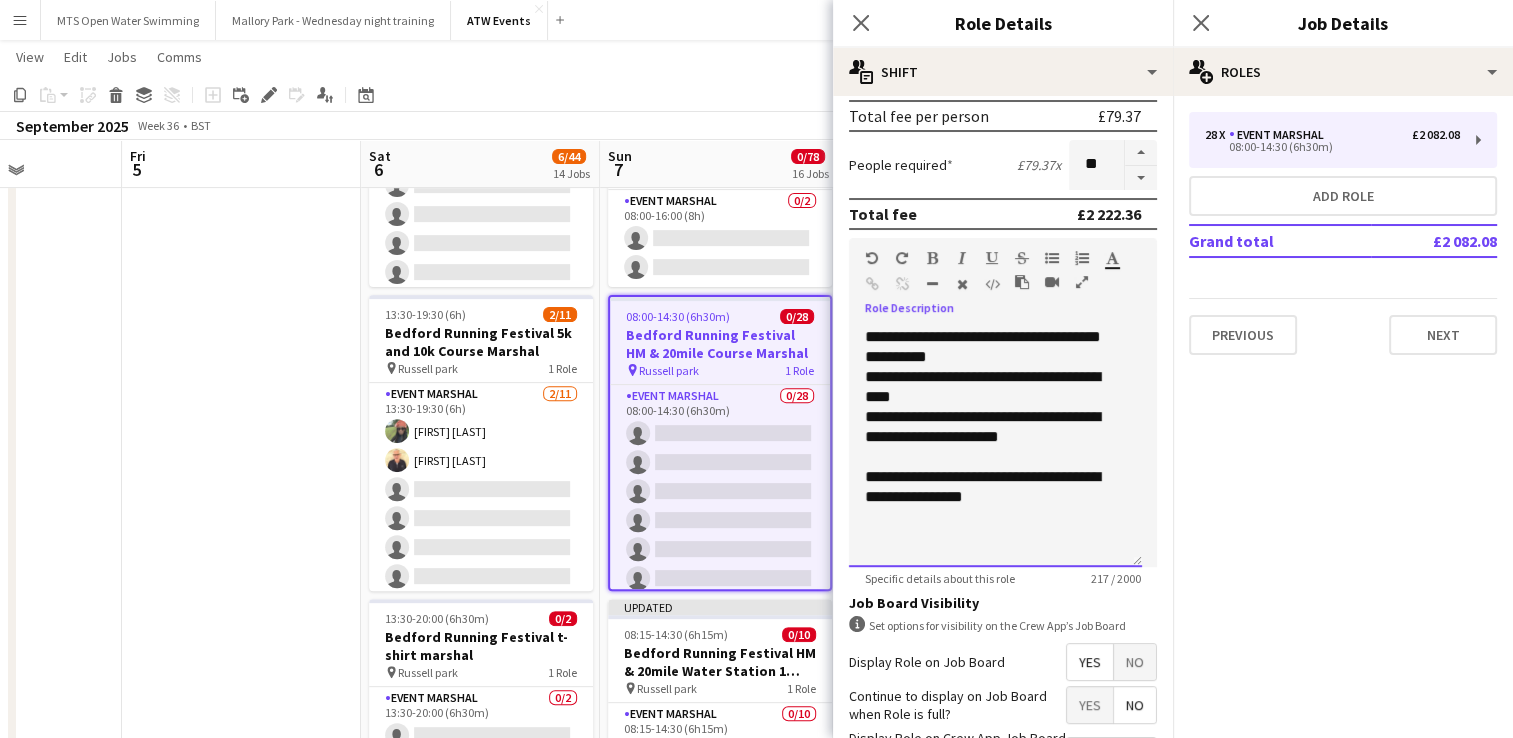 type 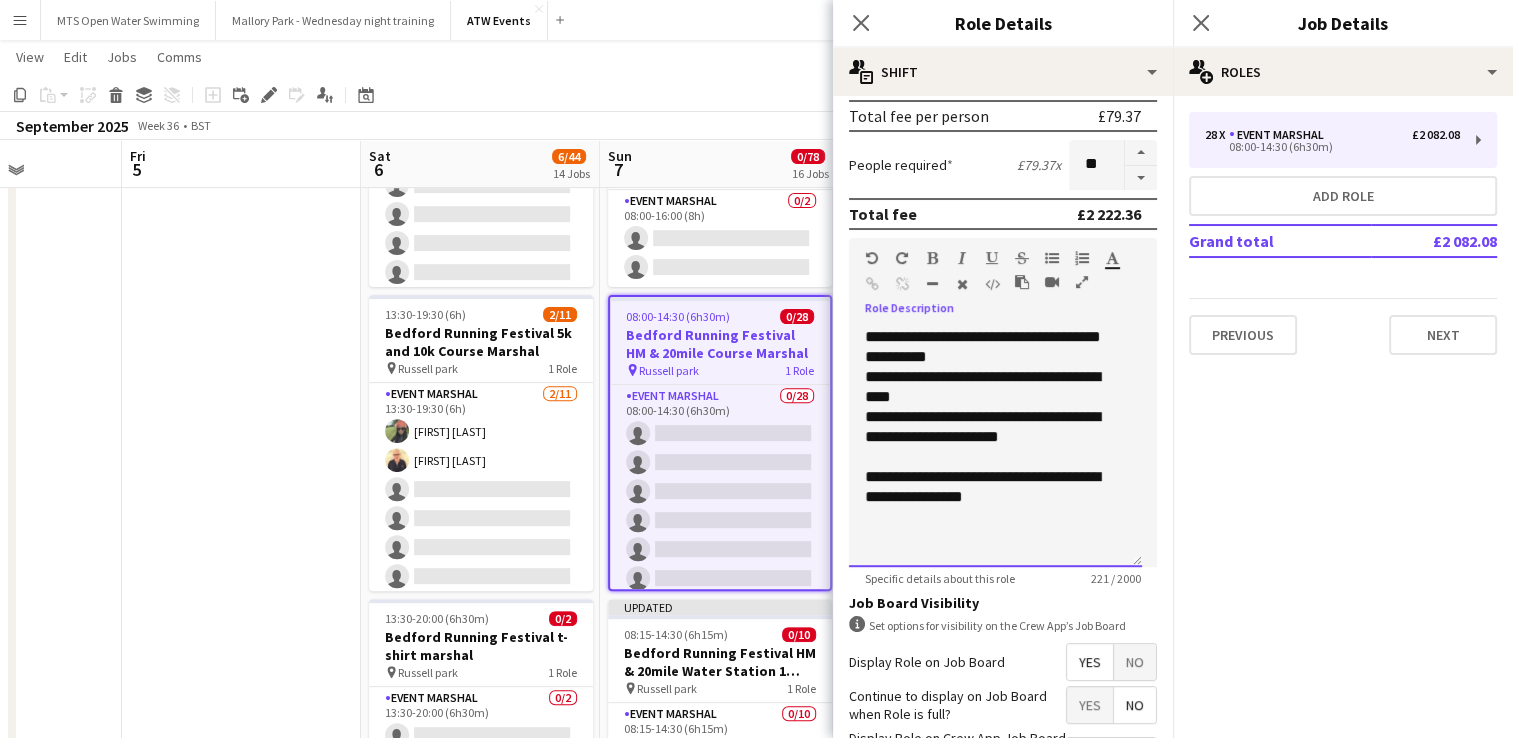 scroll, scrollTop: 22, scrollLeft: 0, axis: vertical 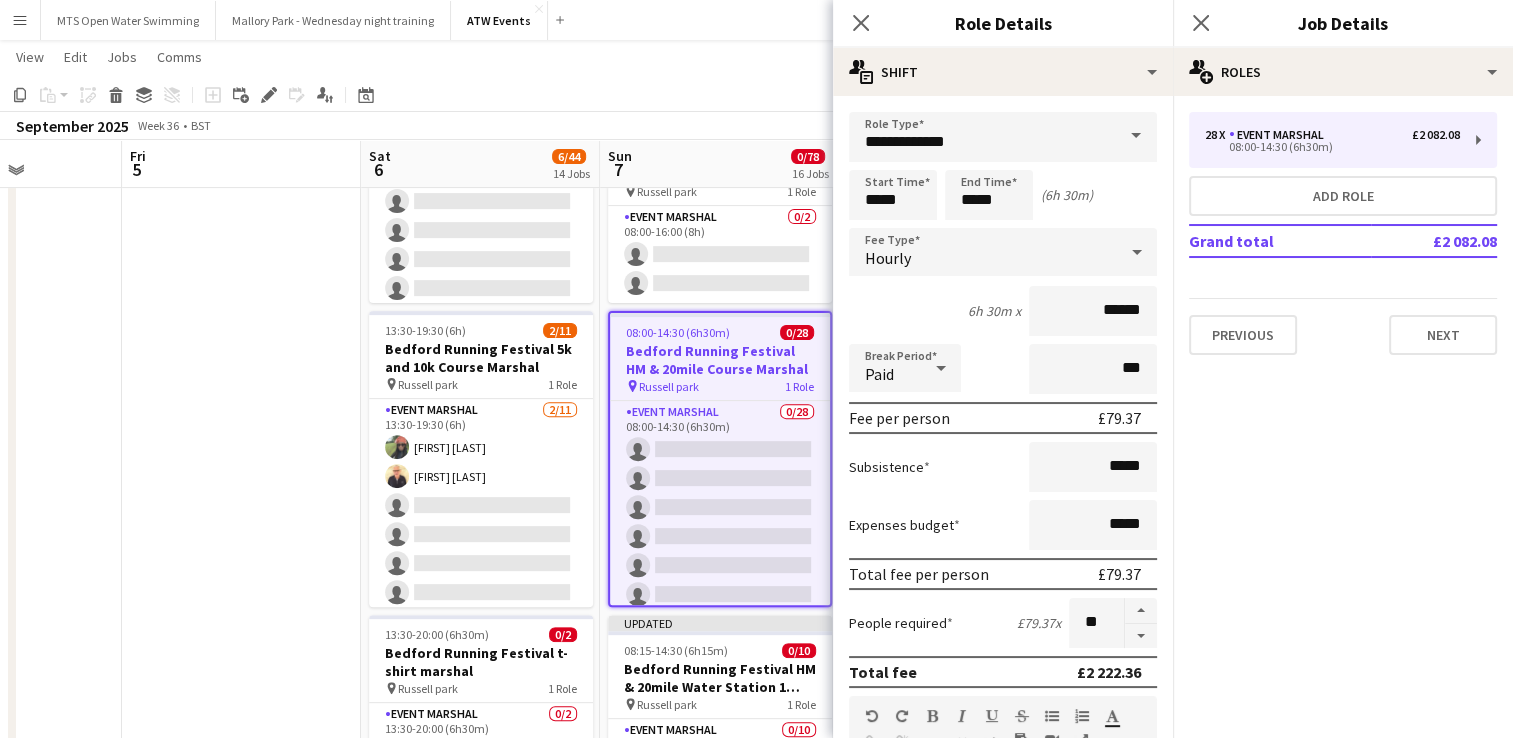 click on "View  Day view expanded Day view collapsed Month view Date picker Jump to today Expand Linked Jobs Collapse Linked Jobs  Edit  Copy Ctrl+C  Paste  Without Crew Ctrl+V With Crew Ctrl+Shift+V Paste as linked job  Group  Group Ungroup  Jobs  New Job Edit Job Delete Job New Linked Job Edit Linked Jobs Job fulfilment Promote Role Copy Role URL  Comms  Notify confirmed crew Create chat" 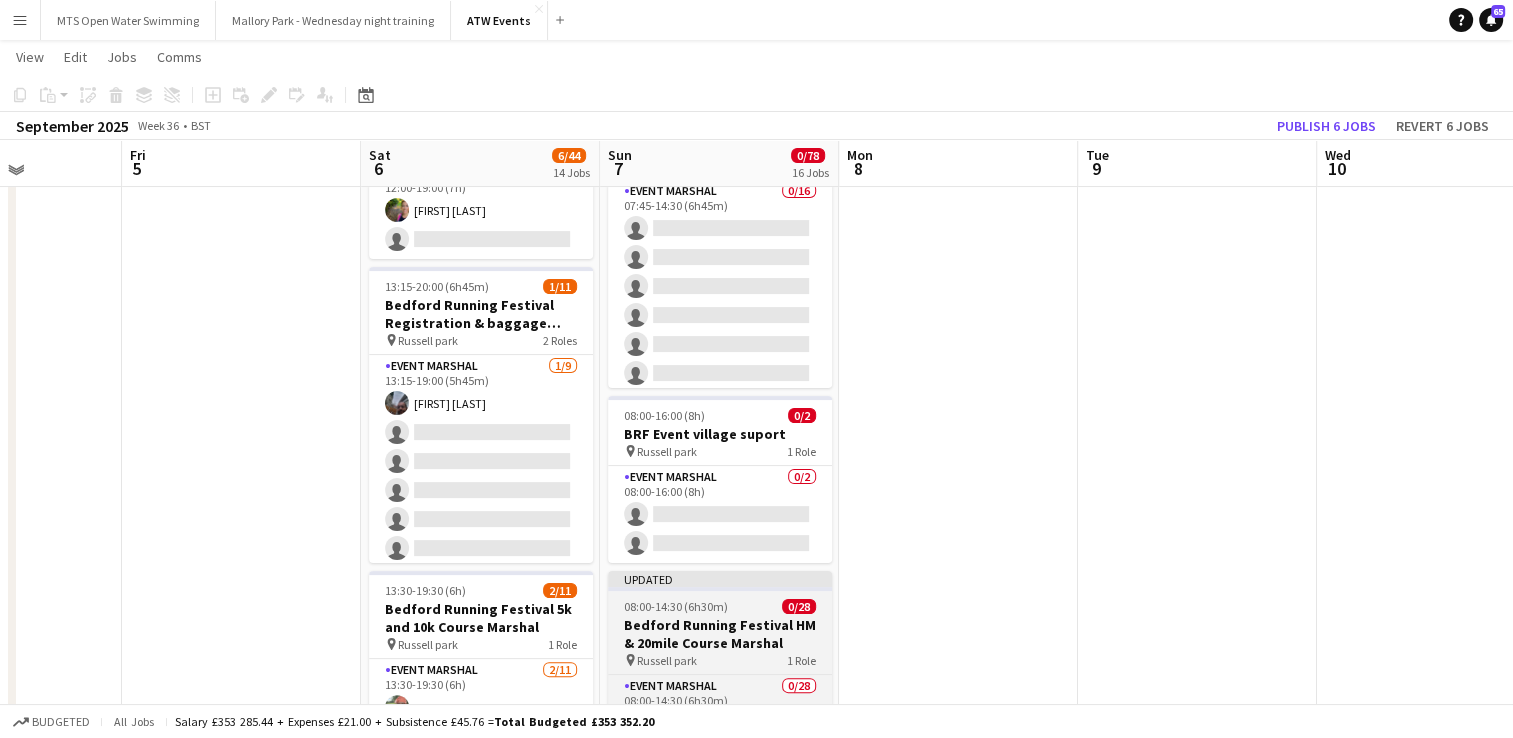 scroll, scrollTop: 360, scrollLeft: 0, axis: vertical 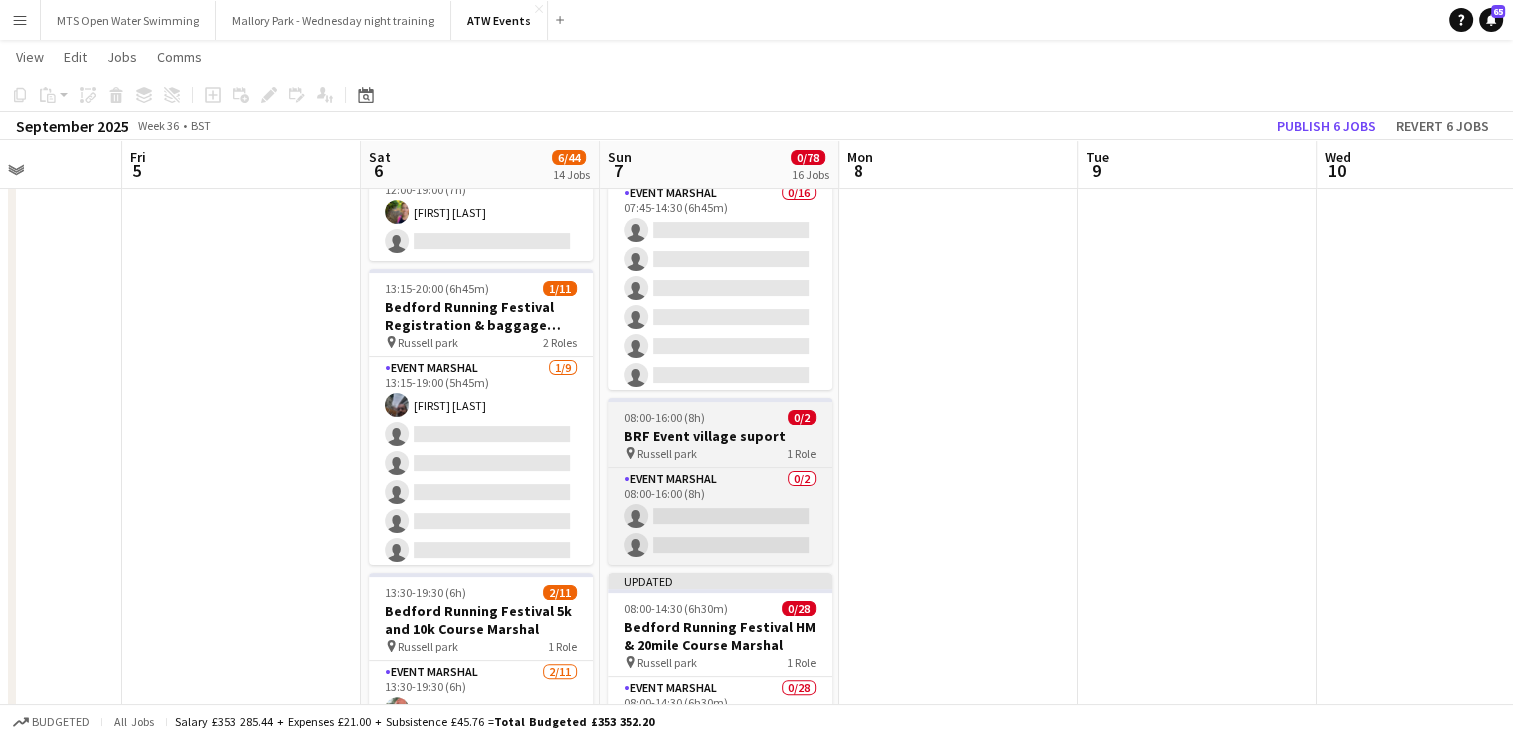 click on "Russell park" at bounding box center (667, 453) 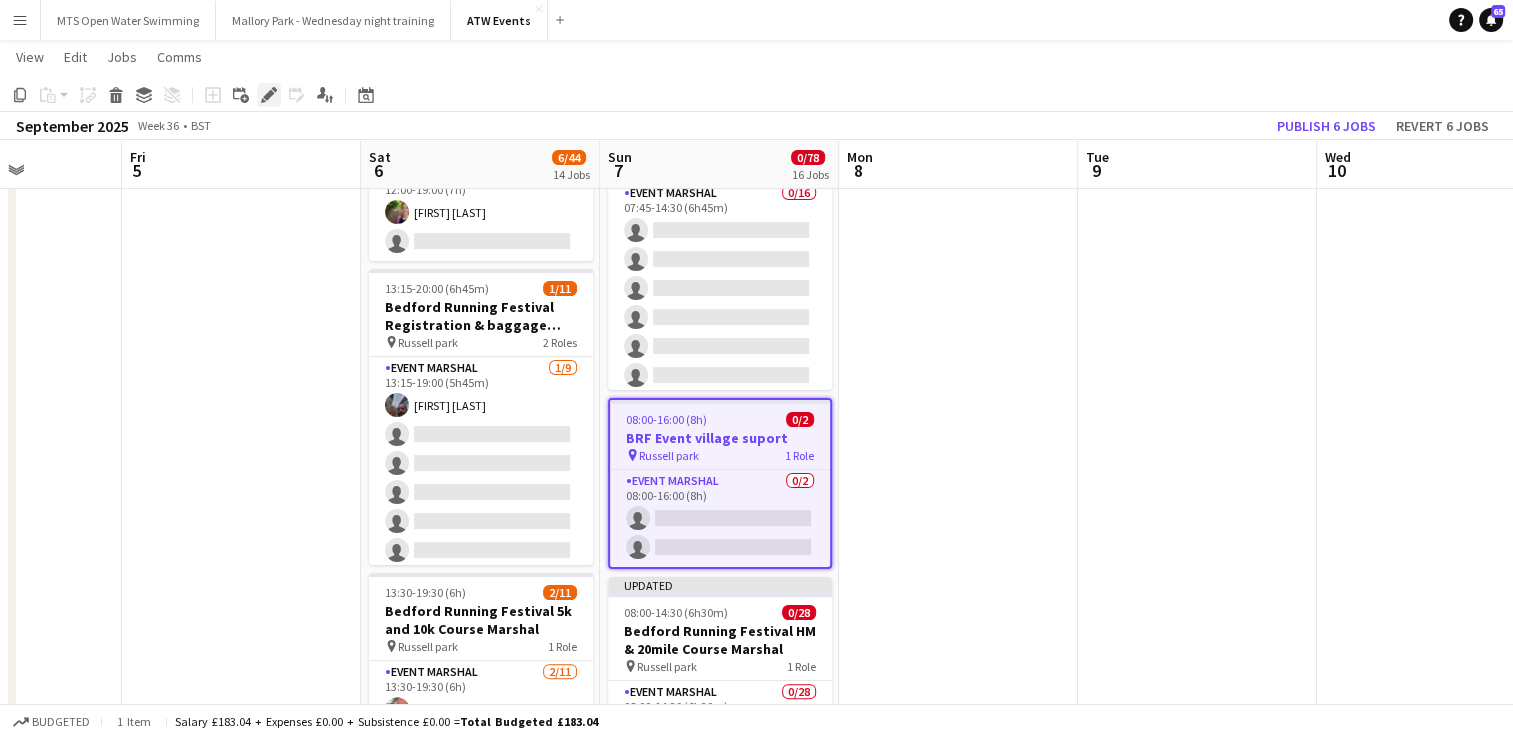 click on "Edit" at bounding box center (269, 95) 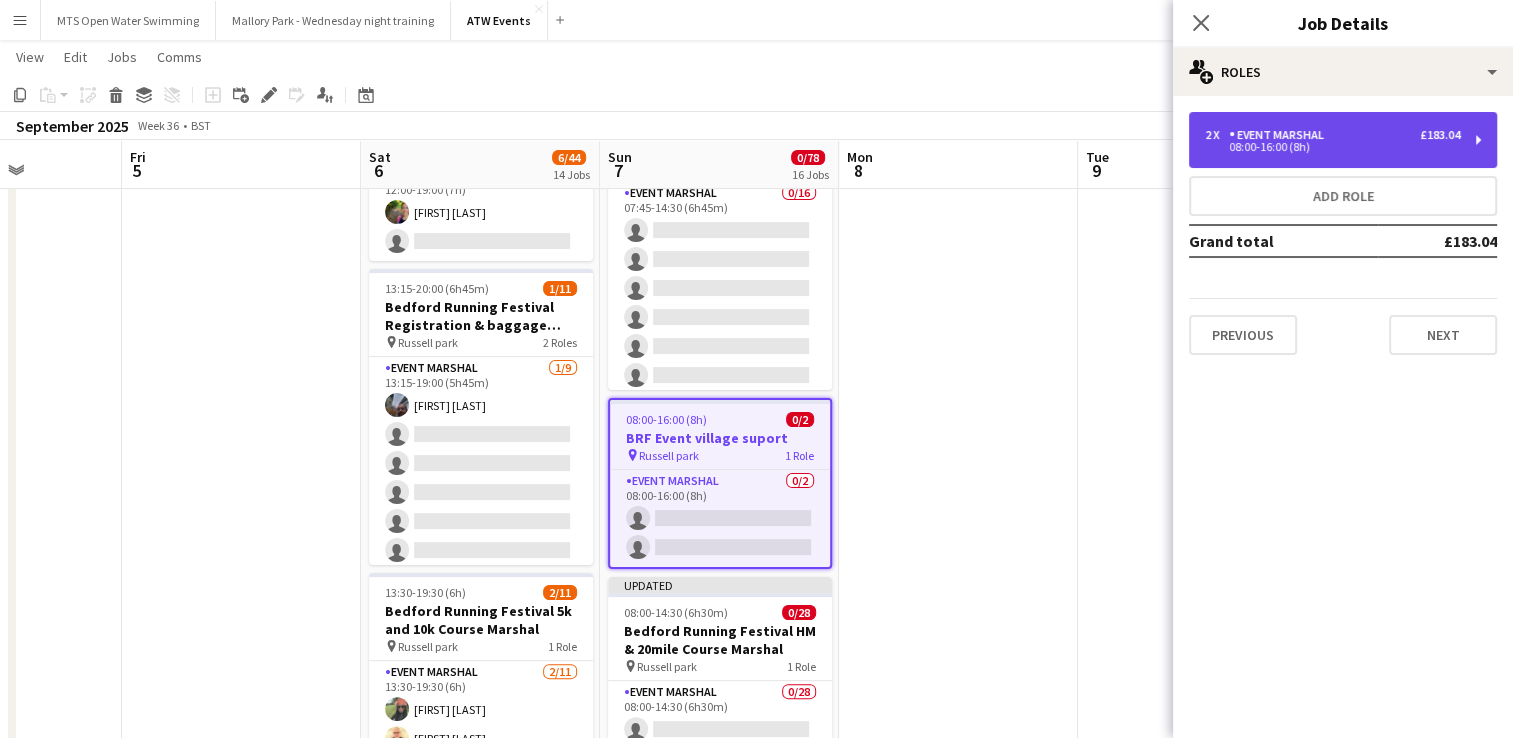 click on "08:00-16:00 (8h)" at bounding box center [1332, 147] 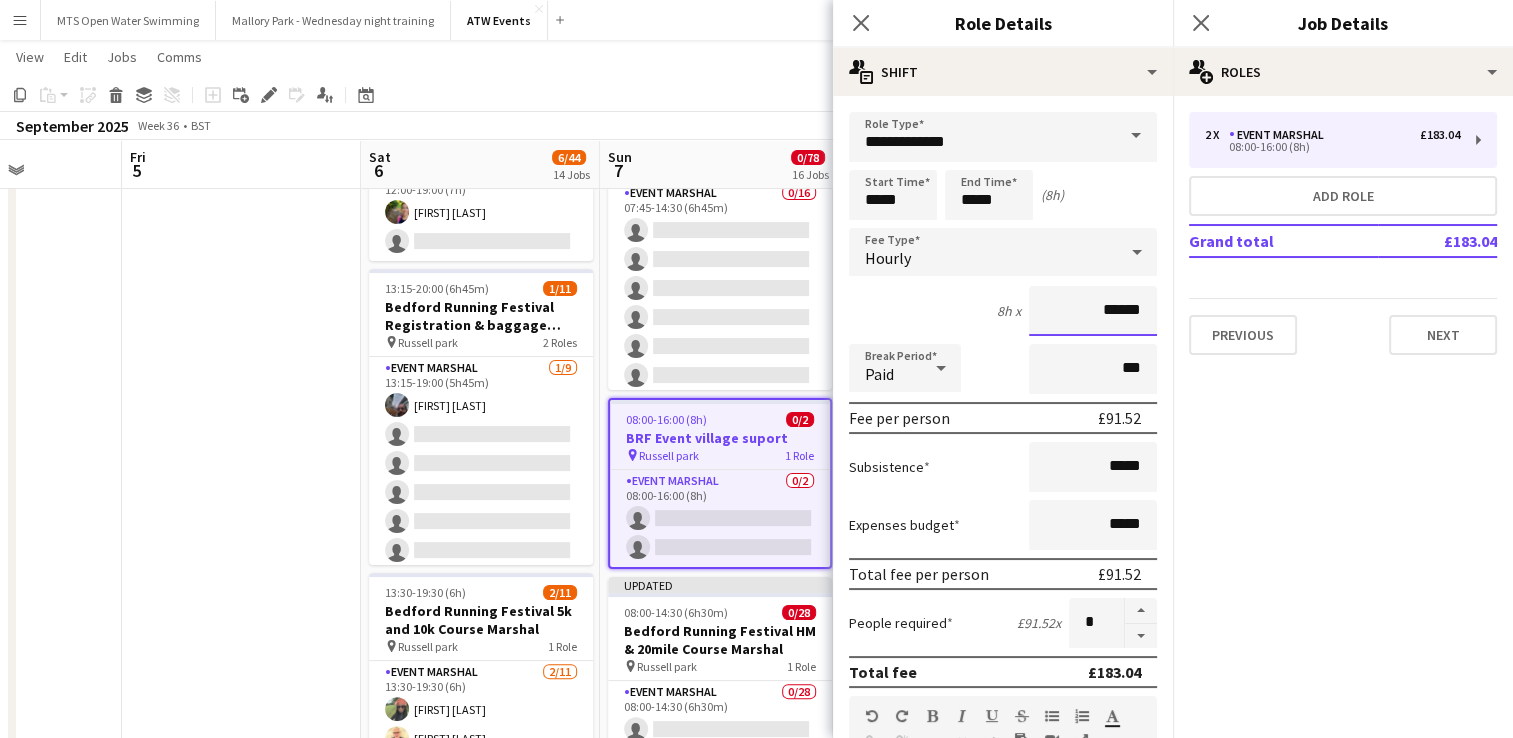 click on "******" at bounding box center (1093, 311) 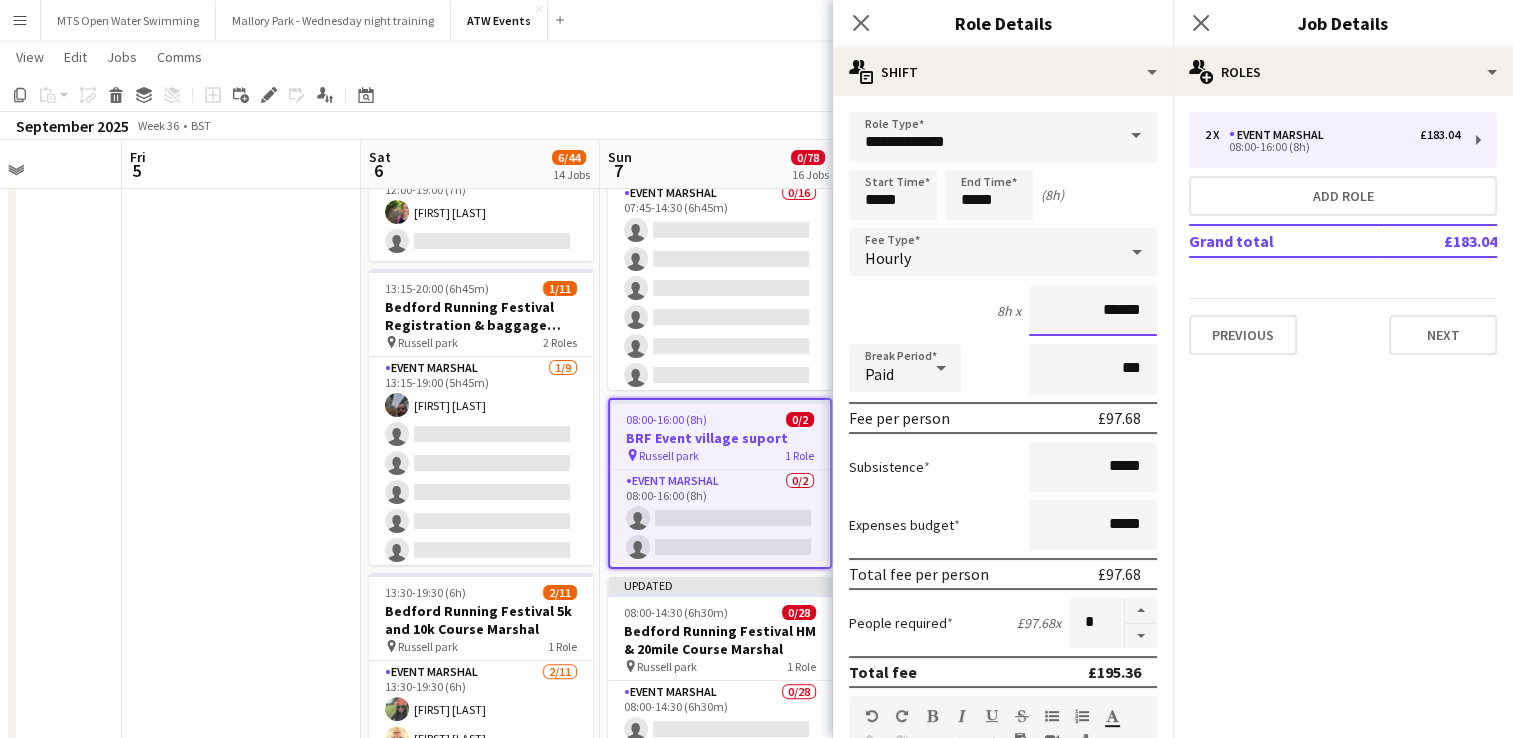 type on "******" 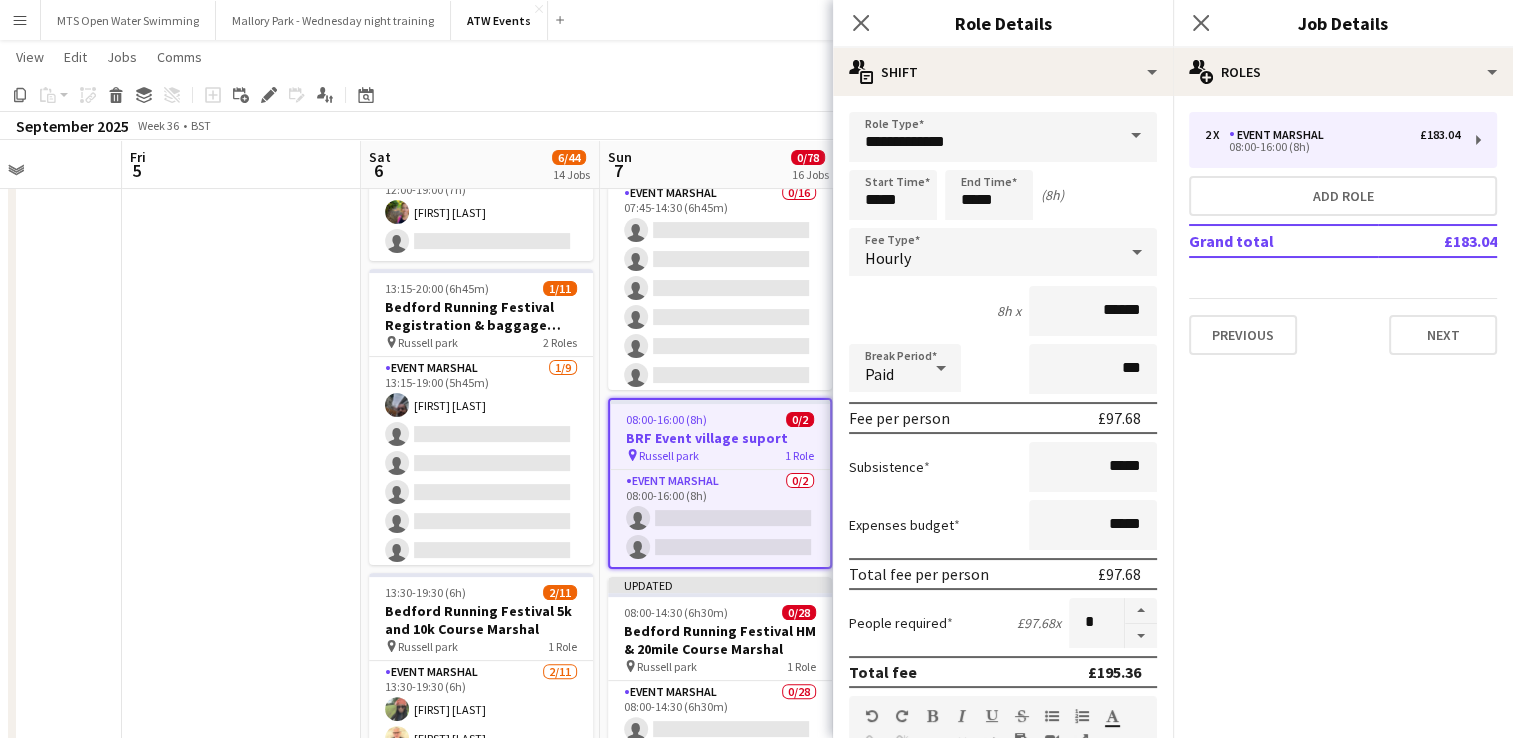 click at bounding box center (241, 1572) 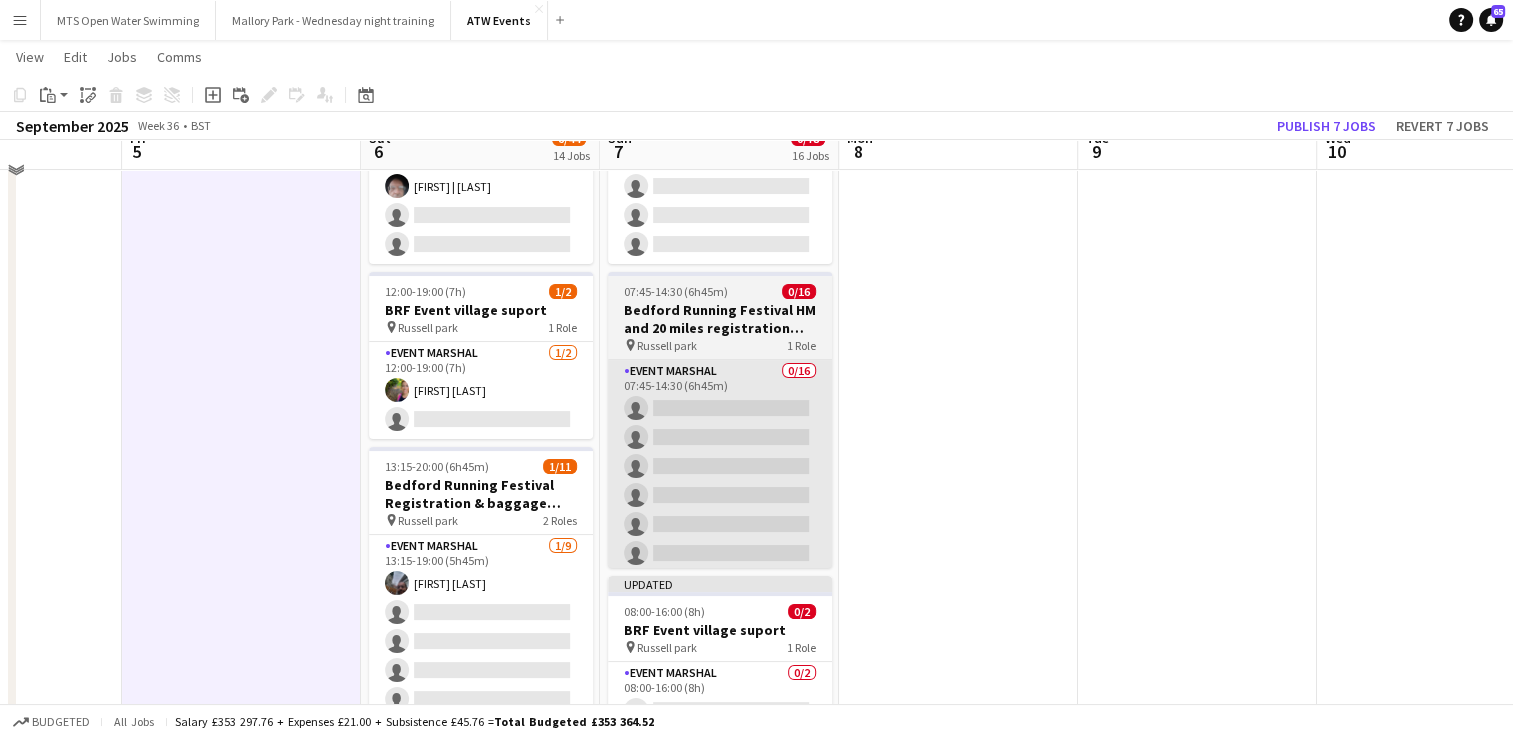 scroll, scrollTop: 152, scrollLeft: 0, axis: vertical 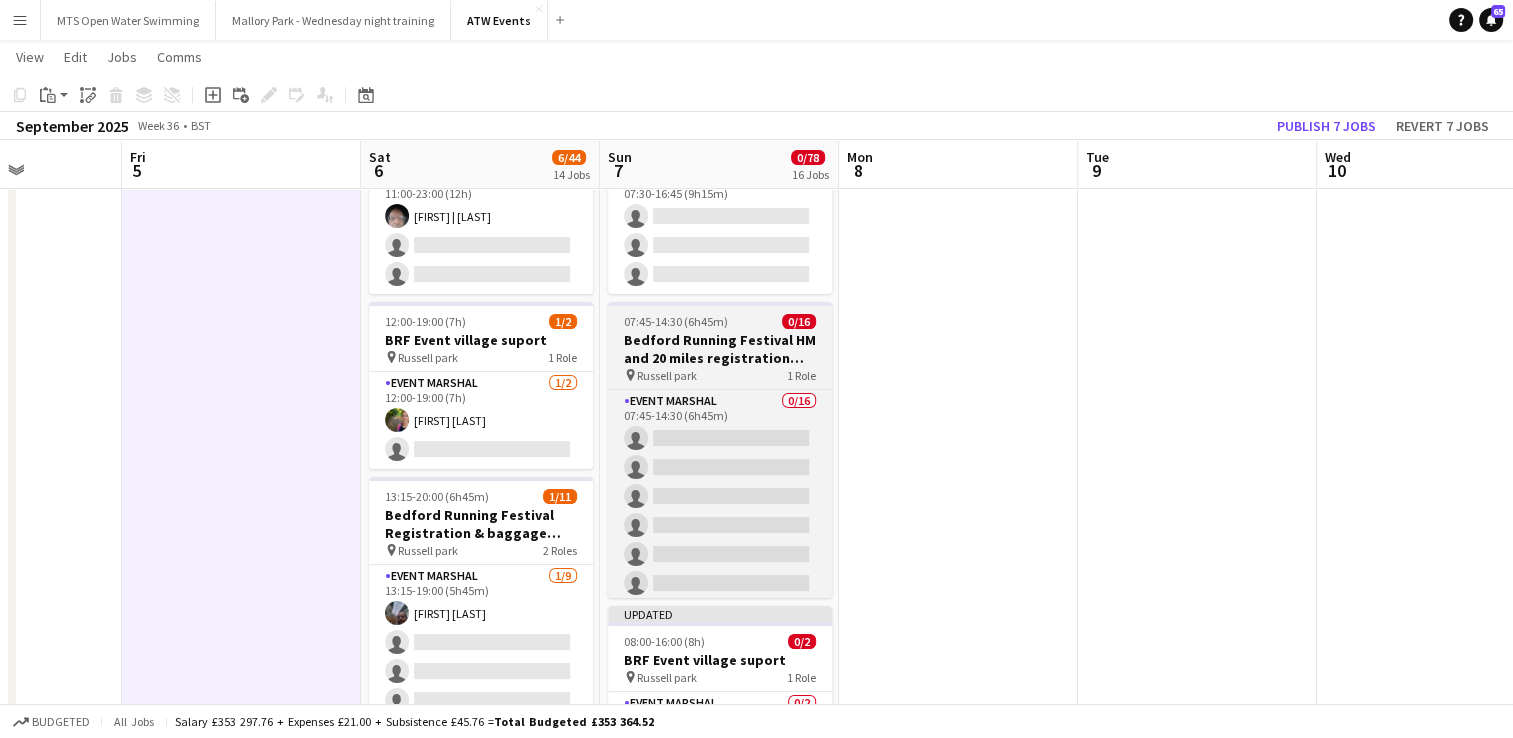 click on "Bedford Running Festival HM and 20 miles registration baggagge and t- shirts" at bounding box center (720, 349) 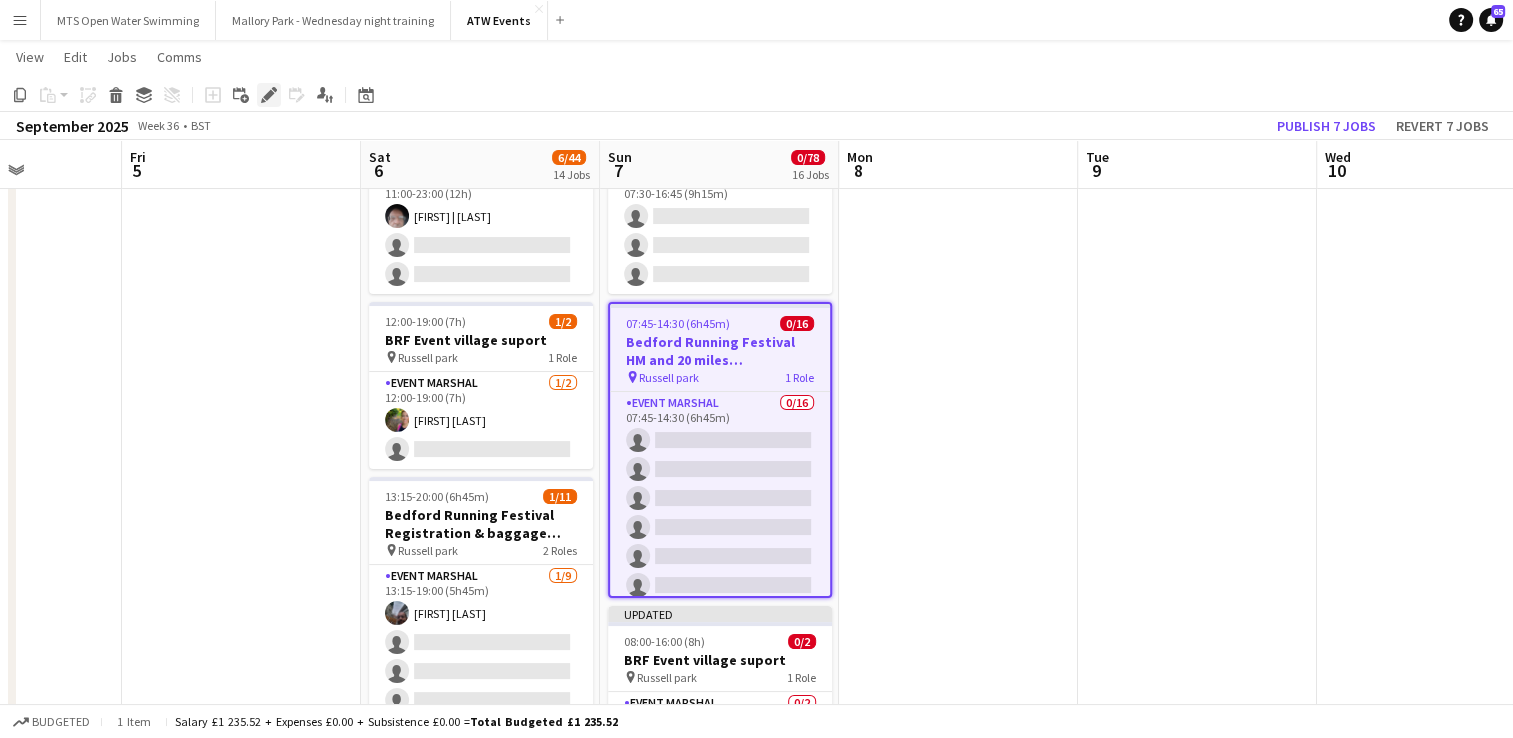 click 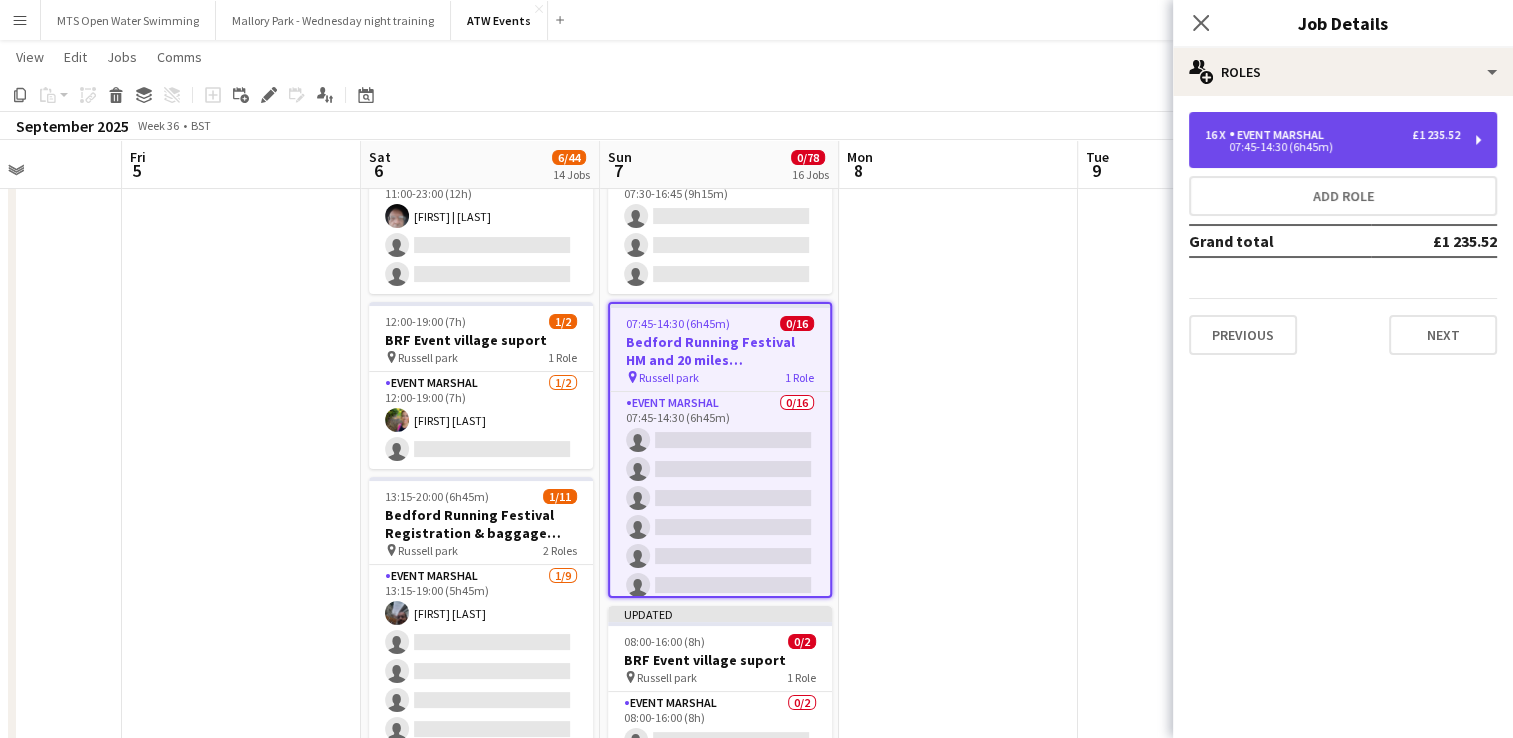 click on "07:45-14:30 (6h45m)" at bounding box center [1332, 147] 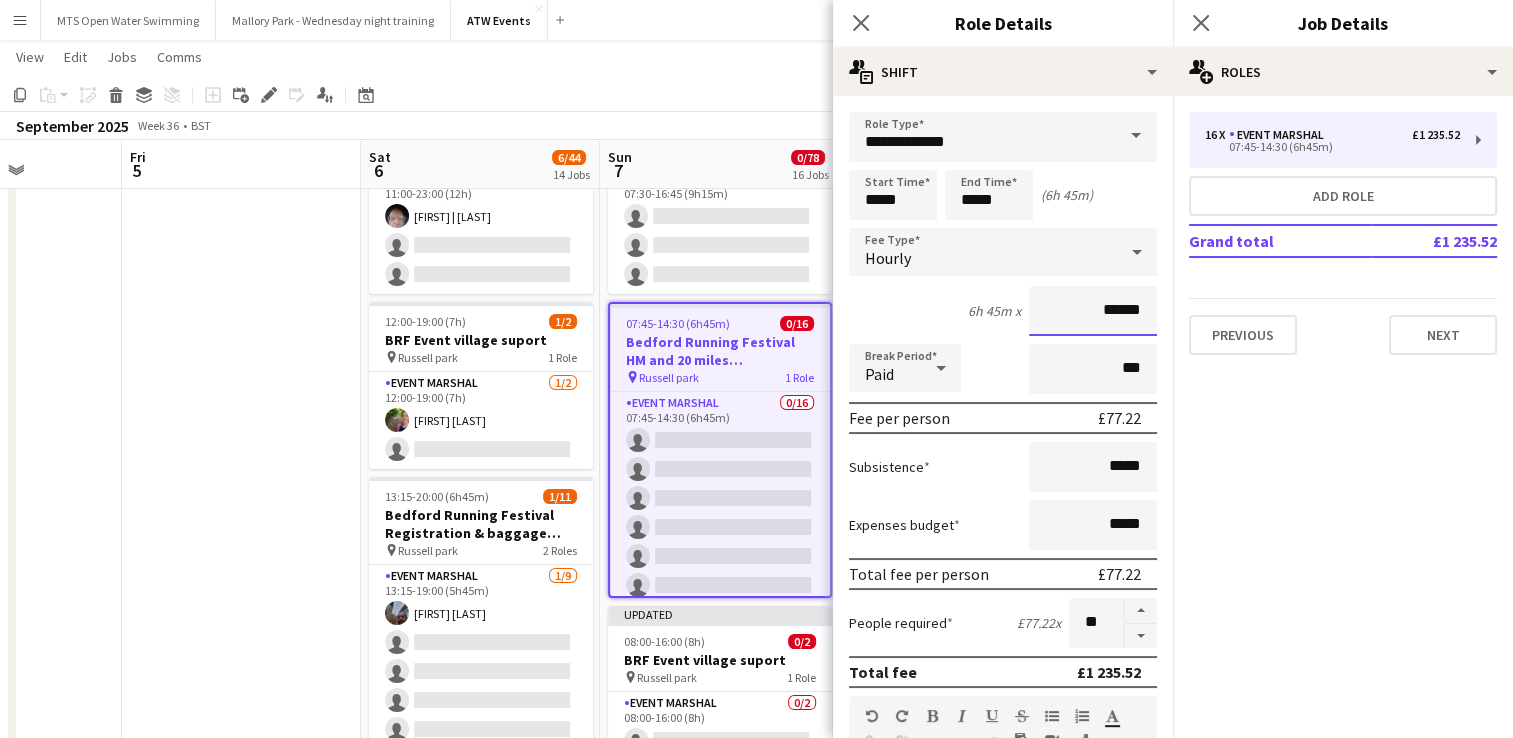 click on "******" at bounding box center (1093, 311) 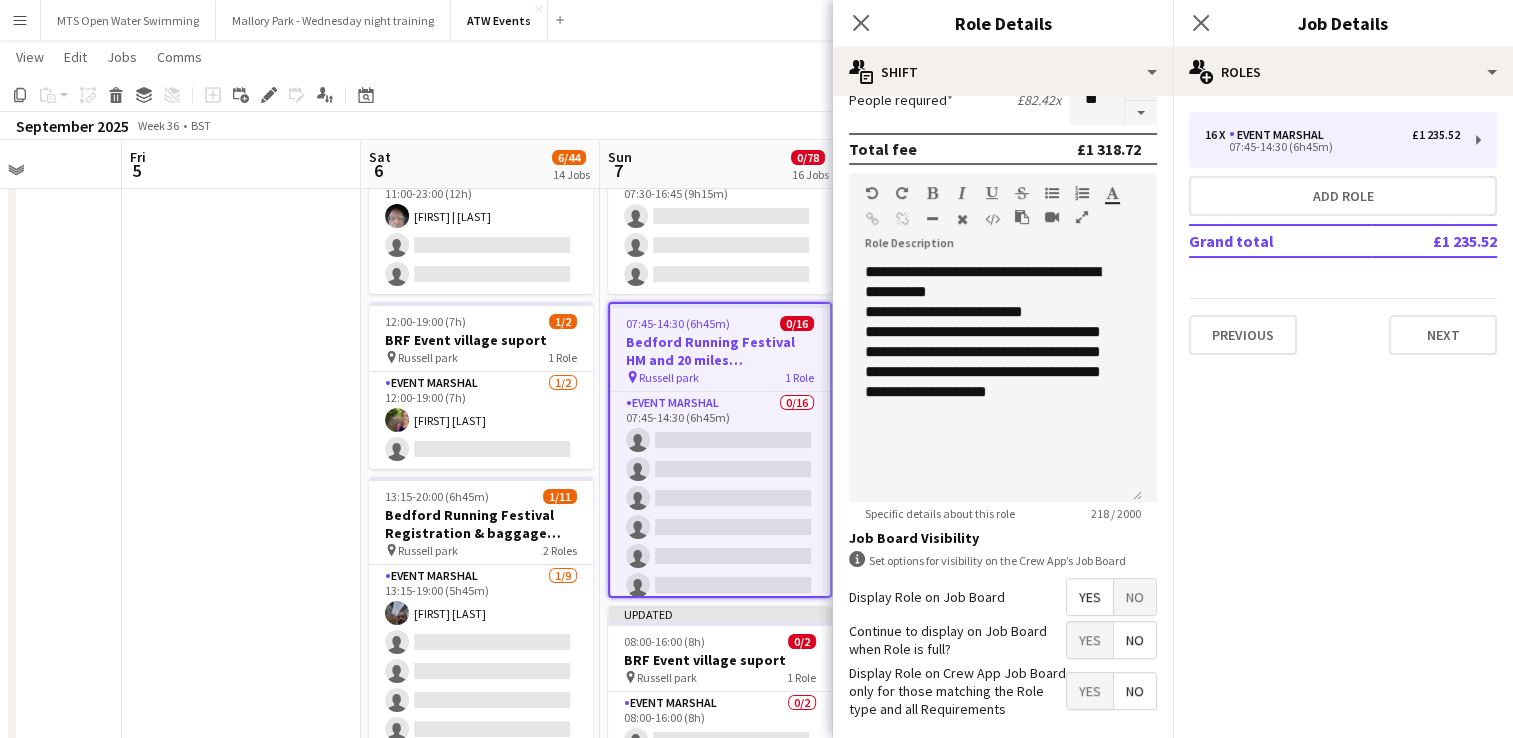 scroll, scrollTop: 520, scrollLeft: 0, axis: vertical 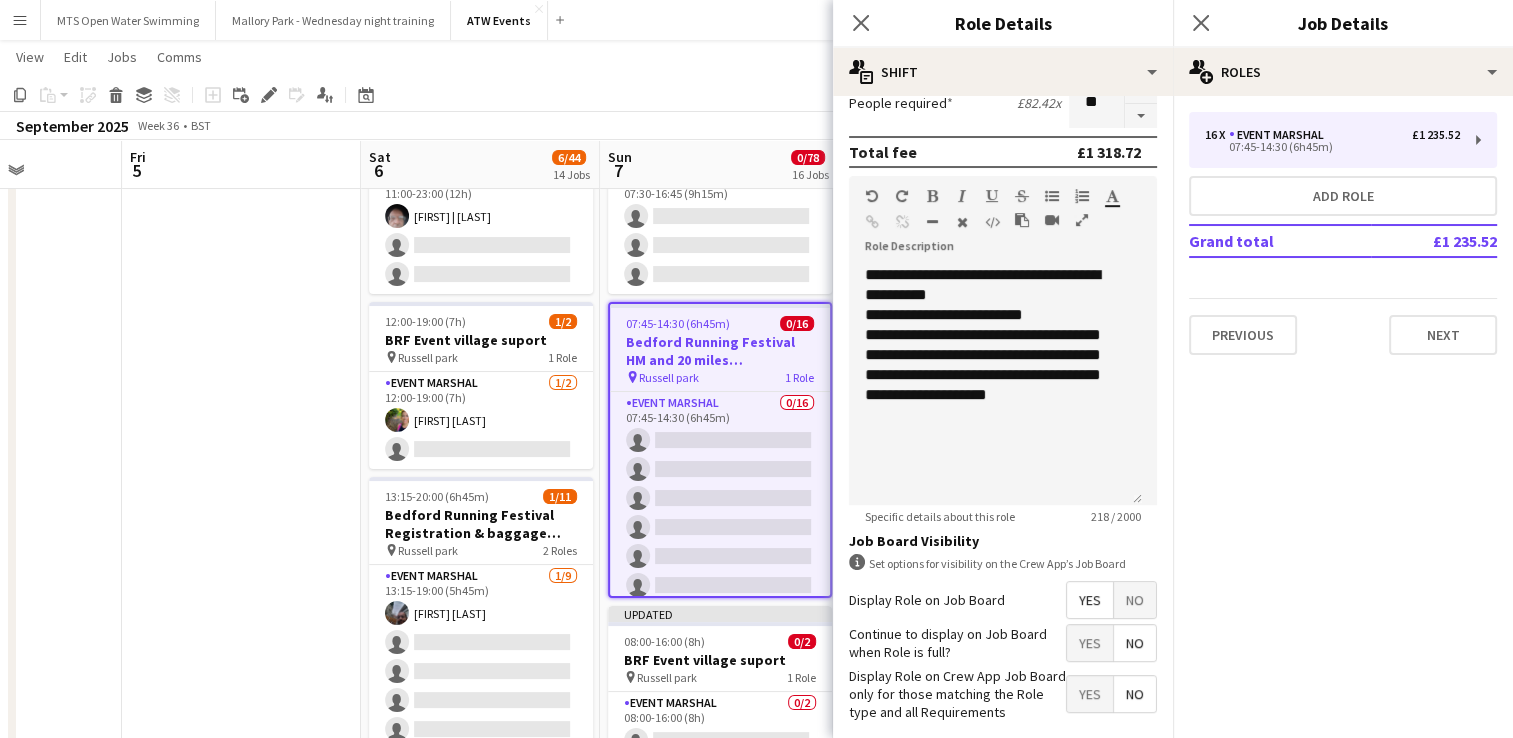 type on "******" 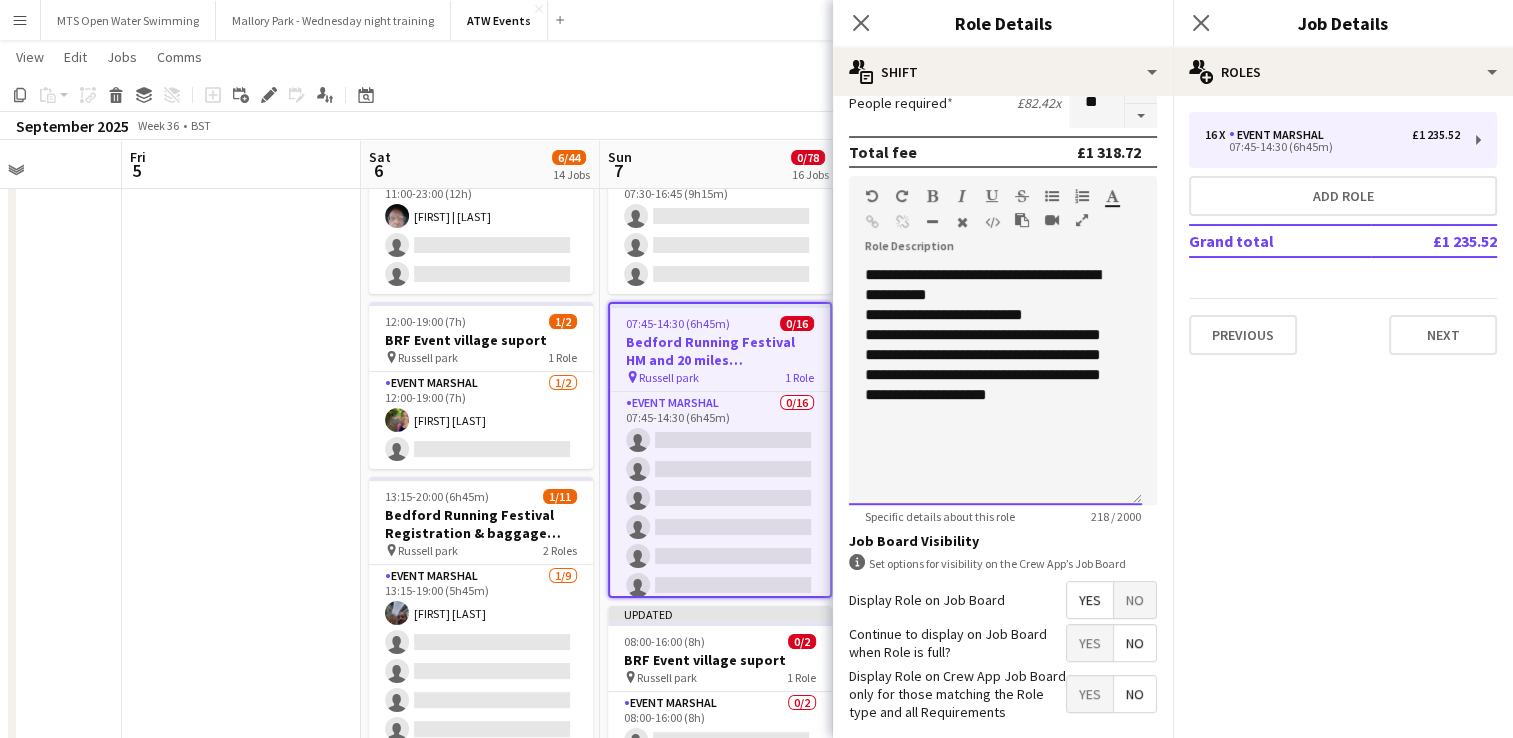 click on "**********" at bounding box center (995, 385) 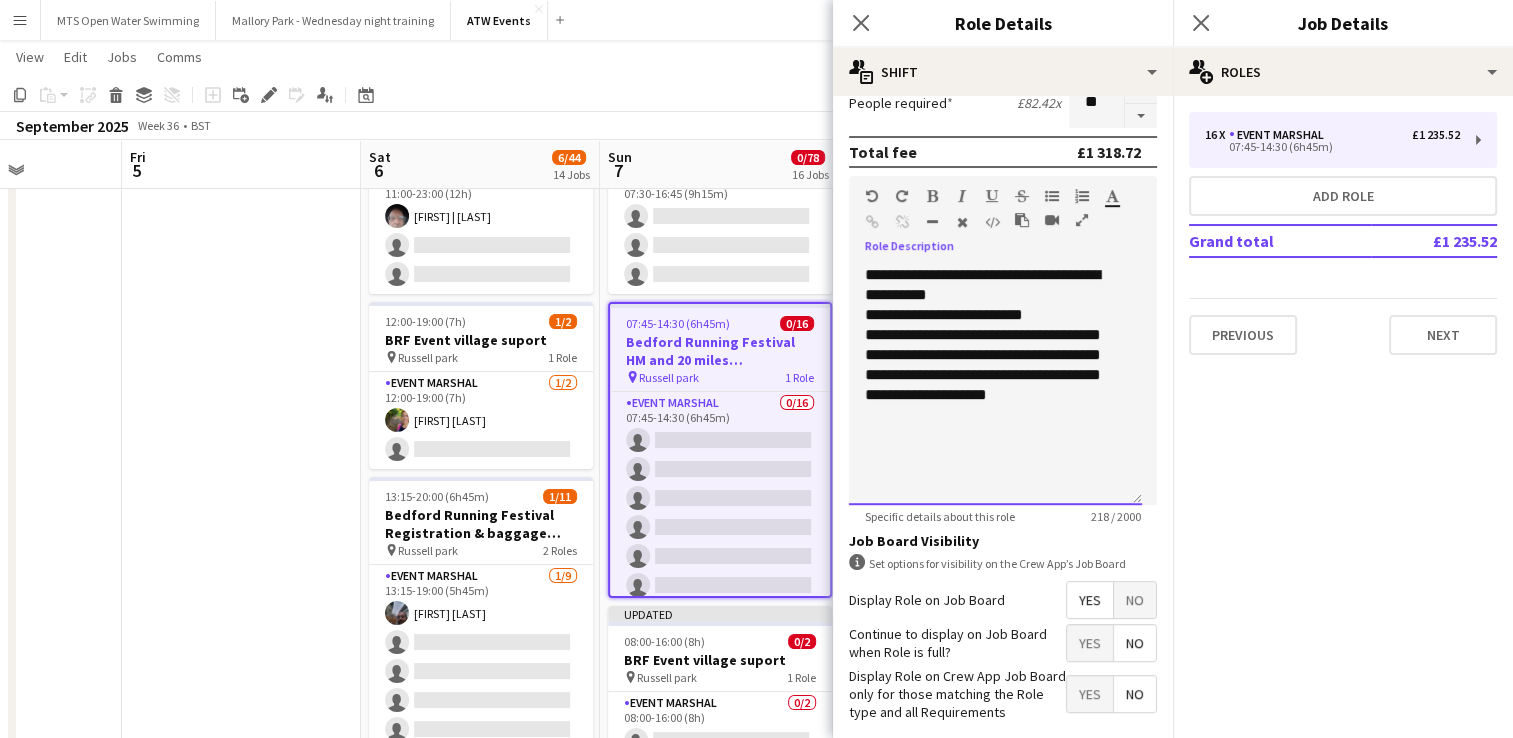 type 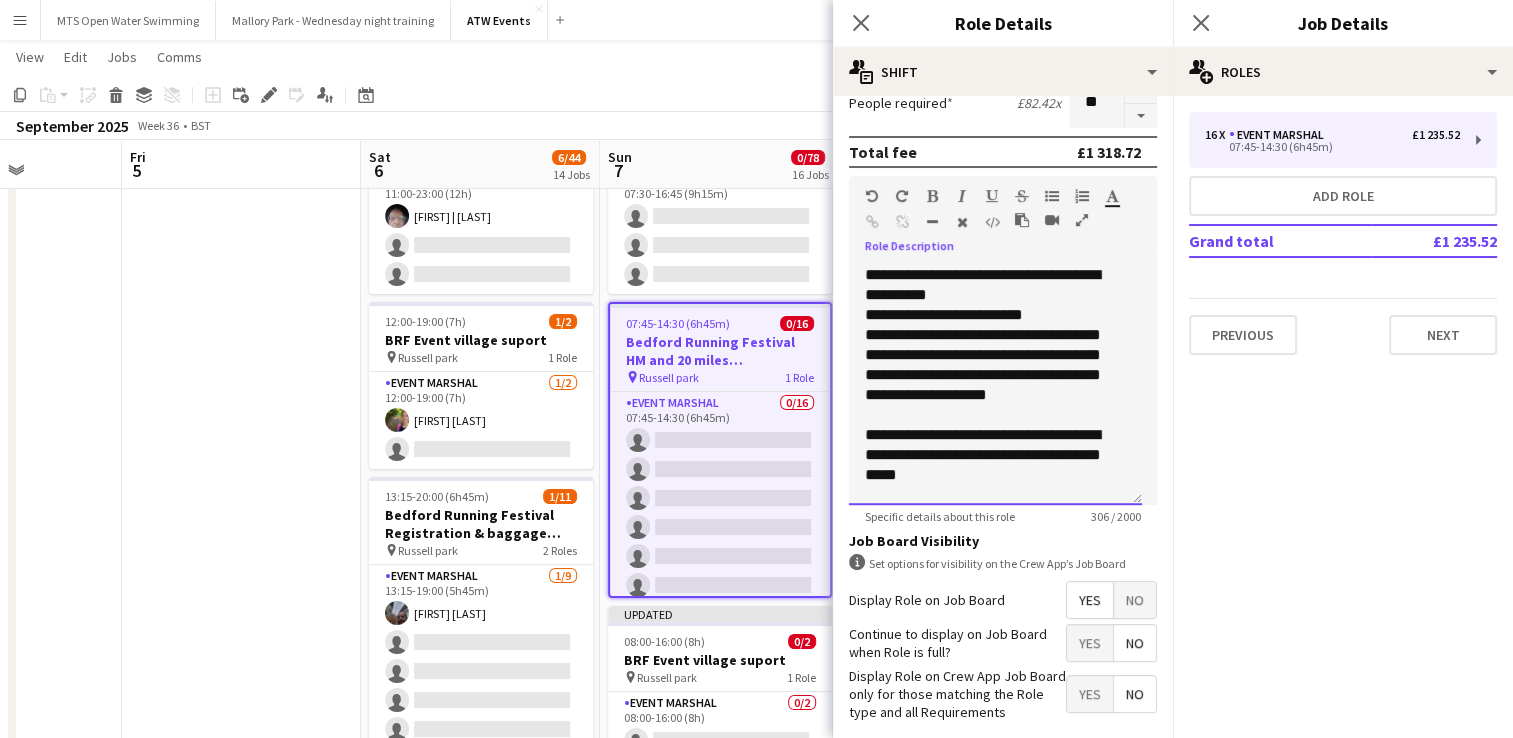 scroll, scrollTop: 0, scrollLeft: 0, axis: both 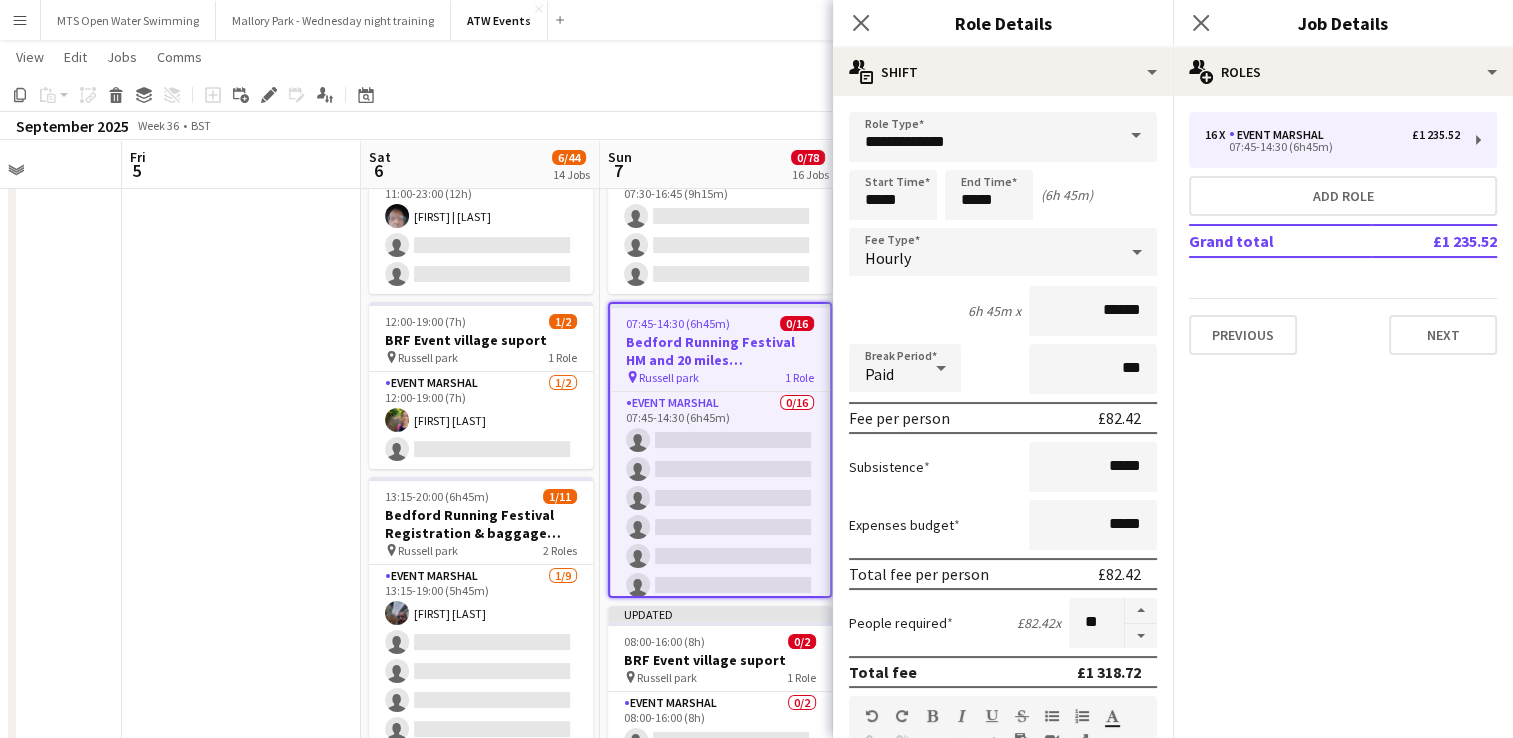 click on "View  Day view expanded Day view collapsed Month view Date picker Jump to today Expand Linked Jobs Collapse Linked Jobs  Edit  Copy Ctrl+C  Paste  Without Crew Ctrl+V With Crew Ctrl+Shift+V Paste as linked job  Group  Group Ungroup  Jobs  New Job Edit Job Delete Job New Linked Job Edit Linked Jobs Job fulfilment Promote Role Copy Role URL  Comms  Notify confirmed crew Create chat" 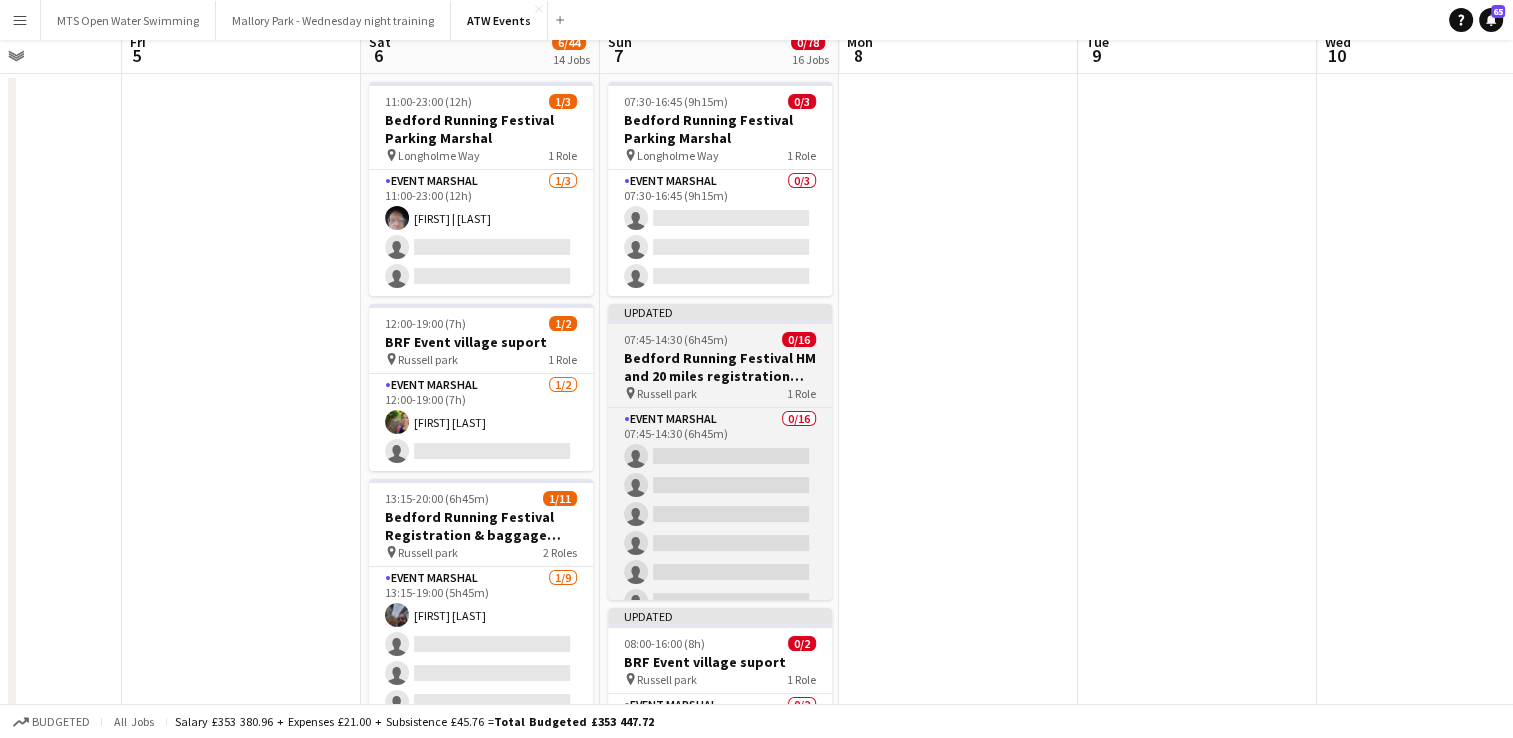 scroll, scrollTop: 0, scrollLeft: 0, axis: both 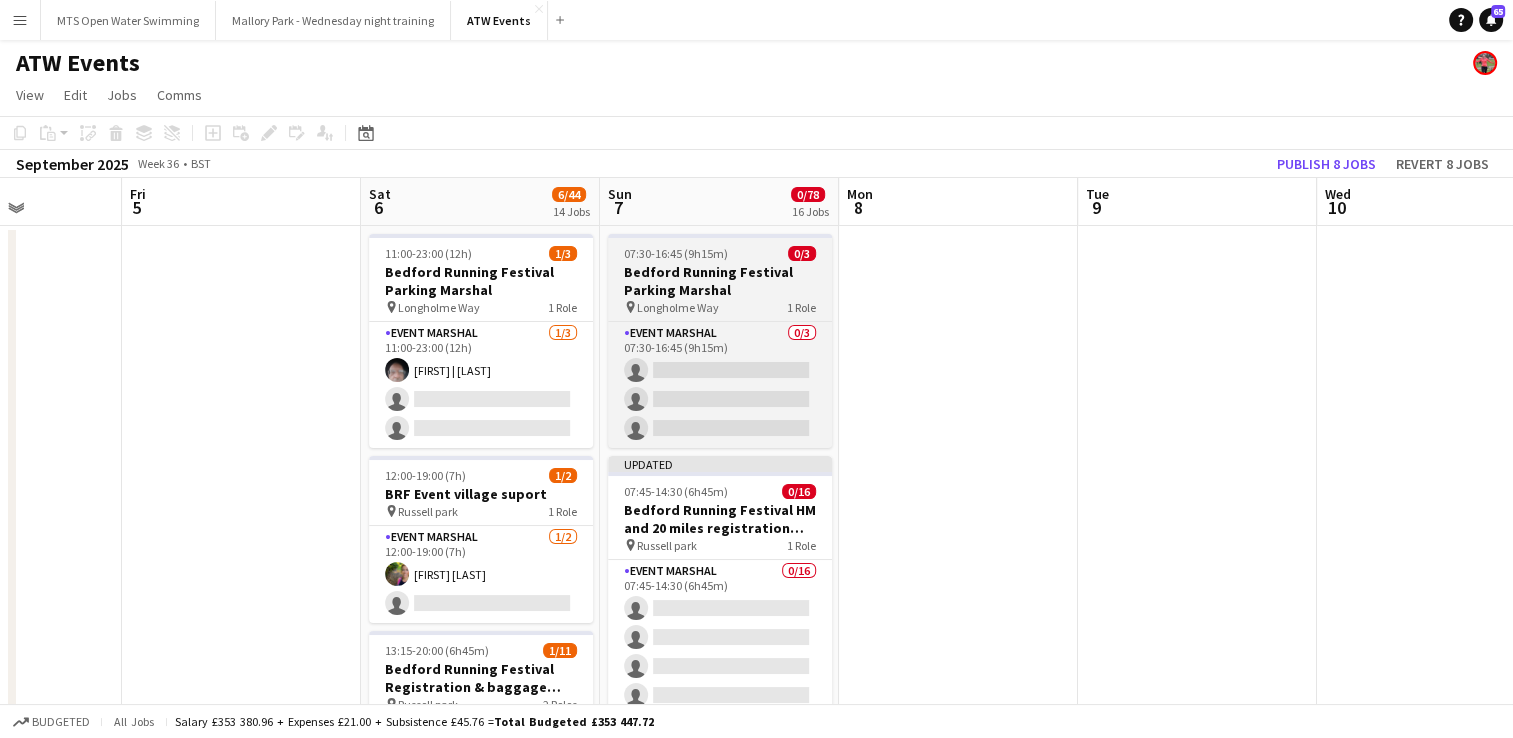 click on "Bedford Running Festival Parking Marshal" at bounding box center [720, 281] 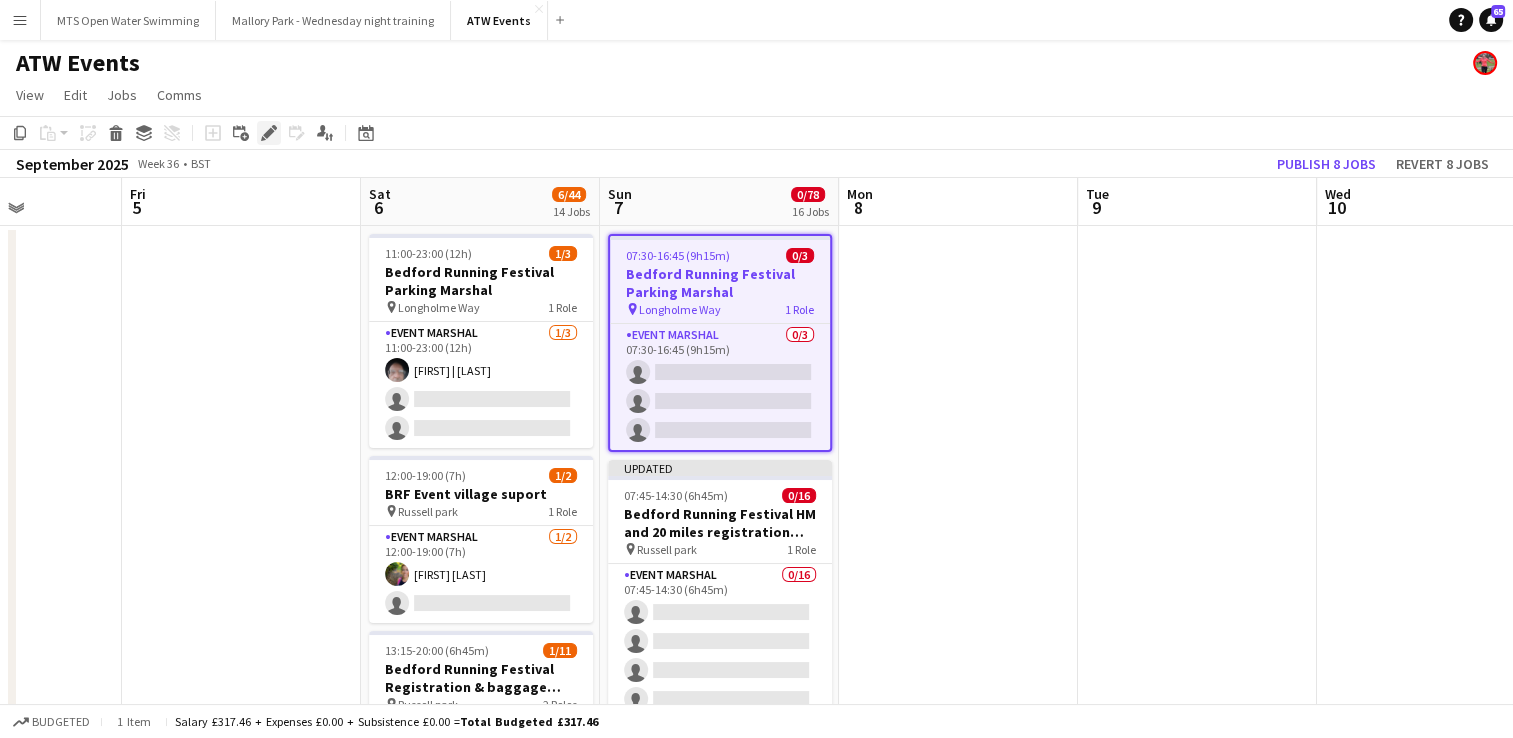 click on "Edit" 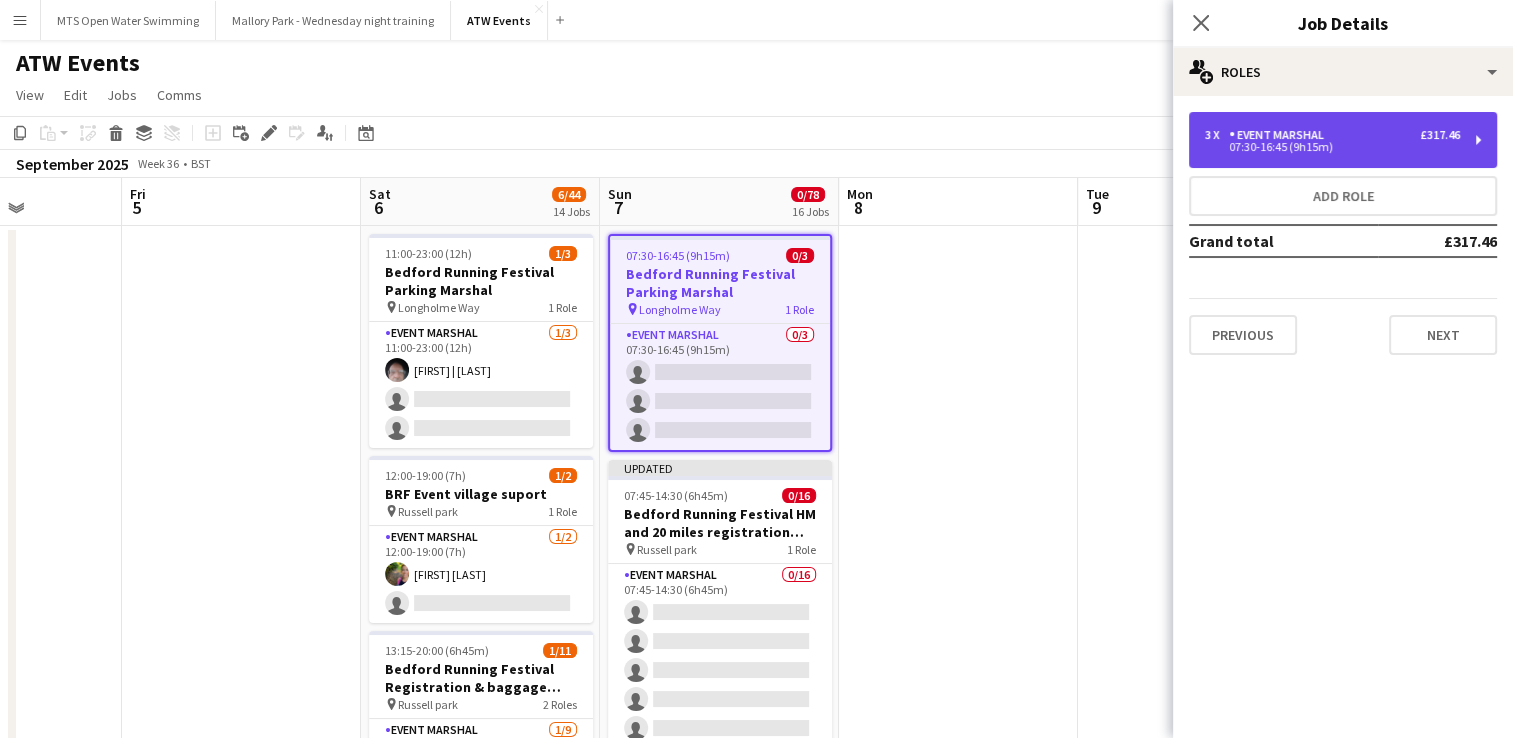 click on "3 x   Event Marshal   £317.46   07:30-16:45 (9h15m)" at bounding box center (1343, 140) 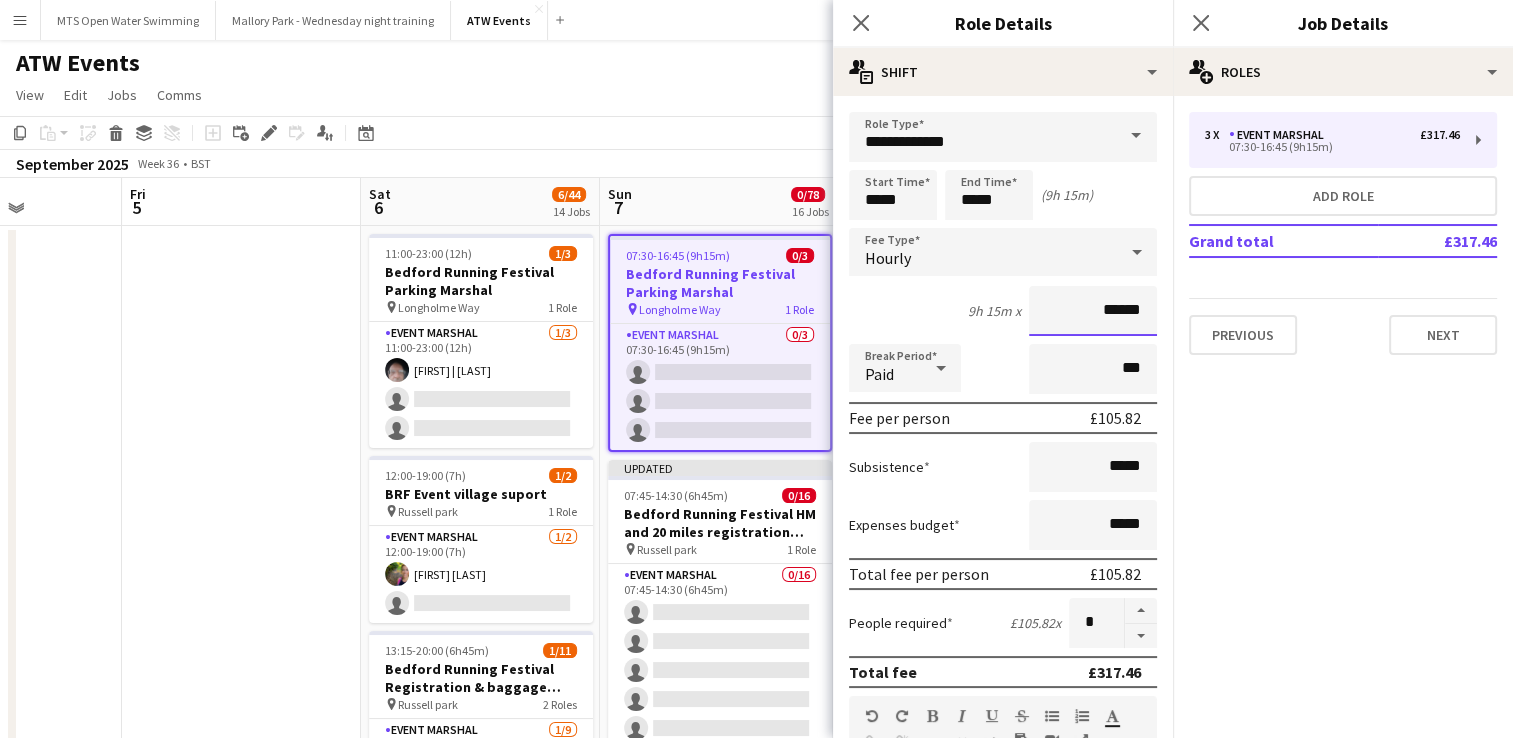 click on "******" at bounding box center [1093, 311] 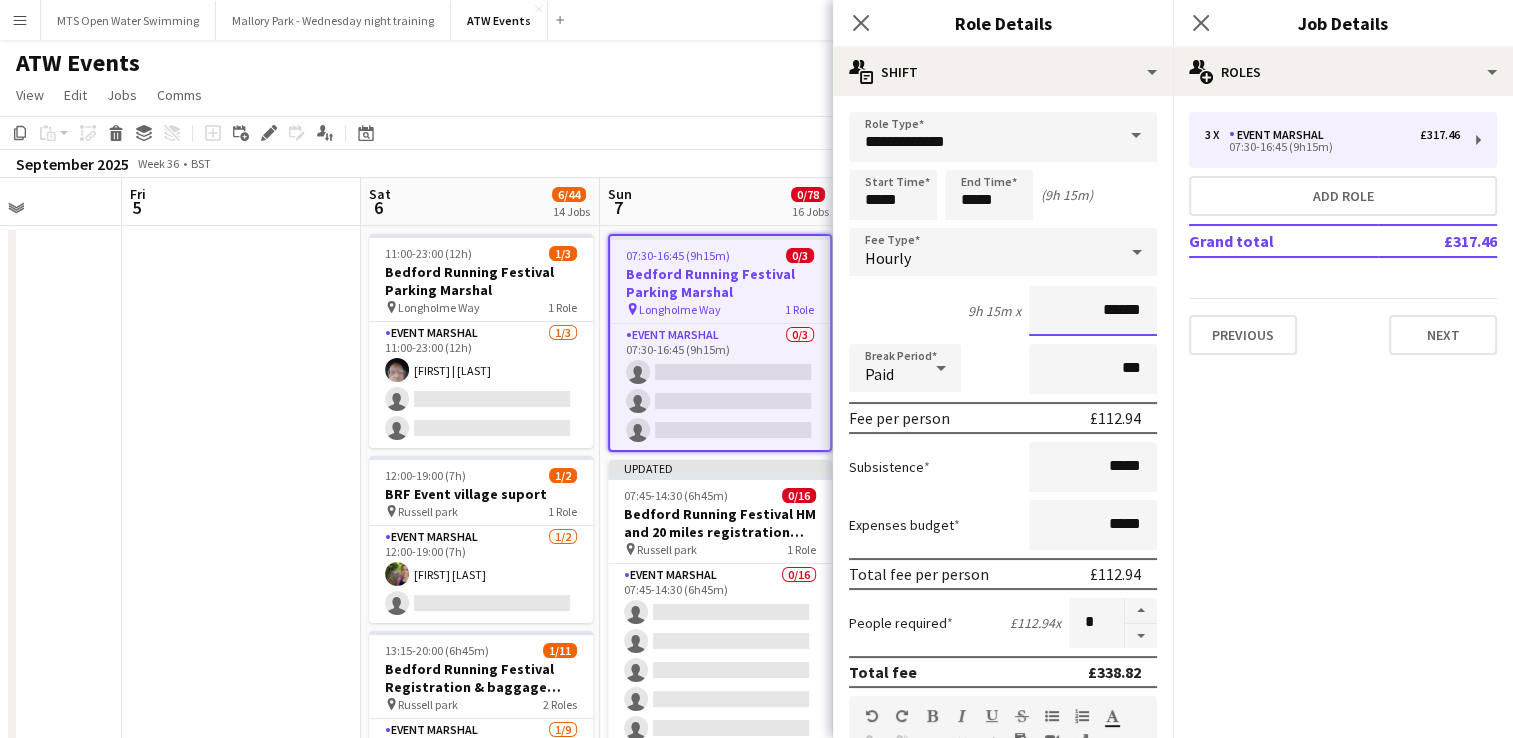 type on "******" 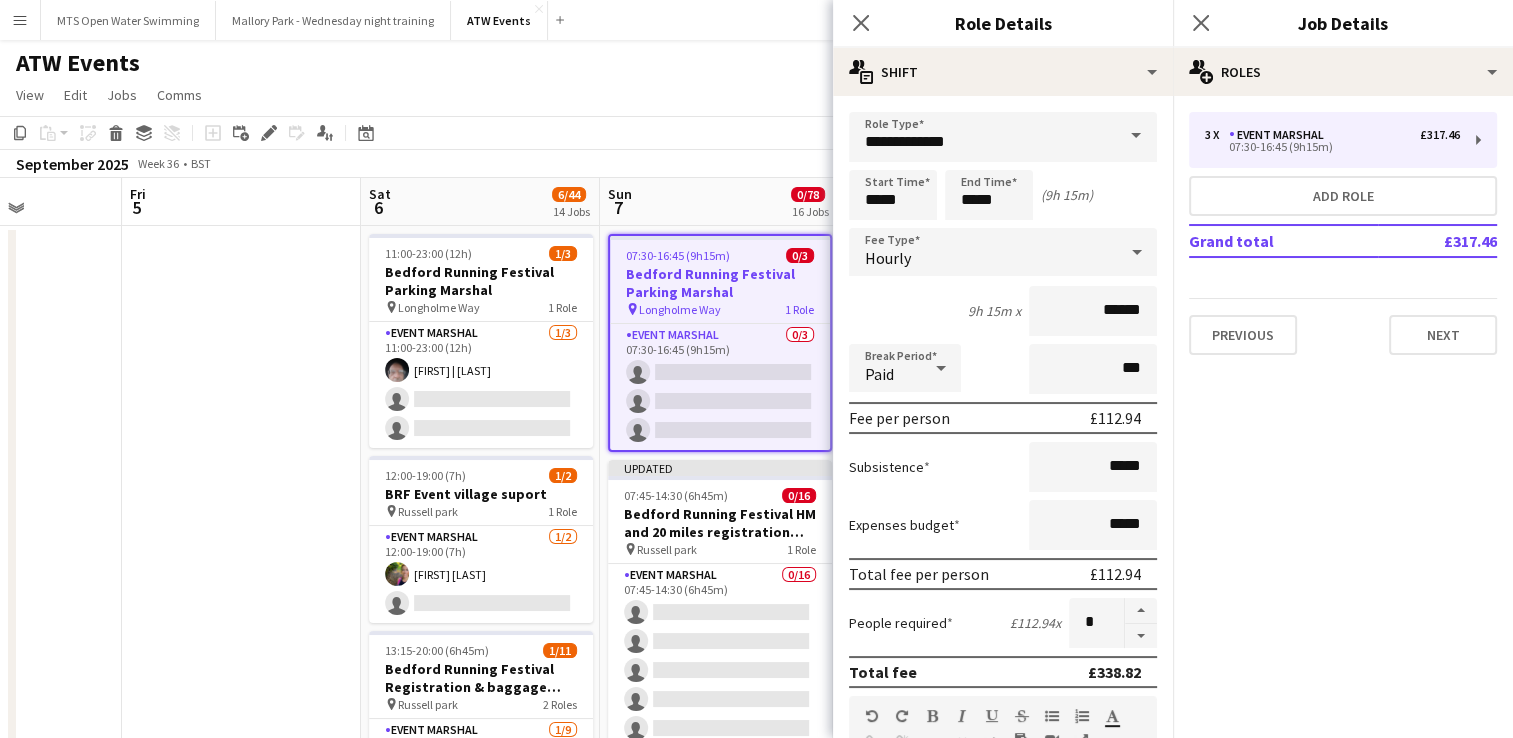 click on "[MONTH] [YEAR]   Week 36
•   BST   Publish 8 jobs   Revert 8 jobs" 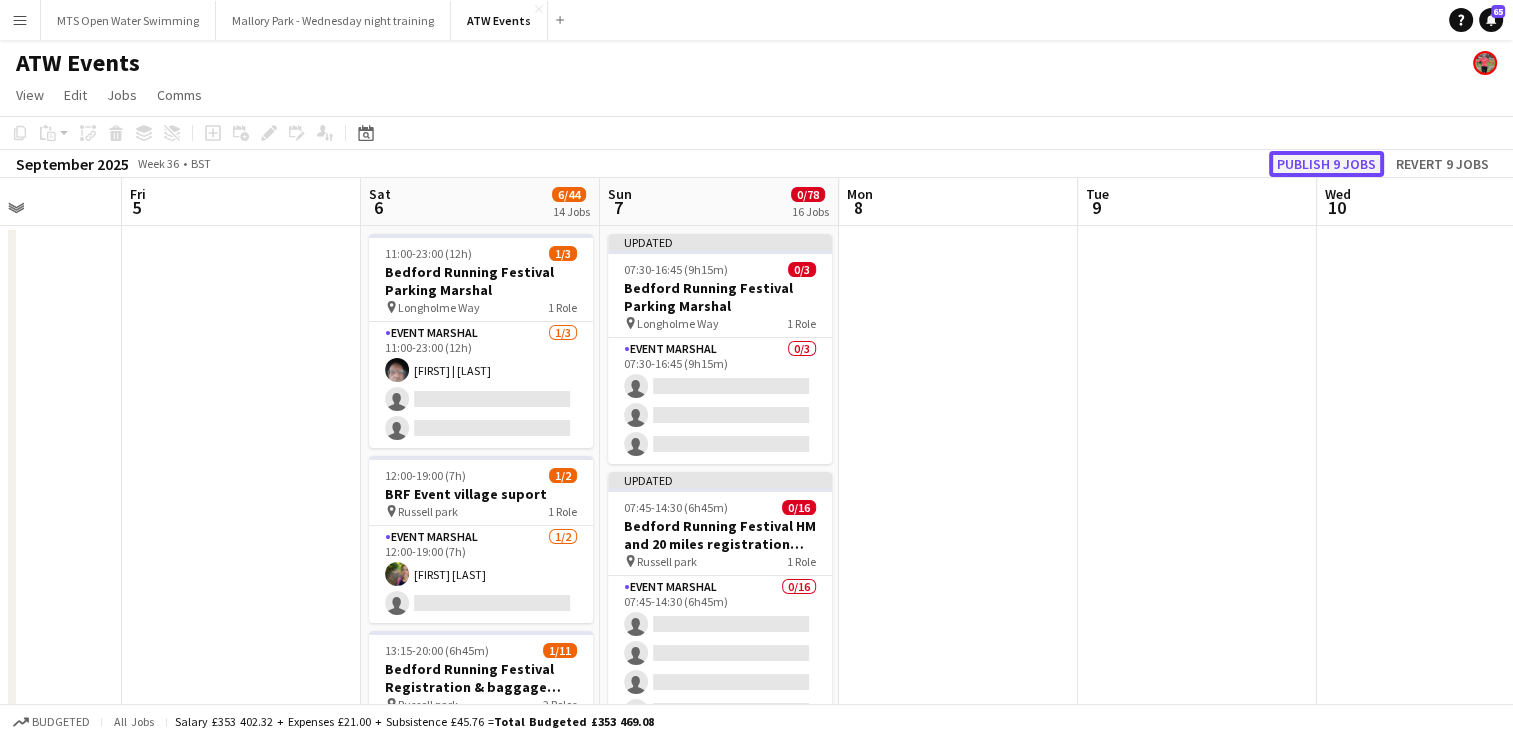 click on "Publish 9 jobs" 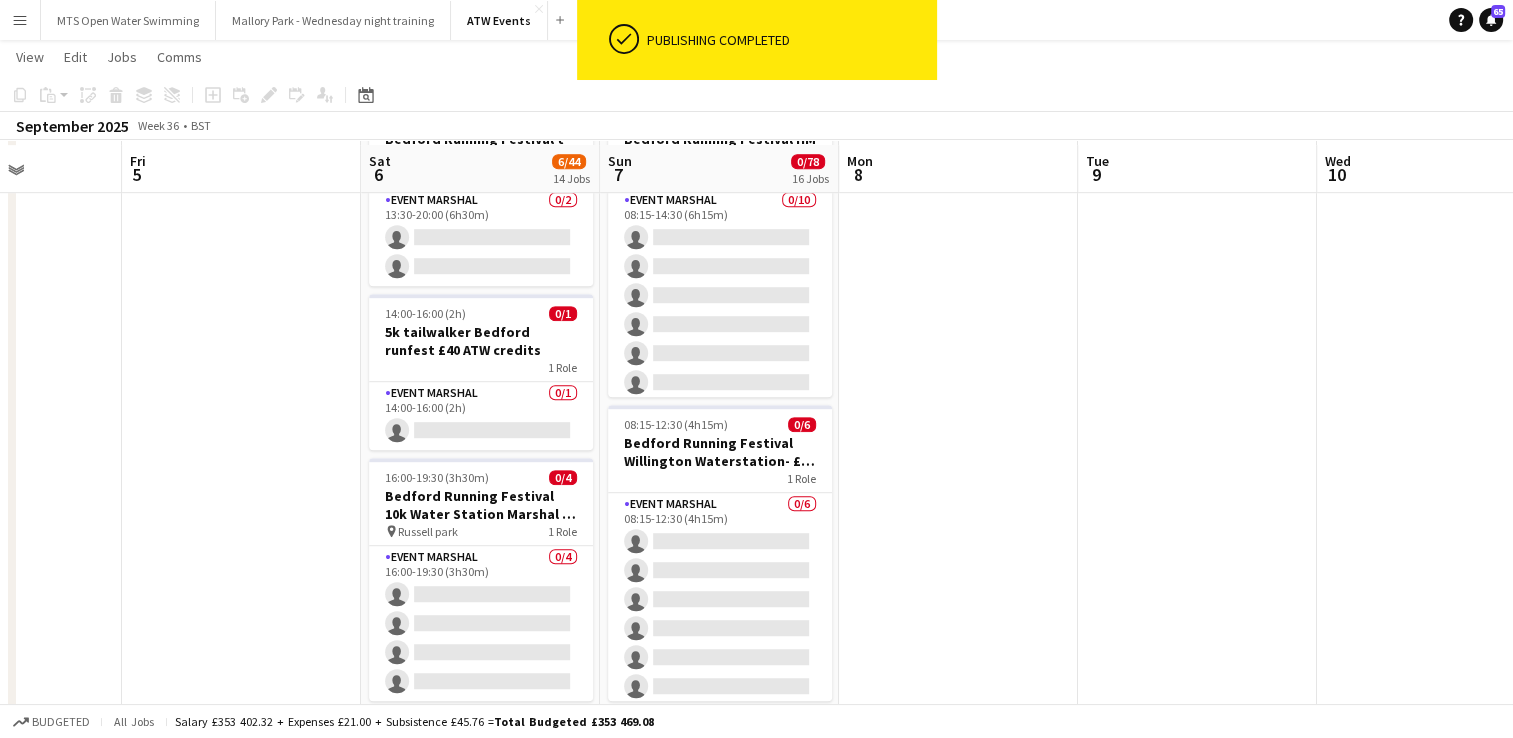 scroll, scrollTop: 1136, scrollLeft: 0, axis: vertical 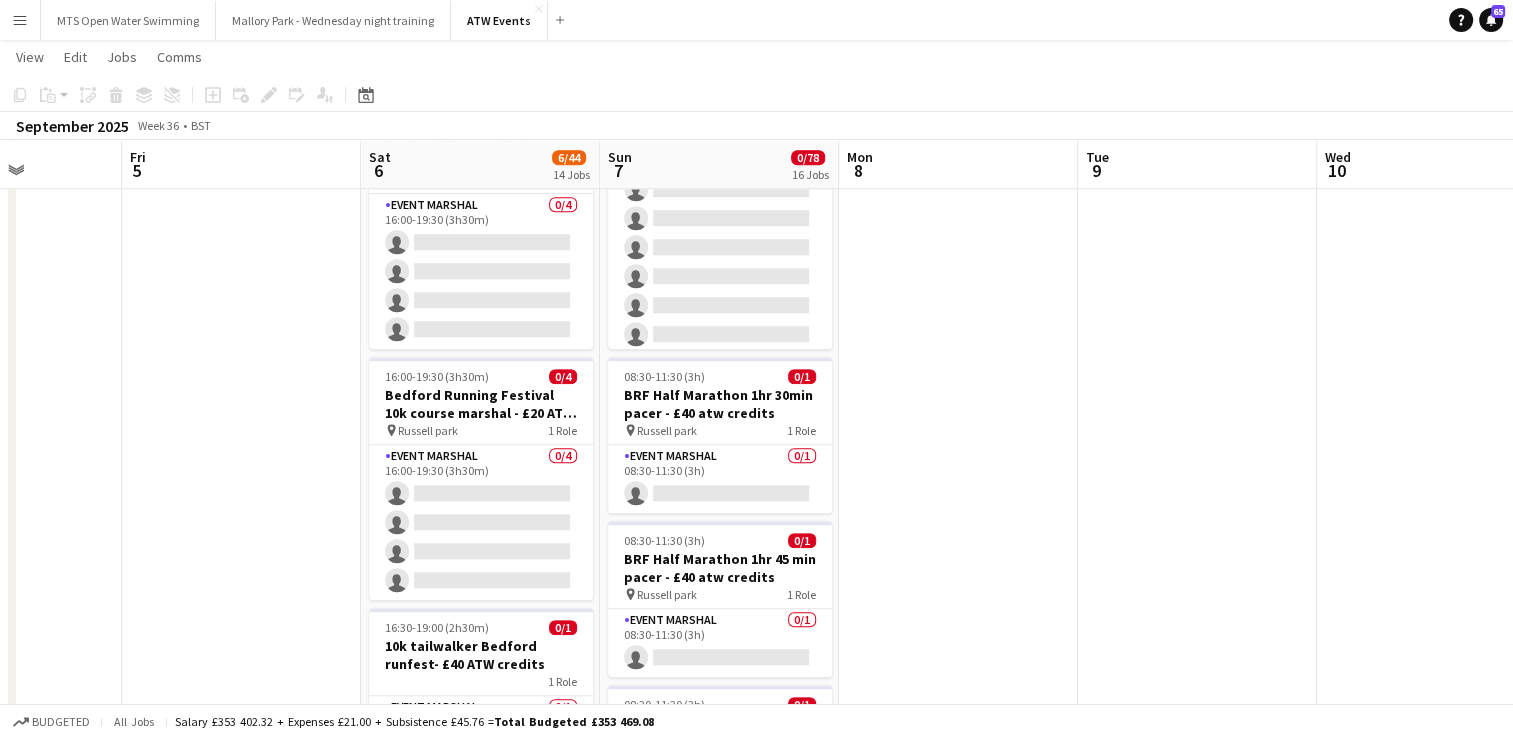 click on "Menu" at bounding box center [20, 20] 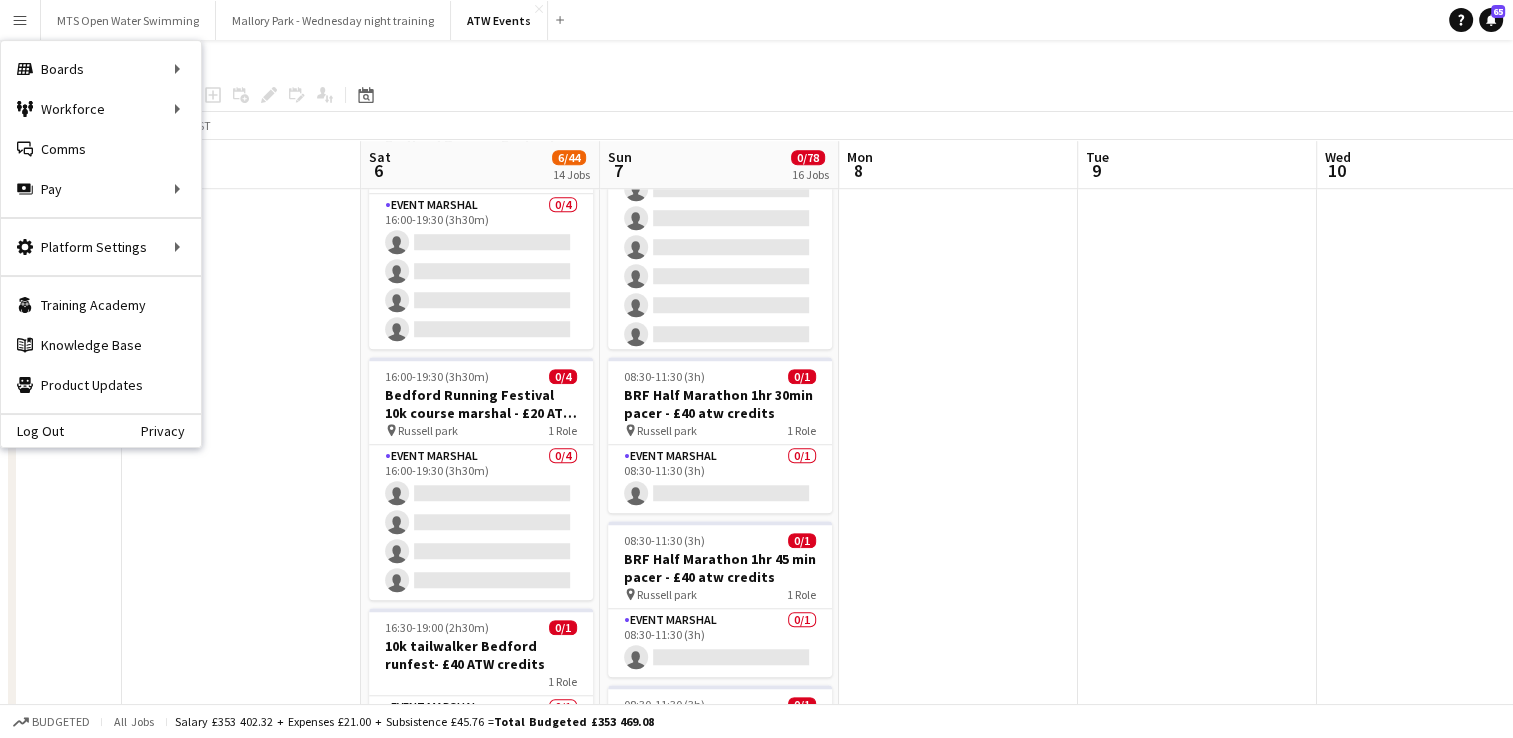 click on "Menu" at bounding box center (20, 20) 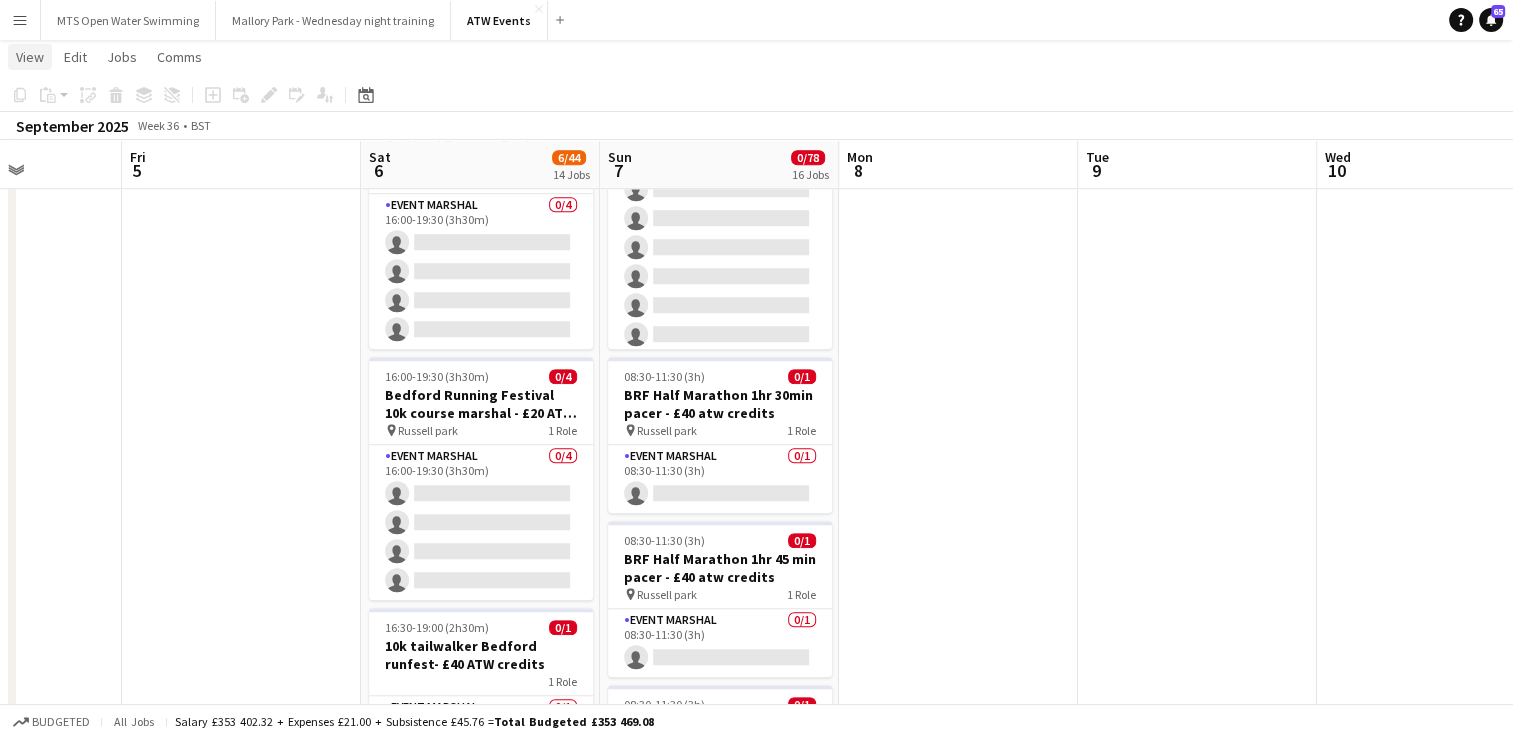 click on "View" 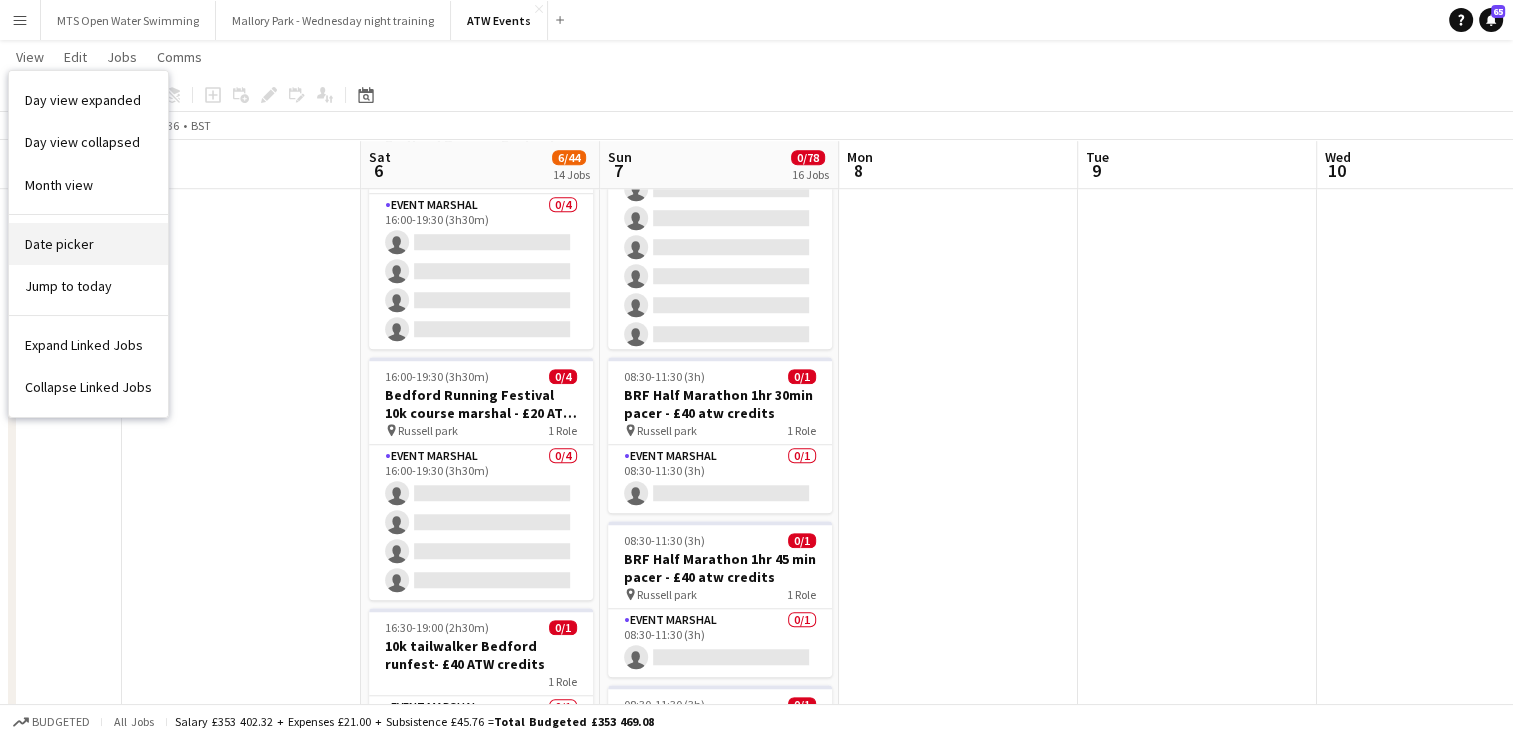 click on "Date picker" at bounding box center [88, 244] 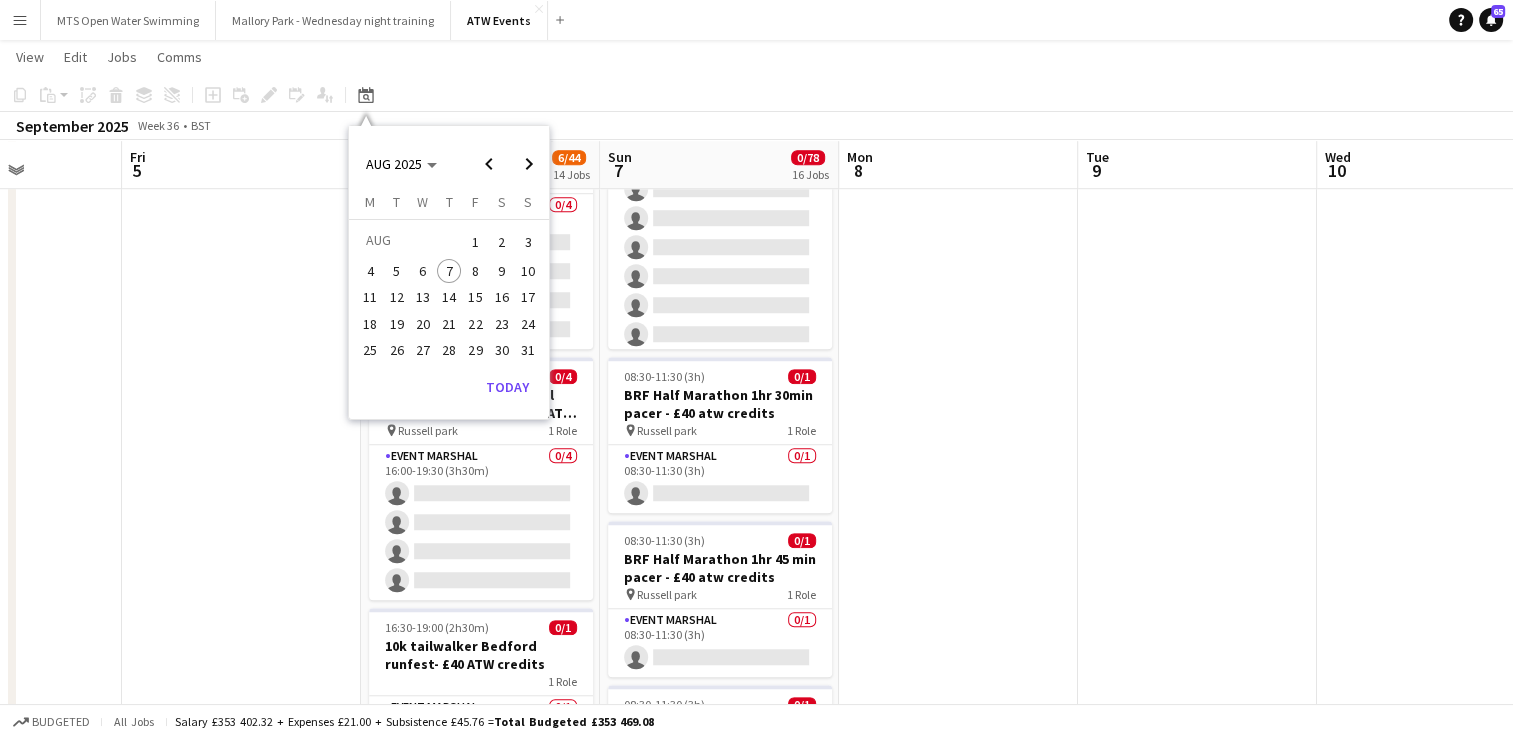 click on "8" at bounding box center (476, 271) 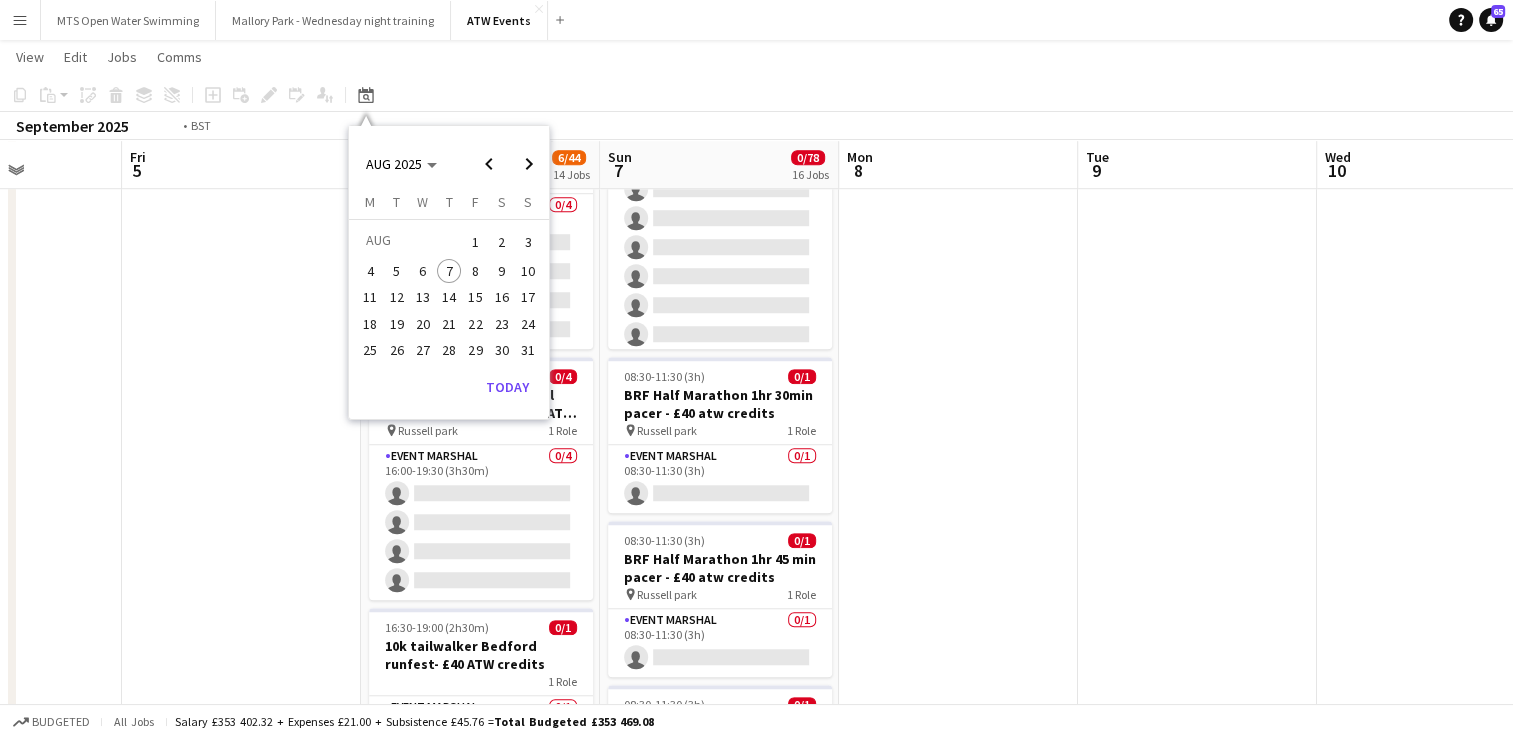 scroll, scrollTop: 0, scrollLeft: 688, axis: horizontal 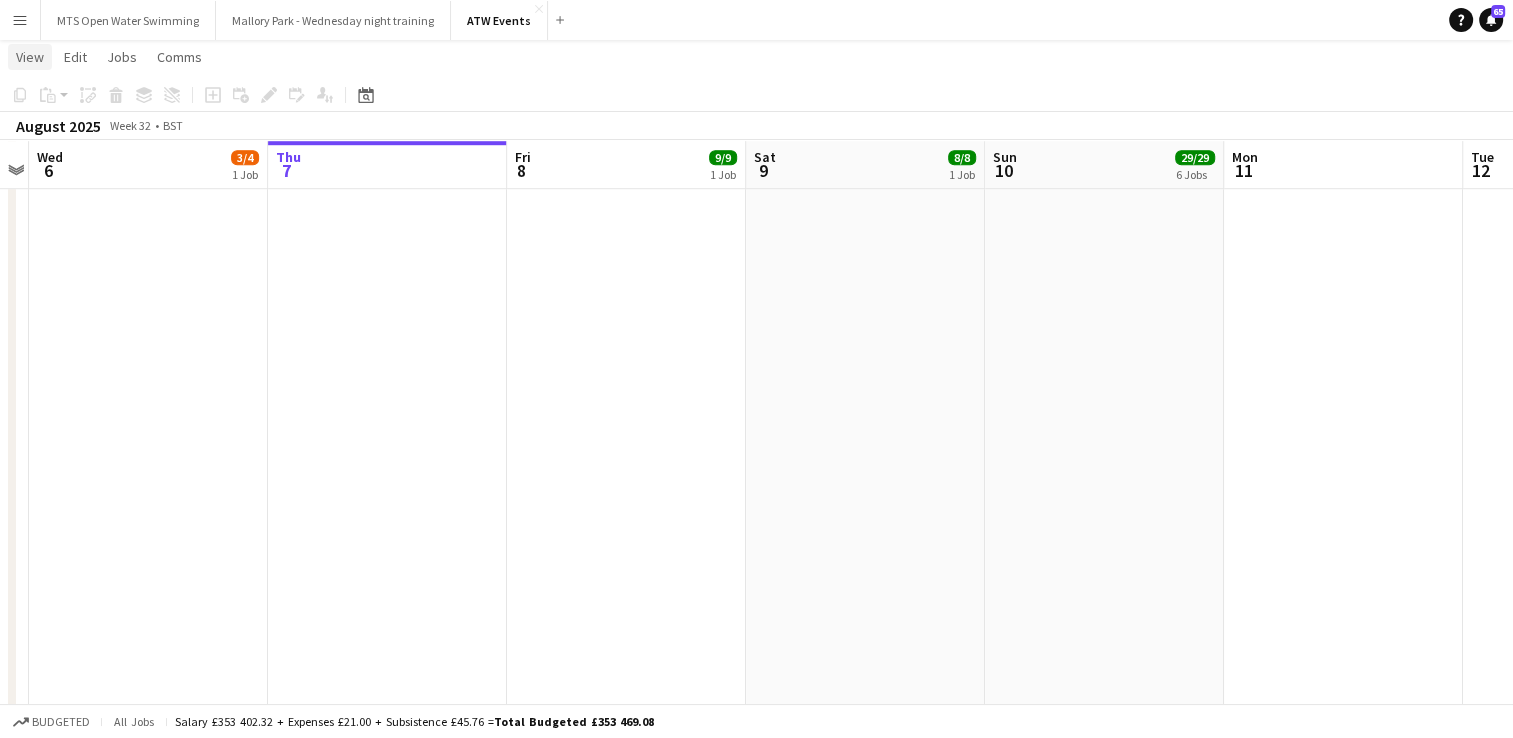 click on "View" 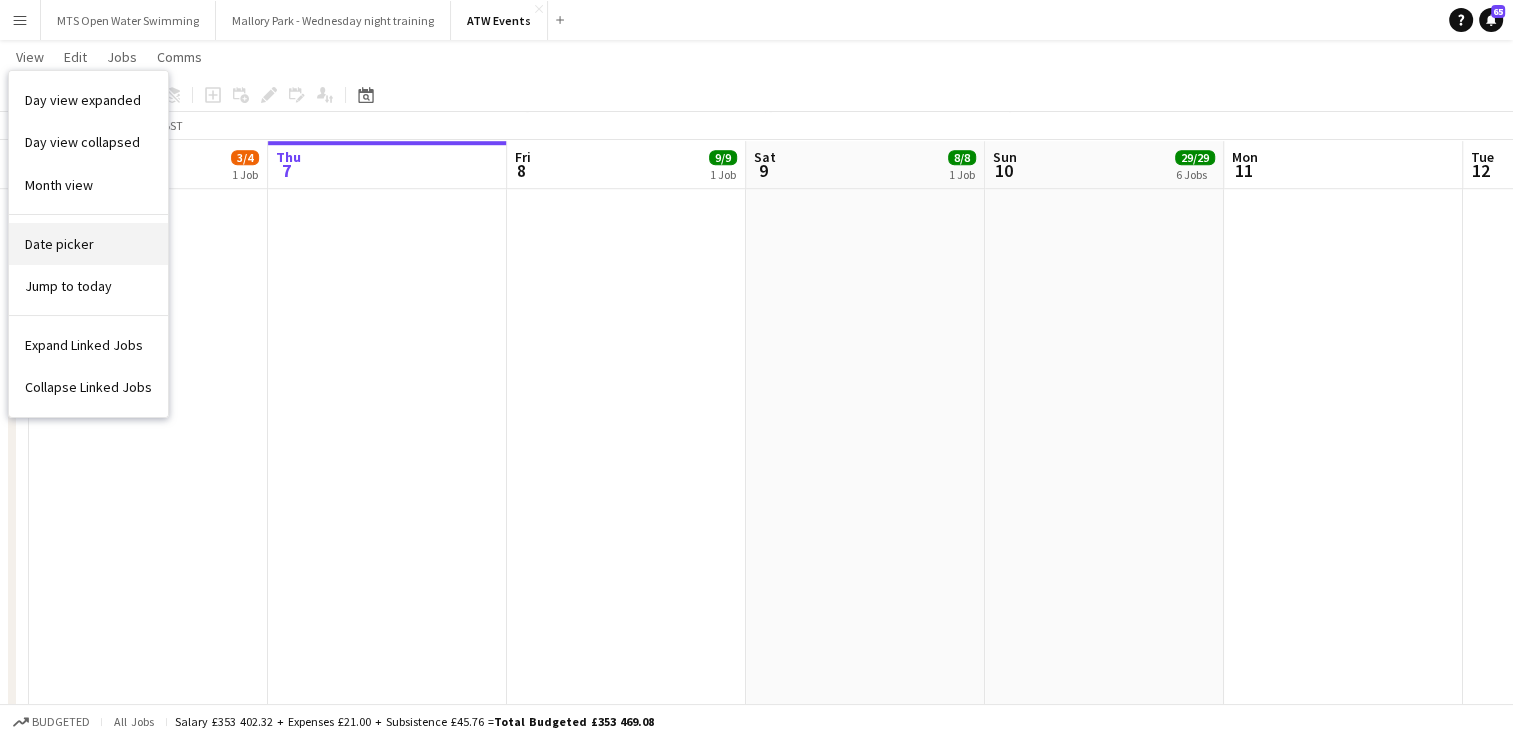 click on "Date picker" at bounding box center (88, 244) 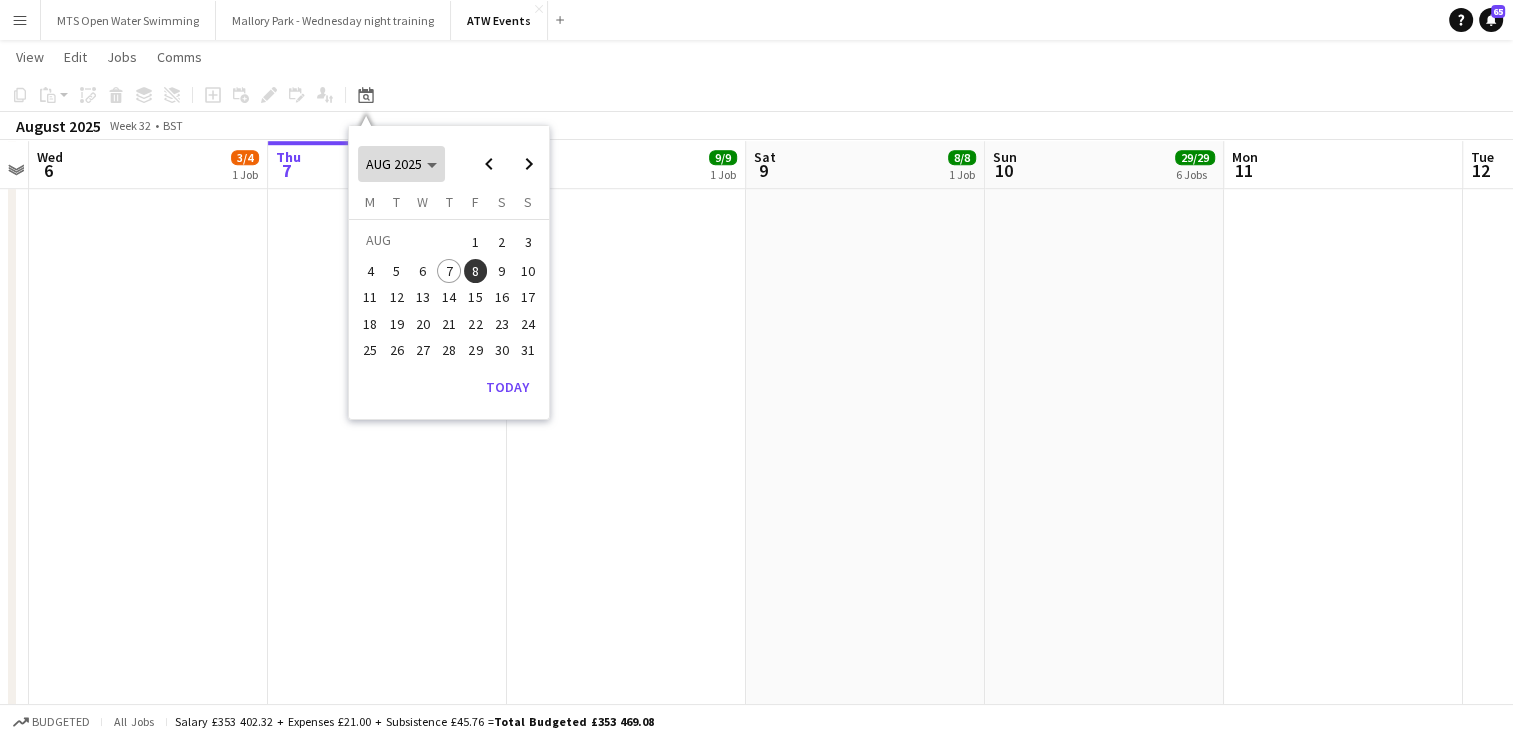 click on "AUG 2025" at bounding box center (394, 164) 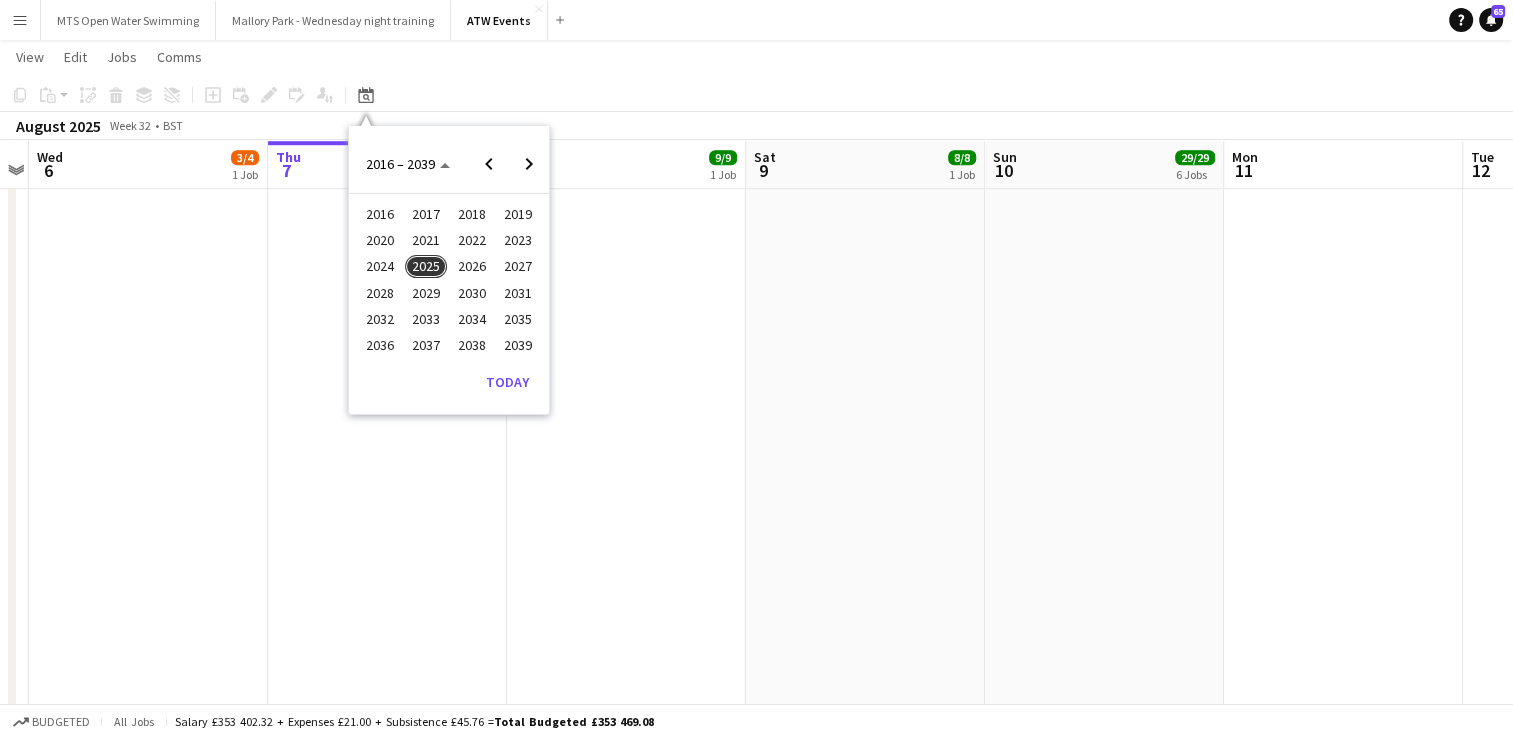 click on "2025" at bounding box center (425, 267) 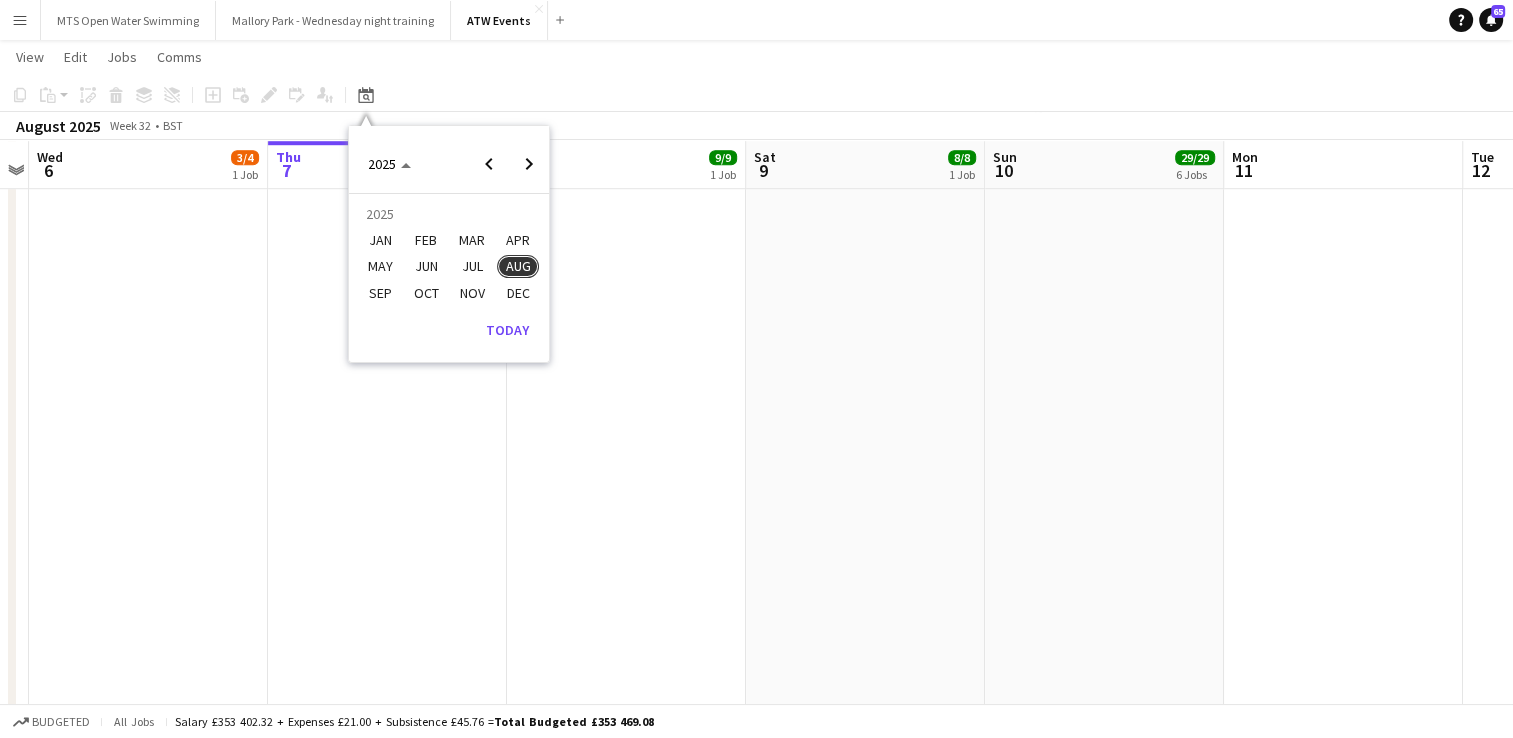 click on "JUN" at bounding box center (425, 267) 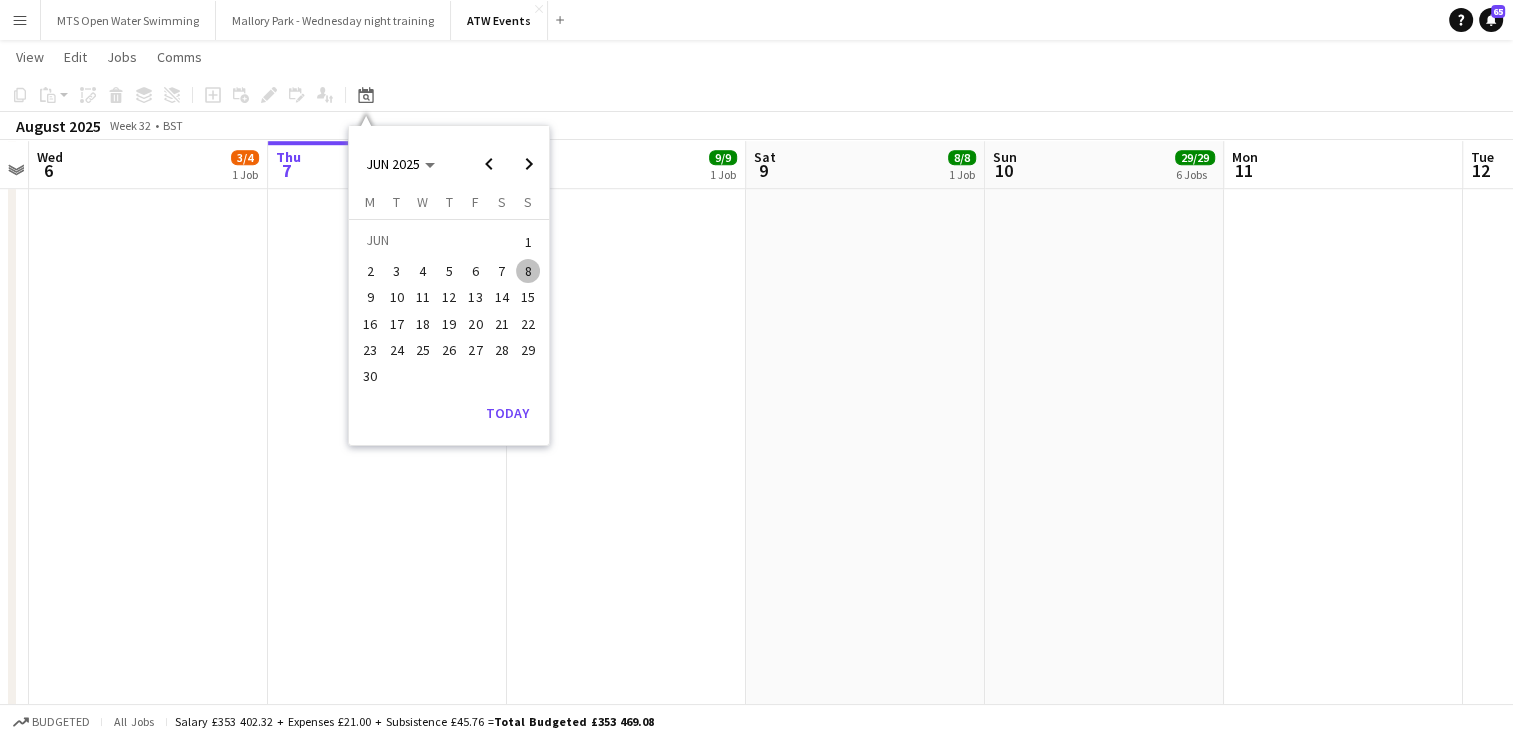 click on "8" at bounding box center (528, 271) 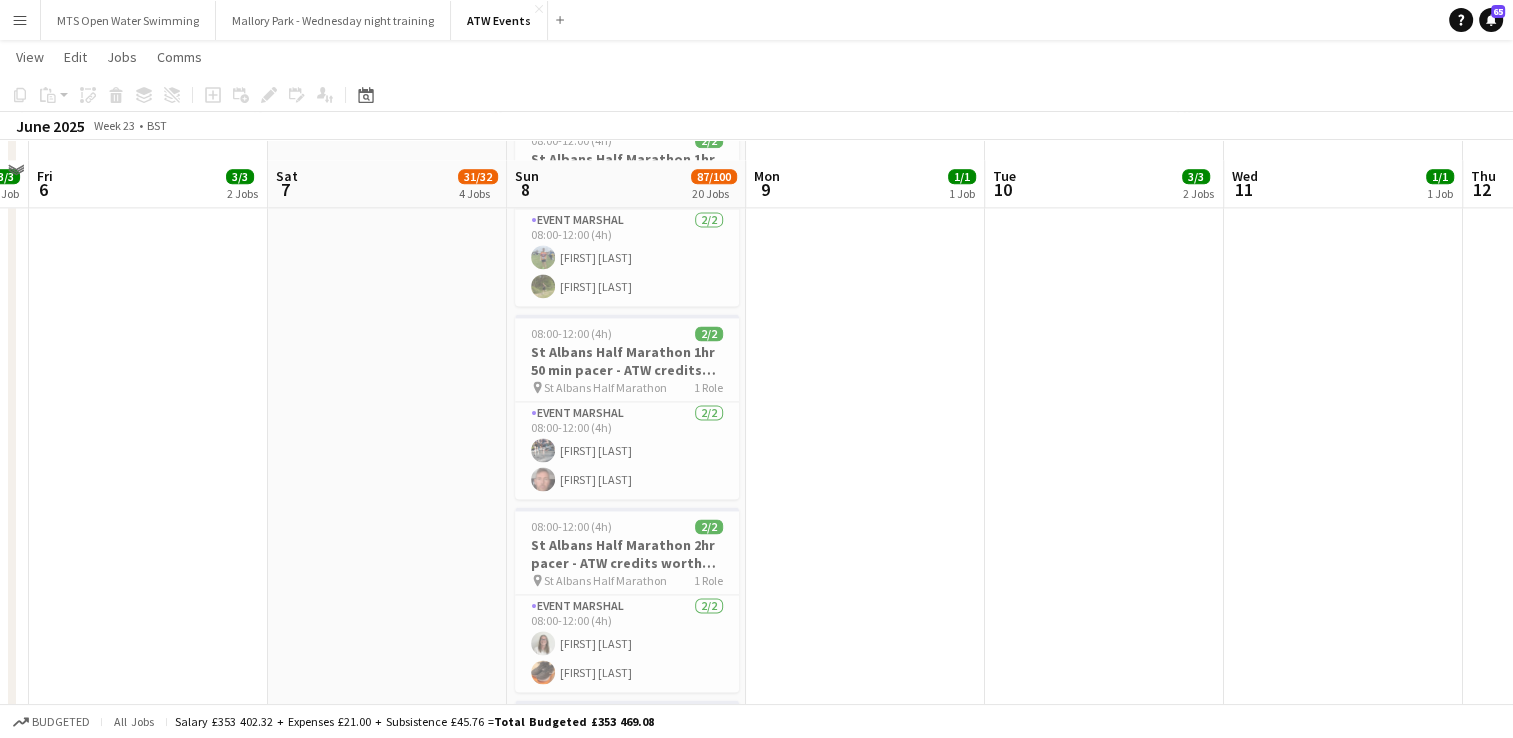 scroll, scrollTop: 2704, scrollLeft: 0, axis: vertical 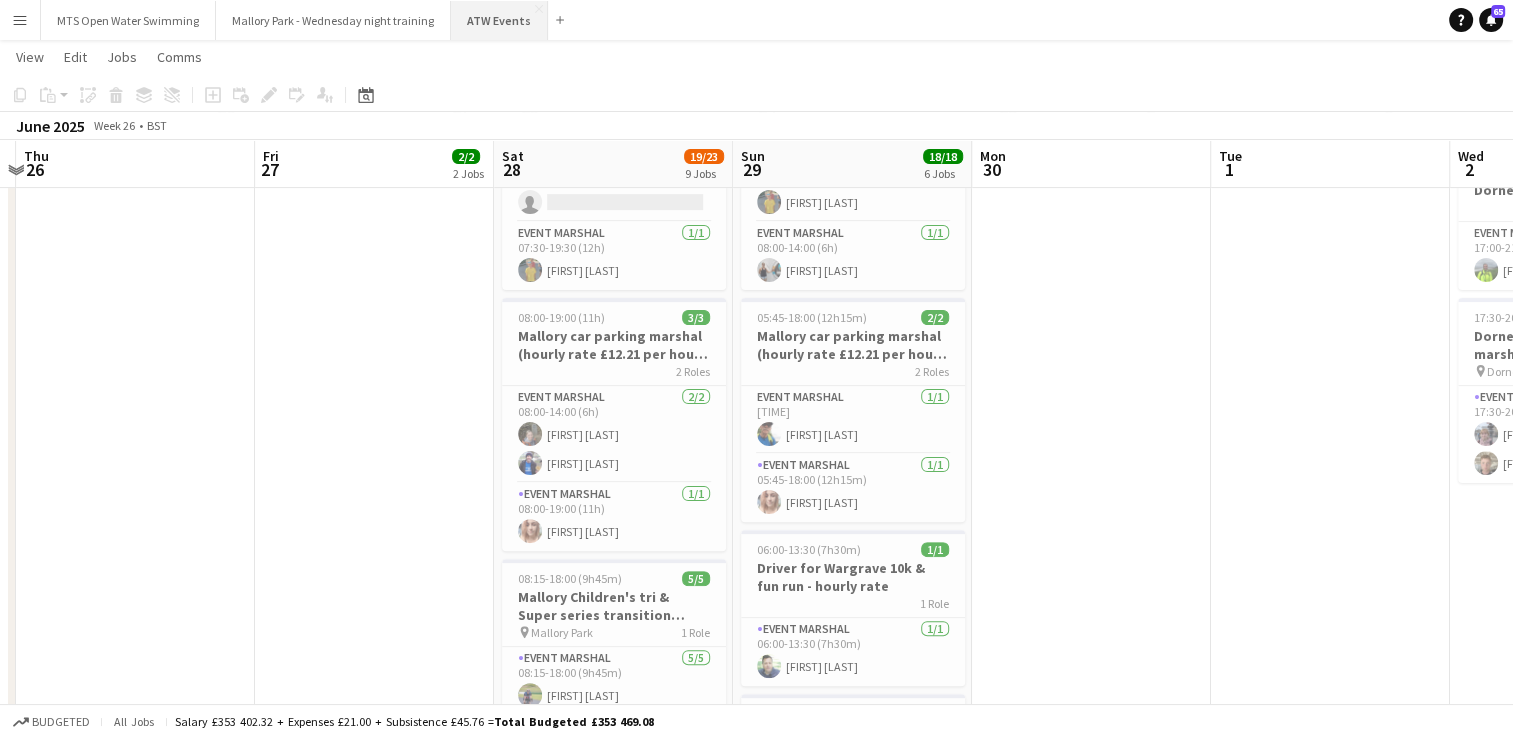 click on "ATW Events
Close" at bounding box center (499, 20) 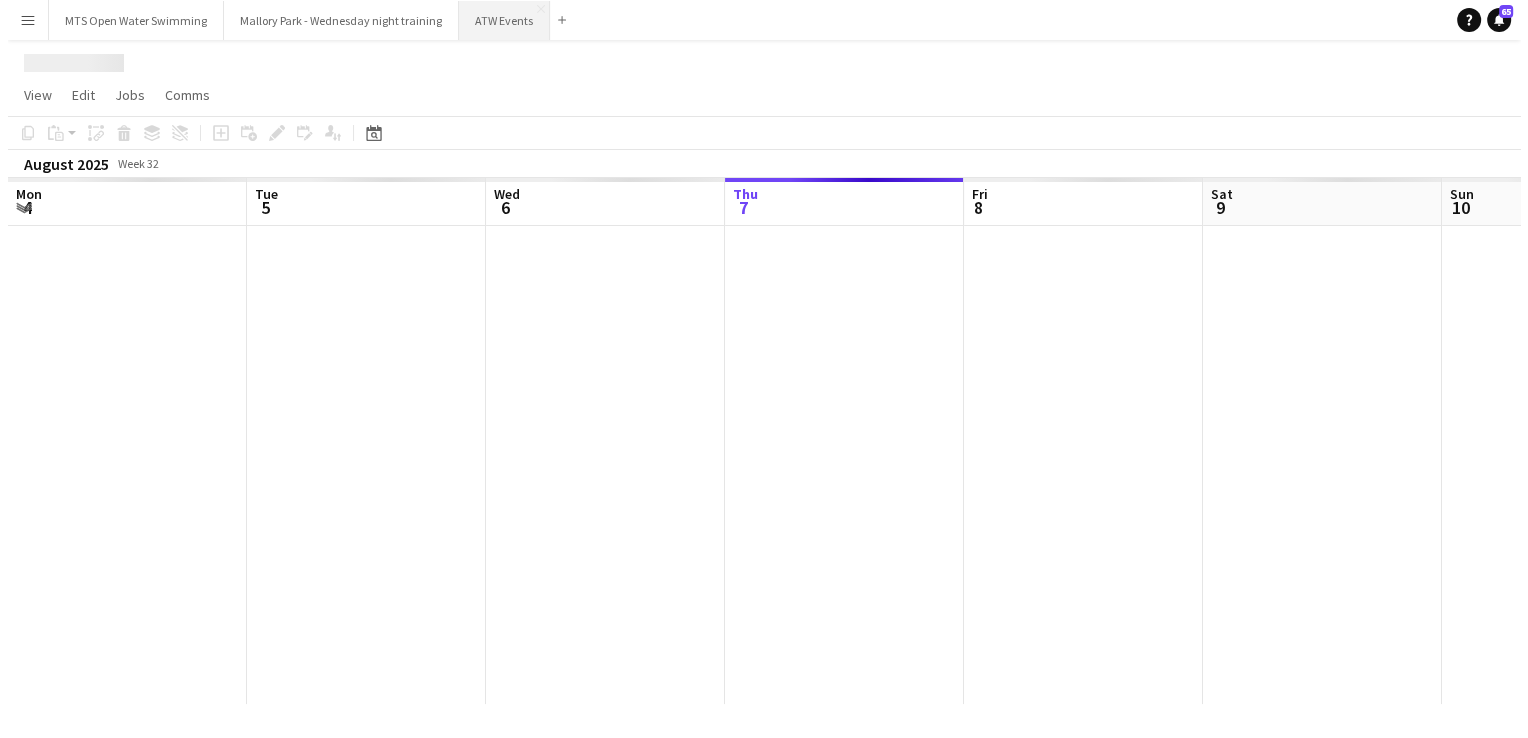 scroll, scrollTop: 0, scrollLeft: 0, axis: both 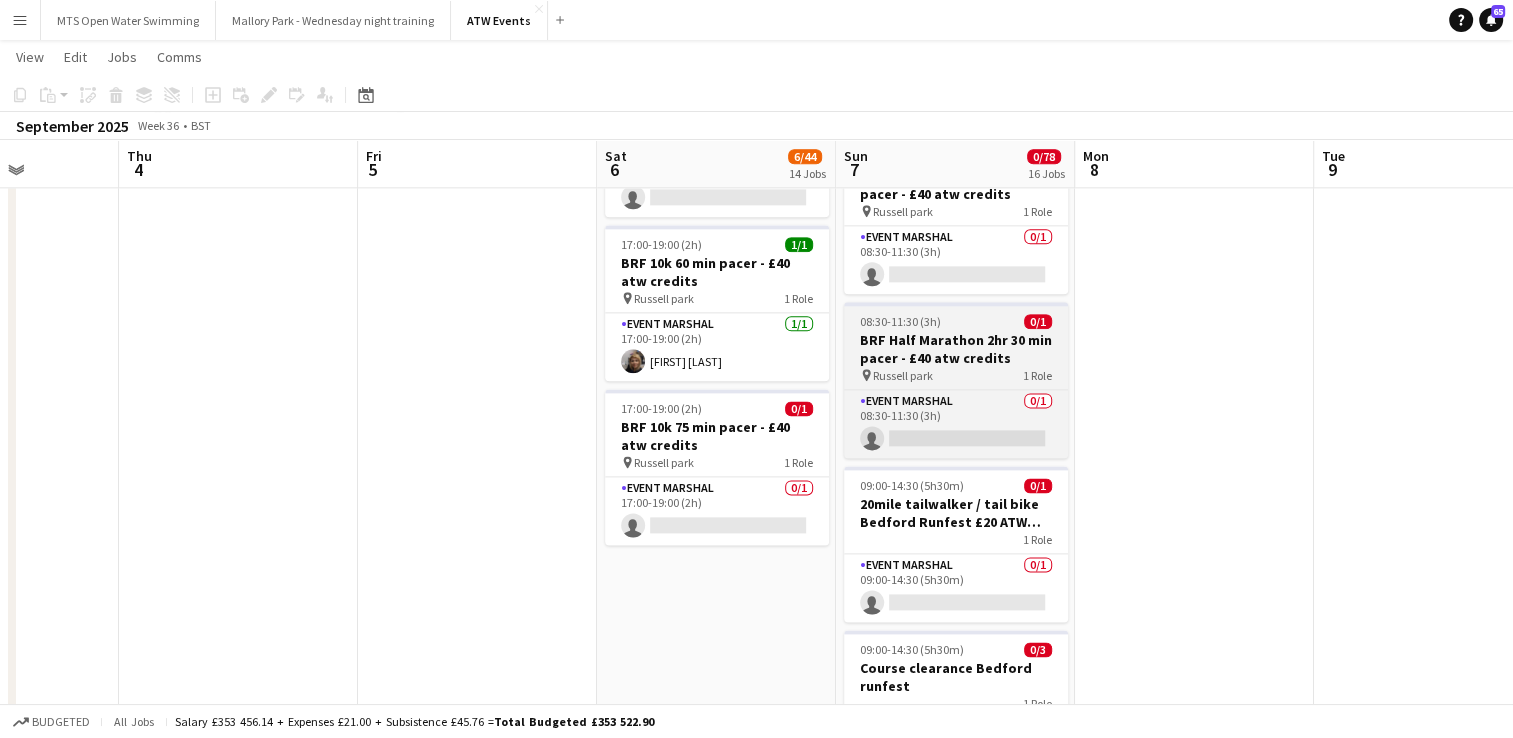 click on "BRF Half Marathon 2hr 30 min pacer -  £40 atw credits" at bounding box center [956, 349] 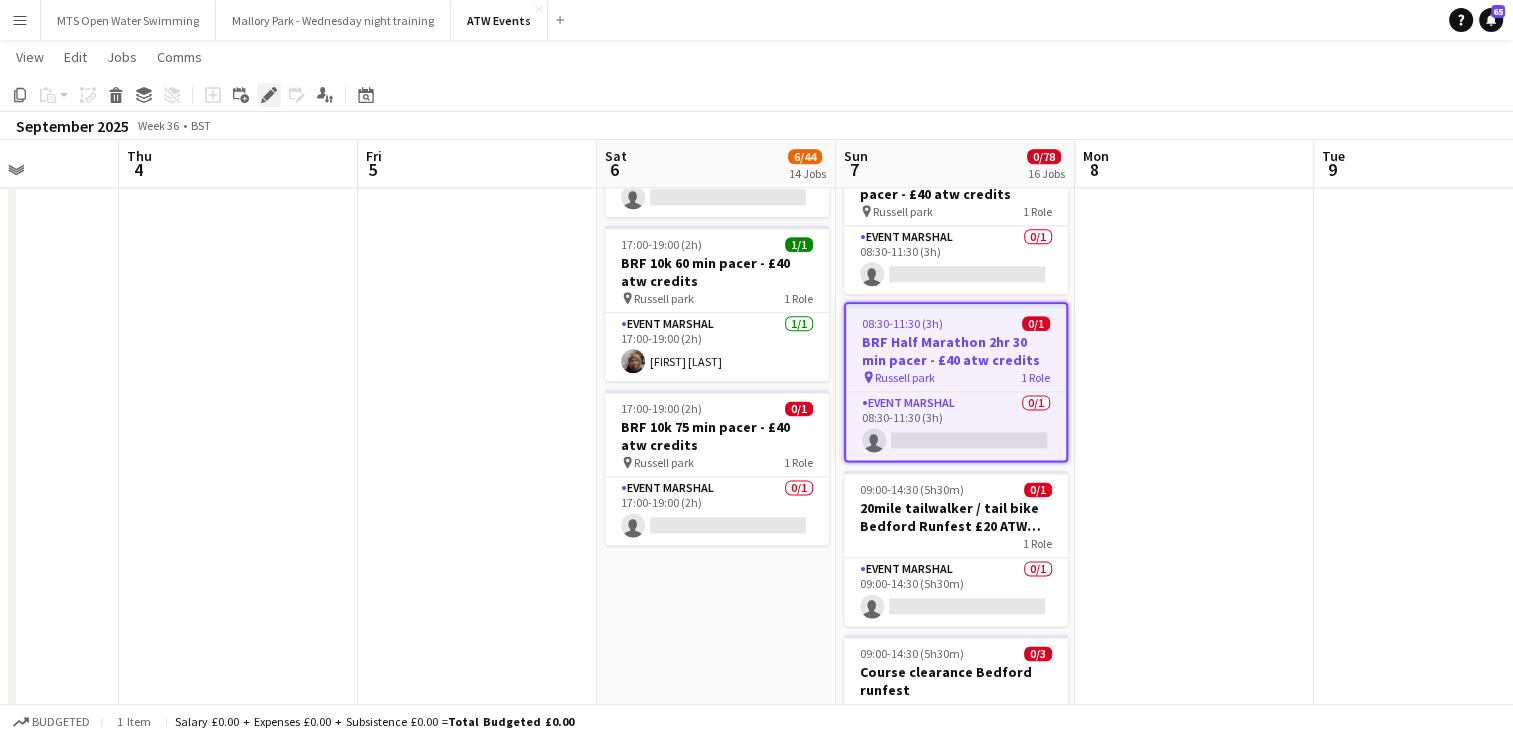 click on "Edit" 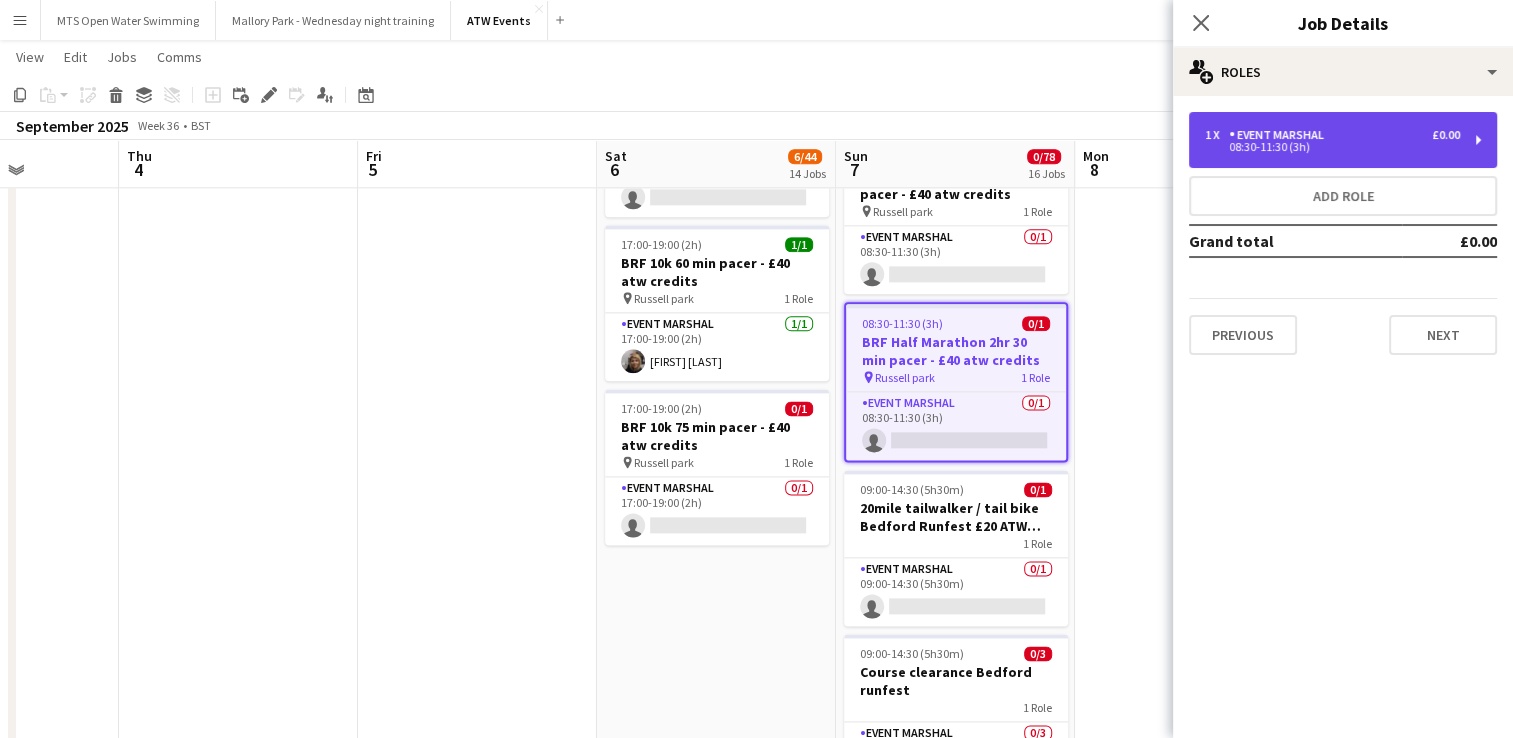 click on "08:30-11:30 (3h)" at bounding box center (1332, 147) 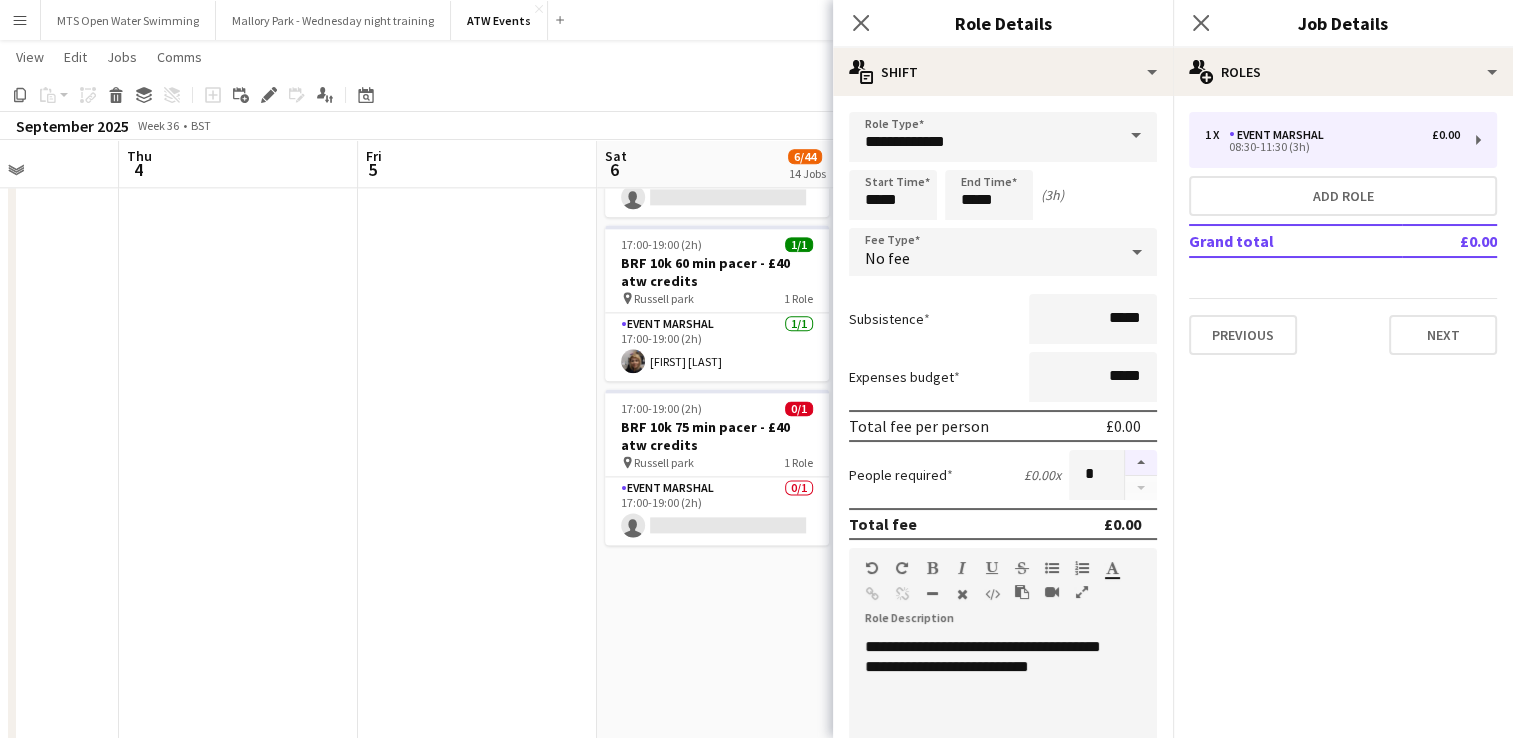 click at bounding box center (1141, 463) 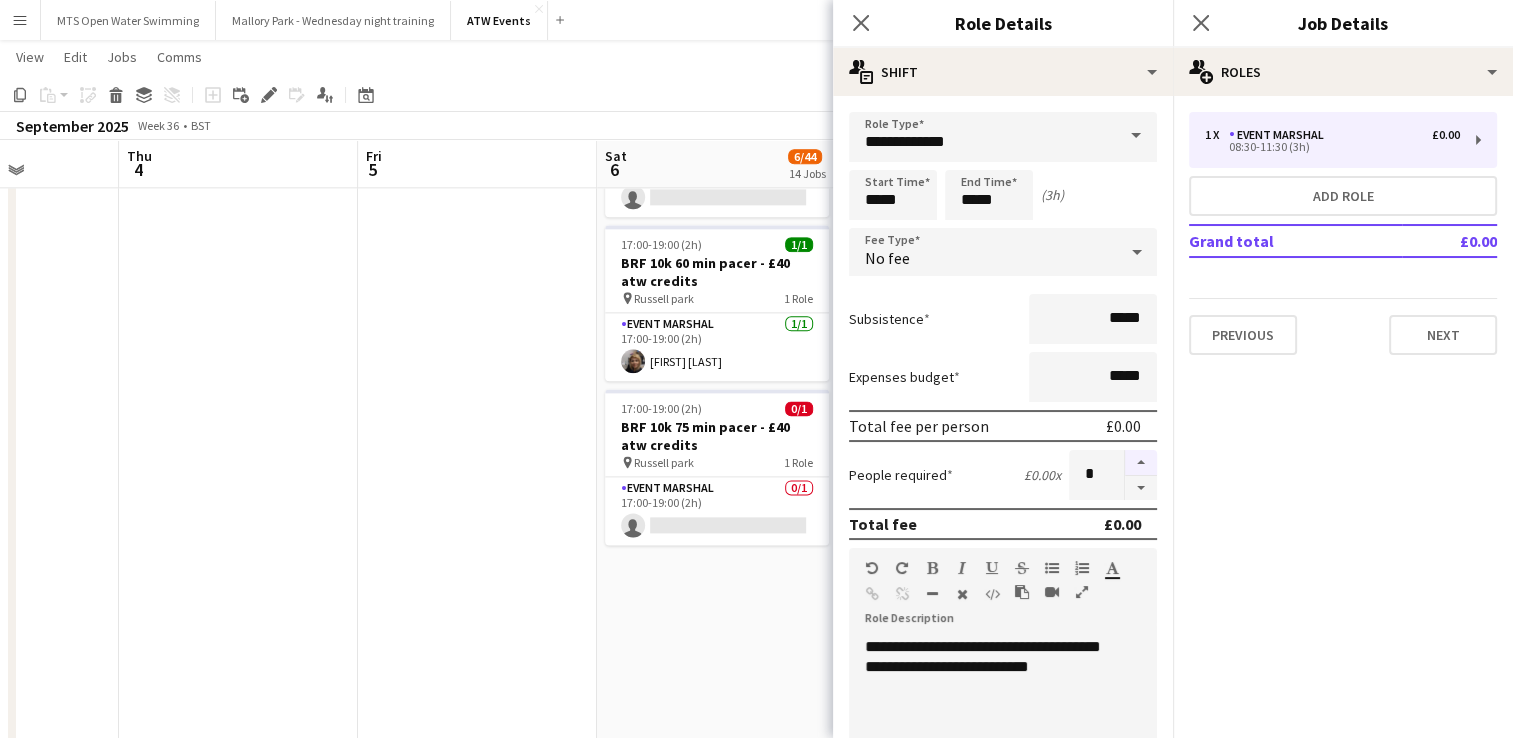 type on "*" 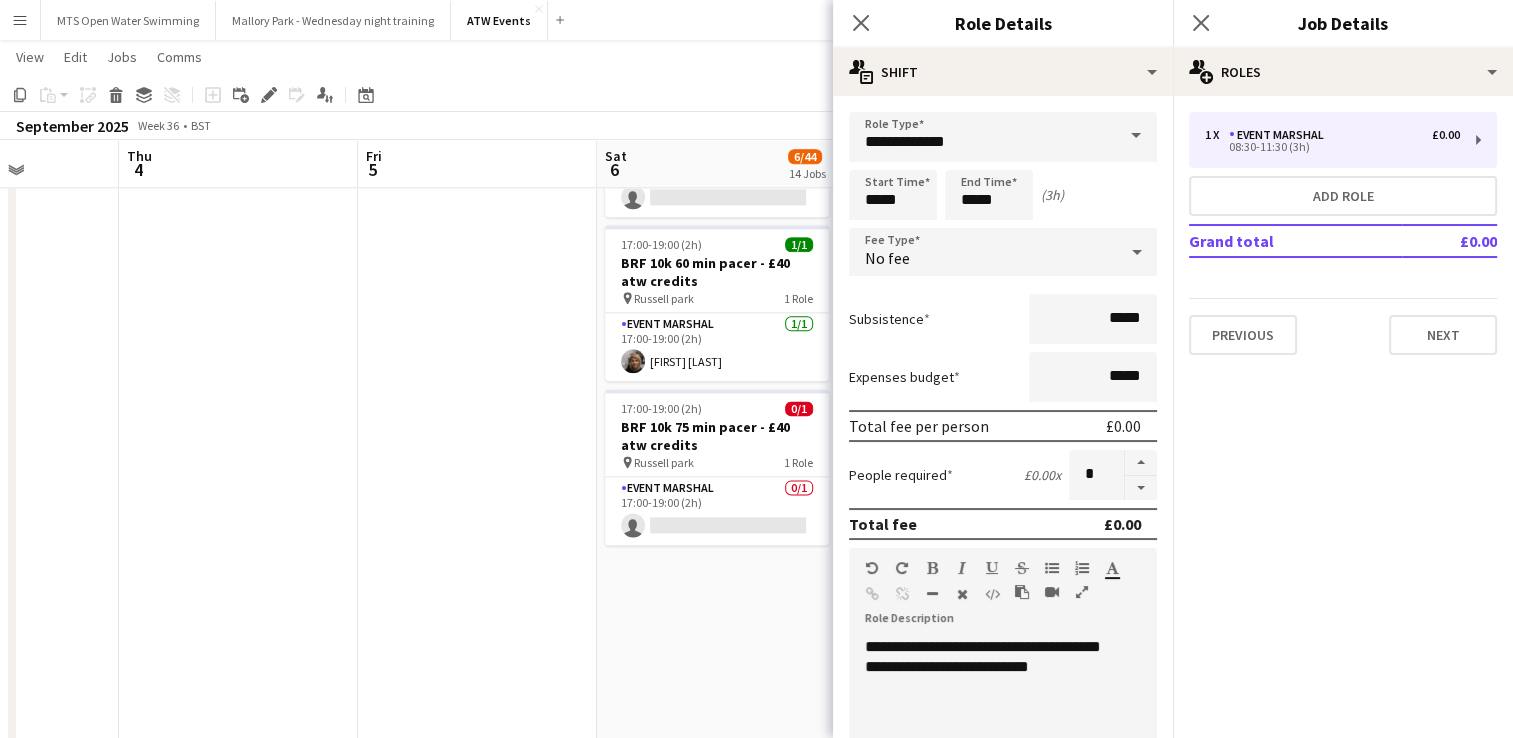 click at bounding box center (238, -595) 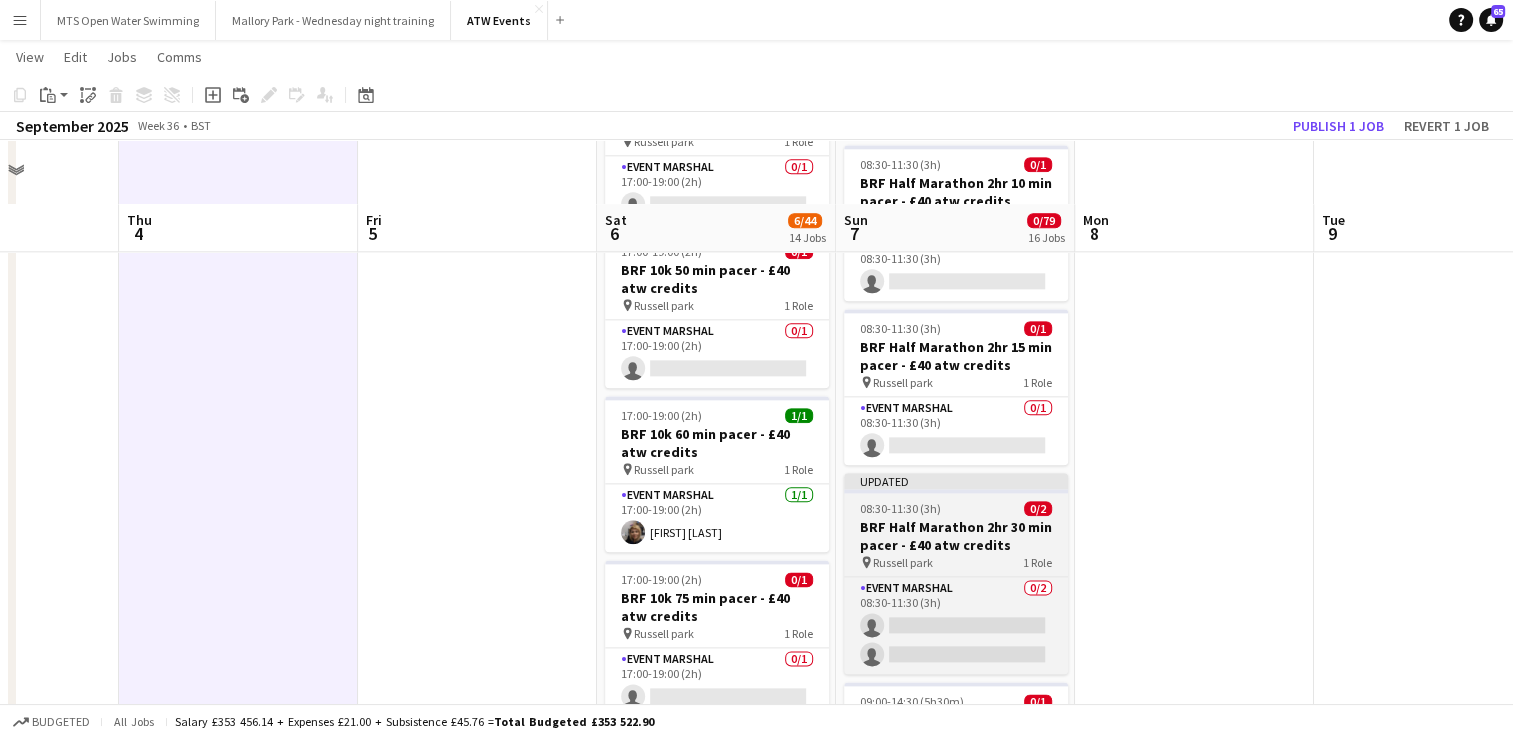 scroll, scrollTop: 2351, scrollLeft: 0, axis: vertical 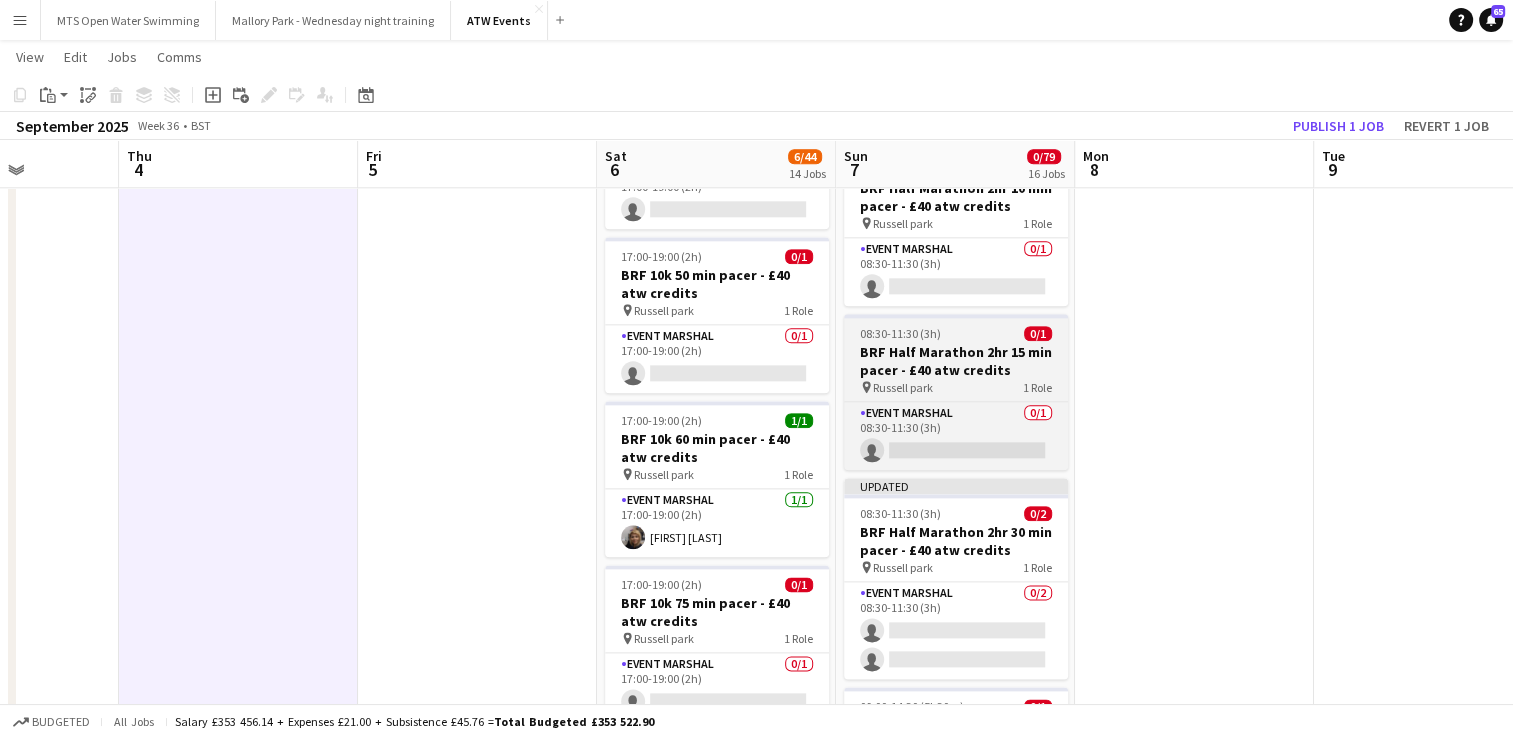 click on "BRF Half Marathon 2hr 15 min pacer -  £40 atw credits" at bounding box center (956, 361) 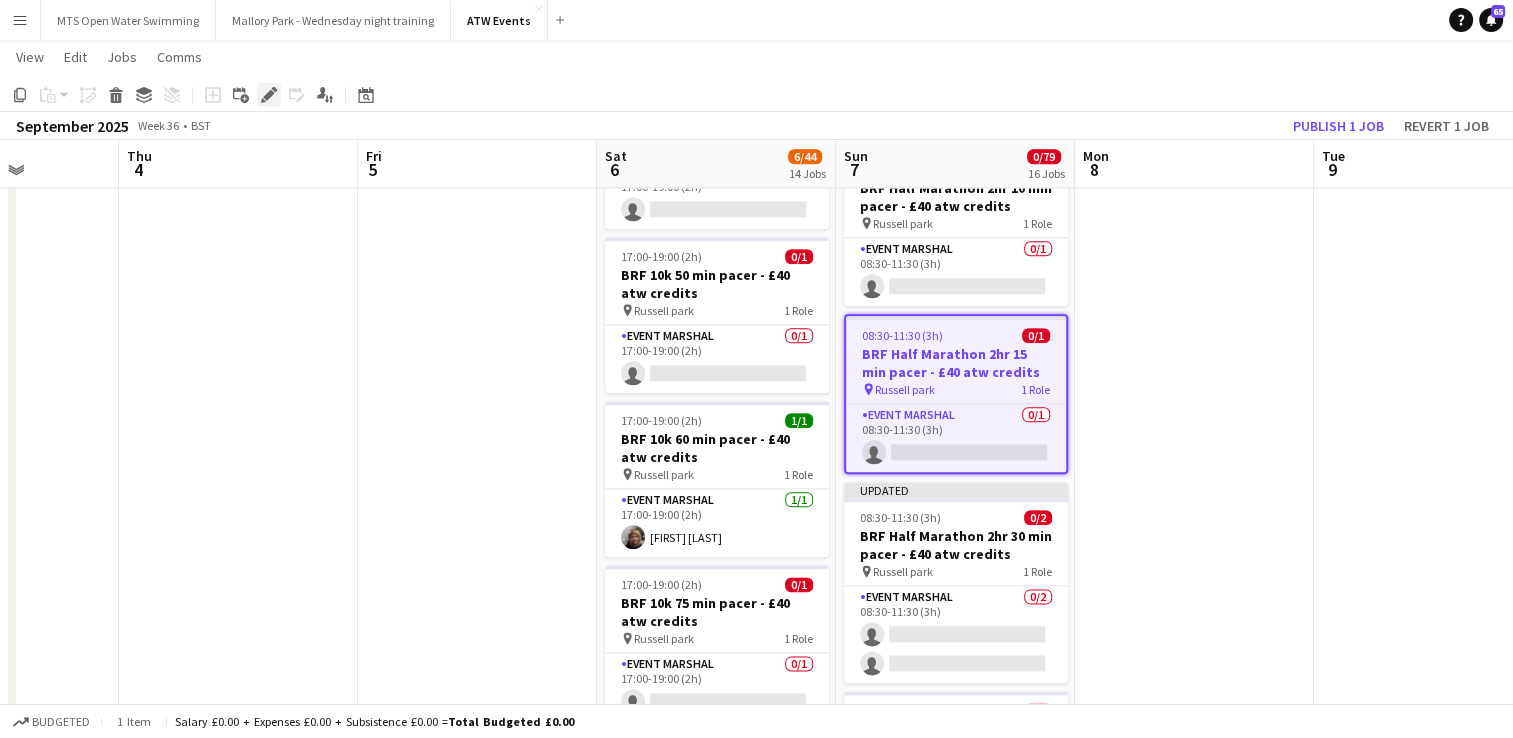 click 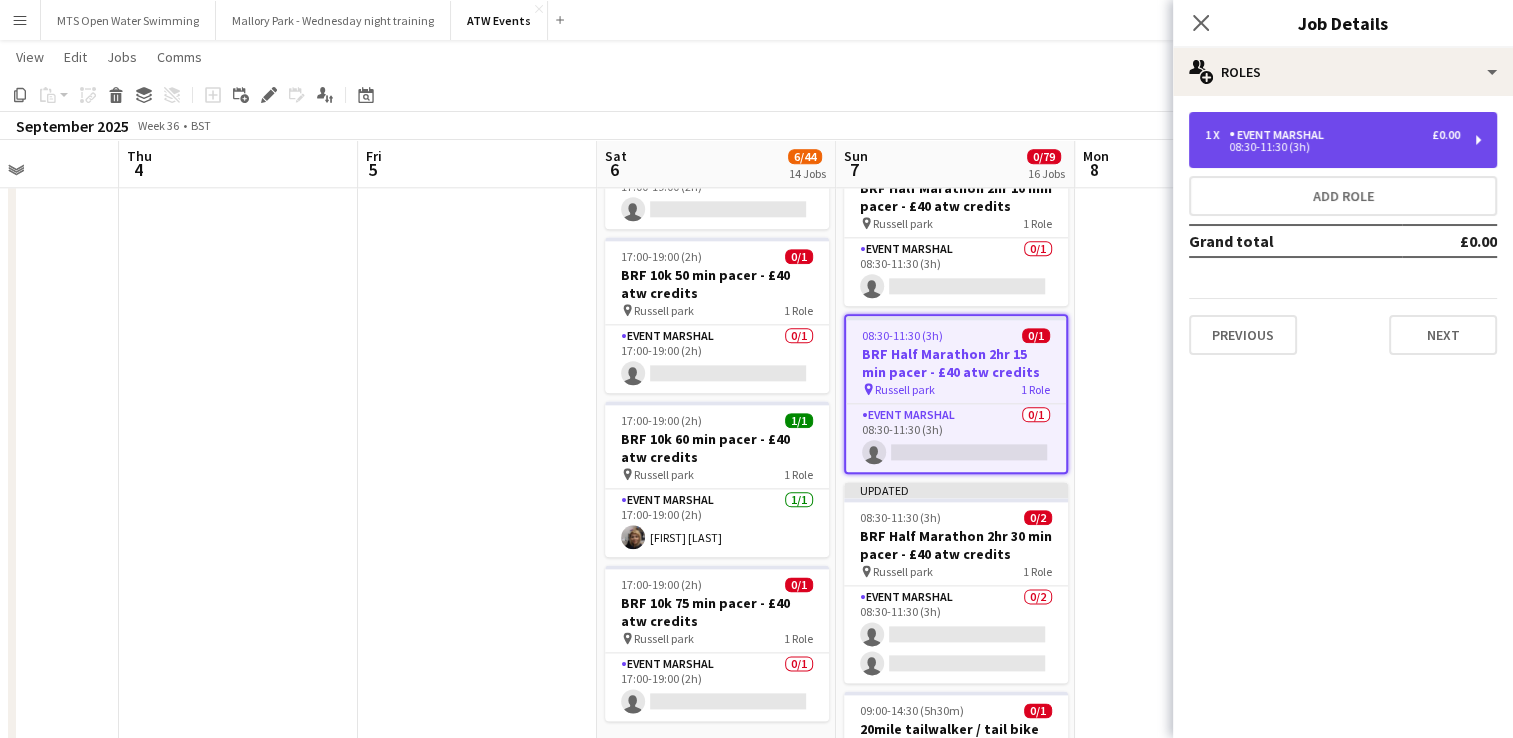 click on "1 x   Event Marshal   £0.00   08:30-11:30 (3h)" at bounding box center [1343, 140] 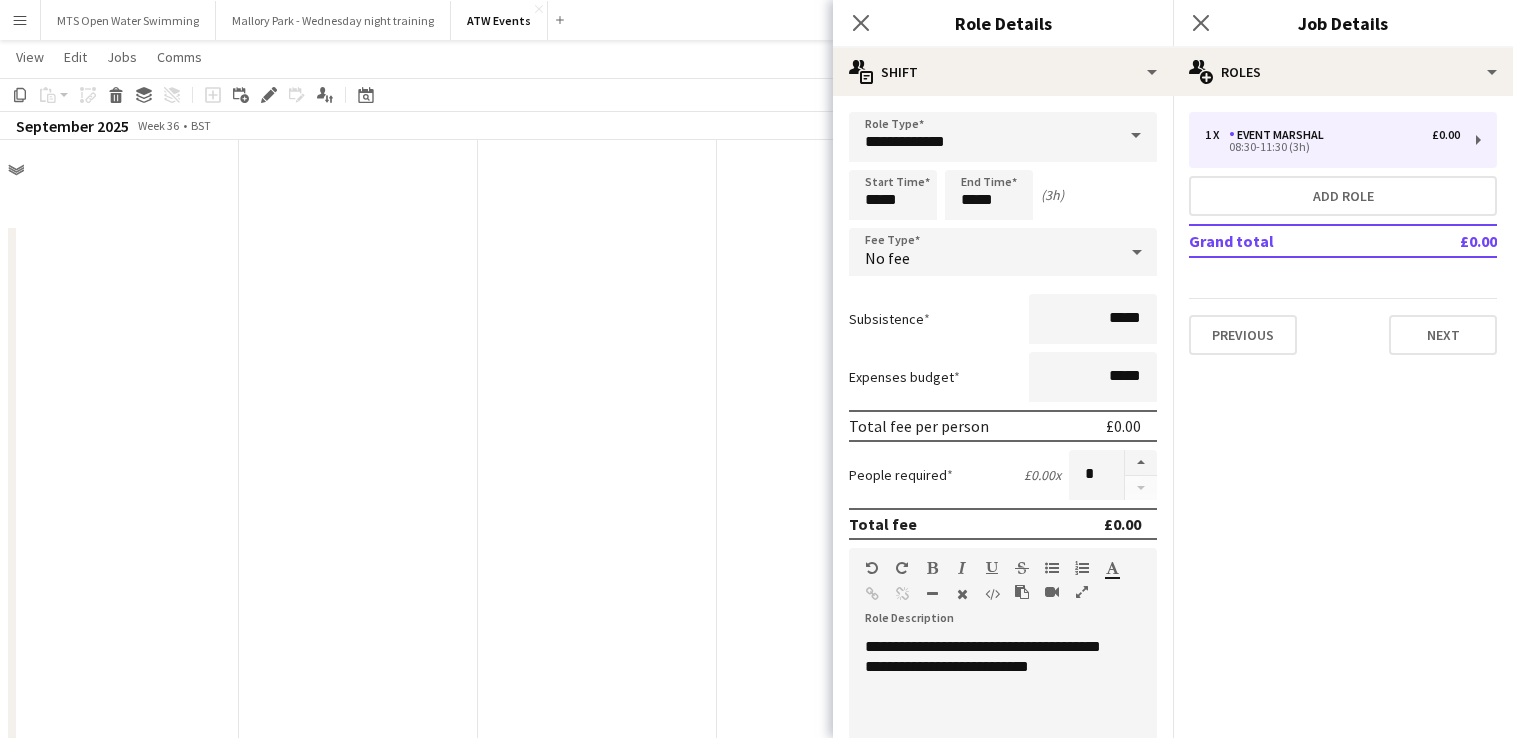 scroll, scrollTop: 2351, scrollLeft: 0, axis: vertical 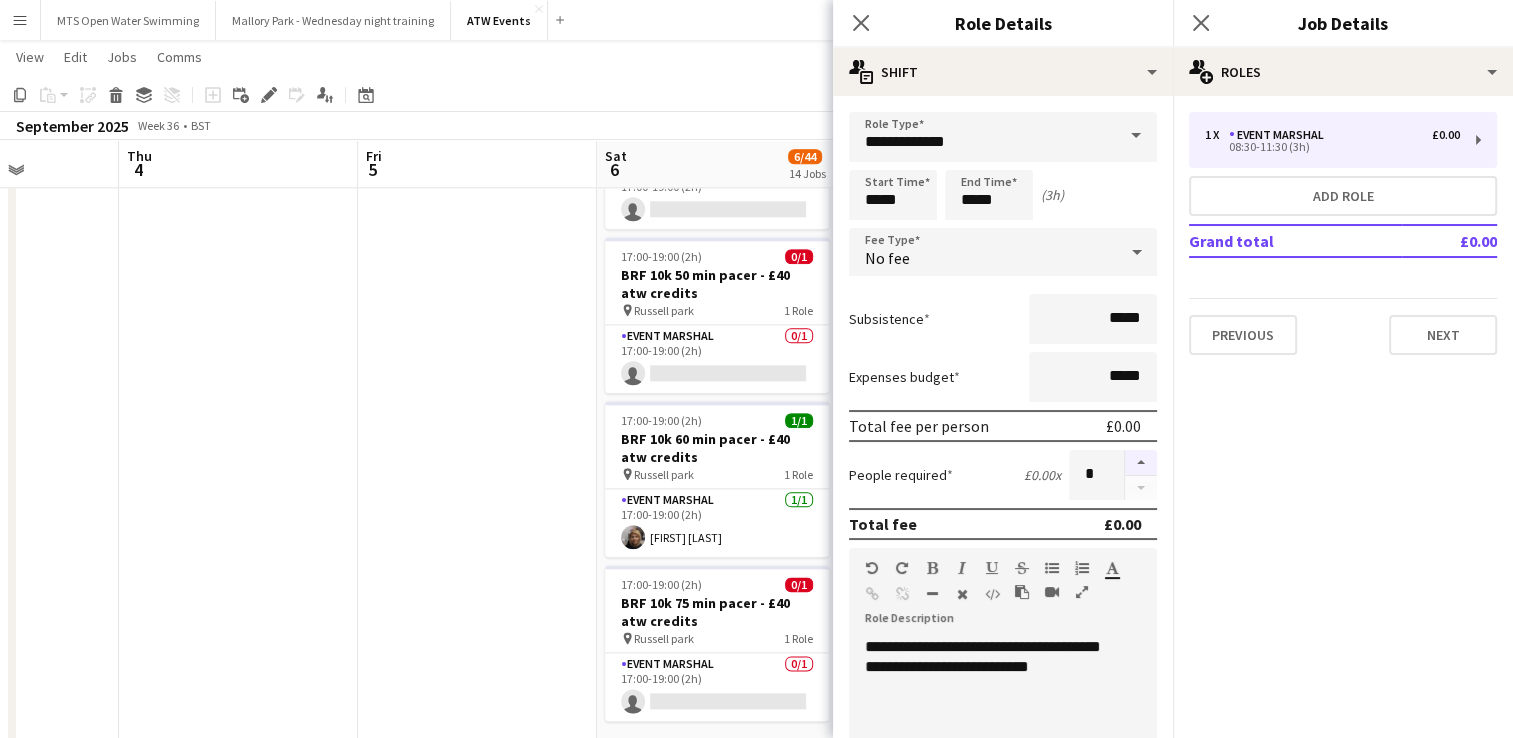 click at bounding box center [1141, 463] 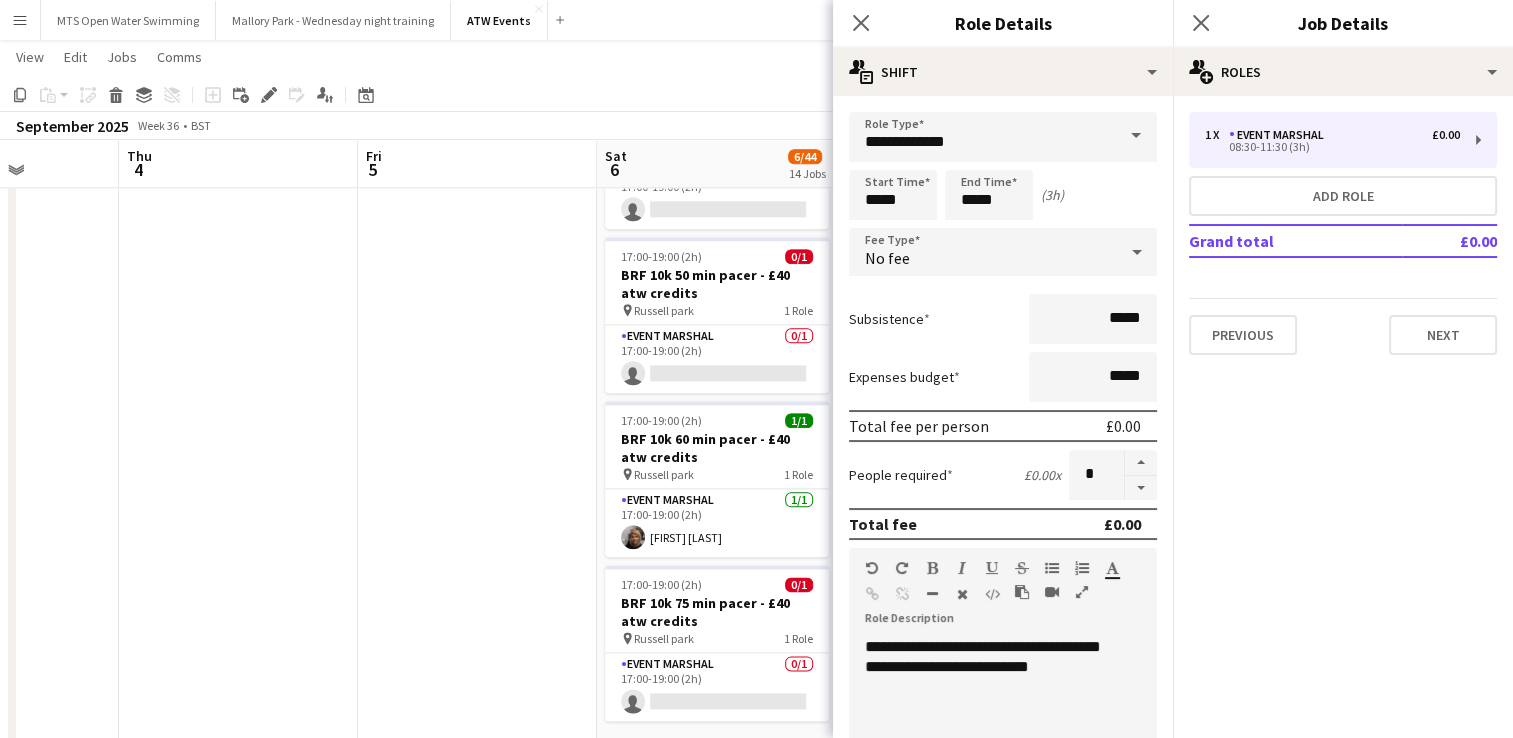 click at bounding box center (477, -419) 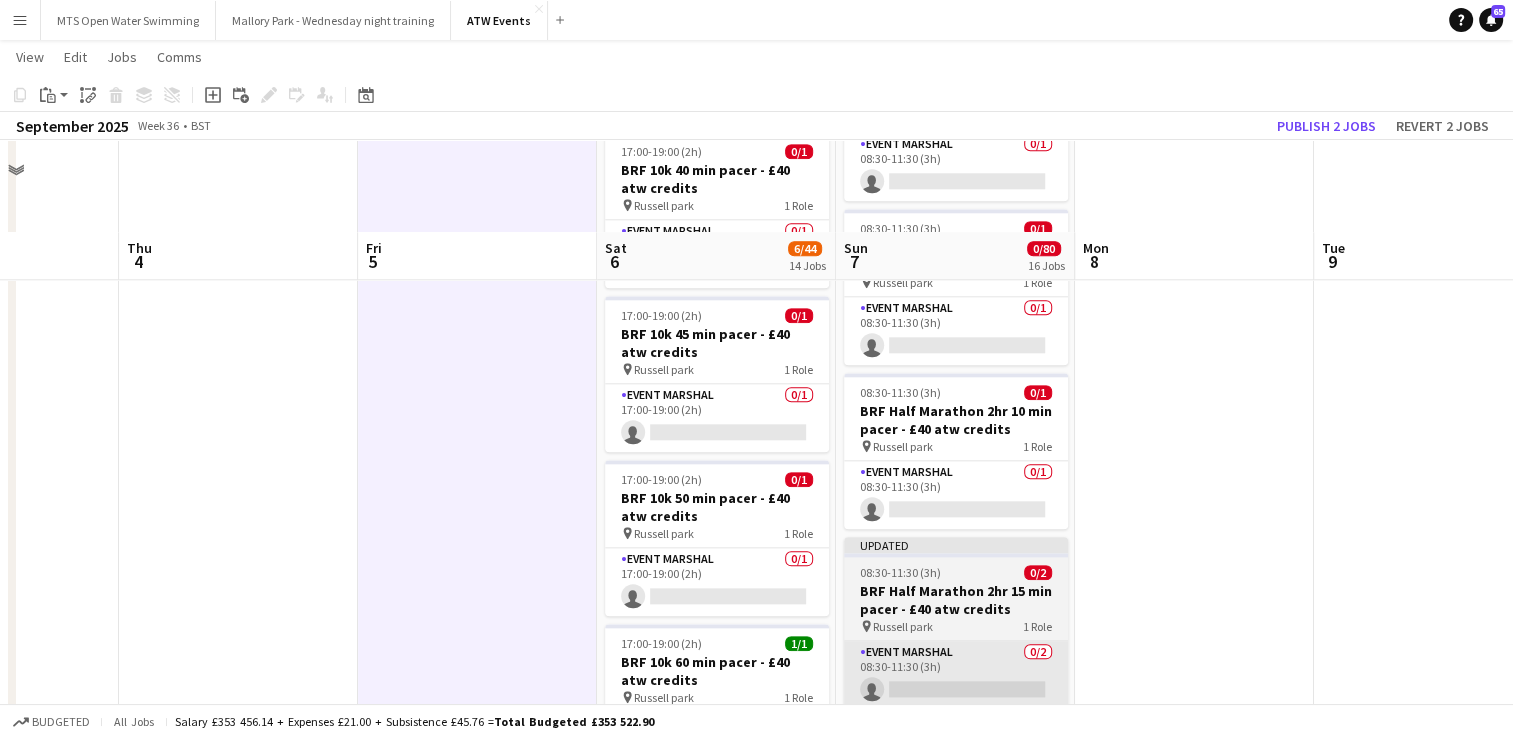 scroll, scrollTop: 2127, scrollLeft: 0, axis: vertical 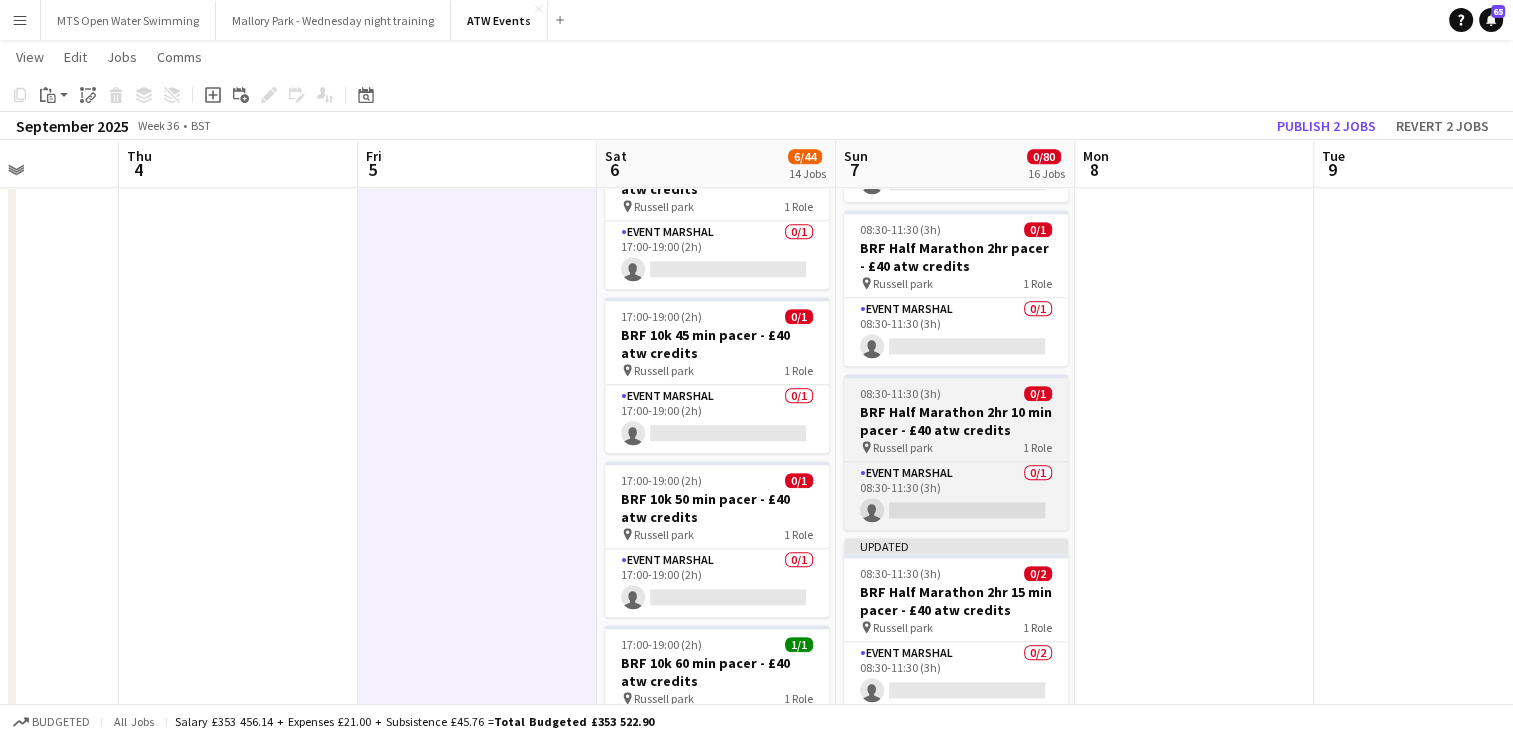 click on "pin
Russell park   1 Role" at bounding box center [956, 447] 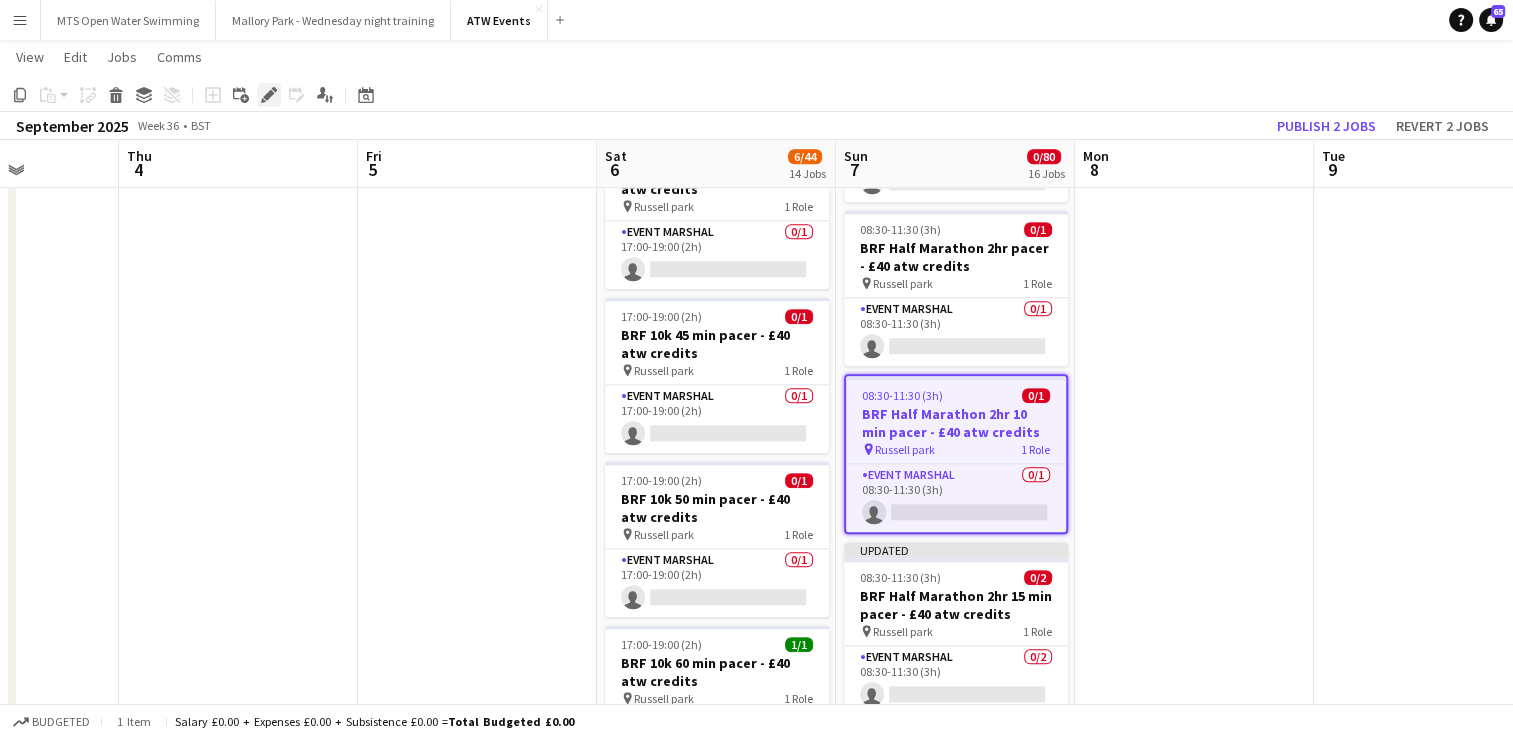 click on "Edit" 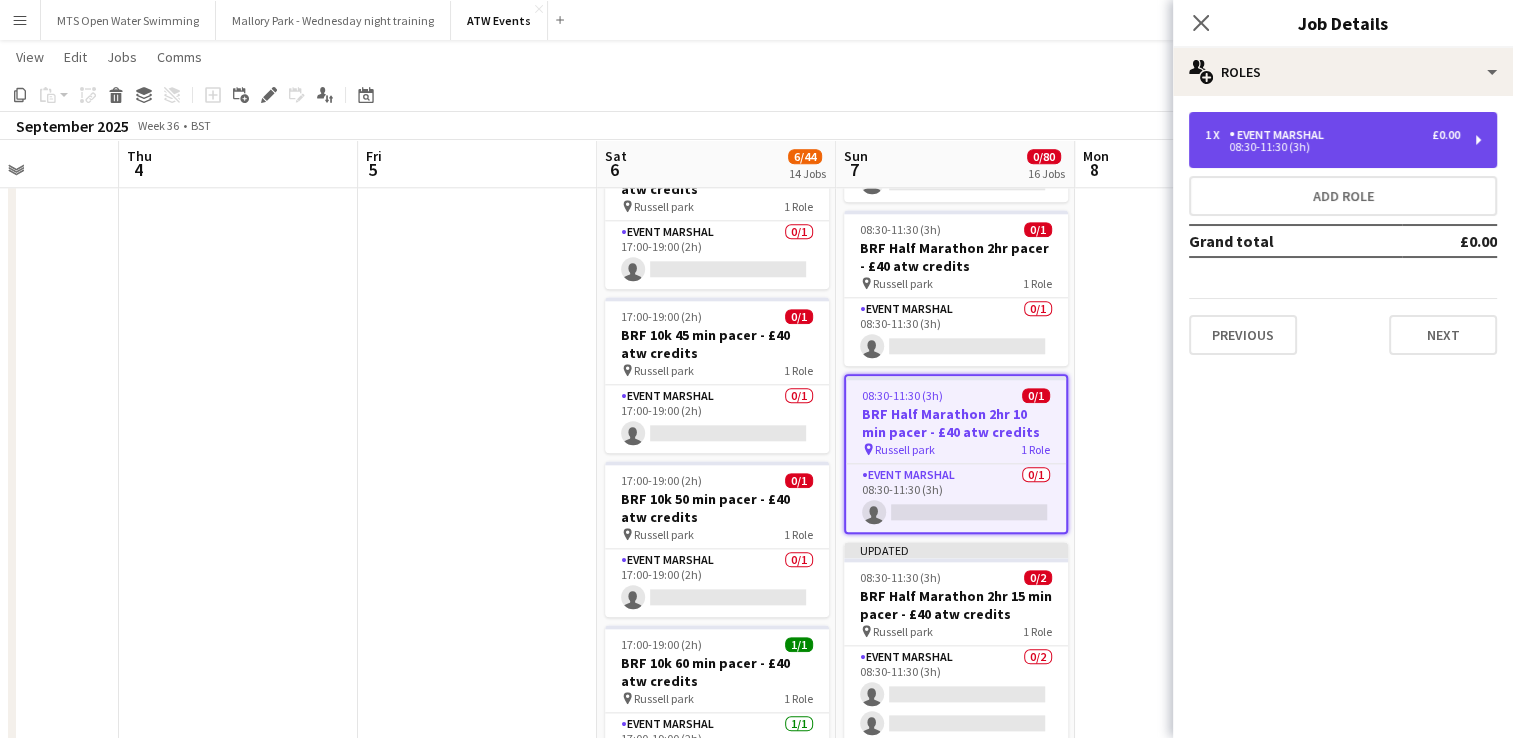 click on "1 x   Event Marshal   £0.00   08:30-11:30 (3h)" at bounding box center [1343, 140] 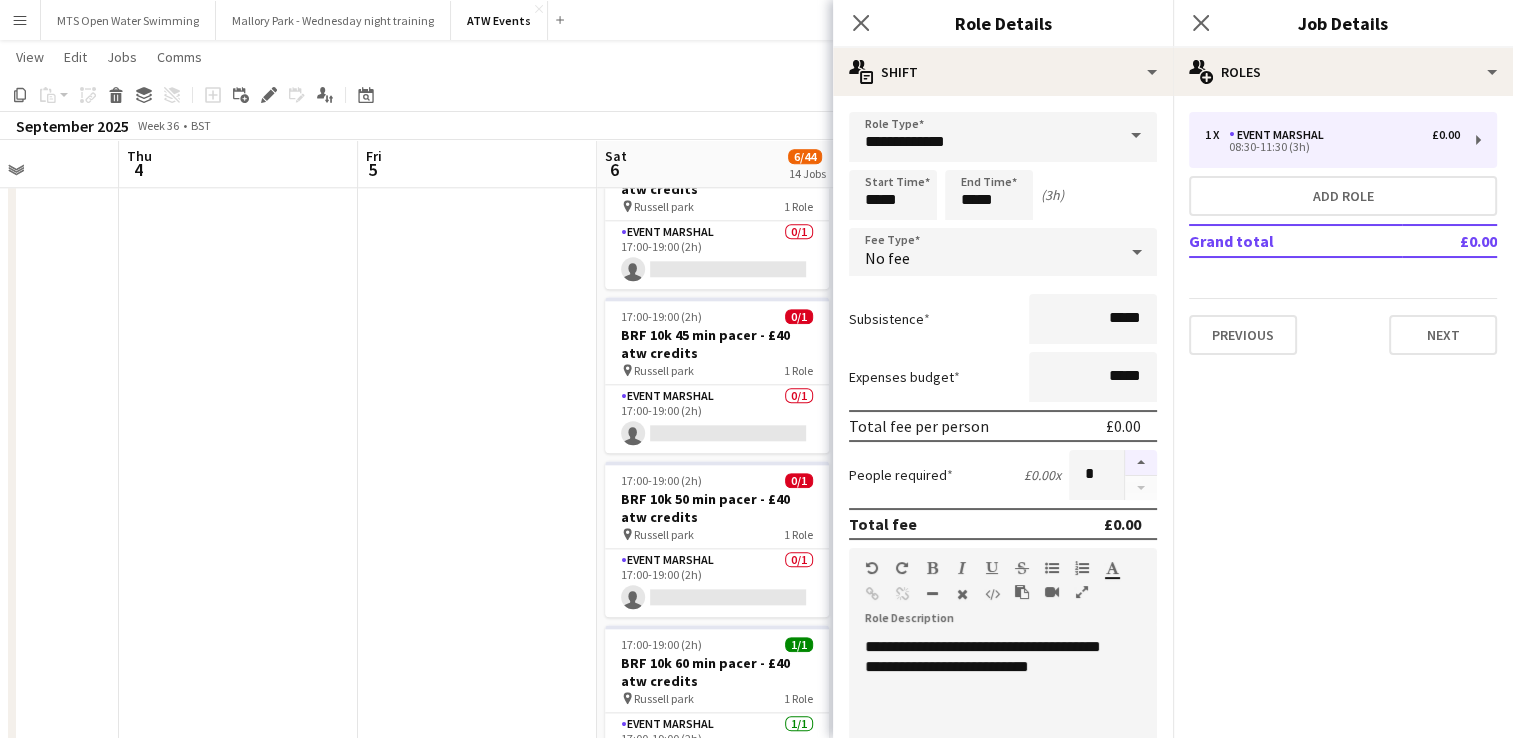 drag, startPoint x: 1122, startPoint y: 460, endPoint x: 1112, endPoint y: 461, distance: 10.049875 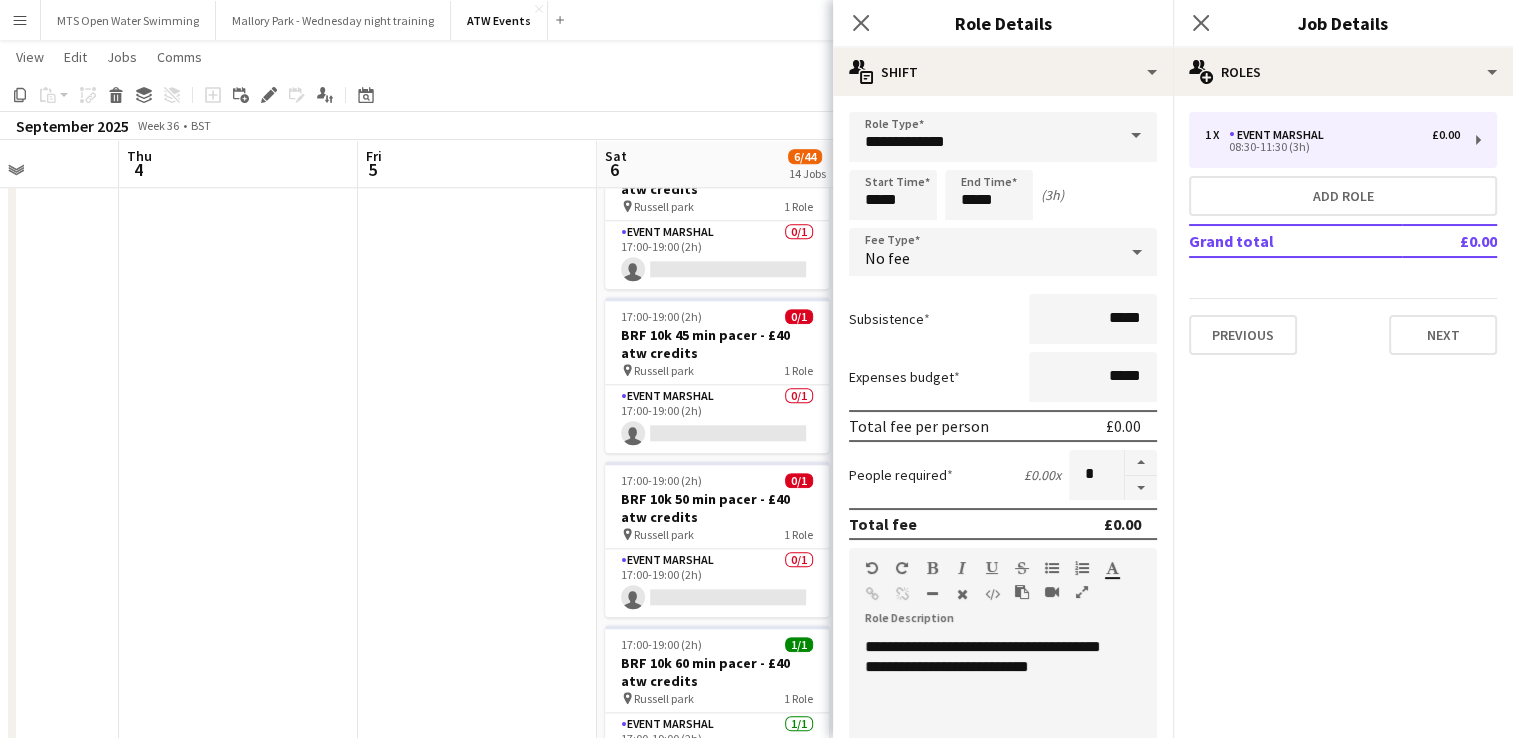 click at bounding box center (477, -195) 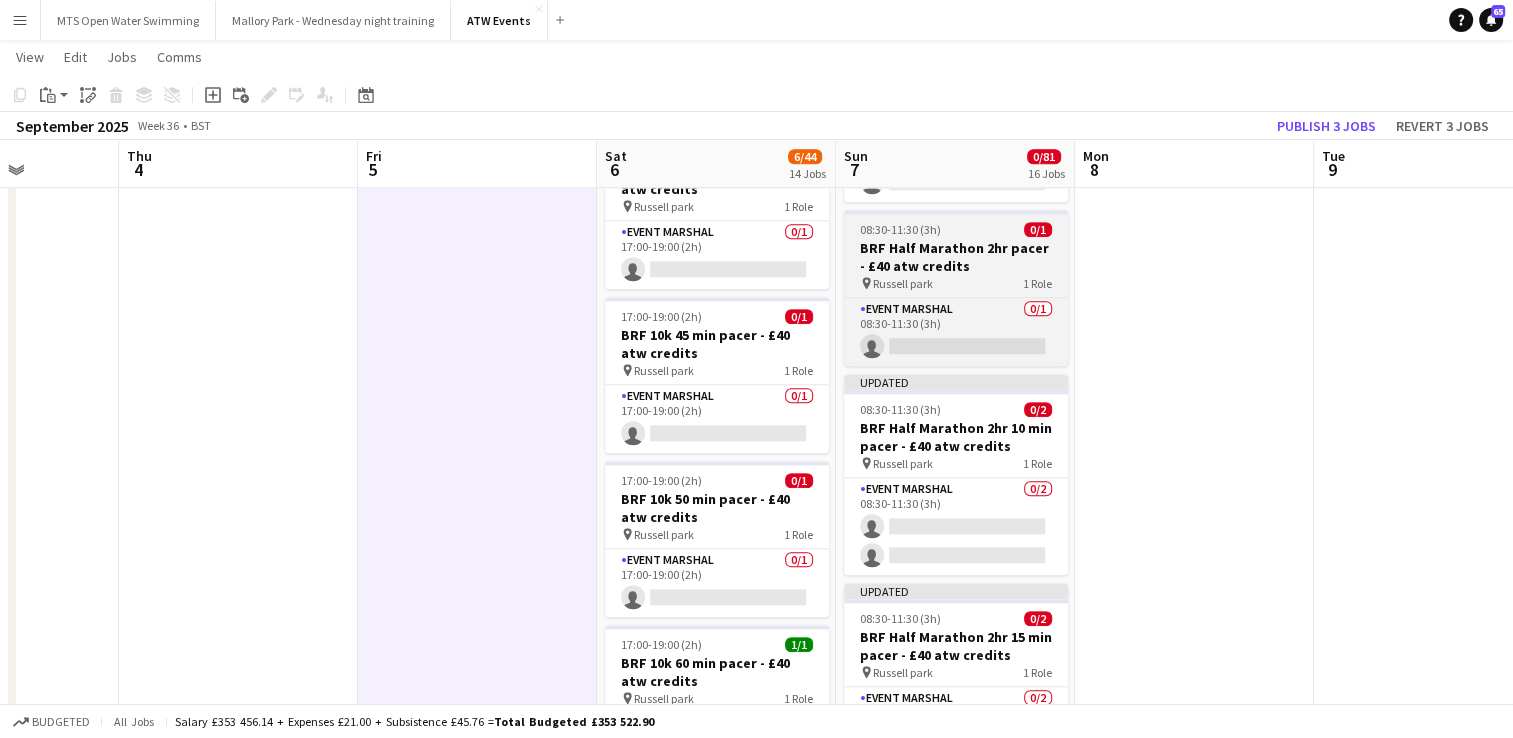 click on "BRF Half Marathon 2hr  pacer -  £40 atw credits" at bounding box center (956, 257) 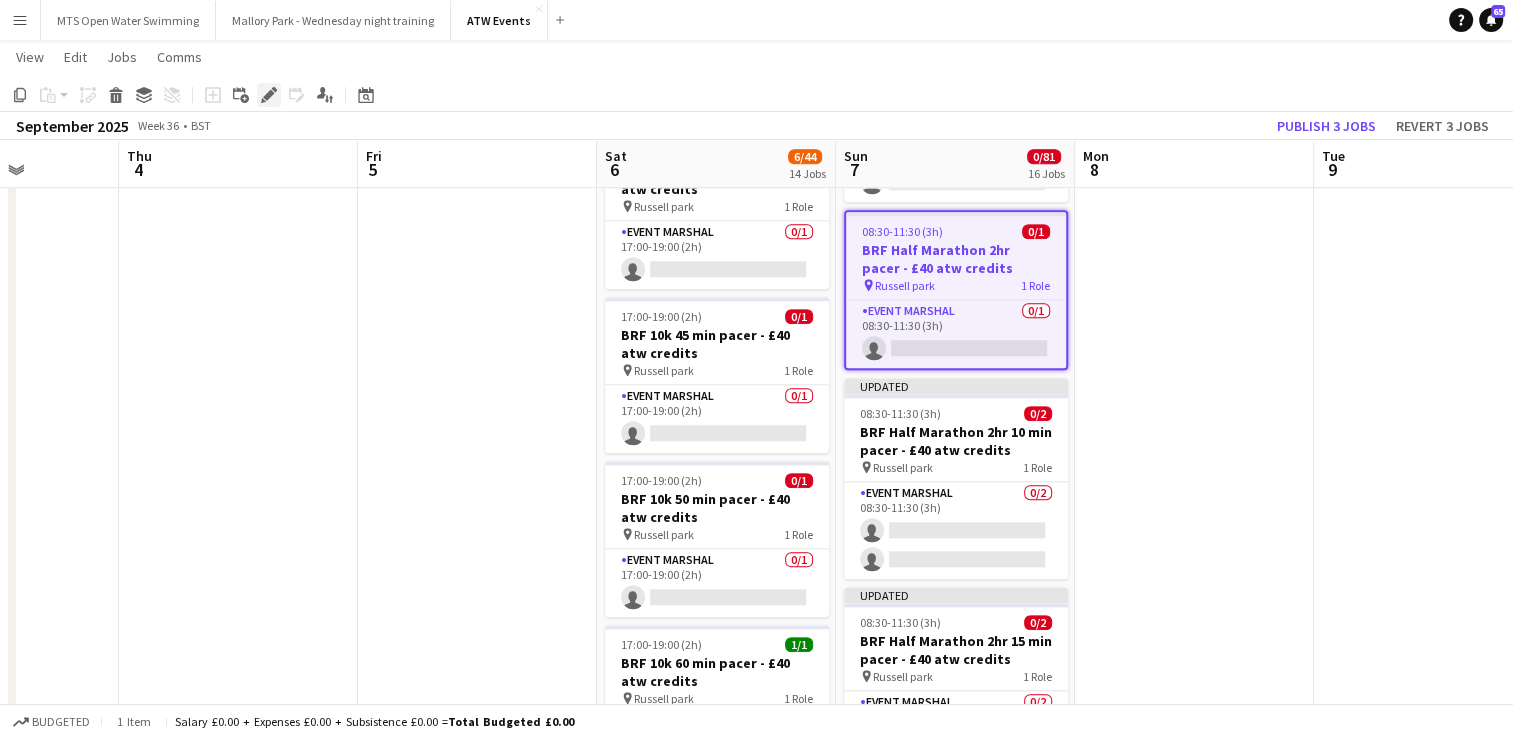 click on "Edit" at bounding box center (269, 95) 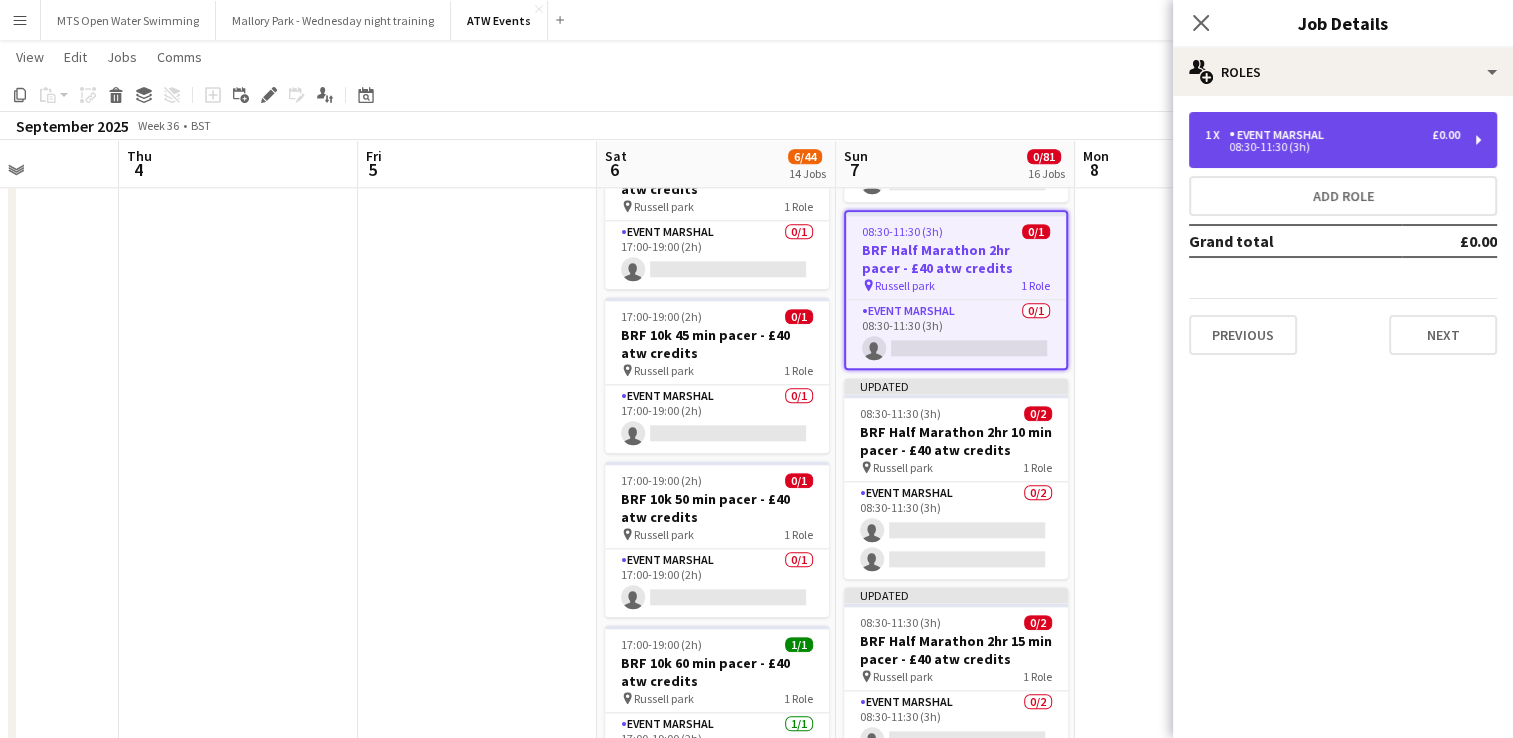 click on "1 x" at bounding box center [1217, 135] 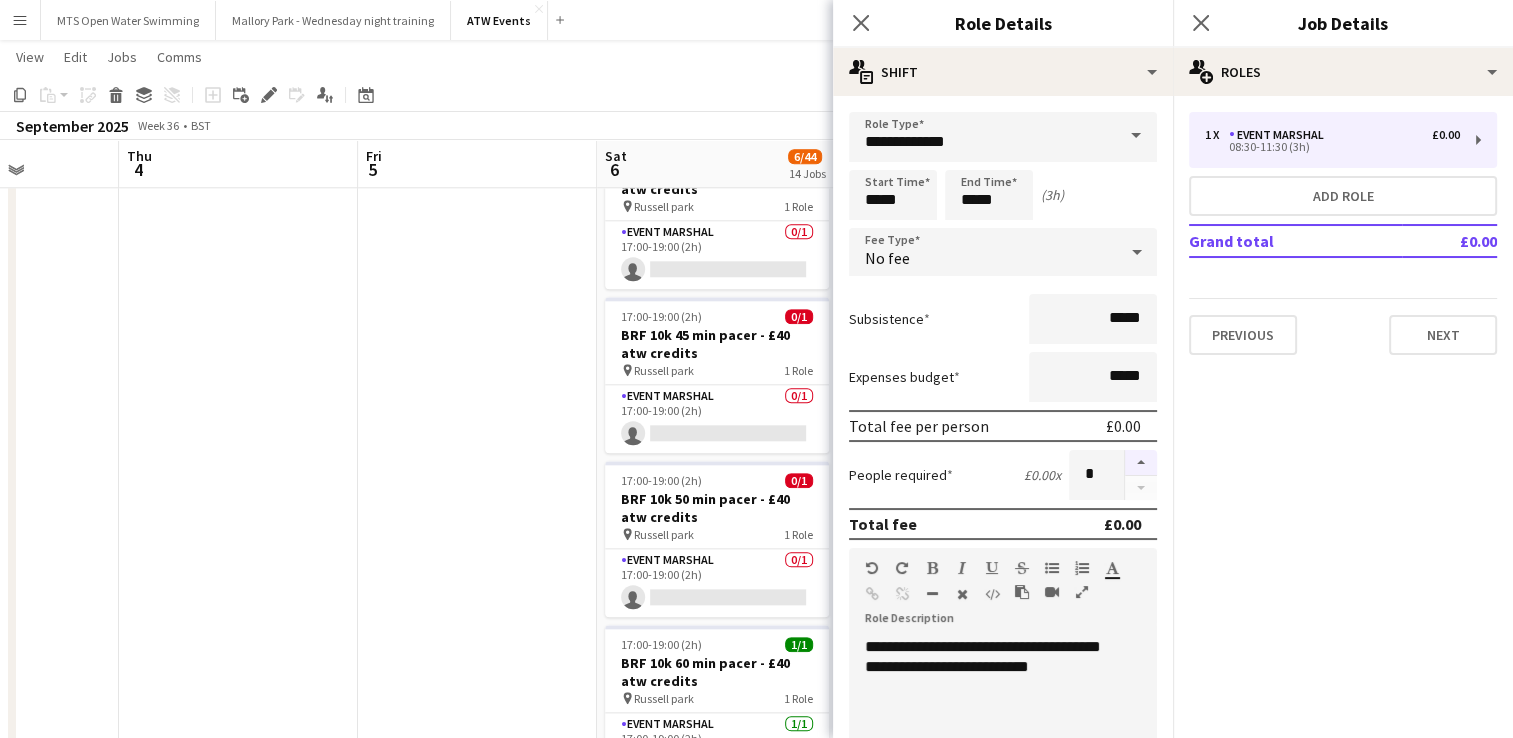 click at bounding box center [1141, 463] 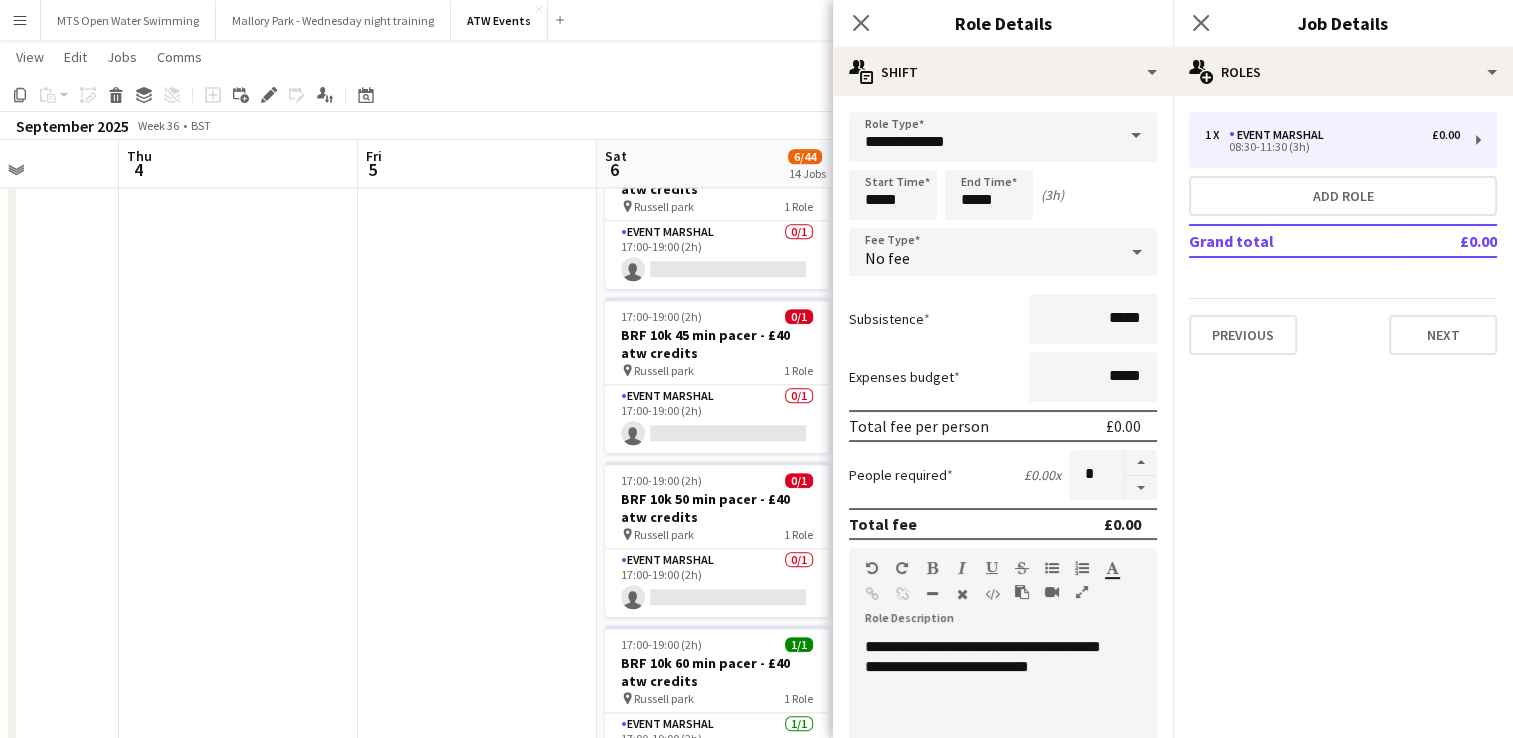 click at bounding box center [477, -195] 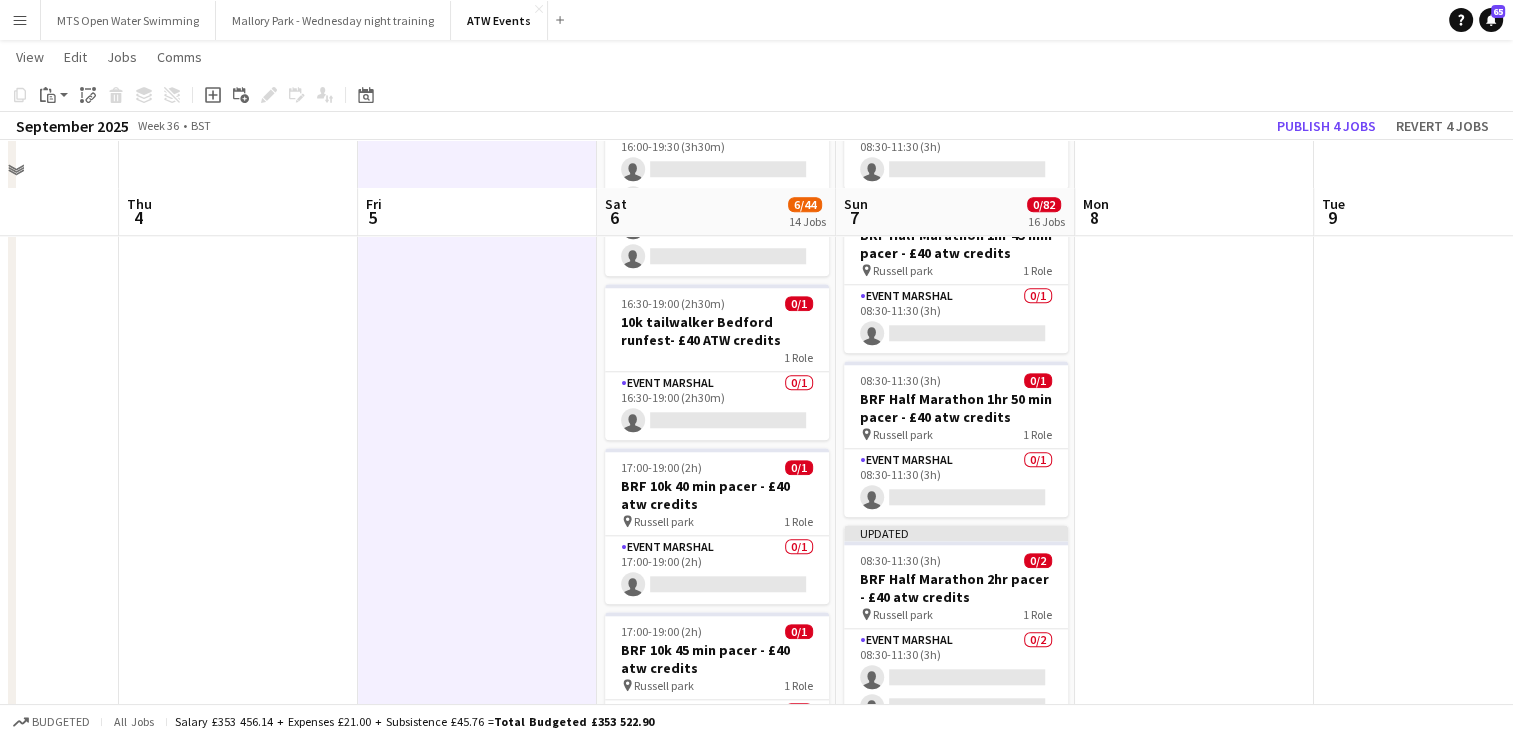 scroll, scrollTop: 1800, scrollLeft: 0, axis: vertical 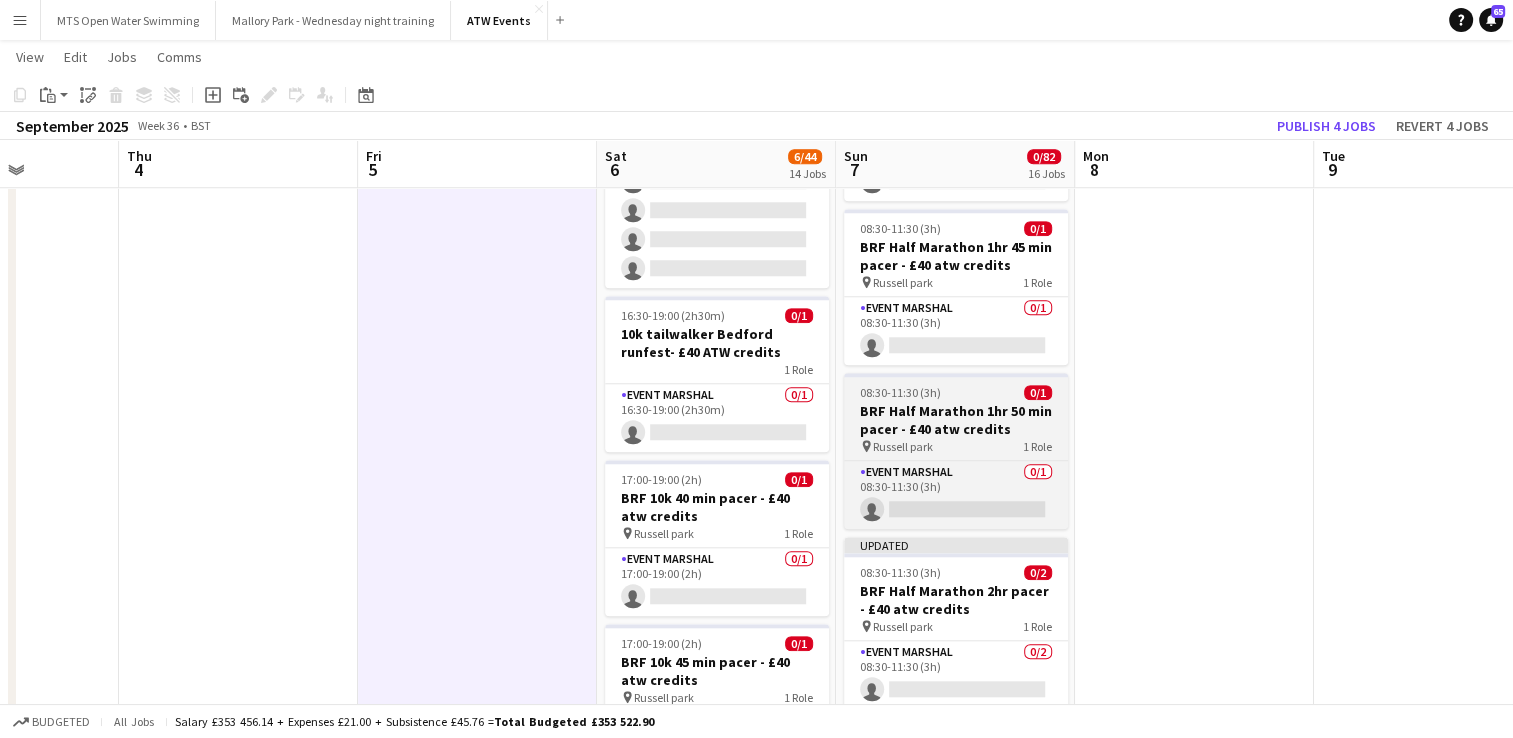 click on "BRF Half Marathon 1hr 50 min pacer -  £40 atw credits" at bounding box center (956, 420) 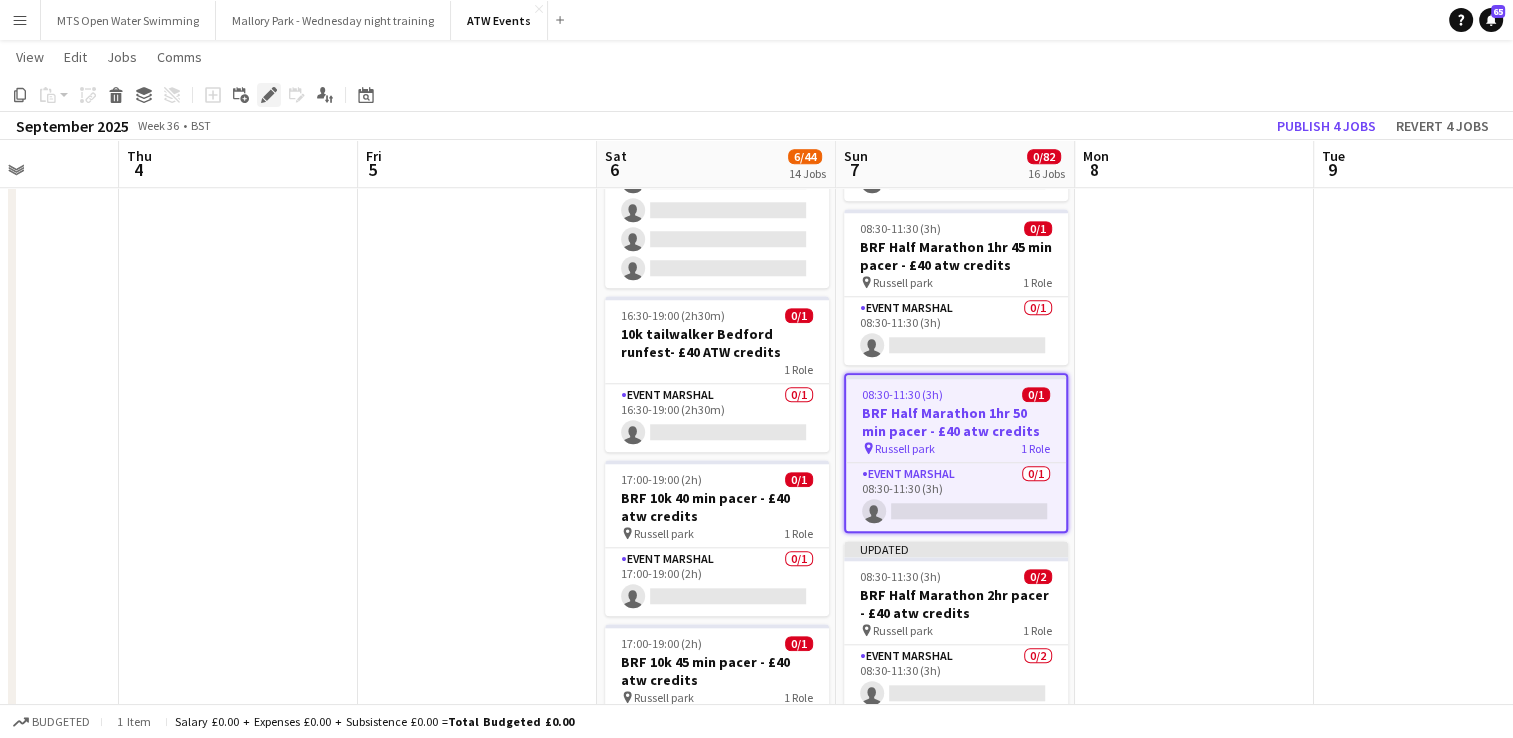 click 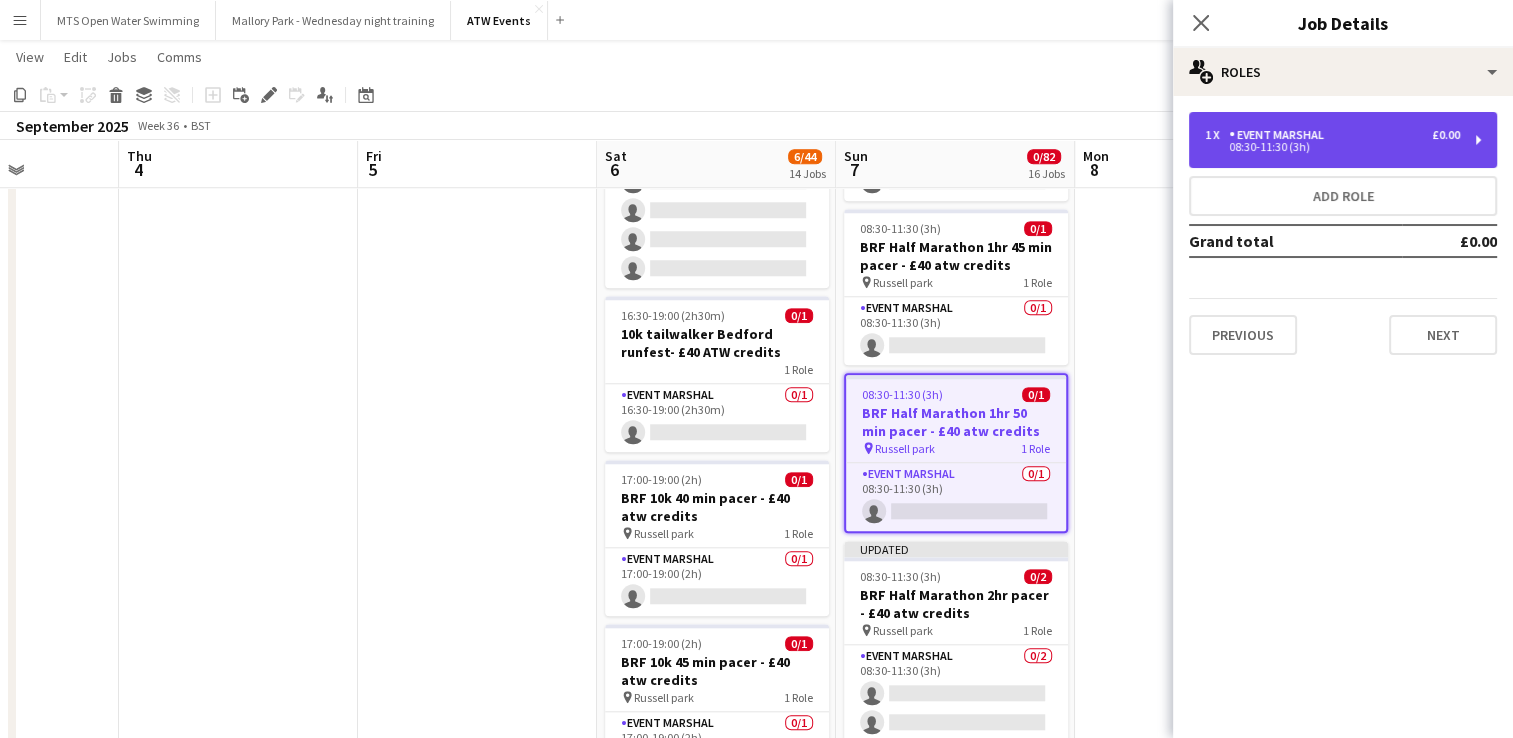 click on "08:30-11:30 (3h)" at bounding box center [1332, 147] 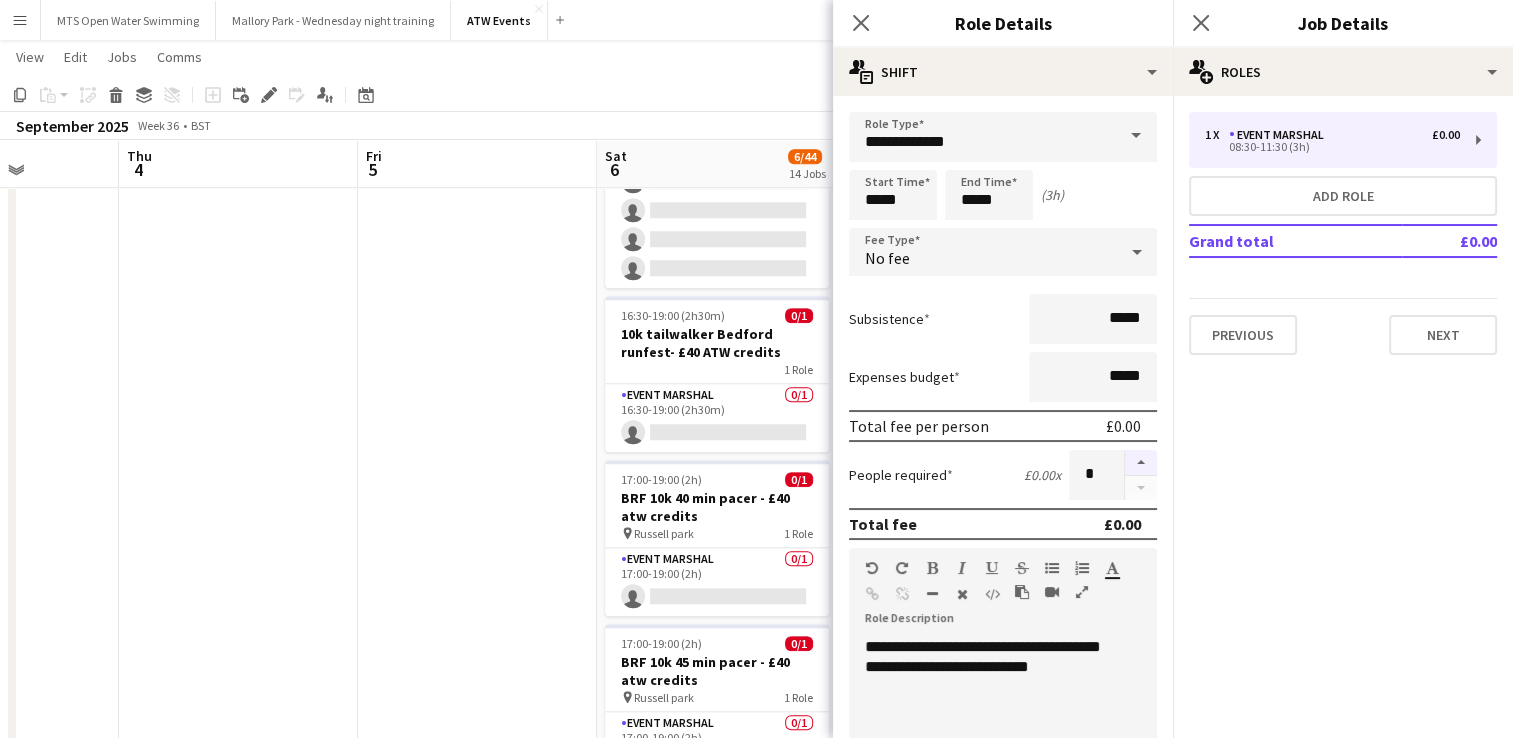 click at bounding box center (1141, 463) 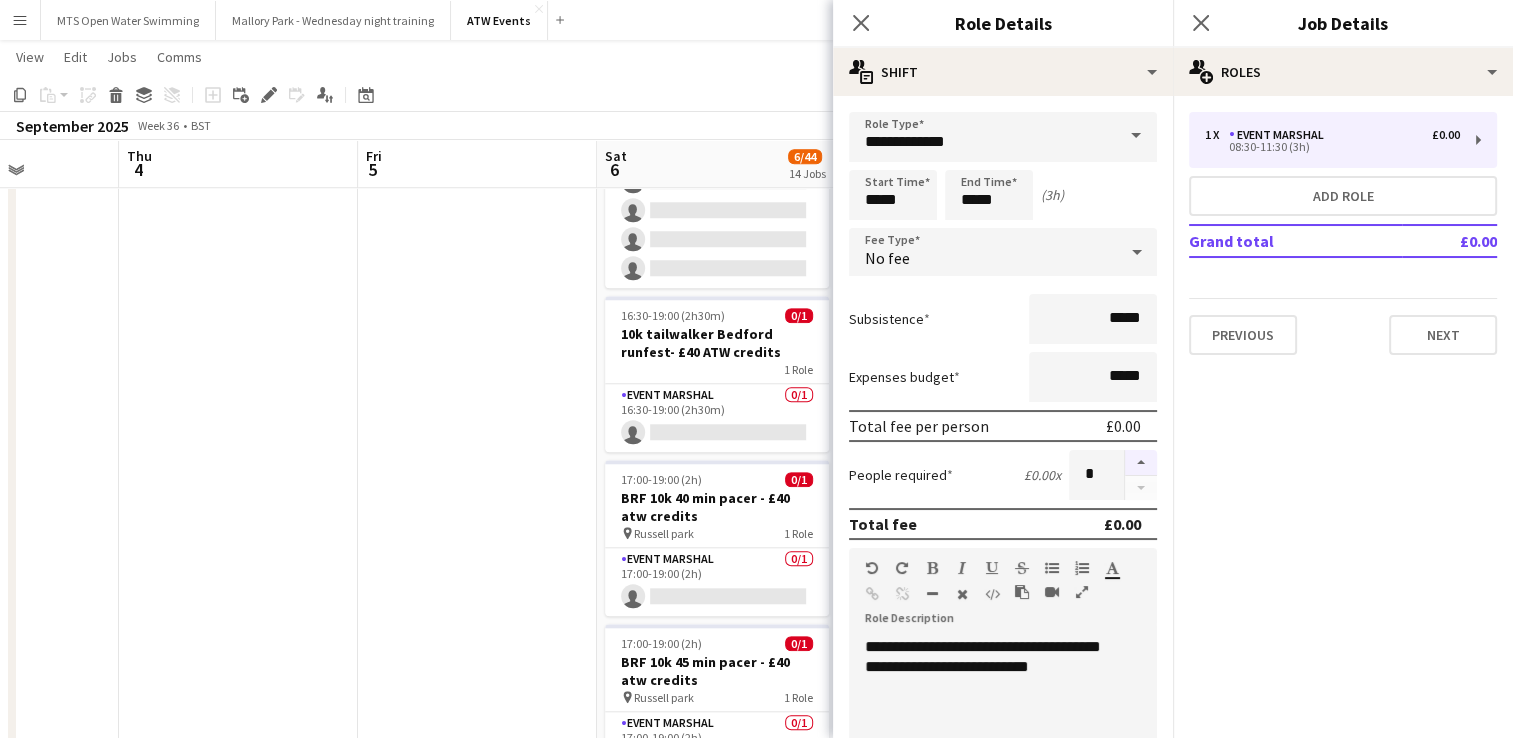type on "*" 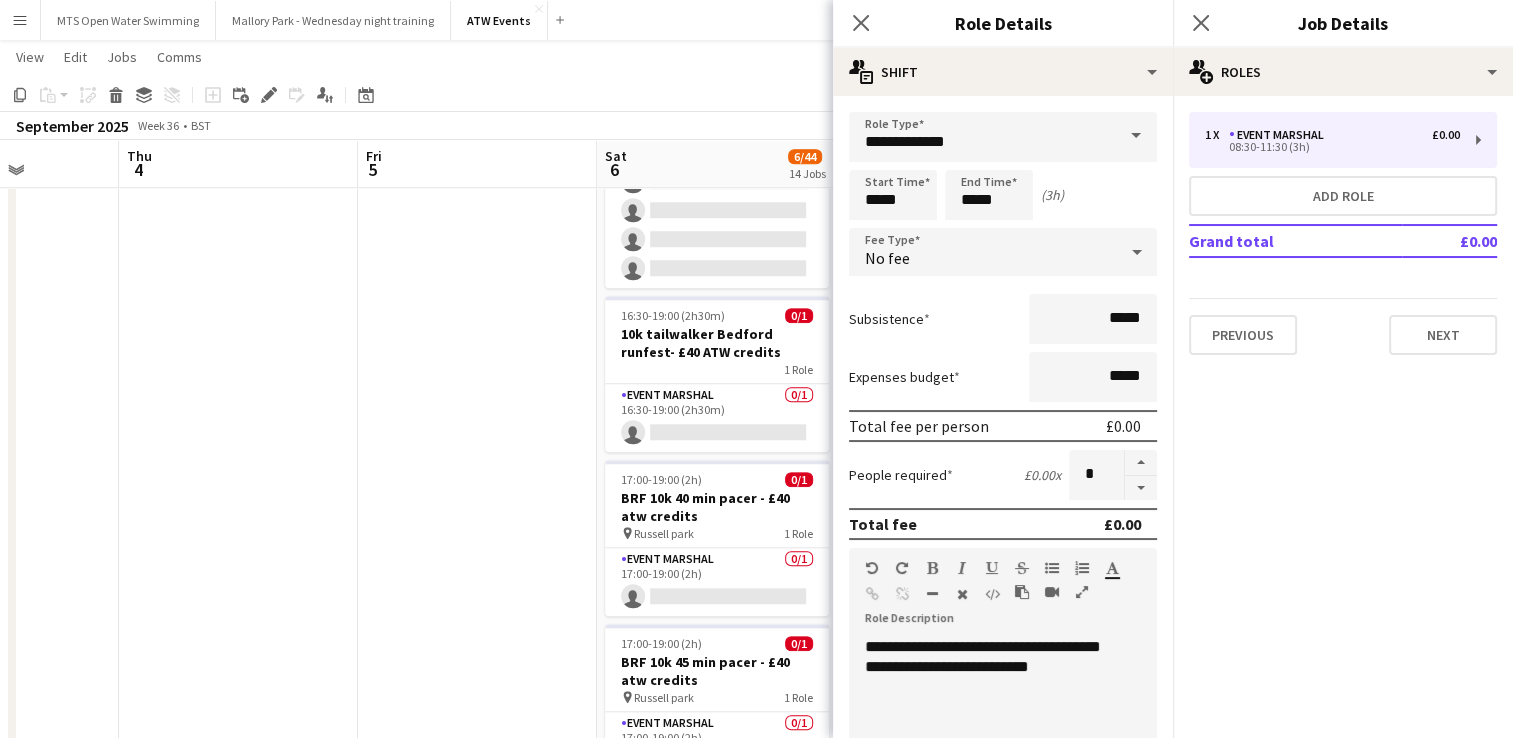 click at bounding box center (477, 132) 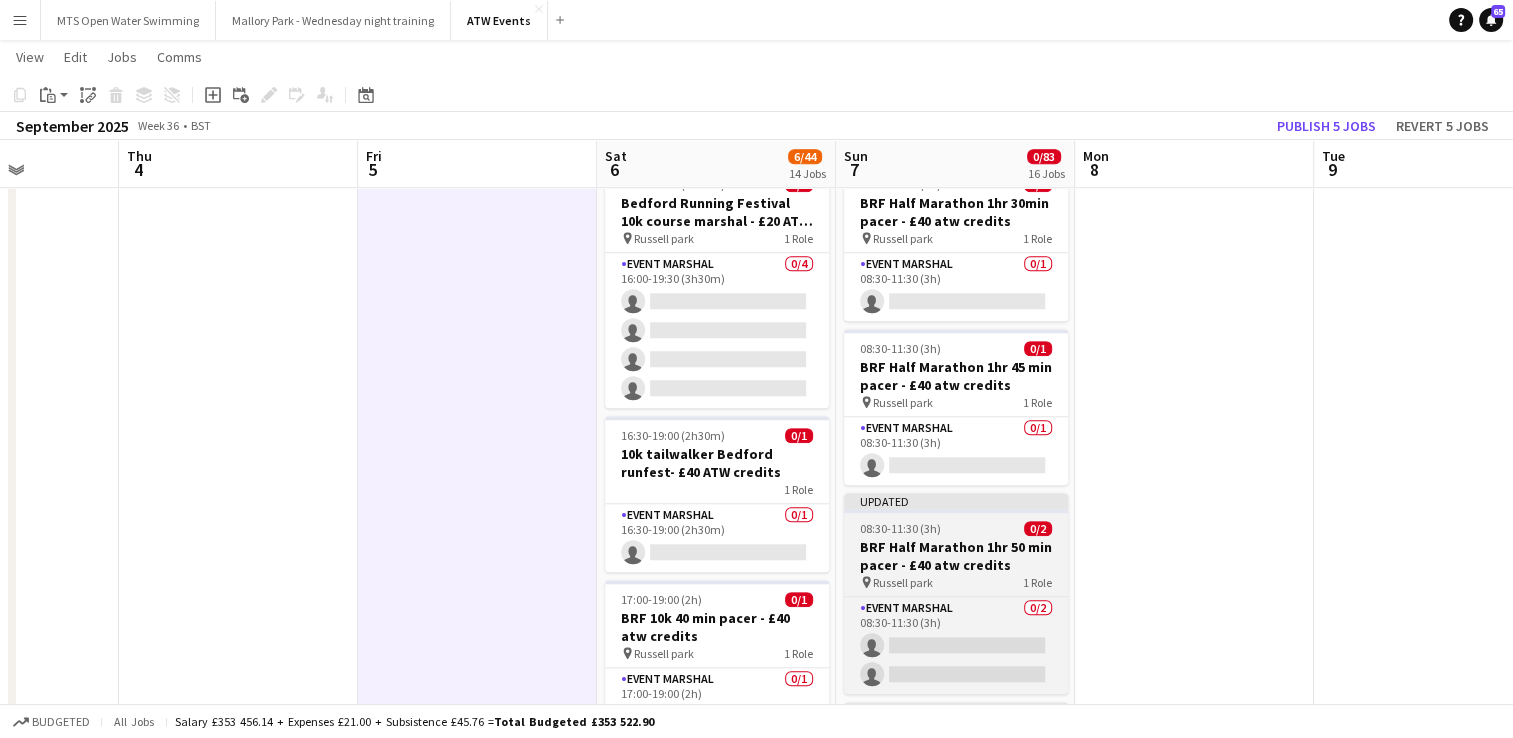 scroll, scrollTop: 1680, scrollLeft: 0, axis: vertical 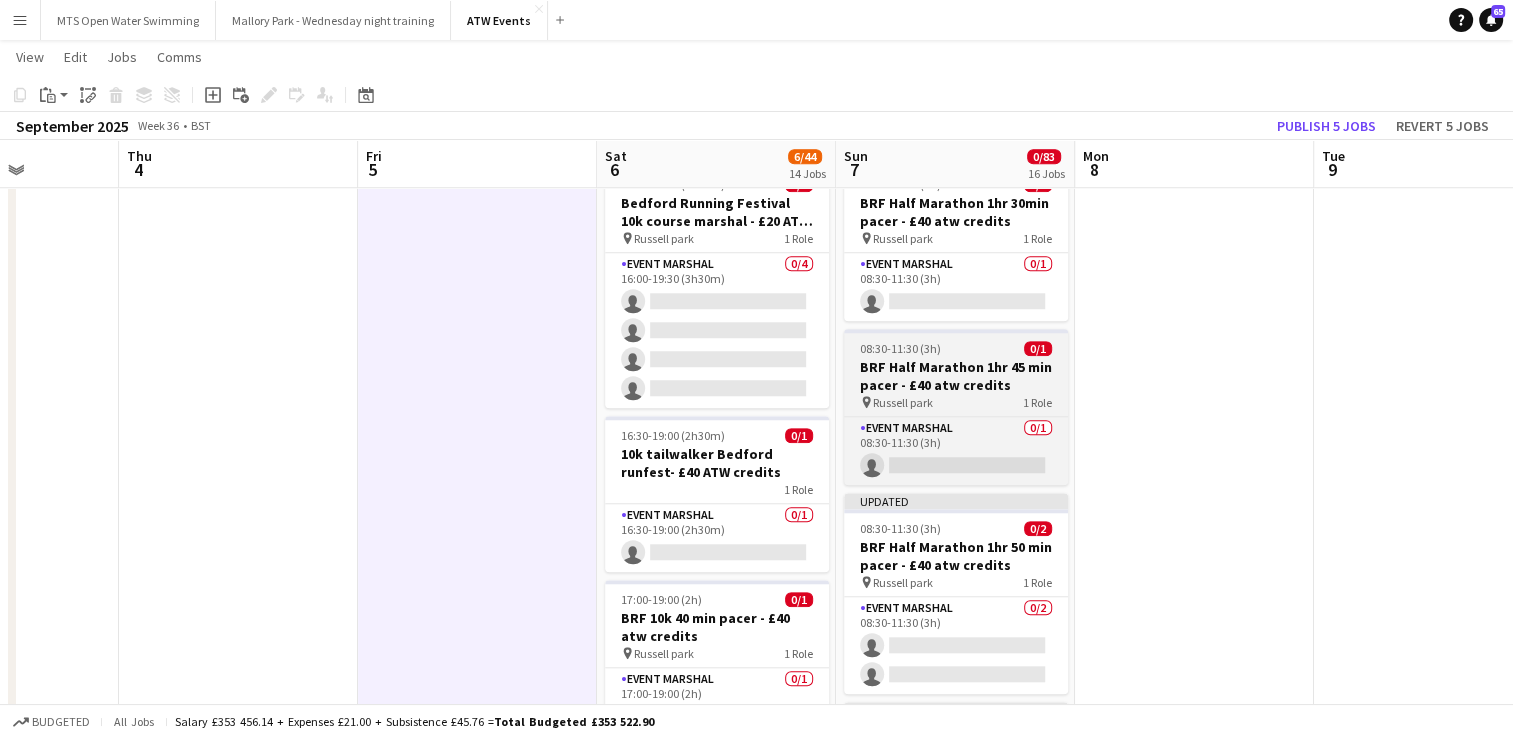 click on "BRF Half Marathon 1hr 45 min pacer -  £40 atw credits" at bounding box center (956, 376) 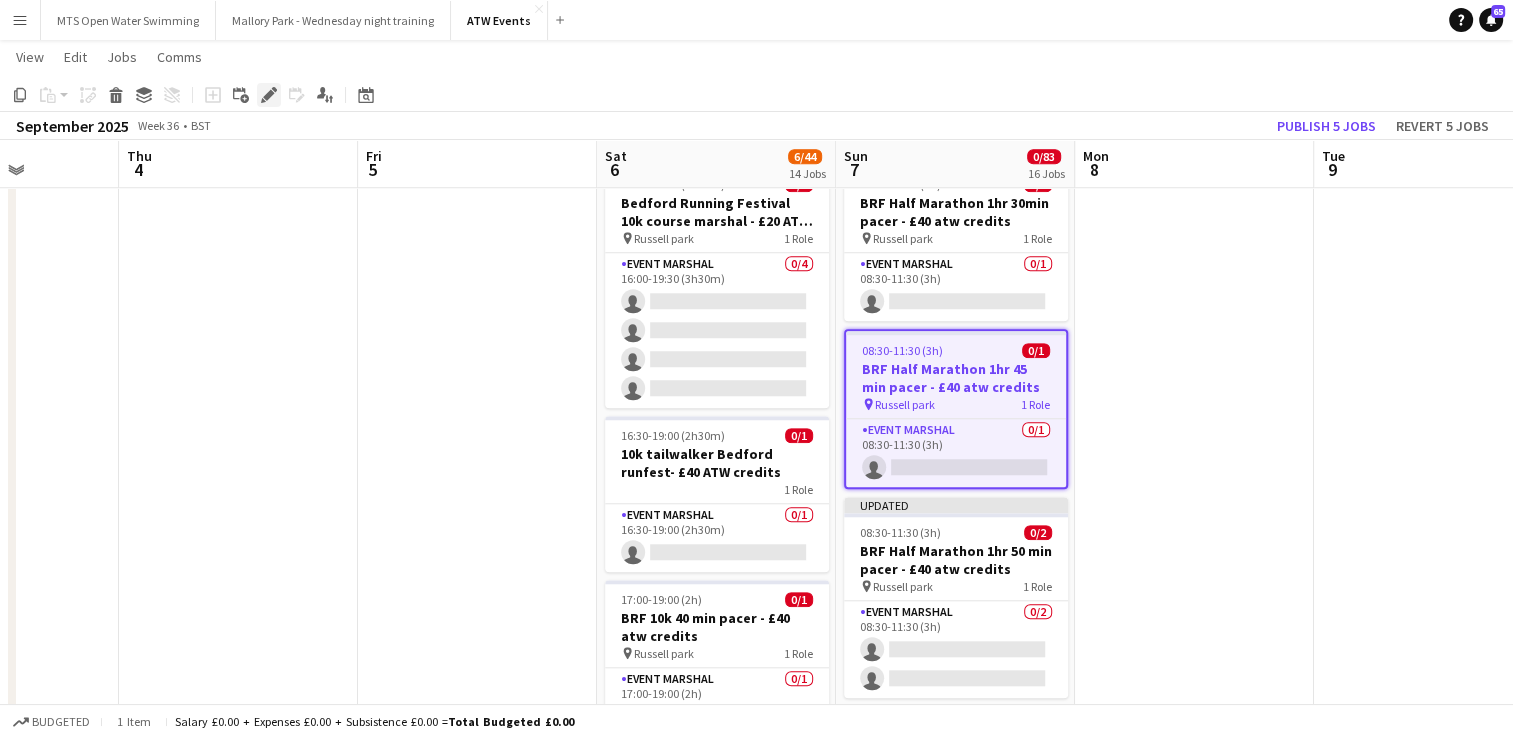 click 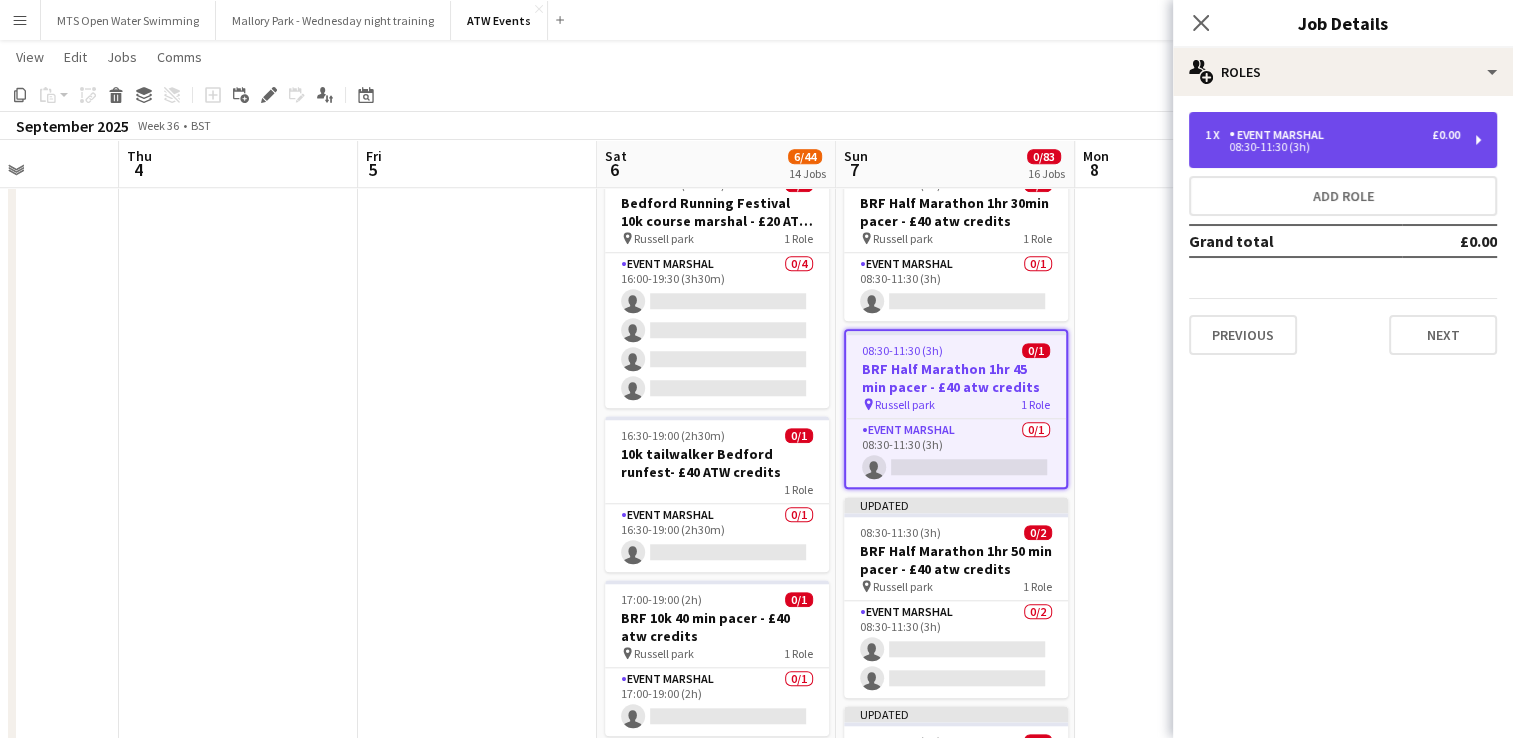 click on "1 x   Event Marshal   £0.00   08:30-11:30 (3h)" at bounding box center [1343, 140] 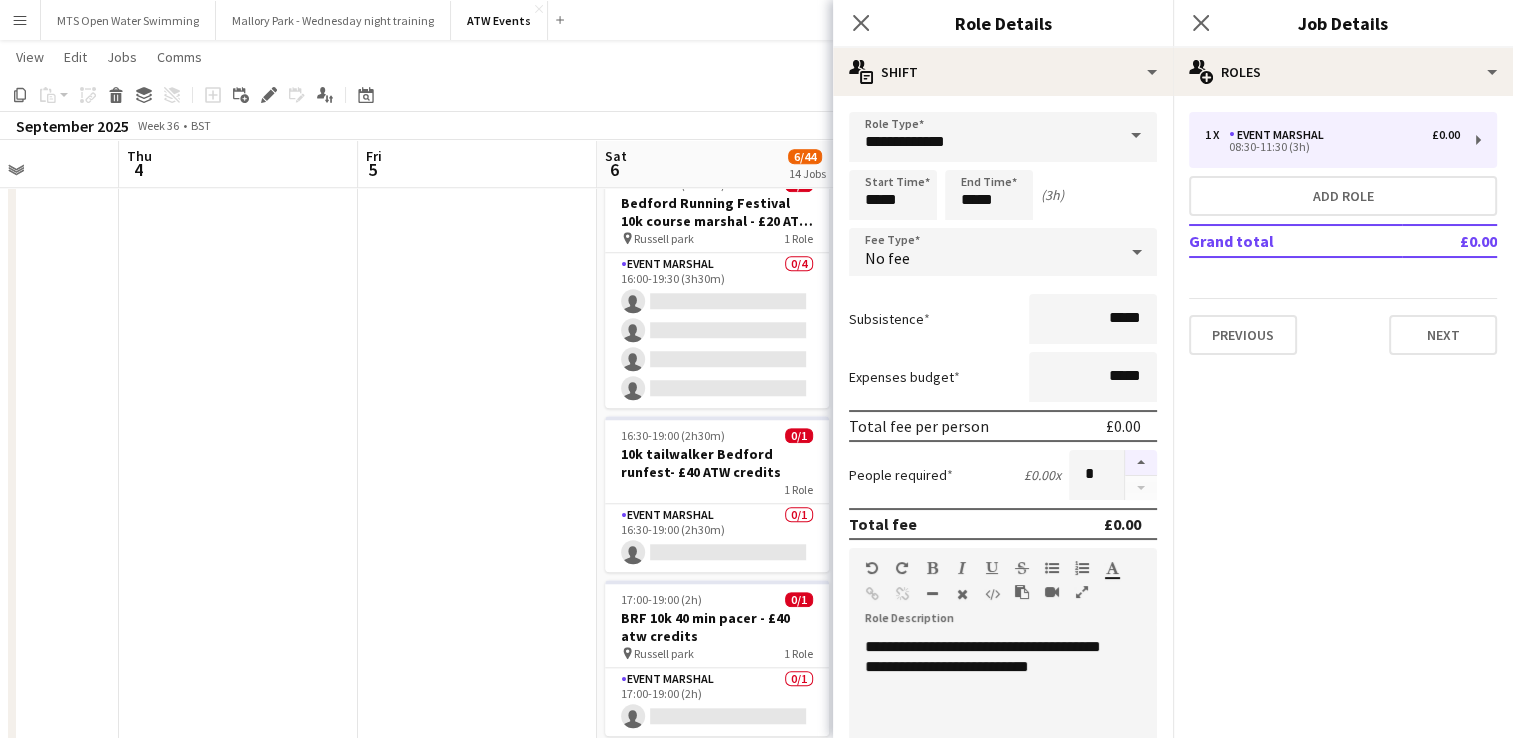 click at bounding box center [1141, 463] 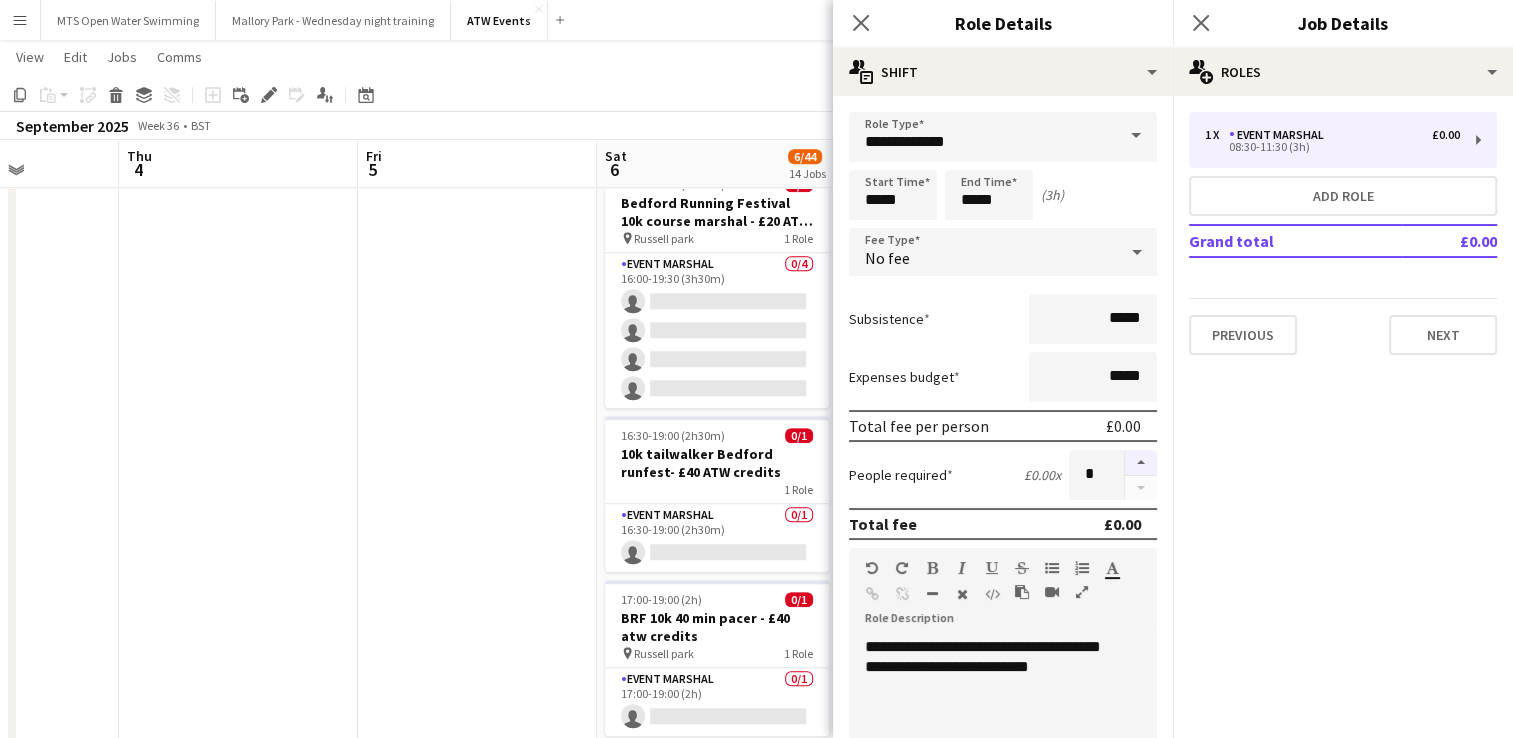 type on "*" 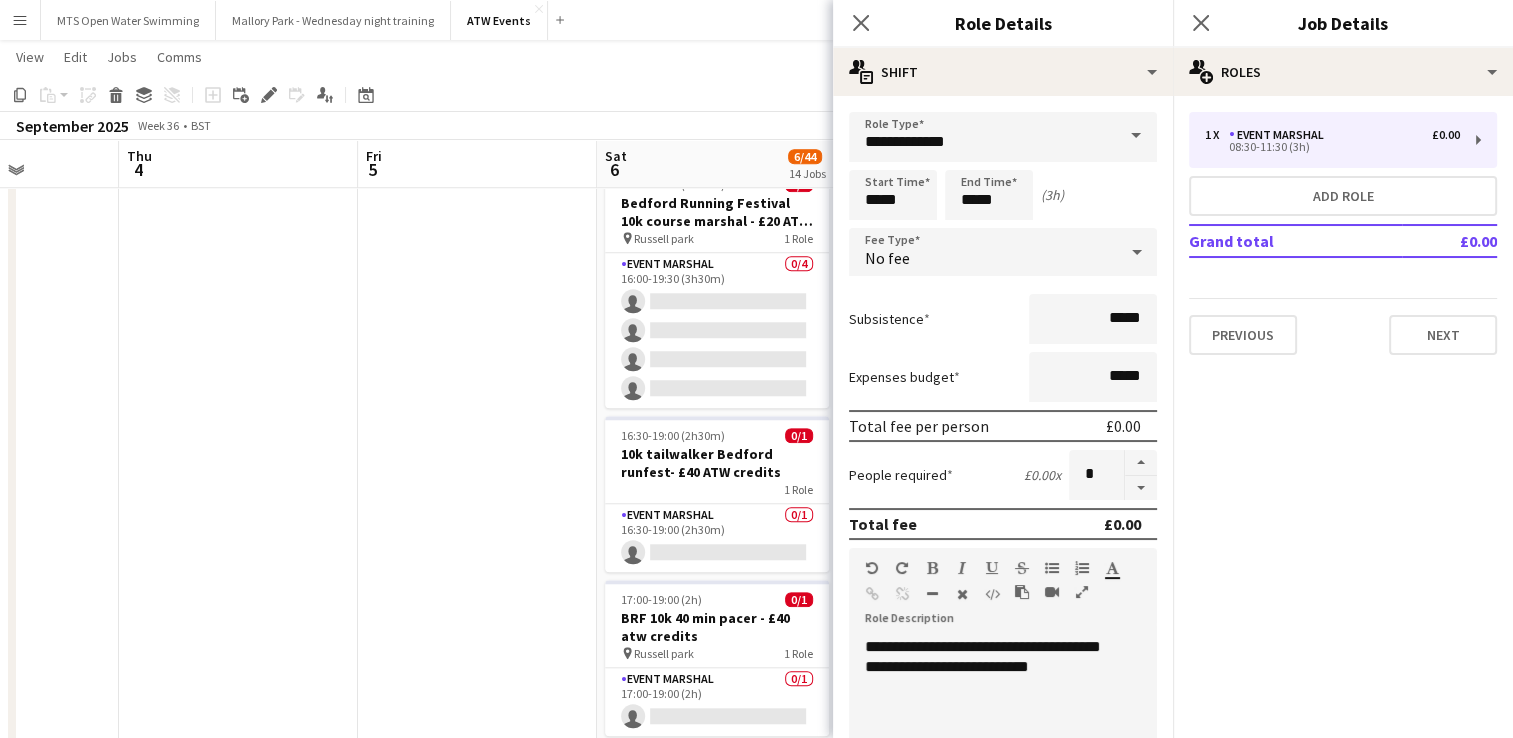 click at bounding box center (477, 252) 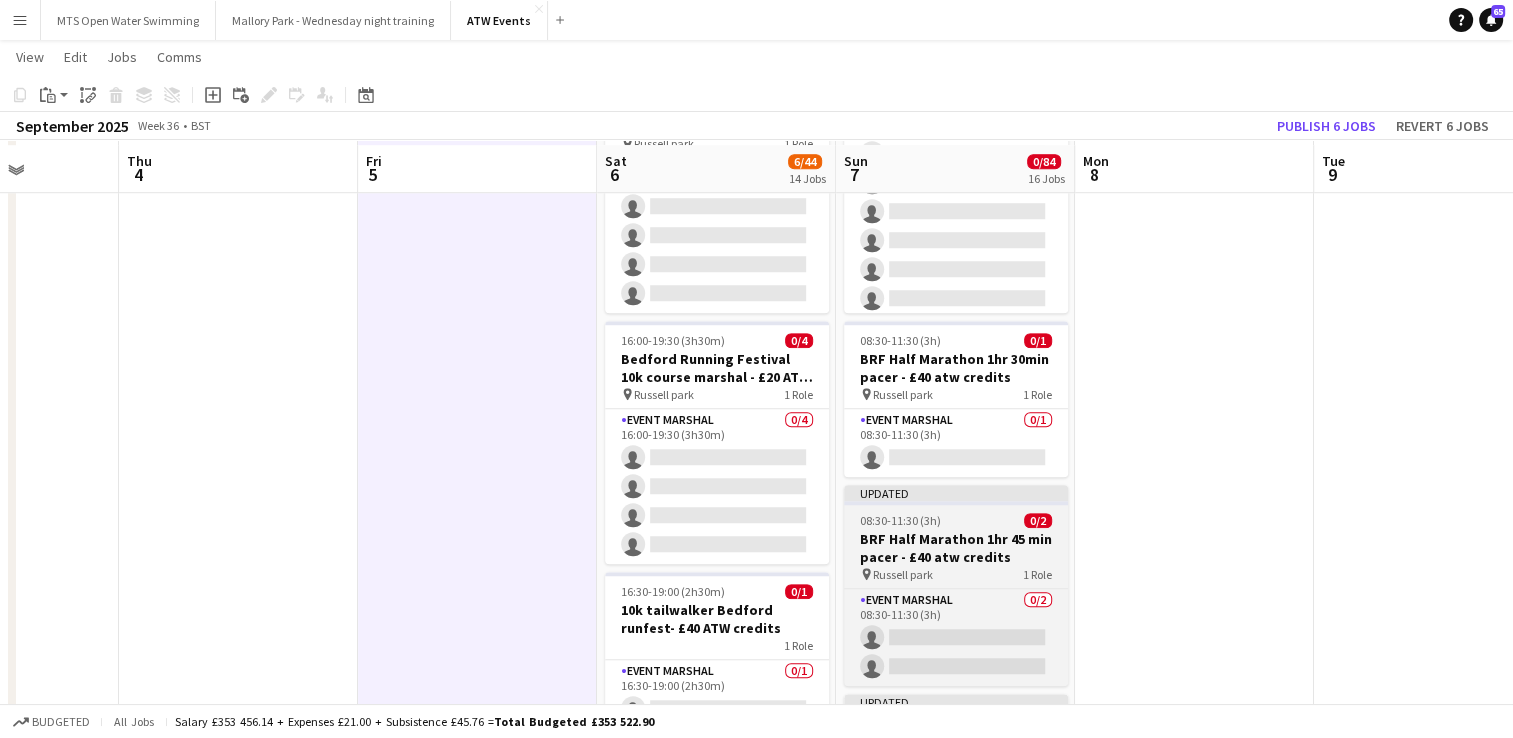 scroll, scrollTop: 1520, scrollLeft: 0, axis: vertical 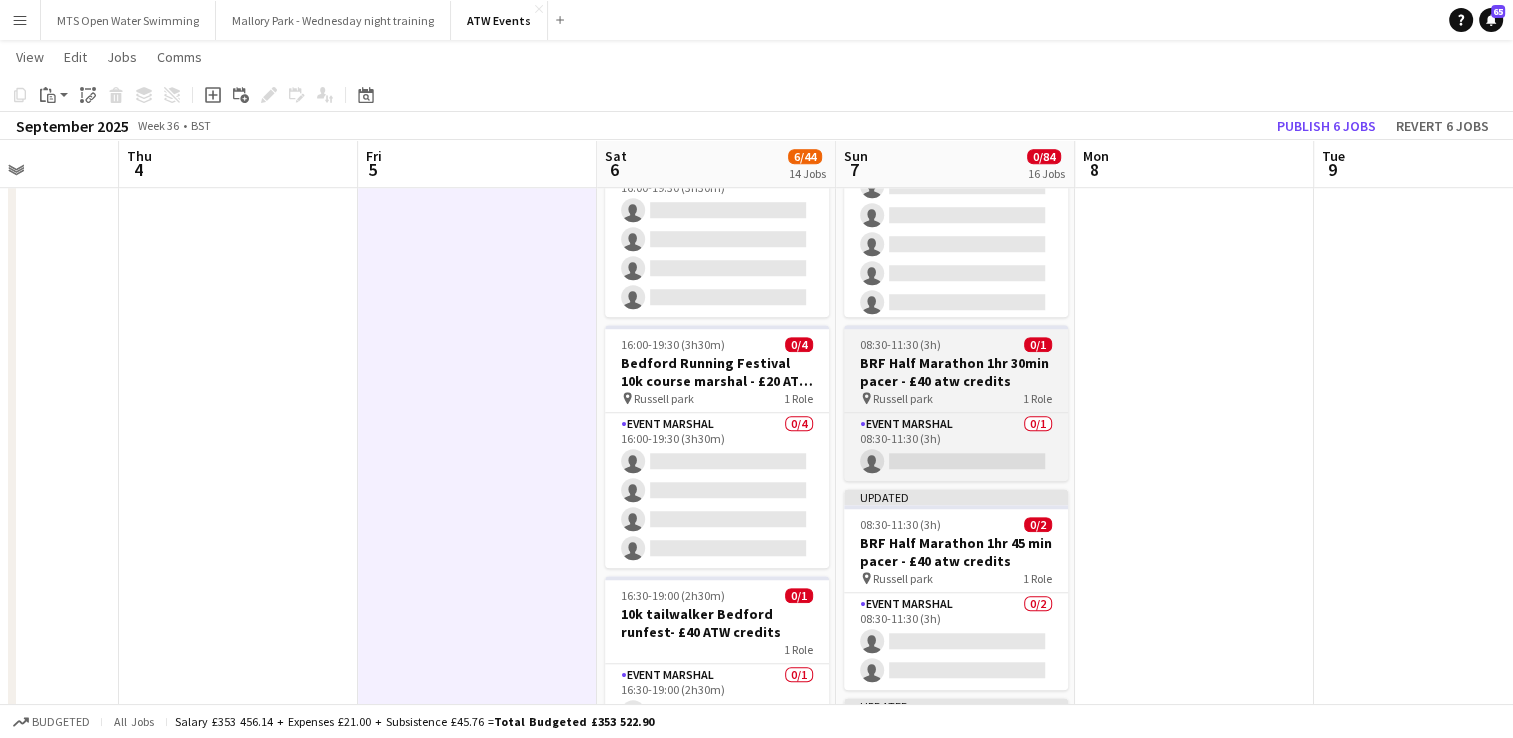 click on "BRF Half Marathon 1hr 30min pacer -  £40 atw credits" at bounding box center (956, 372) 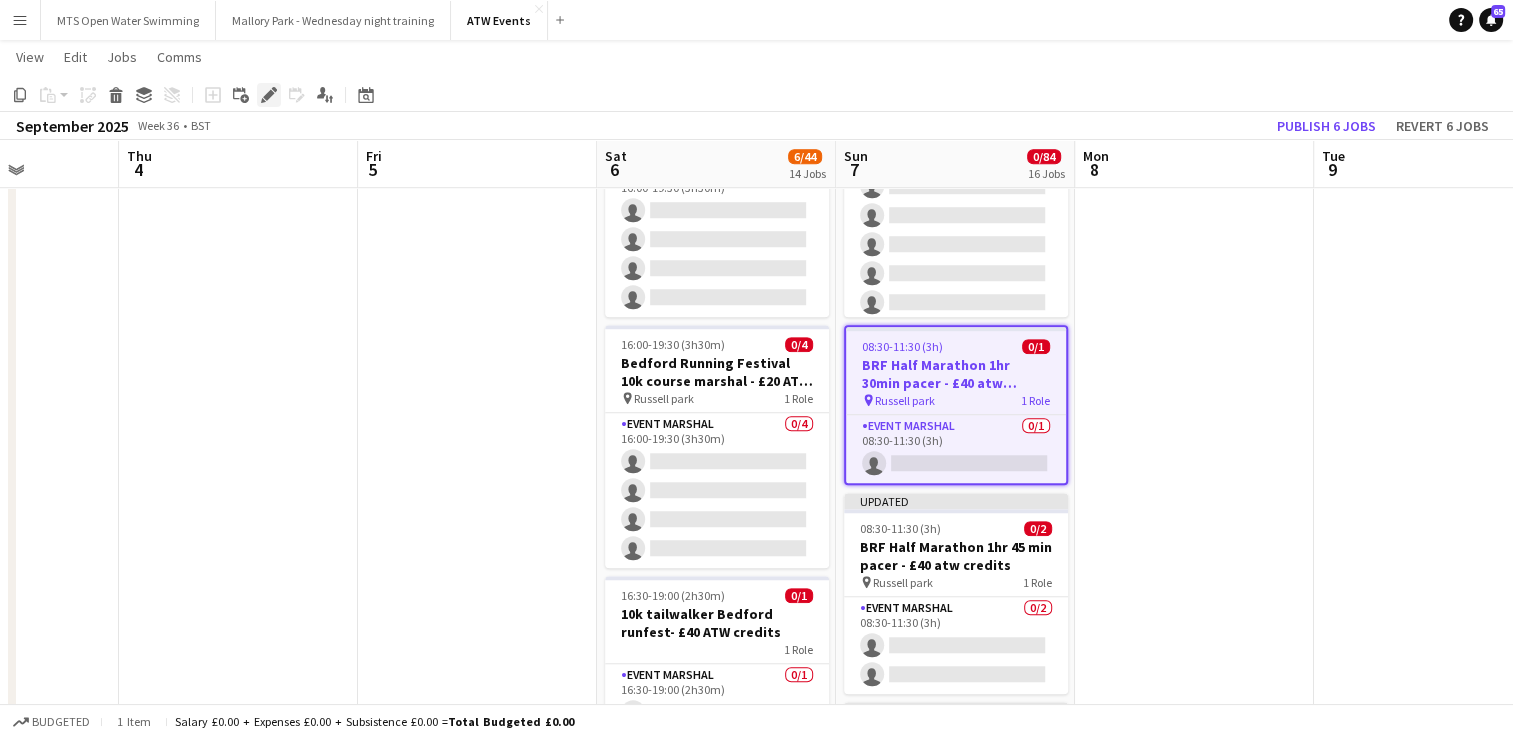 click 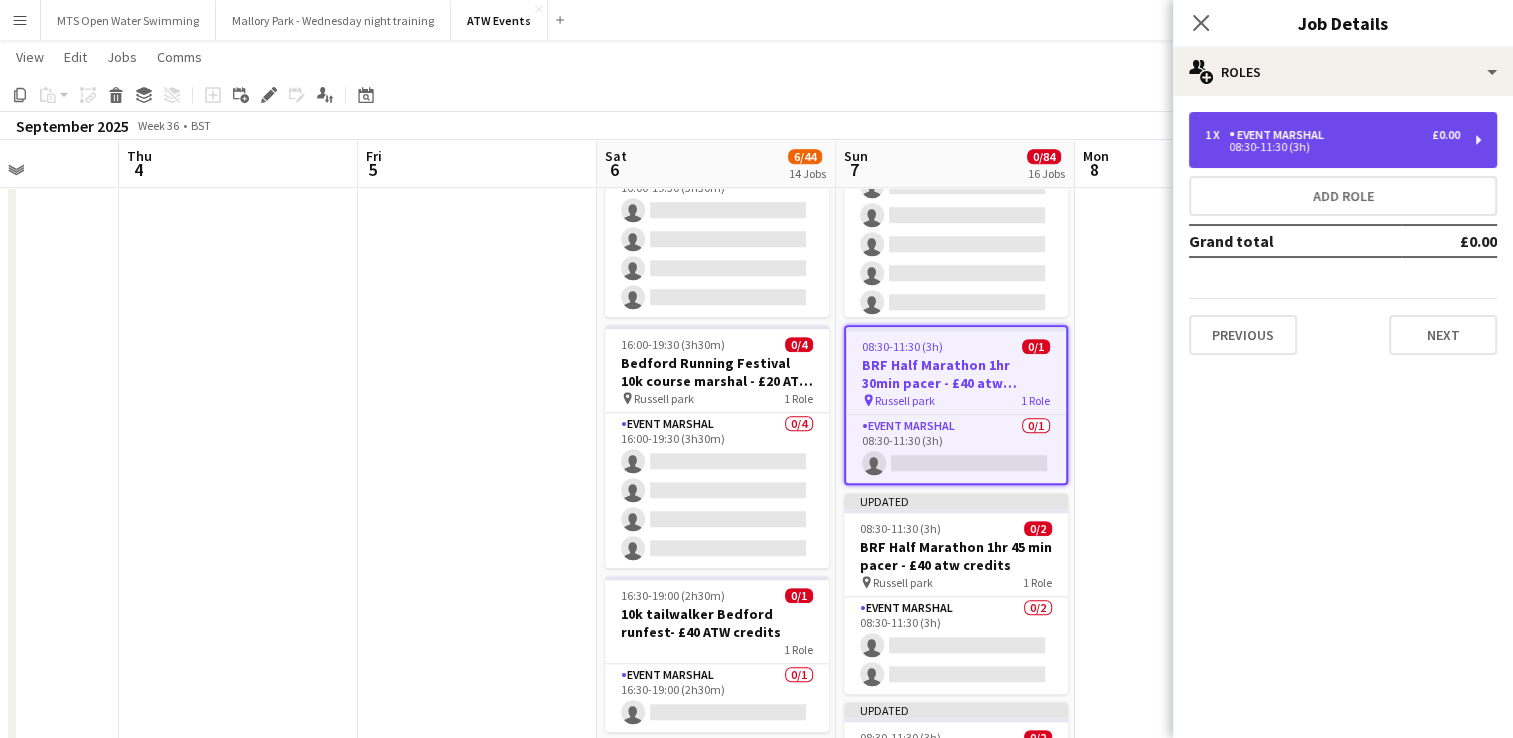click on "08:30-11:30 (3h)" at bounding box center [1332, 147] 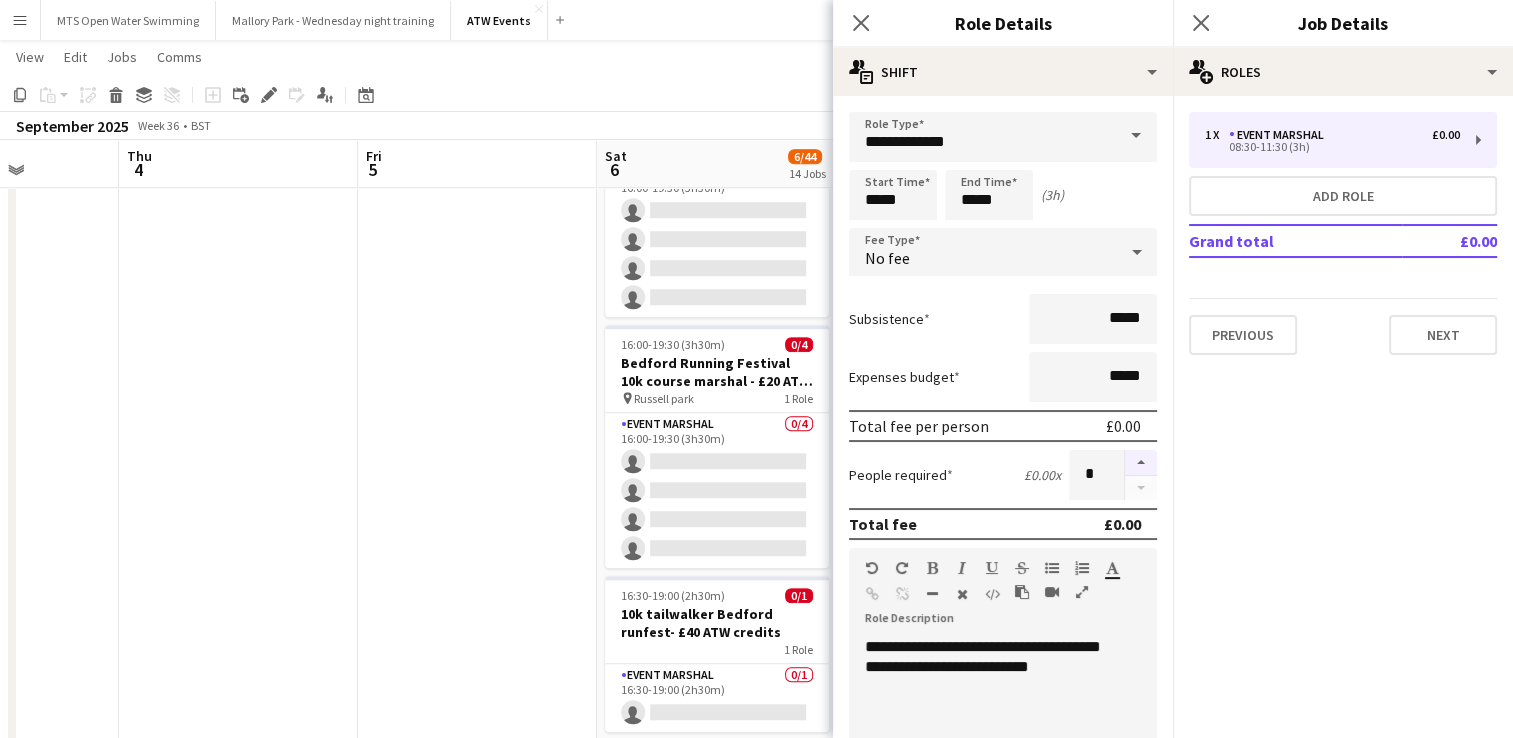click at bounding box center [1141, 463] 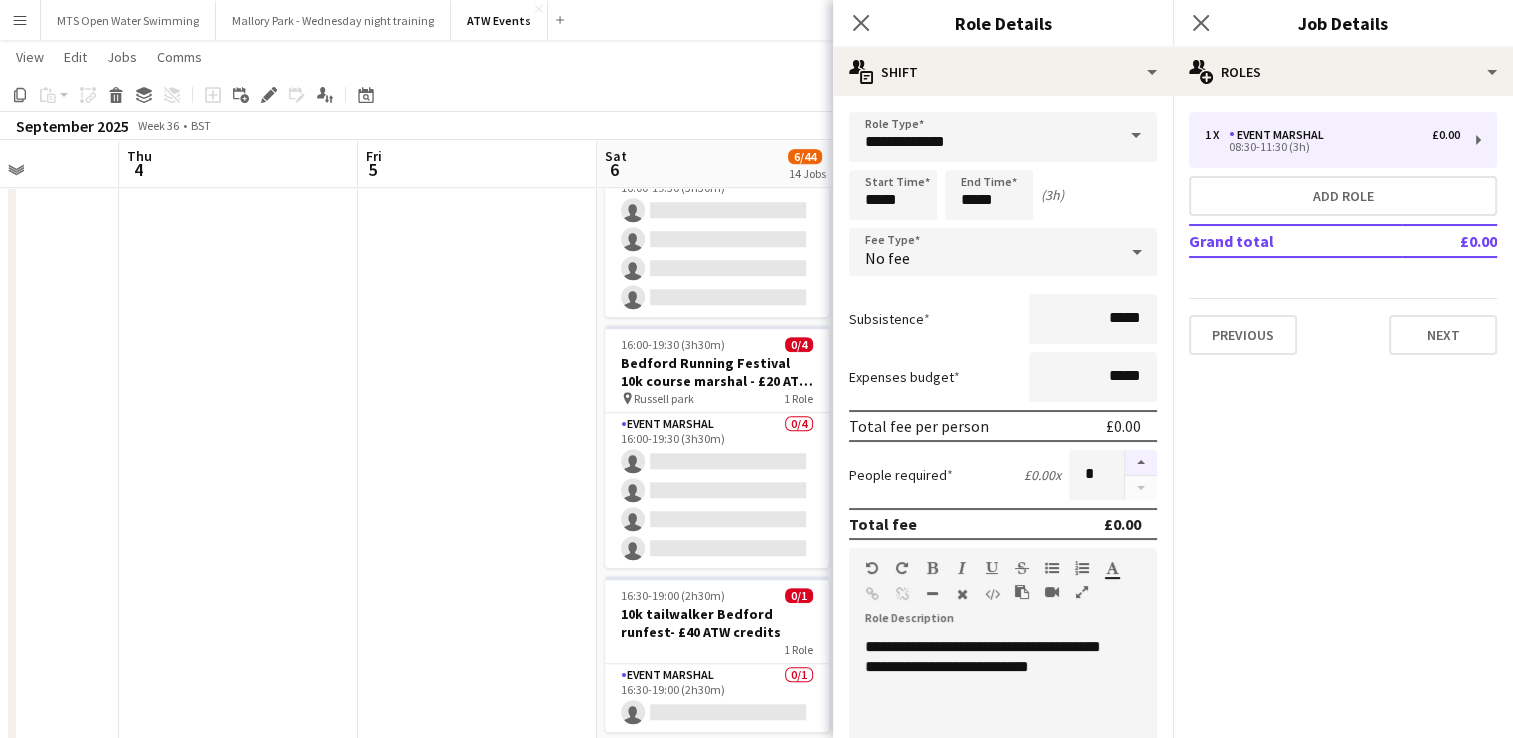 type on "*" 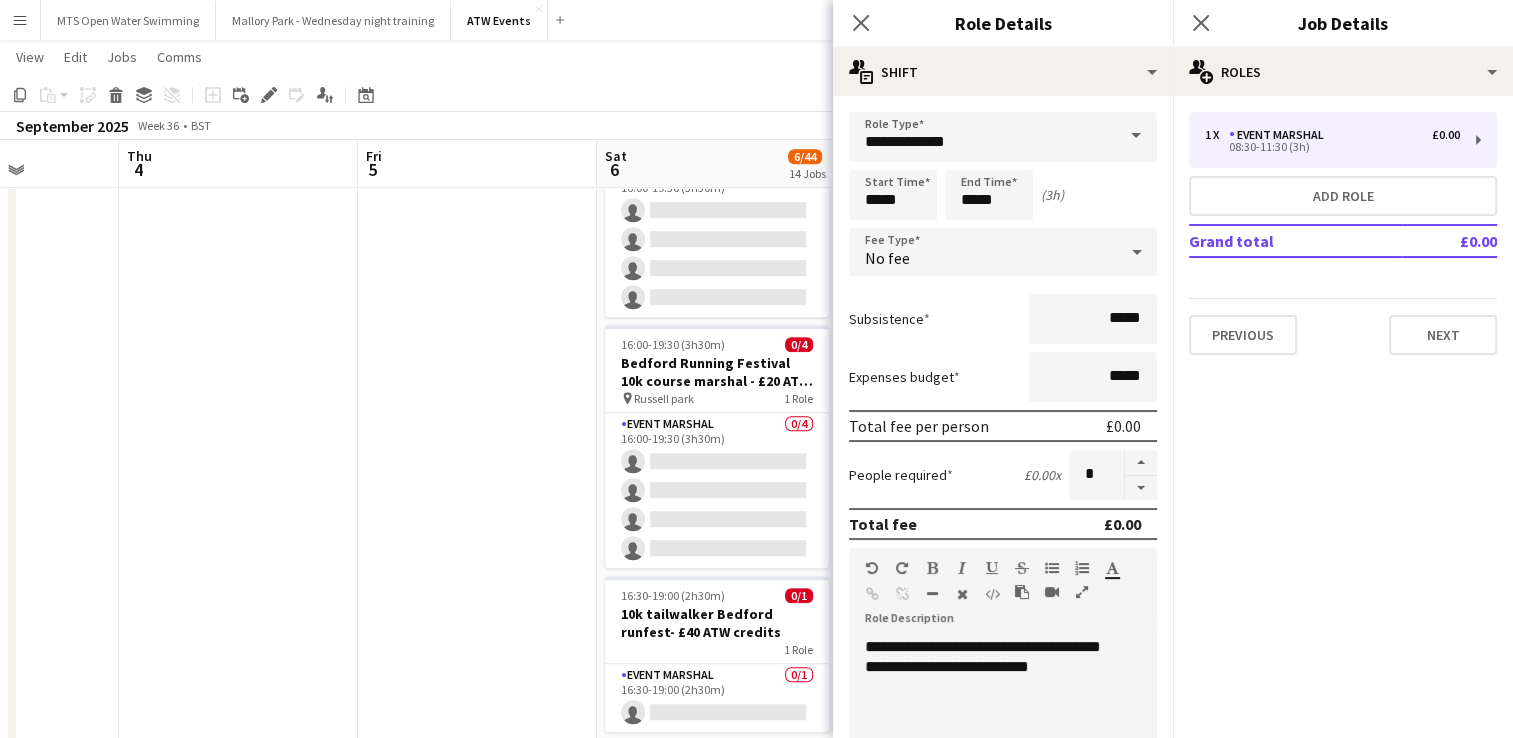 click at bounding box center (477, 412) 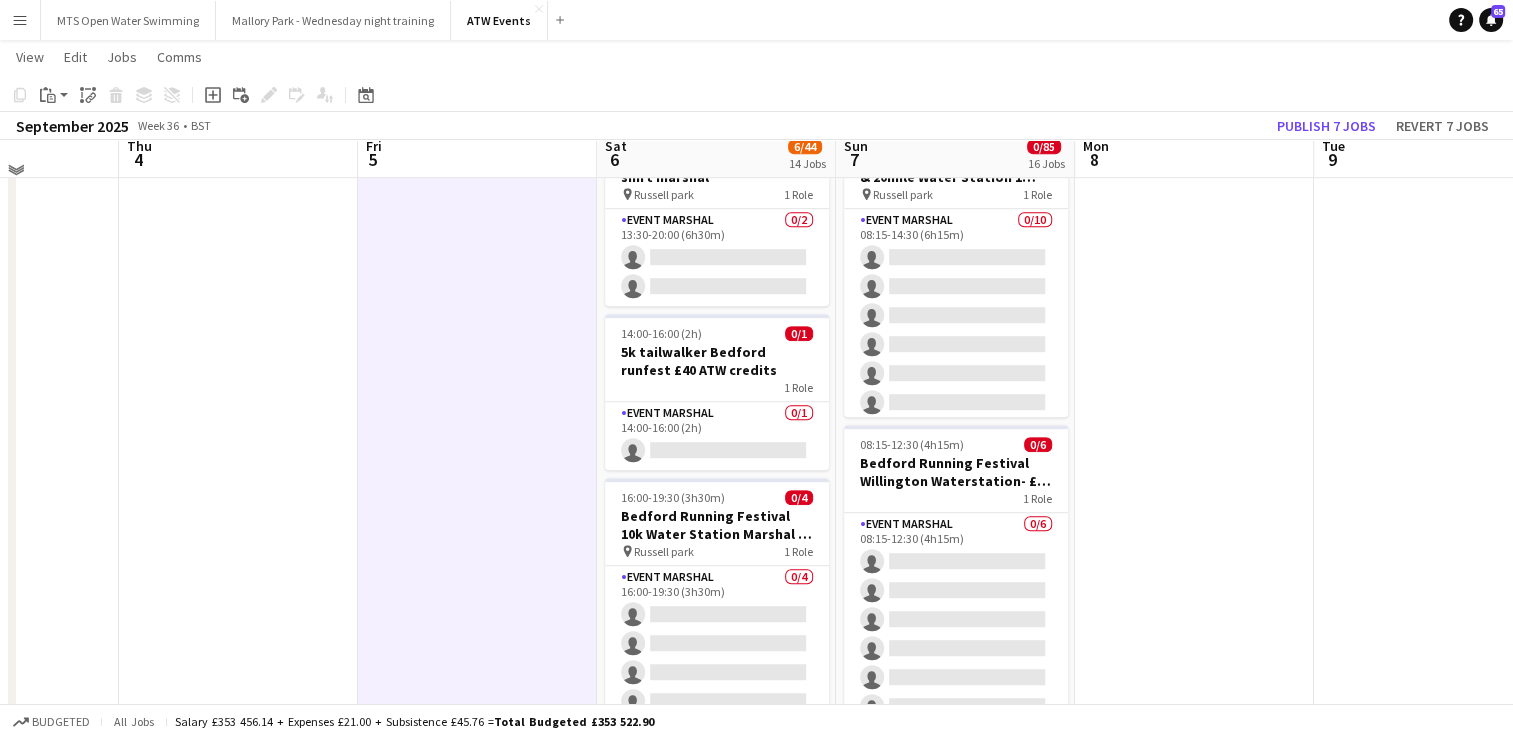 scroll, scrollTop: 1103, scrollLeft: 0, axis: vertical 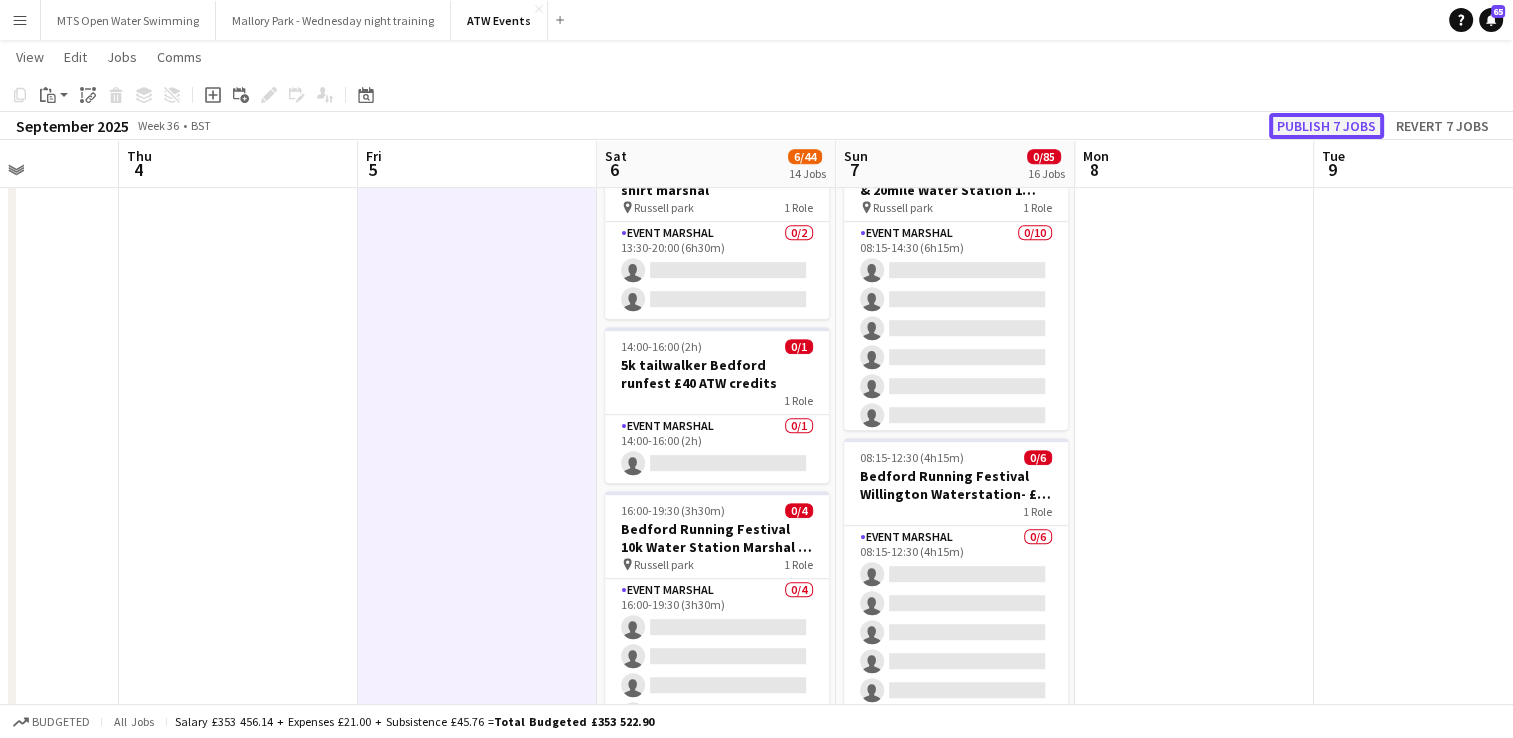 click on "Publish 7 jobs" 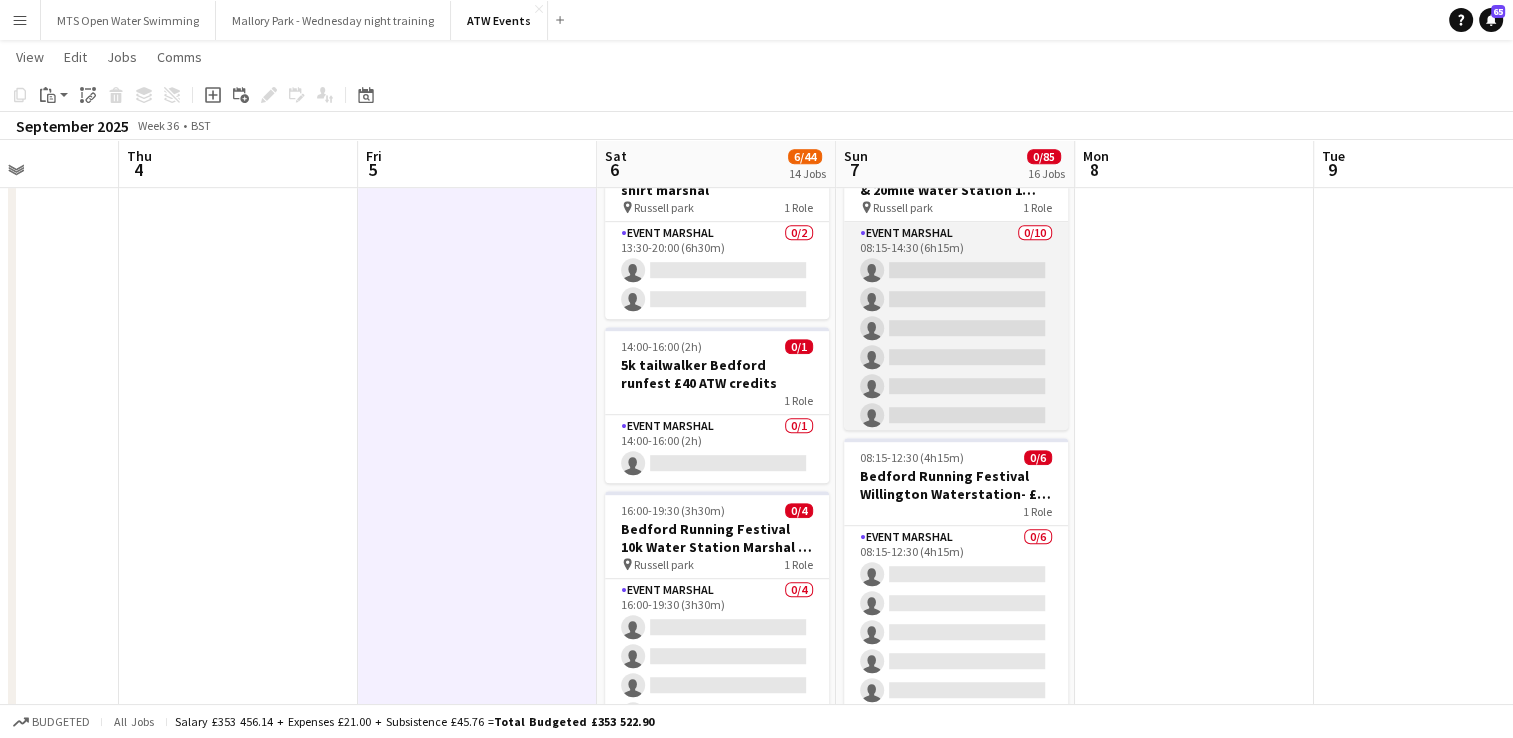 scroll, scrollTop: 0, scrollLeft: 0, axis: both 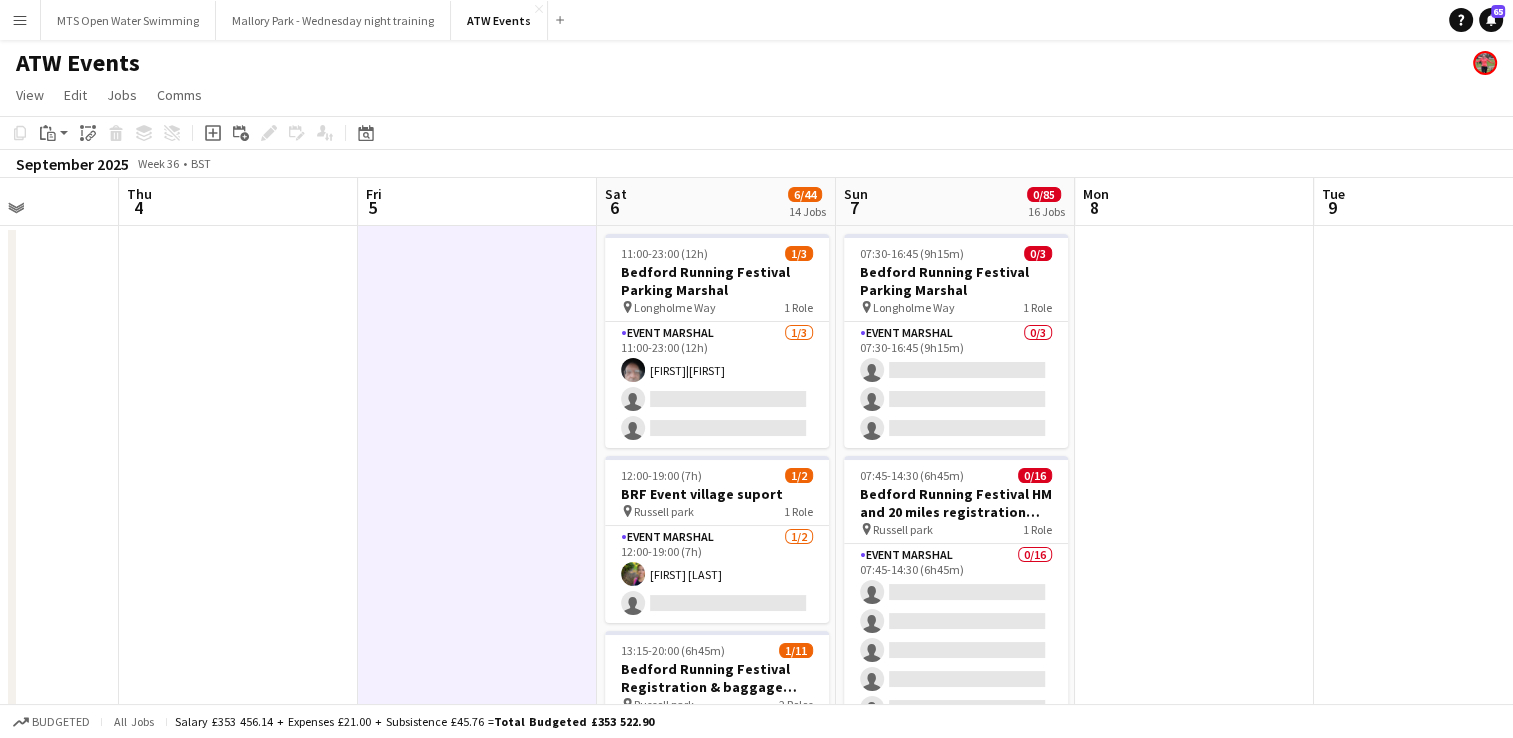 click at bounding box center [477, 1934] 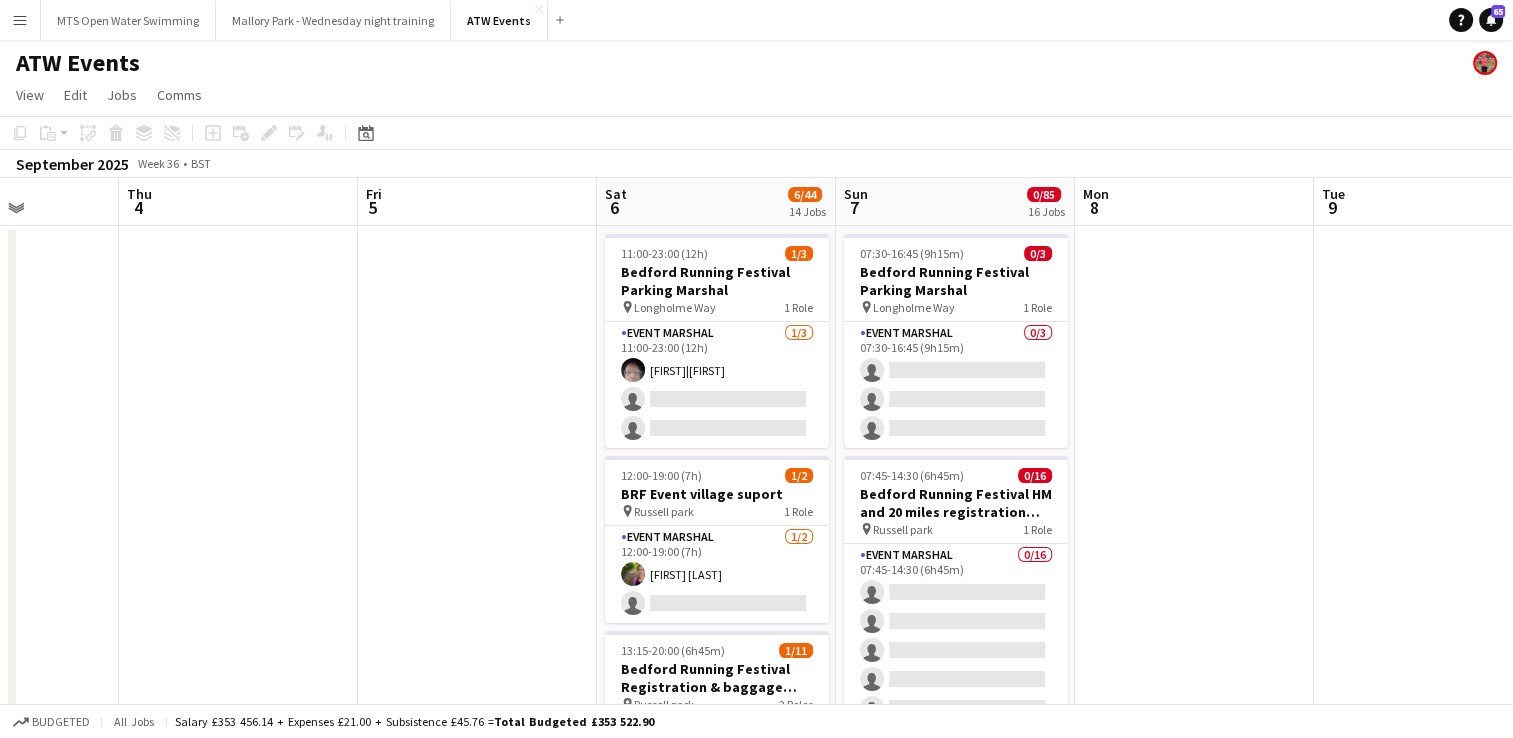 click on "Menu" at bounding box center (20, 20) 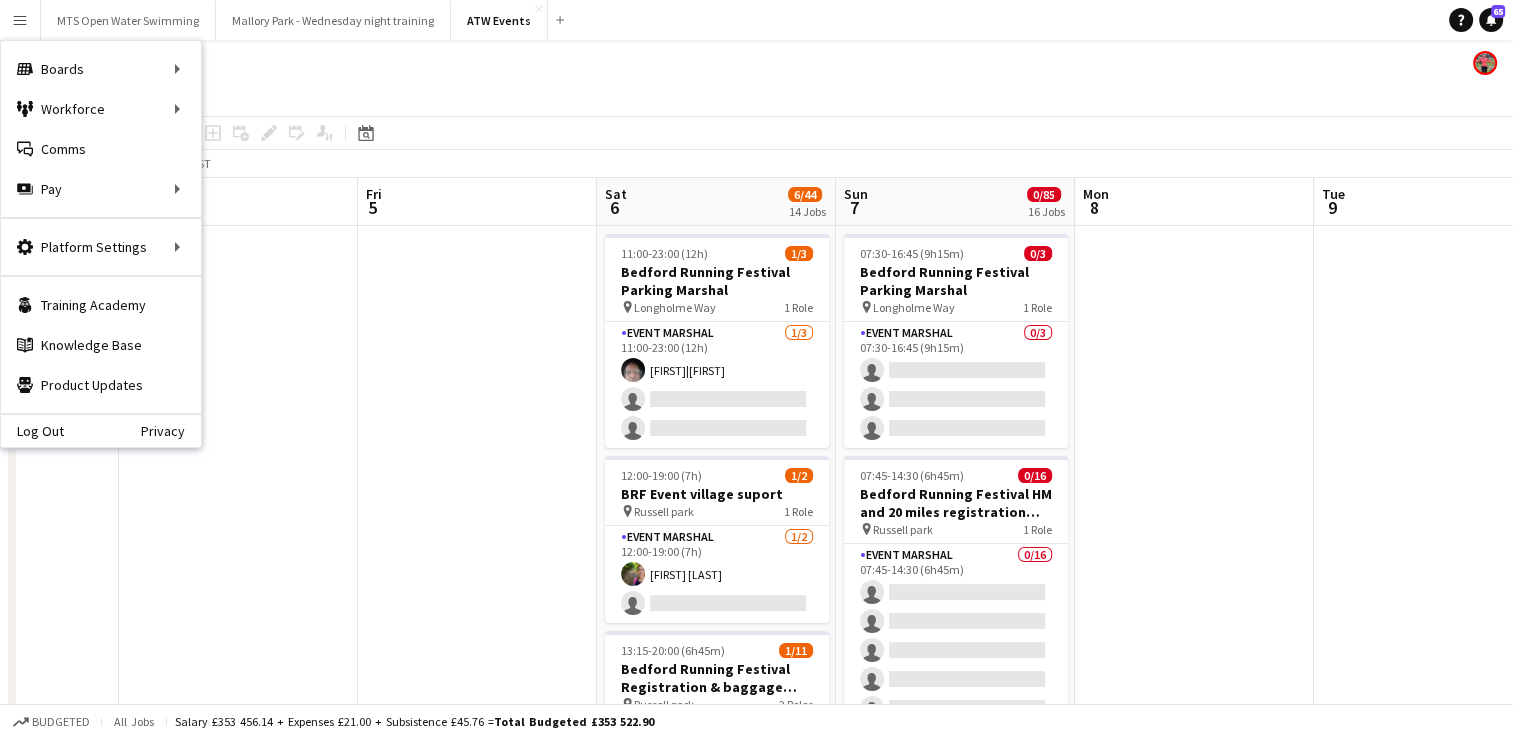 click on "ATW Events" 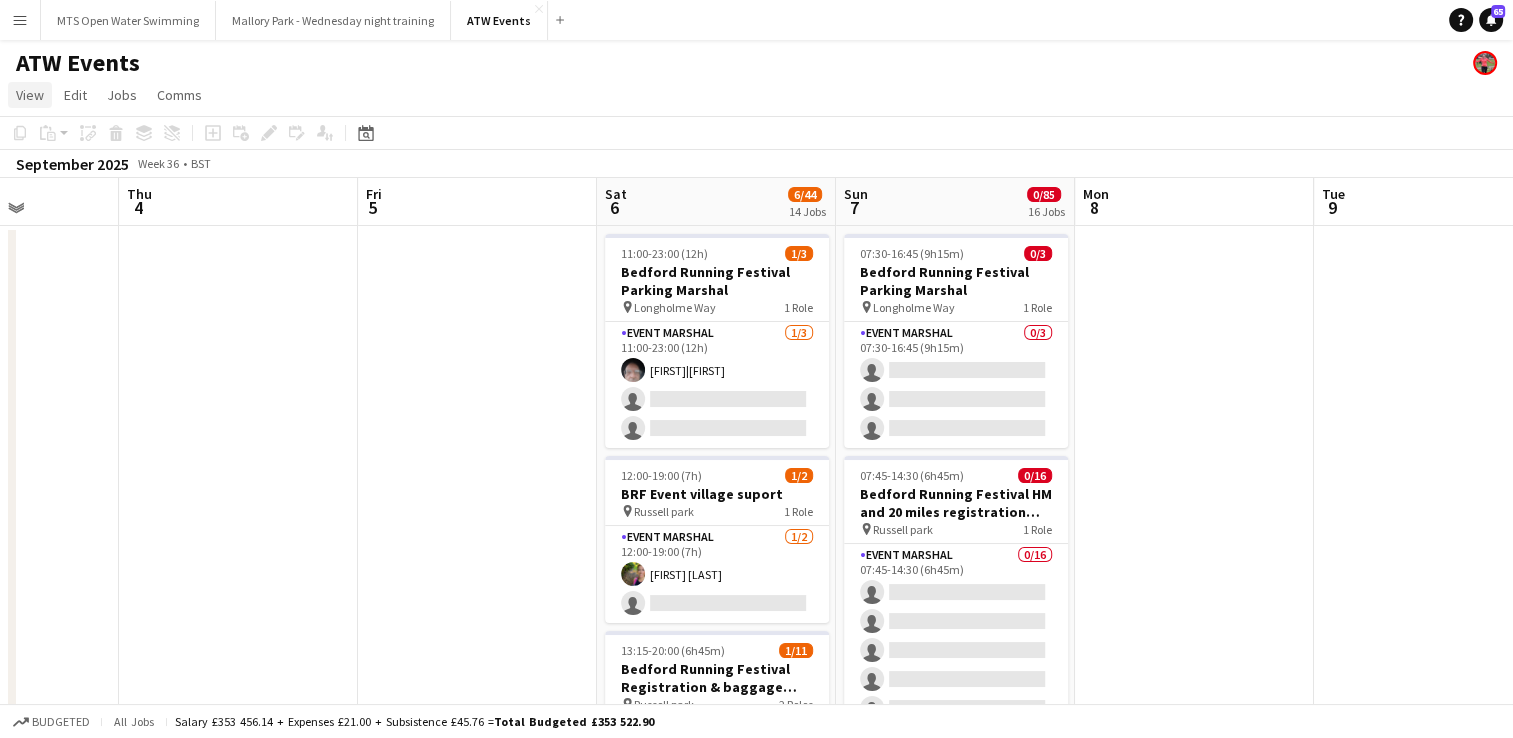 click on "View" 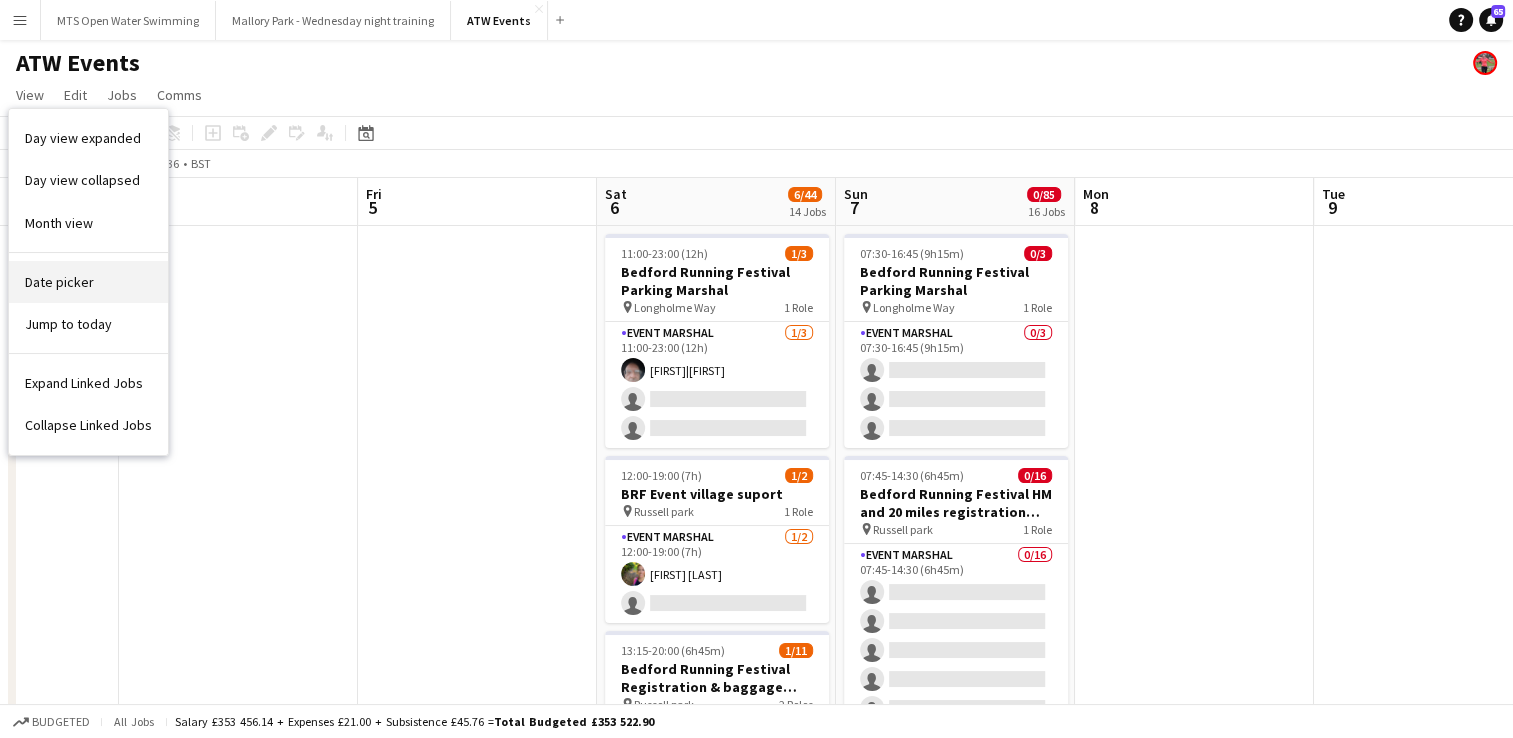 click on "Date picker" at bounding box center [59, 282] 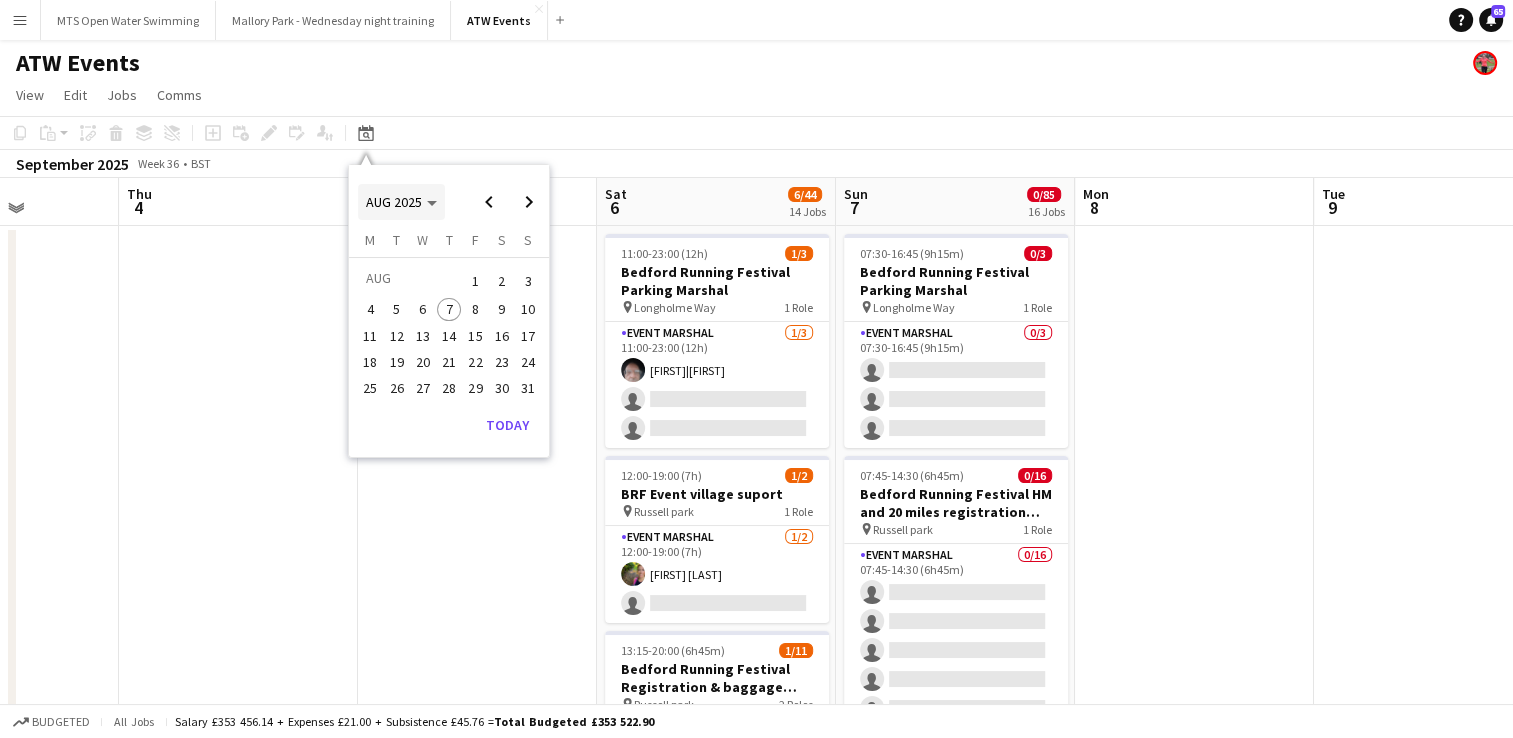 drag, startPoint x: 422, startPoint y: 214, endPoint x: 382, endPoint y: 205, distance: 41 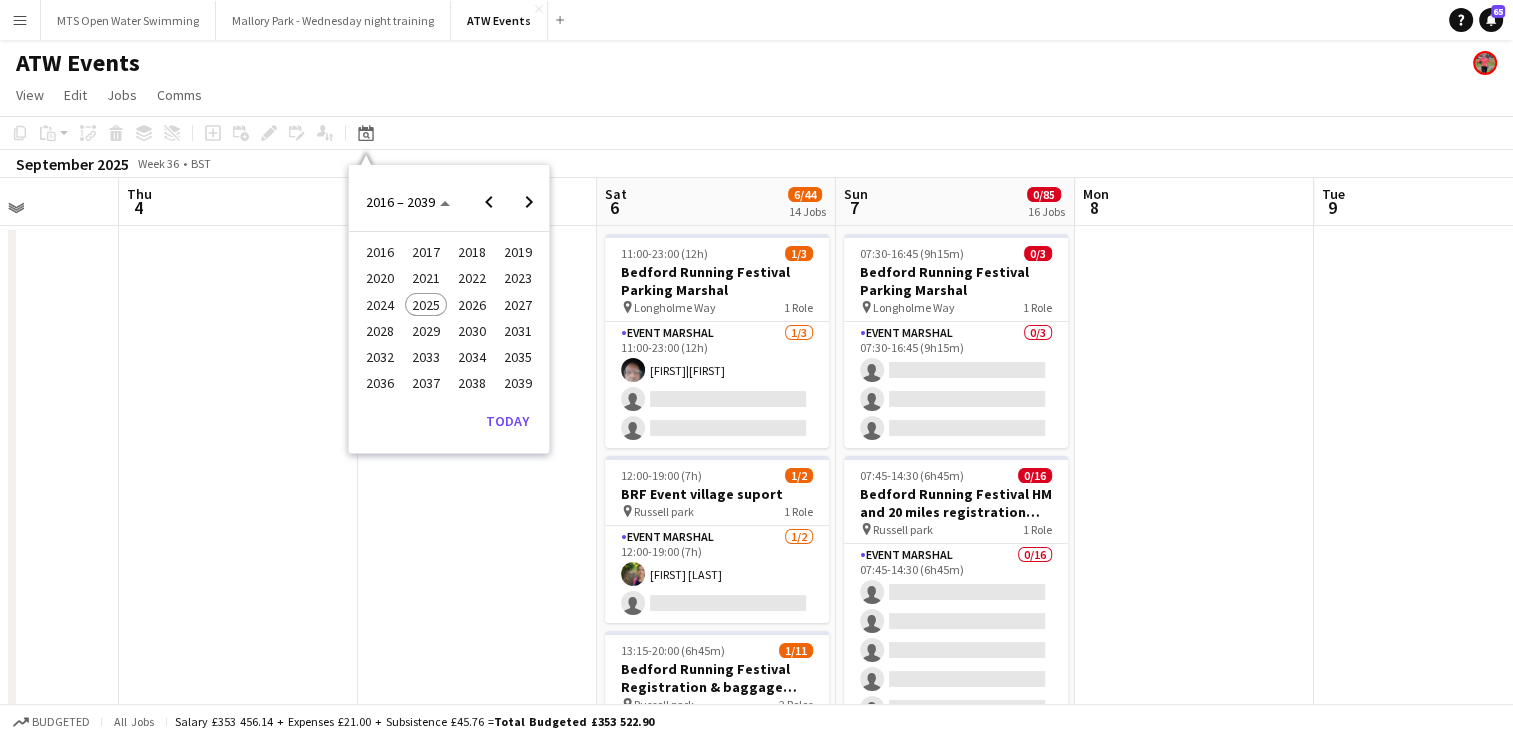 click on "2024" at bounding box center (379, 305) 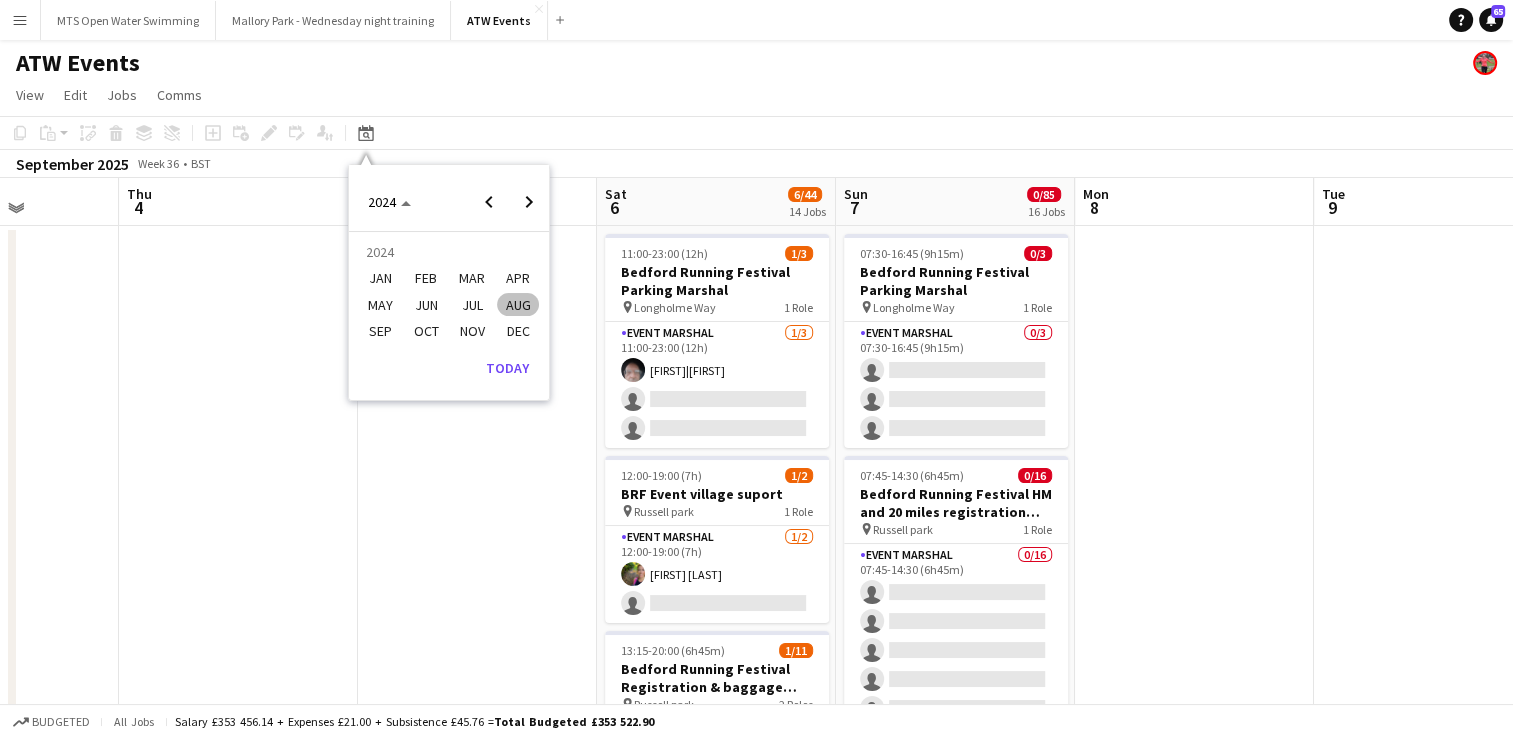 click on "JUN" at bounding box center [425, 305] 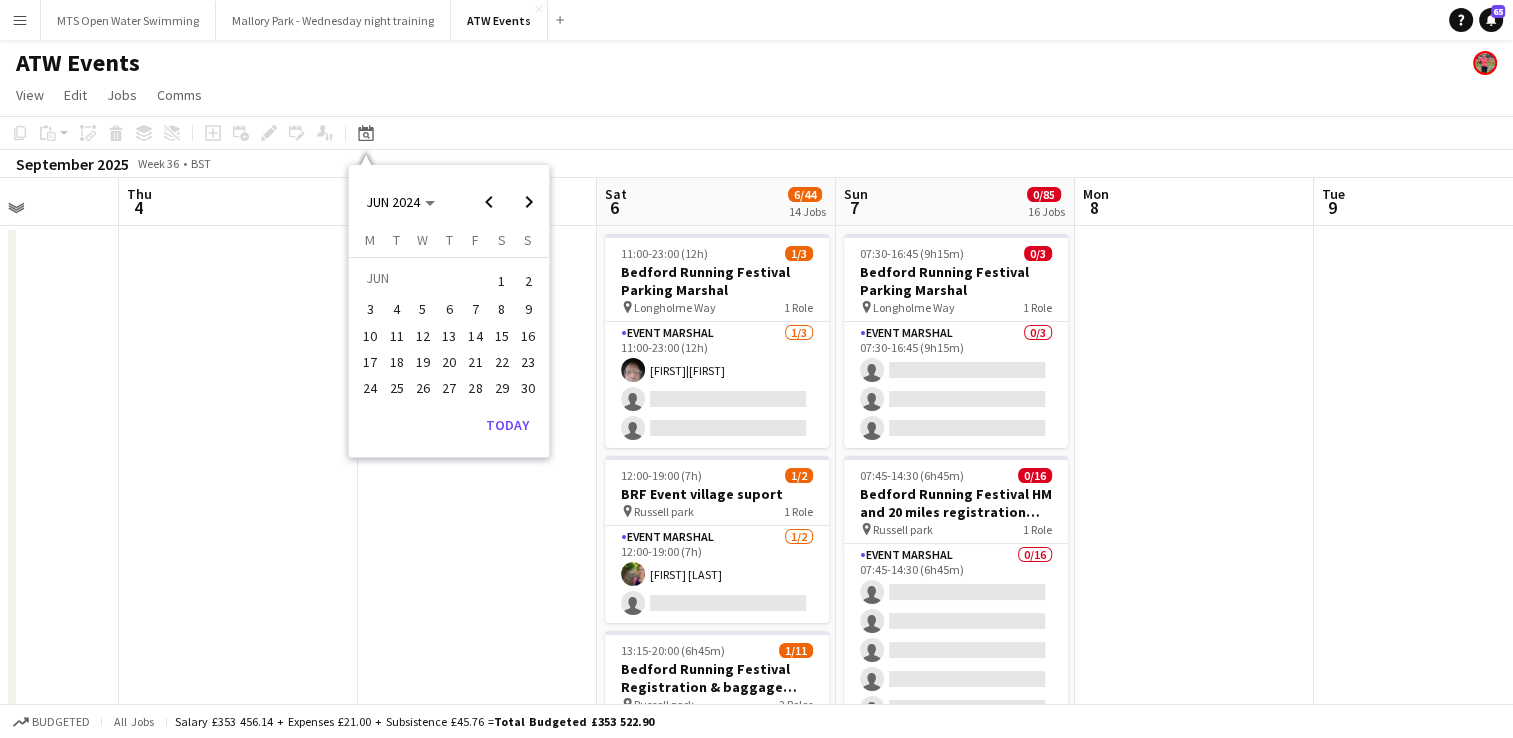 click on "20" at bounding box center (449, 362) 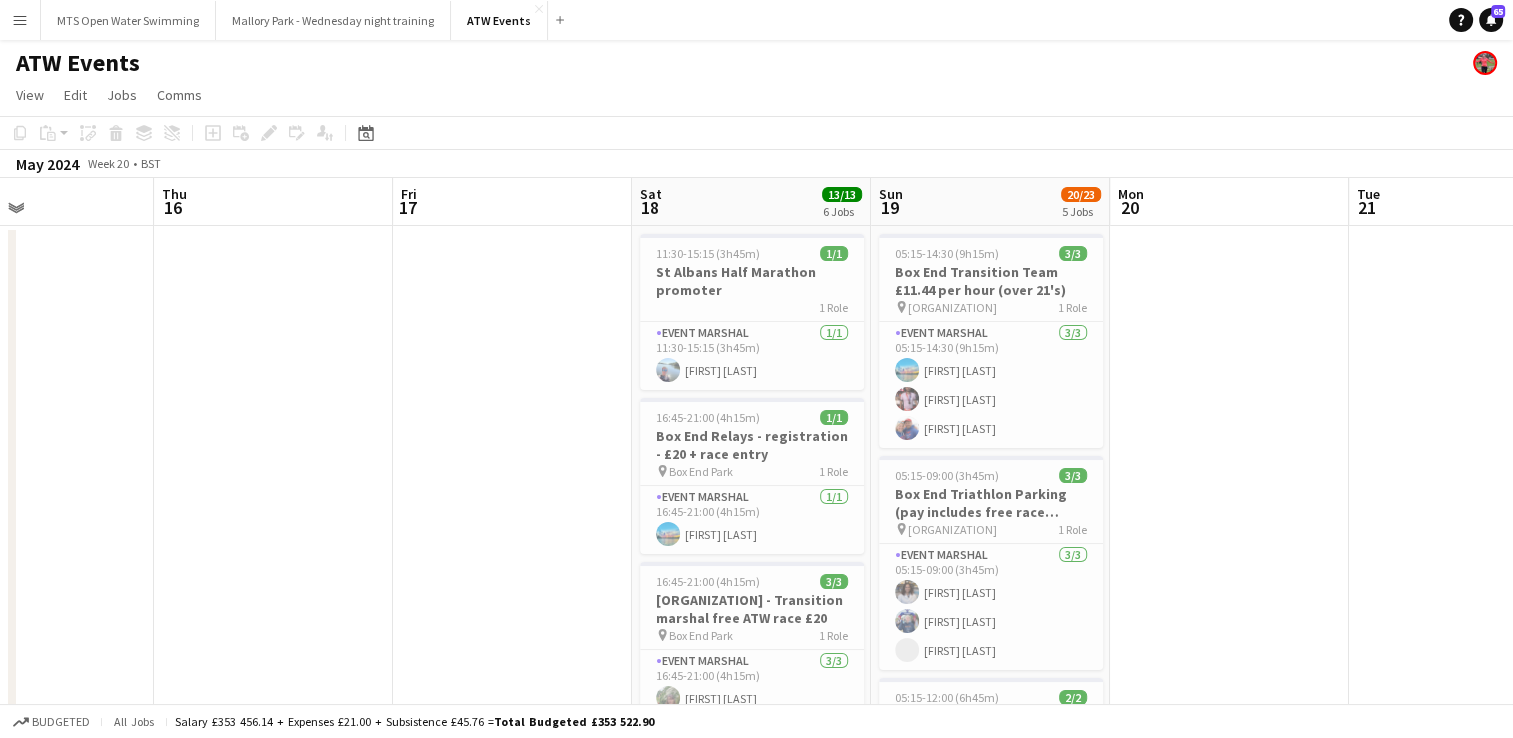 scroll, scrollTop: 0, scrollLeft: 564, axis: horizontal 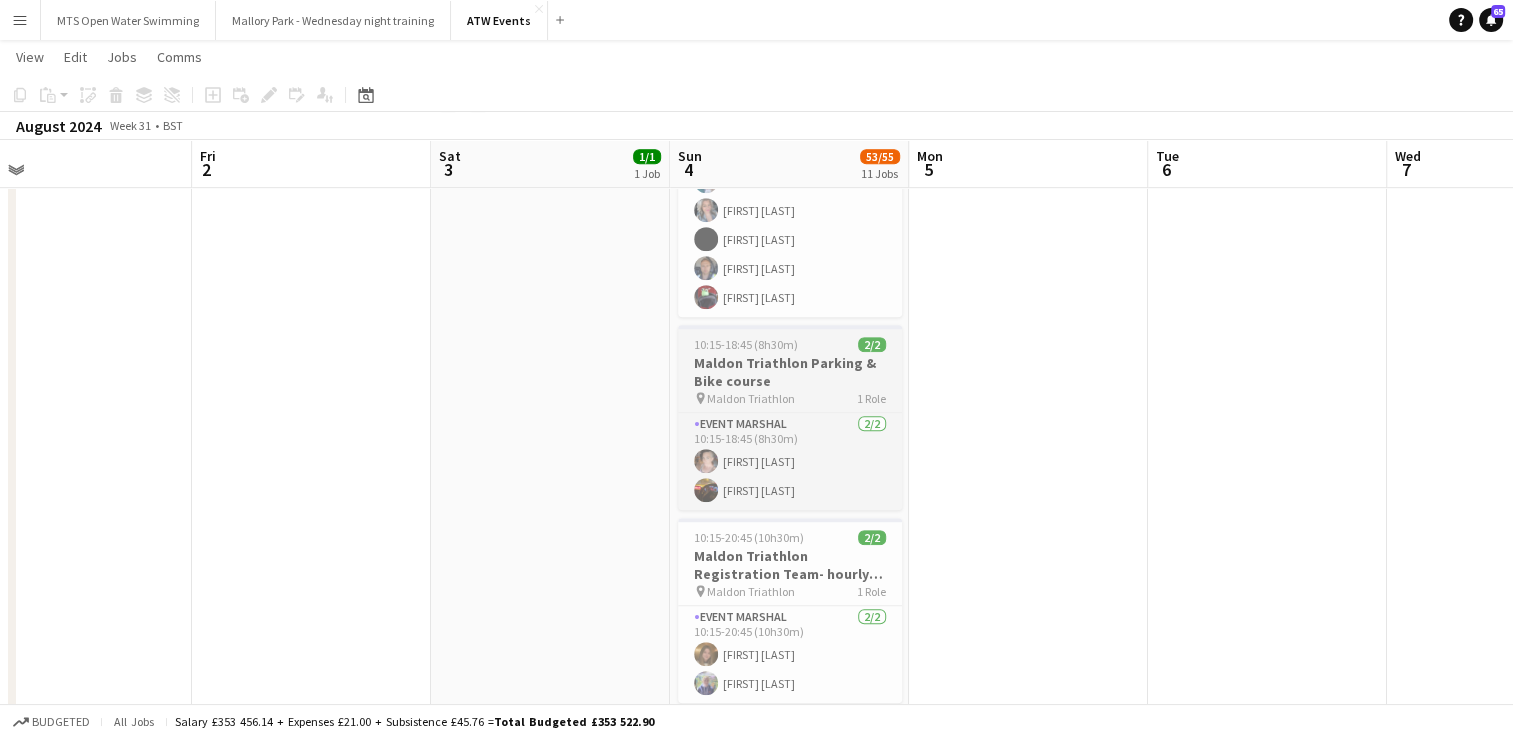 click on "Maldon Triathlon Parking & Bike course" at bounding box center (790, 372) 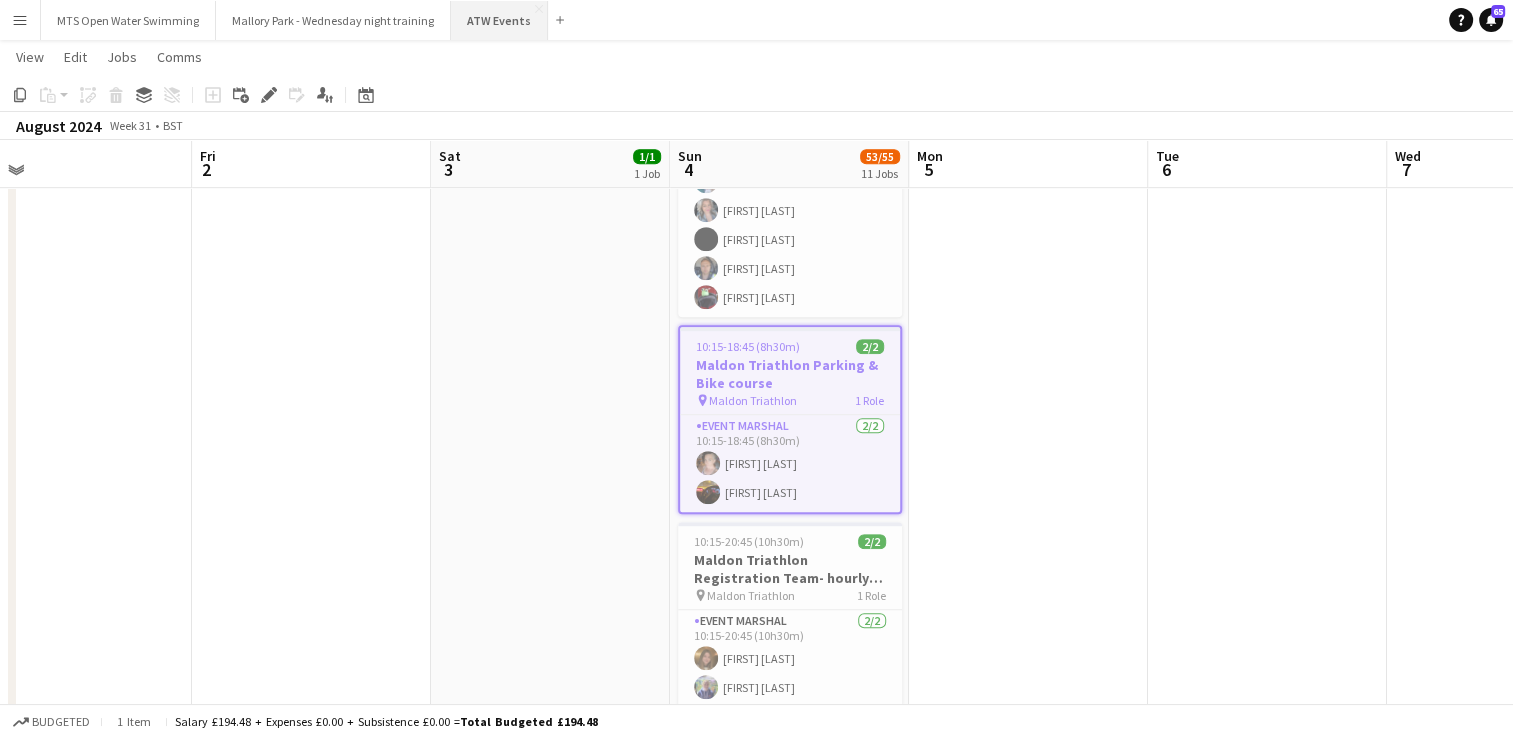 click on "ATW Events
Close" at bounding box center [499, 20] 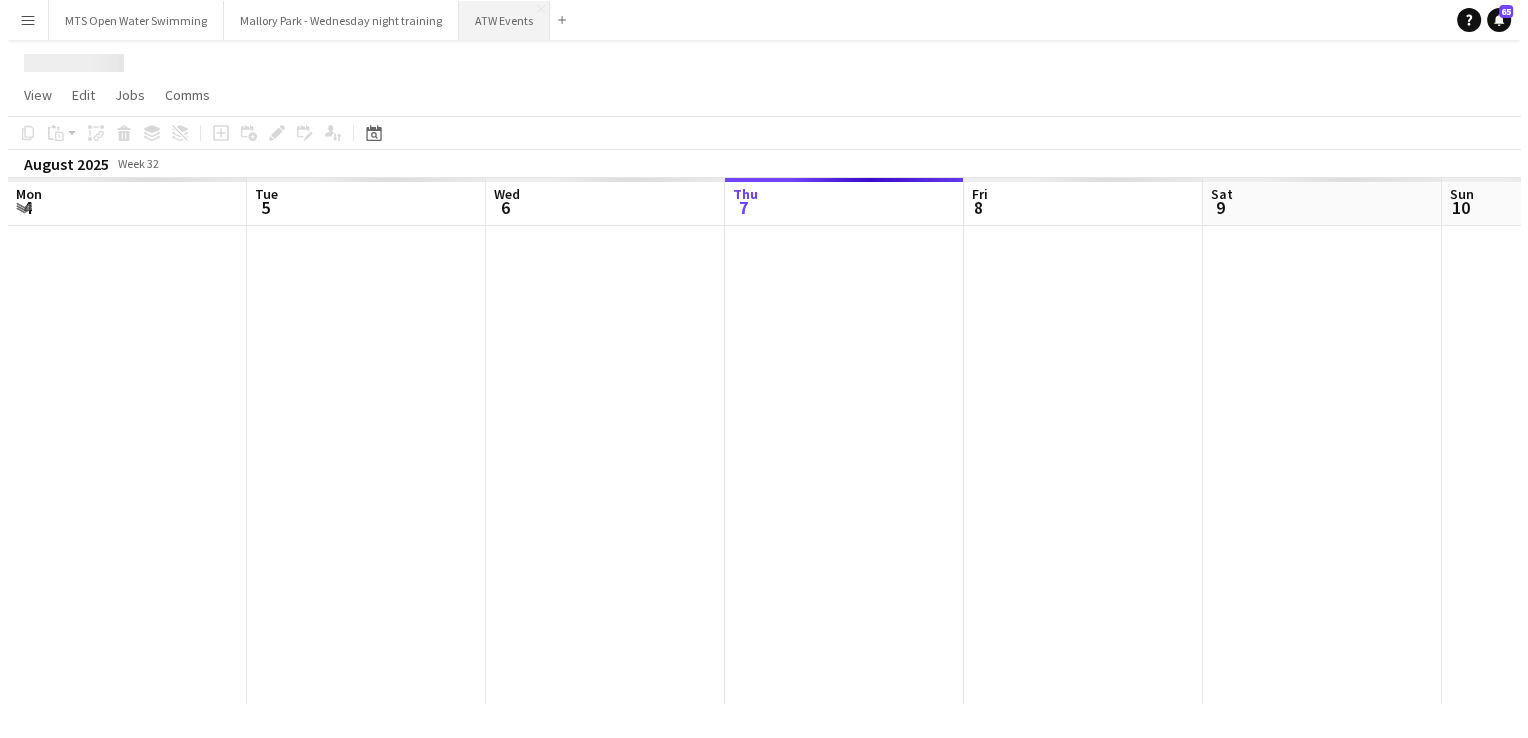 scroll, scrollTop: 0, scrollLeft: 0, axis: both 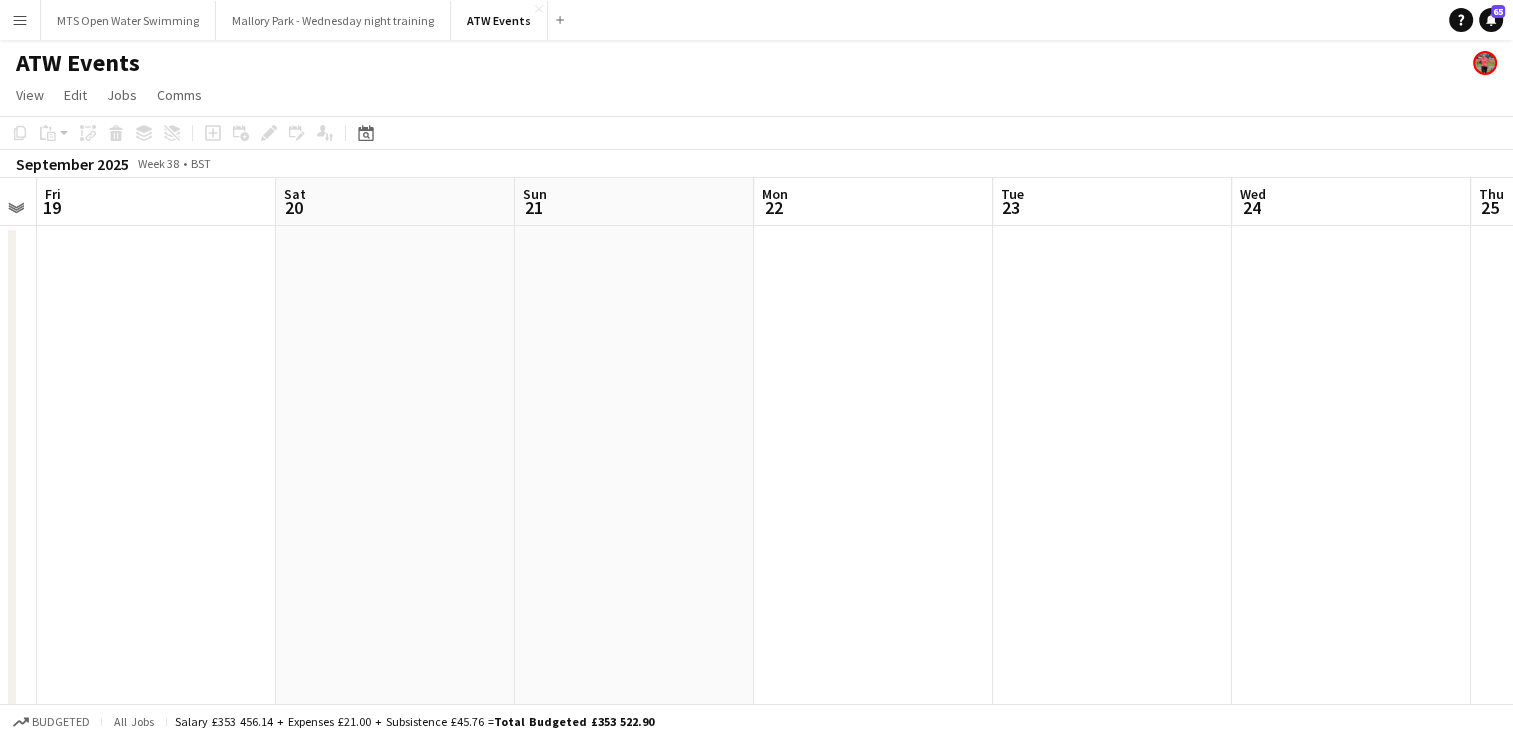 click at bounding box center [634, 2035] 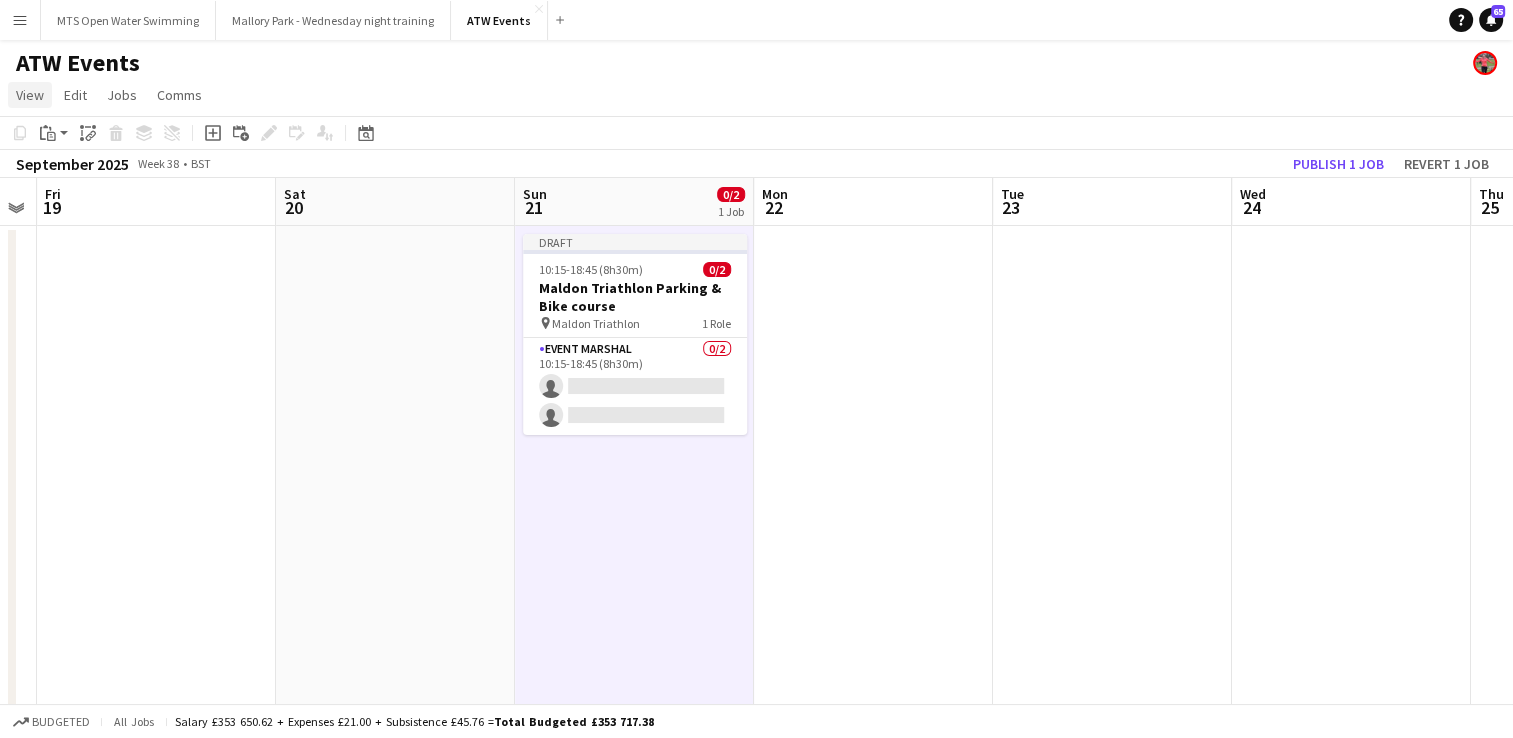 click on "View" 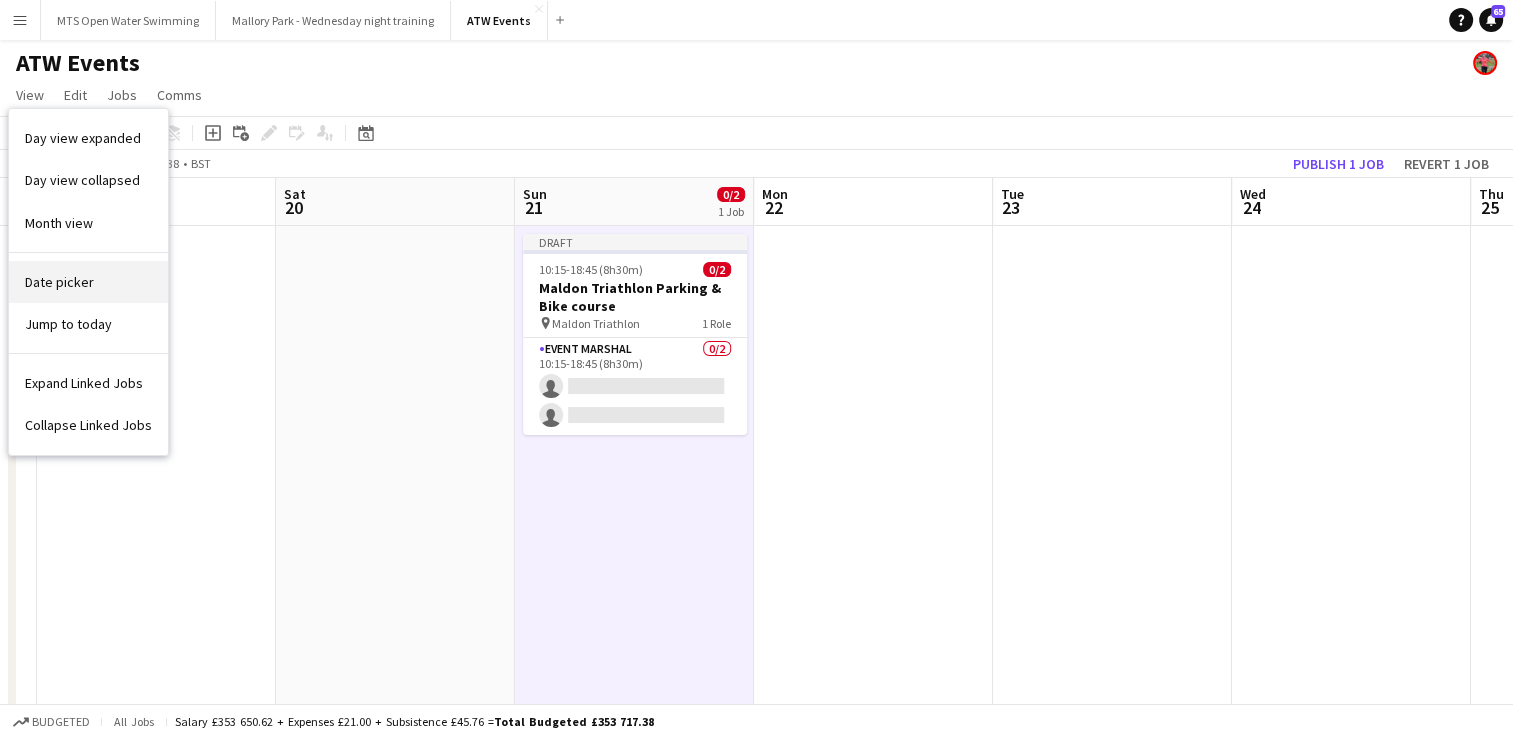 click on "Date picker" at bounding box center [59, 282] 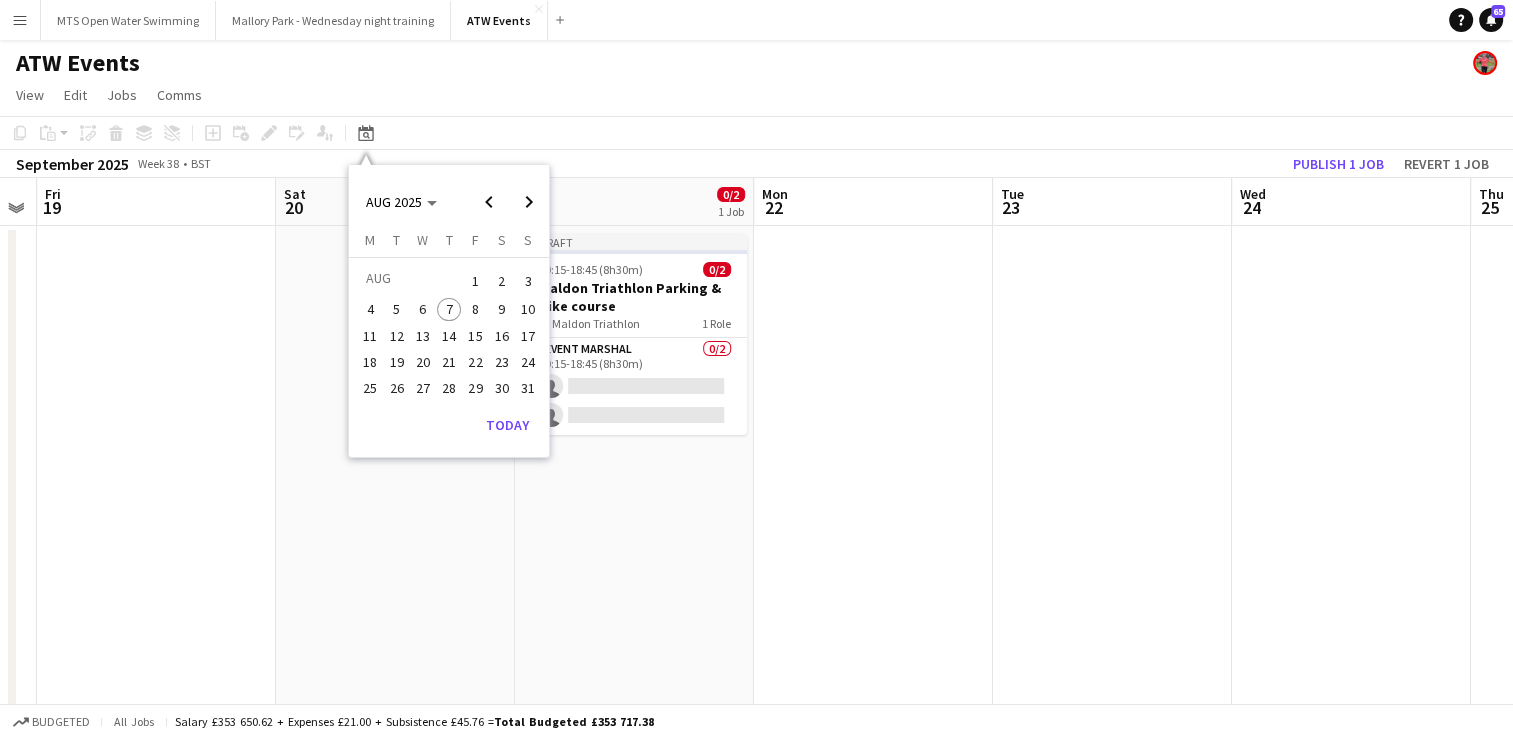 click on "4" at bounding box center (371, 310) 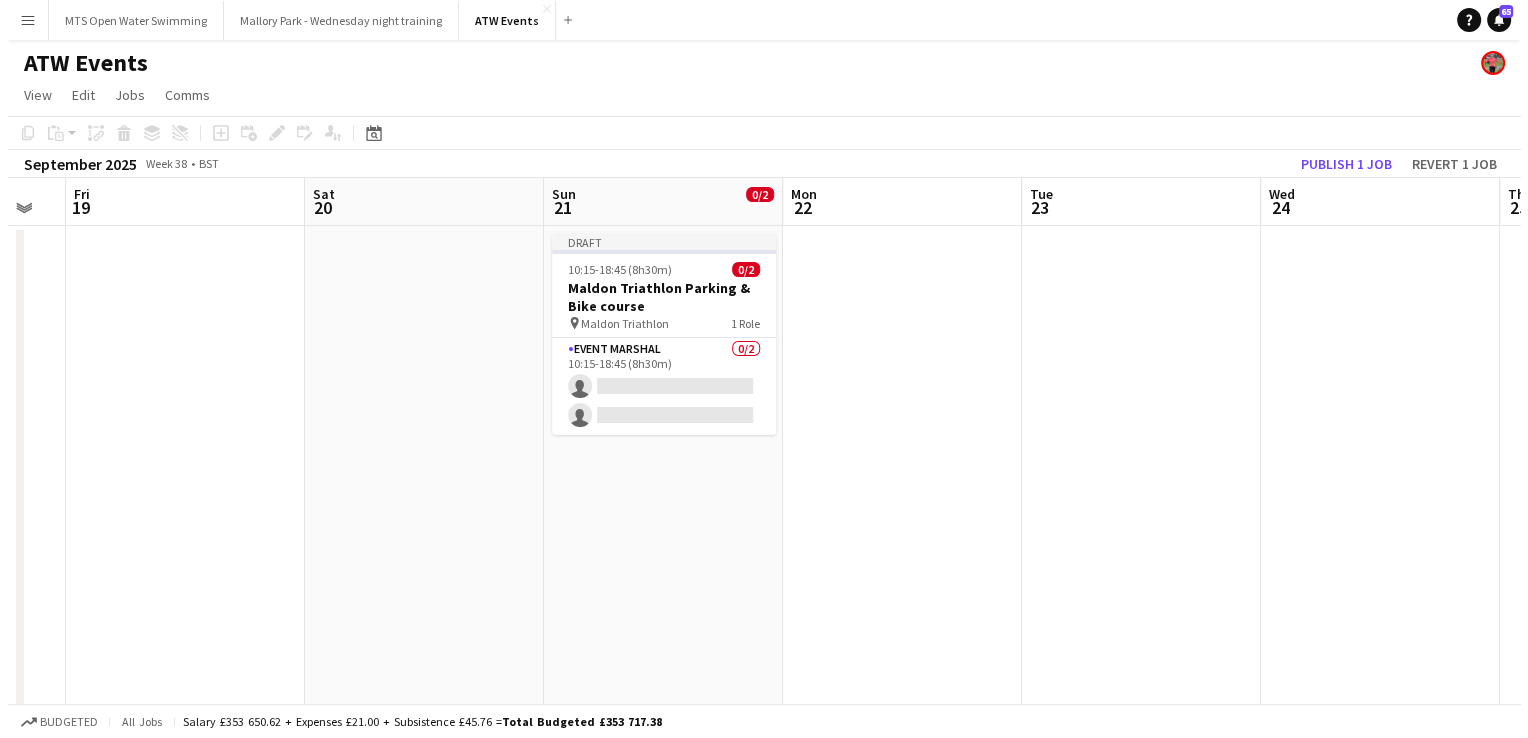 scroll, scrollTop: 0, scrollLeft: 530, axis: horizontal 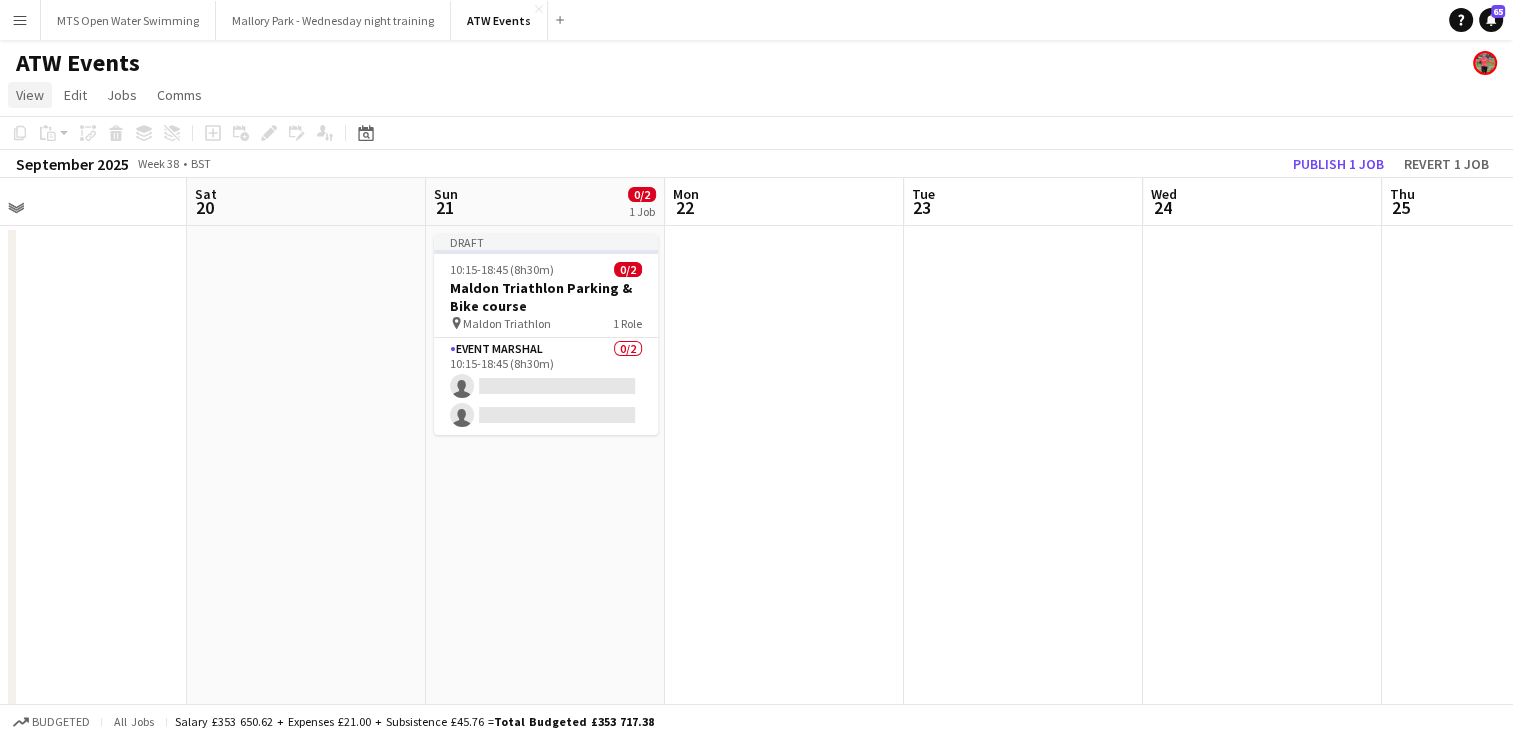 click on "View" 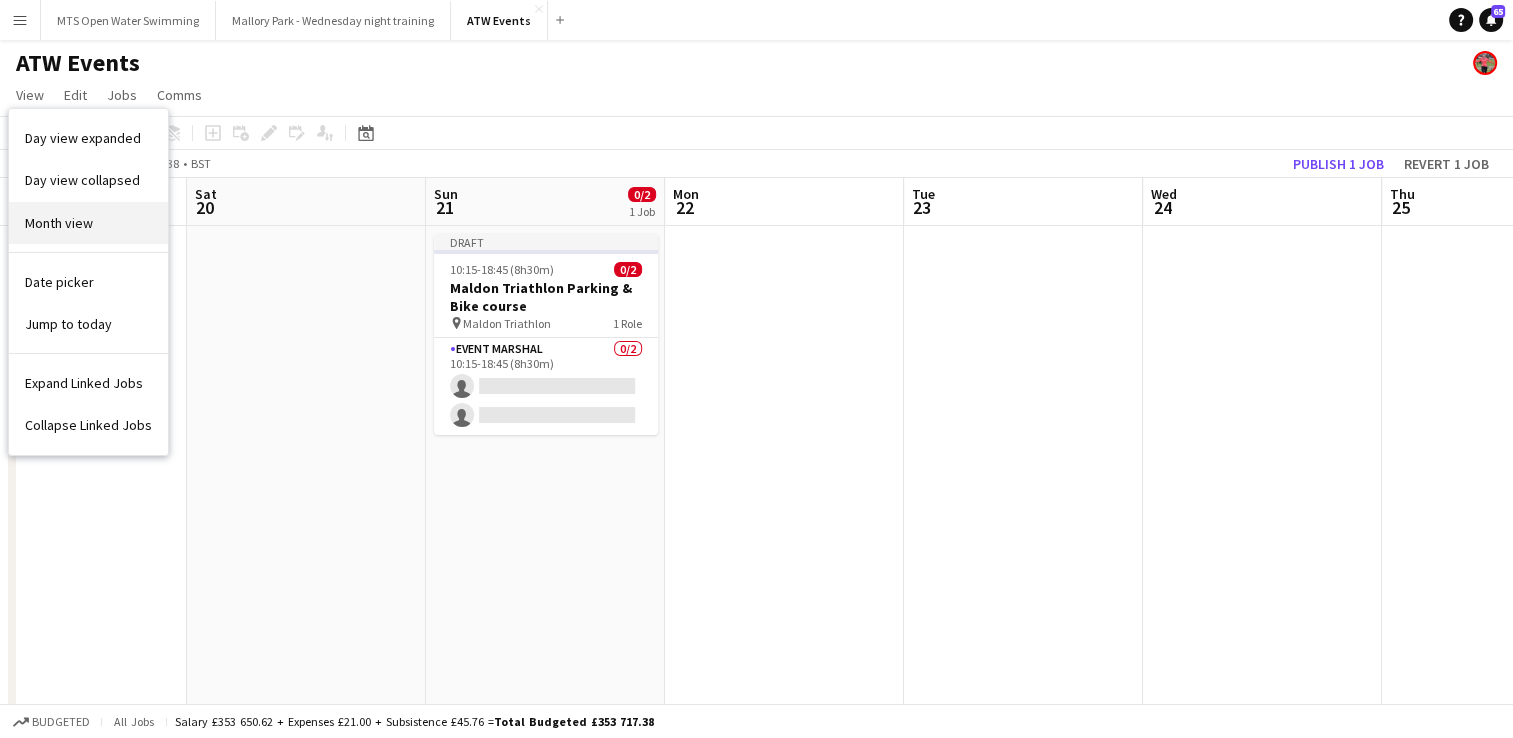 click on "Month view" at bounding box center [59, 223] 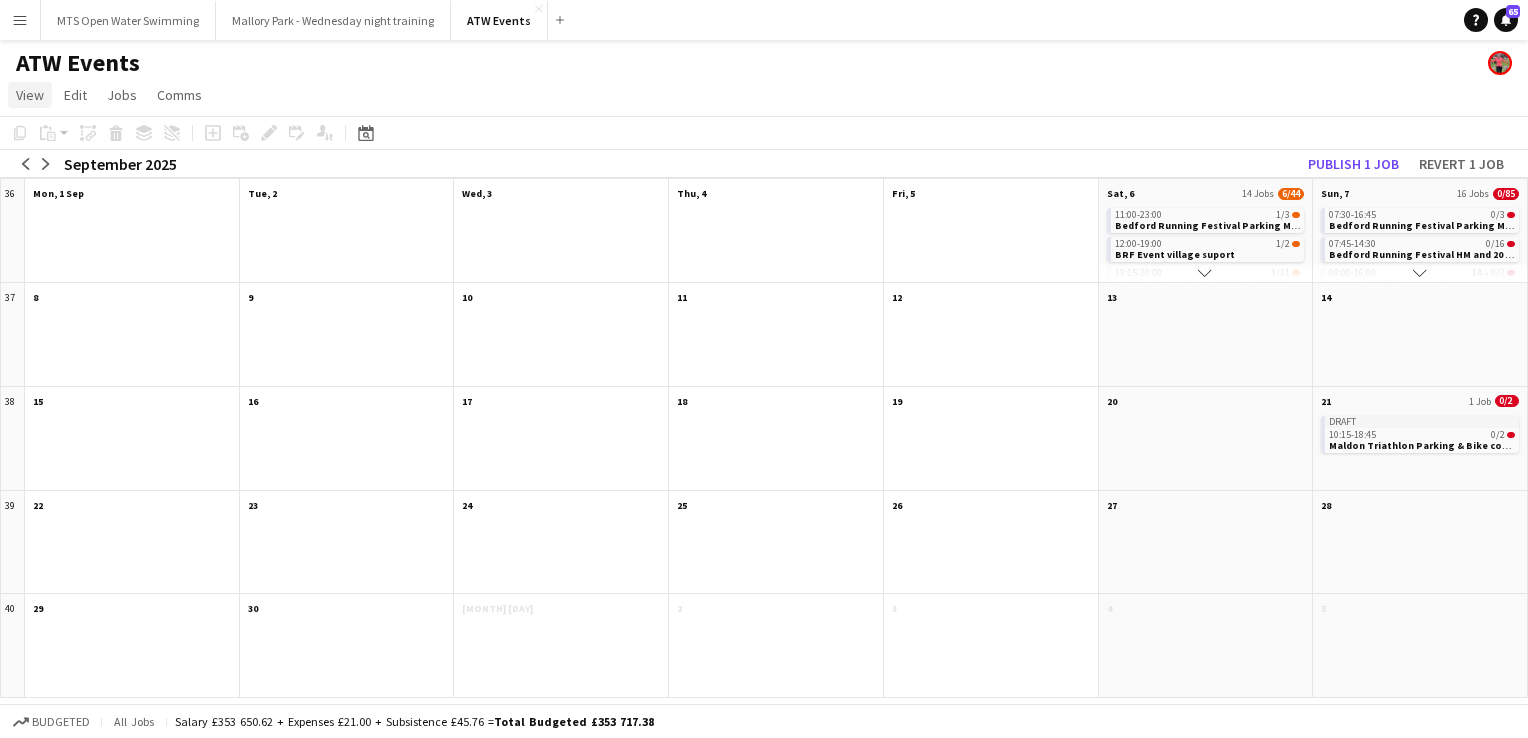 click on "View" 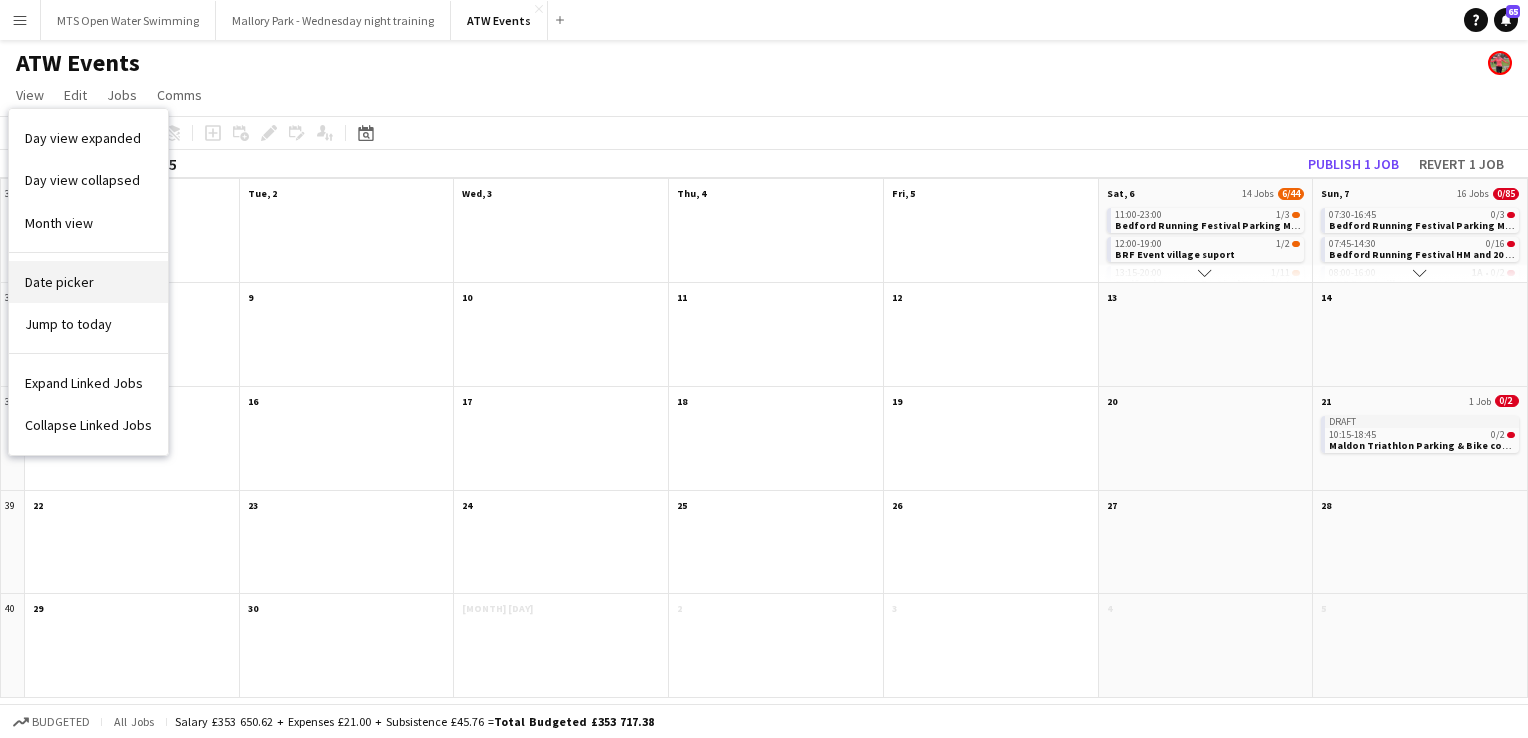 click on "Date picker" at bounding box center (59, 282) 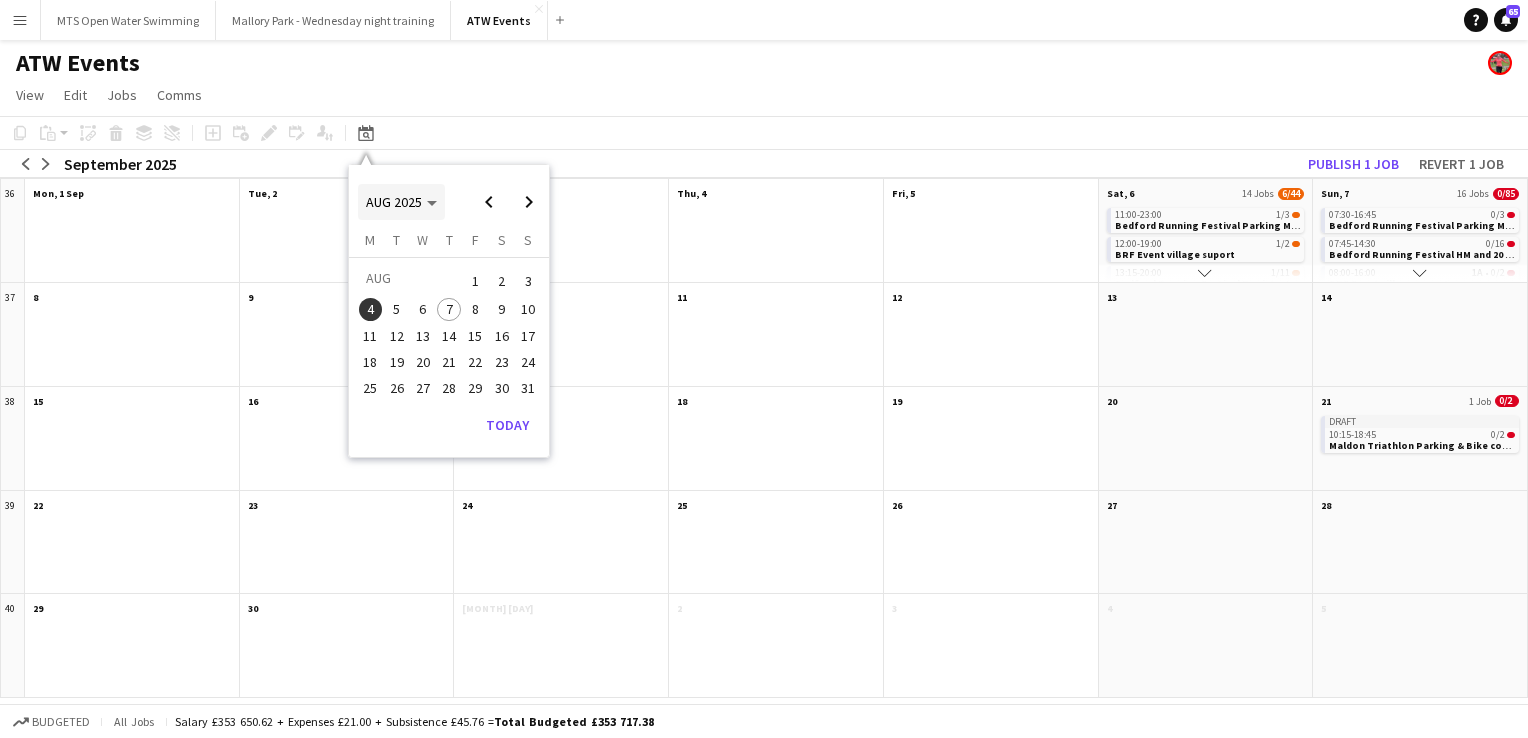 click on "AUG 2025" at bounding box center (394, 202) 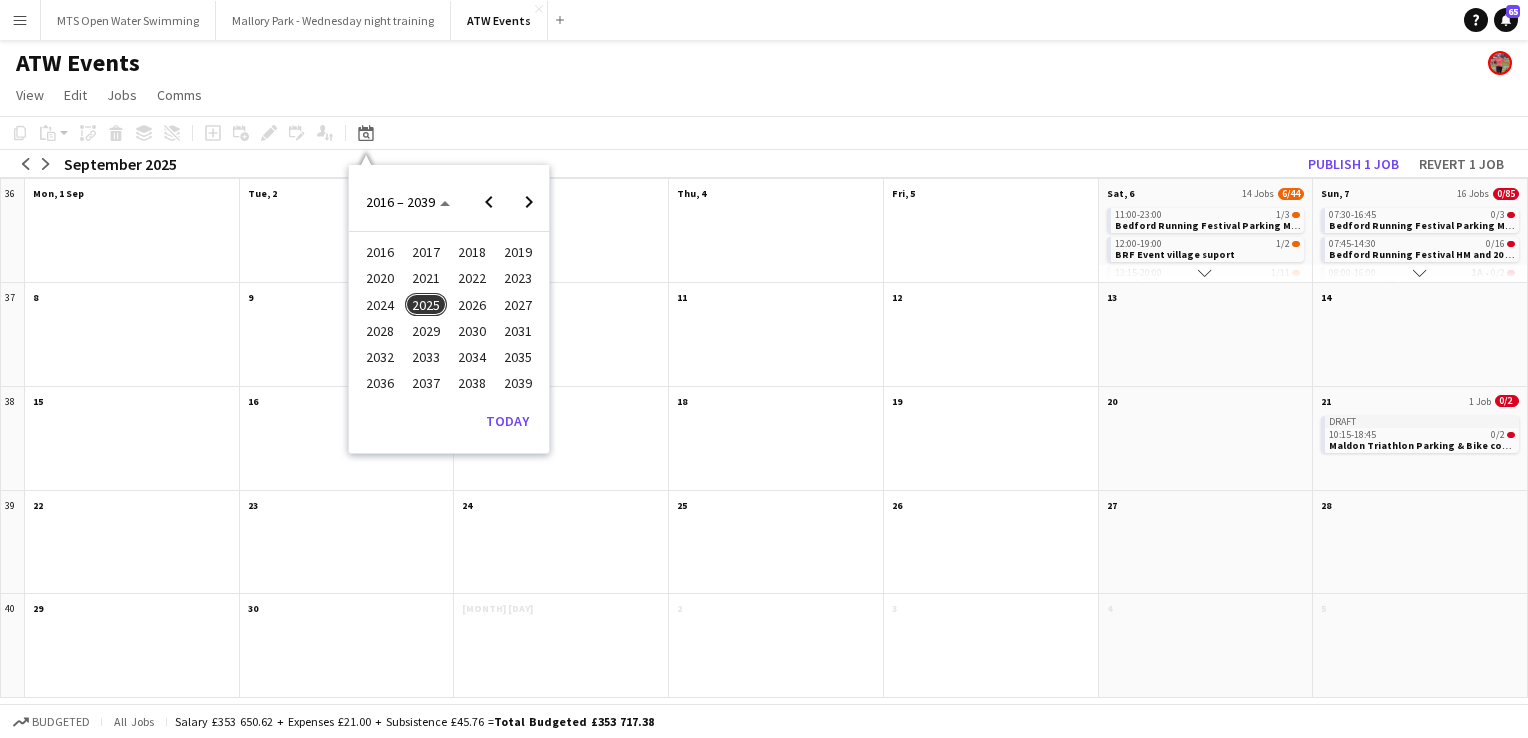 click on "2024" at bounding box center [379, 305] 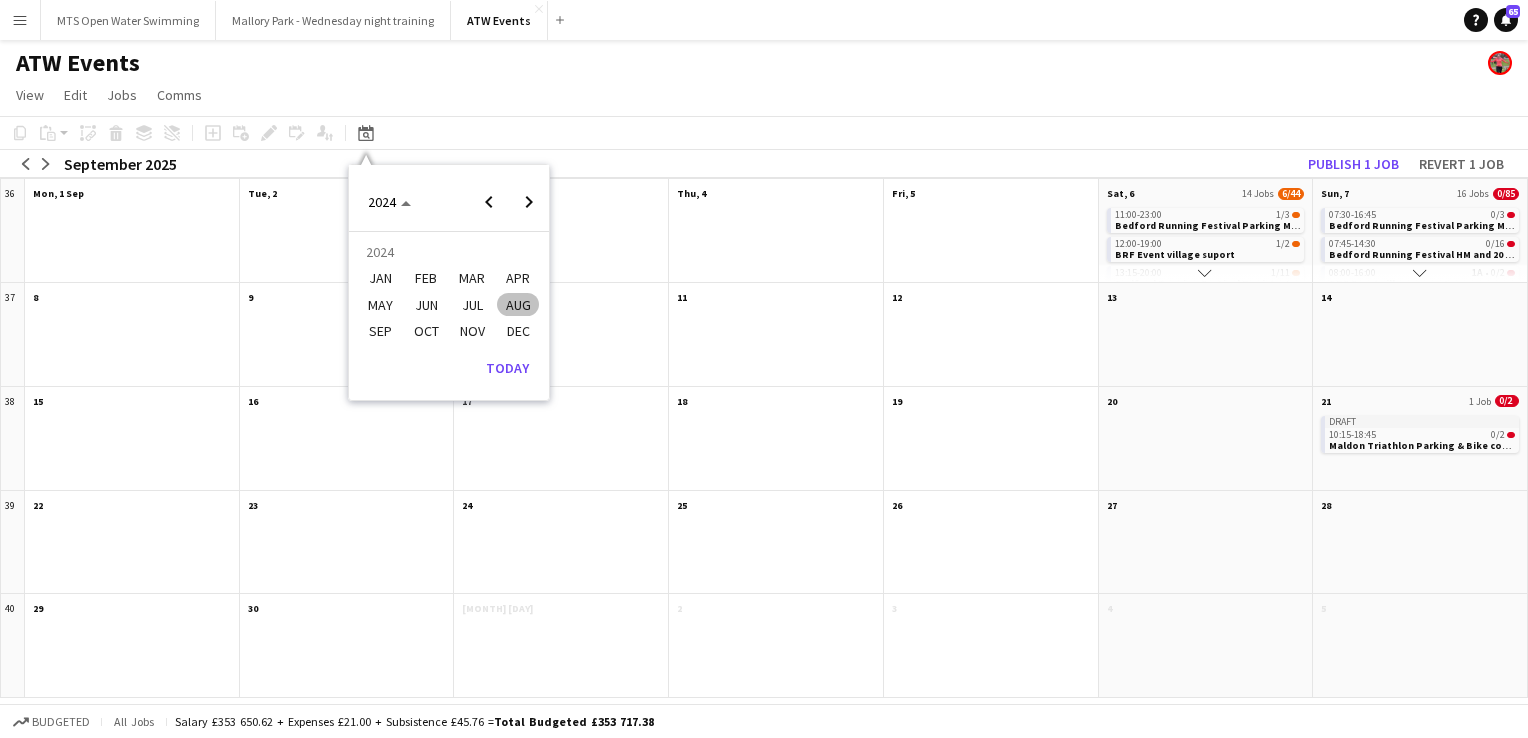 click on "AUG" at bounding box center (517, 305) 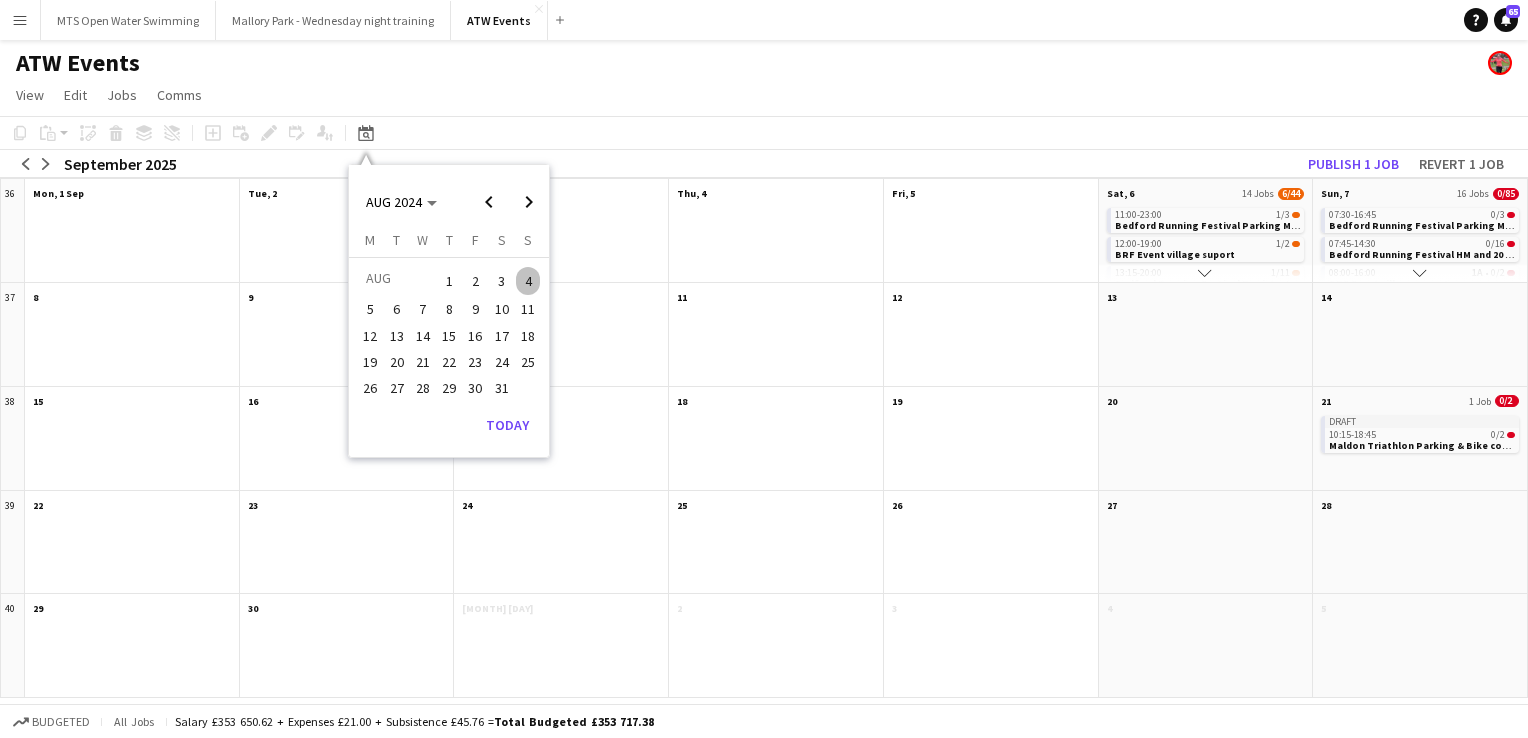 click on "4" at bounding box center [528, 281] 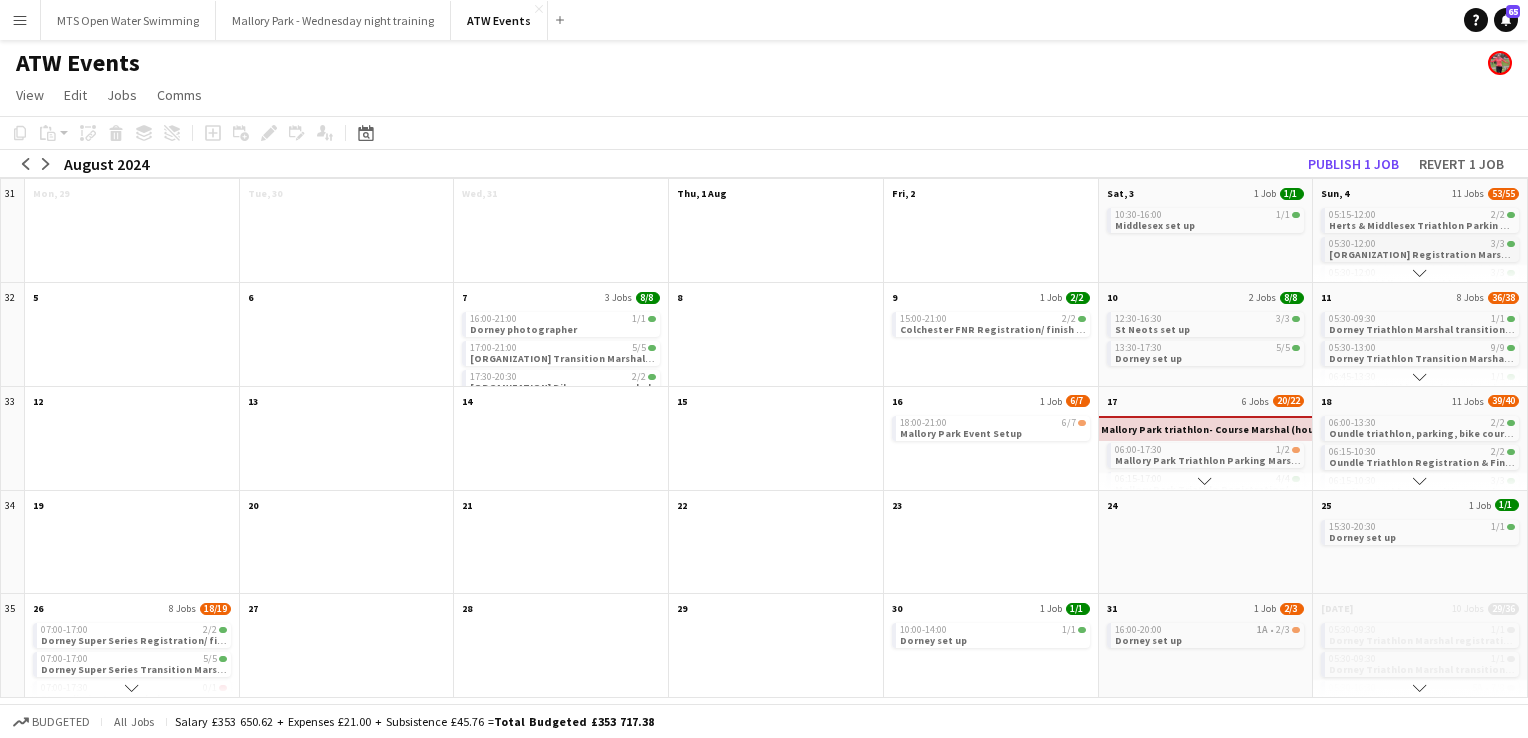 click on "05:30-12:00    3/3" 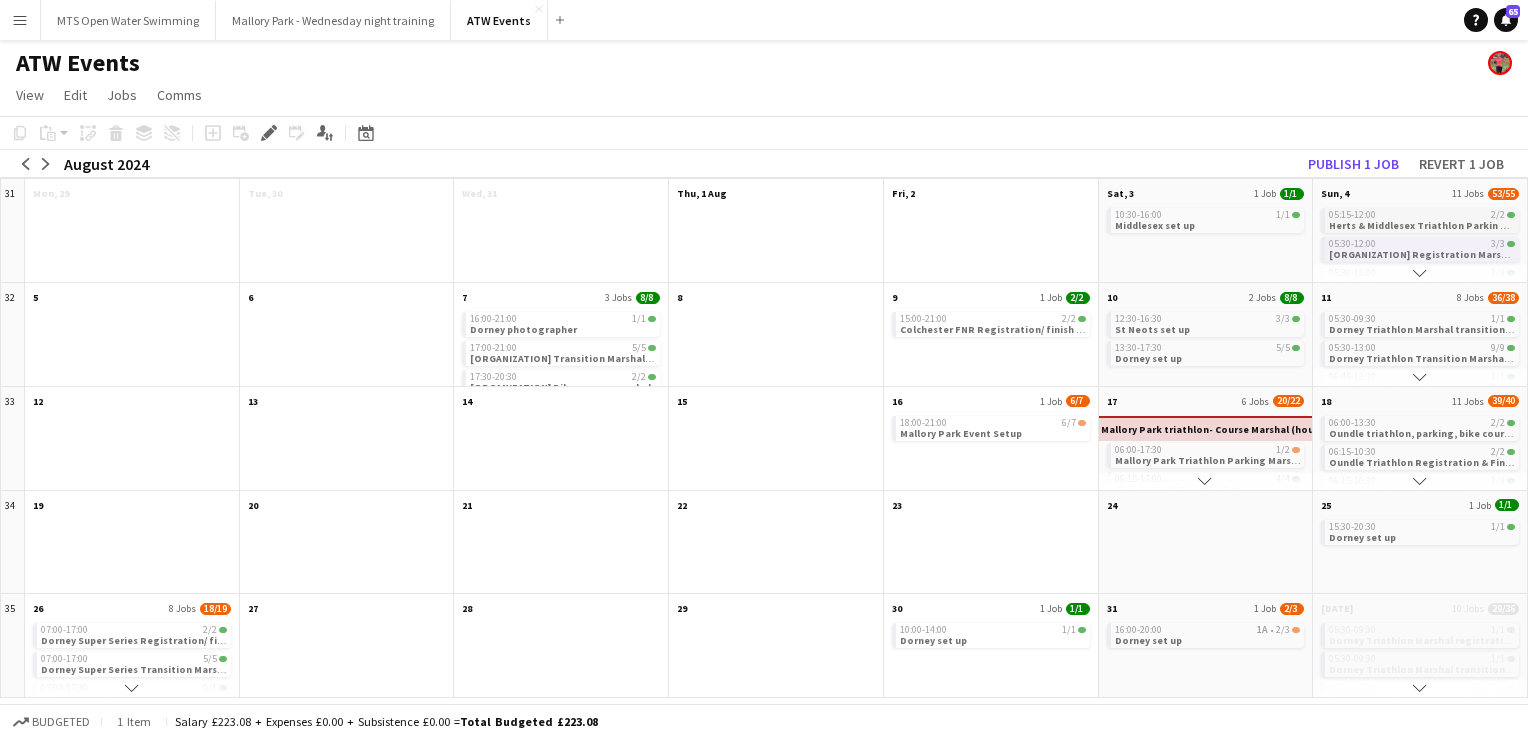 click on "Herts & Middlesex Triathlon Parkin & Course Marshal (hourly rate £11.44 if over 21))" 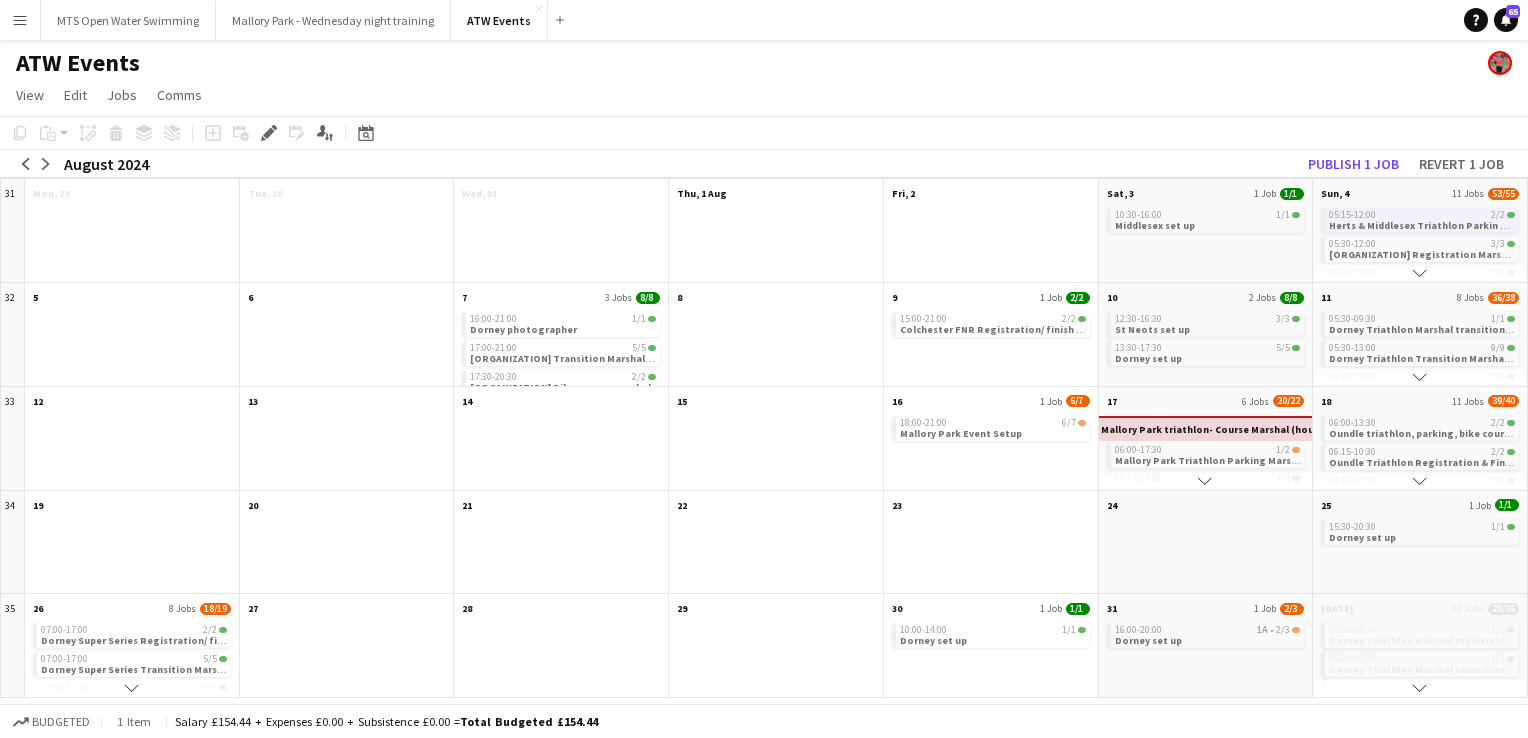 click on "Scroll down" 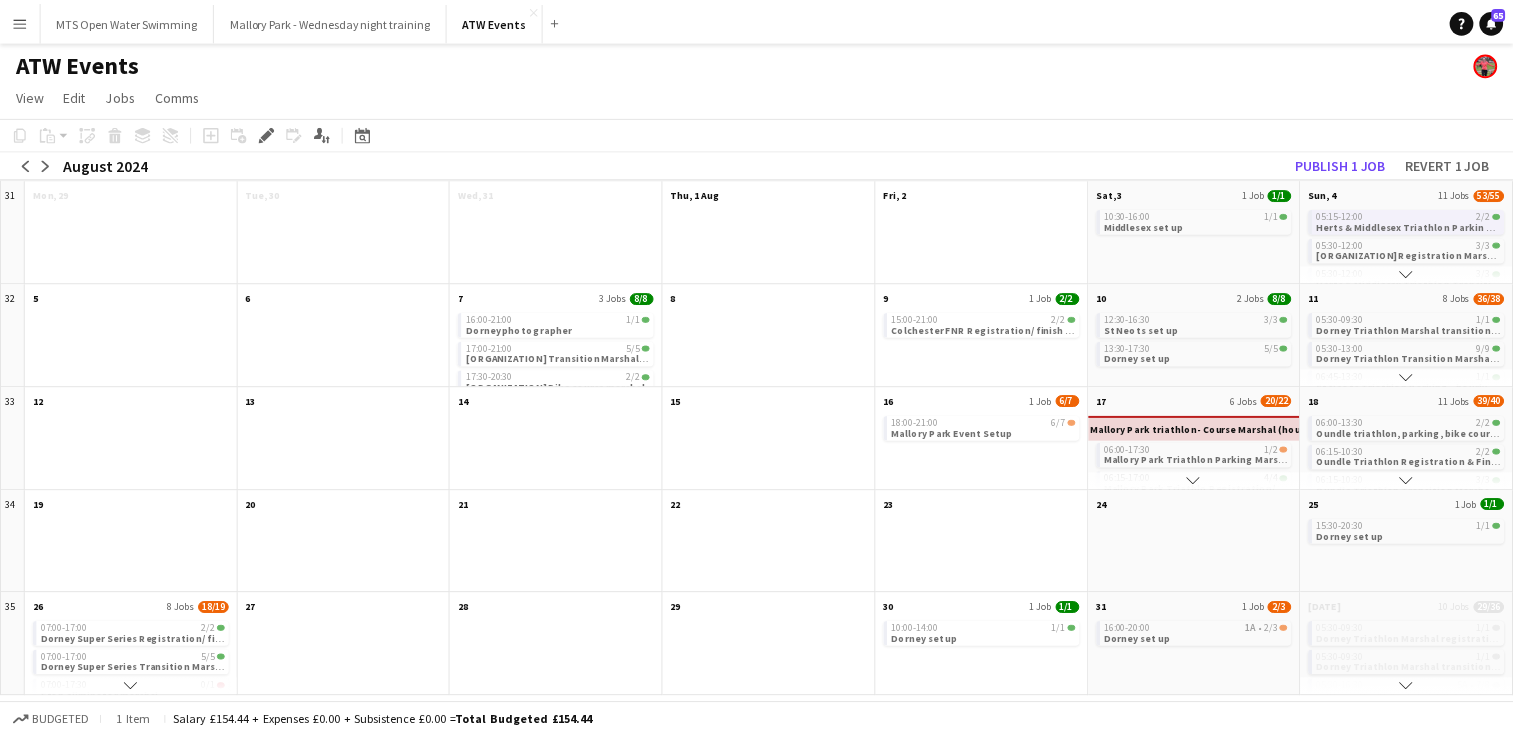 scroll, scrollTop: 78, scrollLeft: 0, axis: vertical 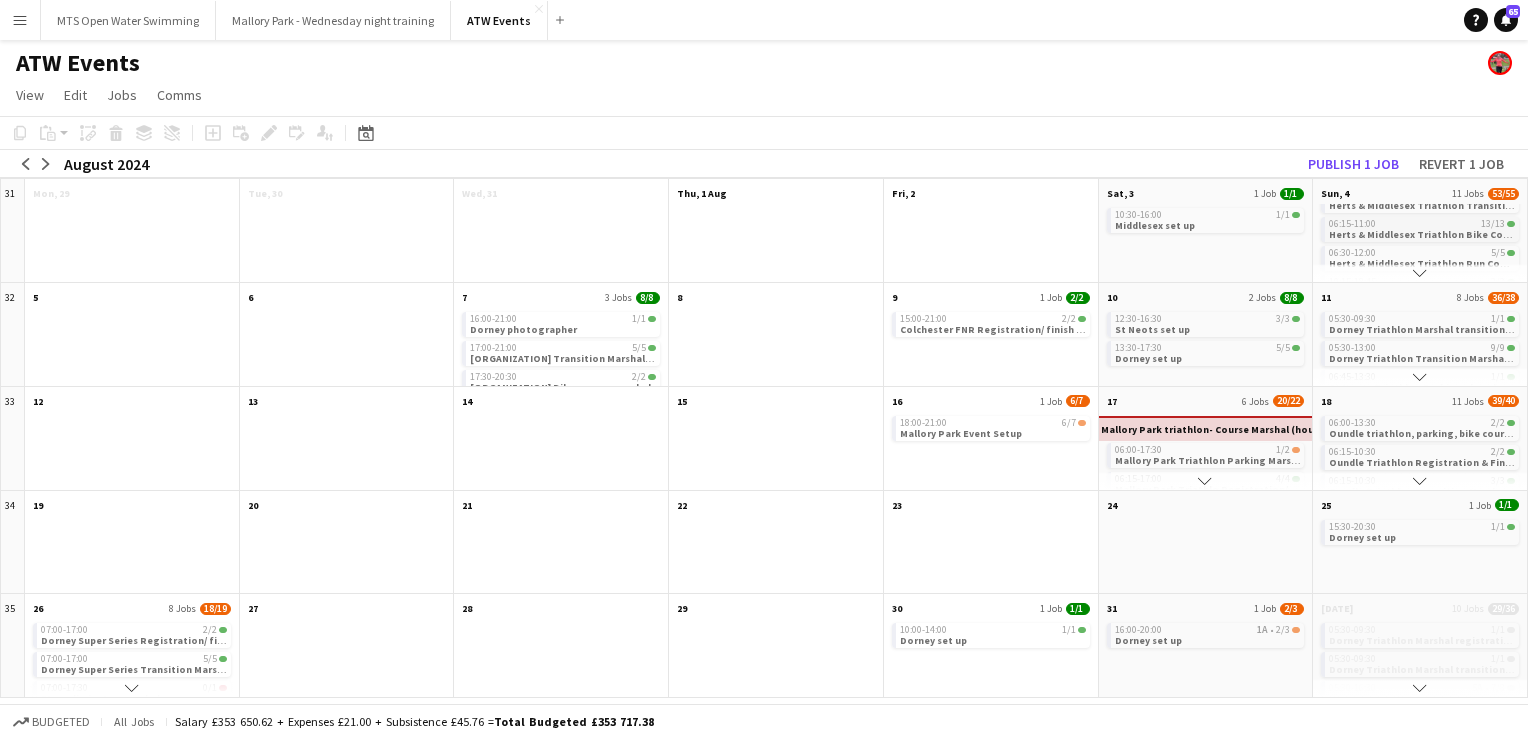 click on "06:15-11:00    13/13" 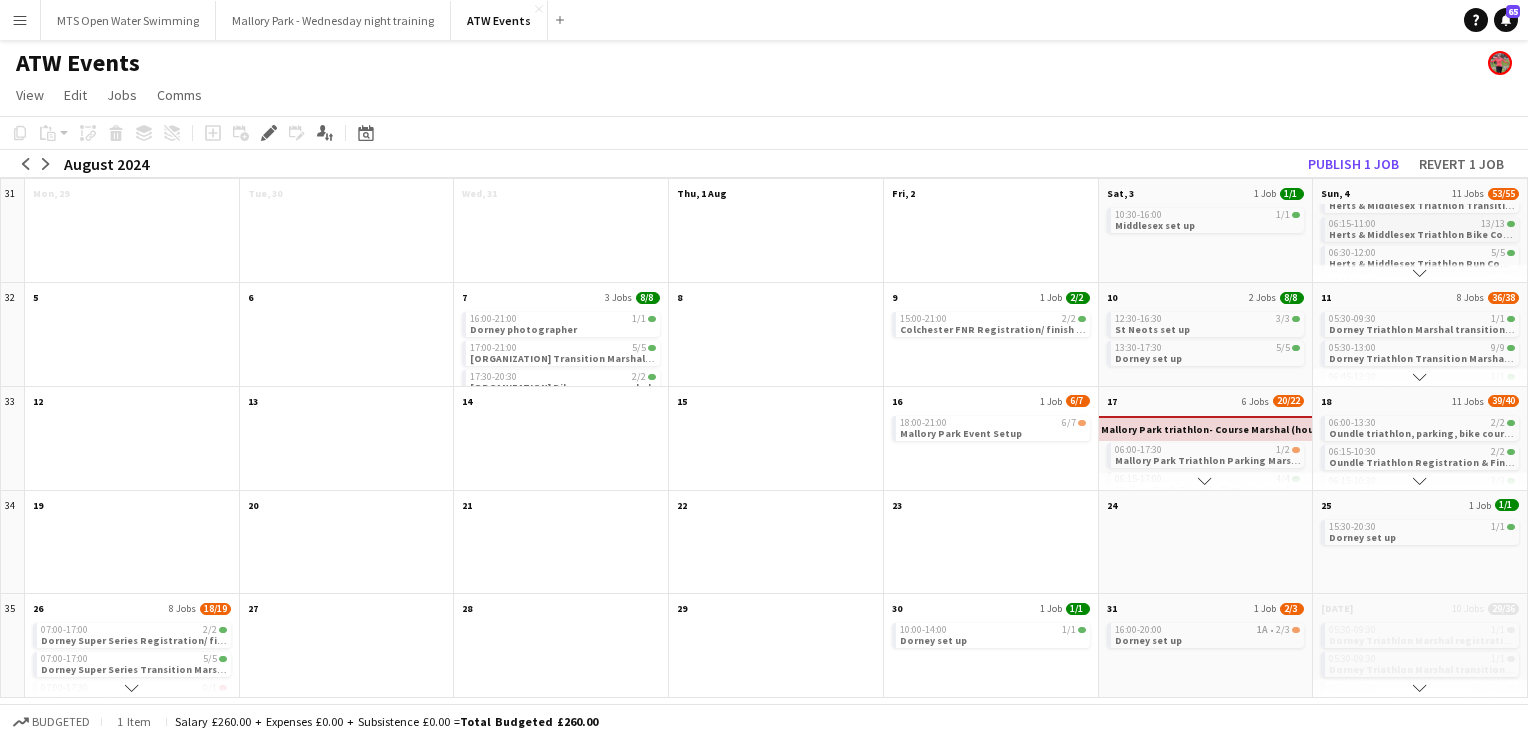 click on "06:15-11:00    13/13" 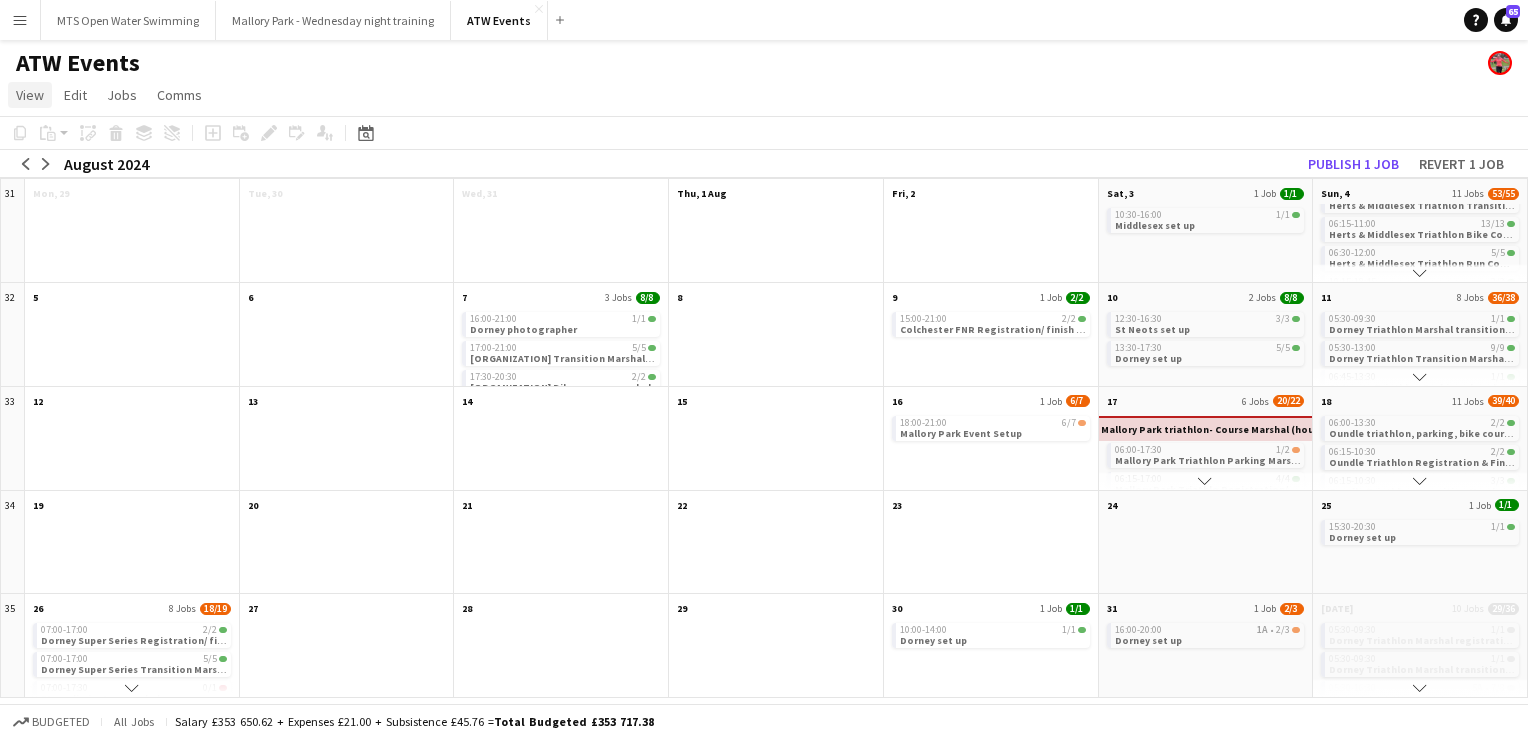 click on "View" 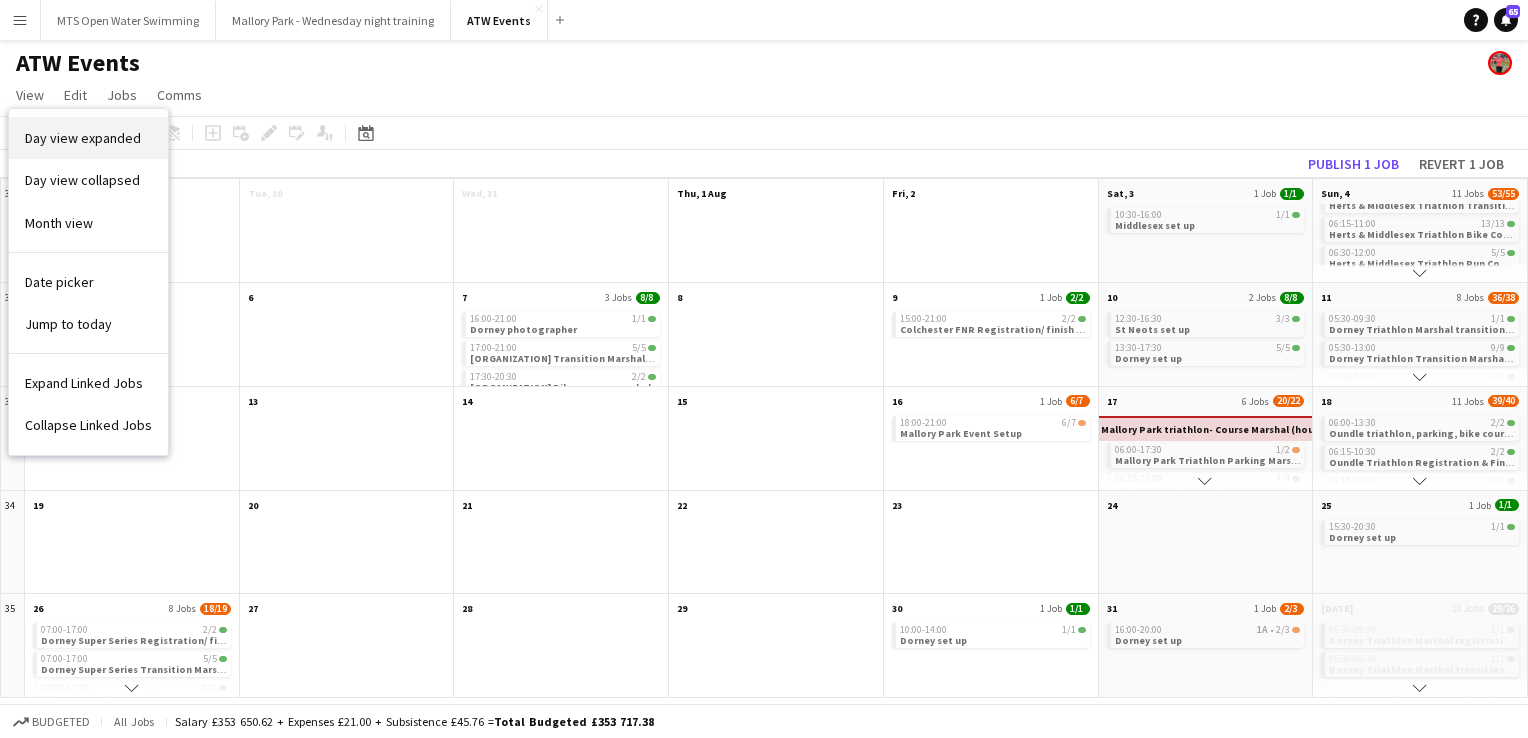 click on "Day view expanded" at bounding box center (83, 138) 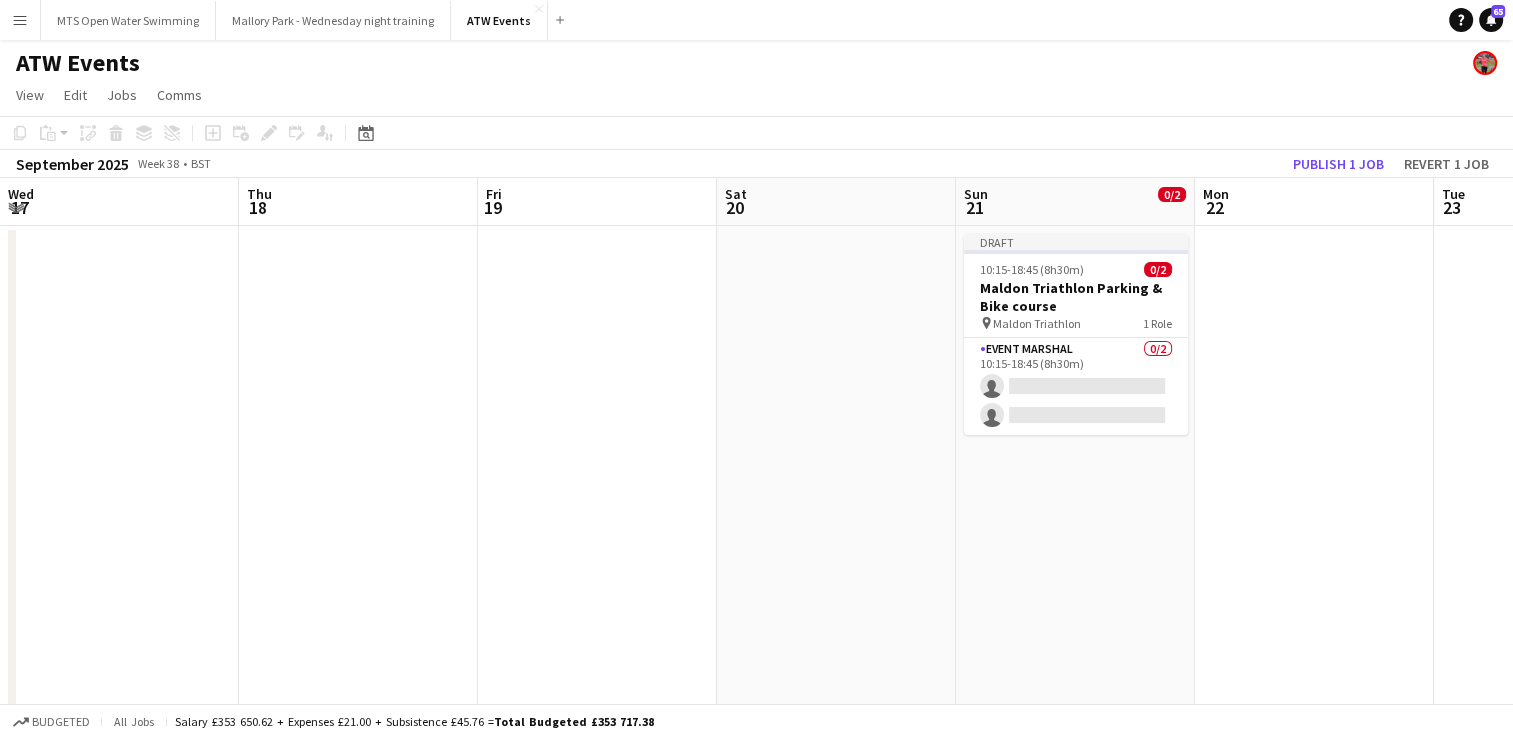 scroll, scrollTop: 0, scrollLeft: 530, axis: horizontal 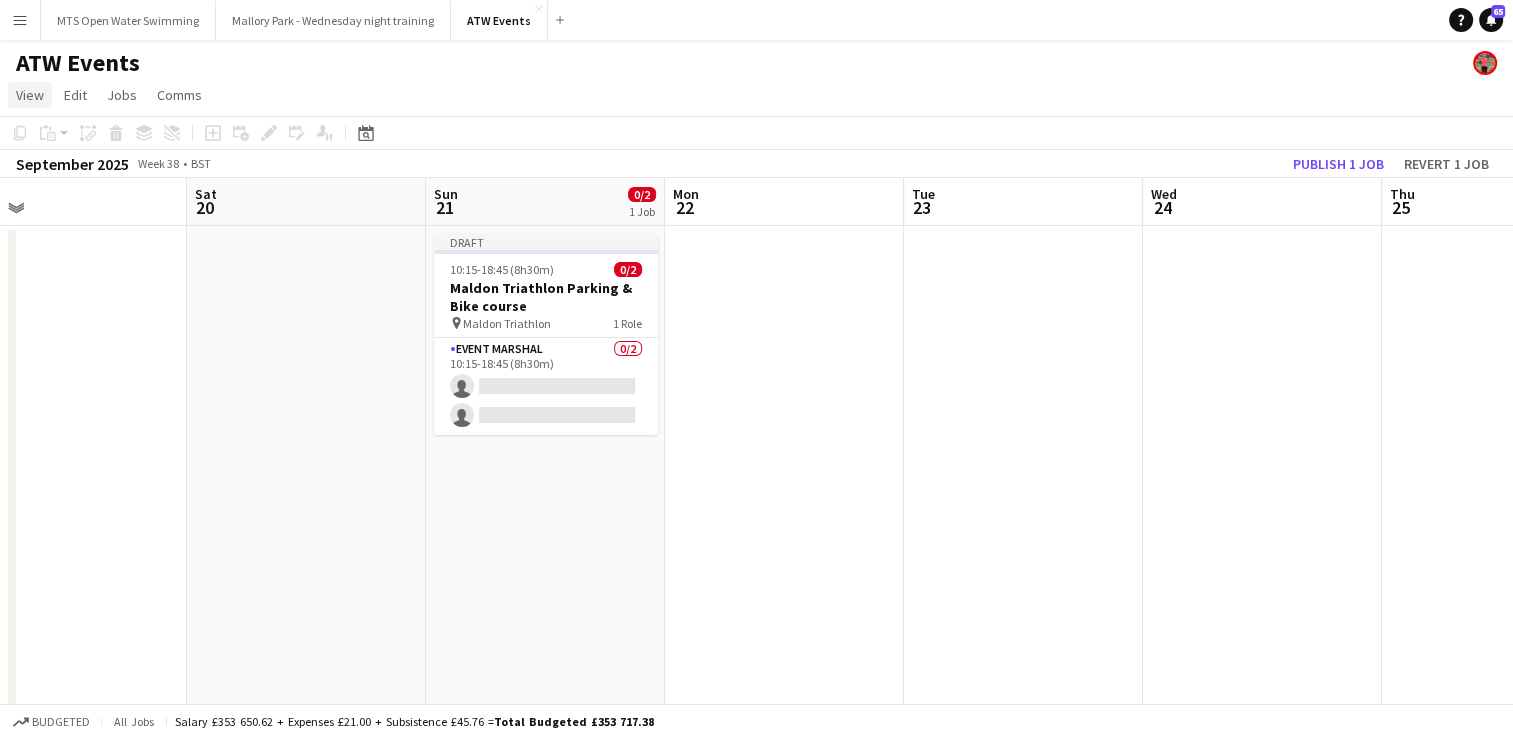 click on "View" 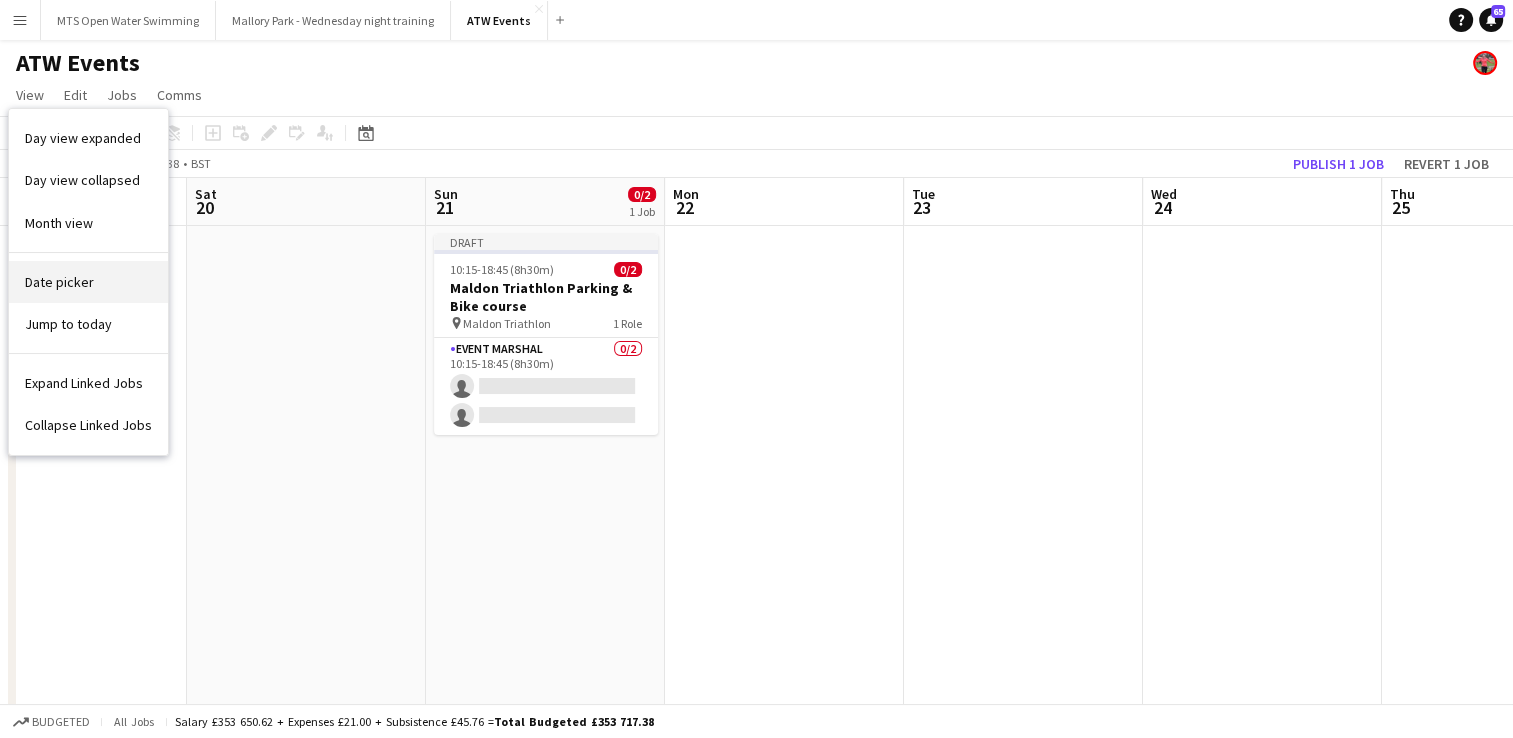 click on "Date picker" at bounding box center (59, 282) 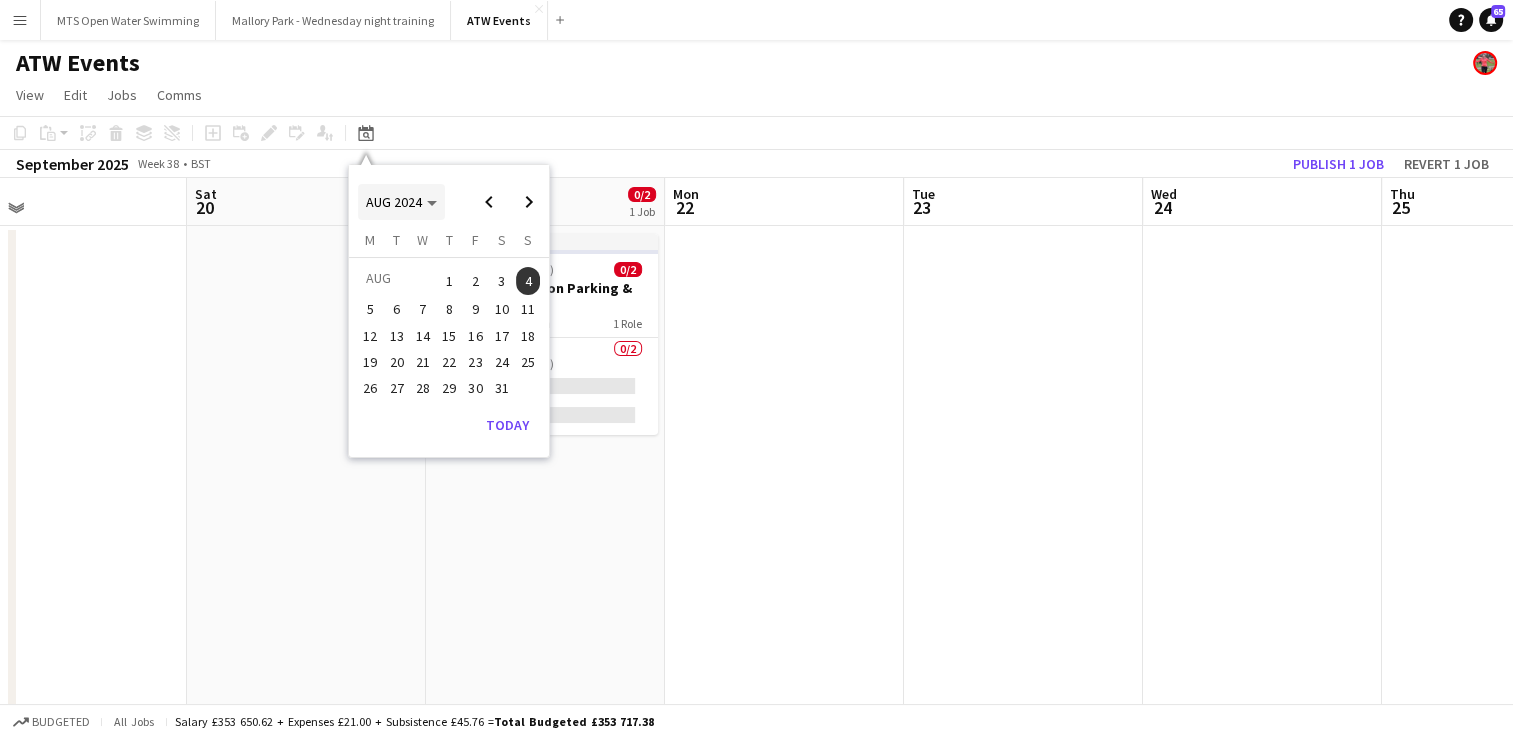click on "AUG 2024" at bounding box center [394, 202] 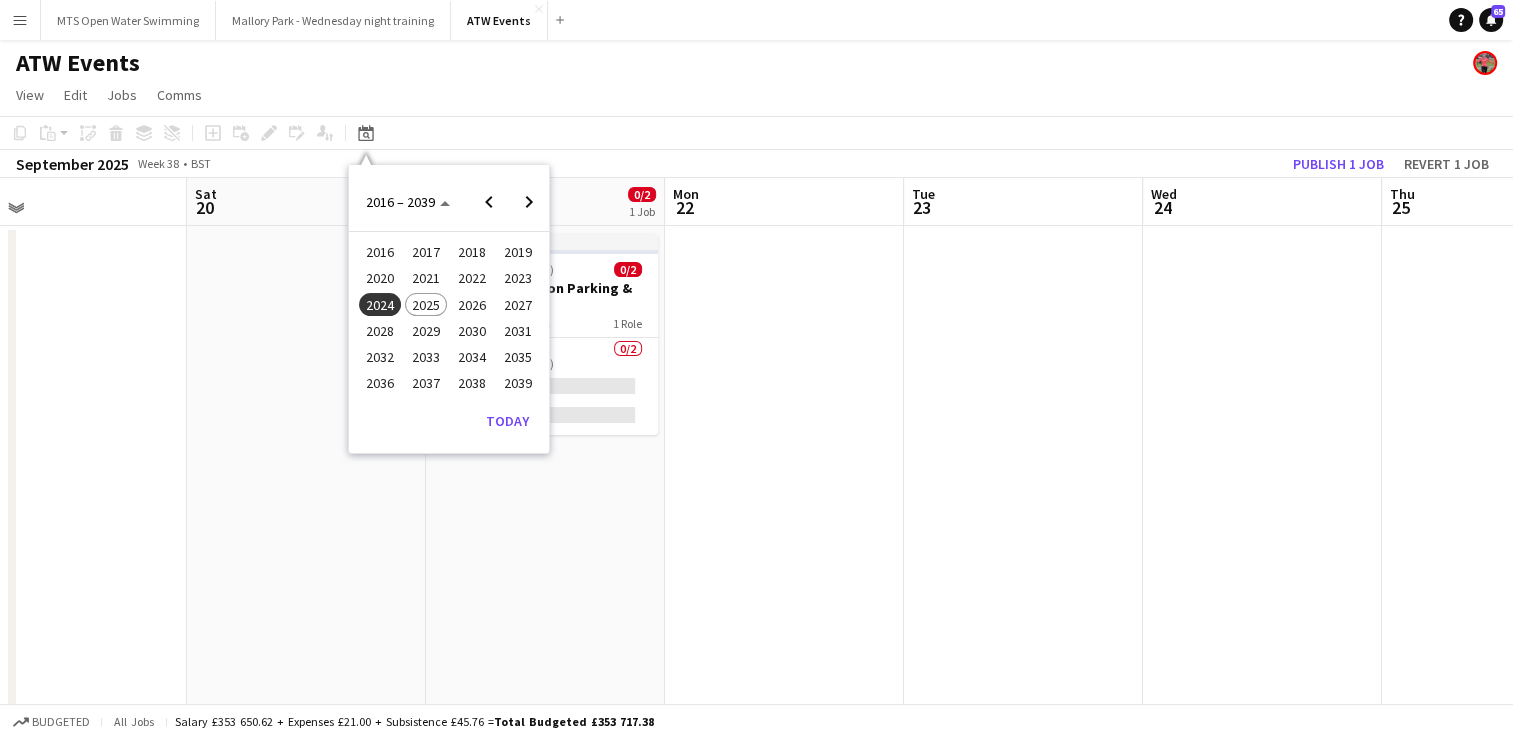 click on "2024" at bounding box center [379, 305] 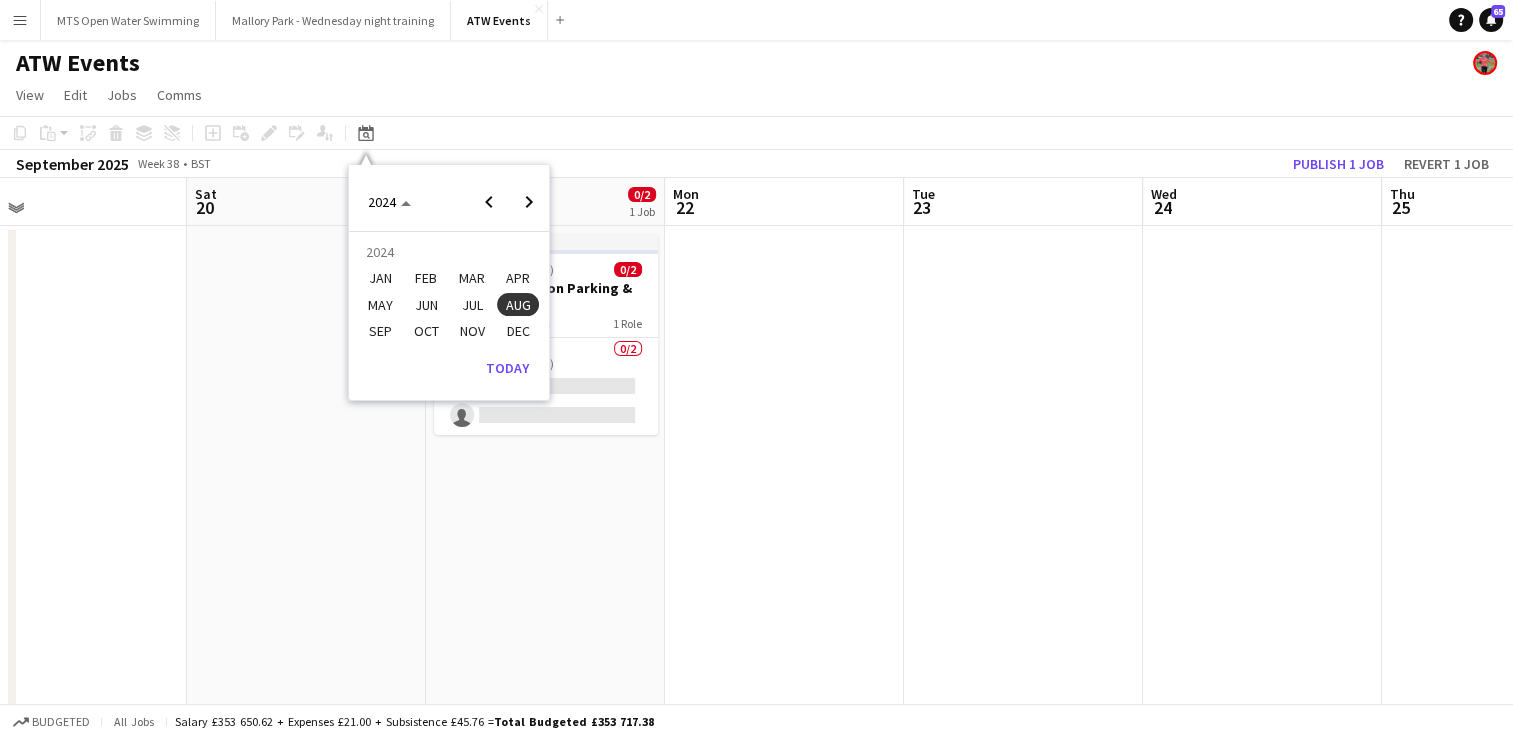 click on "AUG" at bounding box center (517, 305) 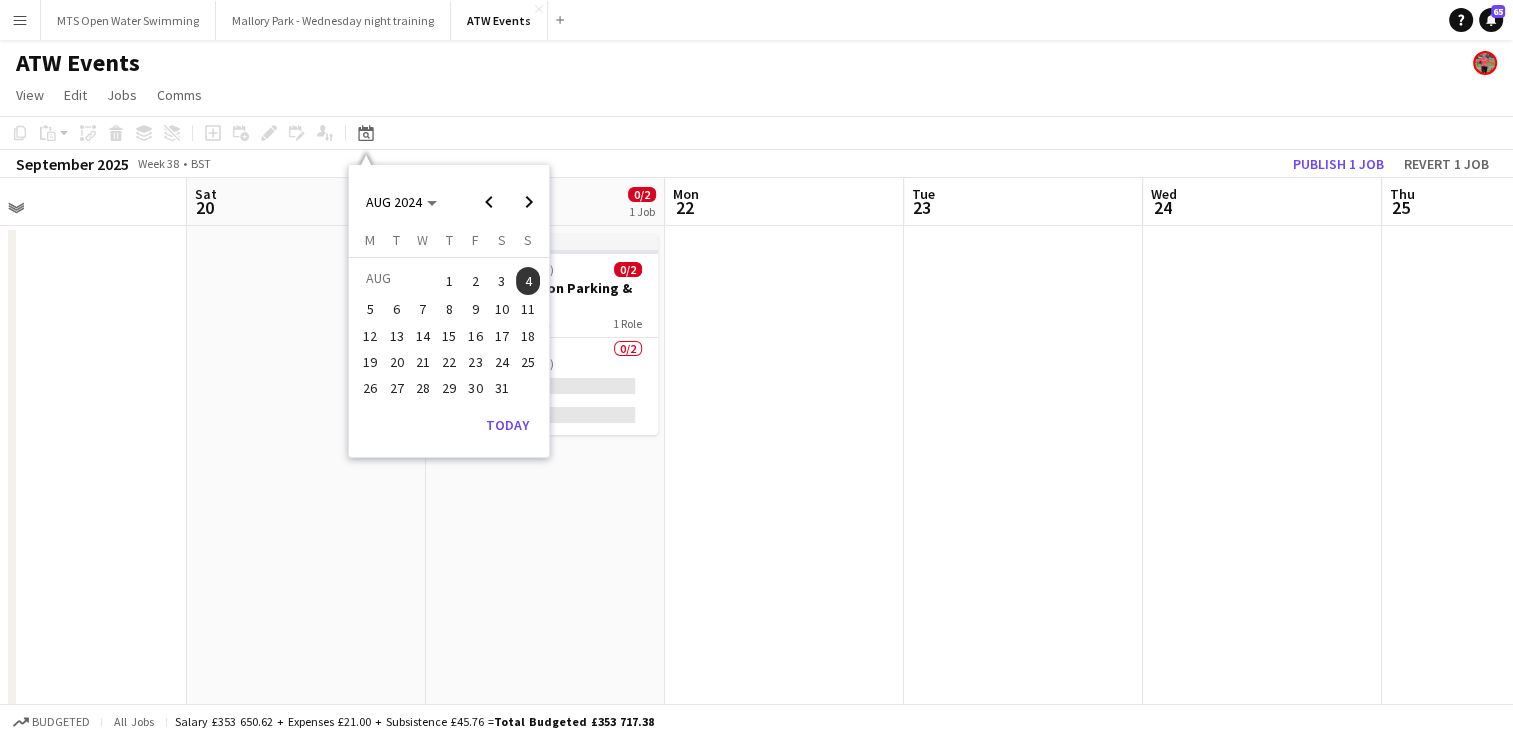 click on "4" at bounding box center (528, 281) 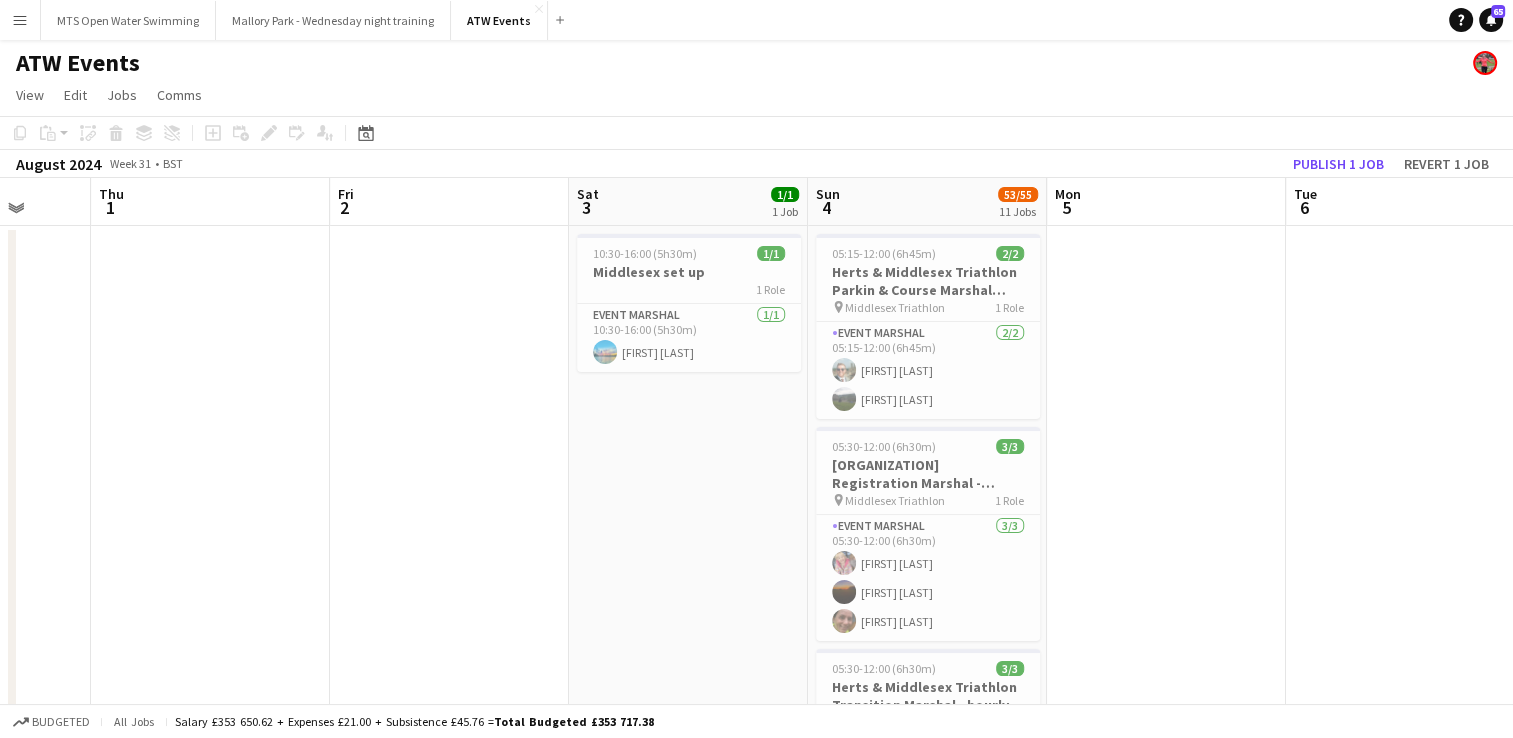 scroll, scrollTop: 0, scrollLeft: 866, axis: horizontal 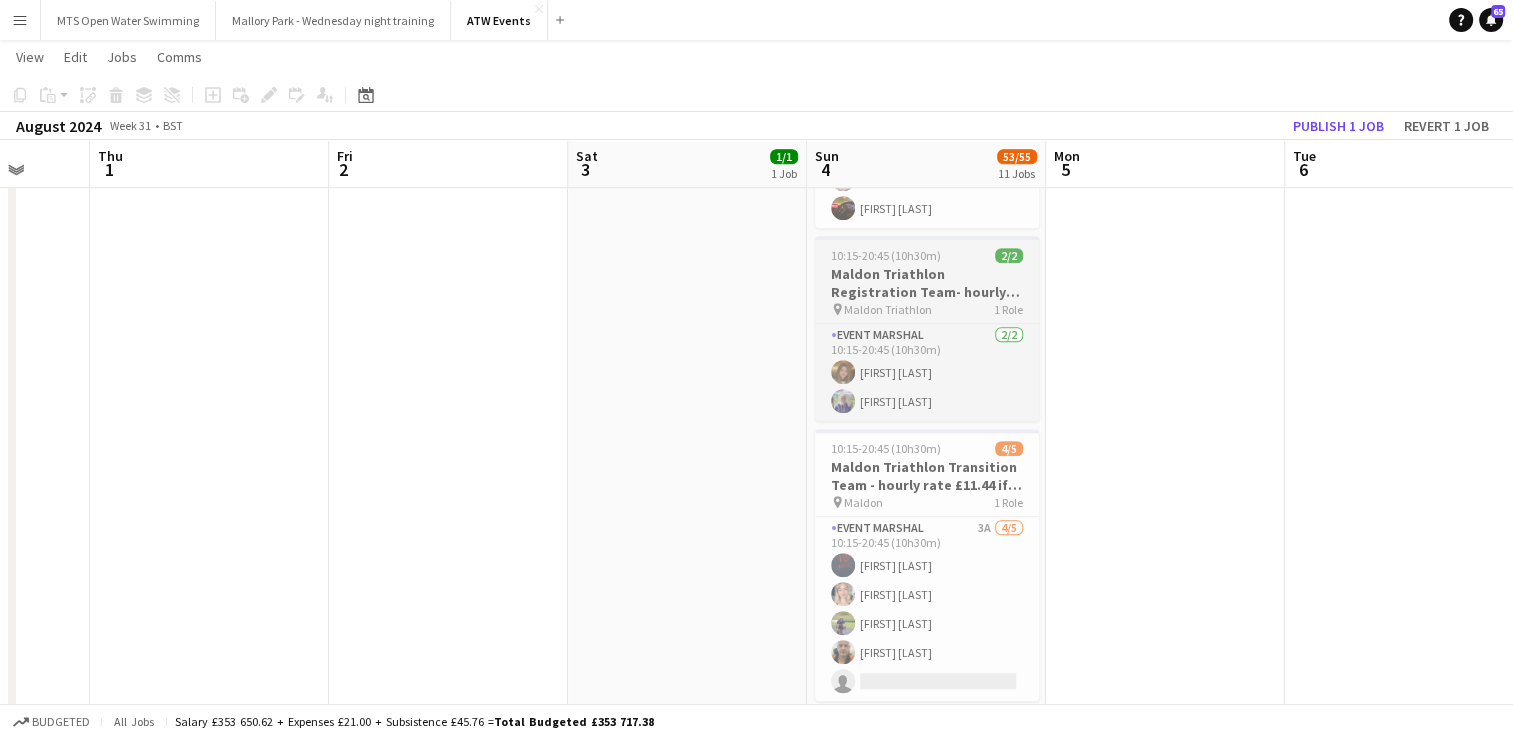 click on "Maldon Triathlon Registration Team- hourly rate - £11:44 if over 21" at bounding box center [927, 283] 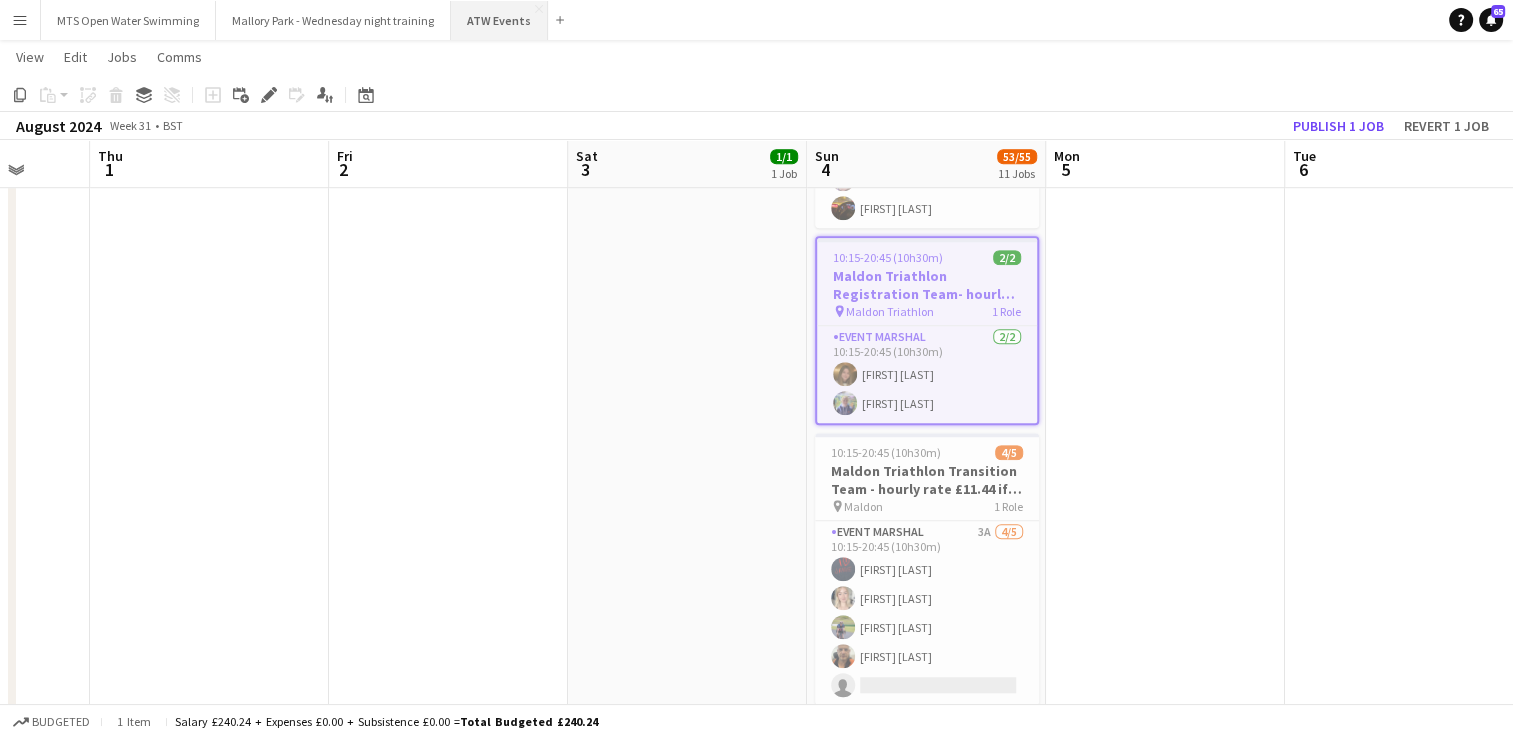 click on "ATW Events
Close" at bounding box center [499, 20] 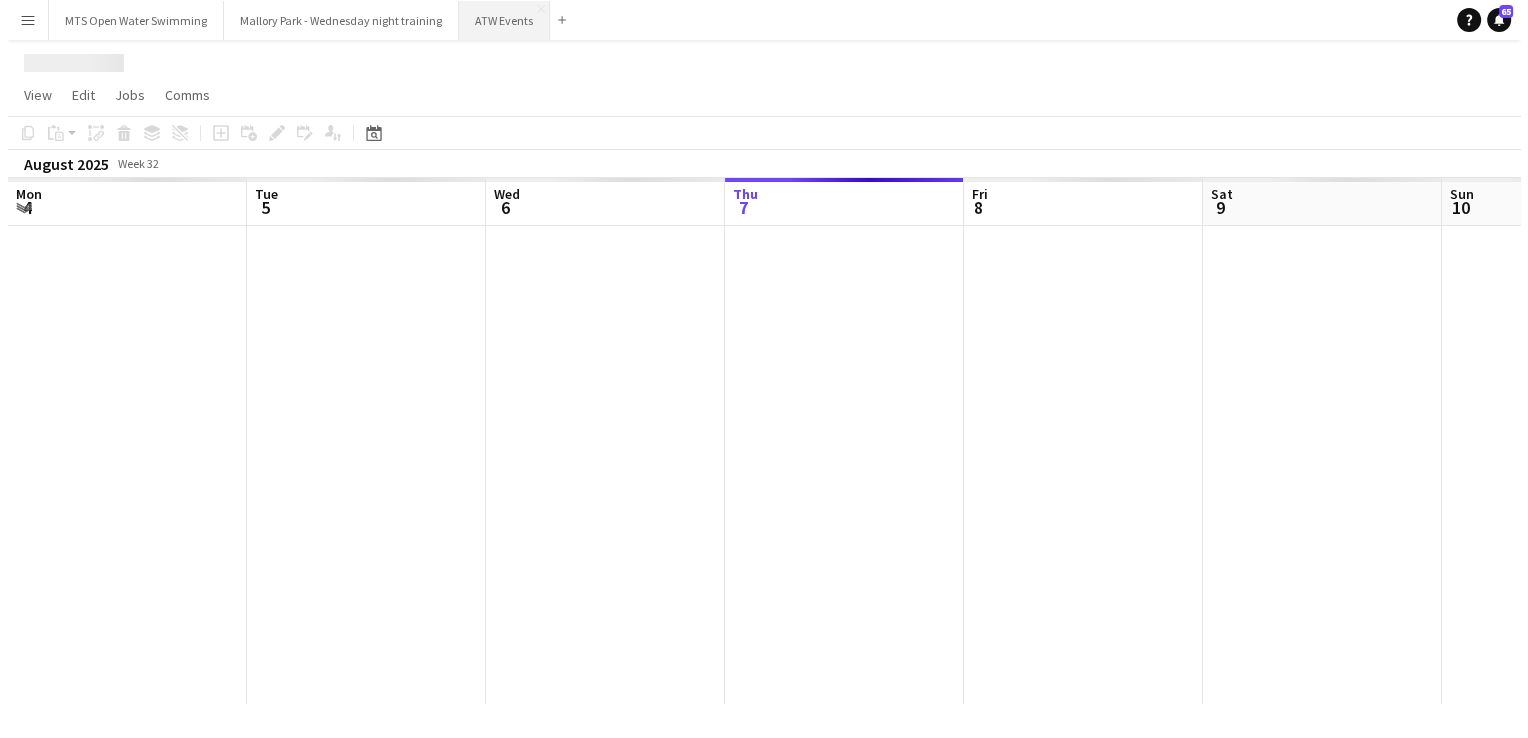 scroll, scrollTop: 0, scrollLeft: 0, axis: both 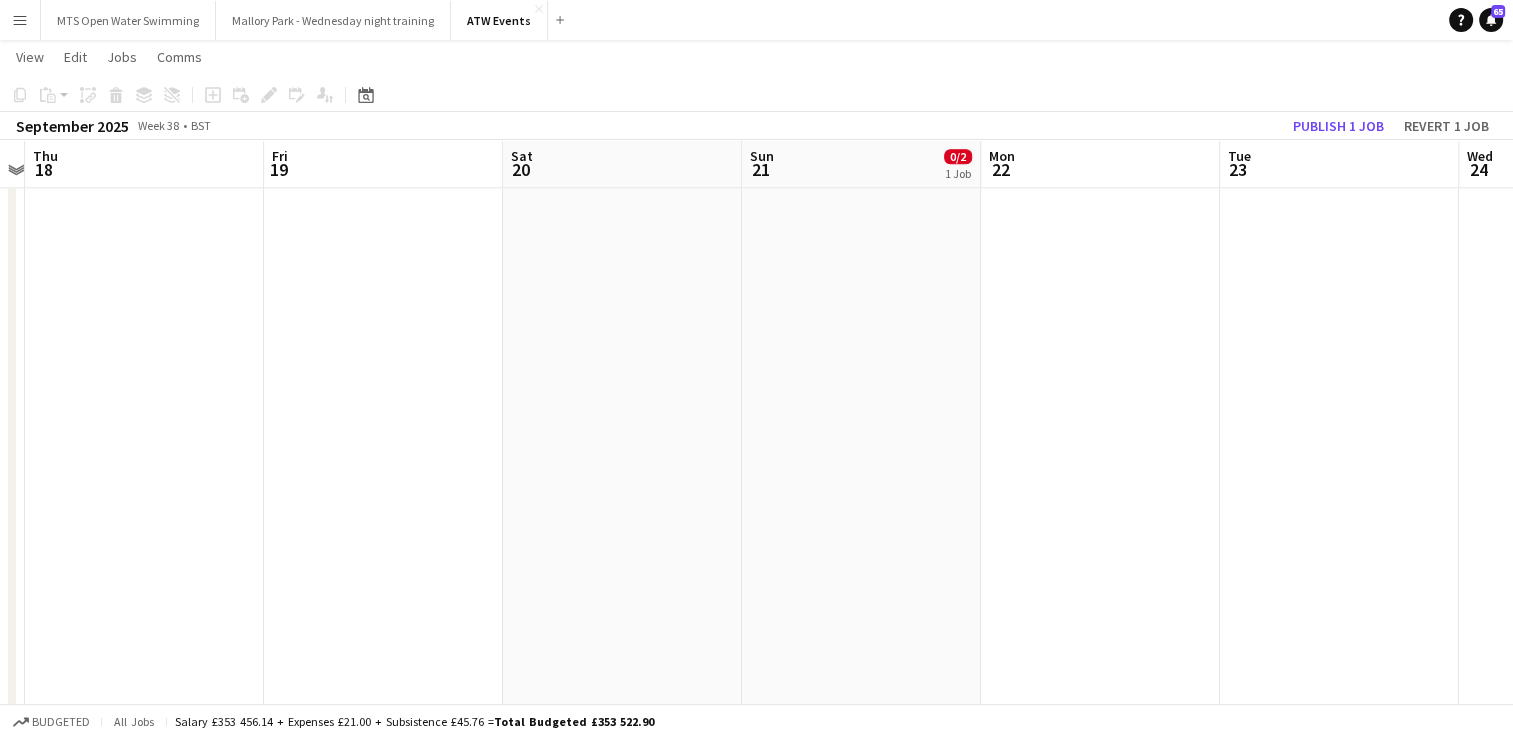click on "Draft   10:15-18:45 (8h30m)    0/2   Maldon Triathlon Parking & Bike course
pin
Maldon Triathlon   1 Role   Event Marshal   0/2   10:15-18:45 (8h30m)
single-neutral-actions
single-neutral-actions" at bounding box center [861, -505] 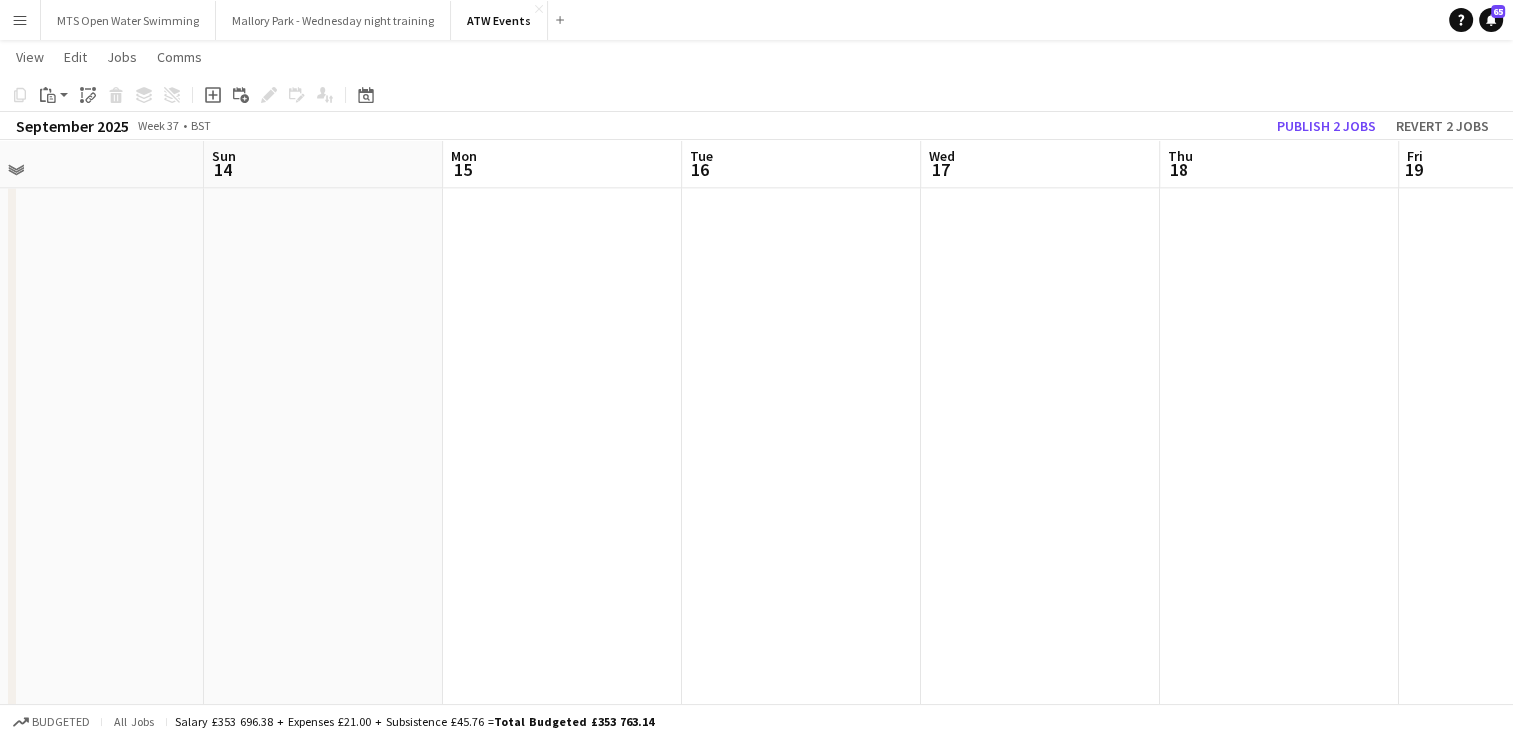 scroll, scrollTop: 0, scrollLeft: 491, axis: horizontal 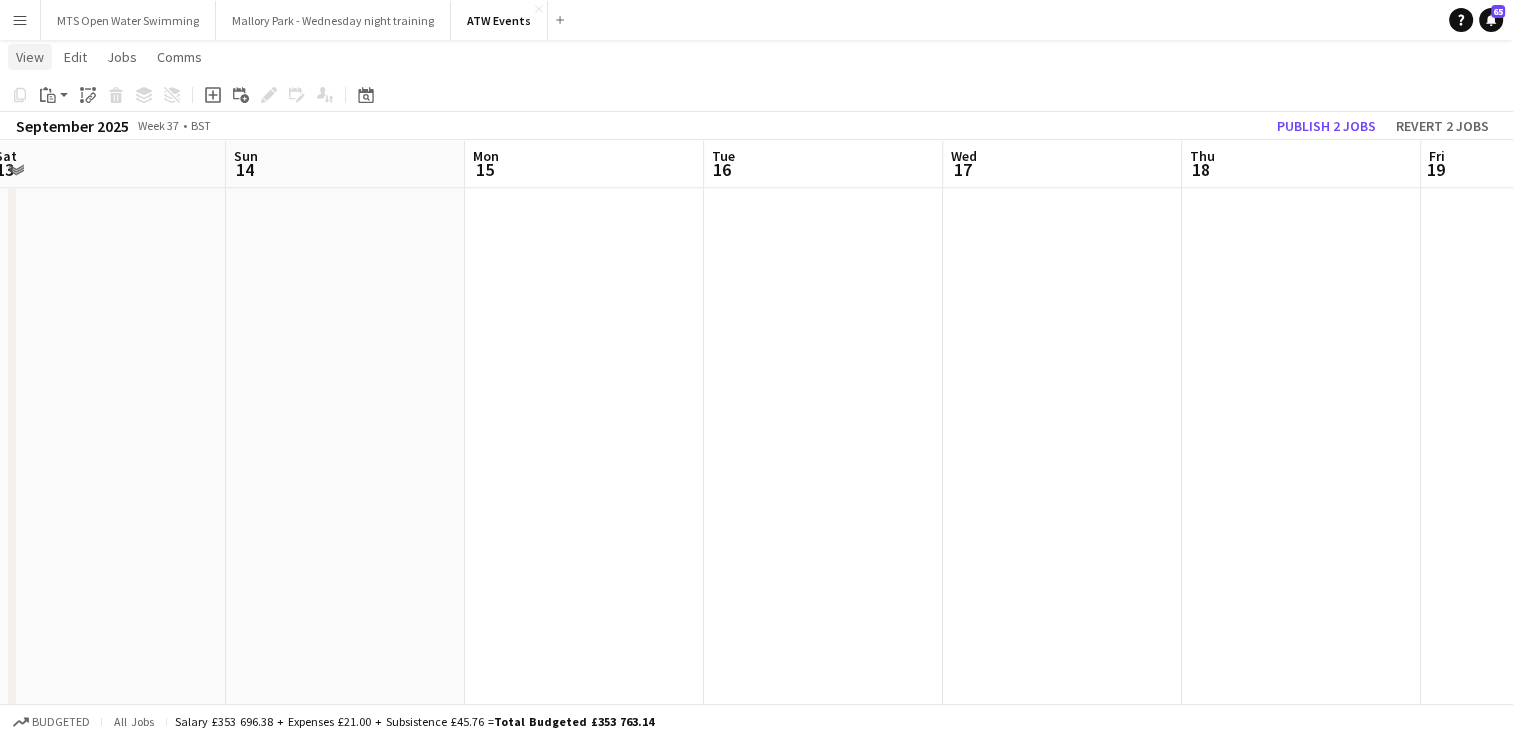 click on "View" 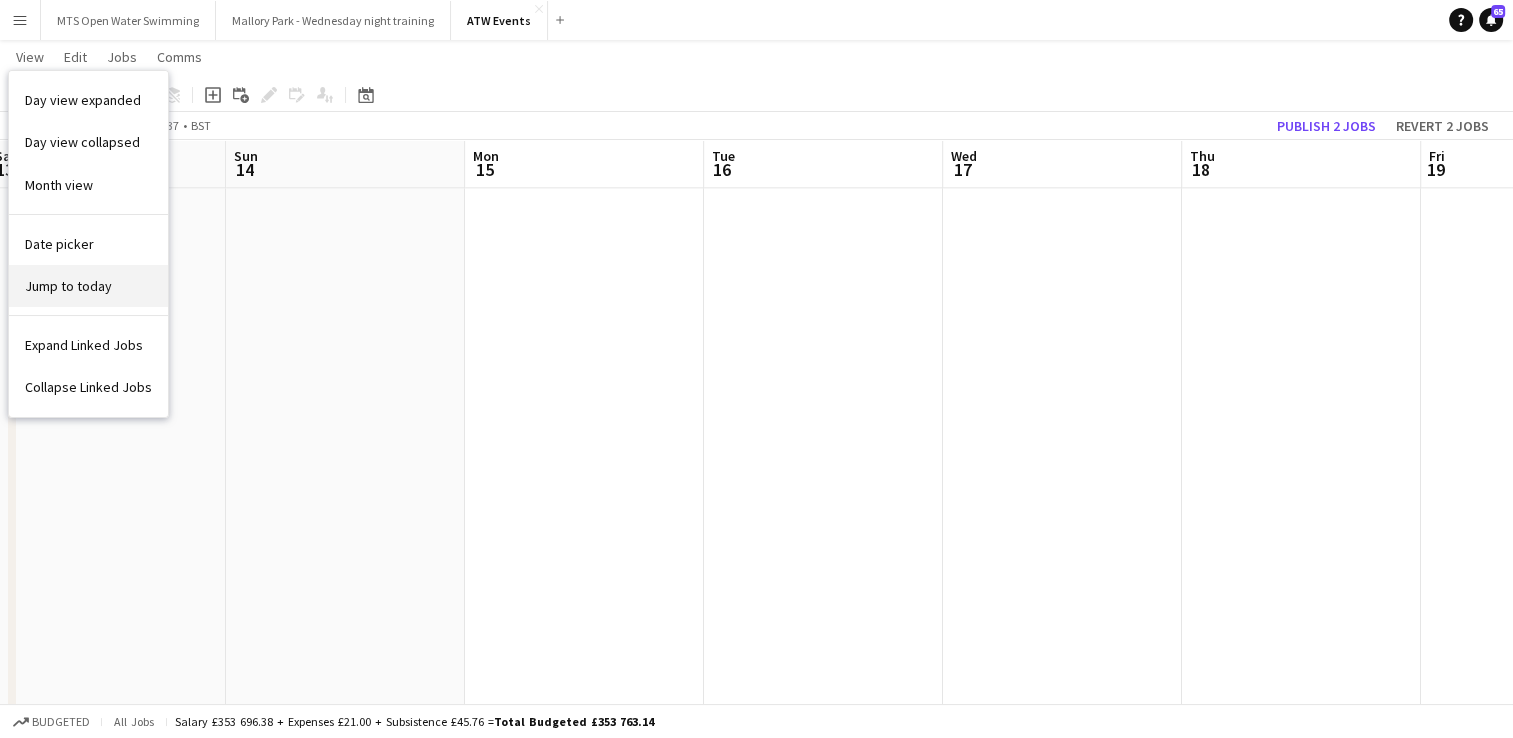 click on "Jump to today" at bounding box center [68, 286] 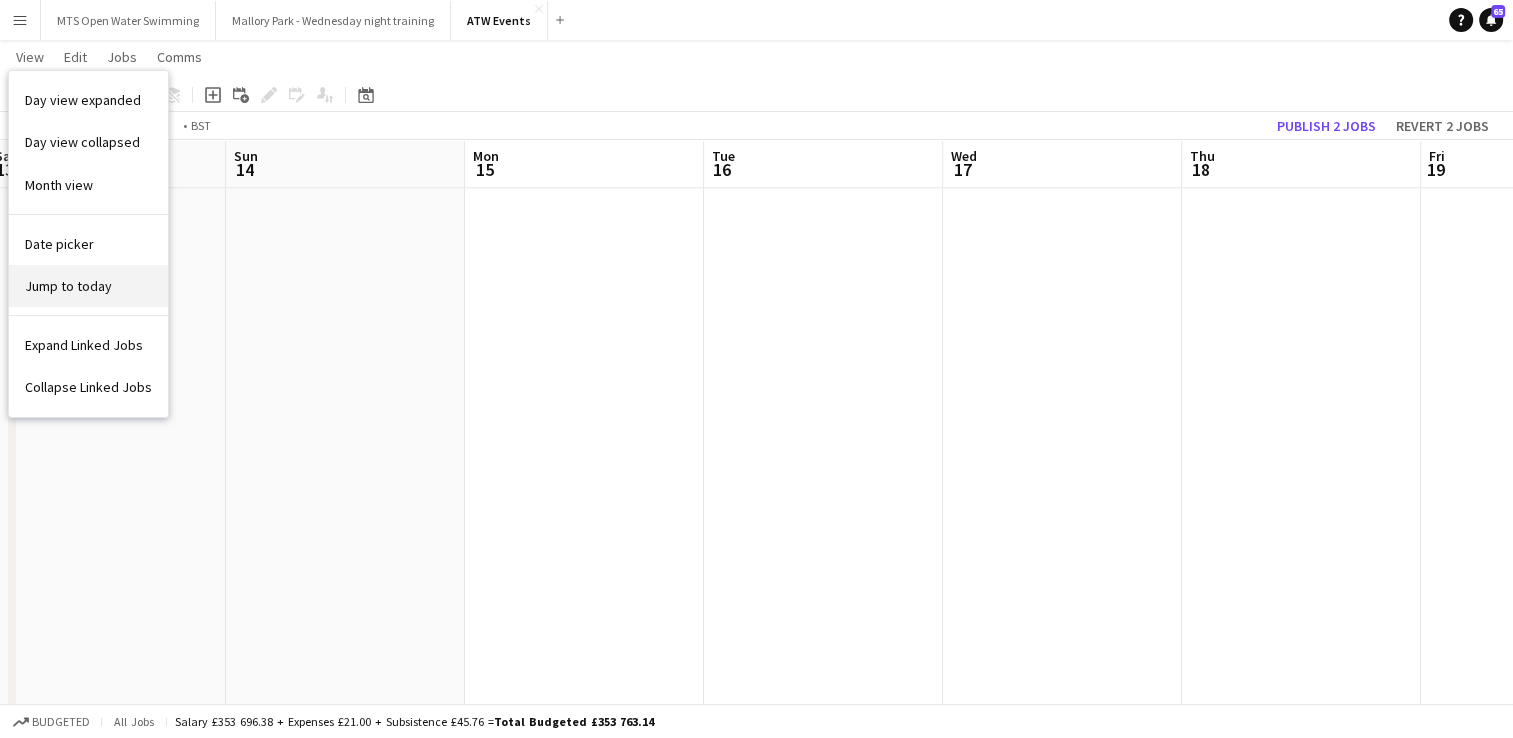 scroll, scrollTop: 0, scrollLeft: 688, axis: horizontal 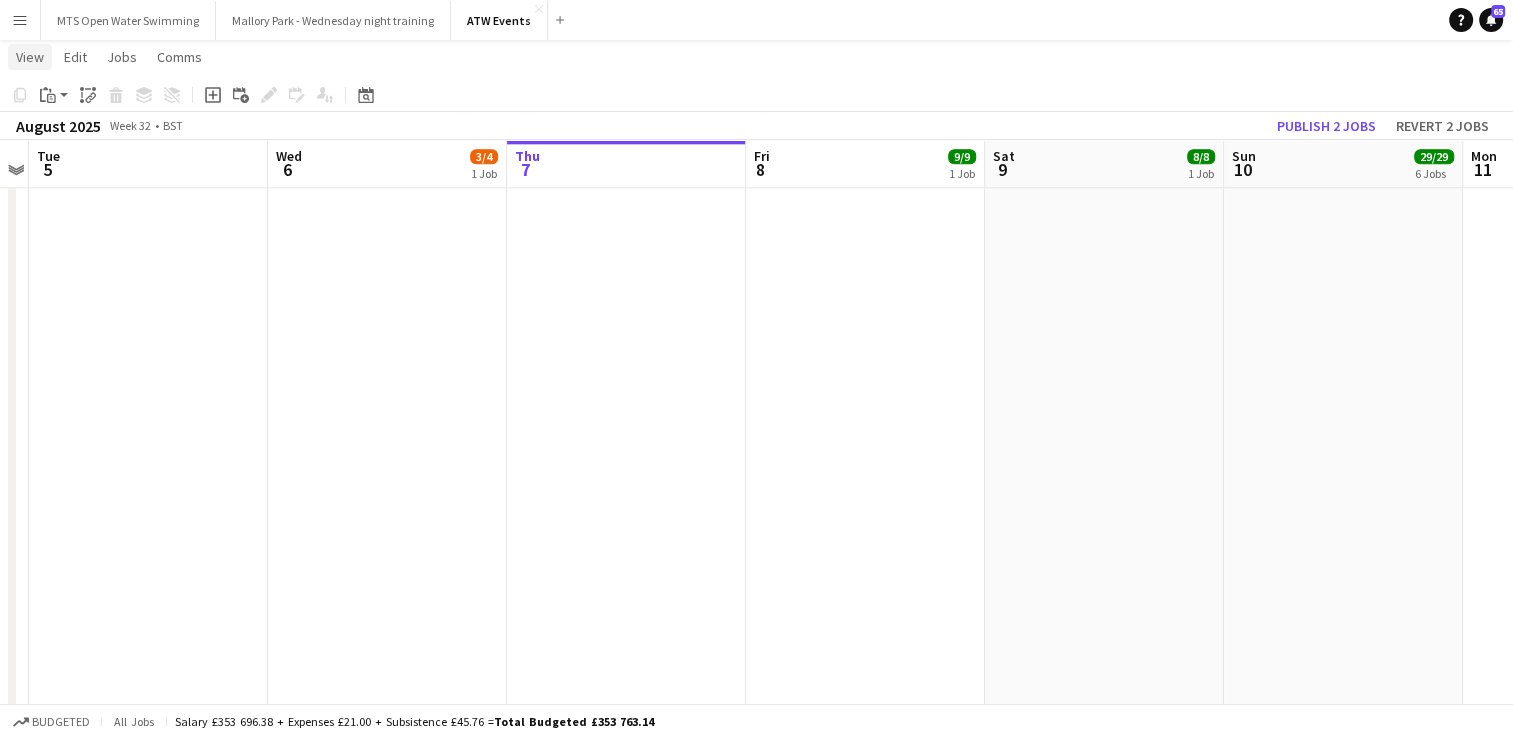 click on "View" 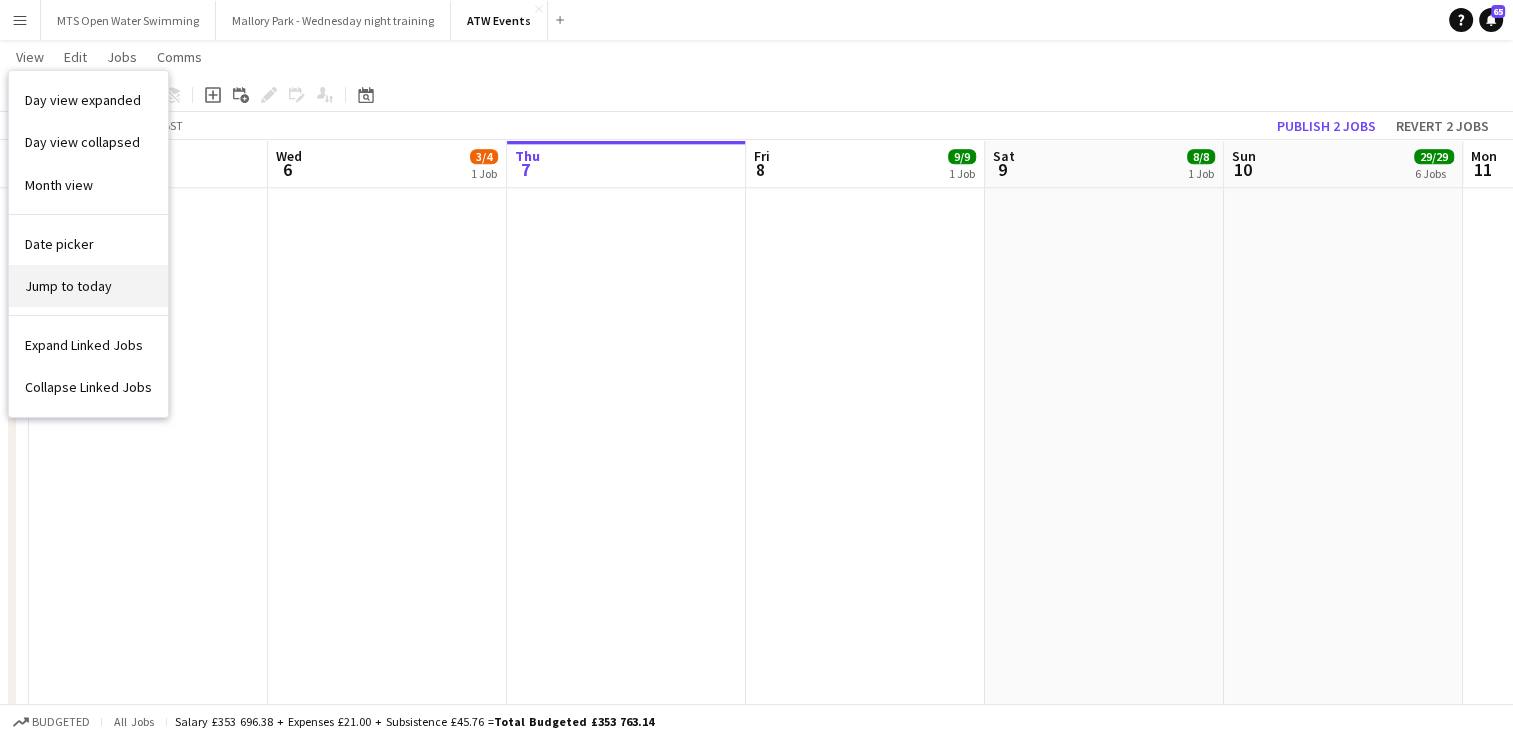click on "Jump to today" at bounding box center [68, 286] 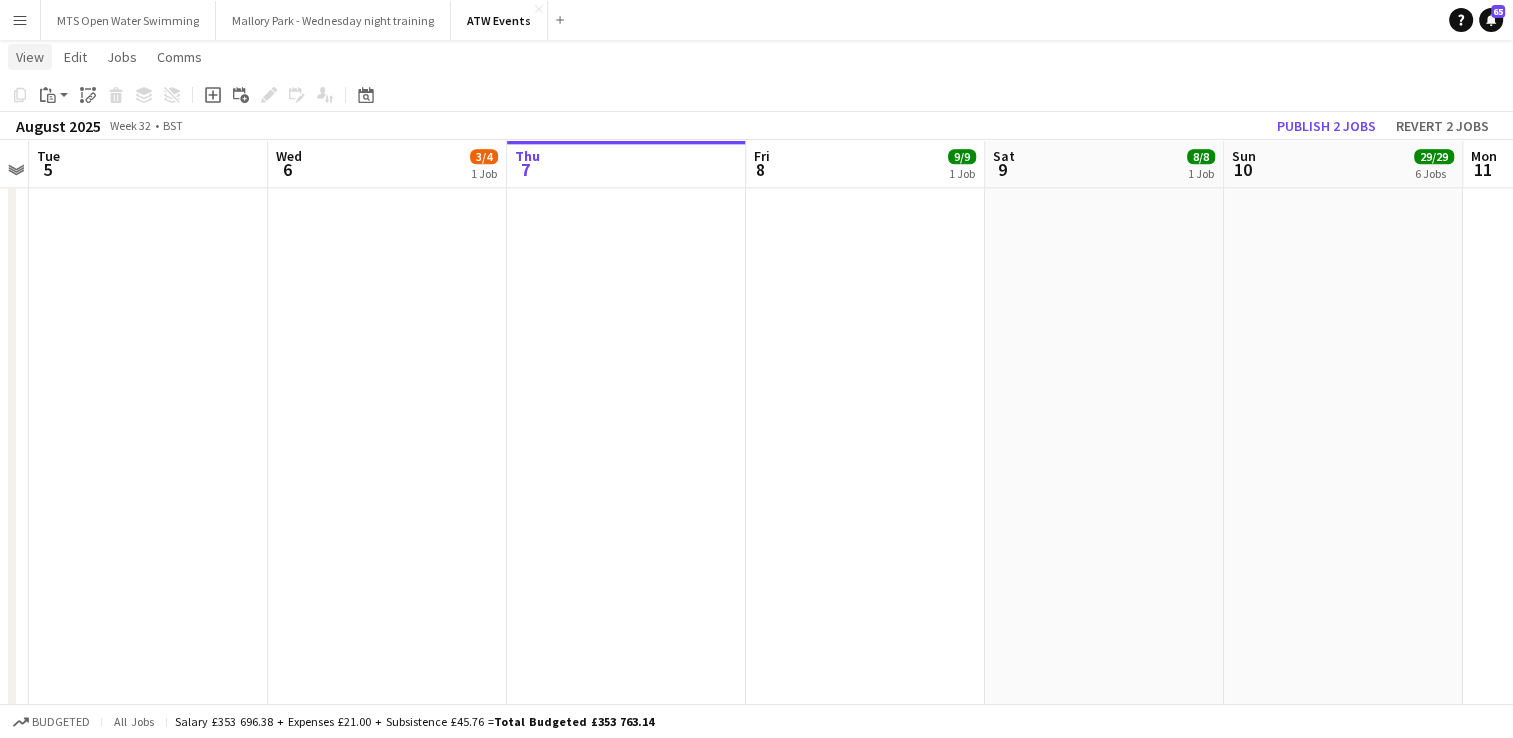 click on "View" 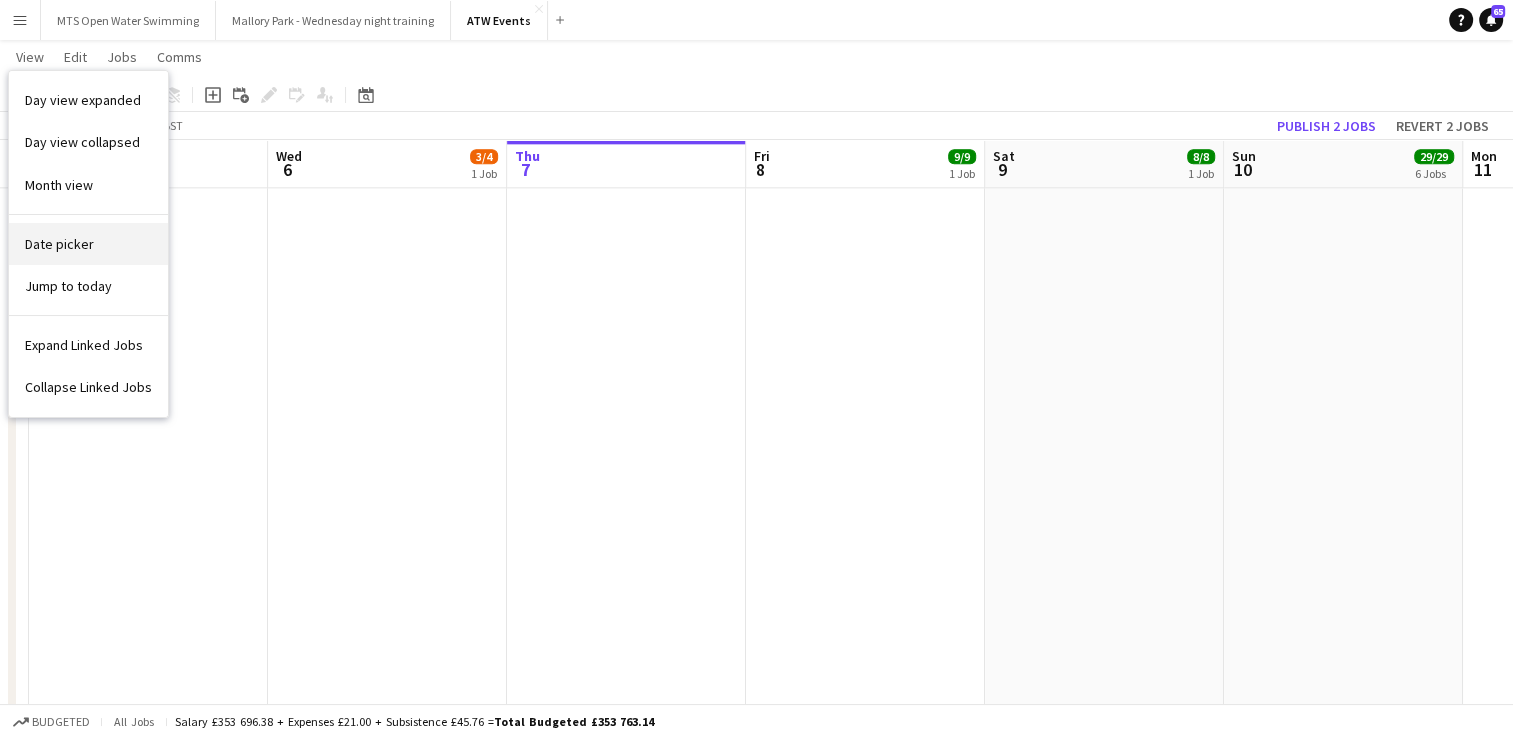 click on "Date picker" at bounding box center (88, 244) 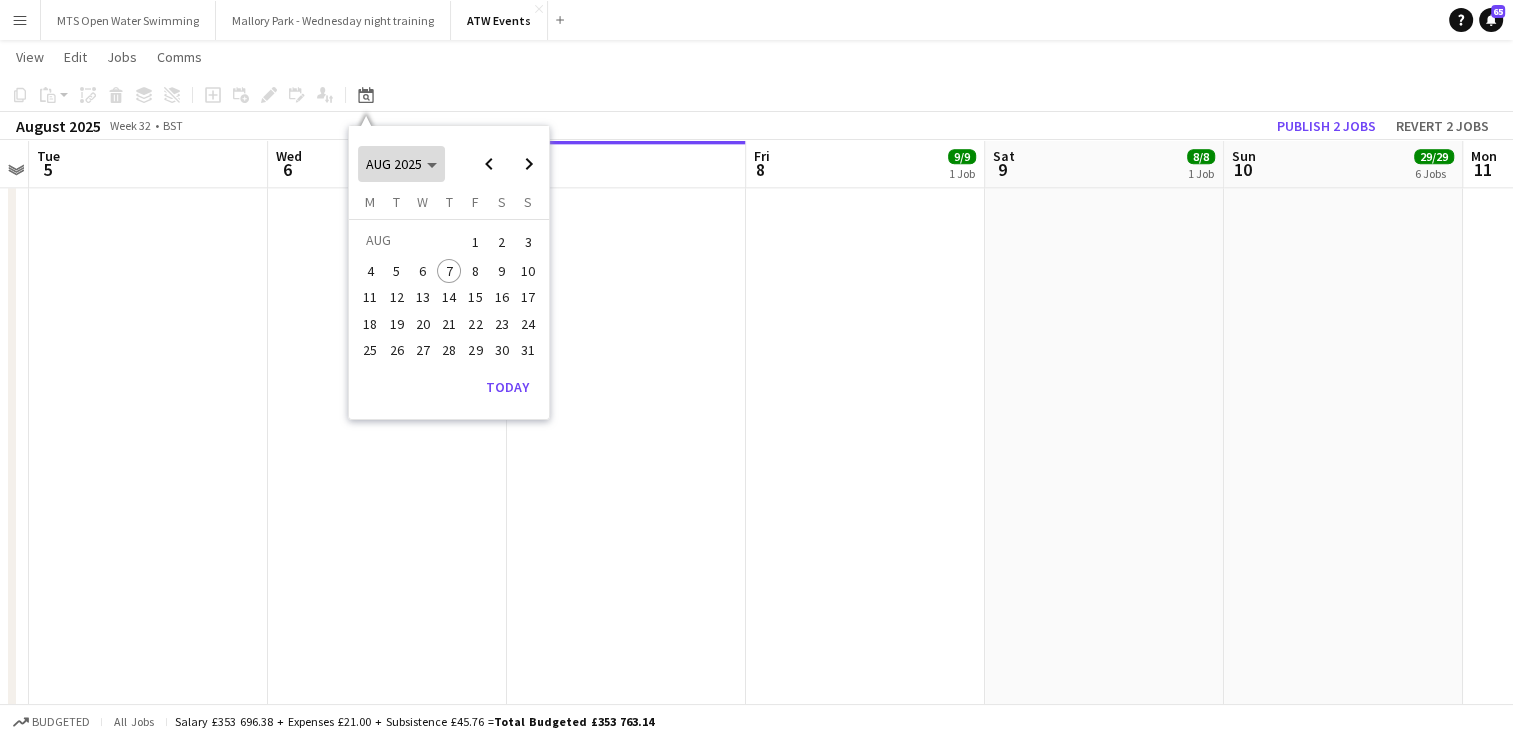 click on "AUG 2025" at bounding box center (394, 164) 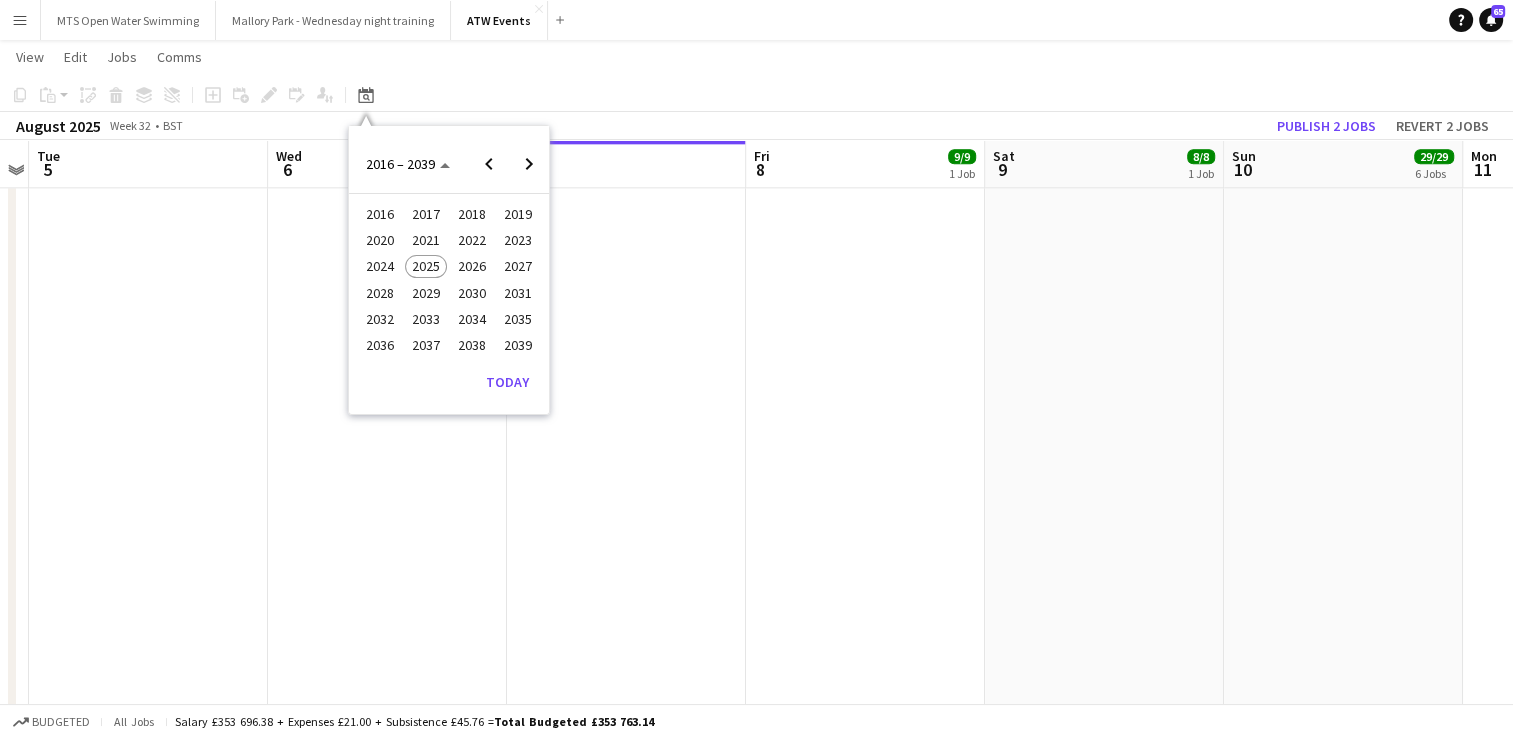 click on "2024" at bounding box center (379, 267) 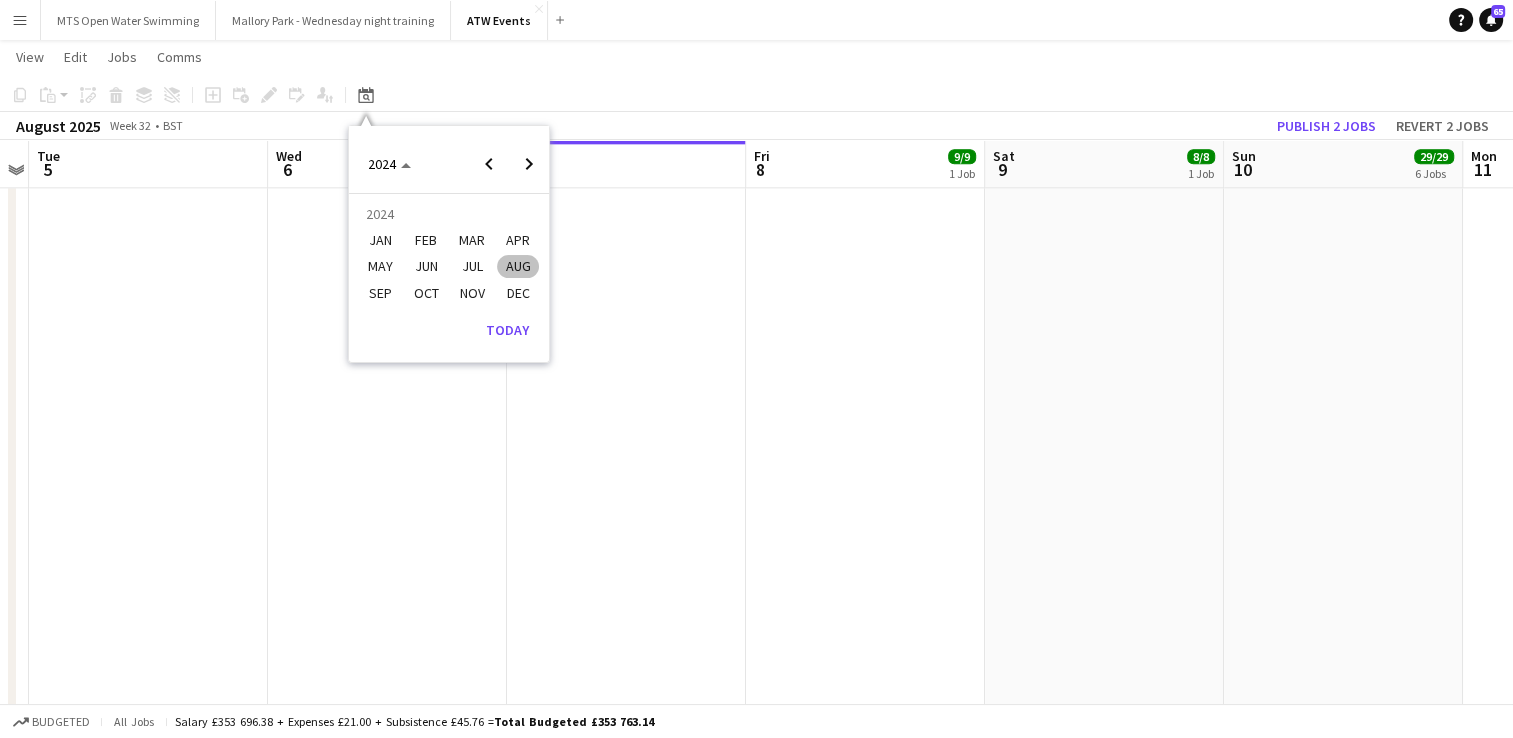 click on "AUG" at bounding box center [517, 267] 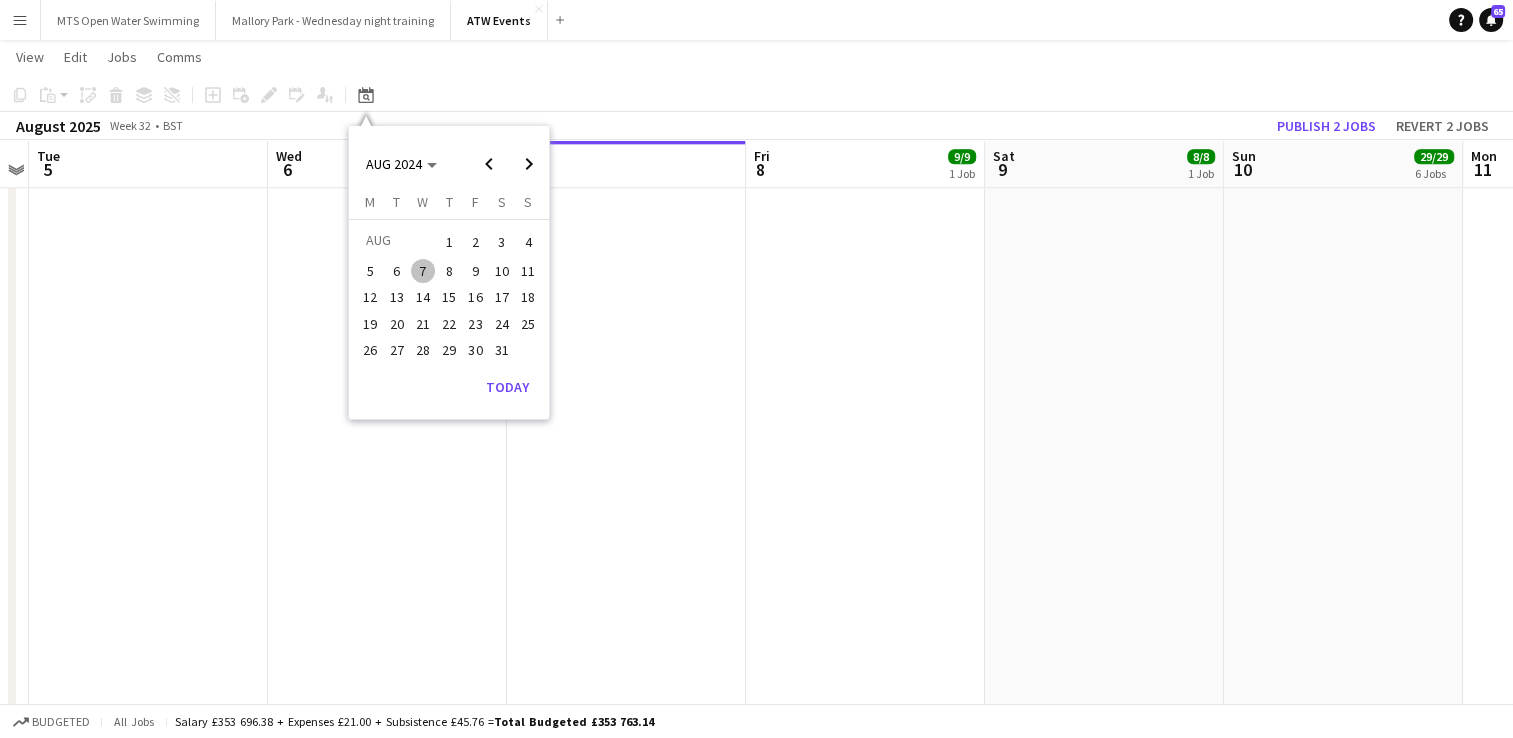 click on "4" at bounding box center (528, 242) 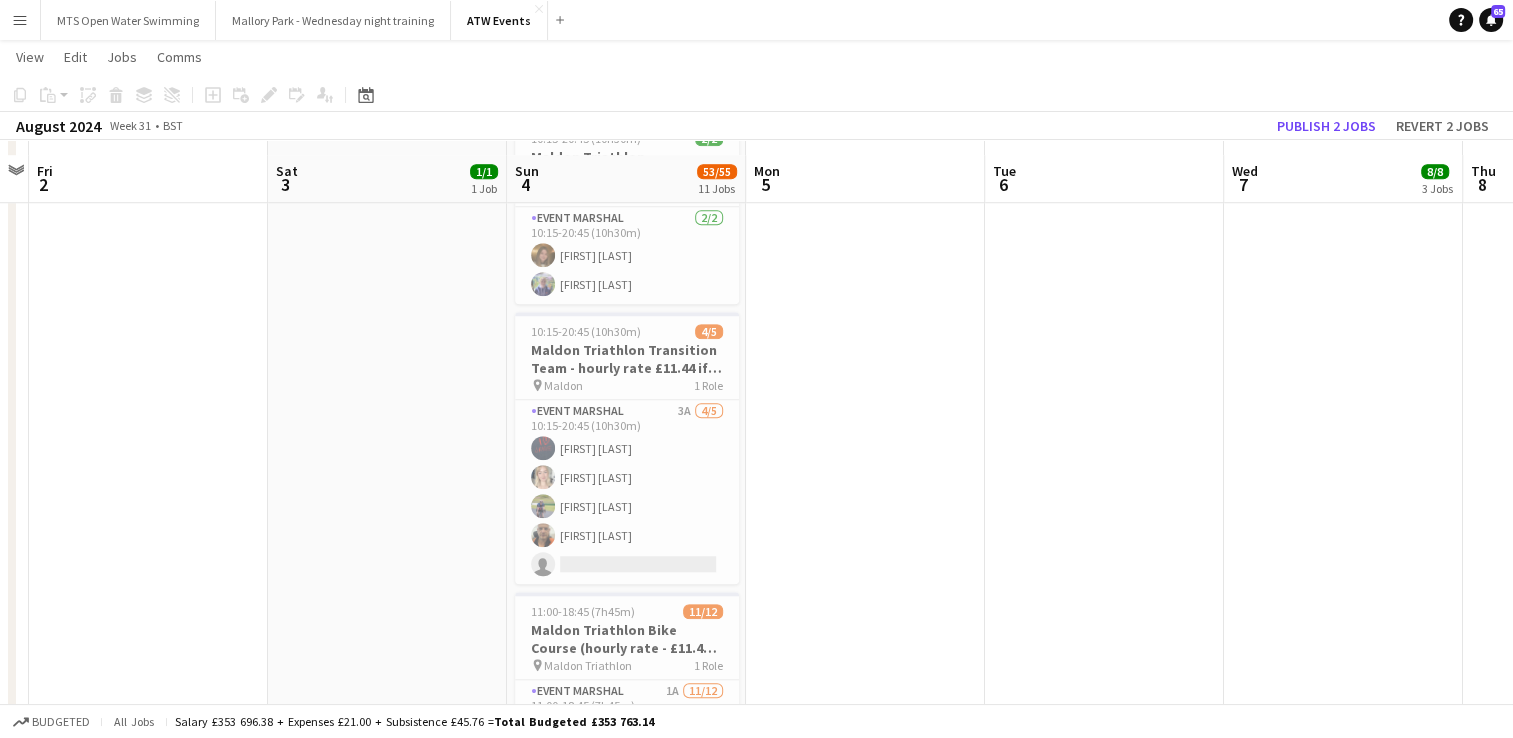 scroll, scrollTop: 1543, scrollLeft: 0, axis: vertical 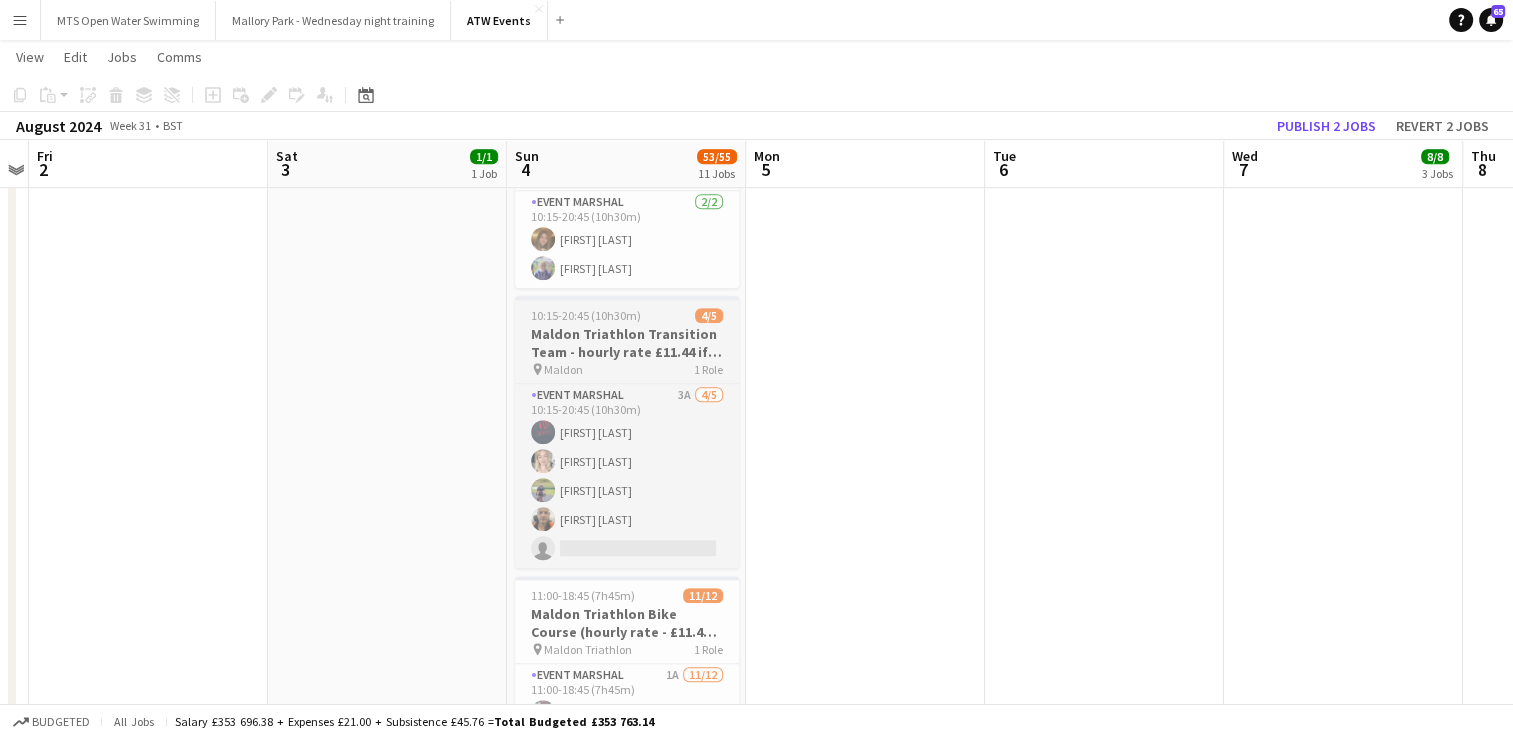 click on "Maldon Triathlon Transition Team -  hourly rate  £11.44 if over 21" at bounding box center [627, 343] 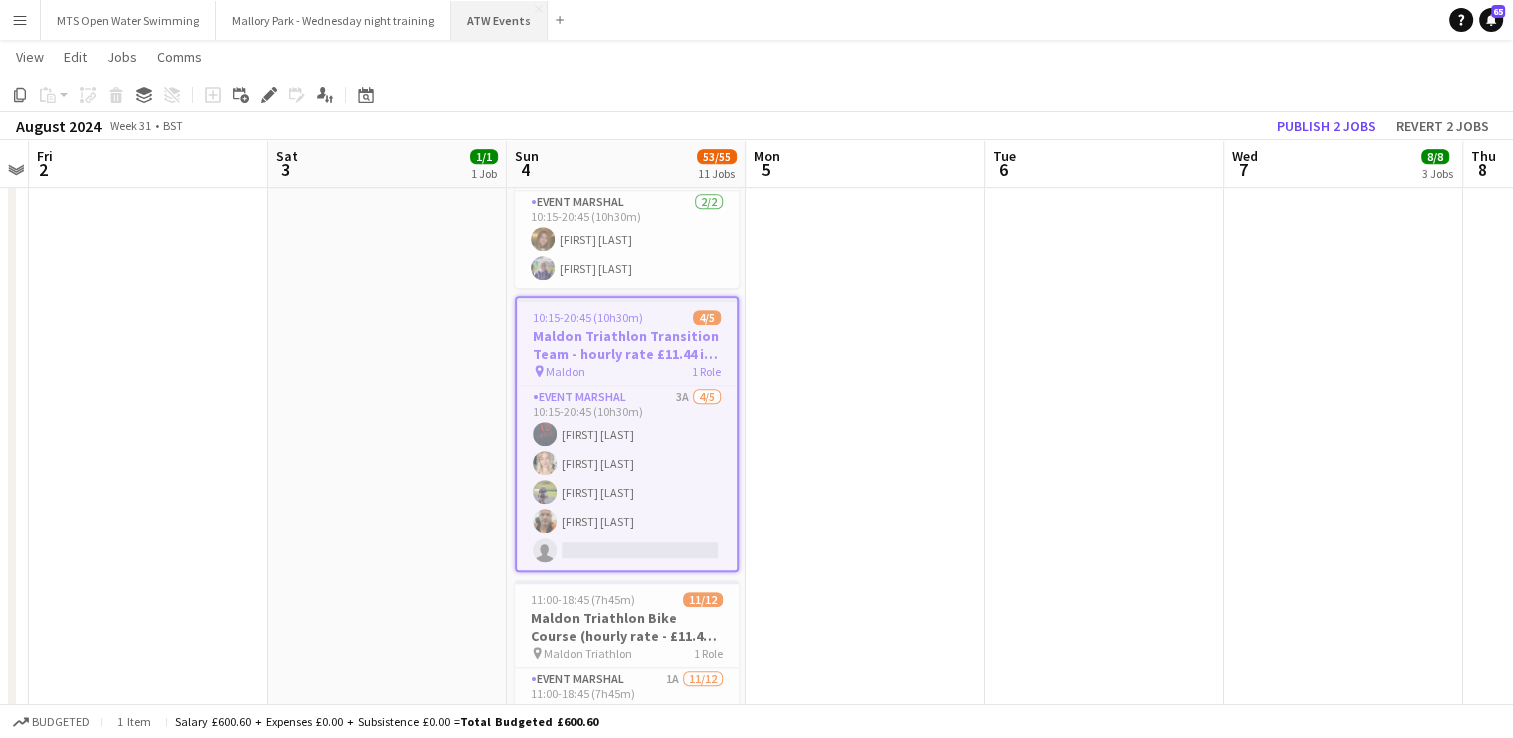 click on "ATW Events
Close" at bounding box center [499, 20] 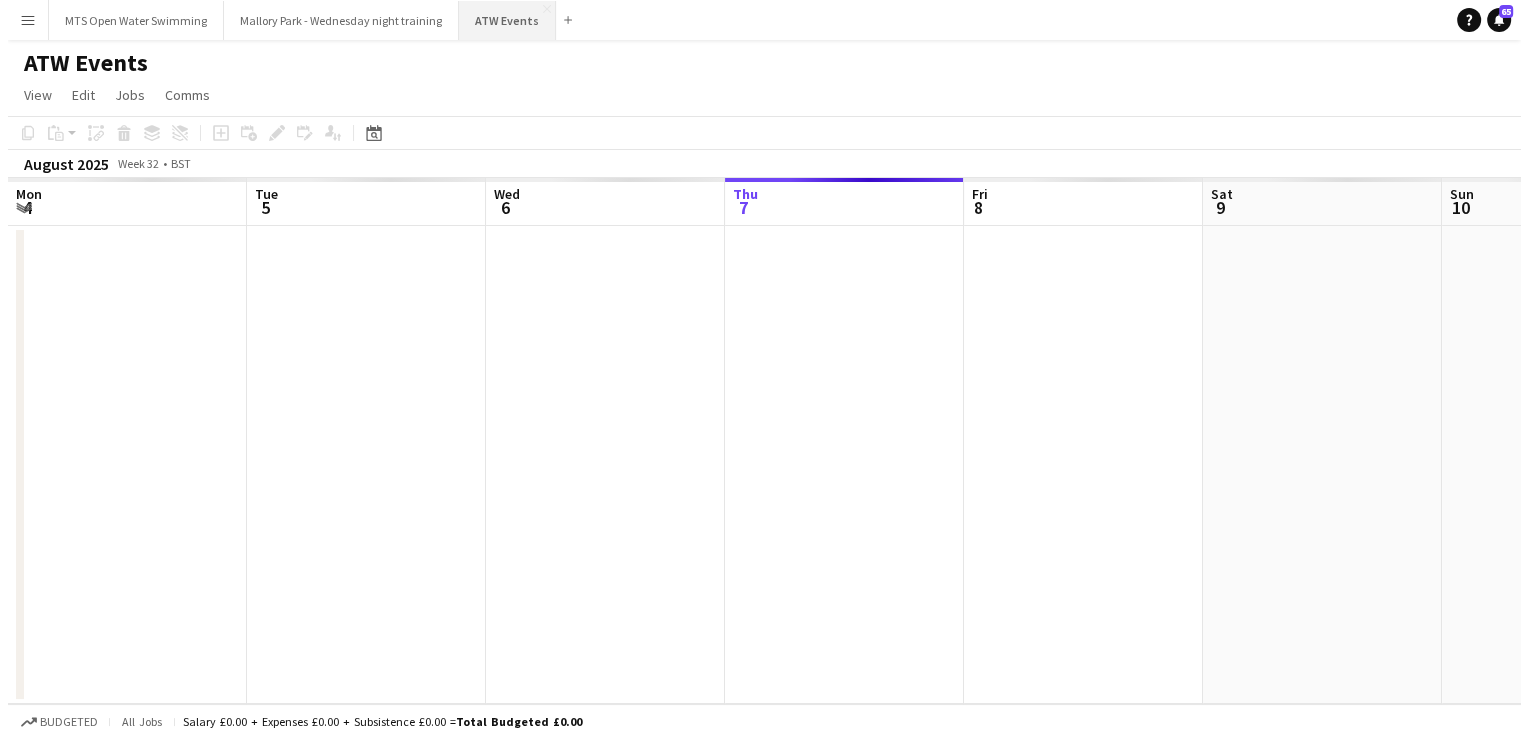scroll, scrollTop: 0, scrollLeft: 0, axis: both 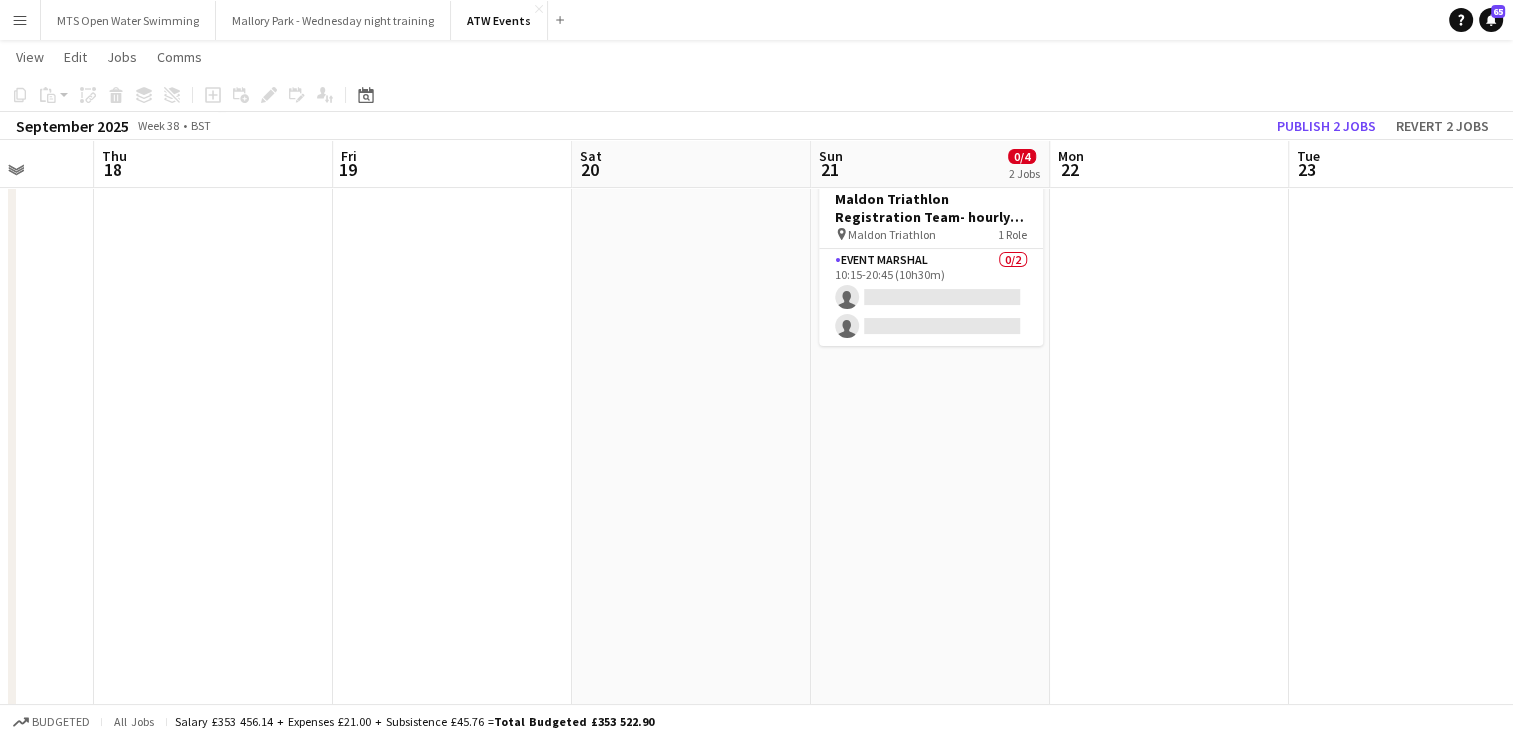 click on "Draft   10:15-18:45 (8h30m)    0/2   Maldon Triathlon Parking & Bike course
pin
Maldon Triathlon   1 Role   Event Marshal   0/2   10:15-18:45 (8h30m)
single-neutral-actions
single-neutral-actions
Draft   10:15-20:45 (10h30m)    0/2   Maldon Triathlon Registration Team- hourly rate - £11:44 if over 21
pin
Maldon Triathlon   1 Role   Event Marshal   0/2   10:15-20:45 (10h30m)
single-neutral-actions
single-neutral-actions" at bounding box center (930, 1737) 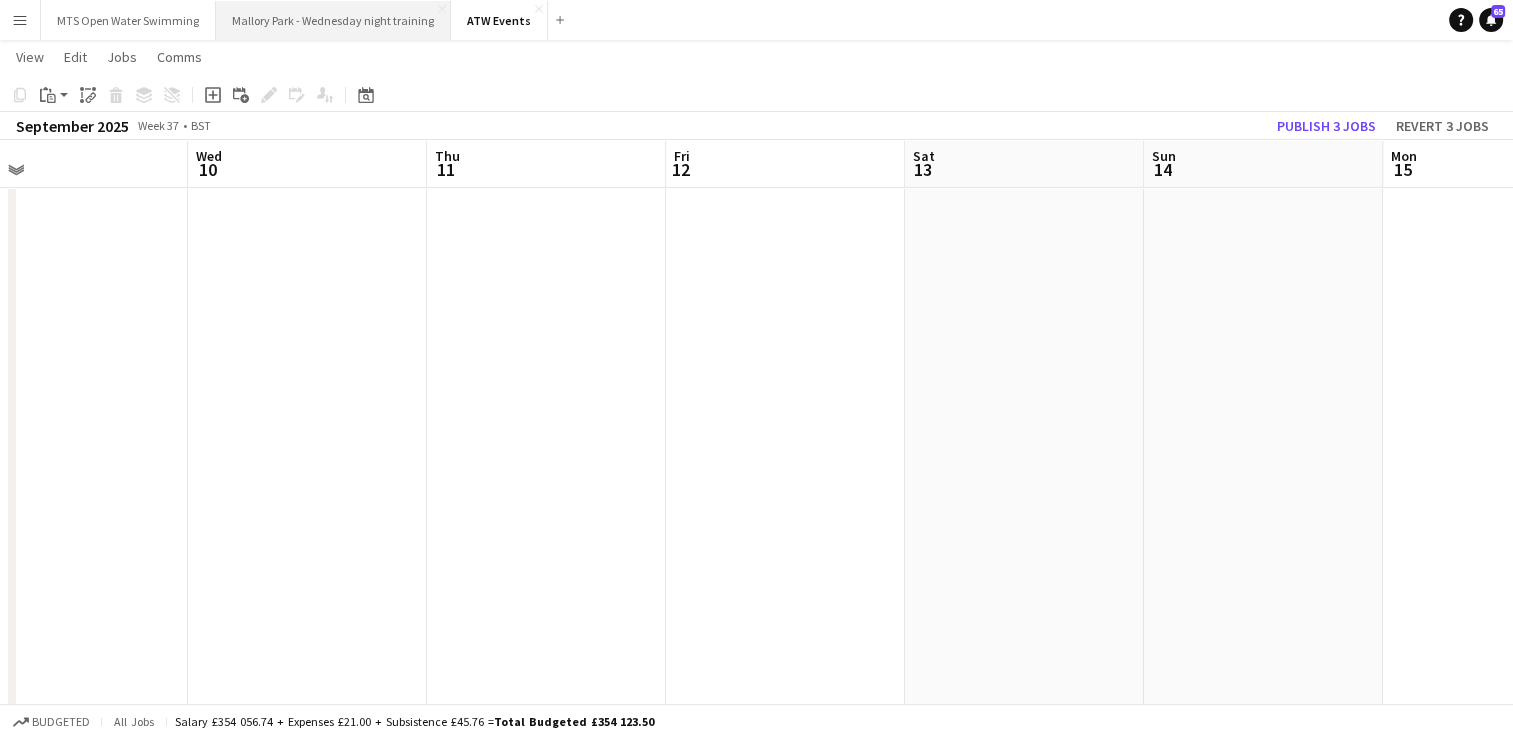 scroll, scrollTop: 0, scrollLeft: 516, axis: horizontal 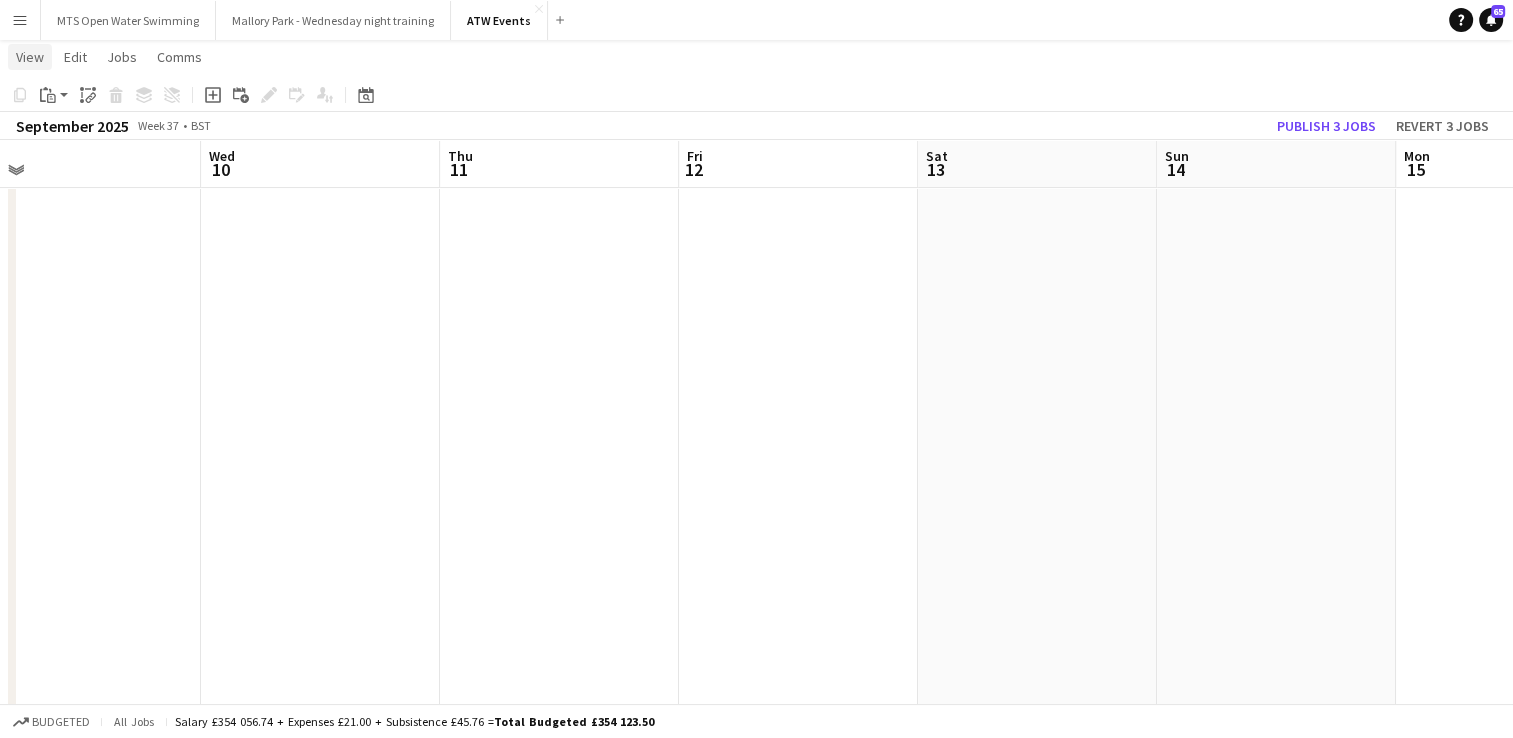 click on "View" 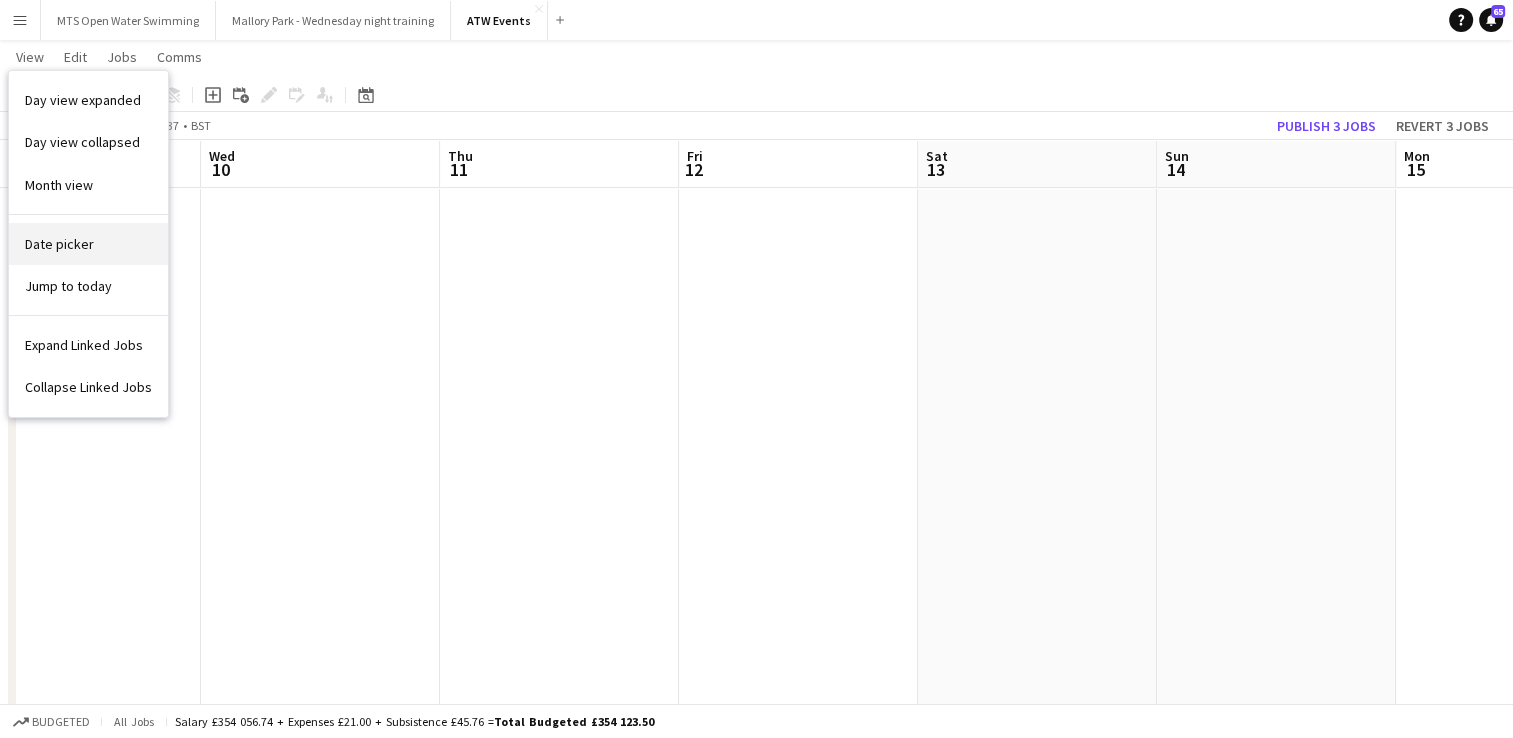 click on "Date picker" at bounding box center (59, 244) 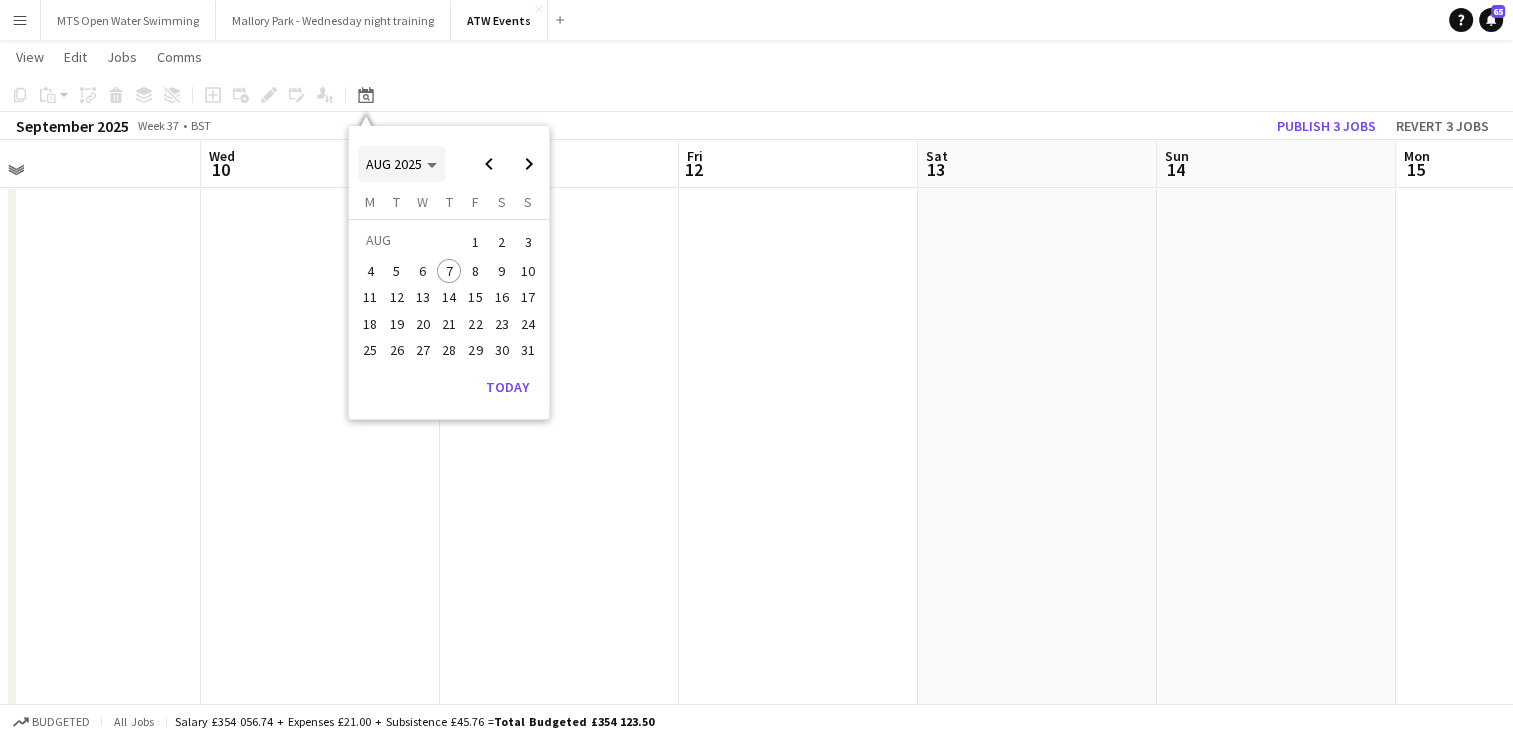 click at bounding box center (401, 164) 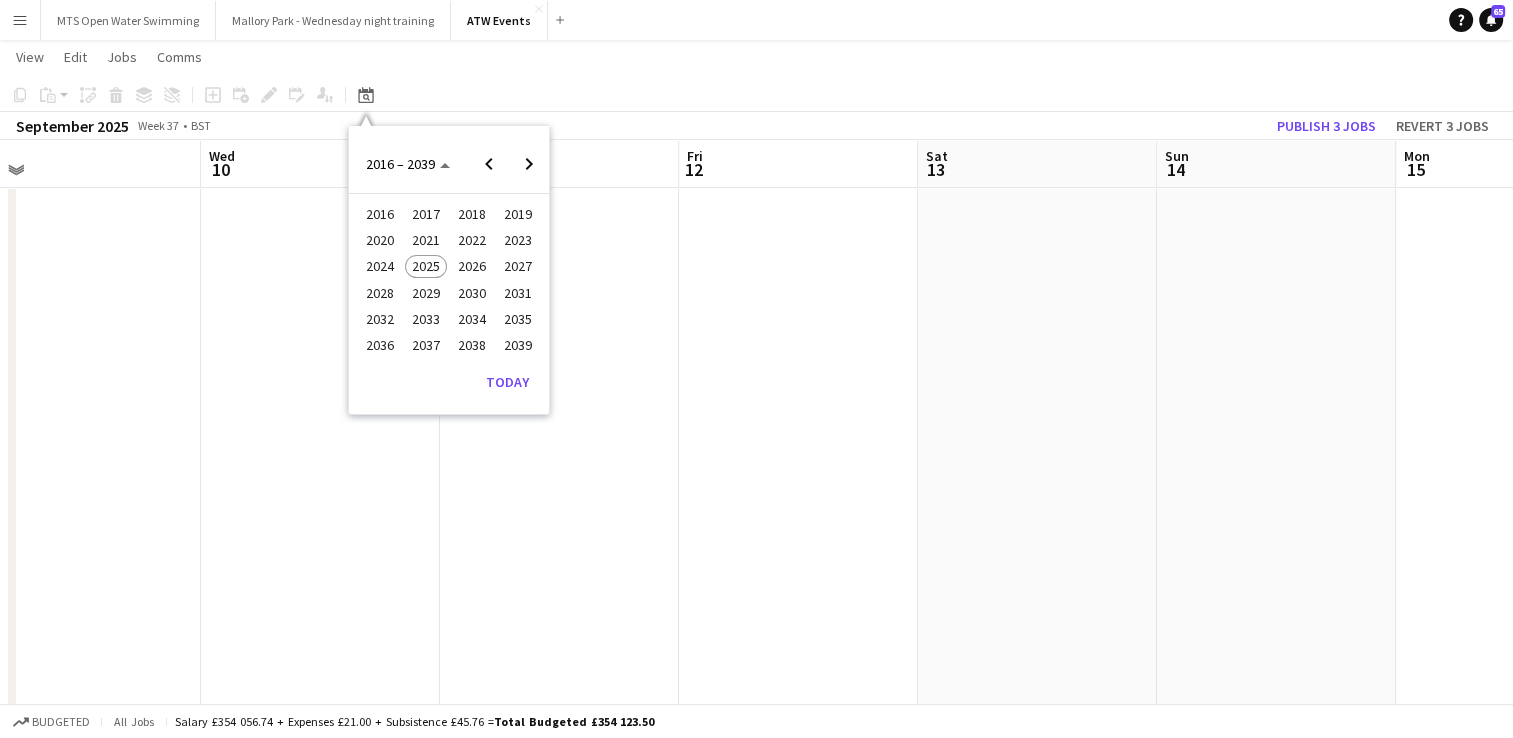 click on "2024" at bounding box center [379, 267] 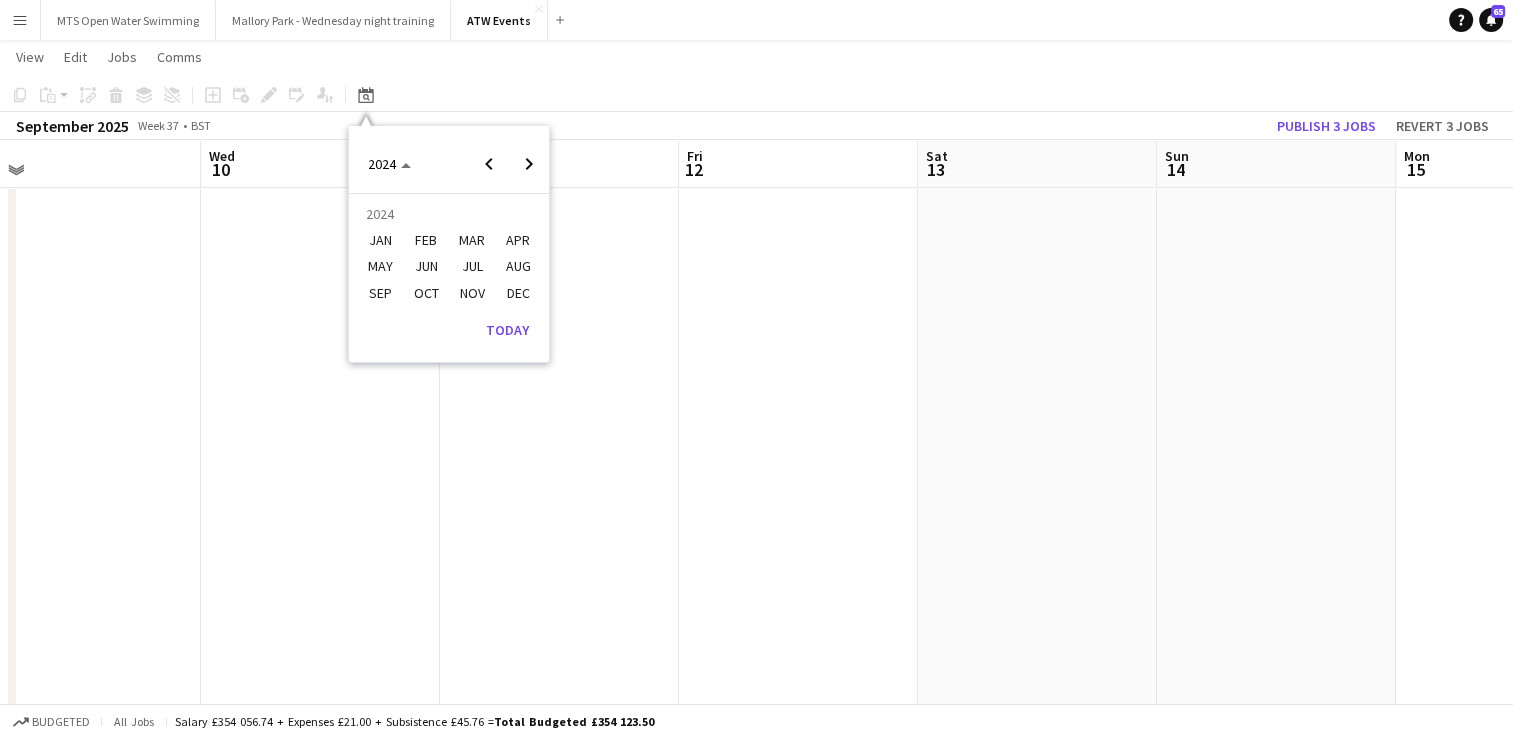 click on "SEP" at bounding box center [379, 293] 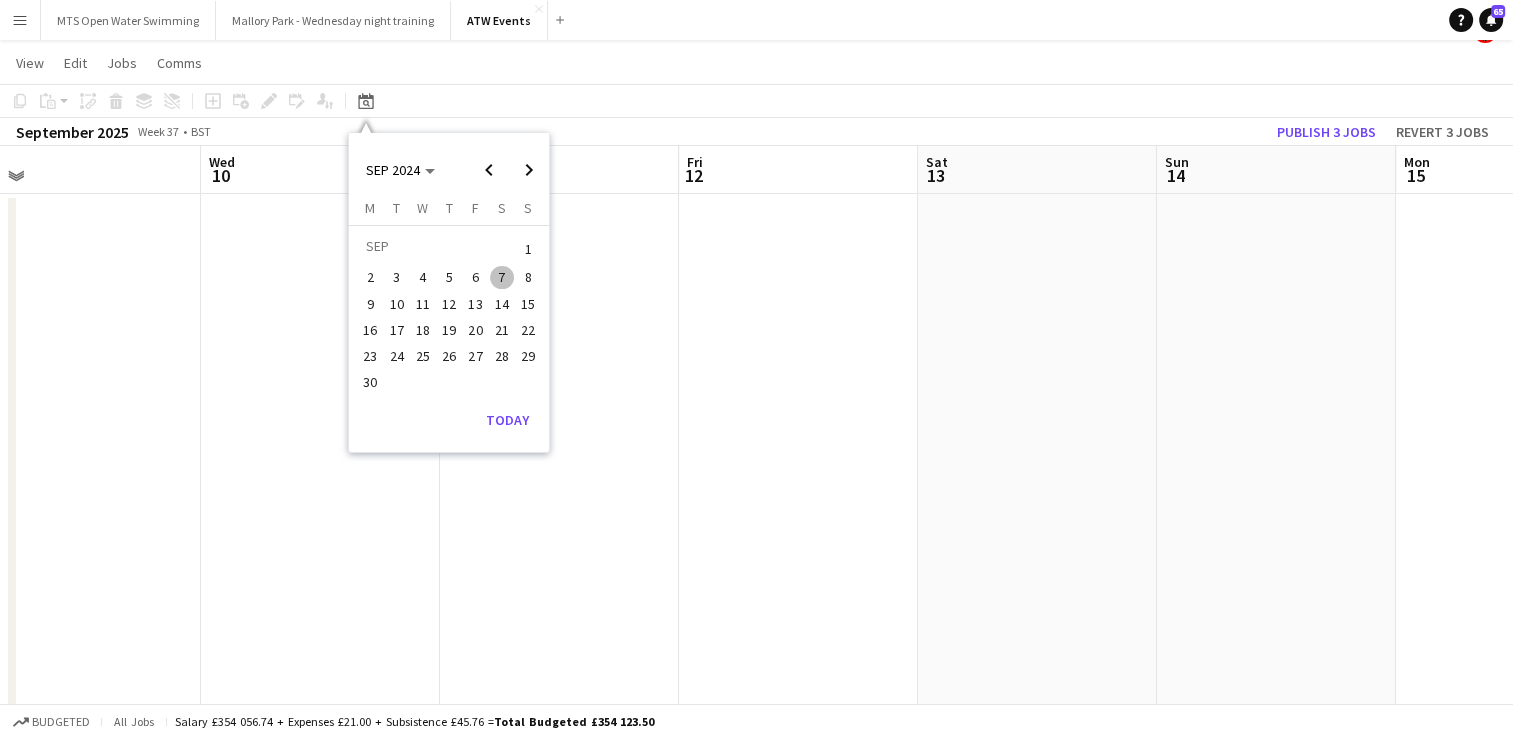 scroll, scrollTop: 31, scrollLeft: 0, axis: vertical 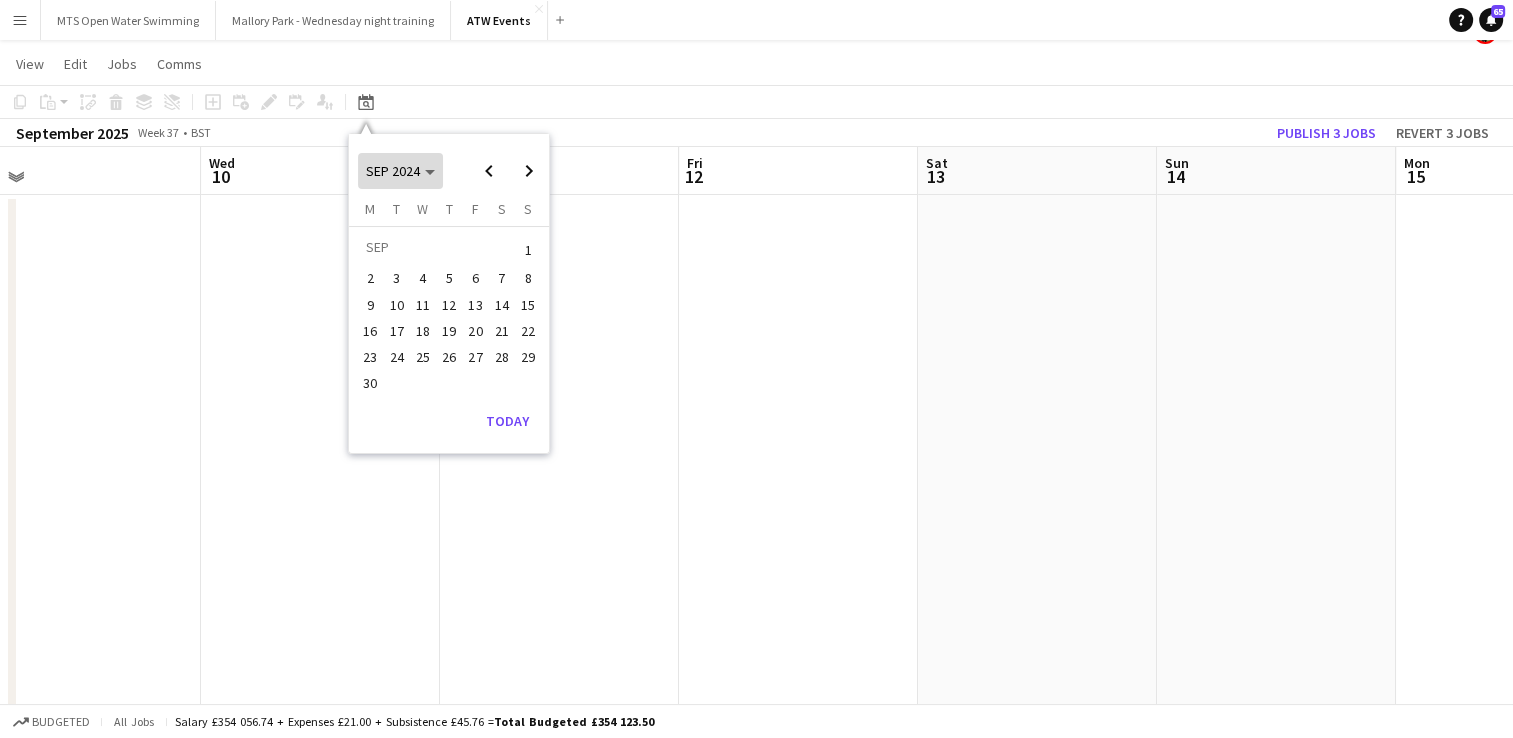 click on "SEP 2024" at bounding box center [393, 171] 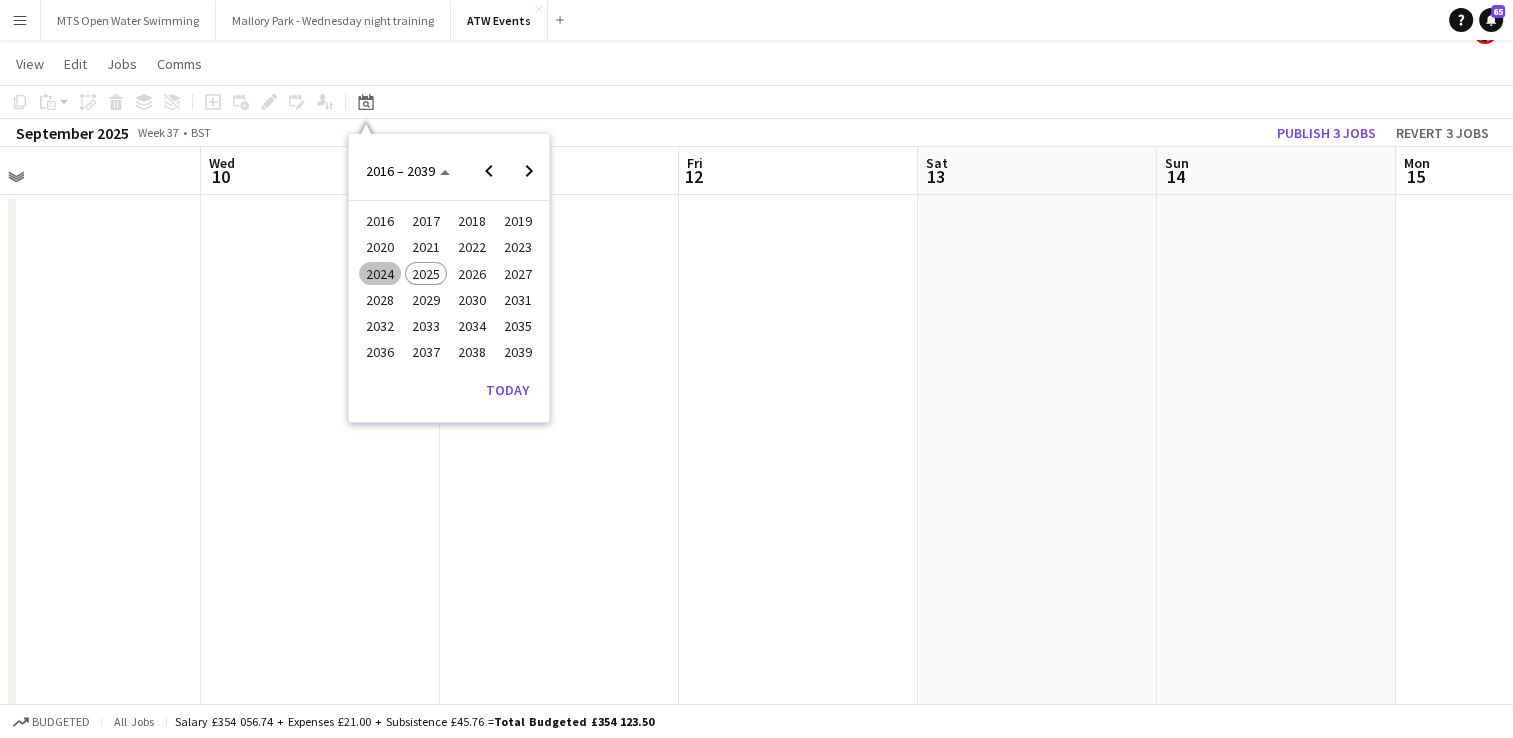 click on "2024" at bounding box center [379, 274] 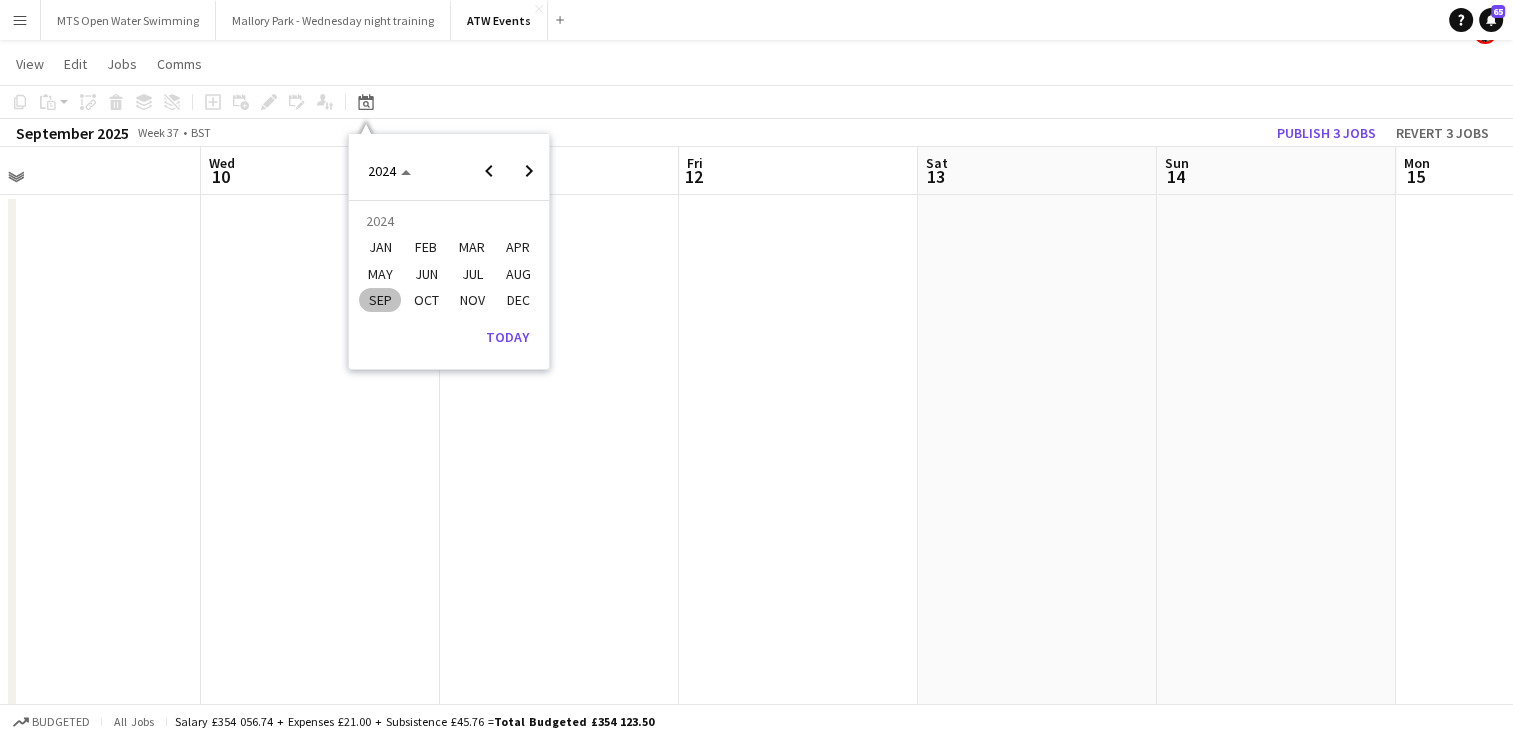 click on "AUG" at bounding box center (517, 274) 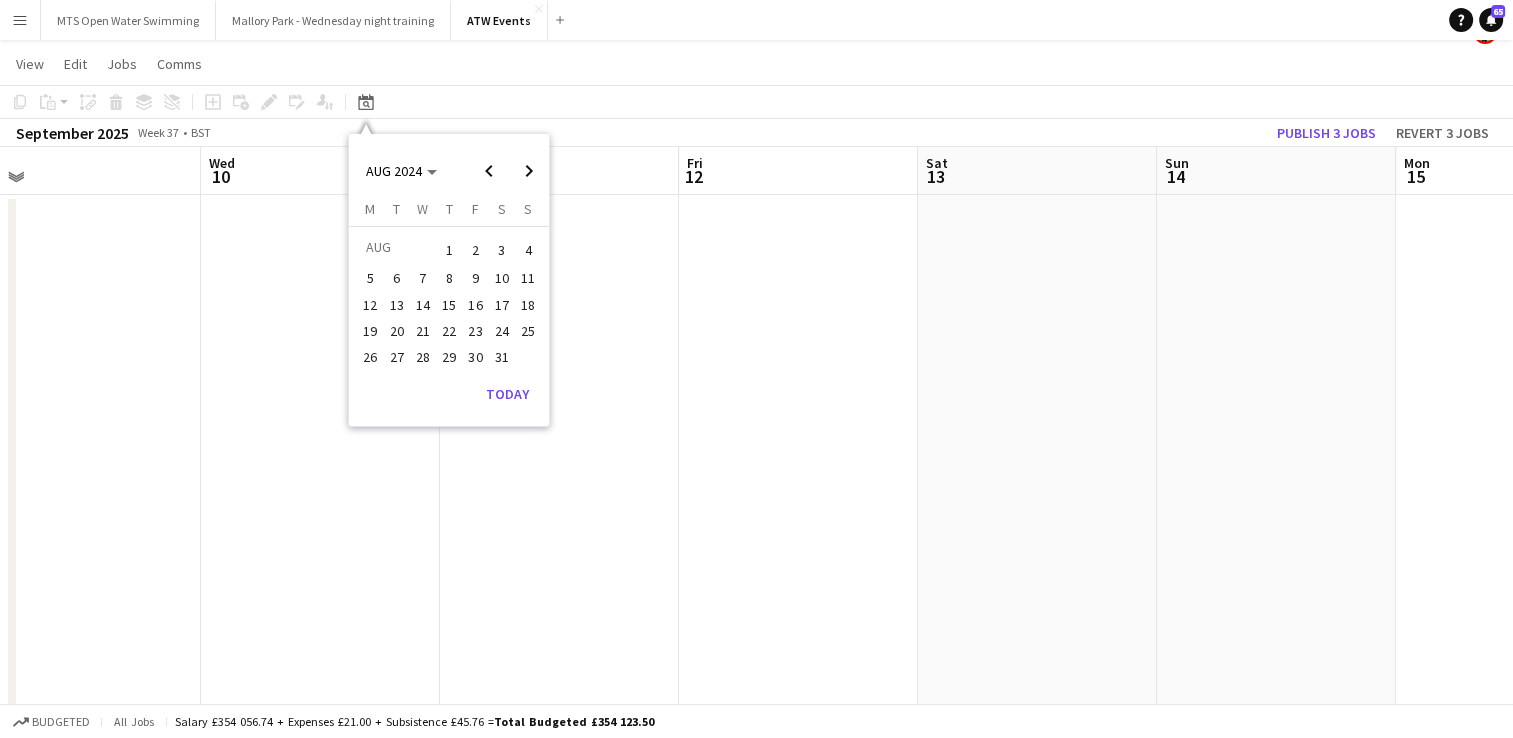 click on "4" at bounding box center (528, 250) 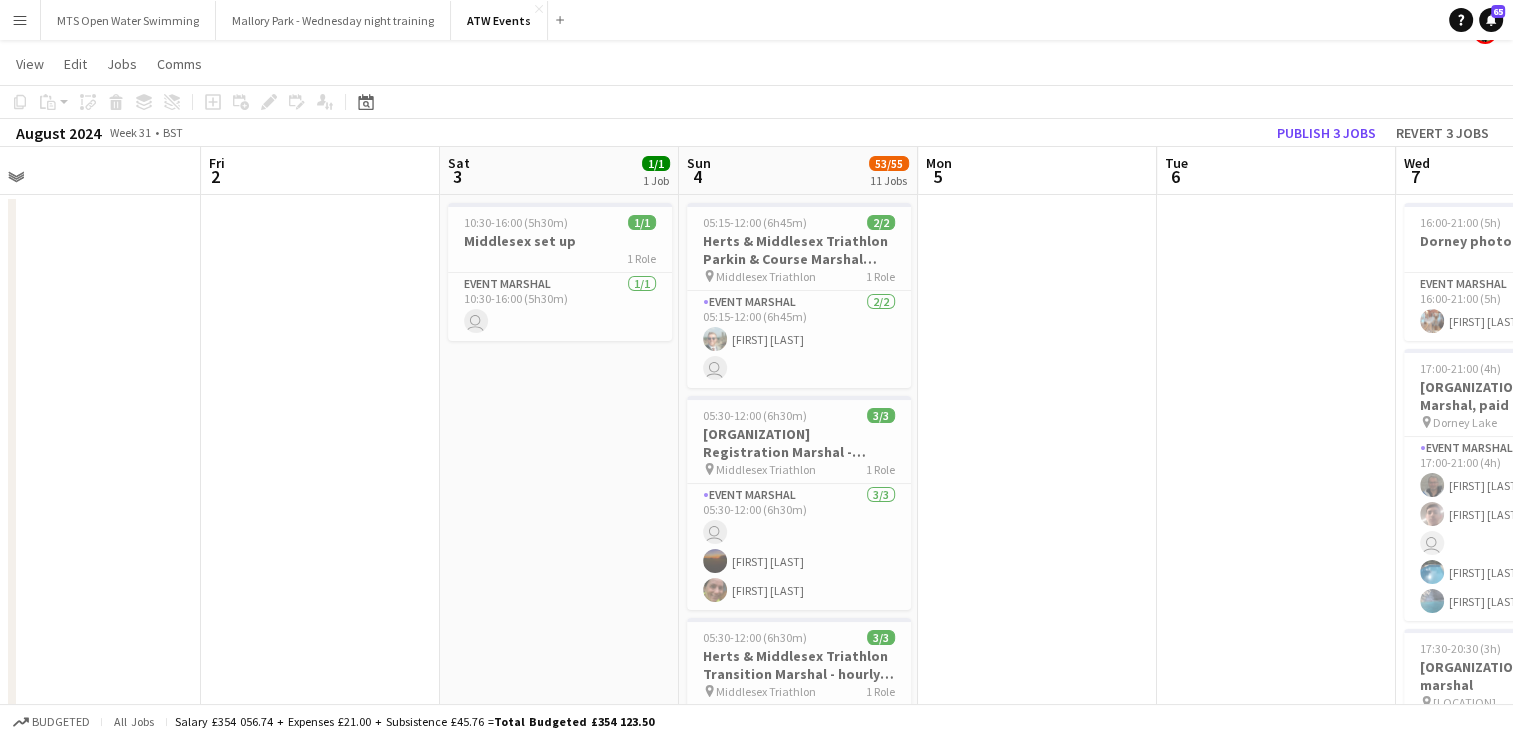 scroll, scrollTop: 0, scrollLeft: 688, axis: horizontal 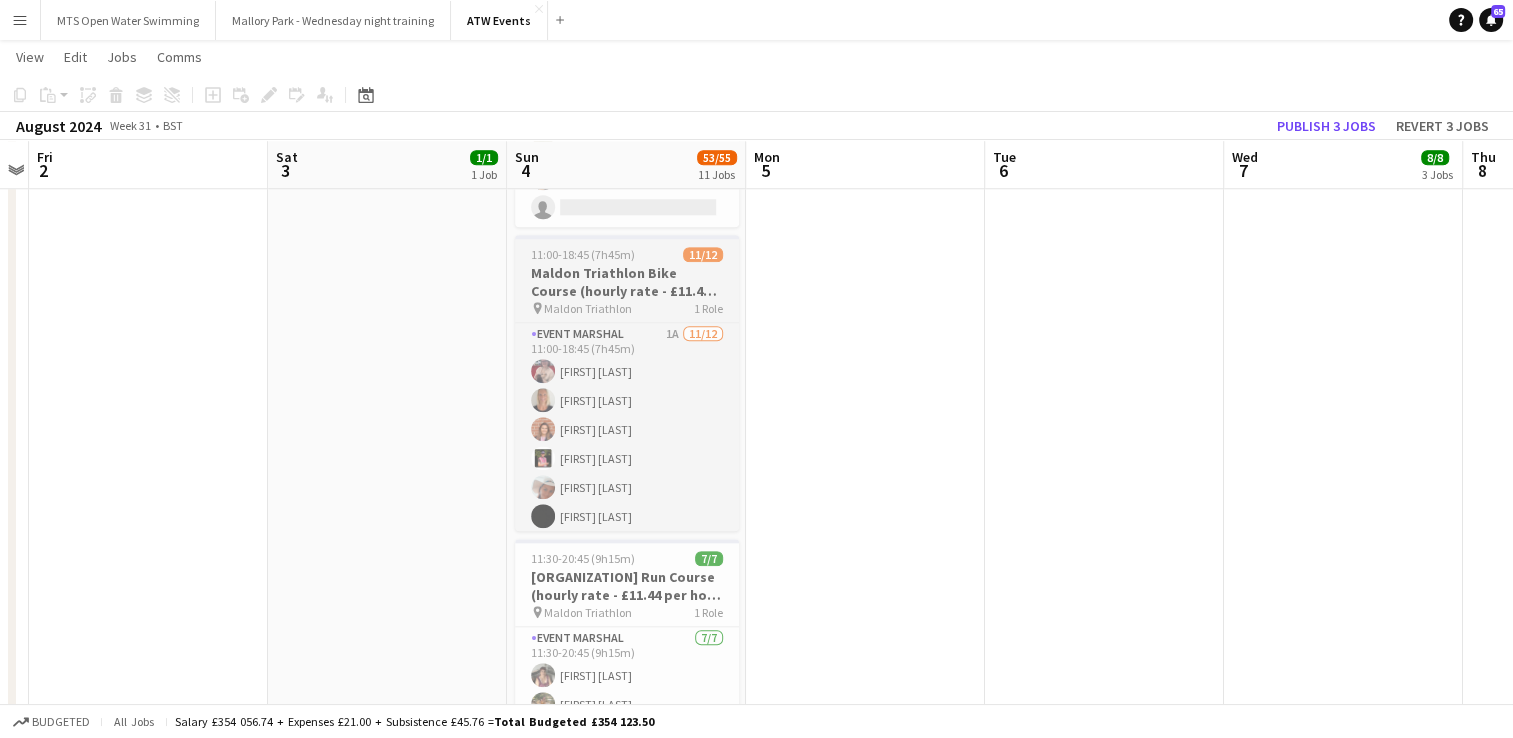 click on "Maldon Triathlon Bike Course (hourly rate - £11.44 if over 21" at bounding box center (627, 282) 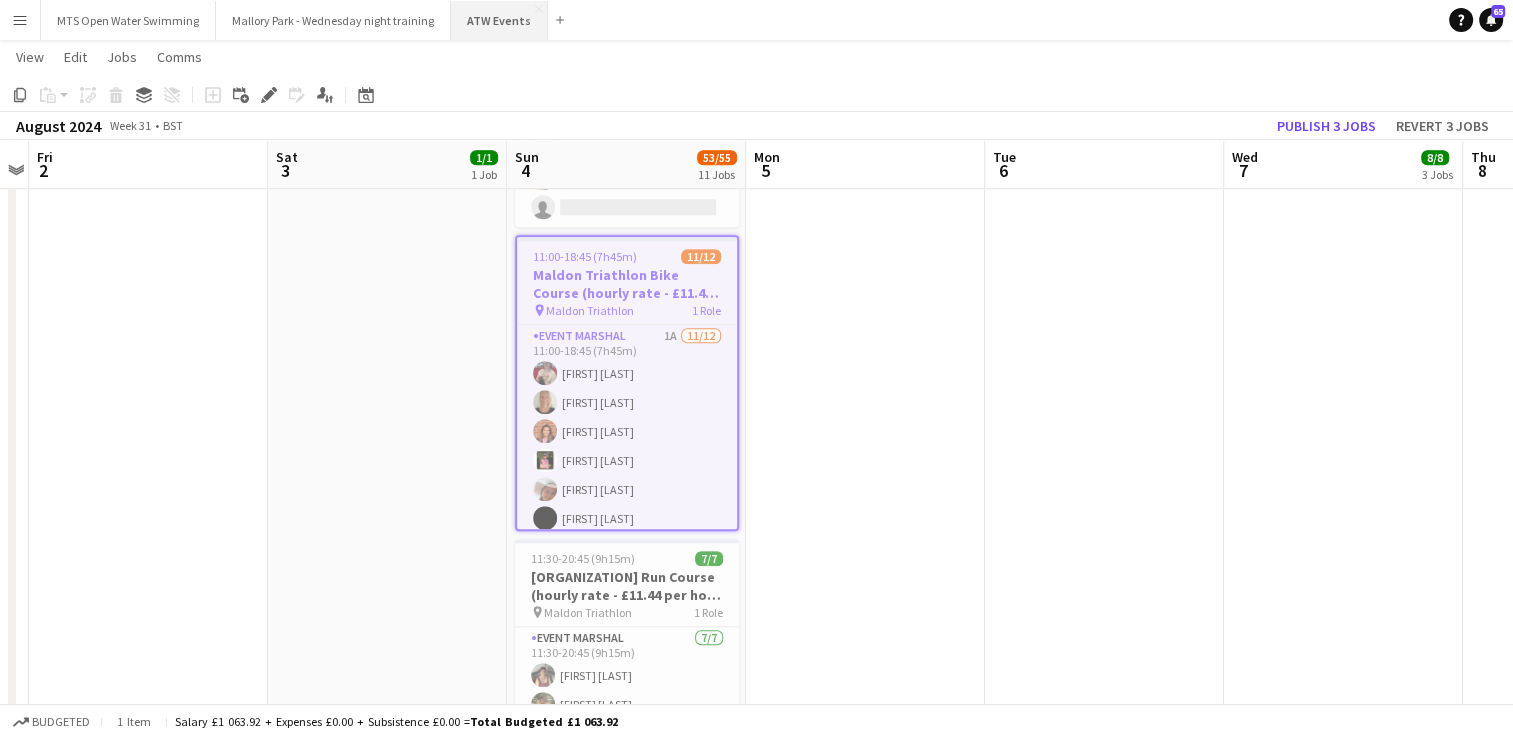 click on "ATW Events
Close" at bounding box center (499, 20) 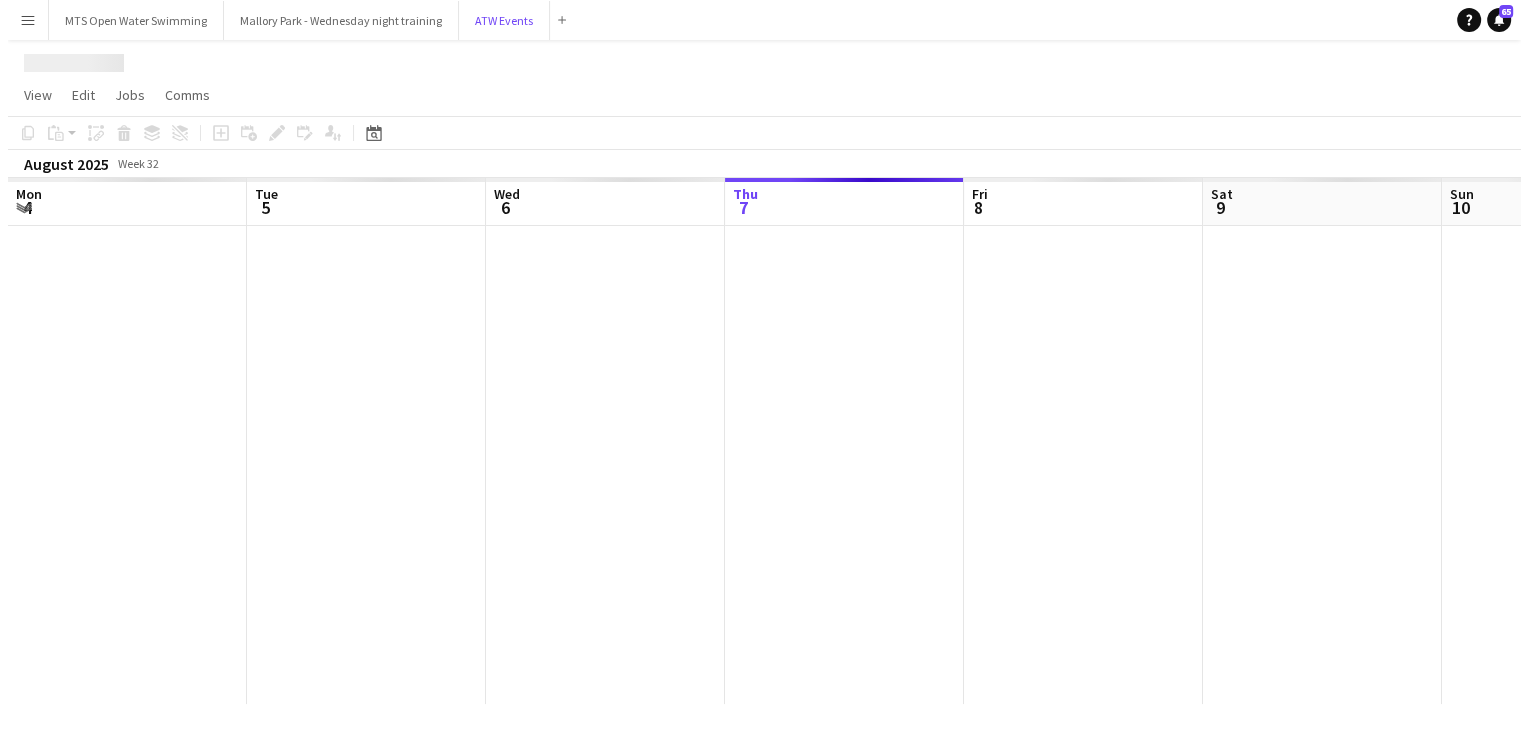 scroll, scrollTop: 0, scrollLeft: 0, axis: both 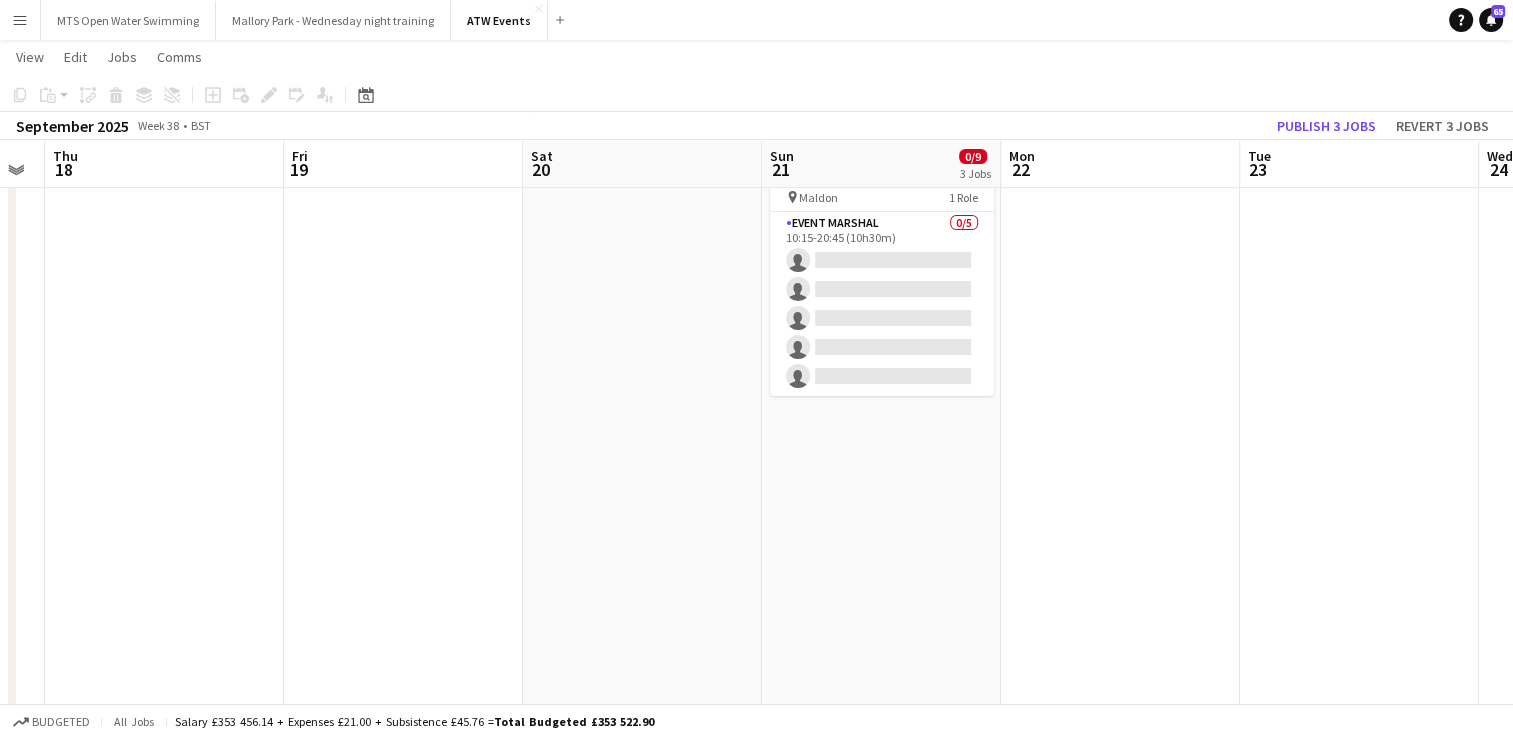click on "Draft   10:15-18:45 (8h30m)    0/2   Maldon Triathlon Parking & Bike course
pin
Maldon Triathlon   1 Role   Event Marshal   0/2   10:15-18:45 (8h30m)
single-neutral-actions
single-neutral-actions
Draft   10:15-20:45 (10h30m)    0/2   Maldon Triathlon Registration Team- hourly rate - £11:44 if over 21
pin
Maldon Triathlon   1 Role   Event Marshal   0/2   10:15-20:45 (10h30m)
single-neutral-actions
single-neutral-actions
Draft   10:15-20:45 (10h30m)    0/5   Maldon Triathlon Transition Team -  hourly rate  £11.44 if over 21
pin
Maldon   1 Role   Event Marshal   0/5   10:15-20:45 (10h30m)
single-neutral-actions
single-neutral-actions
single-neutral-actions" at bounding box center (881, 1491) 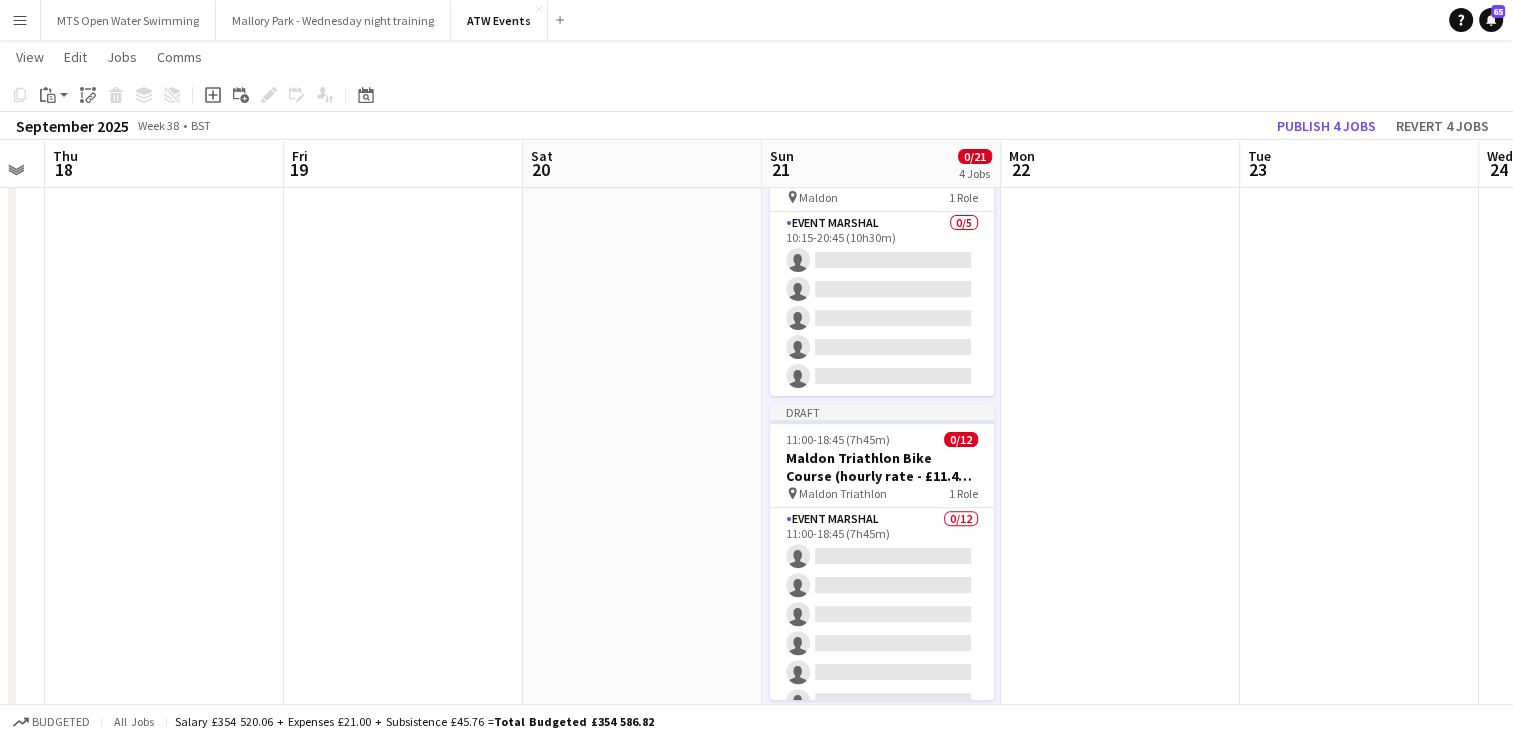 click on "Menu" at bounding box center [20, 20] 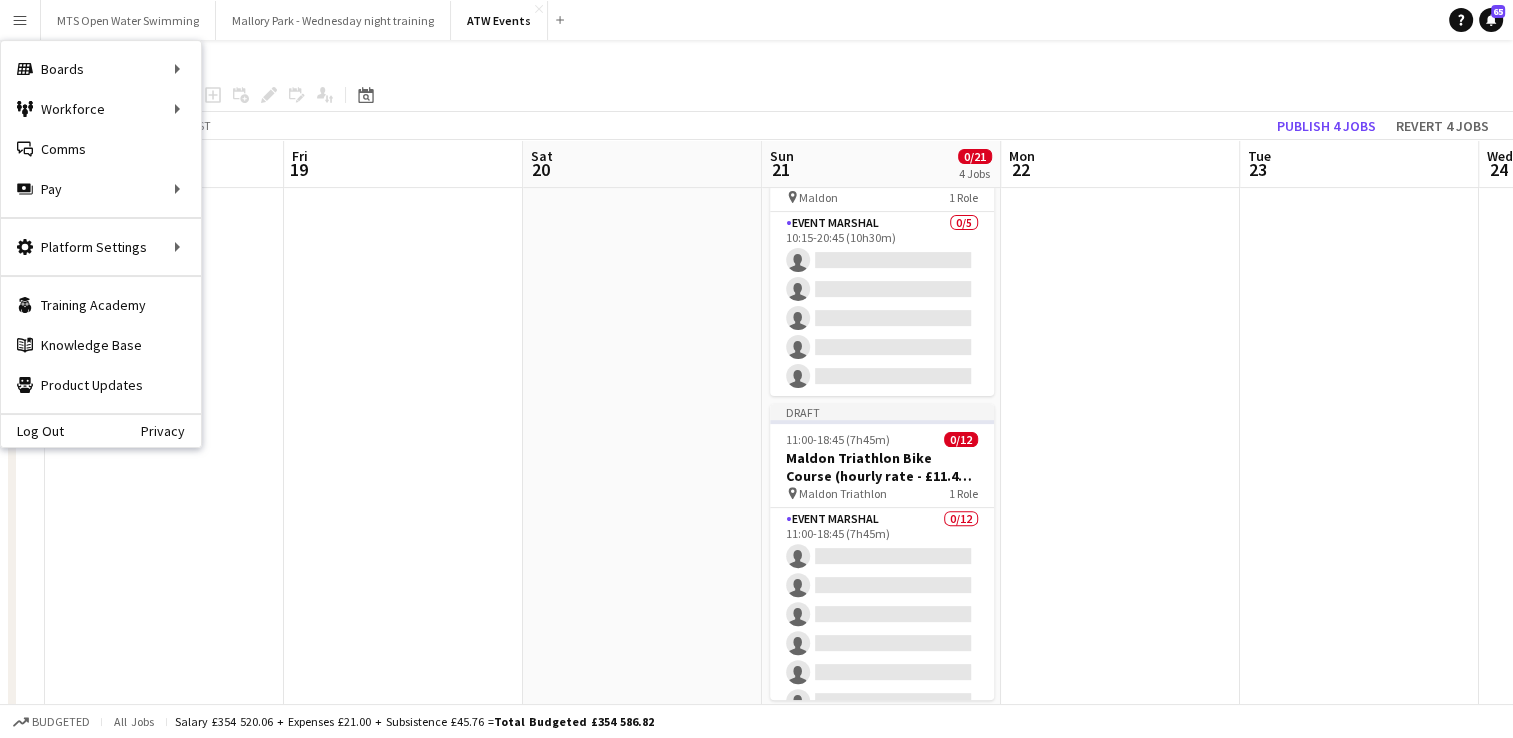 click on "Fri   19" at bounding box center [403, 164] 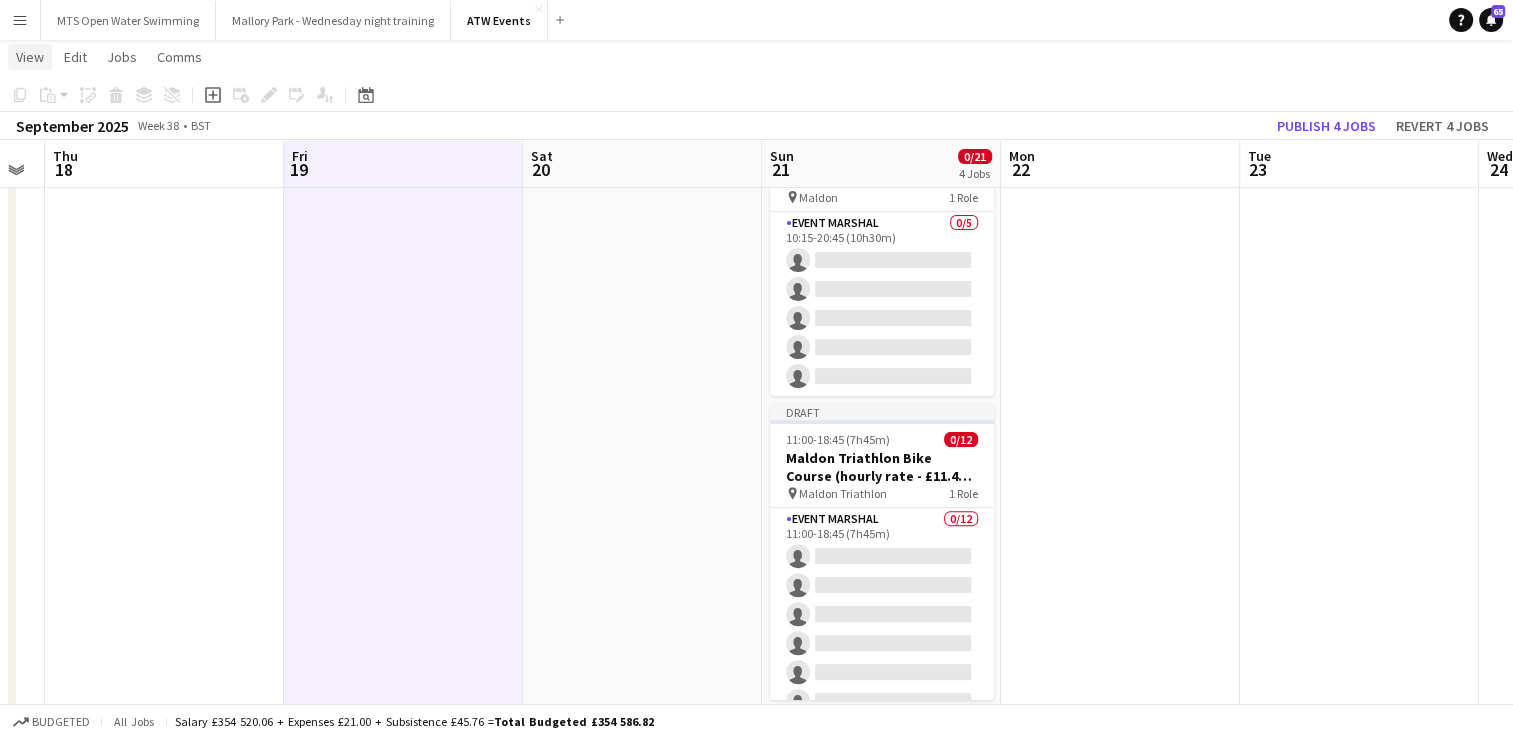 click on "View" 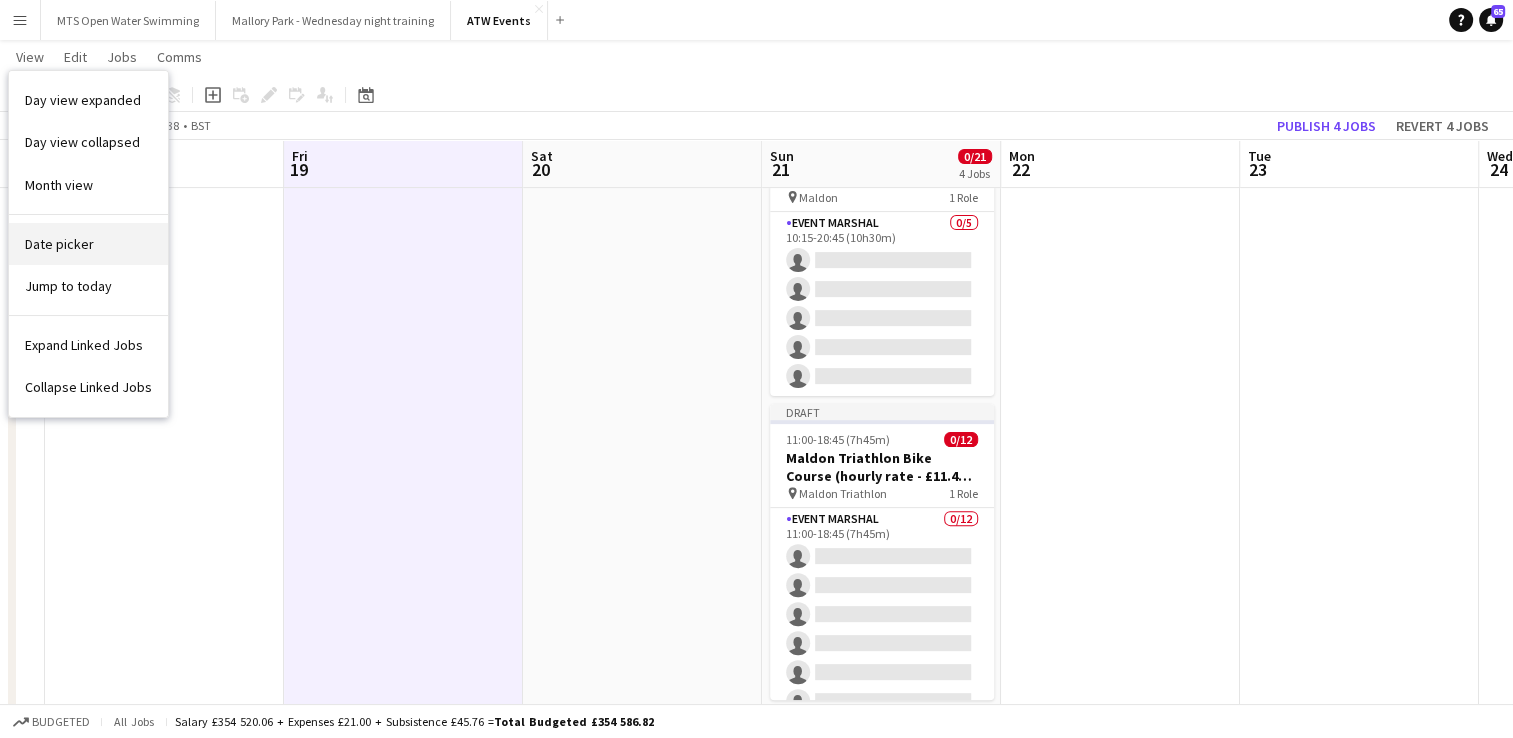 click on "Date picker" at bounding box center (59, 244) 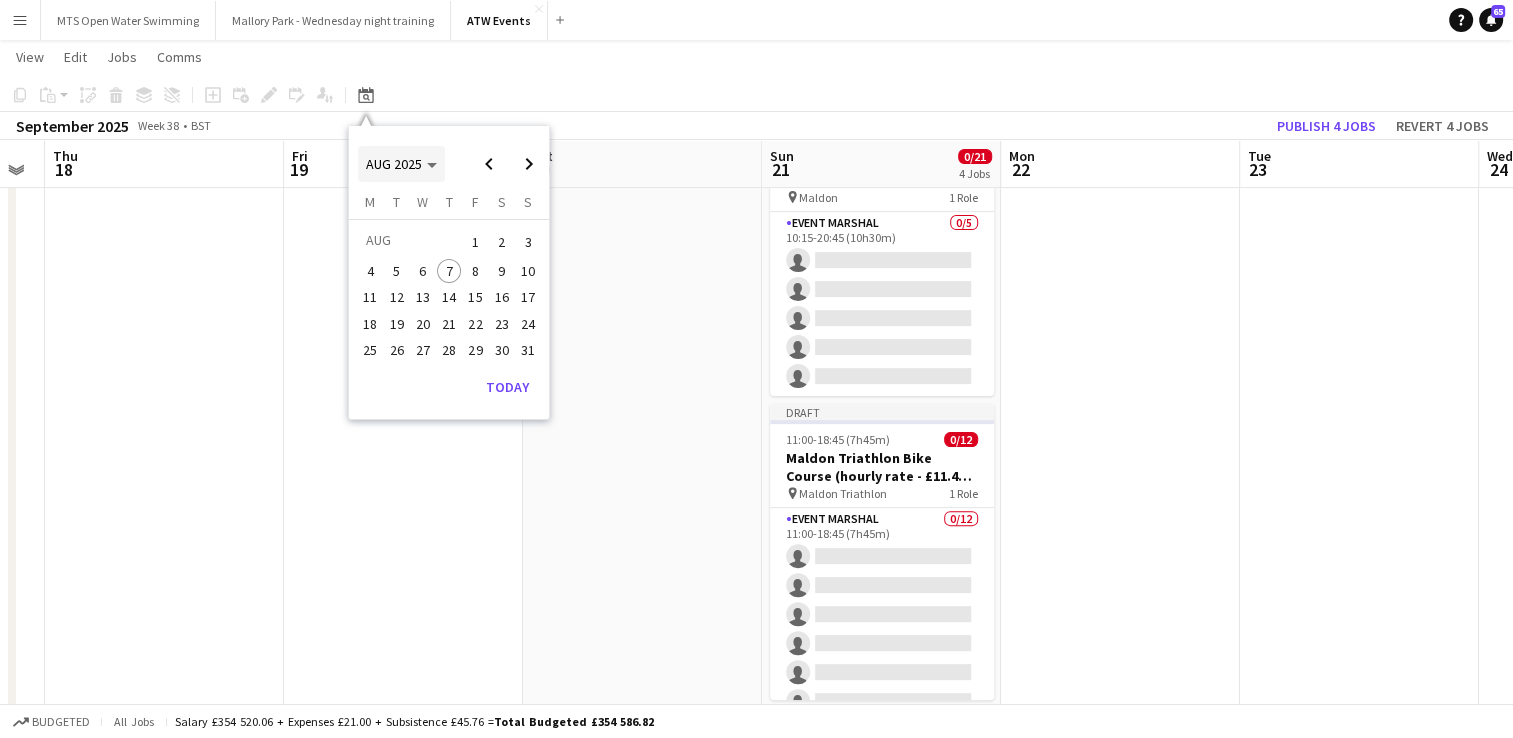 click on "AUG 2025" at bounding box center (394, 164) 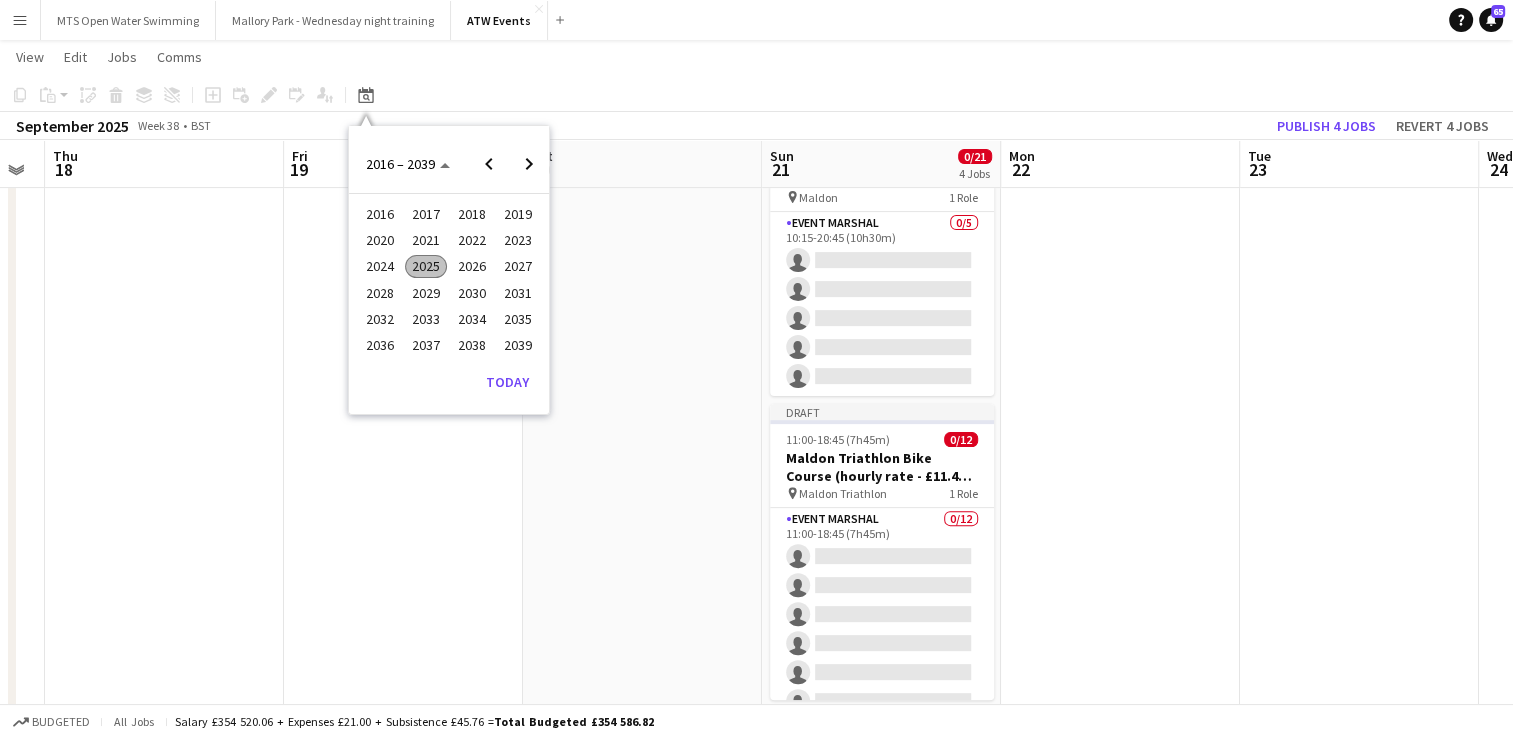 click on "2024" at bounding box center (379, 267) 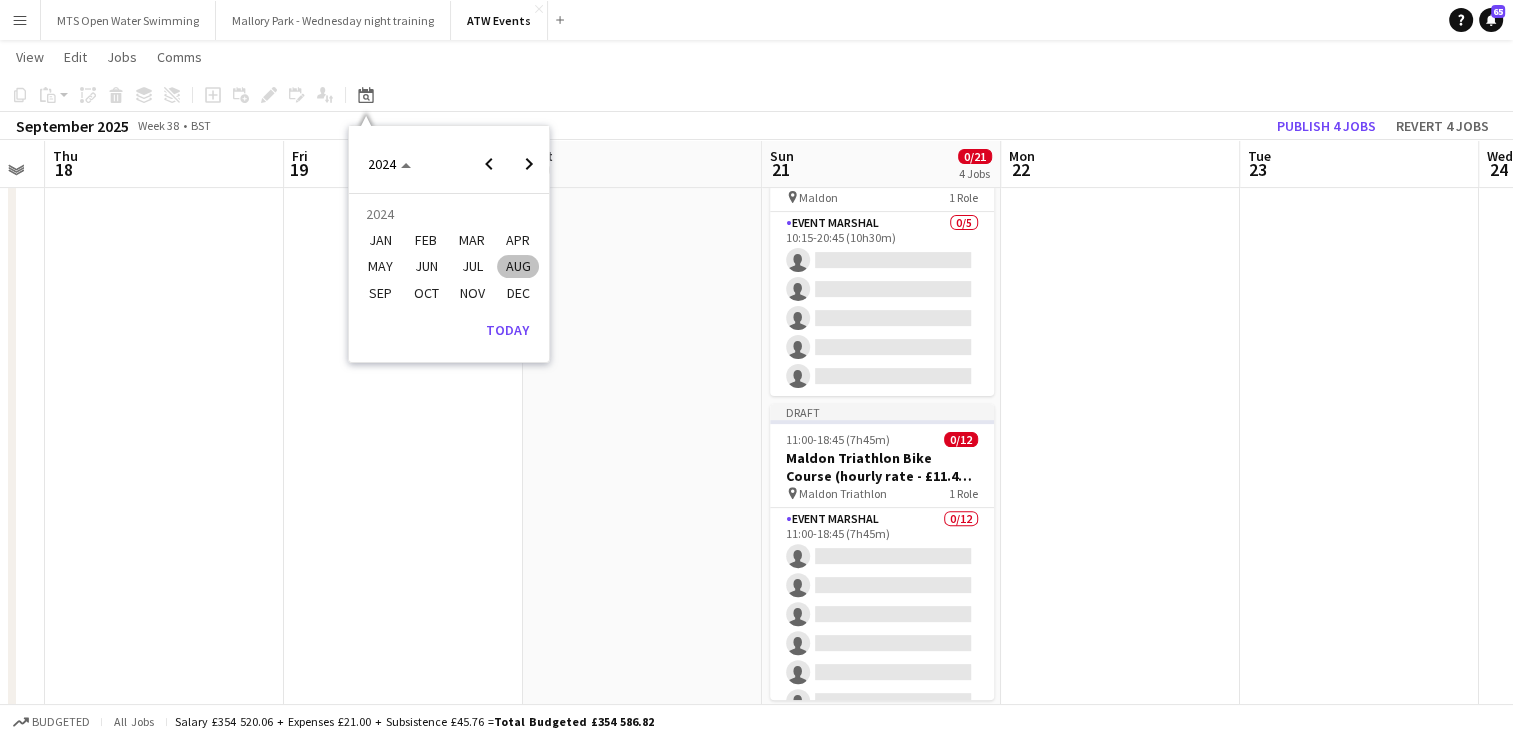 click on "SEP" at bounding box center (379, 293) 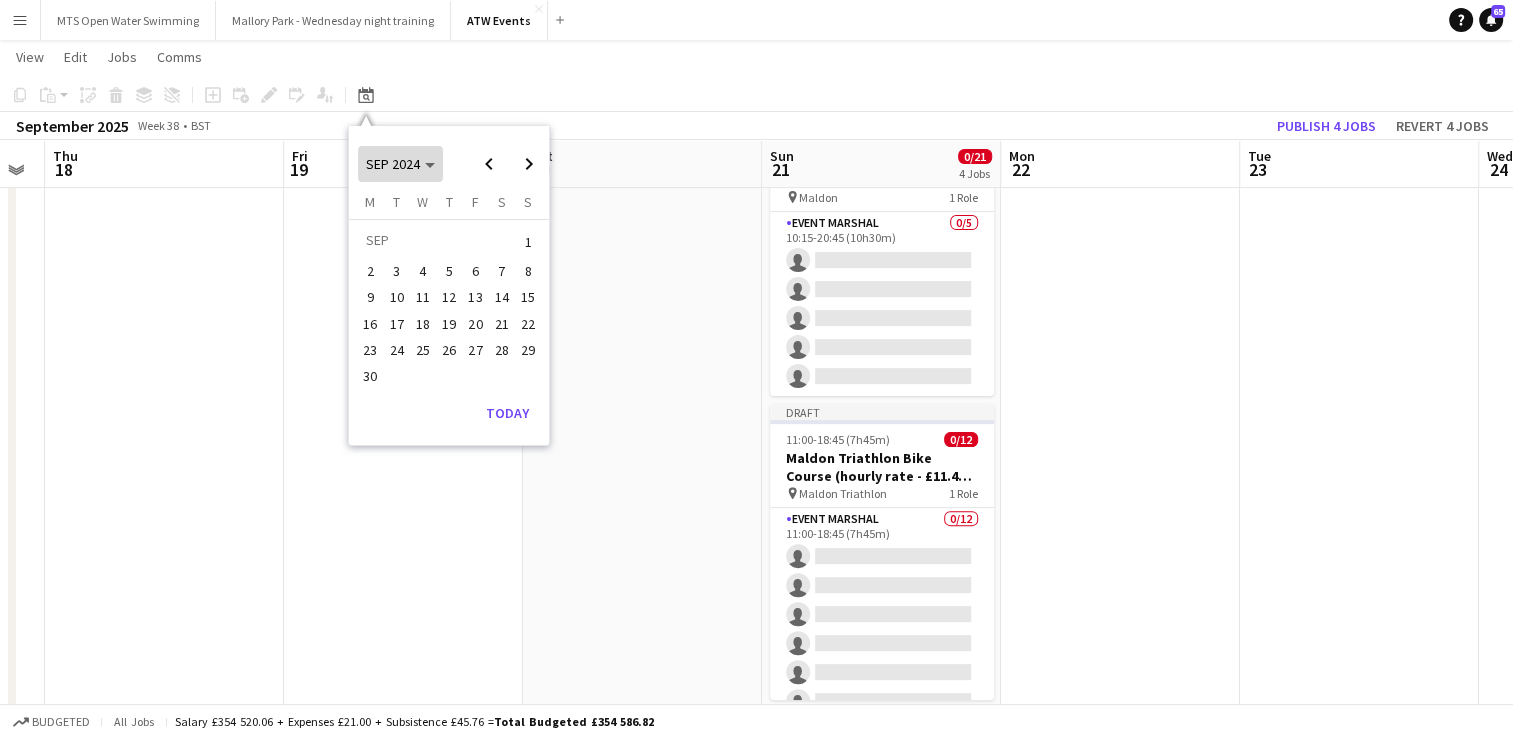 click on "SEP 2024" at bounding box center [393, 164] 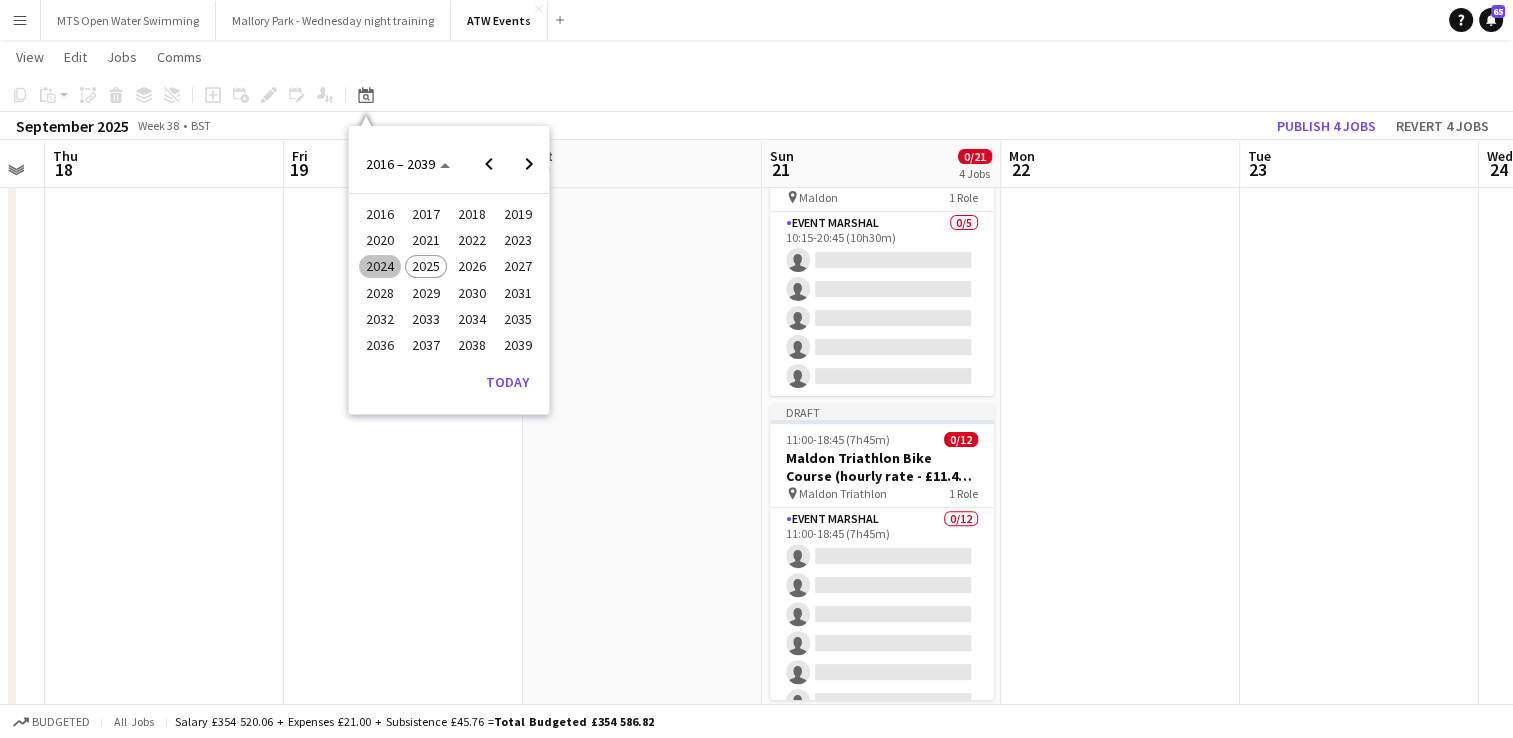 click on "2024" at bounding box center [379, 267] 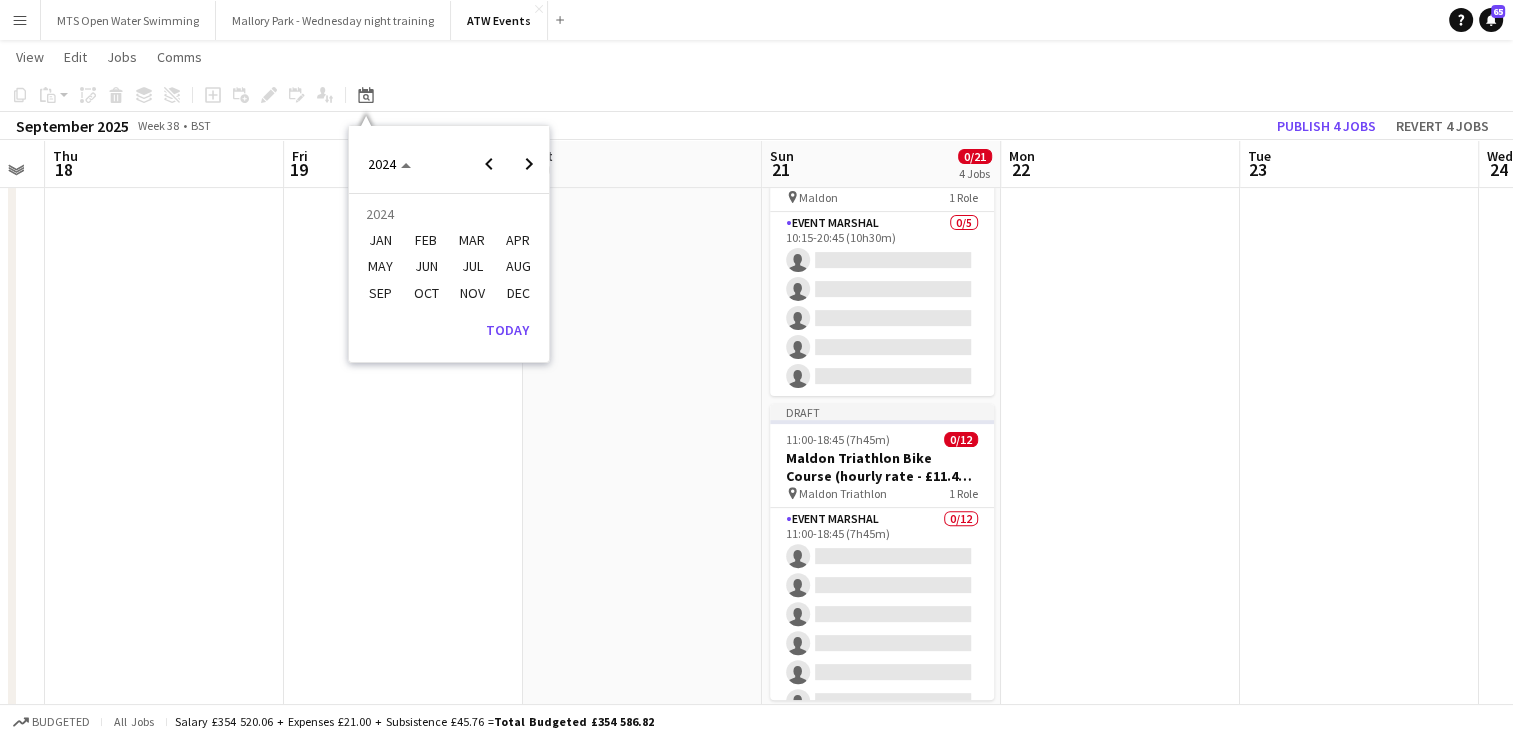 click on "AUG" at bounding box center [517, 267] 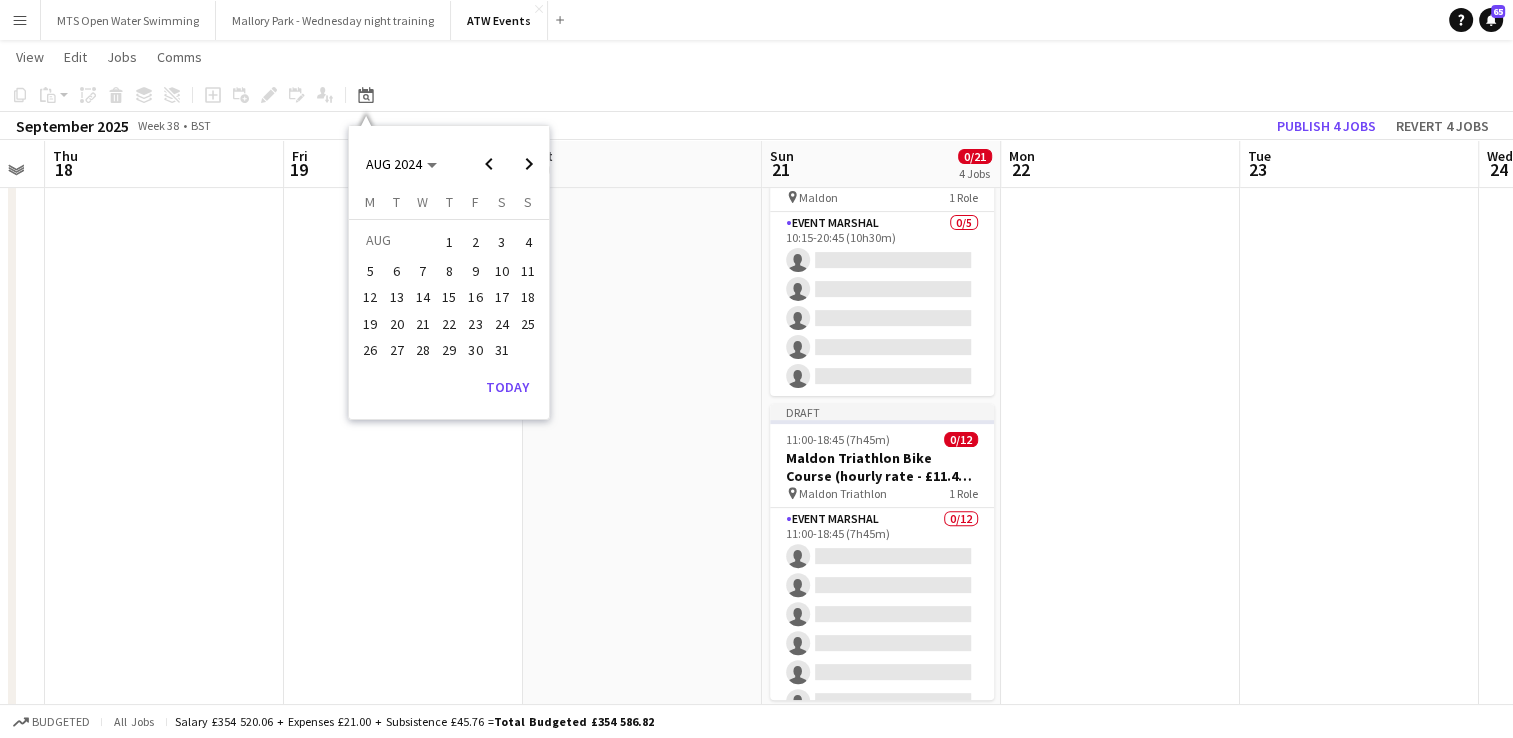 click on "11" at bounding box center [528, 271] 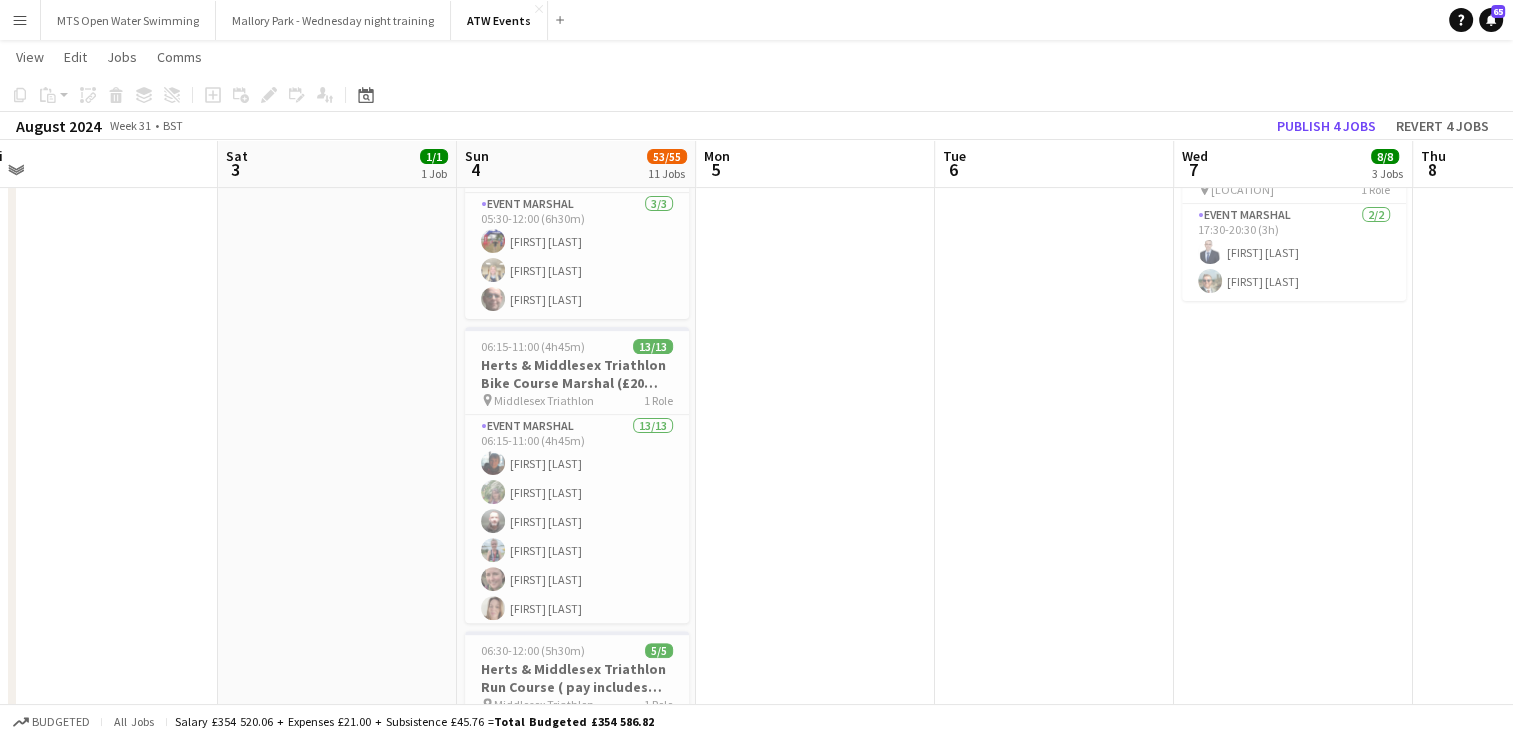 scroll, scrollTop: 0, scrollLeft: 483, axis: horizontal 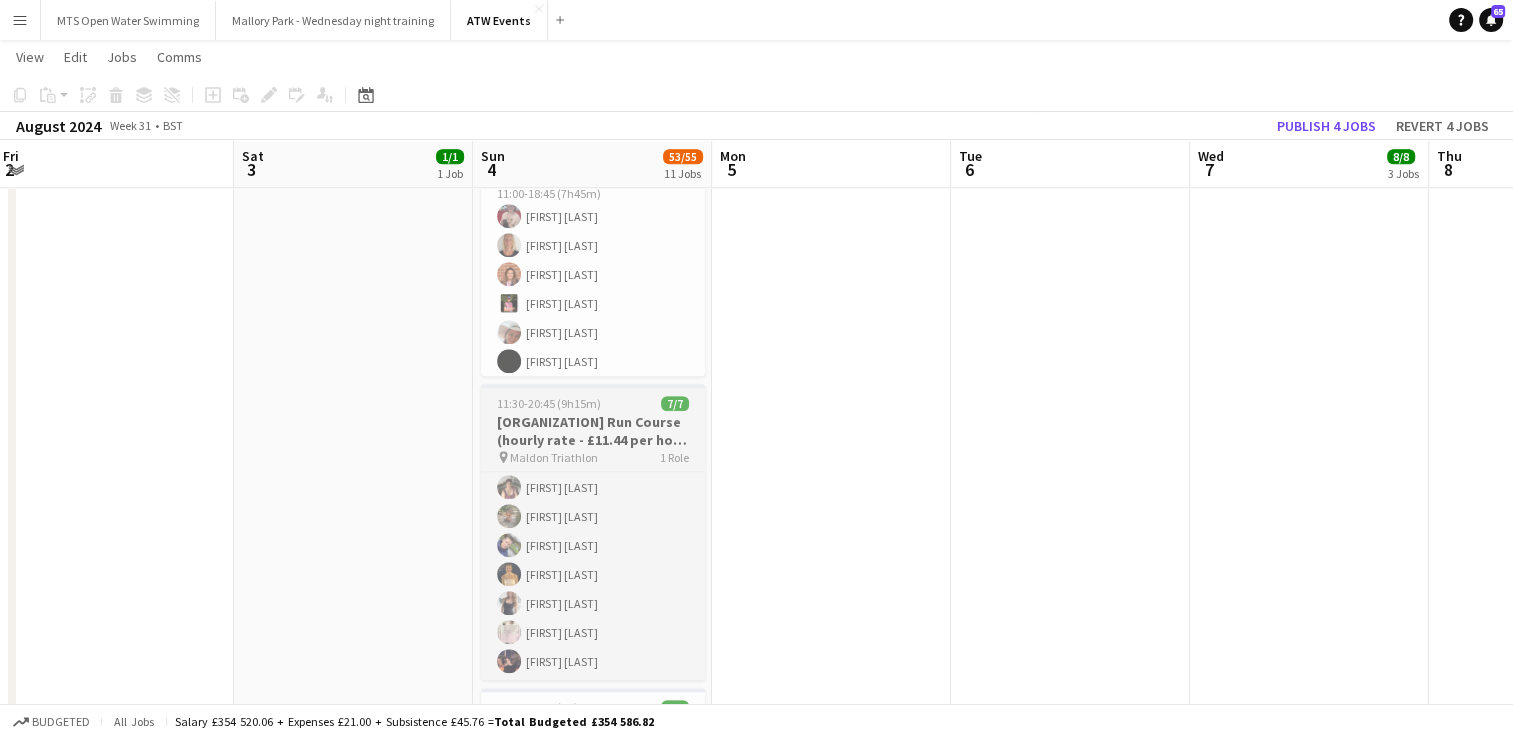 click on "Maldon Triathlon Run Course (hourly rate - £11.44 per hour if over 21" at bounding box center [593, 431] 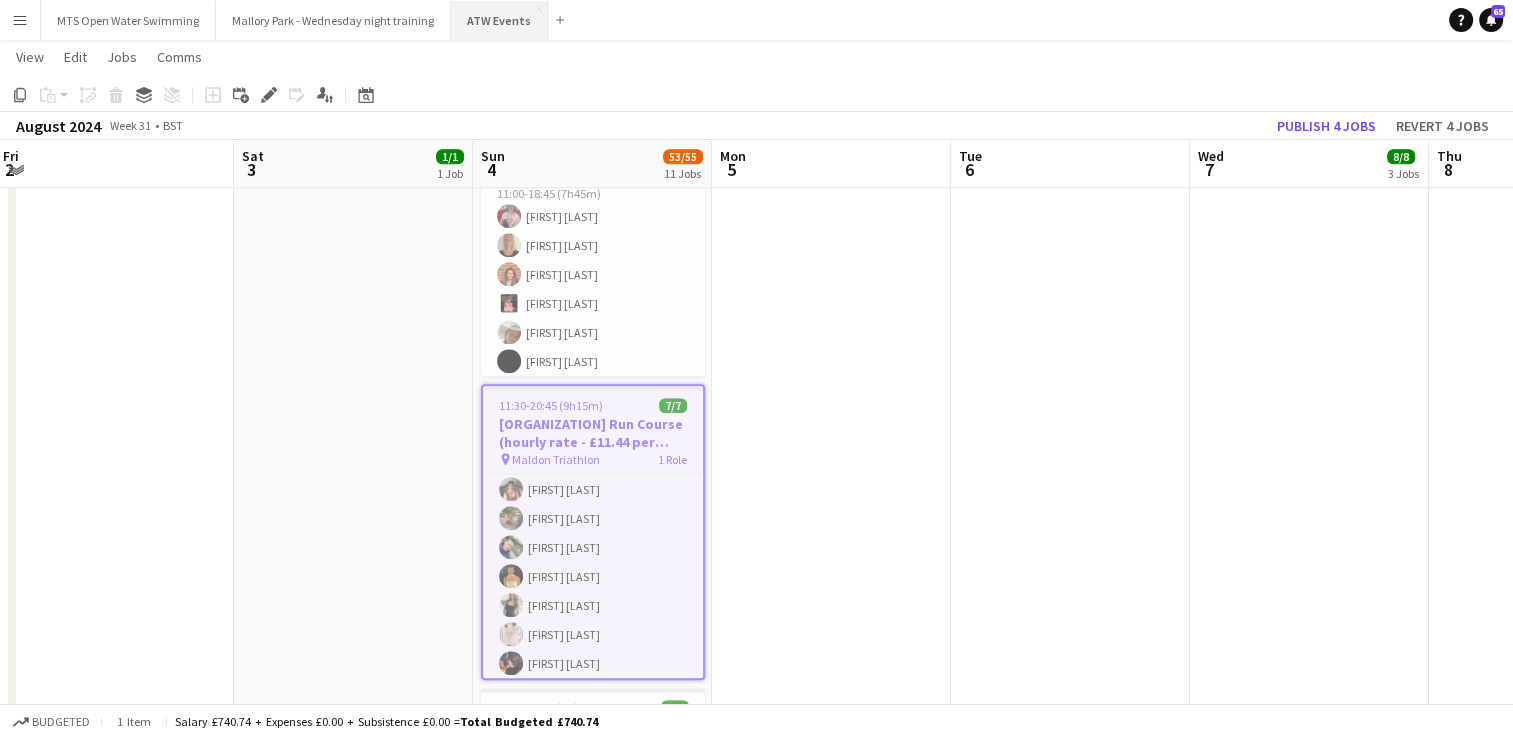click on "ATW Events
Close" at bounding box center [499, 20] 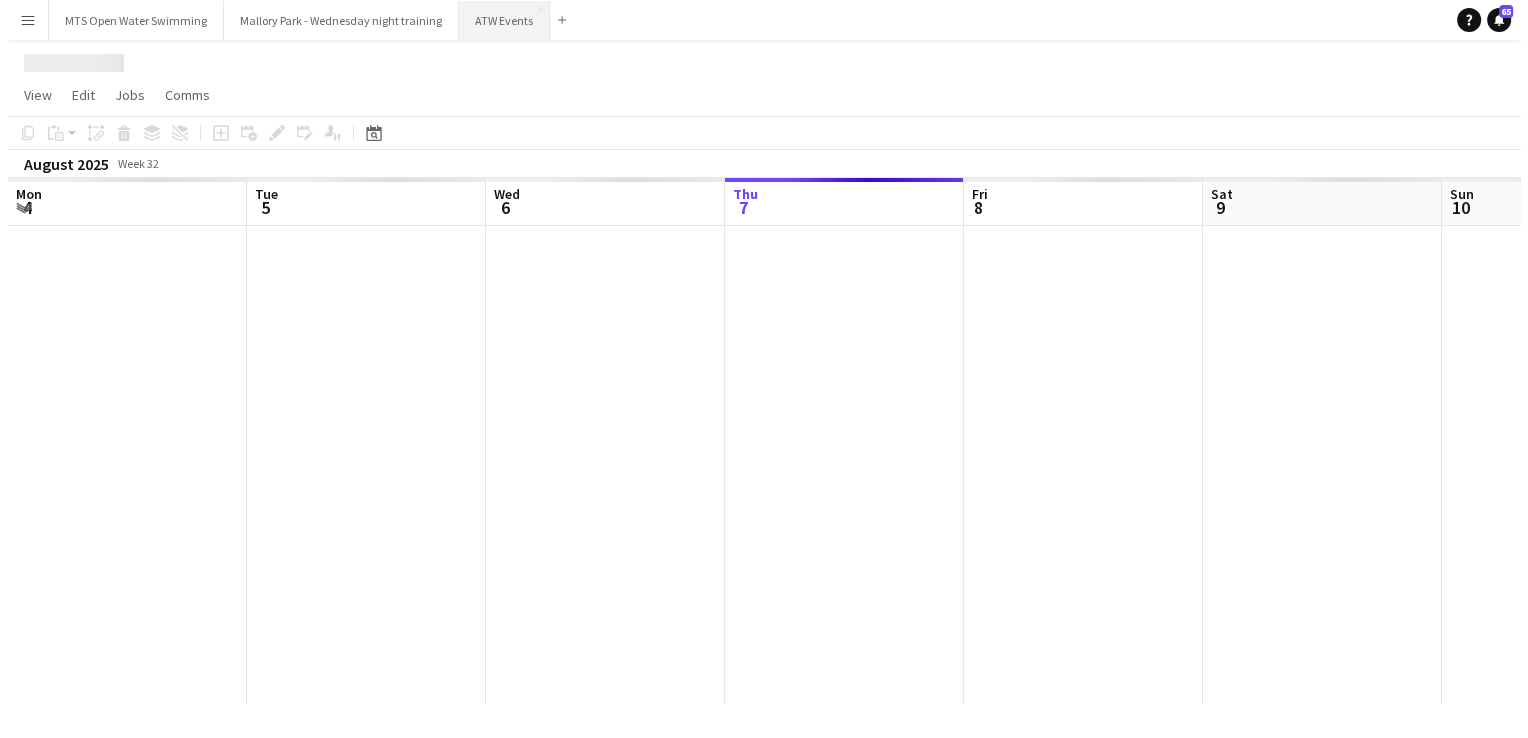 scroll, scrollTop: 0, scrollLeft: 0, axis: both 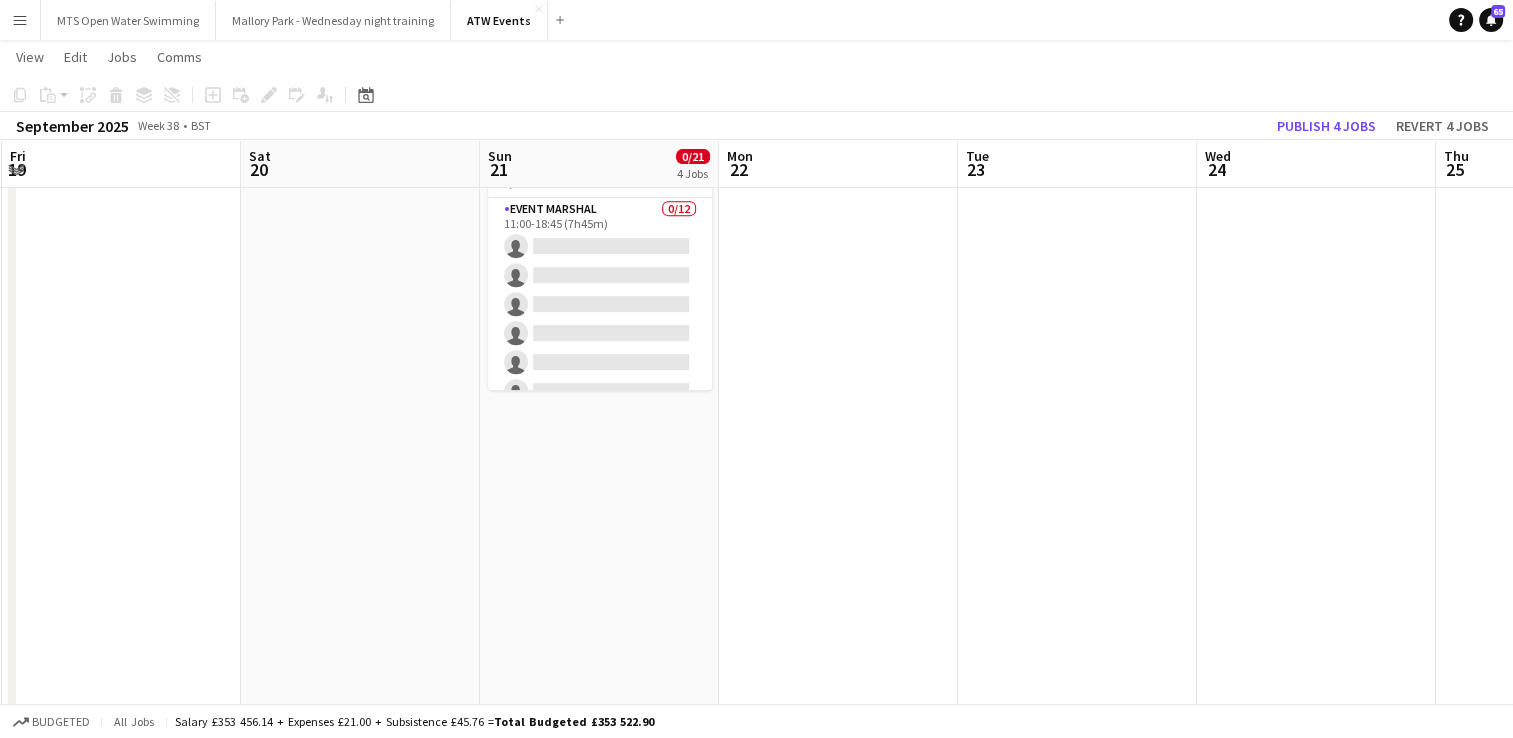 click on "Draft   10:15-18:45 (8h30m)    0/2   Maldon Triathlon Parking & Bike course
pin
Maldon Triathlon   1 Role   Event Marshal   0/2   10:15-18:45 (8h30m)
single-neutral-actions
single-neutral-actions
Draft   10:15-20:45 (10h30m)    0/2   Maldon Triathlon Registration Team- hourly rate - £11:44 if over 21
pin
Maldon Triathlon   1 Role   Event Marshal   0/2   10:15-20:45 (10h30m)
single-neutral-actions
single-neutral-actions
Draft   10:15-20:45 (10h30m)    0/5   Maldon Triathlon Transition Team -  hourly rate  £11.44 if over 21
pin
Maldon   1 Role   Event Marshal   0/5   10:15-20:45 (10h30m)
single-neutral-actions
single-neutral-actions
single-neutral-actions" at bounding box center [599, 1181] 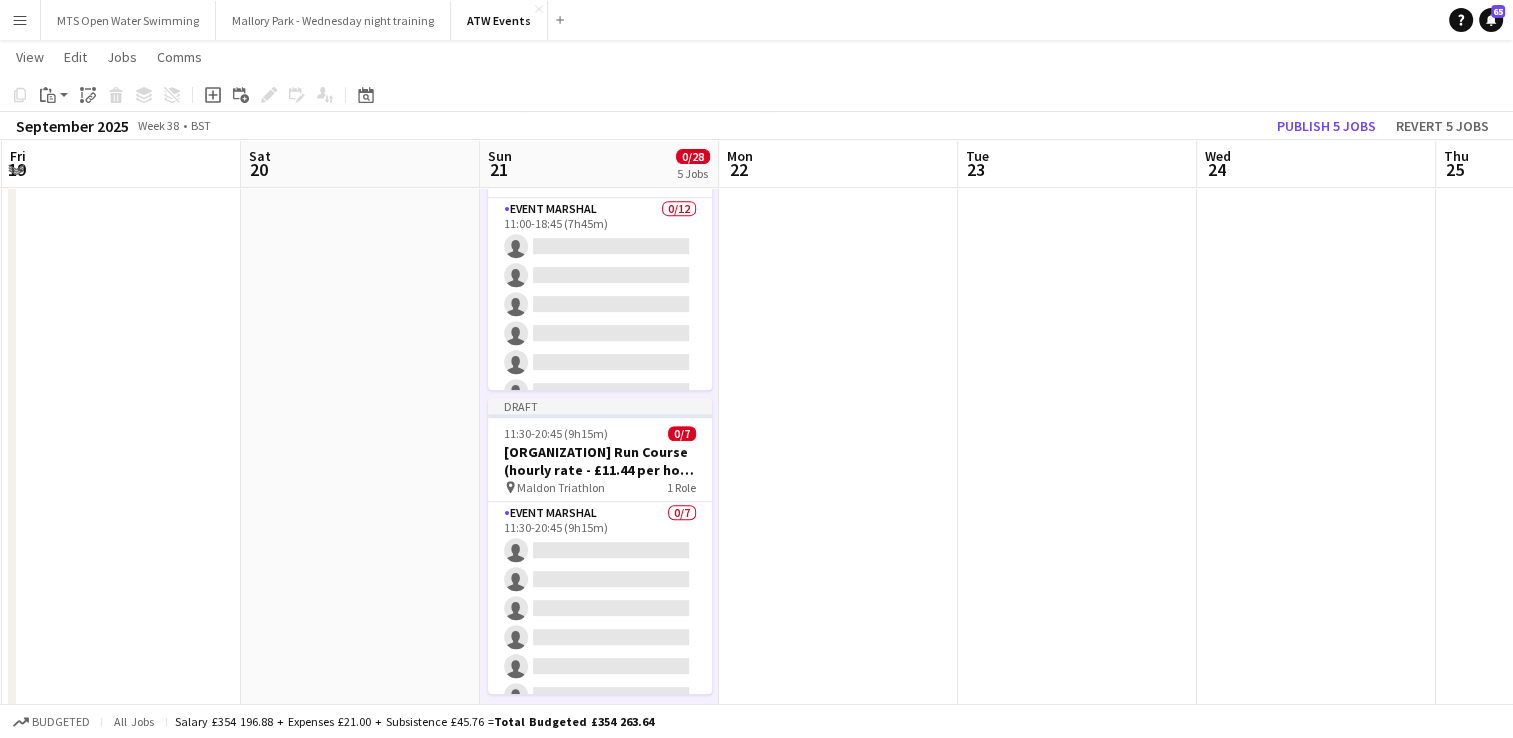 click on "Maldon Triathlon Run Course (hourly rate - £11.44 per hour if over 21" at bounding box center [600, 461] 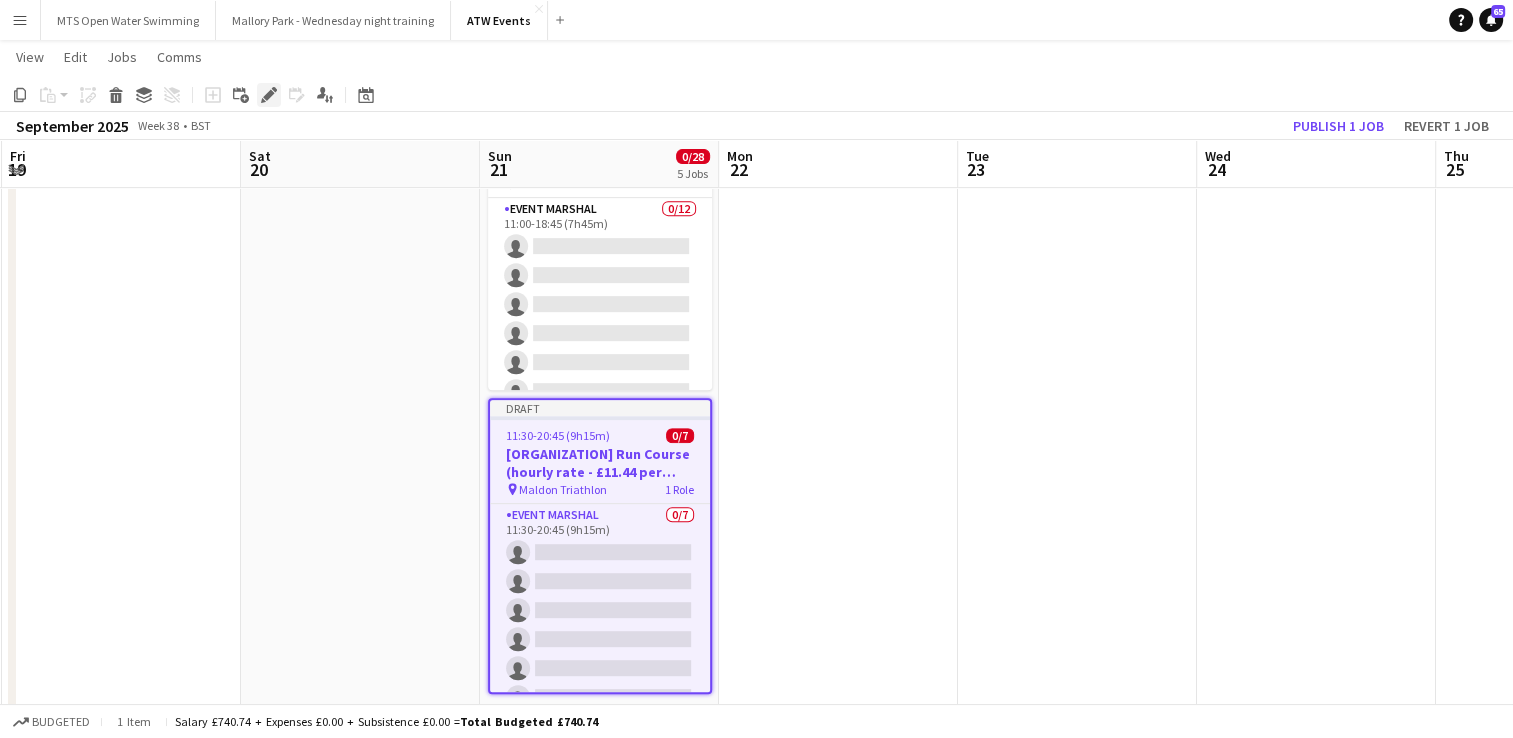 click on "Edit" 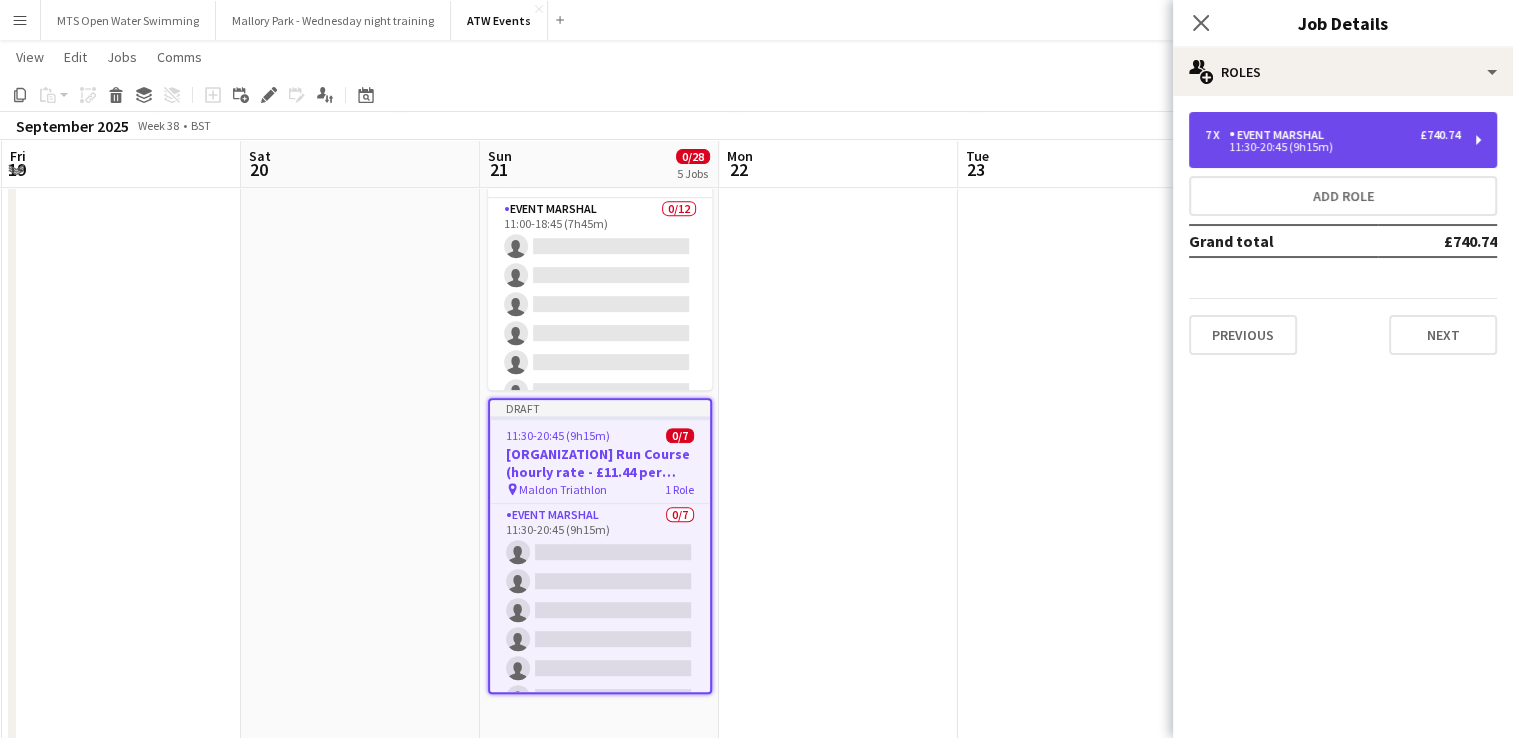 click on "7 x   Event Marshal   £740.74   11:30-20:45 (9h15m)" at bounding box center (1343, 140) 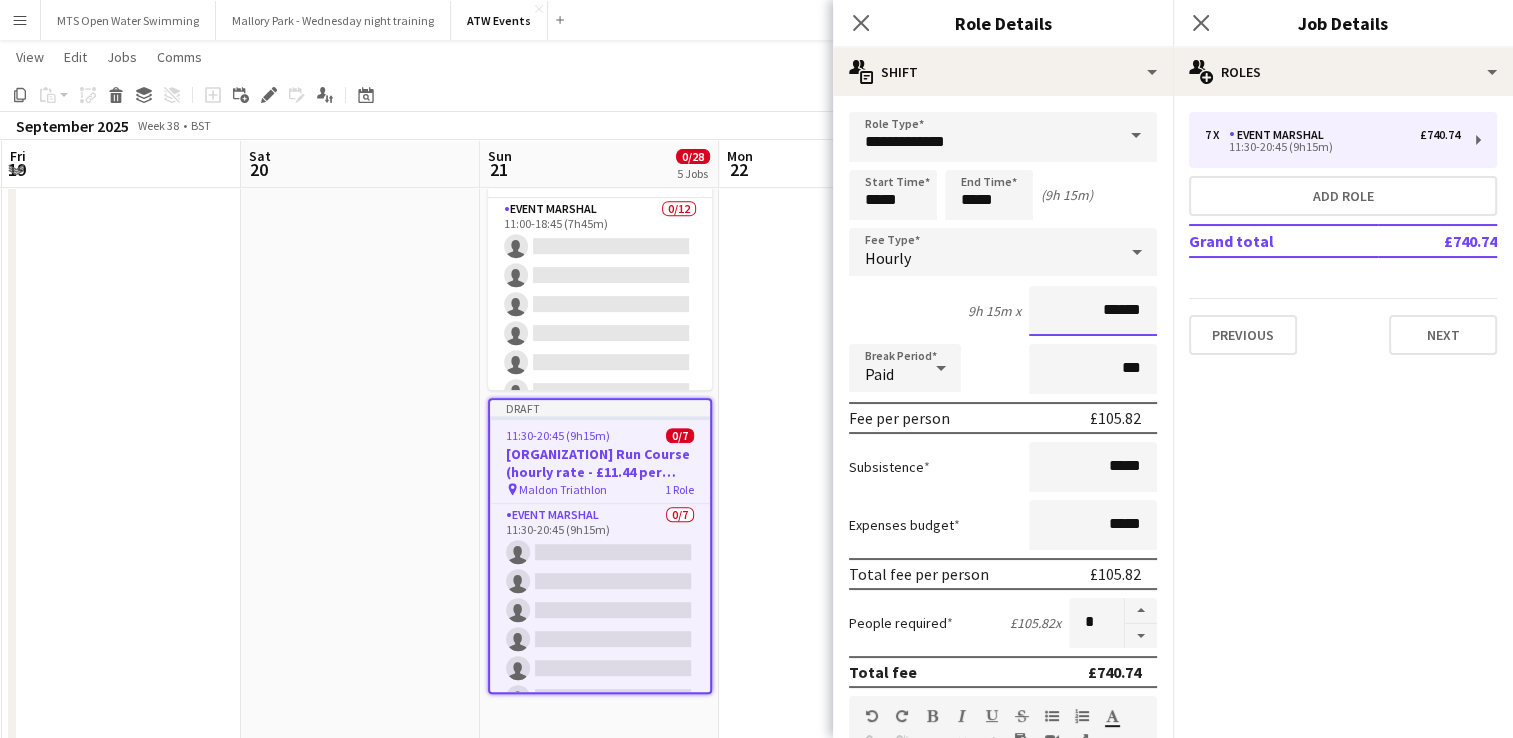 click on "******" at bounding box center [1093, 311] 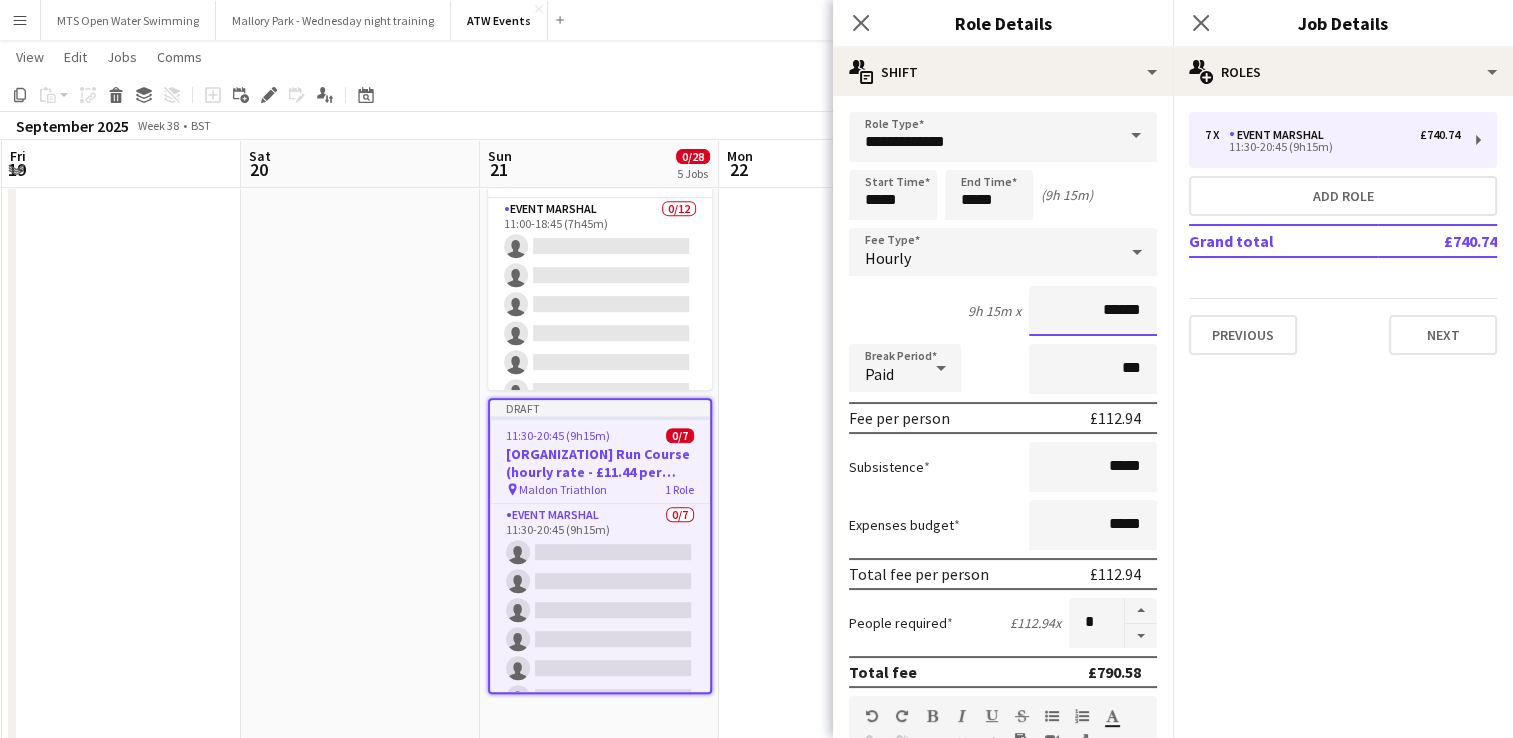 type on "******" 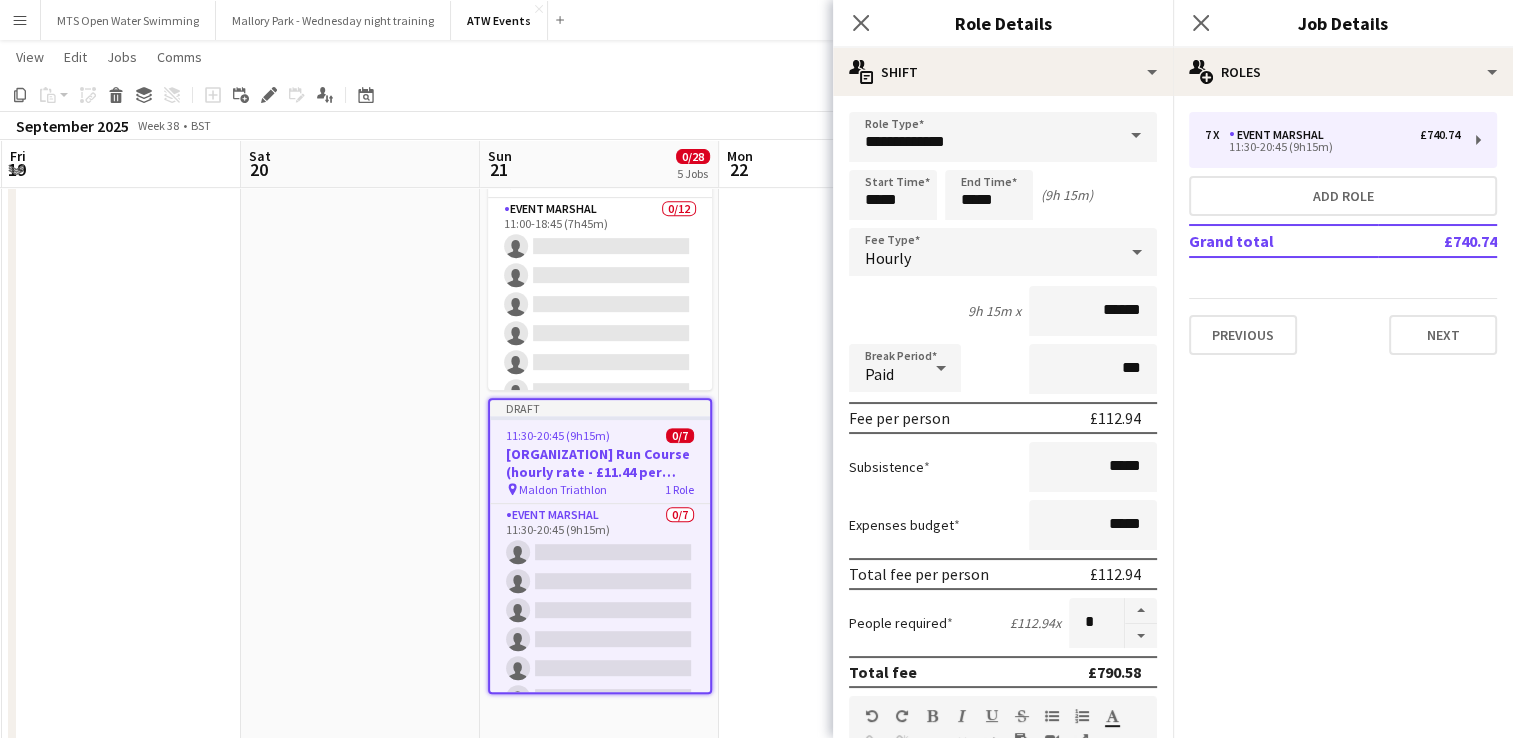click at bounding box center [838, 1181] 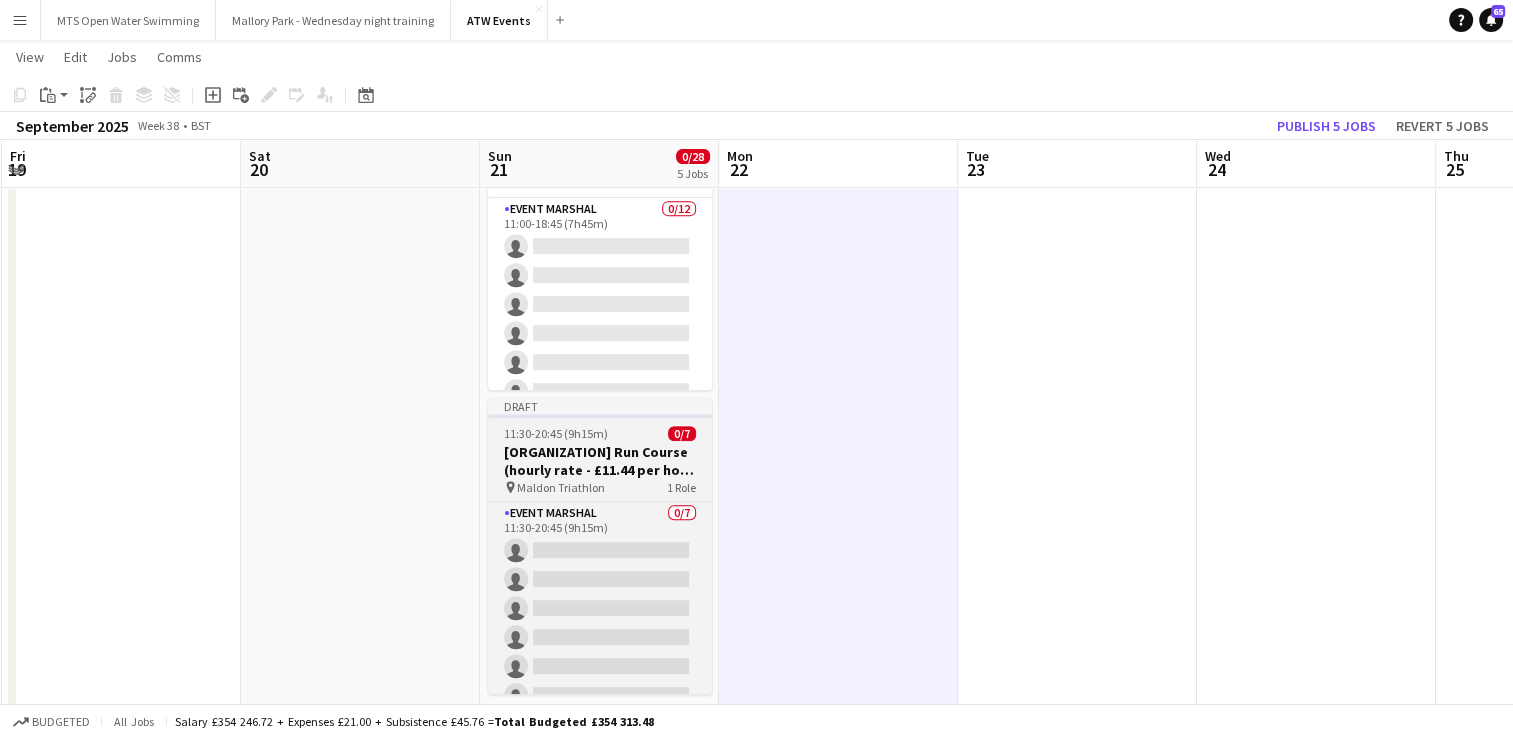 click on "Maldon Triathlon Run Course (hourly rate - £11.44 per hour if over 21" at bounding box center (600, 461) 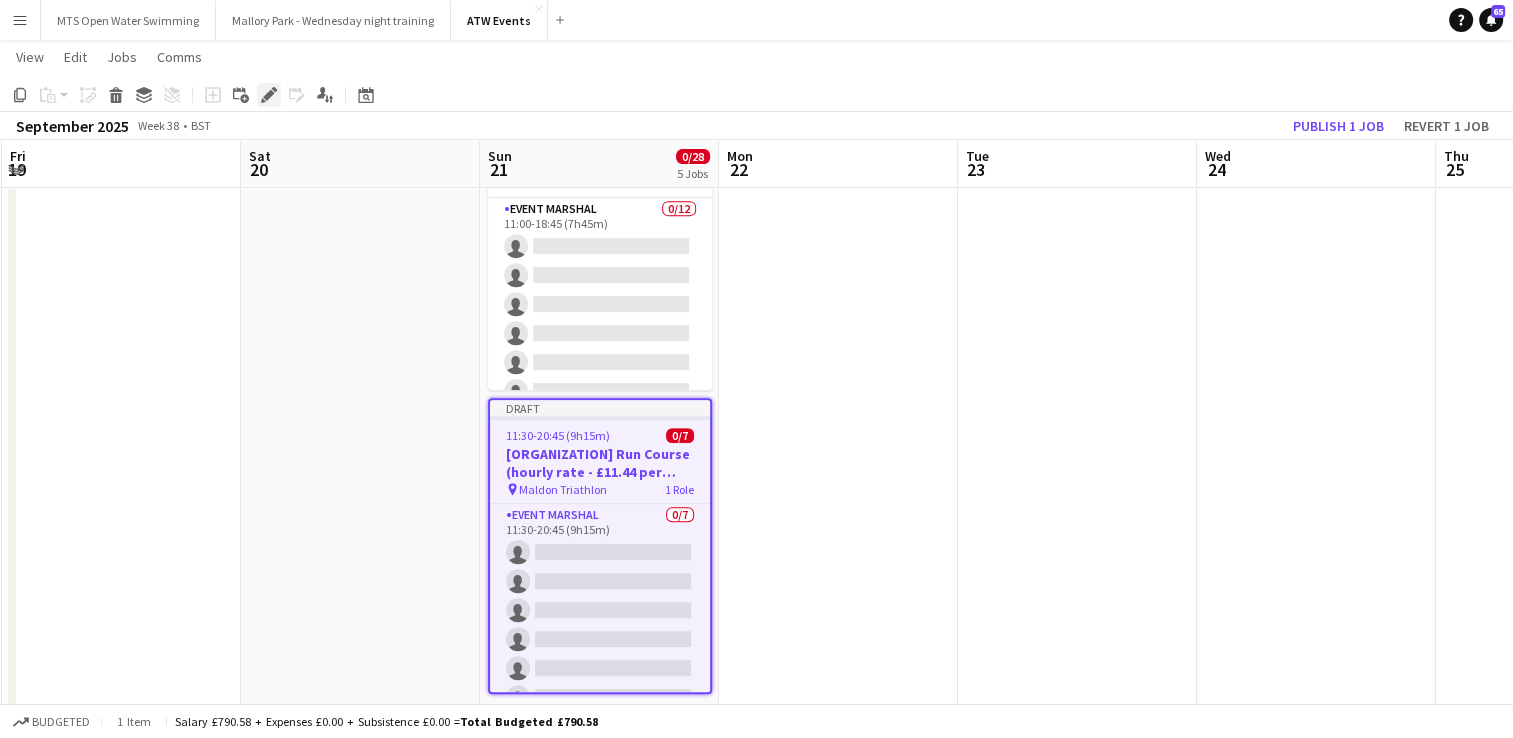 click 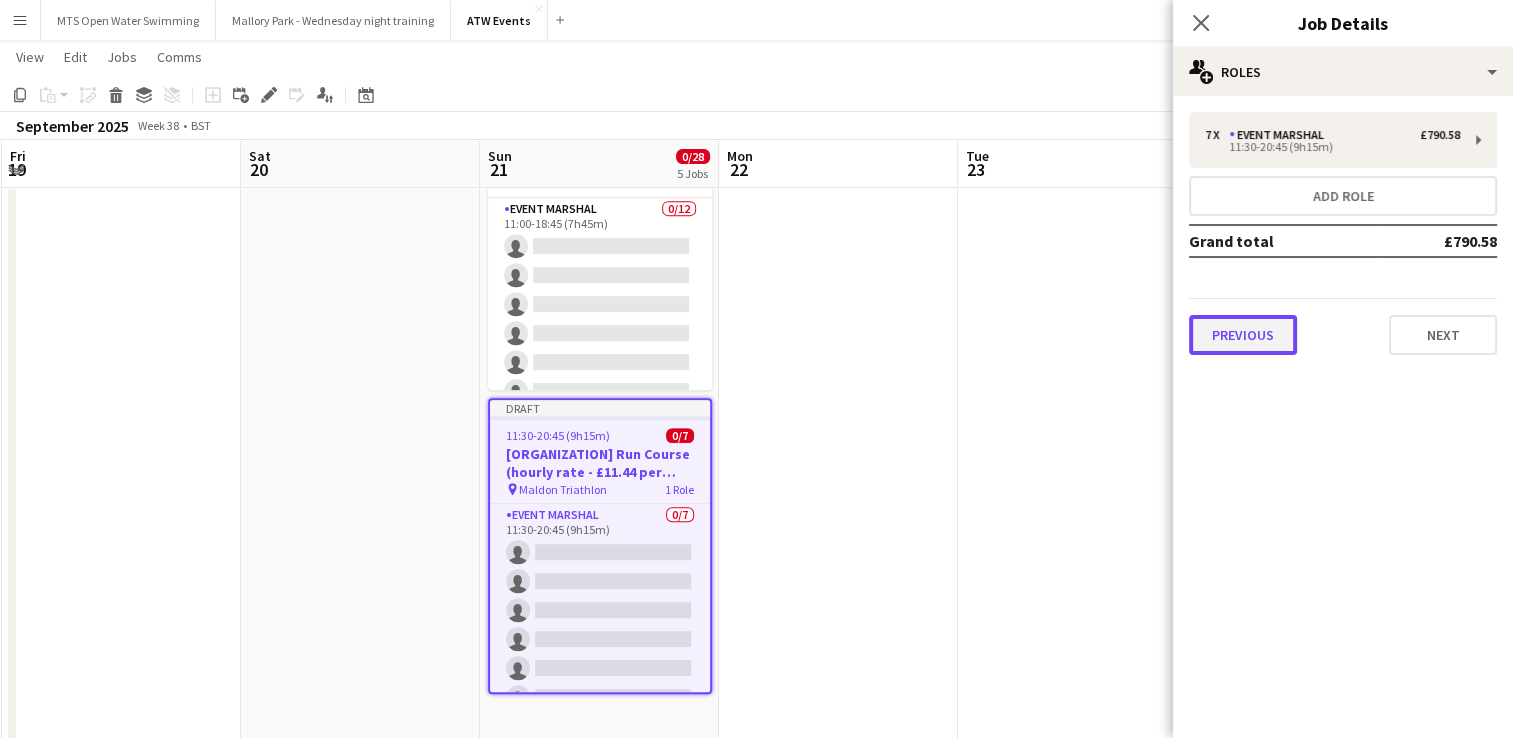 click on "Previous" at bounding box center (1243, 335) 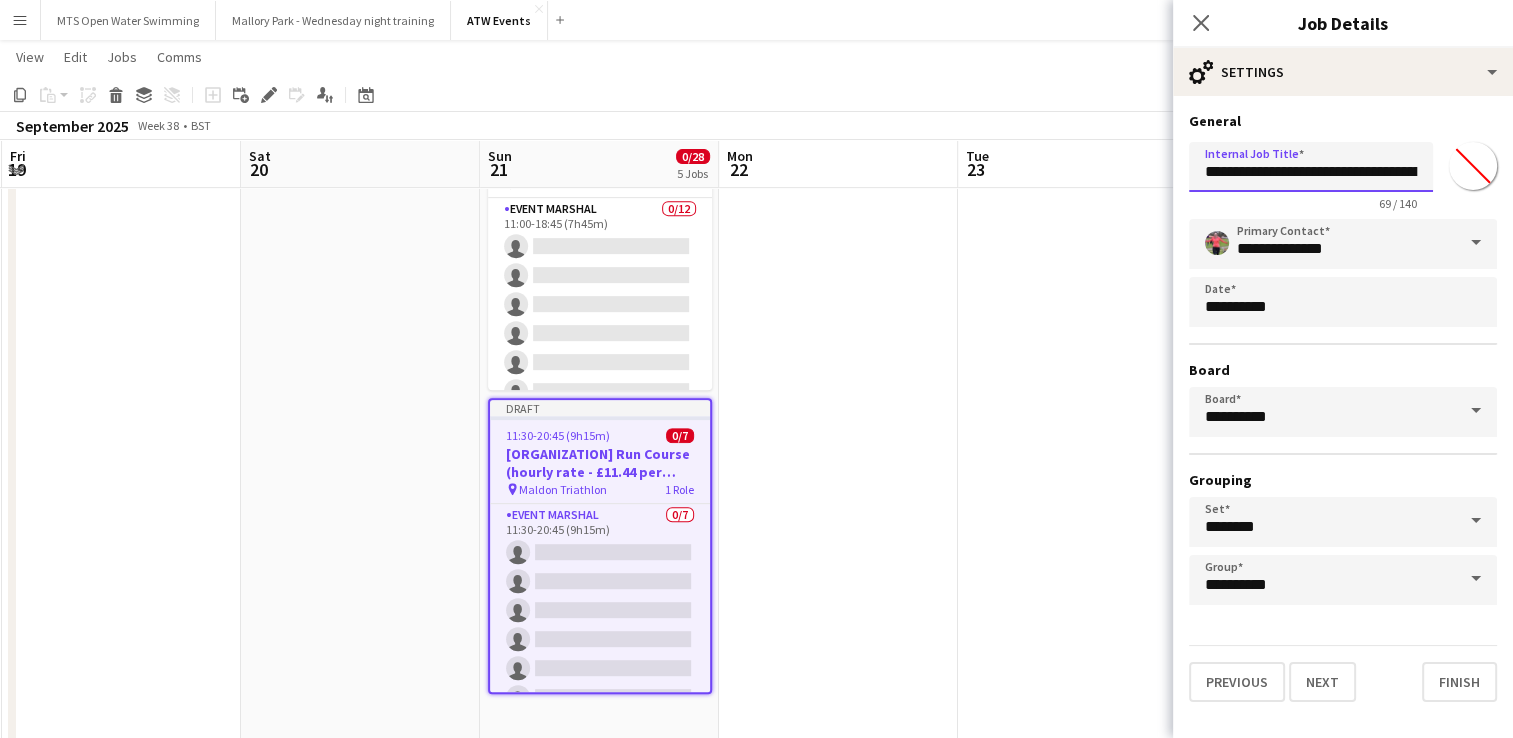 click on "**********" at bounding box center (1311, 167) 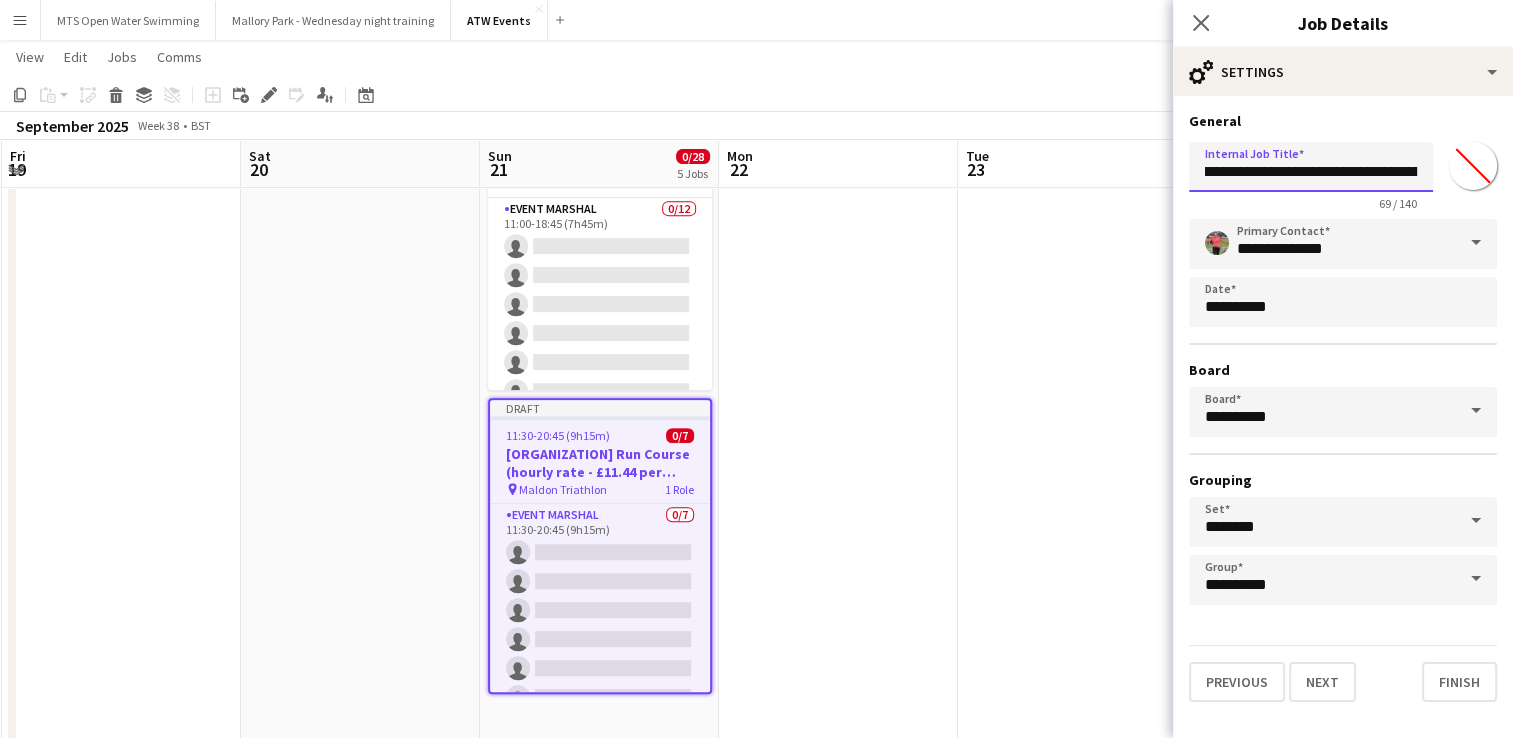 scroll, scrollTop: 0, scrollLeft: 217, axis: horizontal 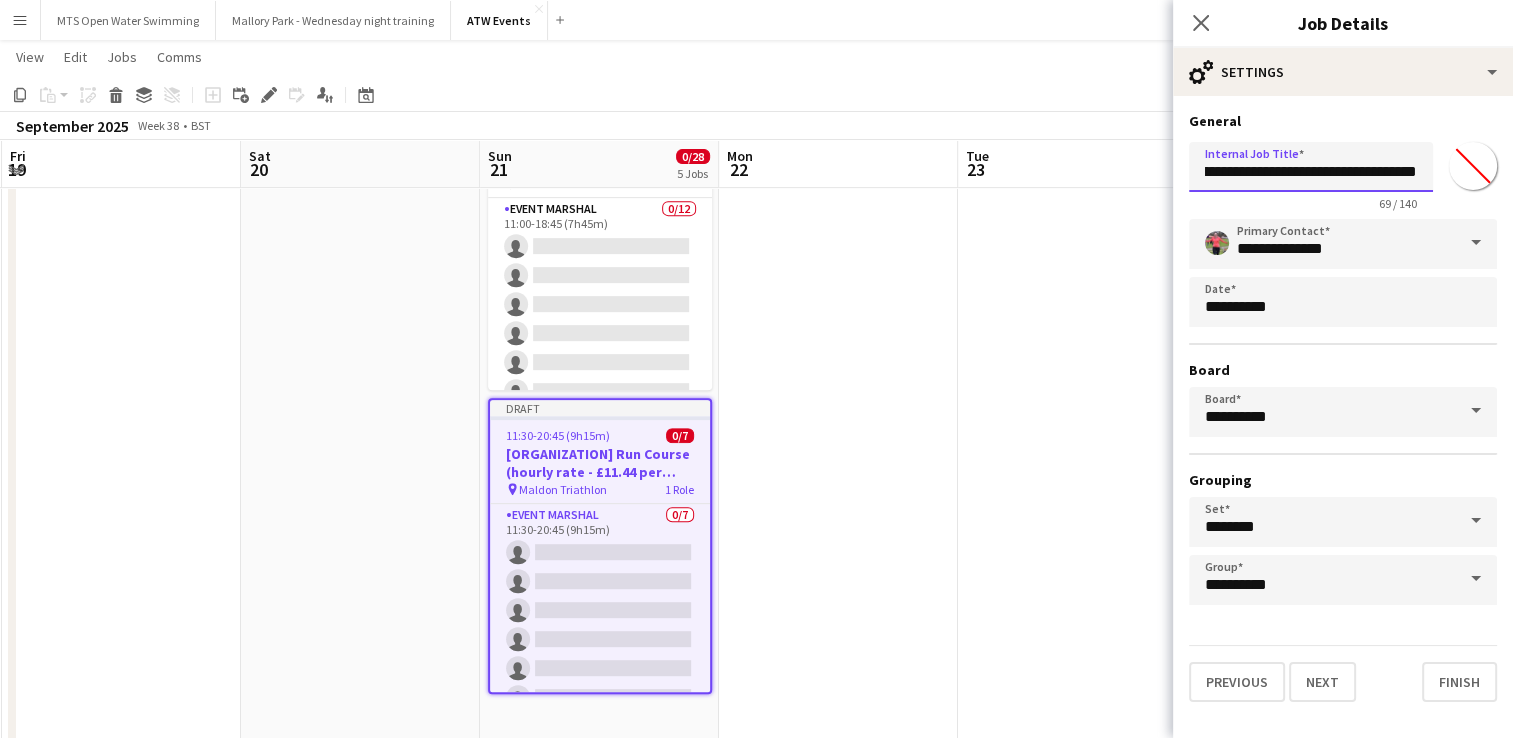 click on "**********" at bounding box center [1311, 167] 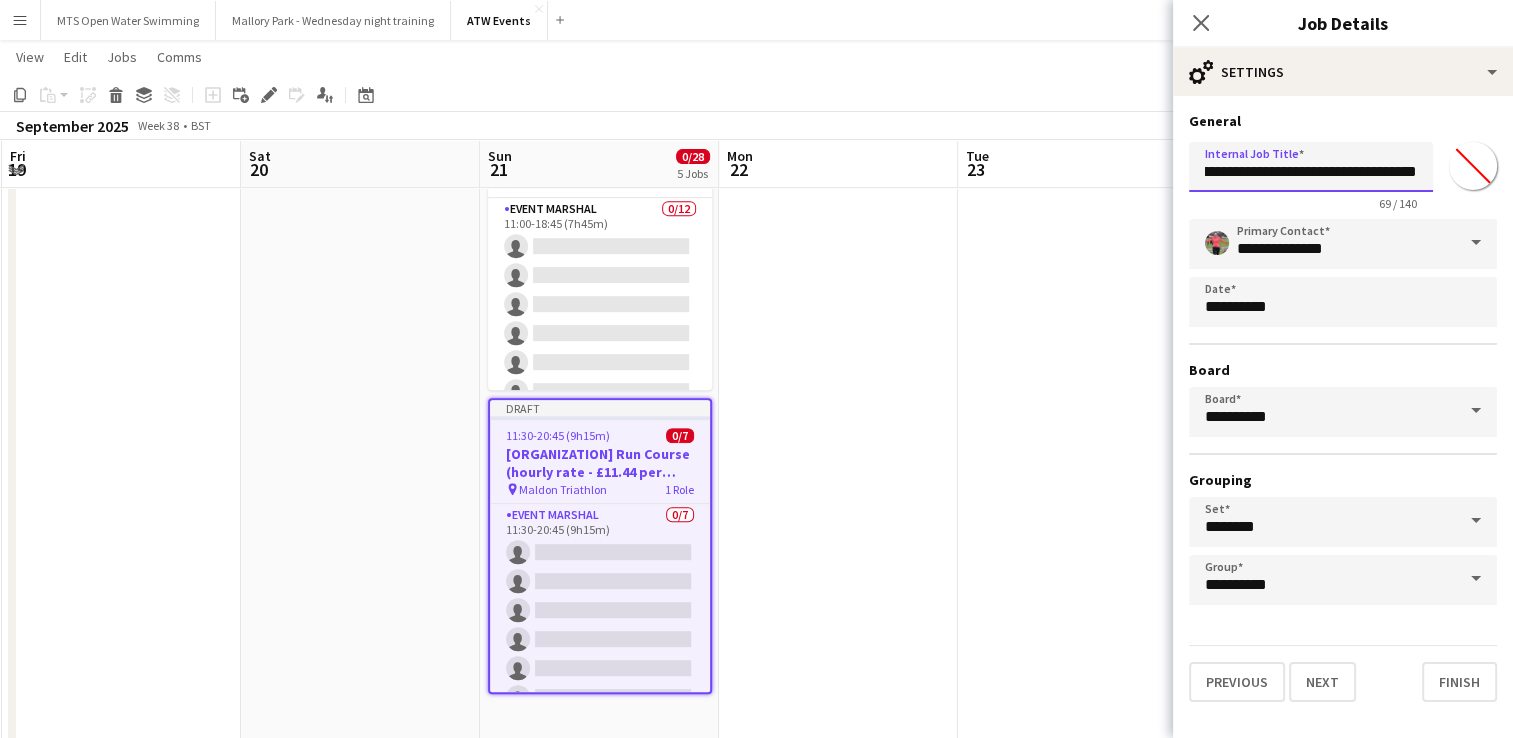 type on "**********" 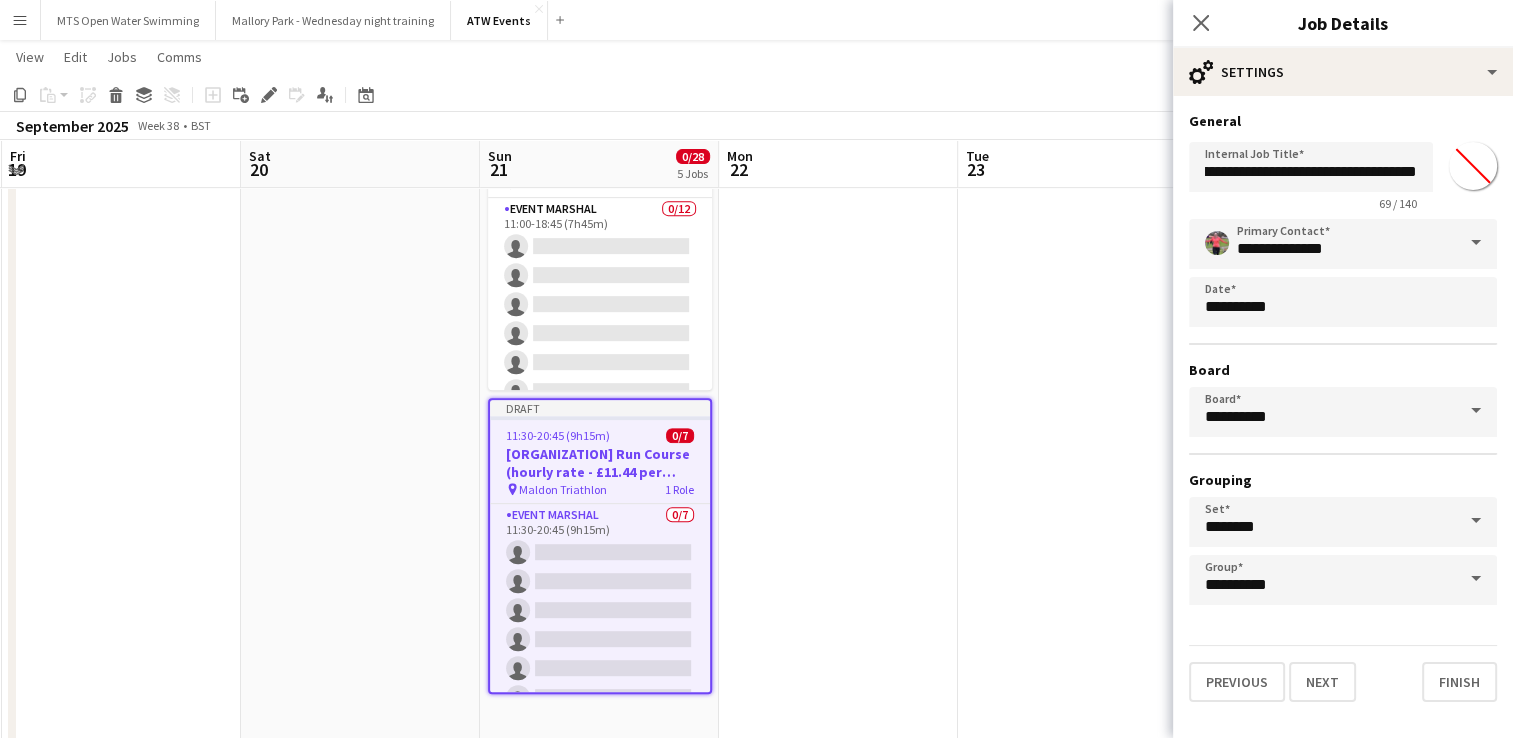 scroll, scrollTop: 0, scrollLeft: 0, axis: both 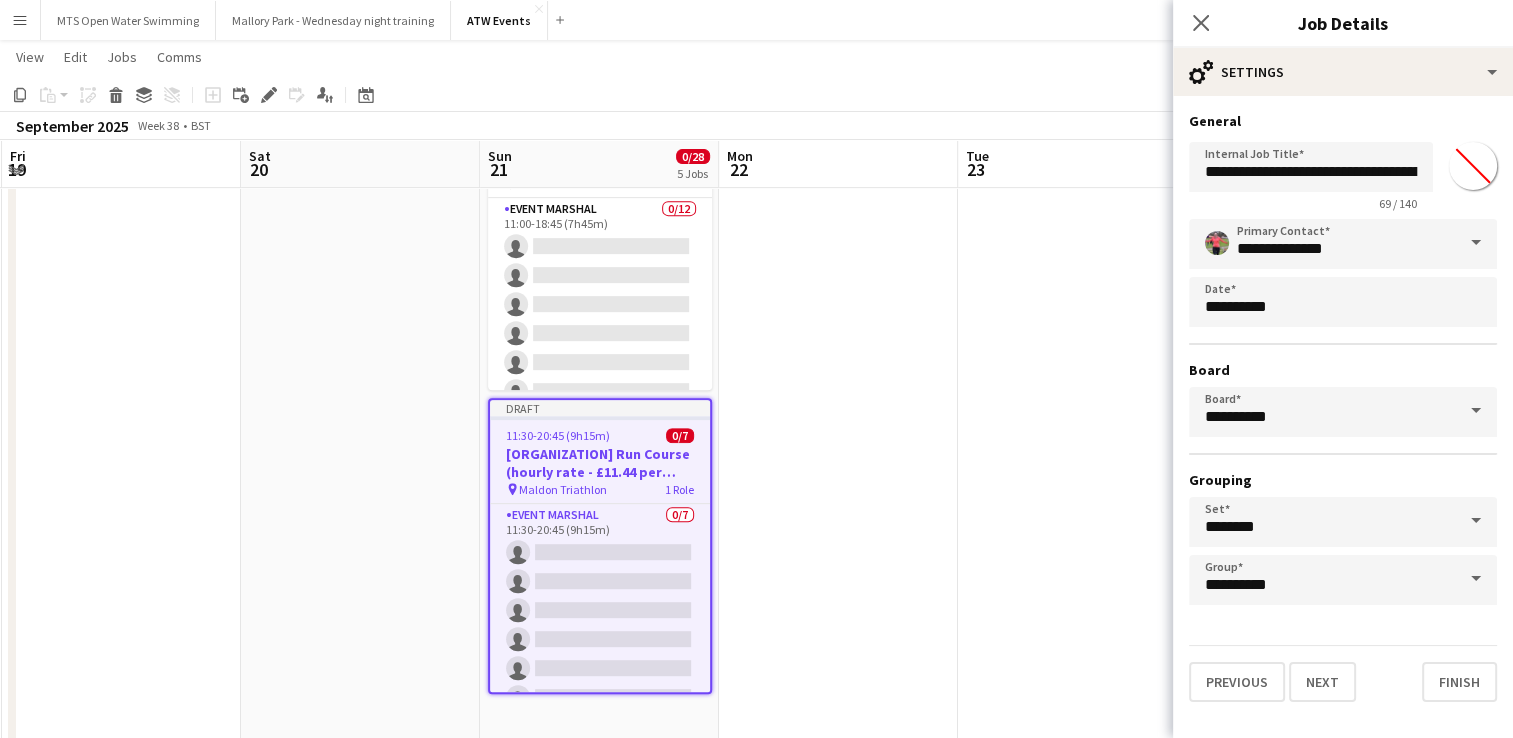 click at bounding box center (1077, 1181) 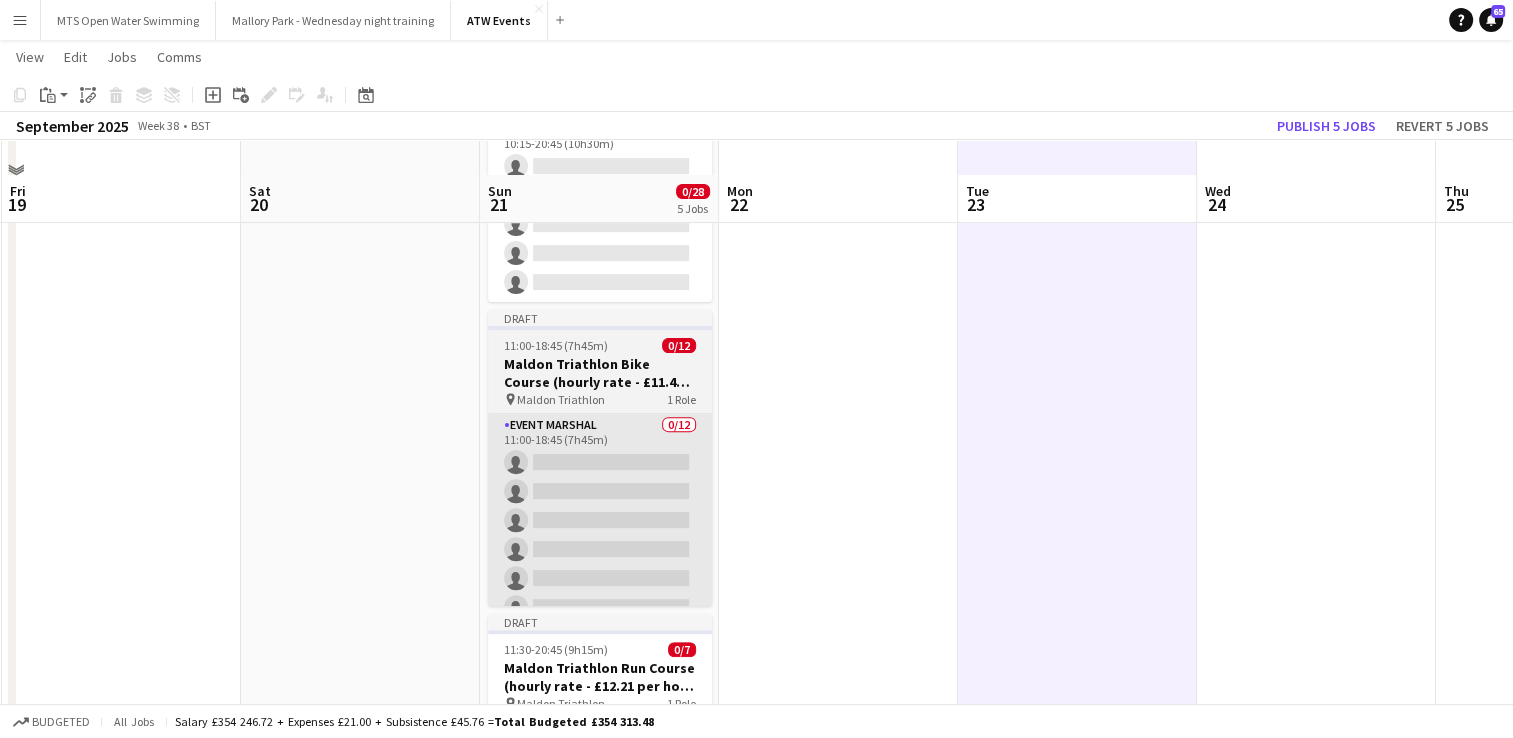 scroll, scrollTop: 635, scrollLeft: 0, axis: vertical 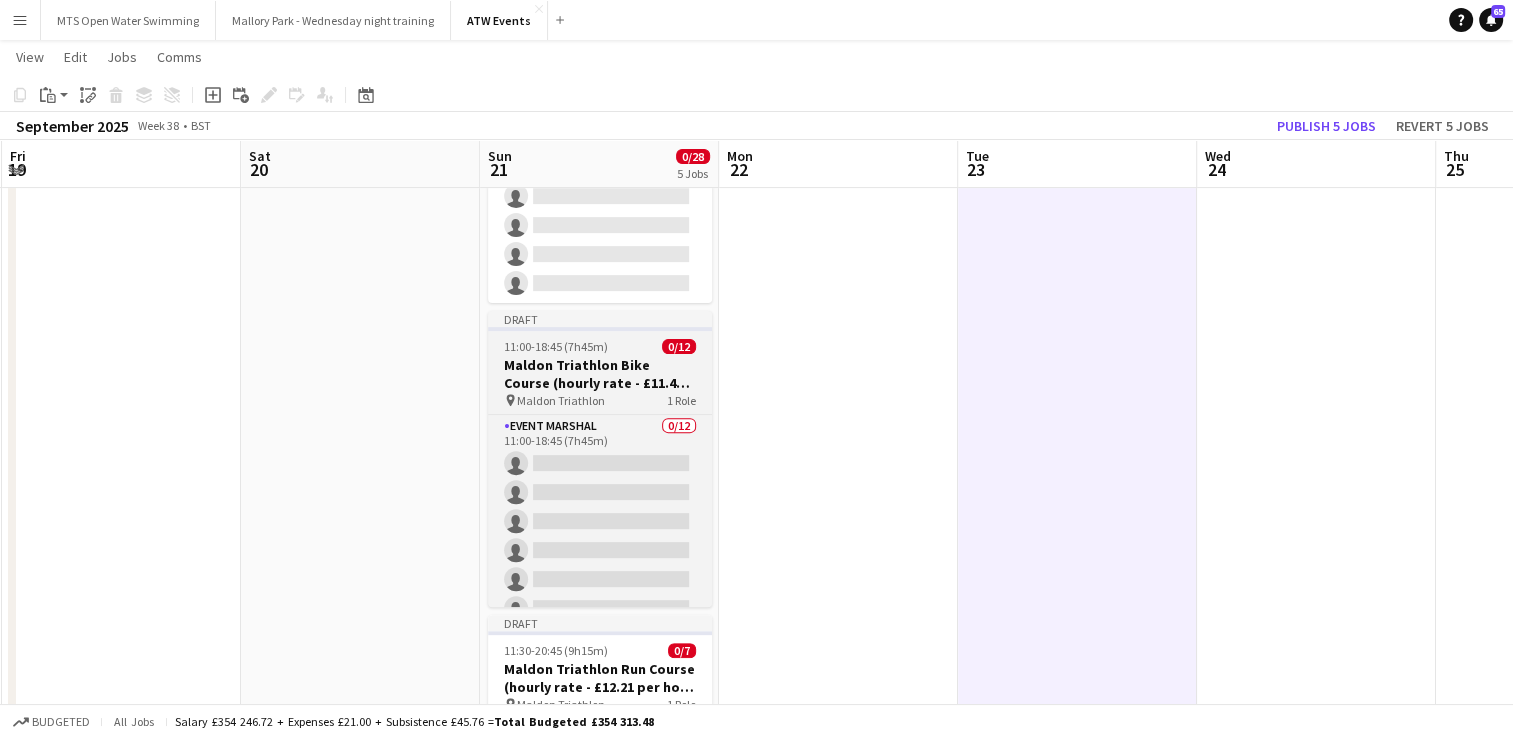 click on "Maldon Triathlon Bike Course (hourly rate - £11.44 if over 21" at bounding box center [600, 374] 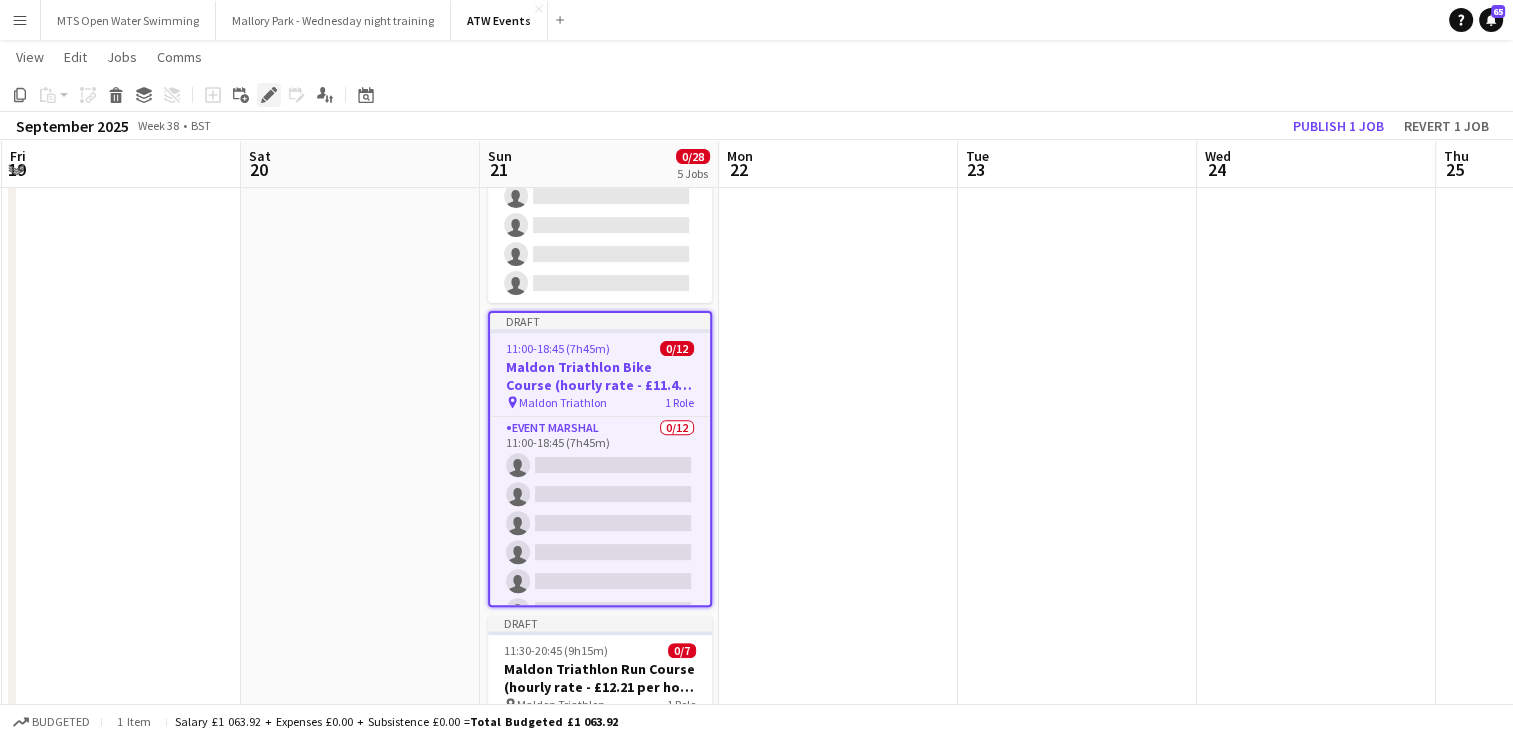 click on "Edit" 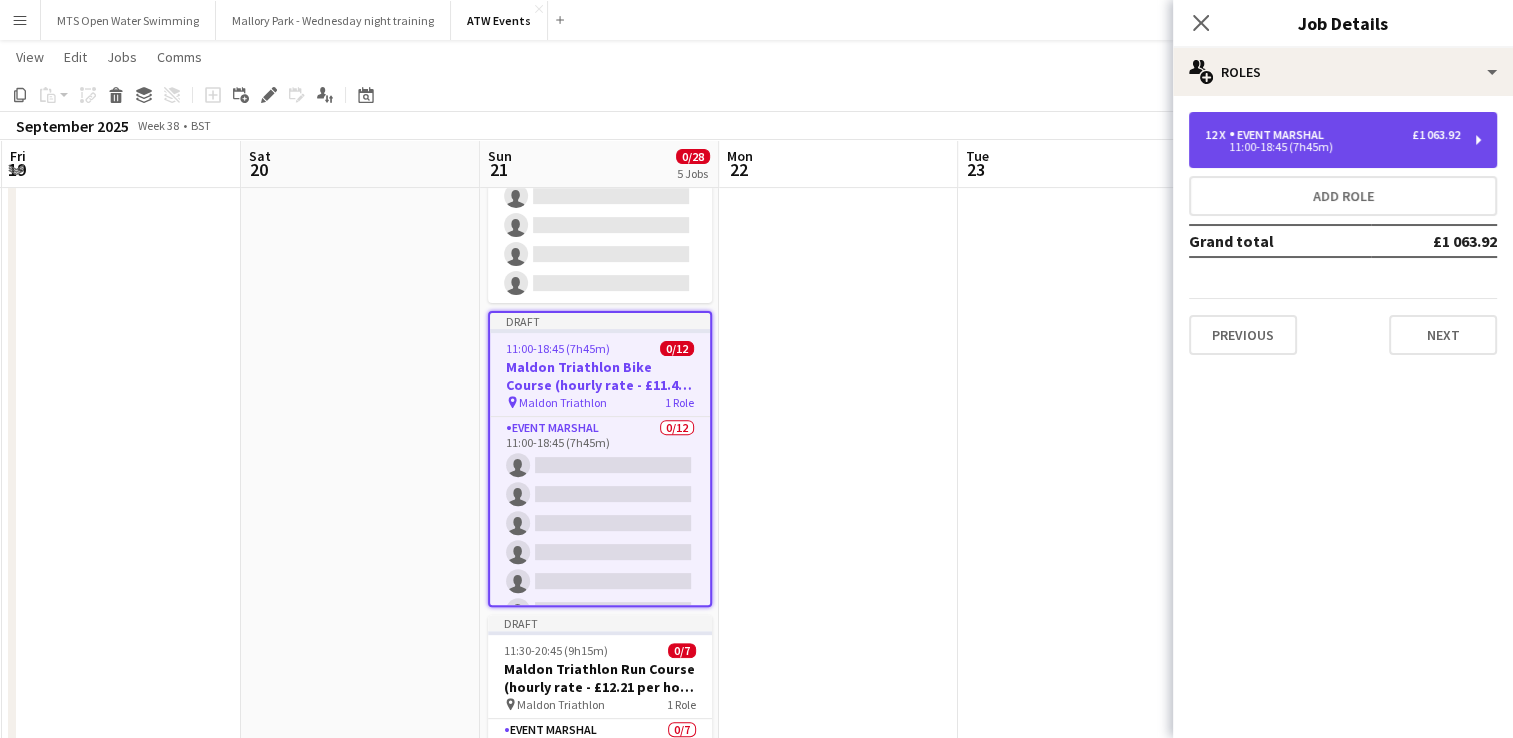 click on "11:00-18:45 (7h45m)" at bounding box center [1332, 147] 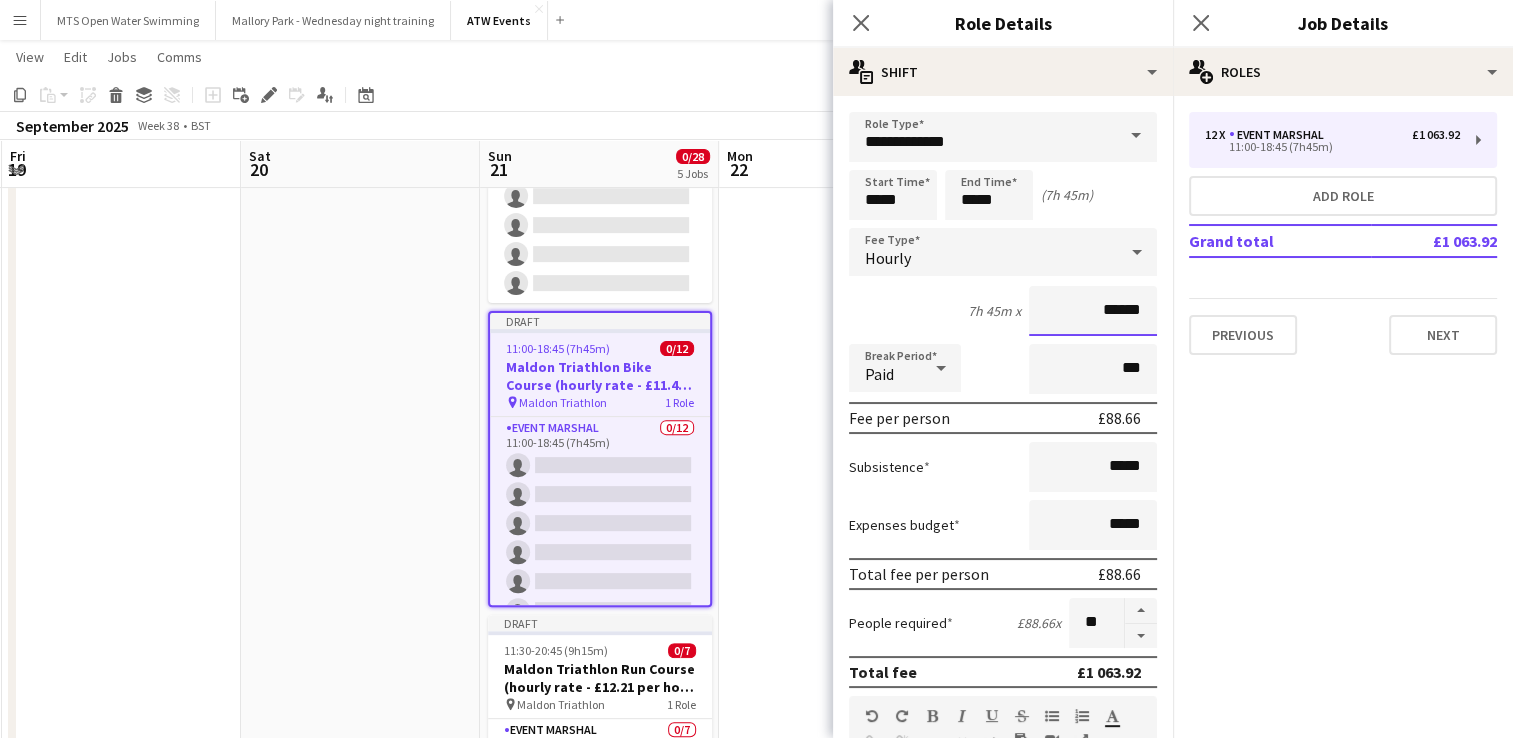 click on "******" at bounding box center (1093, 311) 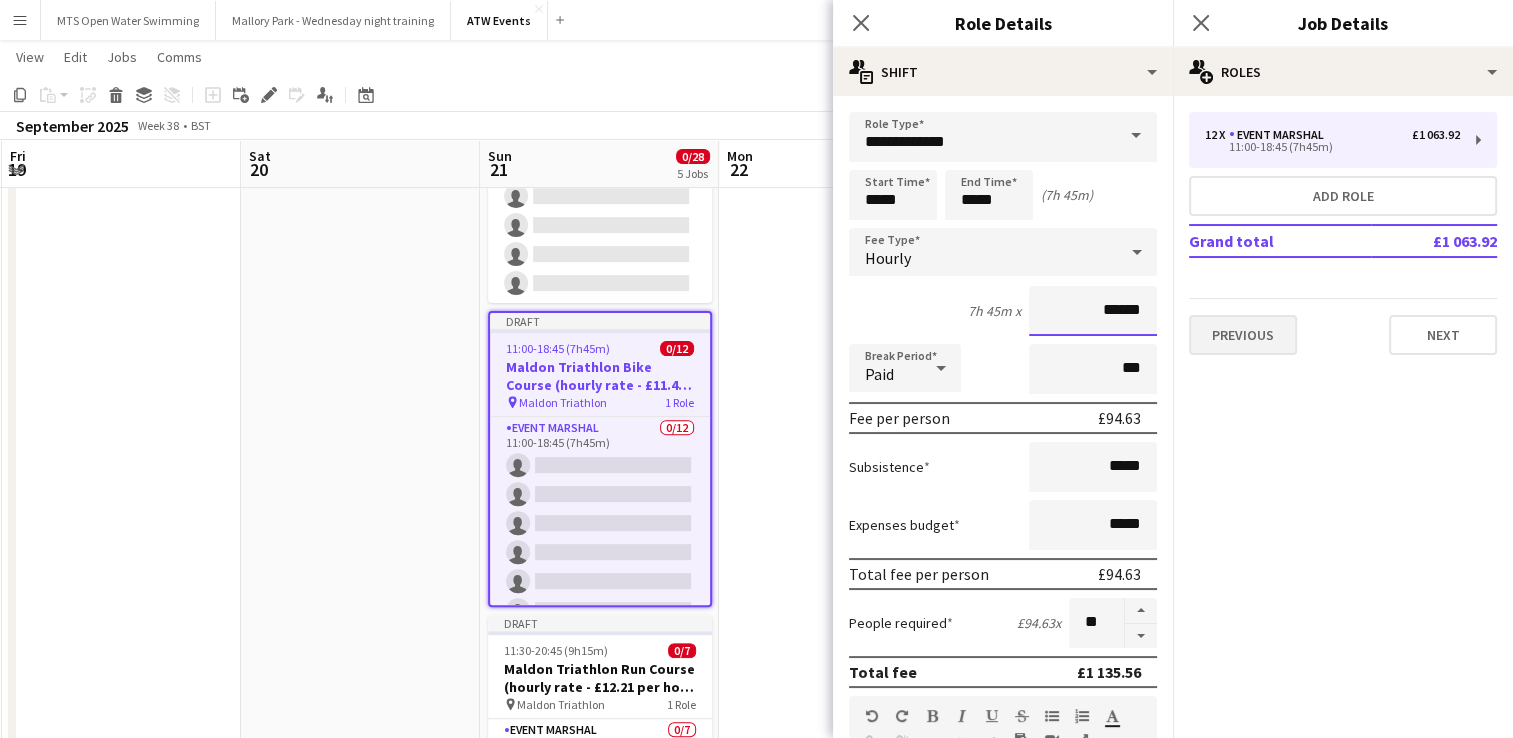 type on "******" 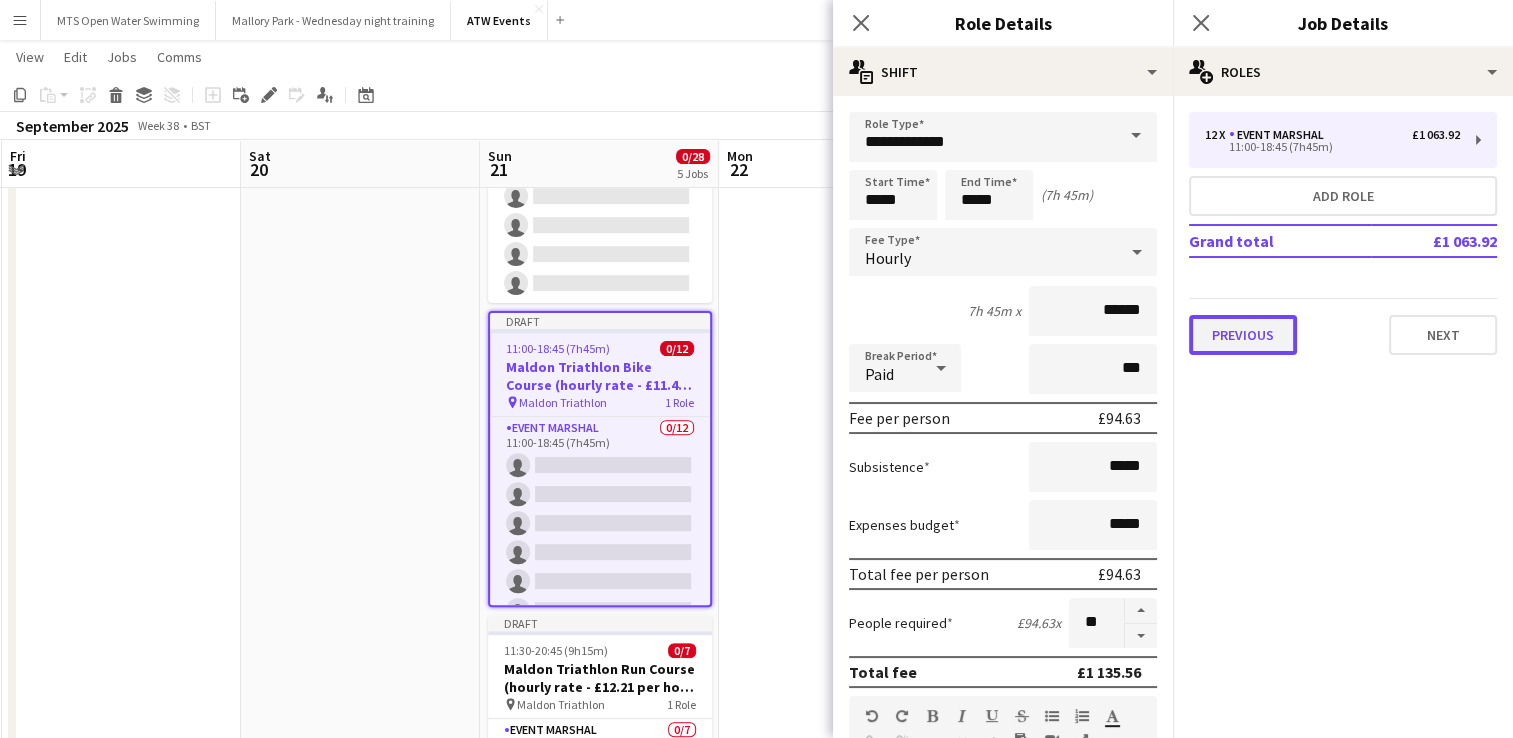 click on "Previous" at bounding box center (1243, 335) 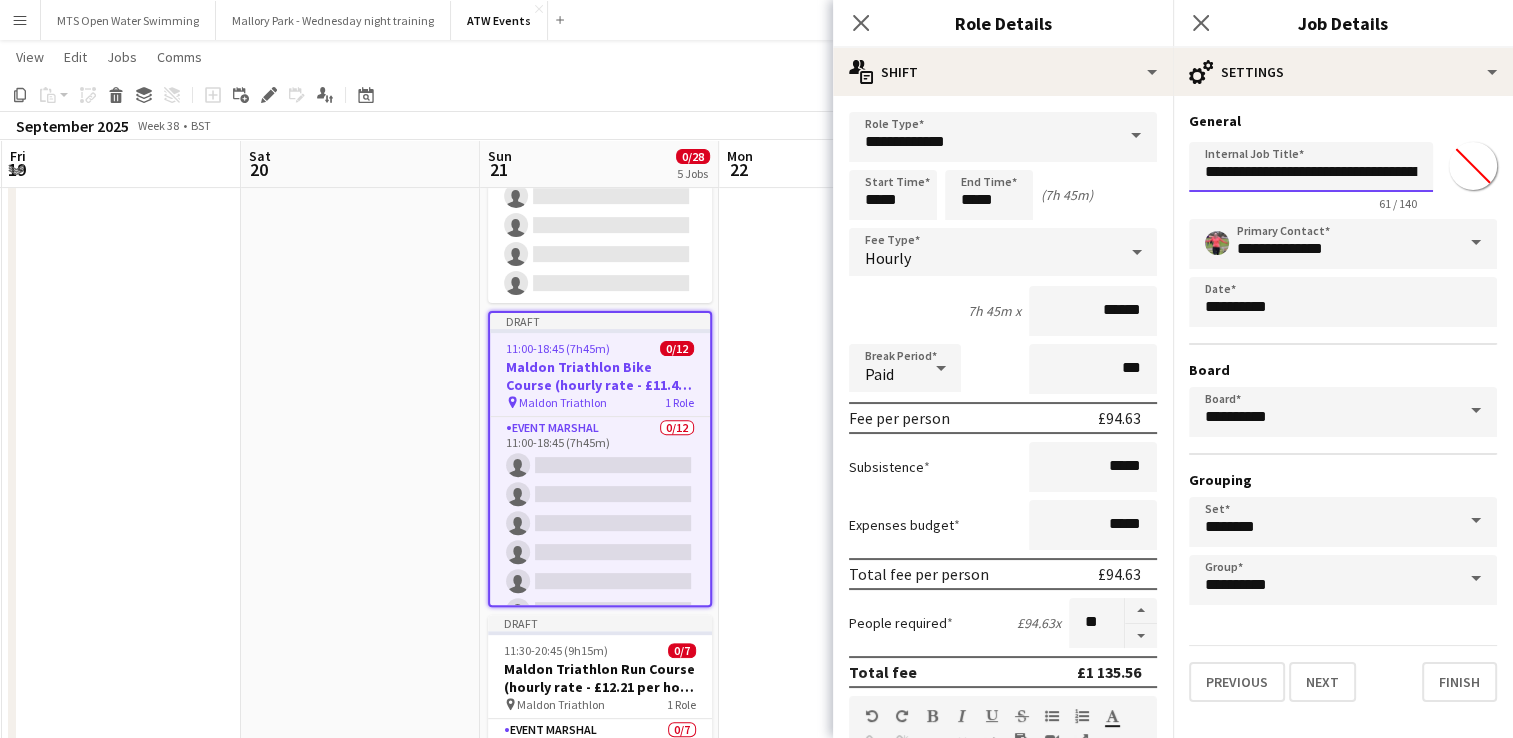 click on "**********" at bounding box center (1311, 167) 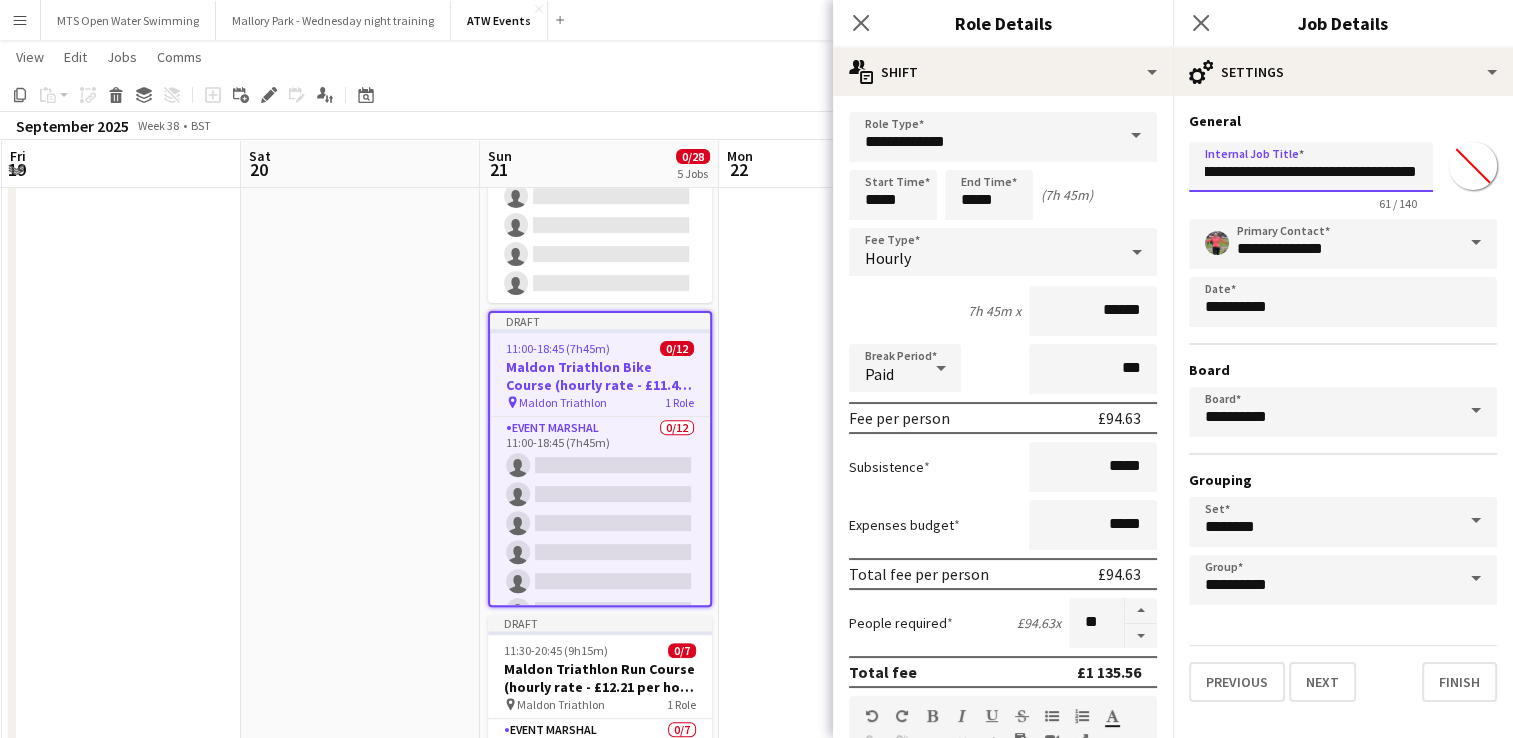 scroll, scrollTop: 0, scrollLeft: 183, axis: horizontal 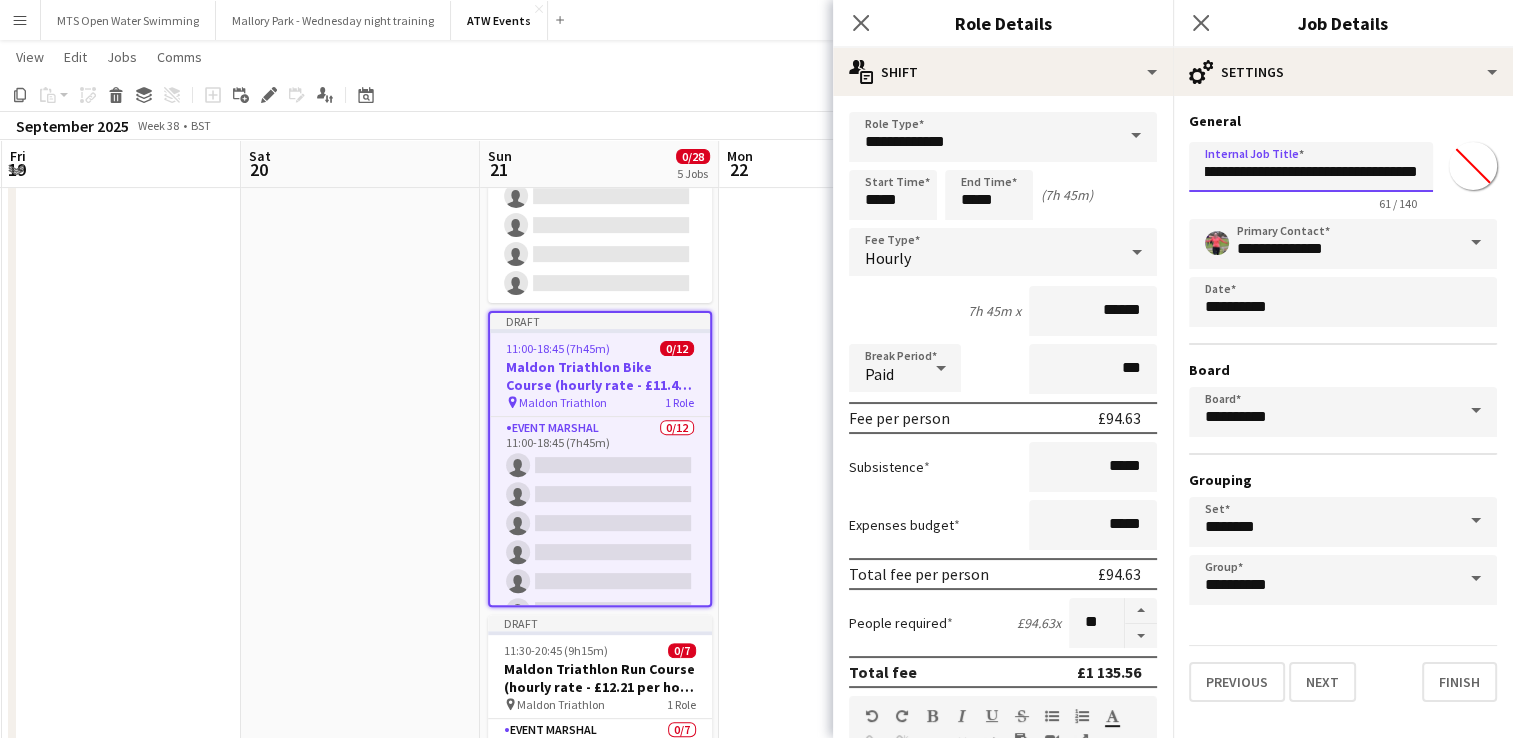 type on "**********" 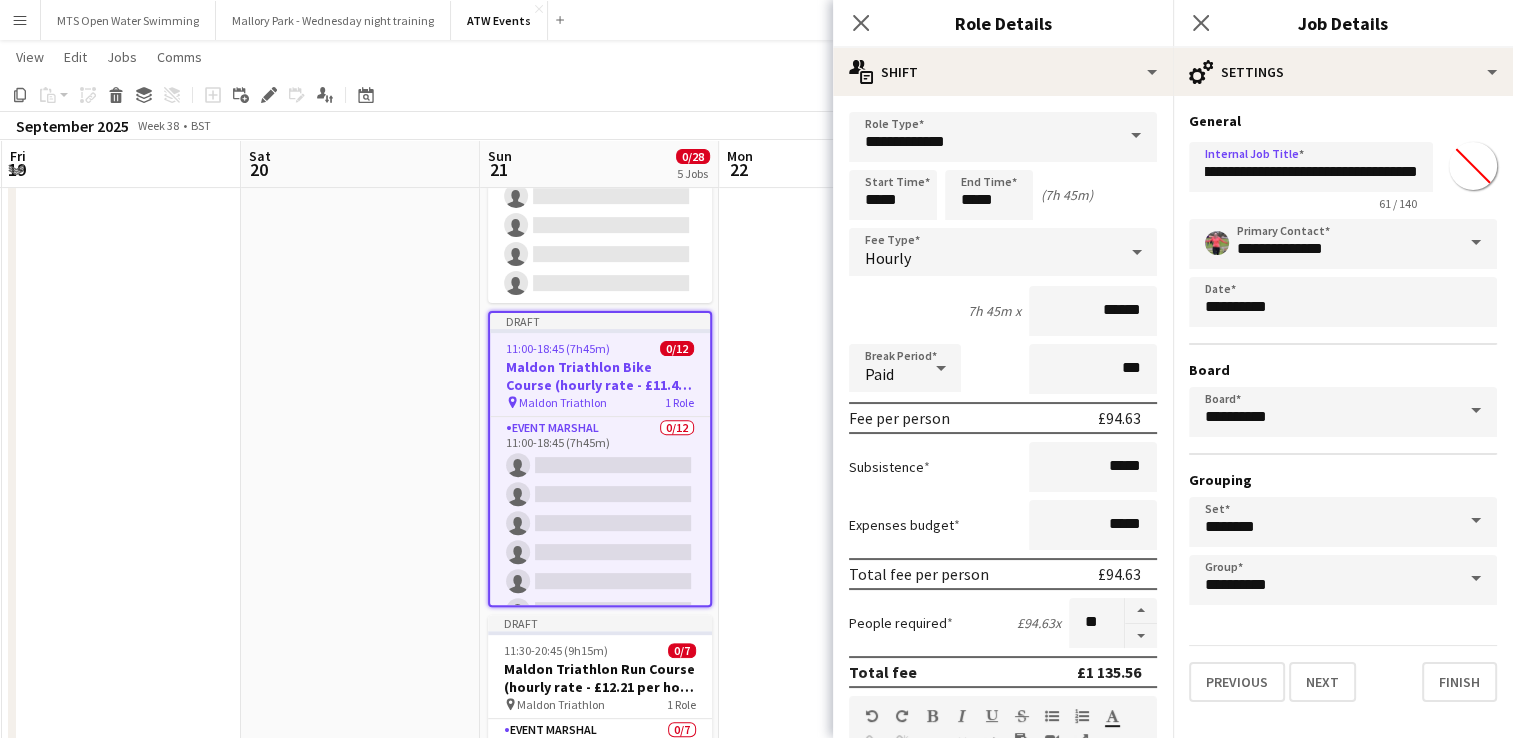scroll, scrollTop: 0, scrollLeft: 0, axis: both 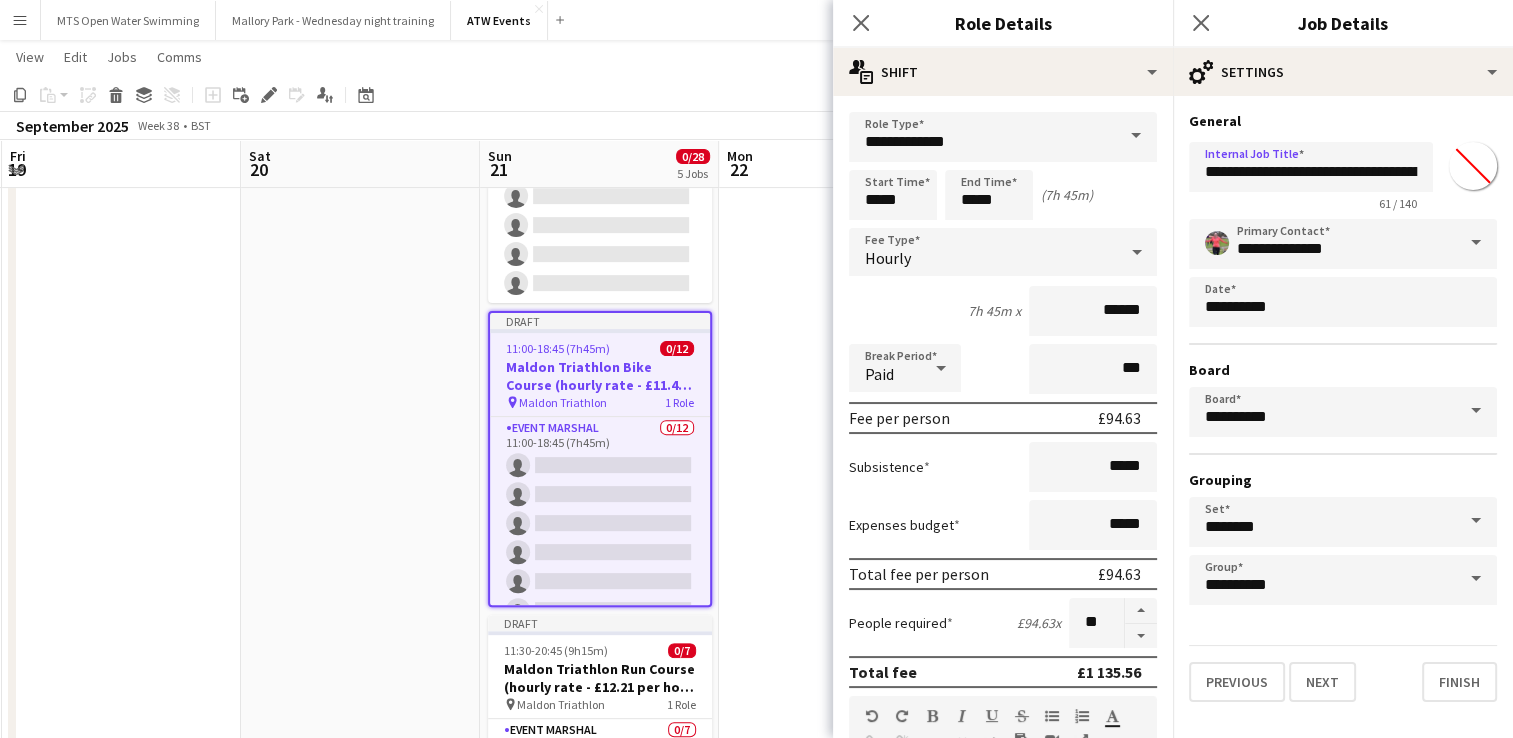 click at bounding box center [360, 1398] 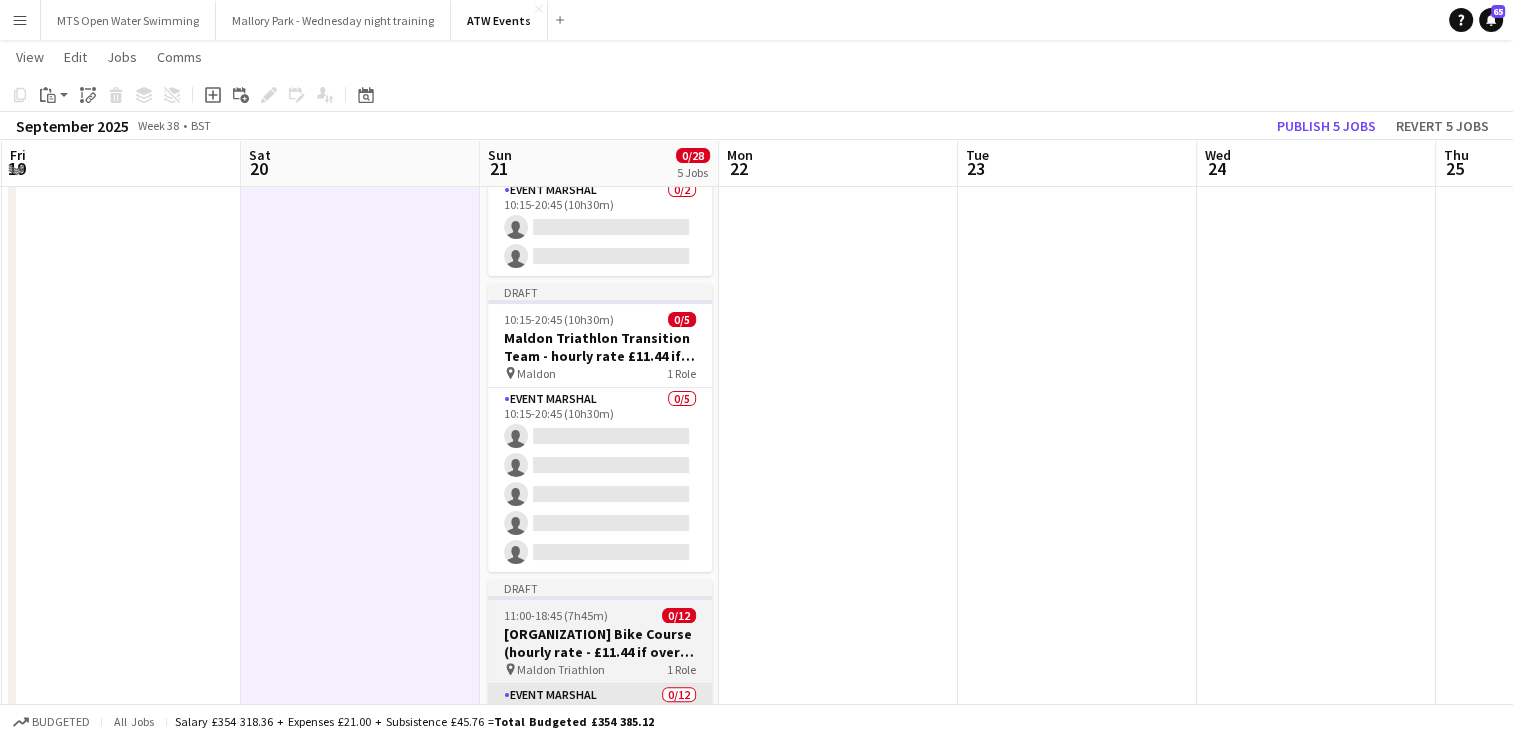scroll, scrollTop: 364, scrollLeft: 0, axis: vertical 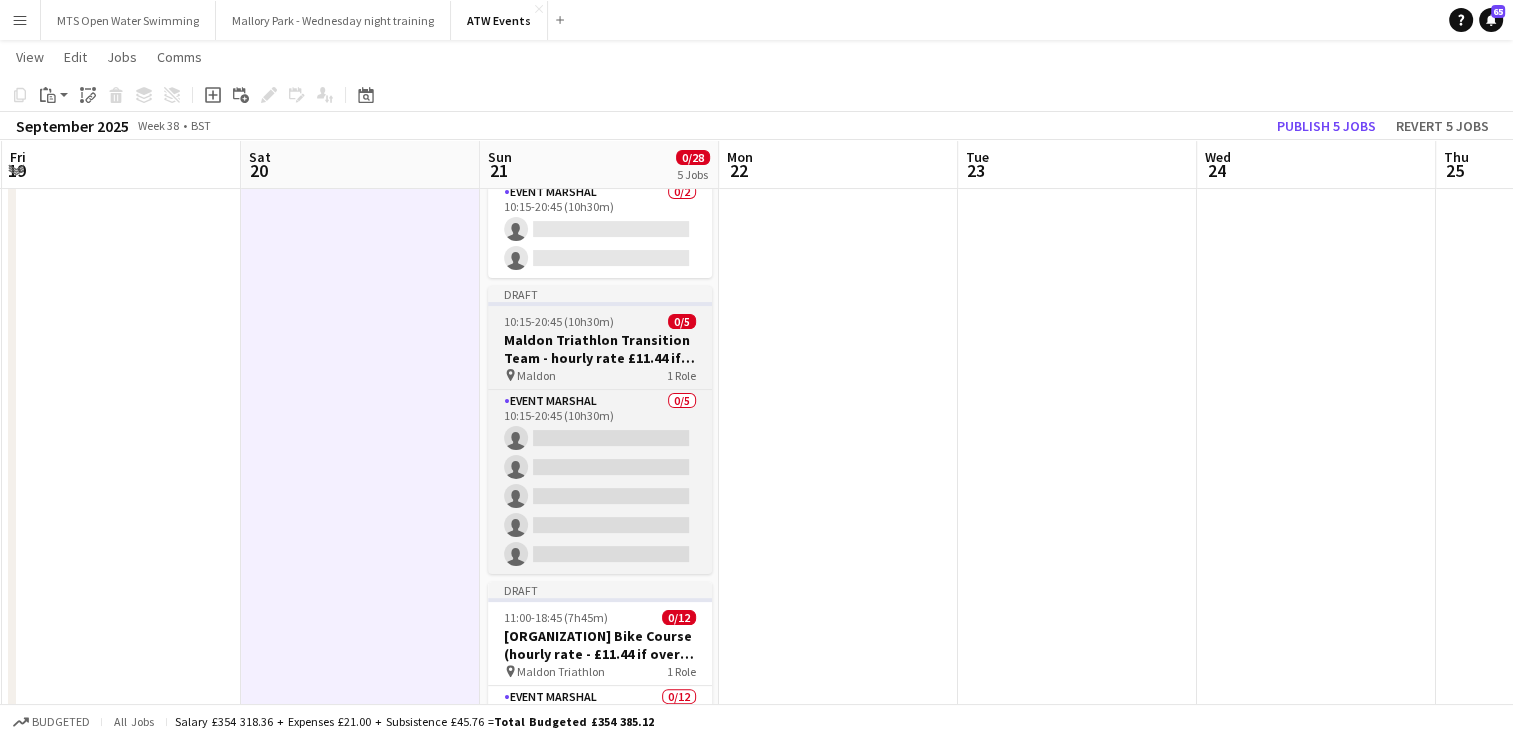 click on "Maldon Triathlon Transition Team -  hourly rate  £11.44 if over 21" at bounding box center (600, 349) 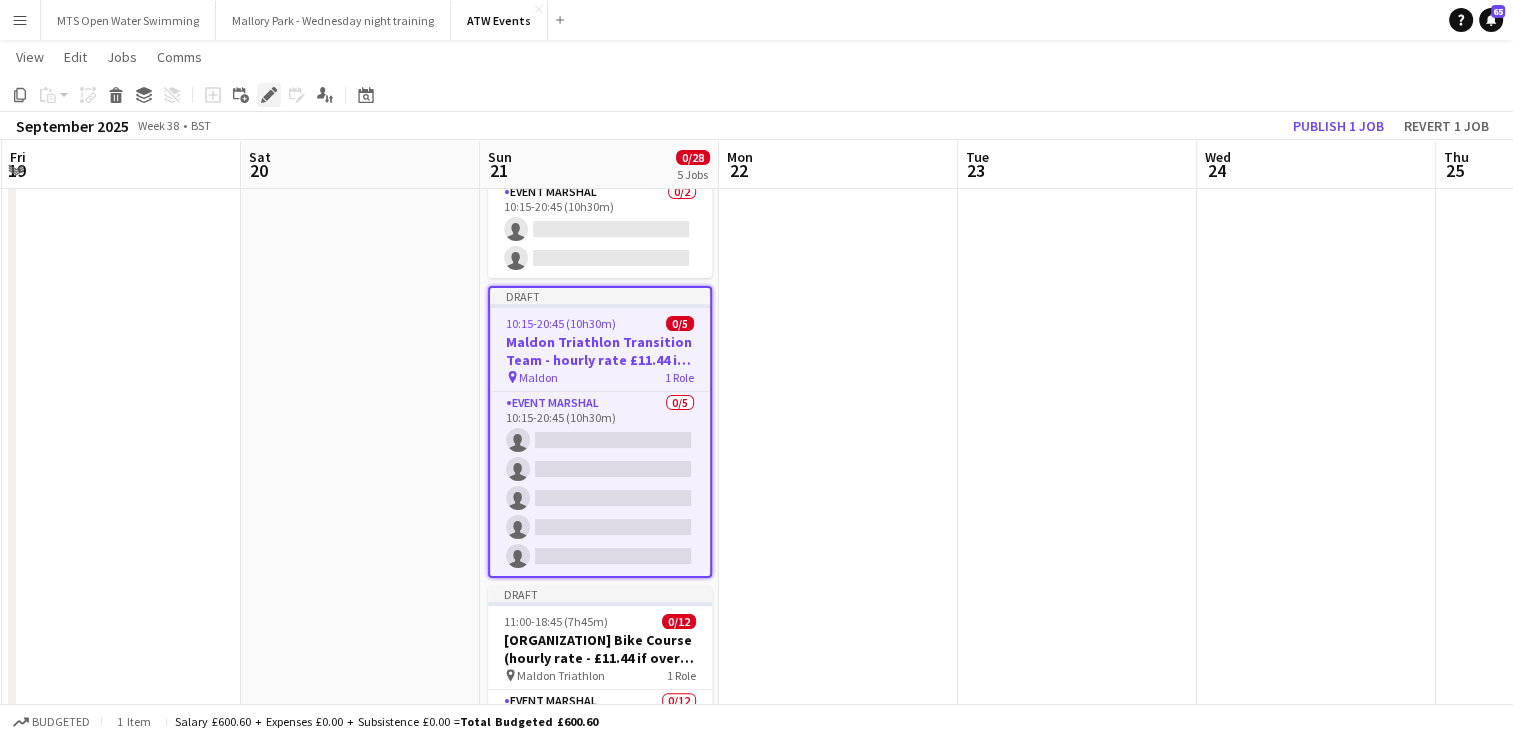 click on "Edit" 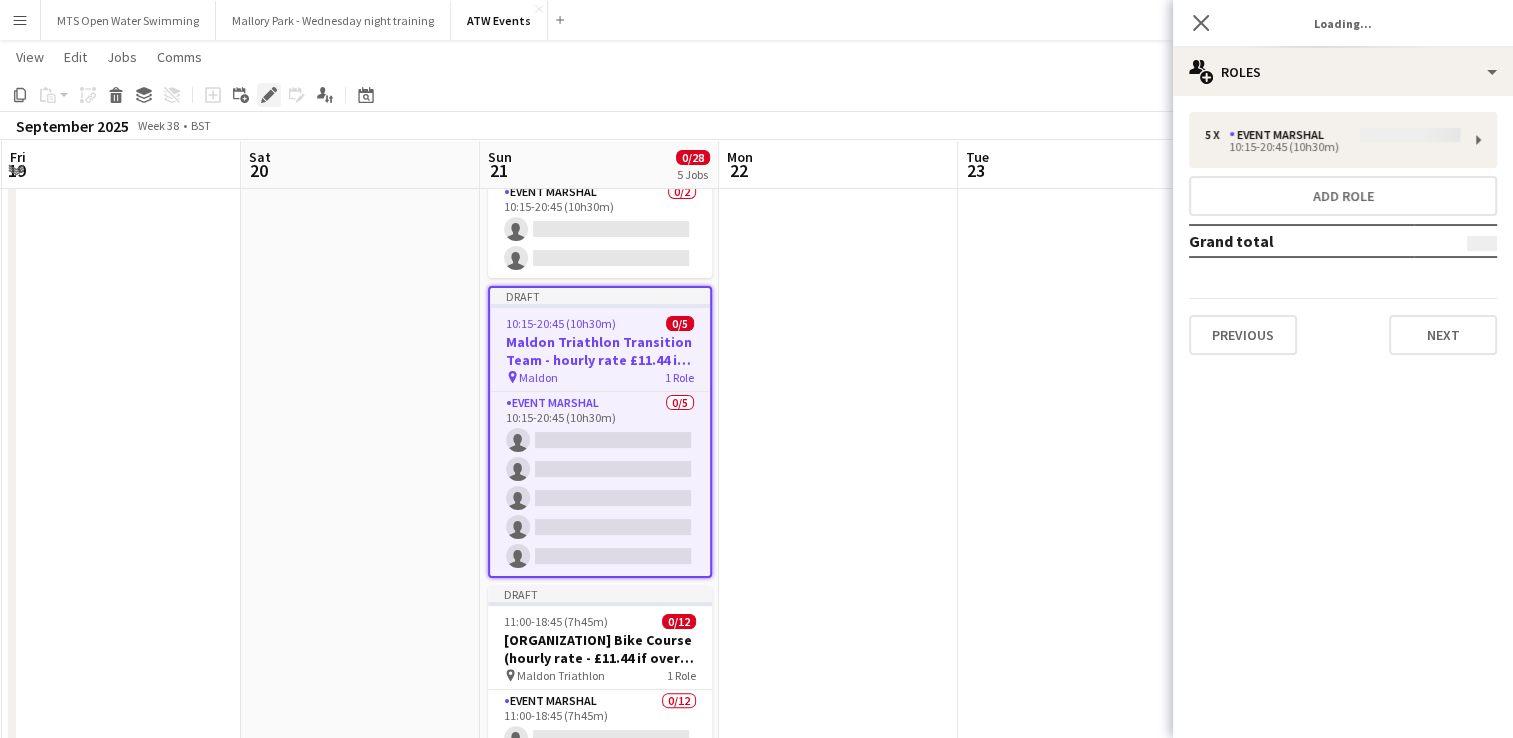 type on "*******" 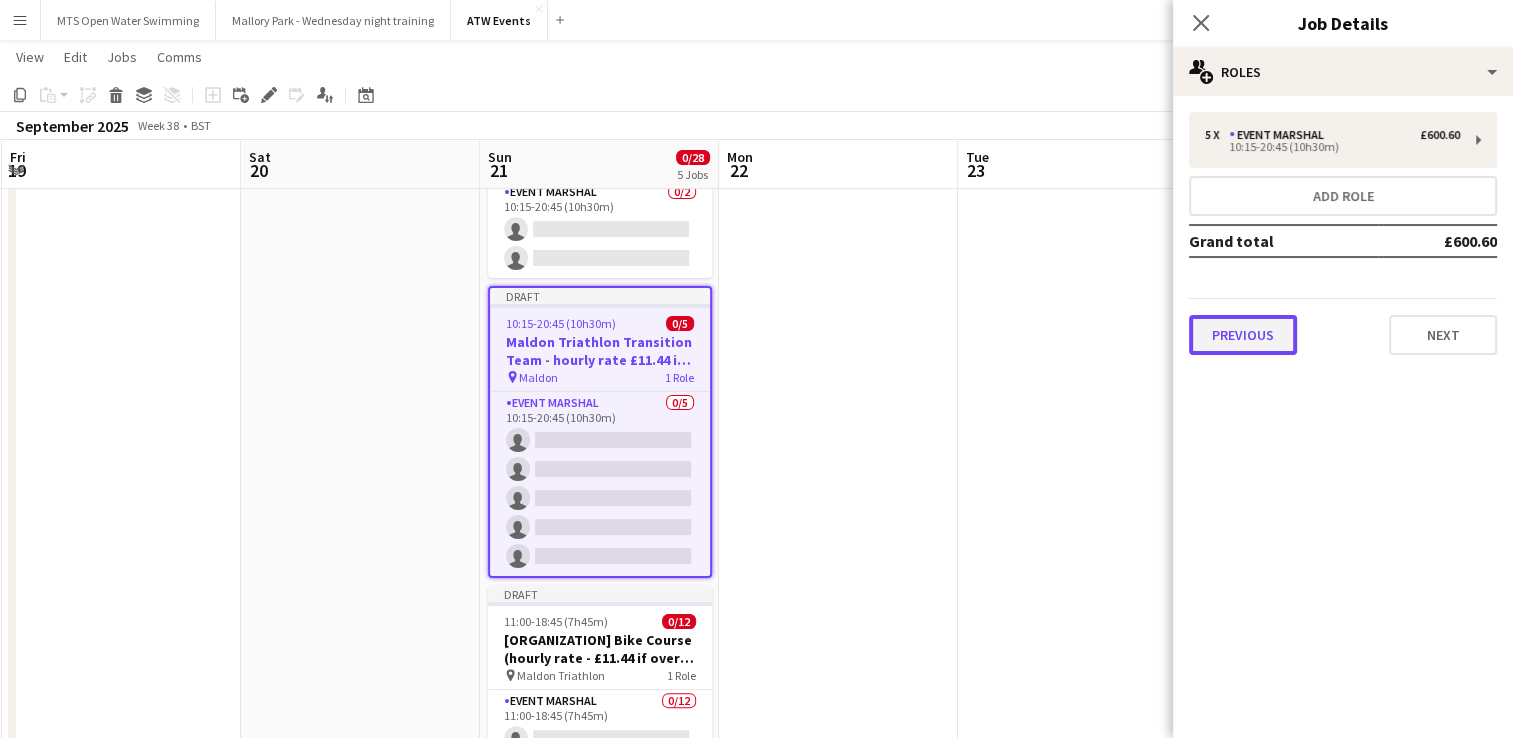click on "Previous" at bounding box center [1243, 335] 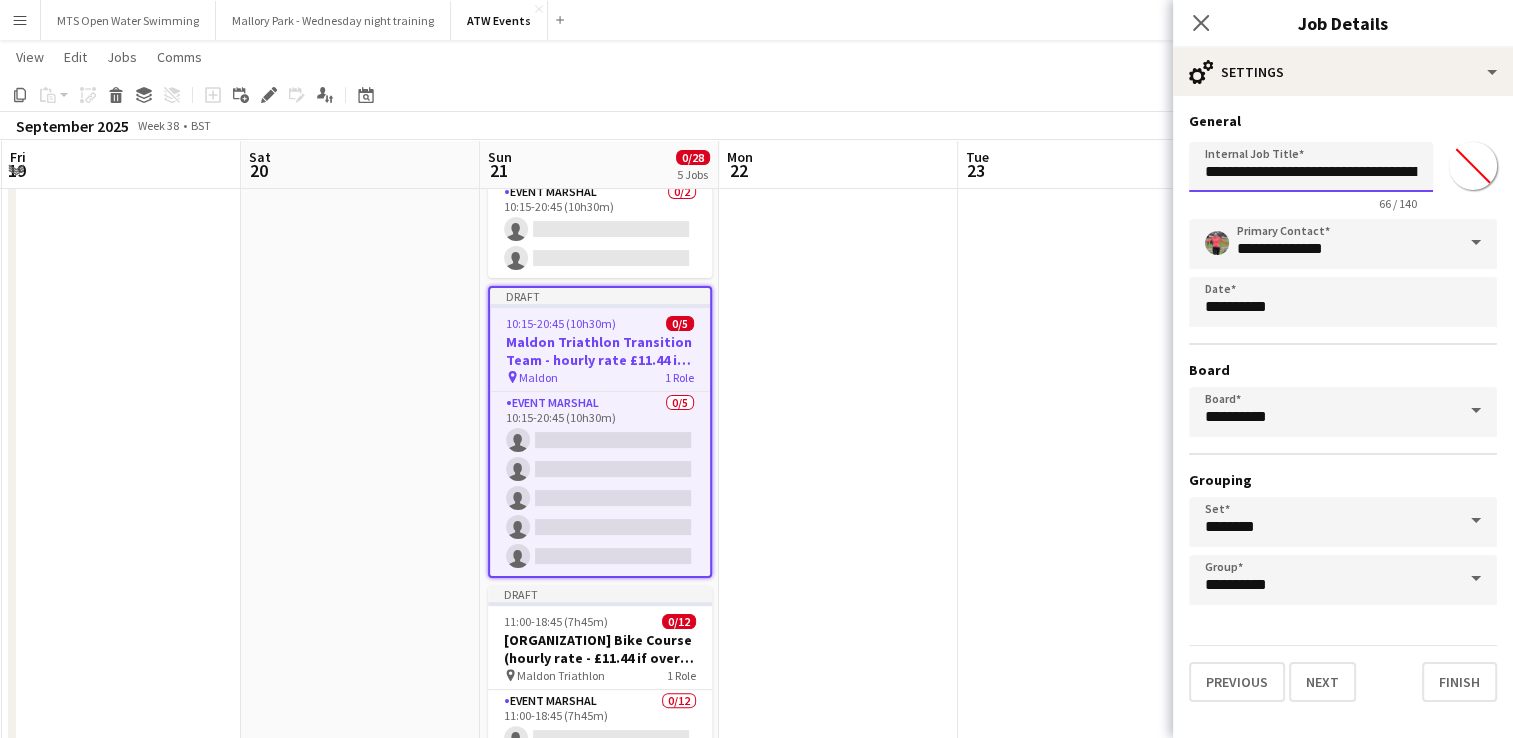 click on "**********" at bounding box center [1311, 167] 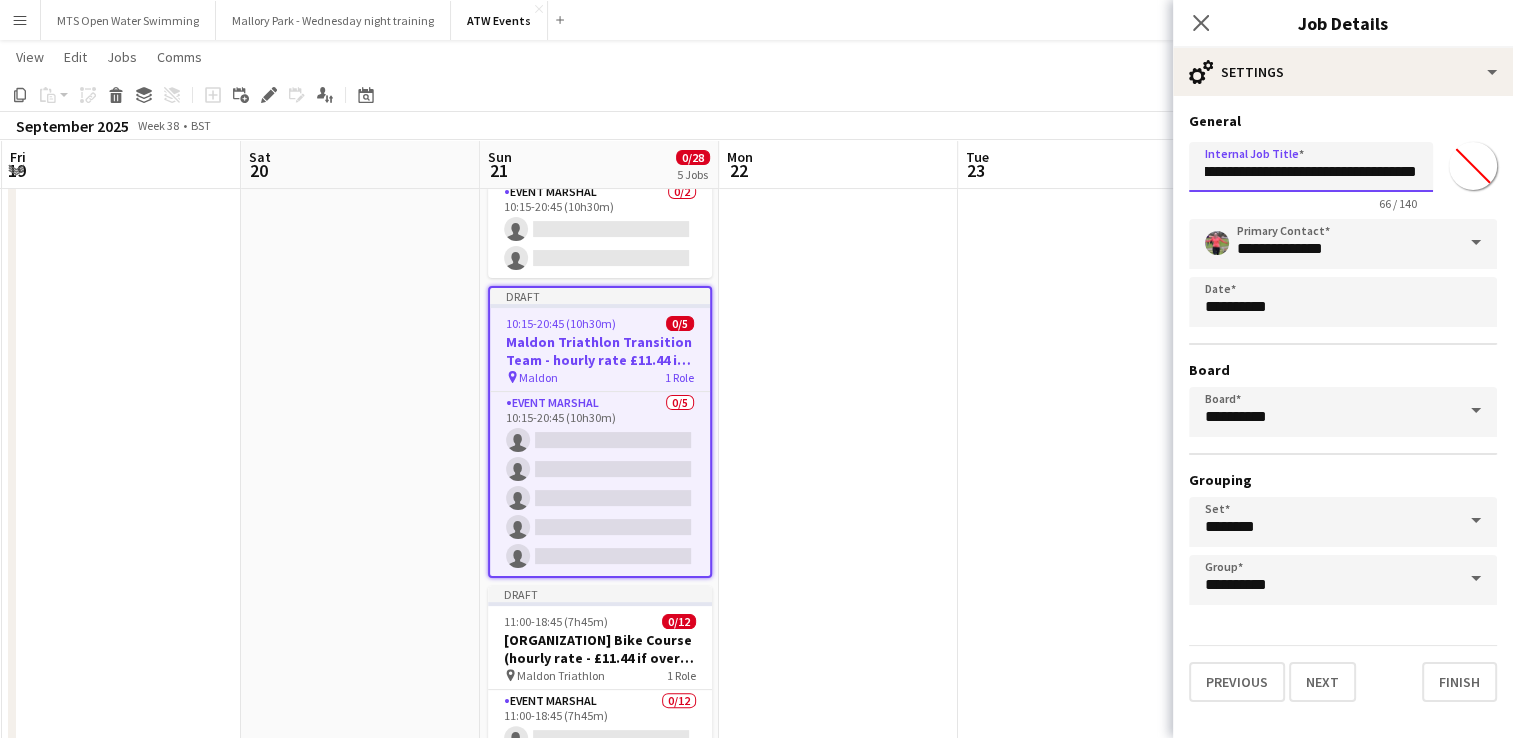 scroll, scrollTop: 0, scrollLeft: 212, axis: horizontal 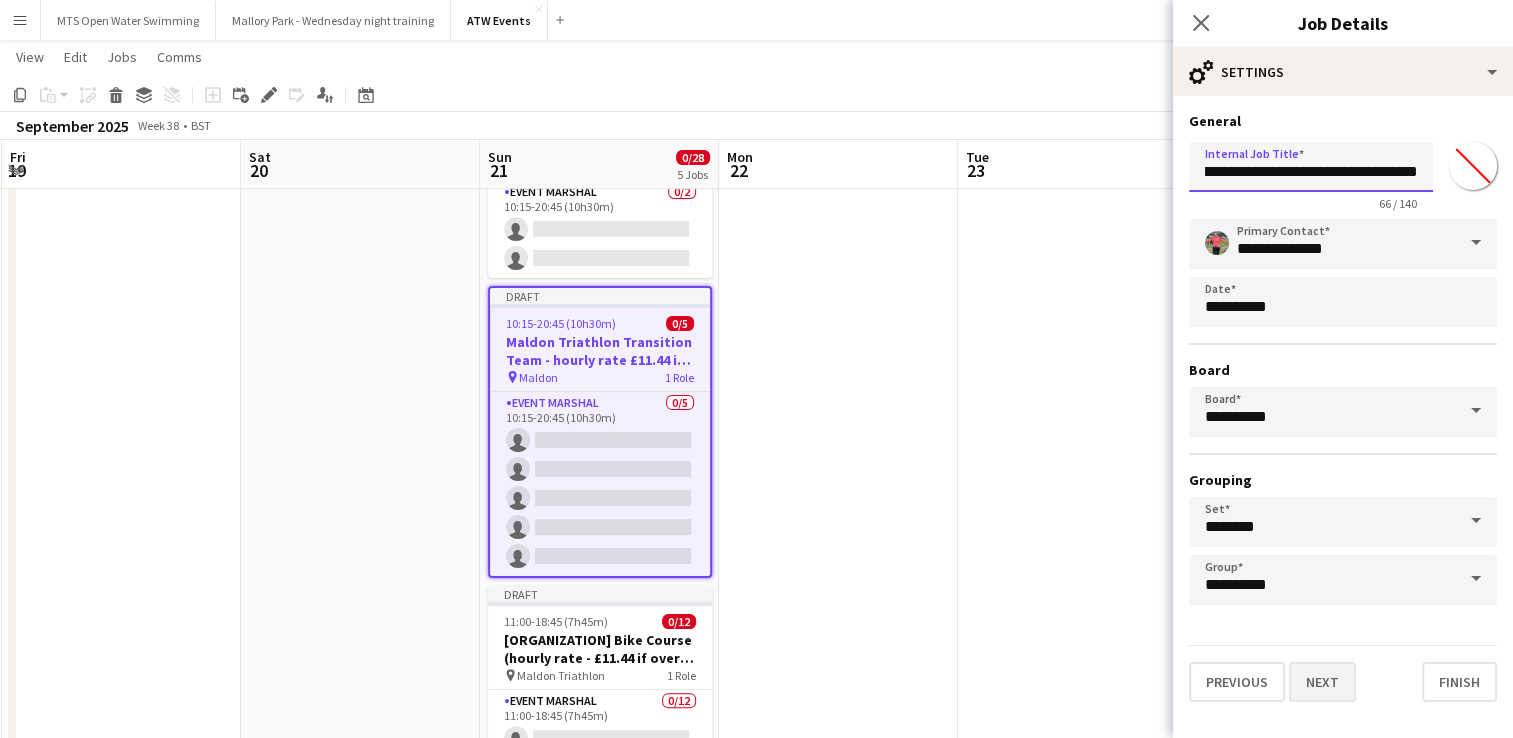 type on "**********" 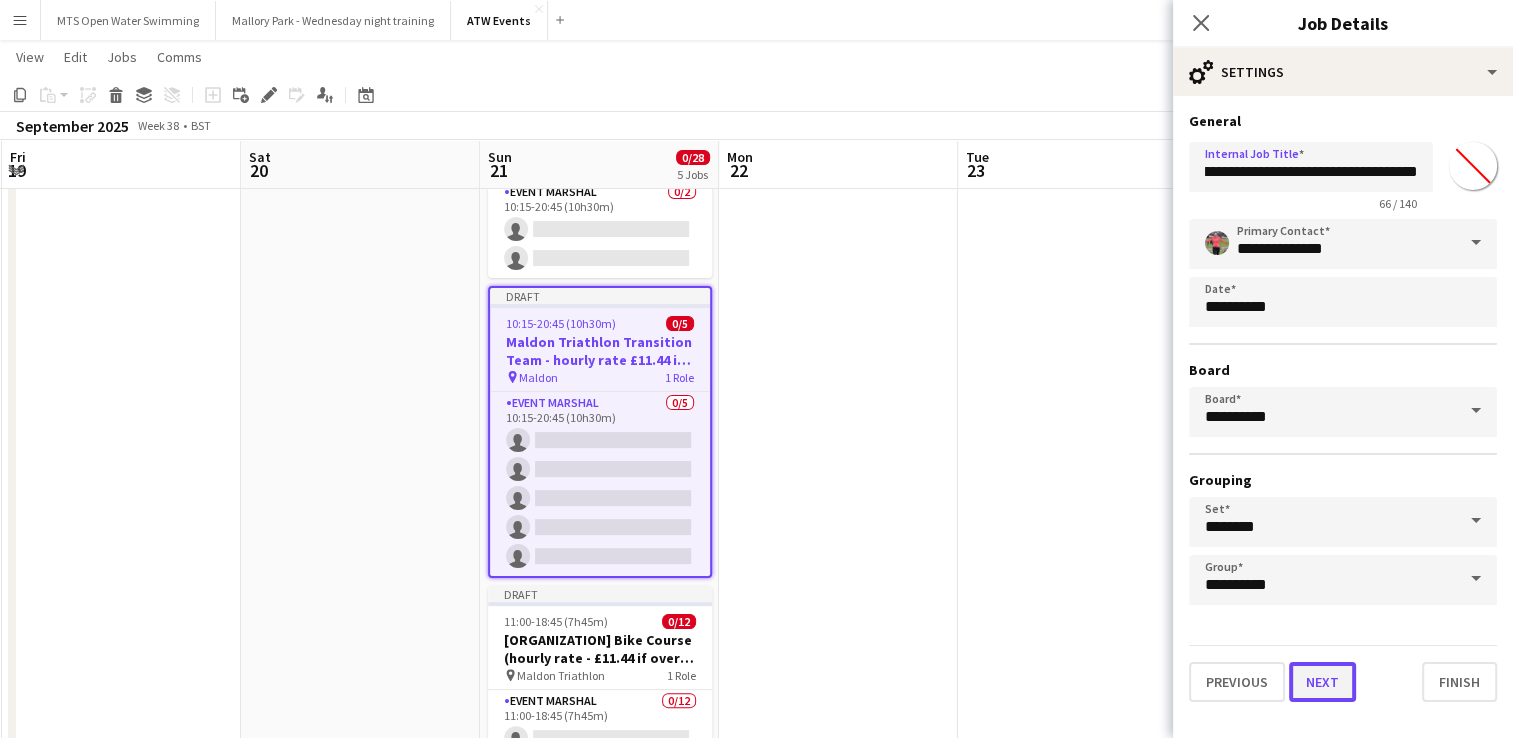 scroll, scrollTop: 0, scrollLeft: 0, axis: both 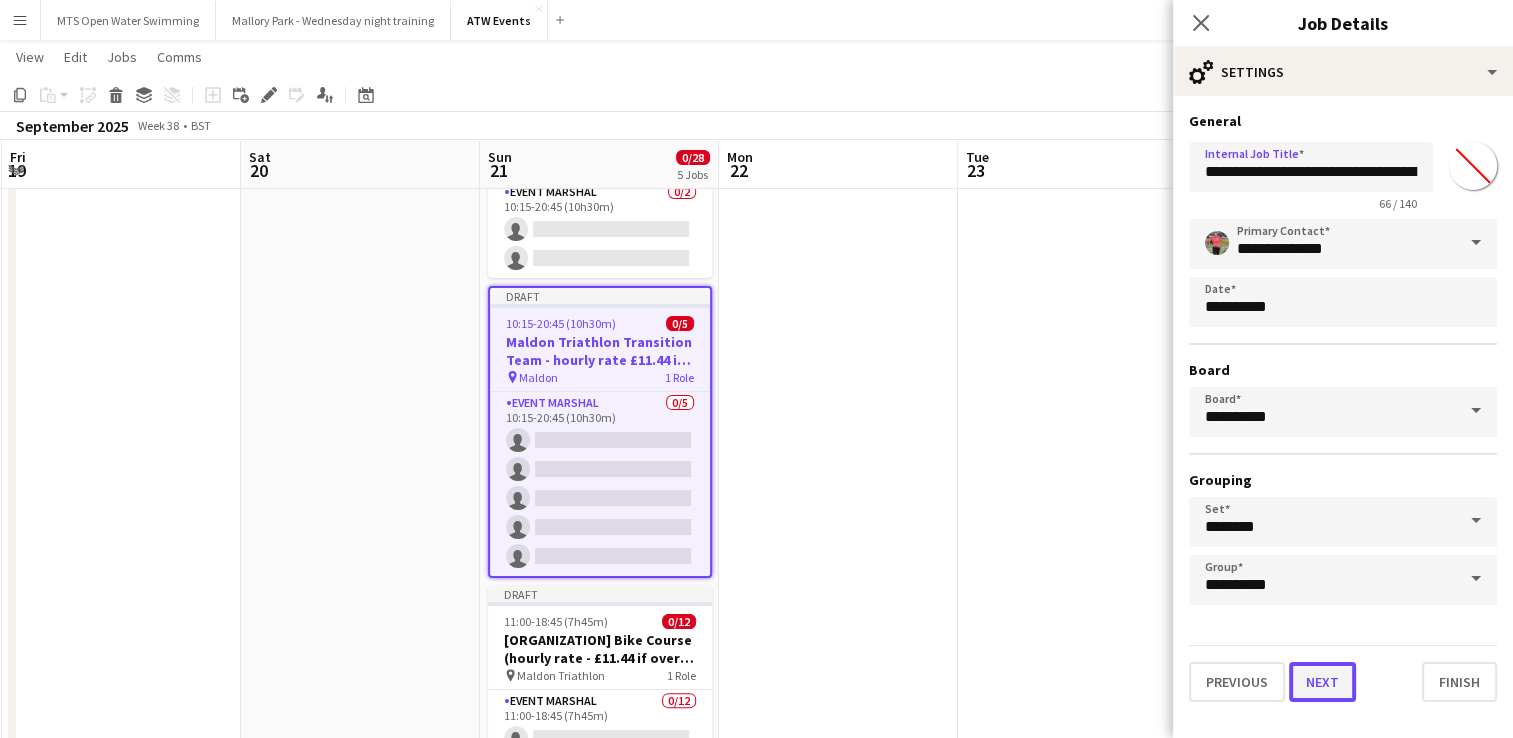 click on "Next" at bounding box center [1322, 682] 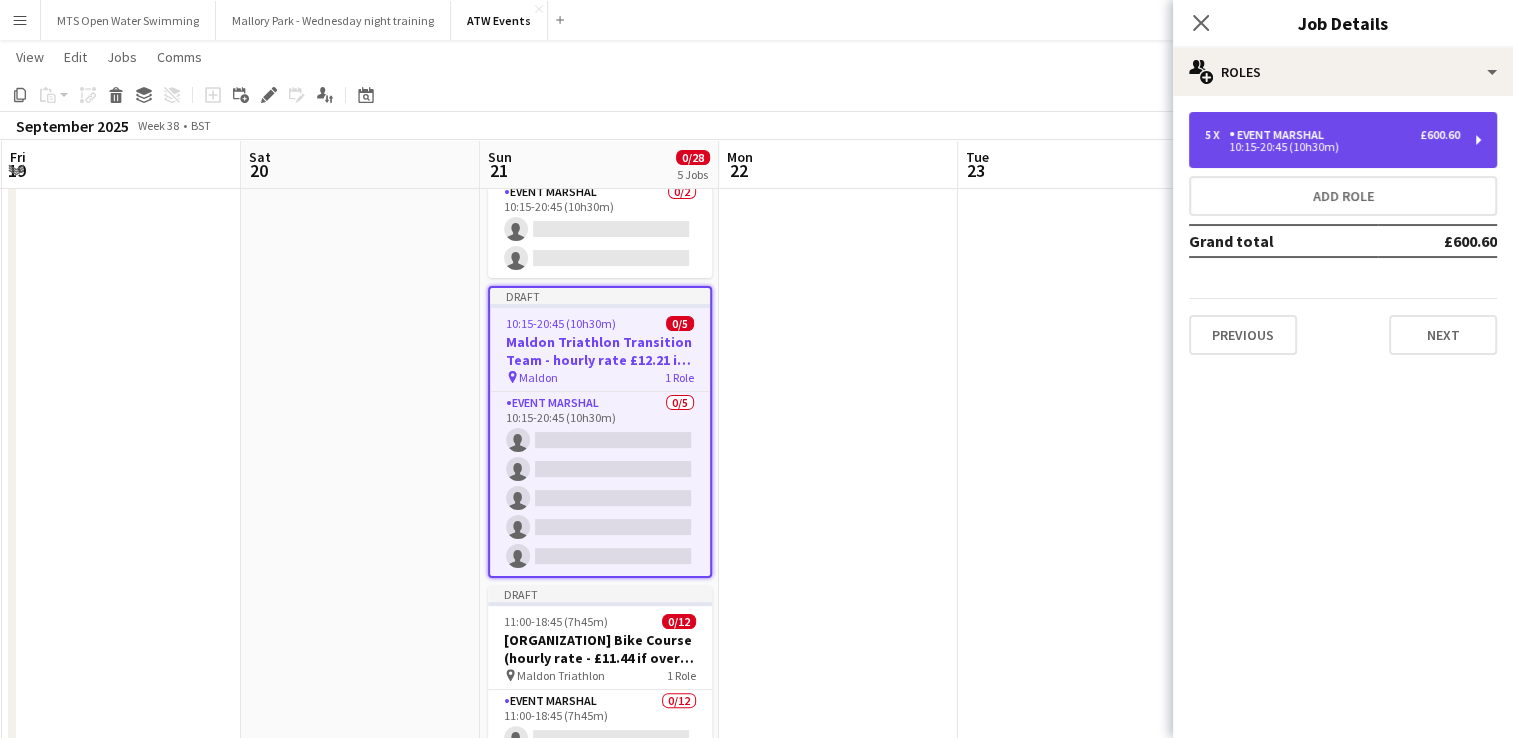 click on "Event Marshal" at bounding box center (1280, 135) 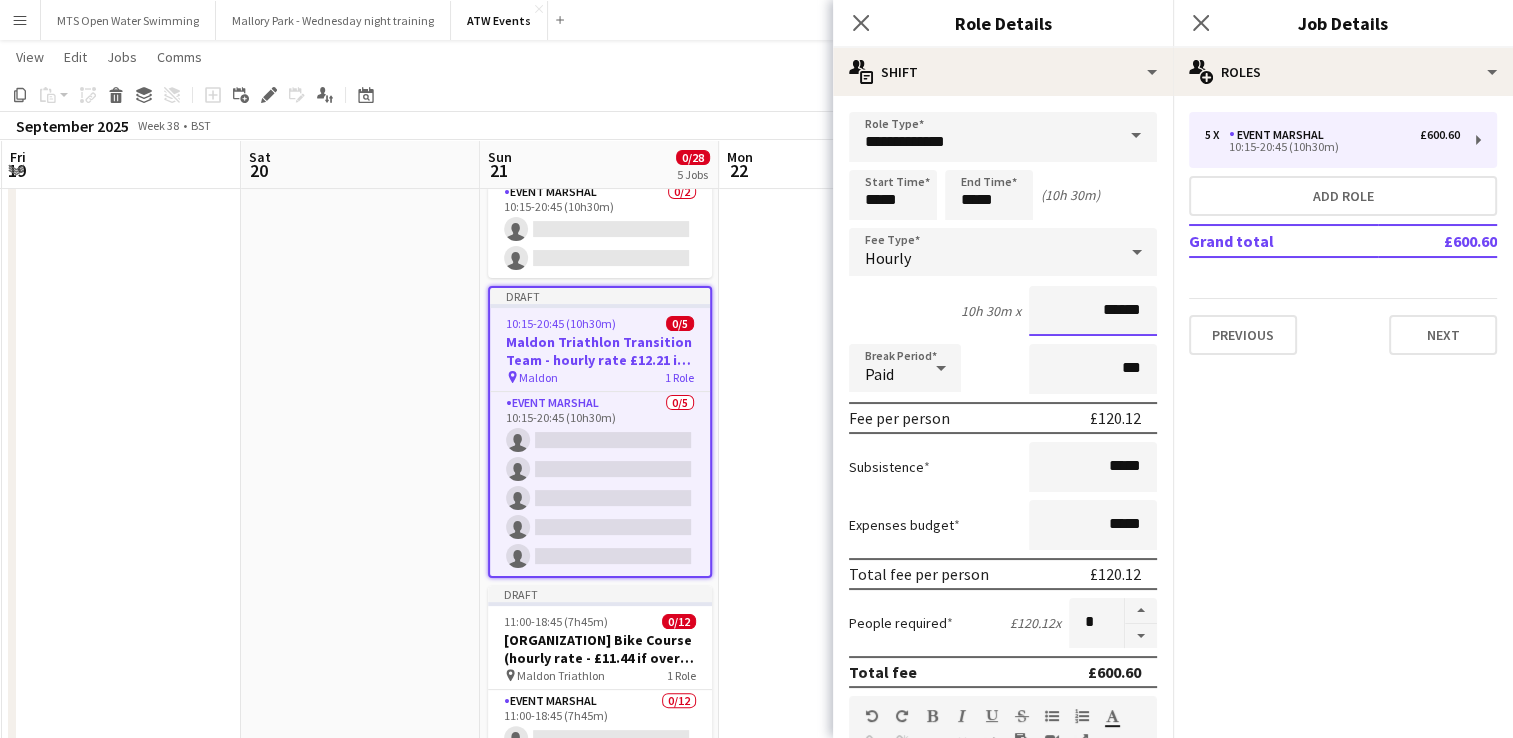 click on "******" at bounding box center [1093, 311] 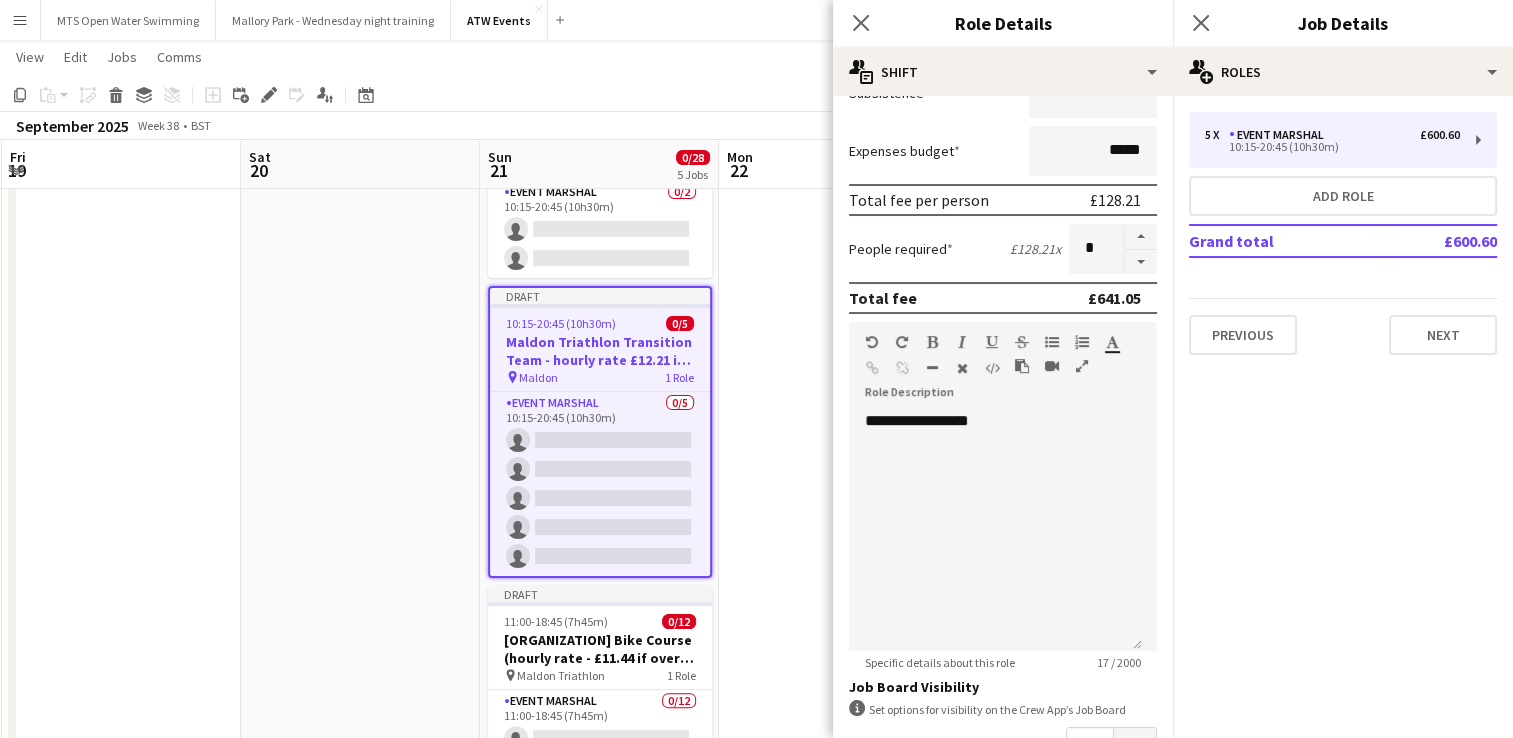 scroll, scrollTop: 375, scrollLeft: 0, axis: vertical 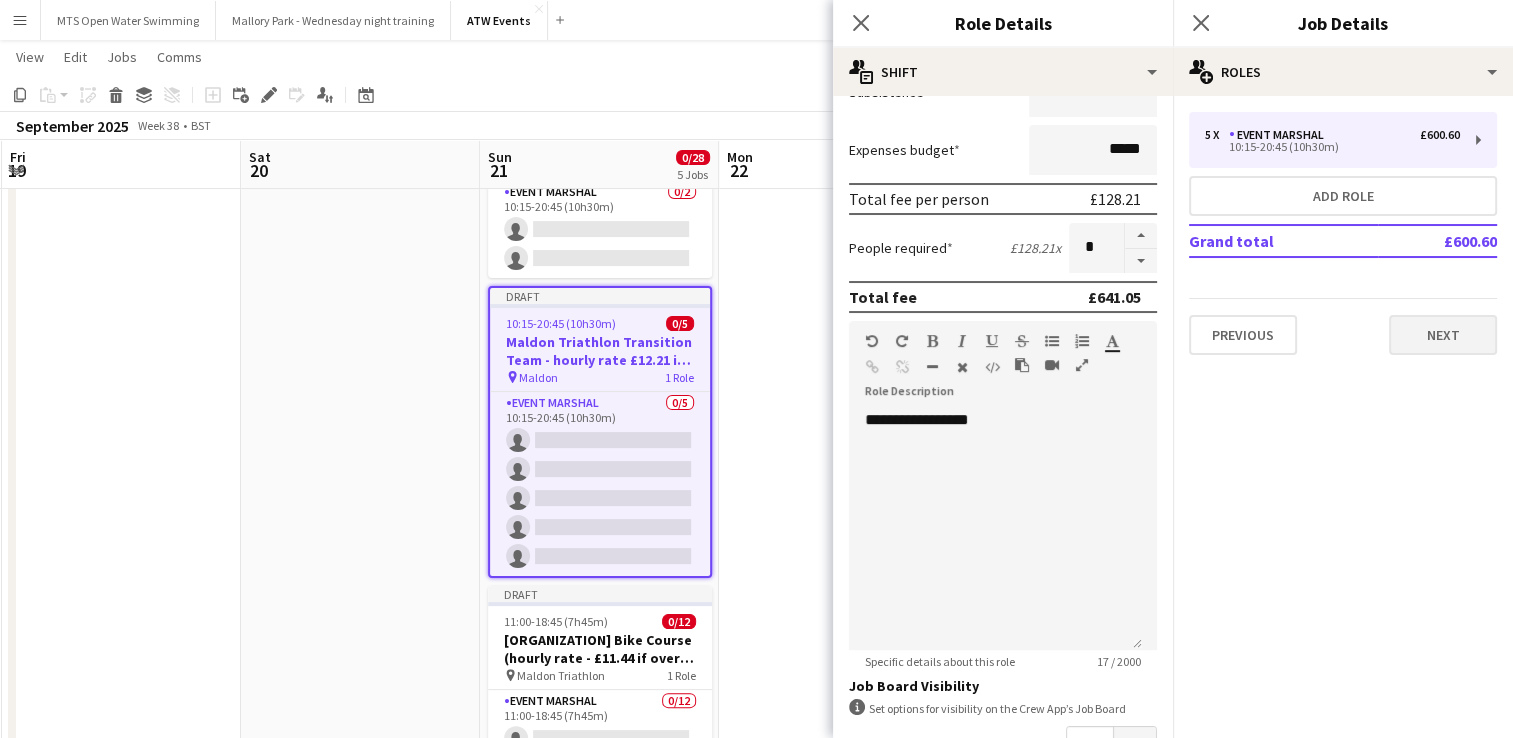 type on "******" 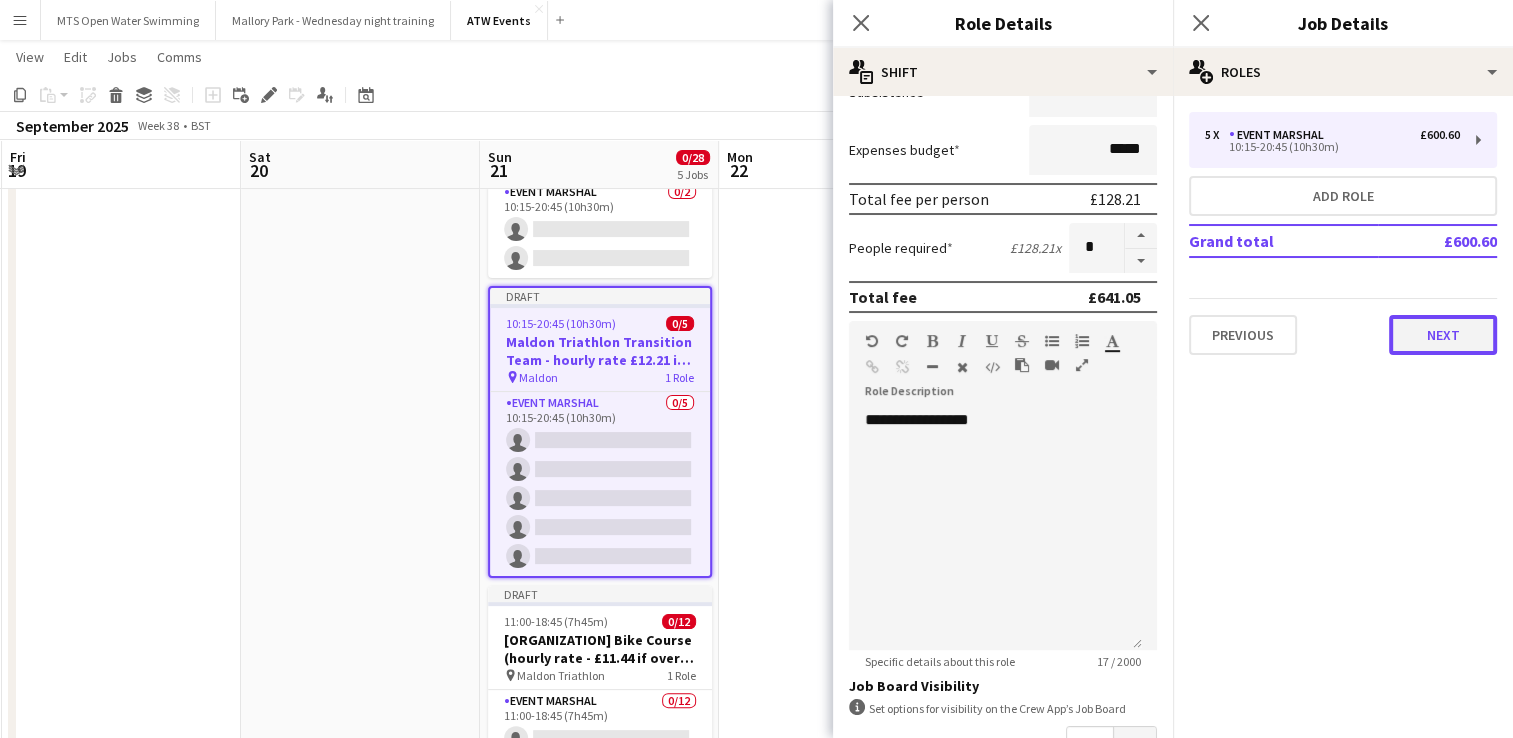 click on "Next" at bounding box center (1443, 335) 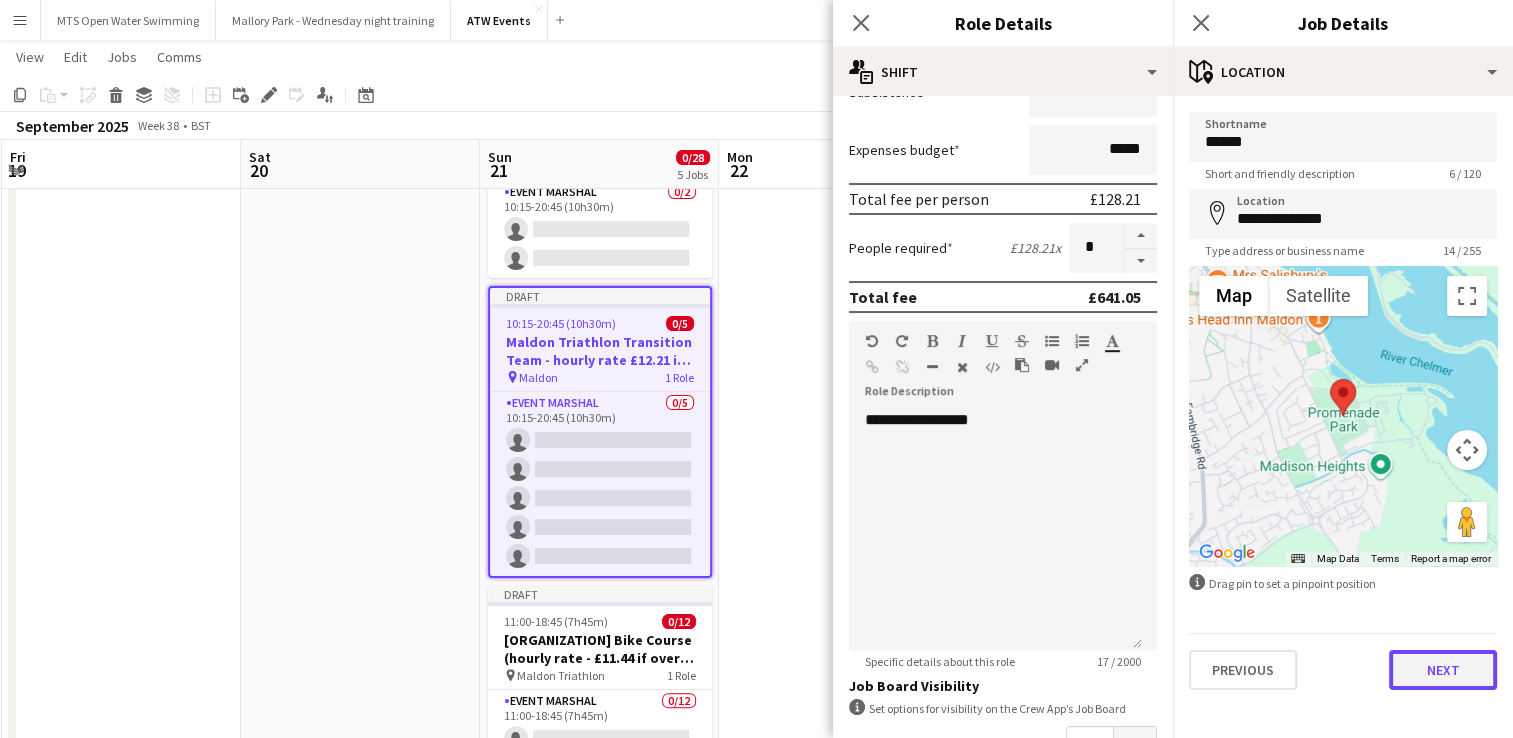 click on "Next" at bounding box center [1443, 670] 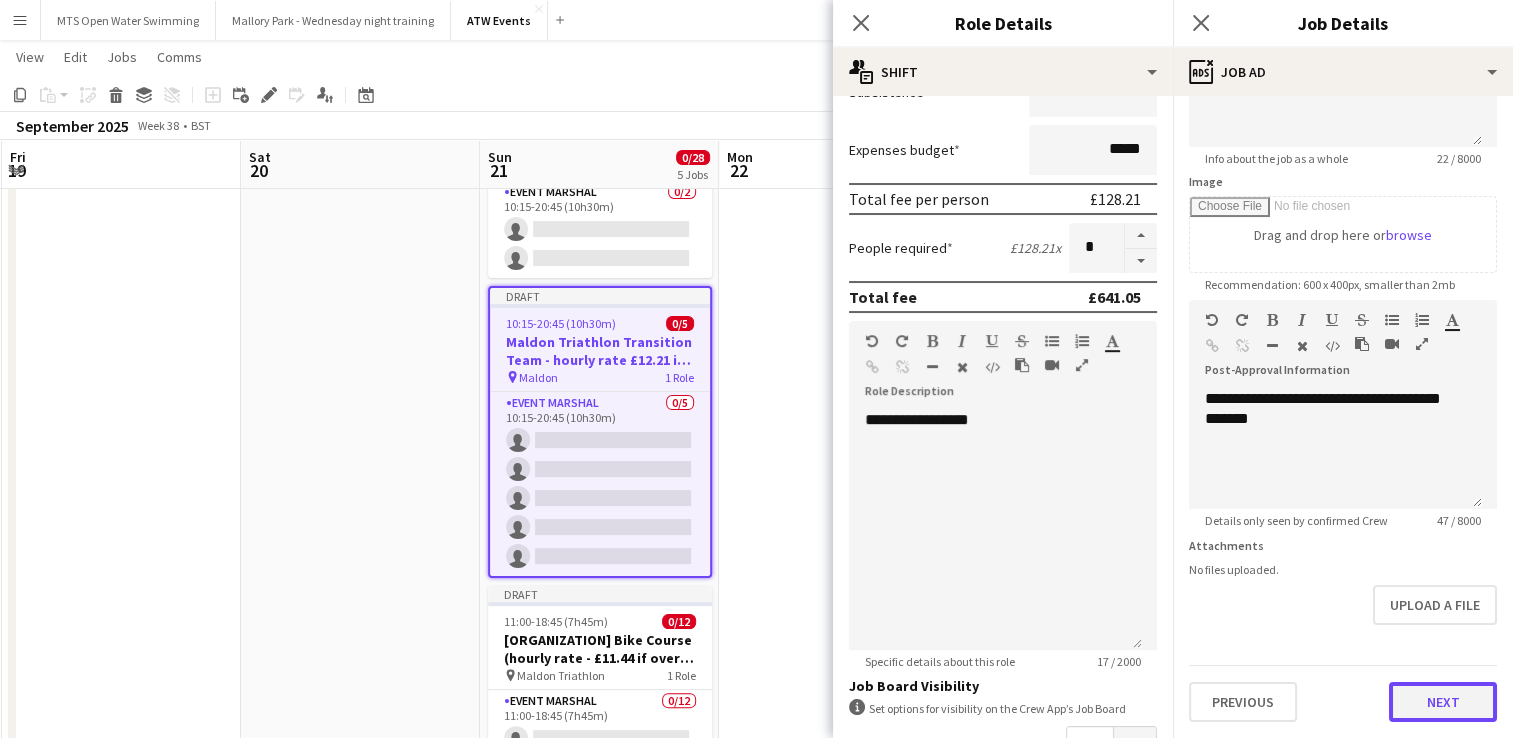 scroll, scrollTop: 248, scrollLeft: 0, axis: vertical 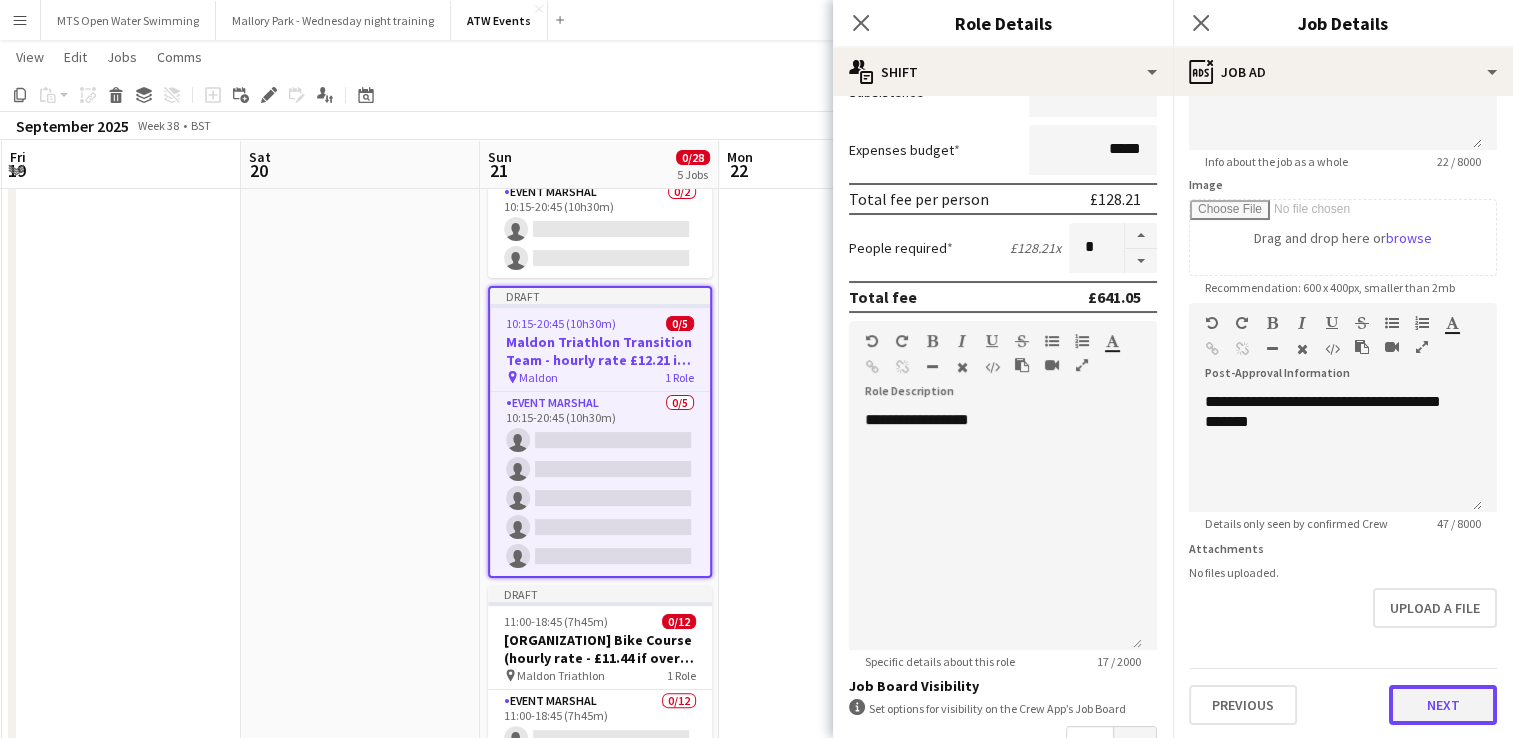 click on "**********" at bounding box center (1343, 294) 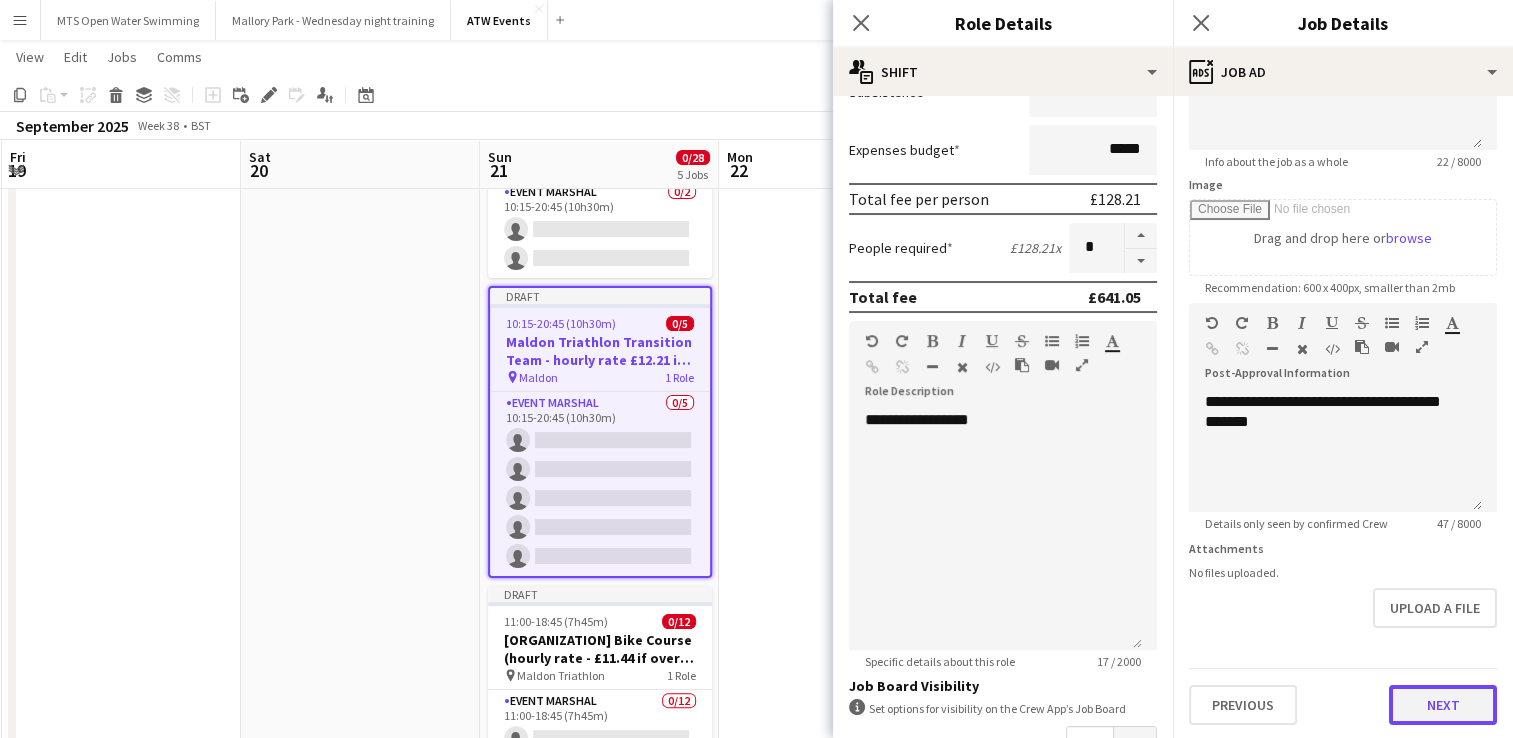 click on "Next" at bounding box center [1443, 705] 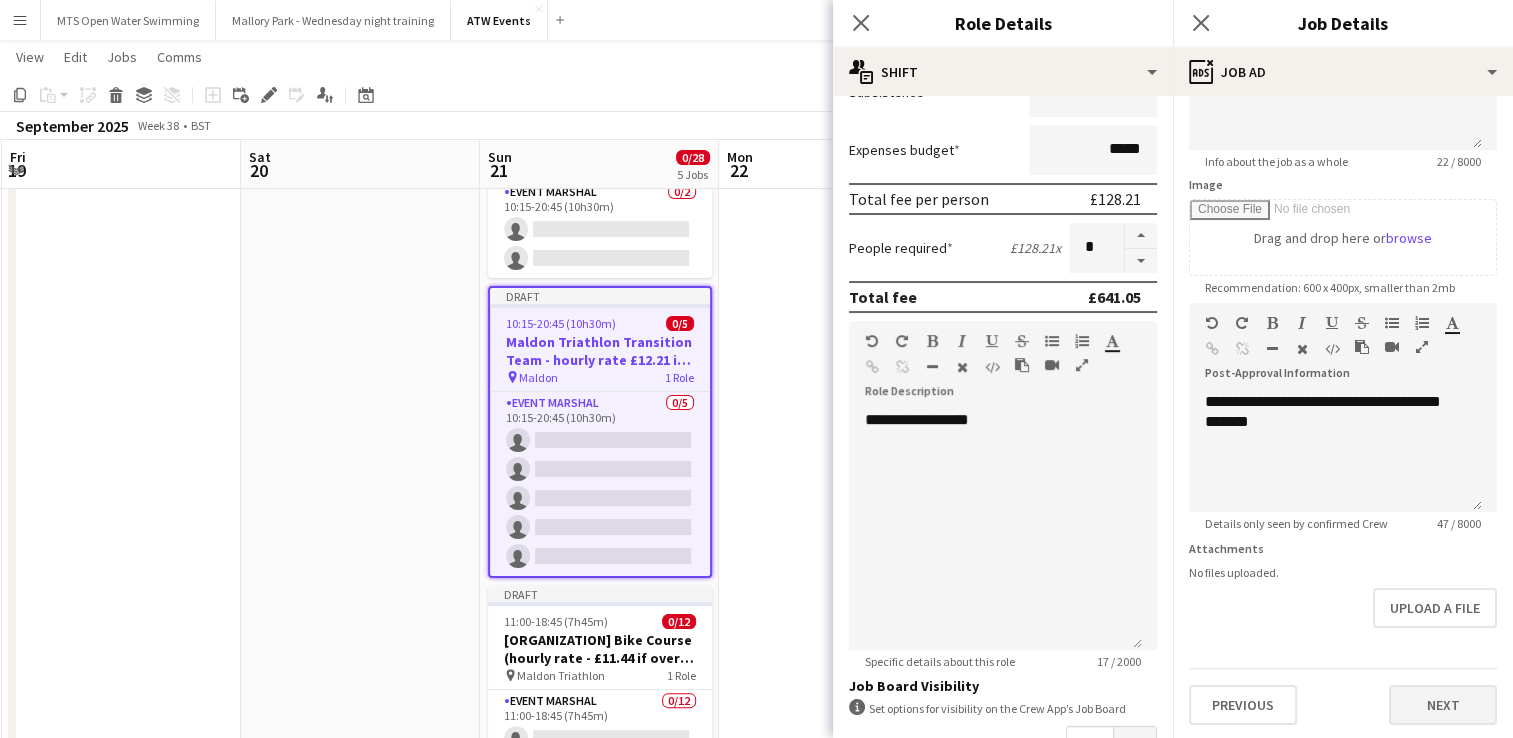 scroll, scrollTop: 0, scrollLeft: 0, axis: both 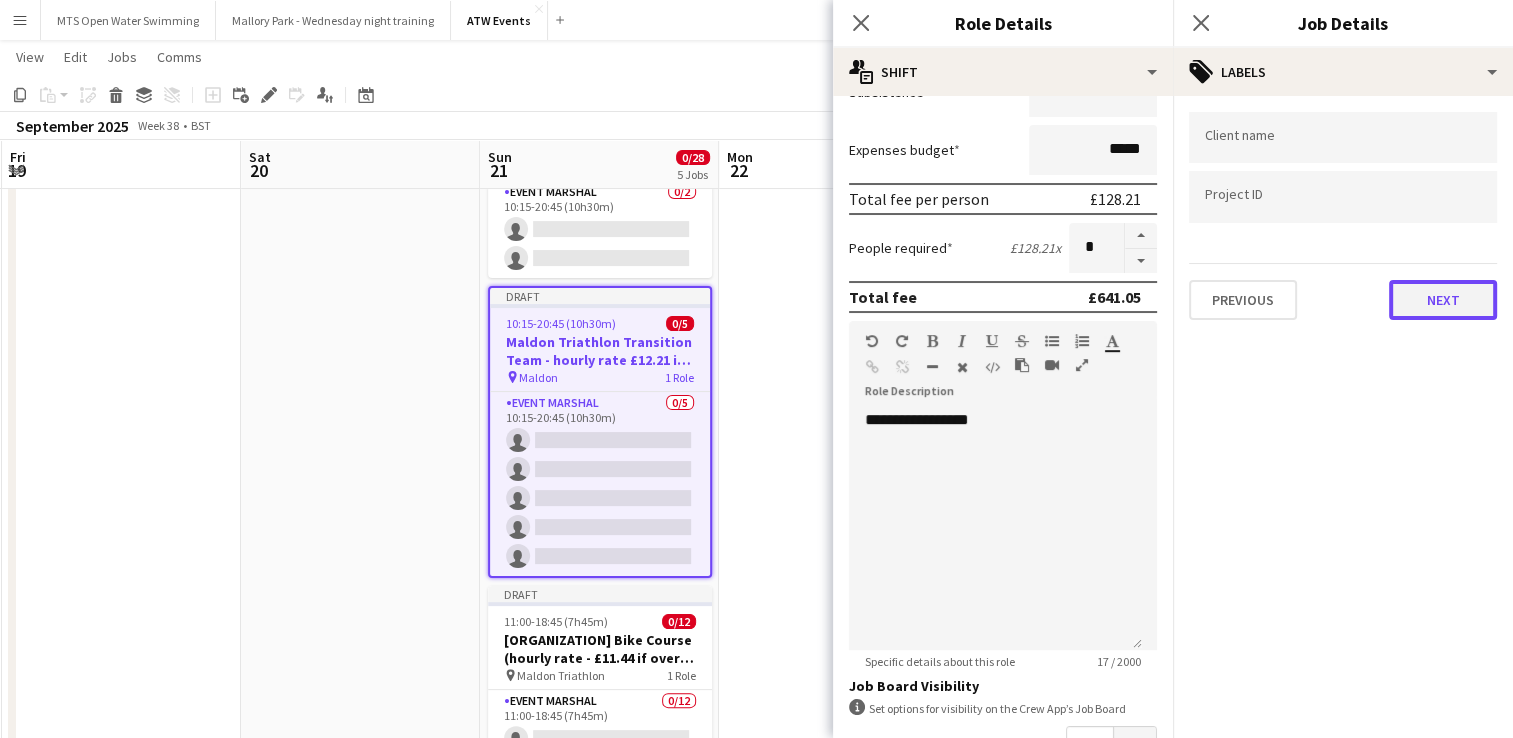 click on "Next" at bounding box center (1443, 300) 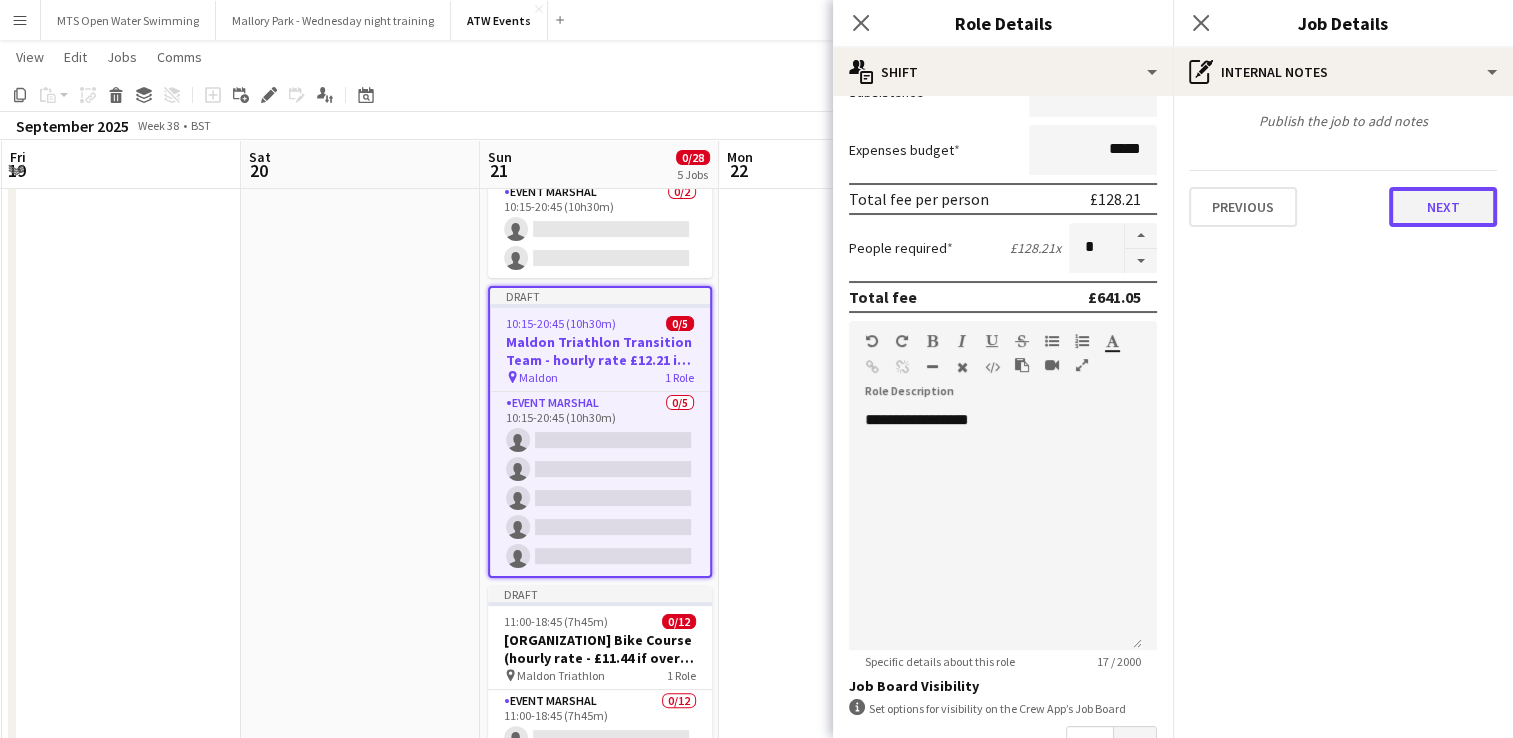 click on "Next" at bounding box center [1443, 207] 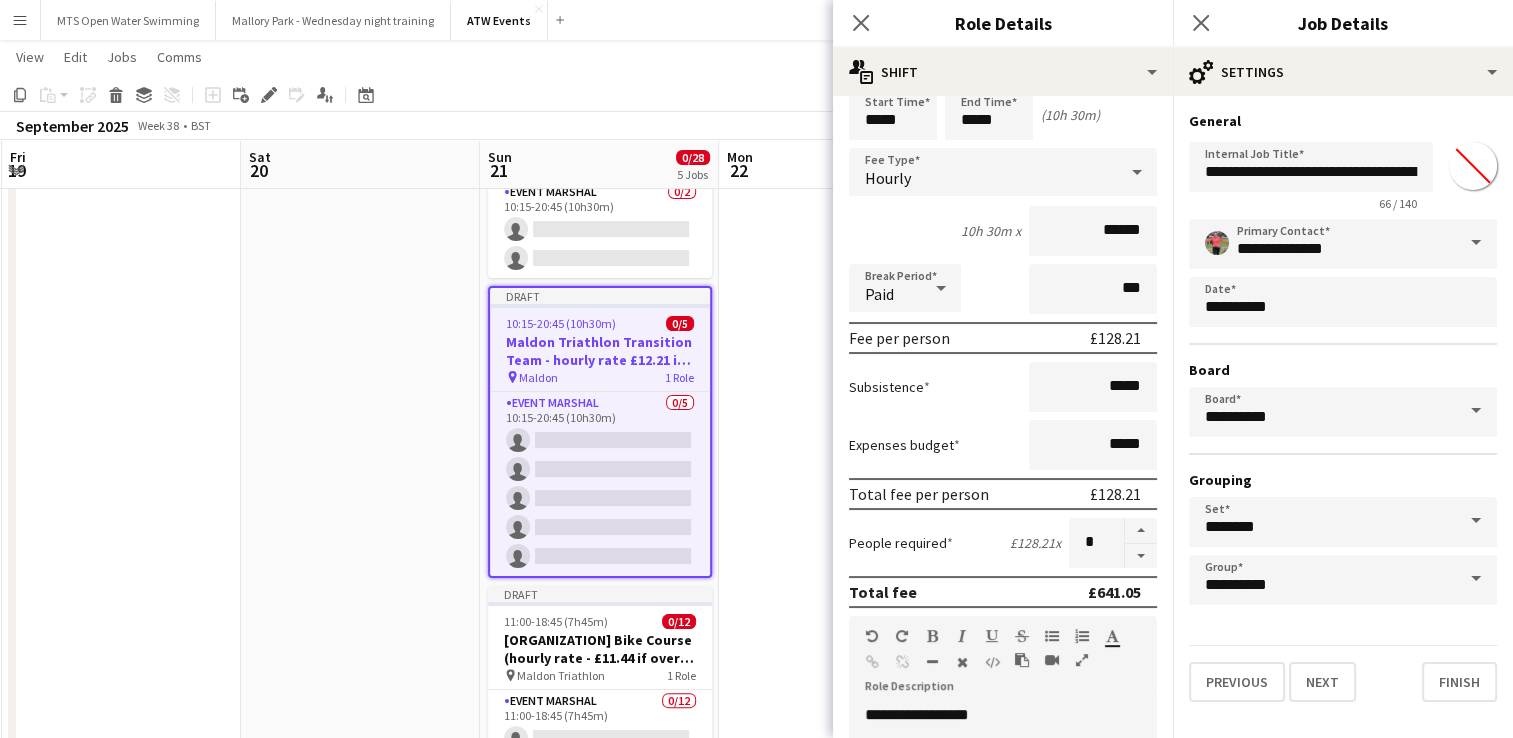 scroll, scrollTop: 0, scrollLeft: 0, axis: both 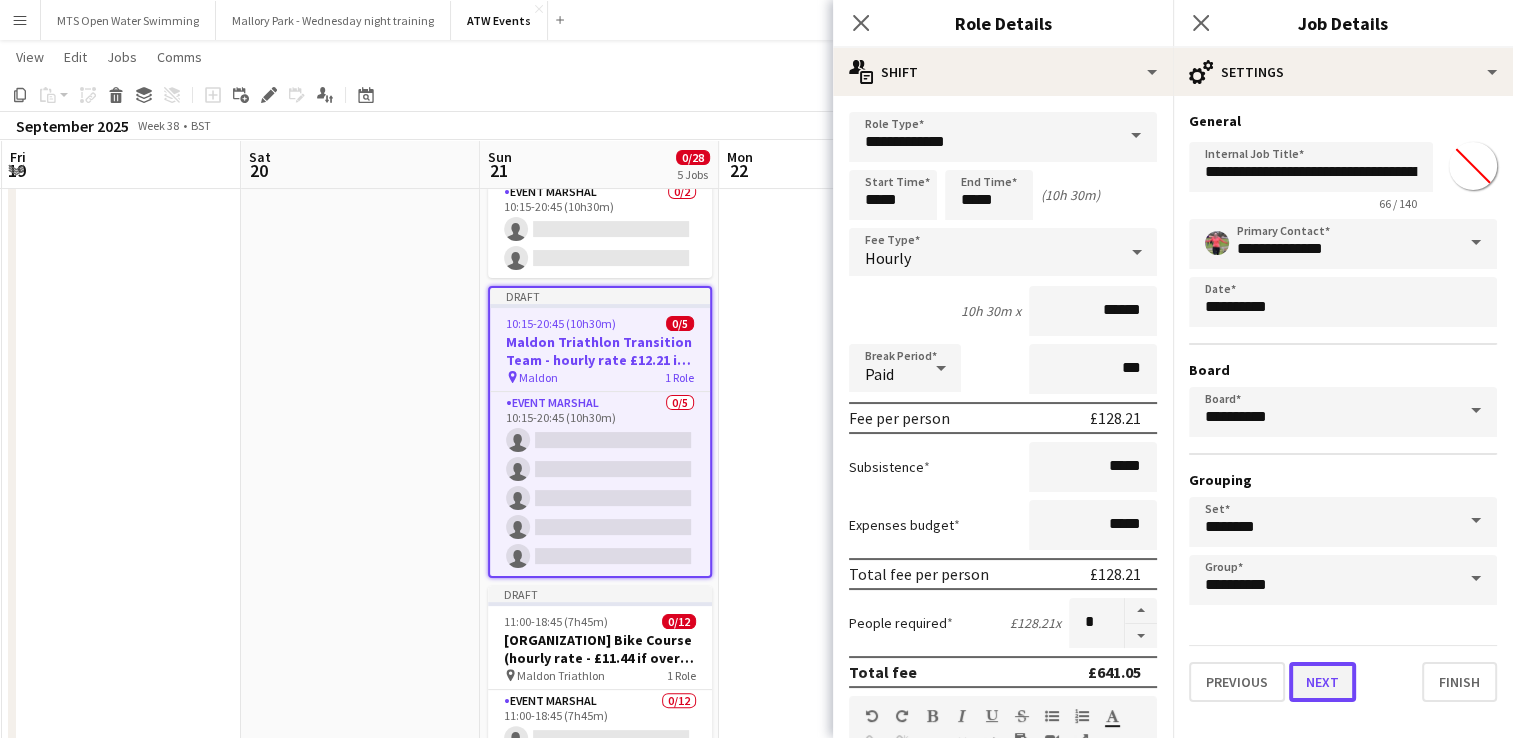 click on "Next" at bounding box center [1322, 682] 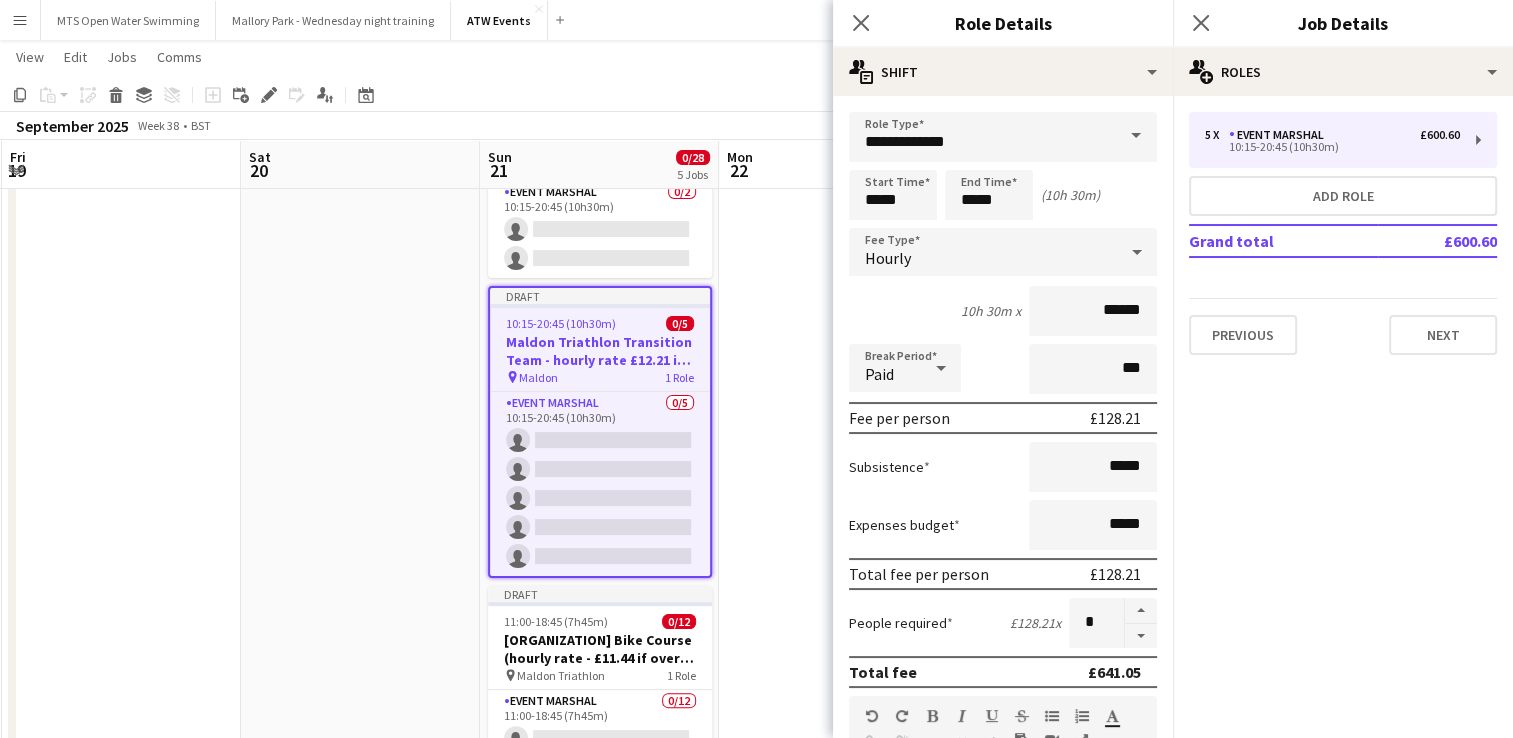 click at bounding box center (838, 1669) 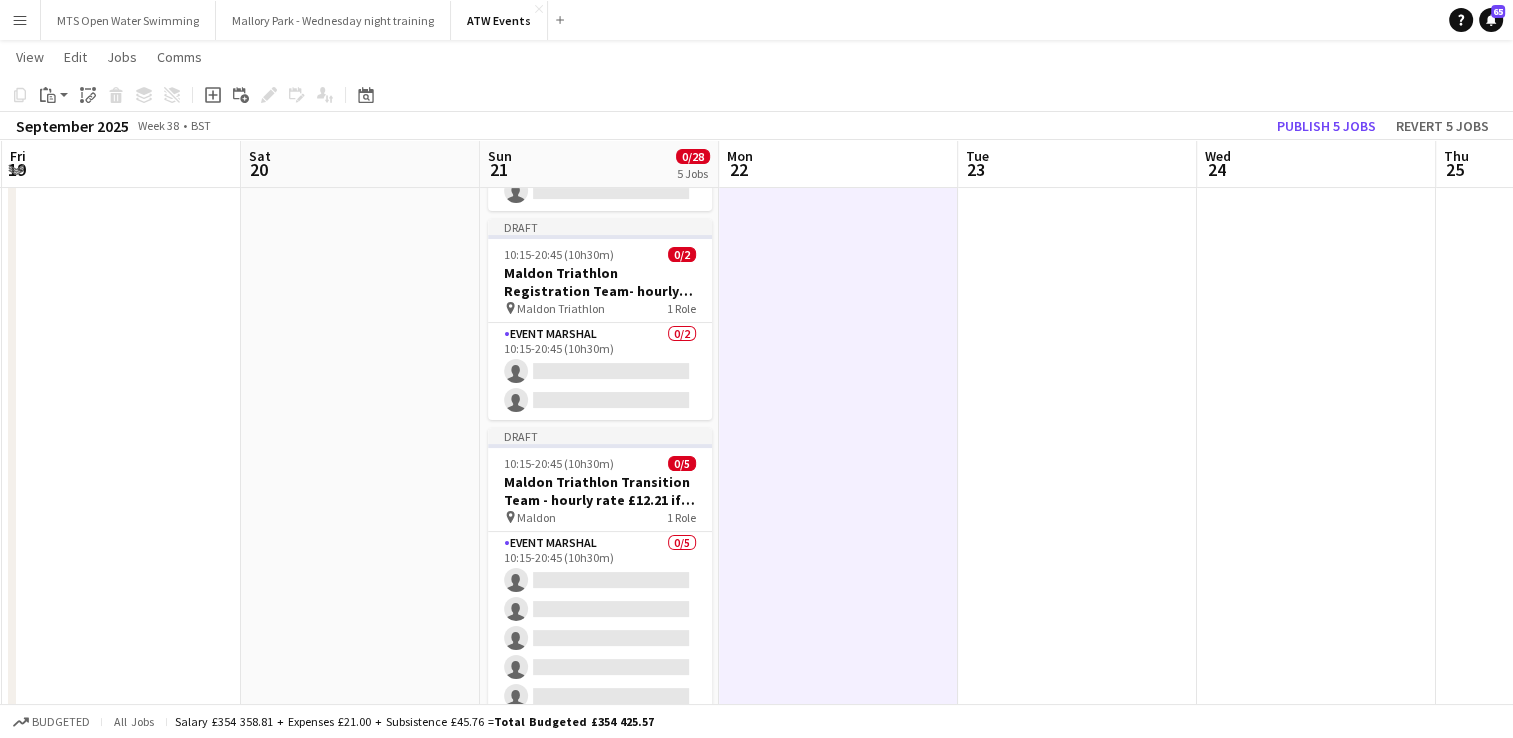 scroll, scrollTop: 220, scrollLeft: 0, axis: vertical 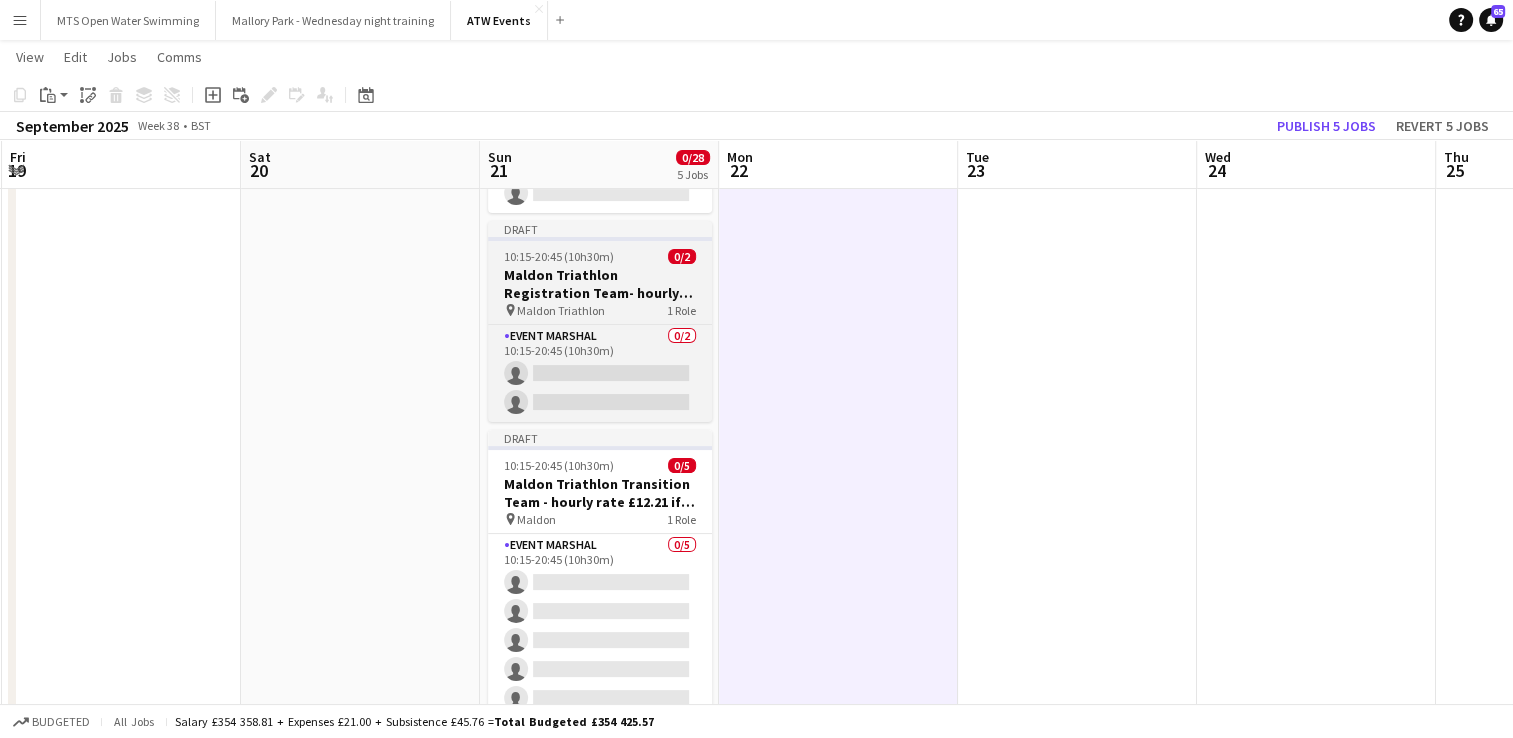 click on "Maldon Triathlon Registration Team- hourly rate - £11:44 if over 21" at bounding box center [600, 284] 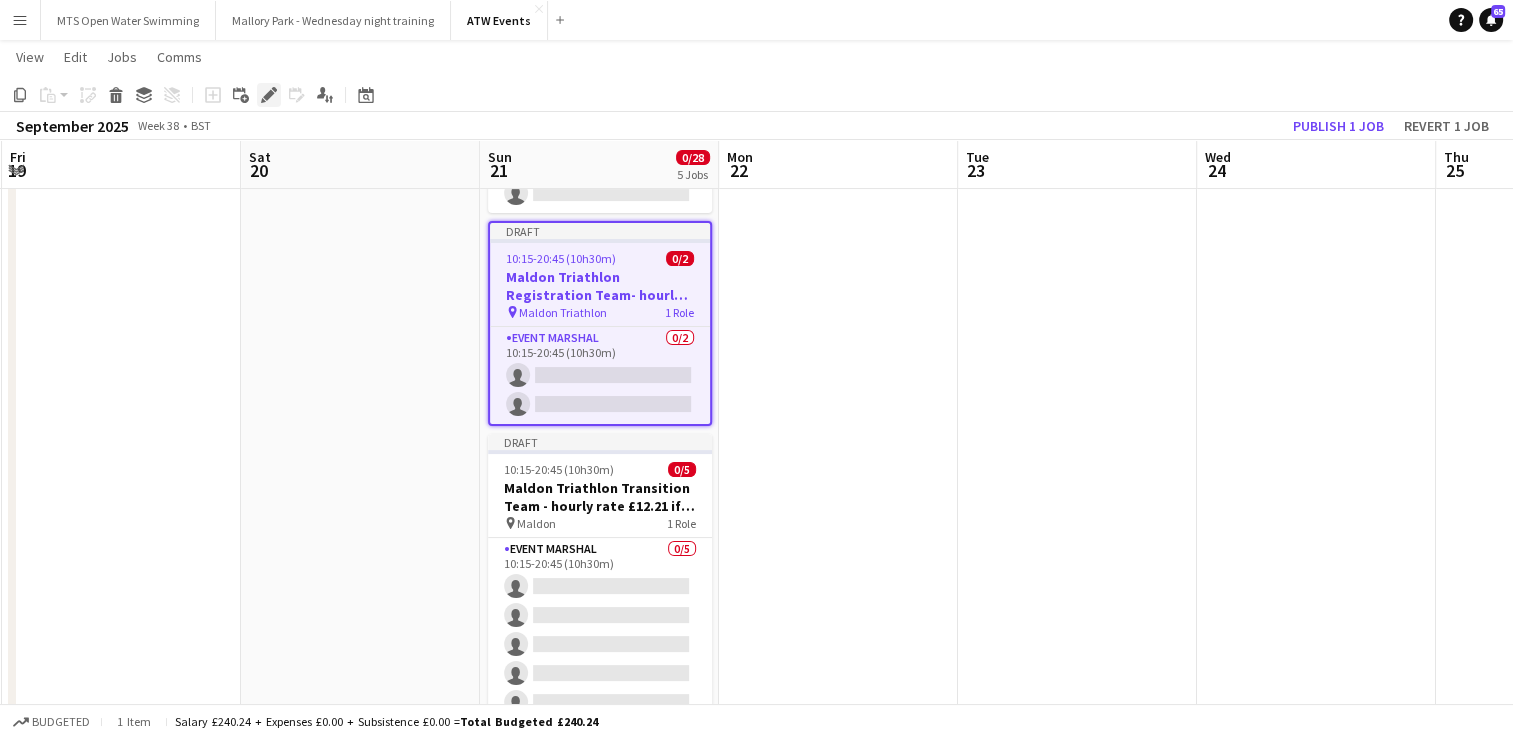 click 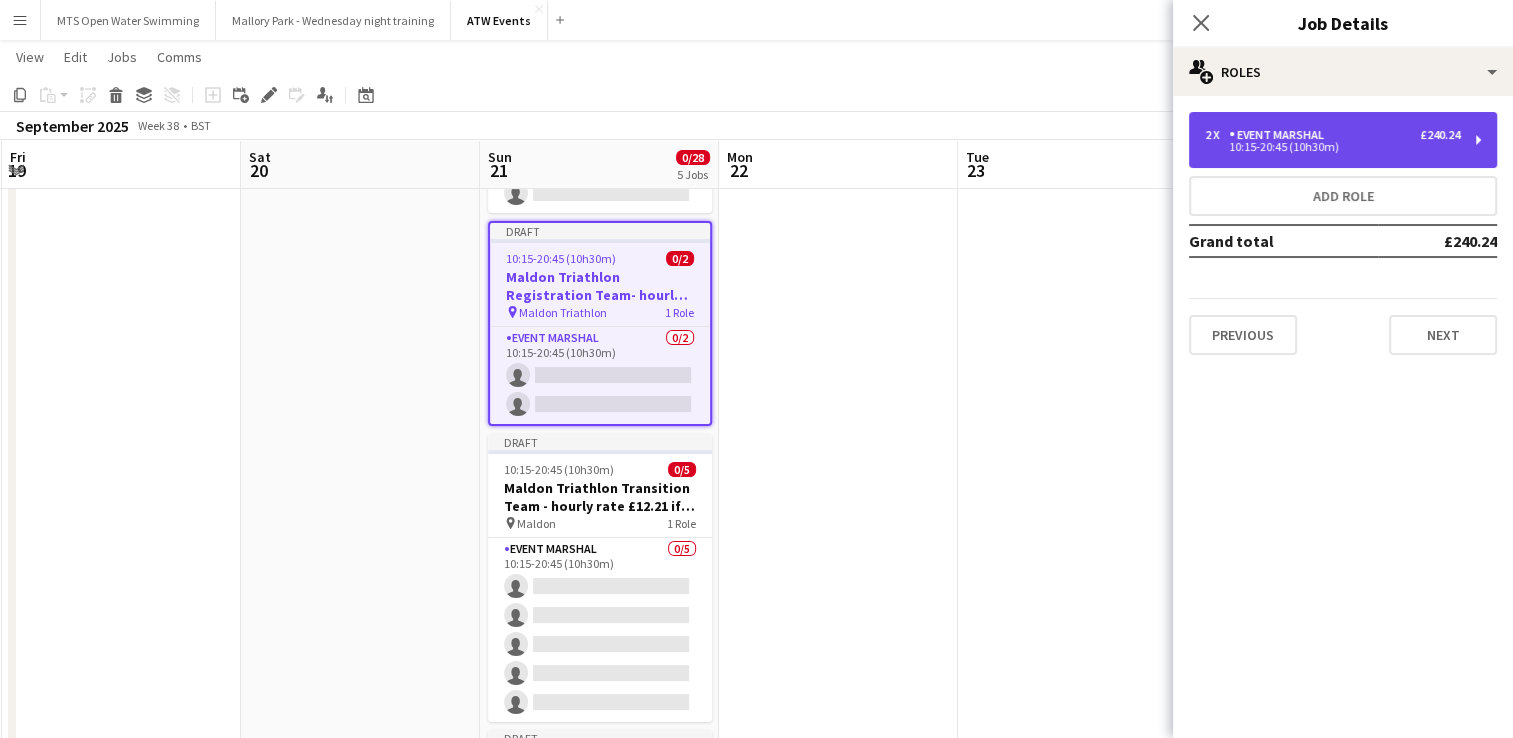 click on "10:15-20:45 (10h30m)" at bounding box center [1332, 147] 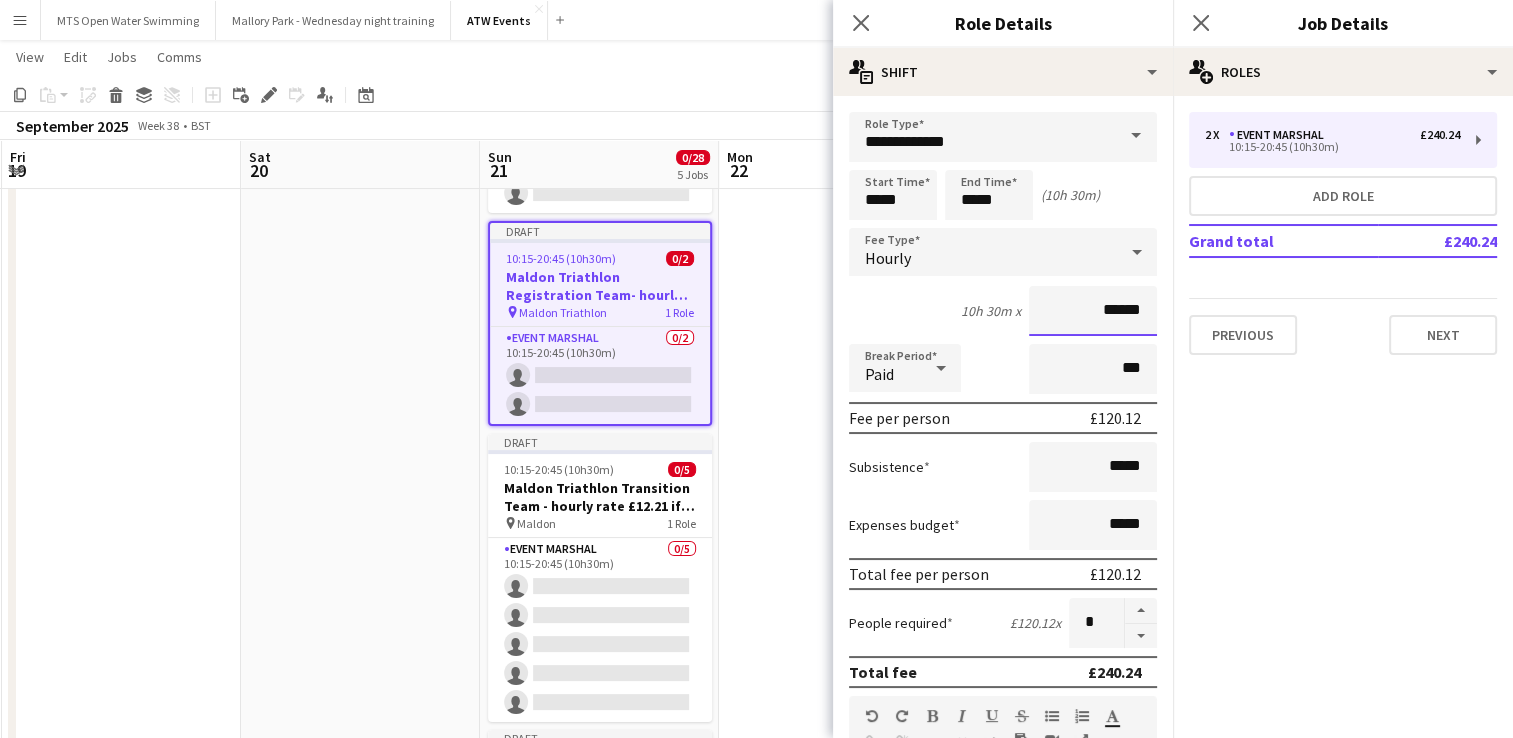 click on "******" at bounding box center [1093, 311] 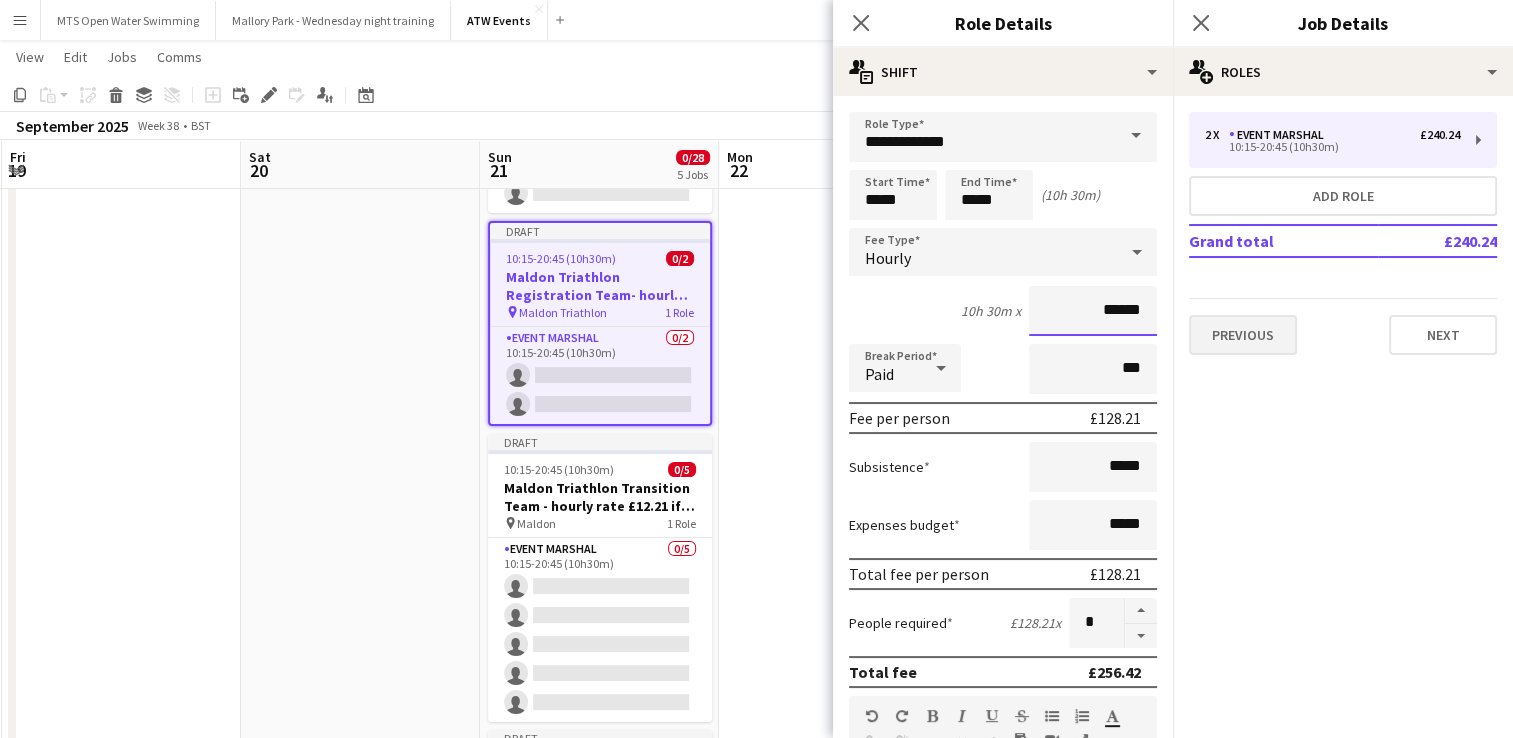 type on "******" 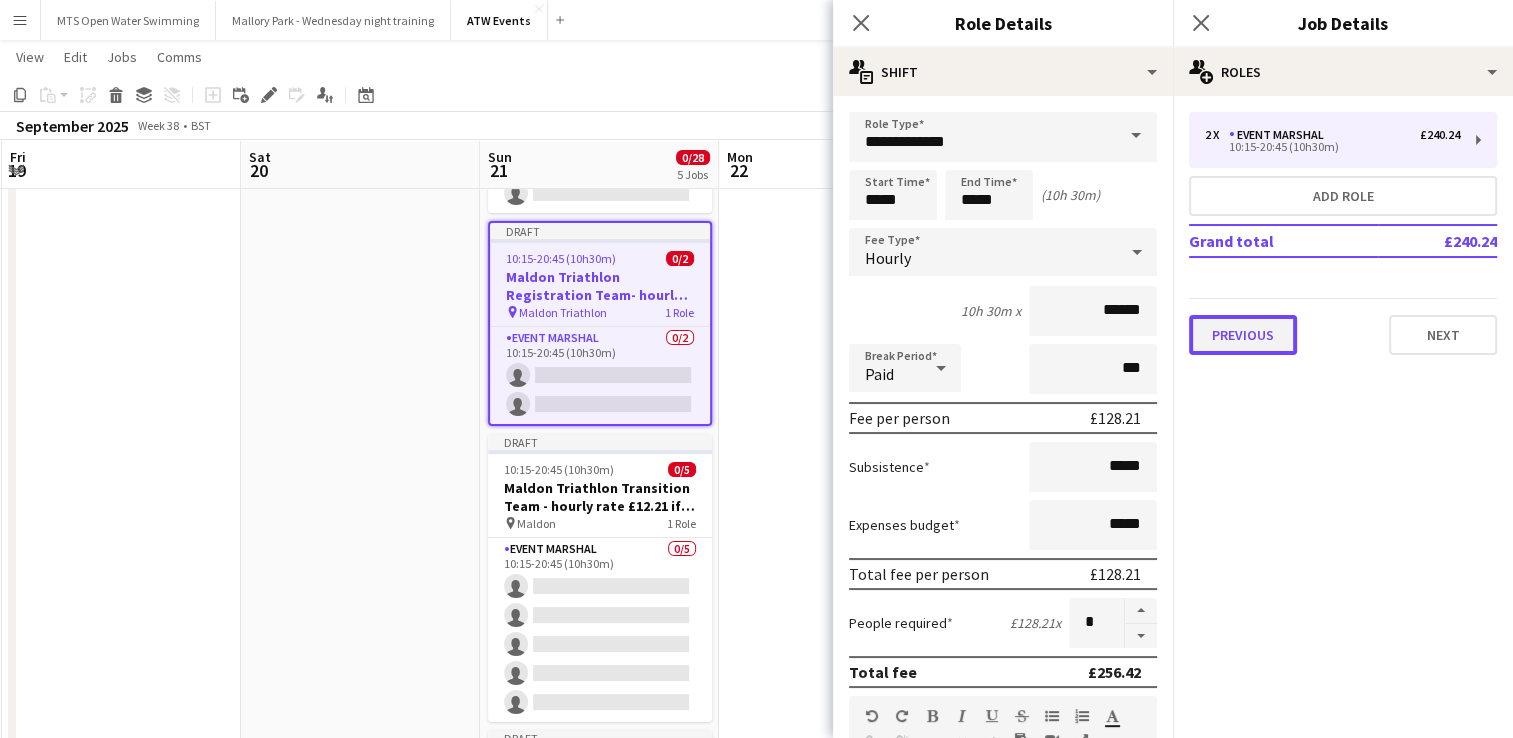 click on "Previous" at bounding box center [1243, 335] 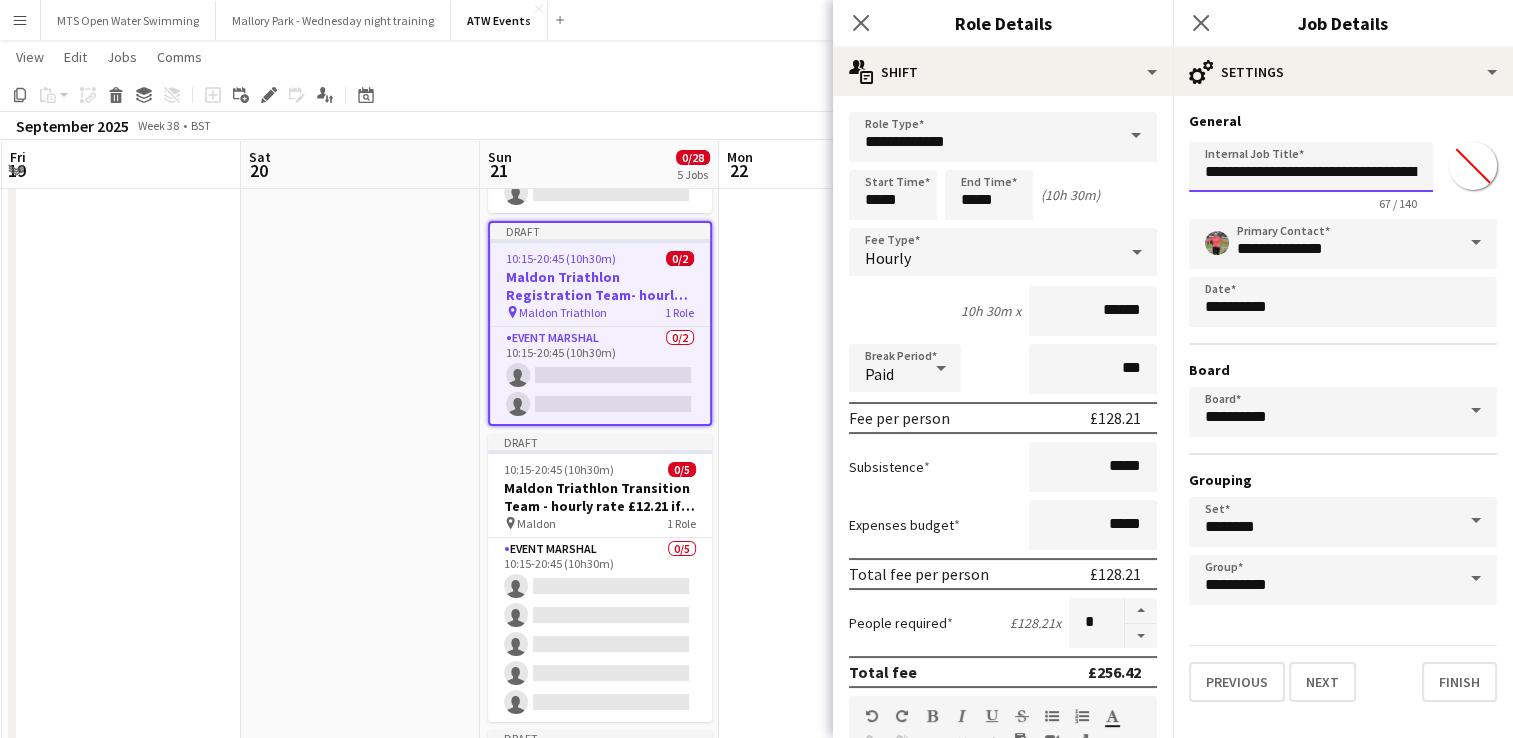 click on "**********" at bounding box center [1311, 167] 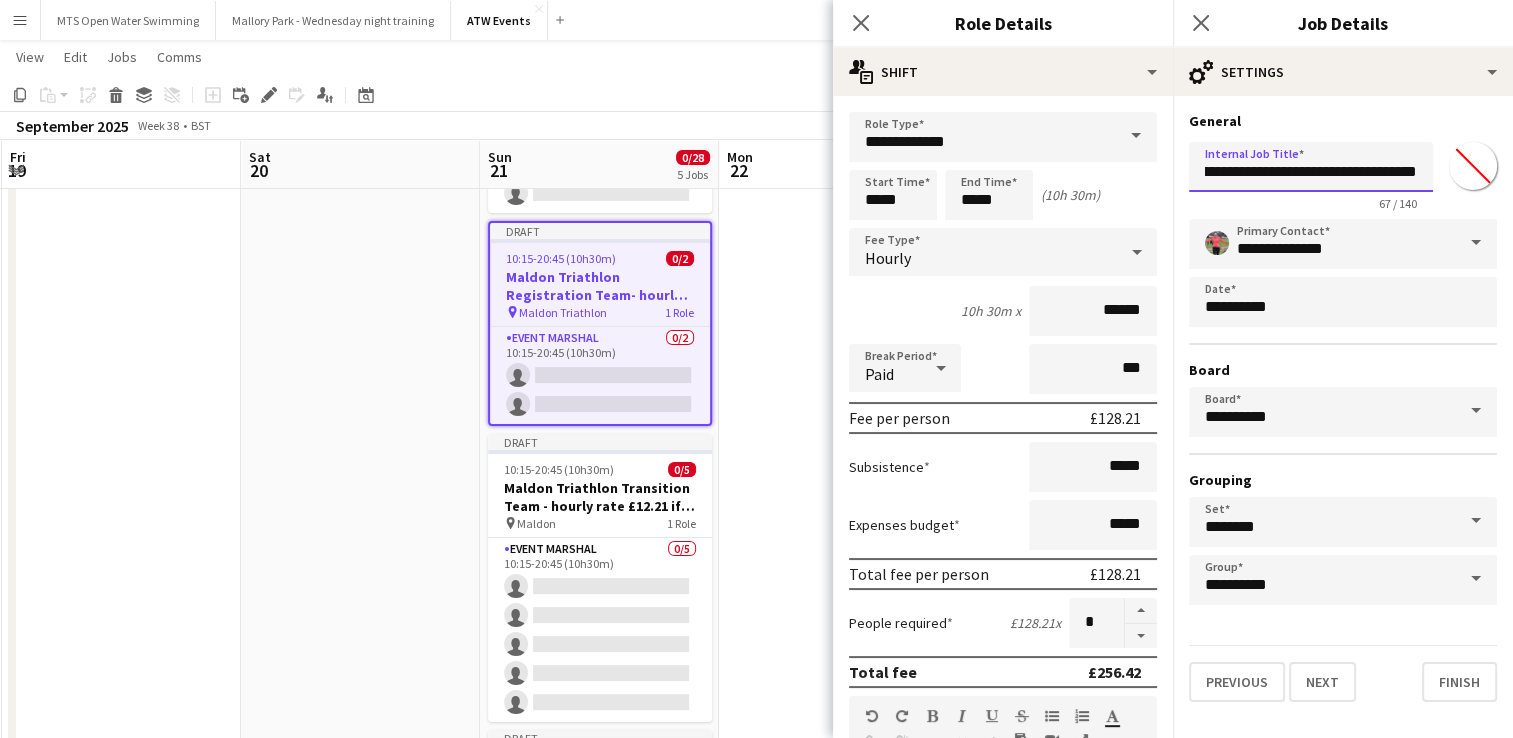 scroll, scrollTop: 0, scrollLeft: 224, axis: horizontal 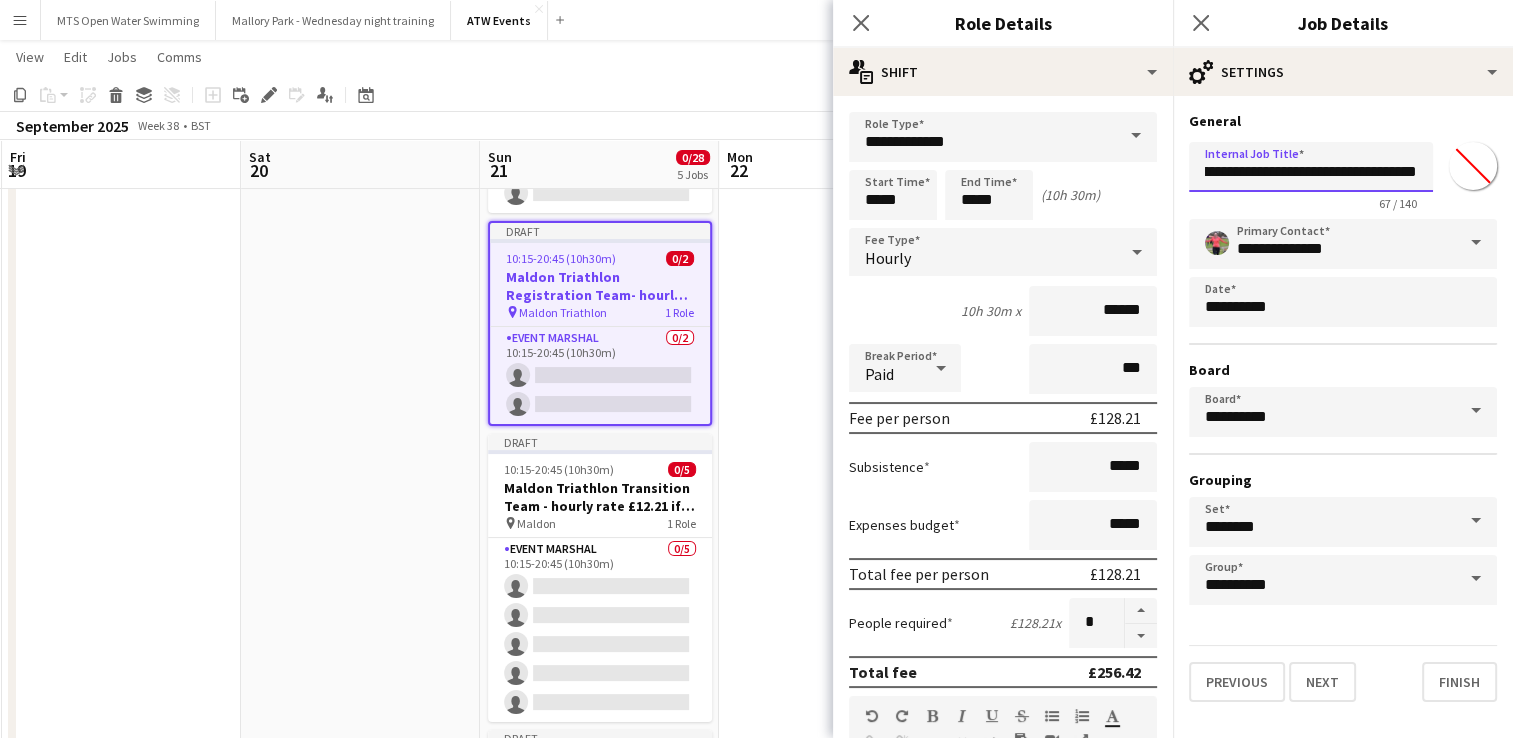click on "**********" at bounding box center [1311, 167] 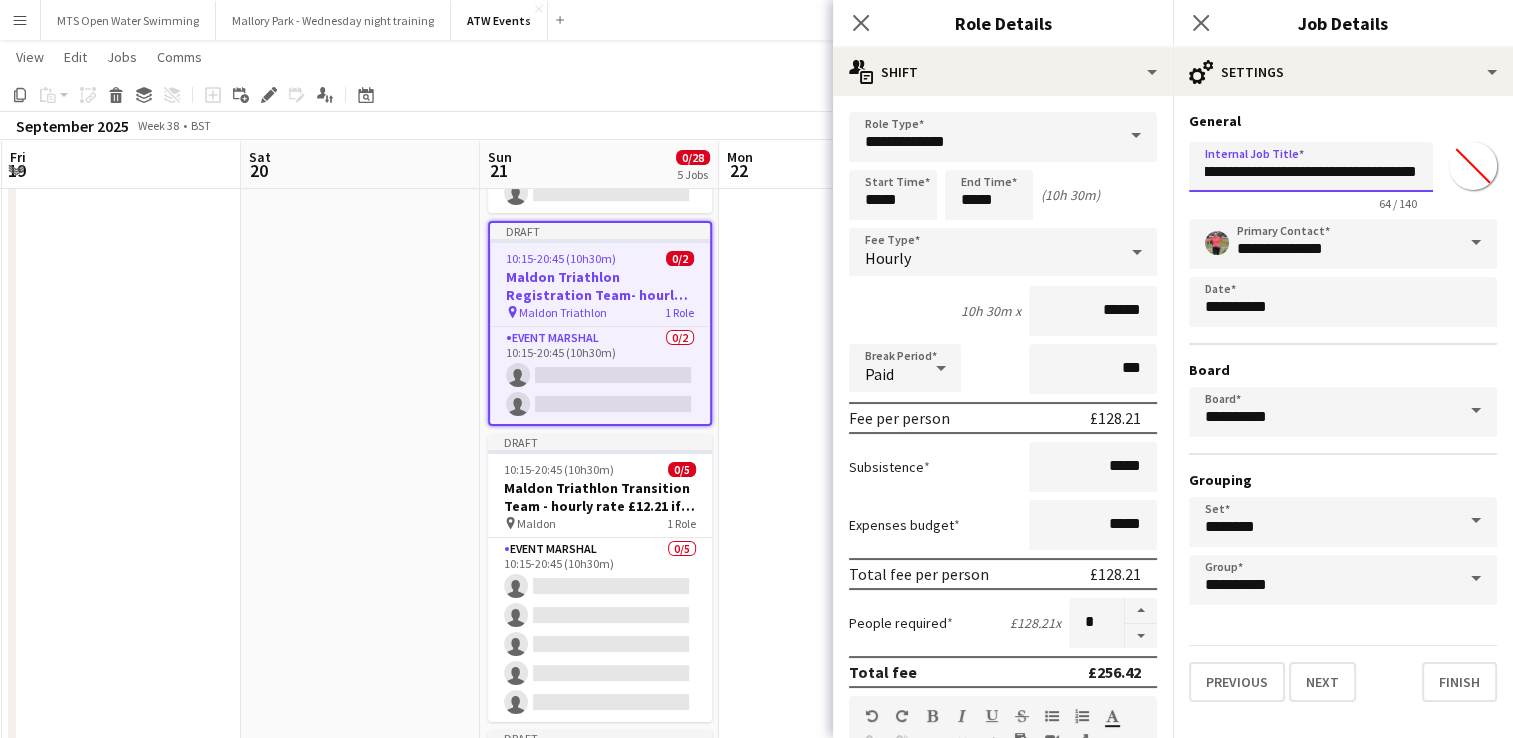 scroll, scrollTop: 0, scrollLeft: 196, axis: horizontal 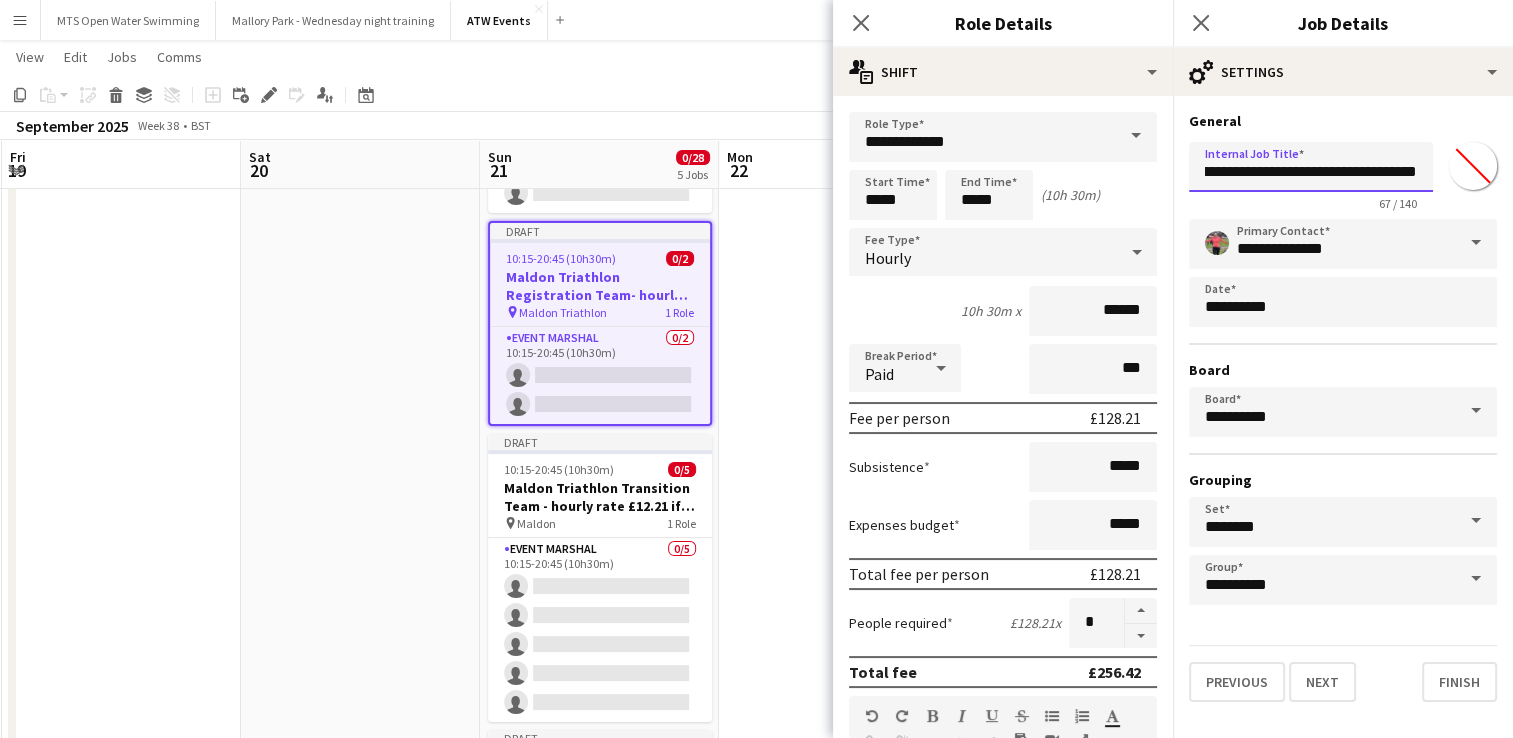 type on "**********" 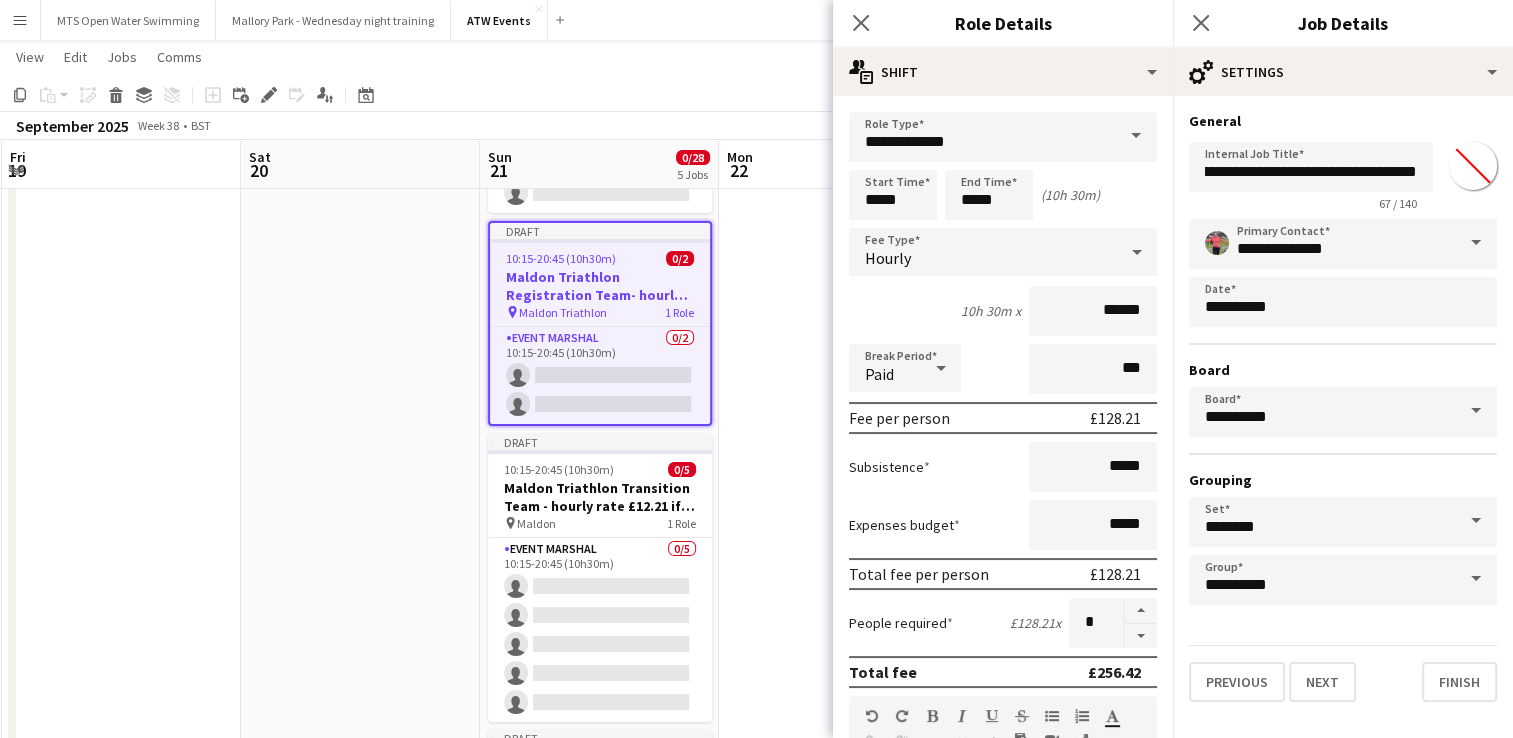 scroll, scrollTop: 0, scrollLeft: 0, axis: both 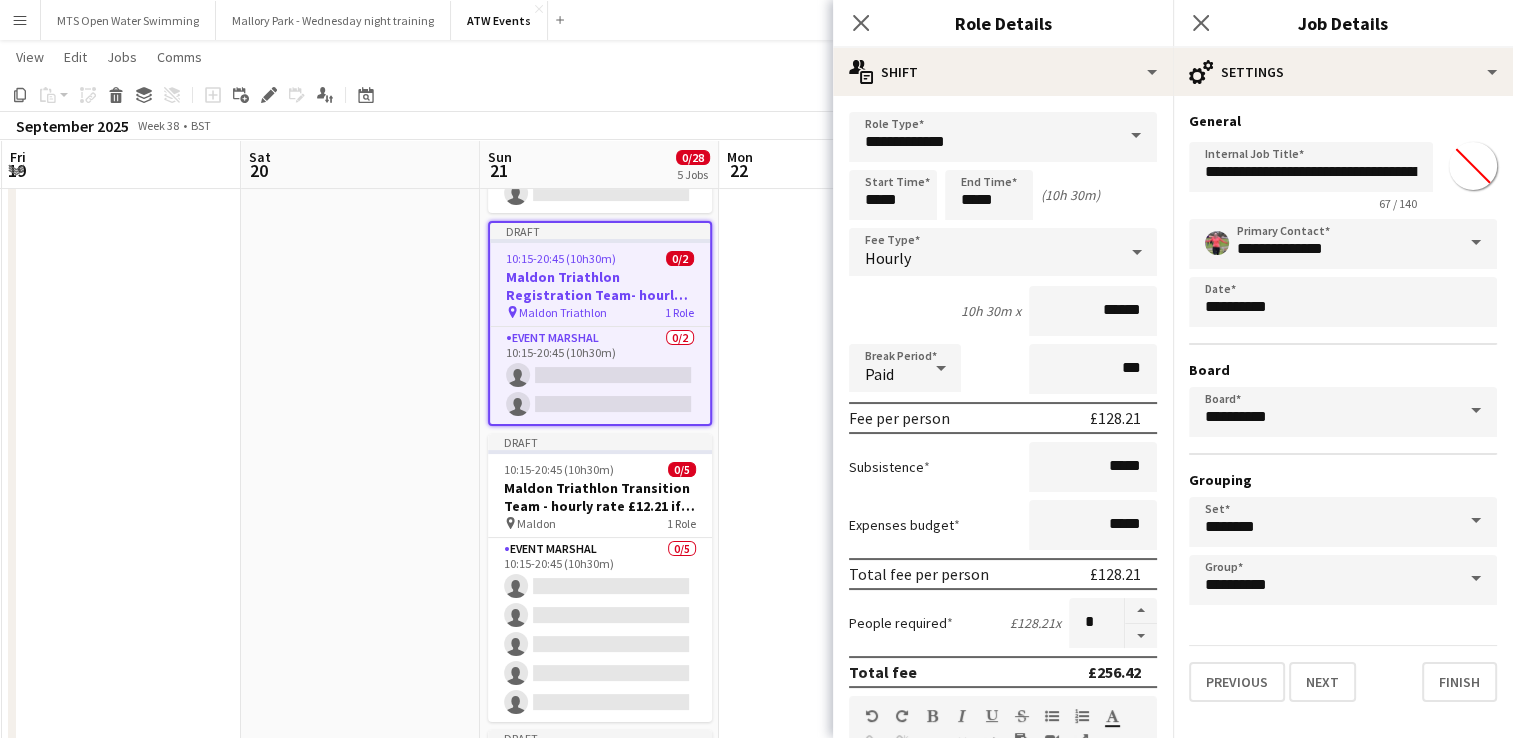 click at bounding box center (360, 1813) 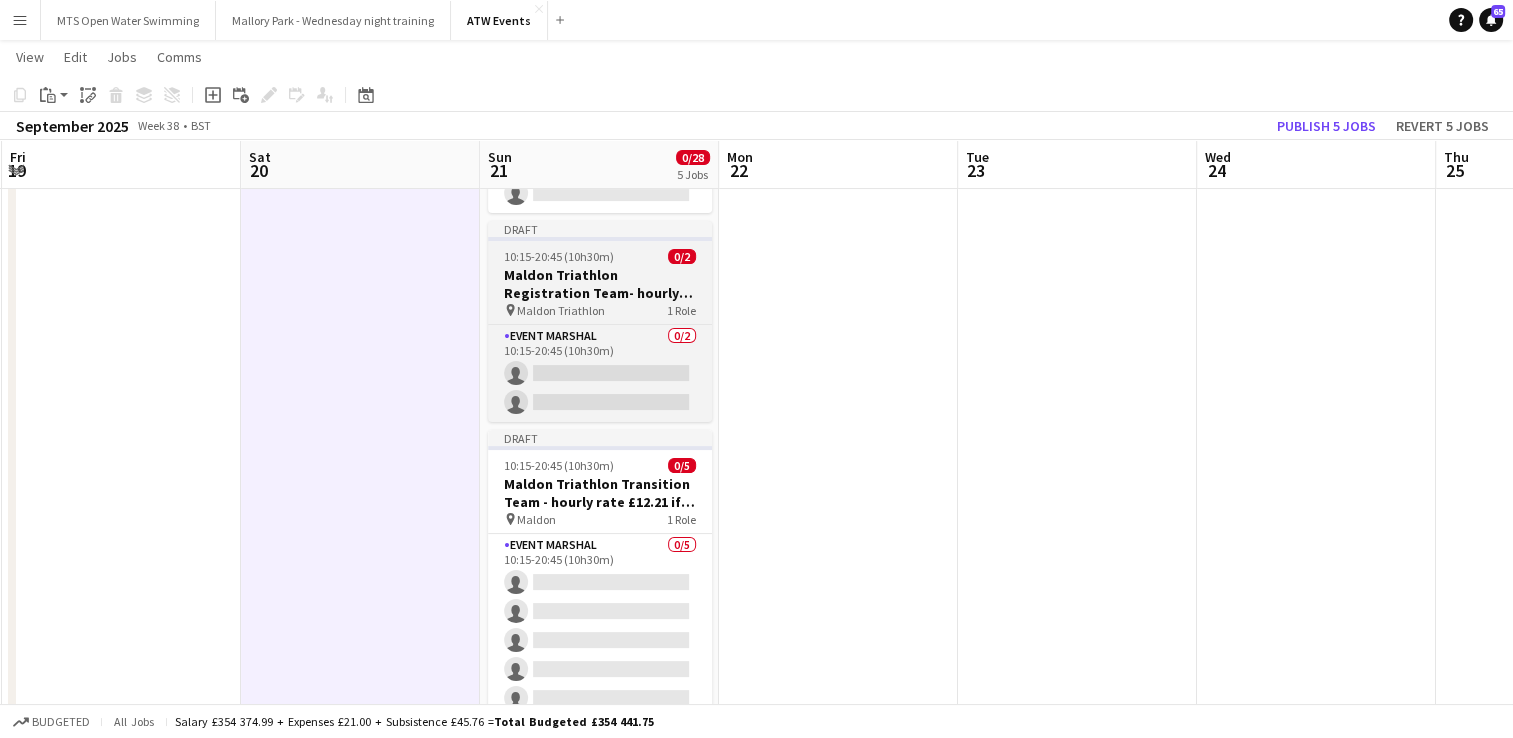 scroll, scrollTop: 0, scrollLeft: 0, axis: both 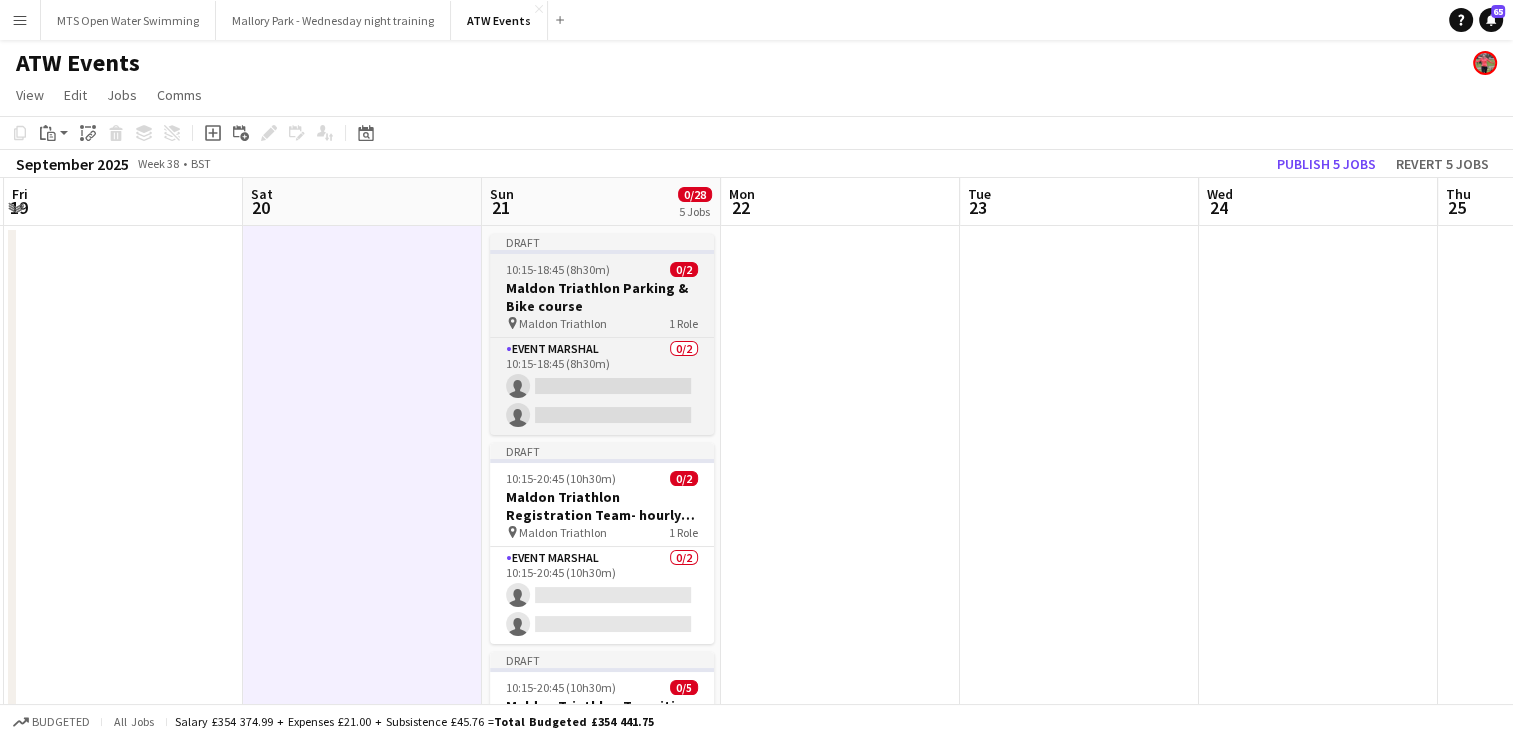 drag, startPoint x: 567, startPoint y: 309, endPoint x: 519, endPoint y: 295, distance: 50 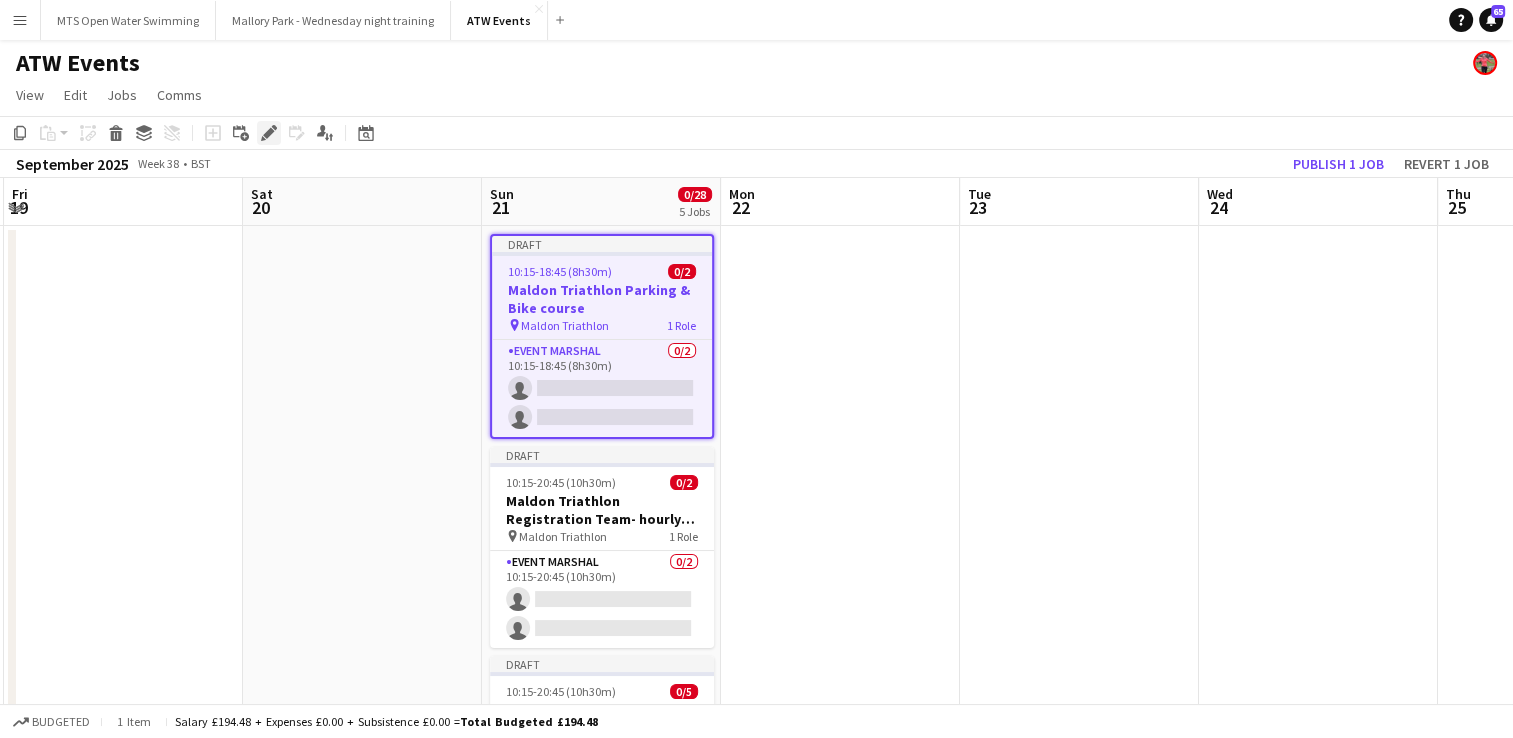 click on "Edit" at bounding box center (269, 133) 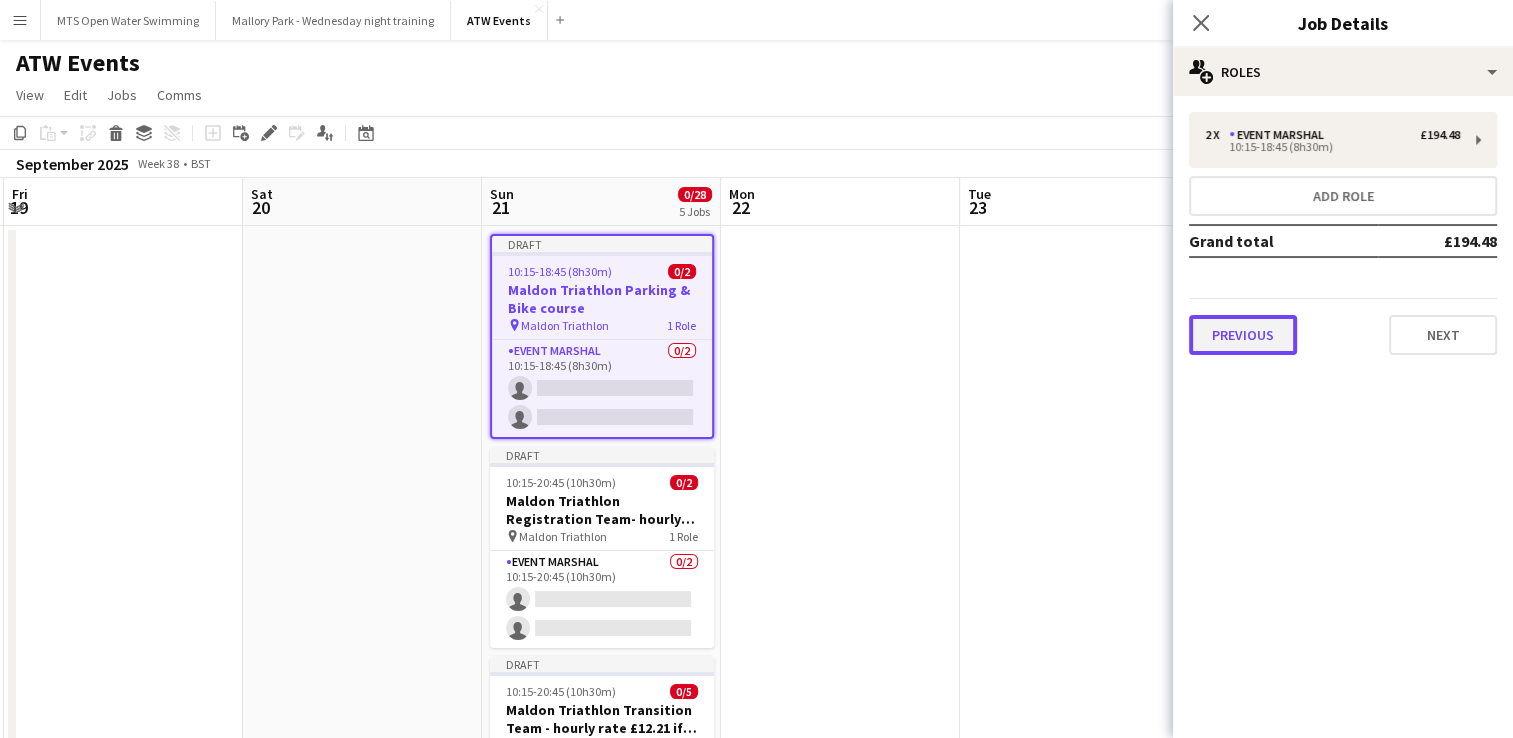 click on "Previous" at bounding box center [1243, 335] 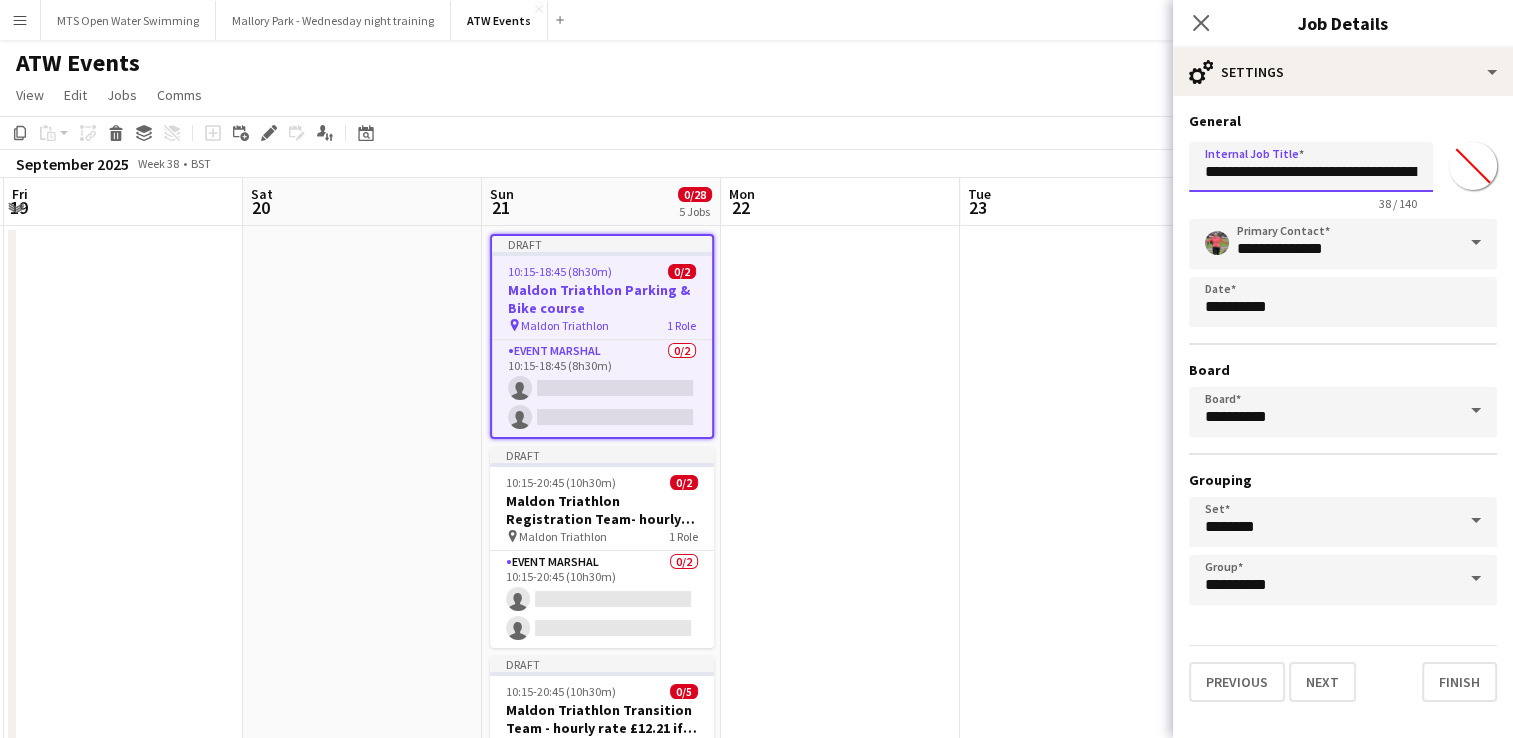 click on "**********" at bounding box center [1311, 167] 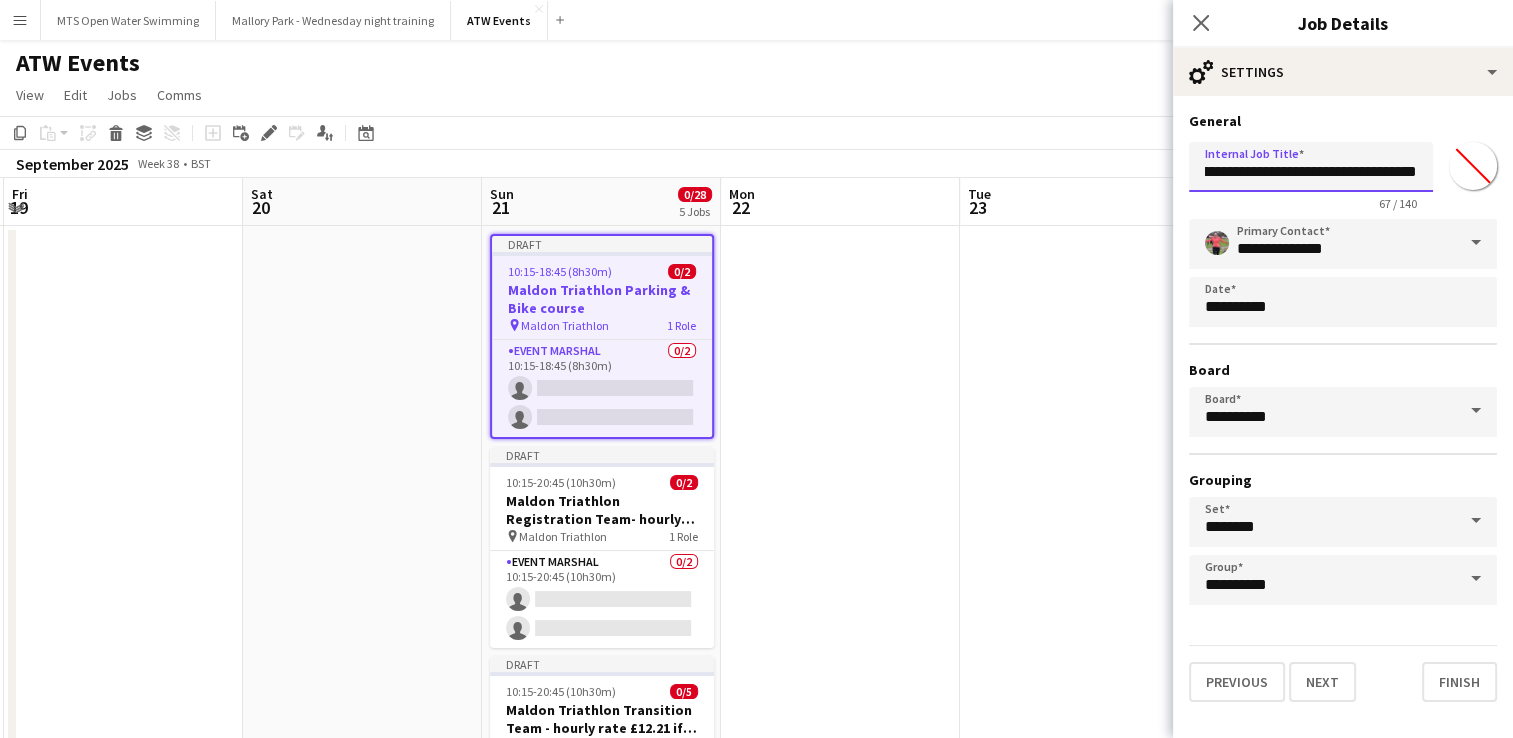 scroll, scrollTop: 0, scrollLeft: 228, axis: horizontal 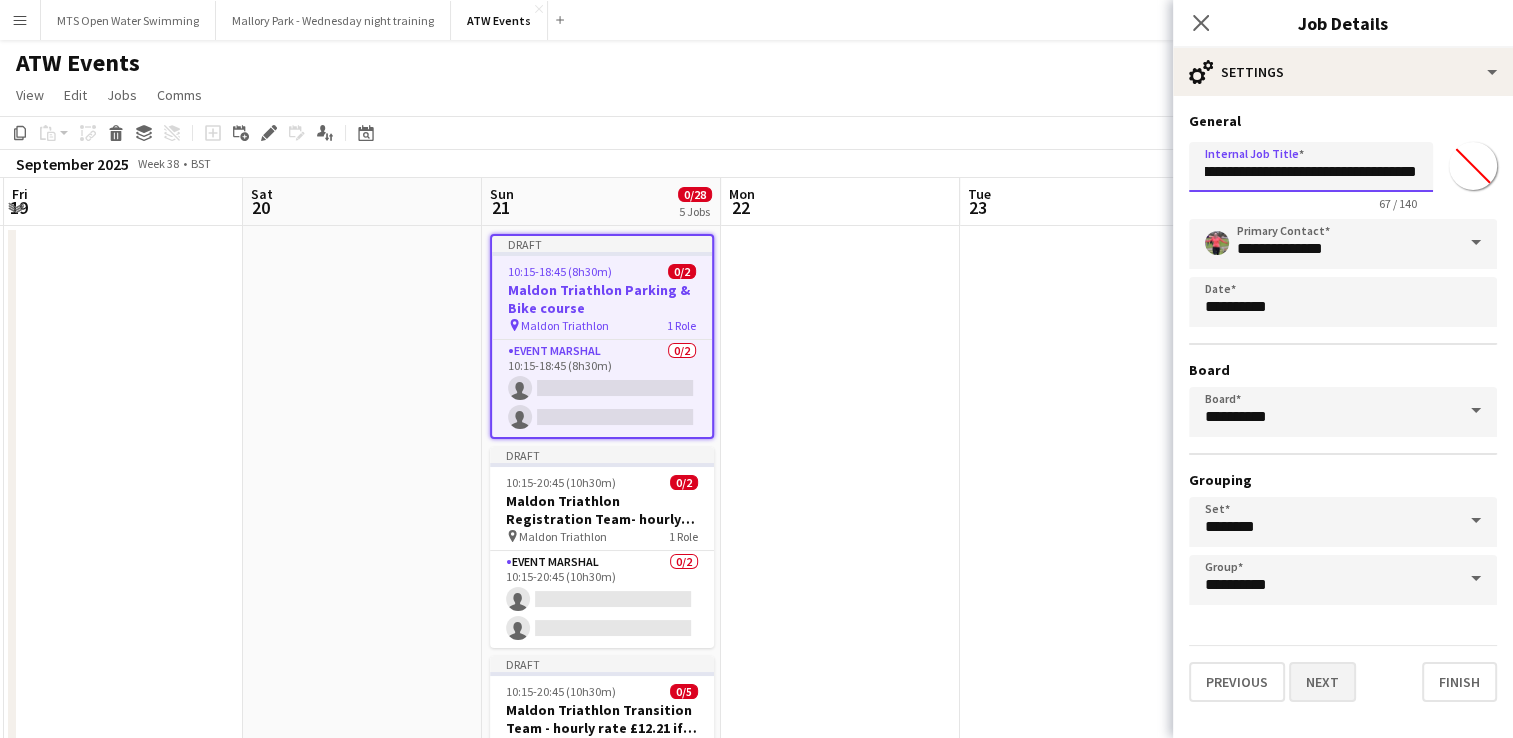 type on "**********" 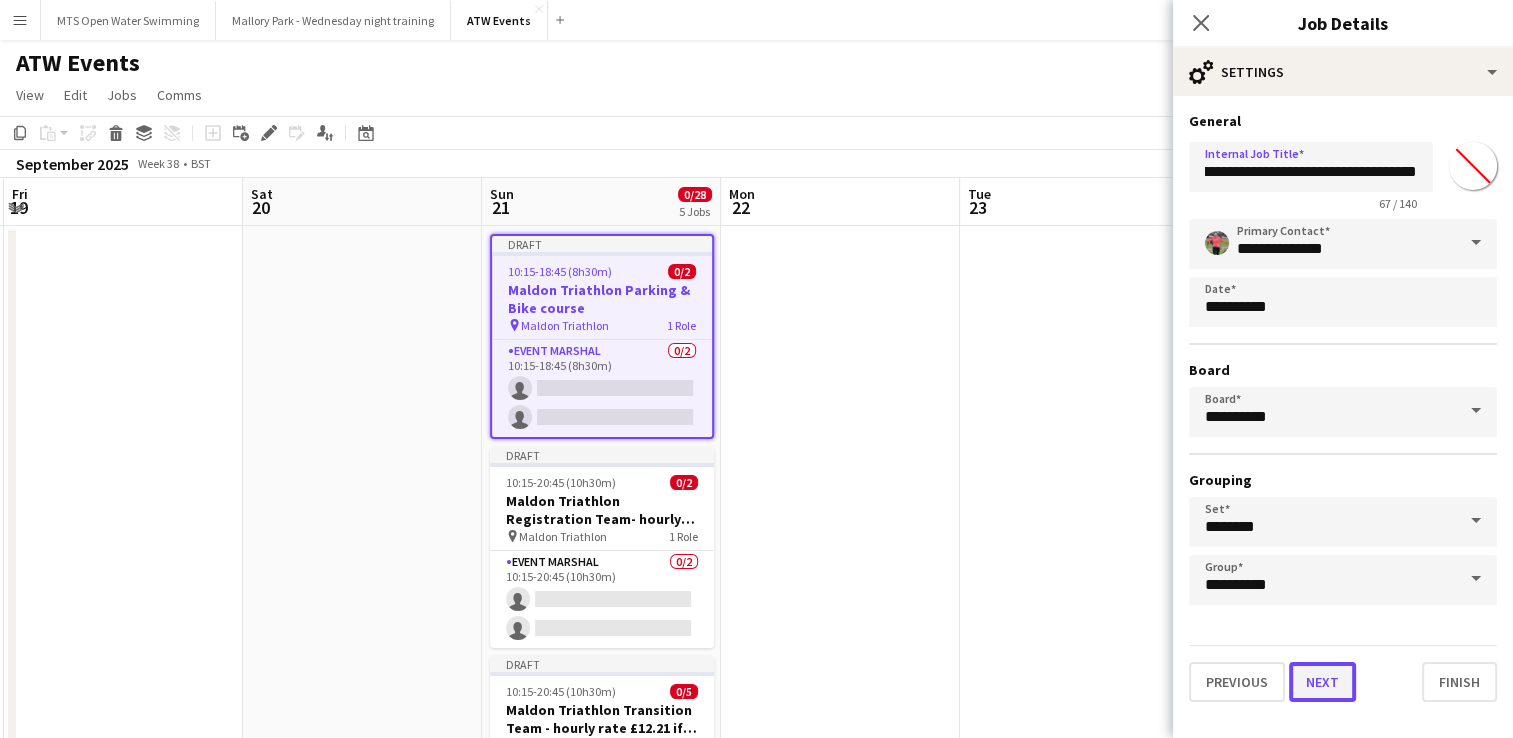 click on "Next" at bounding box center (1322, 682) 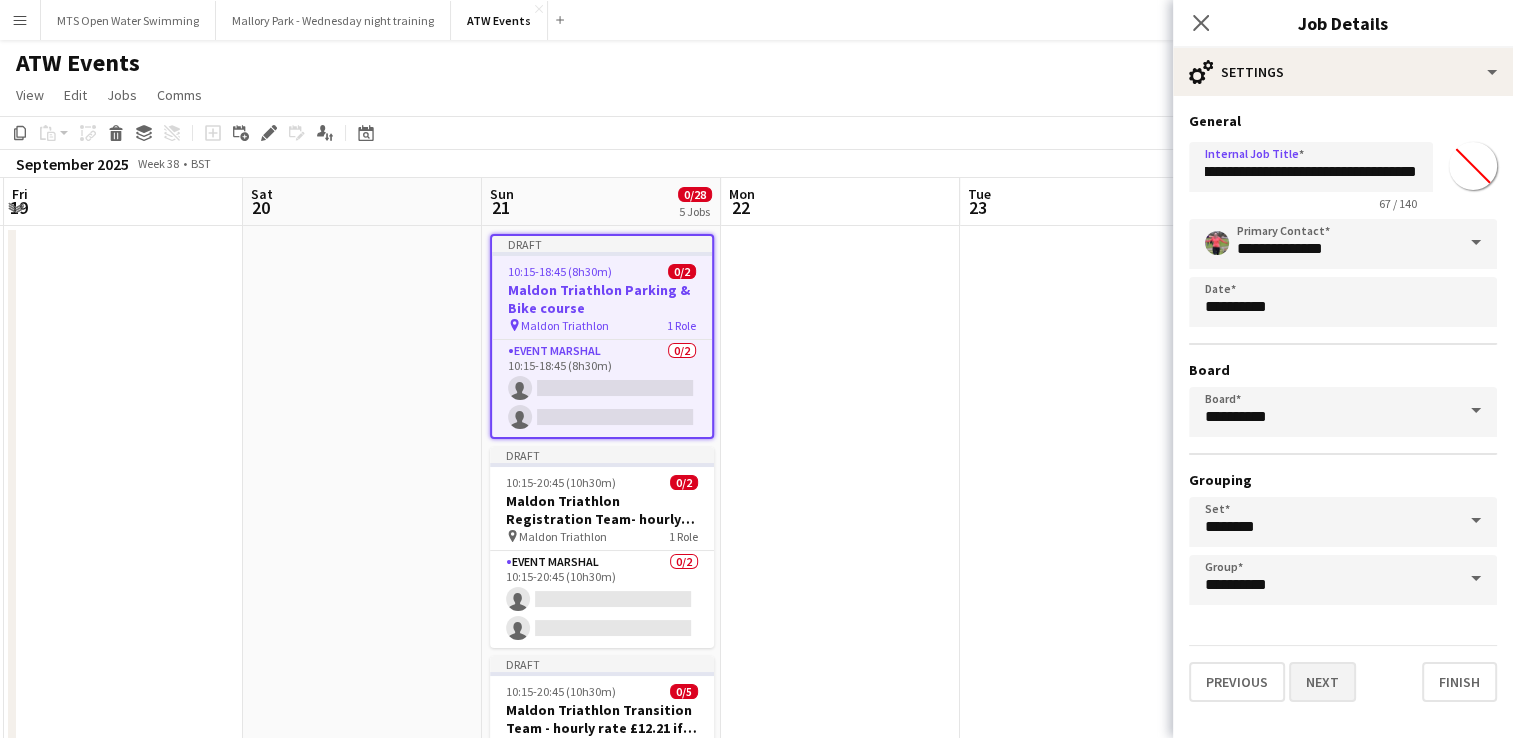 scroll, scrollTop: 0, scrollLeft: 0, axis: both 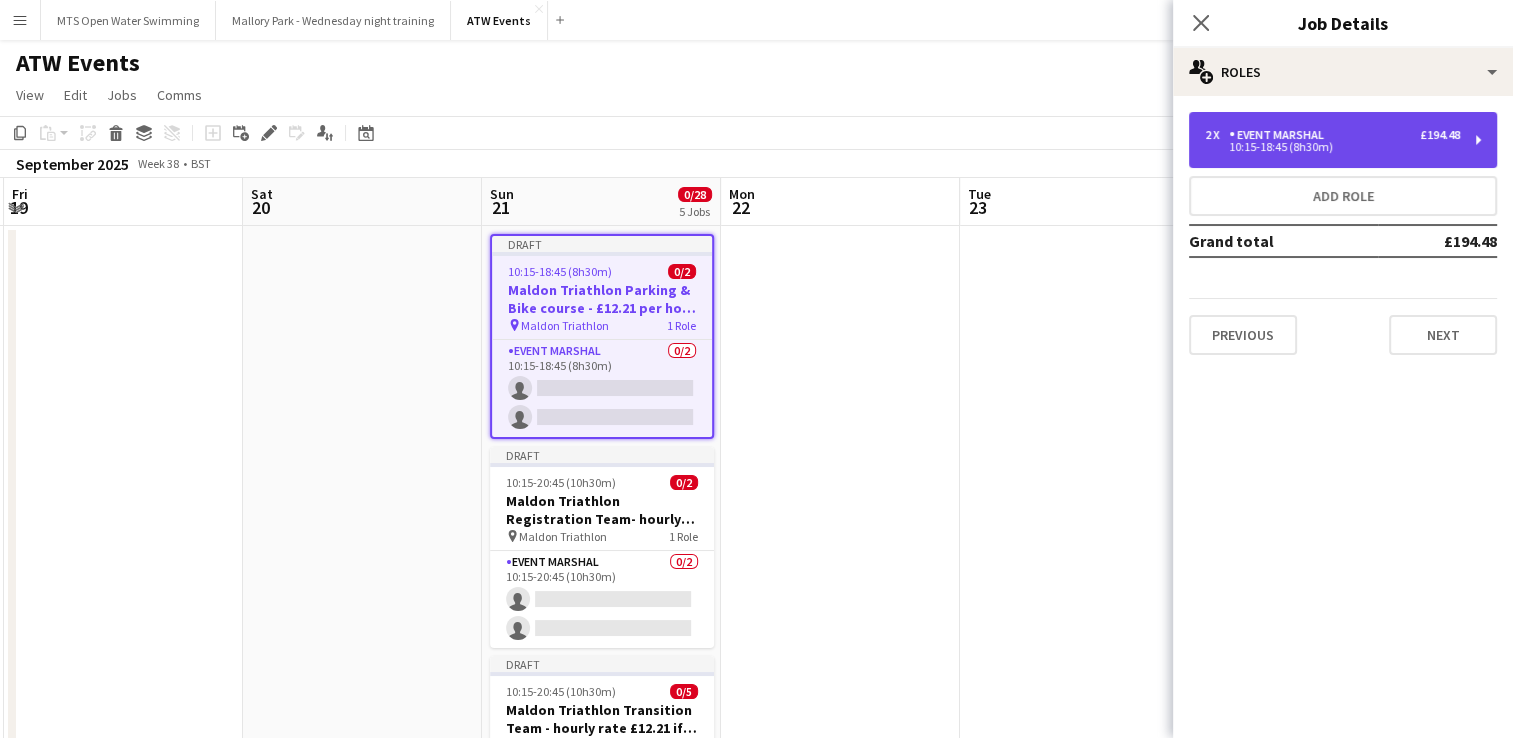click on "2 x   Event Marshal   £194.48   10:15-18:45 (8h30m)" at bounding box center [1343, 140] 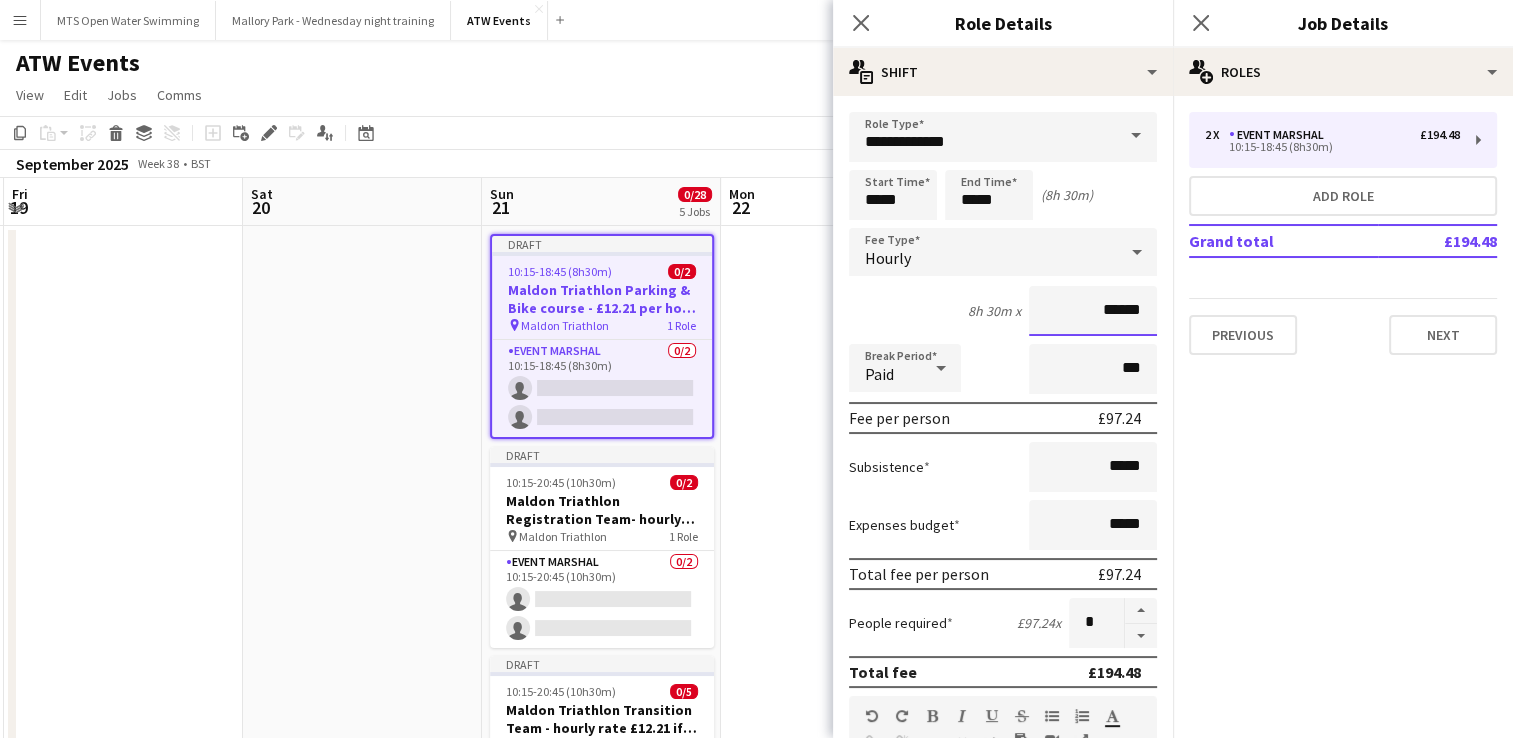 click on "******" at bounding box center [1093, 311] 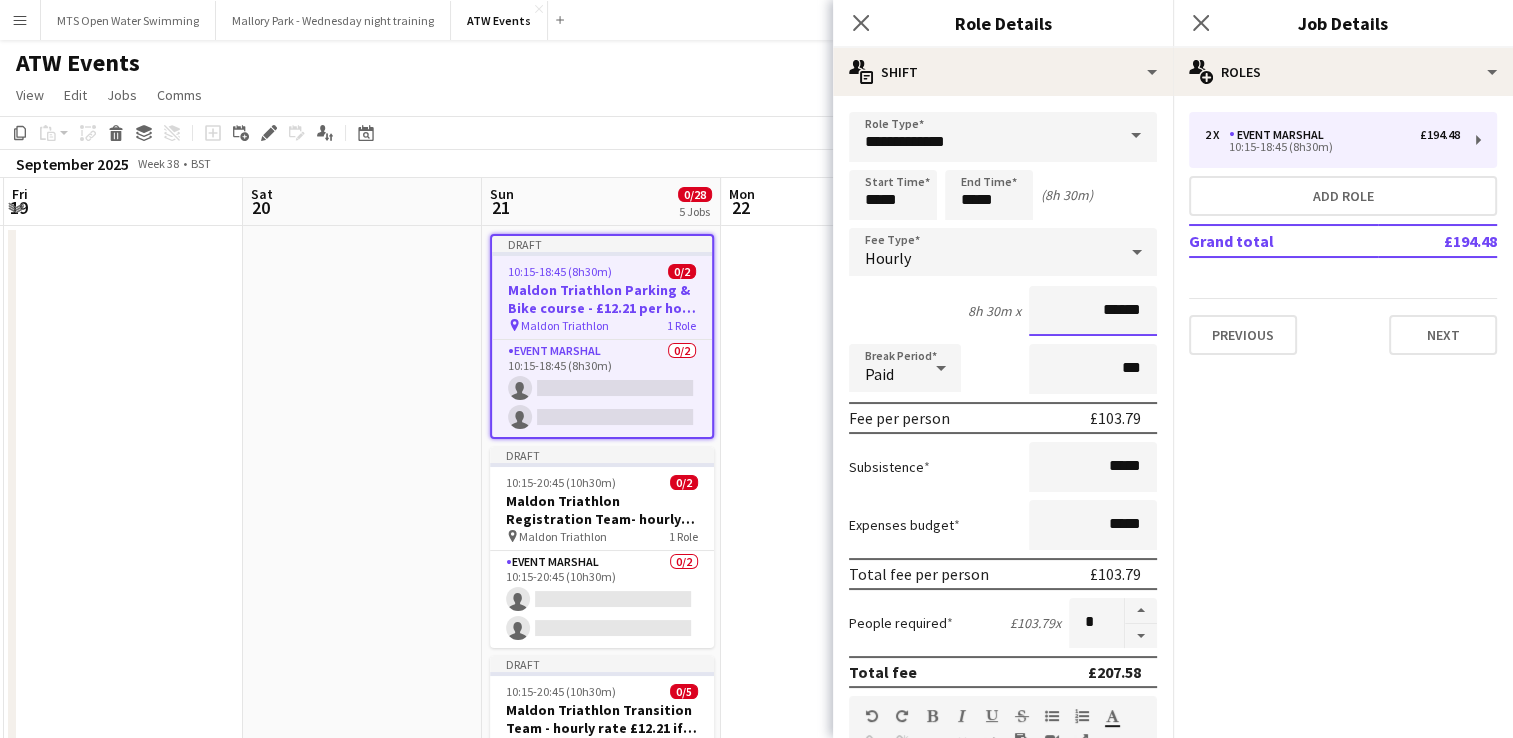 type on "******" 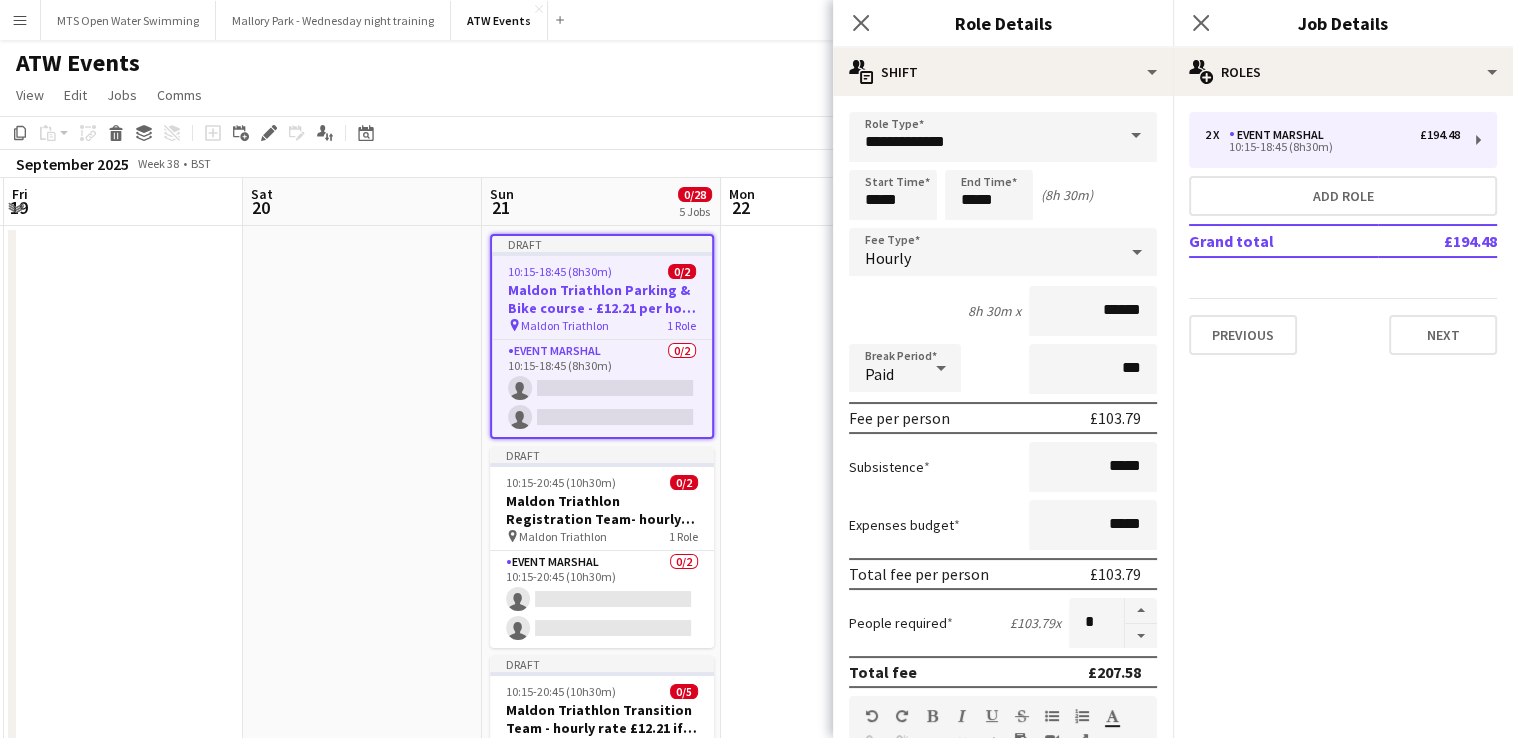 click at bounding box center (840, 2035) 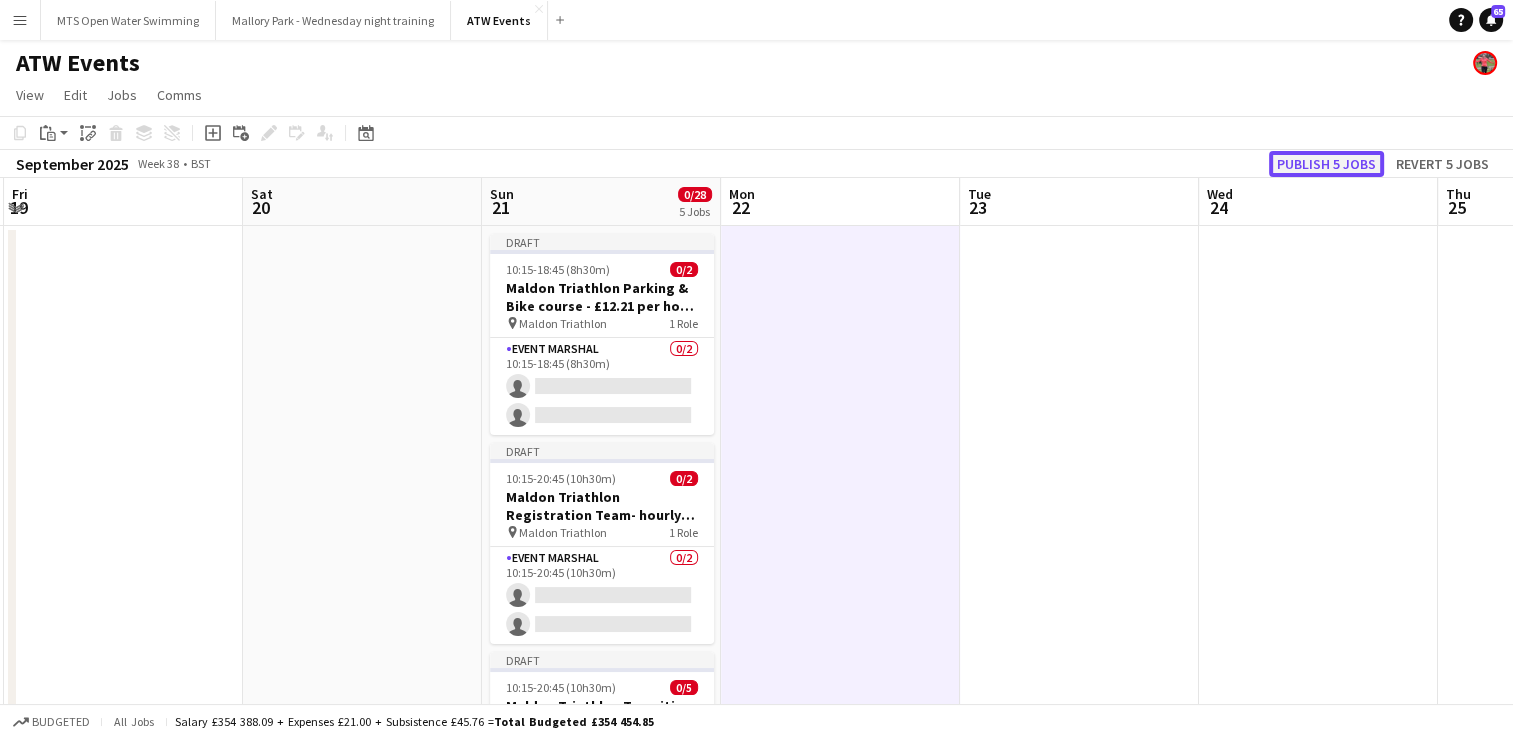 click on "Publish 5 jobs" 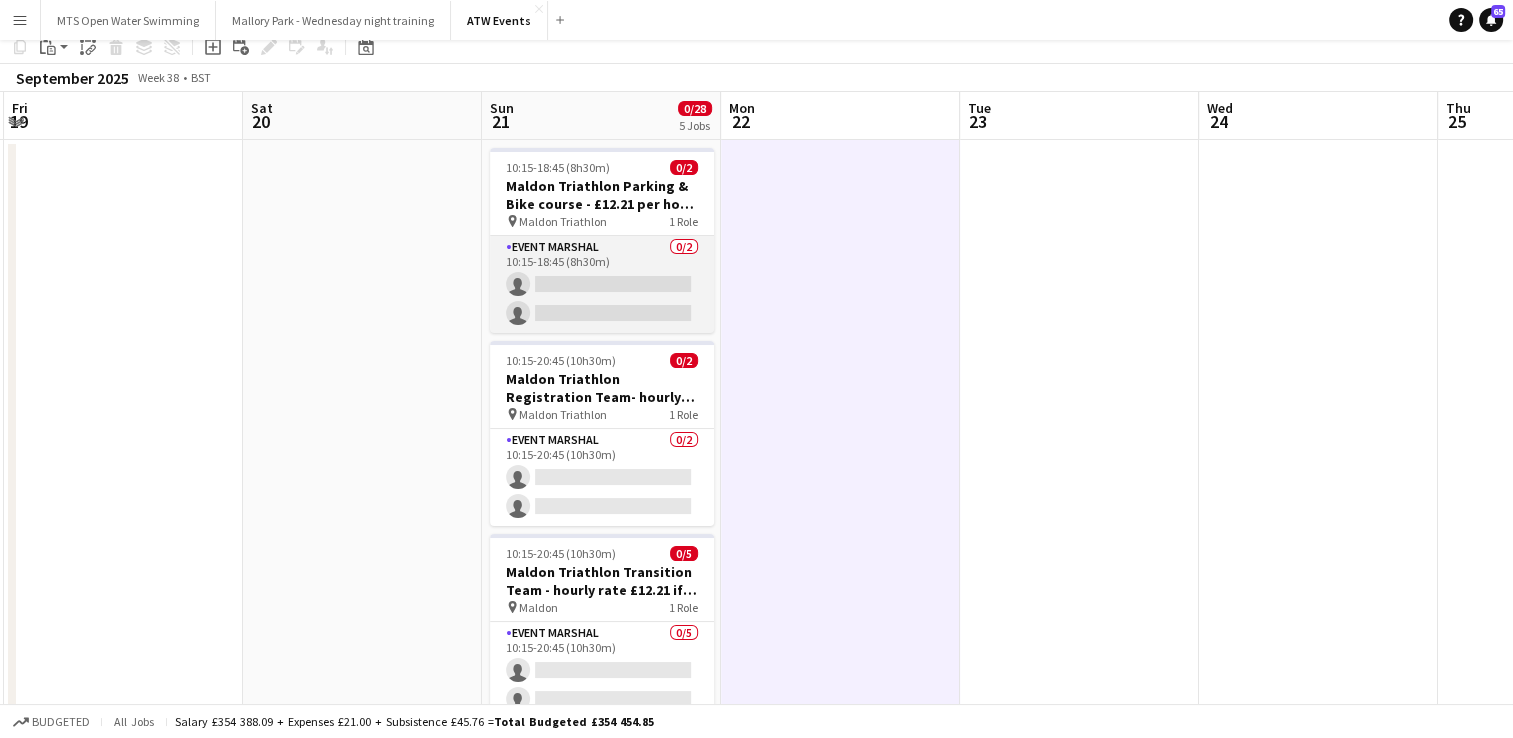 scroll, scrollTop: 0, scrollLeft: 0, axis: both 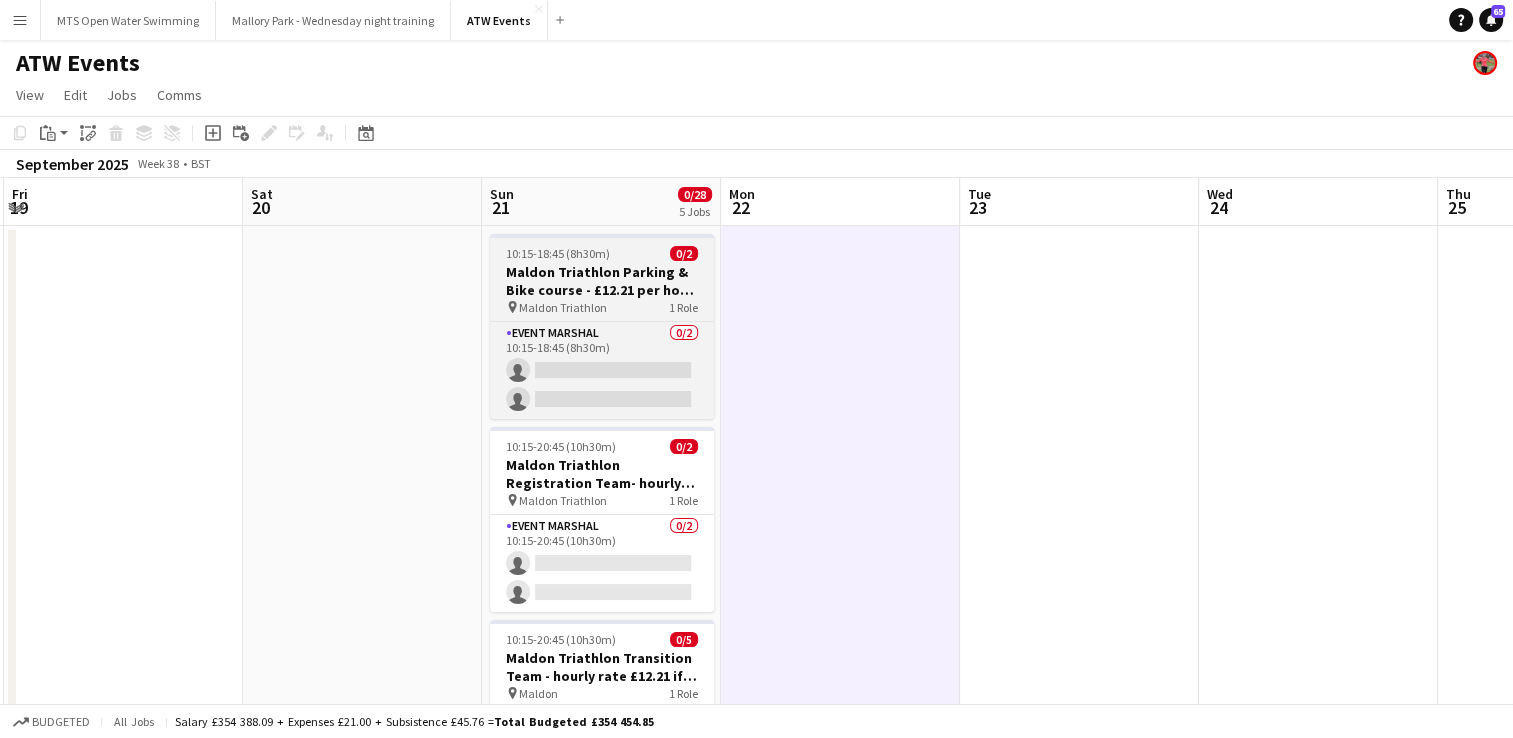 click on "Maldon Triathlon Parking & Bike course - £12.21 per hour if over 21" at bounding box center [602, 281] 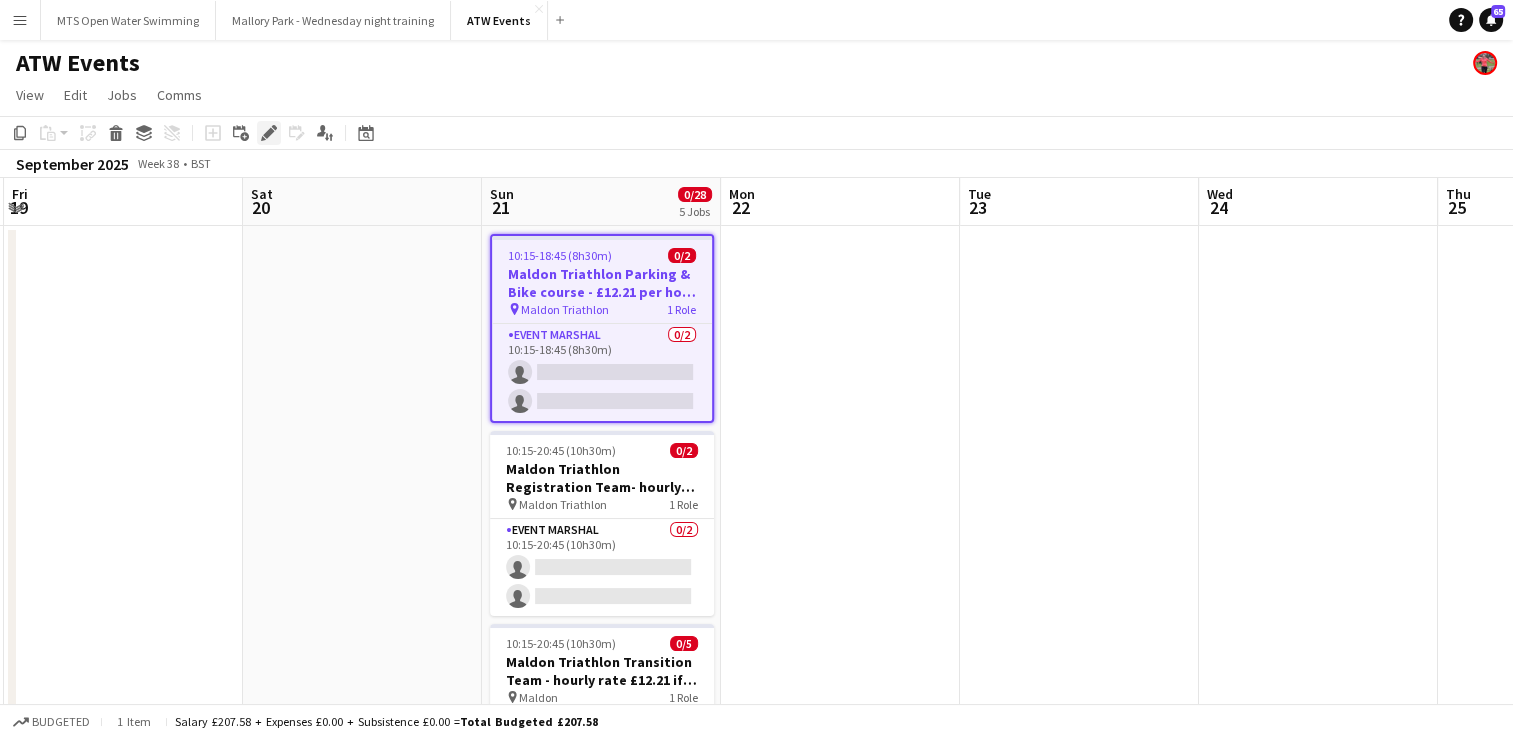 click 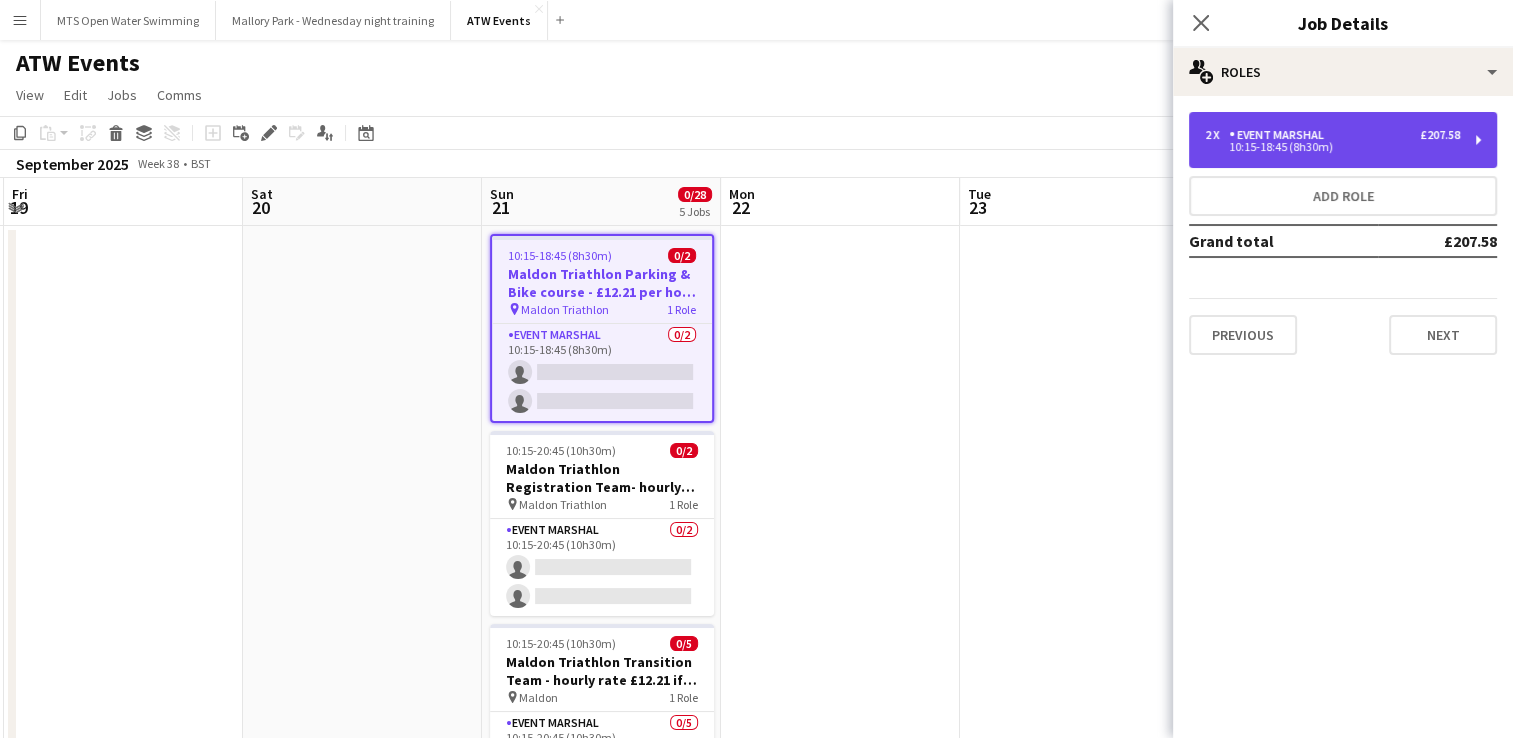 click on "10:15-18:45 (8h30m)" at bounding box center [1332, 147] 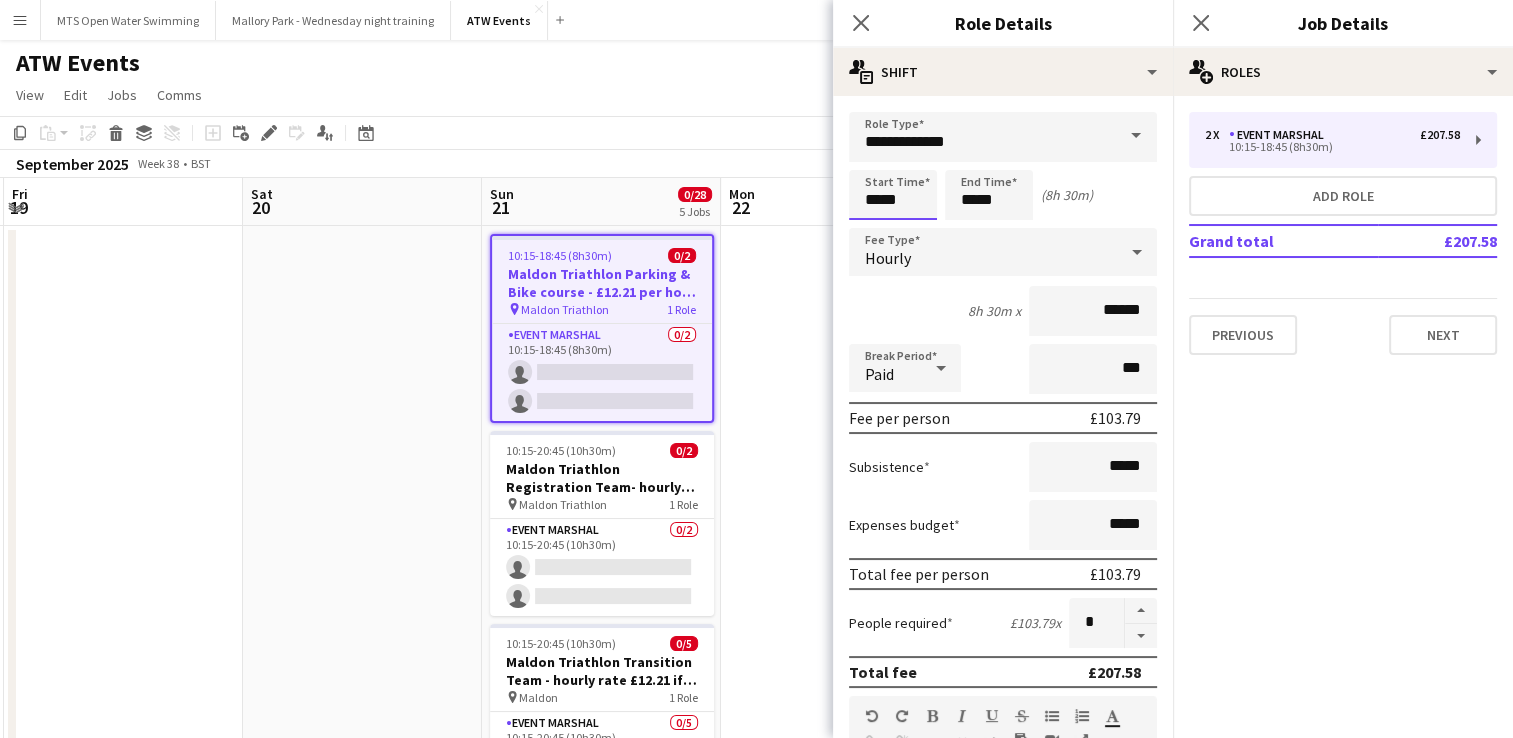 click on "*****" at bounding box center [893, 195] 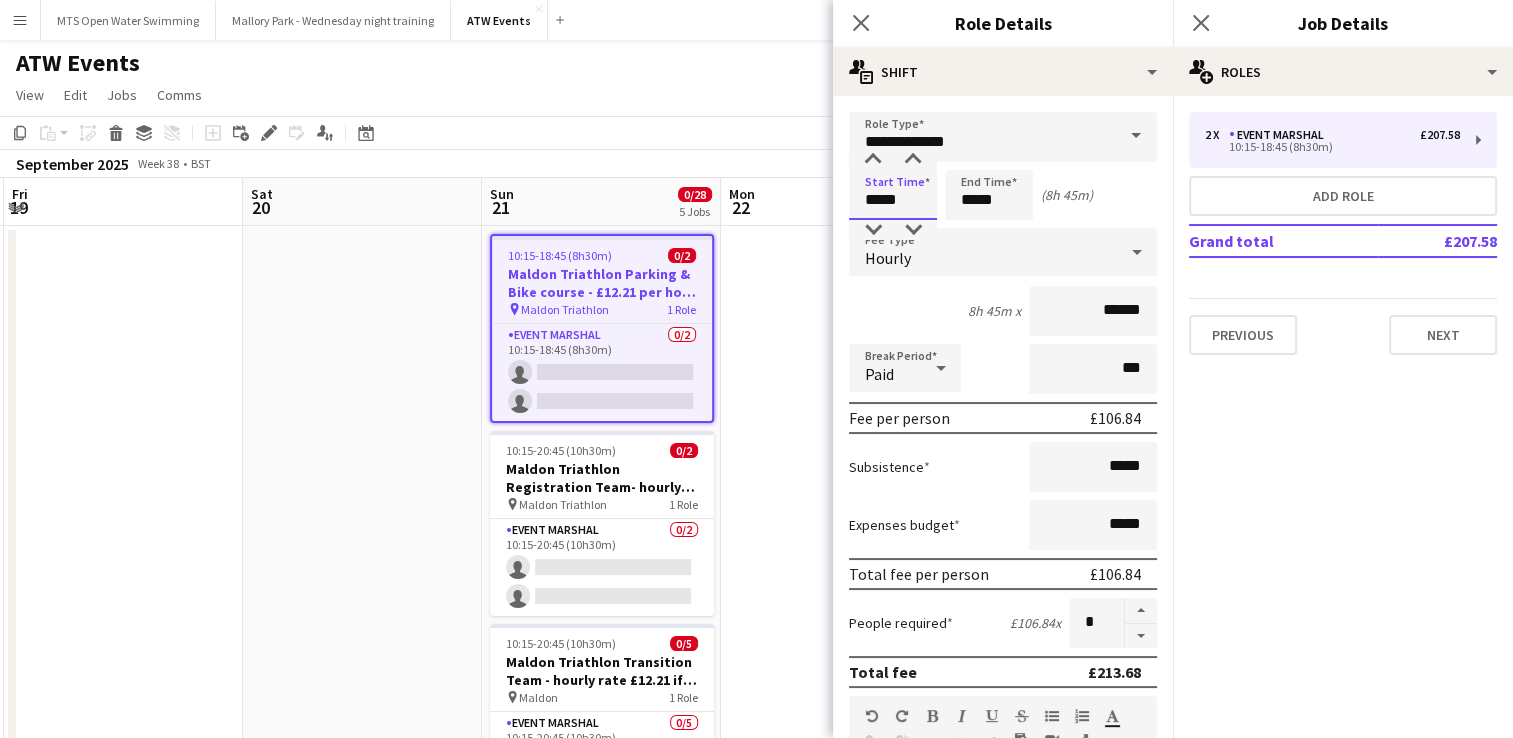 type on "*****" 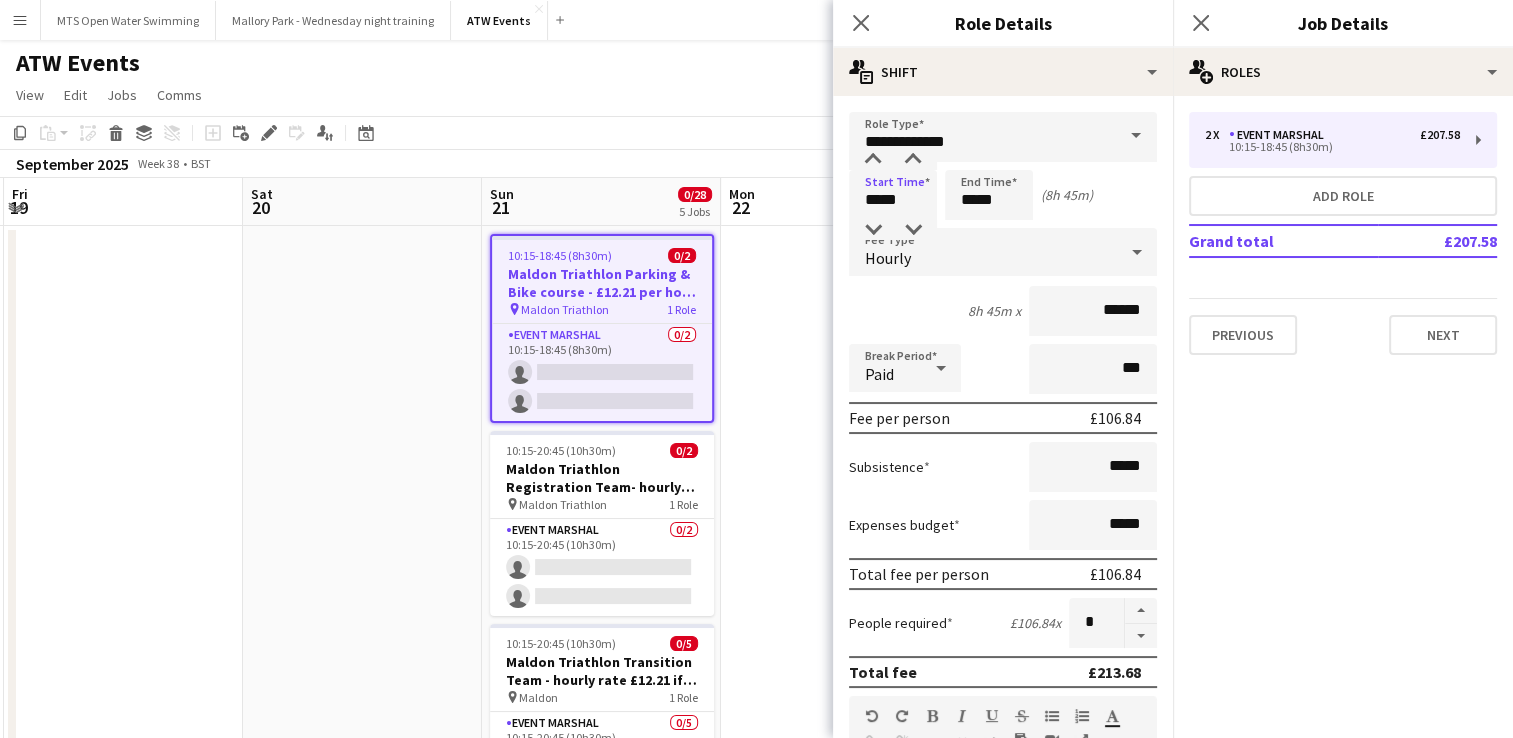 click at bounding box center [362, 2035] 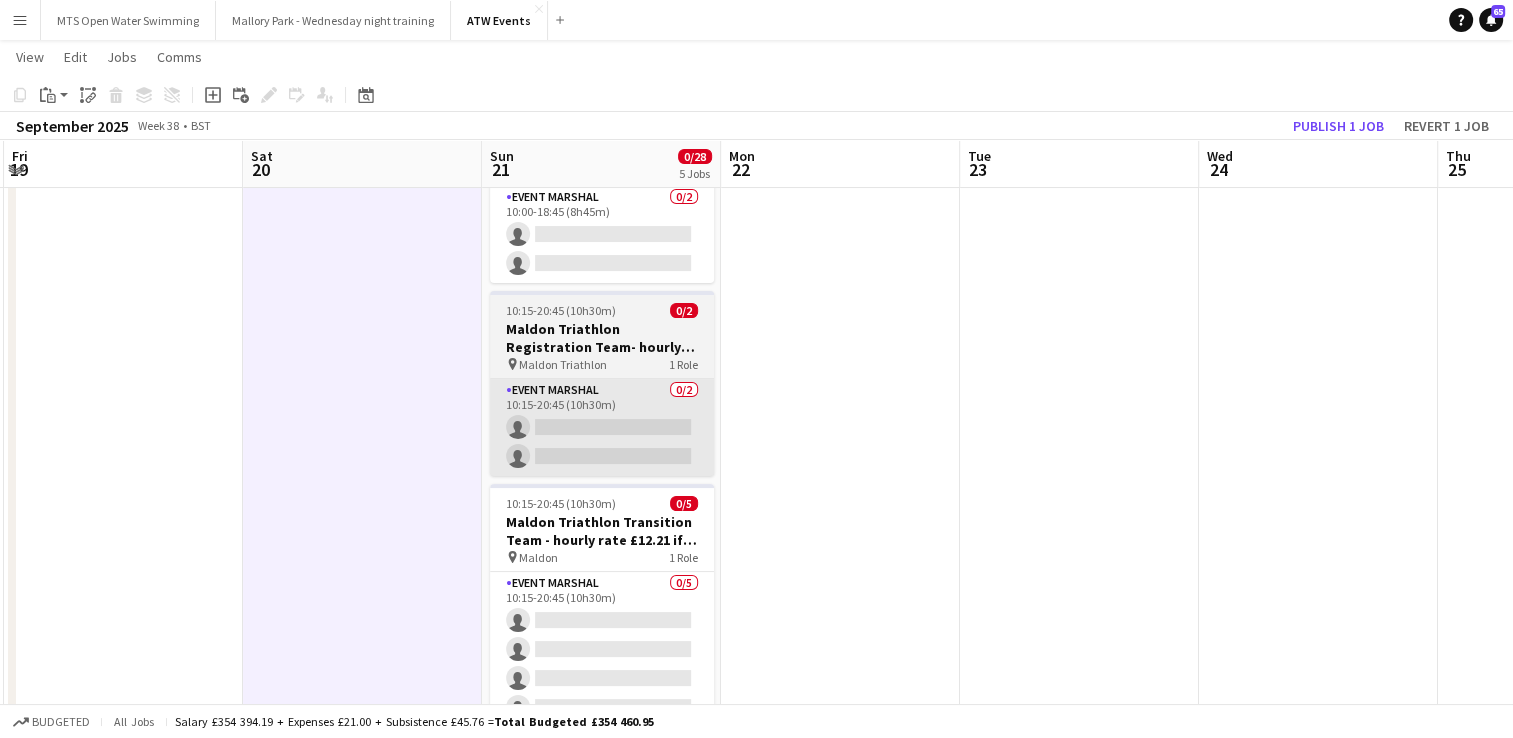 scroll, scrollTop: 148, scrollLeft: 0, axis: vertical 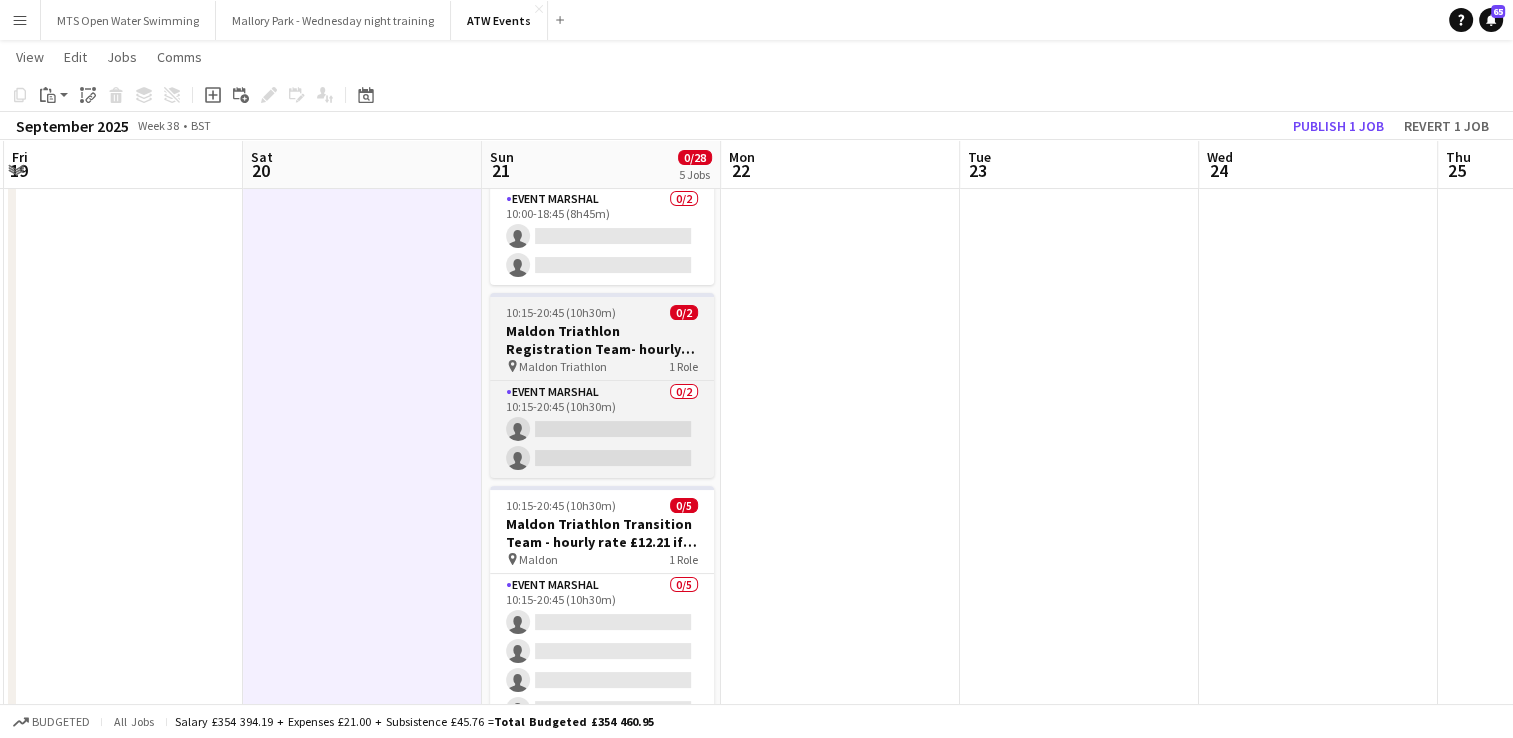 click on "Maldon Triathlon Registration Team- hourly rate - £12.21 if over 21" at bounding box center [602, 340] 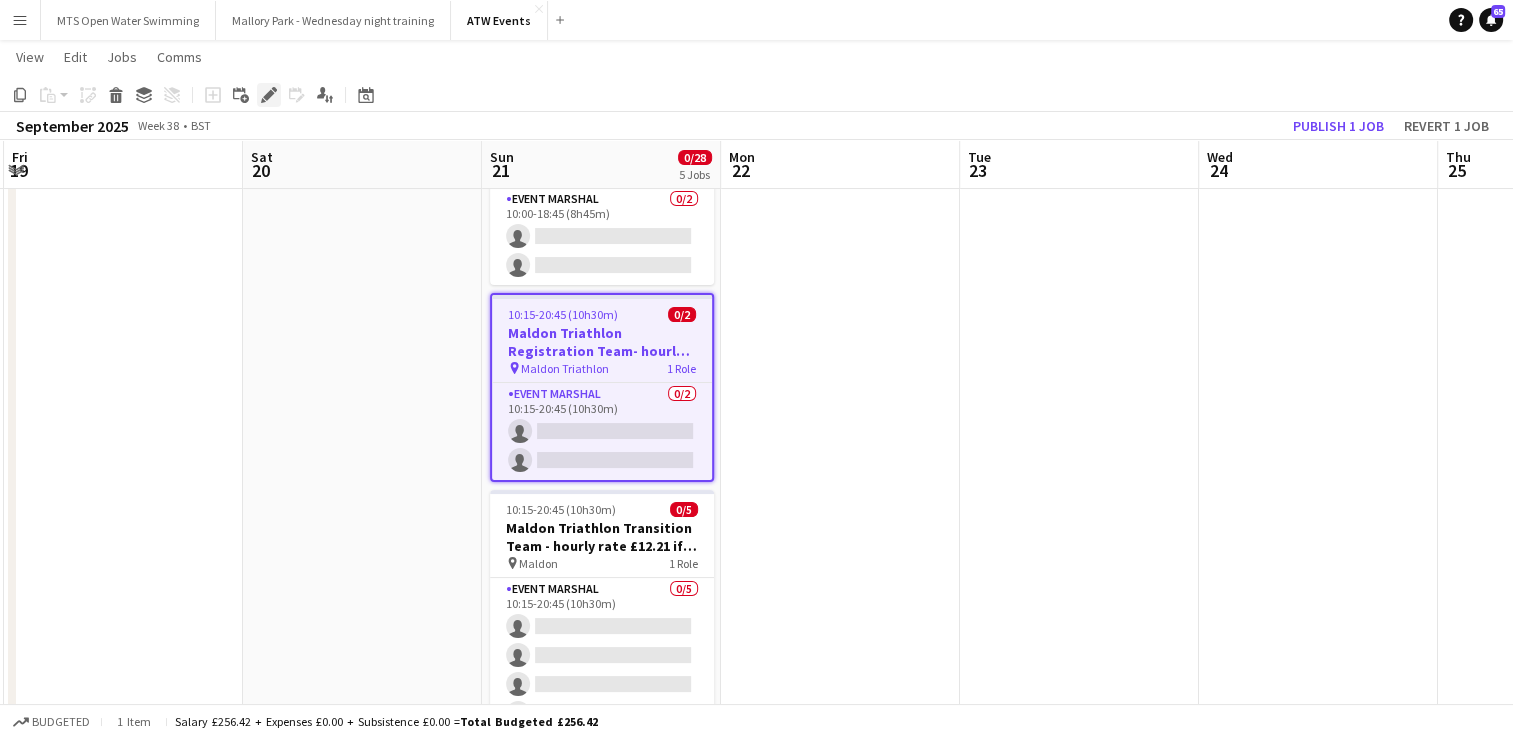 click 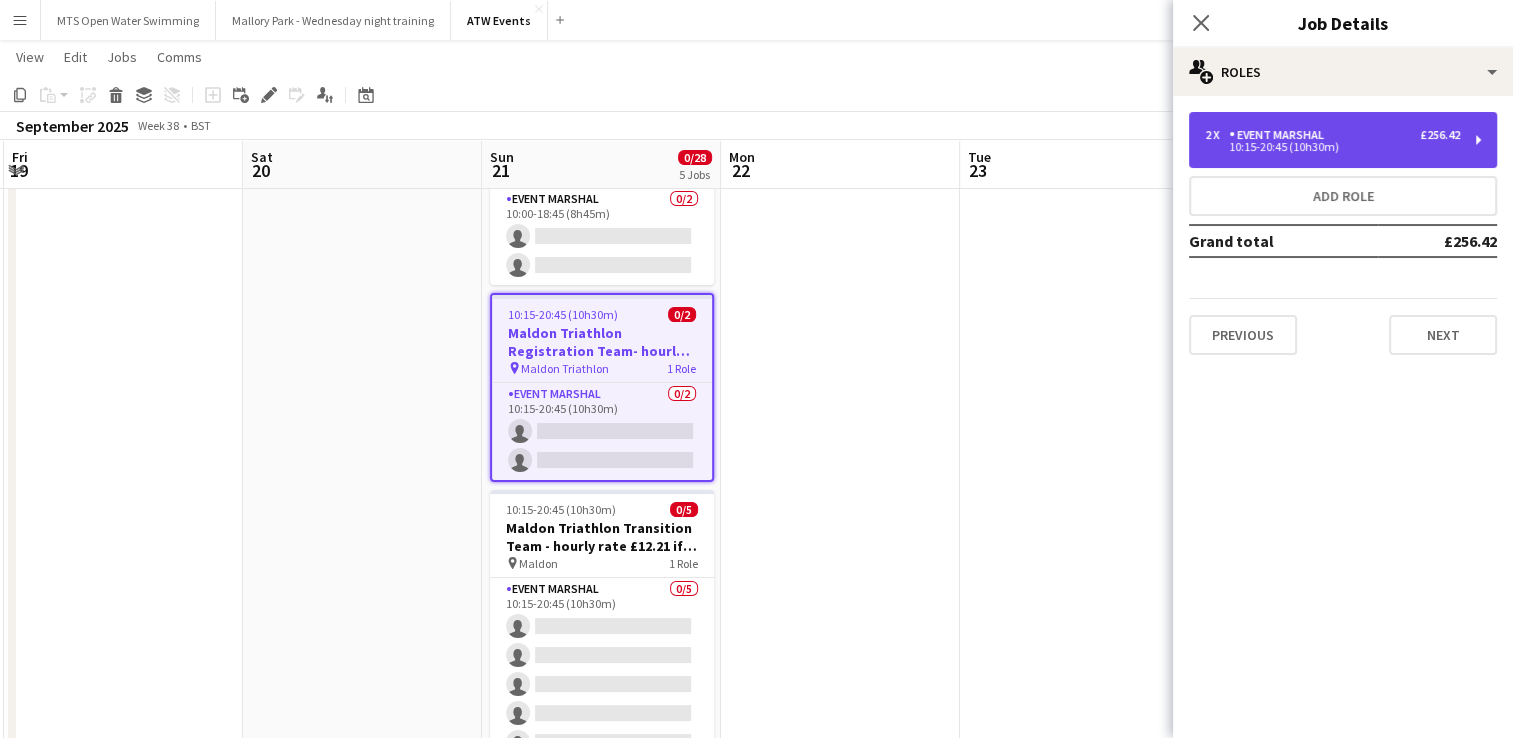 click on "10:15-20:45 (10h30m)" at bounding box center (1332, 147) 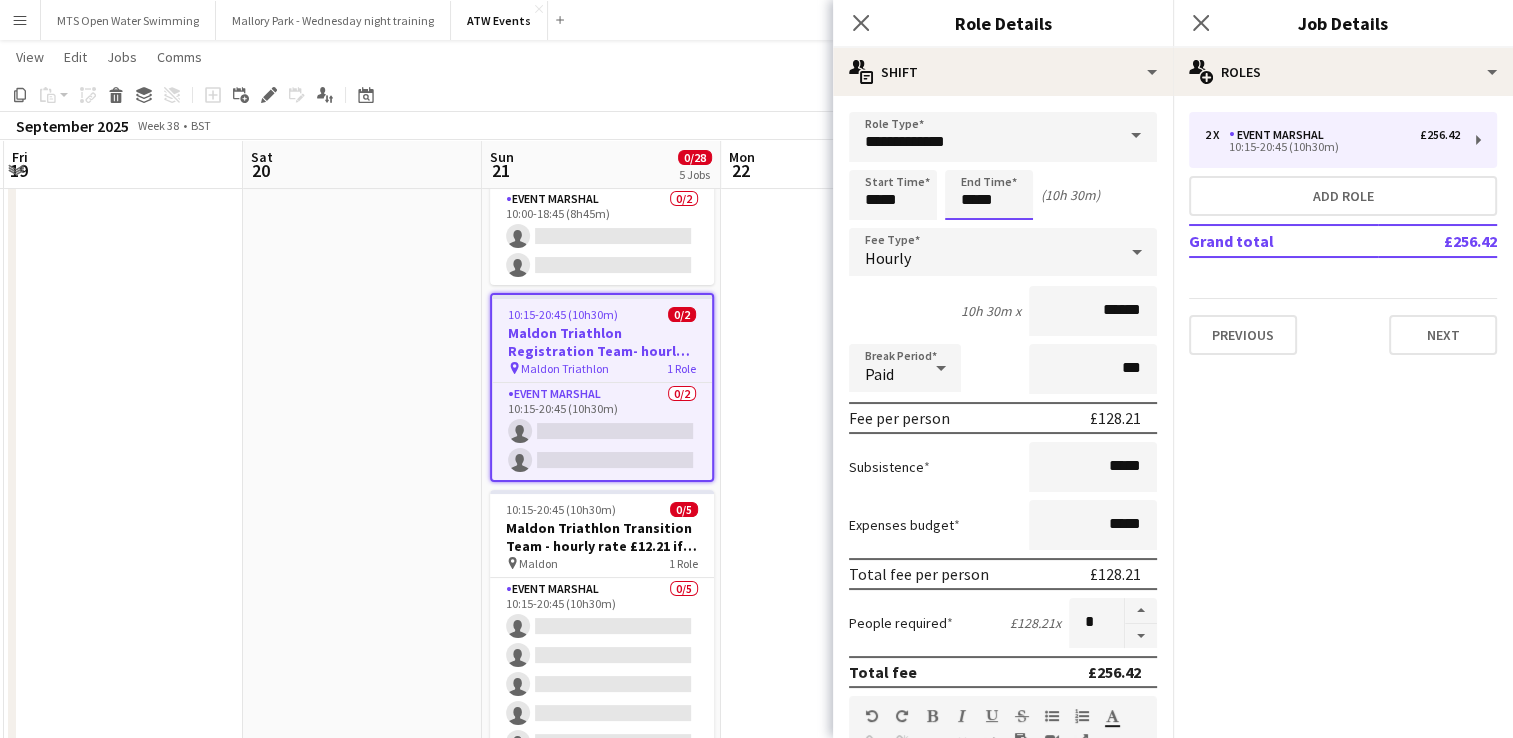 click on "*****" at bounding box center (989, 195) 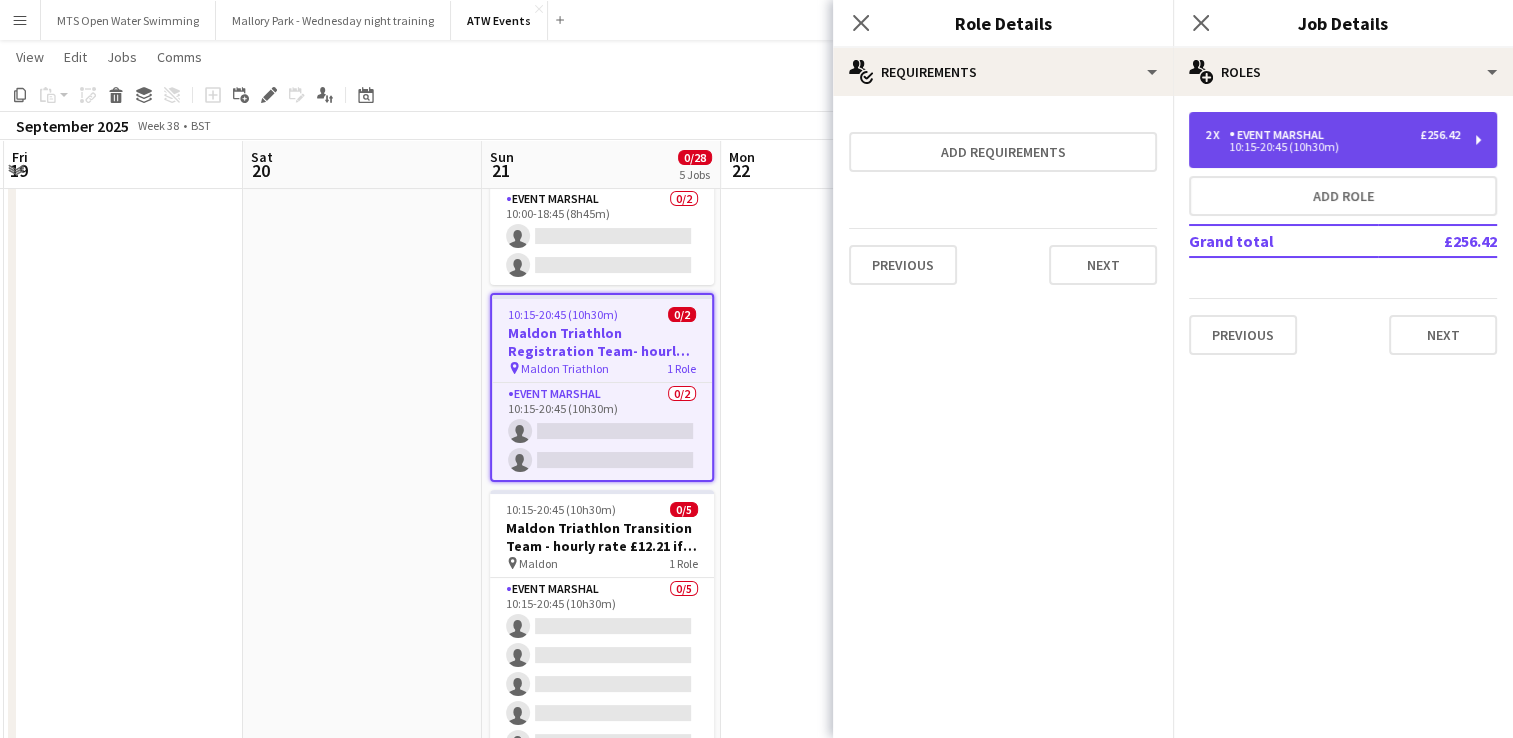 click on "10:15-20:45 (10h30m)" at bounding box center (1332, 147) 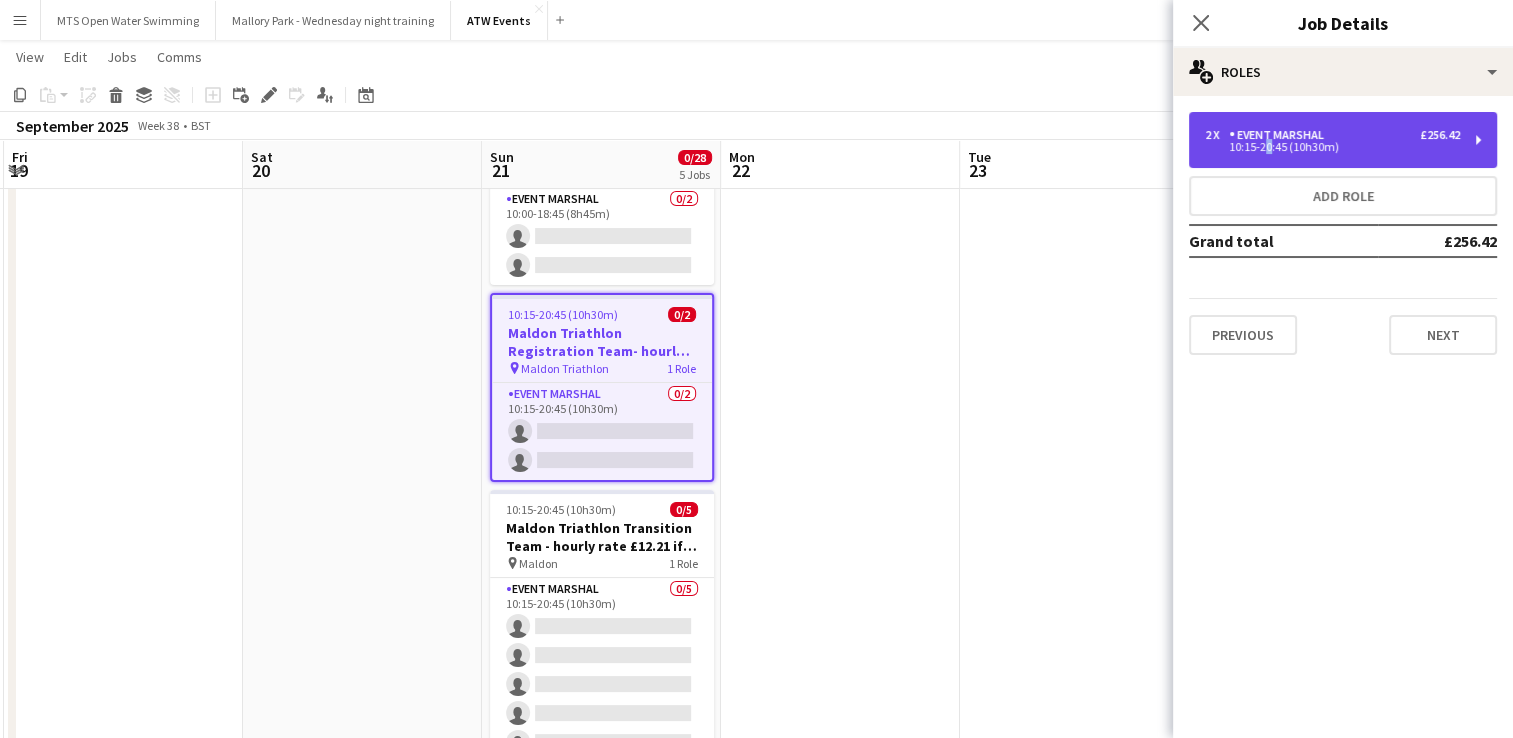 drag, startPoint x: 1276, startPoint y: 153, endPoint x: 1263, endPoint y: 145, distance: 15.264338 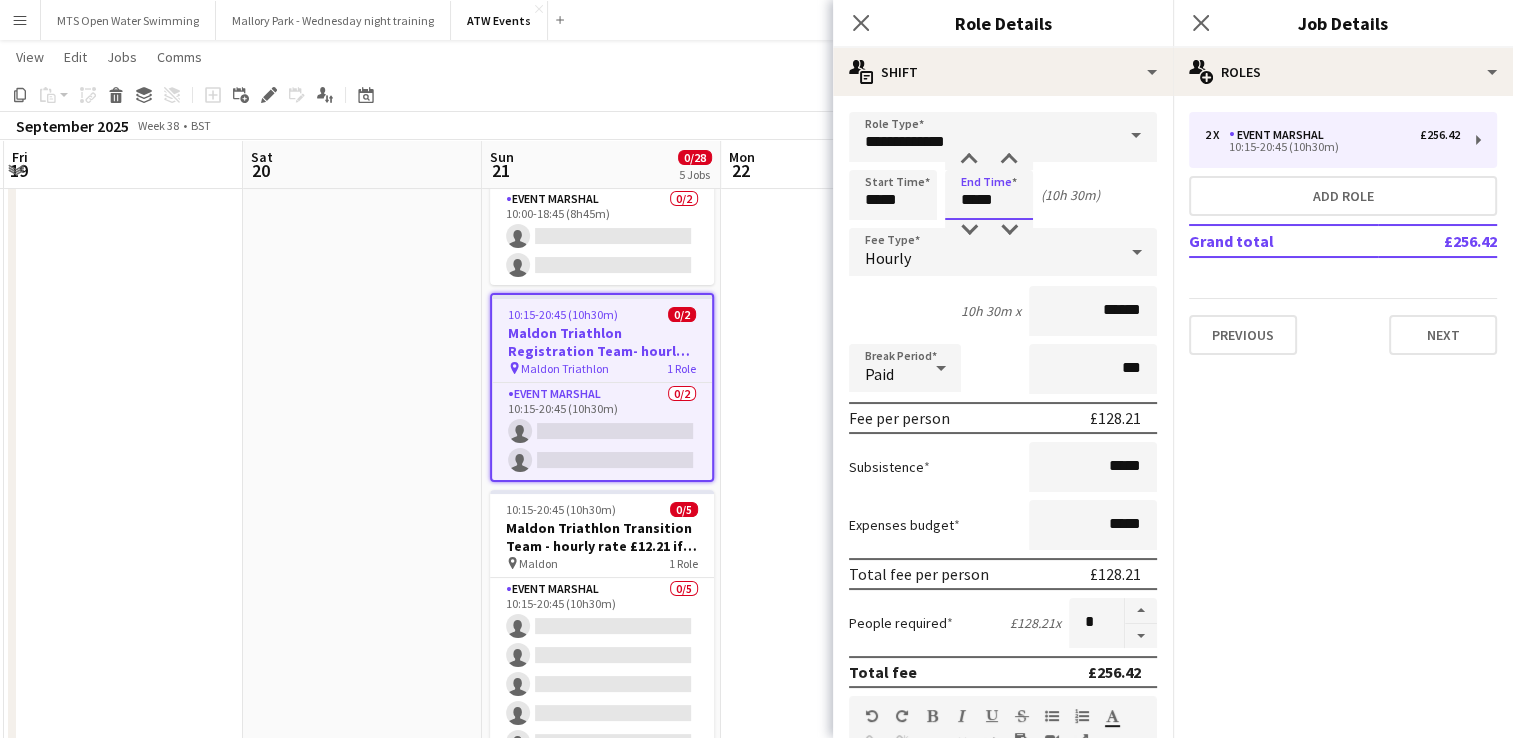 click on "*****" at bounding box center (989, 195) 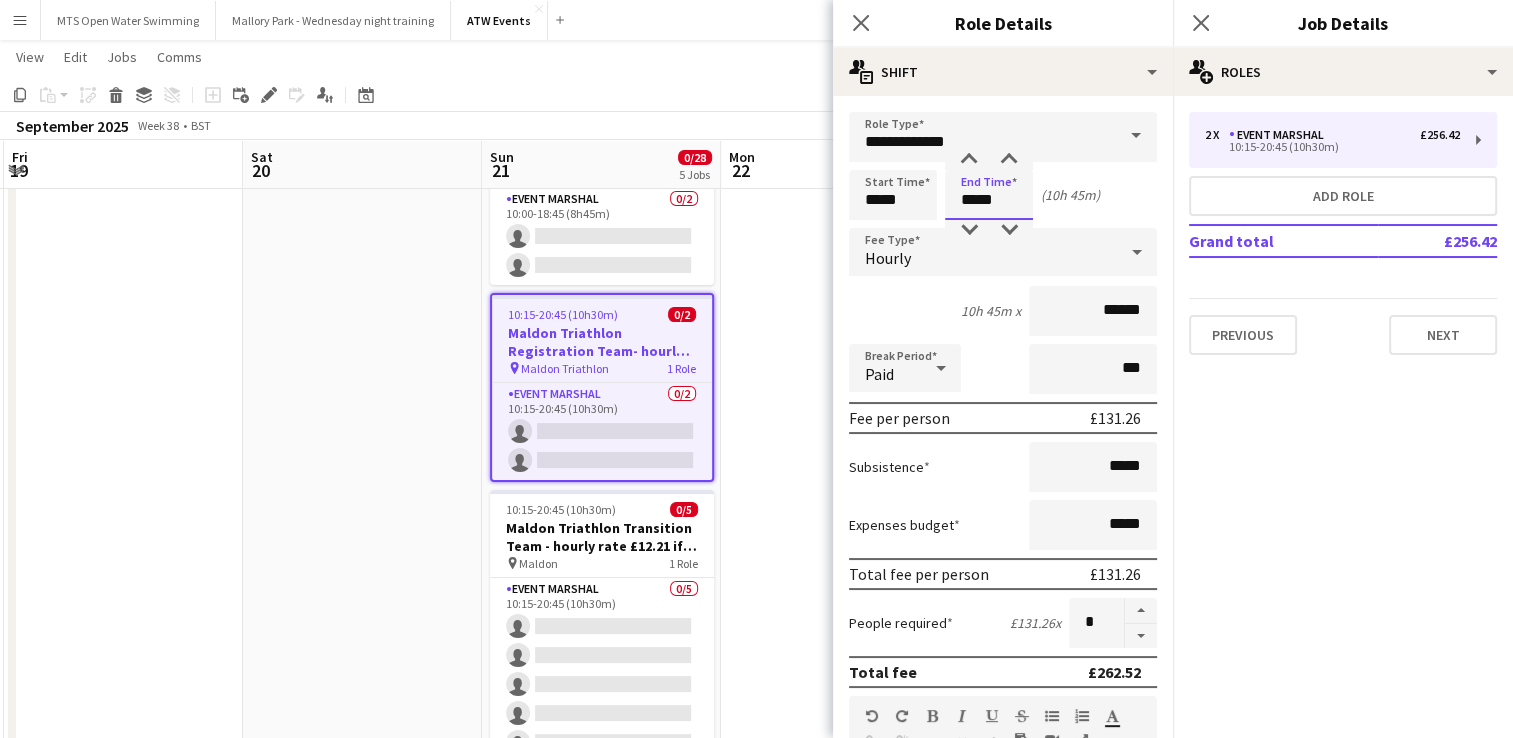type on "*****" 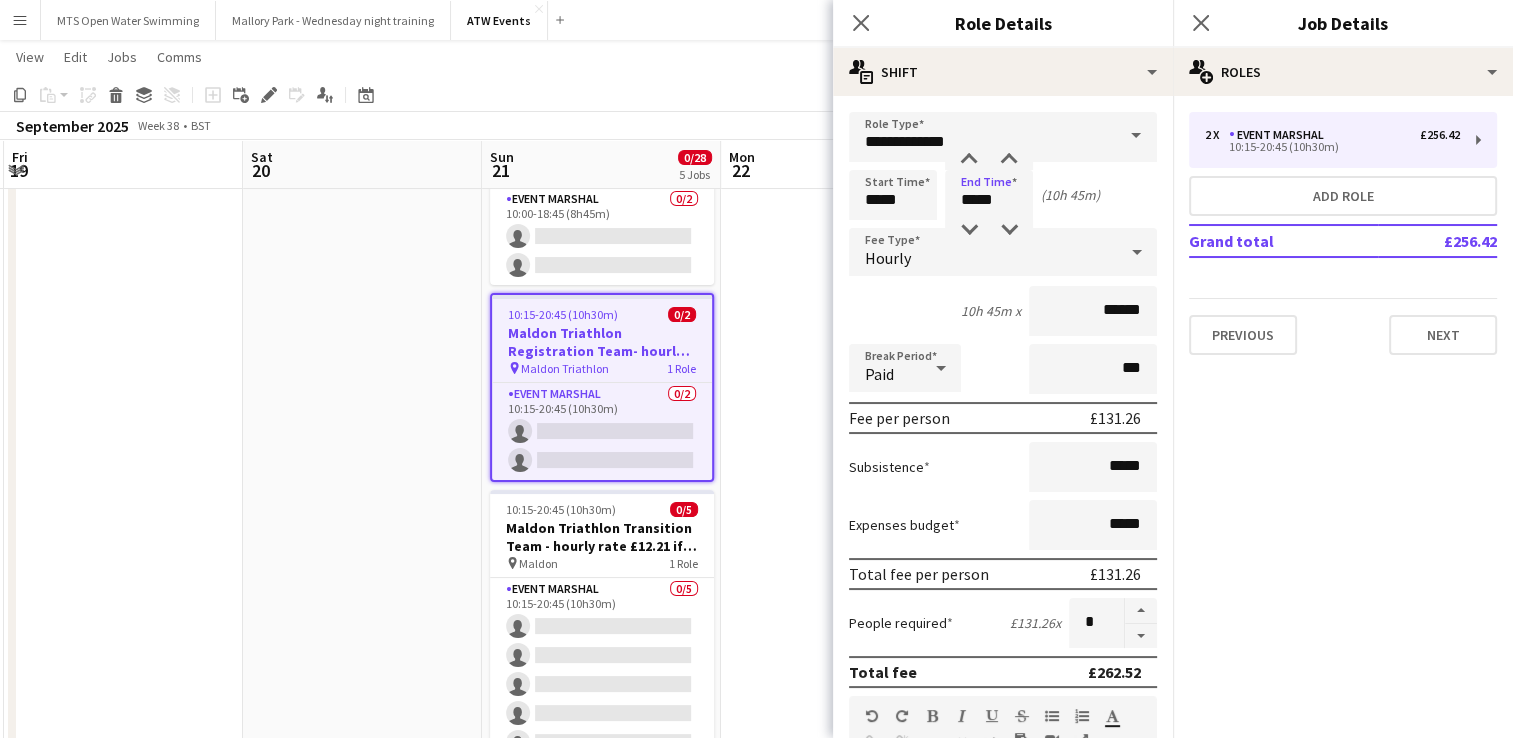 click on "Updated   10:00-18:45 (8h45m)    0/2   Maldon Triathlon Parking & Bike course - £12.21 per hour if over 21
pin
Maldon Triathlon   1 Role   Event Marshal   0/2   10:00-18:45 (8h45m)
single-neutral-actions
single-neutral-actions
10:15-20:45 (10h30m)    0/2   Maldon Triathlon Registration Team- hourly rate - £12.21 if over 21
pin
Maldon Triathlon   1 Role   Event Marshal   0/2   10:15-20:45 (10h30m)
single-neutral-actions
single-neutral-actions
10:15-20:45 (10h30m)    0/5   Maldon Triathlon Transition Team -  hourly rate  £12.21 if over 21
pin
Maldon   1 Role   Event Marshal   0/5   10:15-20:45 (10h30m)
single-neutral-actions
single-neutral-actions" at bounding box center (601, 1885) 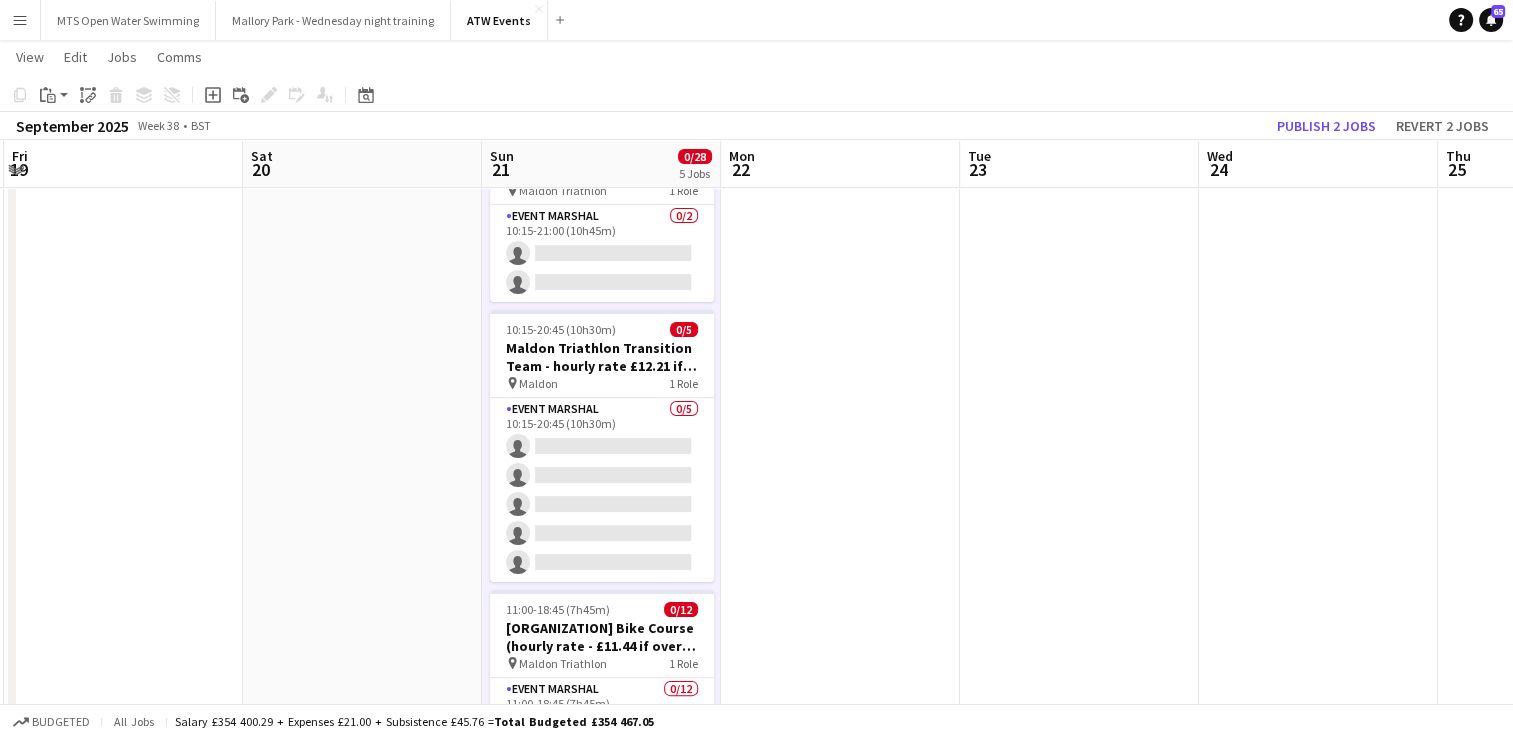 scroll, scrollTop: 340, scrollLeft: 0, axis: vertical 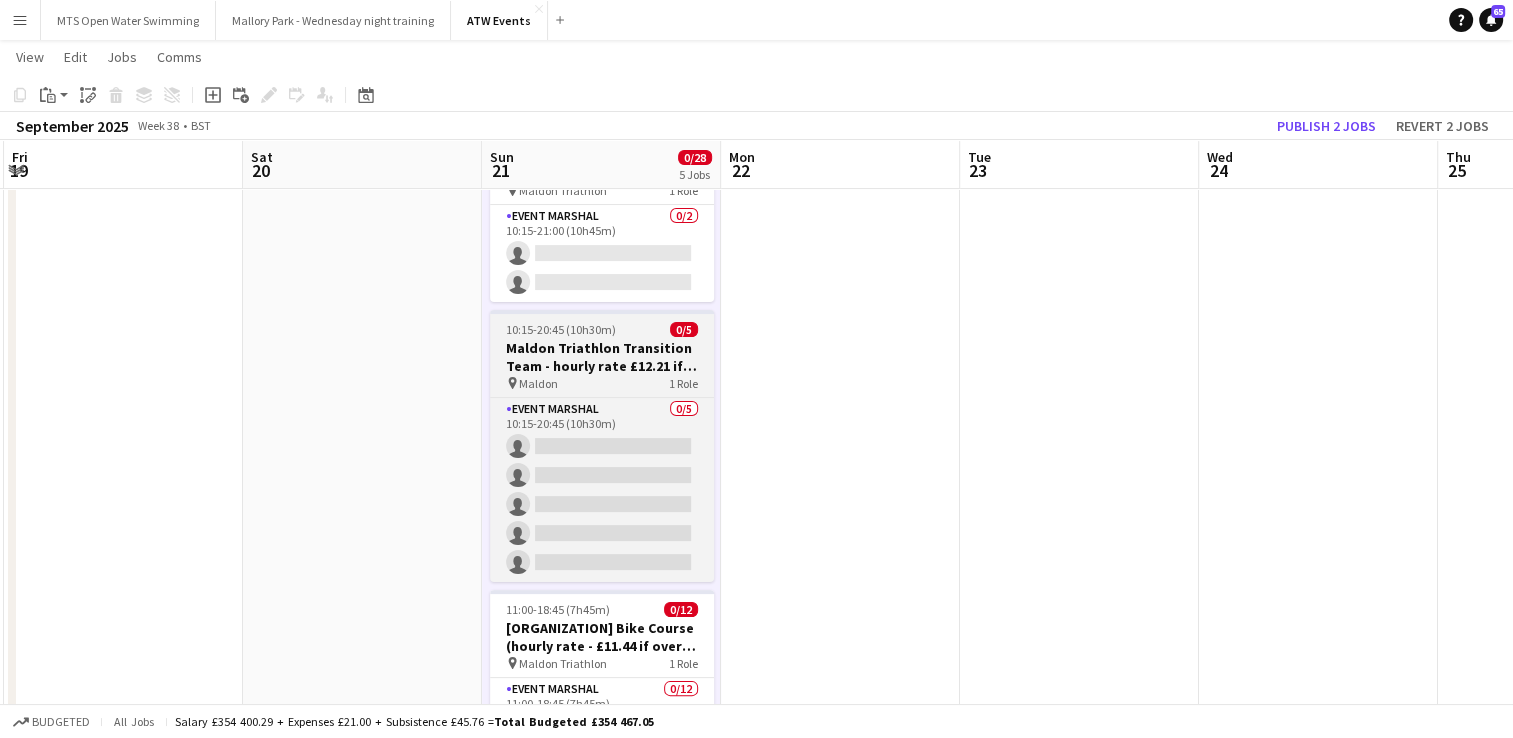 click on "Maldon Triathlon Transition Team -  hourly rate  £12.21 if over 21" at bounding box center [602, 357] 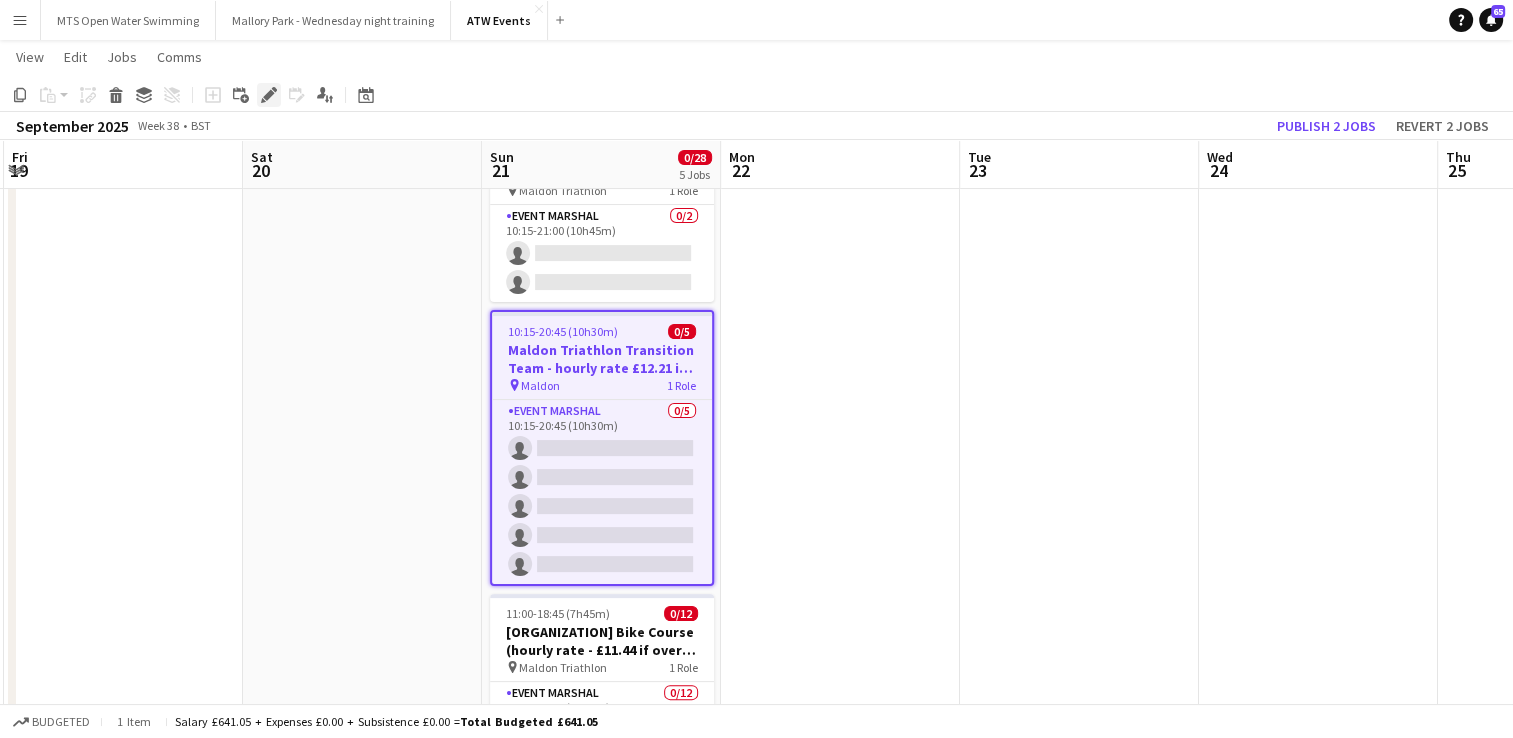 click 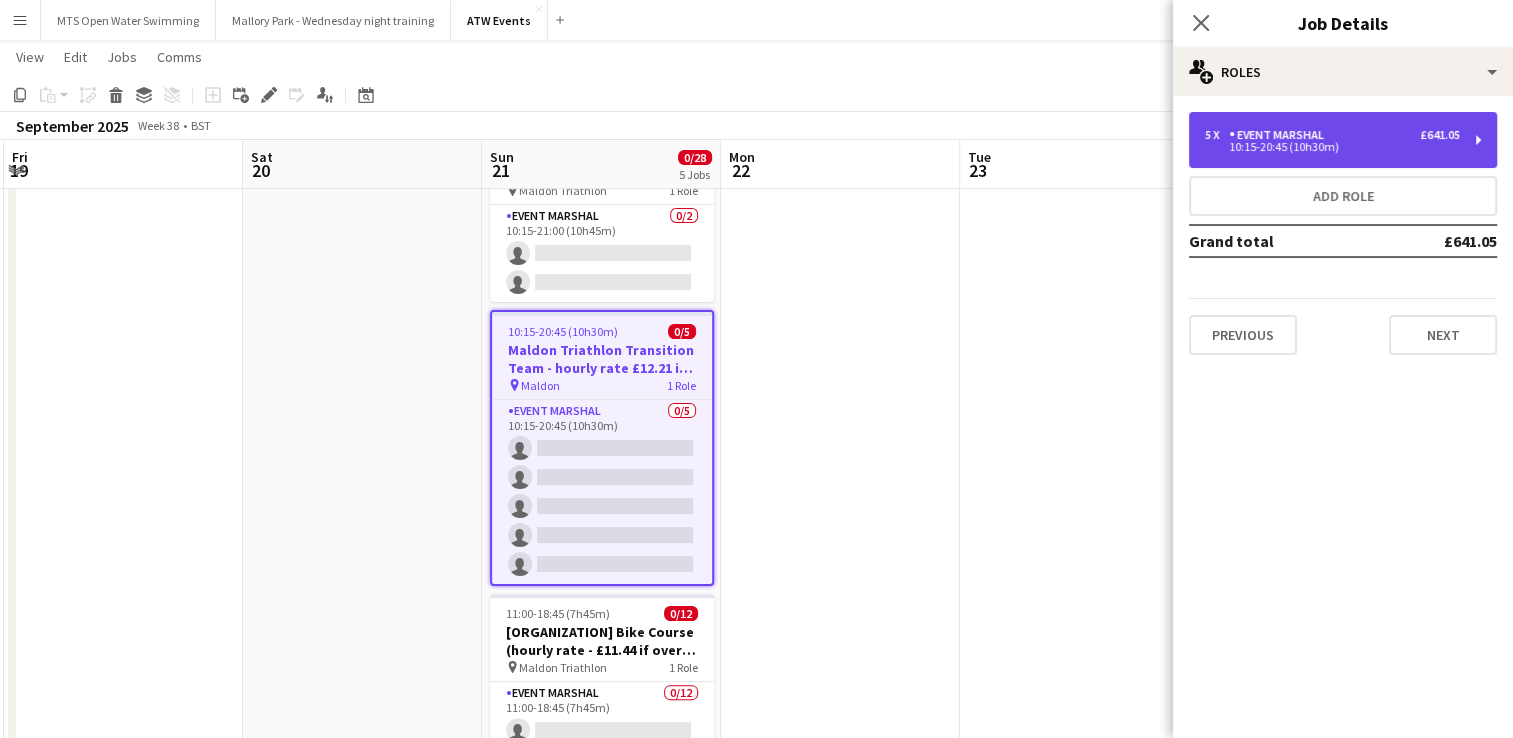 click on "10:15-20:45 (10h30m)" at bounding box center [1332, 147] 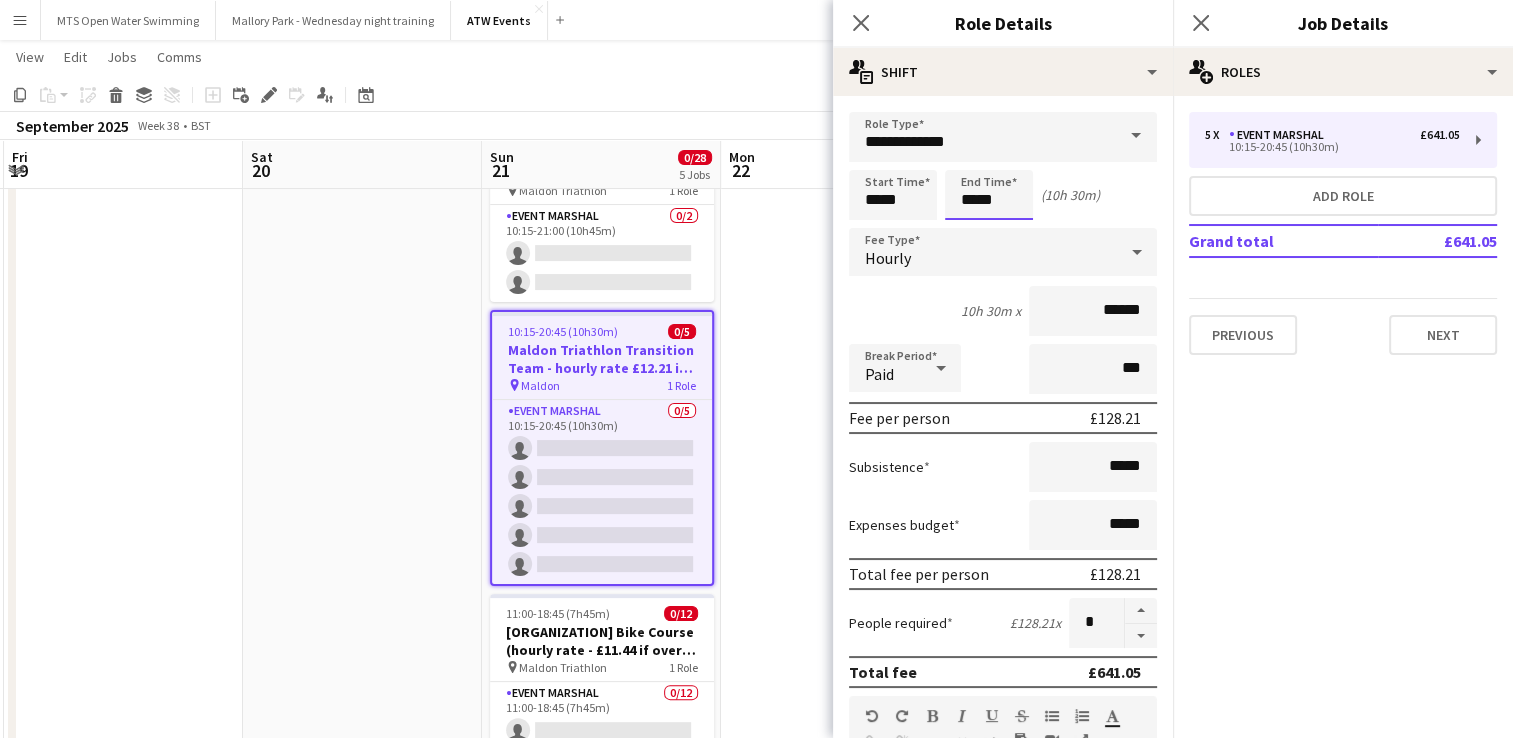 click on "*****" at bounding box center [989, 195] 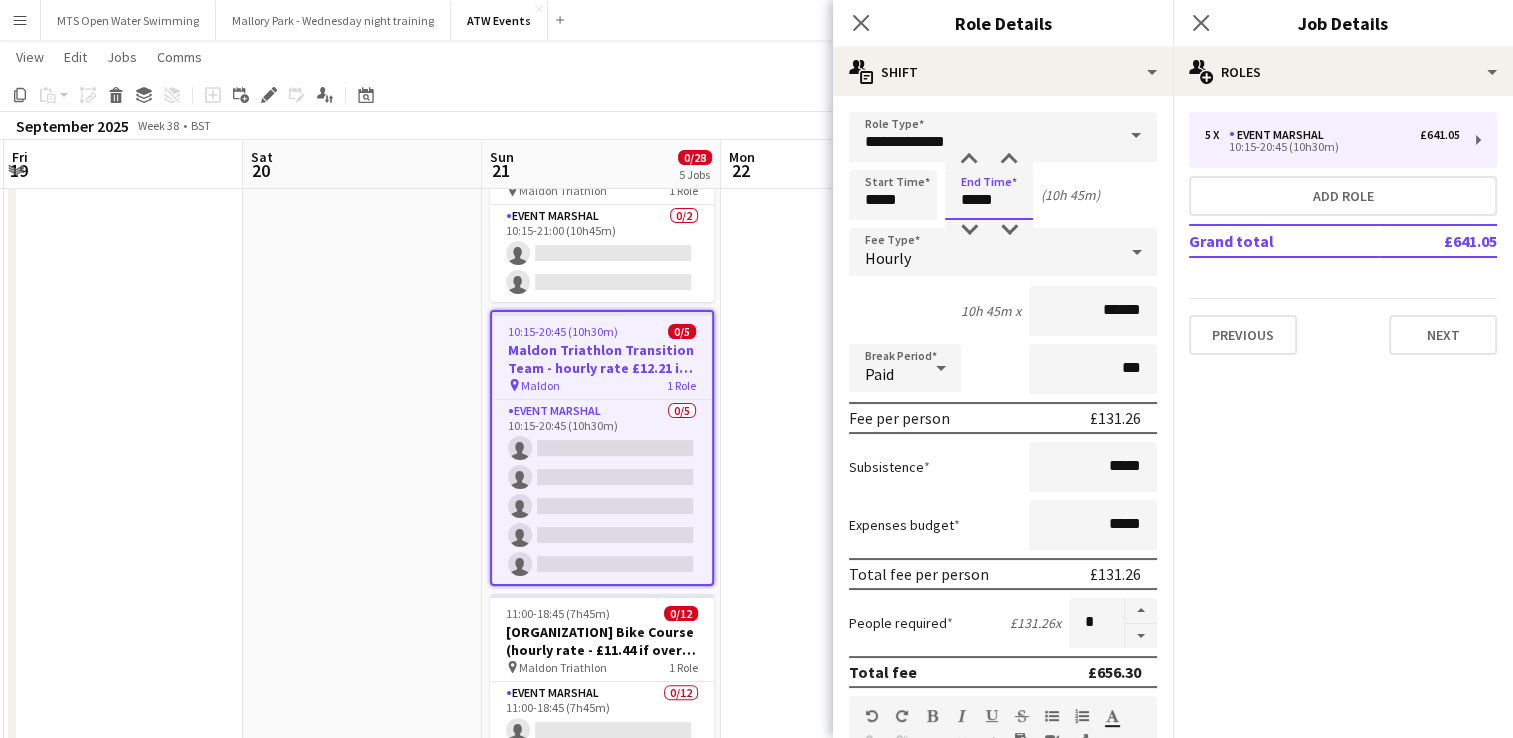 type on "*****" 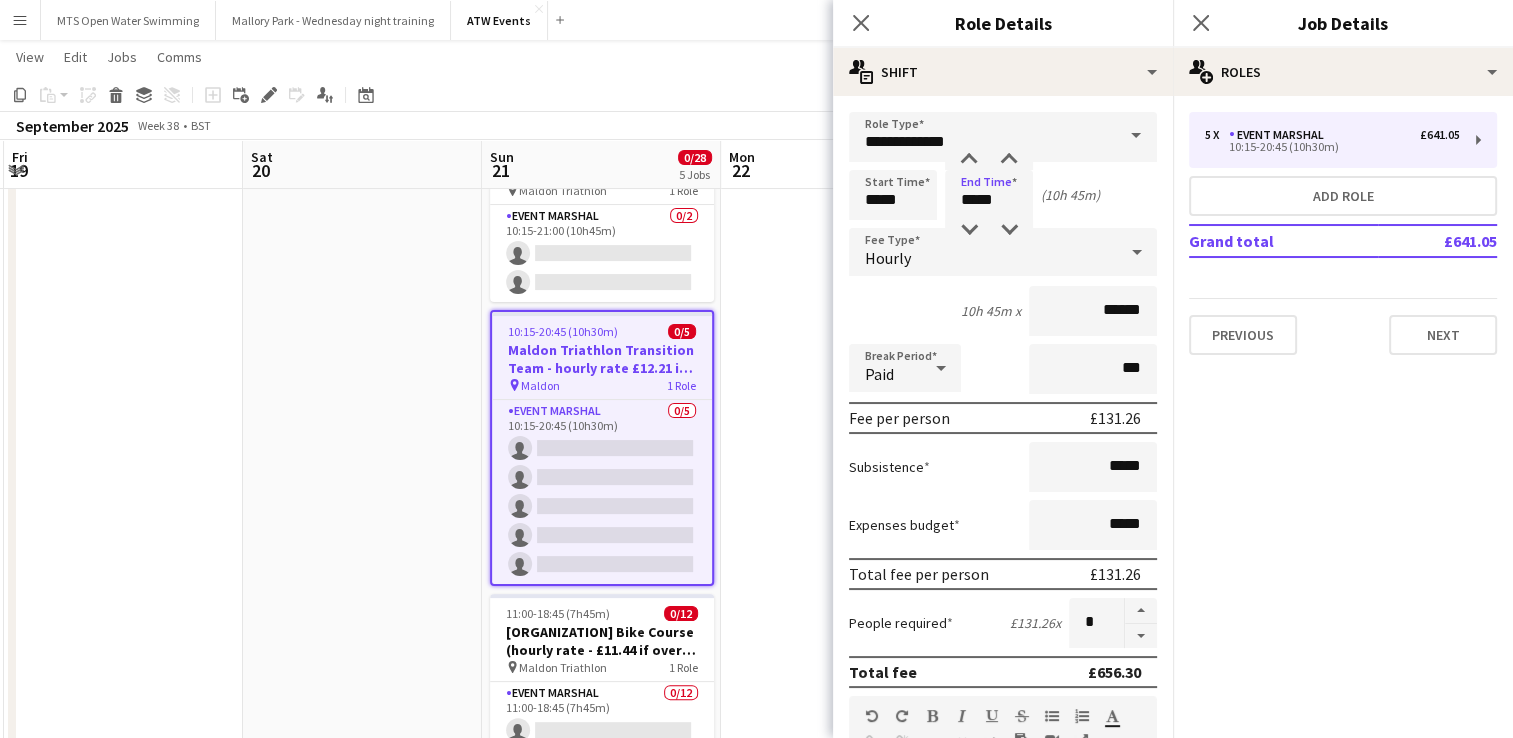 click at bounding box center [840, 1693] 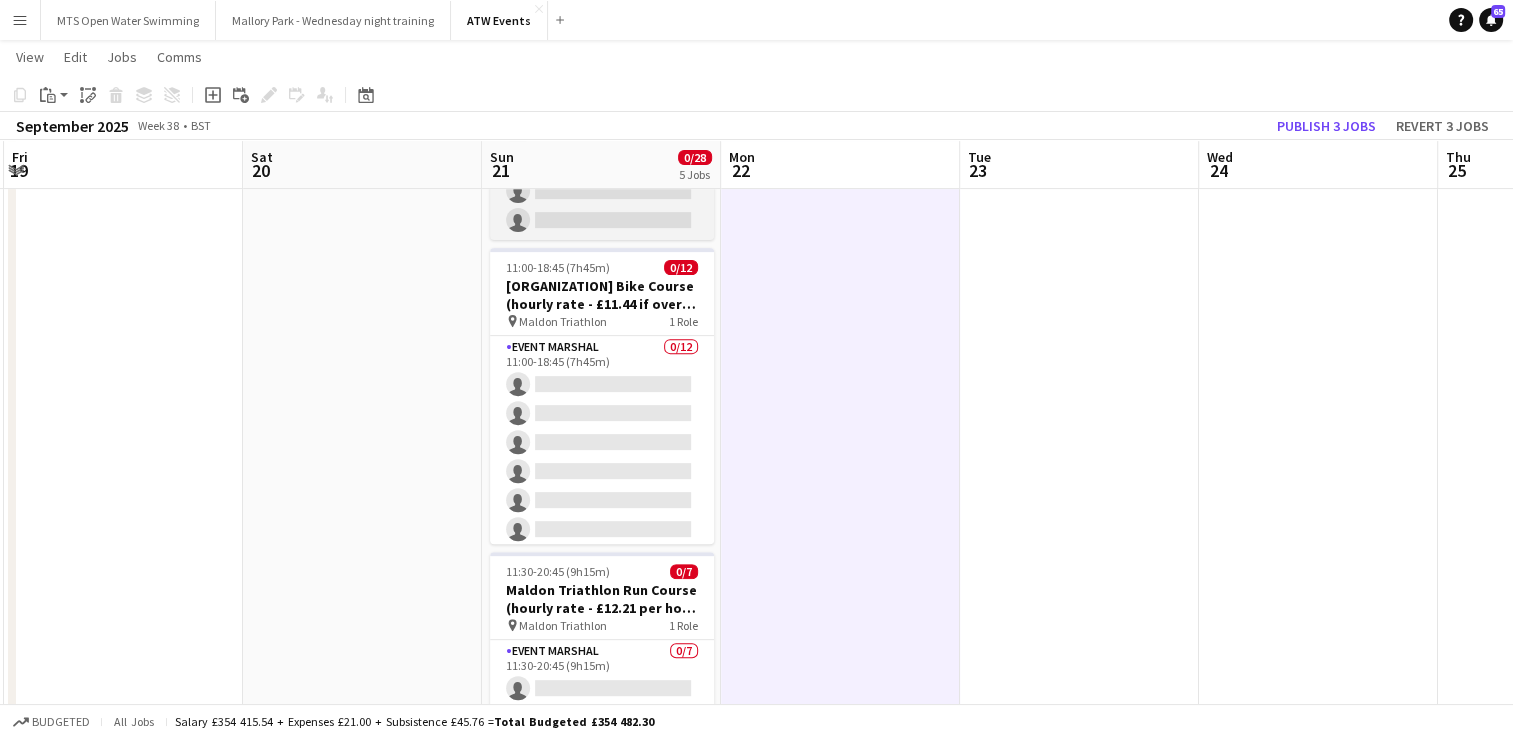 scroll, scrollTop: 699, scrollLeft: 0, axis: vertical 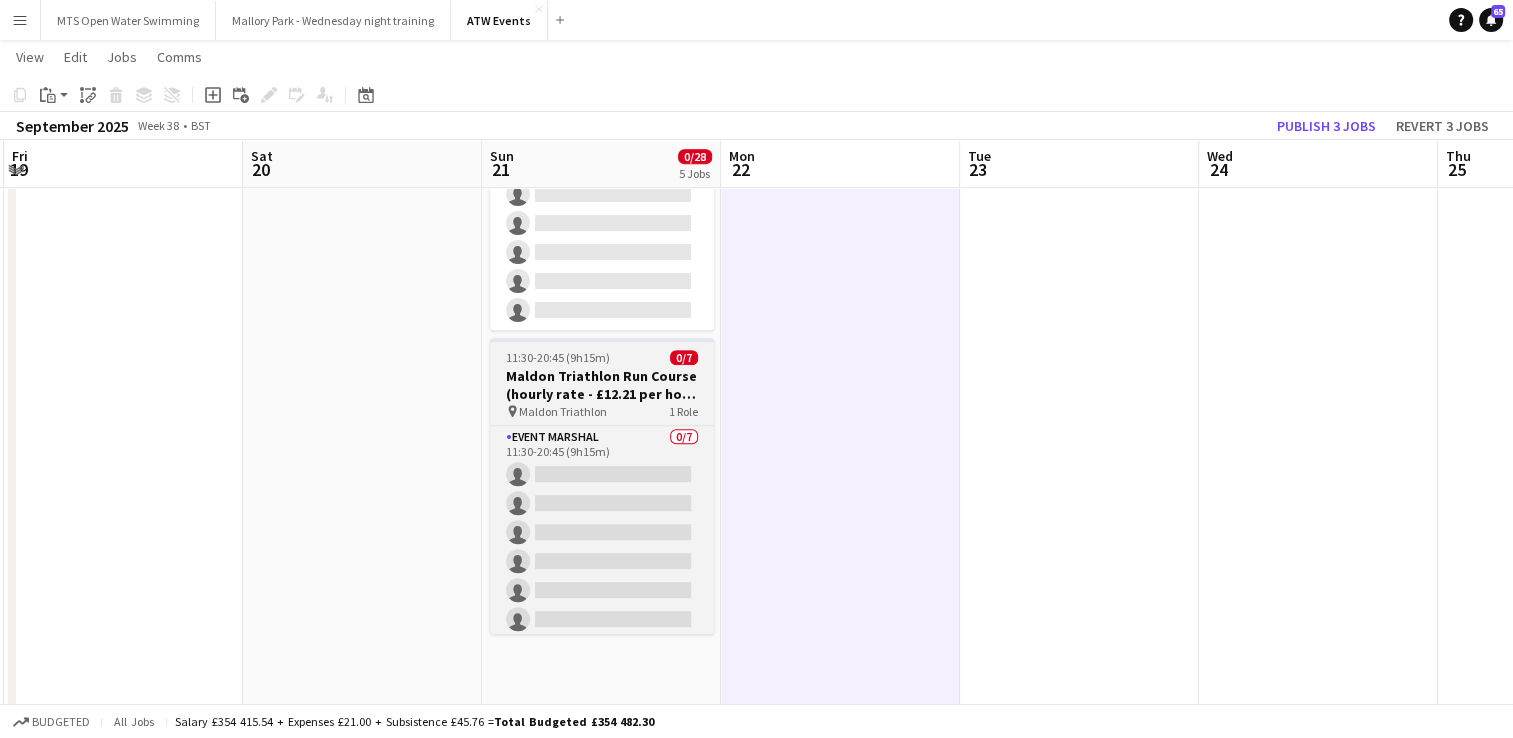 drag, startPoint x: 568, startPoint y: 364, endPoint x: 536, endPoint y: 377, distance: 34.539833 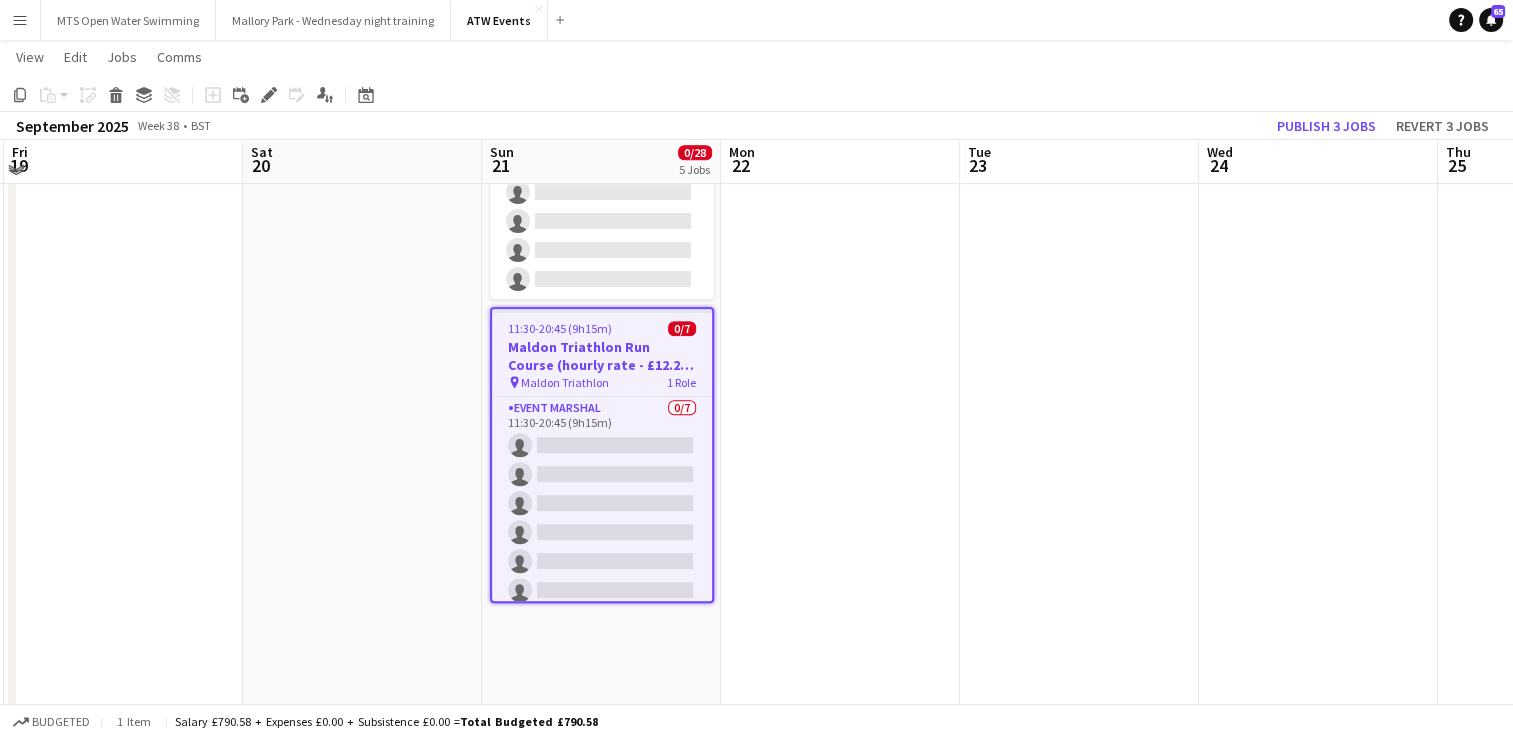 scroll, scrollTop: 947, scrollLeft: 0, axis: vertical 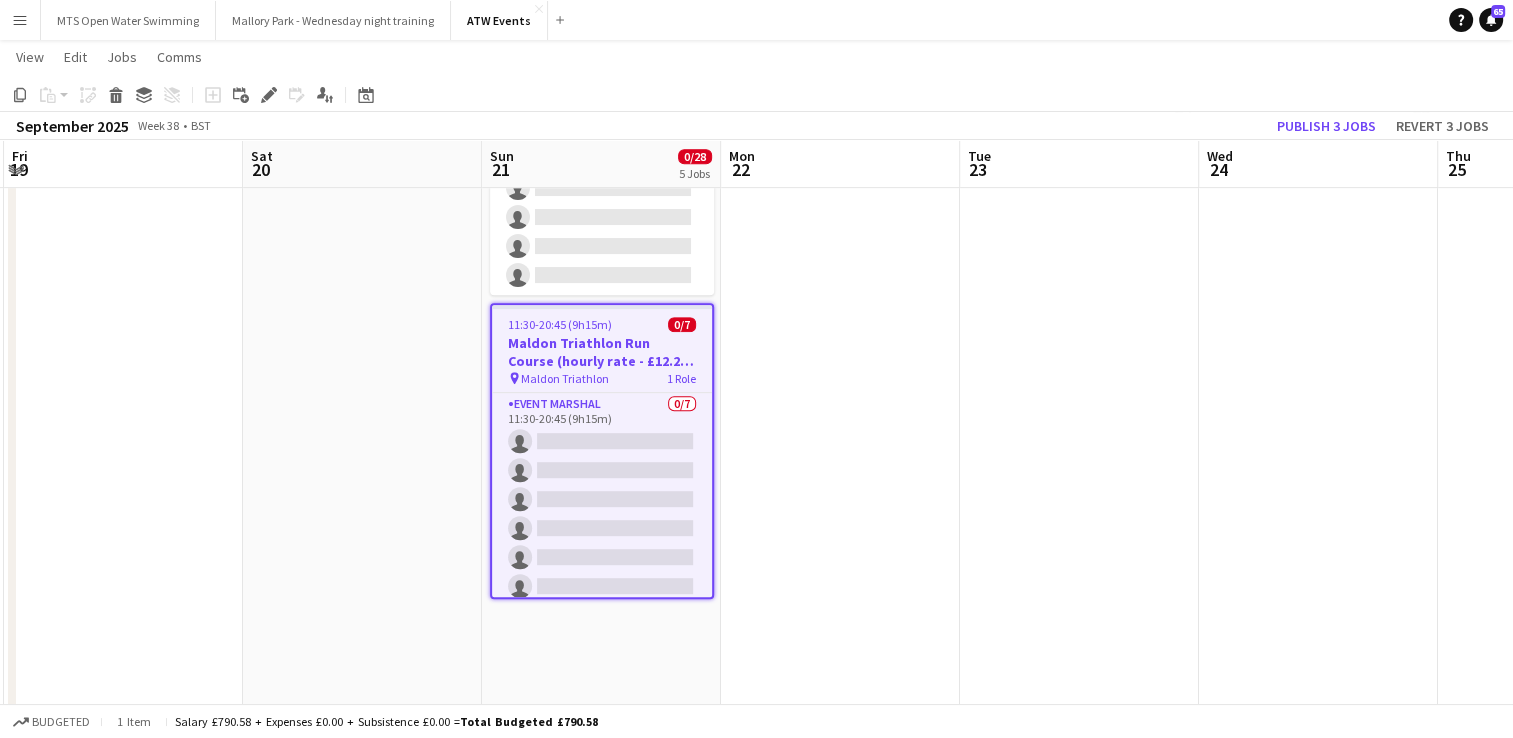 click on "Maldon Triathlon Run Course (hourly rate - £12.21 per hour if over 21" at bounding box center [602, 352] 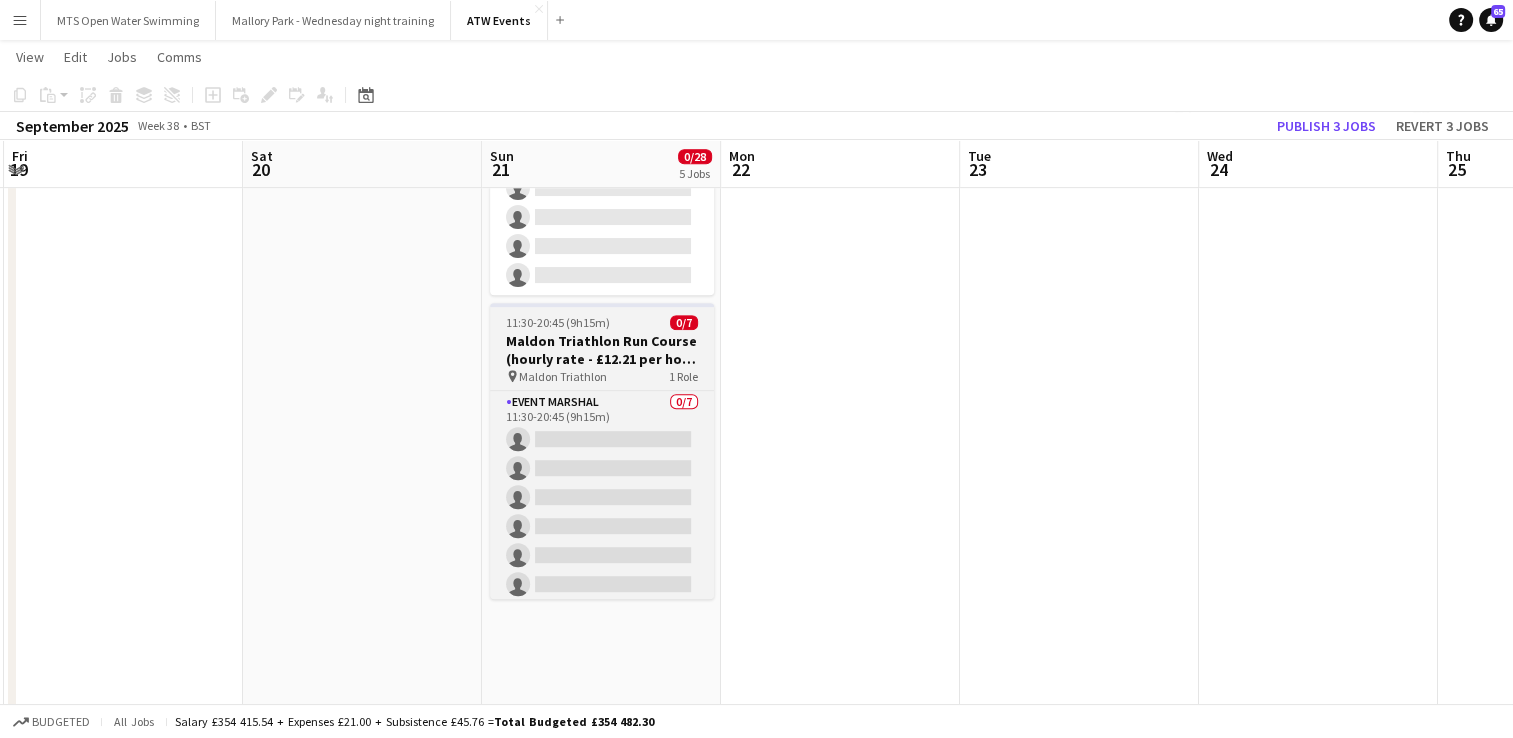 click on "Maldon Triathlon Run Course (hourly rate - £12.21 per hour if over 21" at bounding box center [602, 350] 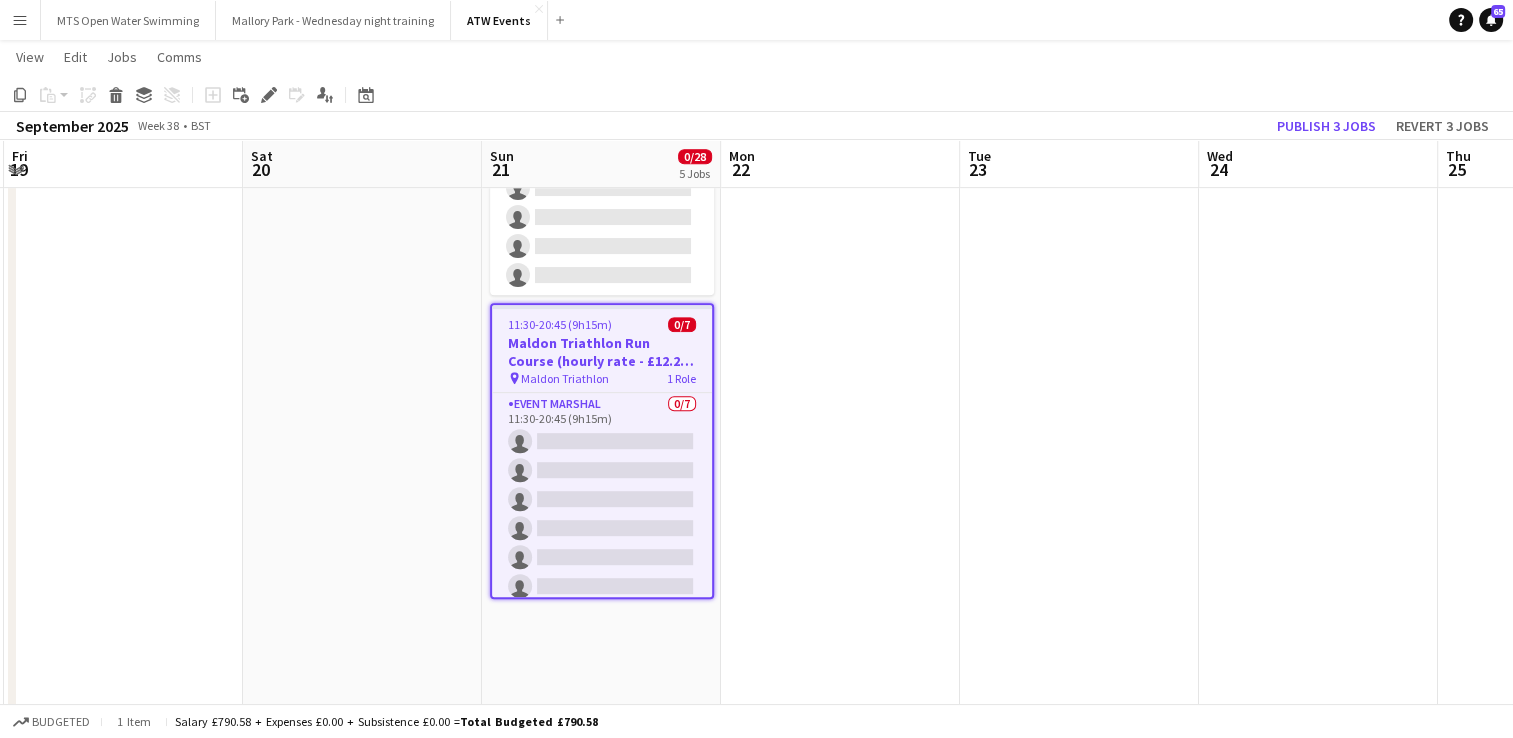click on "Copy
Paste
Paste   Ctrl+V Paste with crew  Ctrl+Shift+V
Paste linked Job
Delete
Group
Ungroup
Add job
Add linked Job
Edit
Edit linked Job
Applicants
Date picker
AUG 2025 AUG 2025 Monday M Tuesday T Wednesday W Thursday T Friday F Saturday S Sunday S  AUG   1   2   3   4   5   6   7   8   9   10   11   12   13   14   15   16   17   18   19   20   21   22   23   24   25   26   27   28   29   30   31
Comparison range
Comparison range
Today" 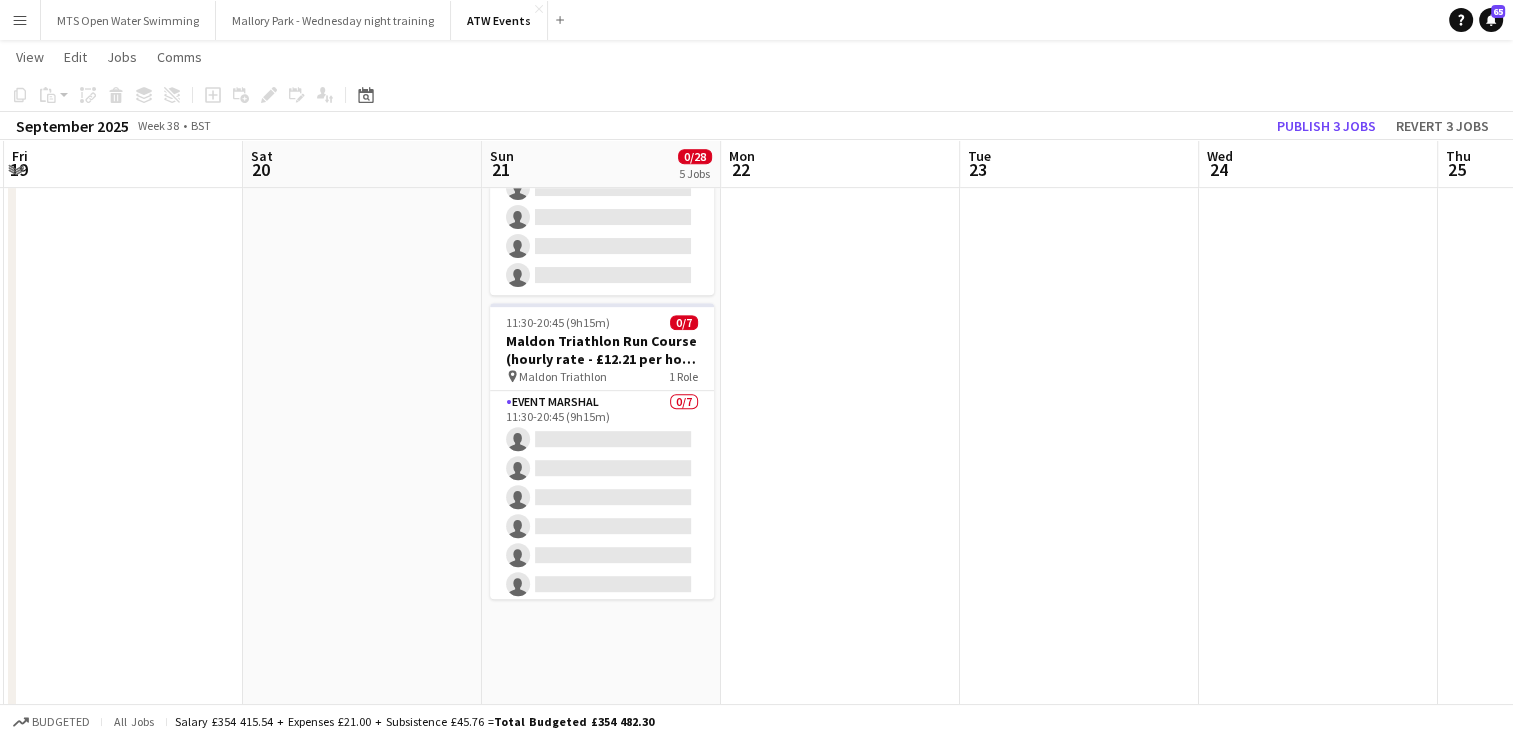 click on "Add job
Add linked Job
Edit
Edit linked Job
Applicants" 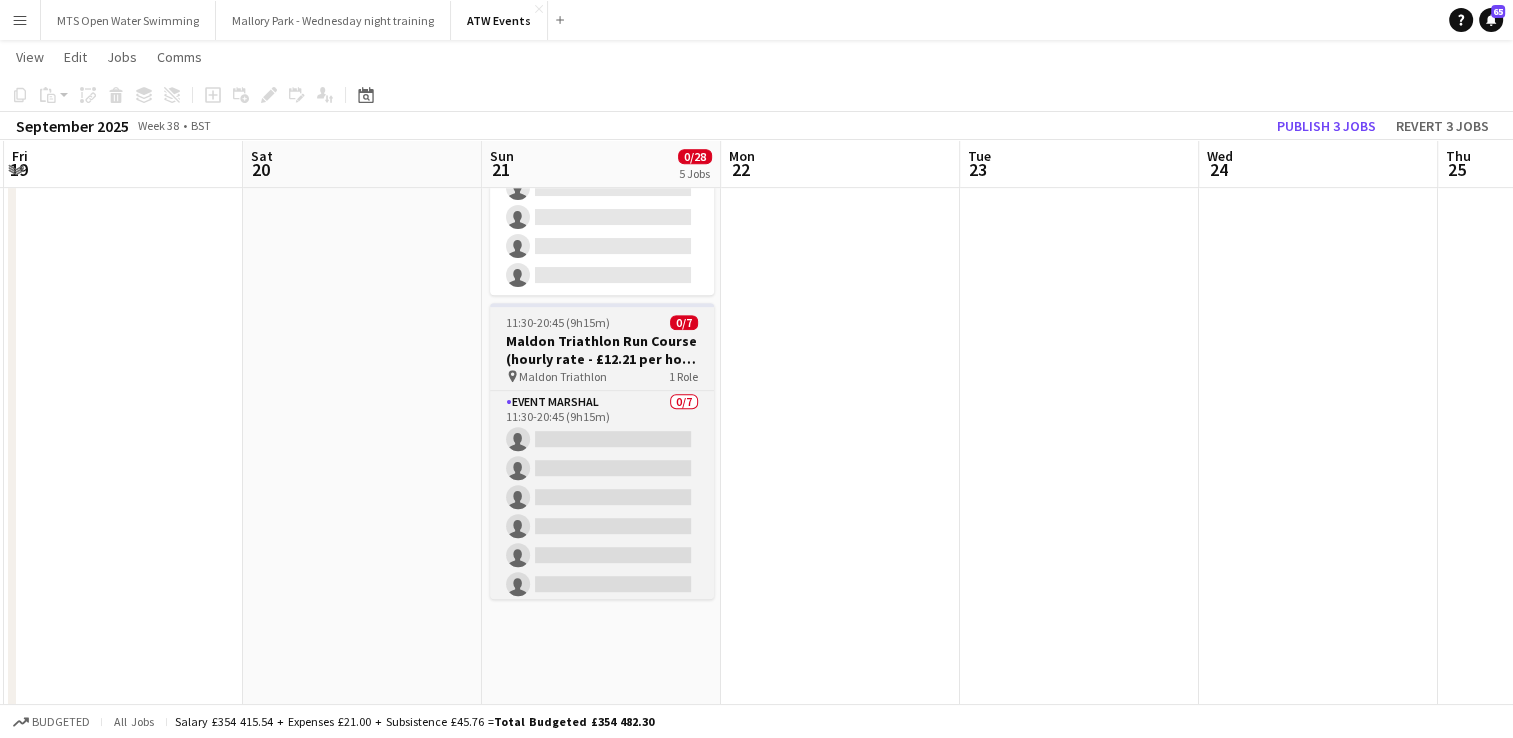 click on "Maldon Triathlon Run Course (hourly rate - £12.21 per hour if over 21" at bounding box center [602, 350] 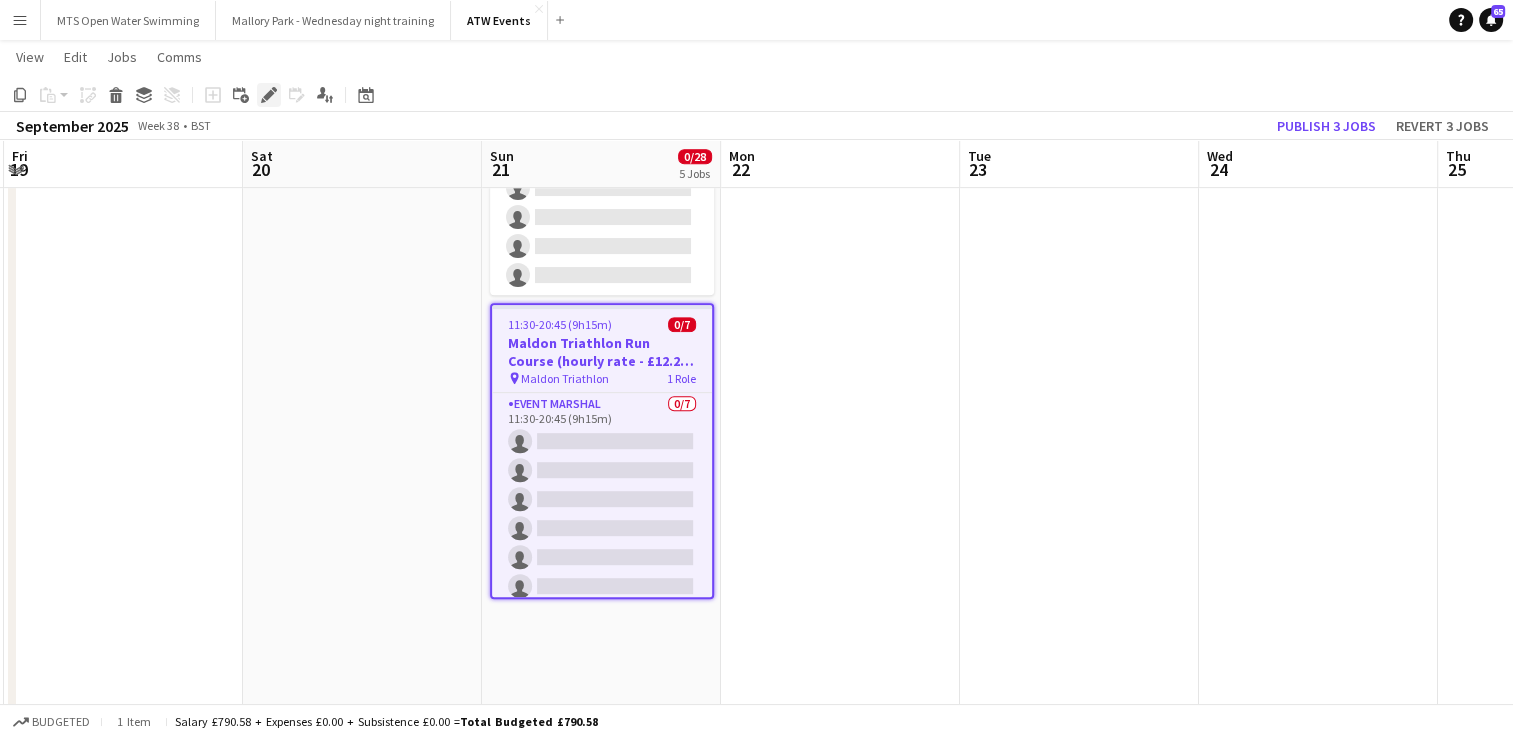 click 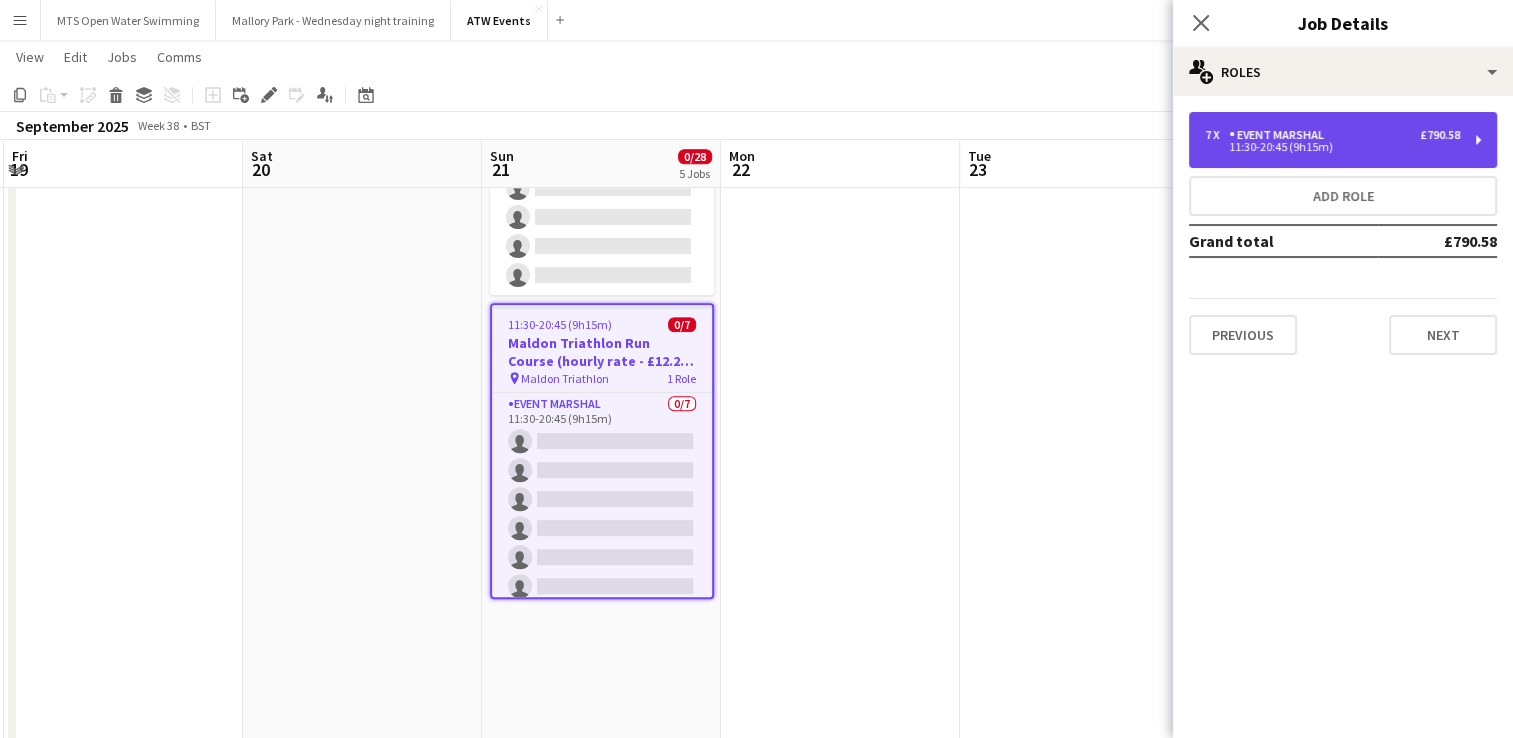 click on "7 x   Event Marshal   £790.58   11:30-20:45 (9h15m)" at bounding box center (1343, 140) 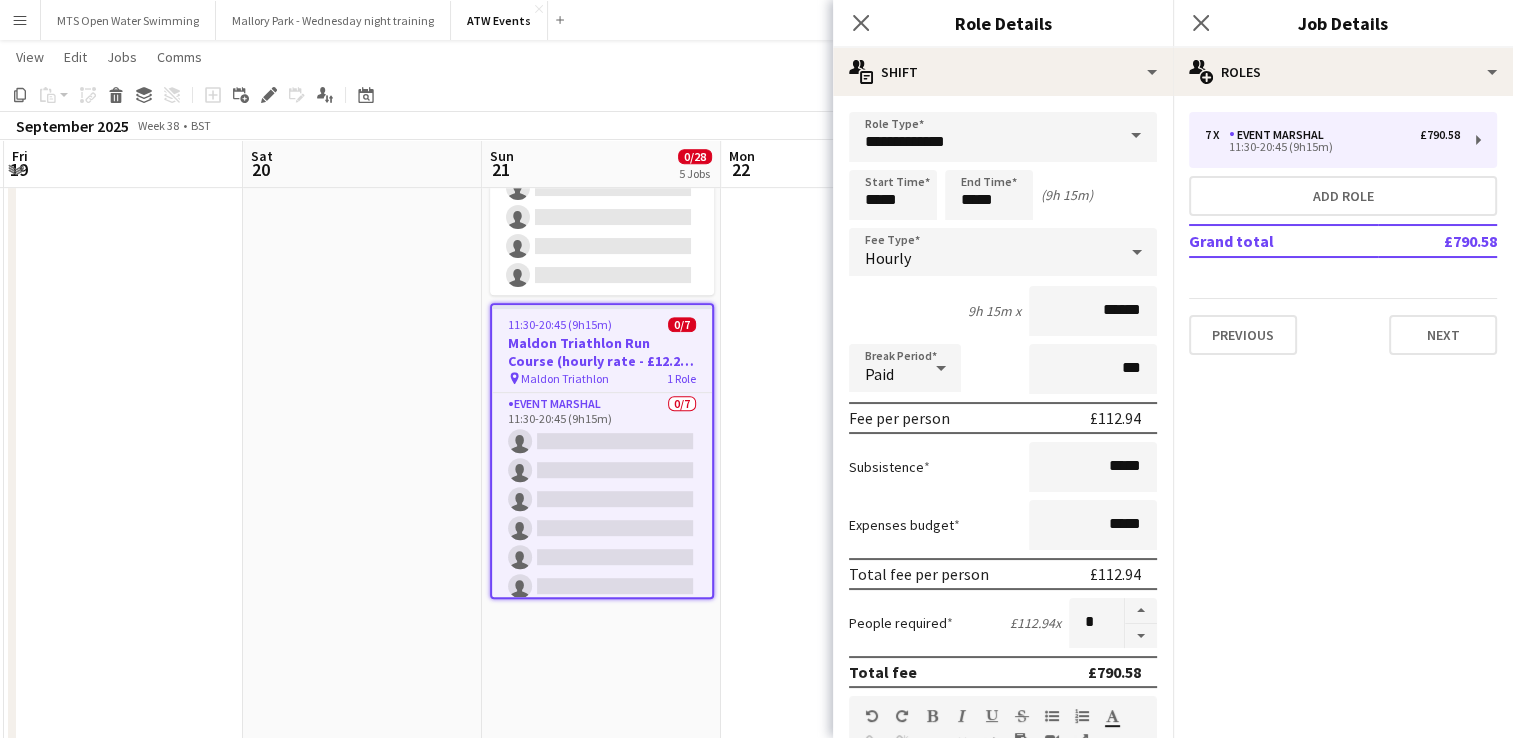 click at bounding box center [840, 1086] 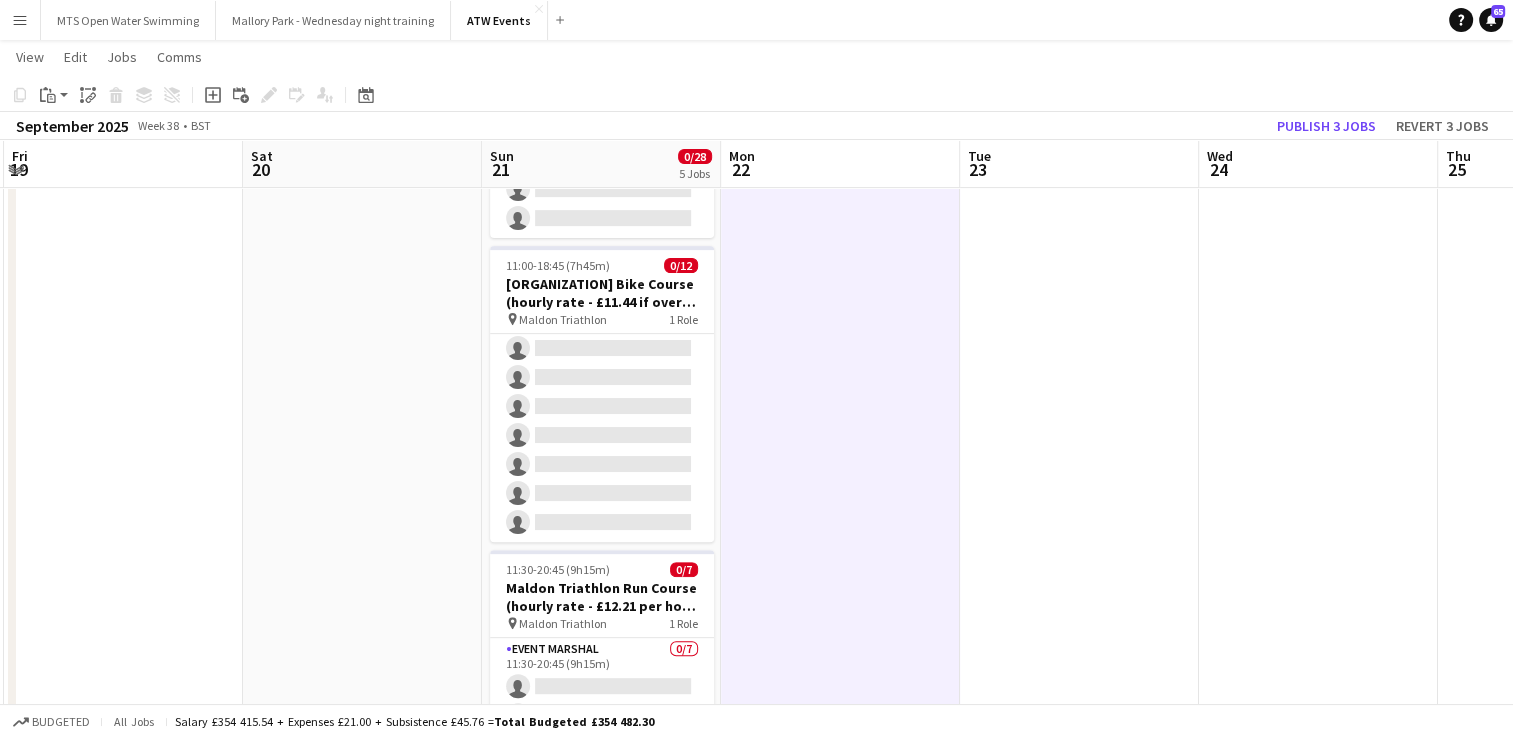 scroll, scrollTop: 699, scrollLeft: 0, axis: vertical 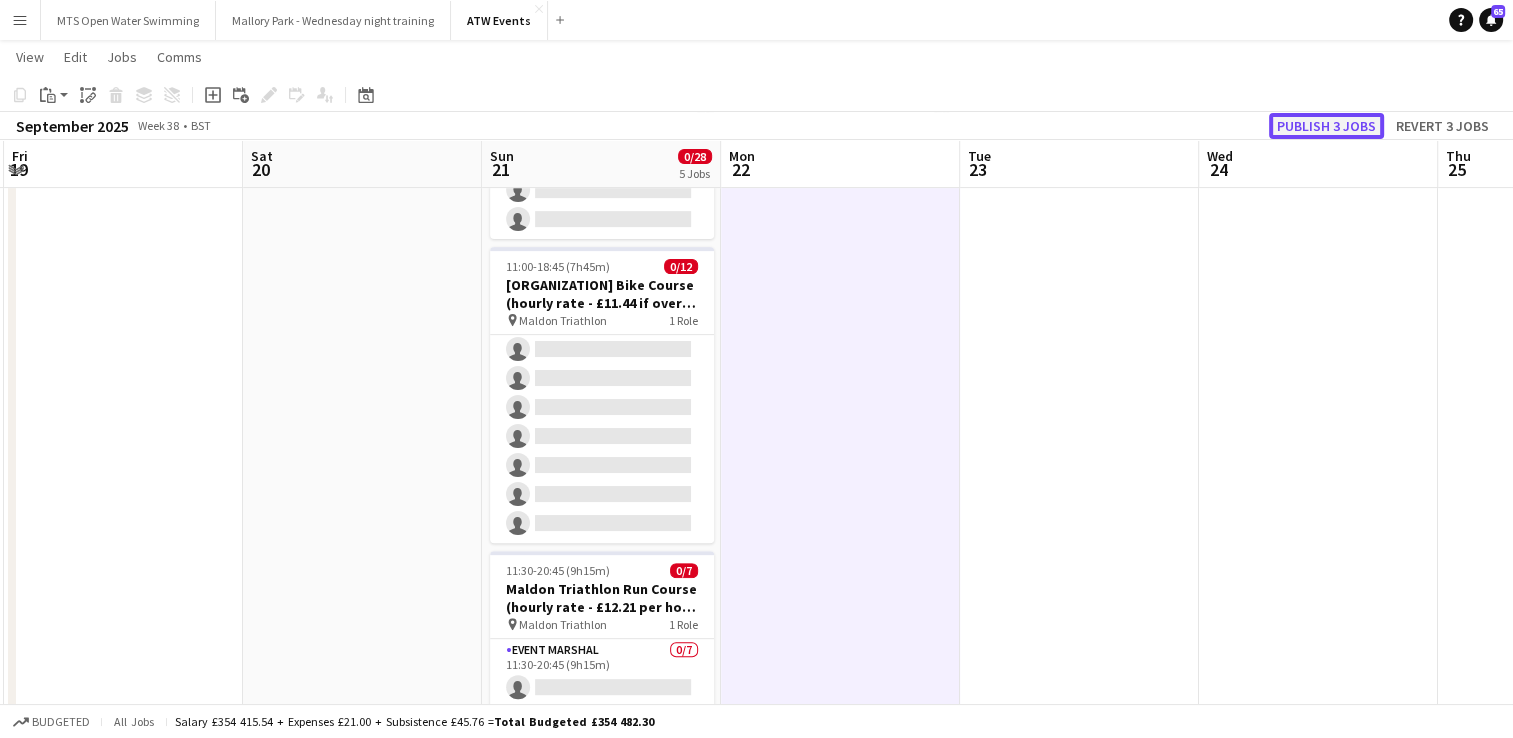 click on "Publish 3 jobs" 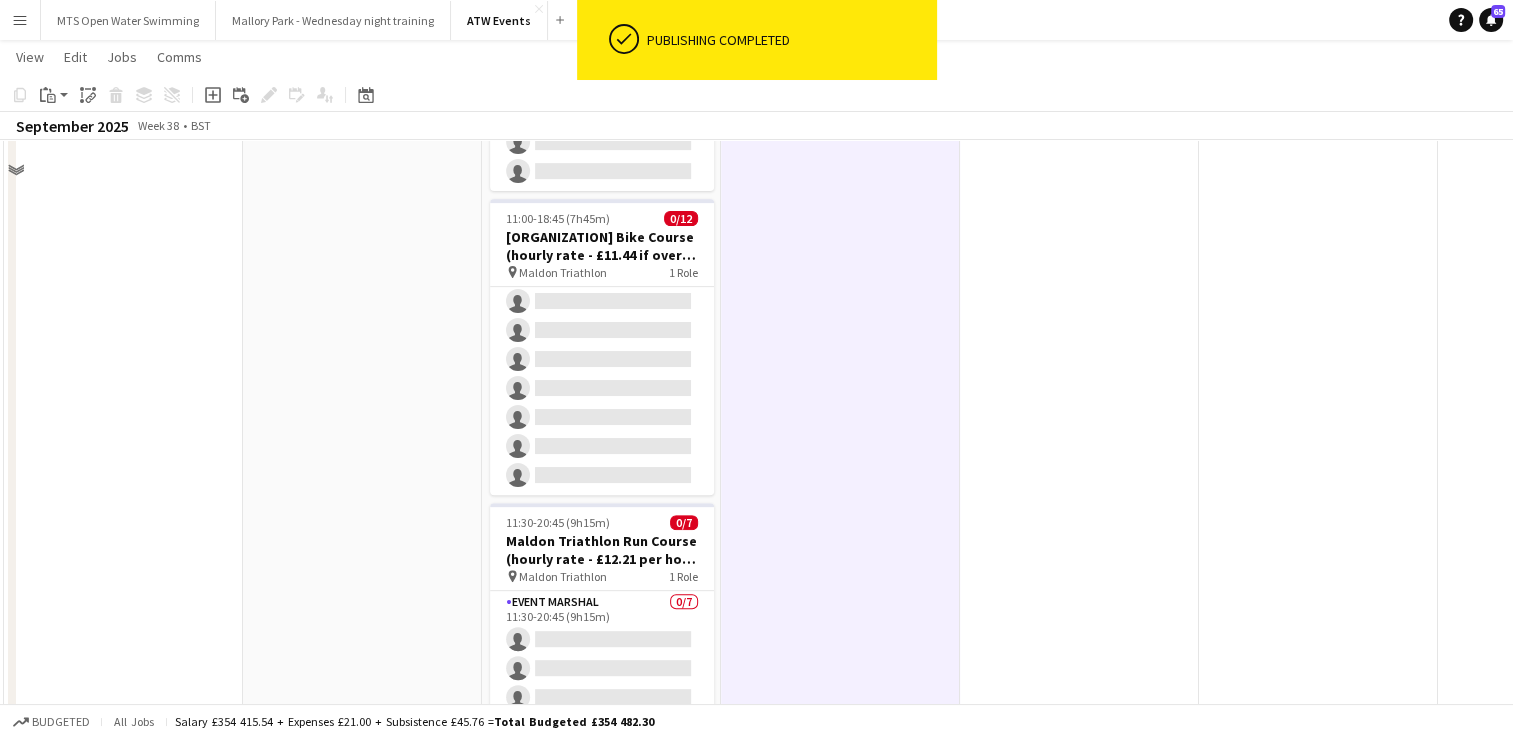 scroll, scrollTop: 0, scrollLeft: 0, axis: both 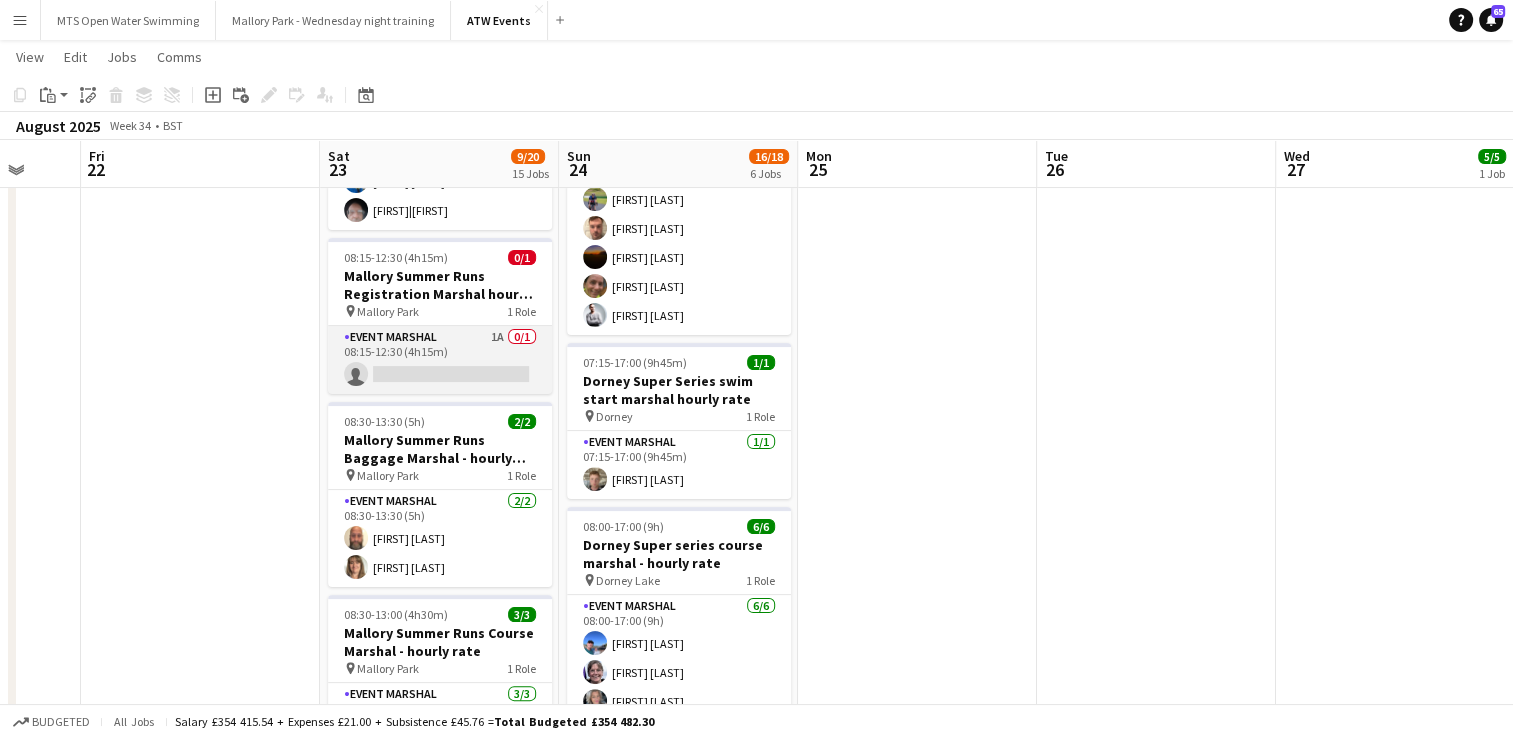 click on "Event Marshal   1A   0/1   08:15-12:30 (4h15m)
single-neutral-actions" at bounding box center [440, 360] 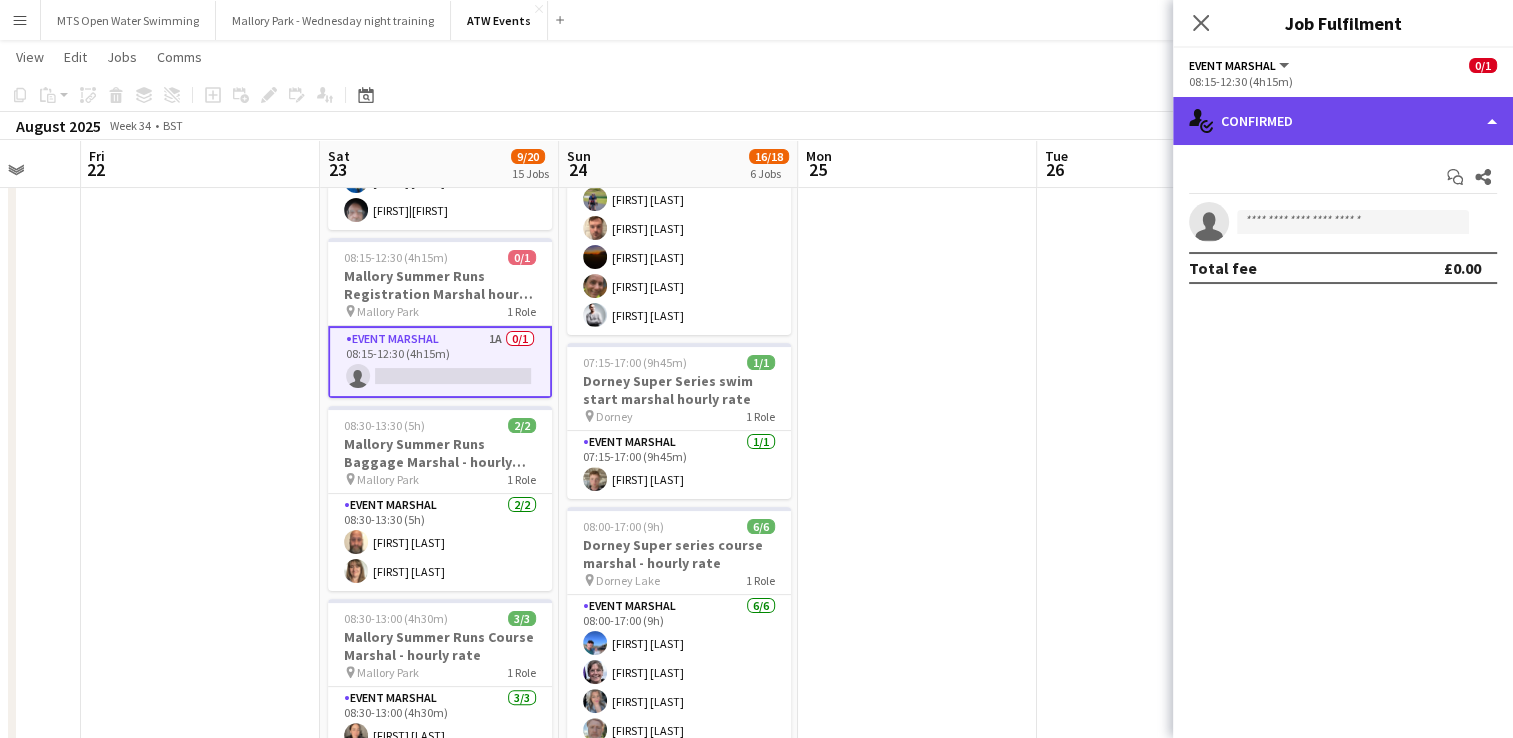 click on "single-neutral-actions-check-2
Confirmed" 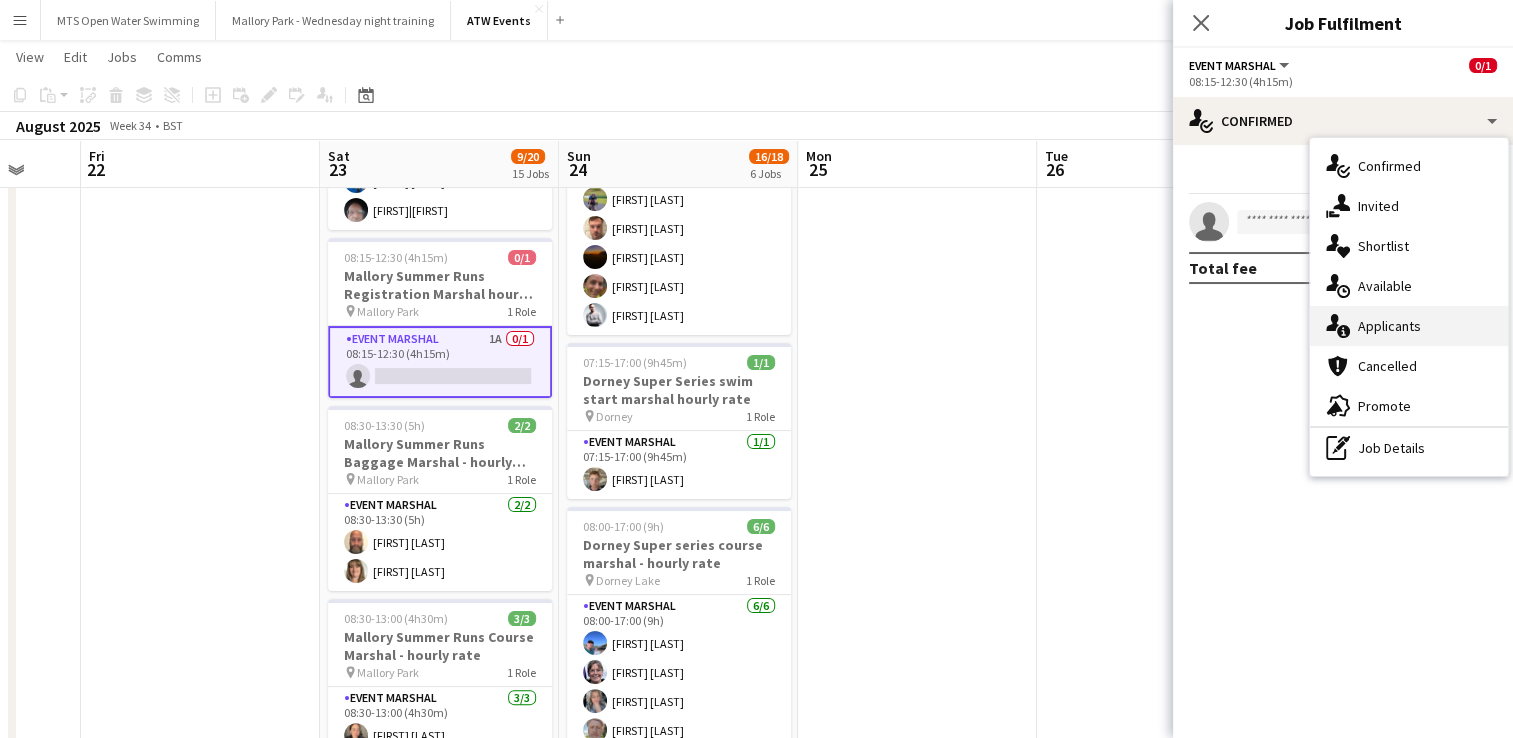 click on "single-neutral-actions-information
Applicants" at bounding box center (1409, 326) 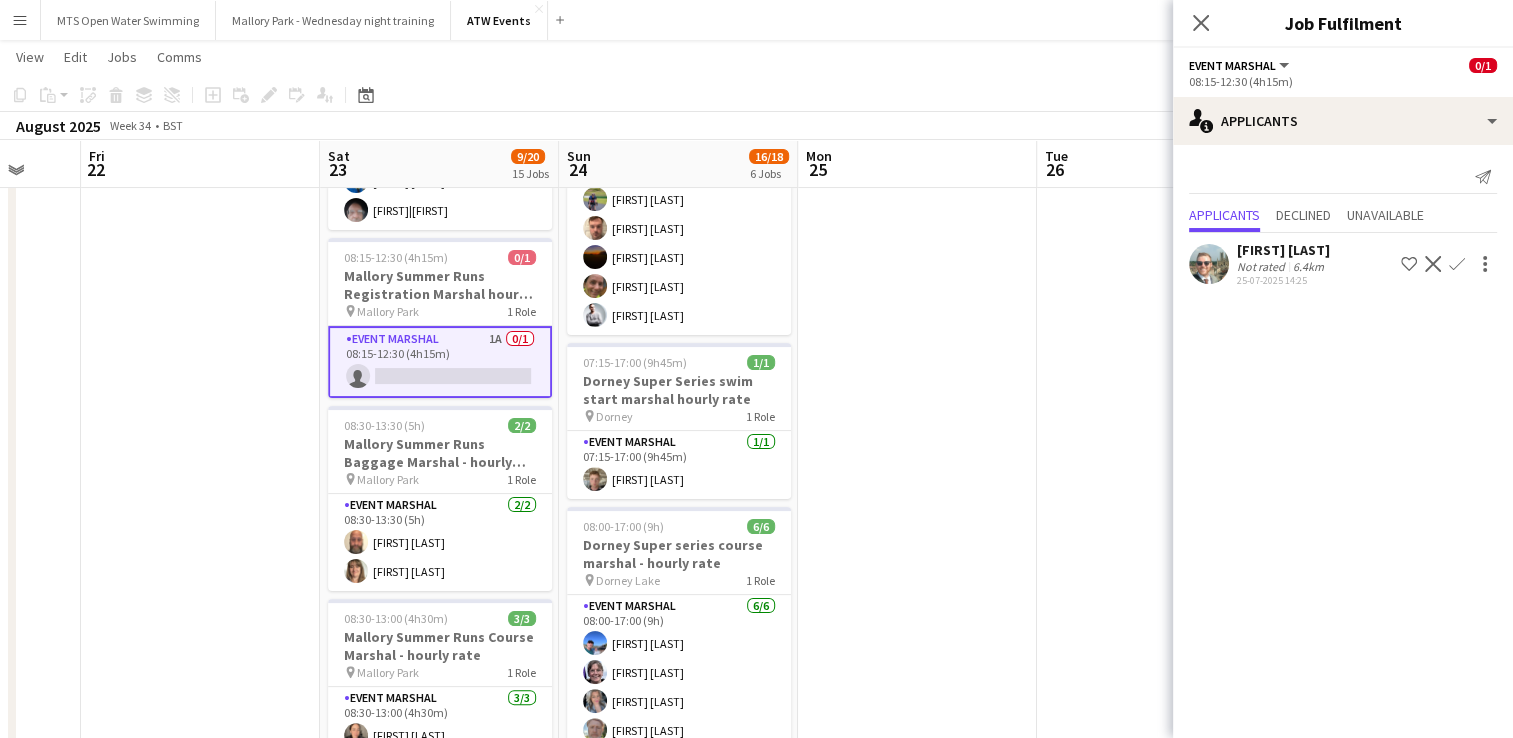 click at bounding box center (917, 1671) 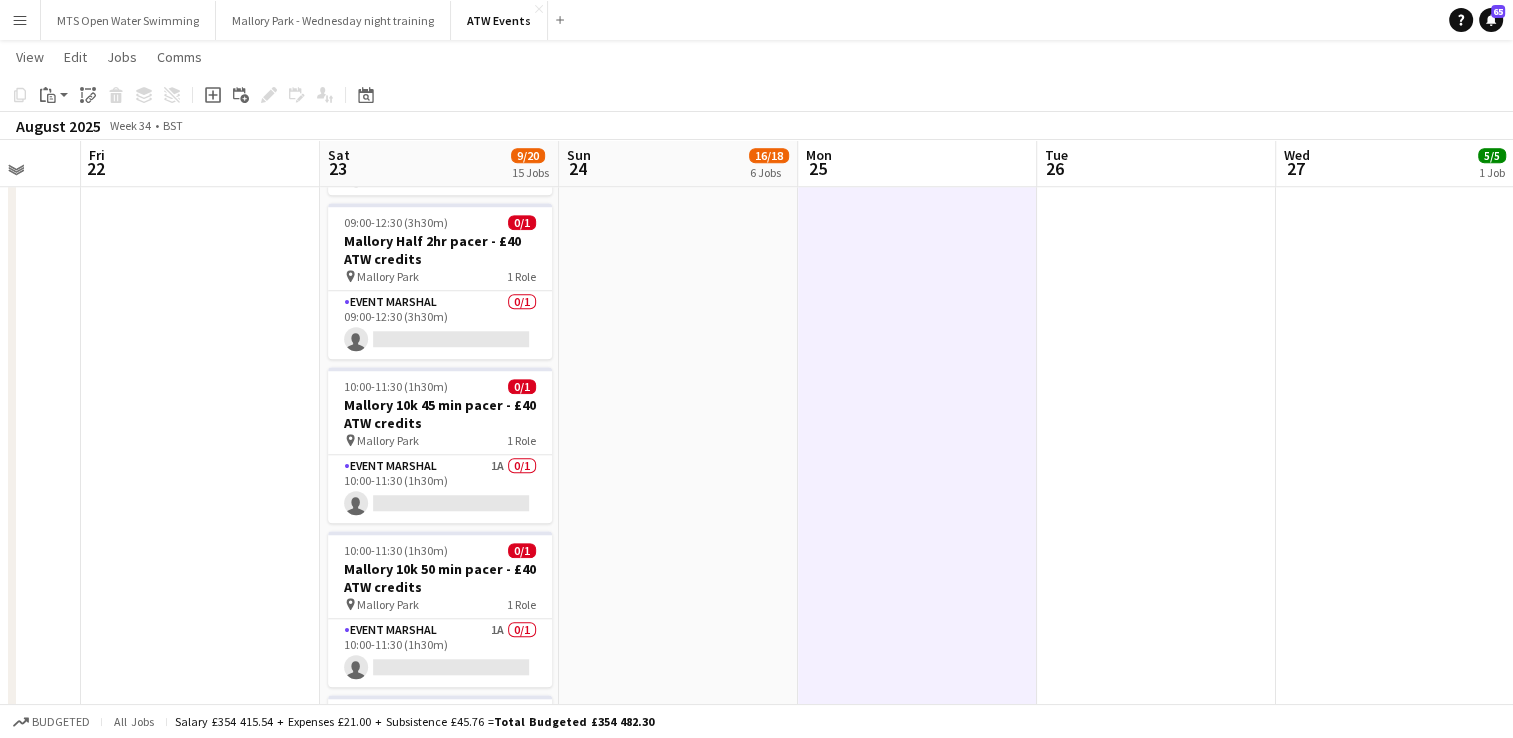 scroll, scrollTop: 1631, scrollLeft: 0, axis: vertical 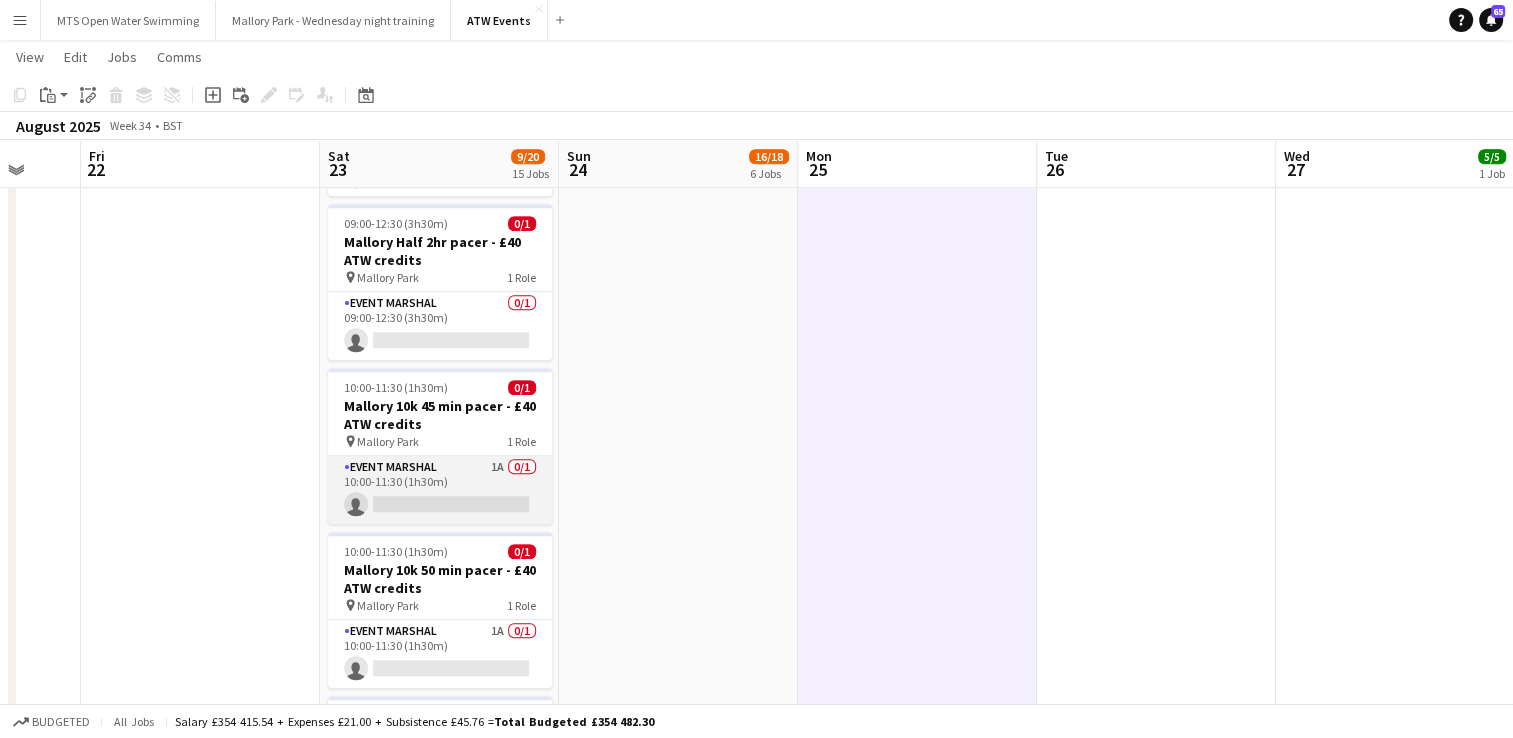 click on "Event Marshal   1A   0/1   10:00-11:30 (1h30m)
single-neutral-actions" at bounding box center (440, 490) 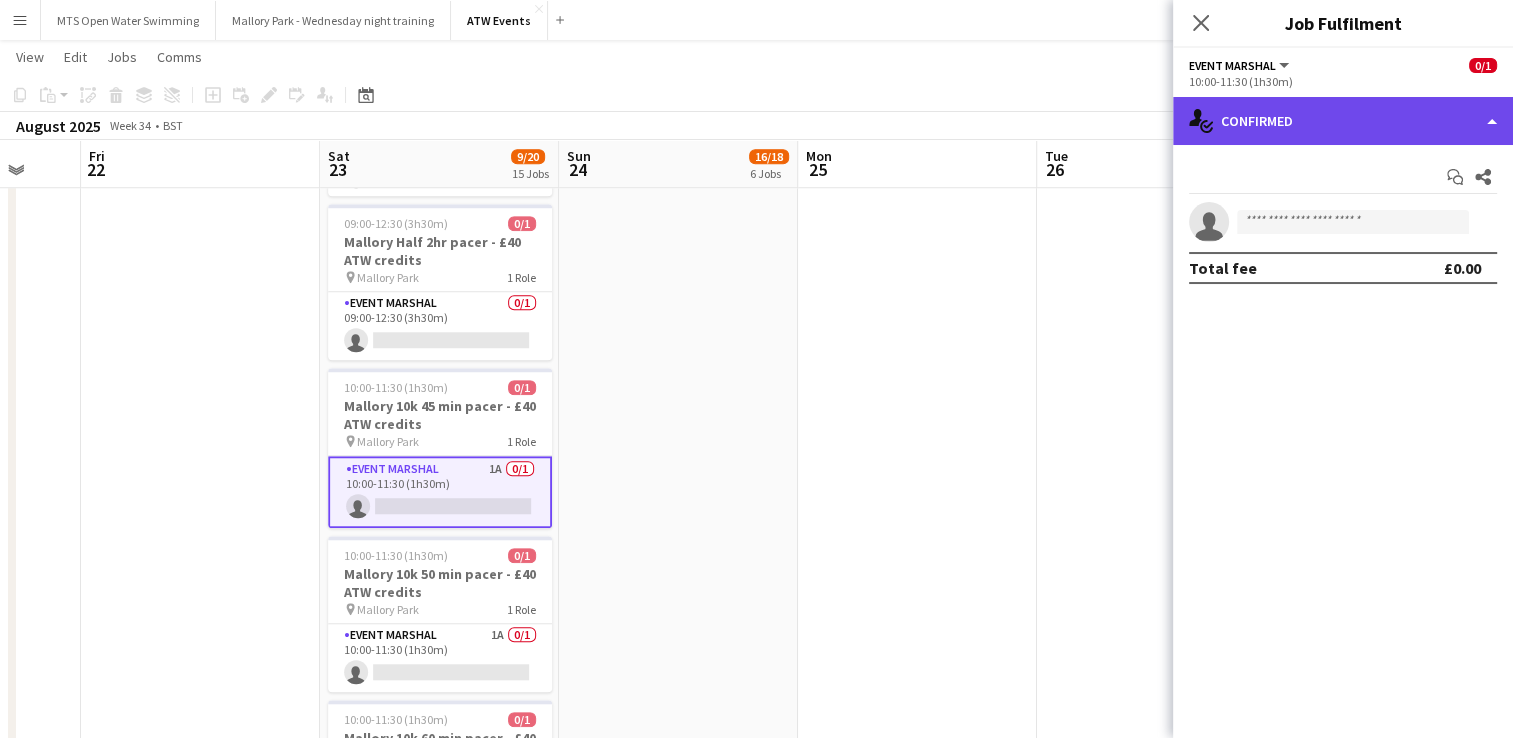click on "single-neutral-actions-check-2
Confirmed" 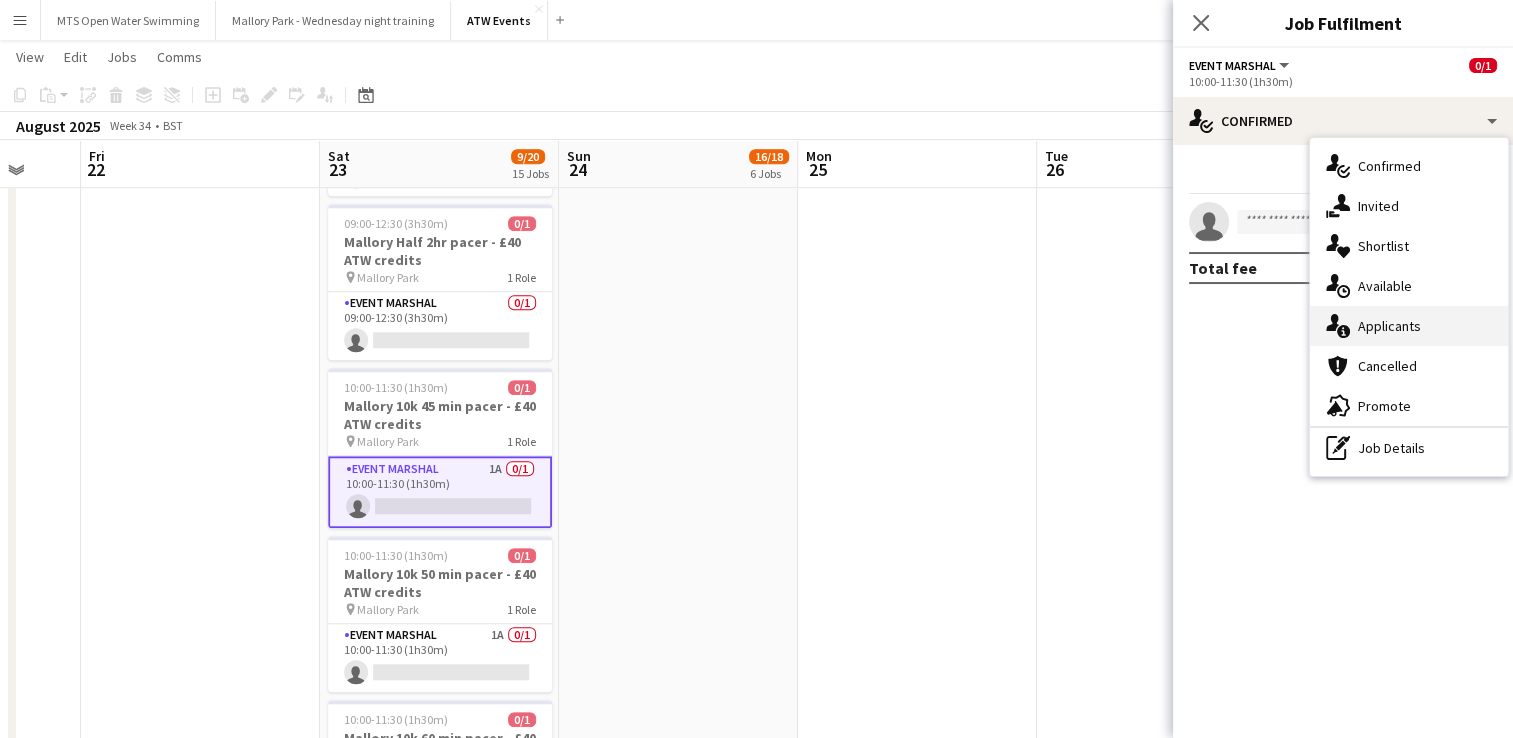 click on "single-neutral-actions-information
Applicants" at bounding box center [1409, 326] 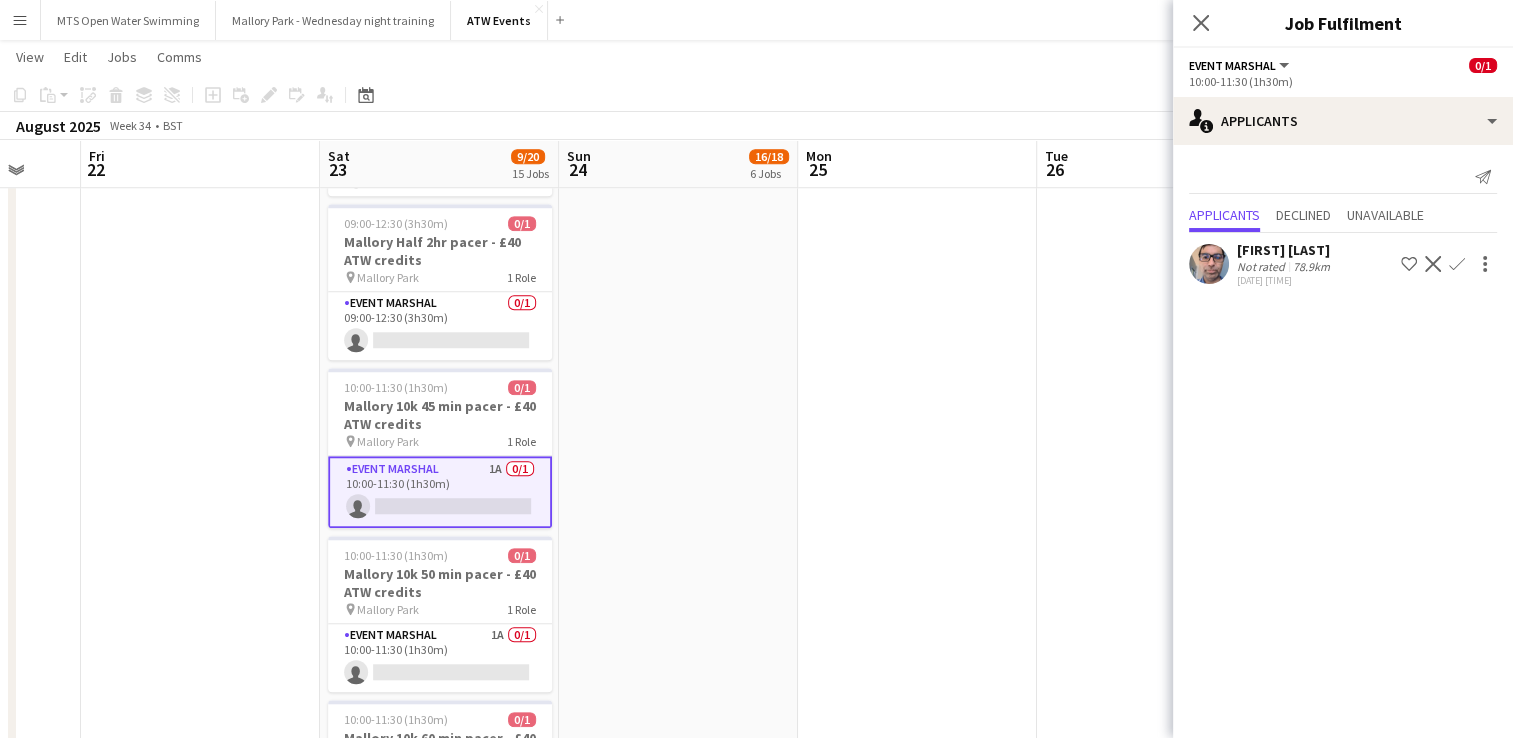 click on "Confirm" 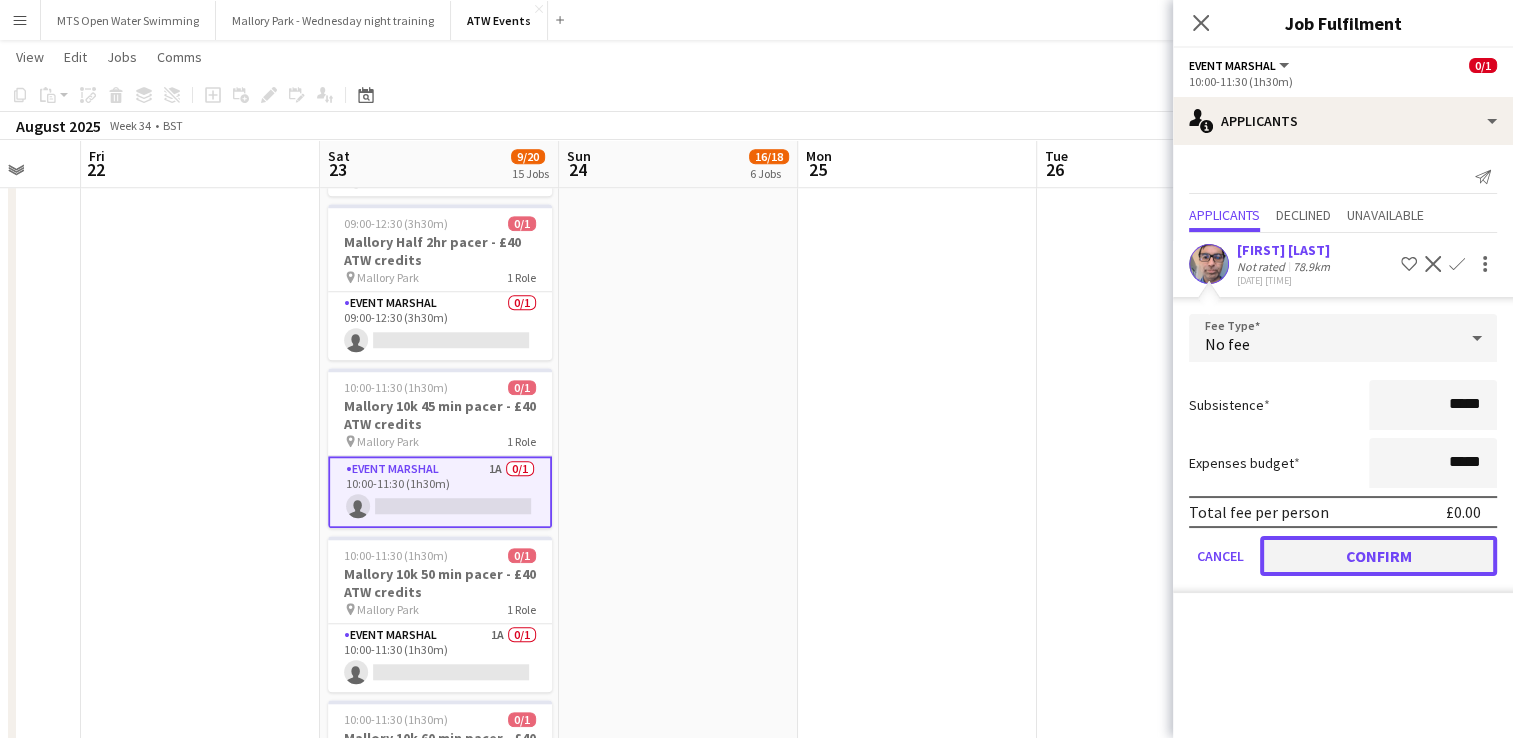 click on "Confirm" 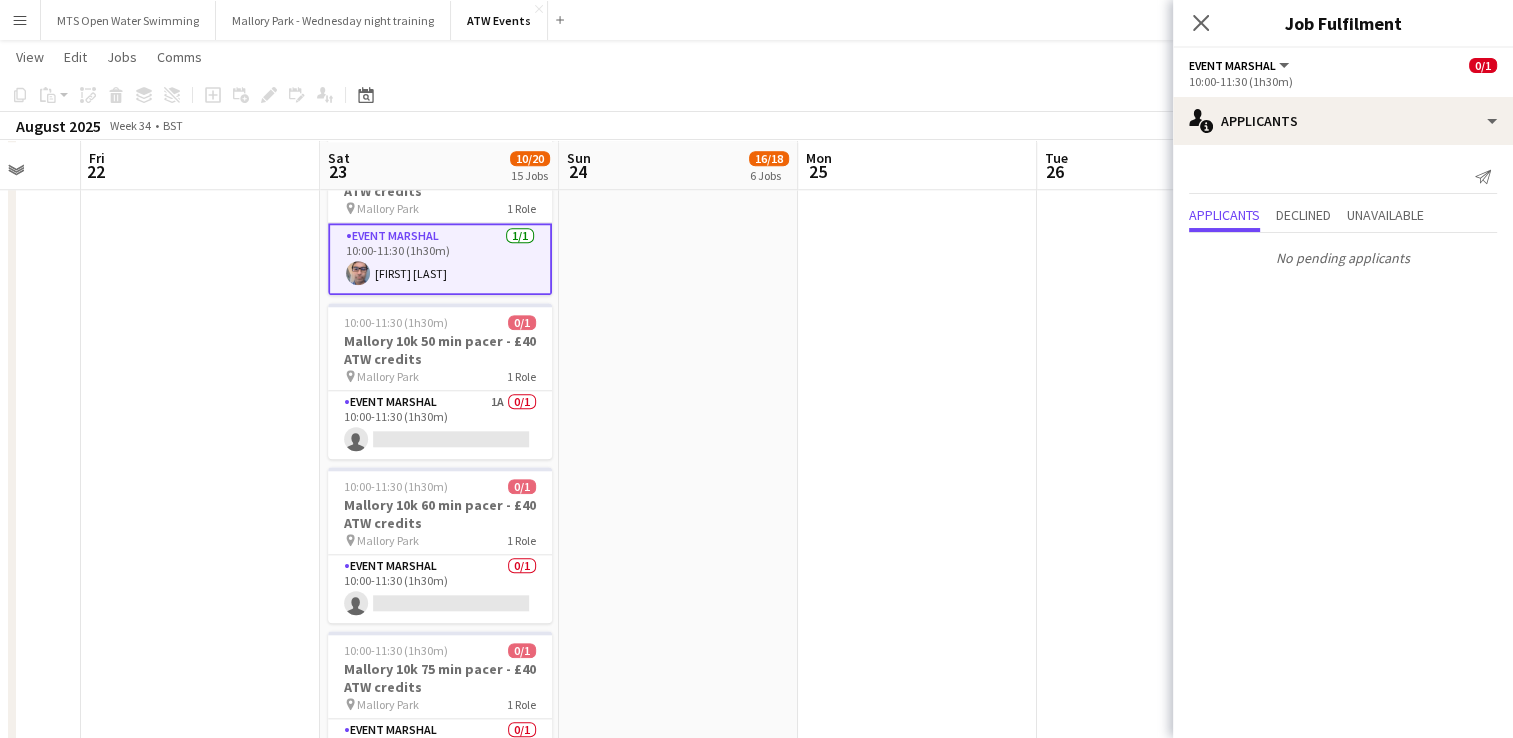 scroll, scrollTop: 1883, scrollLeft: 0, axis: vertical 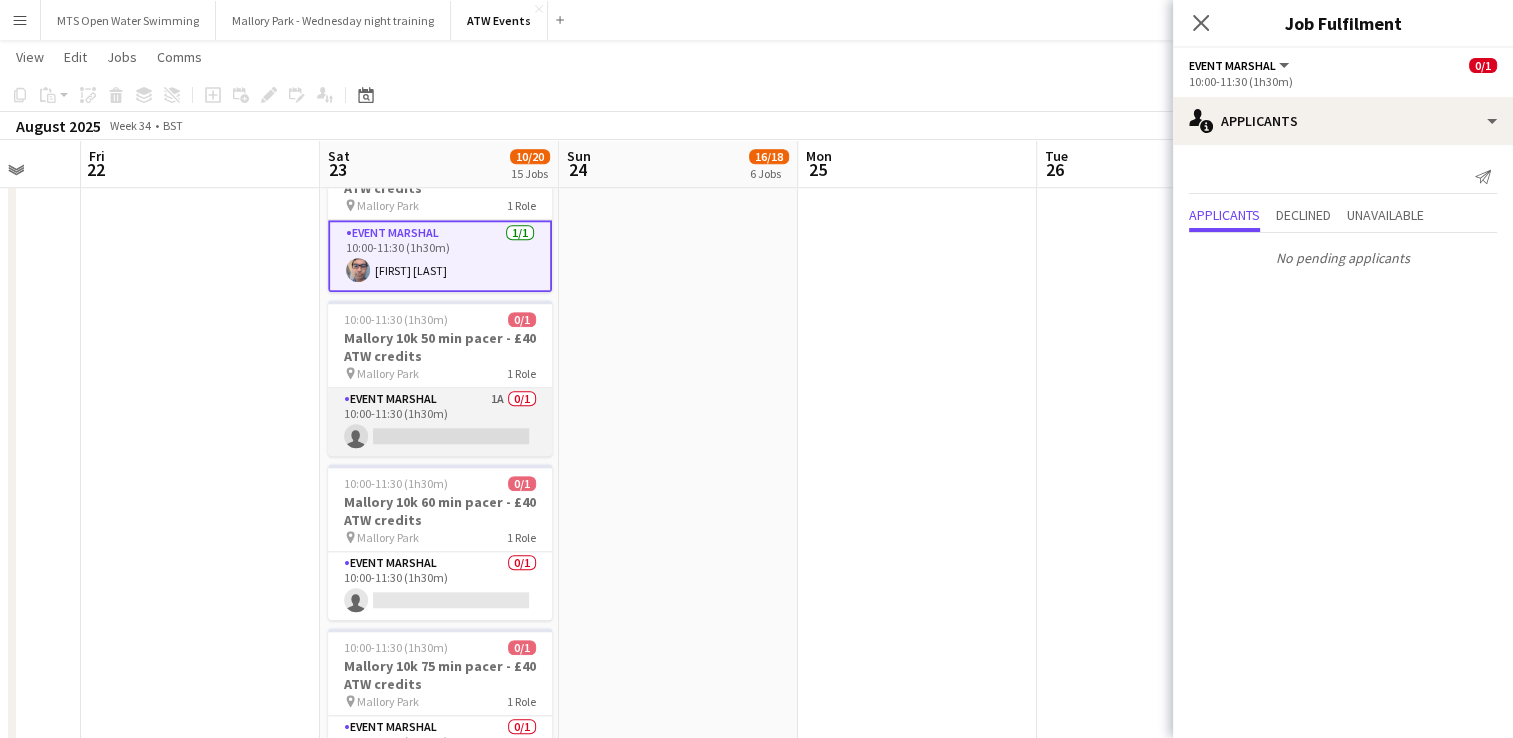 click on "Event Marshal   1A   0/1   10:00-11:30 (1h30m)
single-neutral-actions" at bounding box center [440, 422] 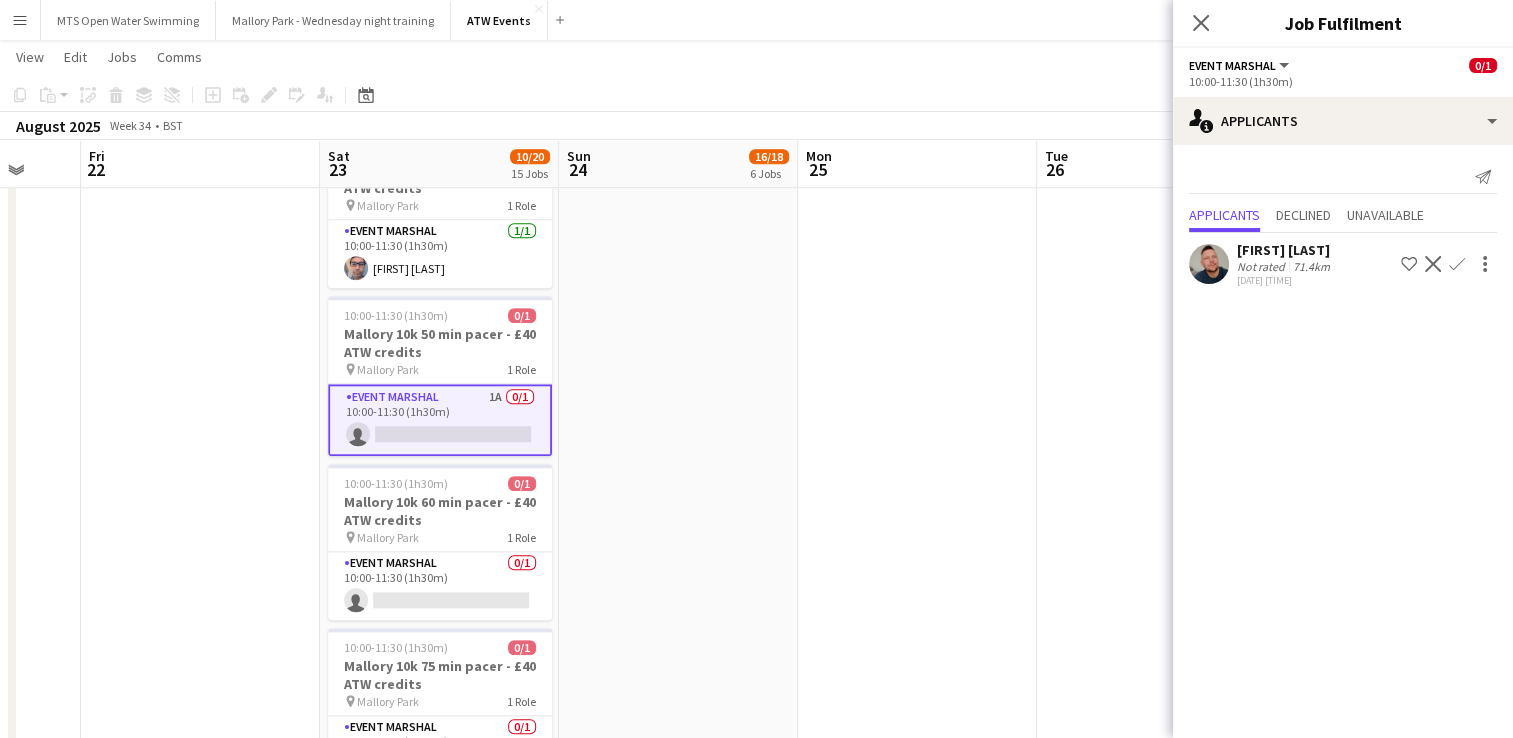 click on "Confirm" 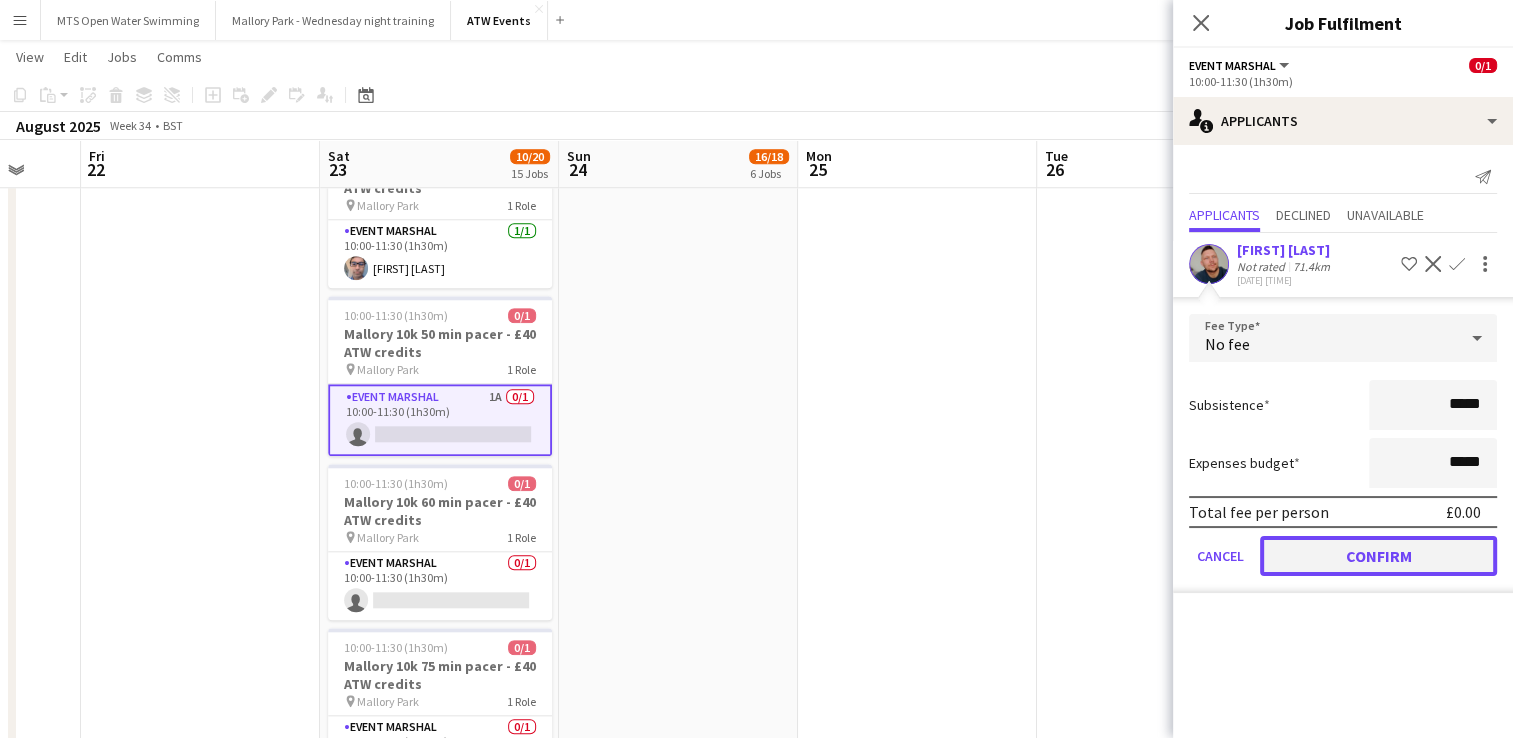 click on "Confirm" 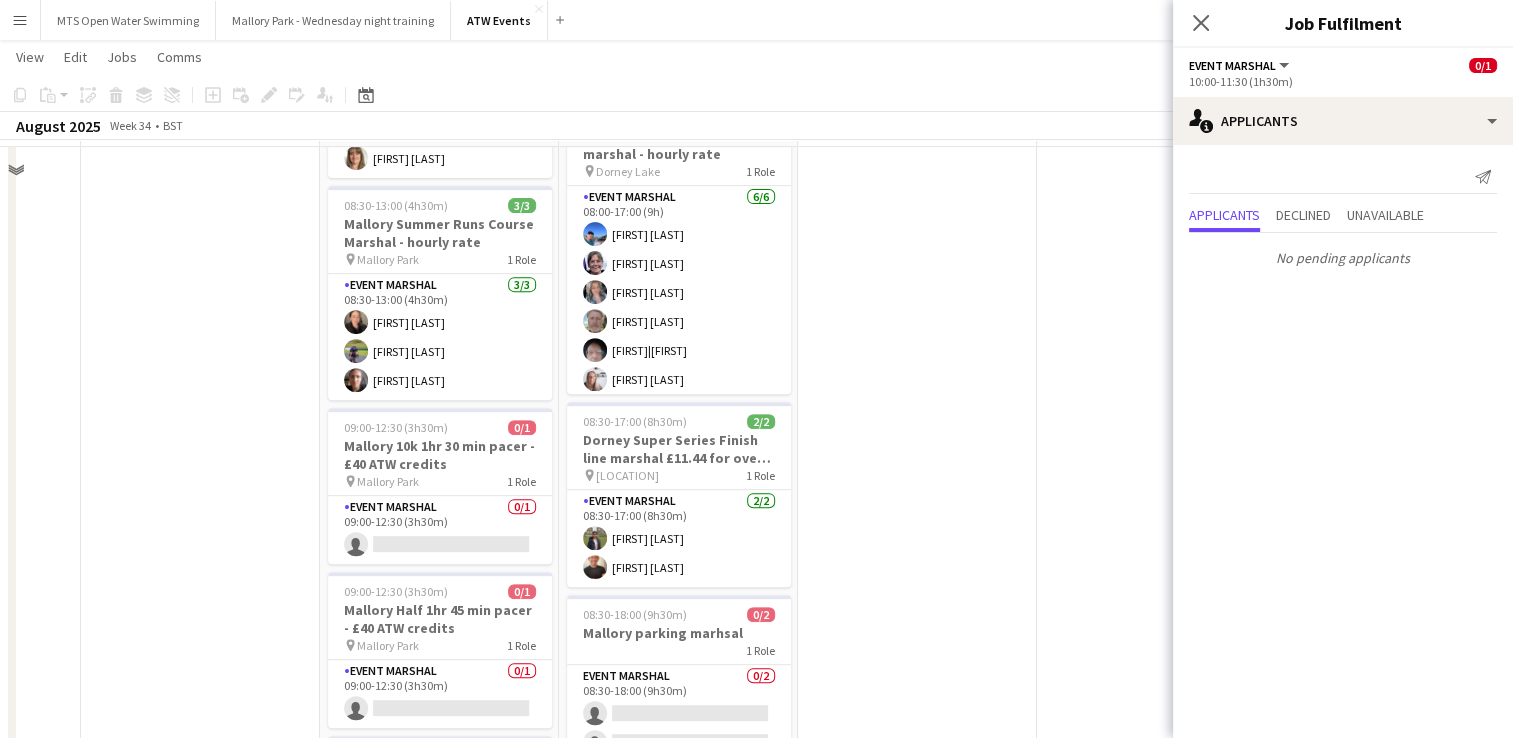 scroll, scrollTop: 720, scrollLeft: 0, axis: vertical 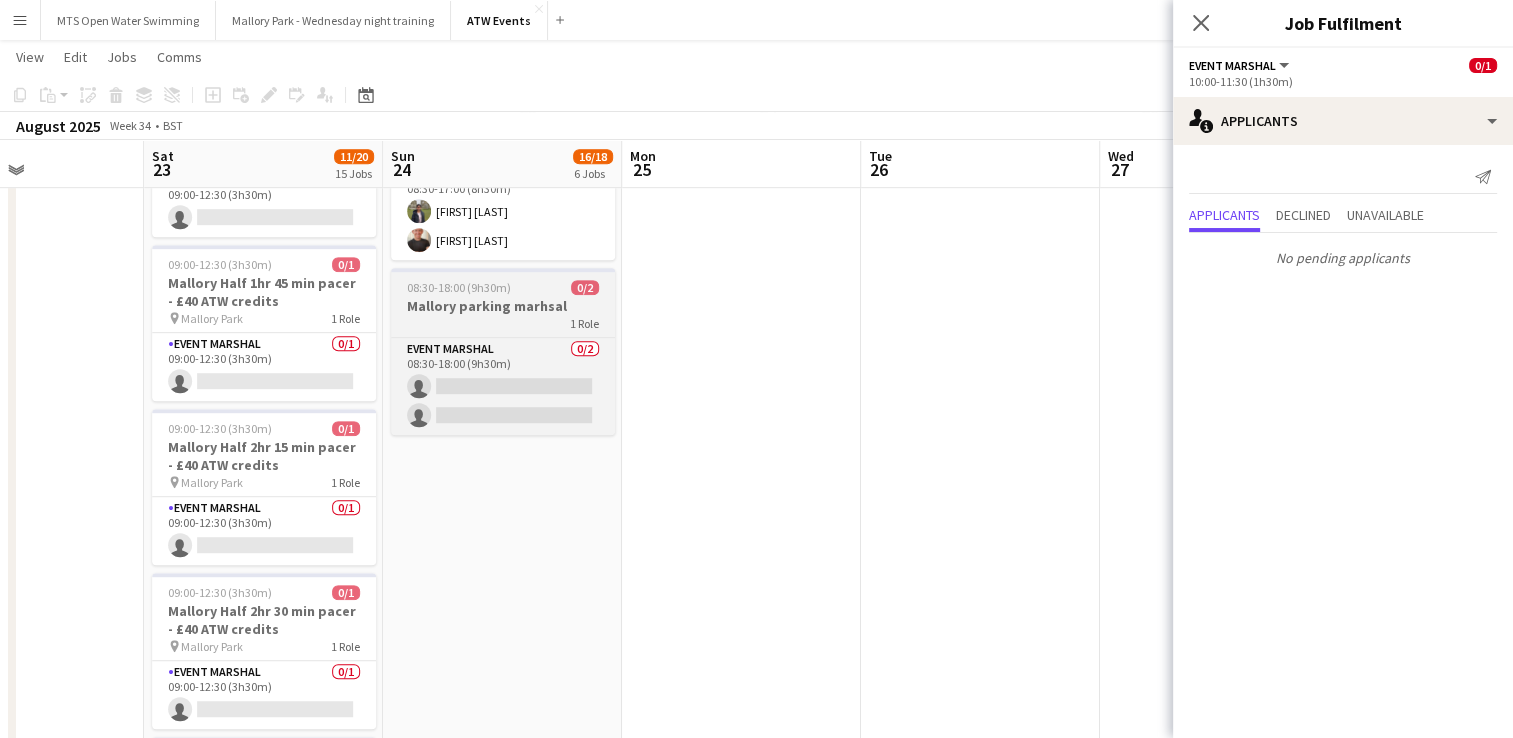 click on "Mallory parking marhsal" at bounding box center (503, 306) 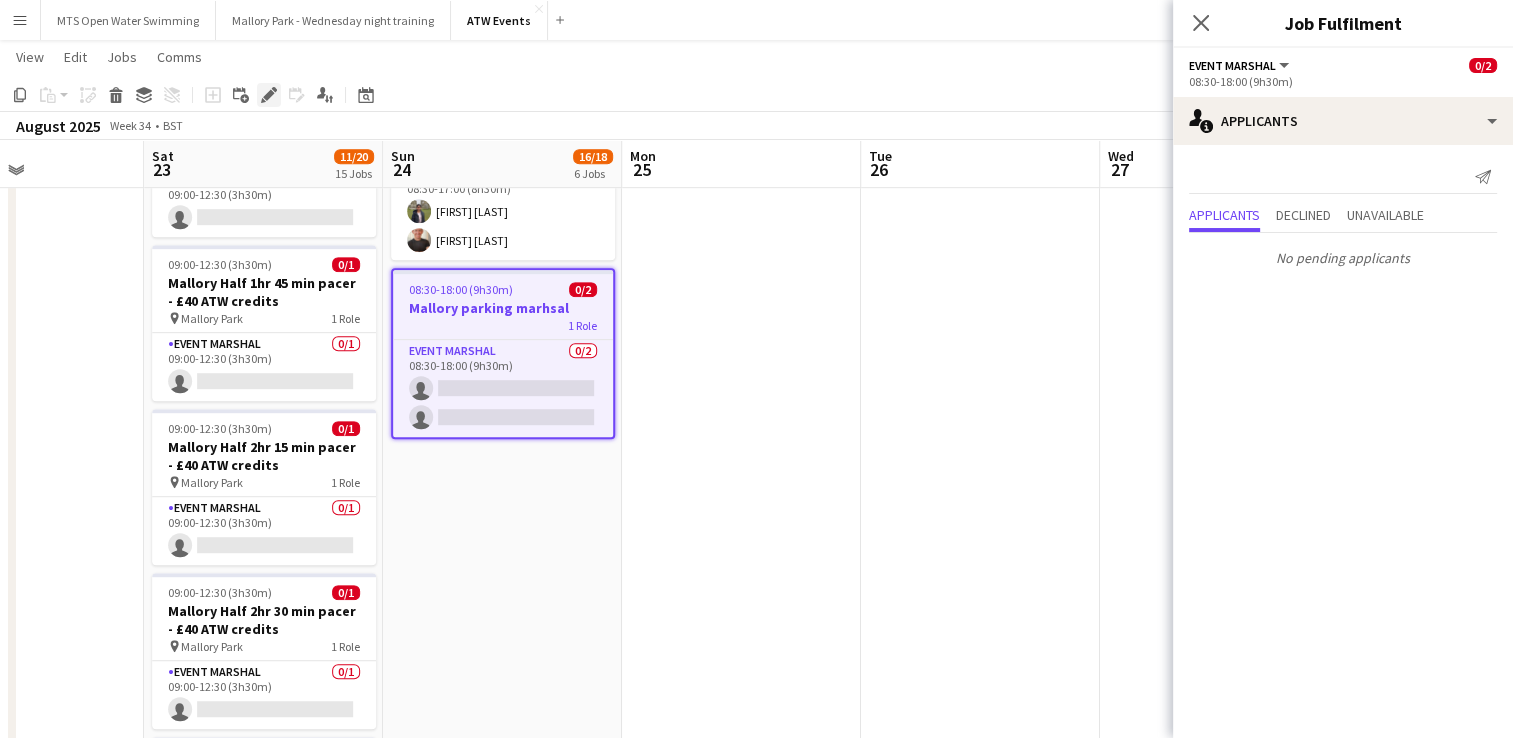 click on "Edit" 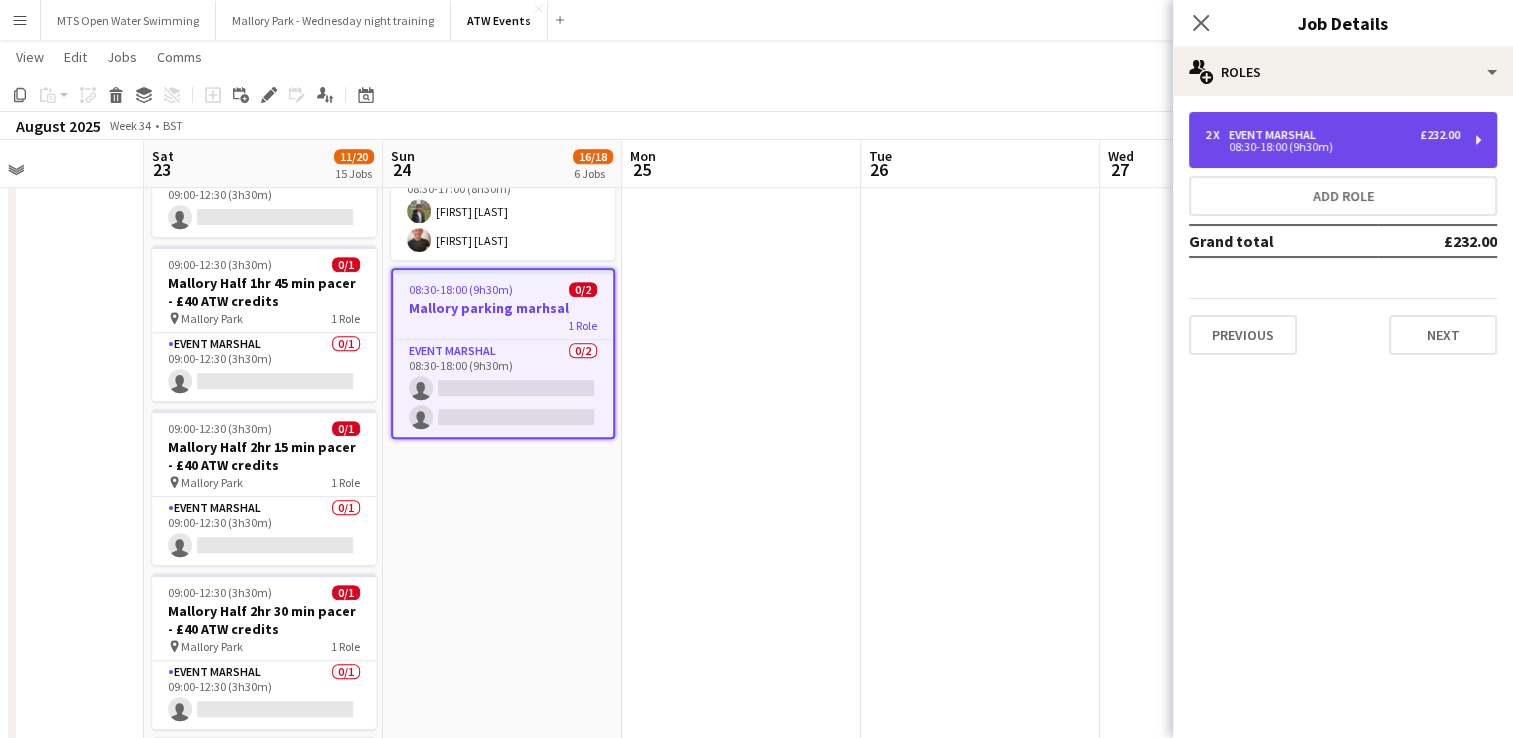 click on "08:30-18:00 (9h30m)" at bounding box center (1332, 147) 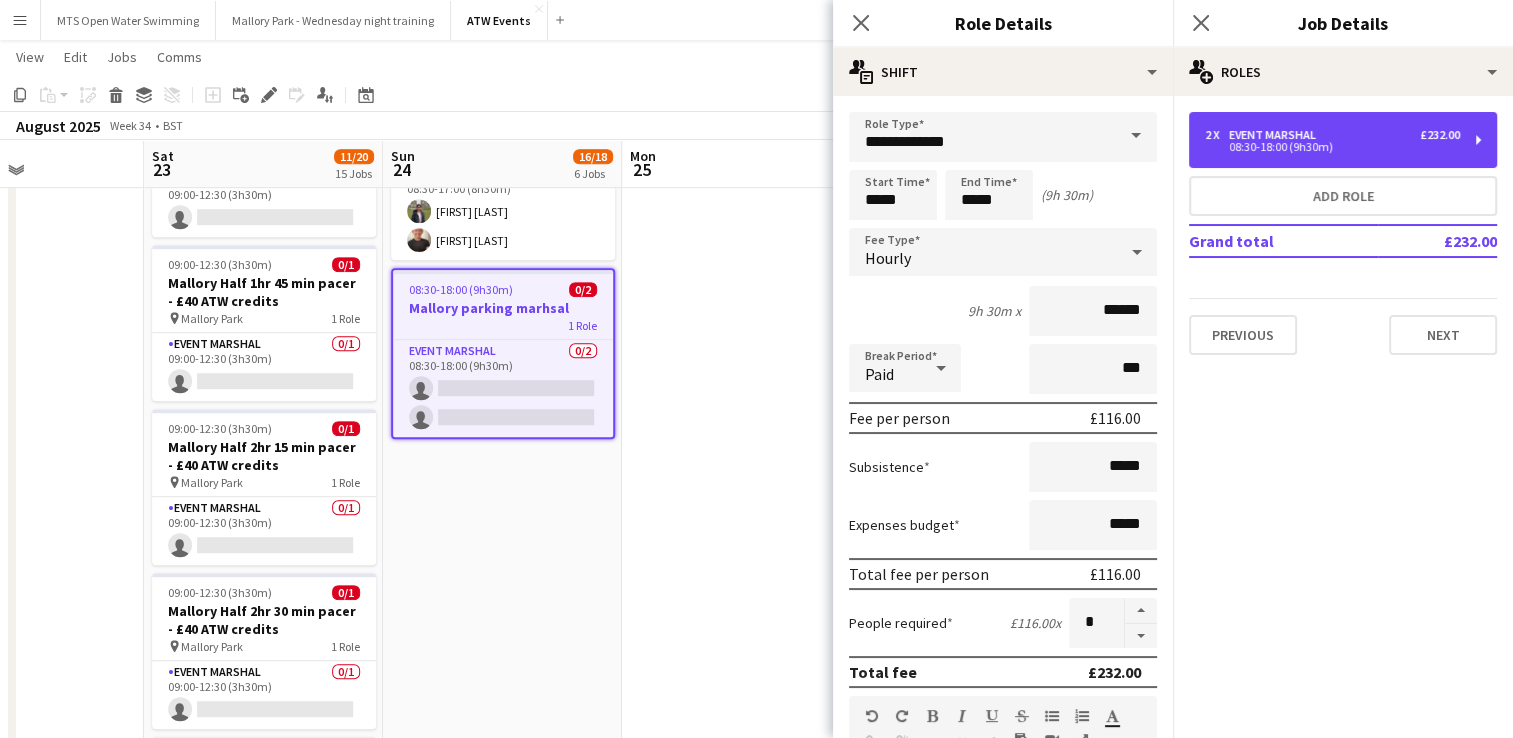 scroll, scrollTop: 509, scrollLeft: 0, axis: vertical 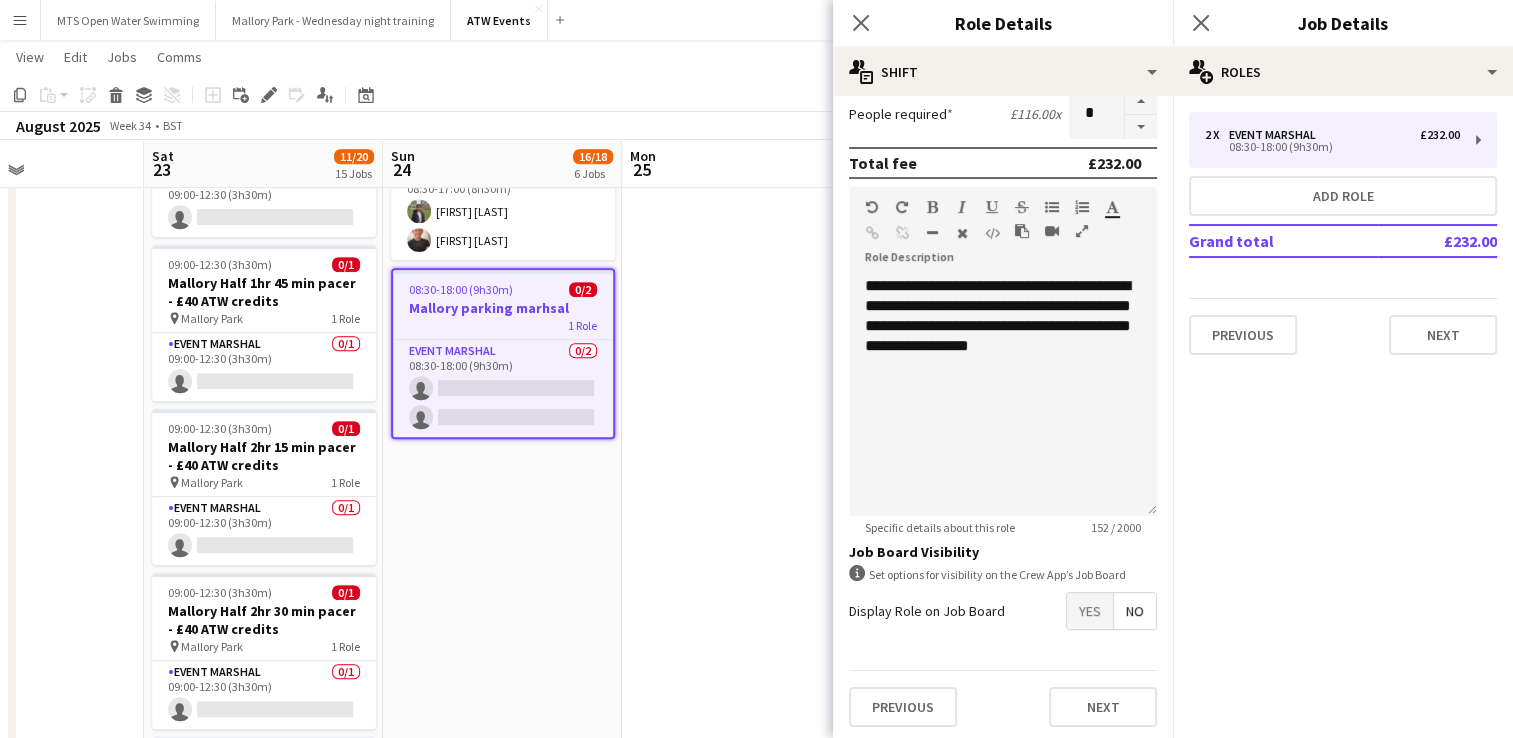 click on "Yes" at bounding box center (1090, 611) 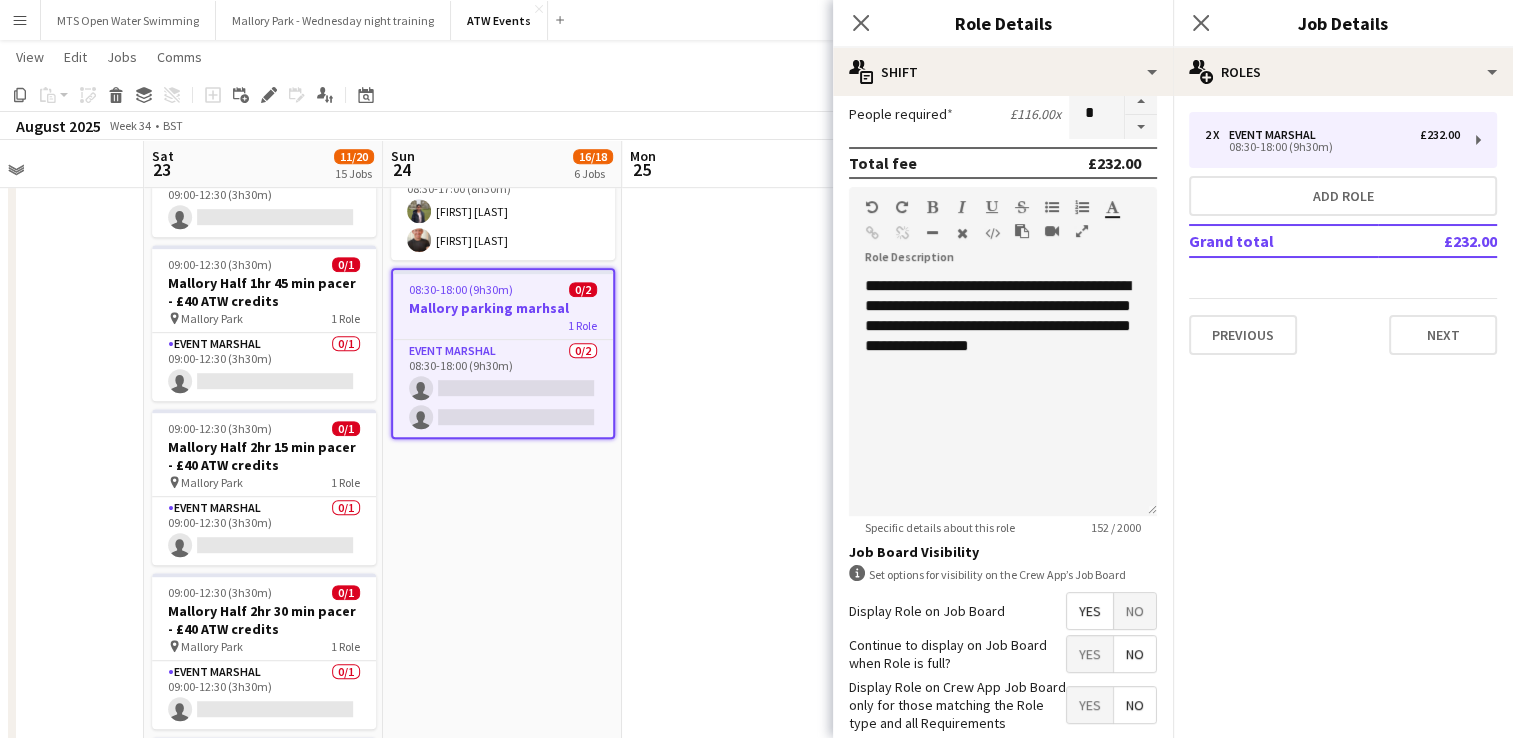 click at bounding box center (741, 935) 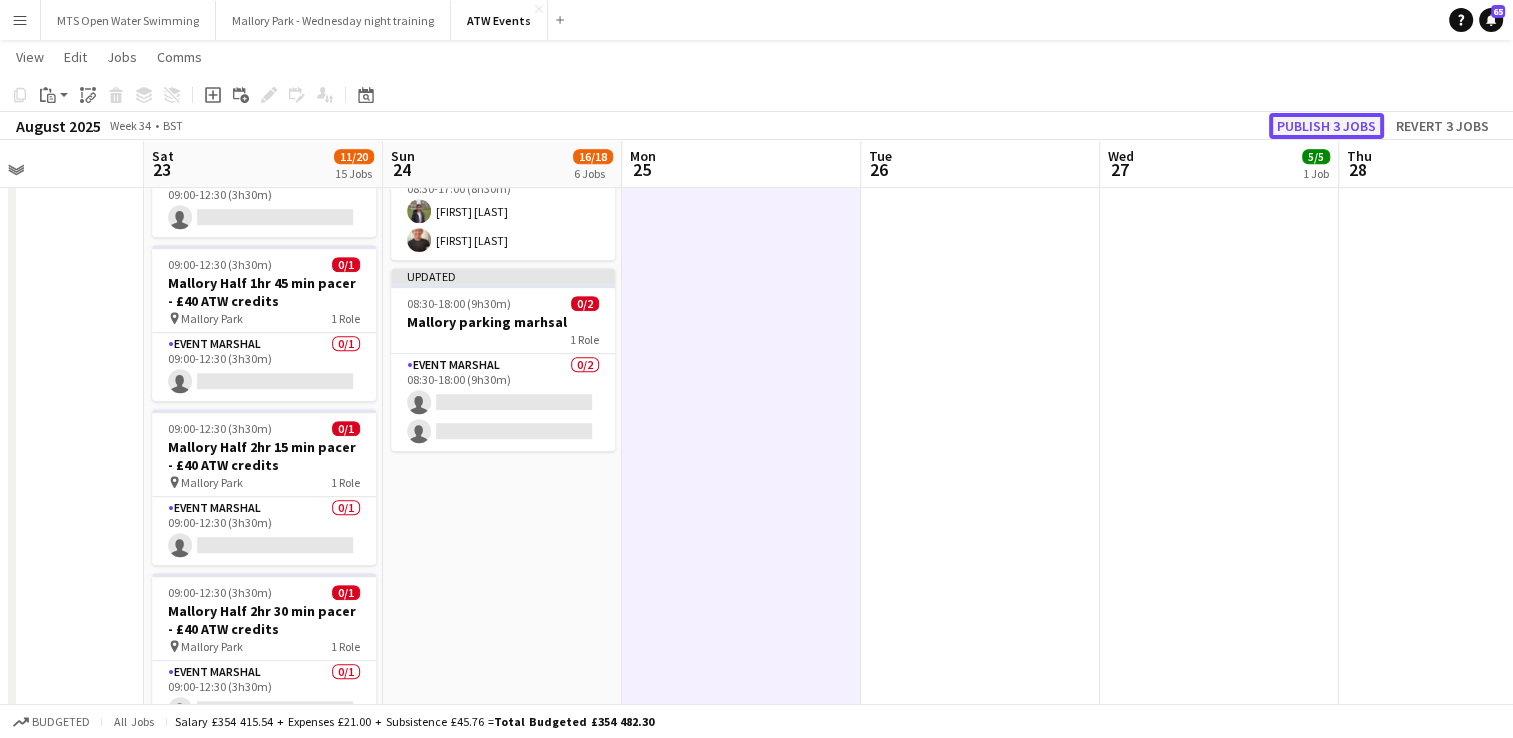 click on "Publish 3 jobs" 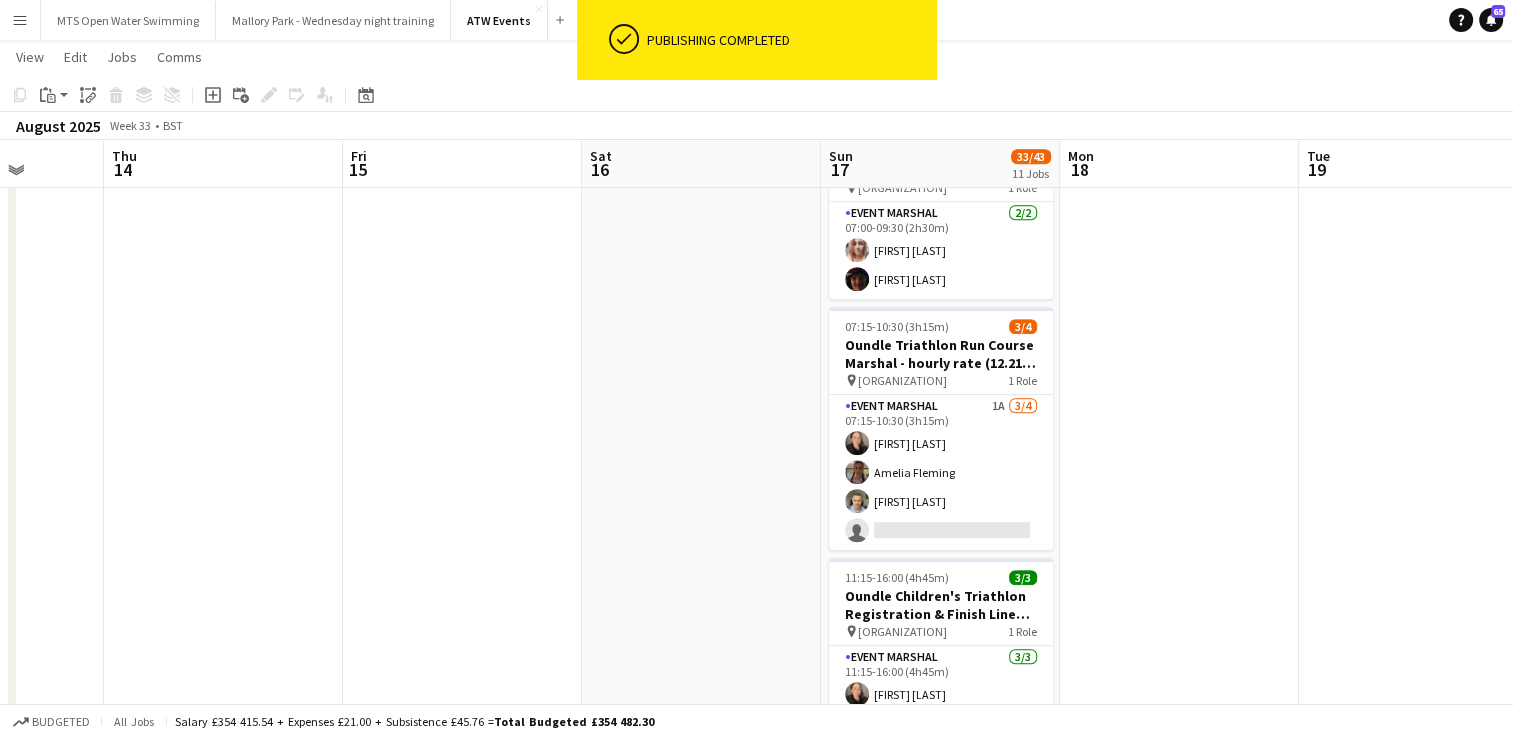 scroll, scrollTop: 0, scrollLeft: 704, axis: horizontal 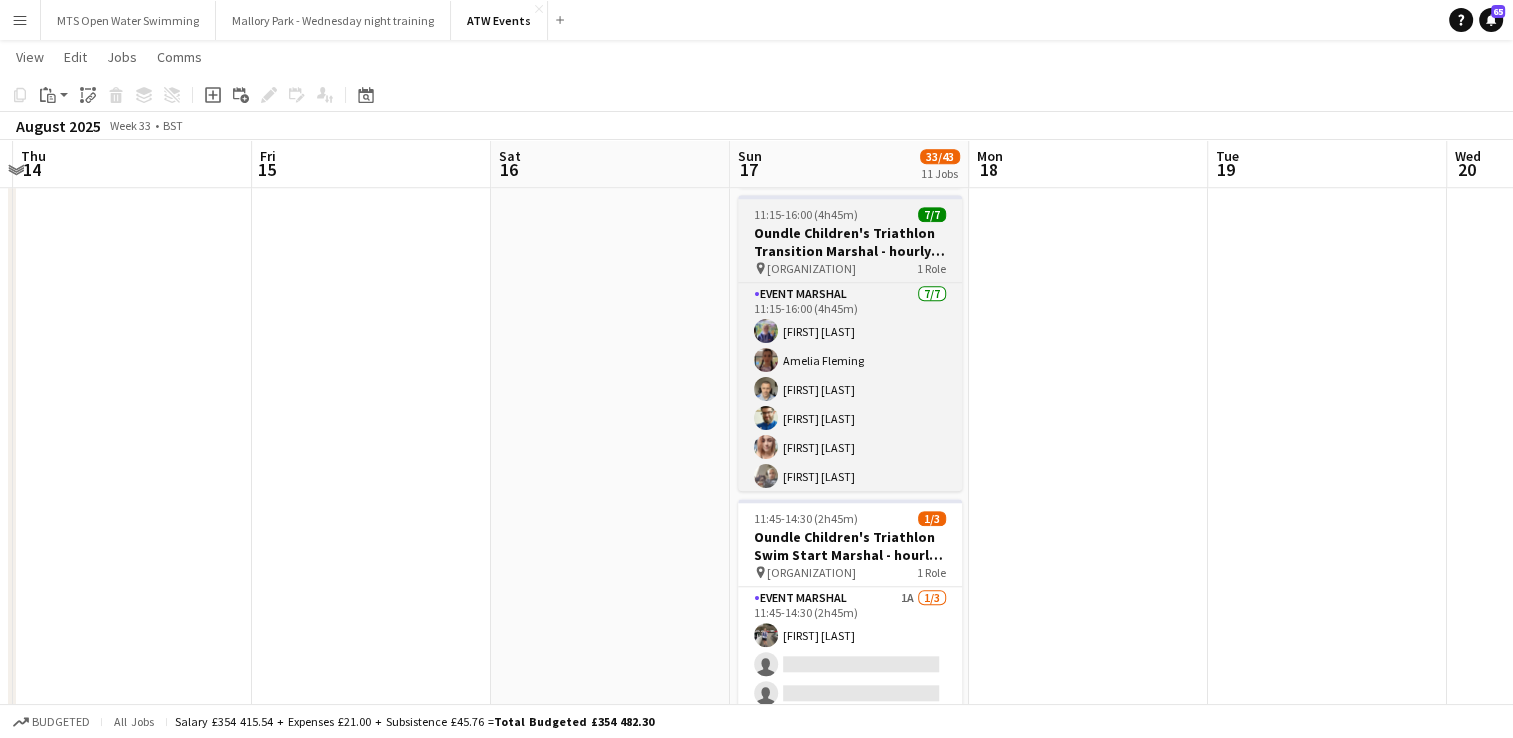 click on "Oundle Children's Triathlon Transition Marshal - hourly rate" at bounding box center (850, 242) 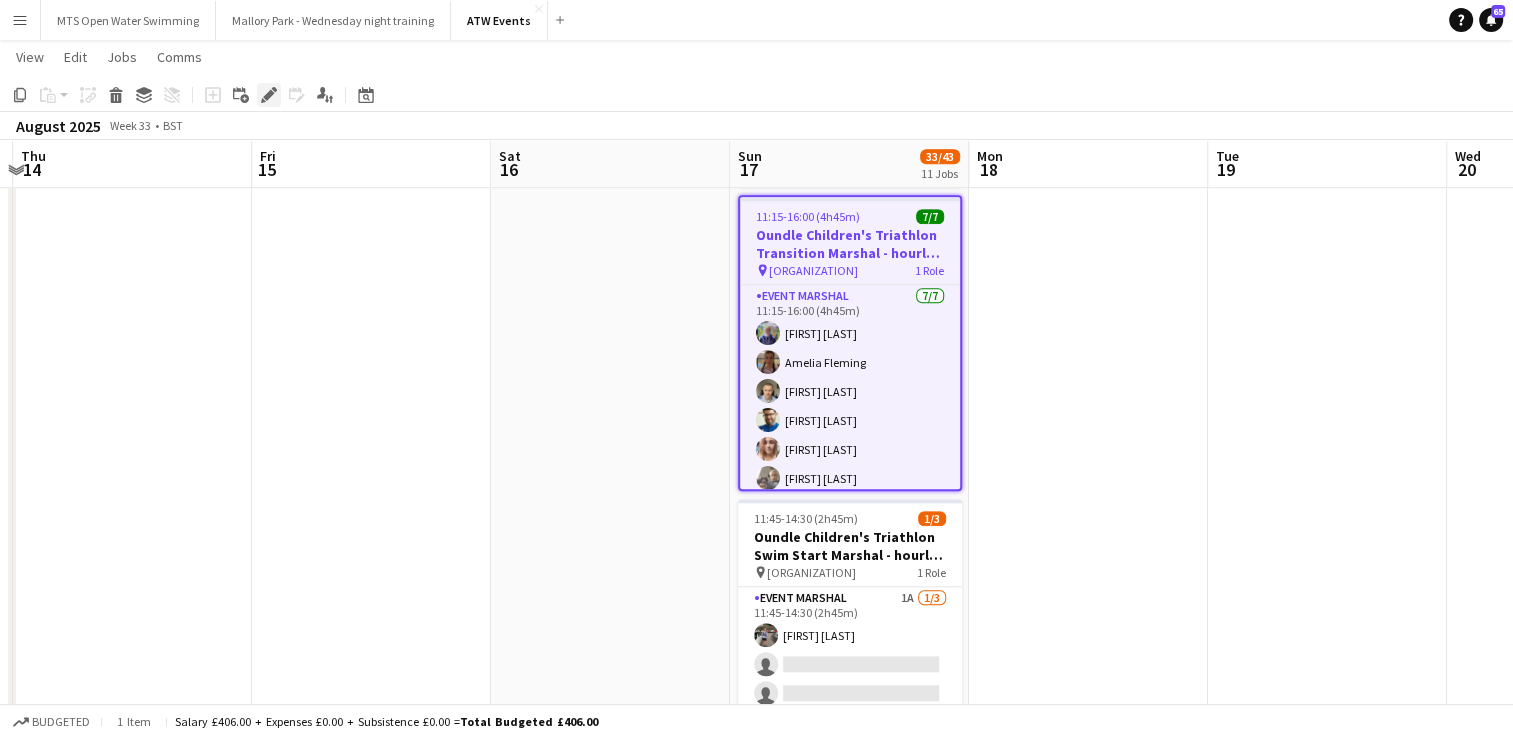 click 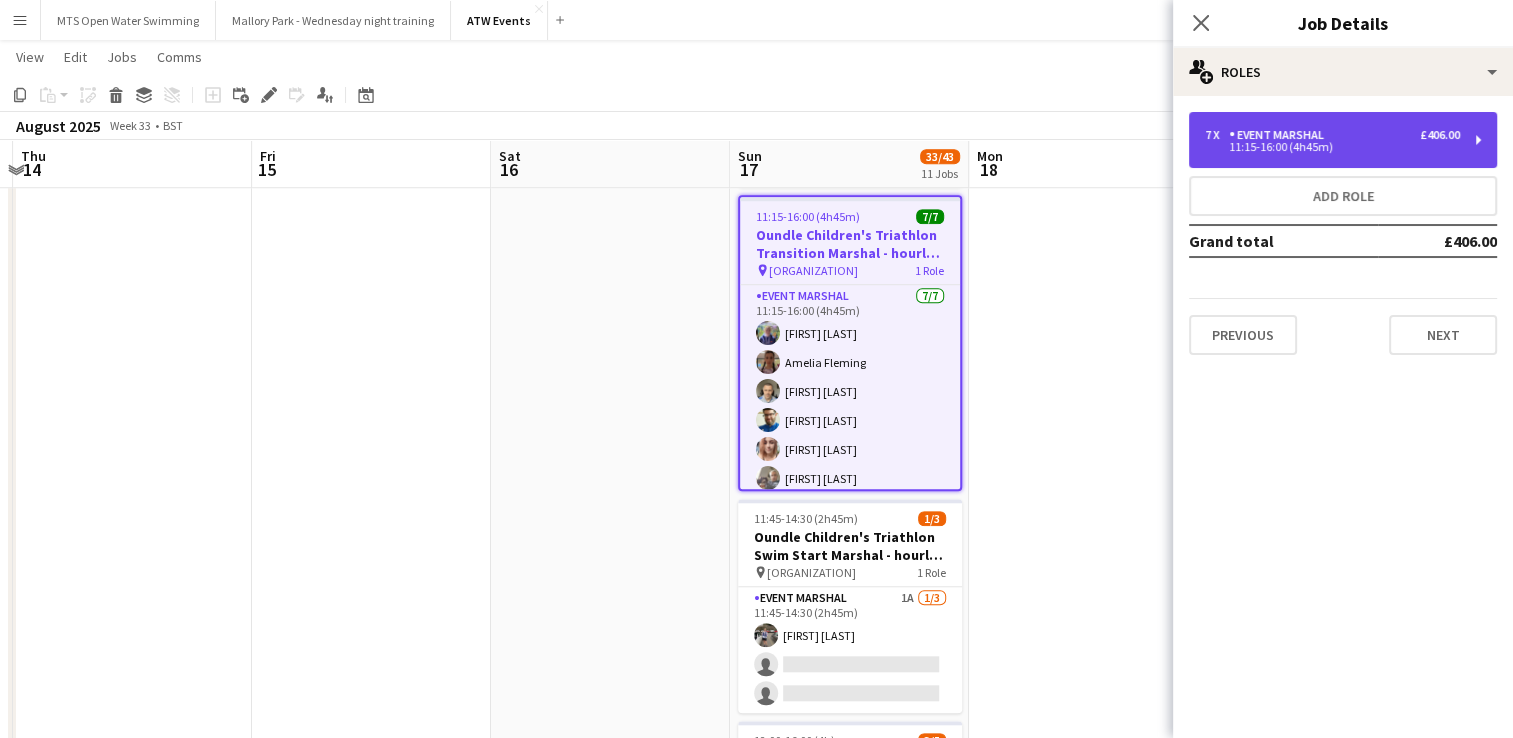 click on "11:15-16:00 (4h45m)" at bounding box center (1332, 147) 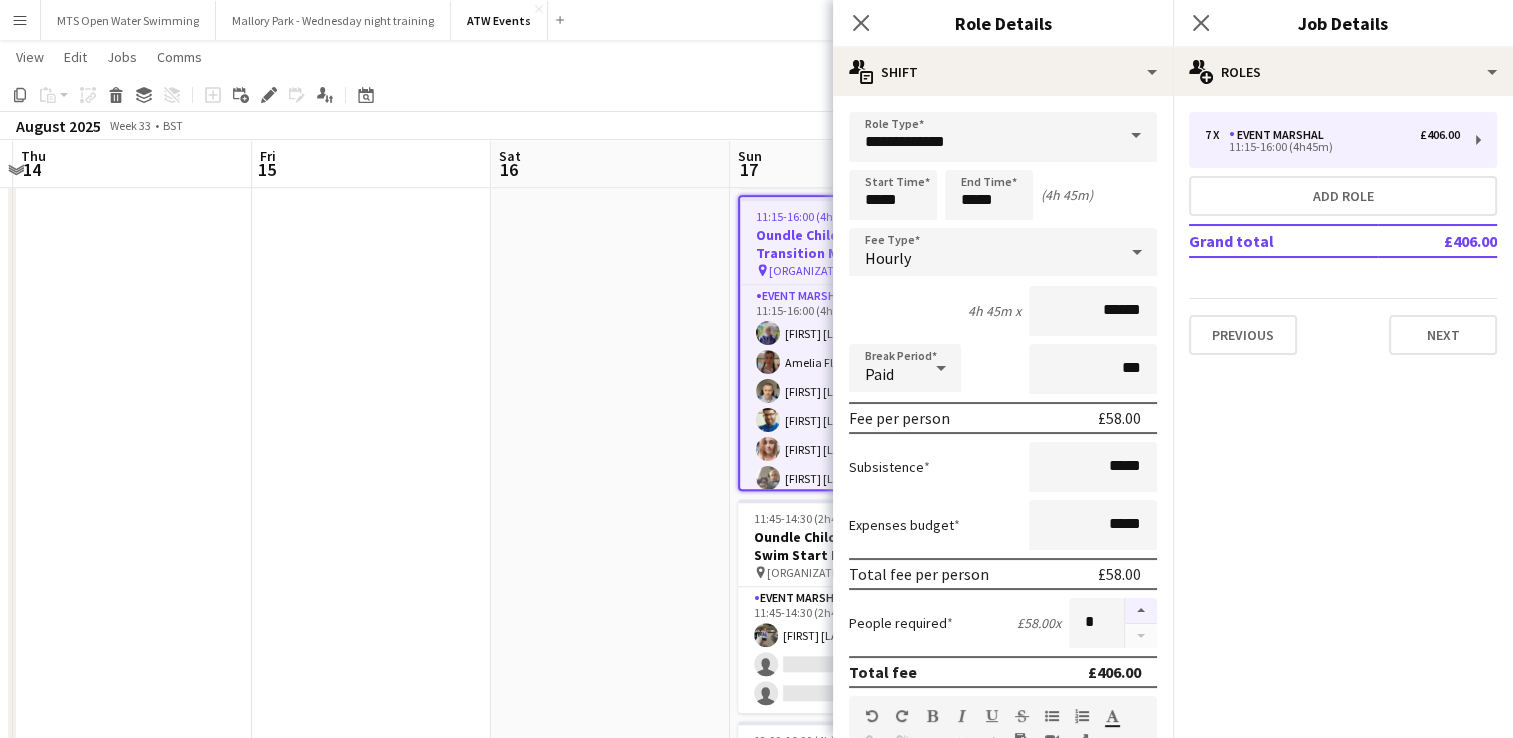 click at bounding box center [1141, 611] 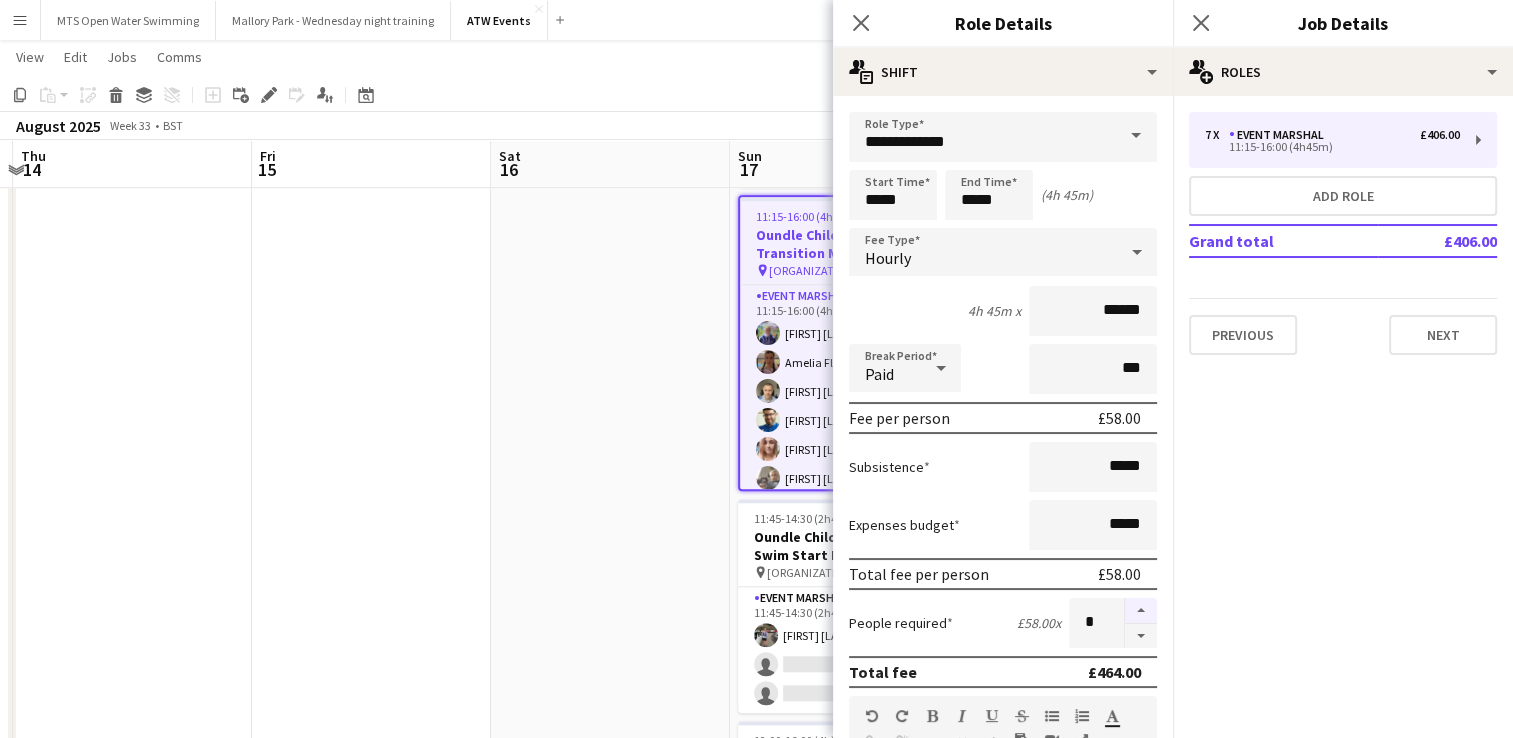click at bounding box center [1141, 611] 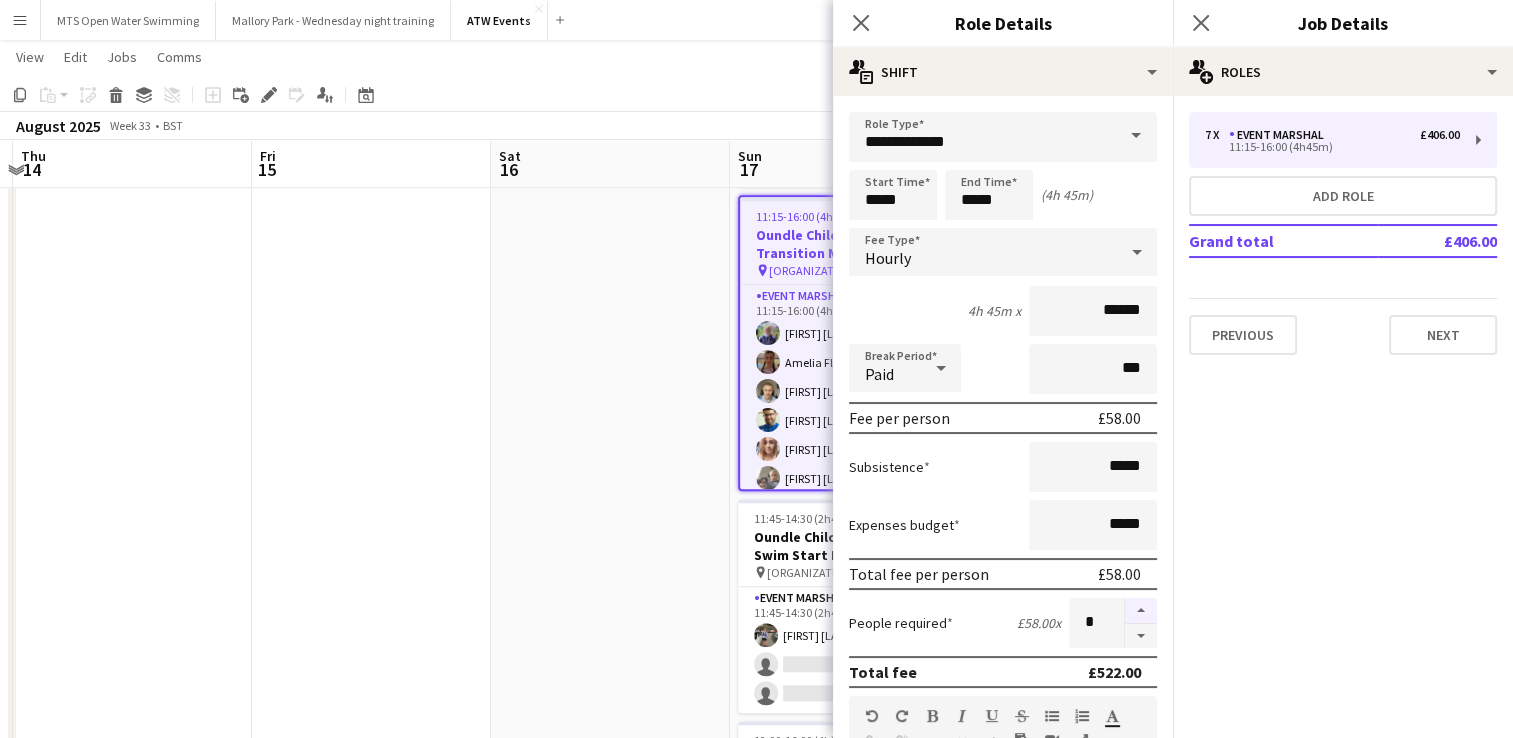 click at bounding box center [1141, 611] 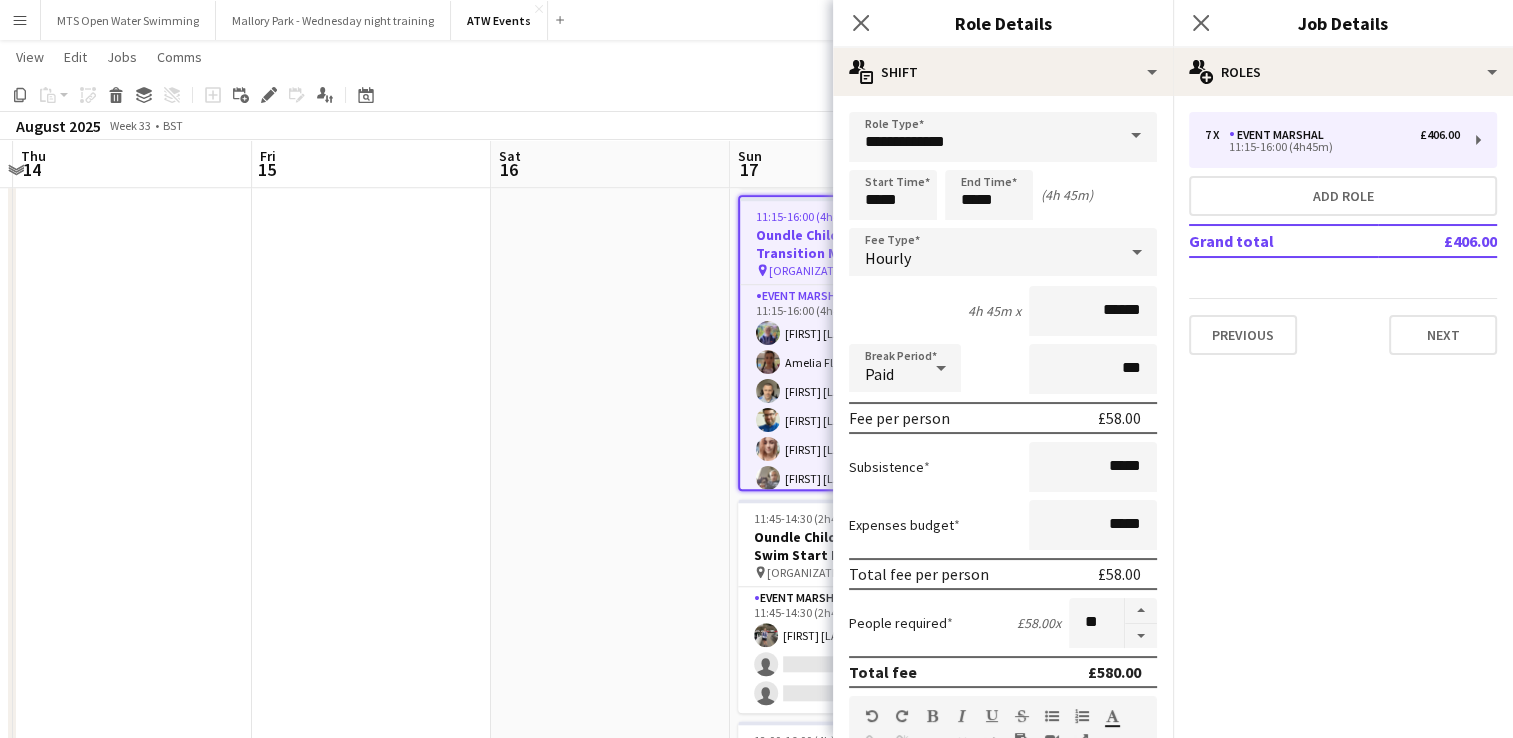 click at bounding box center (610, 350) 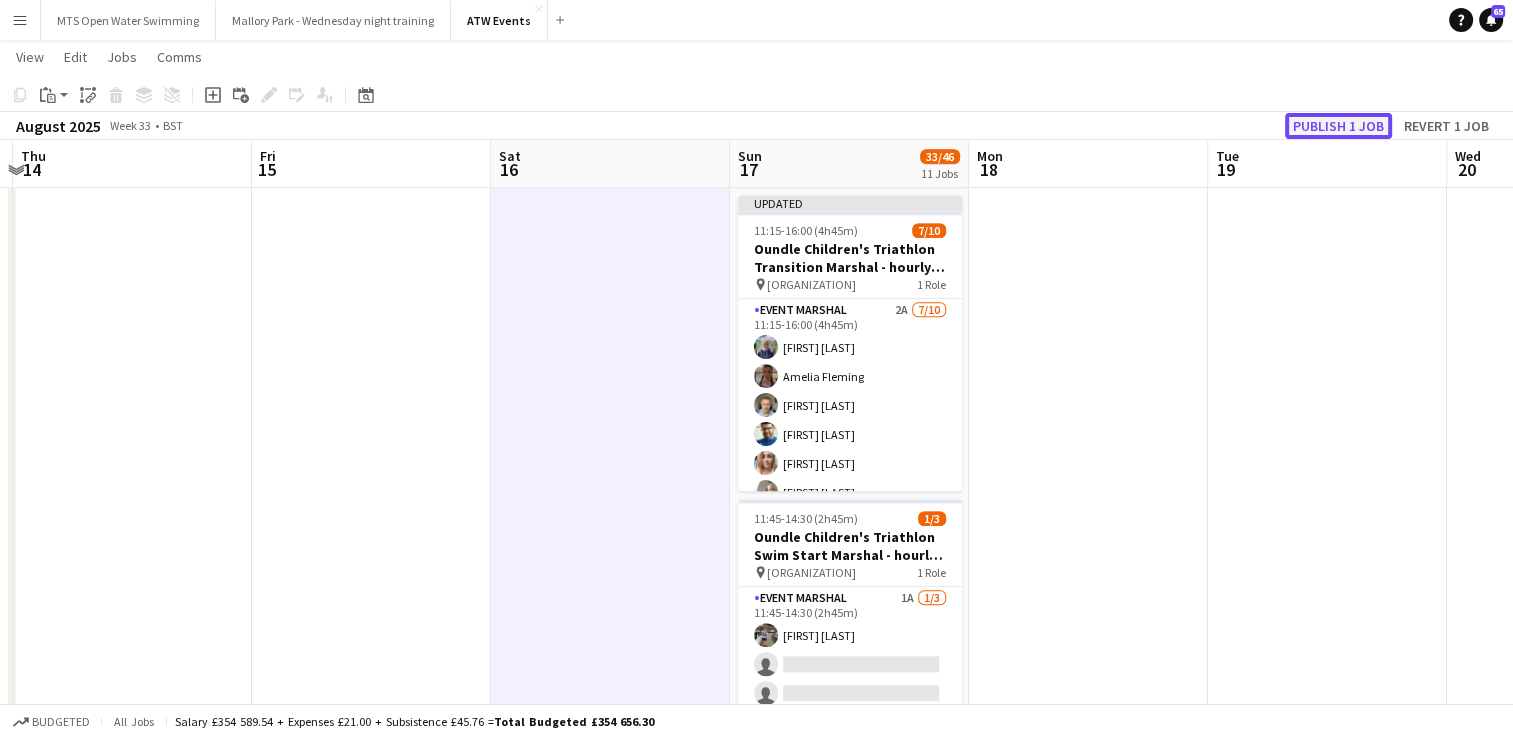 click on "Publish 1 job" 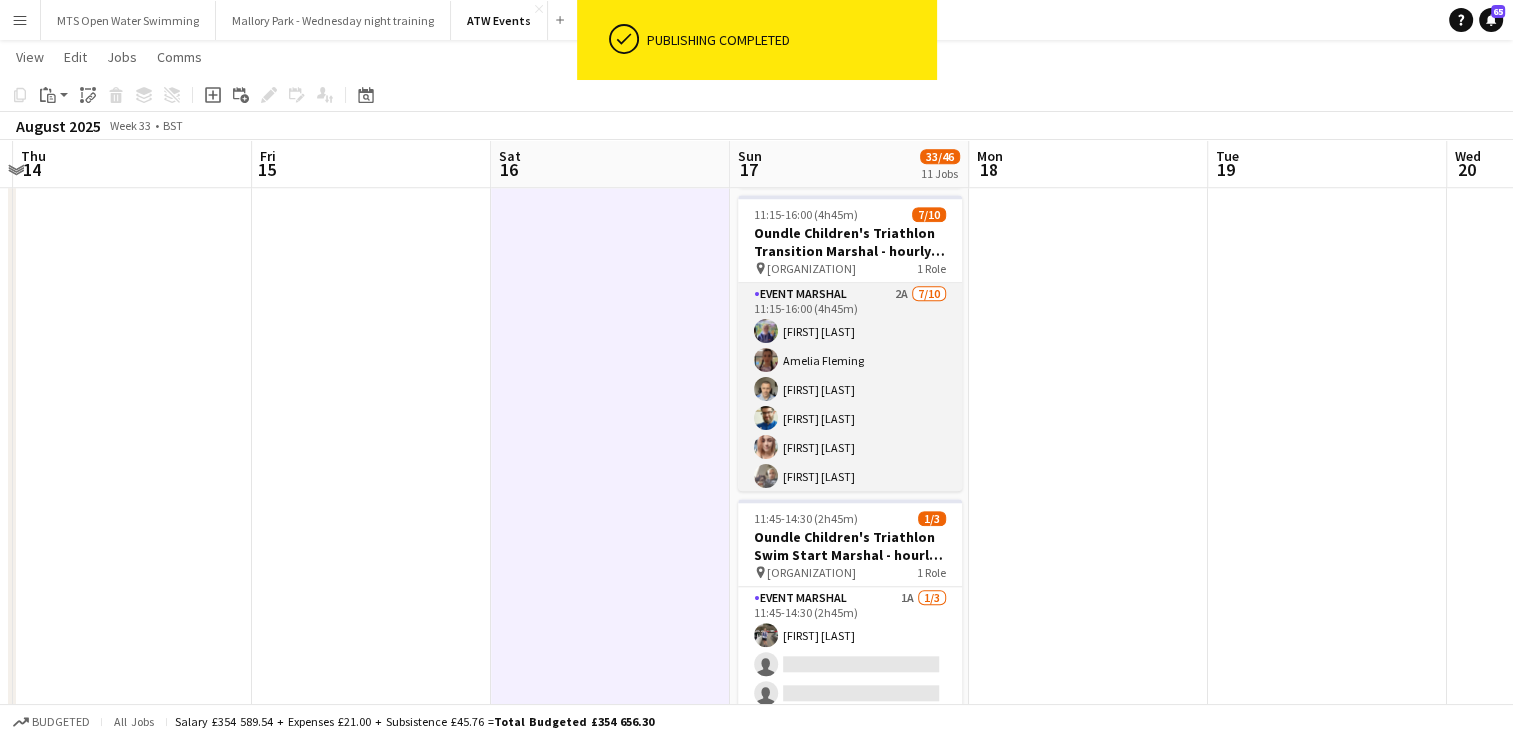 click on "Event Marshal   2A   7/10   11:15-16:00 (4h45m)
Rhianna Johnson Amelia Fleming Steve Fleming Neal Brown Natasha Jenkins Daniel Richardson Steve Childerley
single-neutral-actions
single-neutral-actions
single-neutral-actions" at bounding box center [850, 447] 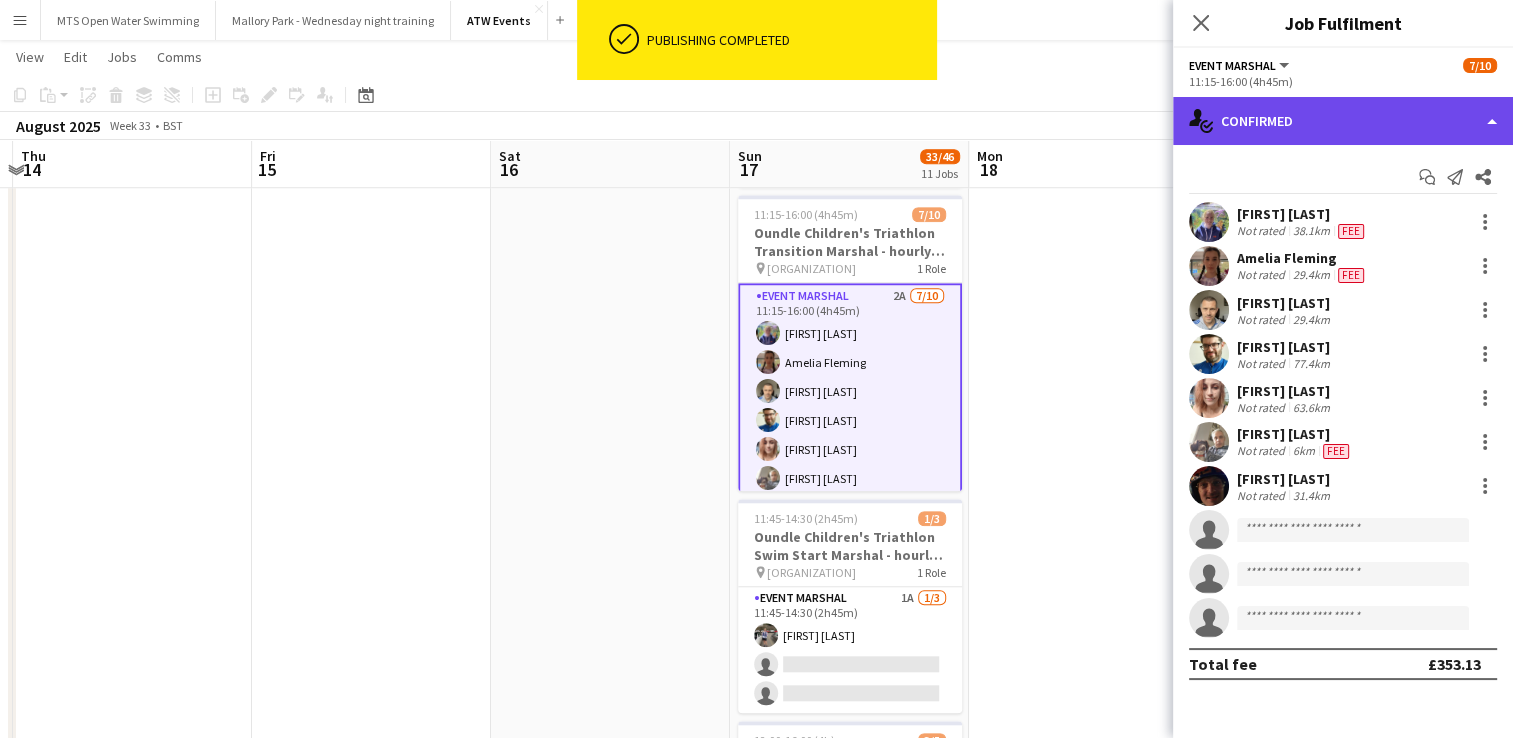 click on "single-neutral-actions-check-2
Confirmed" 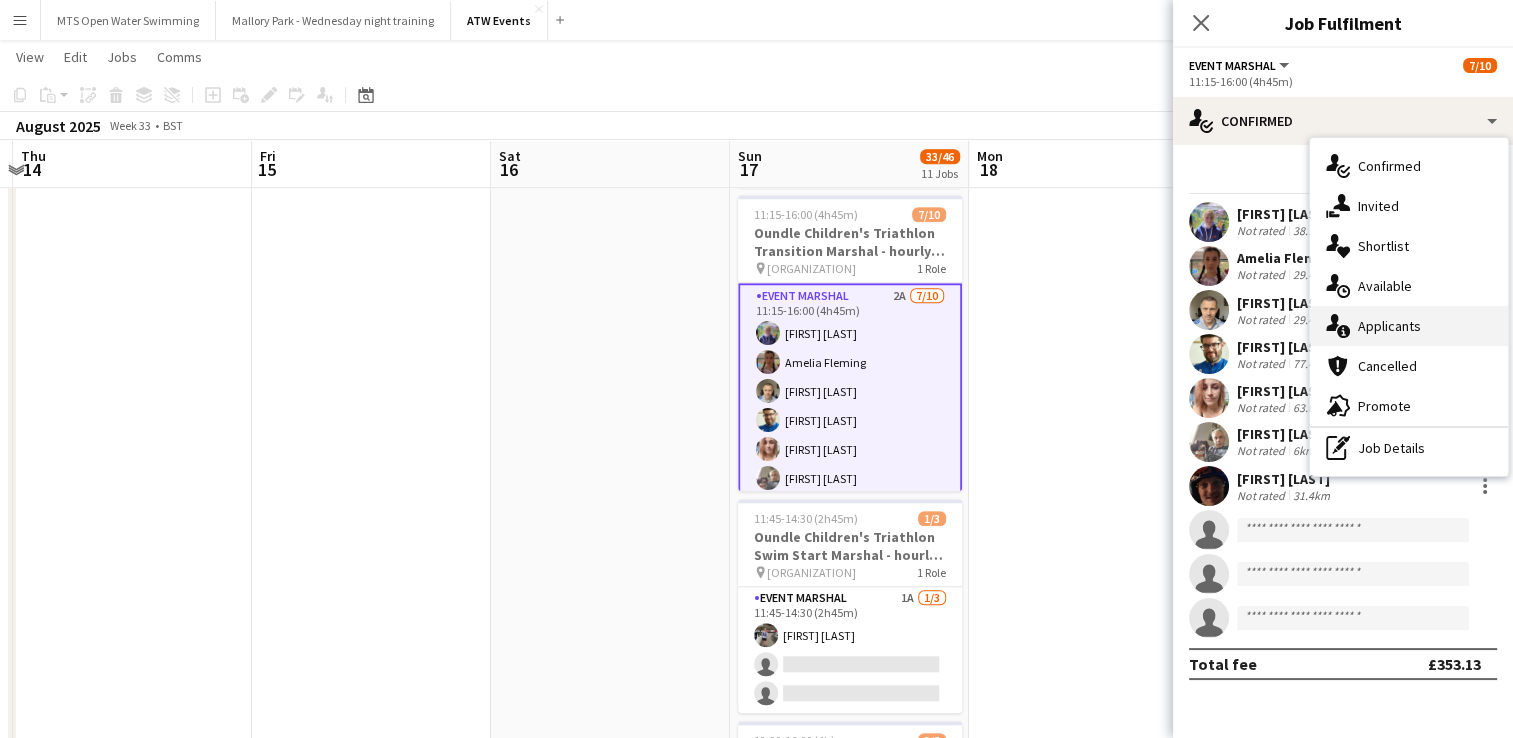 click on "single-neutral-actions-information
Applicants" at bounding box center (1409, 326) 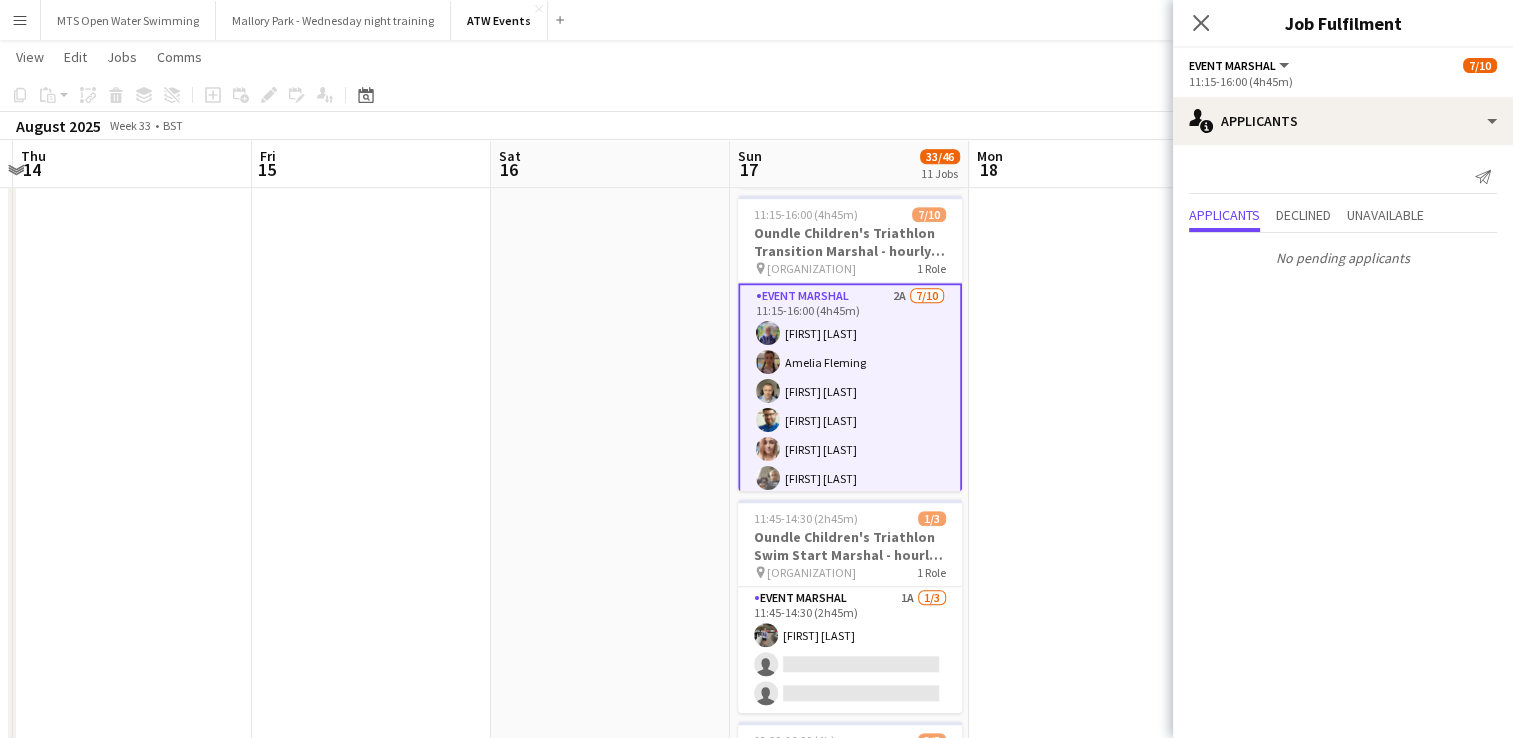 click at bounding box center (1088, 350) 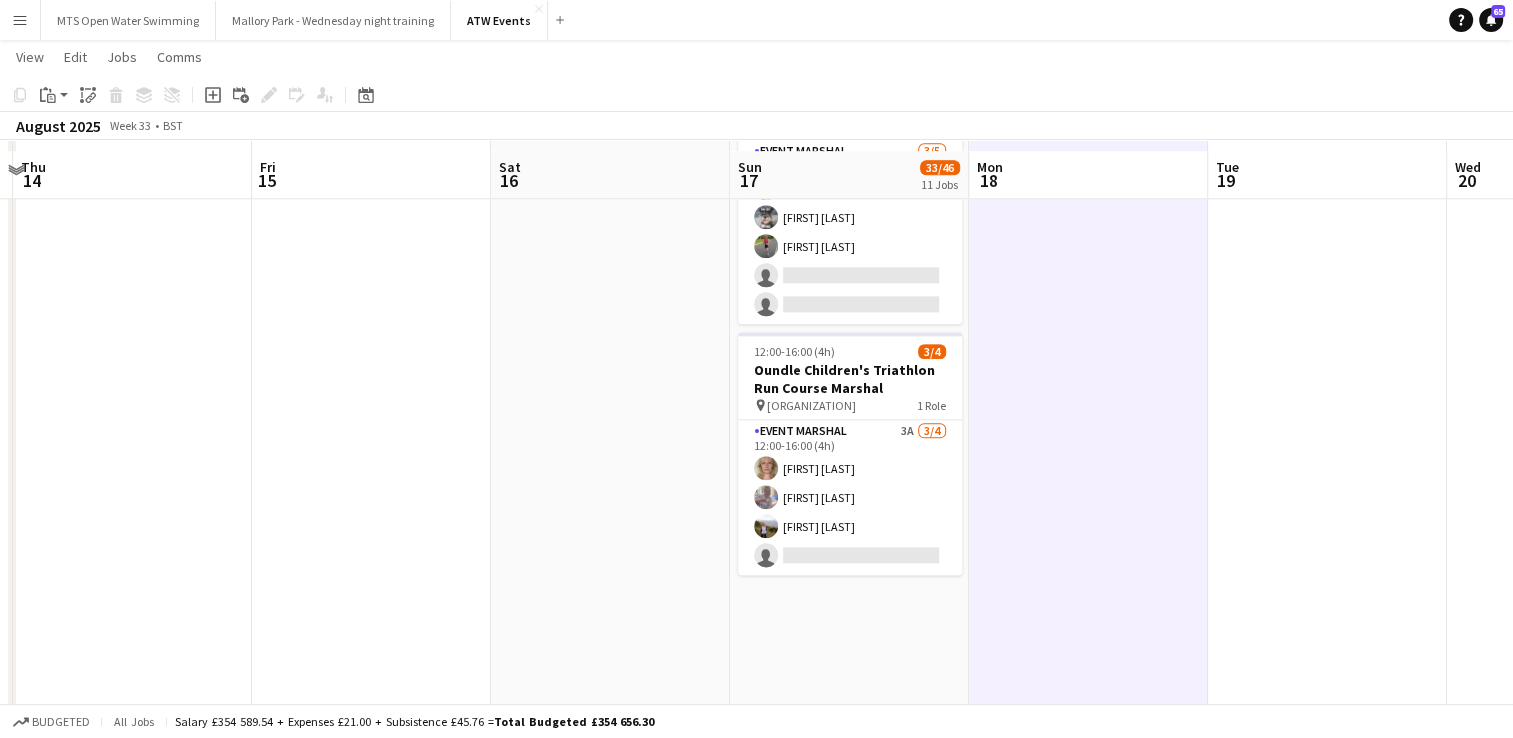 scroll, scrollTop: 2363, scrollLeft: 0, axis: vertical 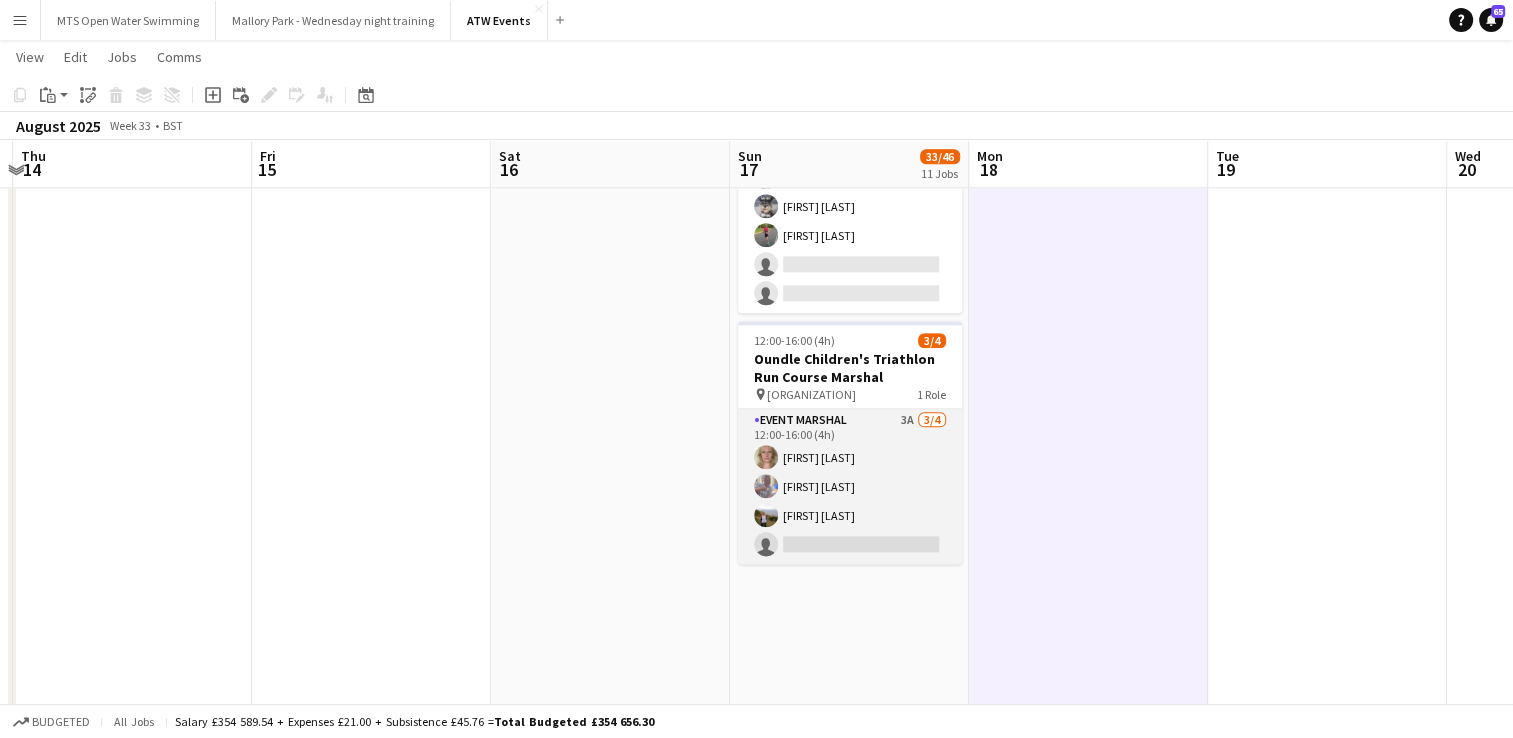 click on "Event Marshal   3A   3/4   12:00-16:00 (4h)
Julia Kingsley Andy Hawkins Georgina Jennings
single-neutral-actions" at bounding box center (850, 486) 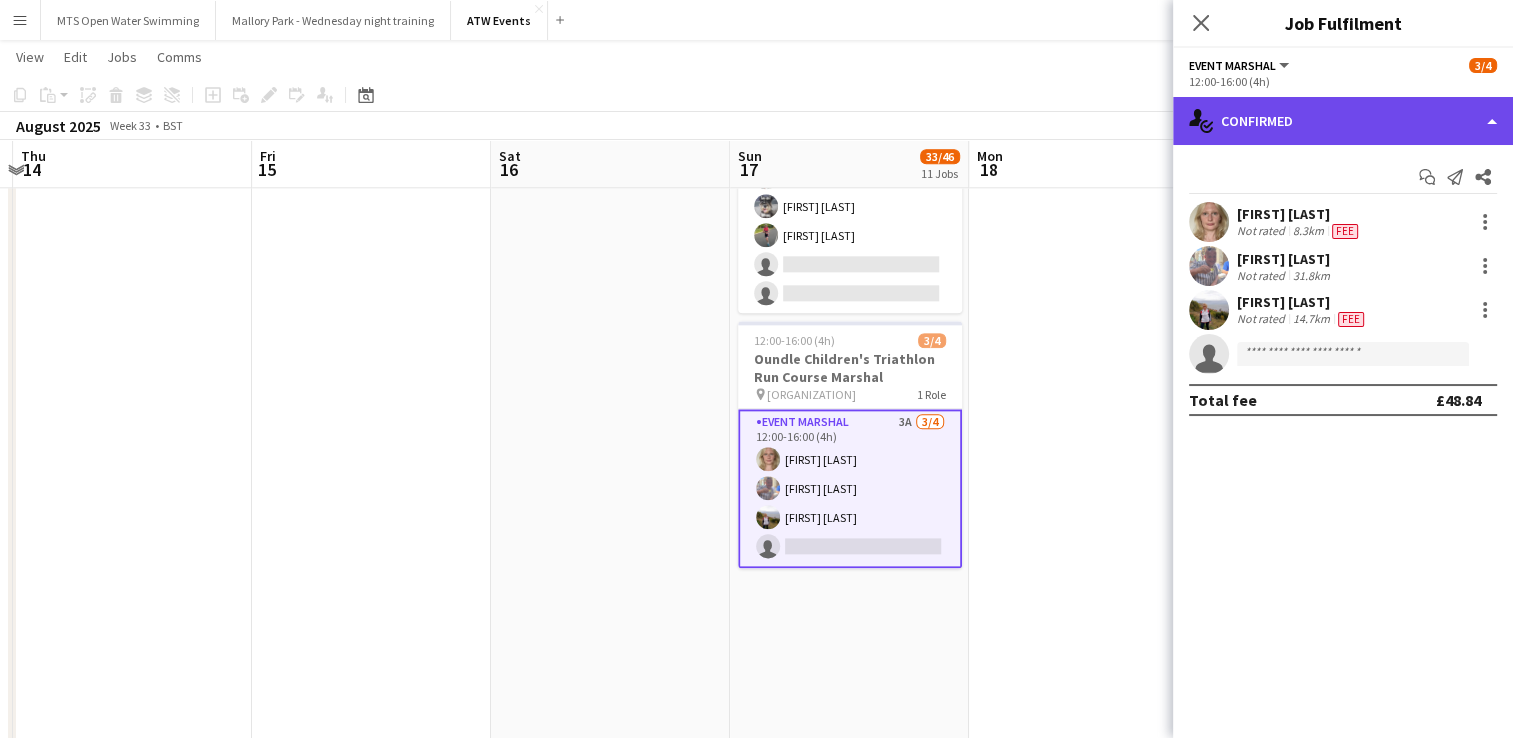 click on "single-neutral-actions-check-2
Confirmed" 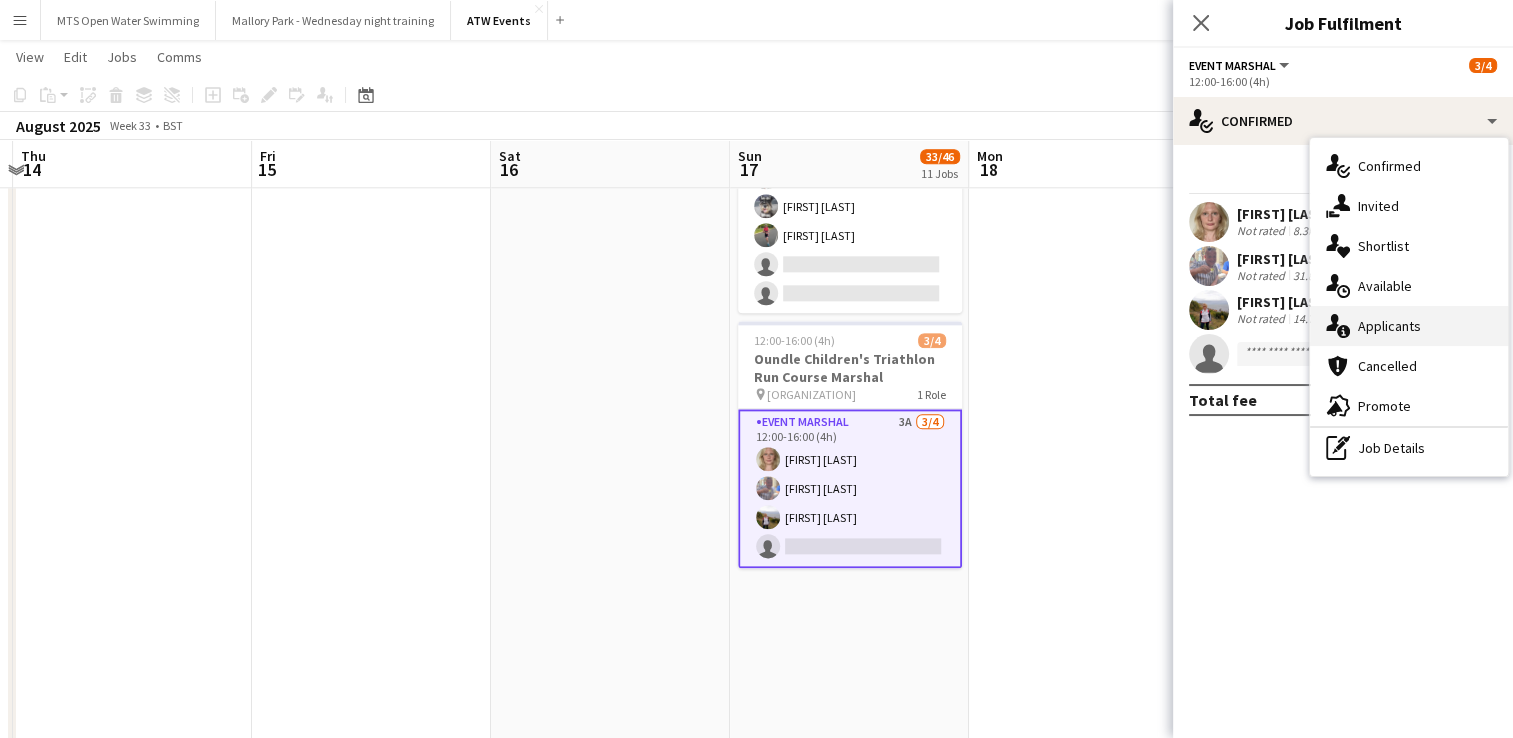 click on "single-neutral-actions-information
Applicants" at bounding box center (1409, 326) 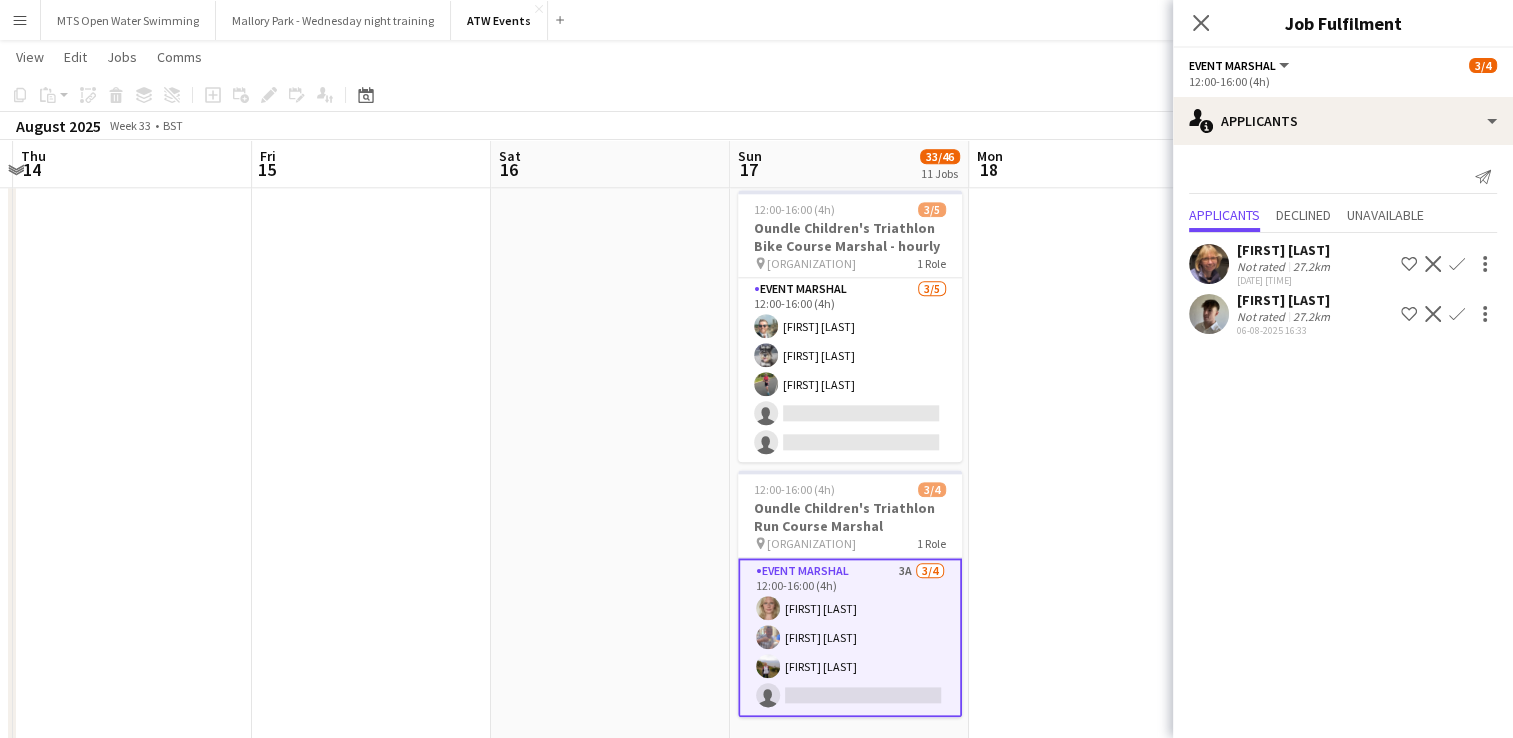 scroll, scrollTop: 2212, scrollLeft: 0, axis: vertical 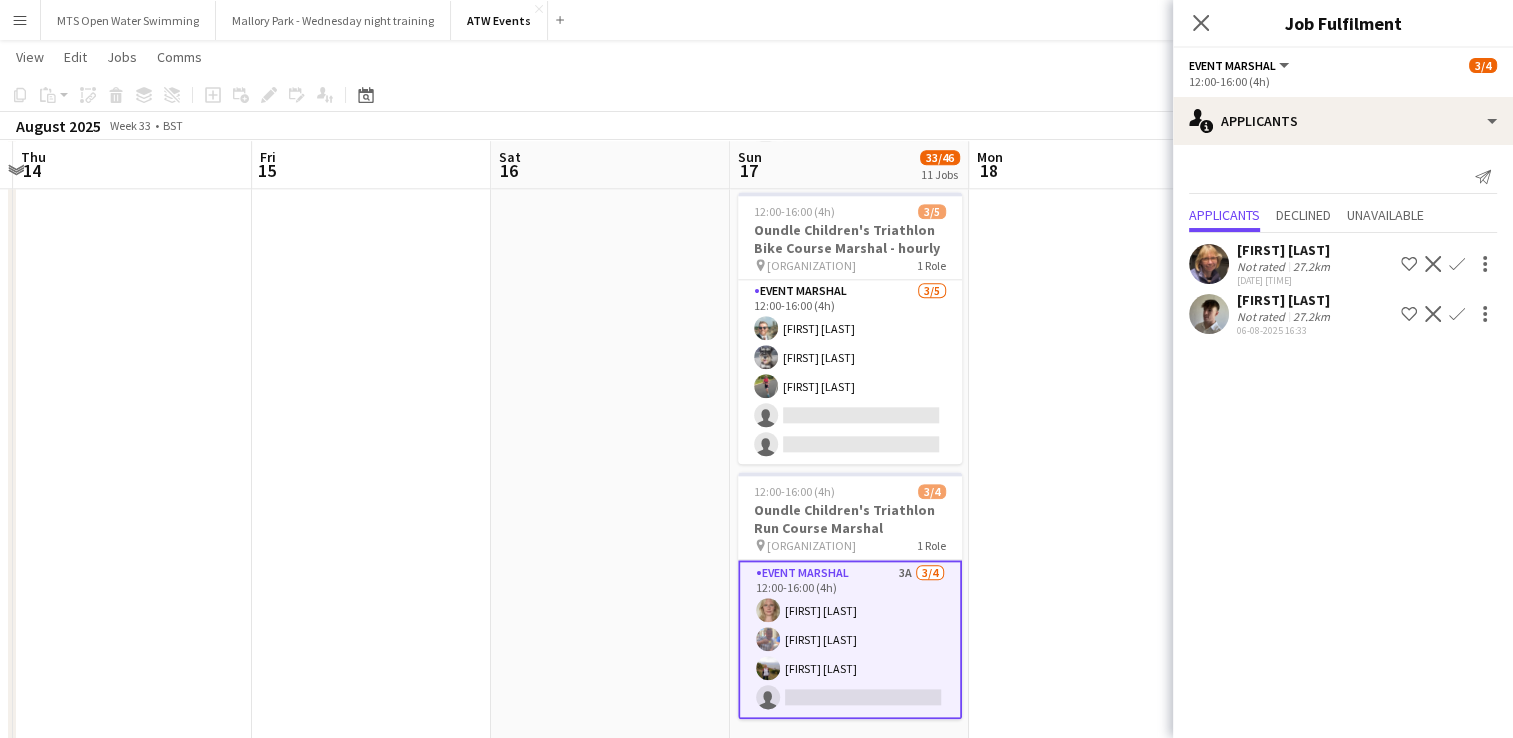 drag, startPoint x: 1293, startPoint y: 270, endPoint x: 1287, endPoint y: 254, distance: 17.088007 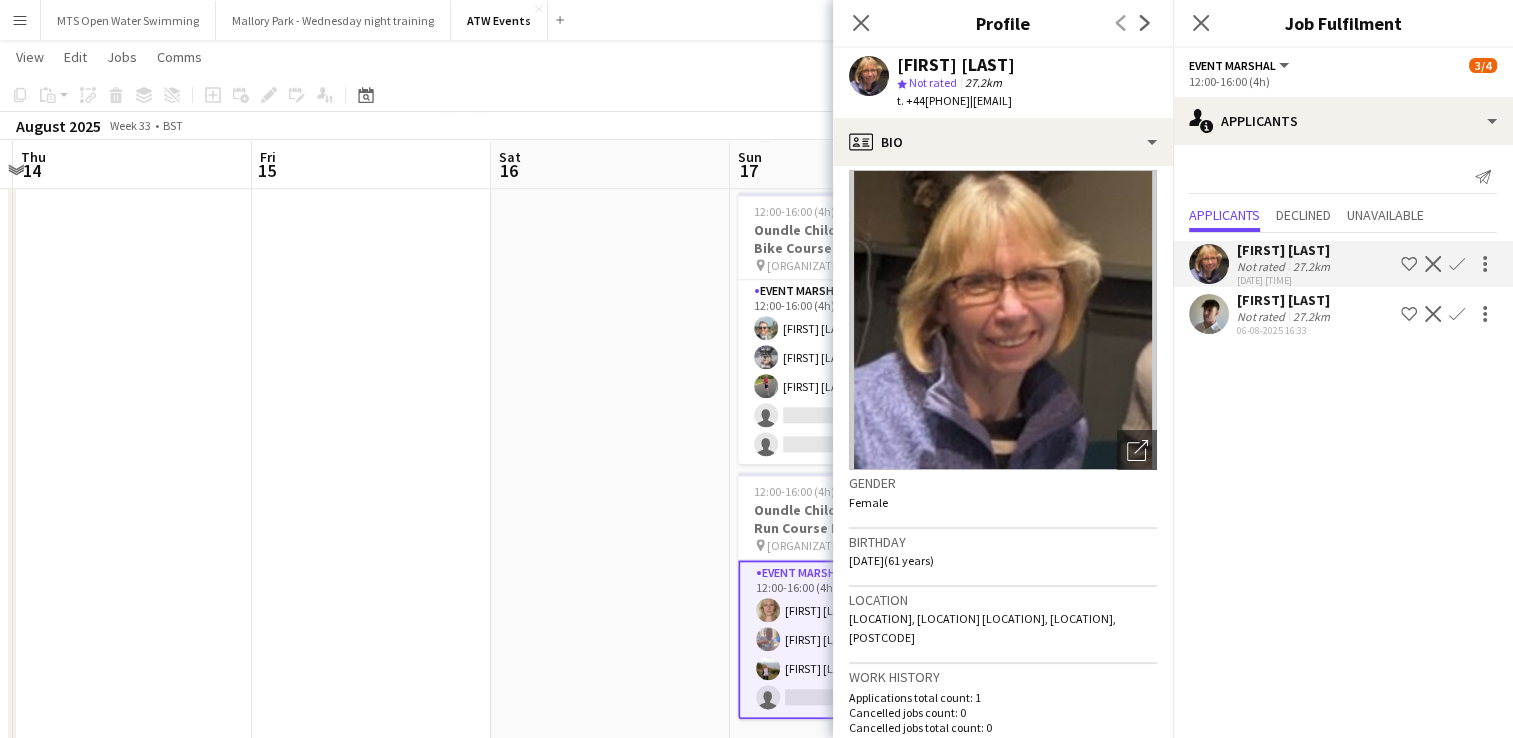 scroll, scrollTop: 0, scrollLeft: 0, axis: both 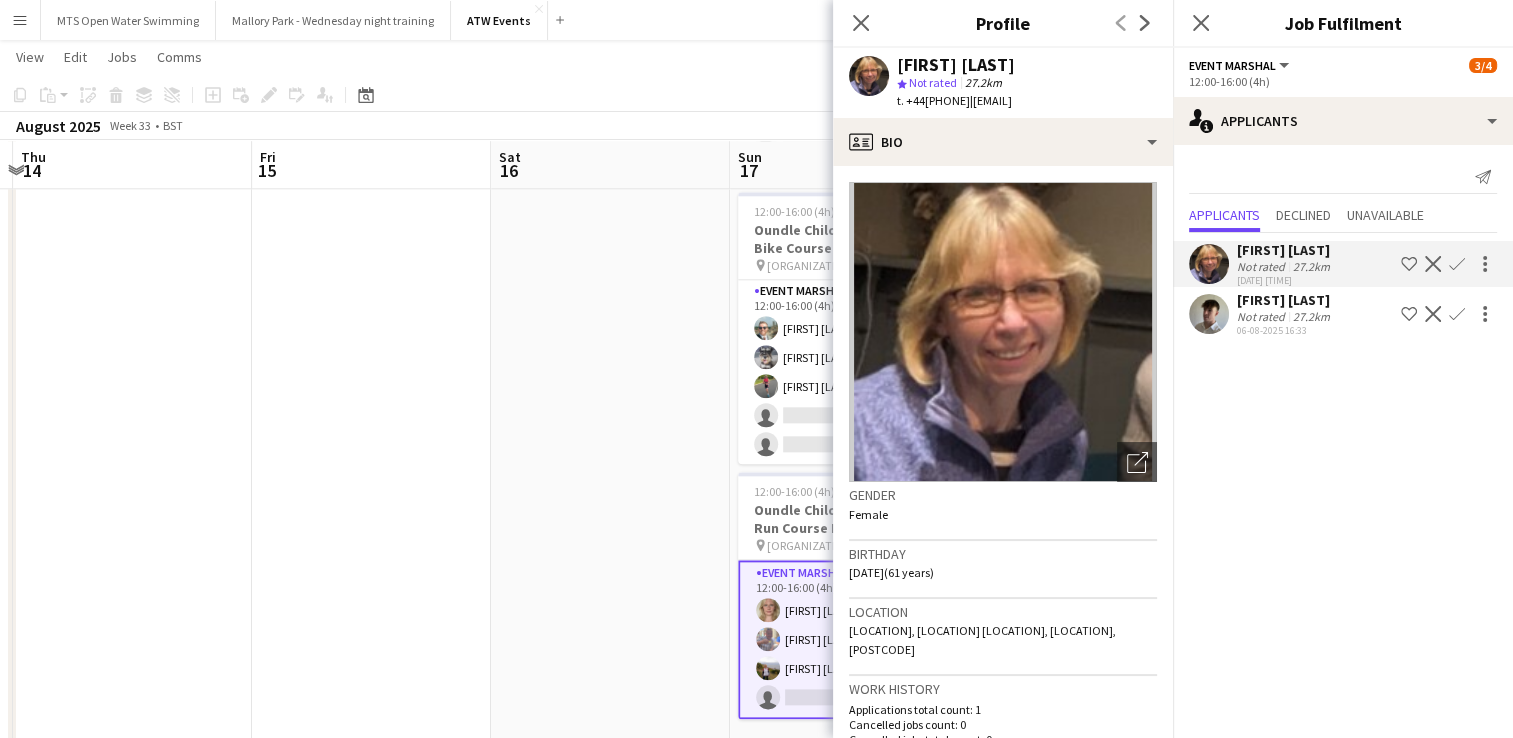 click on "Not rated" 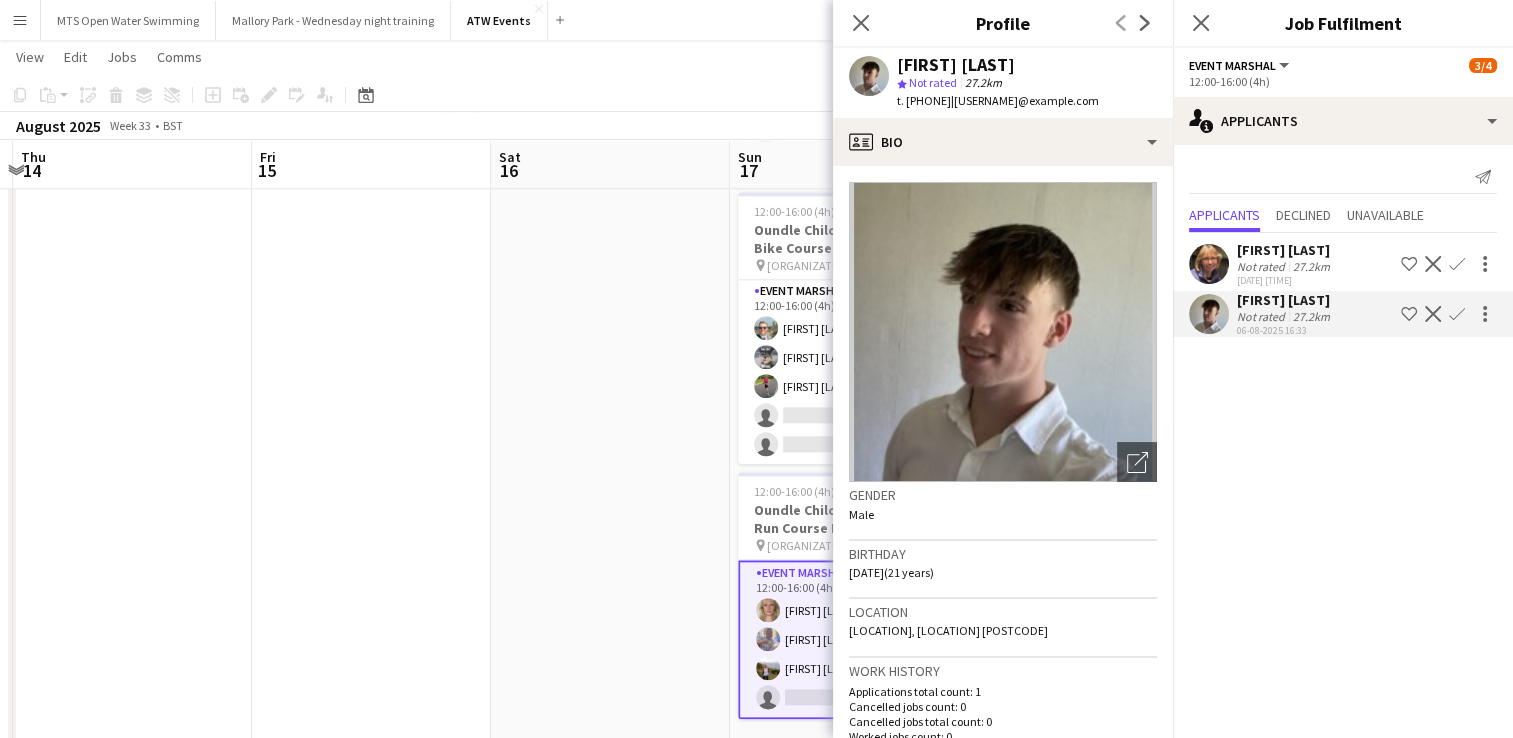 click on "Not rated" at bounding box center (1263, 316) 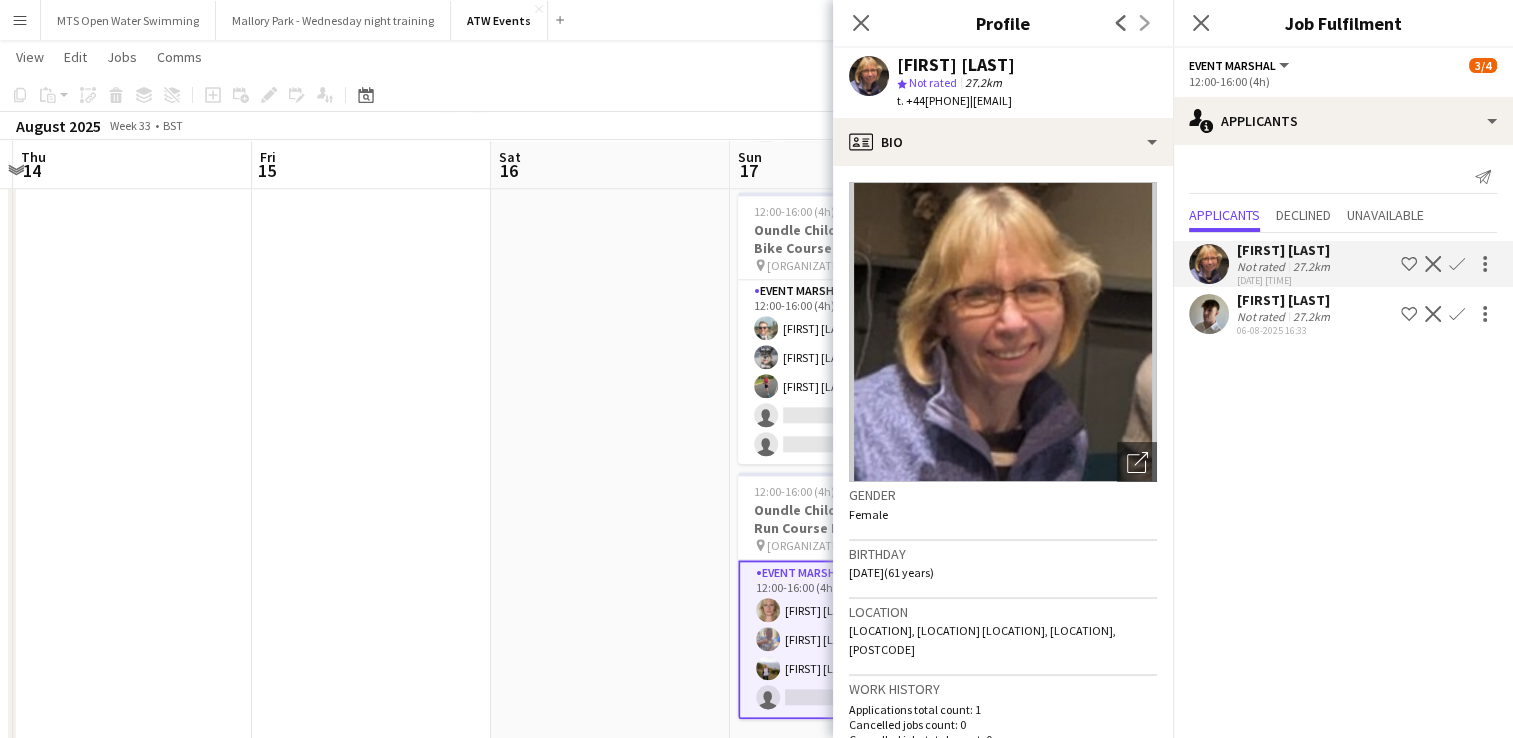 click on "06-08-2025 16:33" 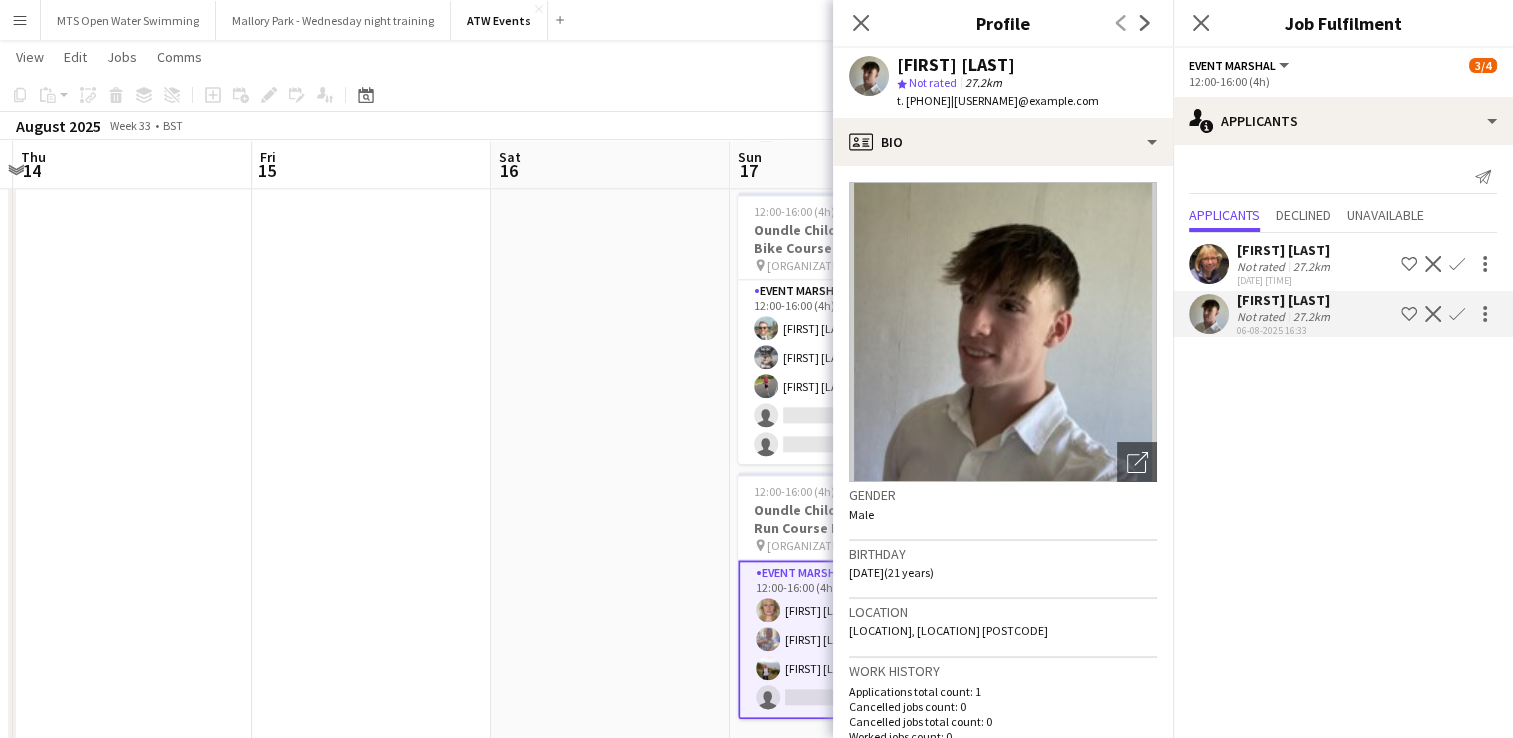 click on "Not rated" at bounding box center [1263, 316] 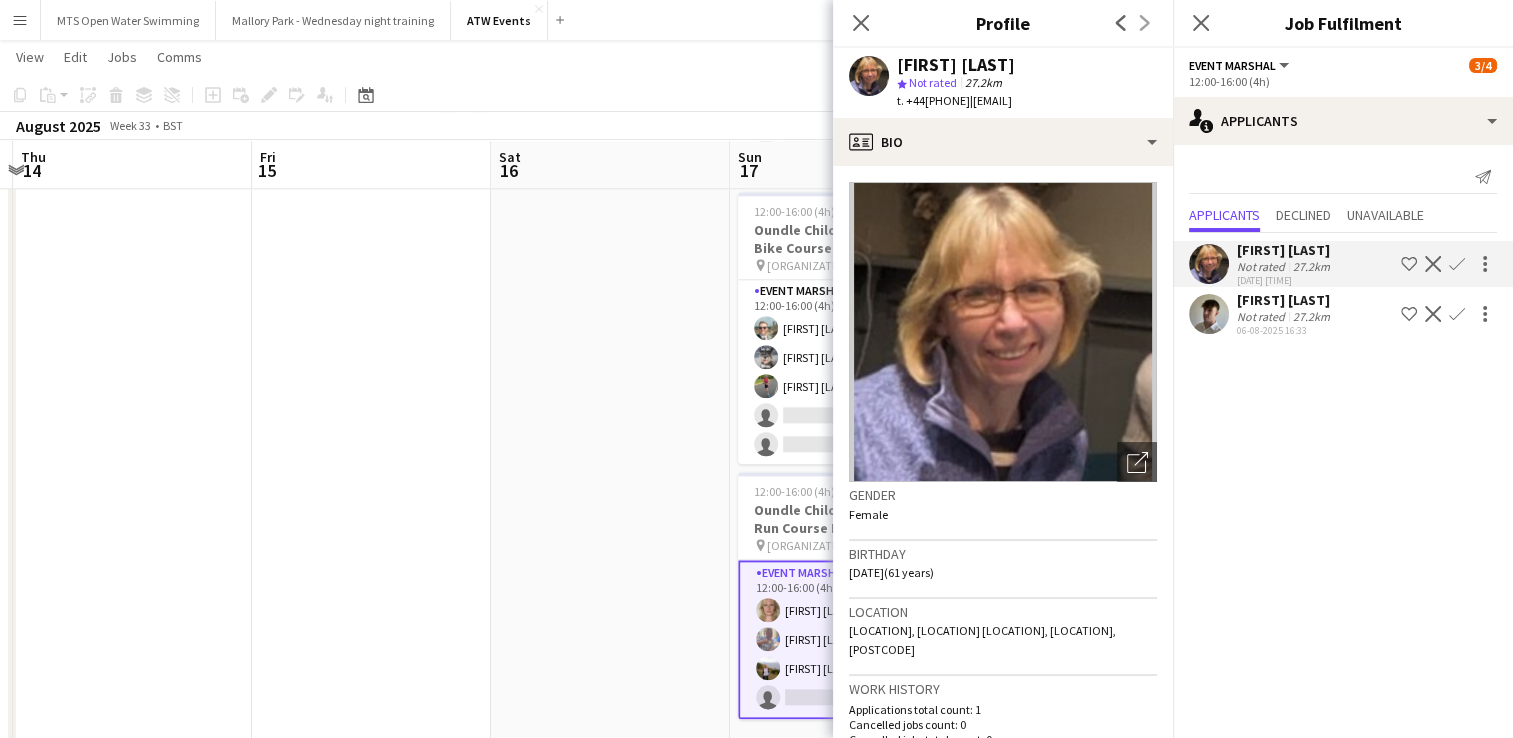 click at bounding box center [610, -179] 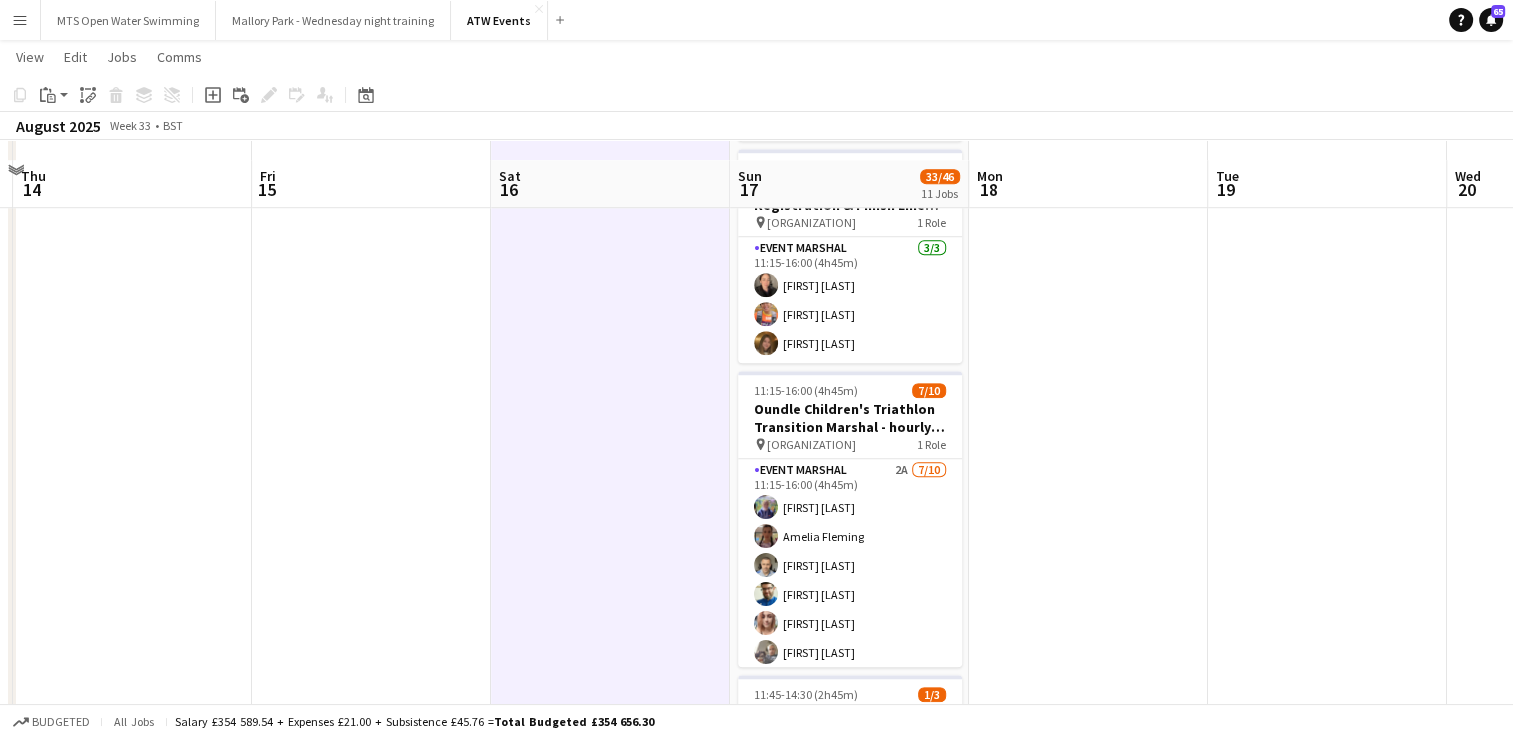 scroll, scrollTop: 1528, scrollLeft: 0, axis: vertical 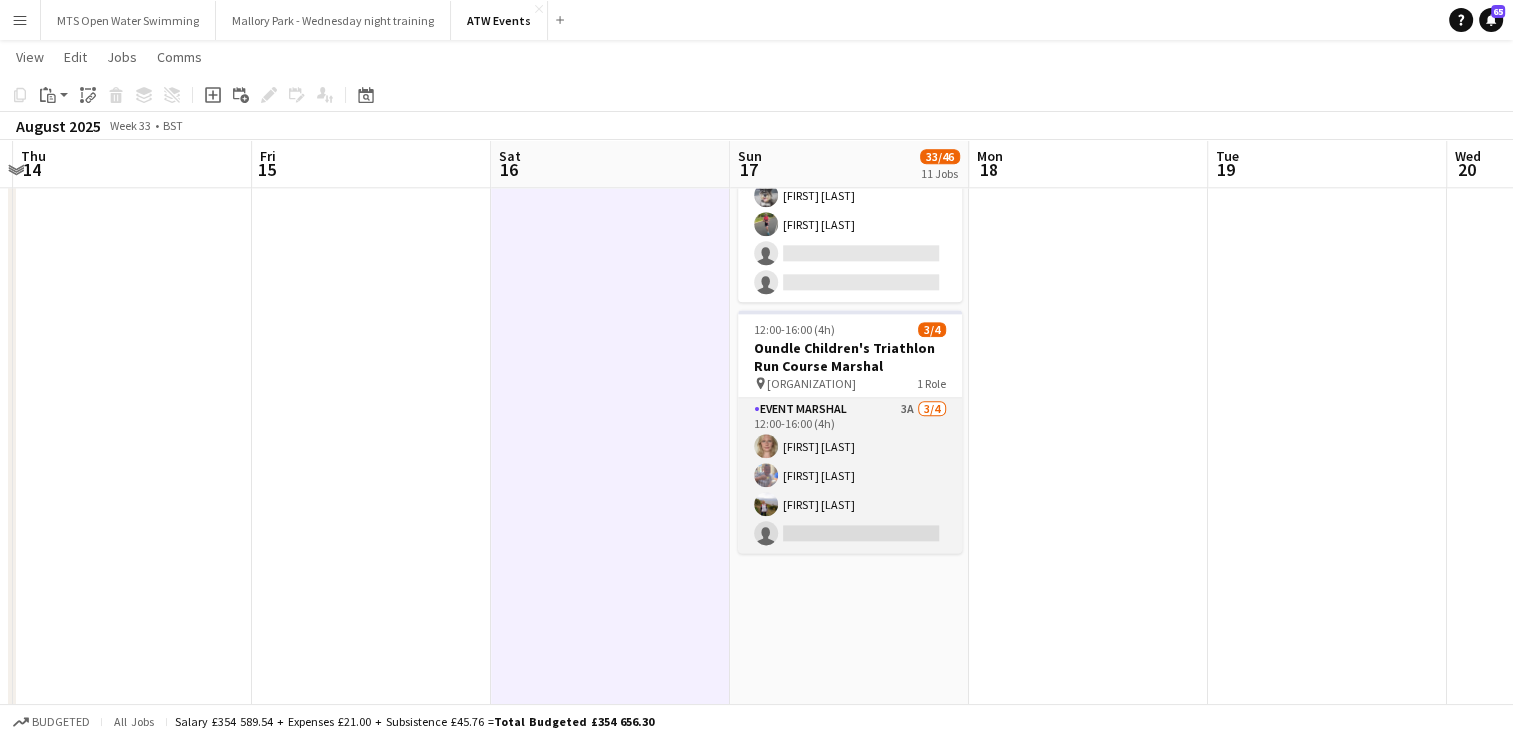 click on "Event Marshal   3A   3/4   12:00-16:00 (4h)
Julia Kingsley Andy Hawkins Georgina Jennings
single-neutral-actions" at bounding box center (850, 475) 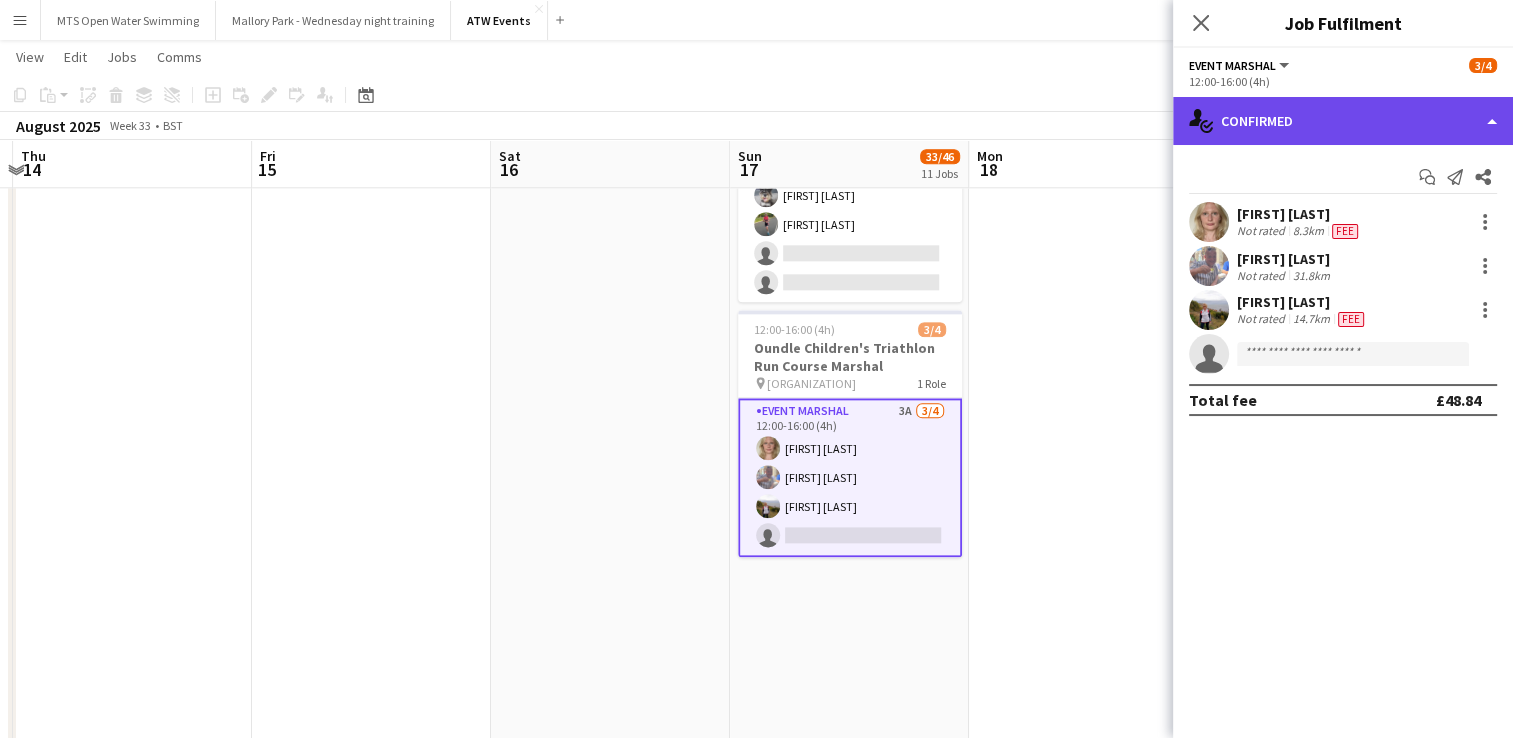 click on "single-neutral-actions-check-2
Confirmed" 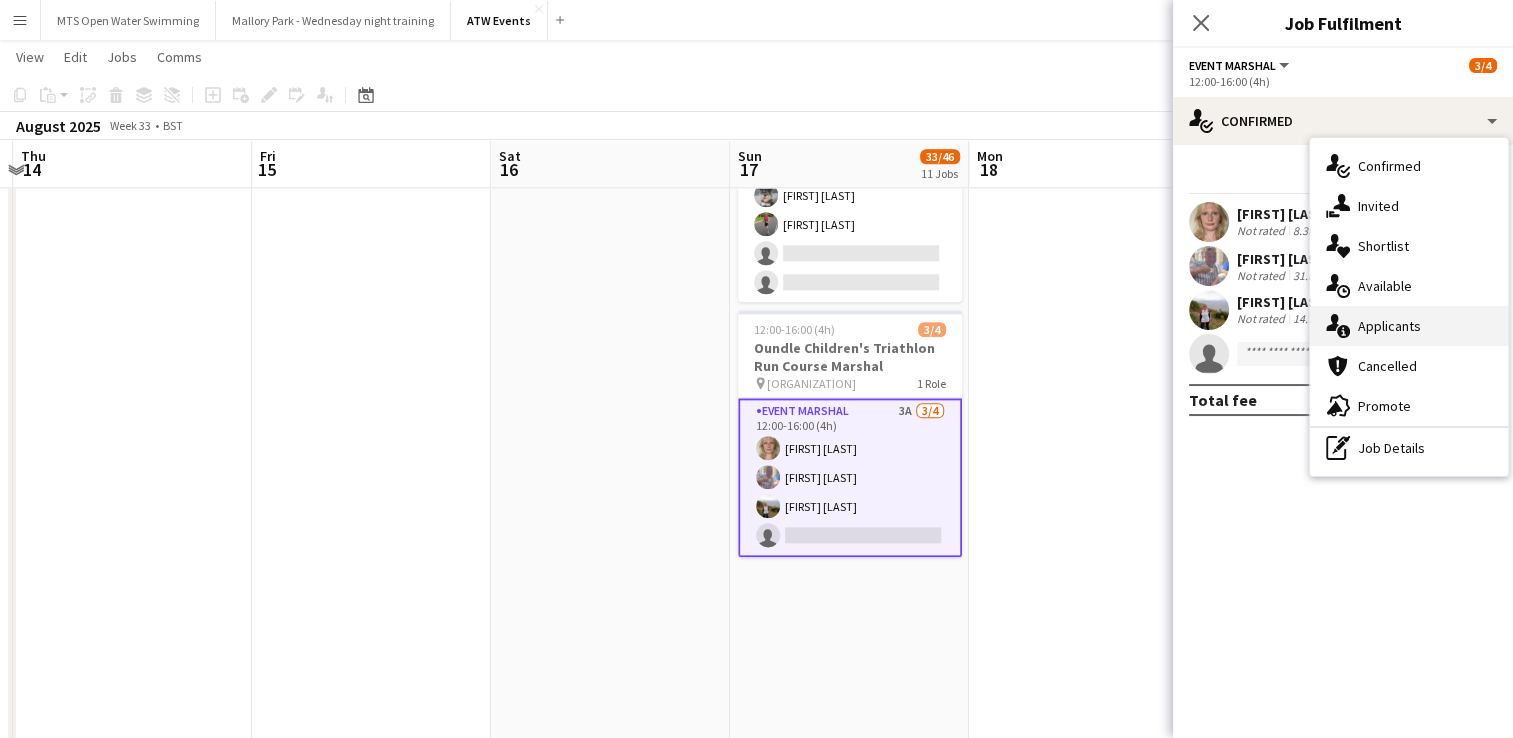 click on "single-neutral-actions-information
Applicants" at bounding box center (1409, 326) 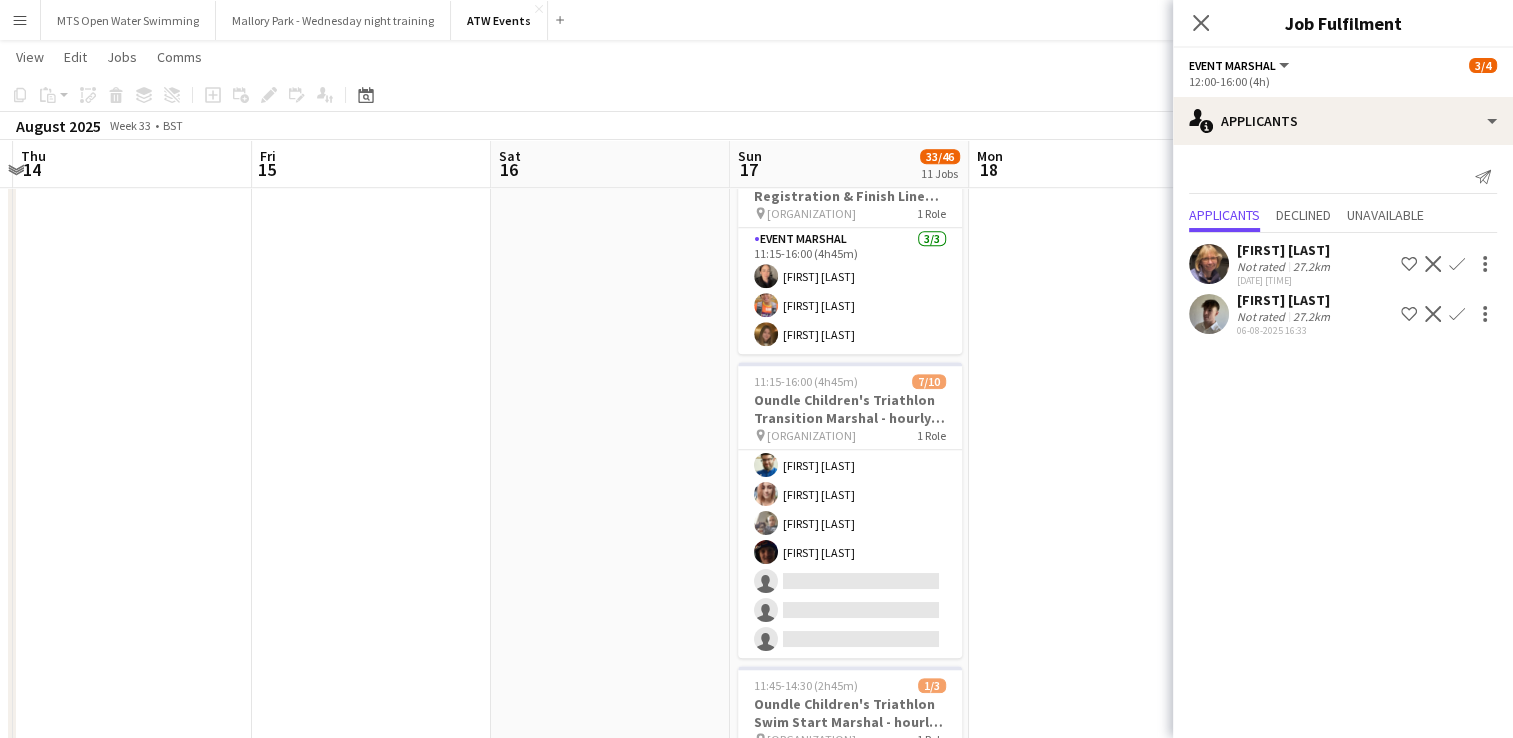 scroll, scrollTop: 1511, scrollLeft: 0, axis: vertical 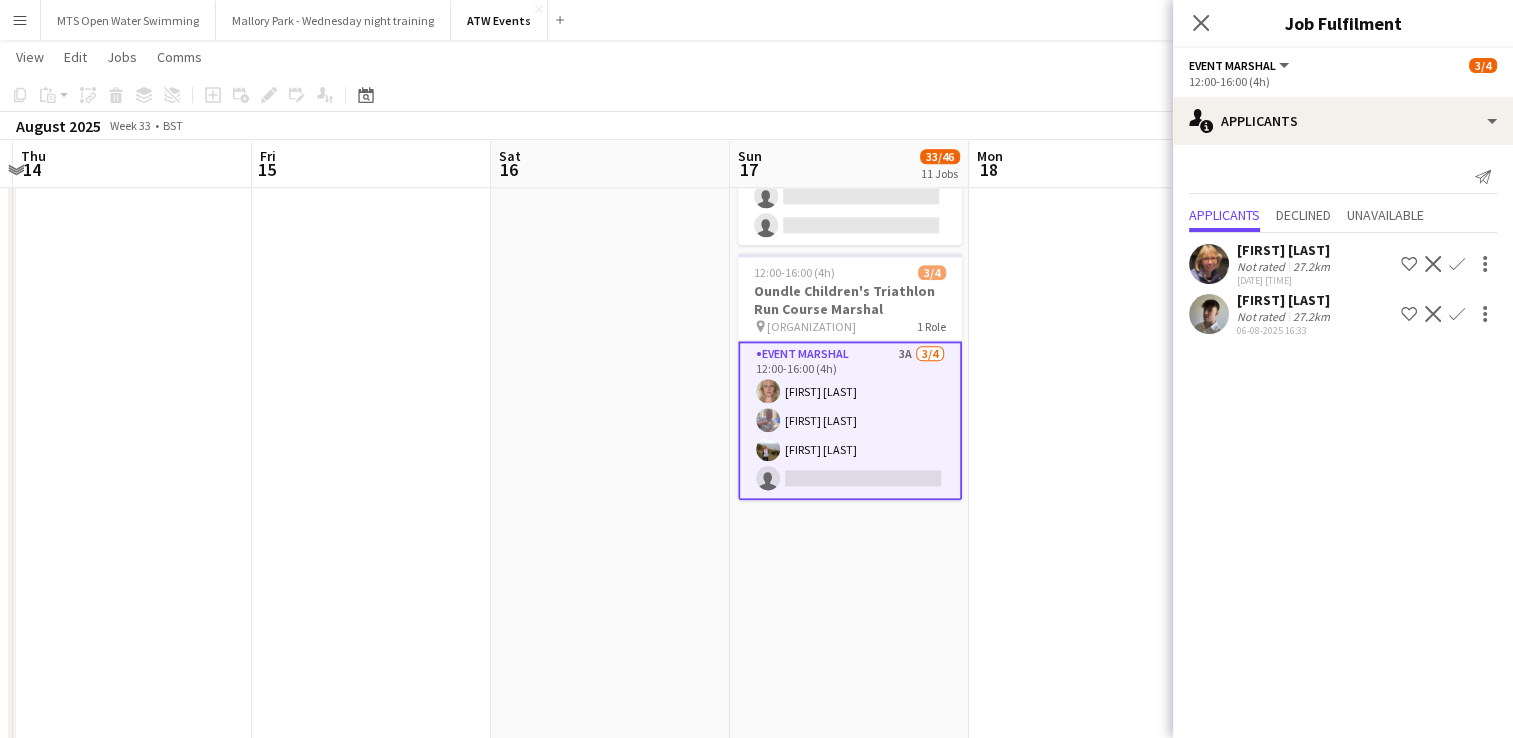 click on "Event Marshal   3A   3/4   12:00-16:00 (4h)
Julia Kingsley Andy Hawkins Georgina Jennings
single-neutral-actions" at bounding box center (850, 420) 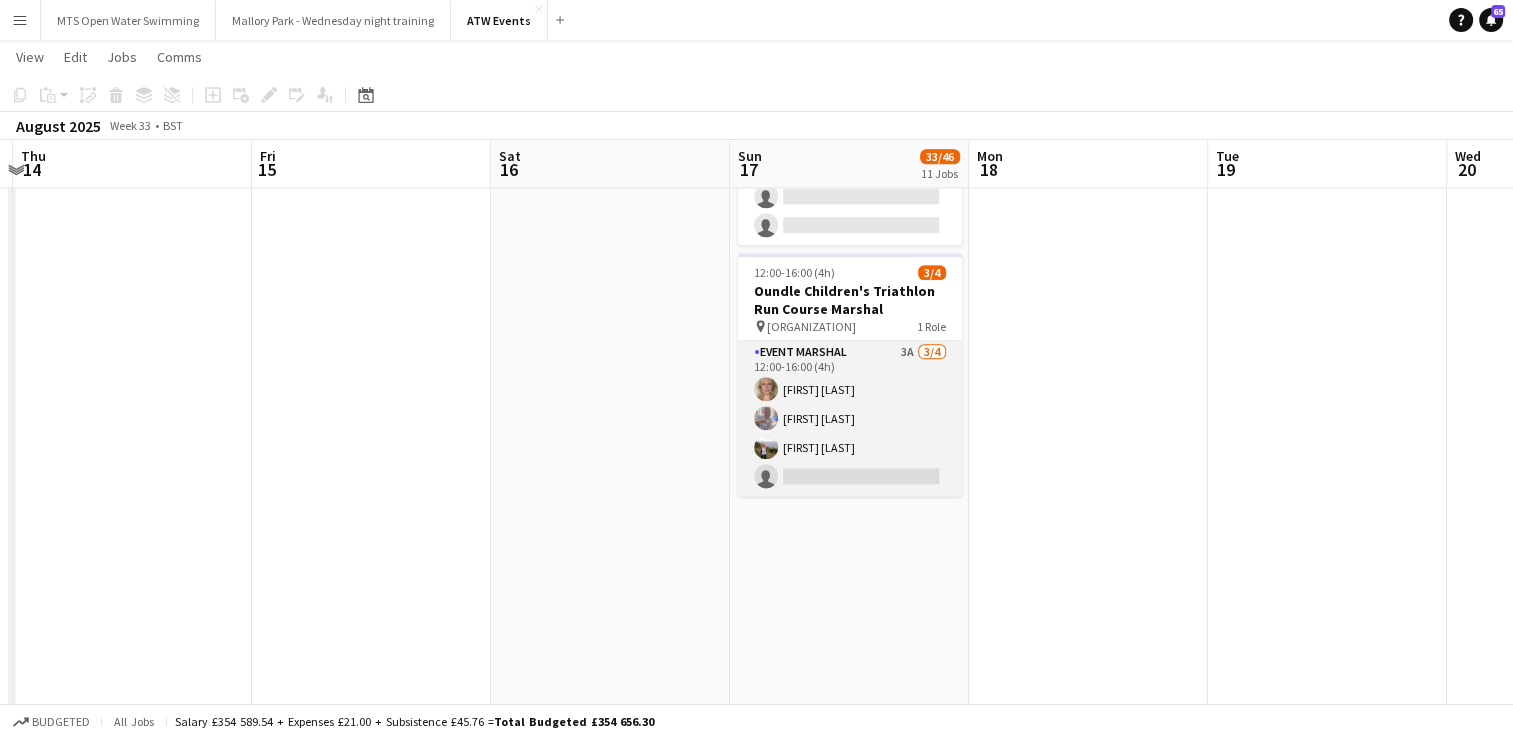 click on "Event Marshal   3A   3/4   12:00-16:00 (4h)
Julia Kingsley Andy Hawkins Georgina Jennings
single-neutral-actions" at bounding box center (850, 418) 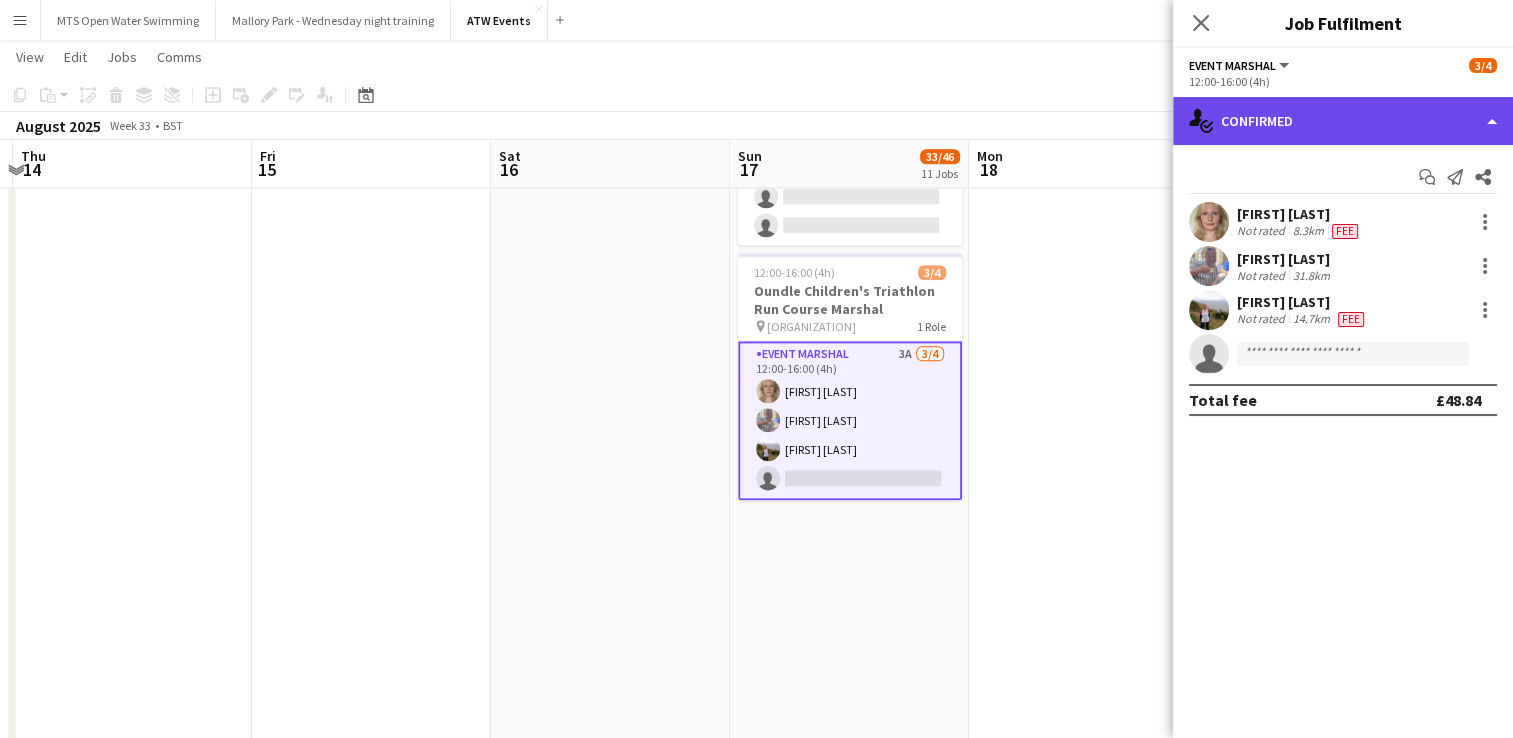 click on "single-neutral-actions-check-2
Confirmed" 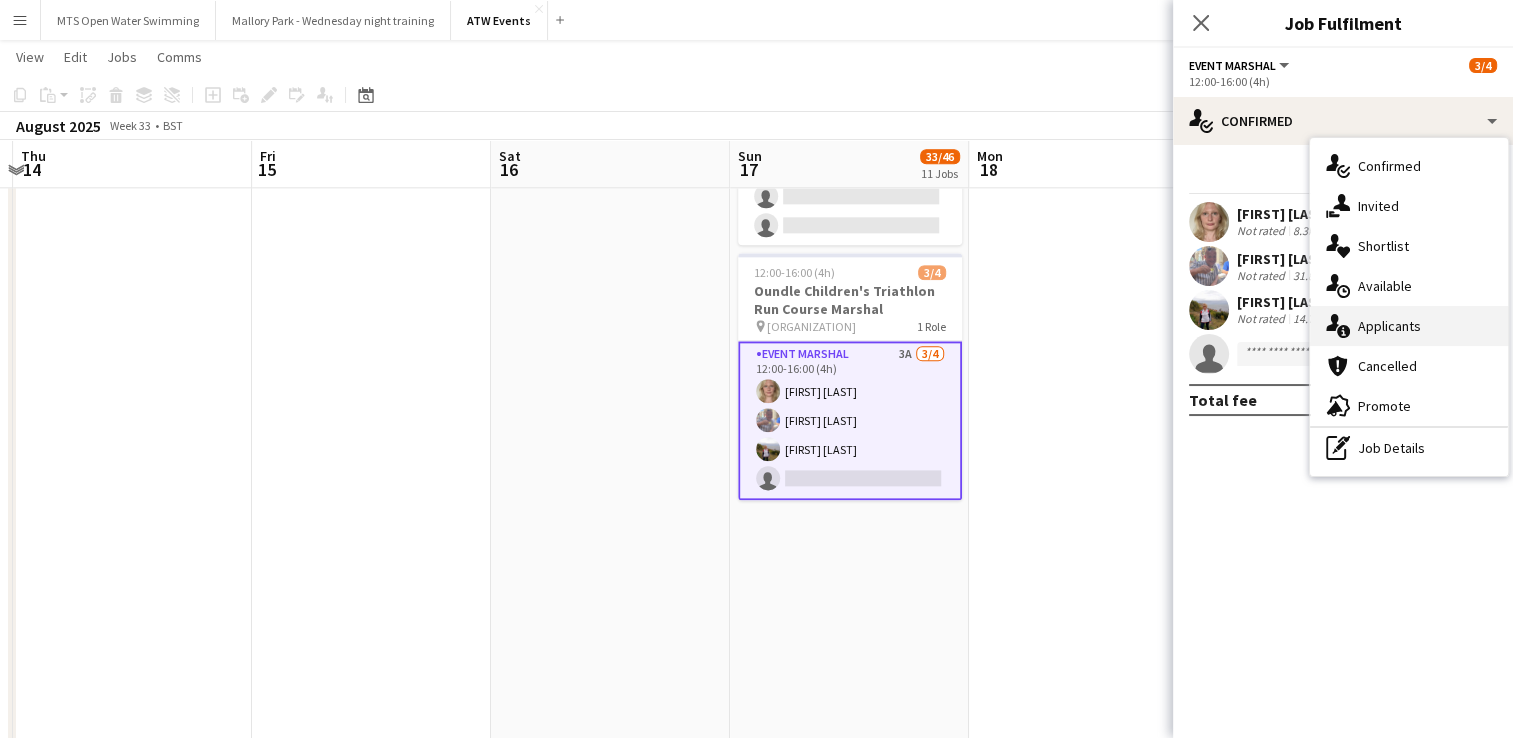 click on "single-neutral-actions-information
Applicants" at bounding box center [1409, 326] 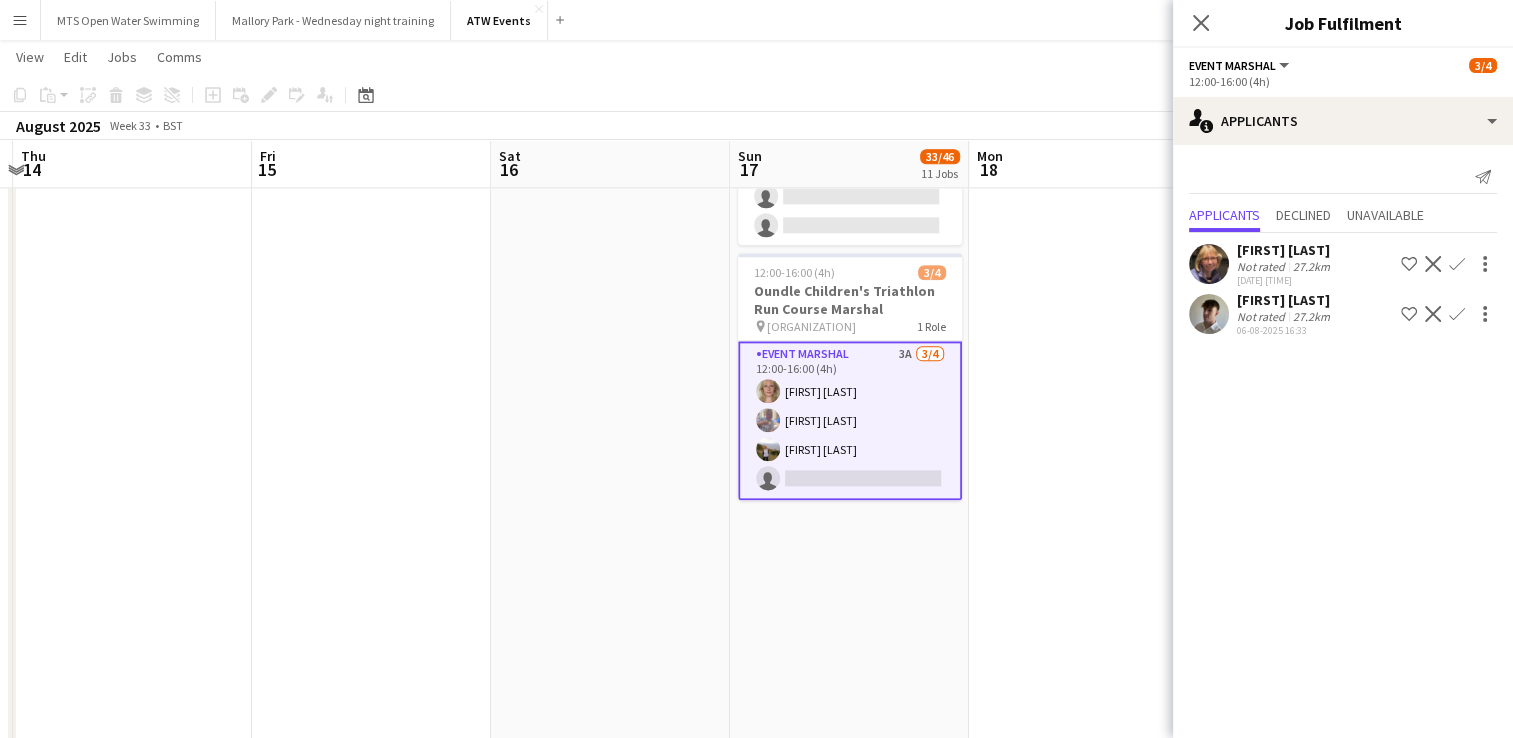 click on "Julie Rowland" at bounding box center [1285, 300] 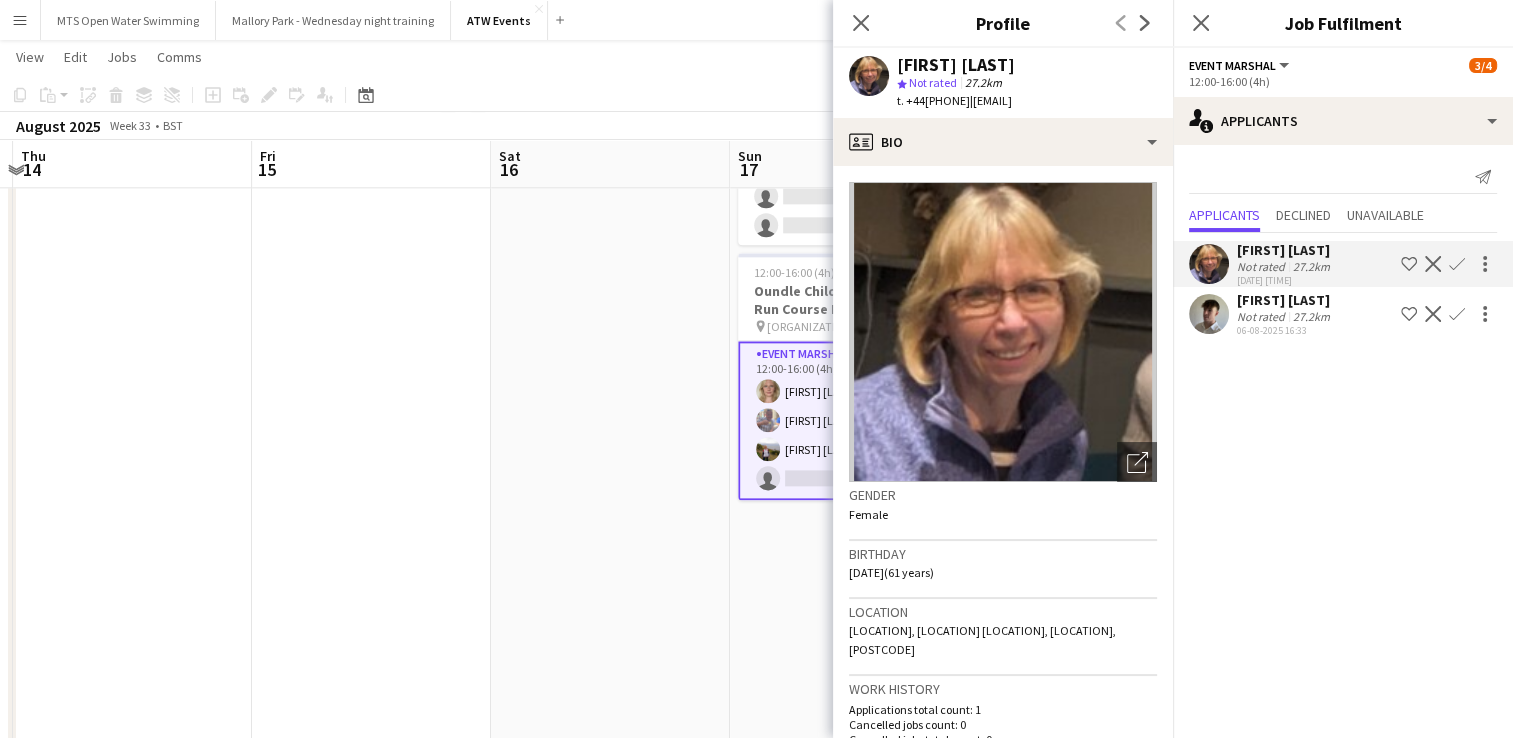 drag, startPoint x: 997, startPoint y: 101, endPoint x: 1162, endPoint y: 107, distance: 165.10905 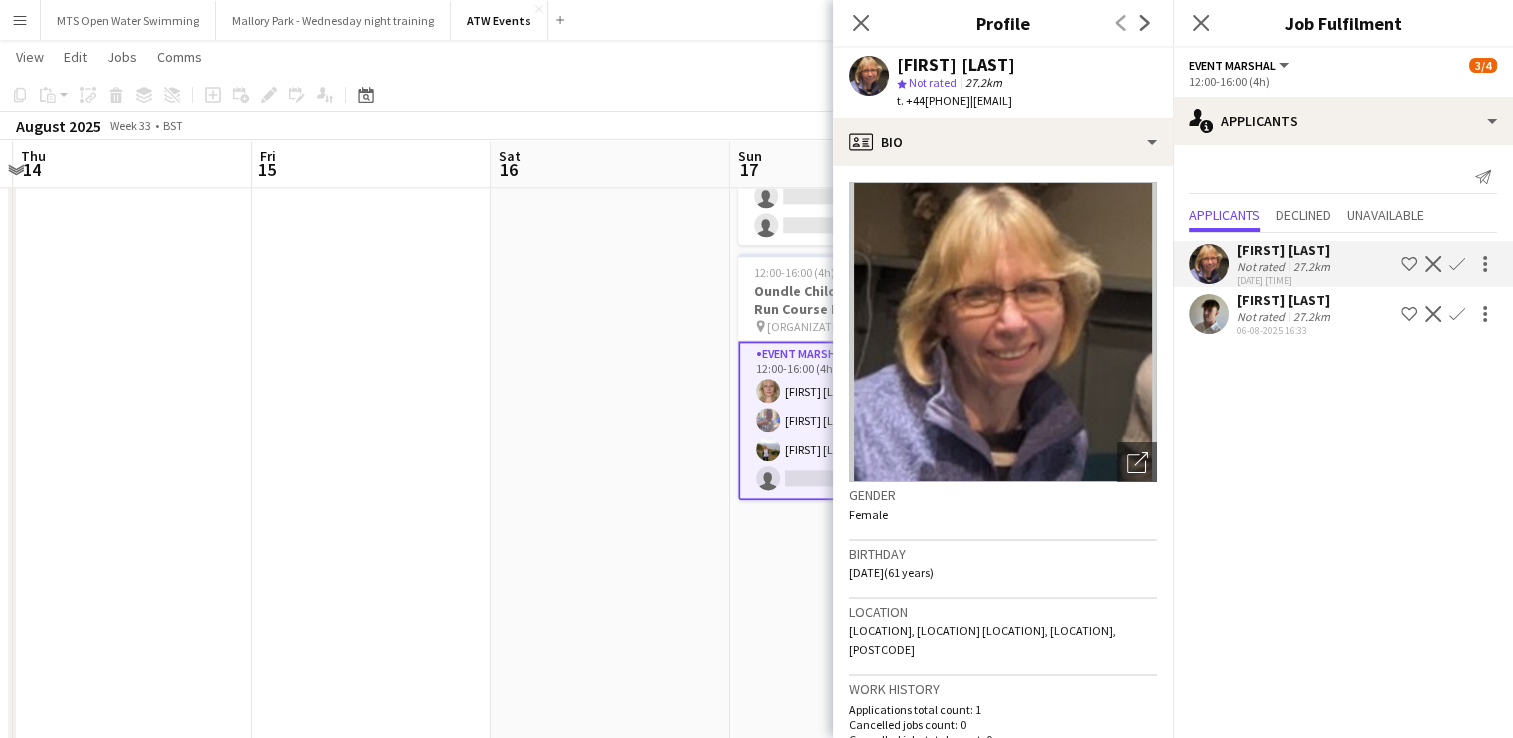 click on "06-08-2025 16:33" 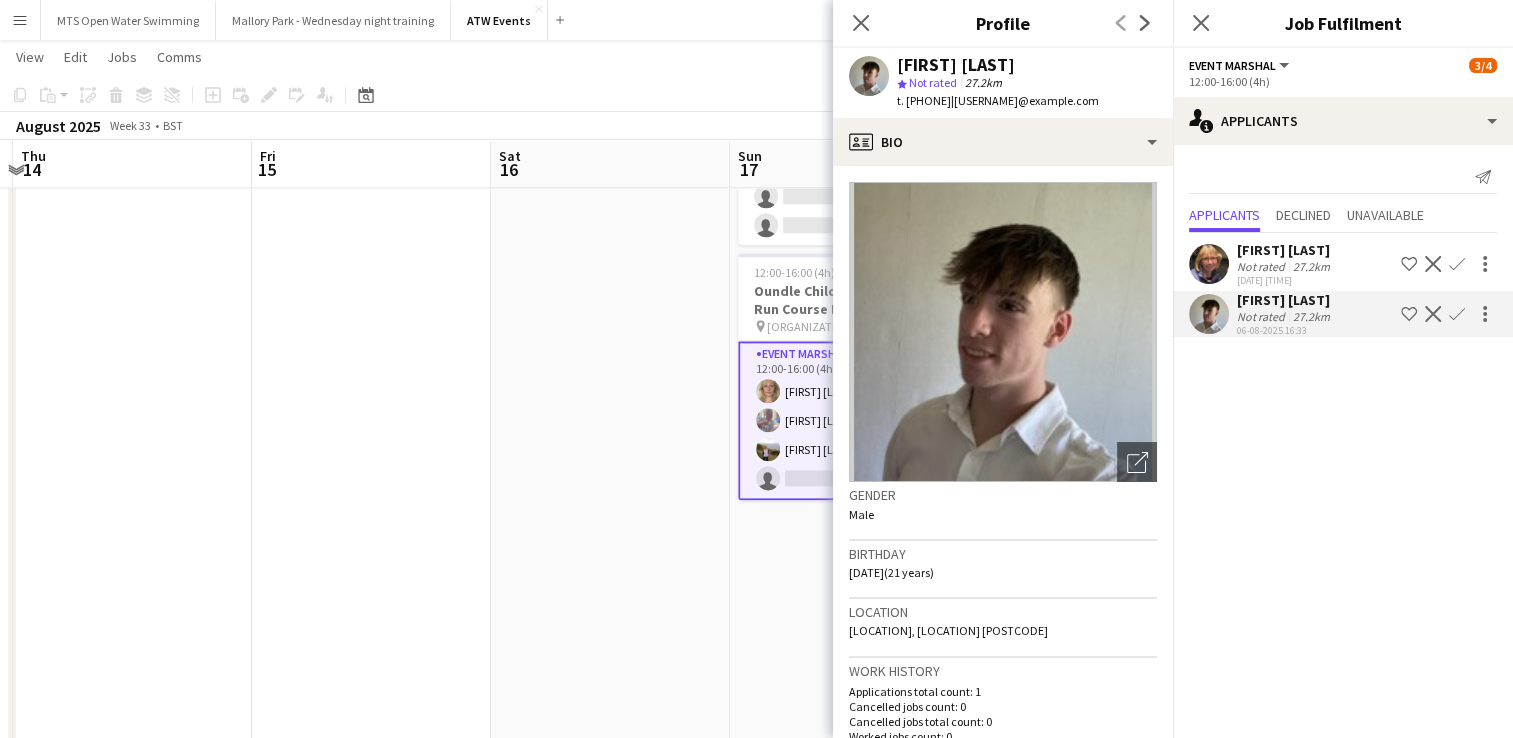 drag, startPoint x: 992, startPoint y: 97, endPoint x: 1136, endPoint y: 106, distance: 144.28098 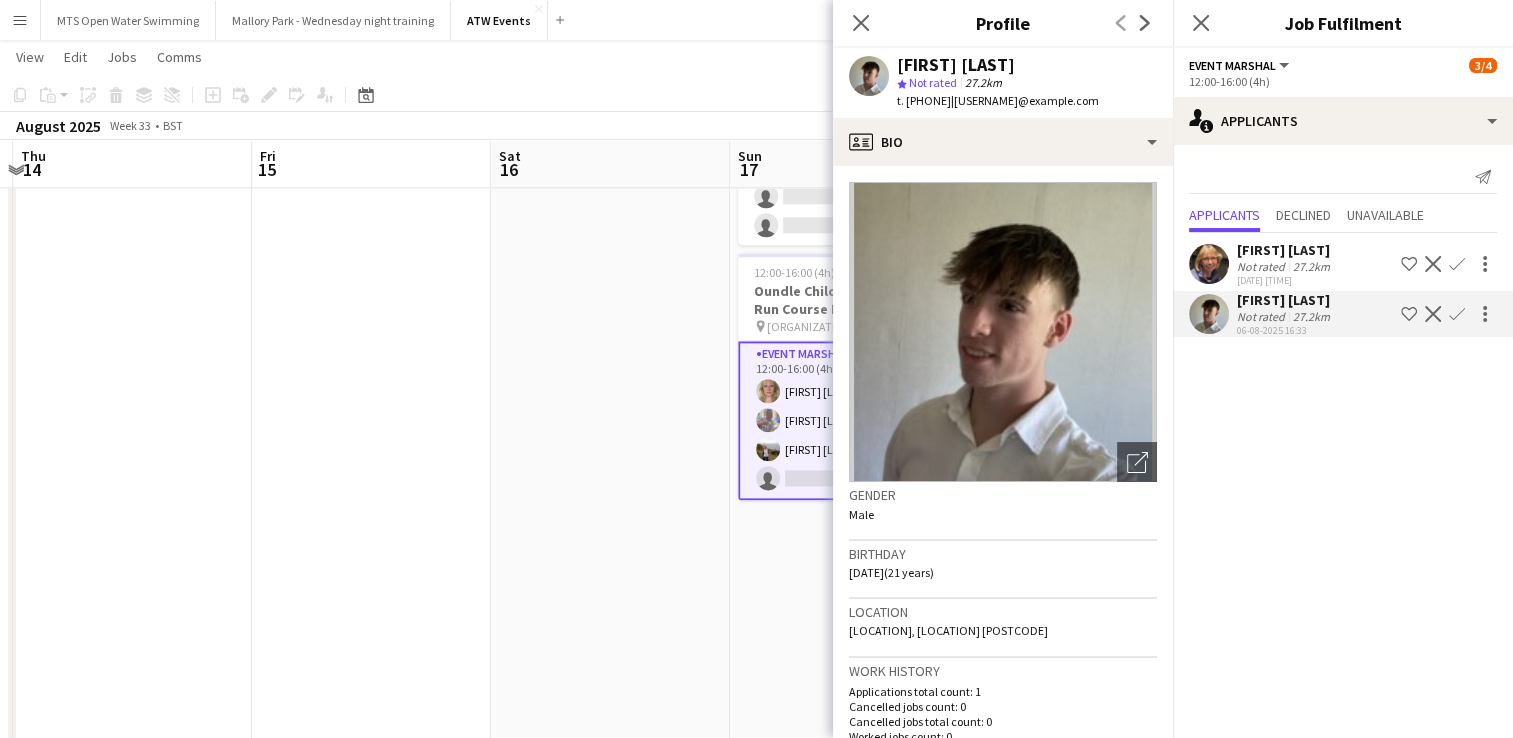 click at bounding box center [610, -398] 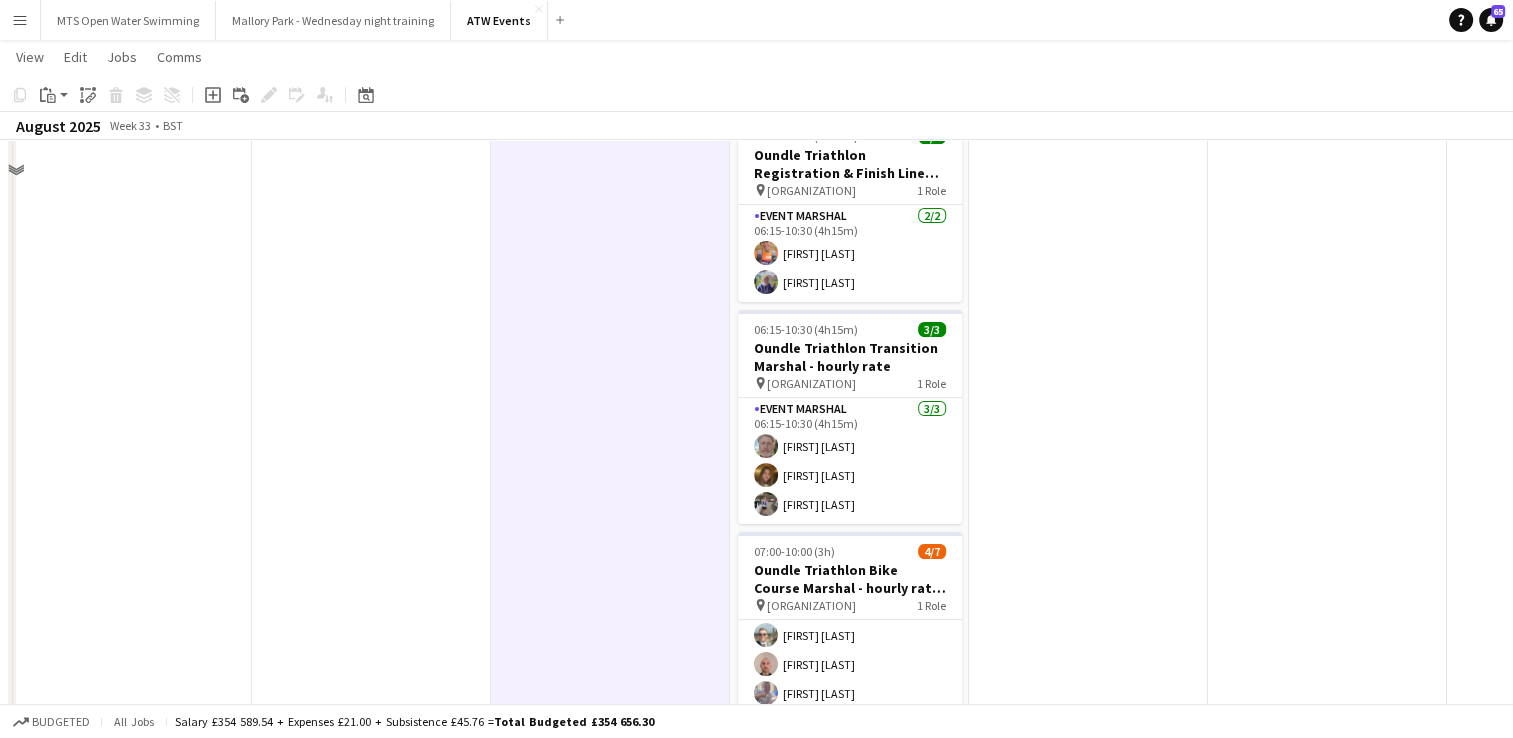 scroll, scrollTop: 0, scrollLeft: 0, axis: both 